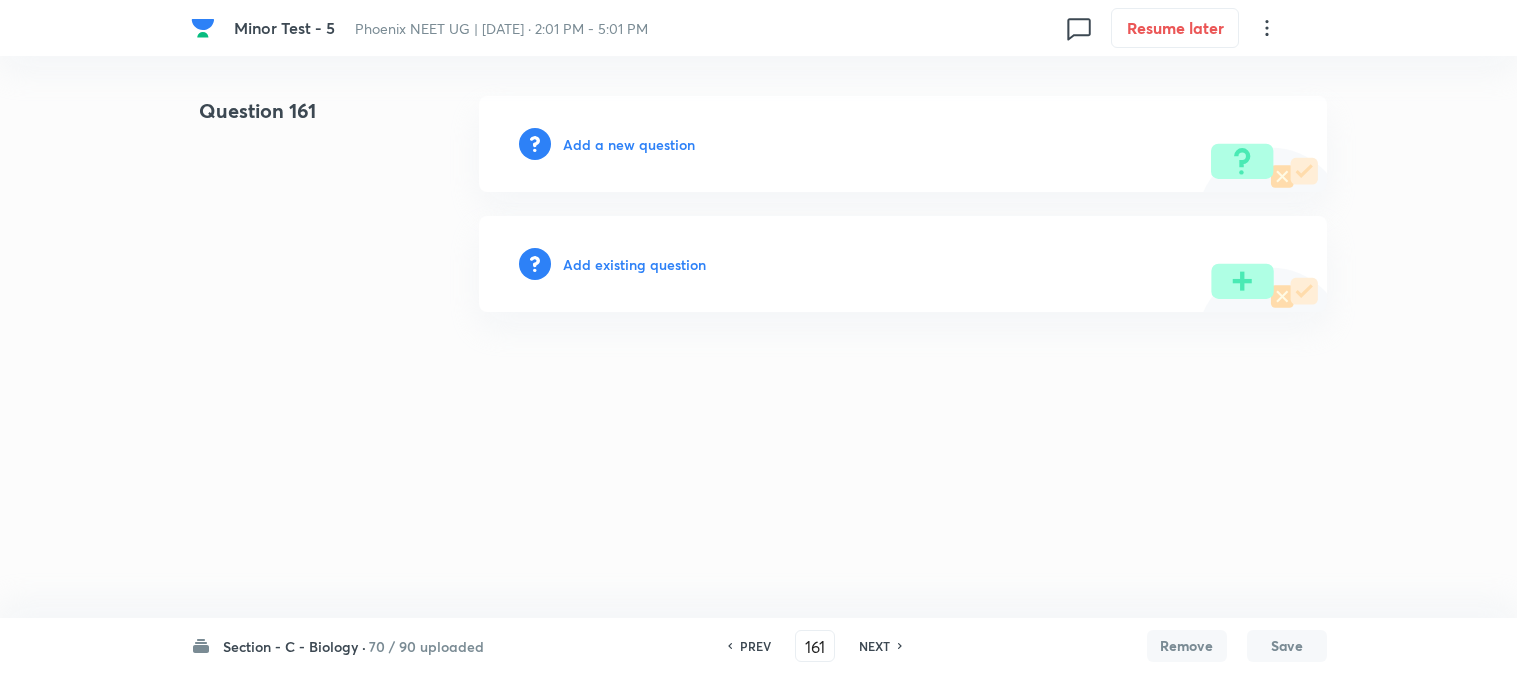 scroll, scrollTop: 0, scrollLeft: 0, axis: both 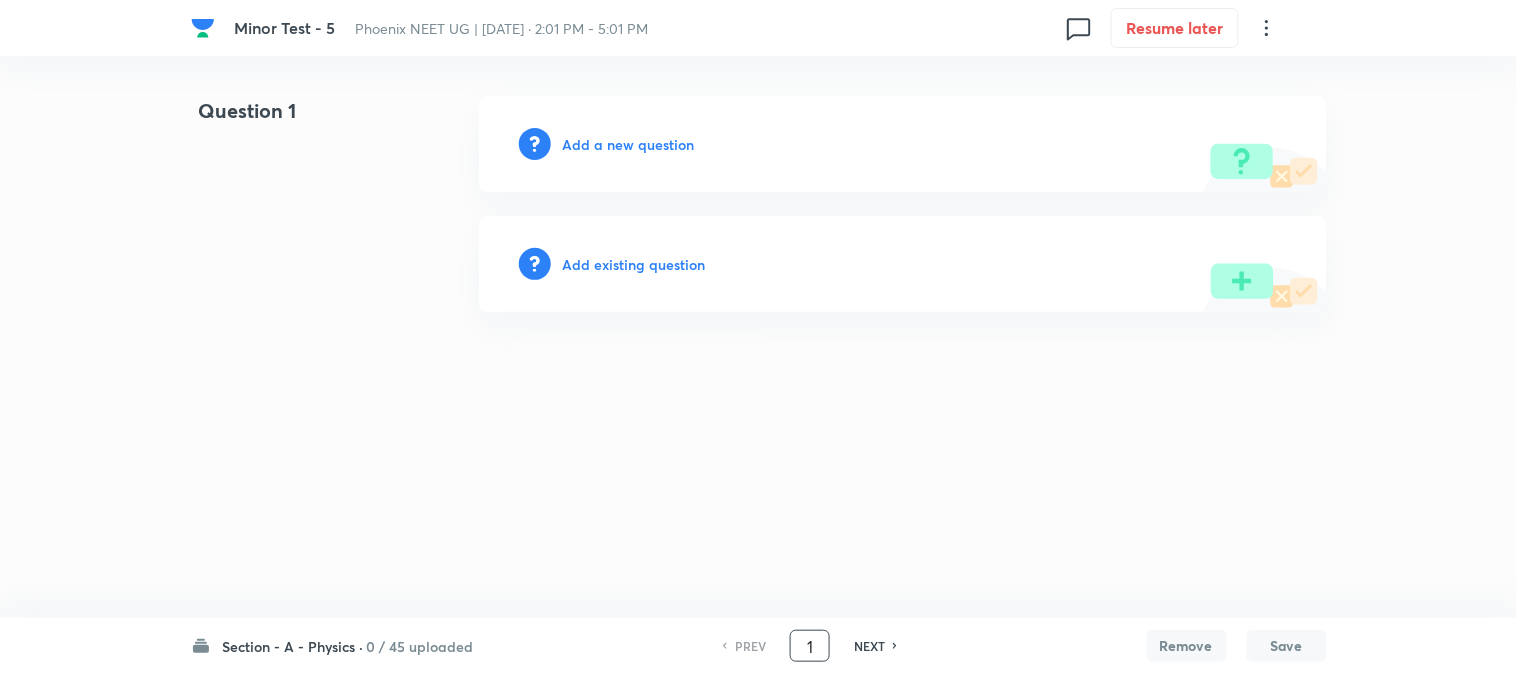 click on "1" at bounding box center [810, 646] 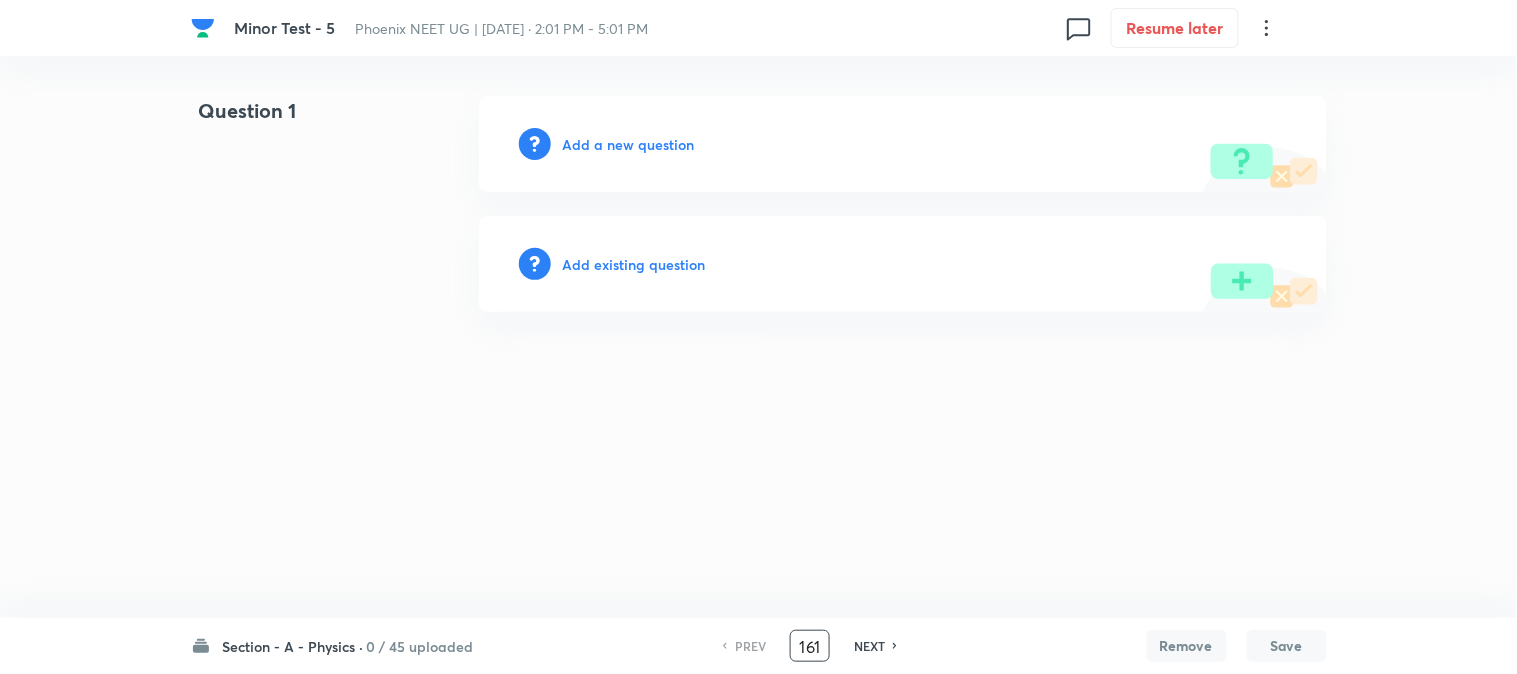 scroll, scrollTop: 0, scrollLeft: 0, axis: both 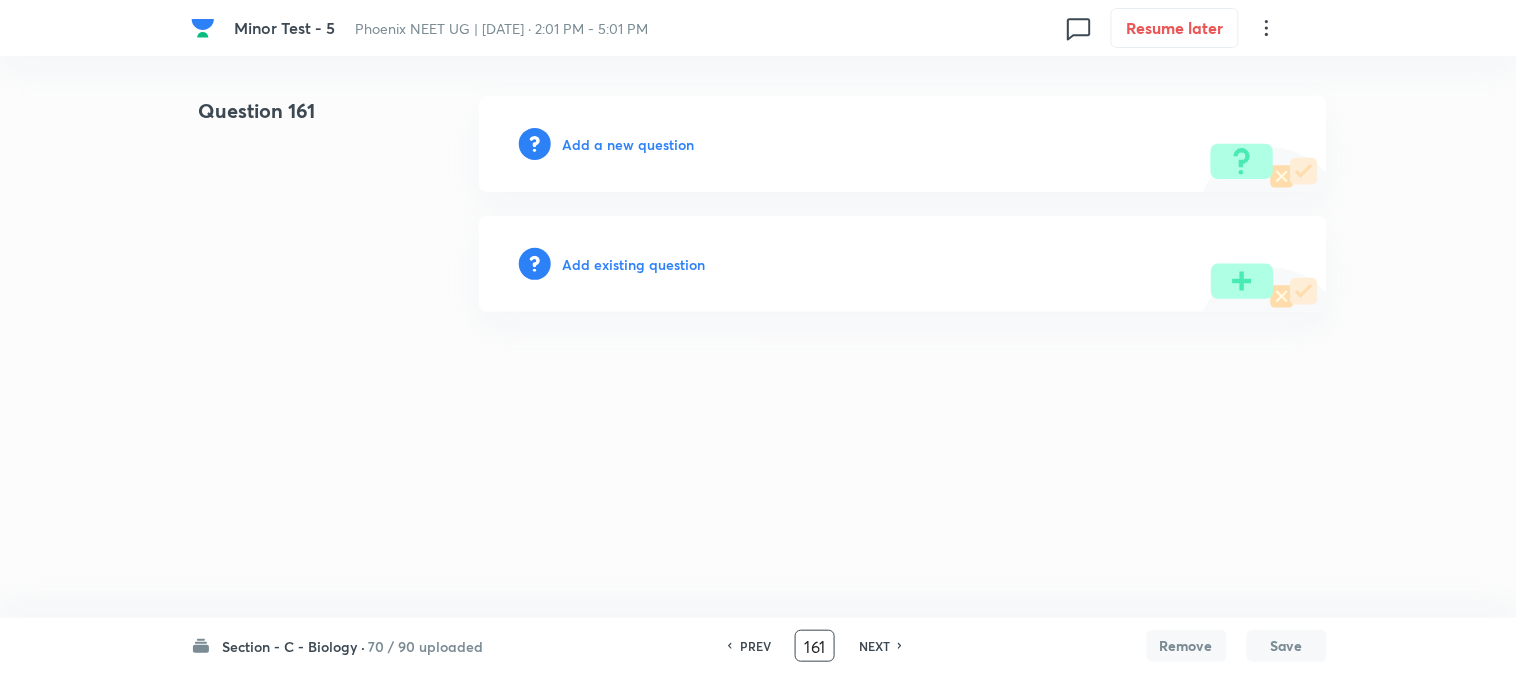 click on "PREV" at bounding box center [755, 646] 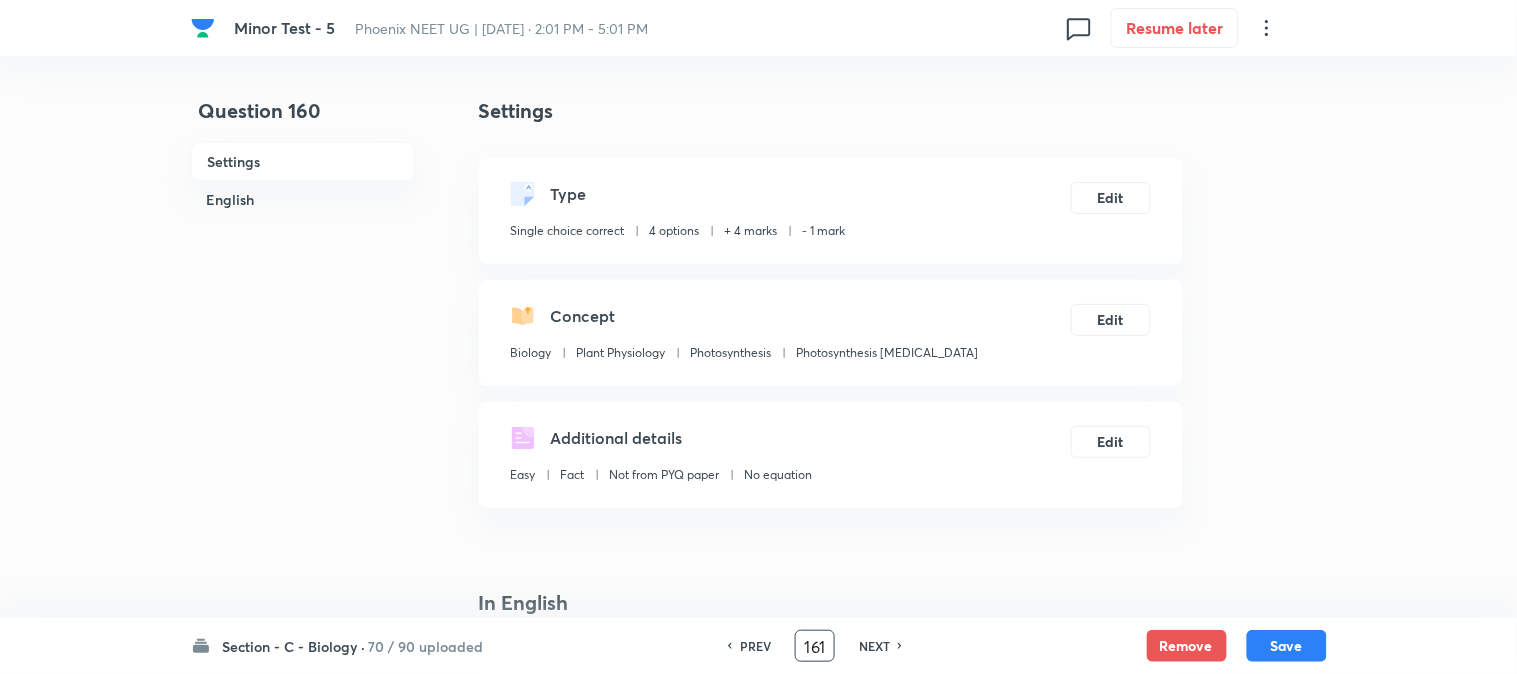 type on "160" 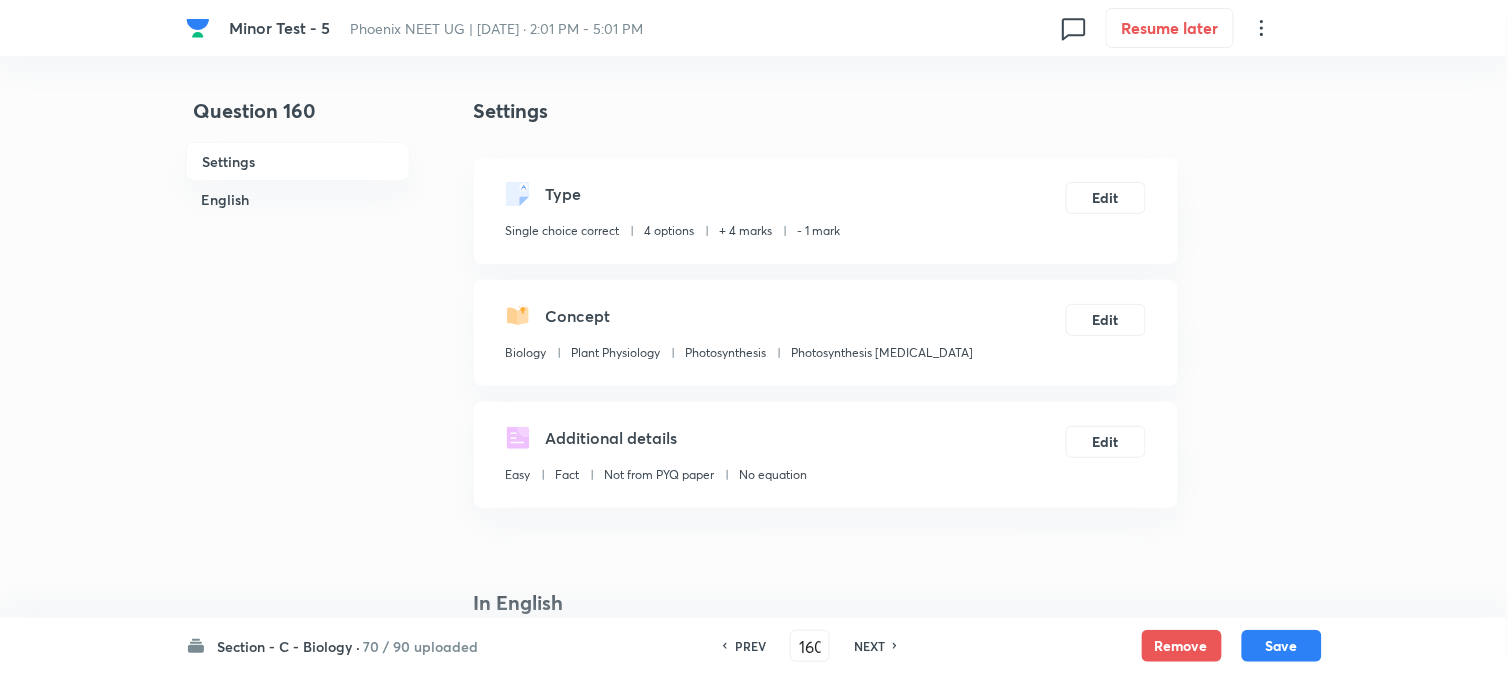 checkbox on "true" 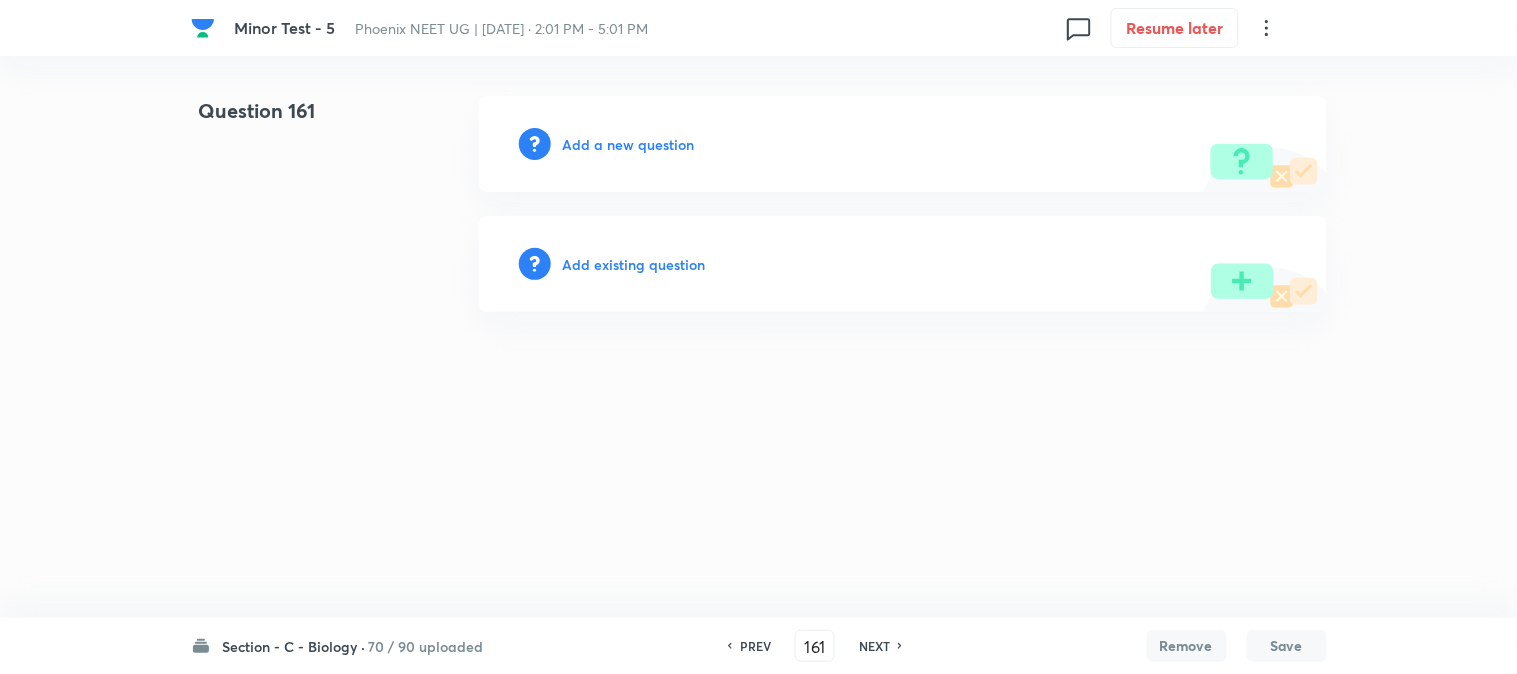 click on "Add a new question" at bounding box center (629, 144) 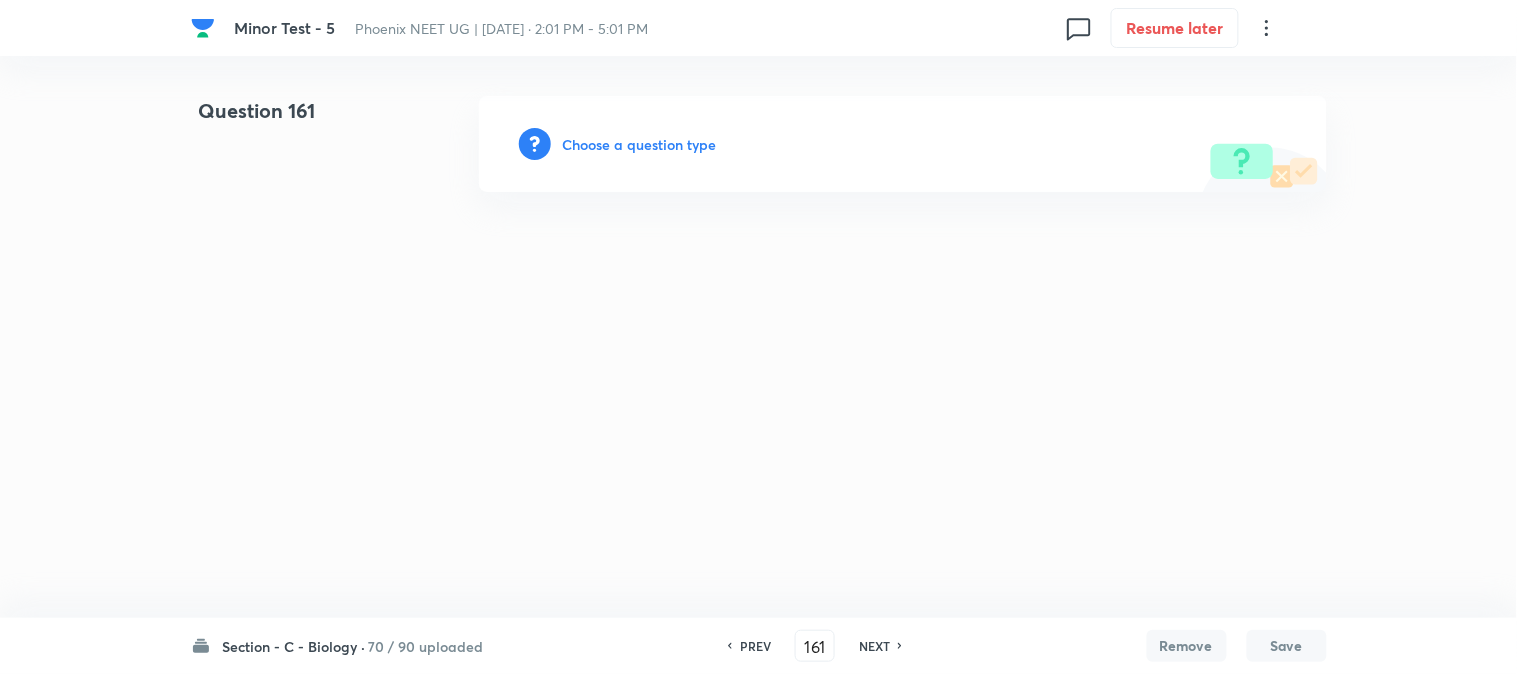 click on "Choose a question type" at bounding box center [640, 144] 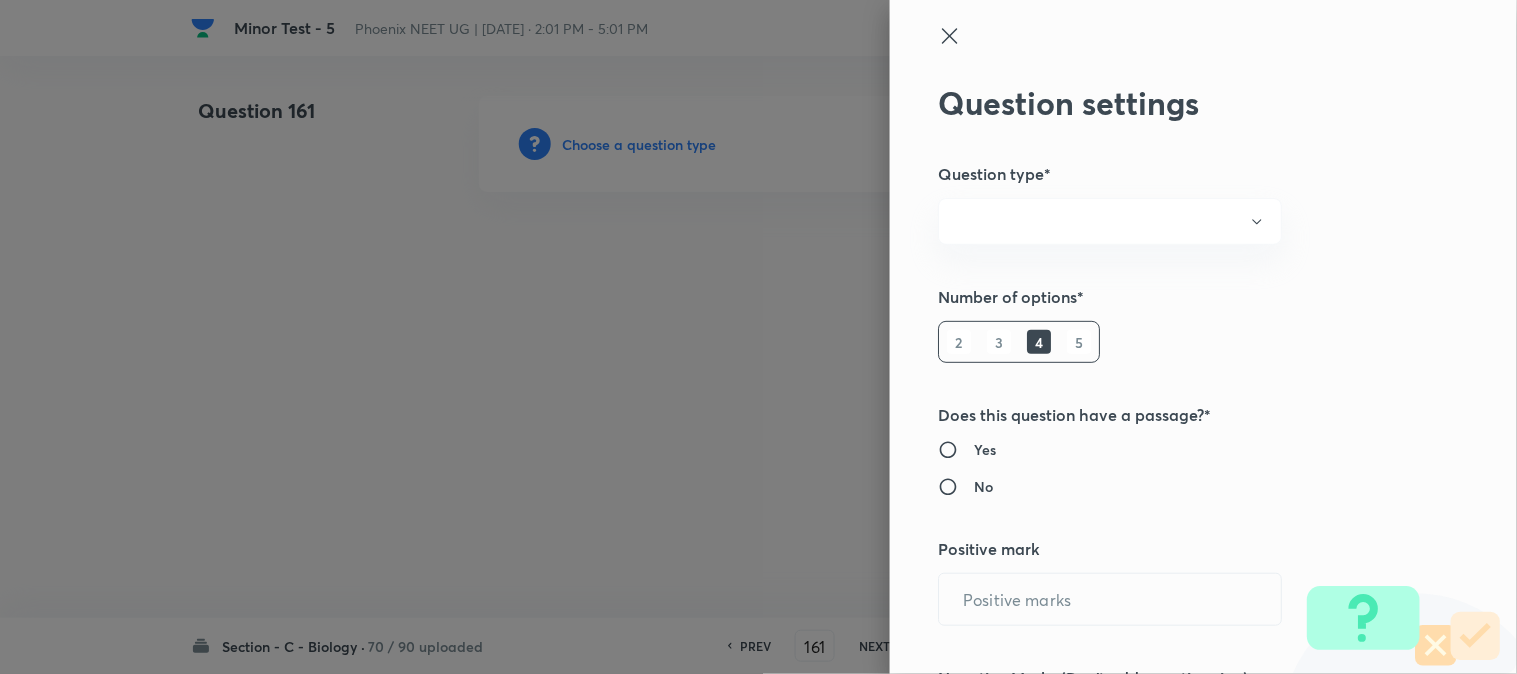 radio on "true" 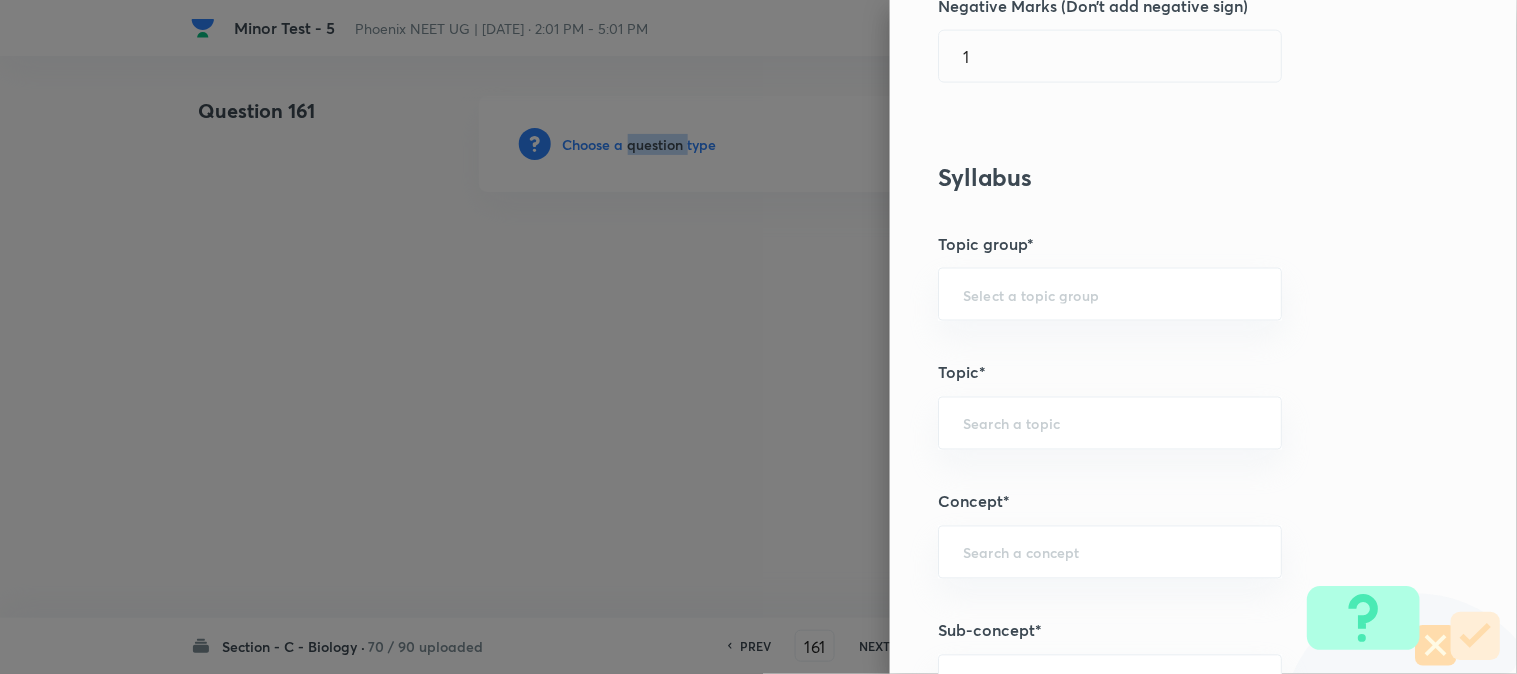 scroll, scrollTop: 1180, scrollLeft: 0, axis: vertical 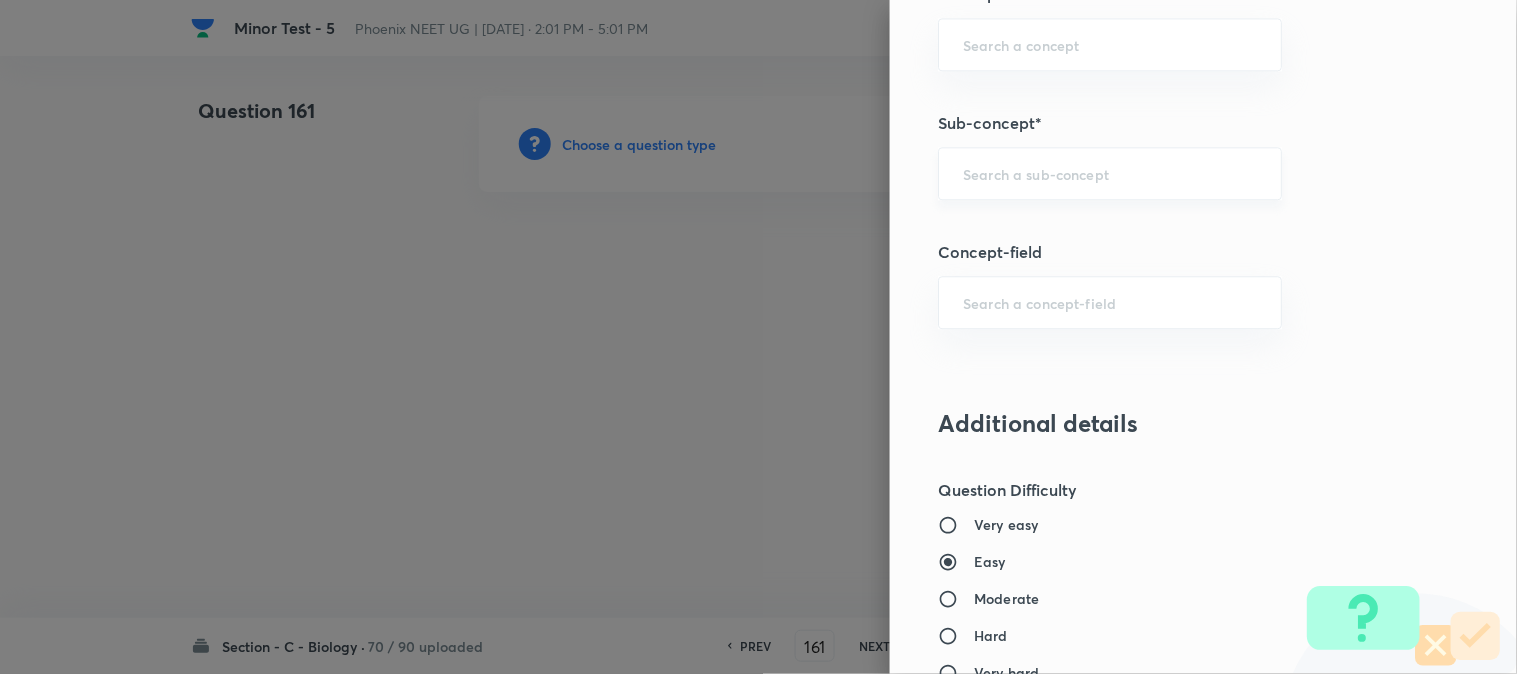 click at bounding box center (1110, 173) 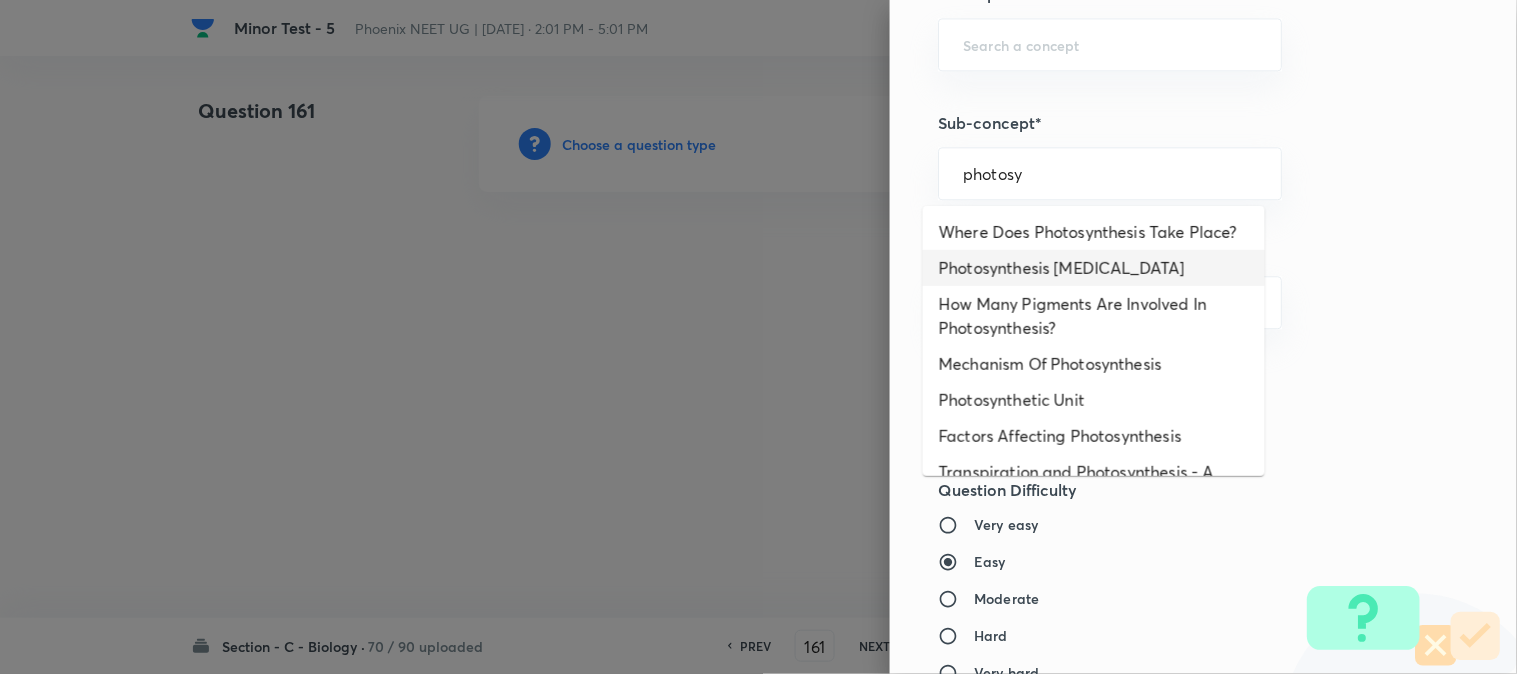 click on "Photosynthesis Organelle" at bounding box center (1094, 268) 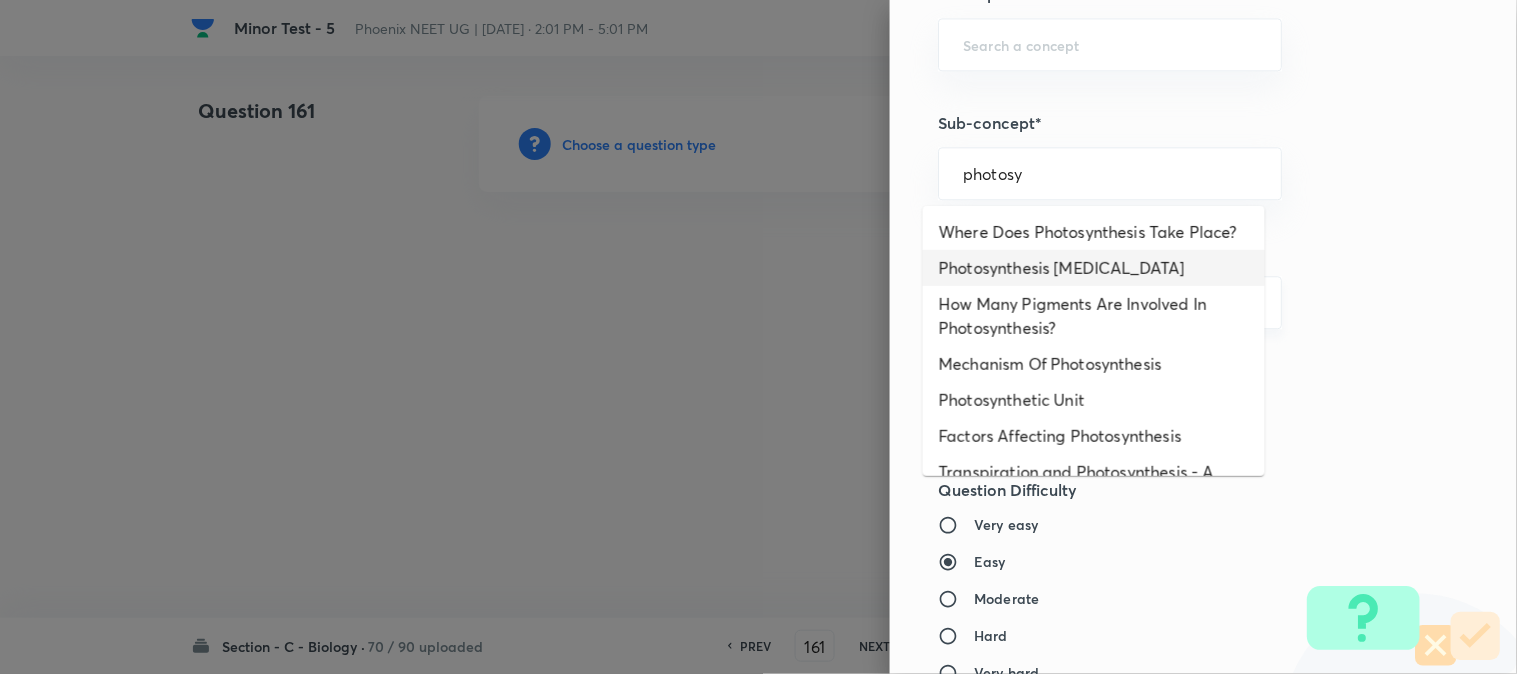 type on "Photosynthesis Organelle" 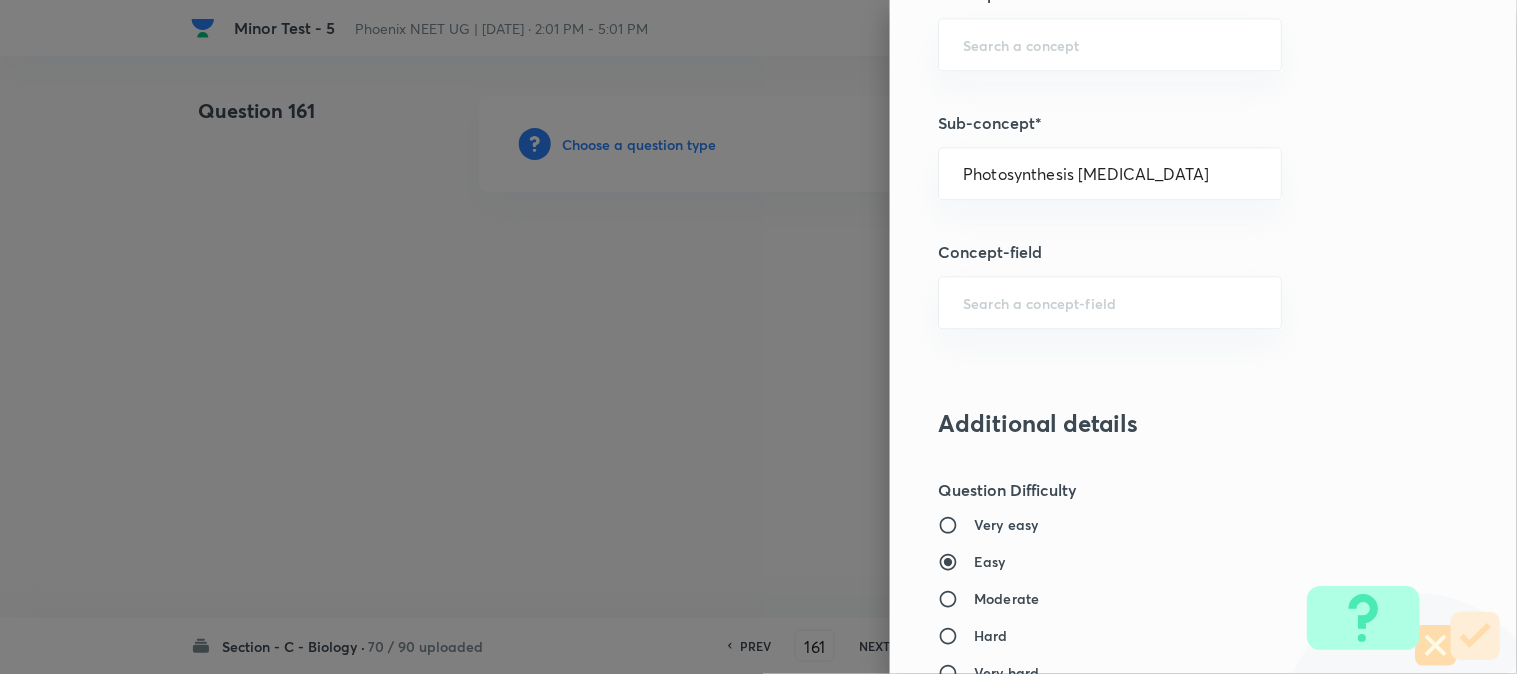 type on "Biology" 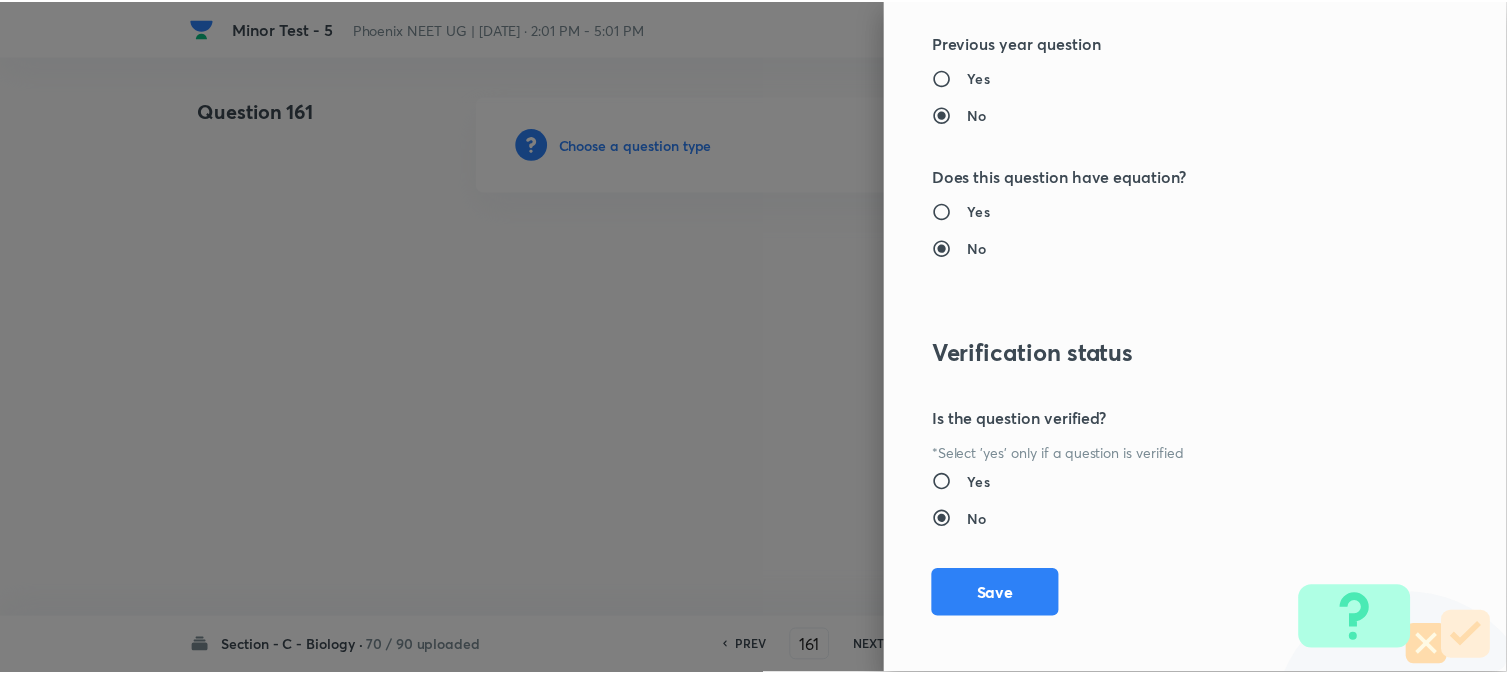 scroll, scrollTop: 2052, scrollLeft: 0, axis: vertical 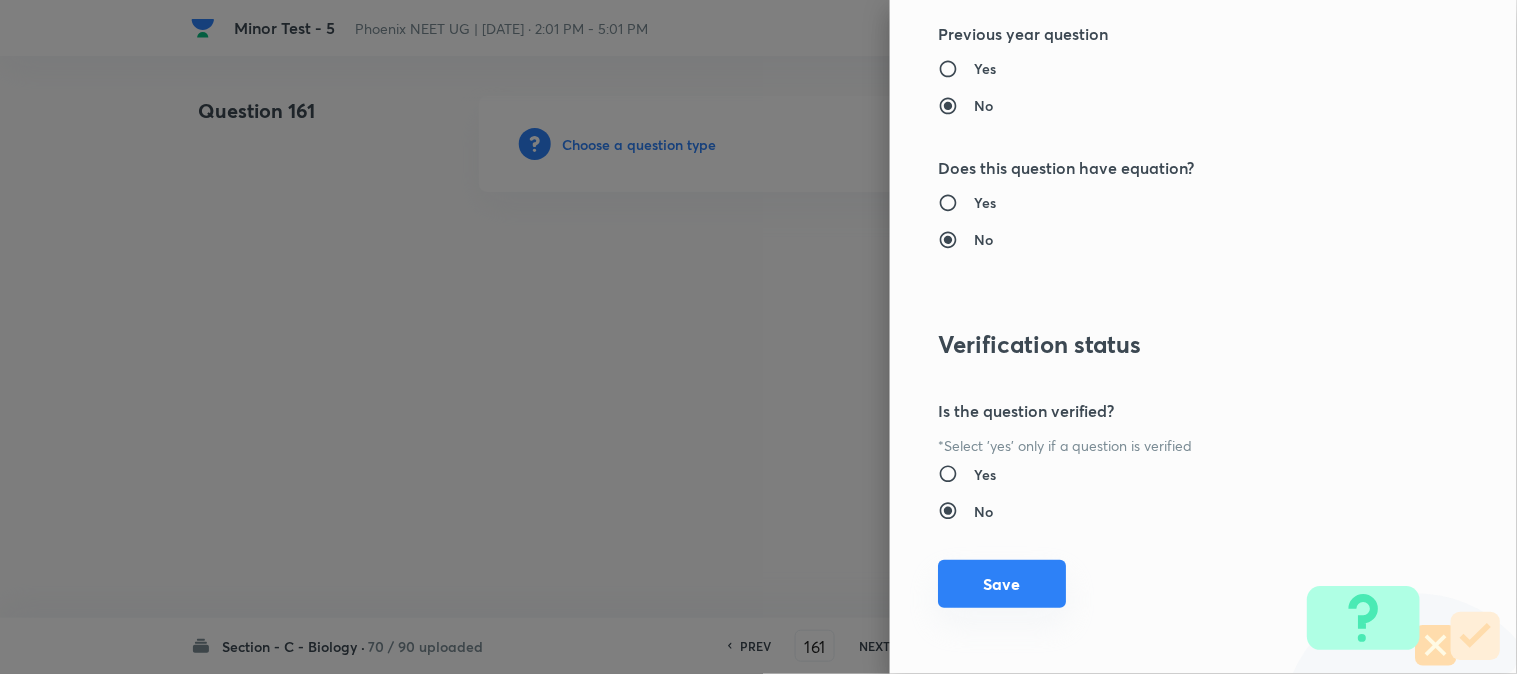 drag, startPoint x: 1008, startPoint y: 583, endPoint x: 990, endPoint y: 577, distance: 18.973665 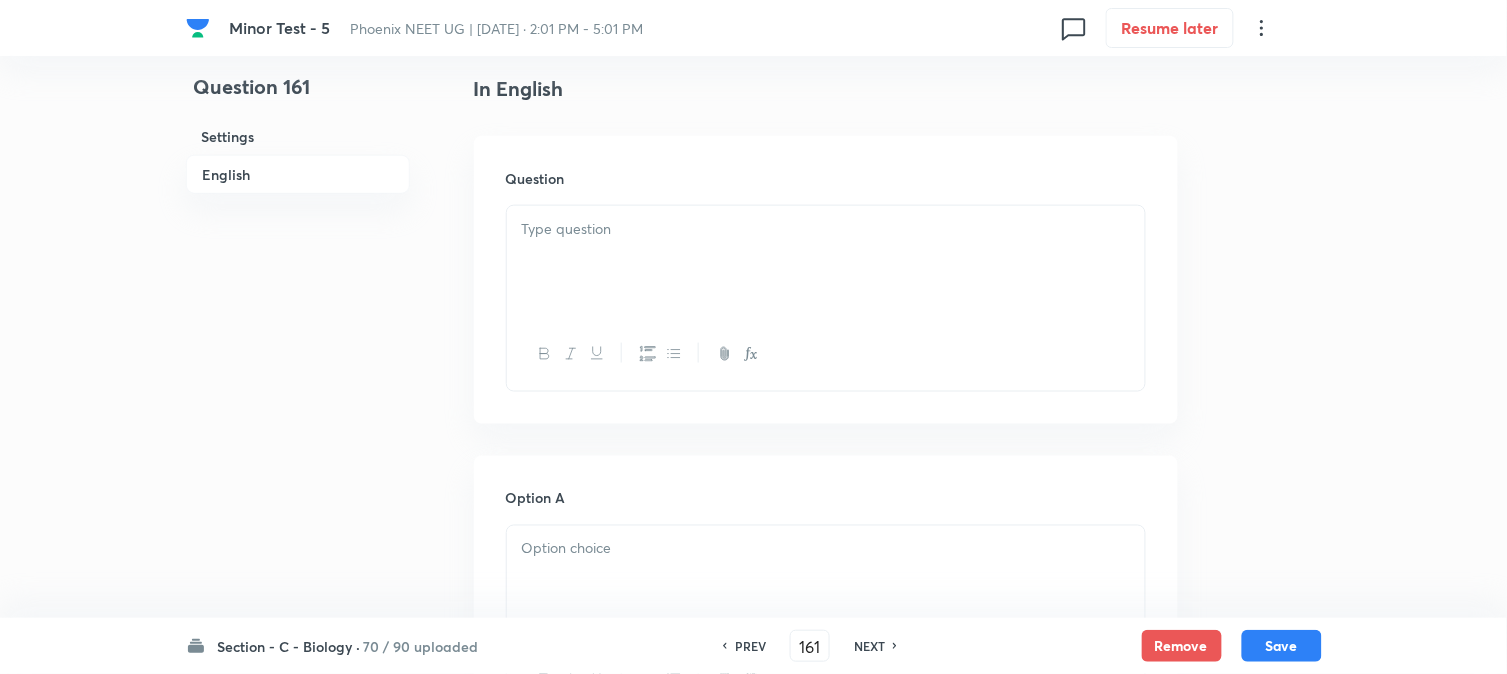 scroll, scrollTop: 590, scrollLeft: 0, axis: vertical 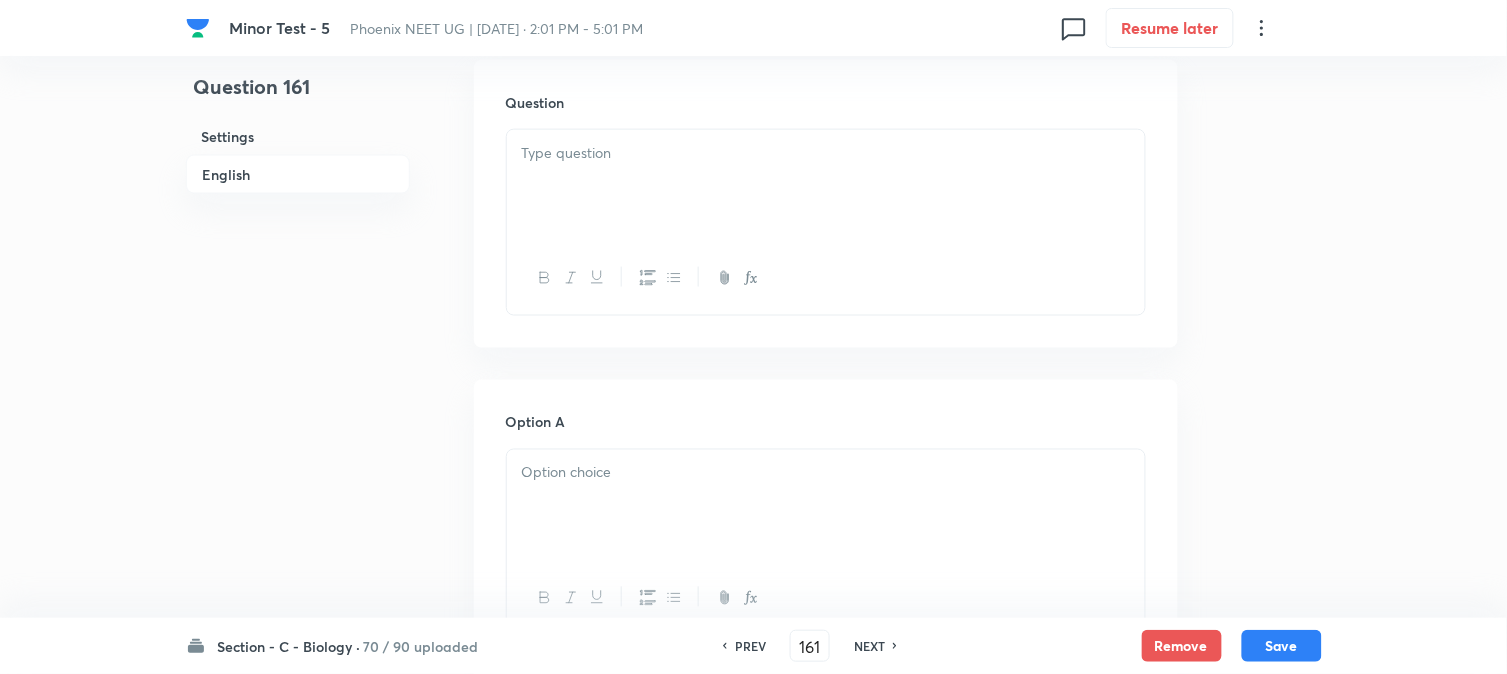 click at bounding box center (826, 186) 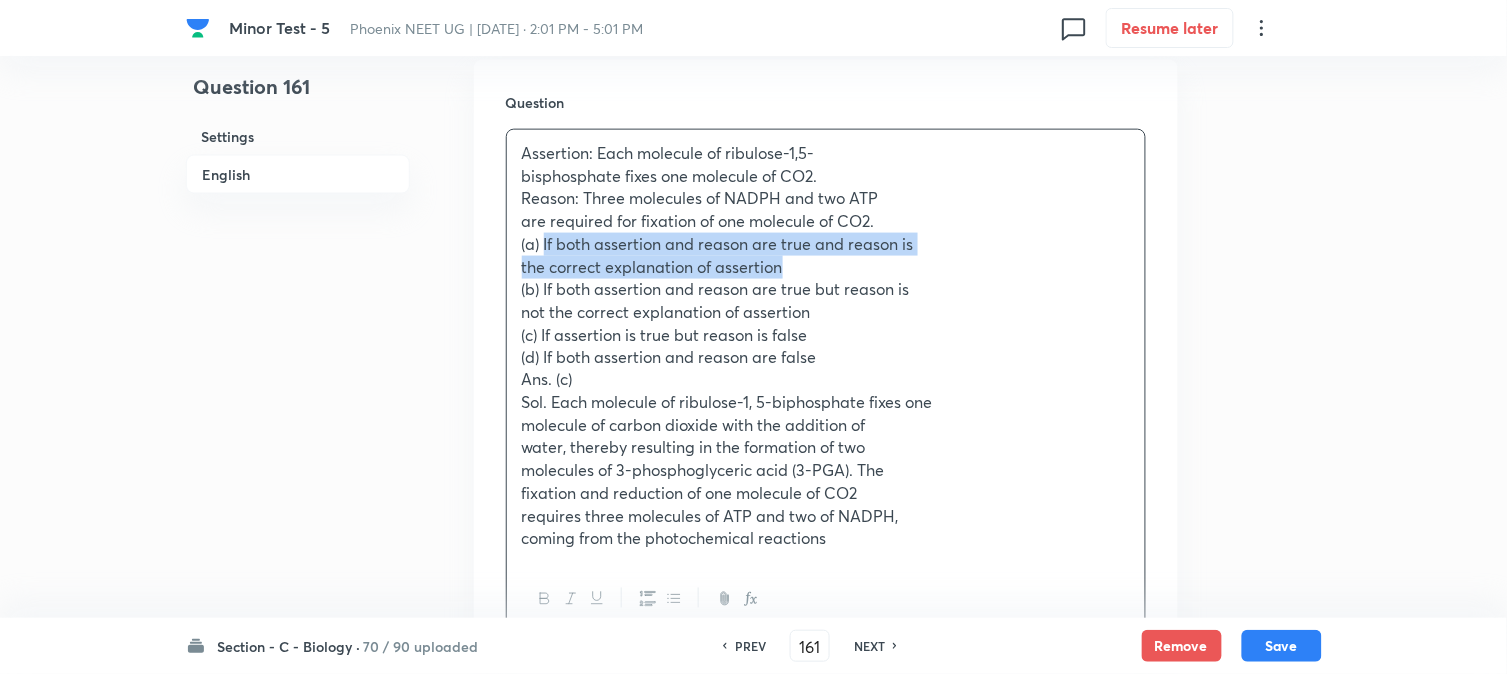 drag, startPoint x: 544, startPoint y: 234, endPoint x: 945, endPoint y: 262, distance: 401.97638 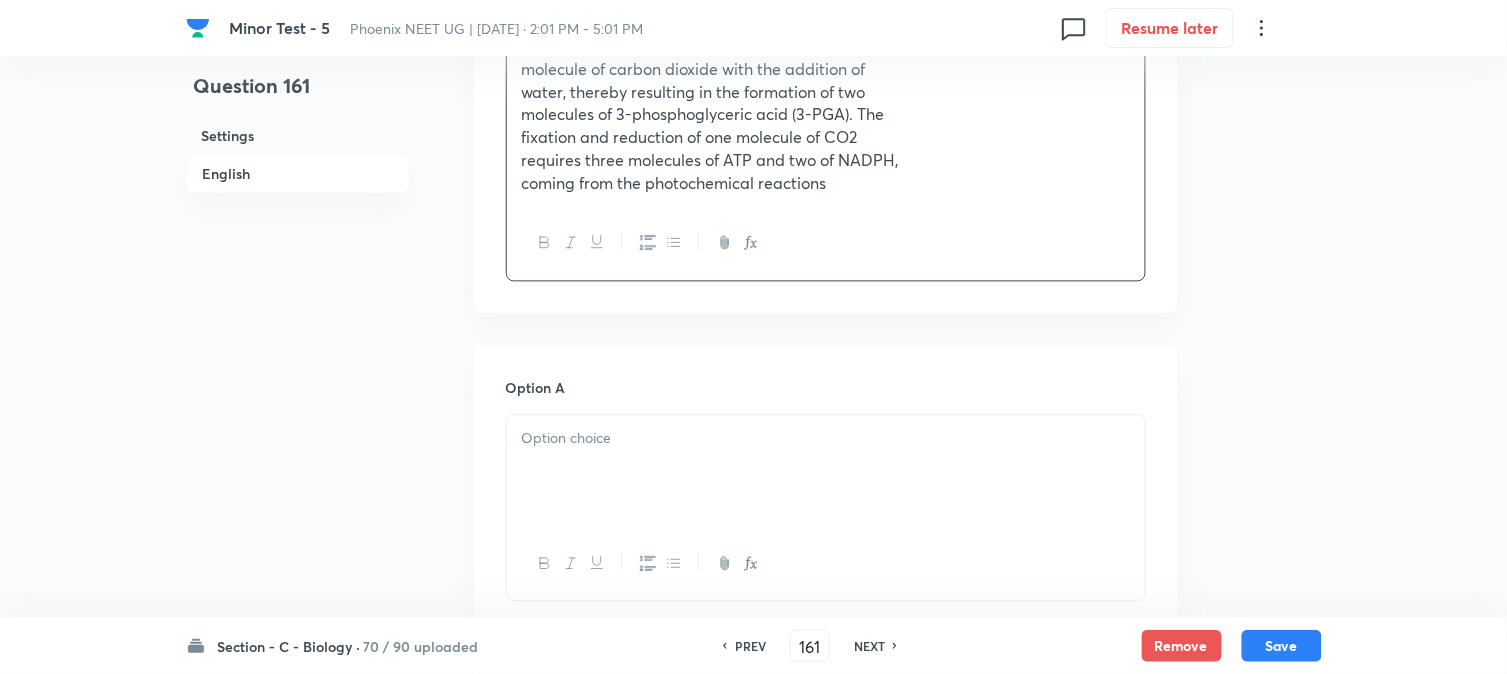 click at bounding box center [826, 472] 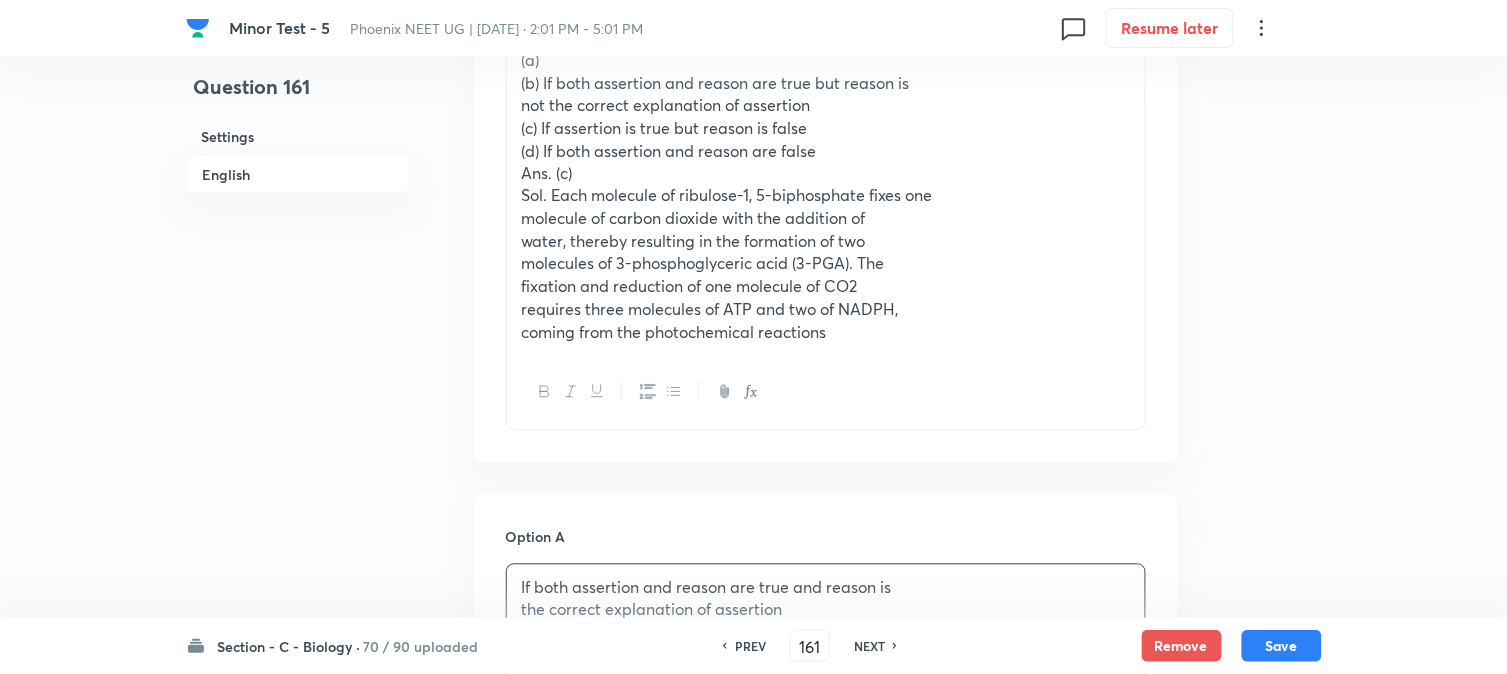 scroll, scrollTop: 478, scrollLeft: 0, axis: vertical 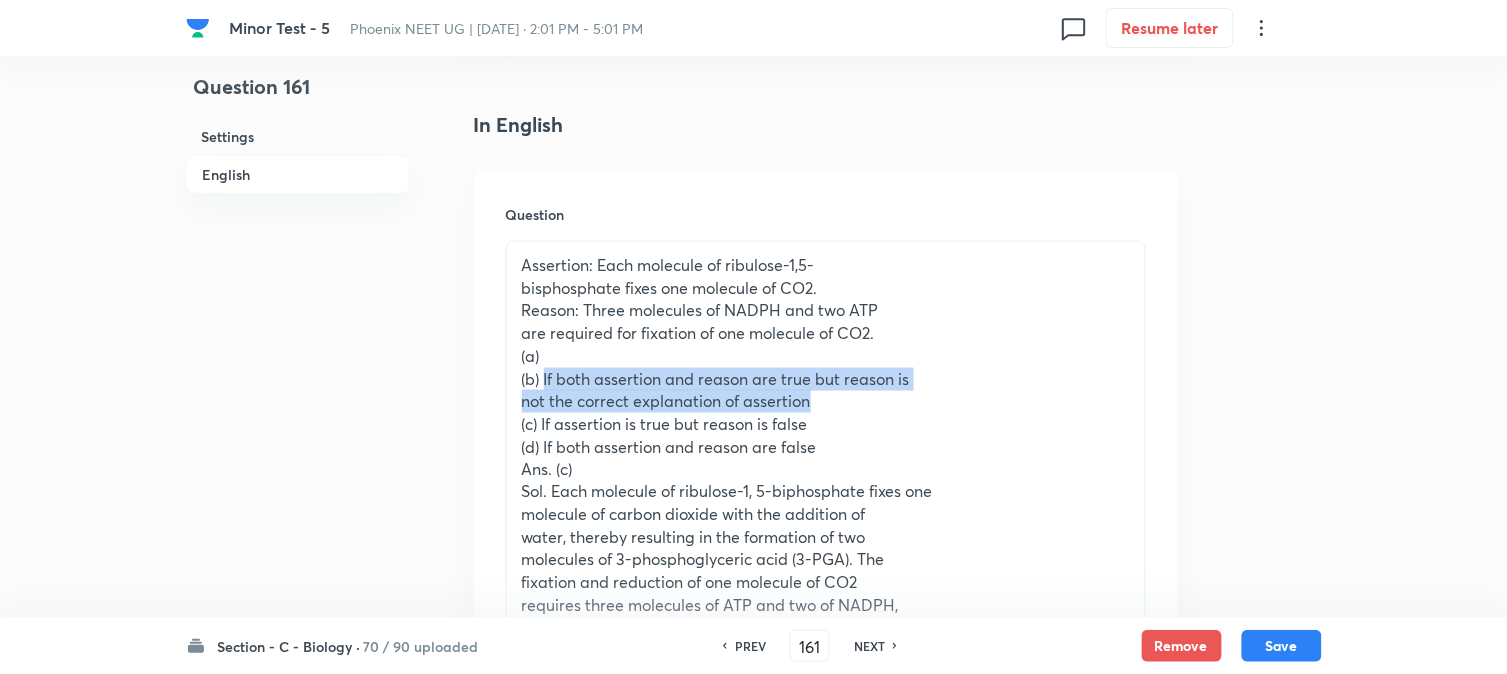 drag, startPoint x: 544, startPoint y: 366, endPoint x: 853, endPoint y: 394, distance: 310.26602 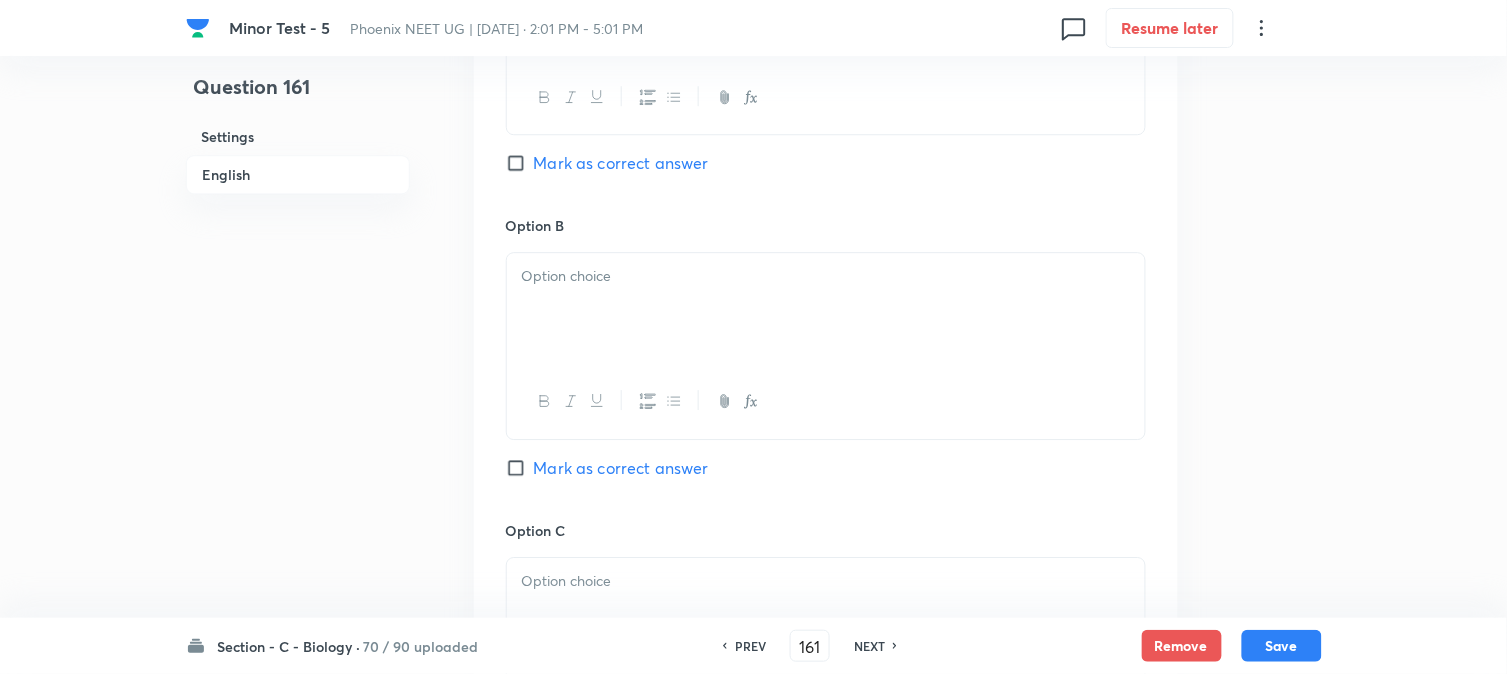 click at bounding box center (826, 309) 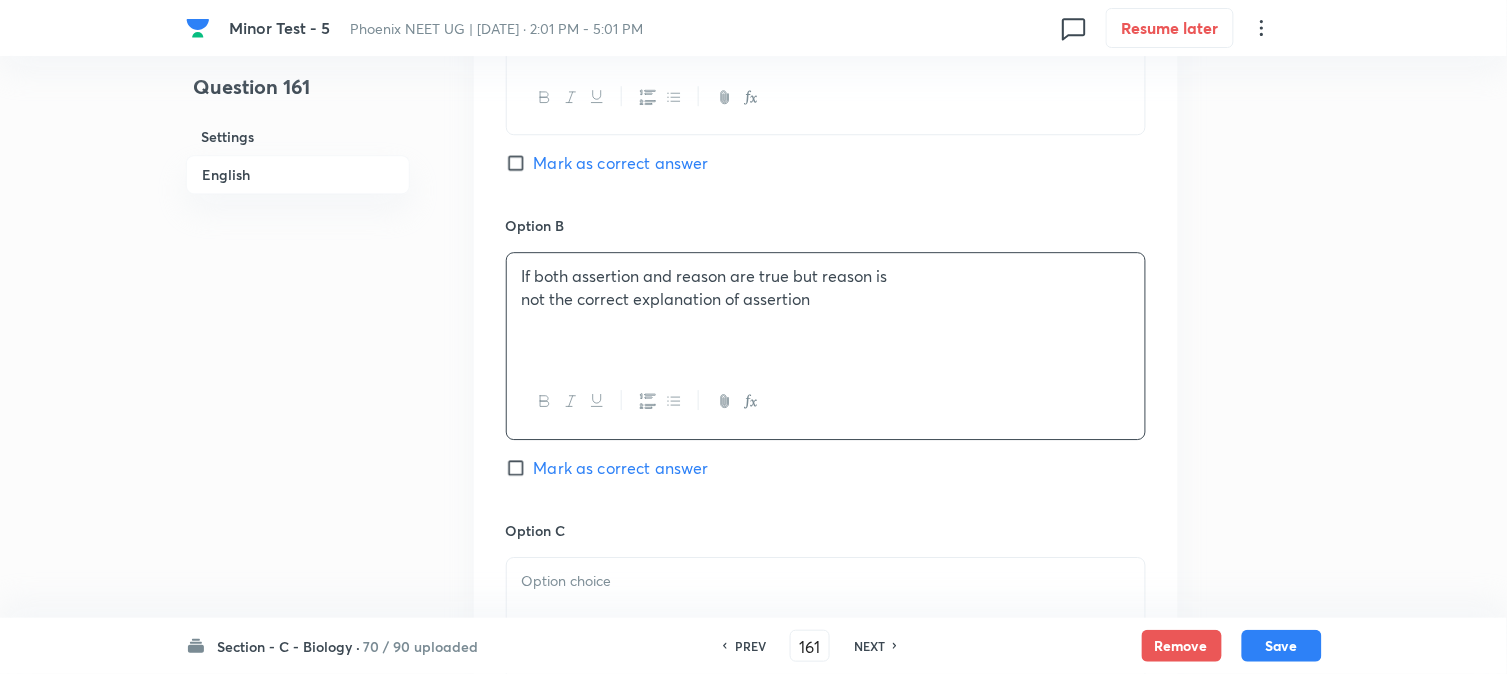 scroll, scrollTop: 590, scrollLeft: 0, axis: vertical 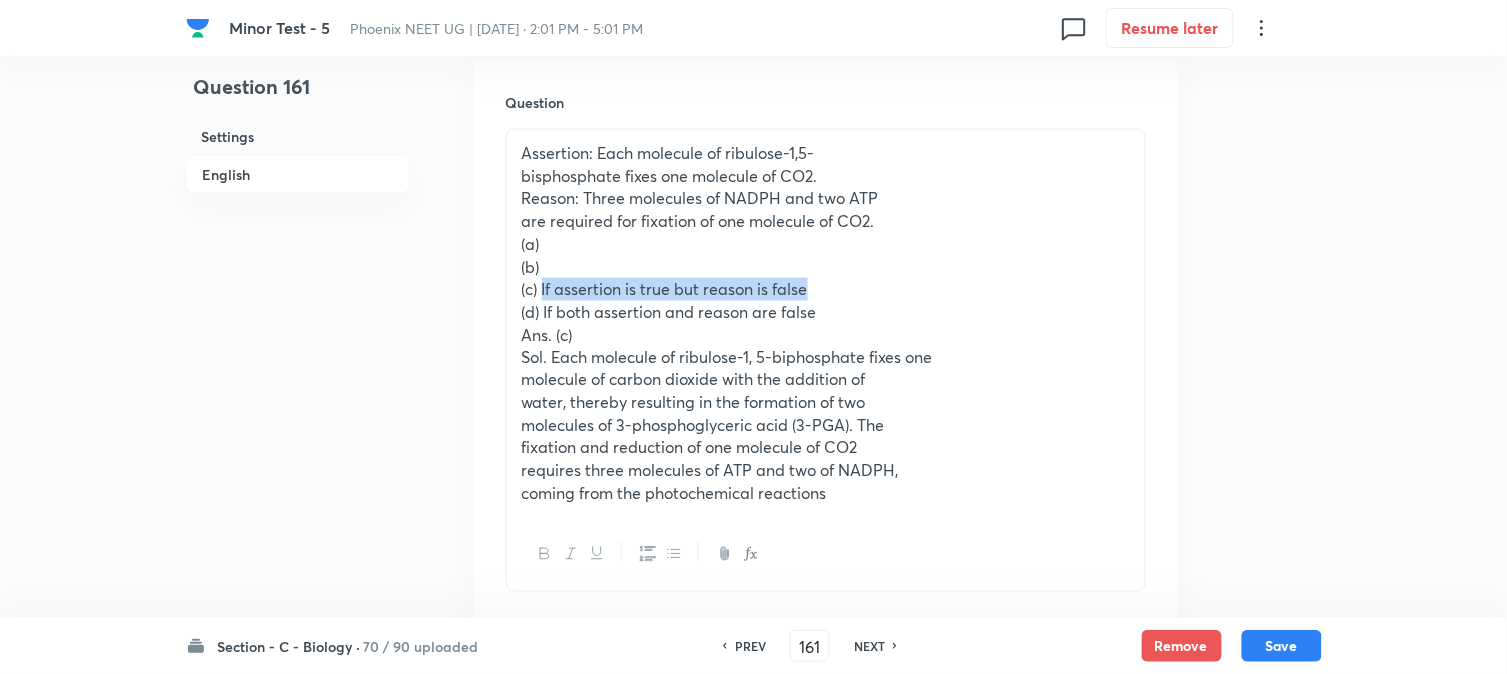 drag, startPoint x: 541, startPoint y: 282, endPoint x: 864, endPoint y: 282, distance: 323 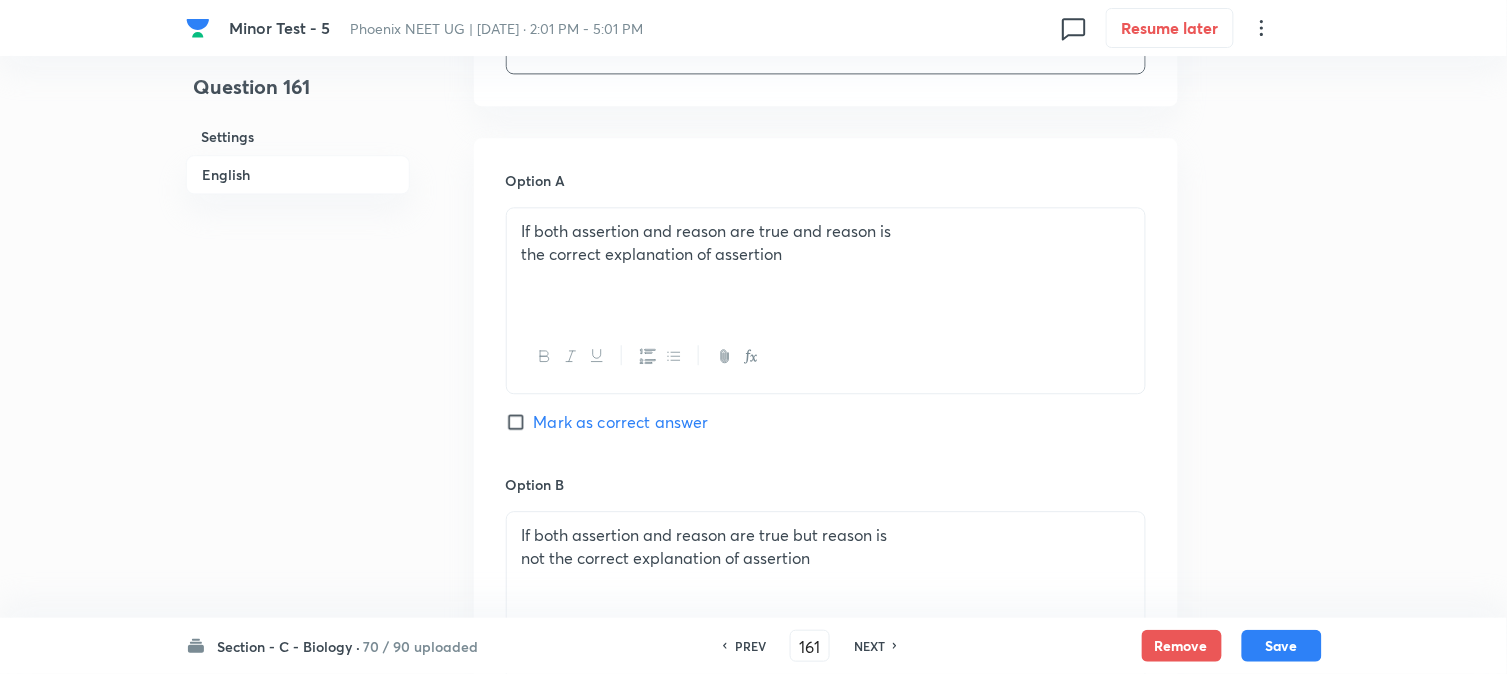 scroll, scrollTop: 1701, scrollLeft: 0, axis: vertical 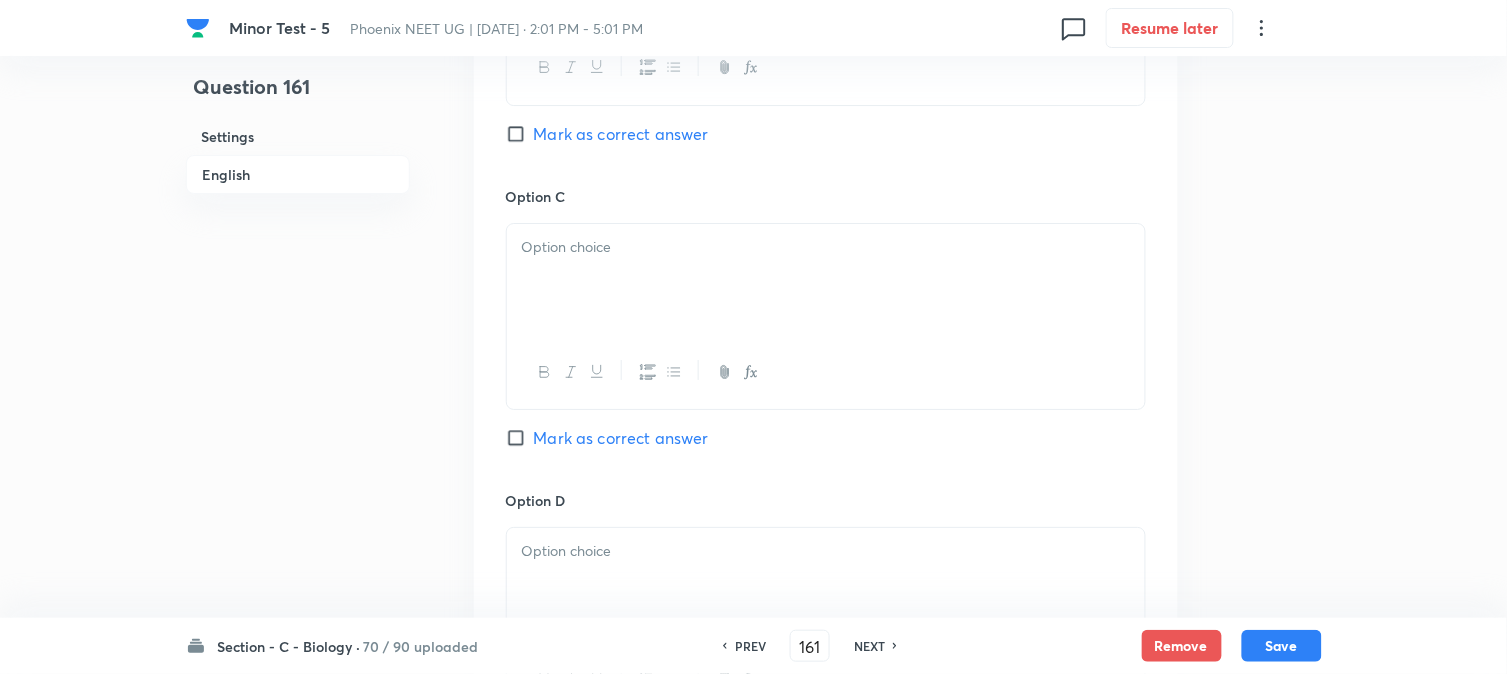 drag, startPoint x: 540, startPoint y: 318, endPoint x: 575, endPoint y: 433, distance: 120.20815 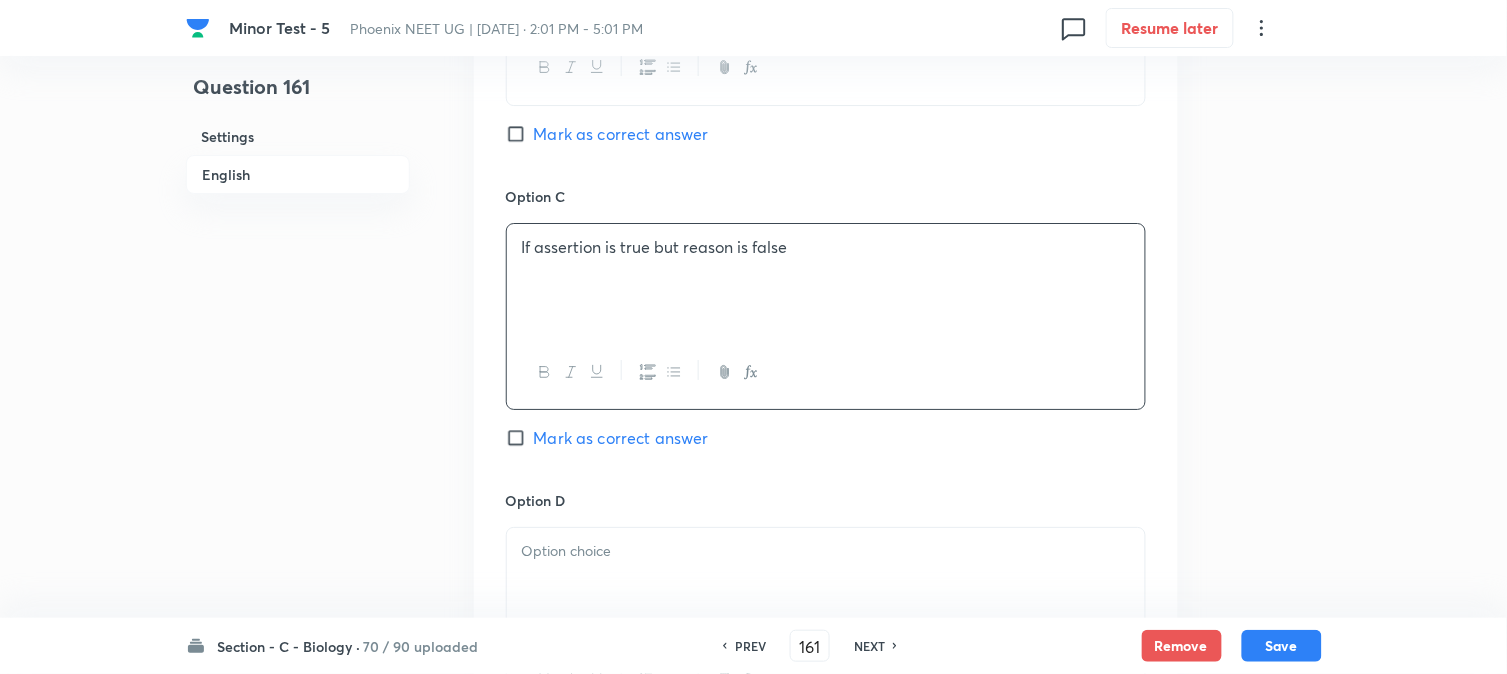click on "Option C If assertion is true but reason is false  Mark as correct answer" at bounding box center [826, 338] 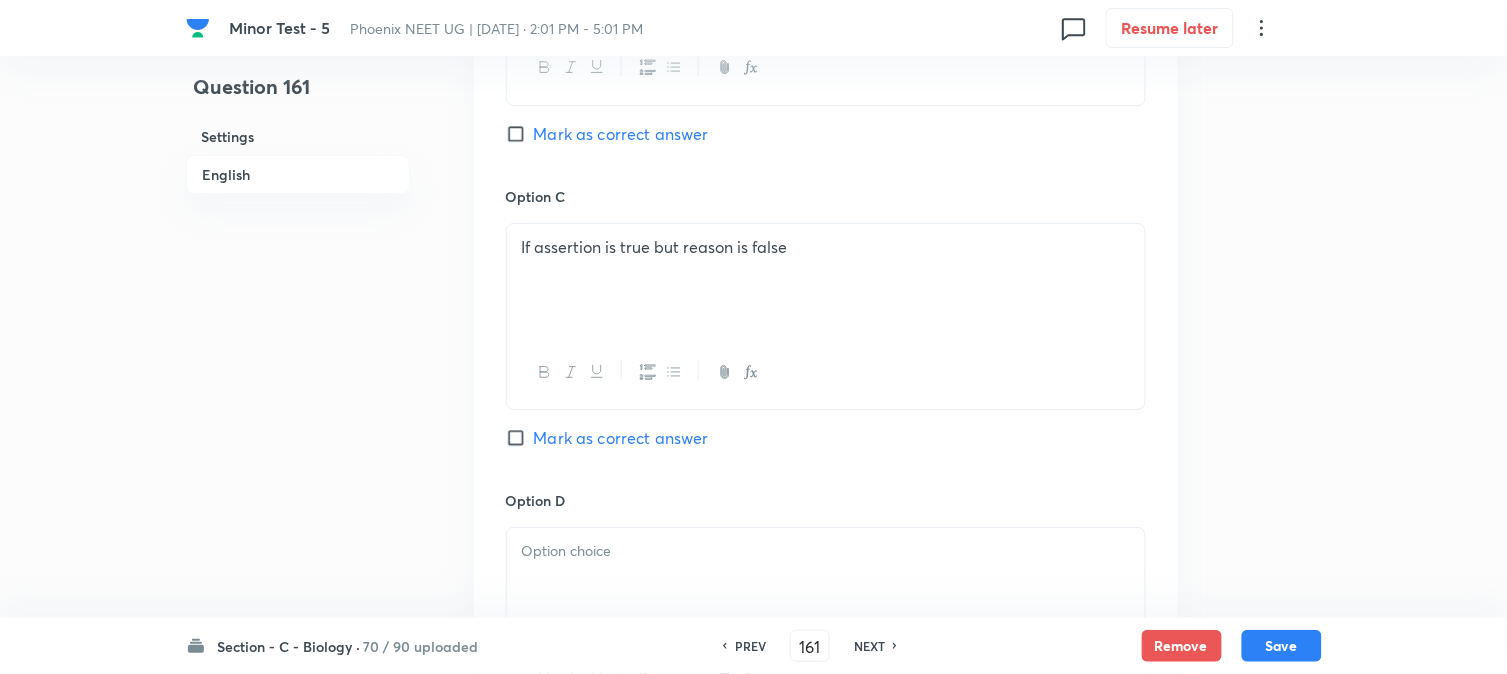 click on "Mark as correct answer" at bounding box center (621, 438) 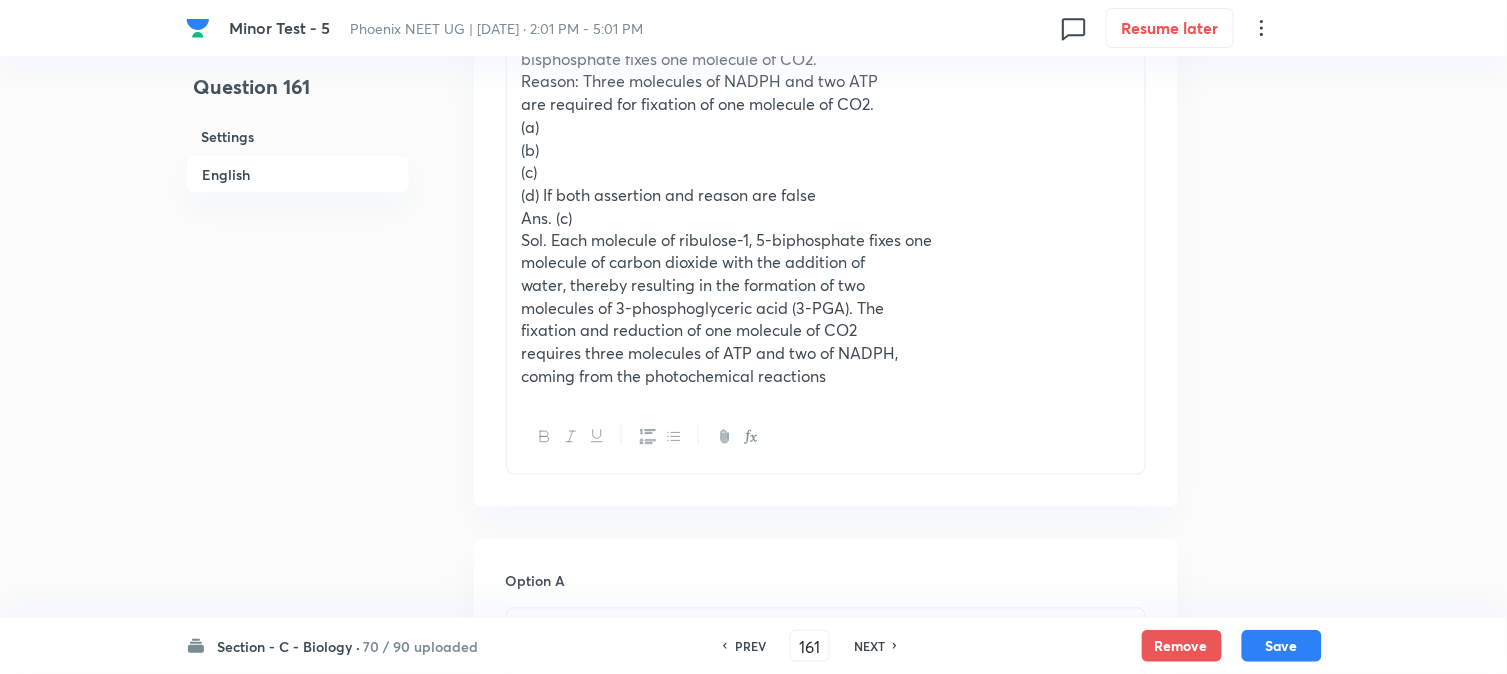 scroll, scrollTop: 701, scrollLeft: 0, axis: vertical 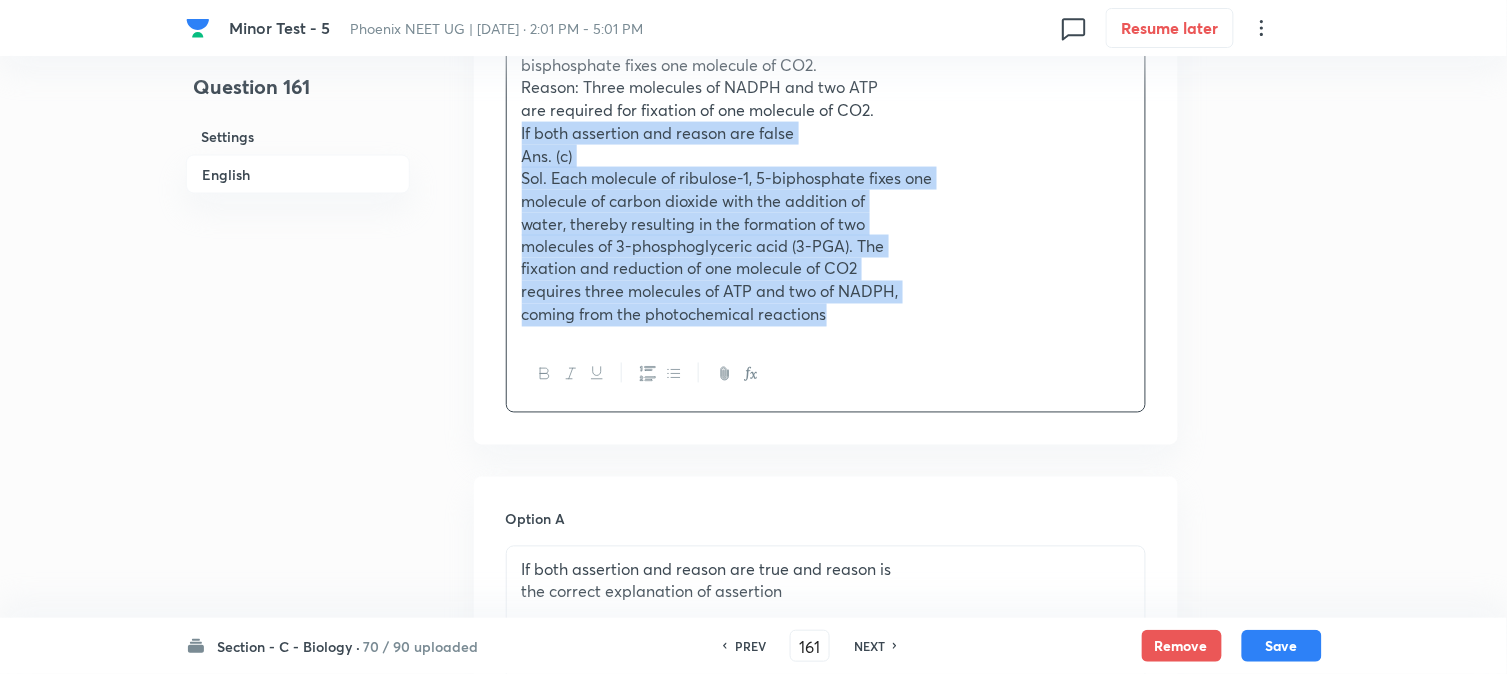 drag, startPoint x: 537, startPoint y: 194, endPoint x: 1136, endPoint y: 410, distance: 636.75507 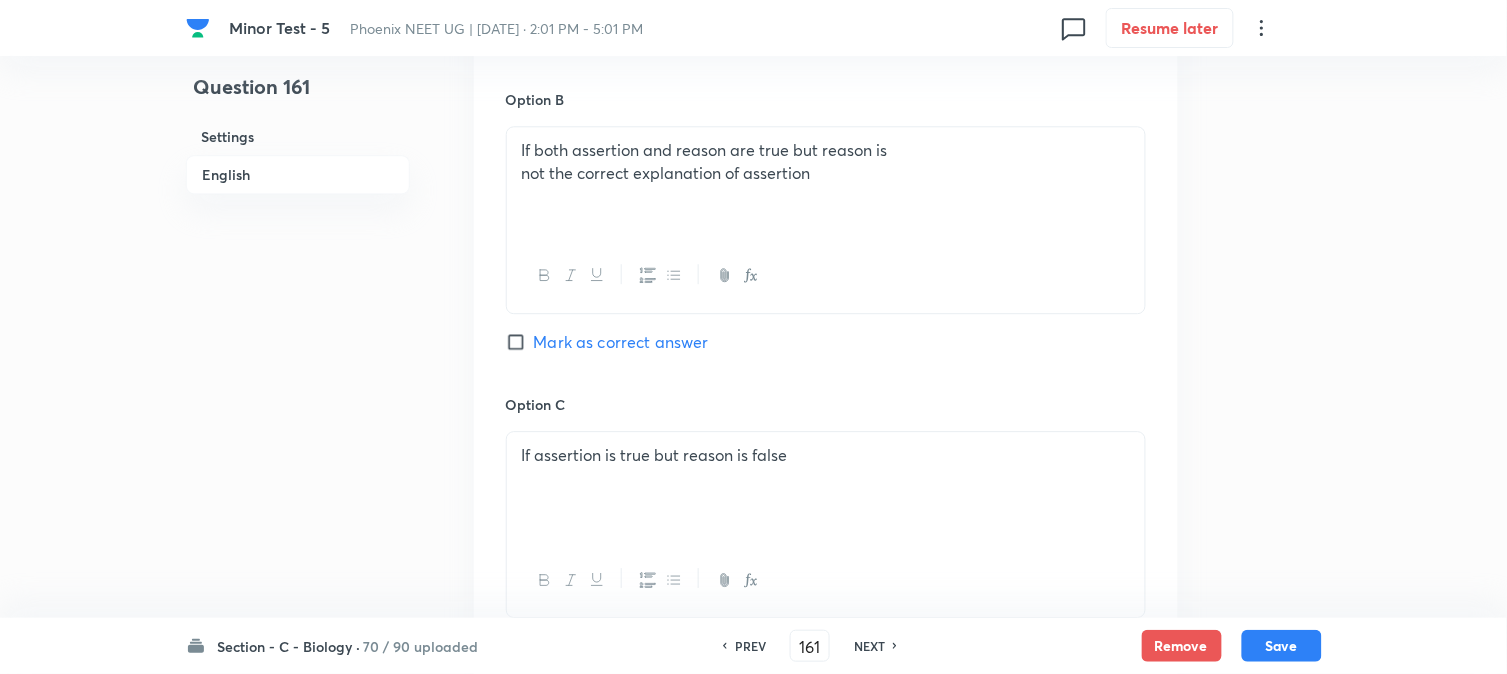 scroll, scrollTop: 1812, scrollLeft: 0, axis: vertical 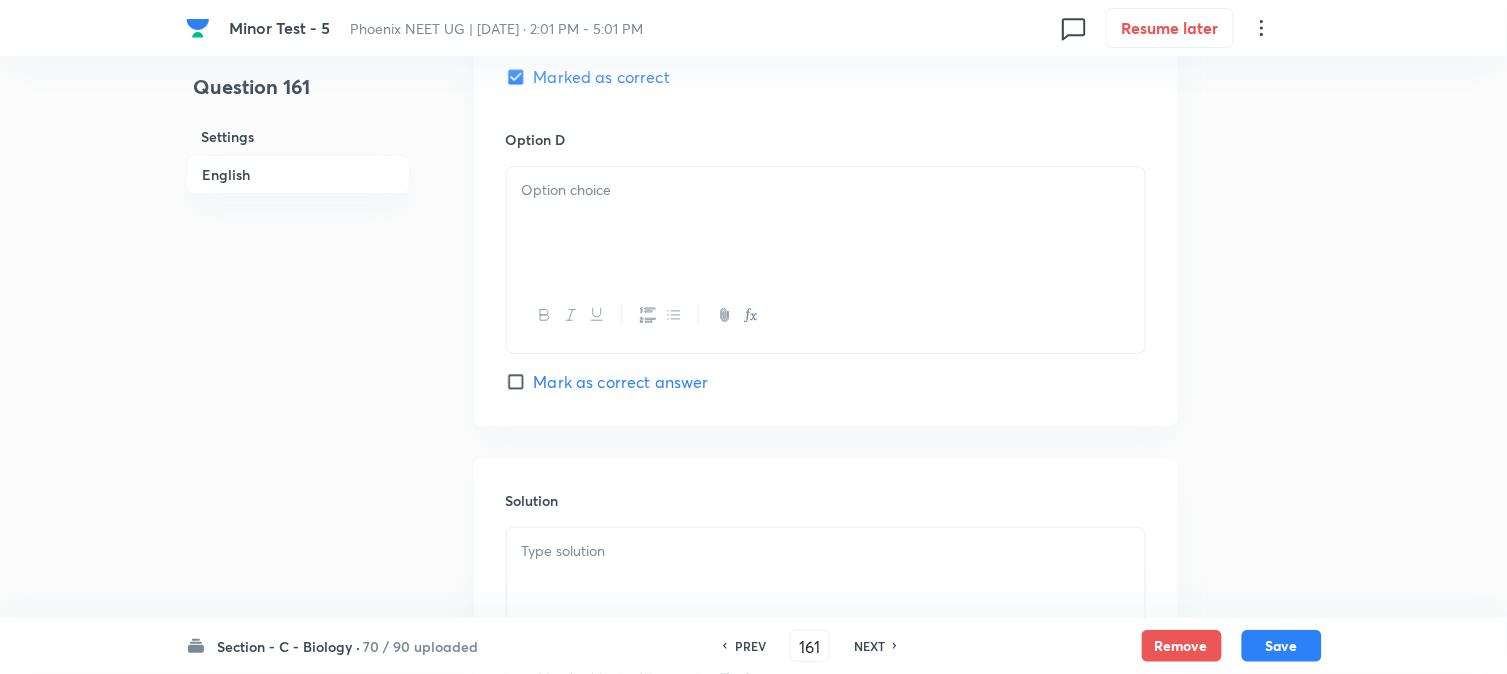 click at bounding box center [826, 223] 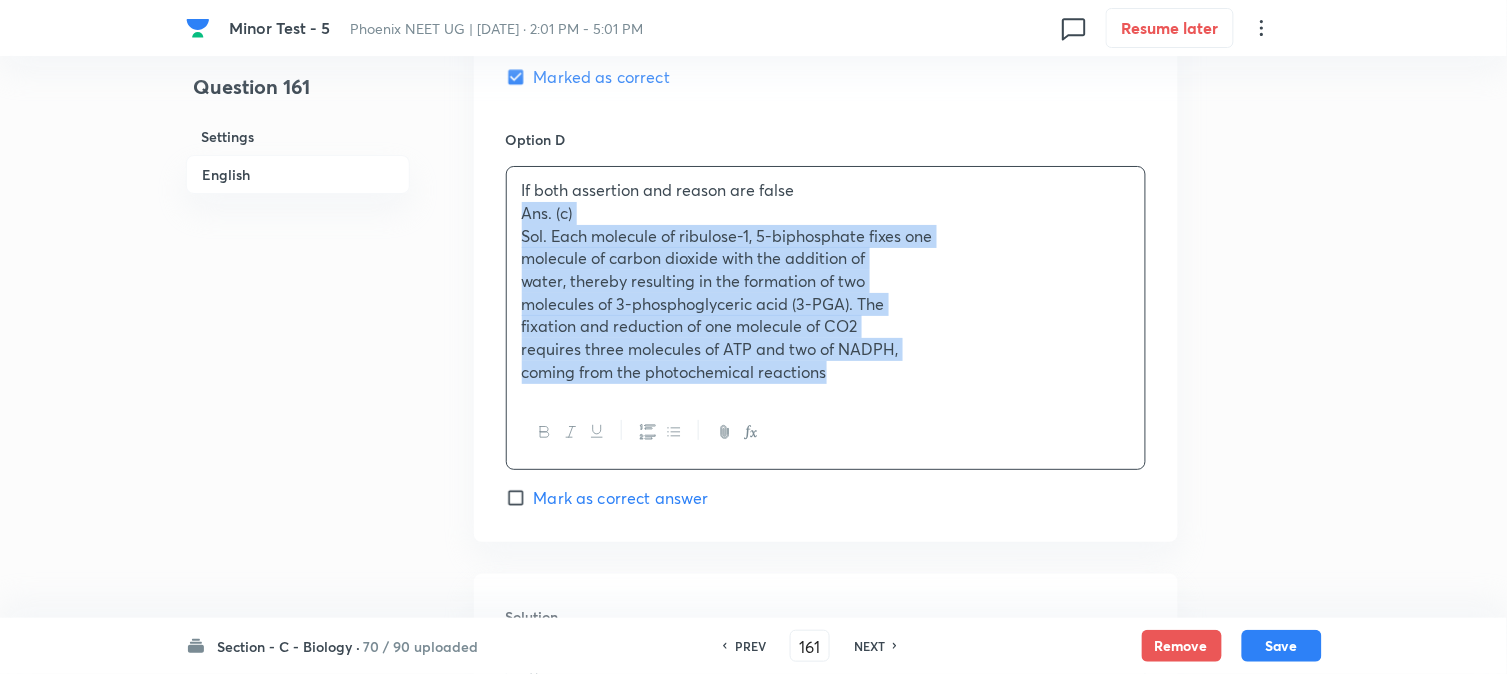 drag, startPoint x: 522, startPoint y: 218, endPoint x: 1090, endPoint y: 480, distance: 625.51416 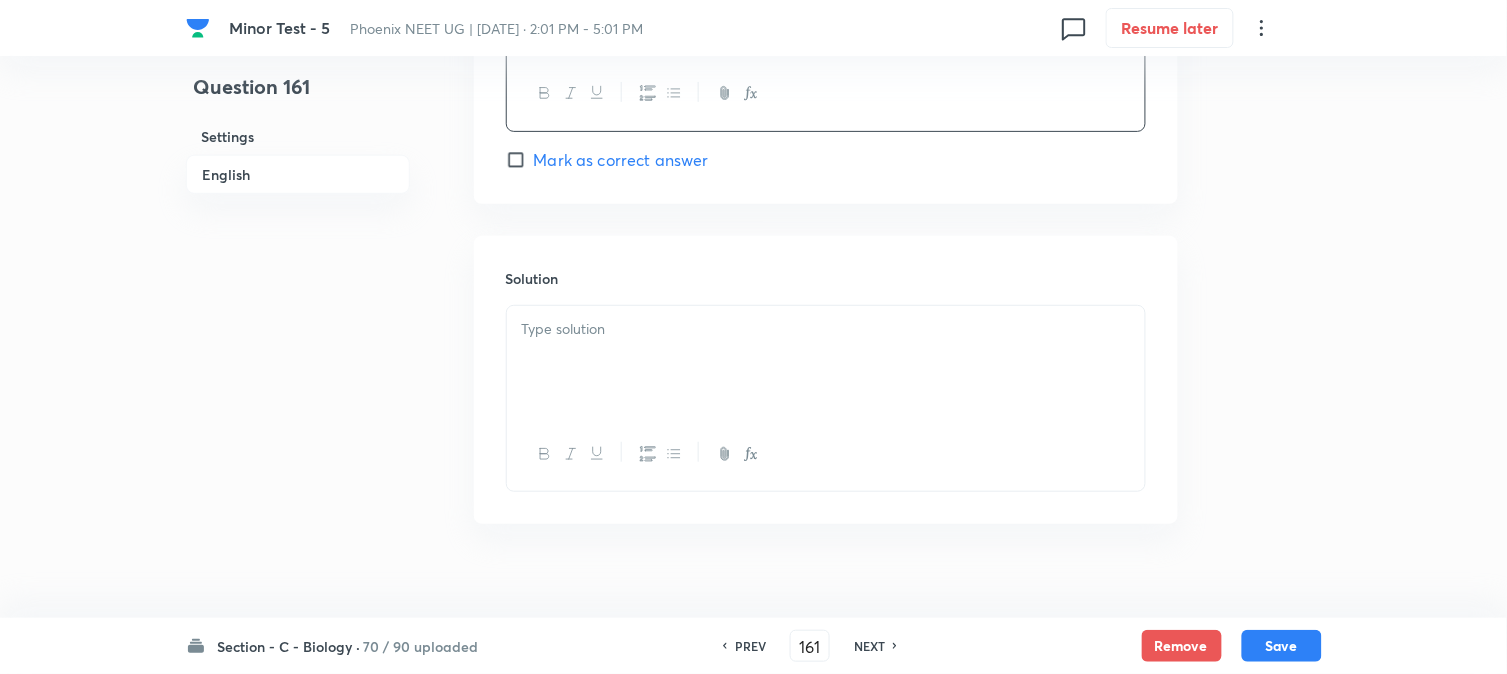 click at bounding box center [826, 362] 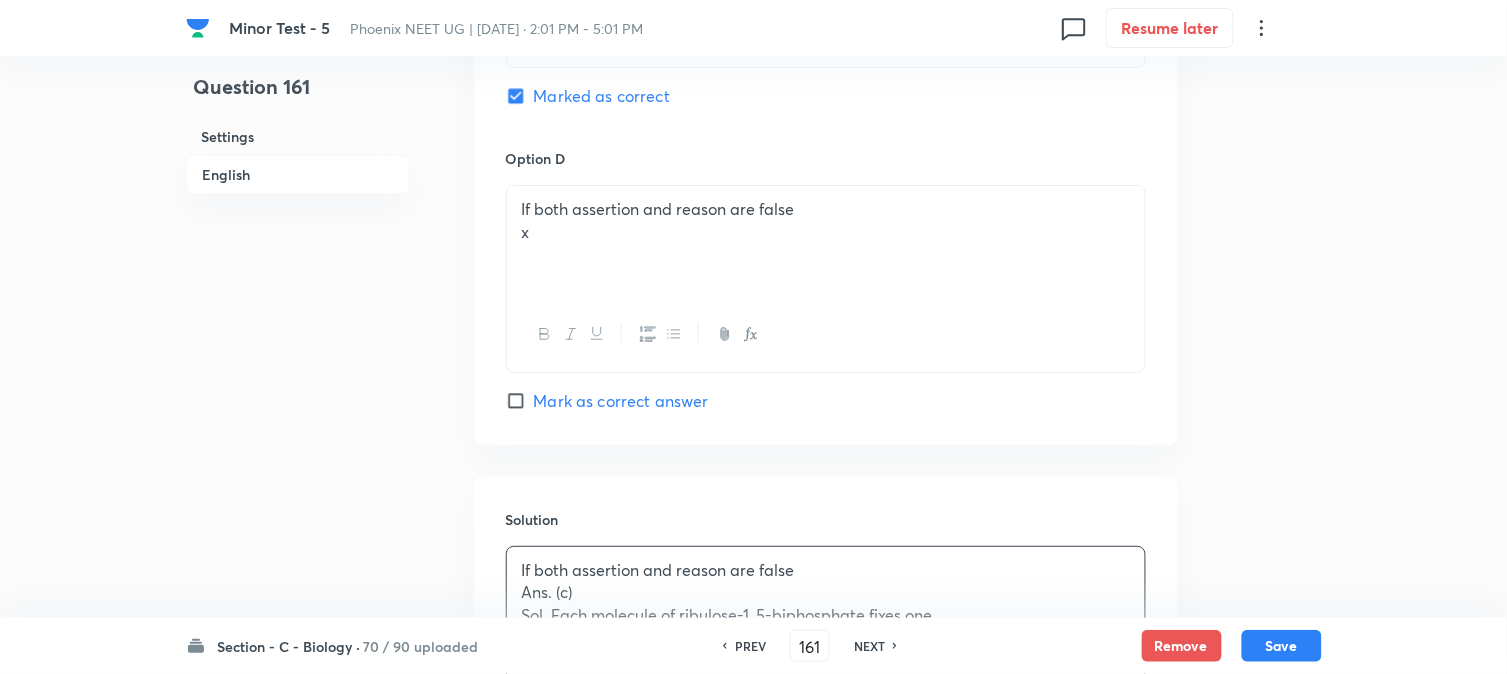 scroll, scrollTop: 1812, scrollLeft: 0, axis: vertical 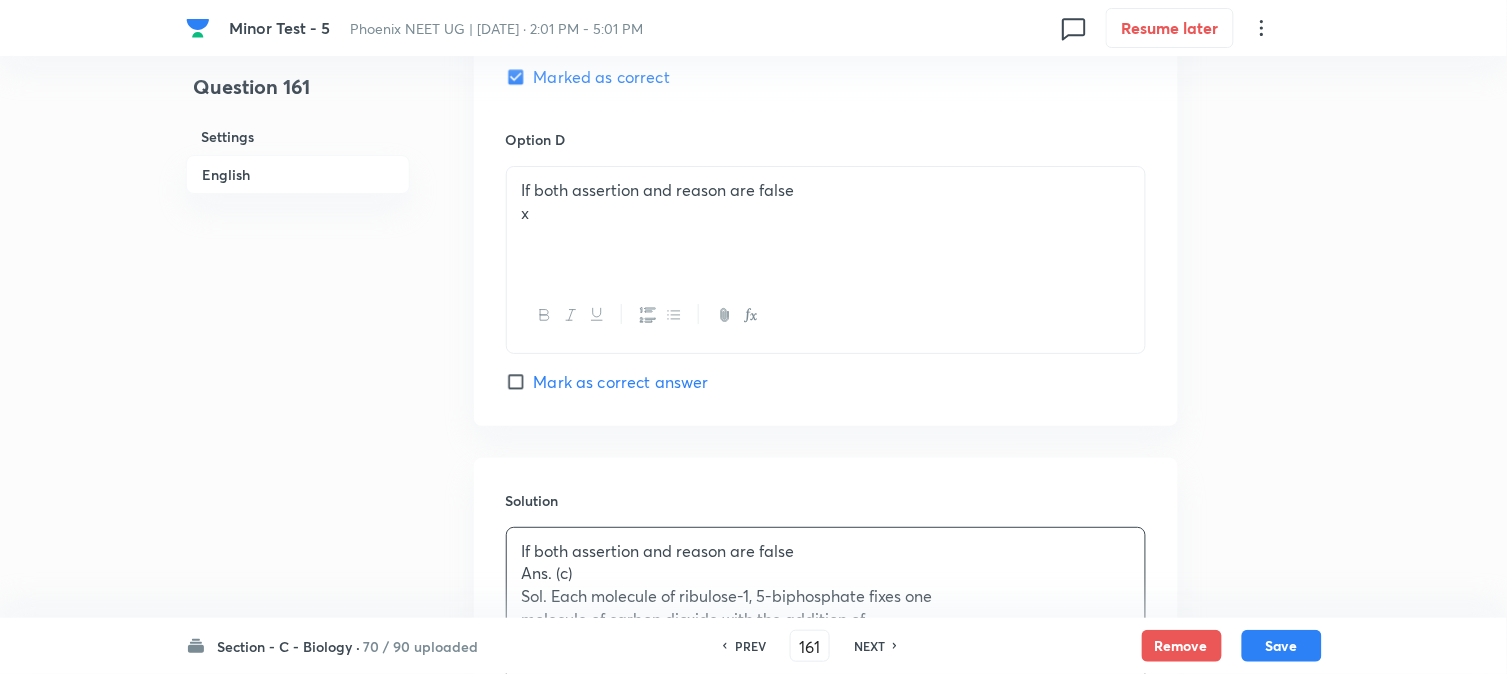 click on "If both assertion and reason are false x" at bounding box center [826, 223] 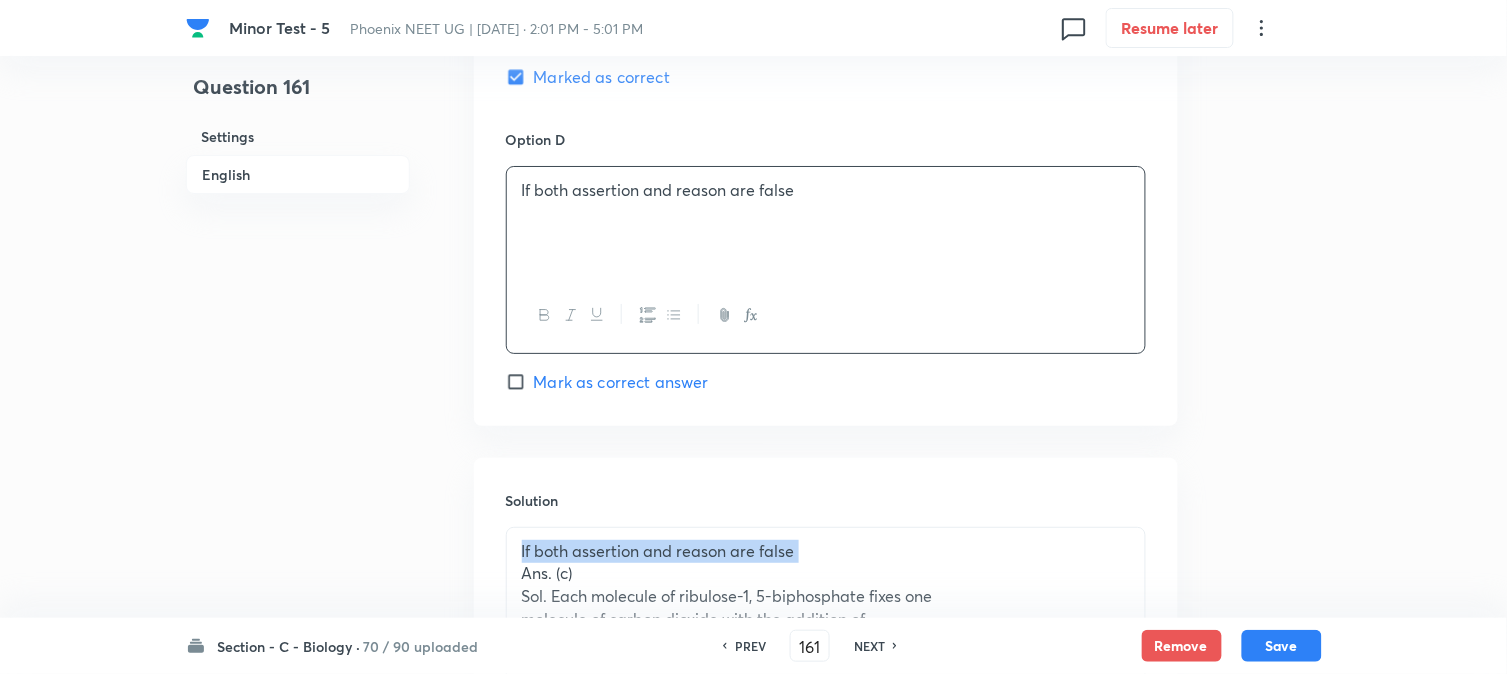 drag, startPoint x: 516, startPoint y: 586, endPoint x: 516, endPoint y: 546, distance: 40 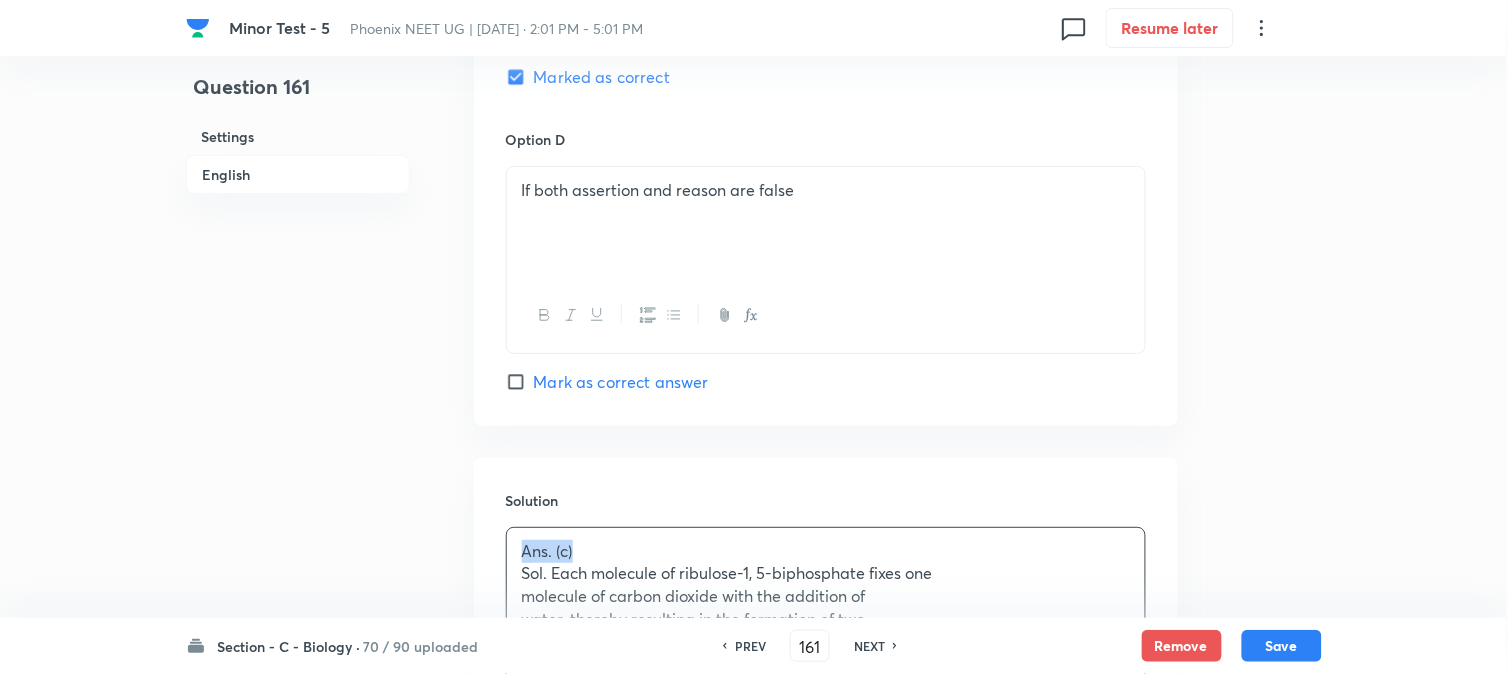 type 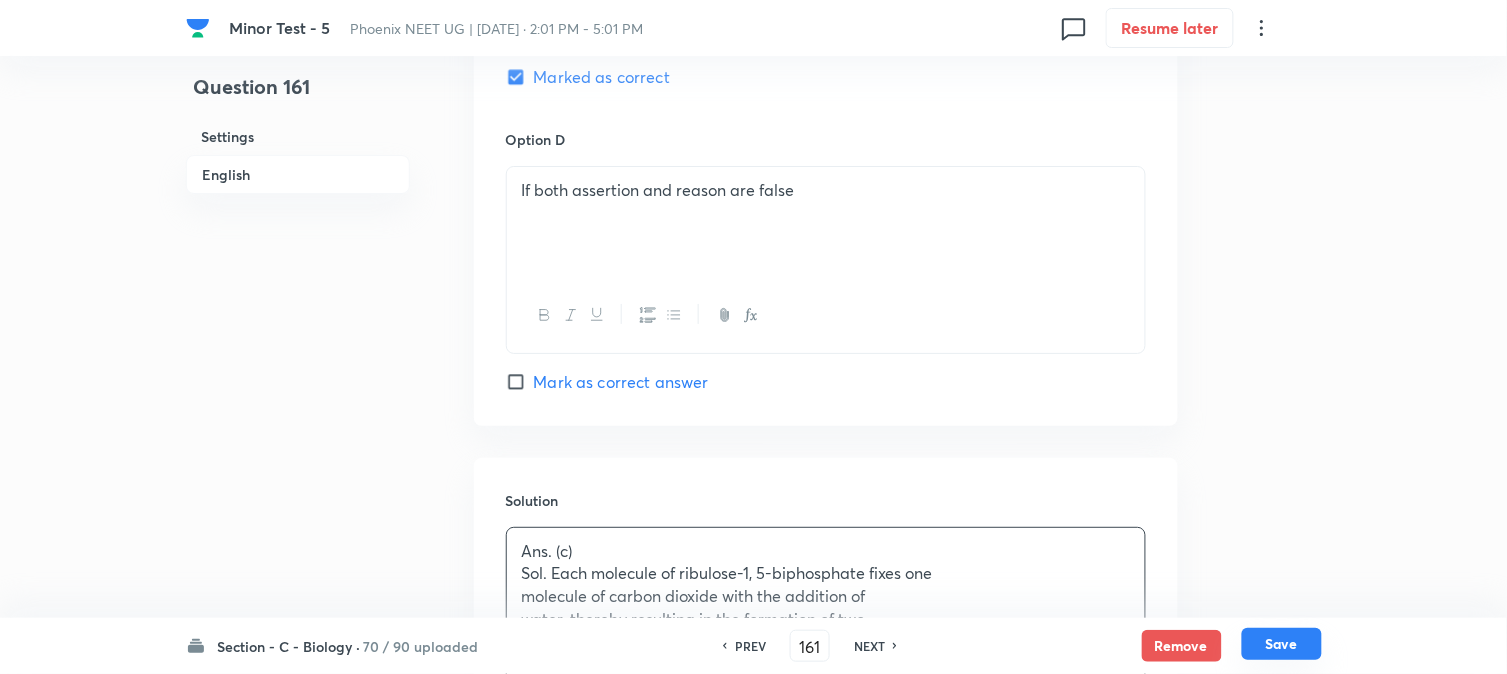 click on "Save" at bounding box center [1282, 644] 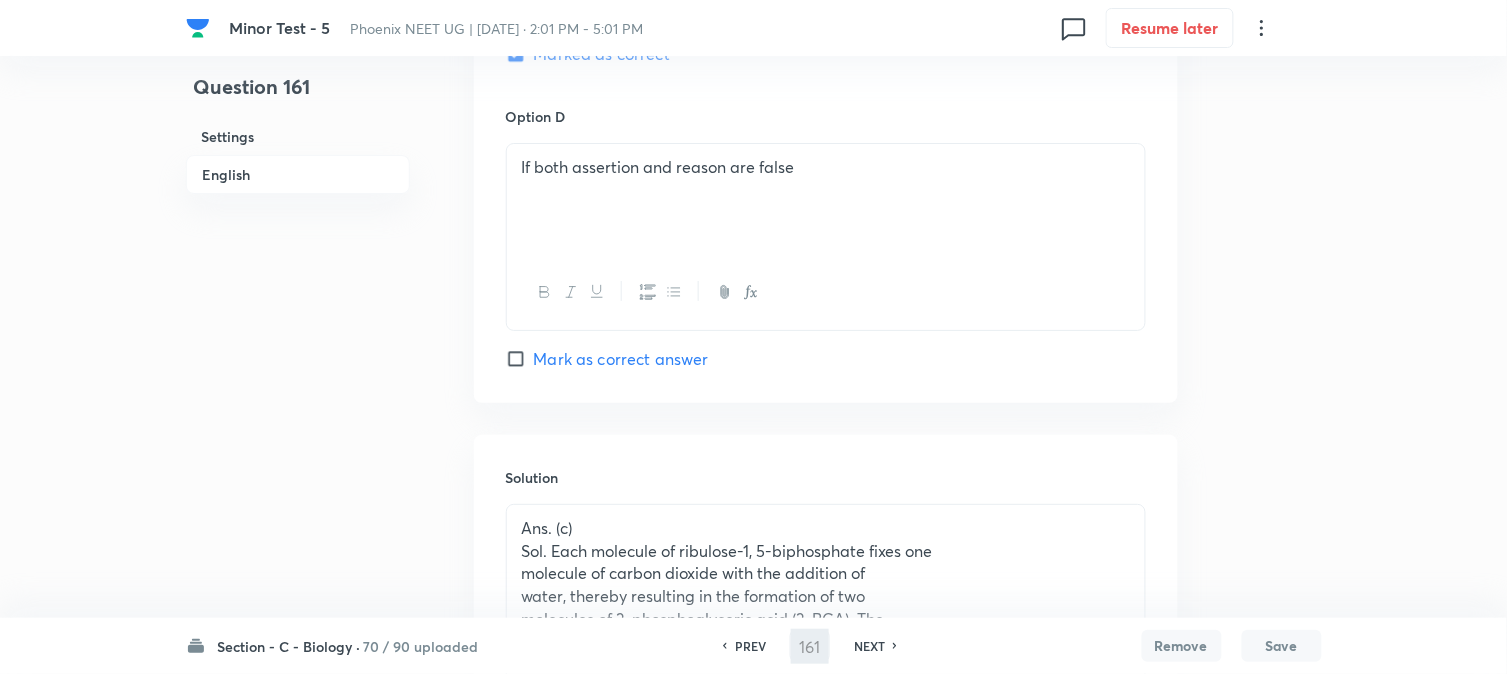 type on "162" 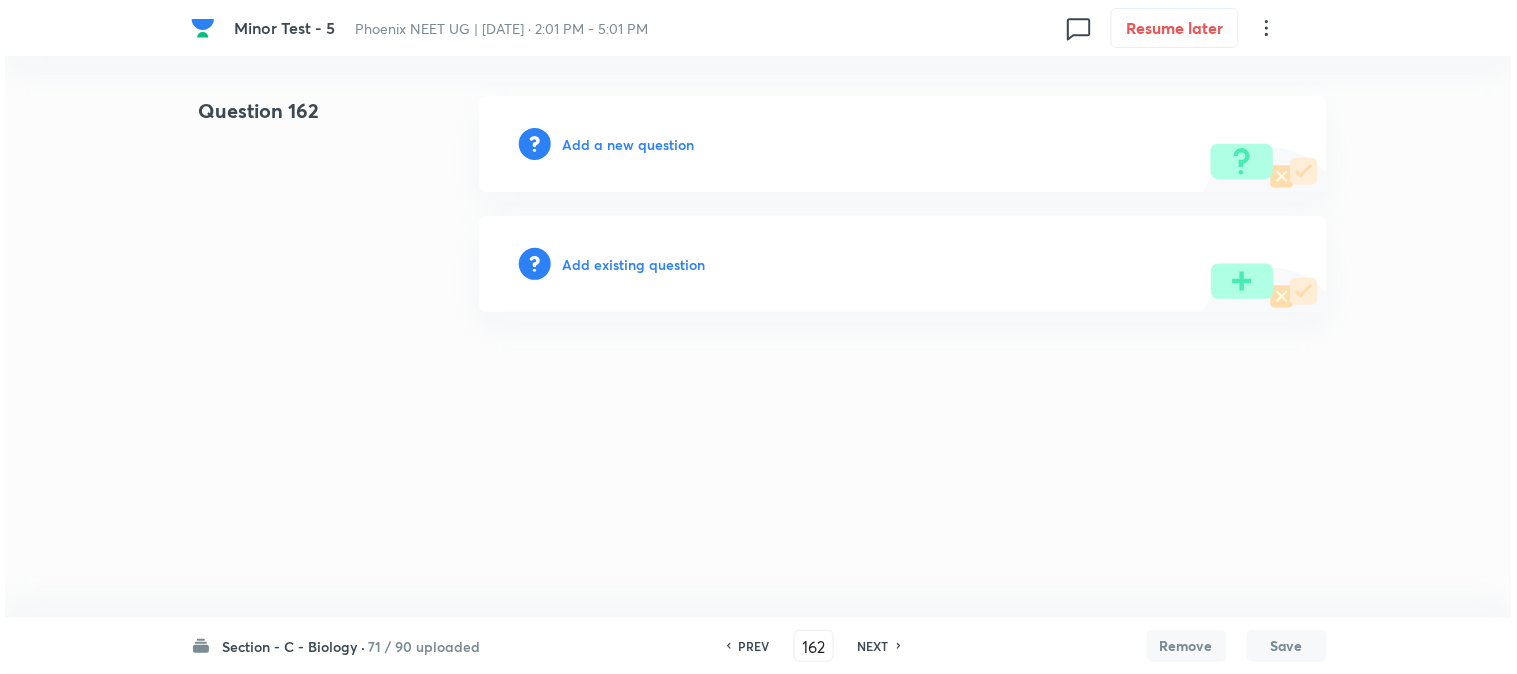 scroll, scrollTop: 0, scrollLeft: 0, axis: both 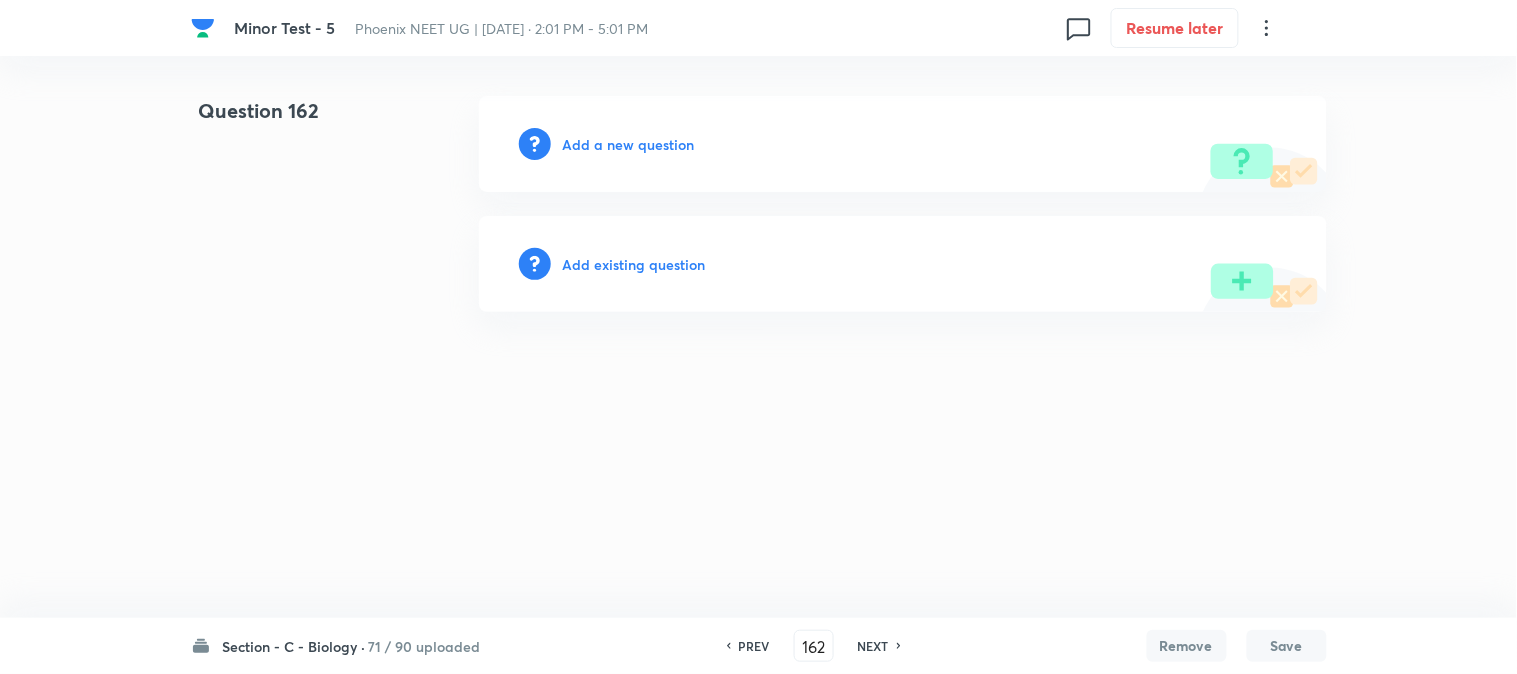 type 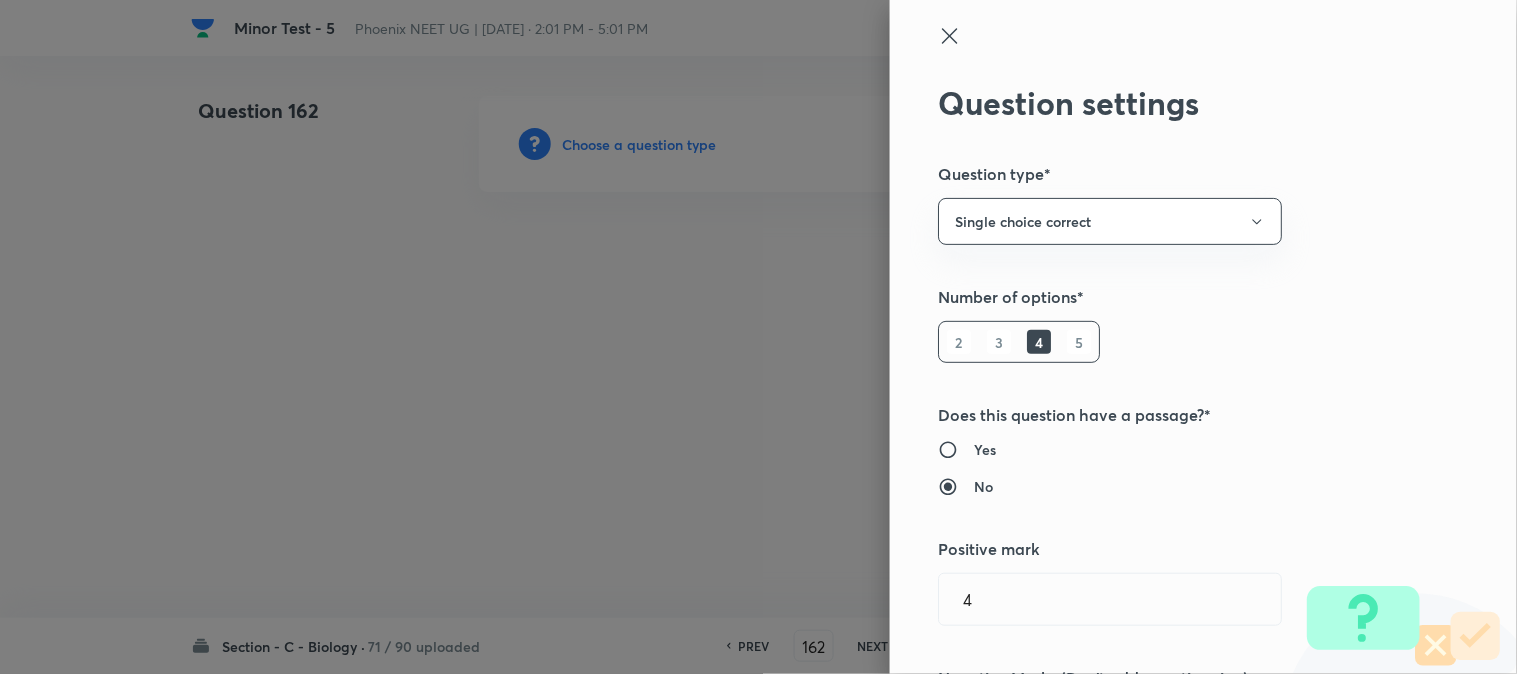 type 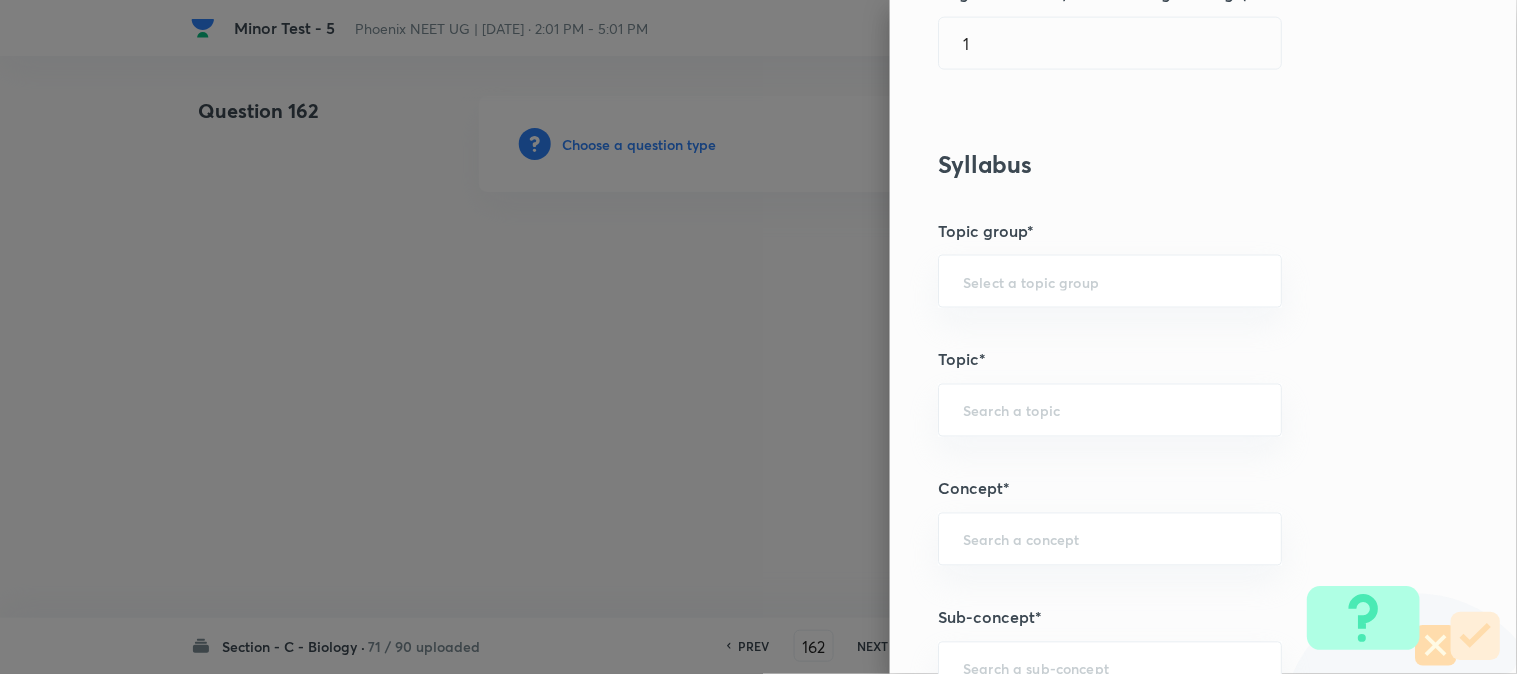 scroll, scrollTop: 1180, scrollLeft: 0, axis: vertical 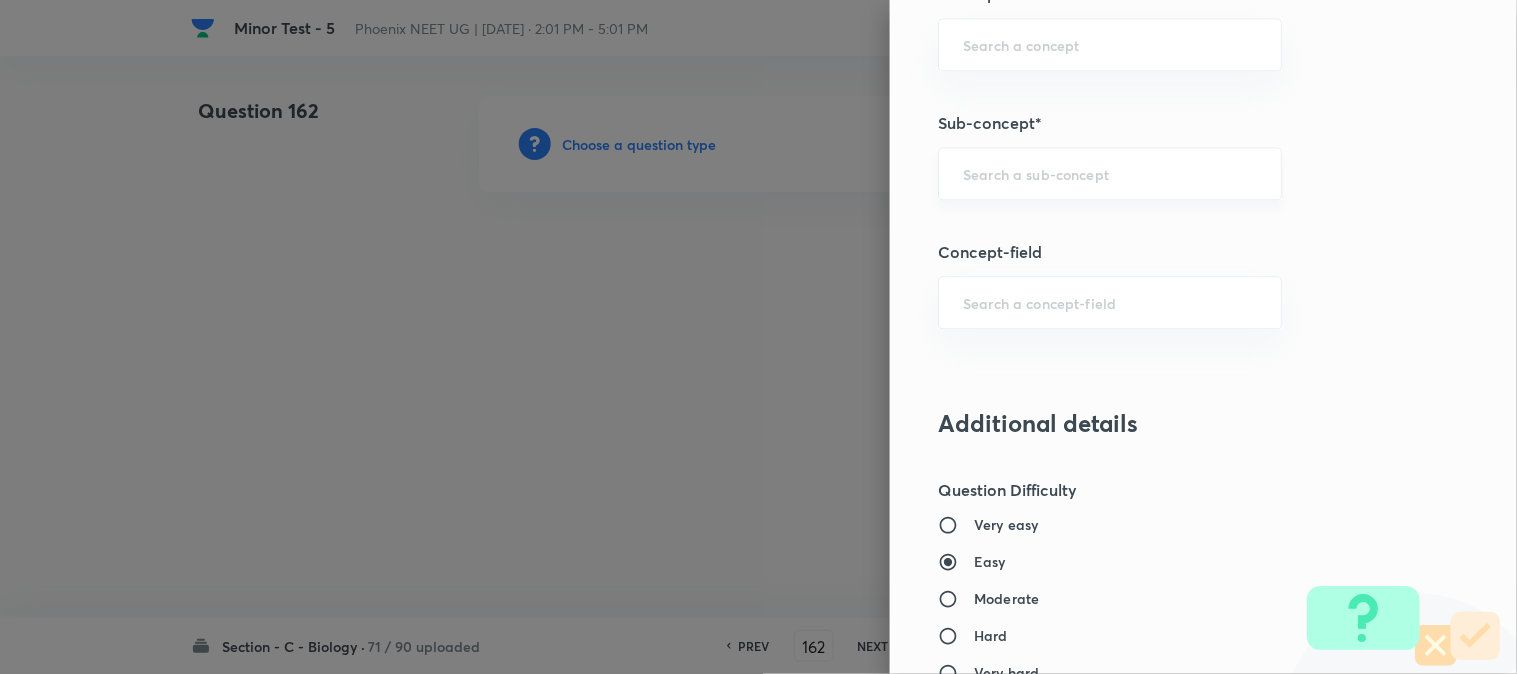 drag, startPoint x: 1010, startPoint y: 185, endPoint x: 1011, endPoint y: 165, distance: 20.024984 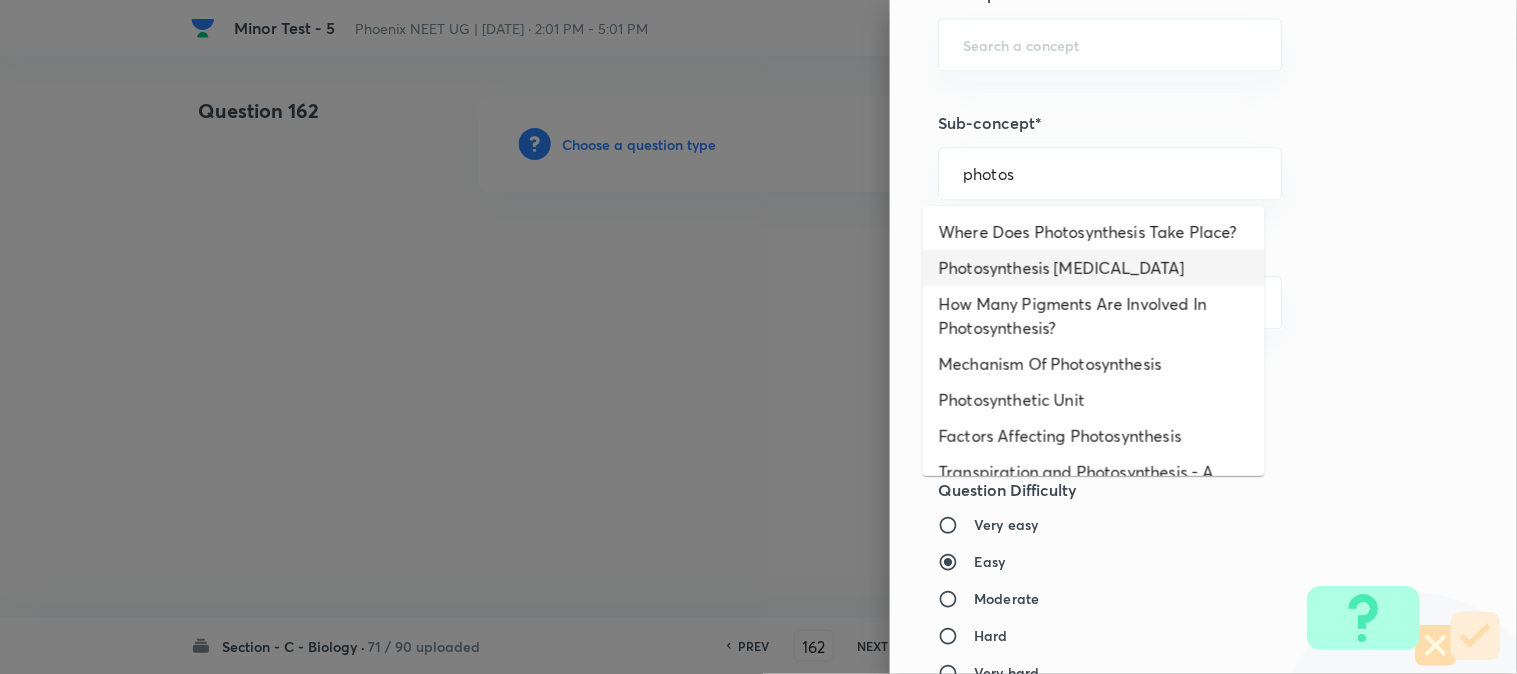 click on "Photosynthesis Organelle" at bounding box center [1094, 268] 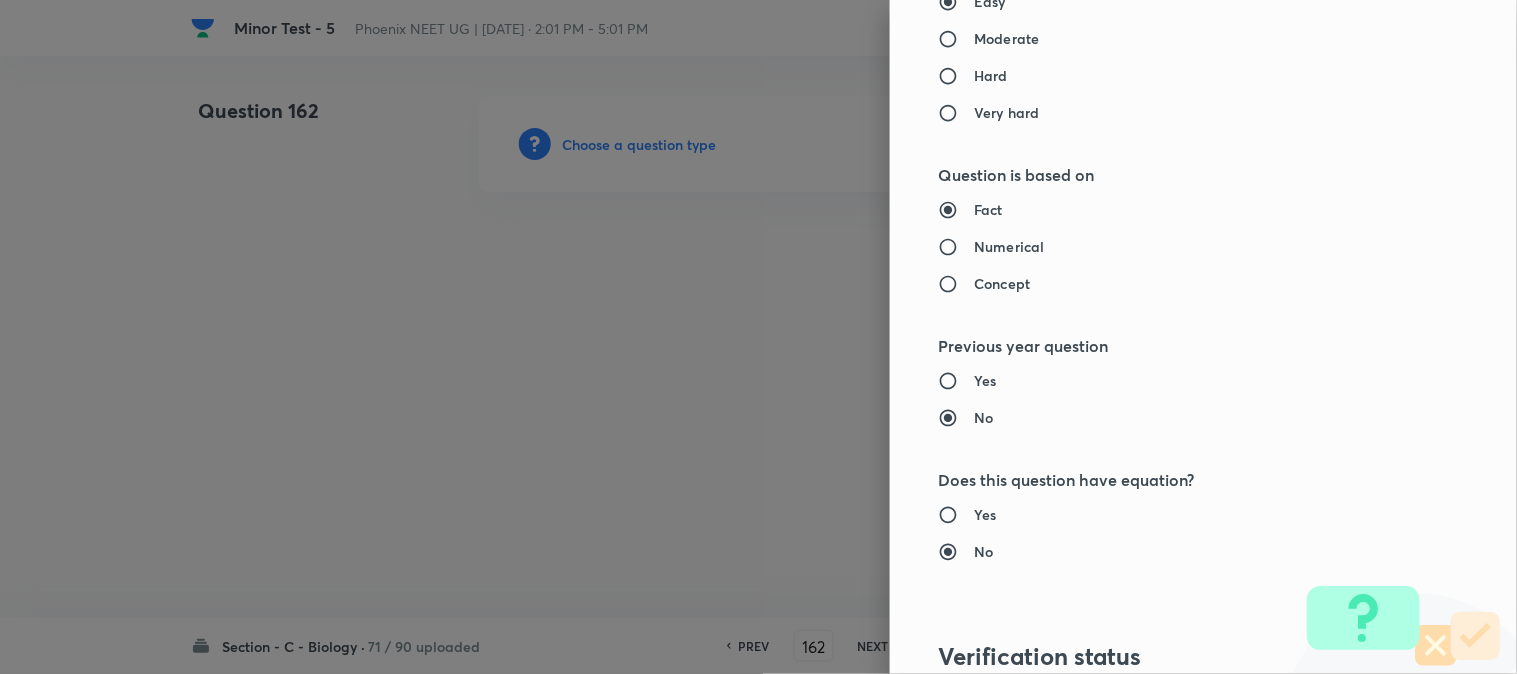 type on "Biology" 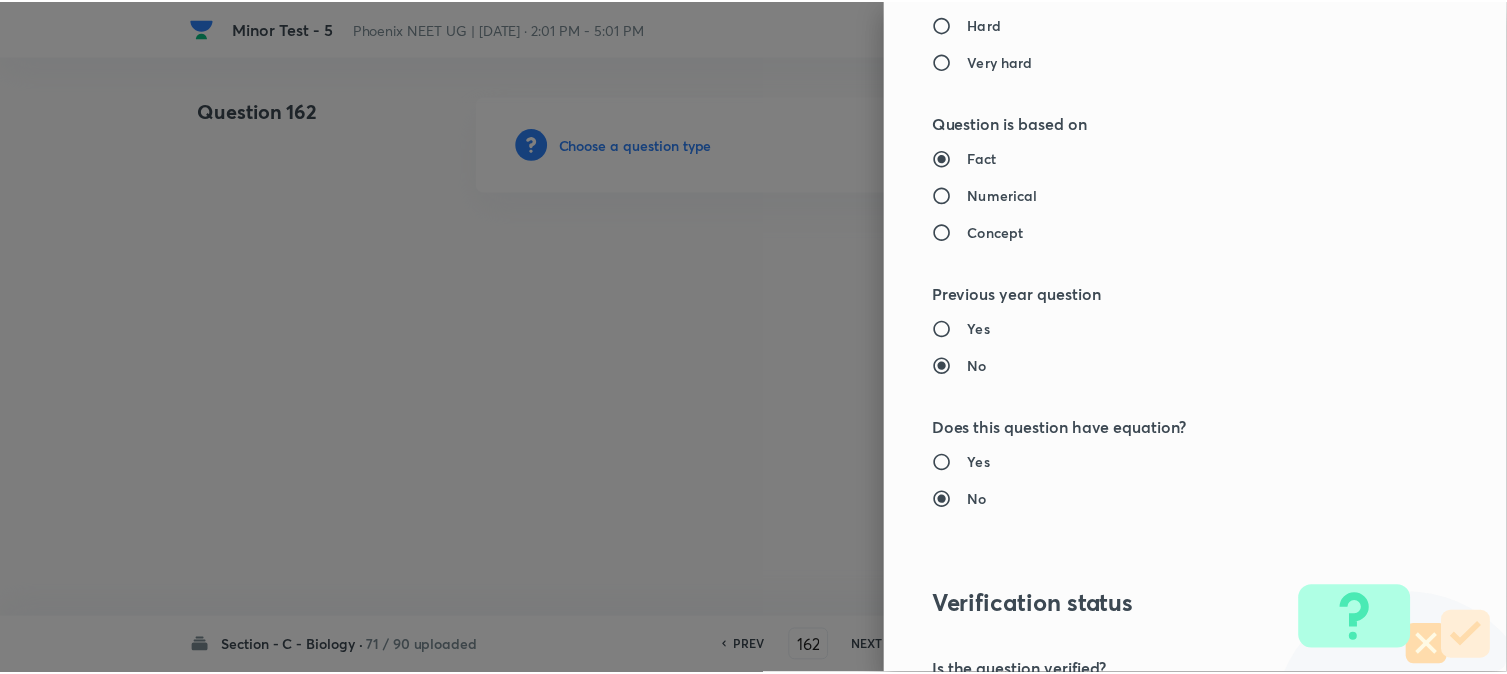 scroll, scrollTop: 2052, scrollLeft: 0, axis: vertical 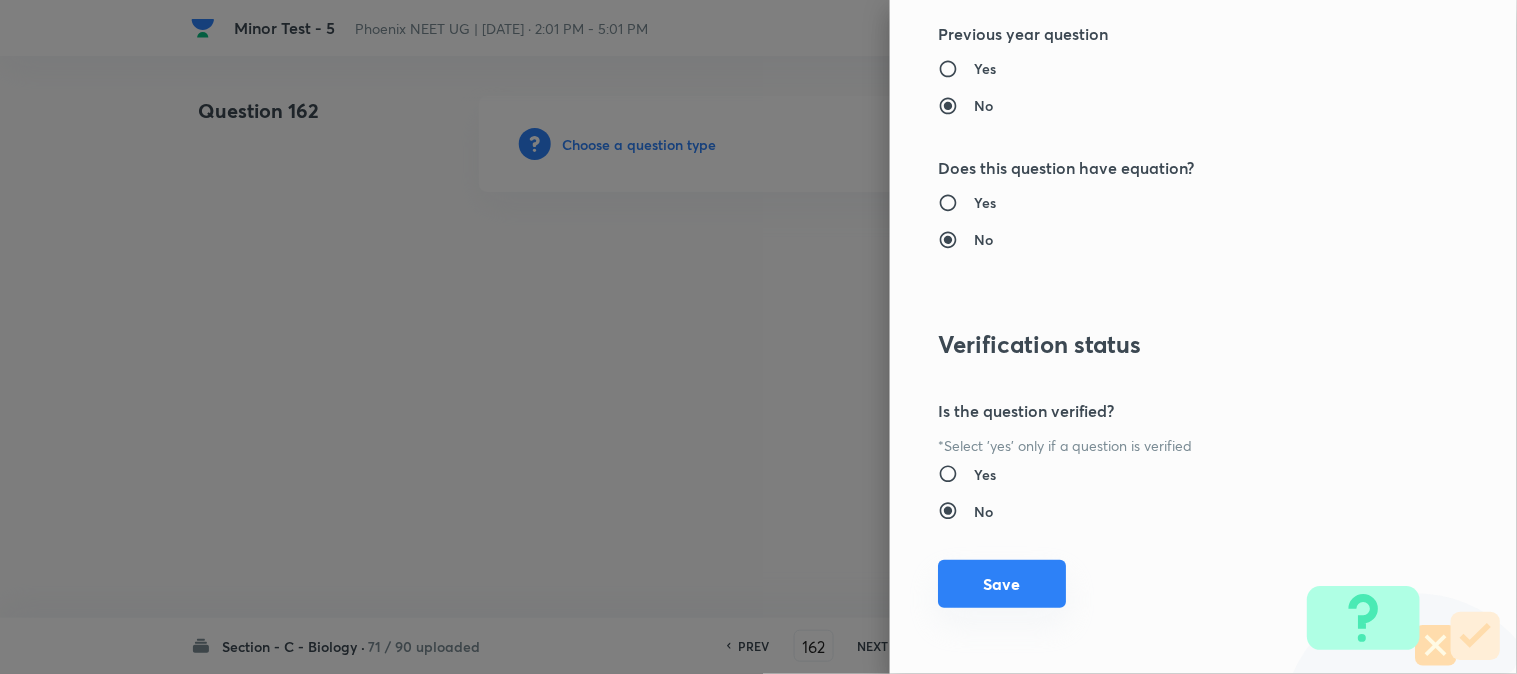 click on "Save" at bounding box center (1002, 584) 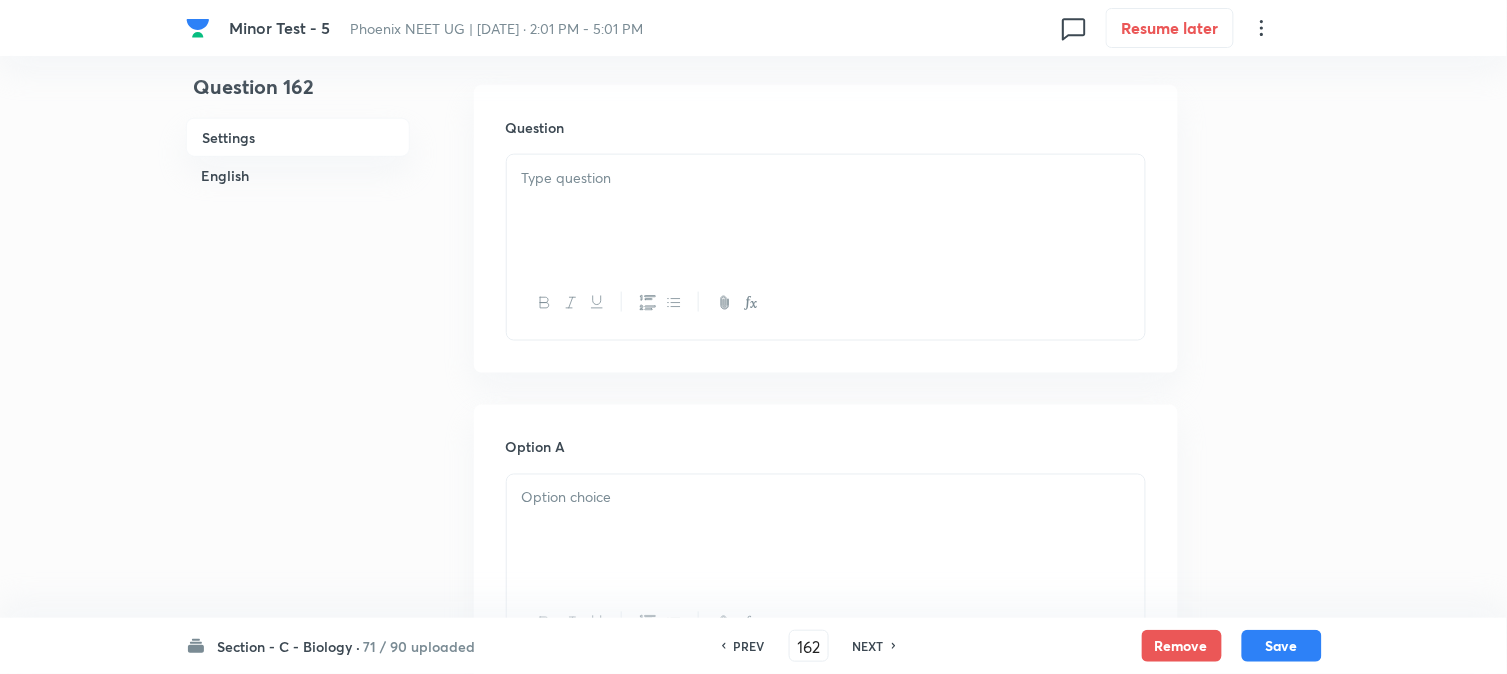 scroll, scrollTop: 590, scrollLeft: 0, axis: vertical 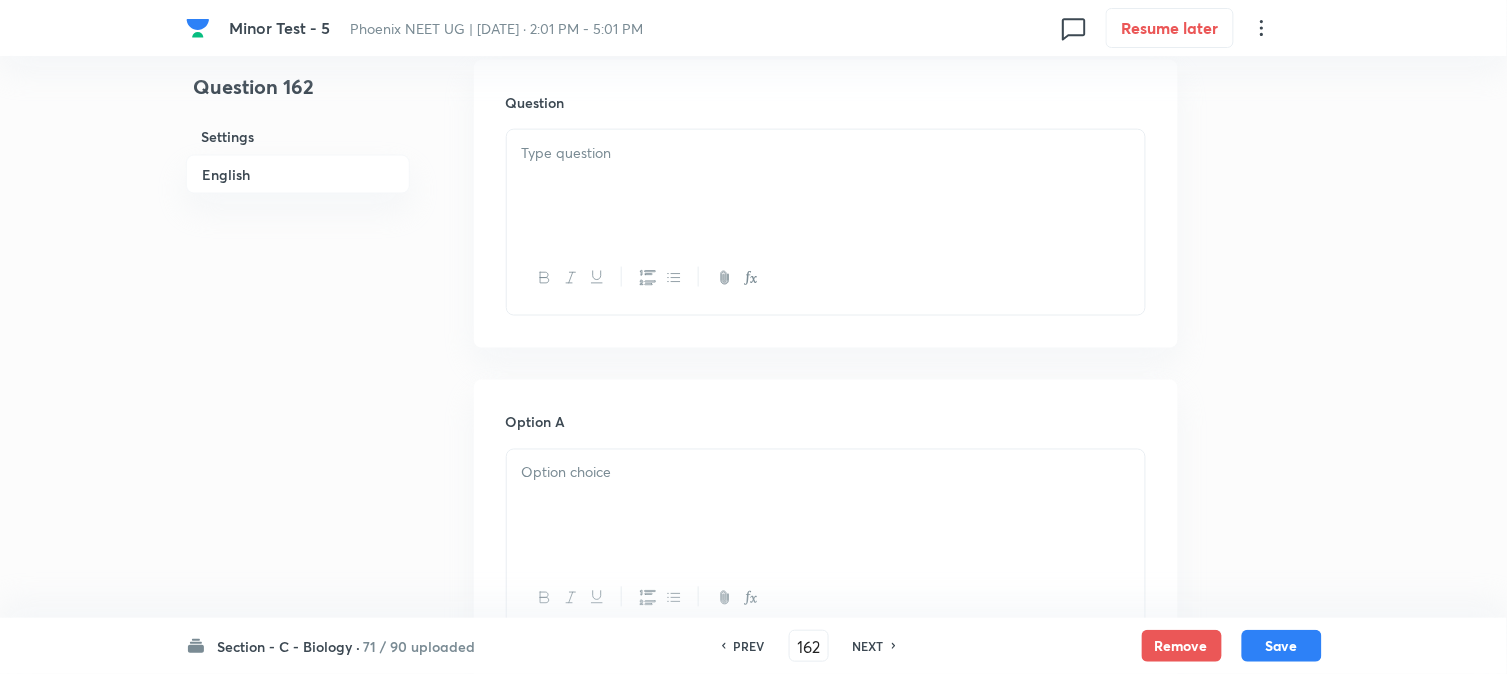 click at bounding box center (826, 186) 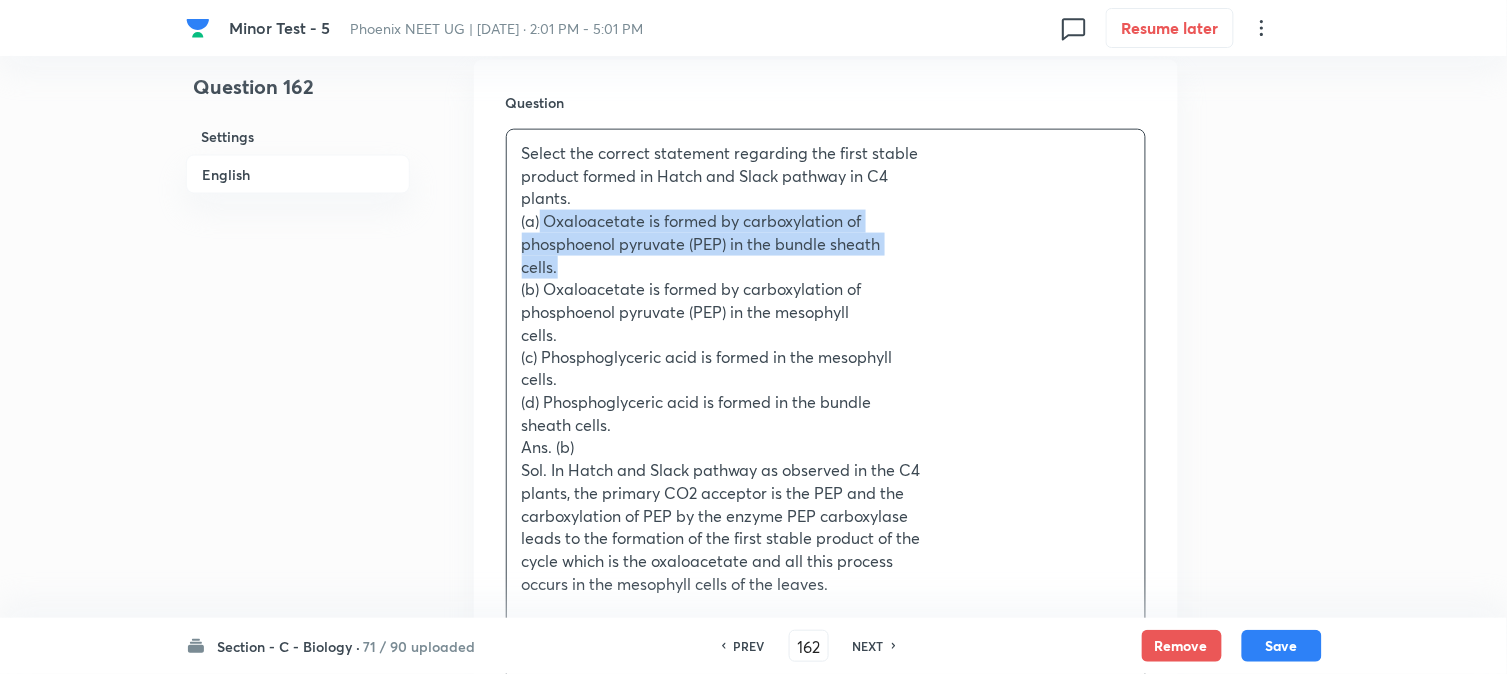 drag, startPoint x: 541, startPoint y: 221, endPoint x: 675, endPoint y: 276, distance: 144.84819 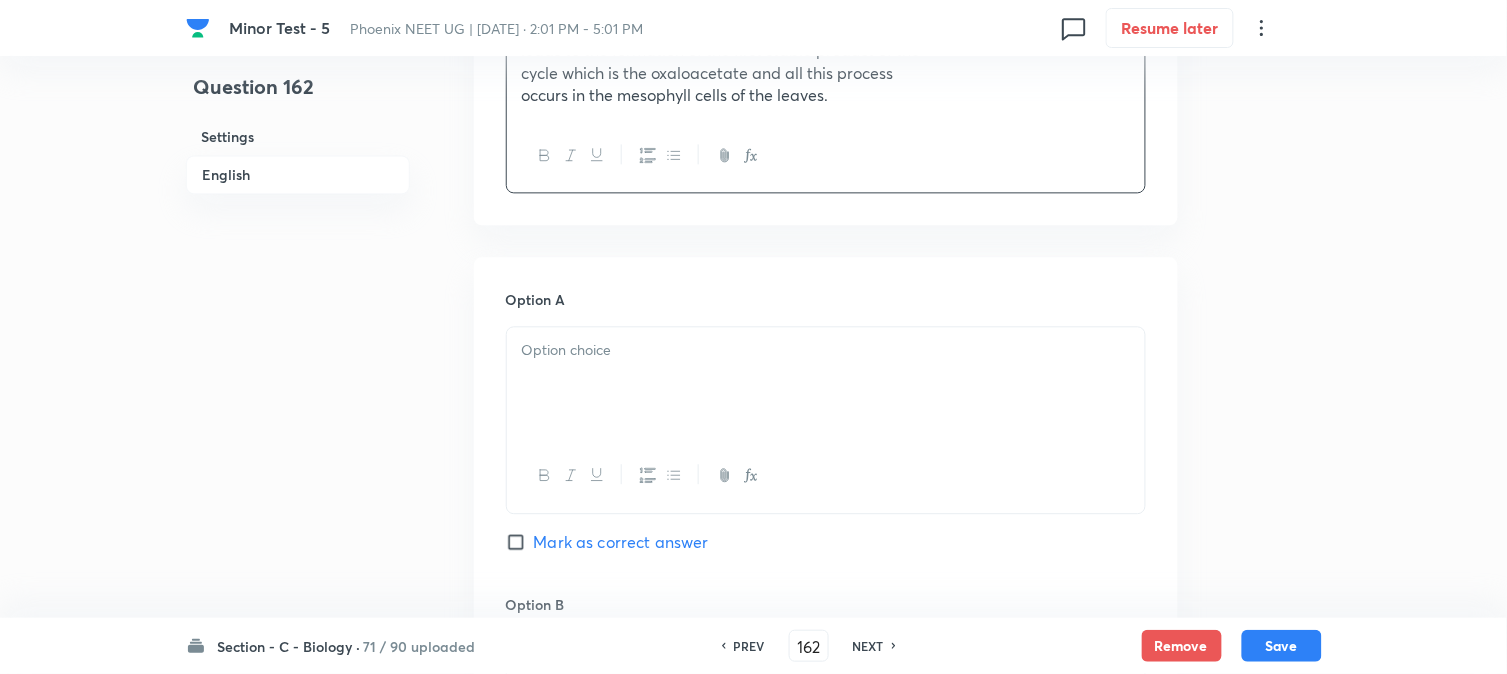 click at bounding box center [826, 383] 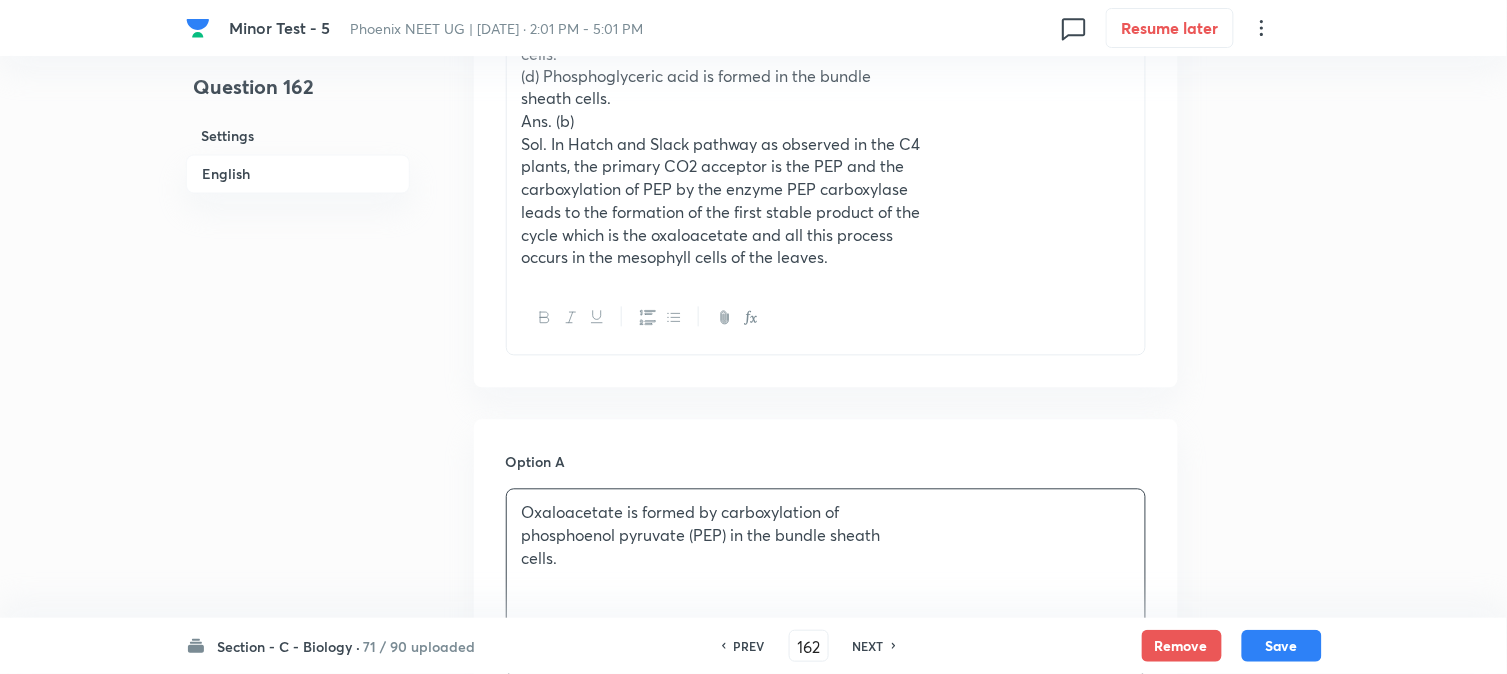 scroll, scrollTop: 590, scrollLeft: 0, axis: vertical 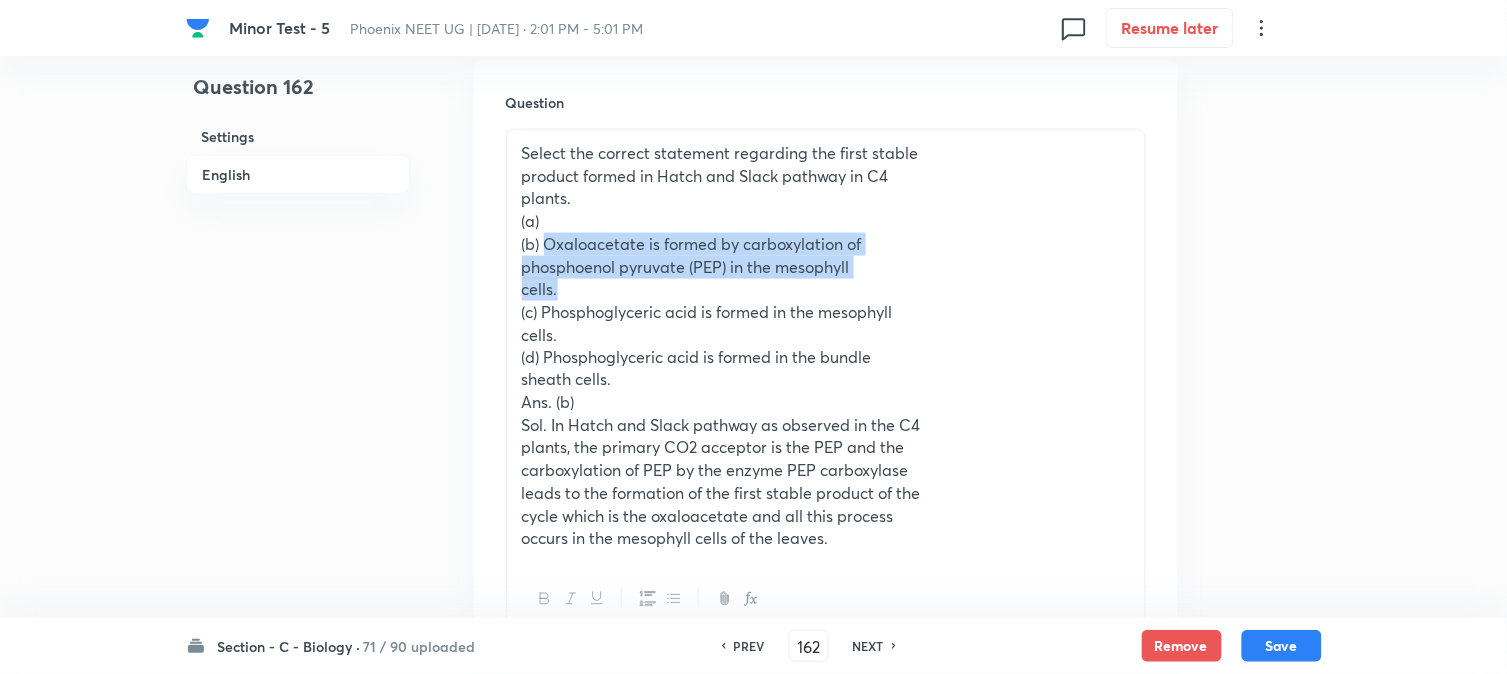 drag, startPoint x: 550, startPoint y: 248, endPoint x: 588, endPoint y: 288, distance: 55.17246 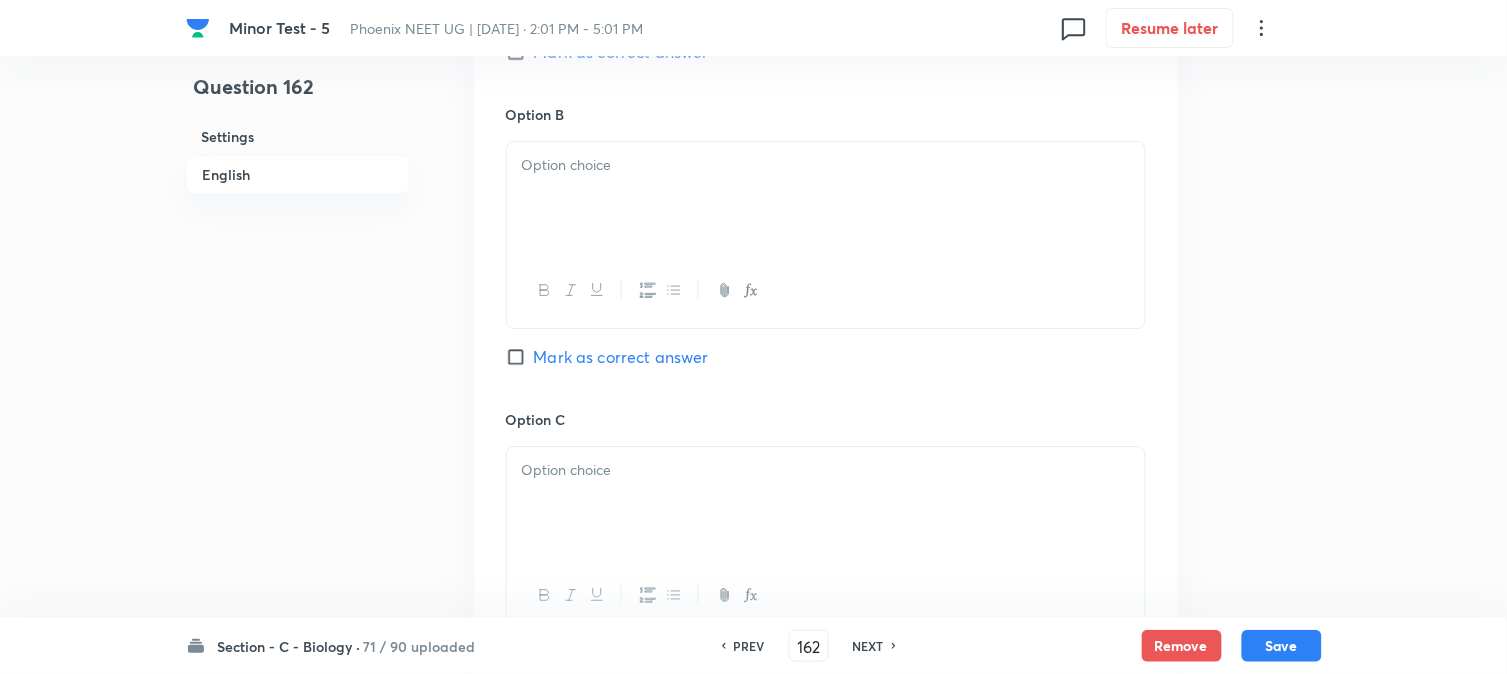 click at bounding box center [826, 198] 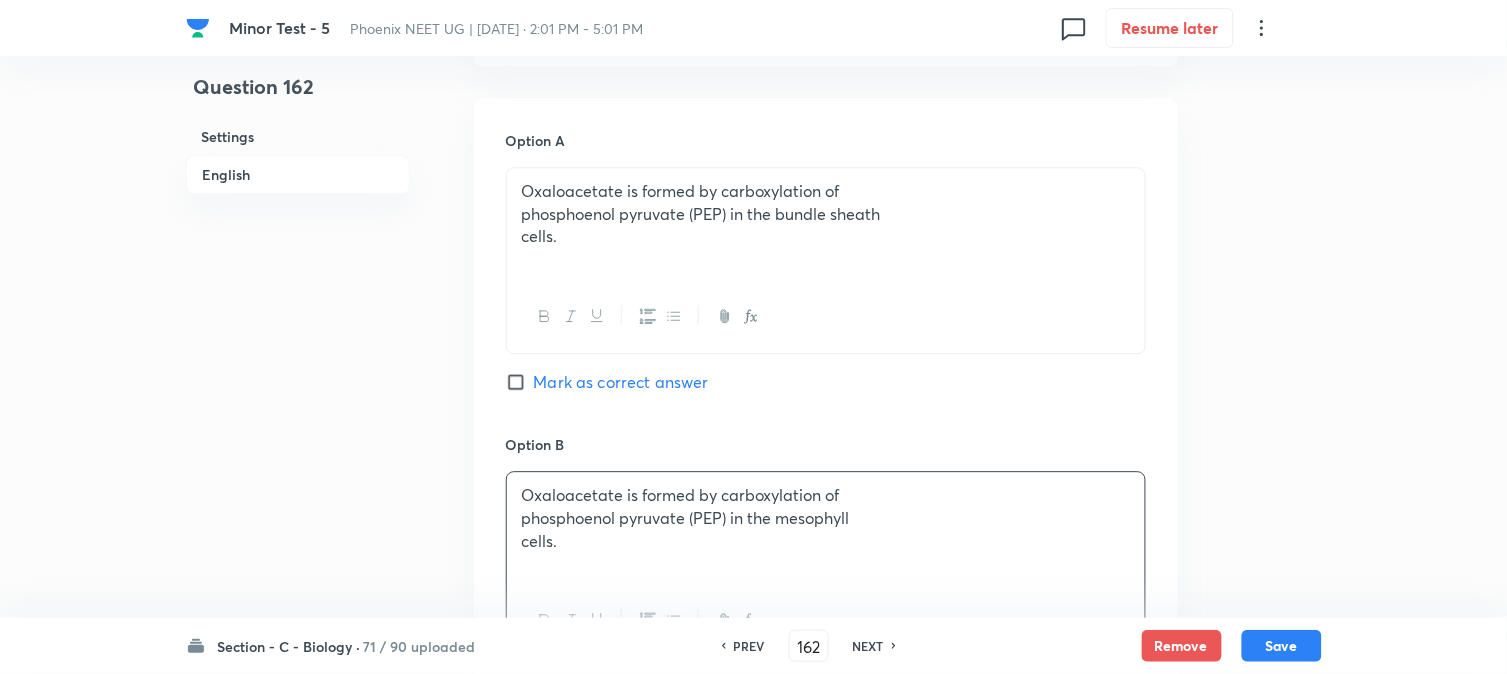 scroll, scrollTop: 701, scrollLeft: 0, axis: vertical 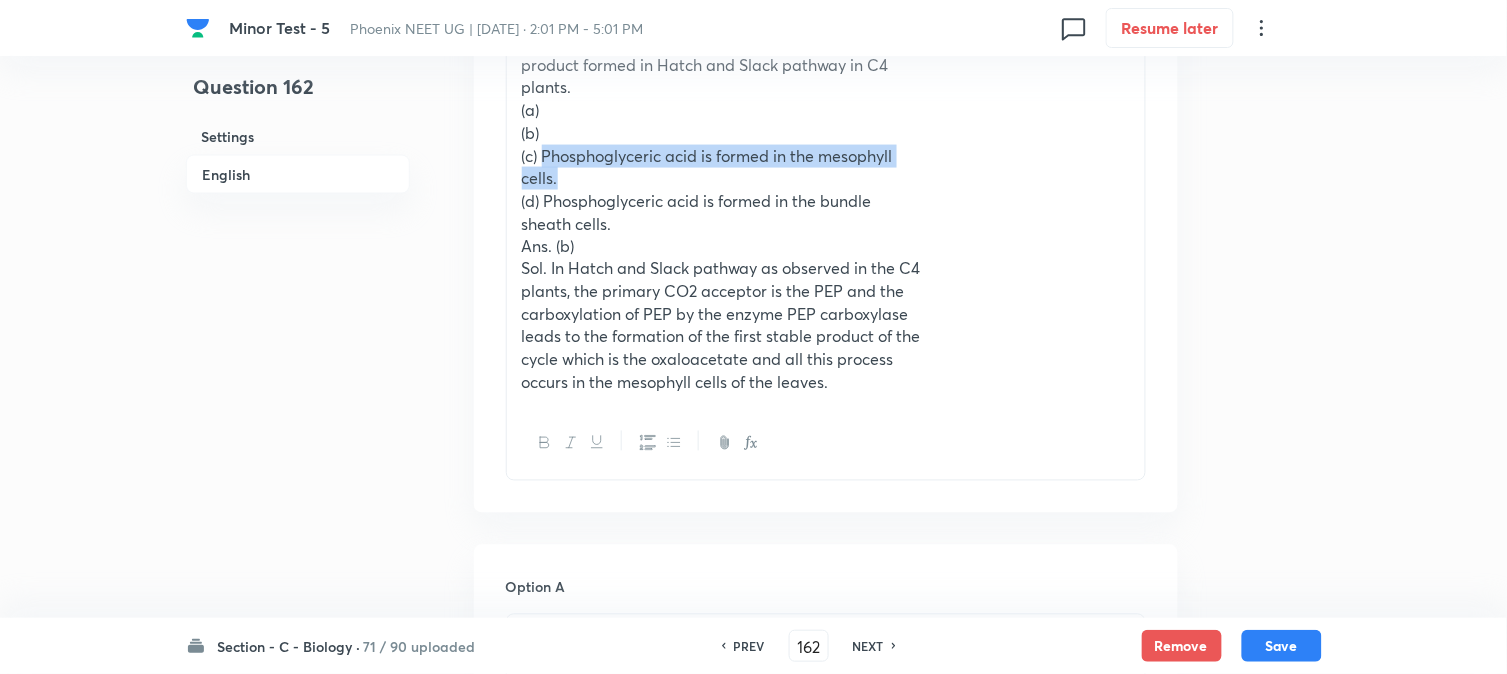 drag, startPoint x: 547, startPoint y: 157, endPoint x: 575, endPoint y: 177, distance: 34.4093 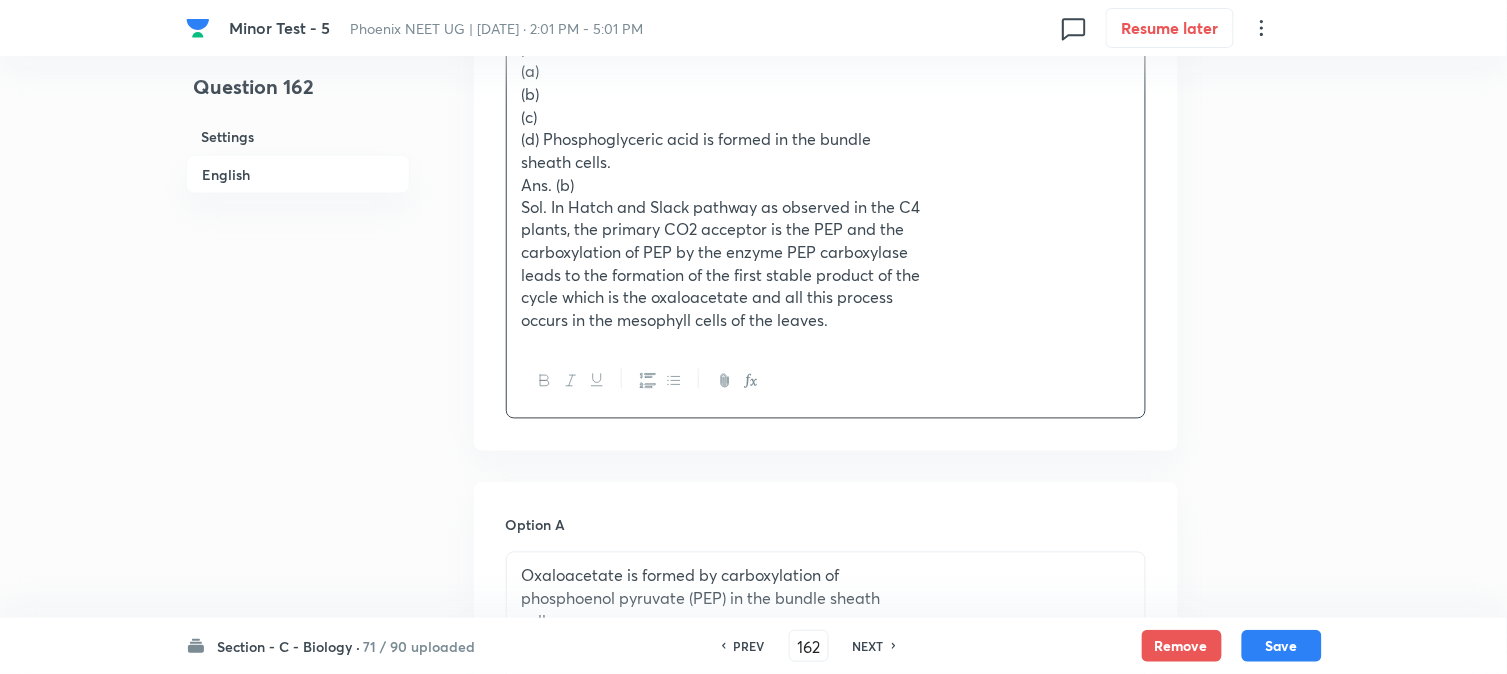 scroll, scrollTop: 1701, scrollLeft: 0, axis: vertical 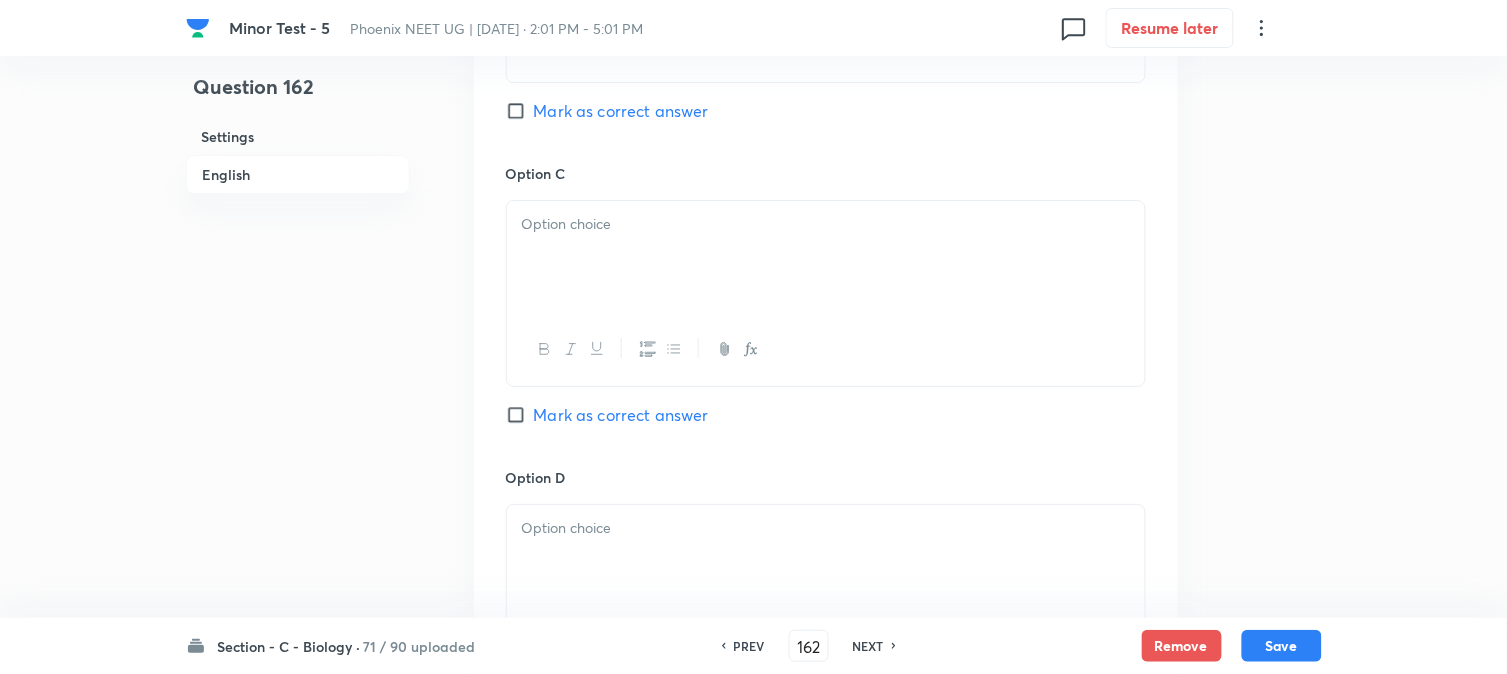 paste 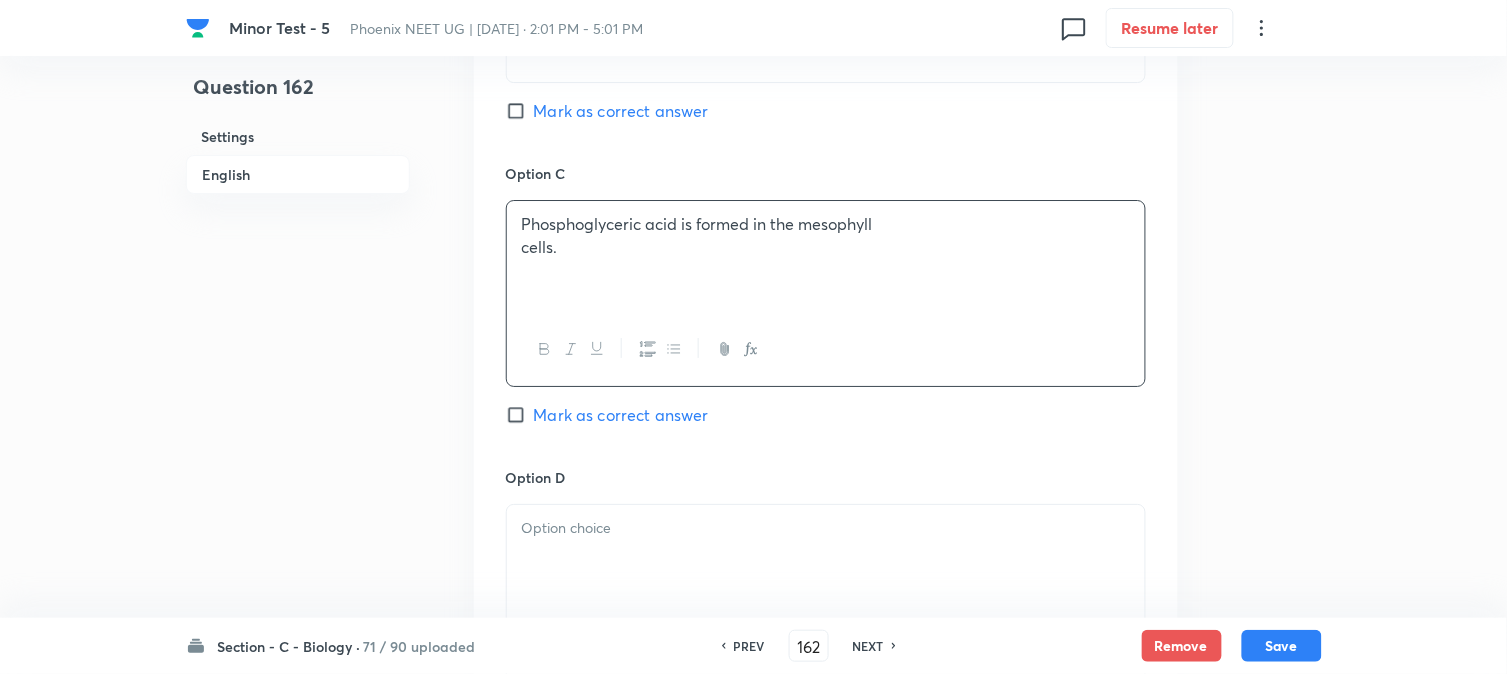 click on "cells." at bounding box center (826, 247) 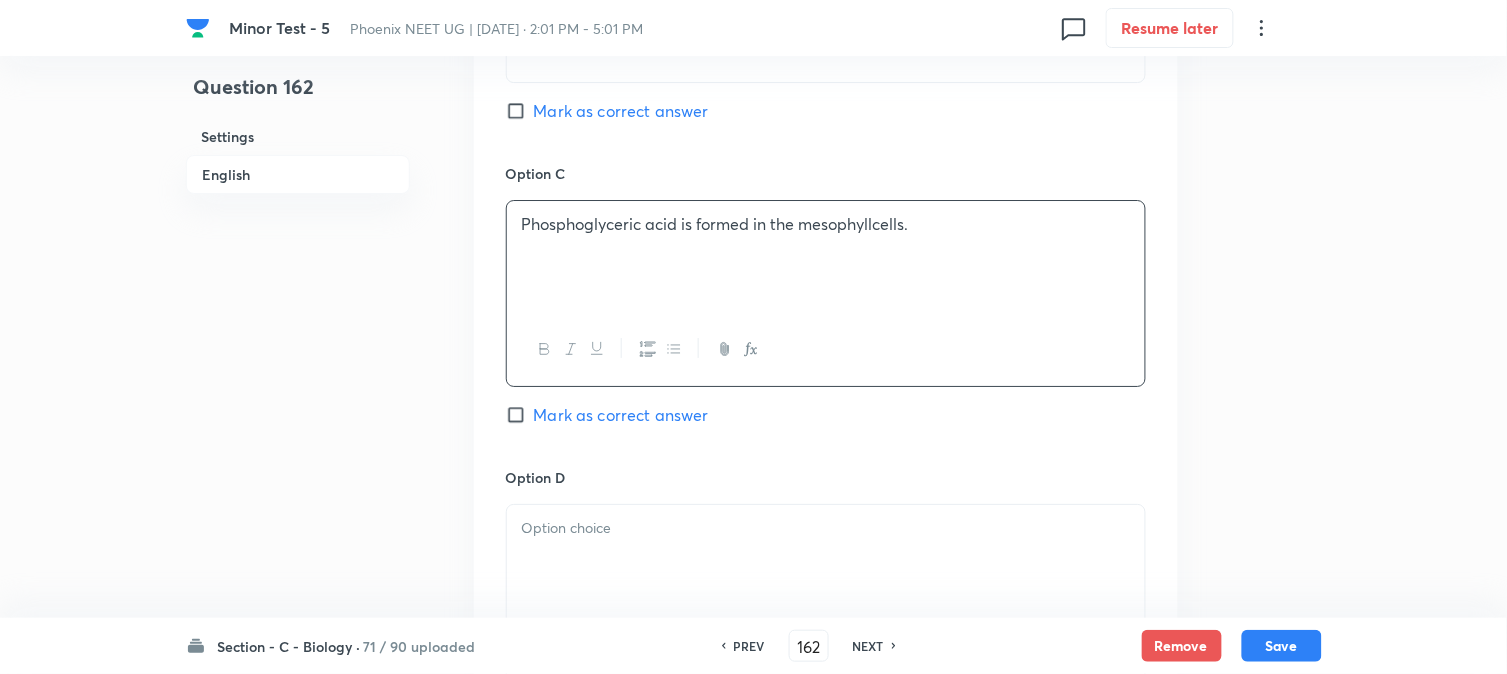 type 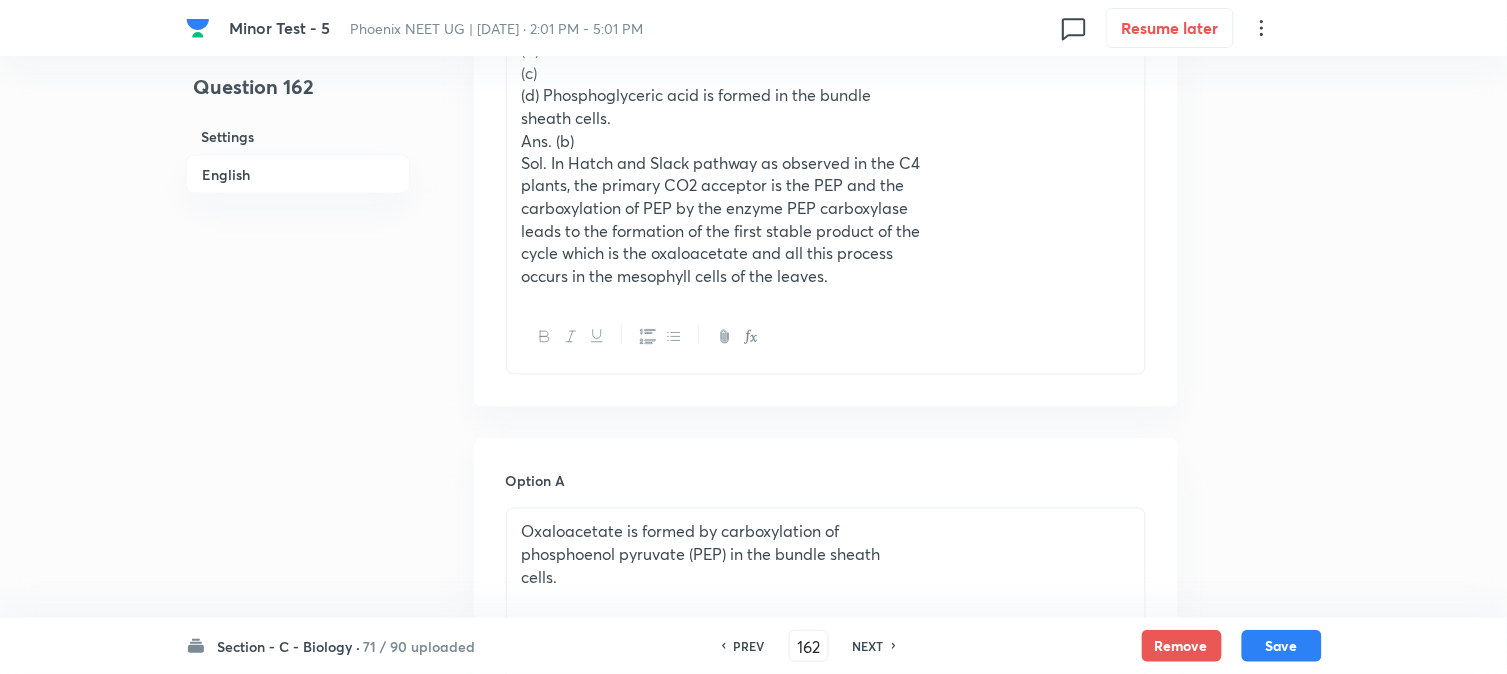 scroll, scrollTop: 590, scrollLeft: 0, axis: vertical 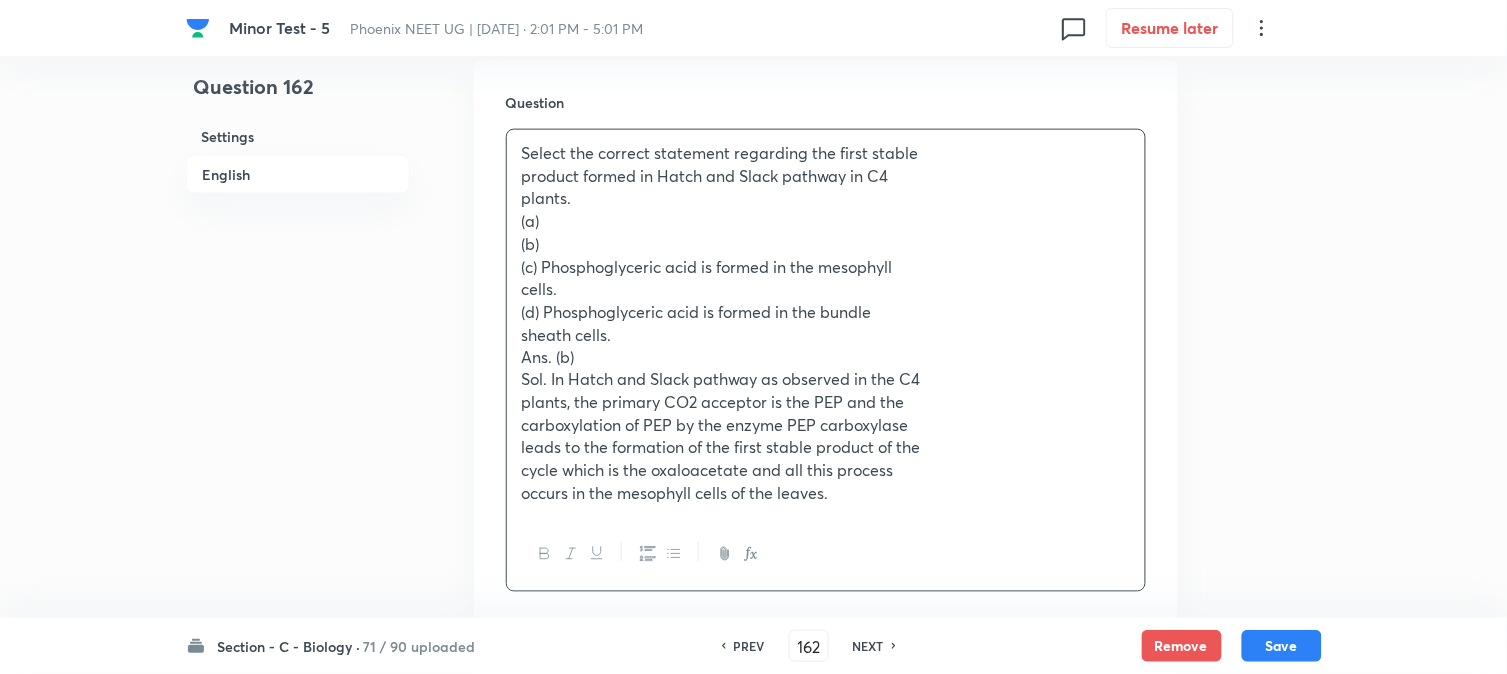 drag, startPoint x: 543, startPoint y: 283, endPoint x: 520, endPoint y: 228, distance: 59.615433 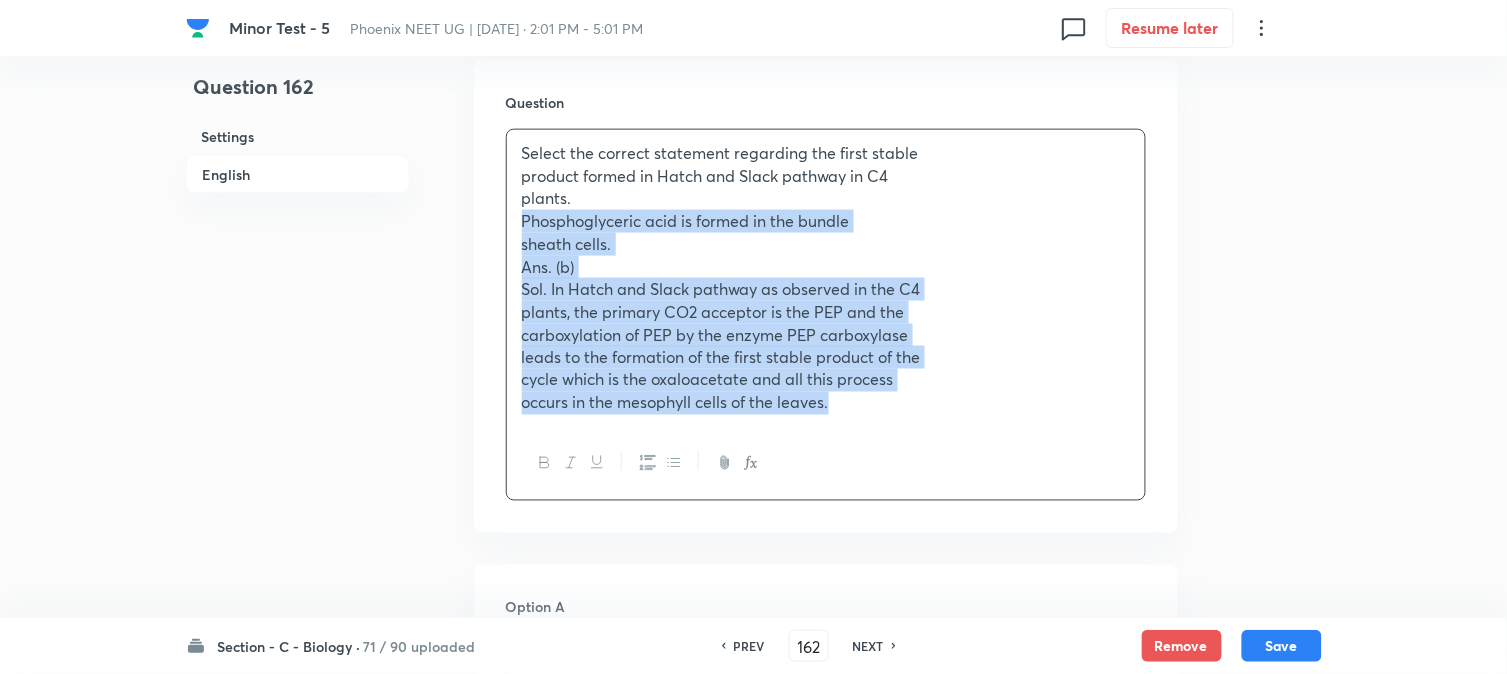 drag, startPoint x: 546, startPoint y: 305, endPoint x: 1145, endPoint y: 461, distance: 618.9806 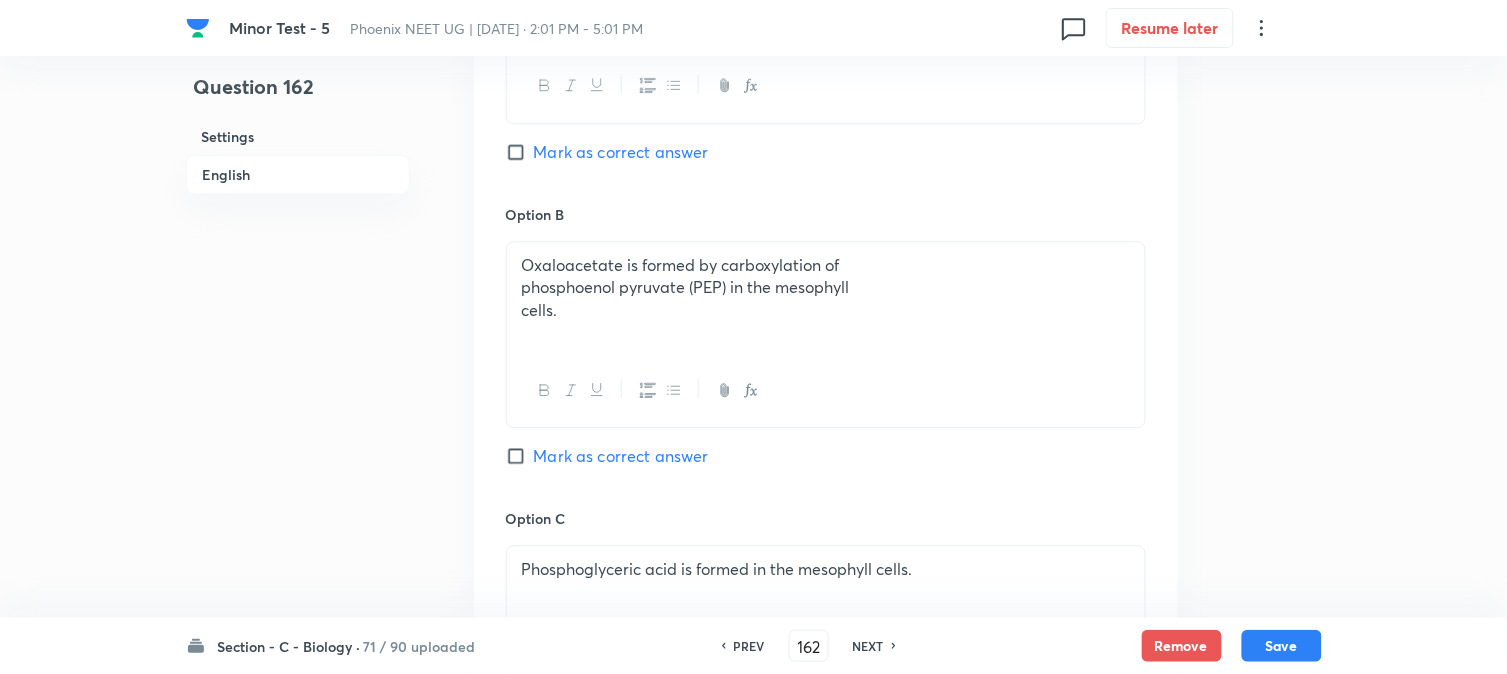 scroll, scrollTop: 1145, scrollLeft: 0, axis: vertical 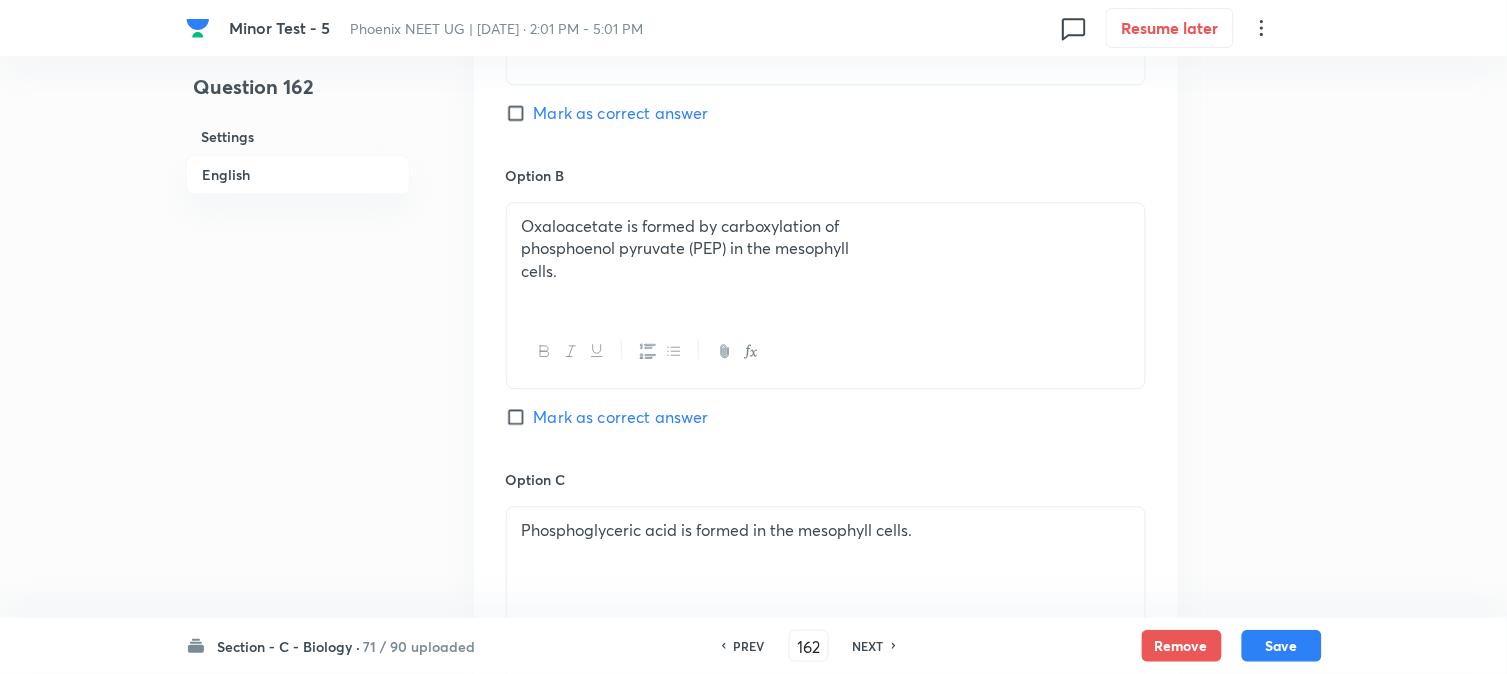 click on "Mark as correct answer" at bounding box center (621, 417) 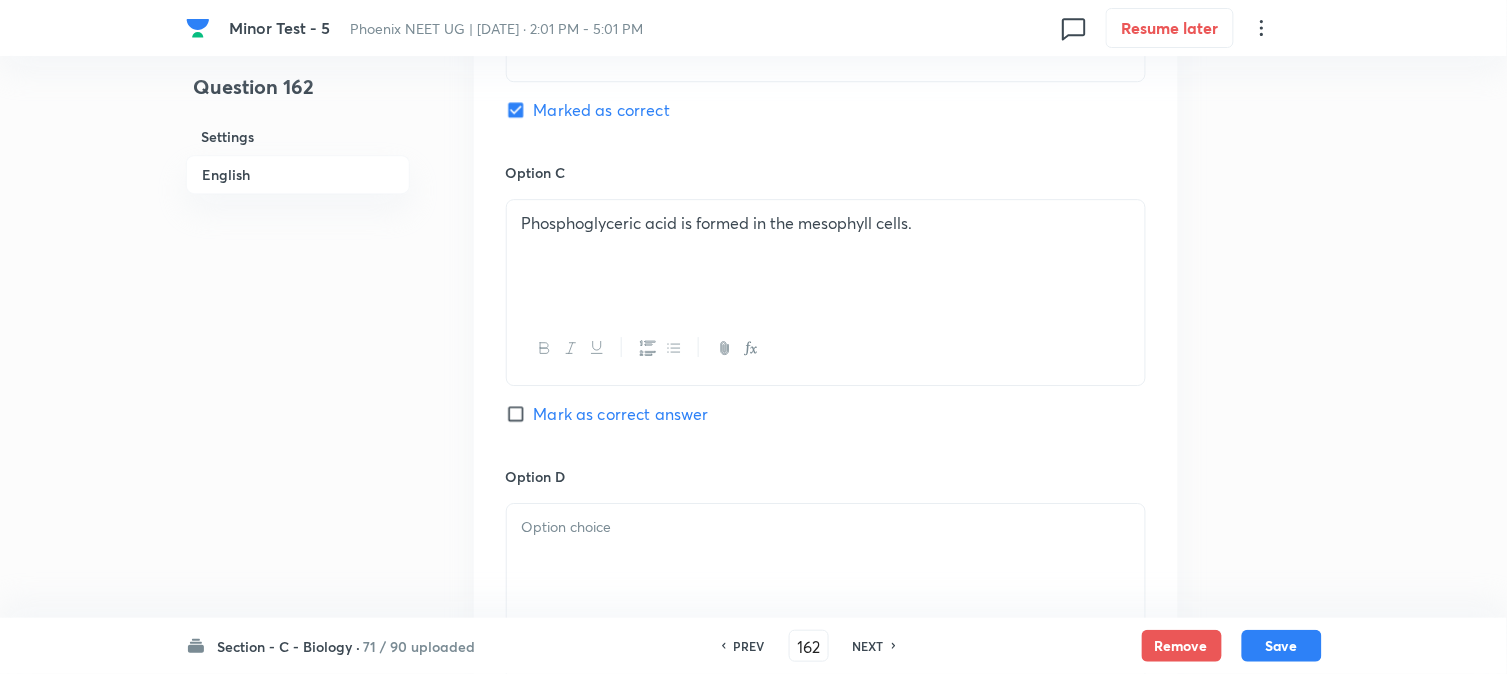 scroll, scrollTop: 1923, scrollLeft: 0, axis: vertical 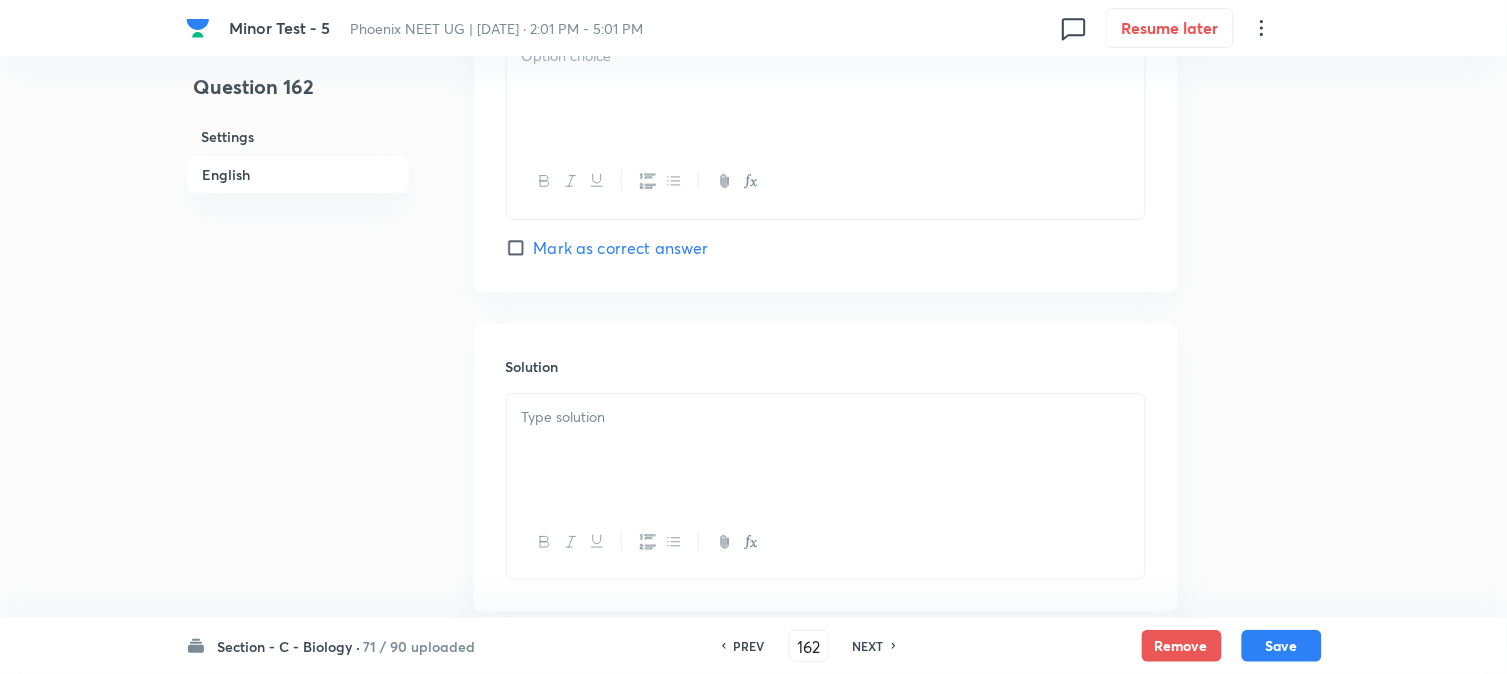 click at bounding box center [826, 89] 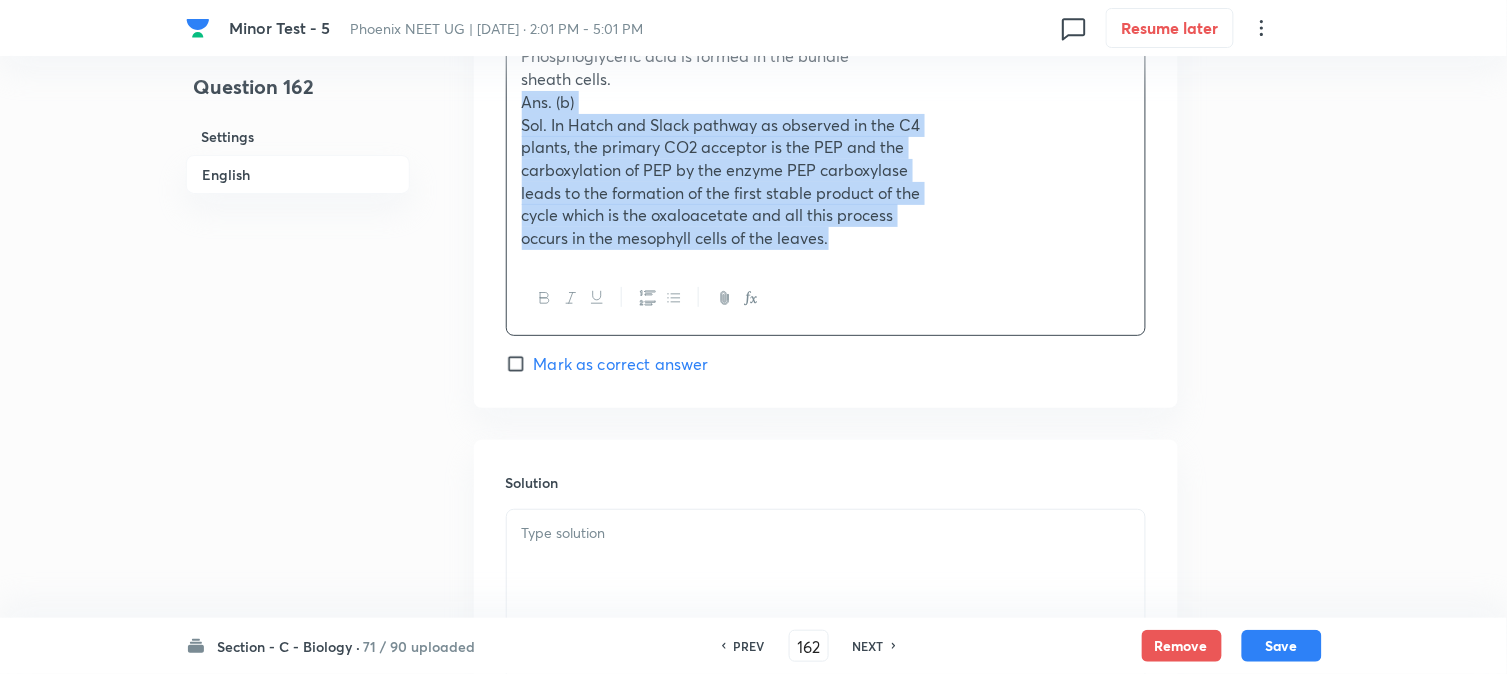 drag, startPoint x: 530, startPoint y: 115, endPoint x: 1243, endPoint y: 342, distance: 748.2633 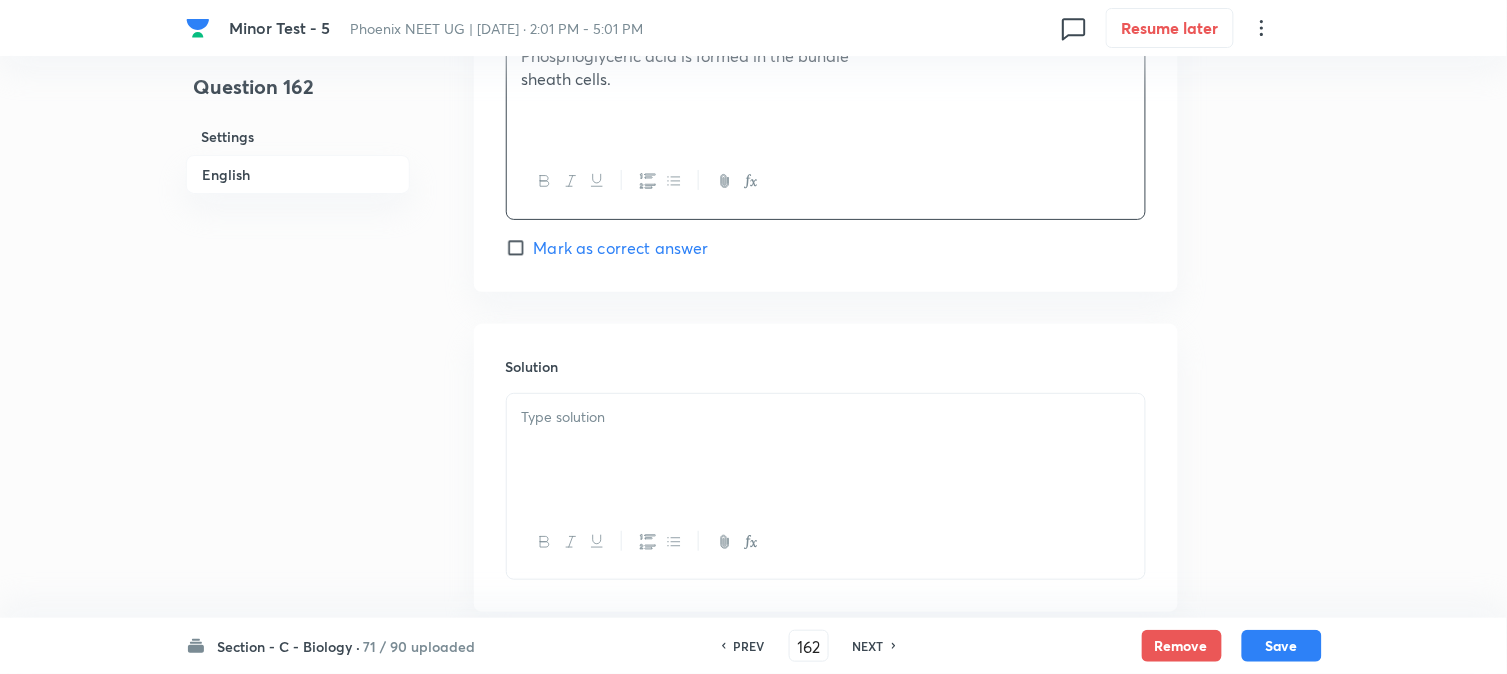 click at bounding box center [826, 450] 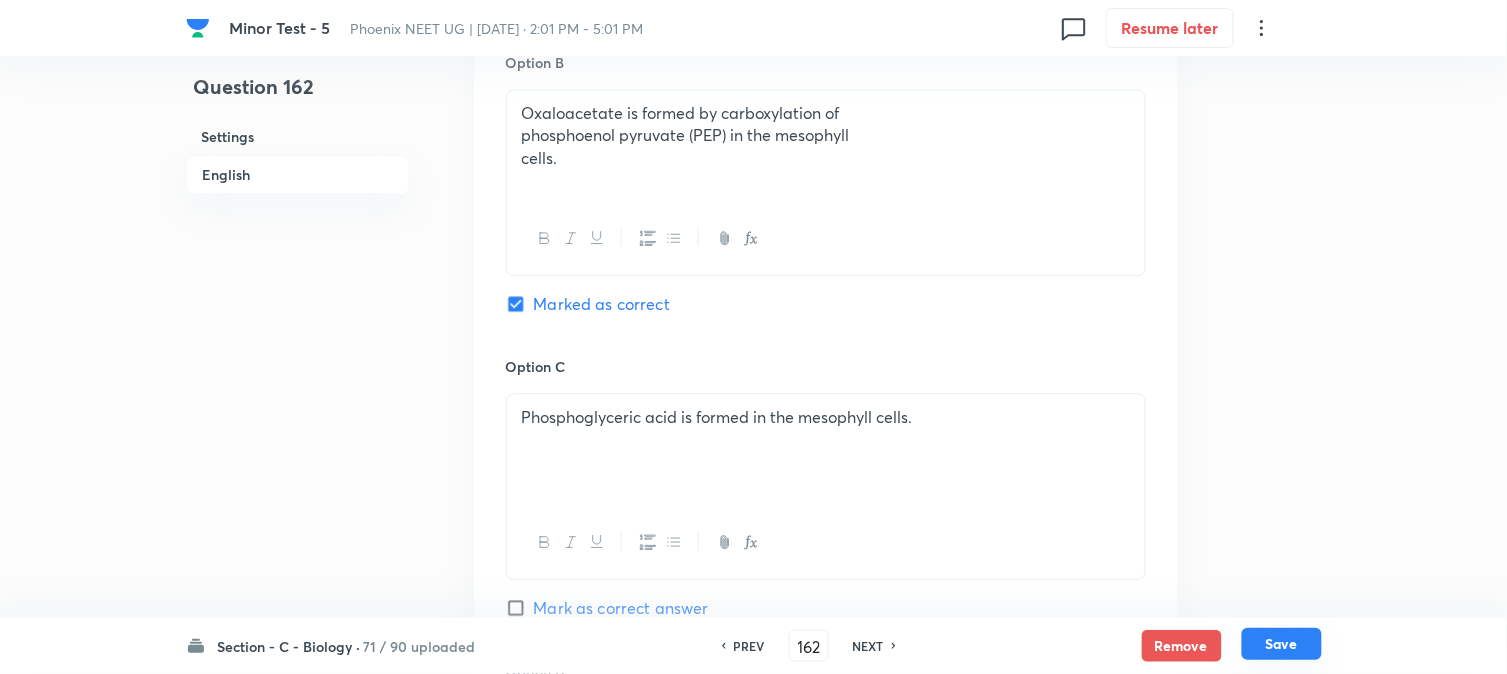 scroll, scrollTop: 1256, scrollLeft: 0, axis: vertical 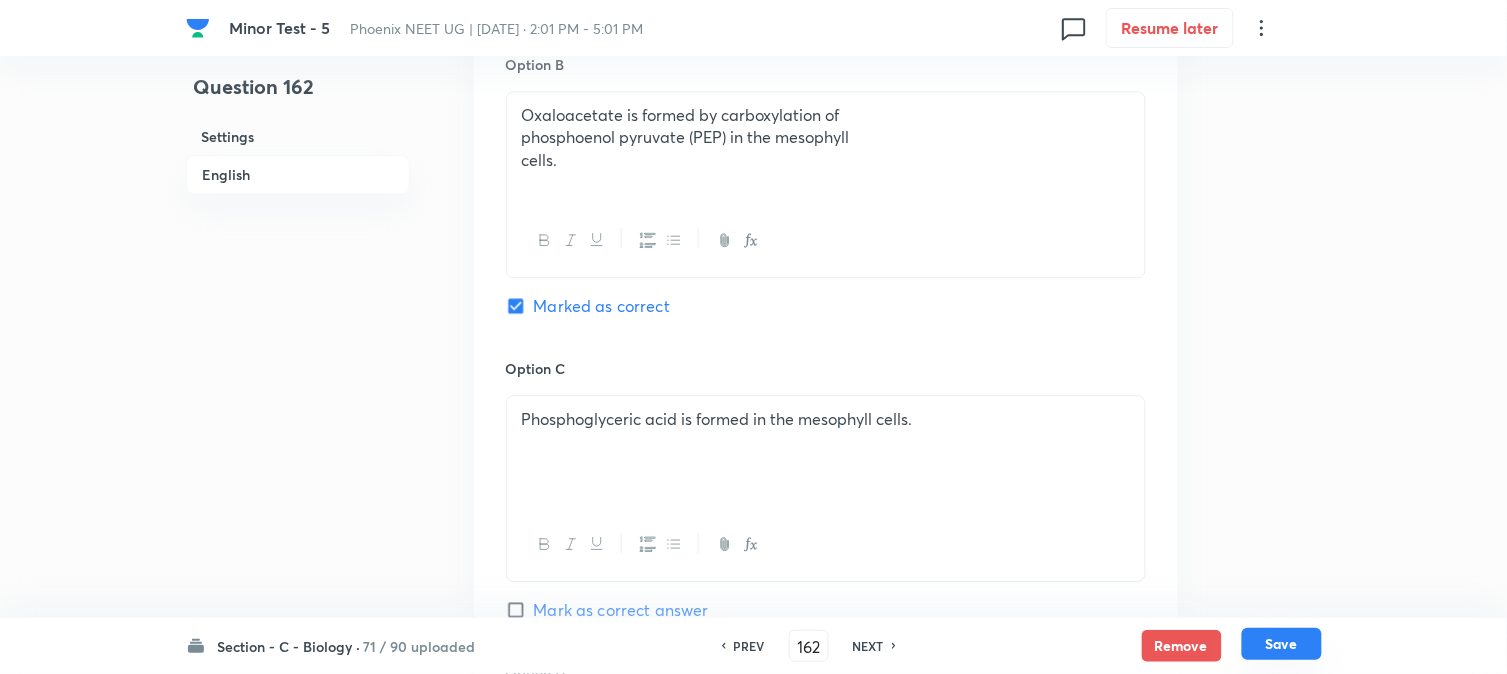 click on "Save" at bounding box center (1282, 644) 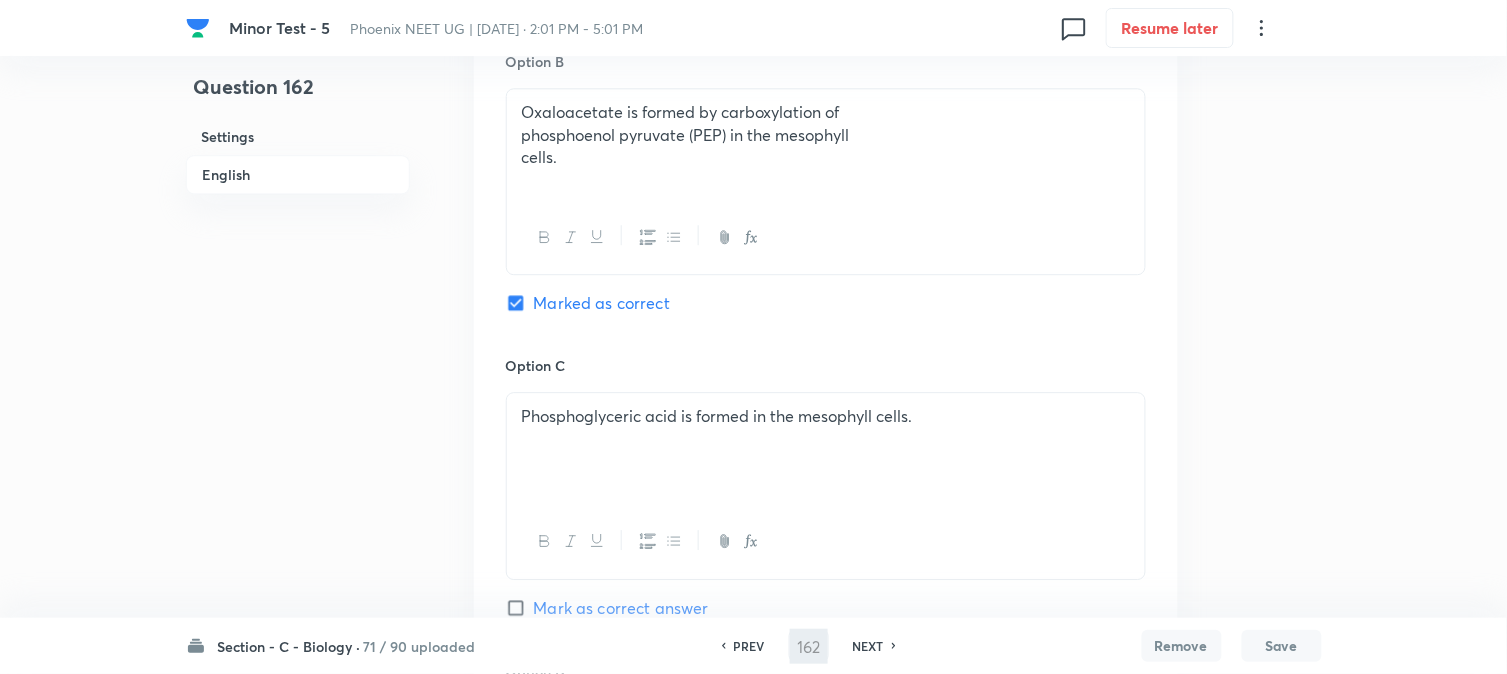 type on "163" 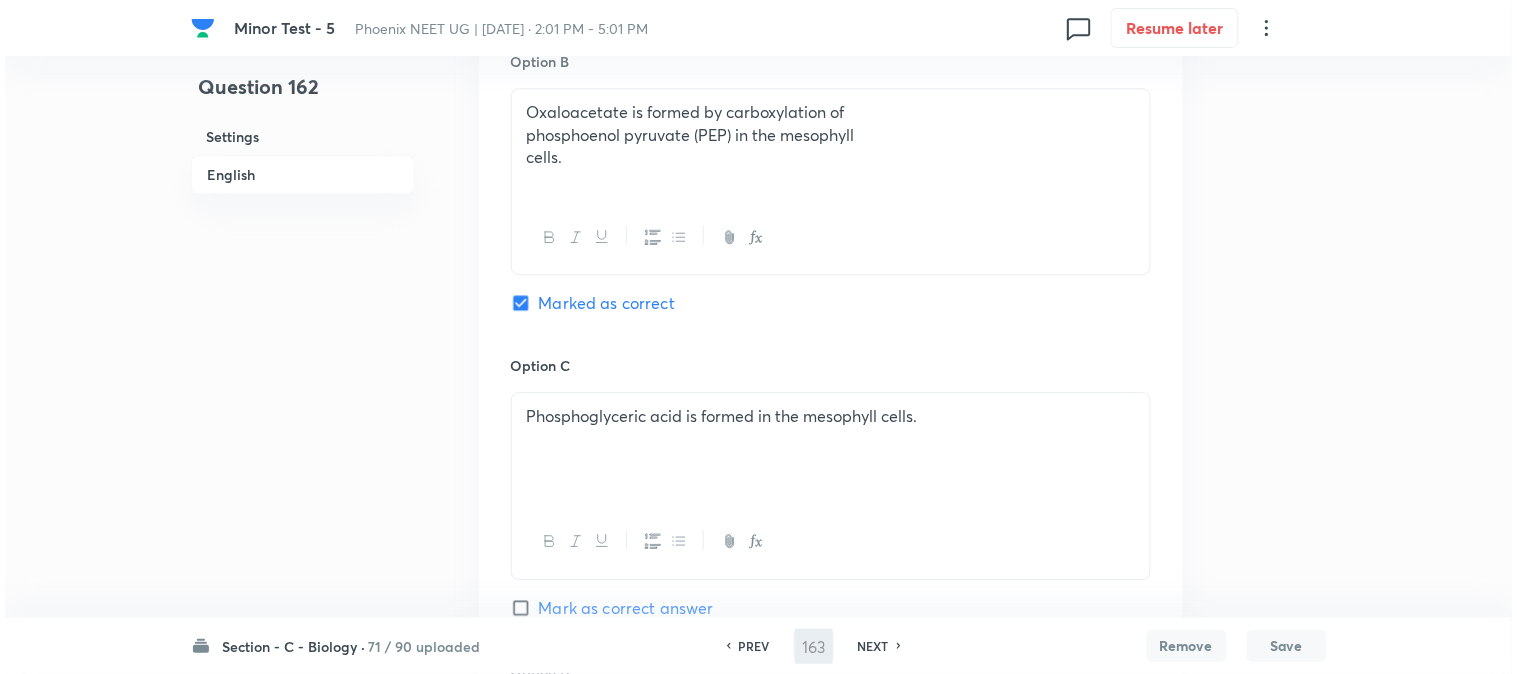 scroll, scrollTop: 0, scrollLeft: 0, axis: both 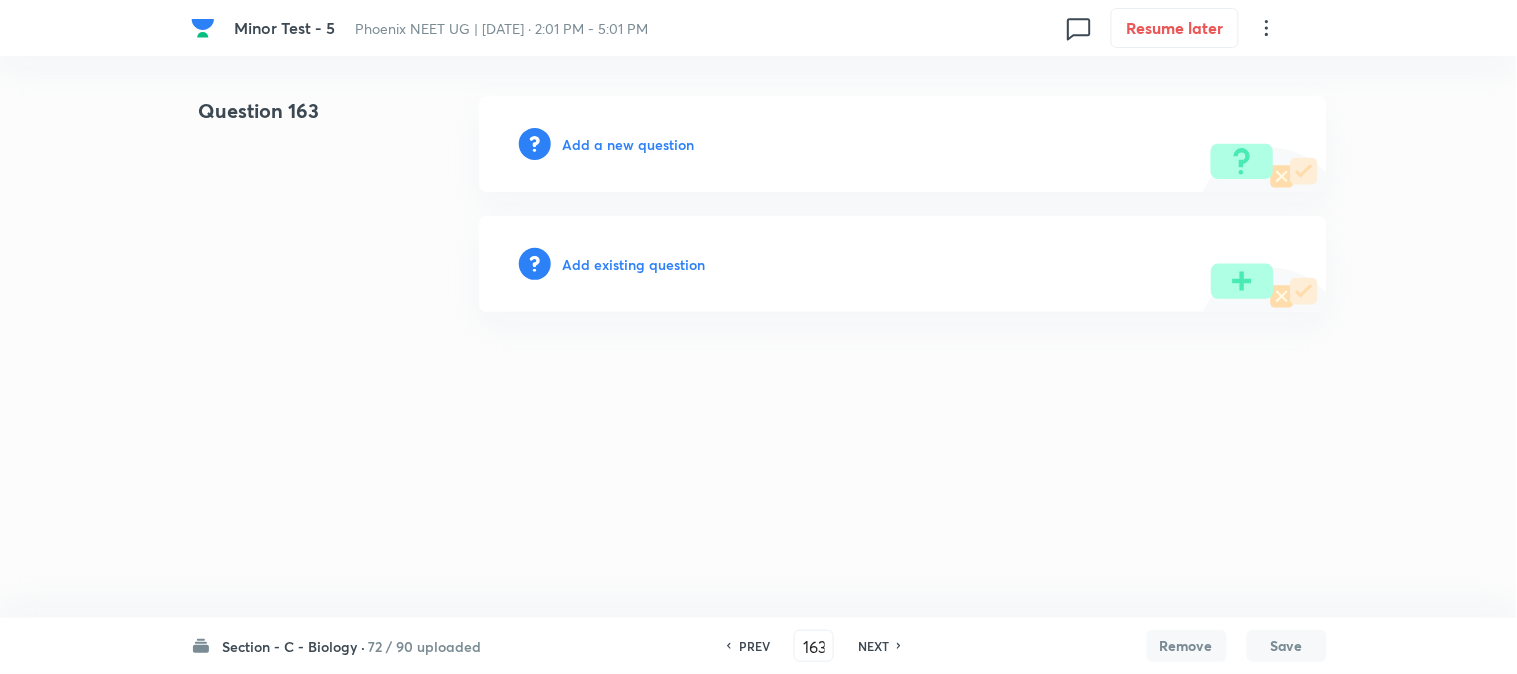 click on "Add a new question" at bounding box center (629, 144) 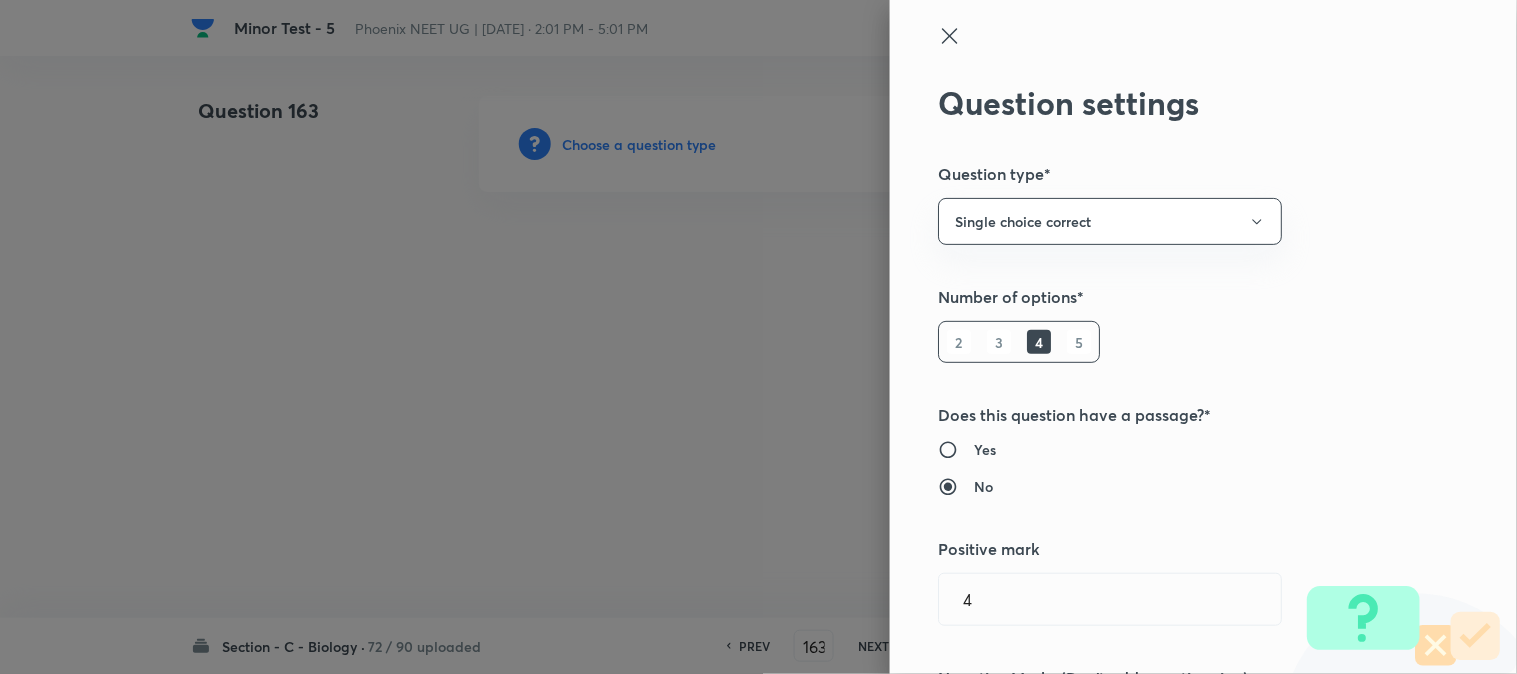 click at bounding box center (758, 337) 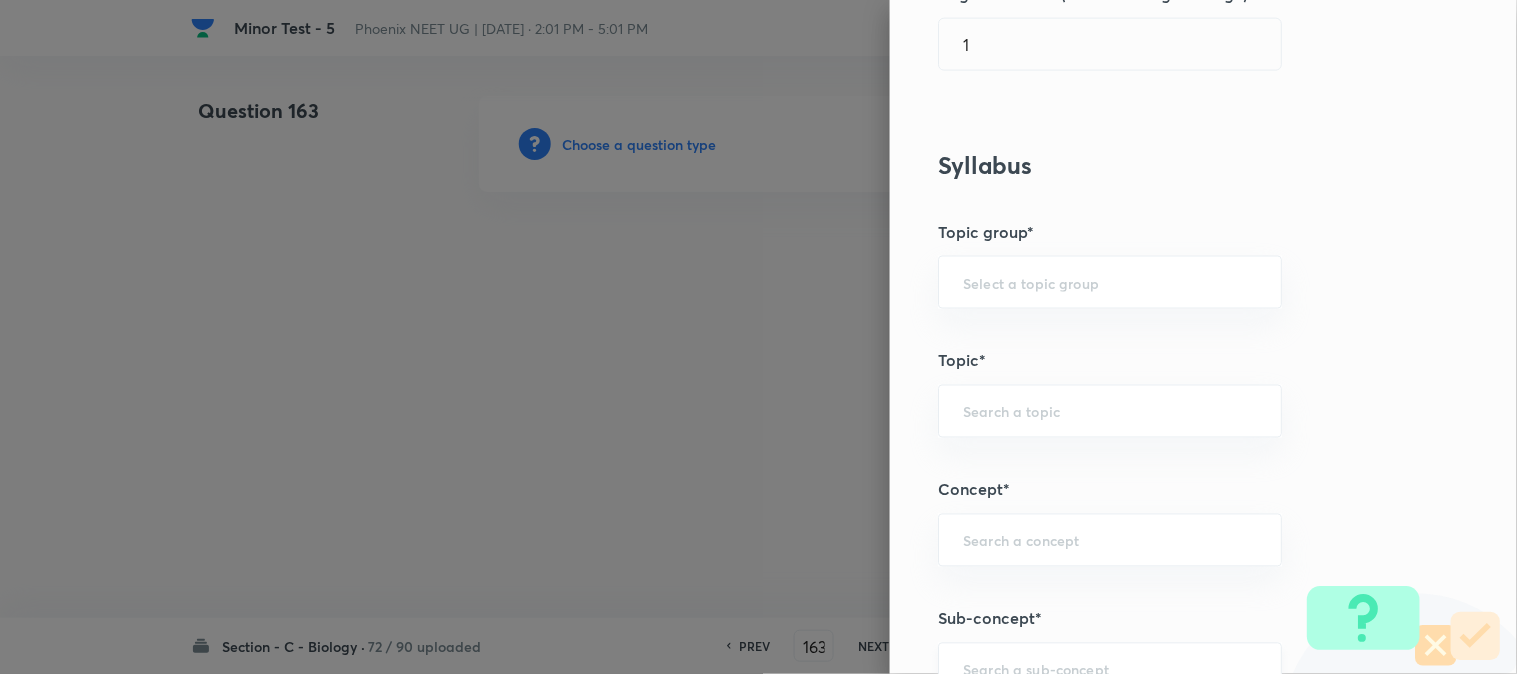scroll, scrollTop: 1180, scrollLeft: 0, axis: vertical 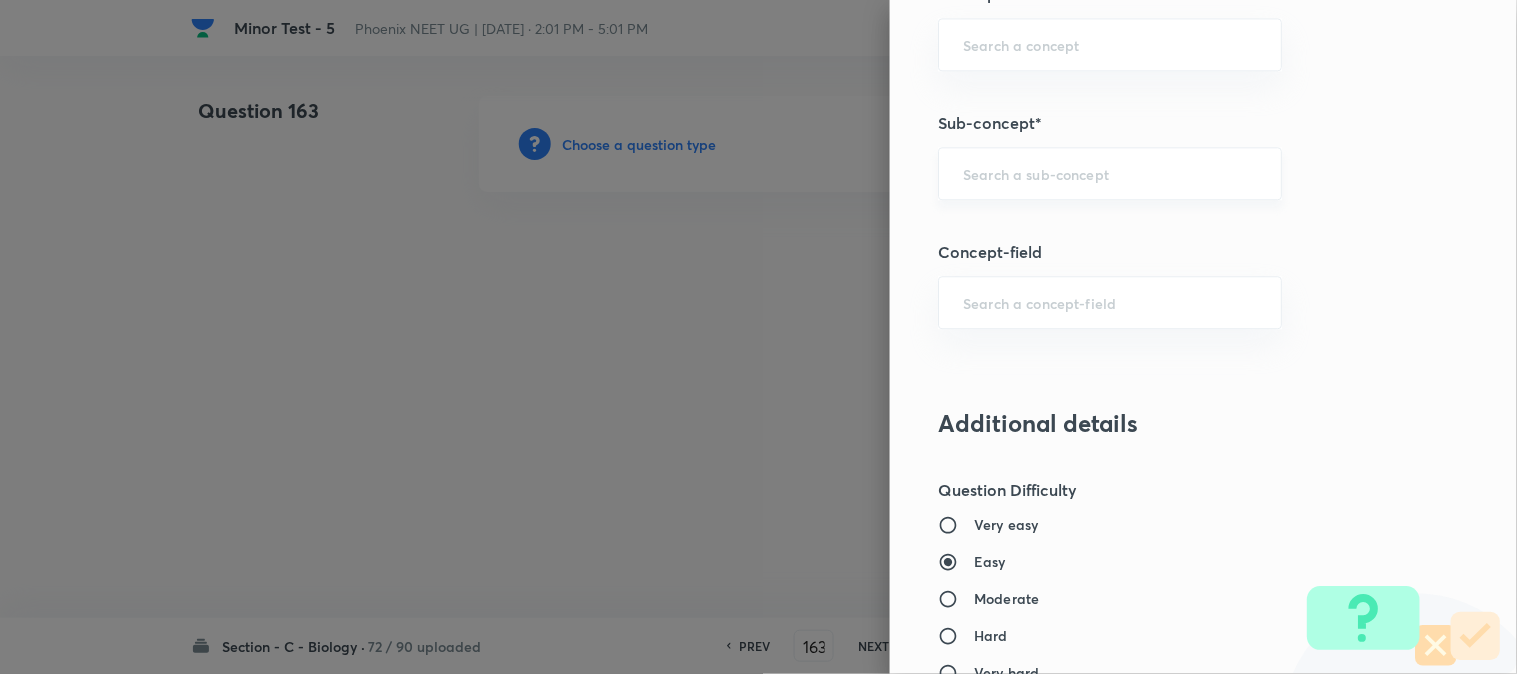click on "​" at bounding box center (1110, 173) 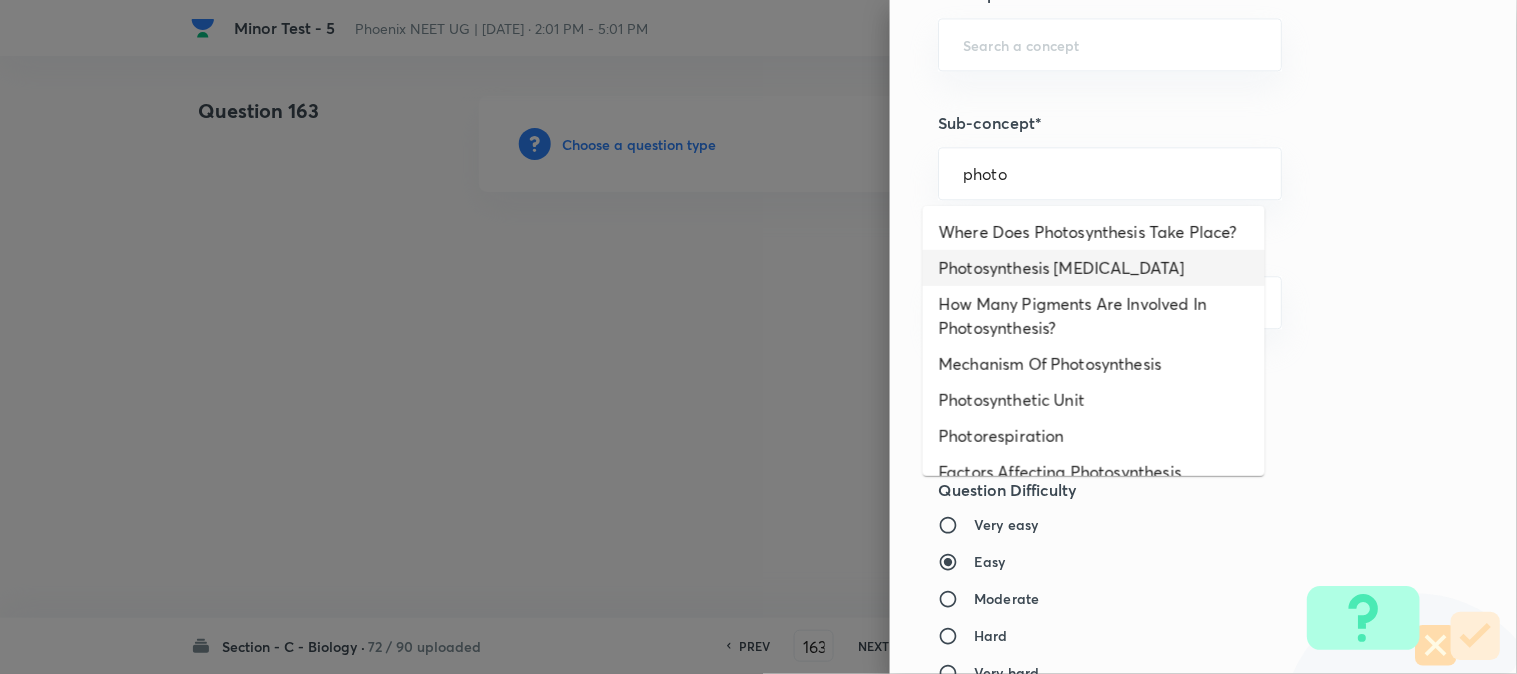 click on "Photosynthesis Organelle" at bounding box center (1094, 268) 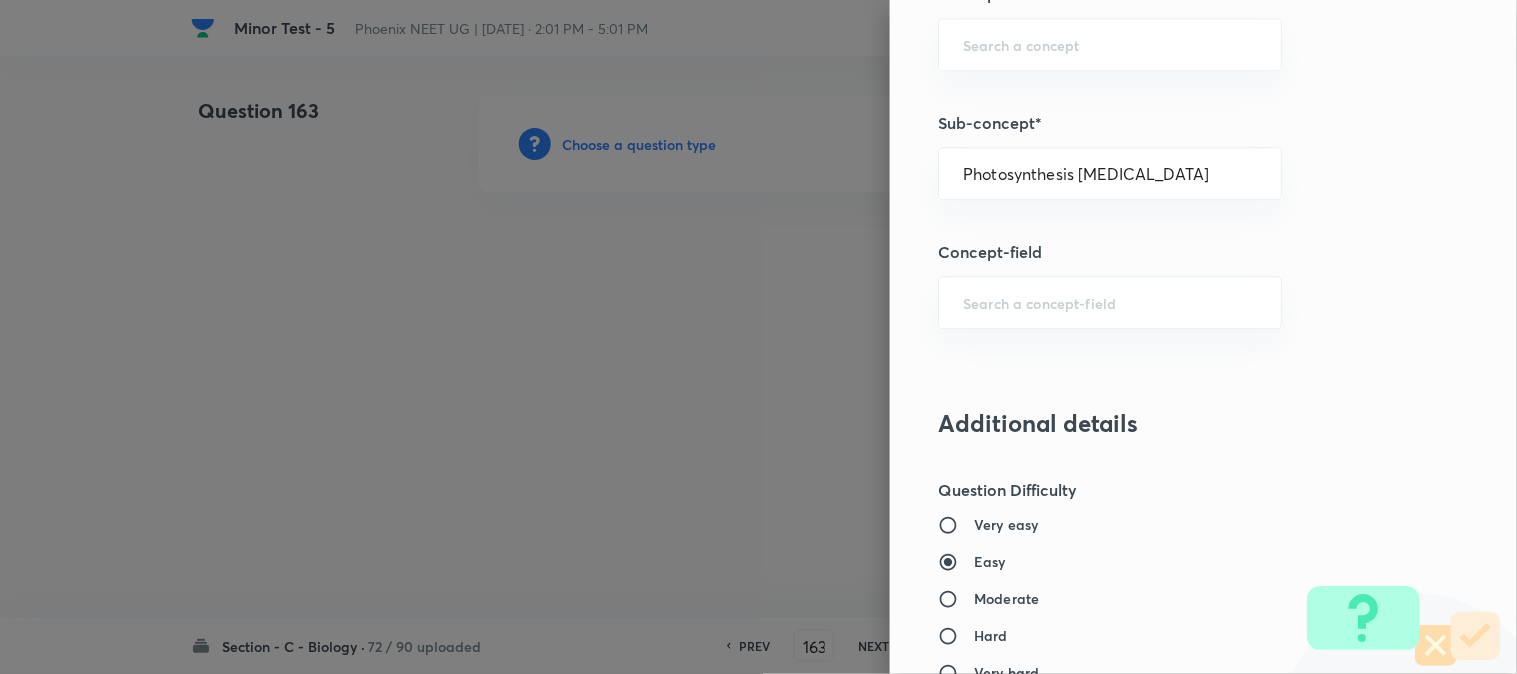 type on "Biology" 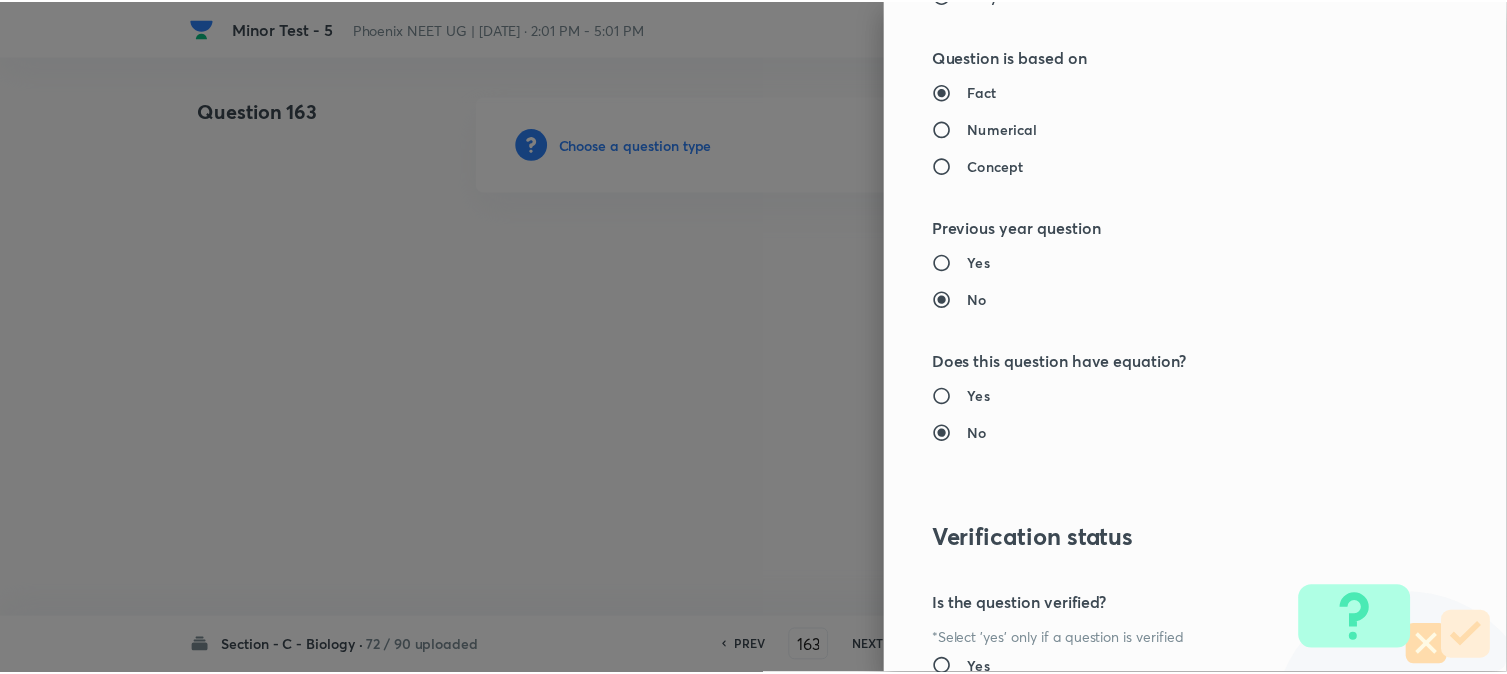 scroll, scrollTop: 2052, scrollLeft: 0, axis: vertical 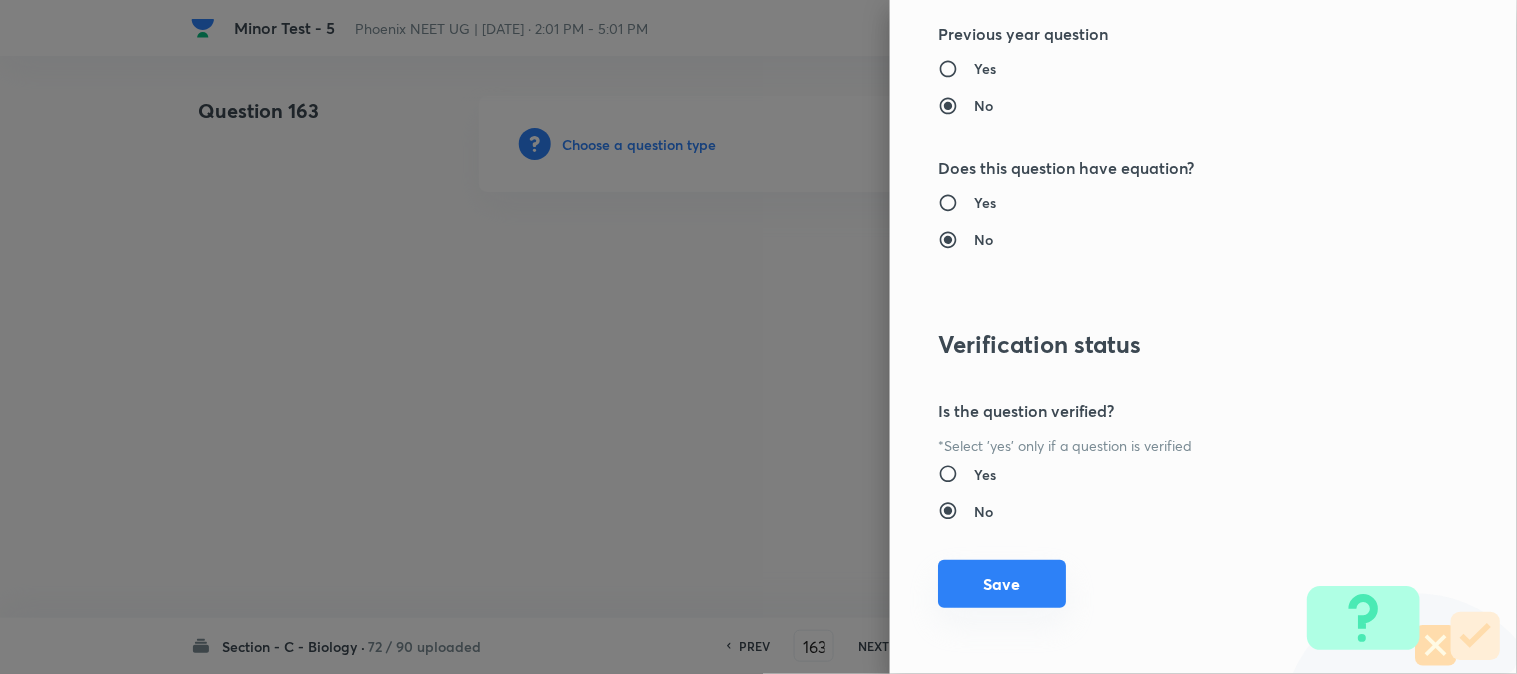 click on "Save" at bounding box center (1002, 584) 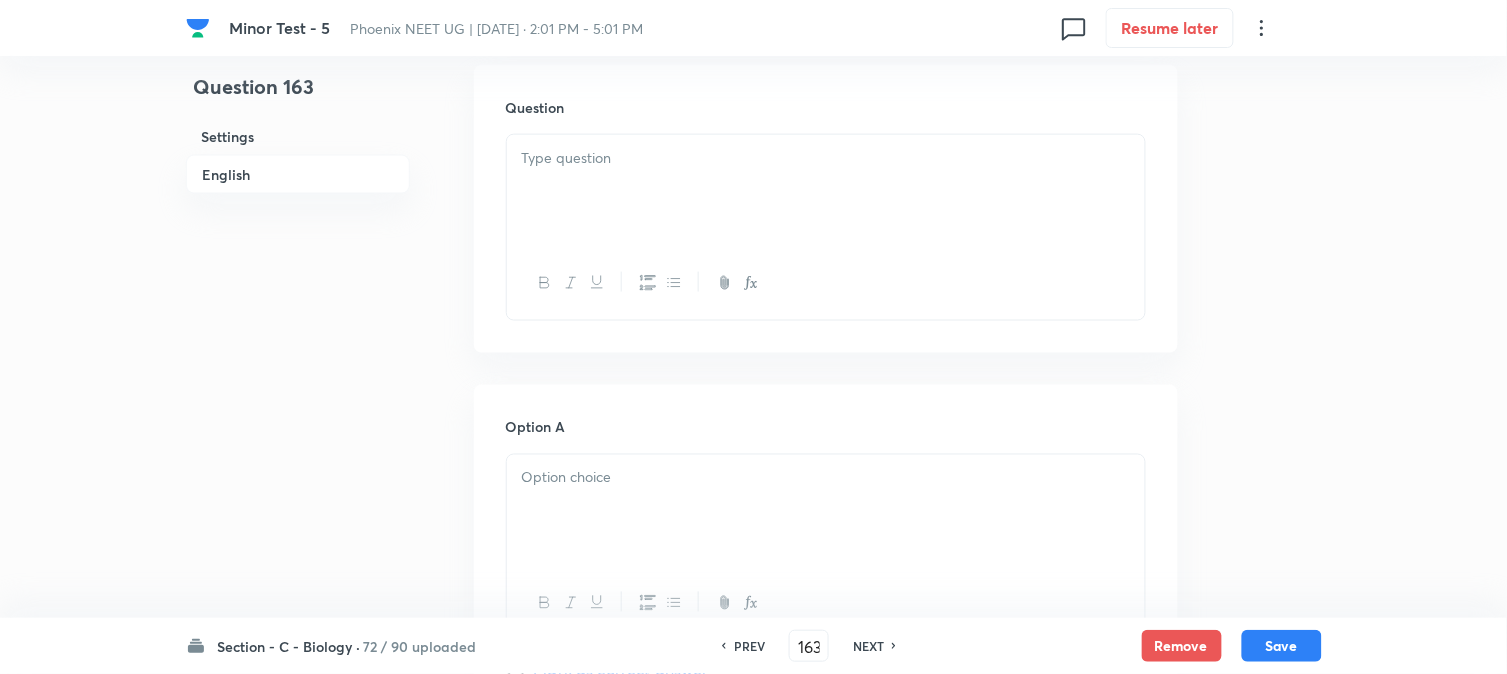 scroll, scrollTop: 590, scrollLeft: 0, axis: vertical 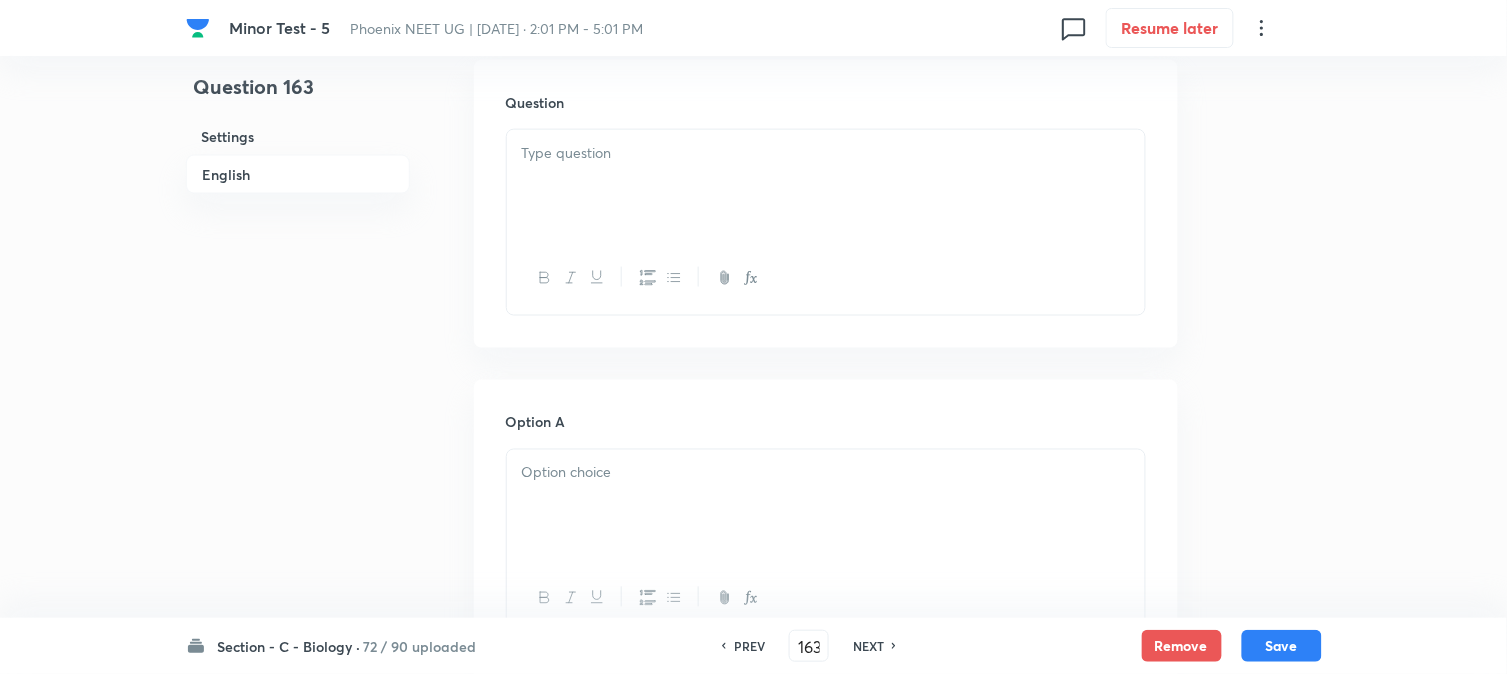 click at bounding box center [826, 186] 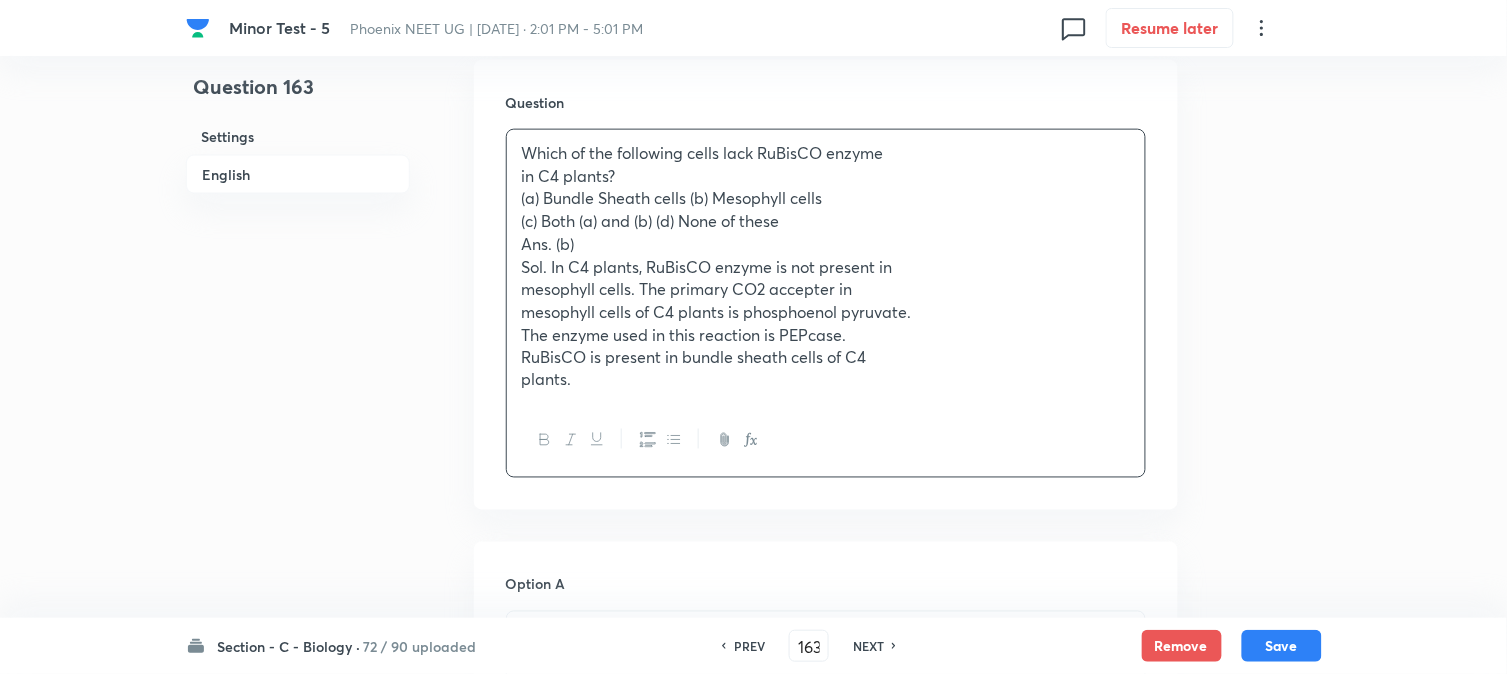 click on "(a) Bundle Sheath cells (b) Mesophyll cells" at bounding box center (826, 198) 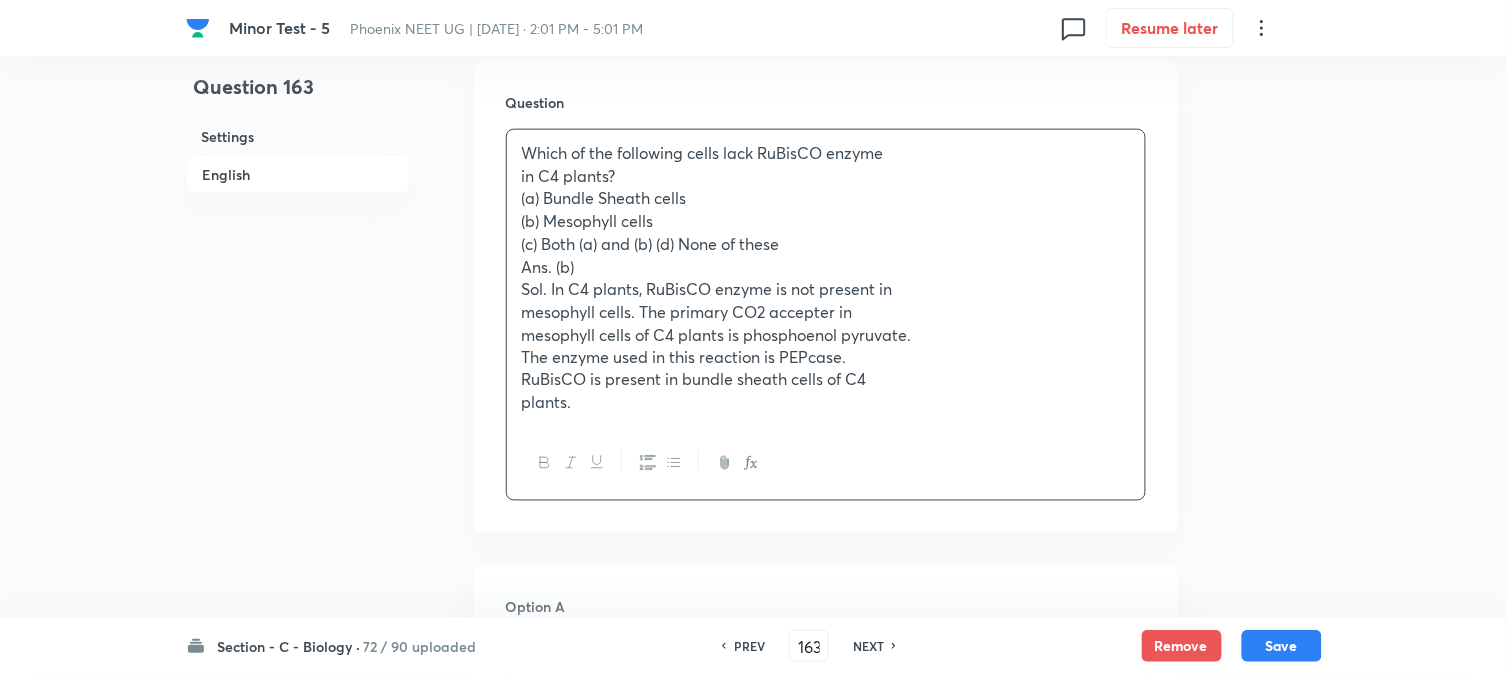 click on "(c) Both (a) and (b) (d) None of these" at bounding box center [826, 244] 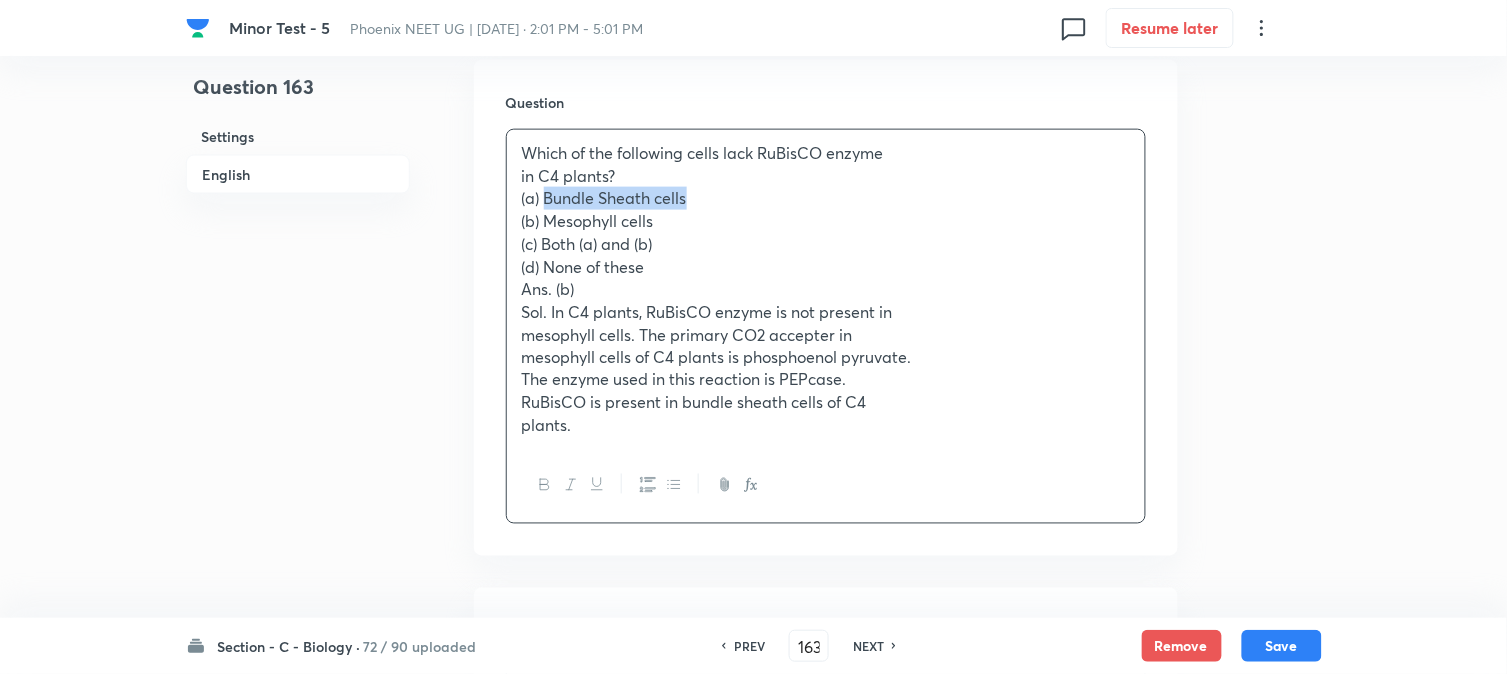 drag, startPoint x: 543, startPoint y: 205, endPoint x: 757, endPoint y: 204, distance: 214.00233 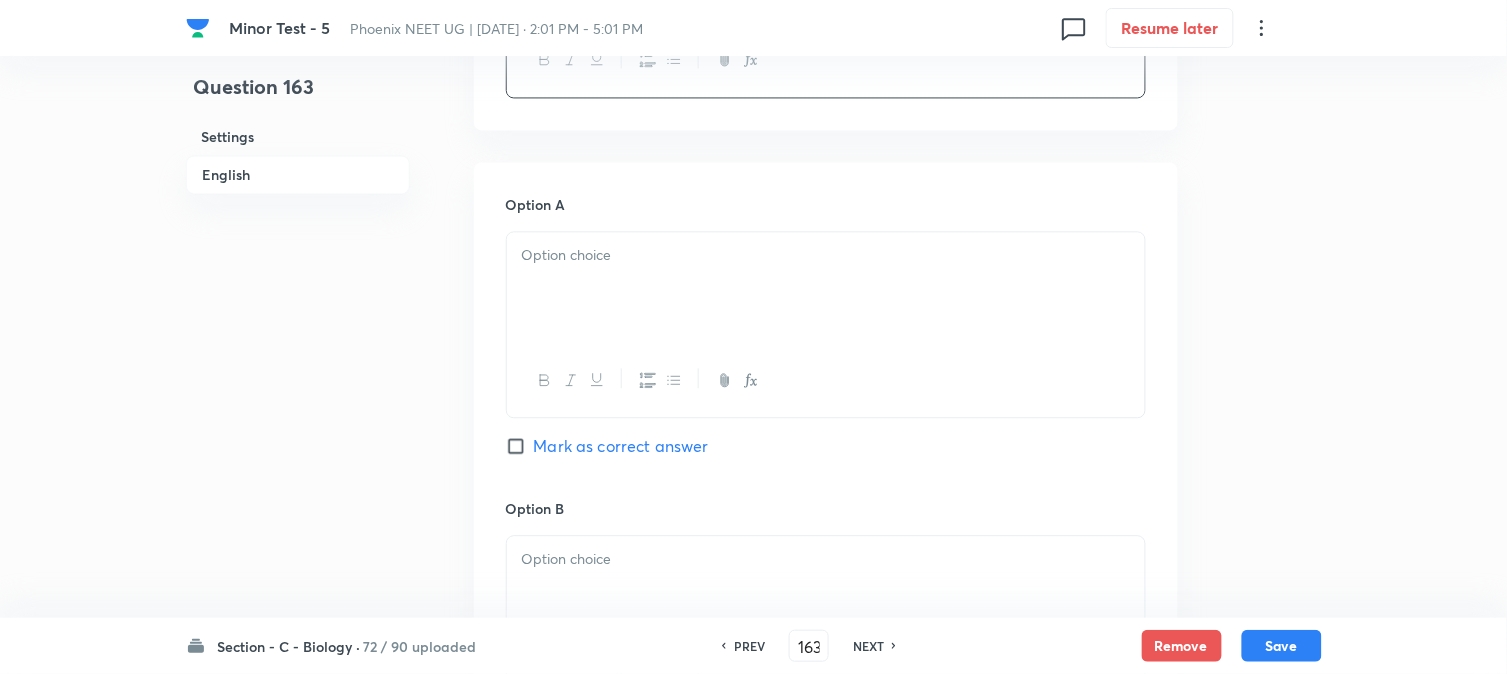 scroll, scrollTop: 1034, scrollLeft: 0, axis: vertical 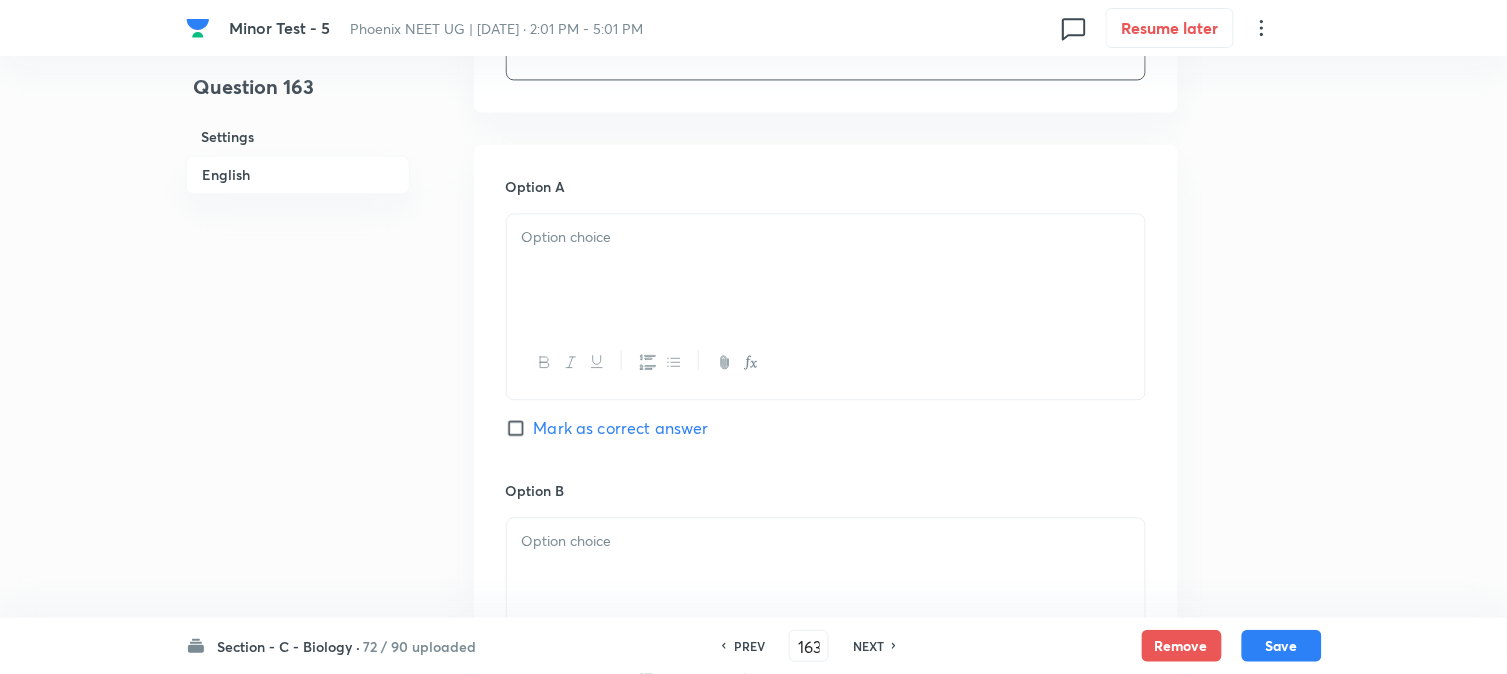 click at bounding box center [826, 270] 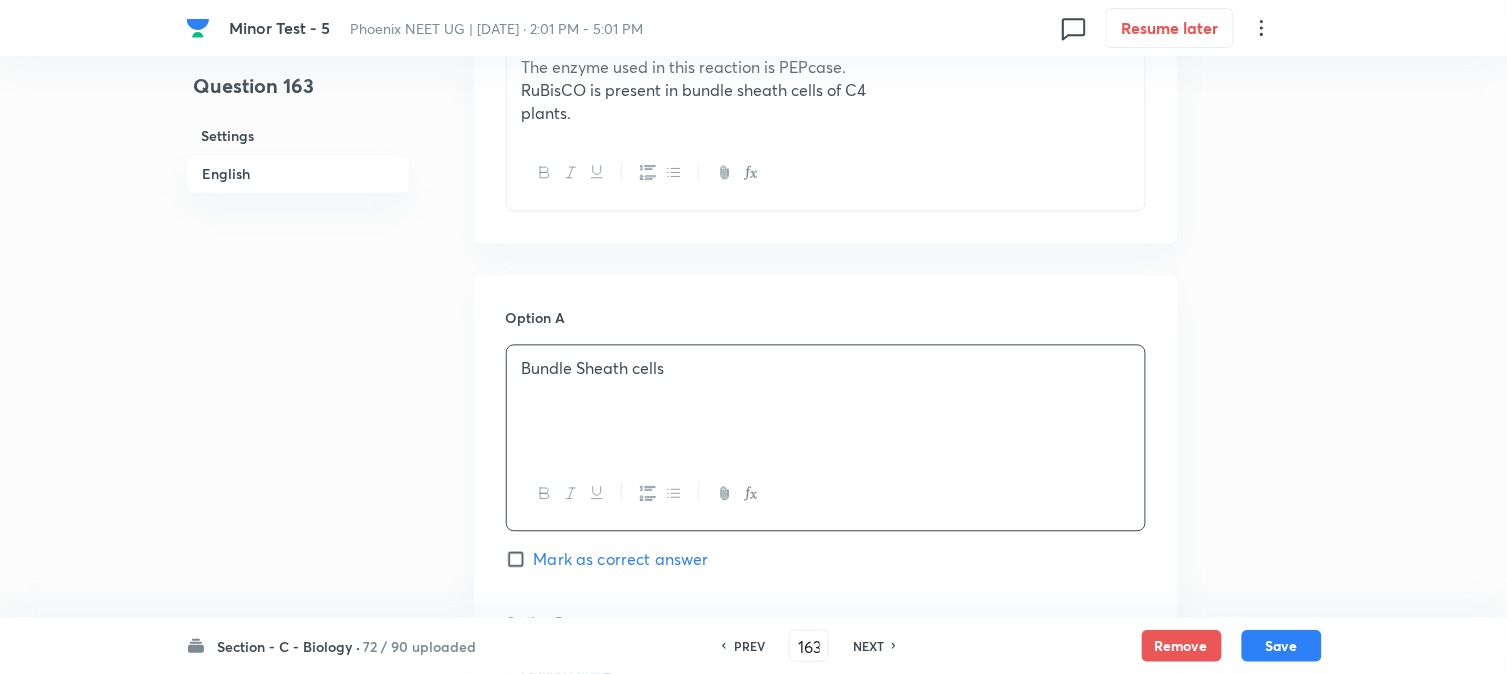 scroll, scrollTop: 701, scrollLeft: 0, axis: vertical 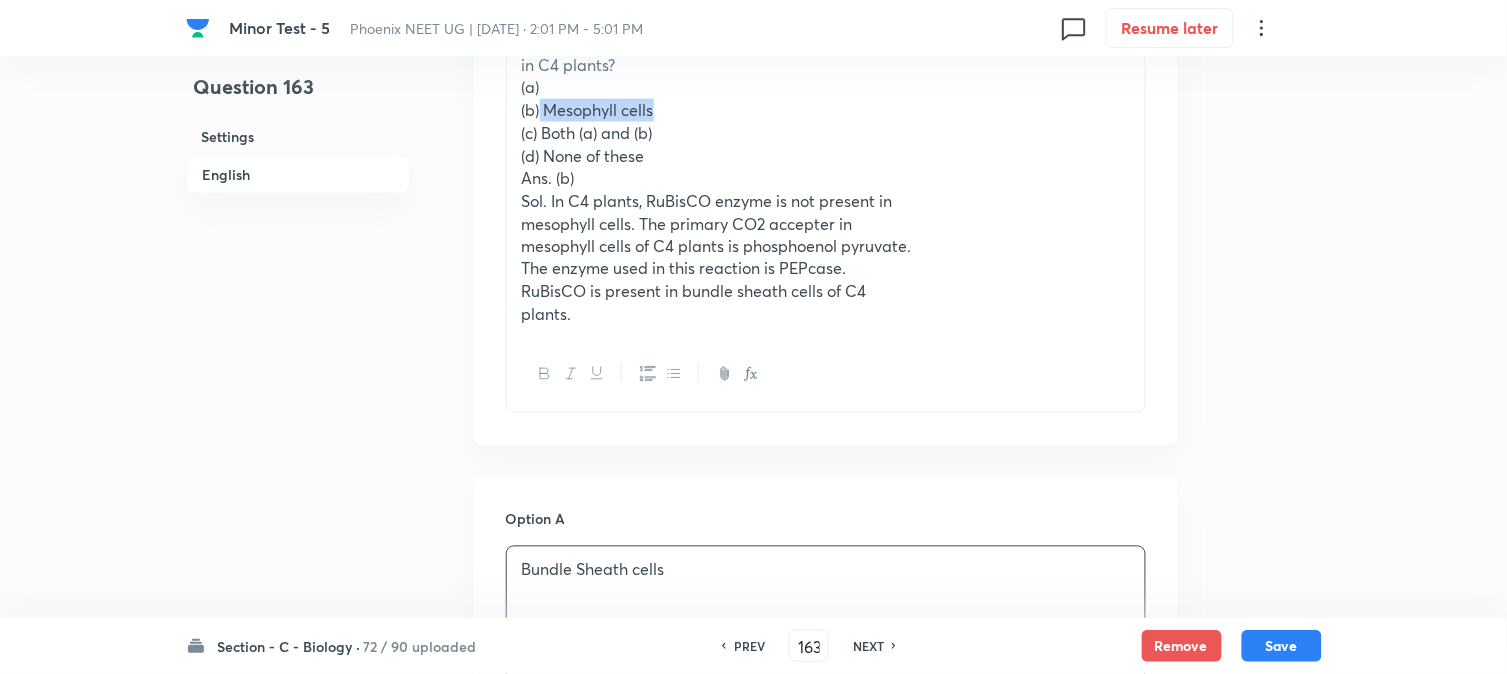 drag, startPoint x: 541, startPoint y: 106, endPoint x: 684, endPoint y: 104, distance: 143.01399 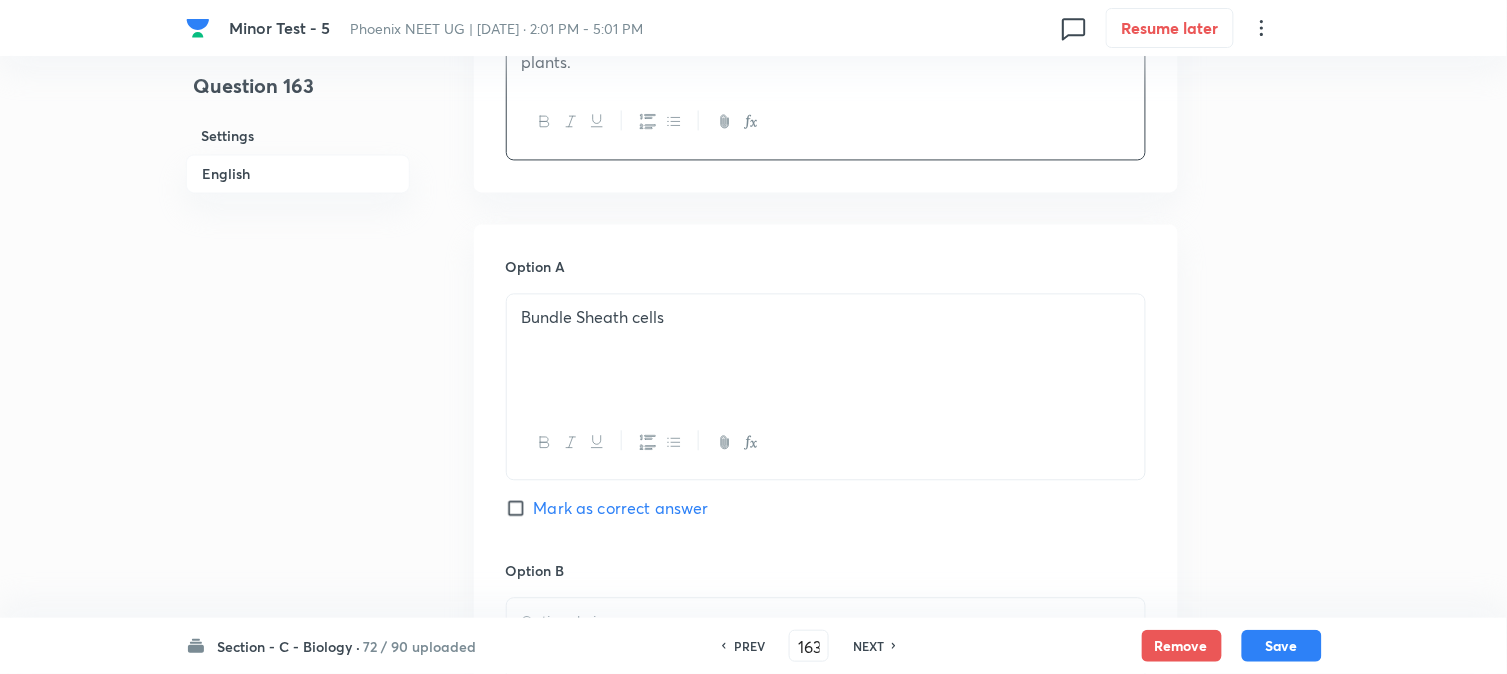 scroll, scrollTop: 1034, scrollLeft: 0, axis: vertical 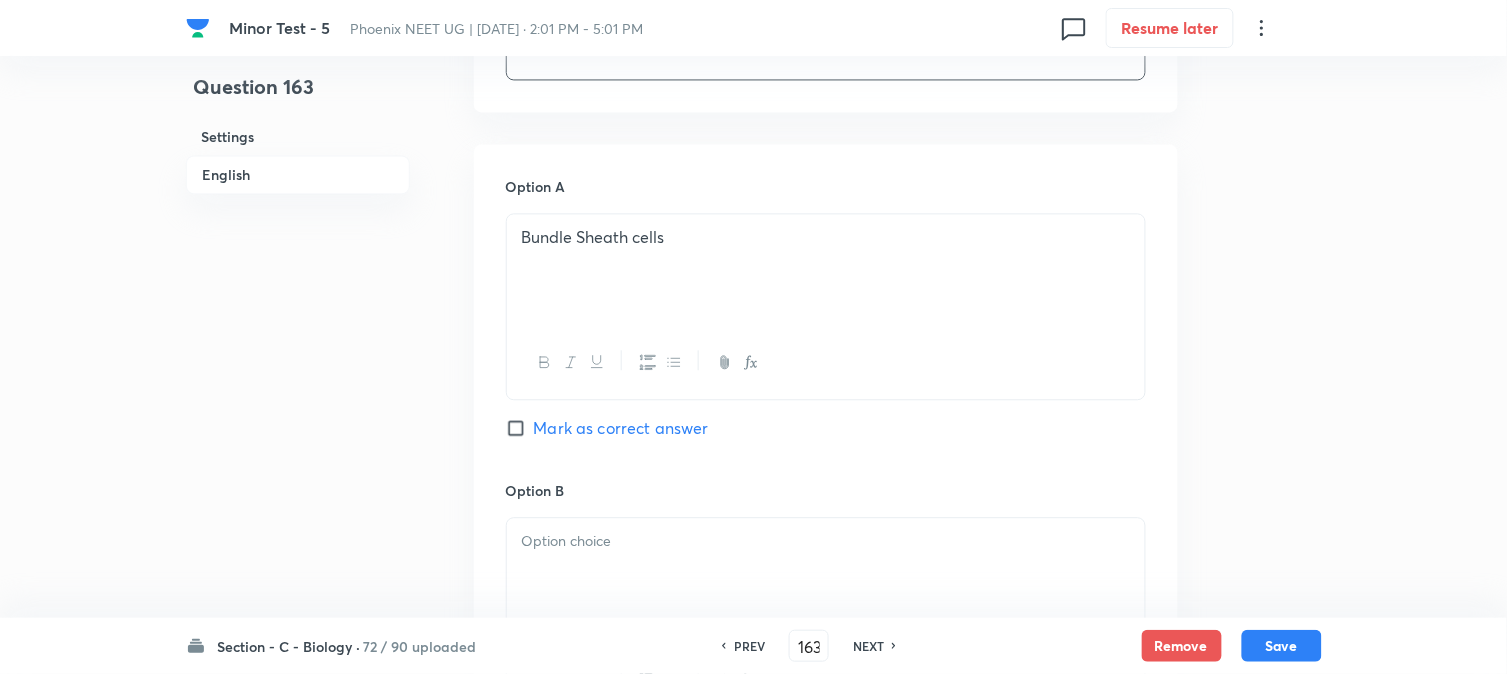 click at bounding box center (826, 574) 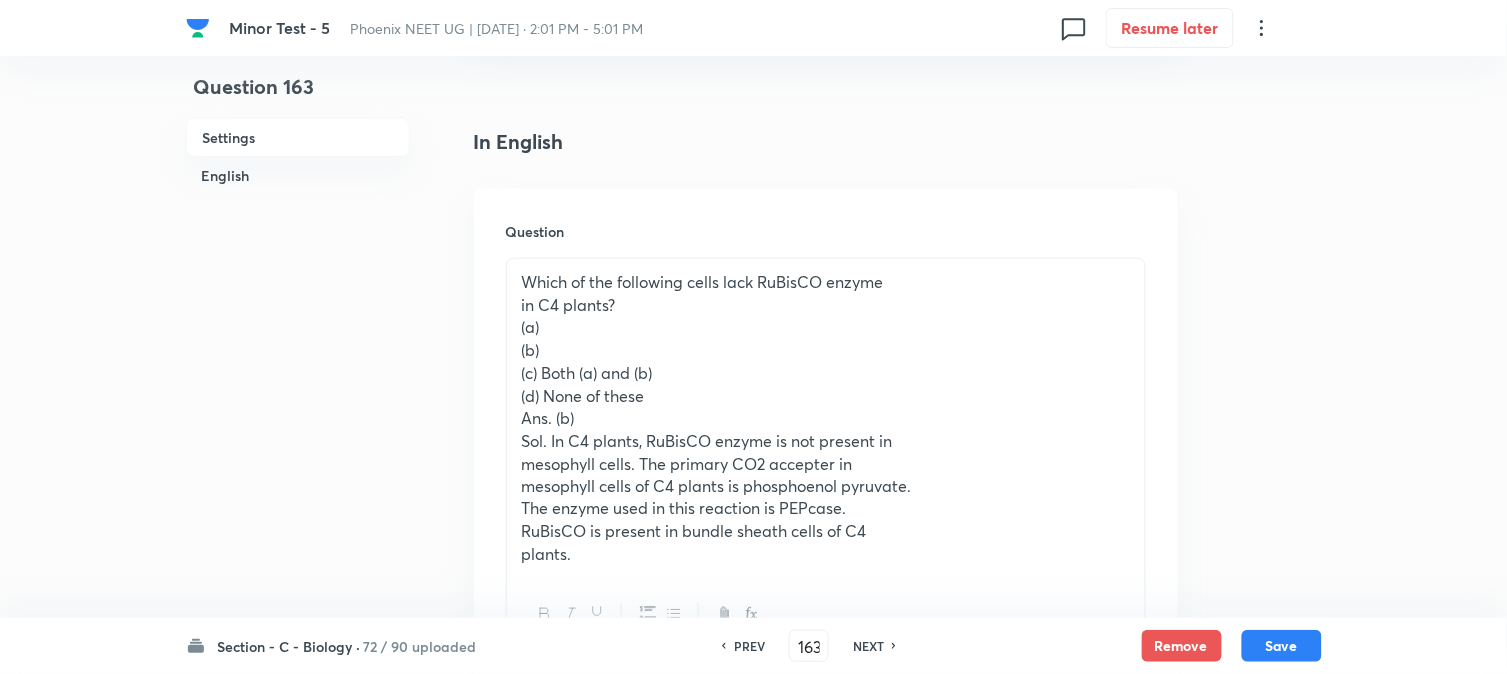 scroll, scrollTop: 367, scrollLeft: 0, axis: vertical 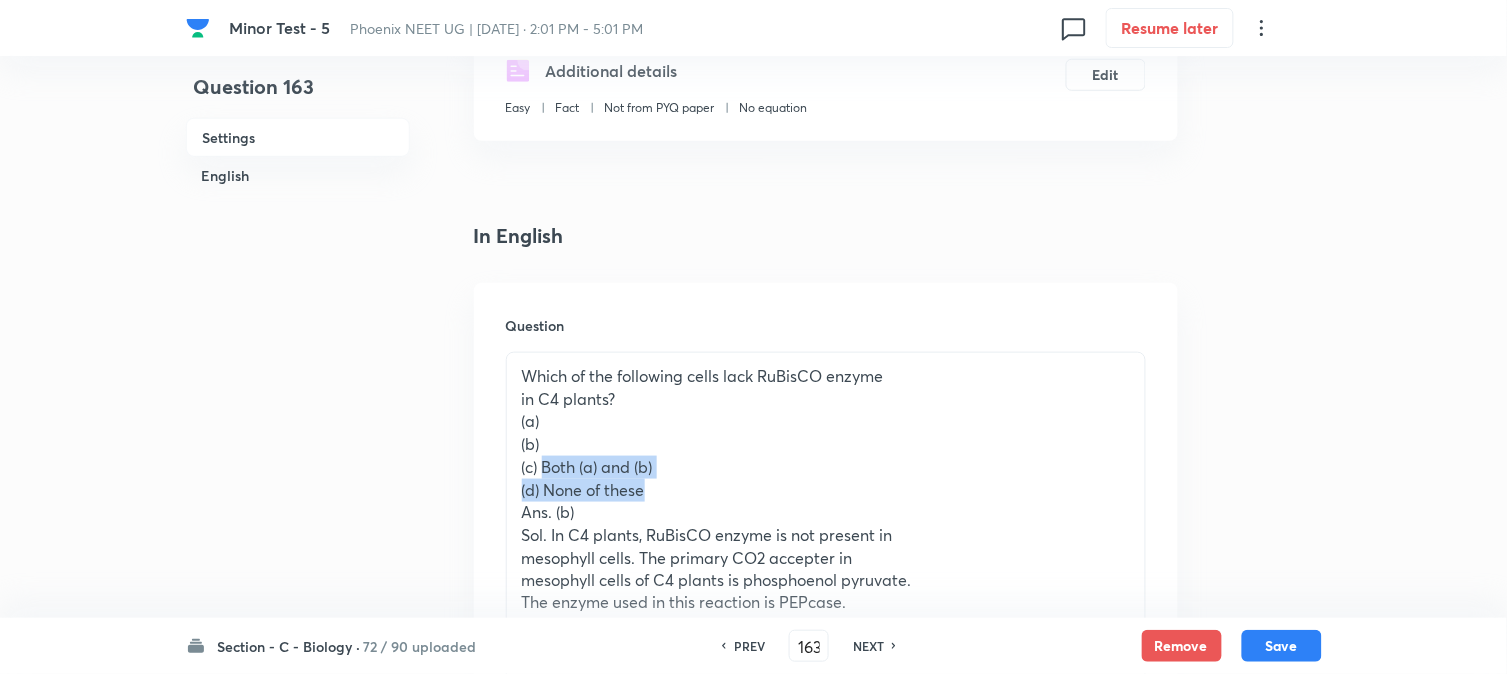 drag, startPoint x: 541, startPoint y: 465, endPoint x: 727, endPoint y: 488, distance: 187.41664 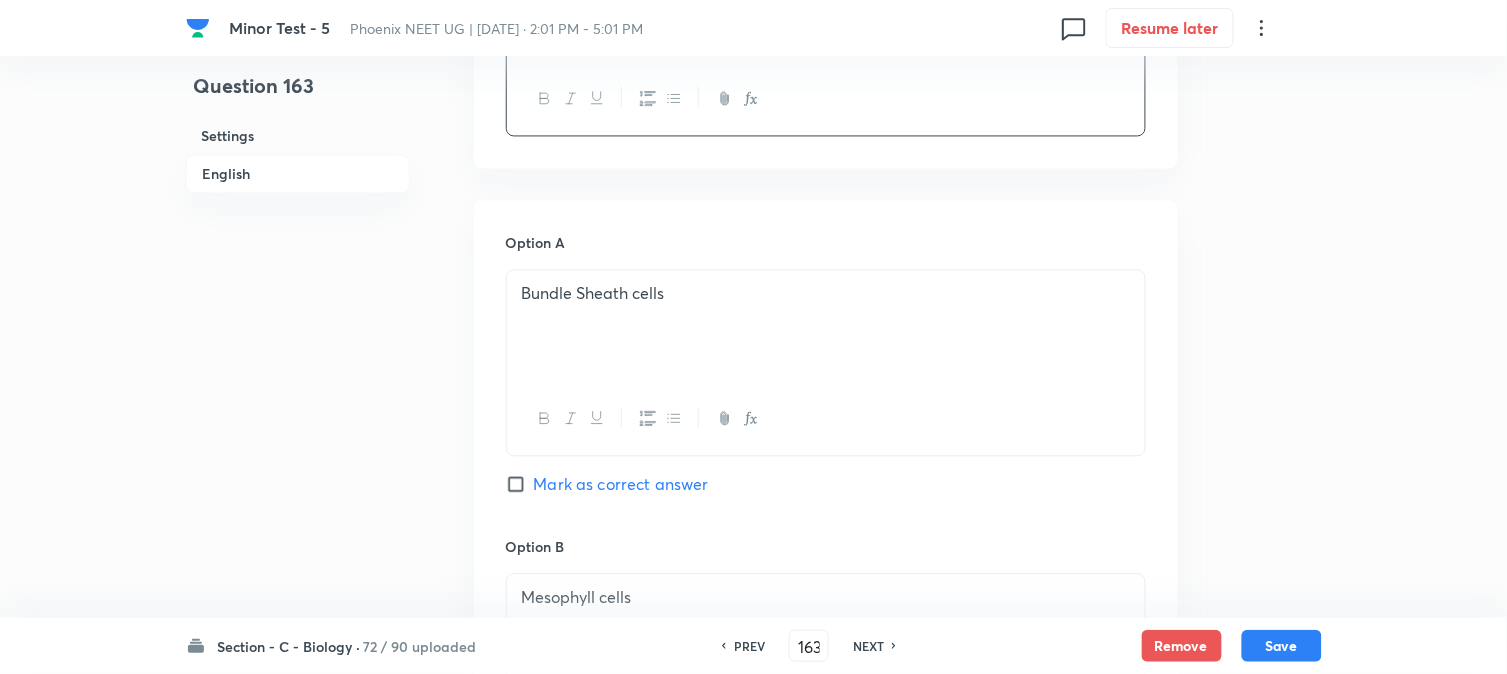 scroll, scrollTop: 1478, scrollLeft: 0, axis: vertical 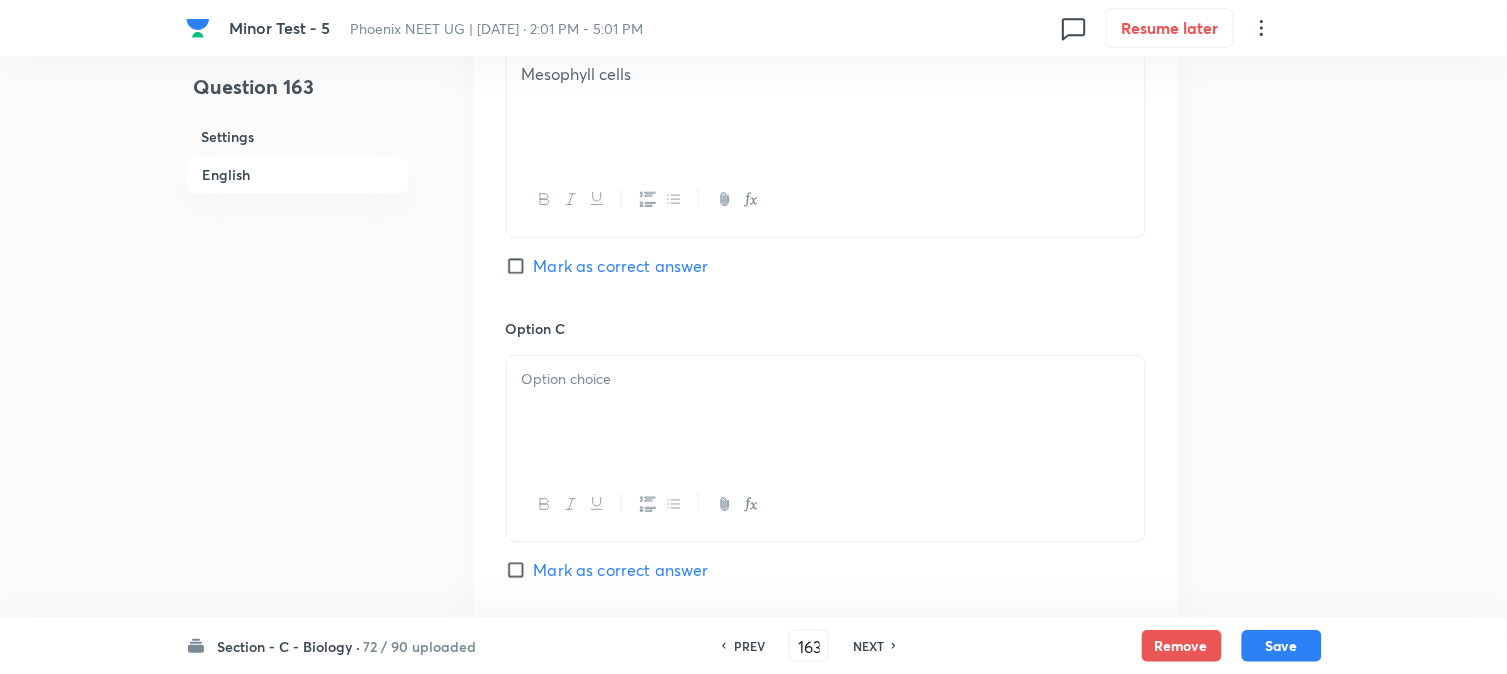 click on "Mark as correct answer" at bounding box center (621, 266) 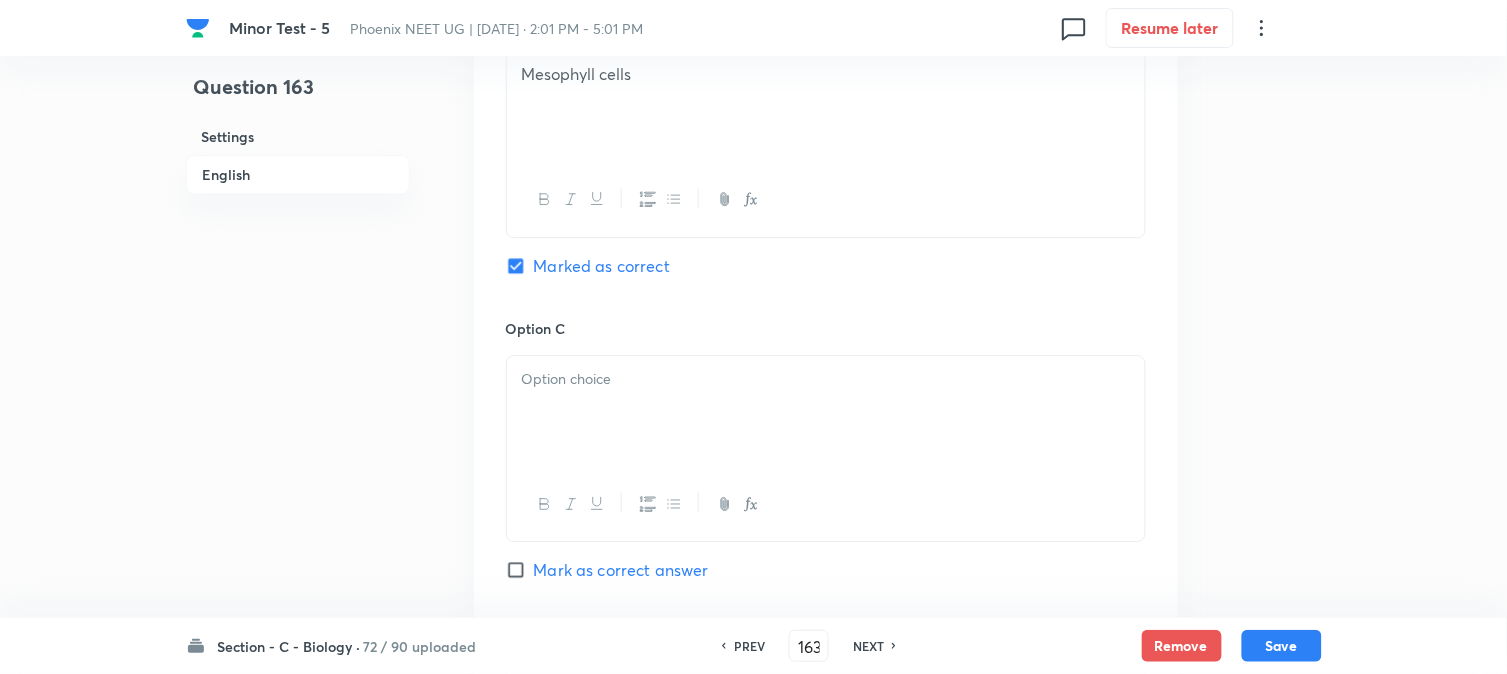 click at bounding box center [826, 379] 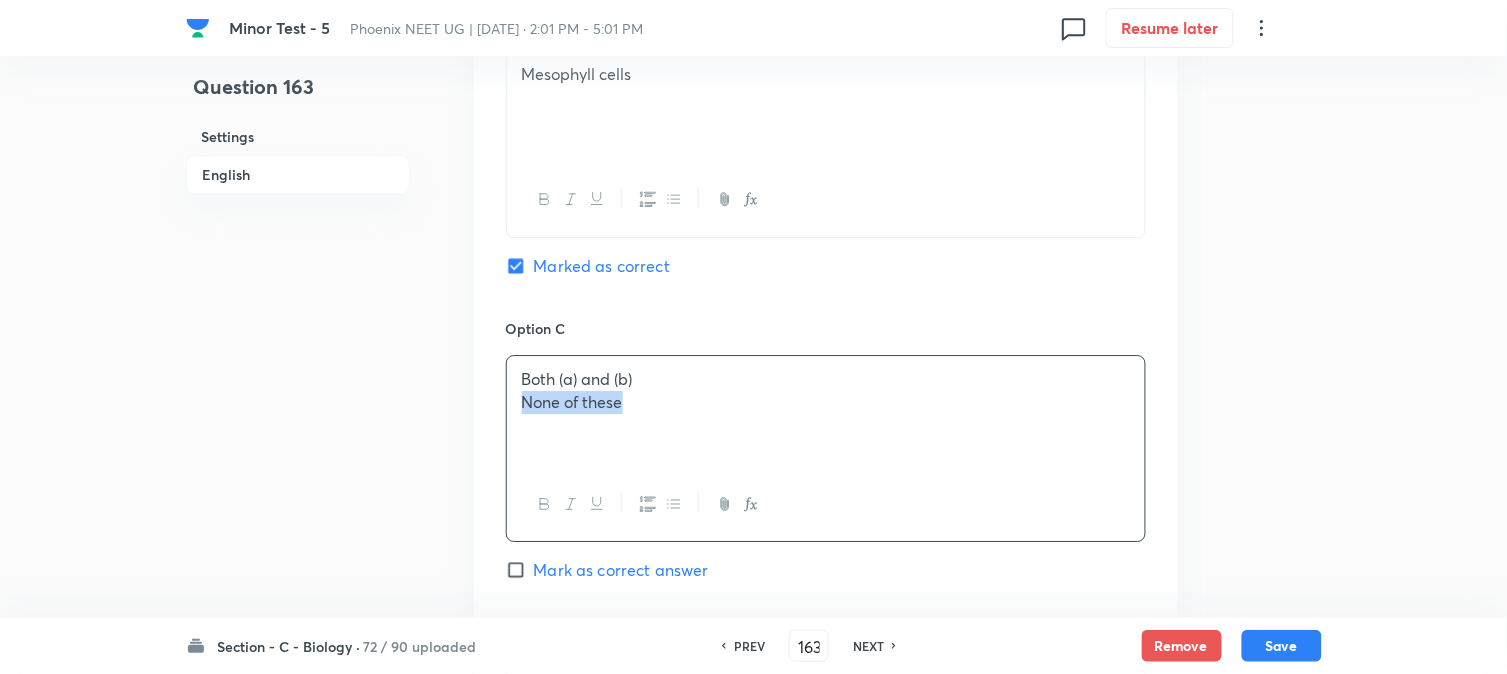 drag, startPoint x: 546, startPoint y: 417, endPoint x: 678, endPoint y: 430, distance: 132.63861 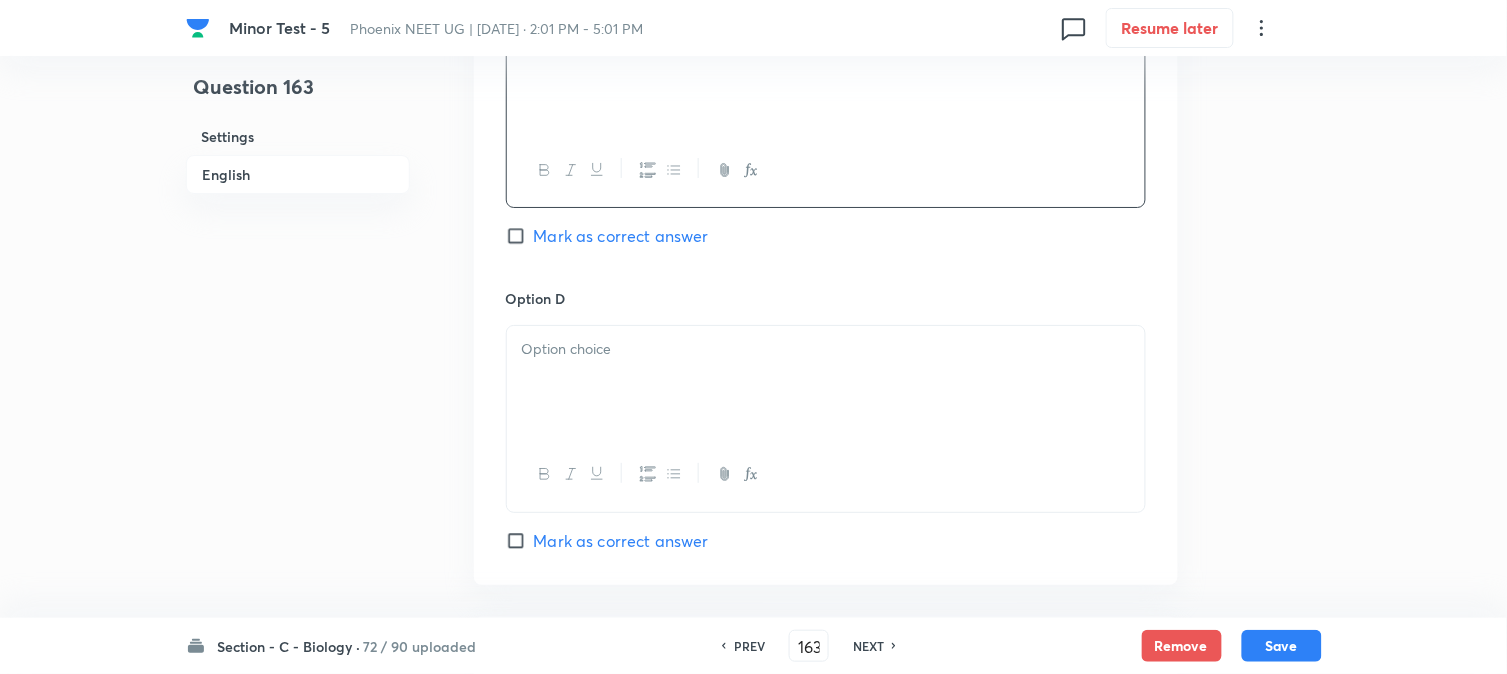 drag, startPoint x: 577, startPoint y: 394, endPoint x: 537, endPoint y: 447, distance: 66.4003 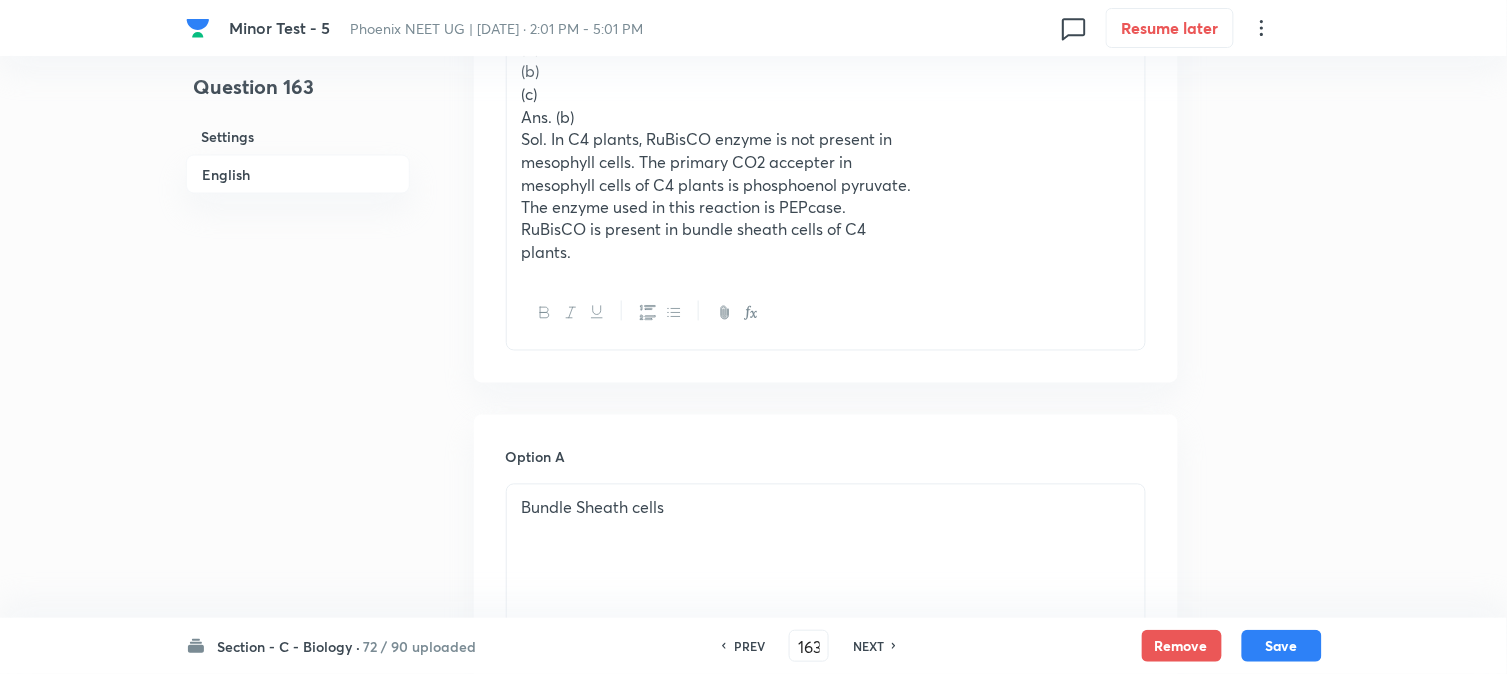 scroll, scrollTop: 701, scrollLeft: 0, axis: vertical 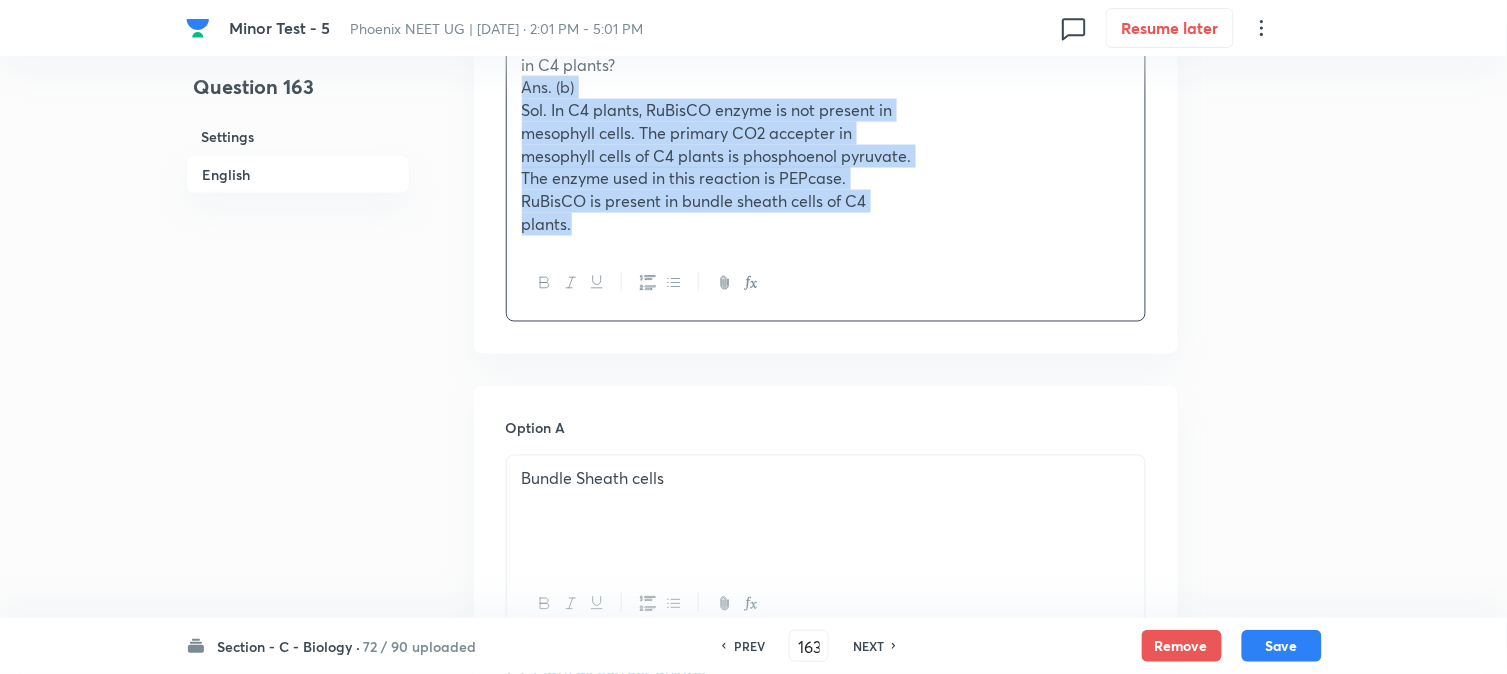 drag, startPoint x: 520, startPoint y: 155, endPoint x: 641, endPoint y: 317, distance: 202.2004 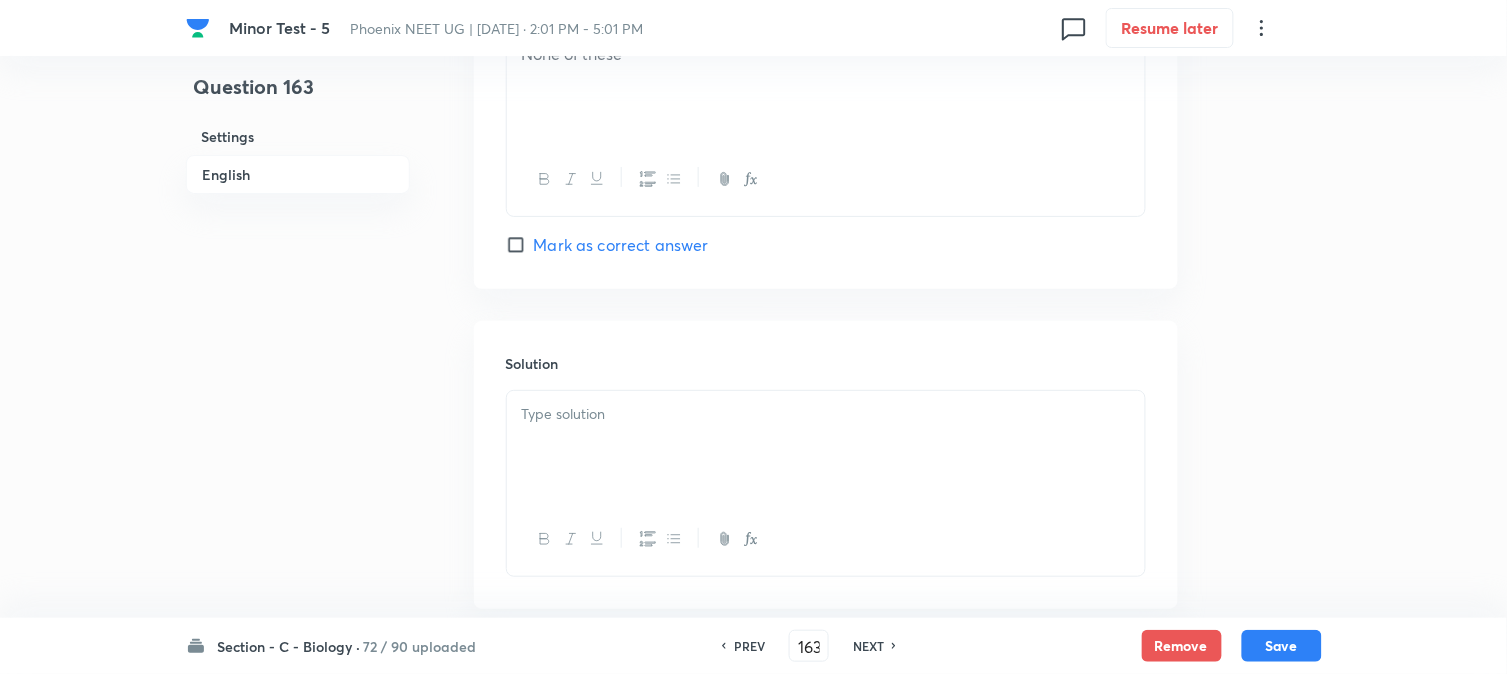 click at bounding box center [826, 447] 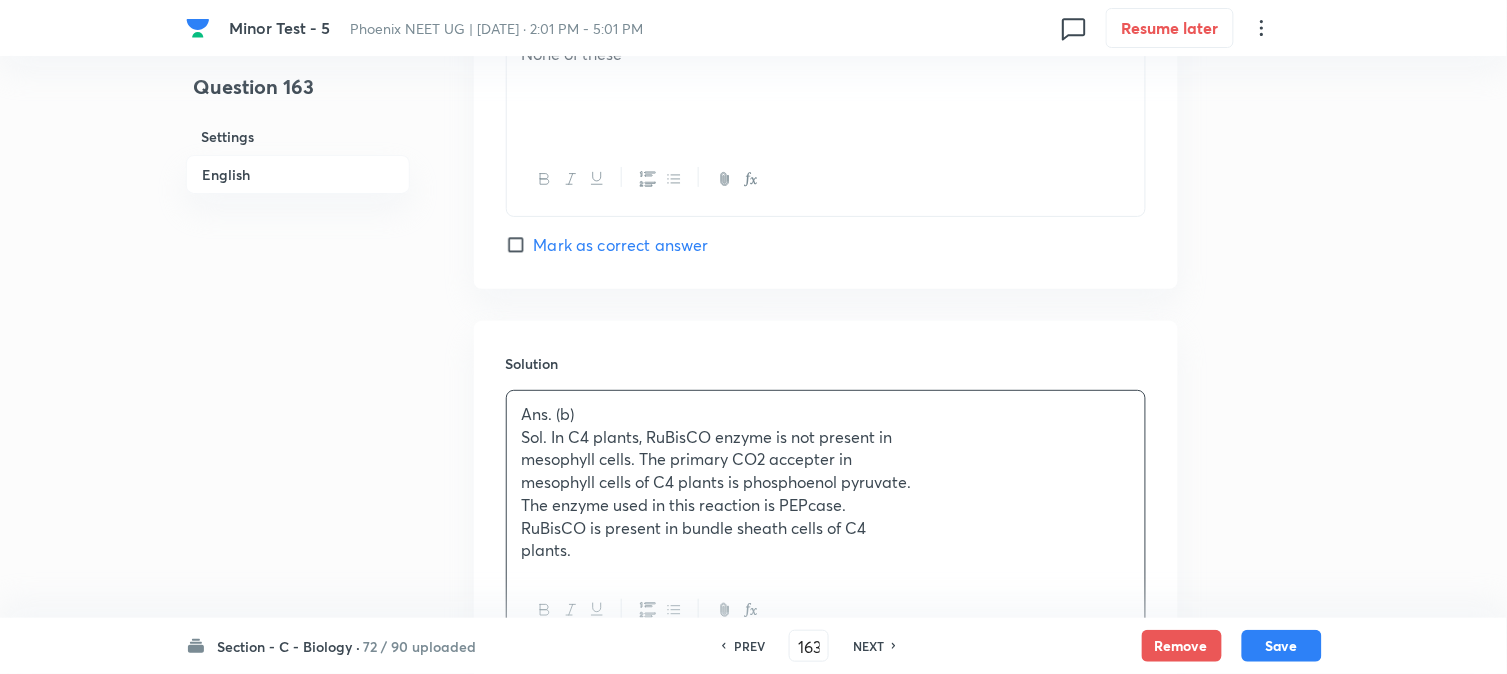 scroll, scrollTop: 1367, scrollLeft: 0, axis: vertical 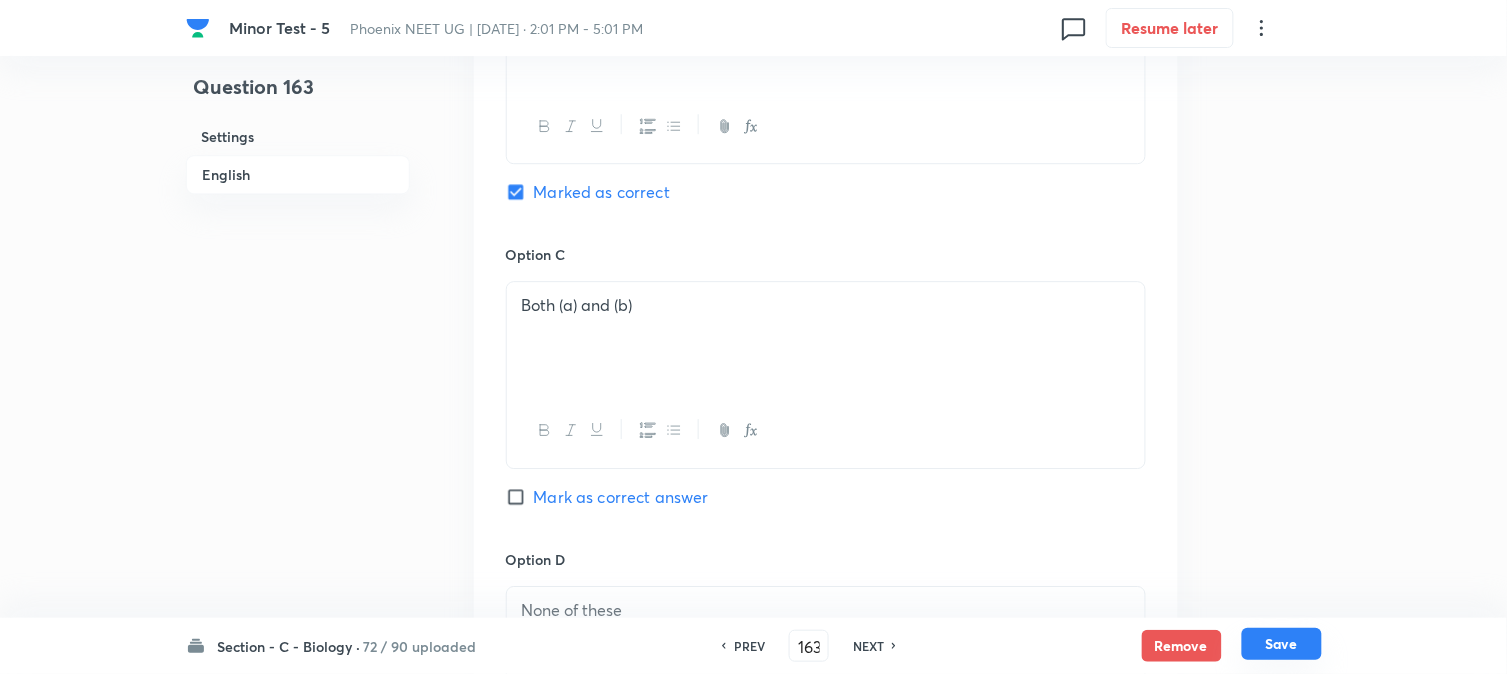 drag, startPoint x: 1295, startPoint y: 644, endPoint x: 1282, endPoint y: 636, distance: 15.264338 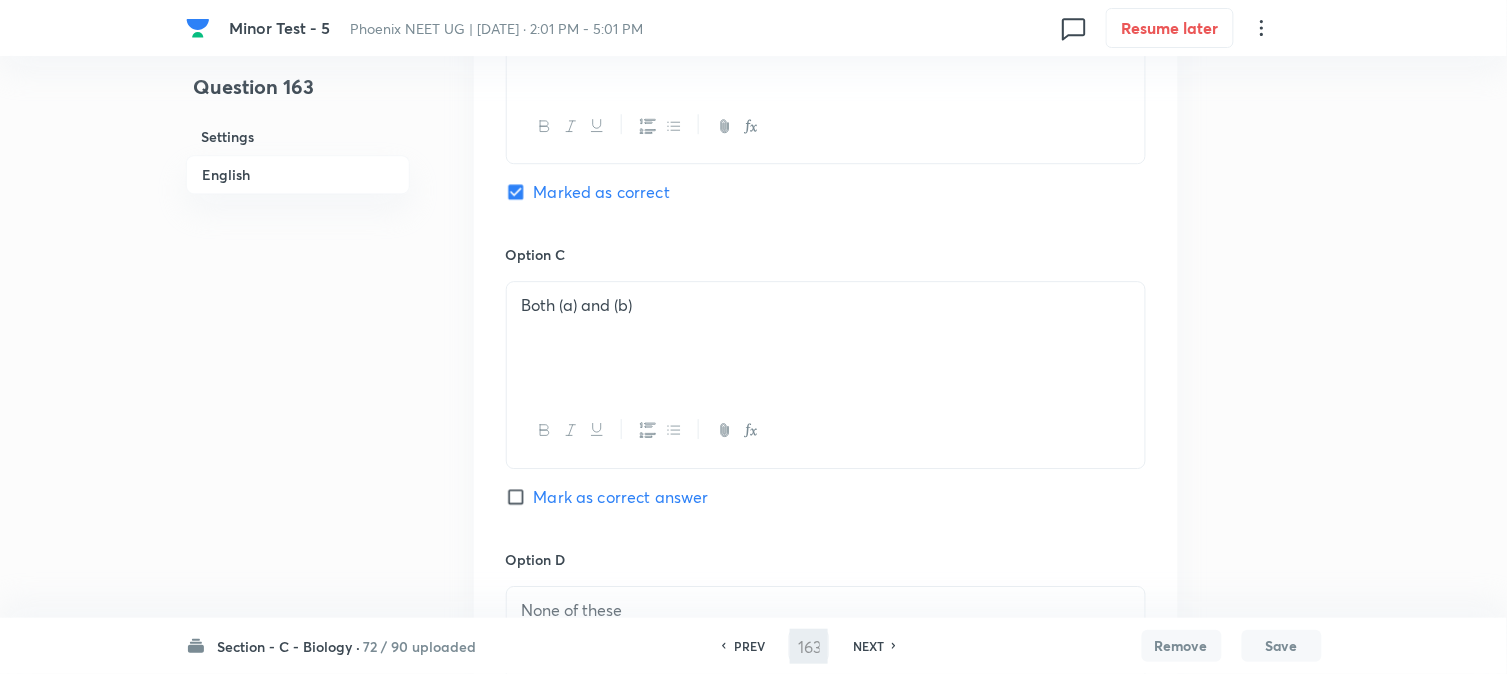type on "164" 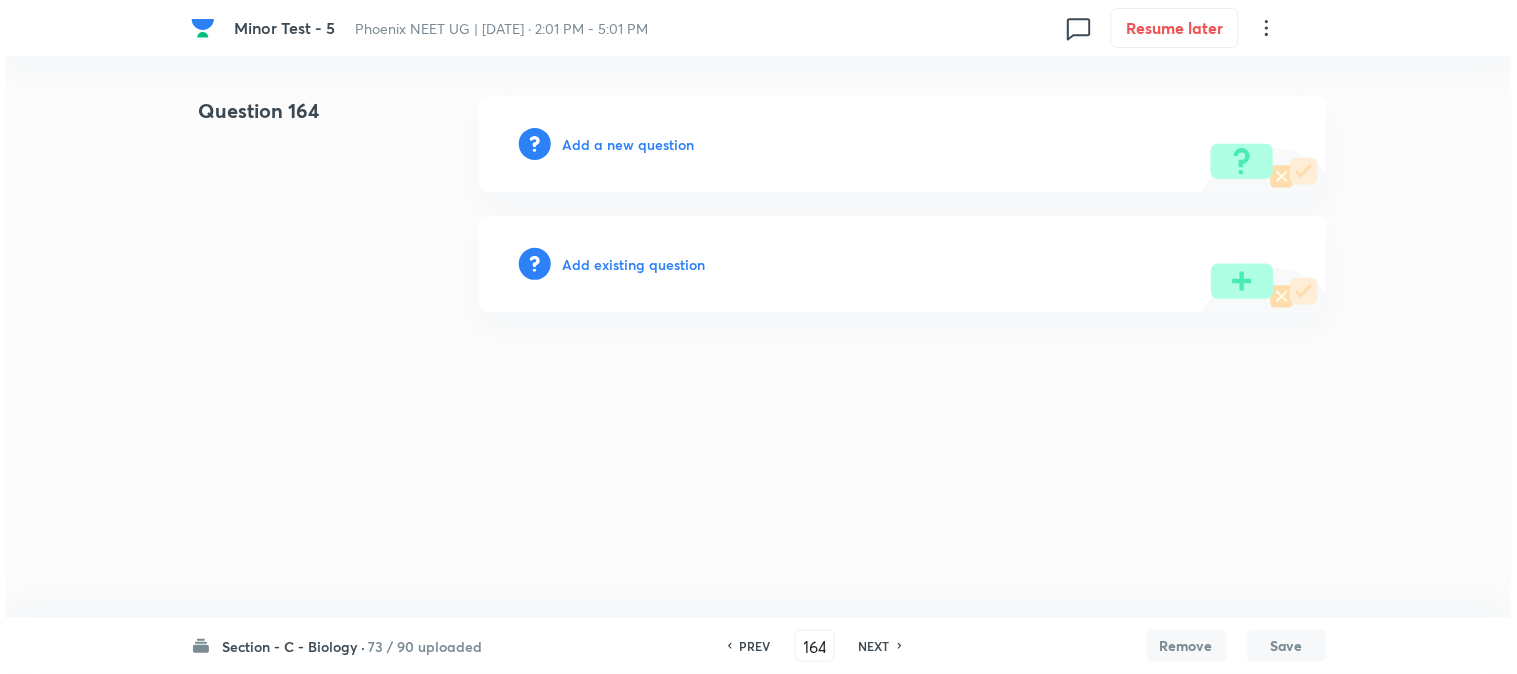 scroll, scrollTop: 0, scrollLeft: 0, axis: both 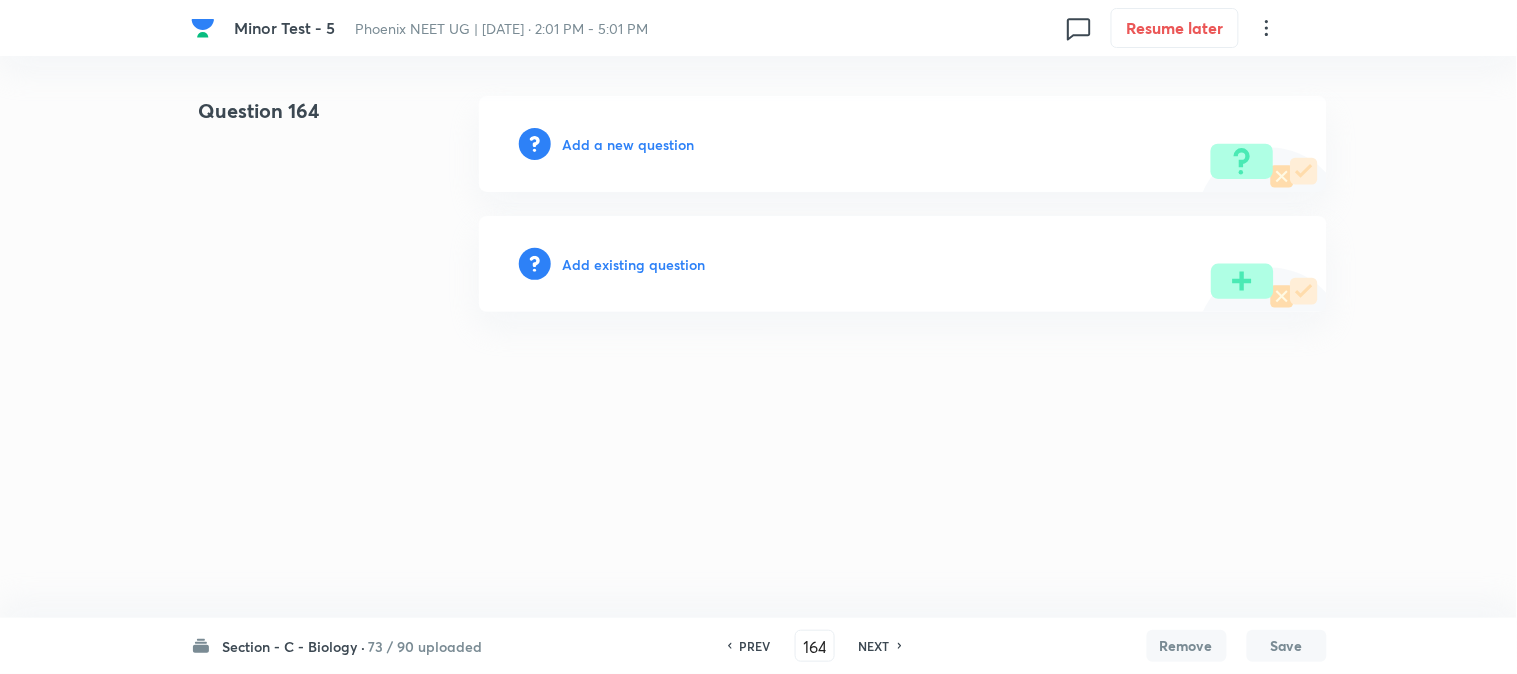 click on "Add a new question" at bounding box center [903, 144] 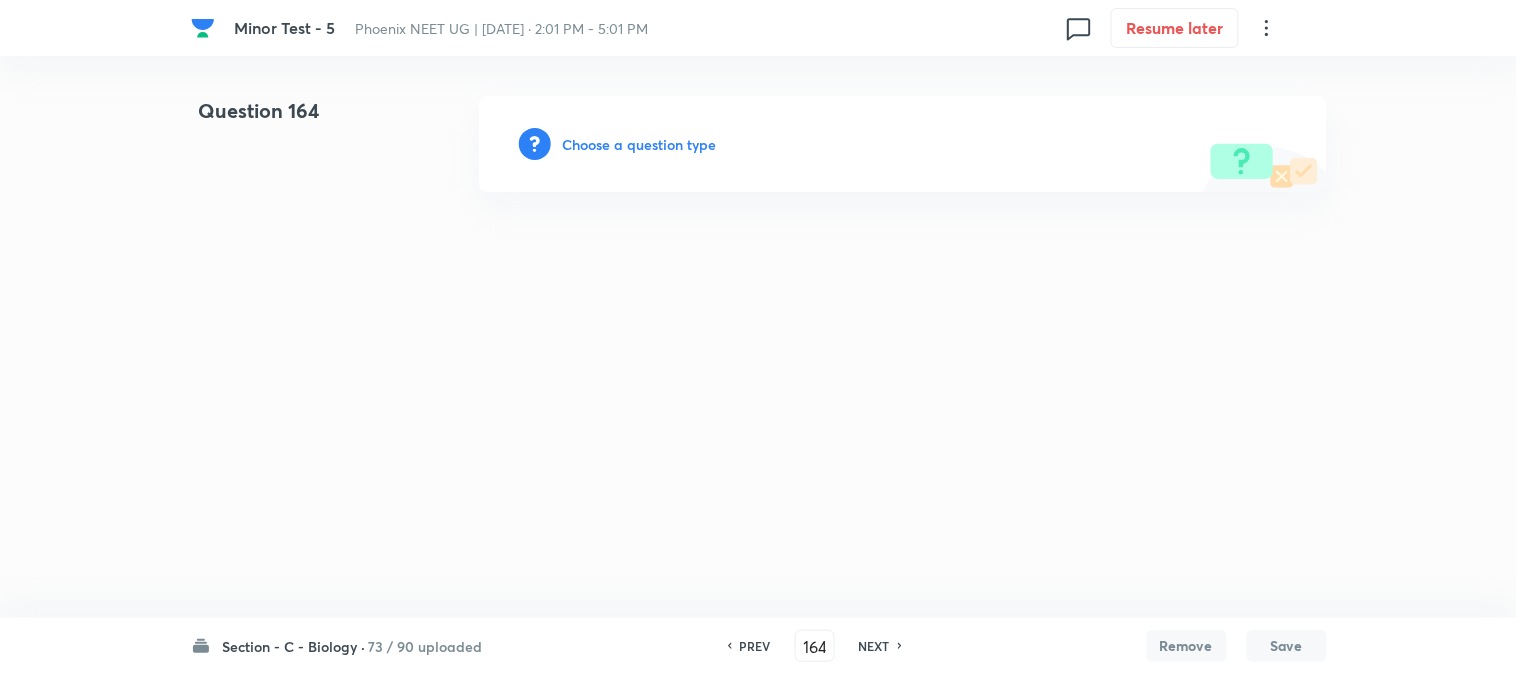 click on "Choose a question type" at bounding box center [640, 144] 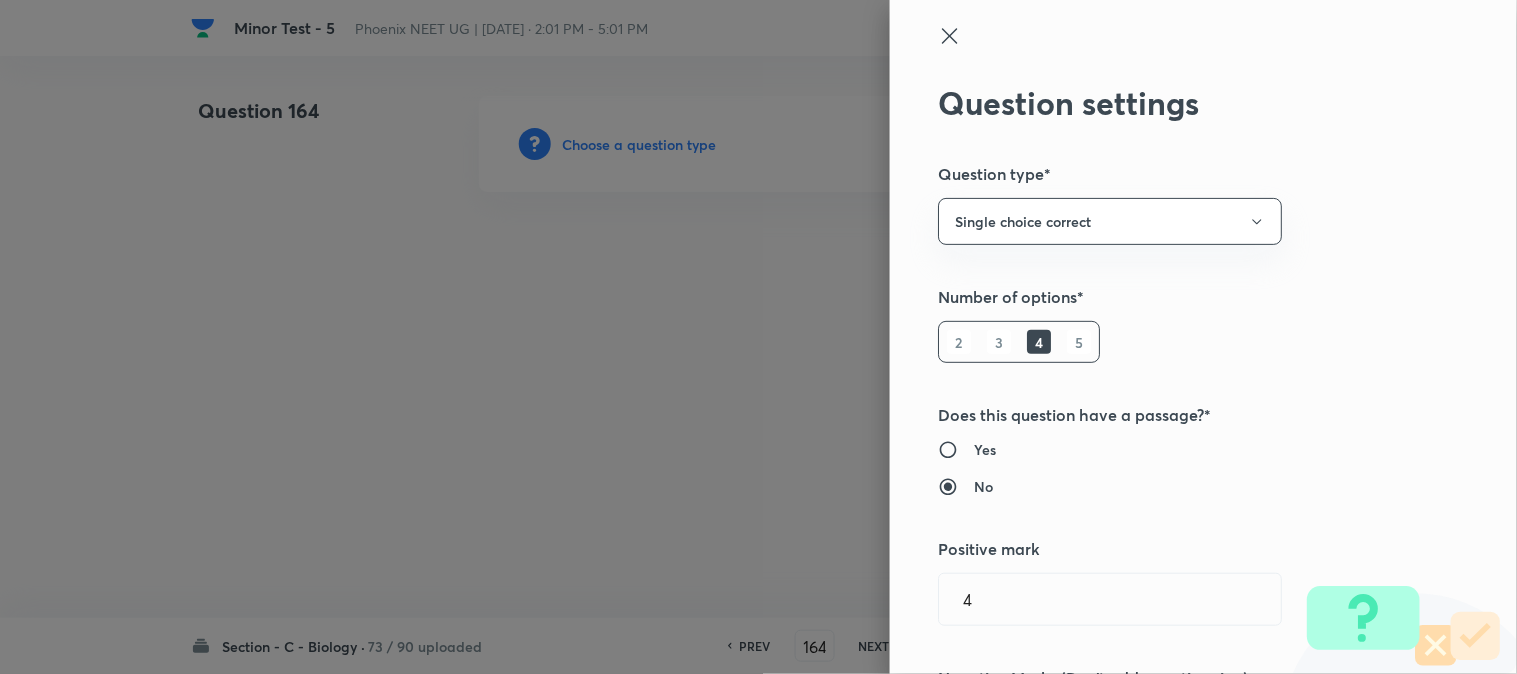 click at bounding box center (758, 337) 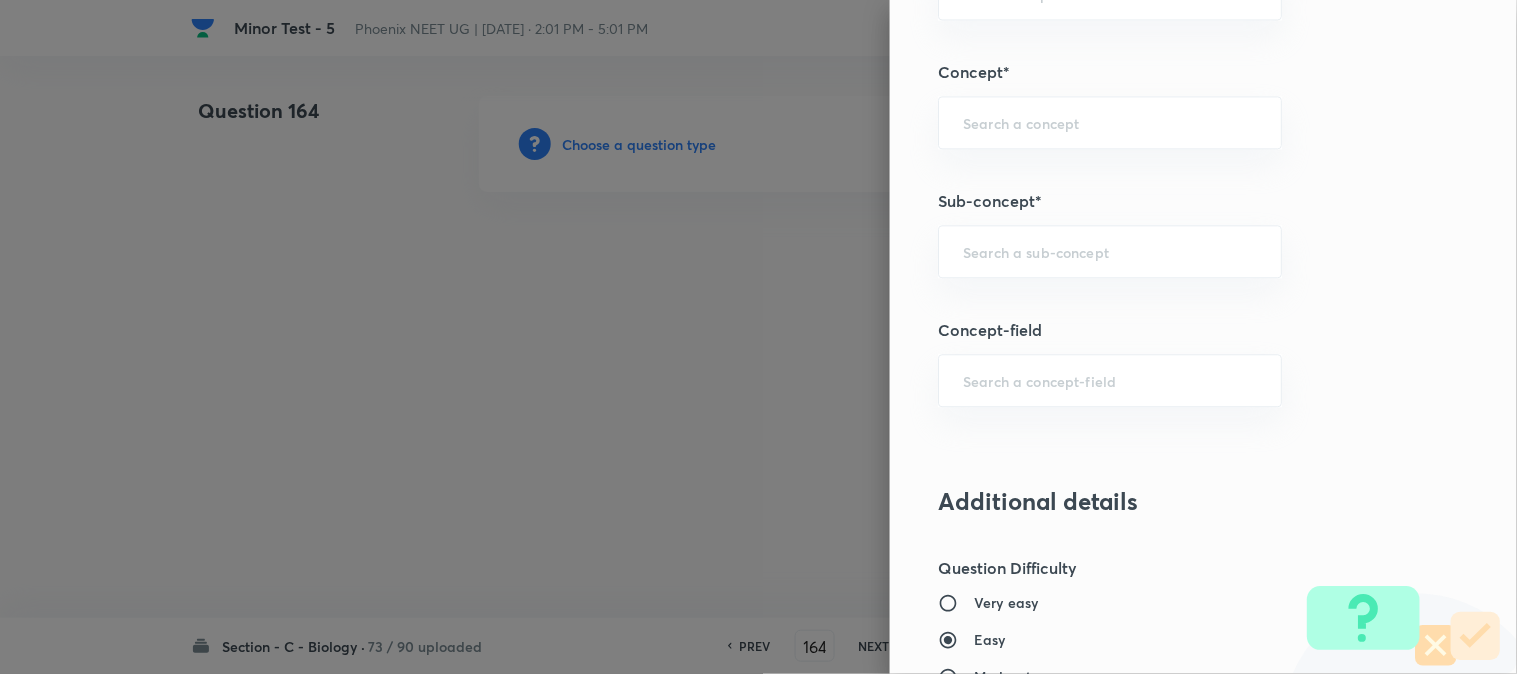 scroll, scrollTop: 1222, scrollLeft: 0, axis: vertical 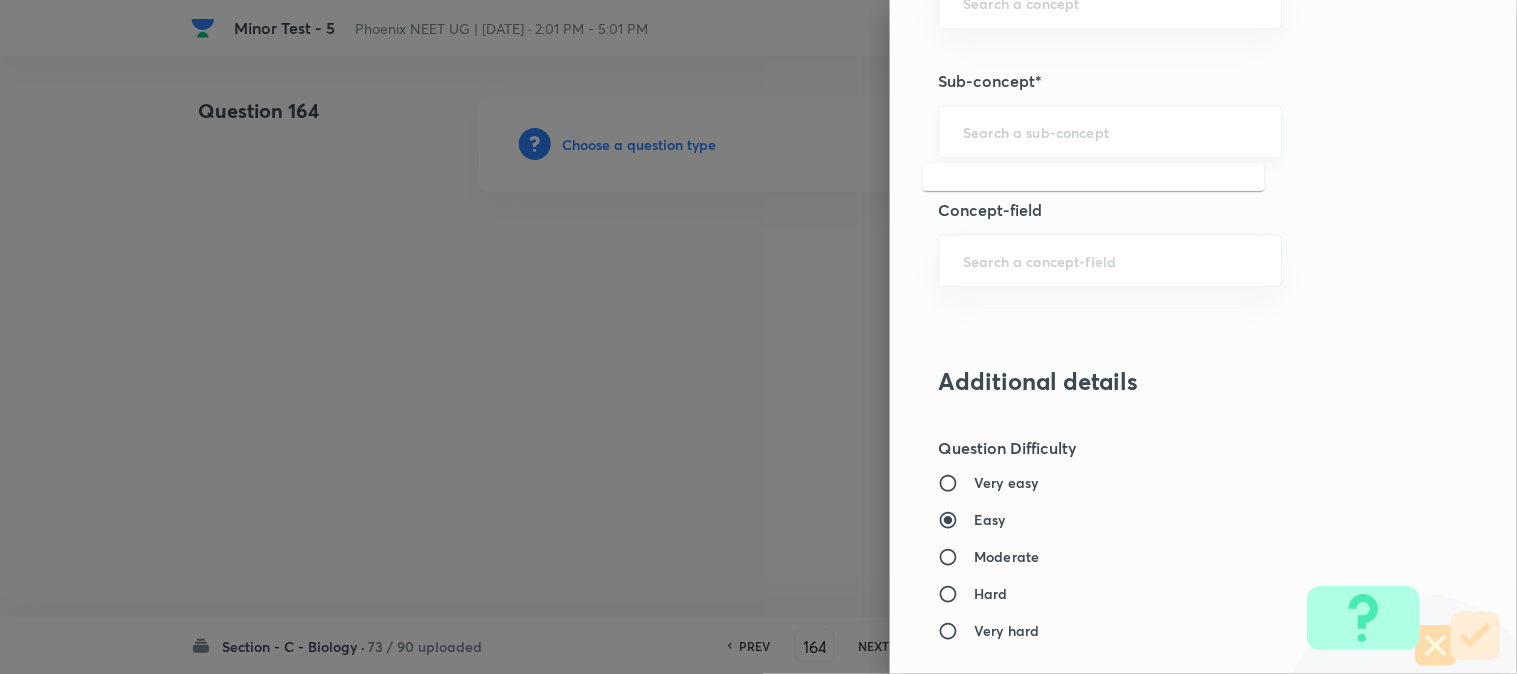 click at bounding box center (1110, 131) 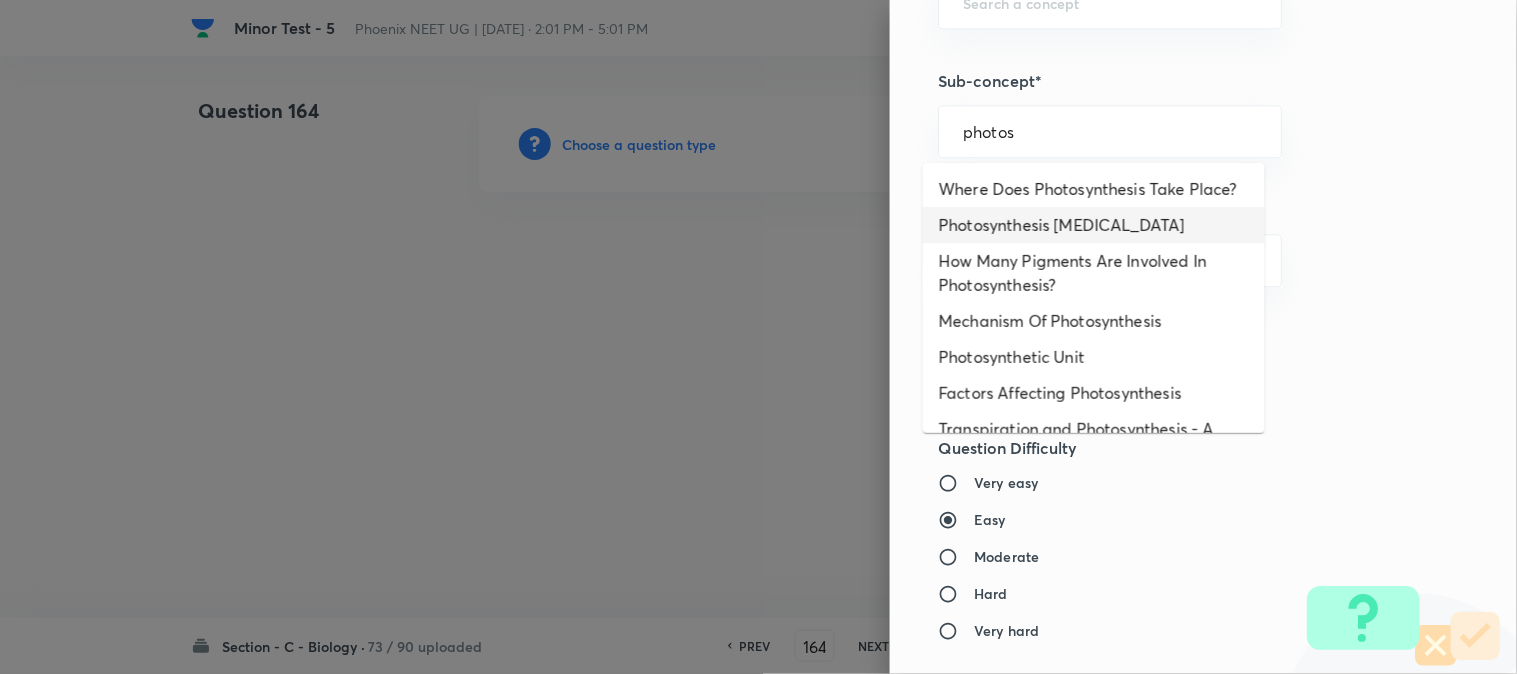click on "Photosynthesis Organelle" at bounding box center [1094, 225] 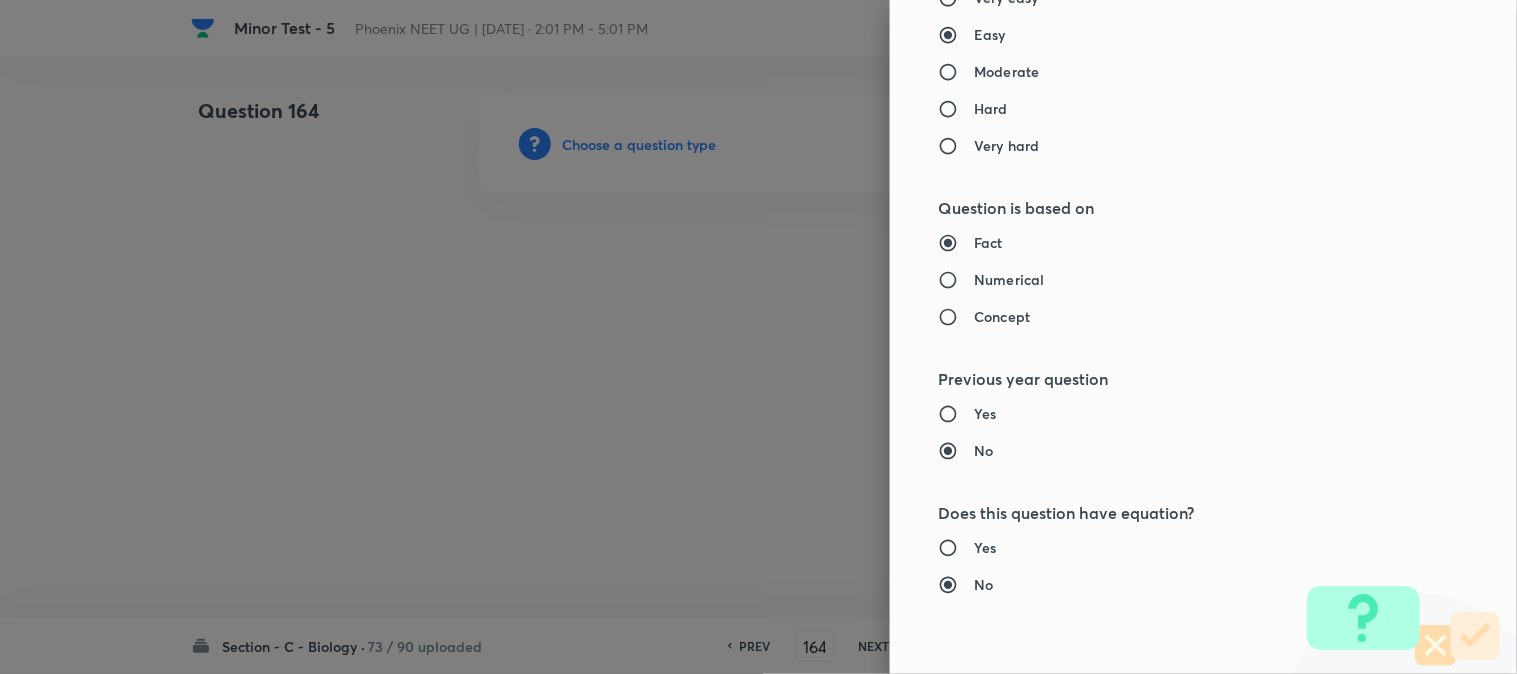 type on "Biology" 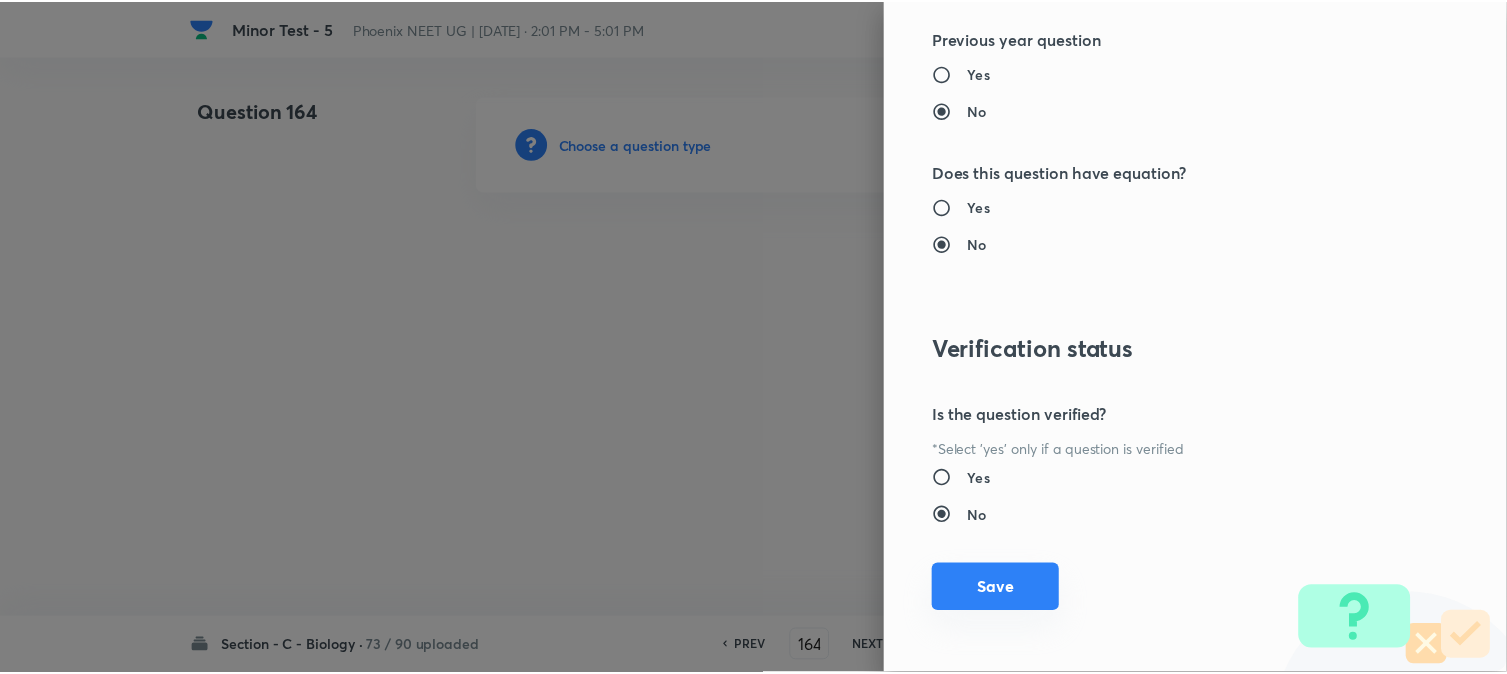 scroll, scrollTop: 2052, scrollLeft: 0, axis: vertical 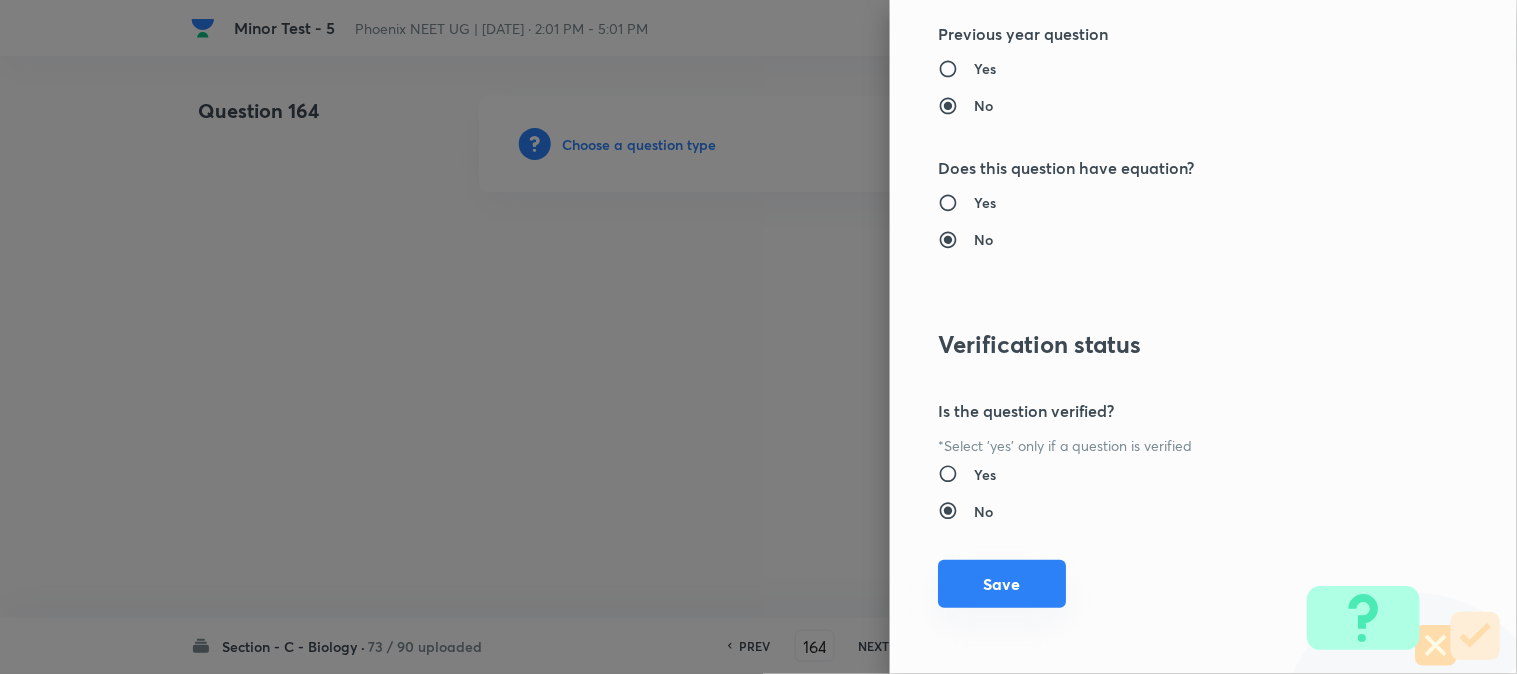 click on "Save" at bounding box center (1002, 584) 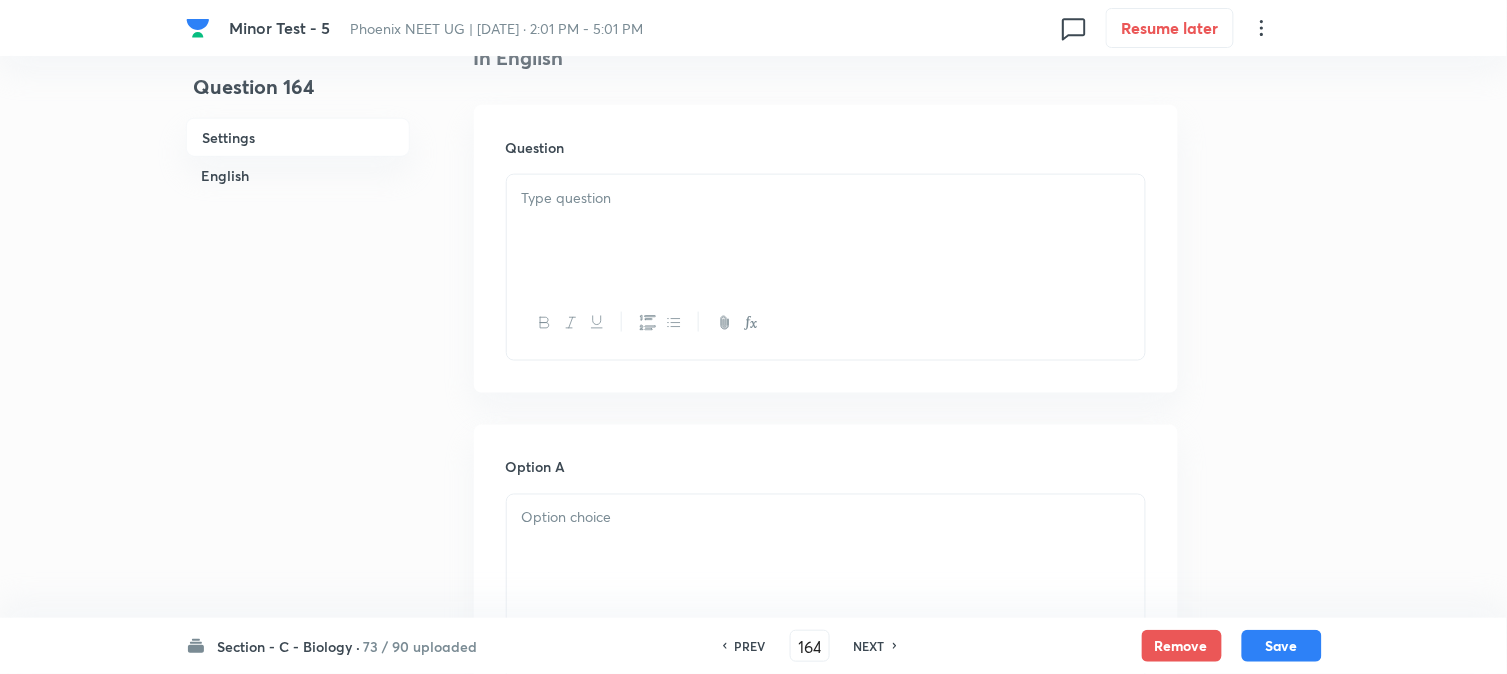 scroll, scrollTop: 590, scrollLeft: 0, axis: vertical 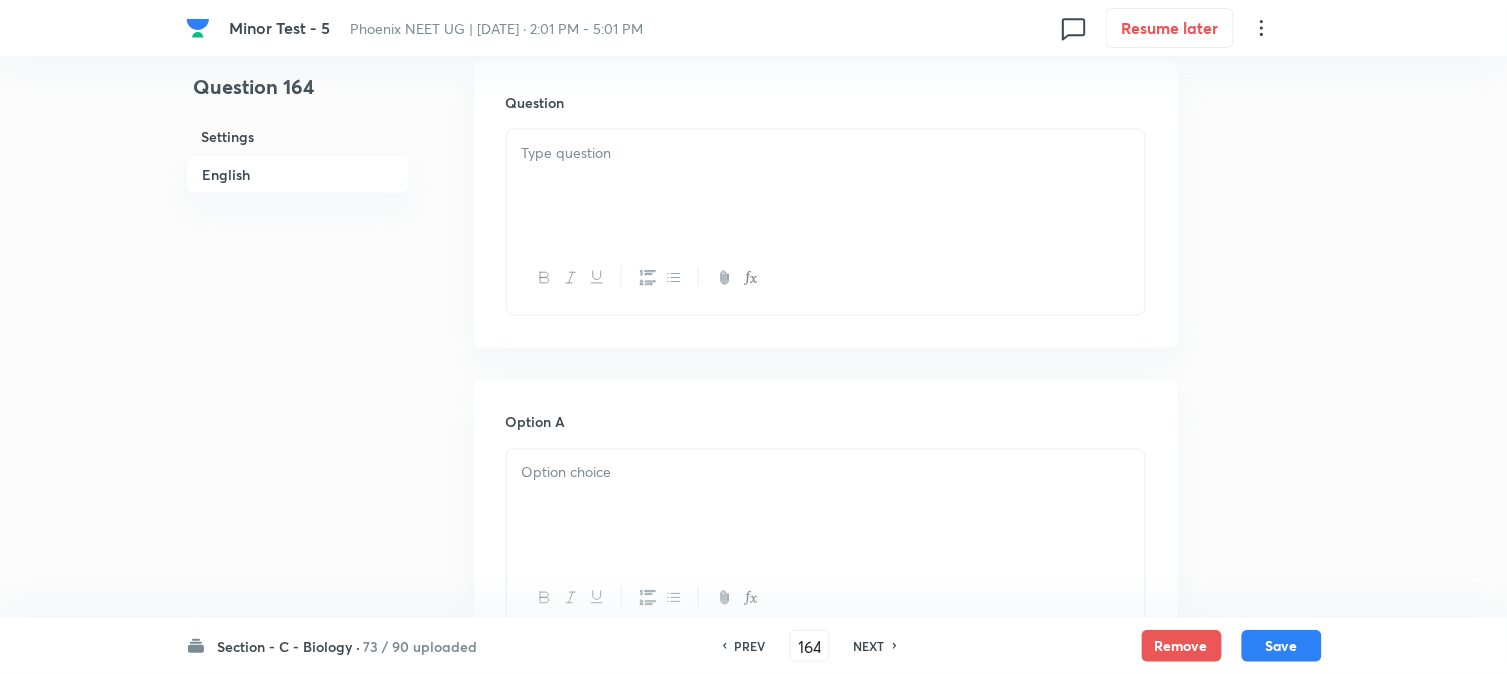 click at bounding box center (826, 186) 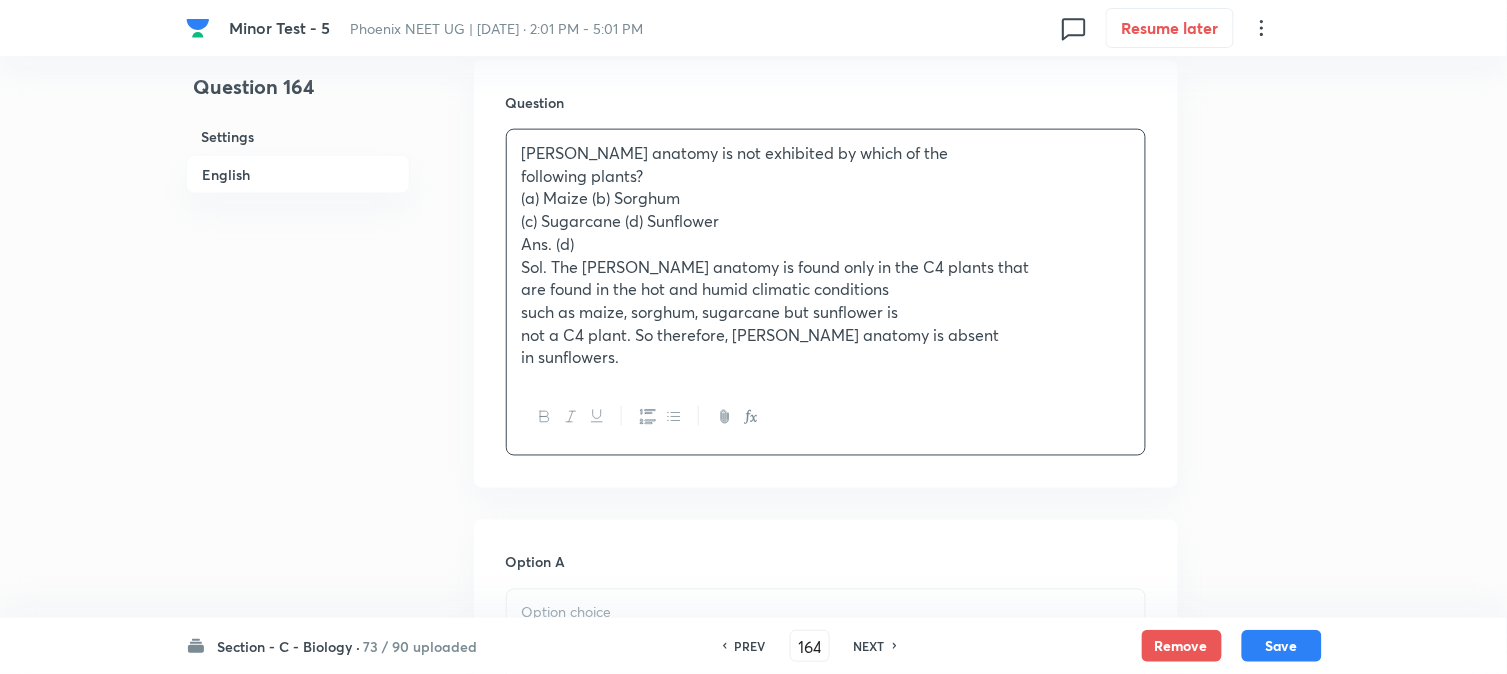 click on "(a) Maize (b) Sorghum" at bounding box center (826, 198) 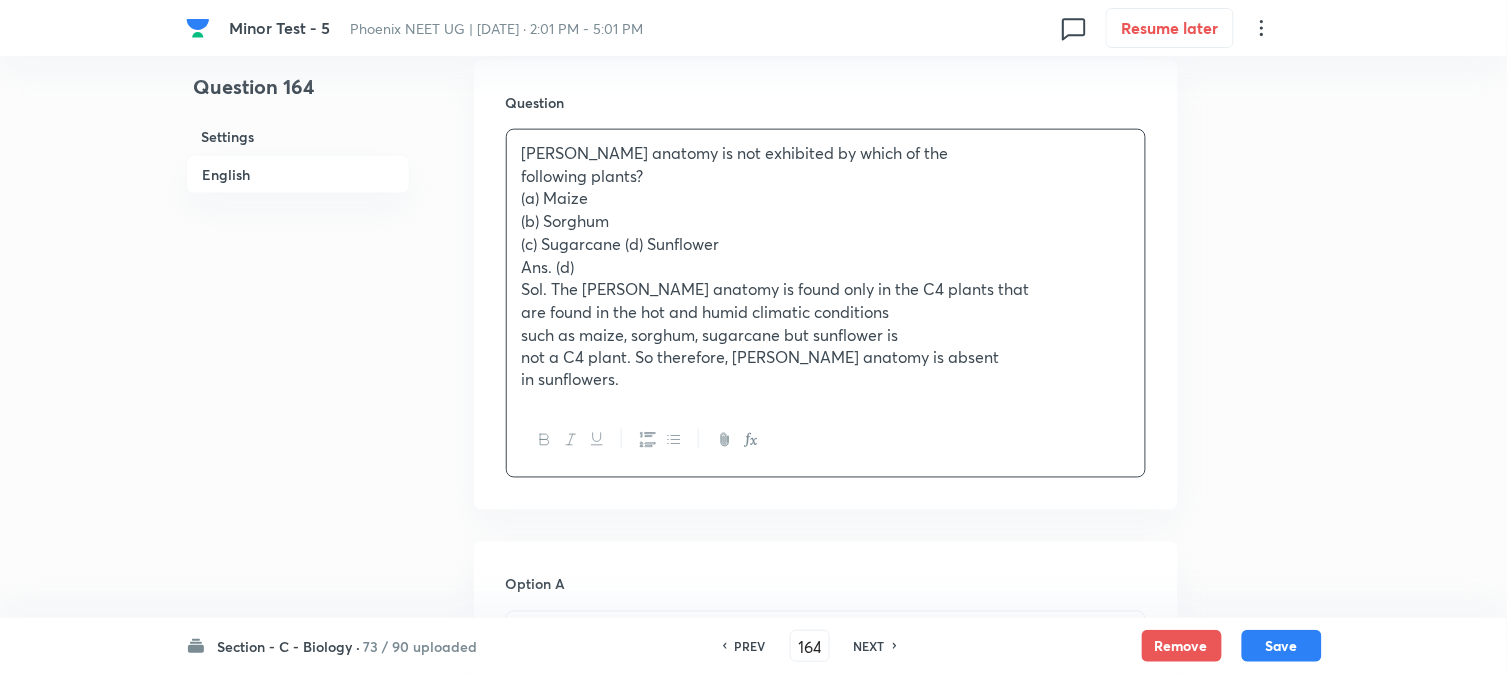 click on "(c) Sugarcane (d) Sunflower" at bounding box center [826, 244] 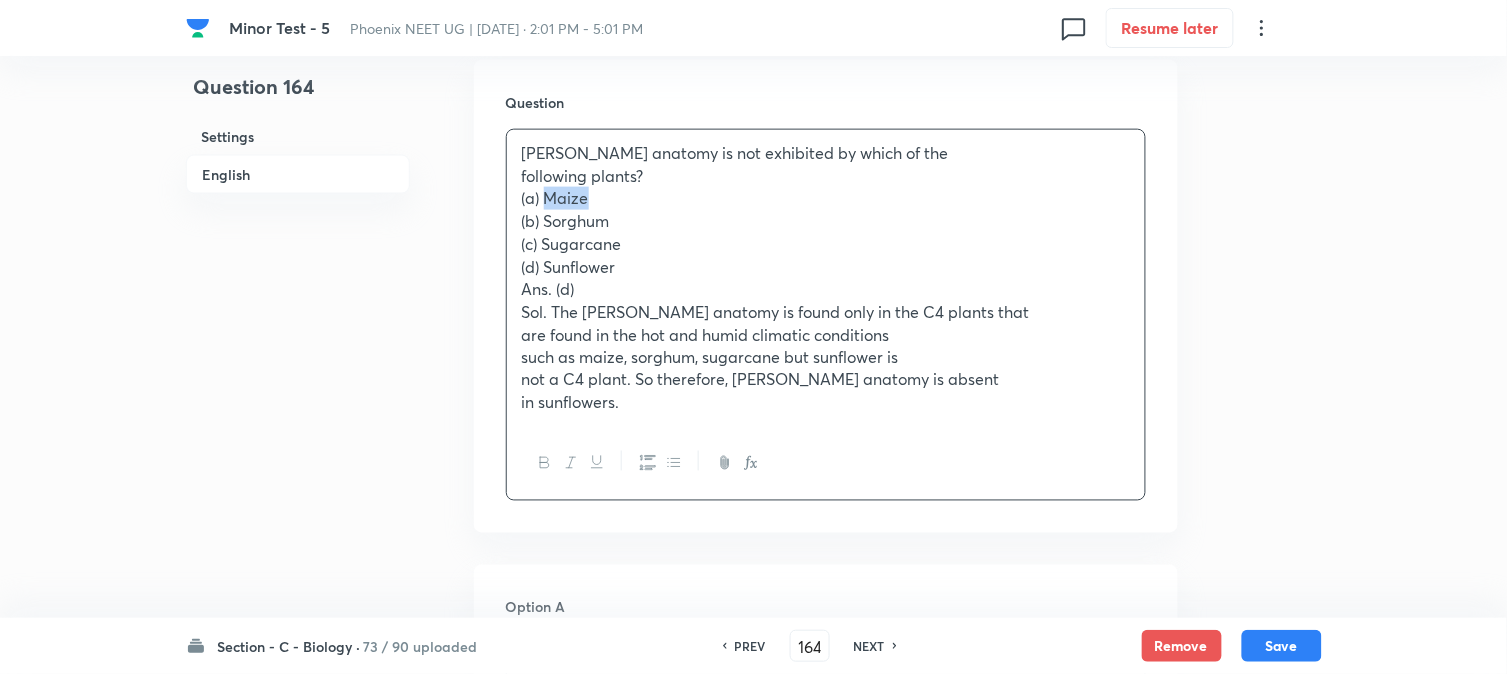 drag, startPoint x: 547, startPoint y: 200, endPoint x: 634, endPoint y: 198, distance: 87.02299 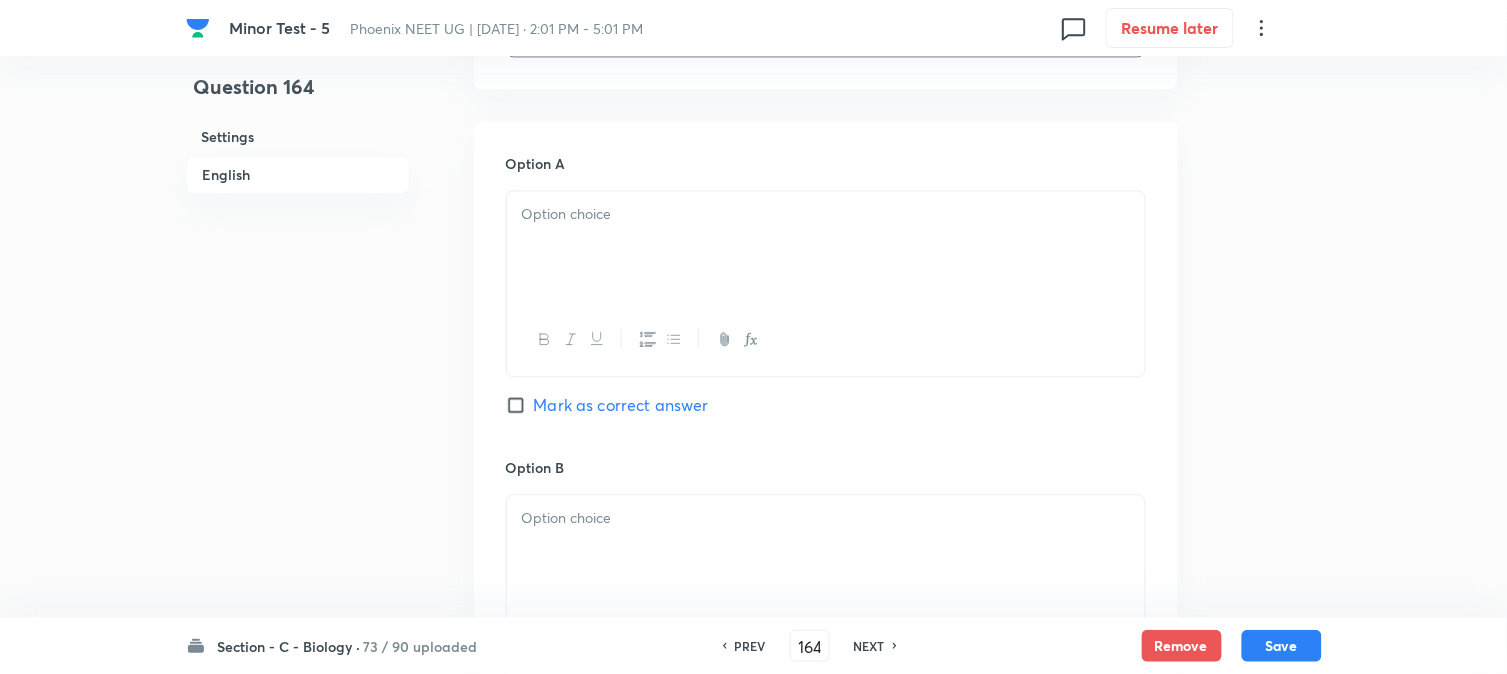 click at bounding box center (544, 339) 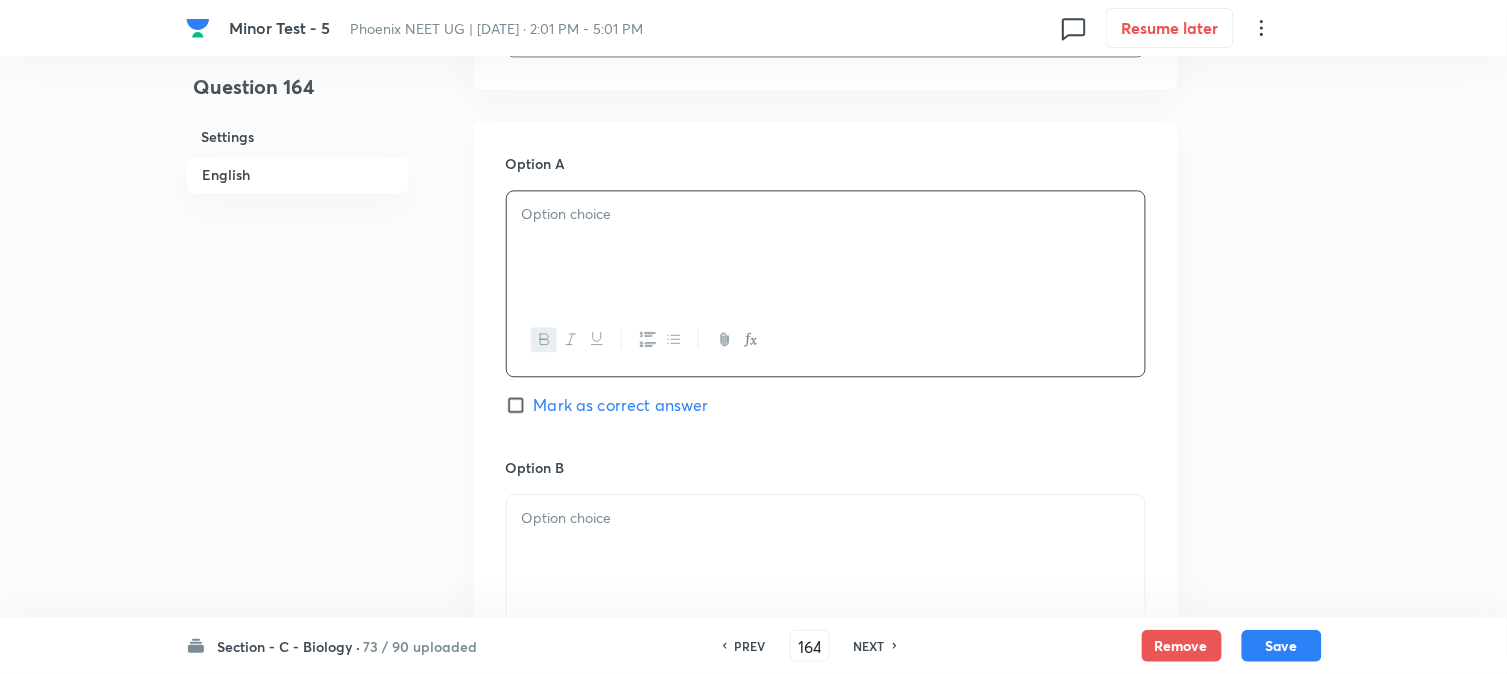 click on "﻿" at bounding box center [826, 214] 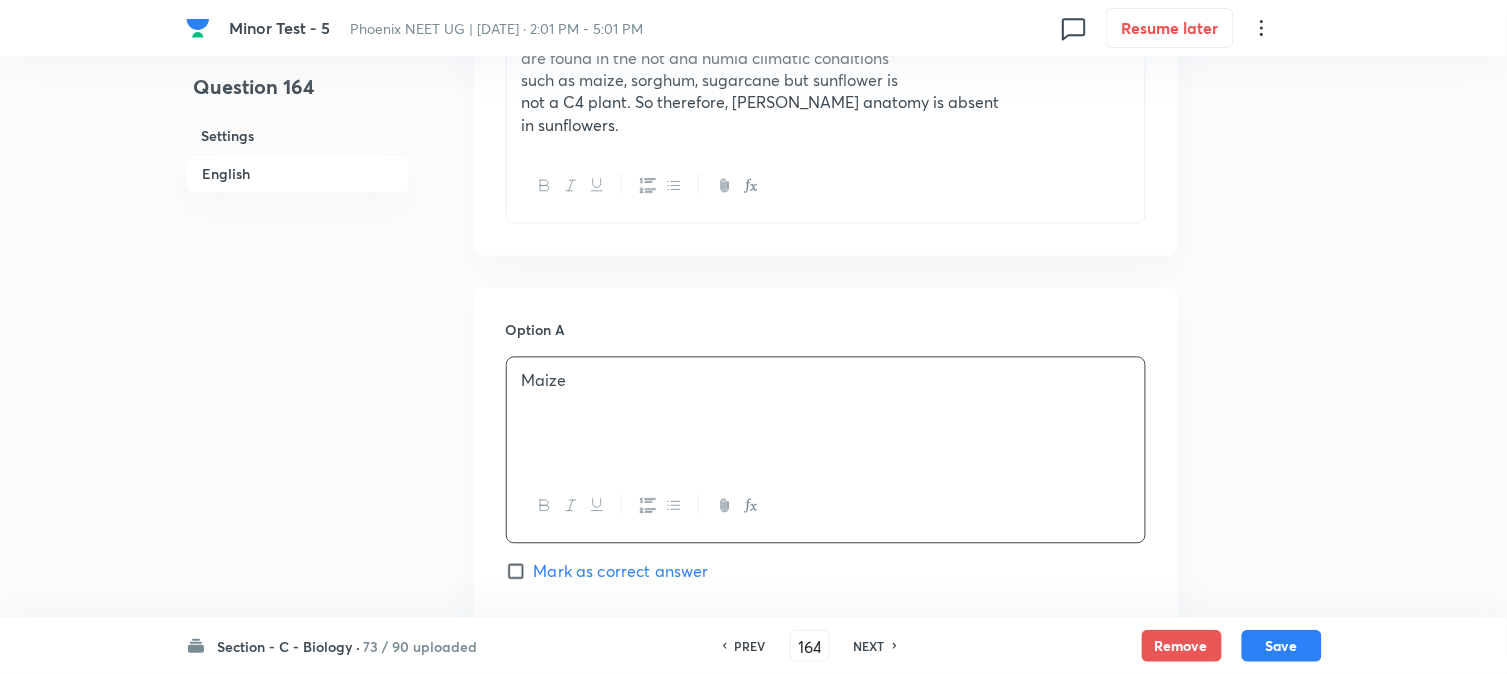scroll, scrollTop: 590, scrollLeft: 0, axis: vertical 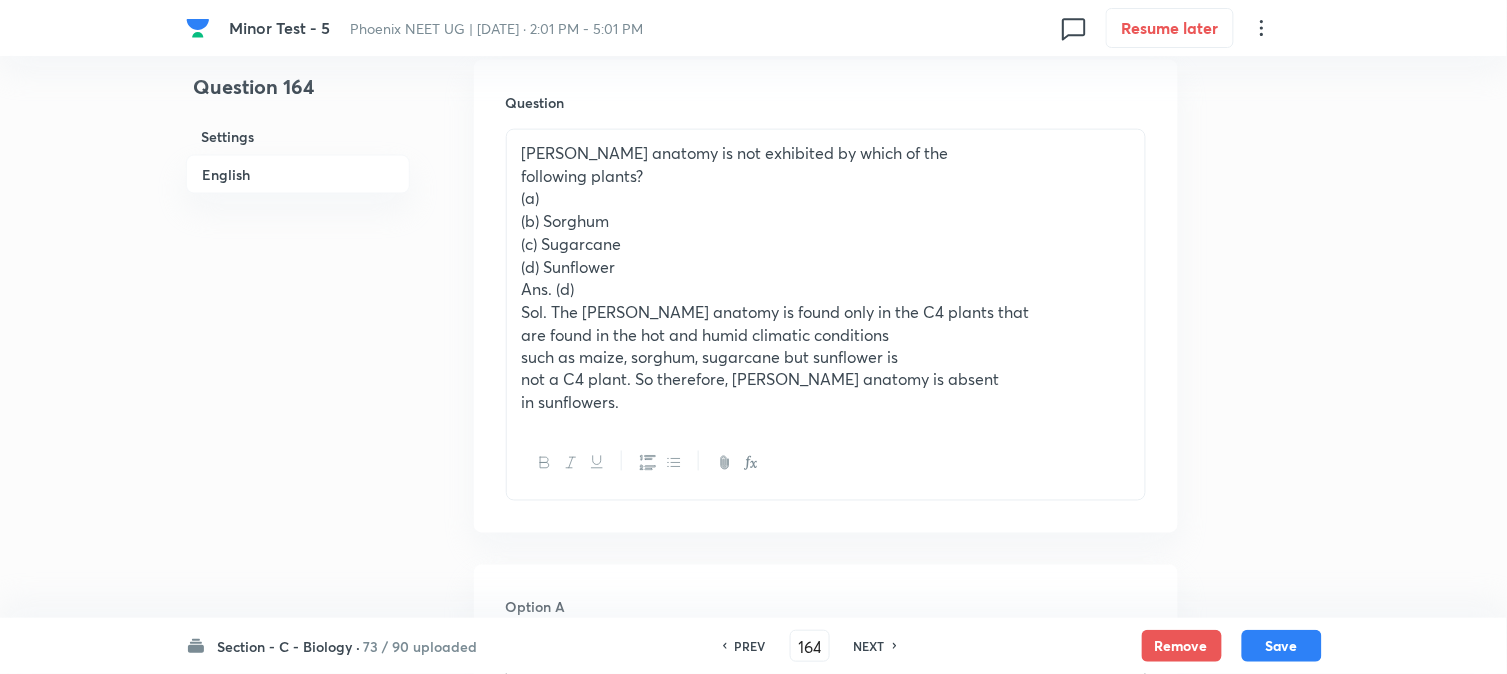 drag, startPoint x: 545, startPoint y: 220, endPoint x: 695, endPoint y: 214, distance: 150.11995 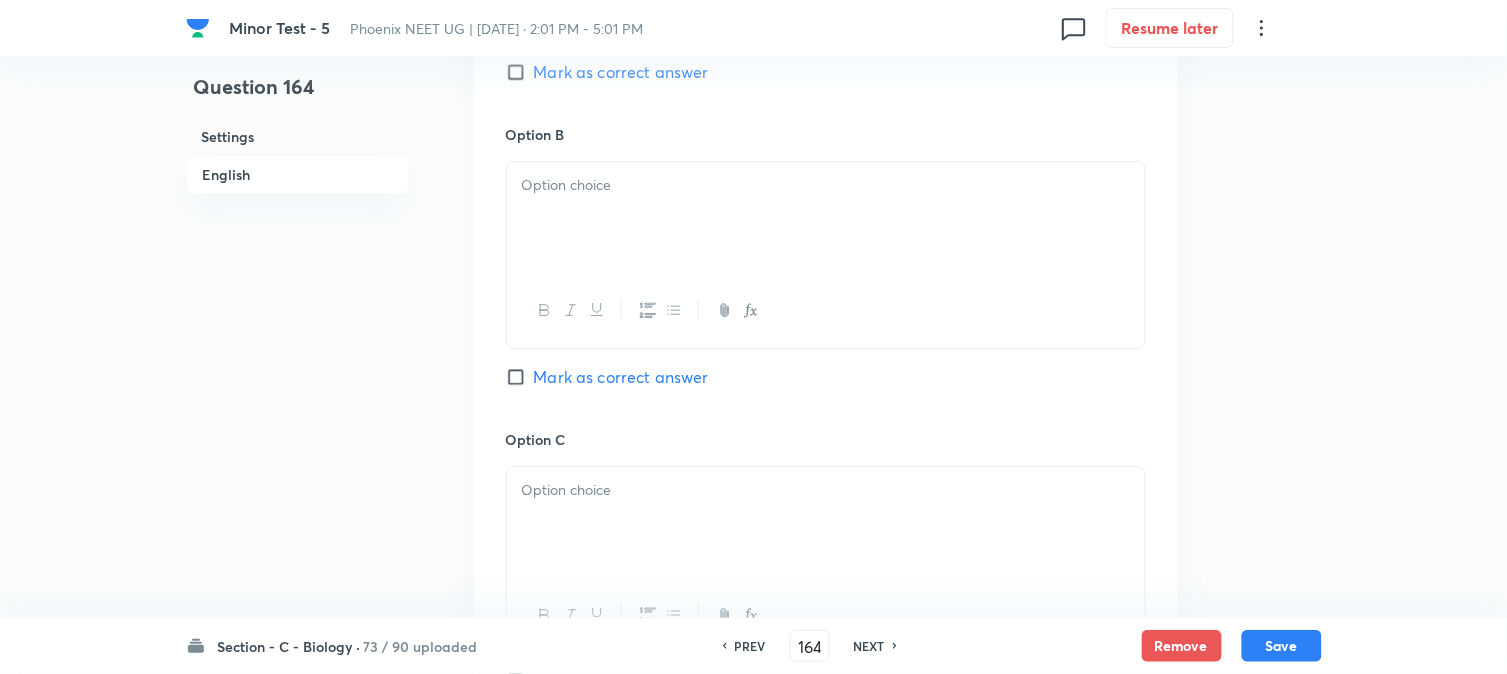 click at bounding box center (826, 218) 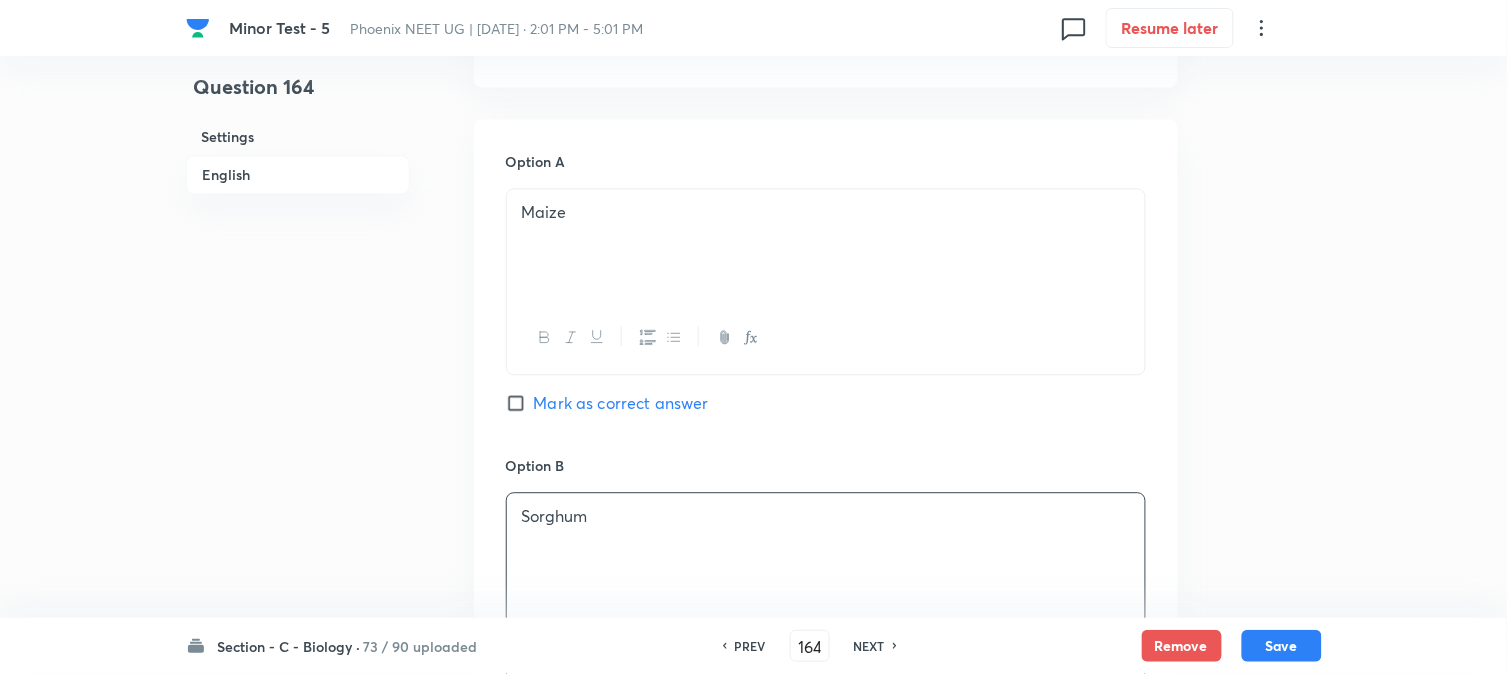 scroll, scrollTop: 701, scrollLeft: 0, axis: vertical 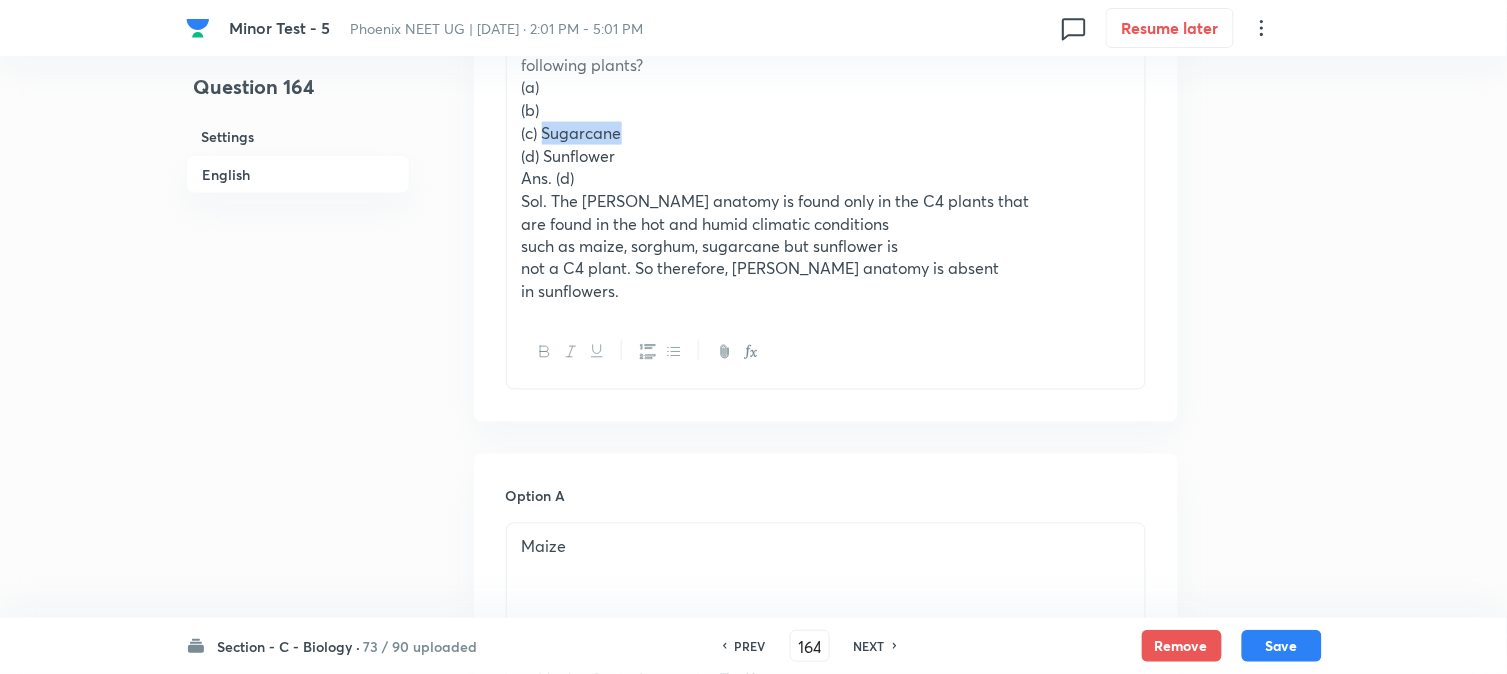 drag, startPoint x: 552, startPoint y: 138, endPoint x: 676, endPoint y: 137, distance: 124.004036 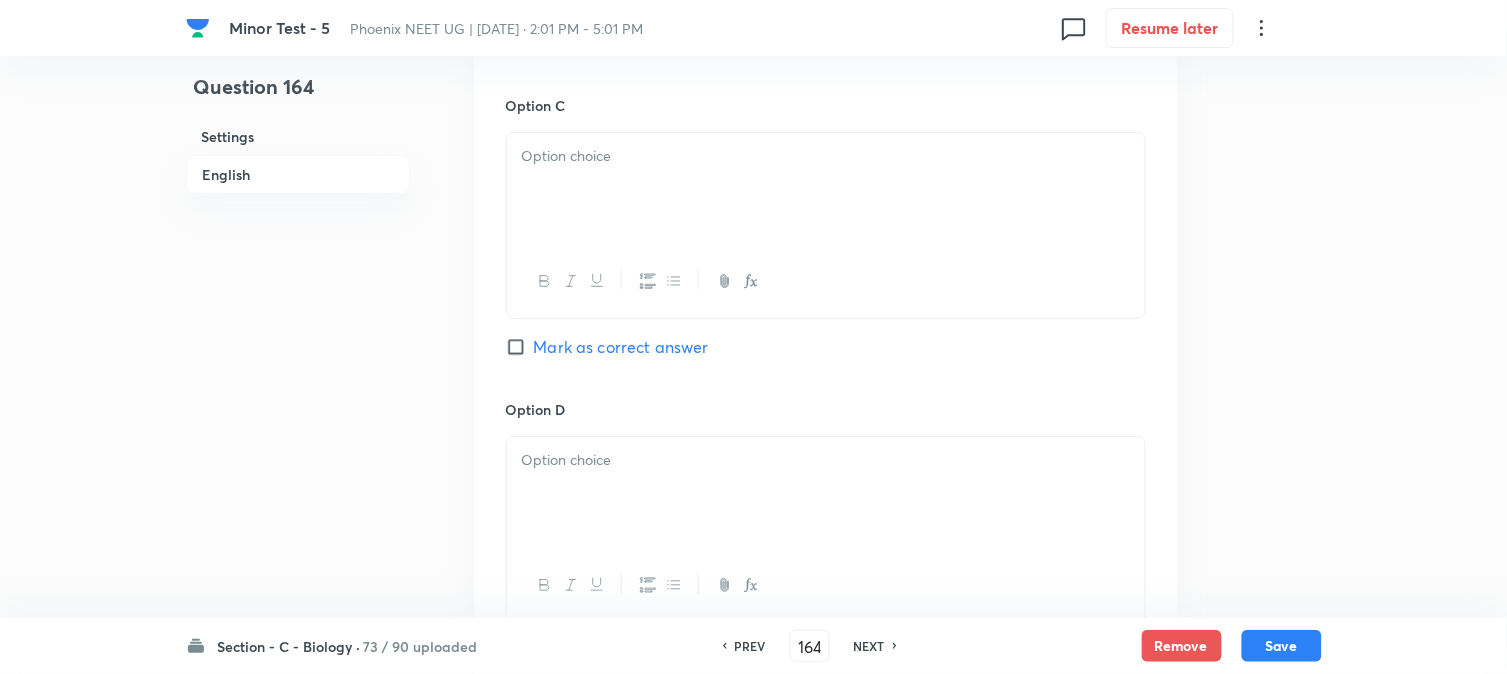 click at bounding box center (826, 189) 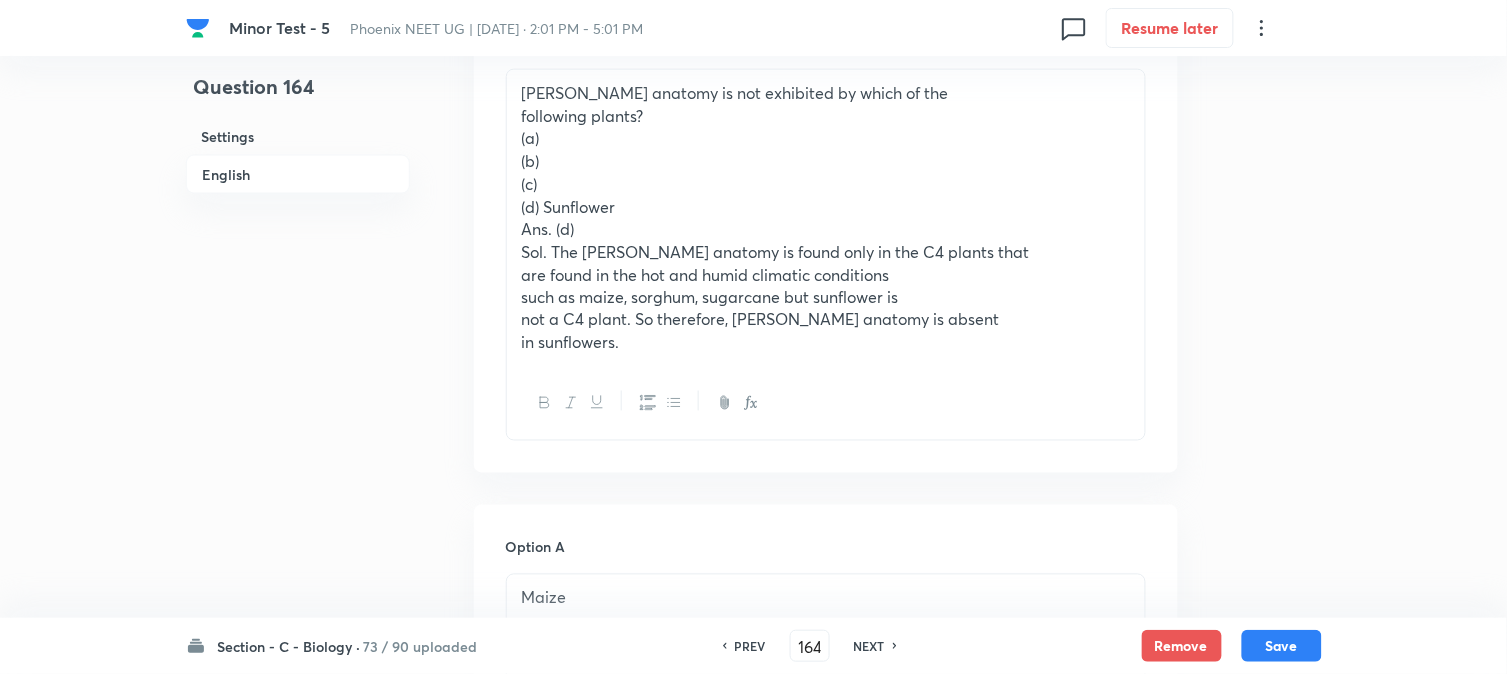 scroll, scrollTop: 590, scrollLeft: 0, axis: vertical 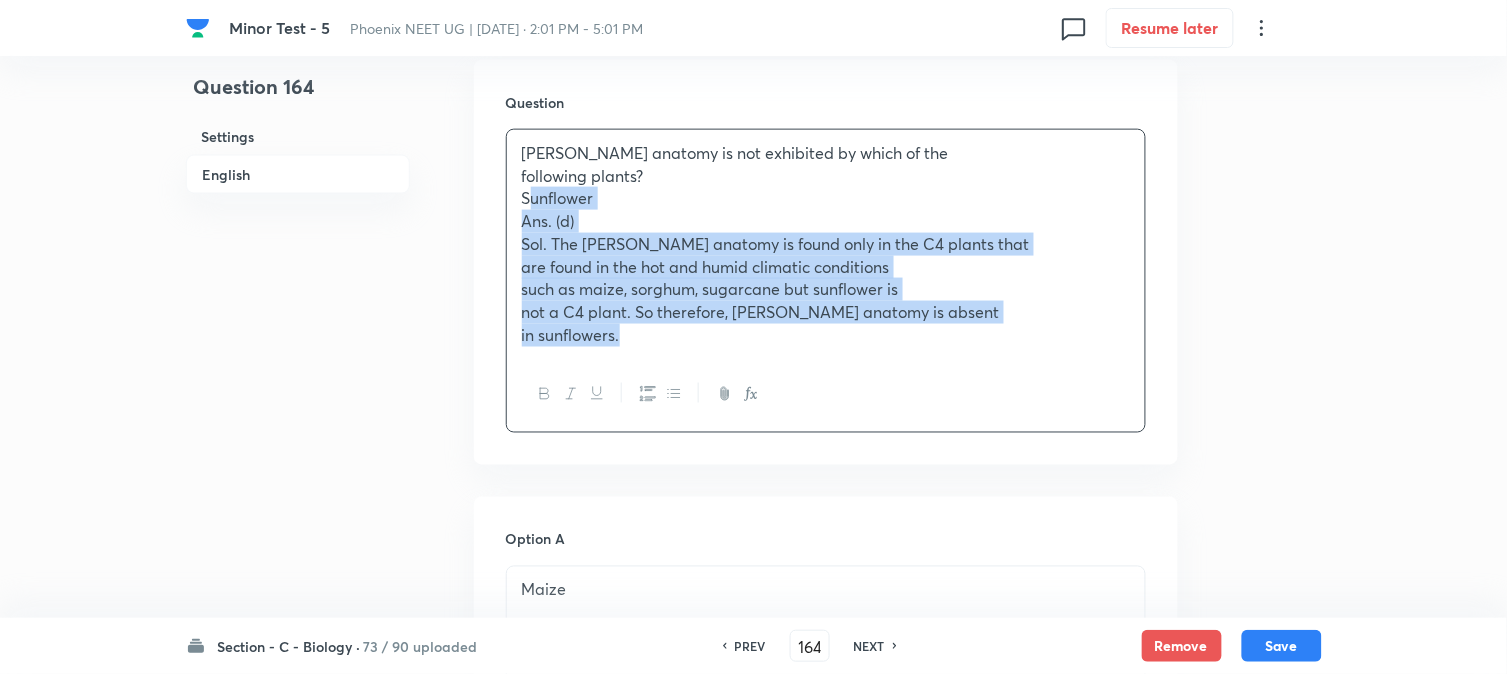 drag, startPoint x: 541, startPoint y: 268, endPoint x: 844, endPoint y: 420, distance: 338.9882 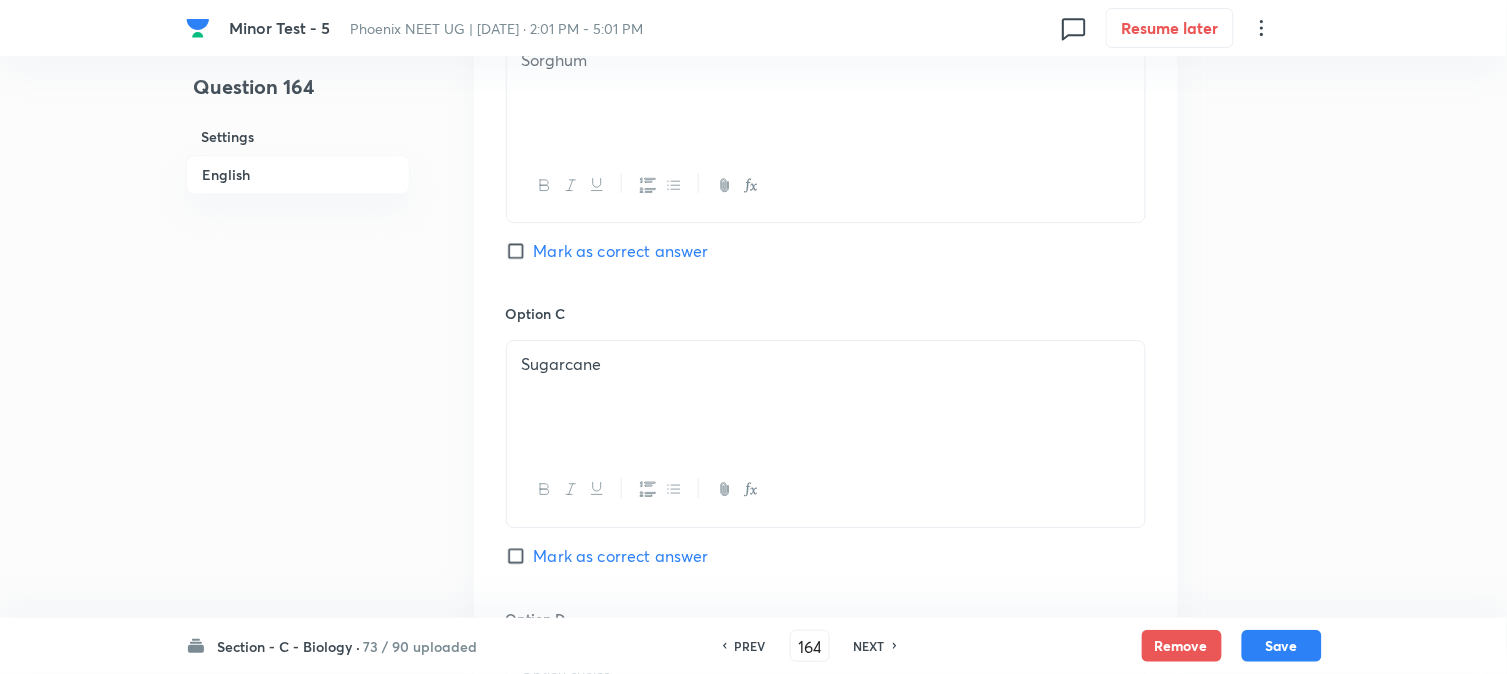scroll, scrollTop: 1701, scrollLeft: 0, axis: vertical 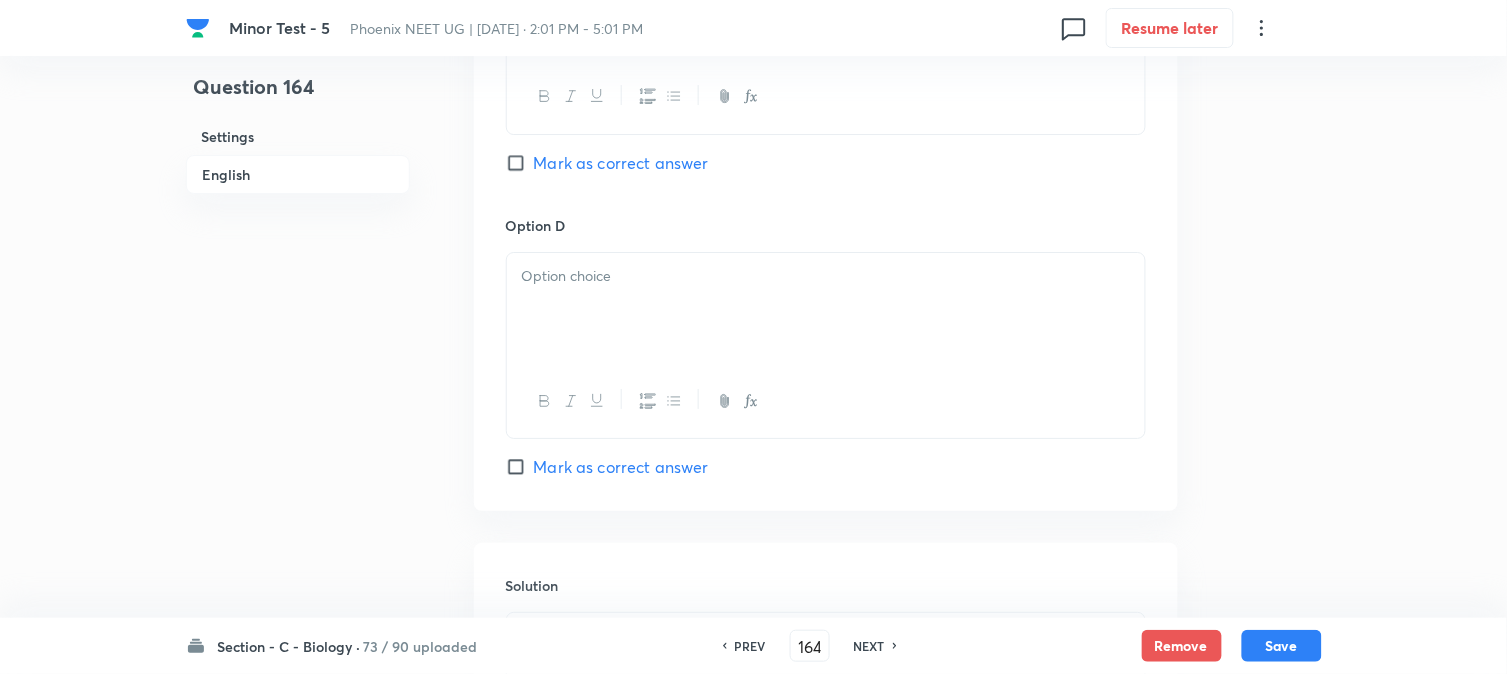 click at bounding box center [826, 309] 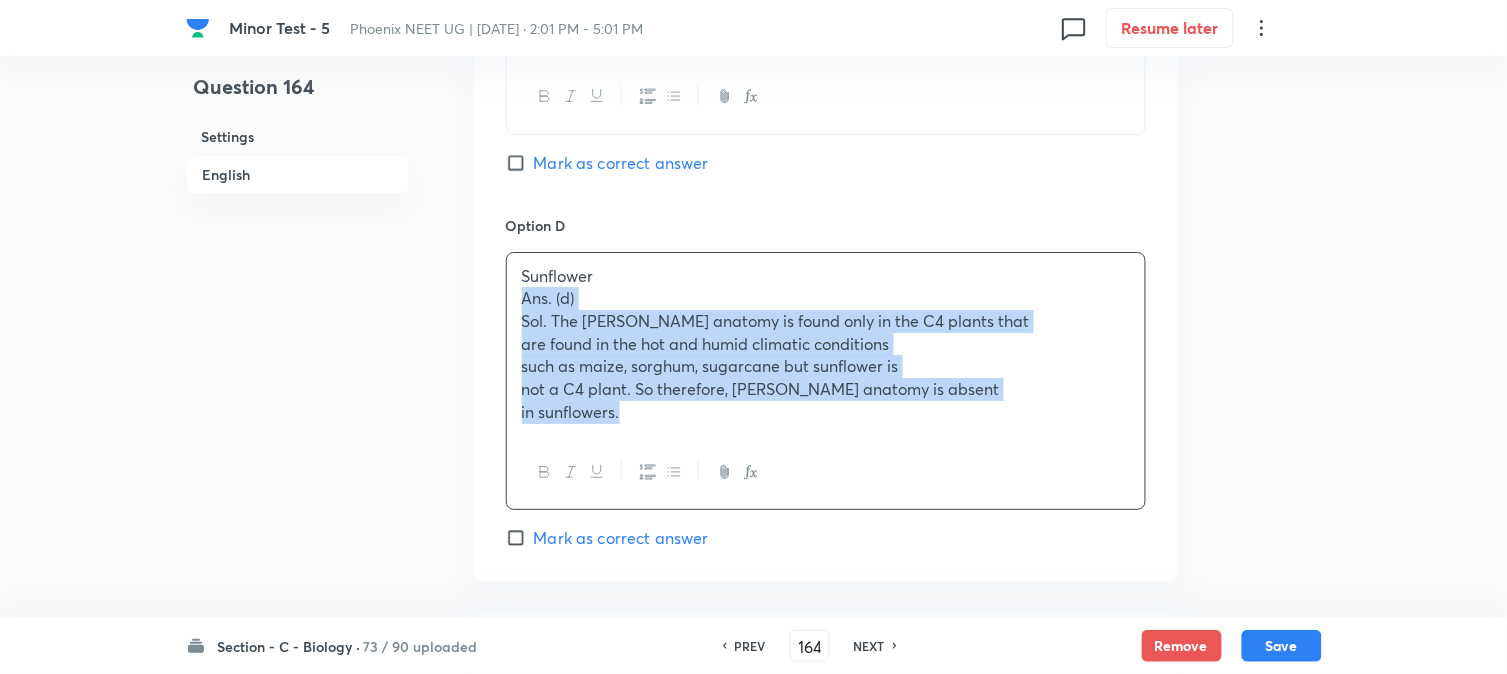 drag, startPoint x: 511, startPoint y: 301, endPoint x: 815, endPoint y: 497, distance: 361.70706 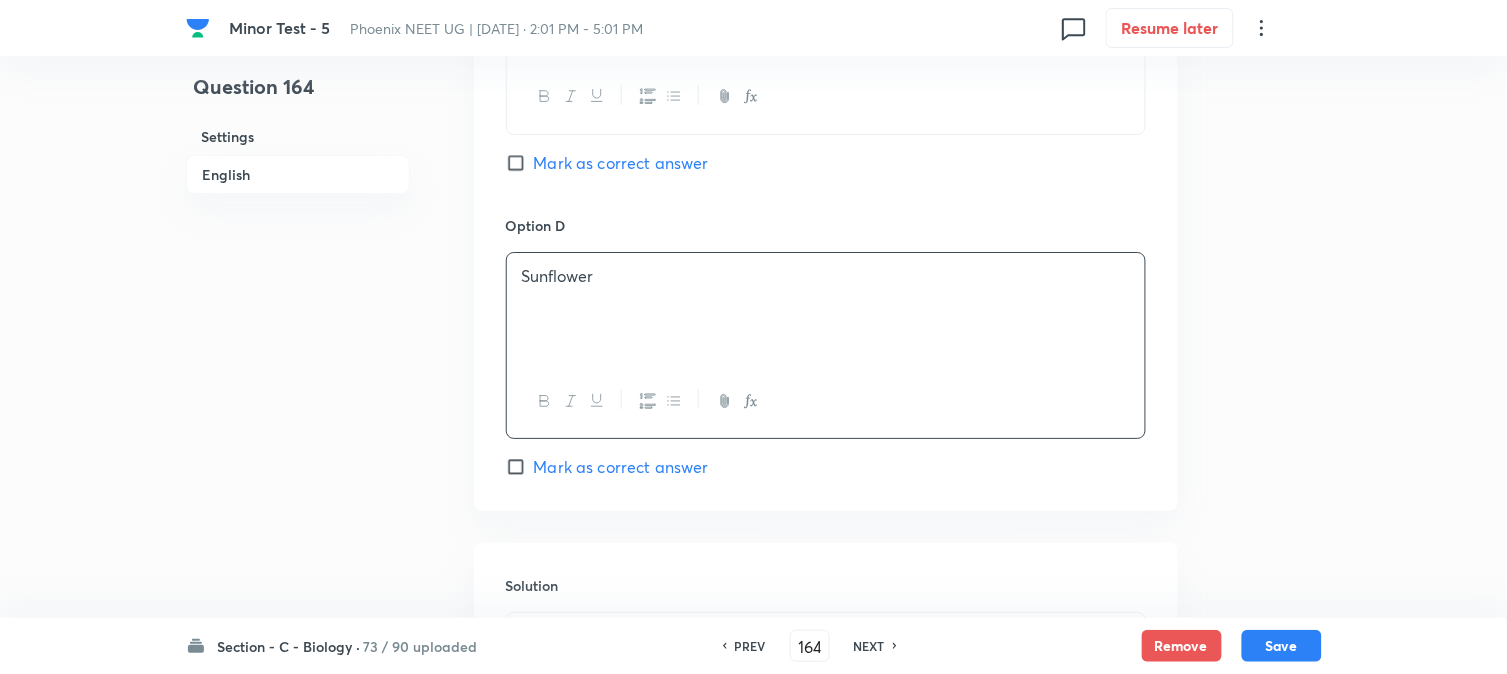 click on "Mark as correct answer" at bounding box center [621, 467] 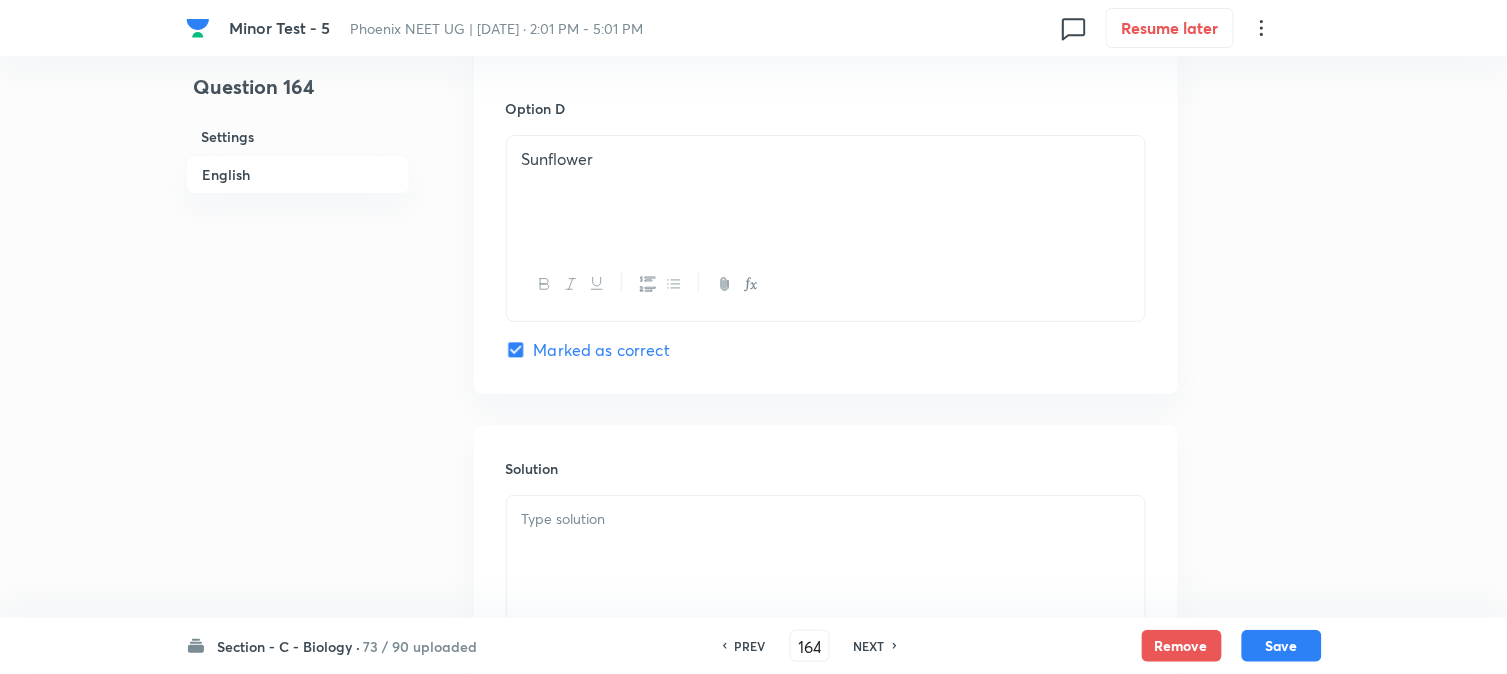 scroll, scrollTop: 2034, scrollLeft: 0, axis: vertical 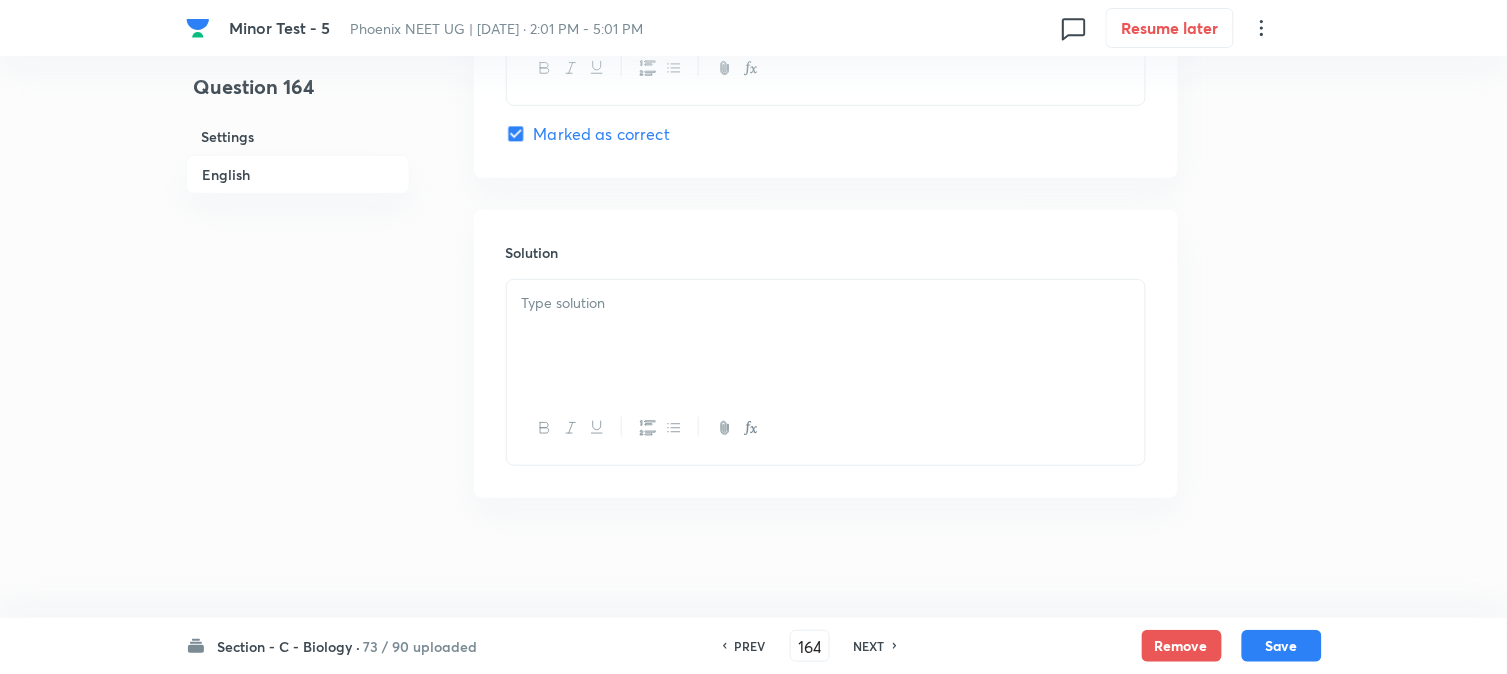 click at bounding box center (826, 336) 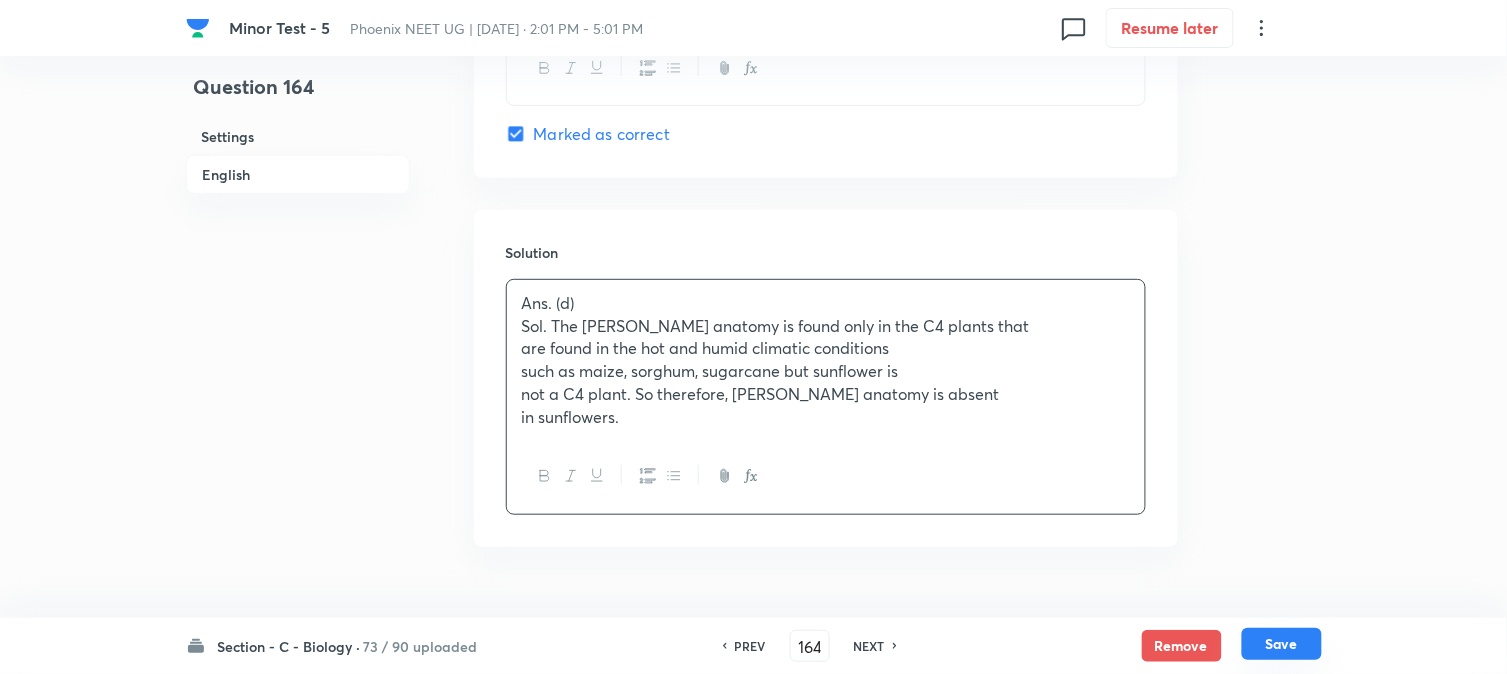 click on "Save" at bounding box center (1282, 644) 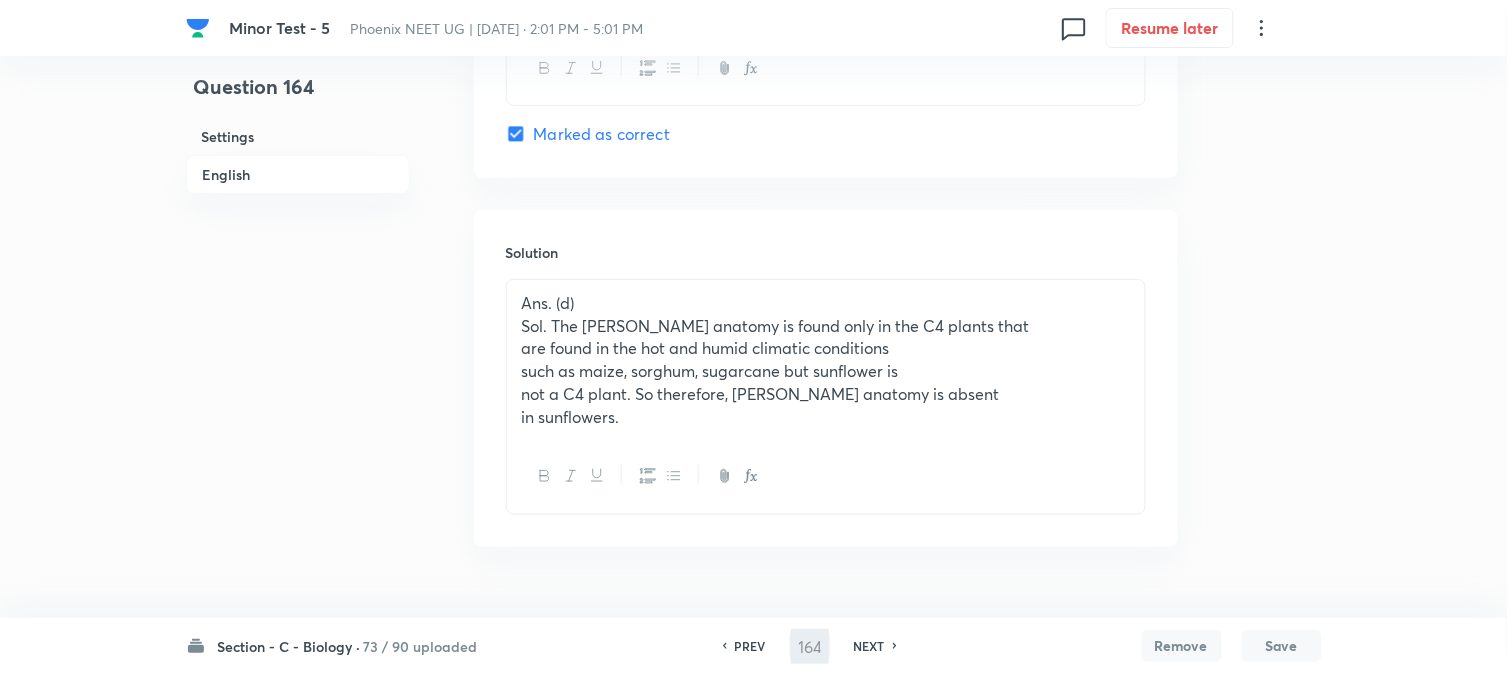 type on "165" 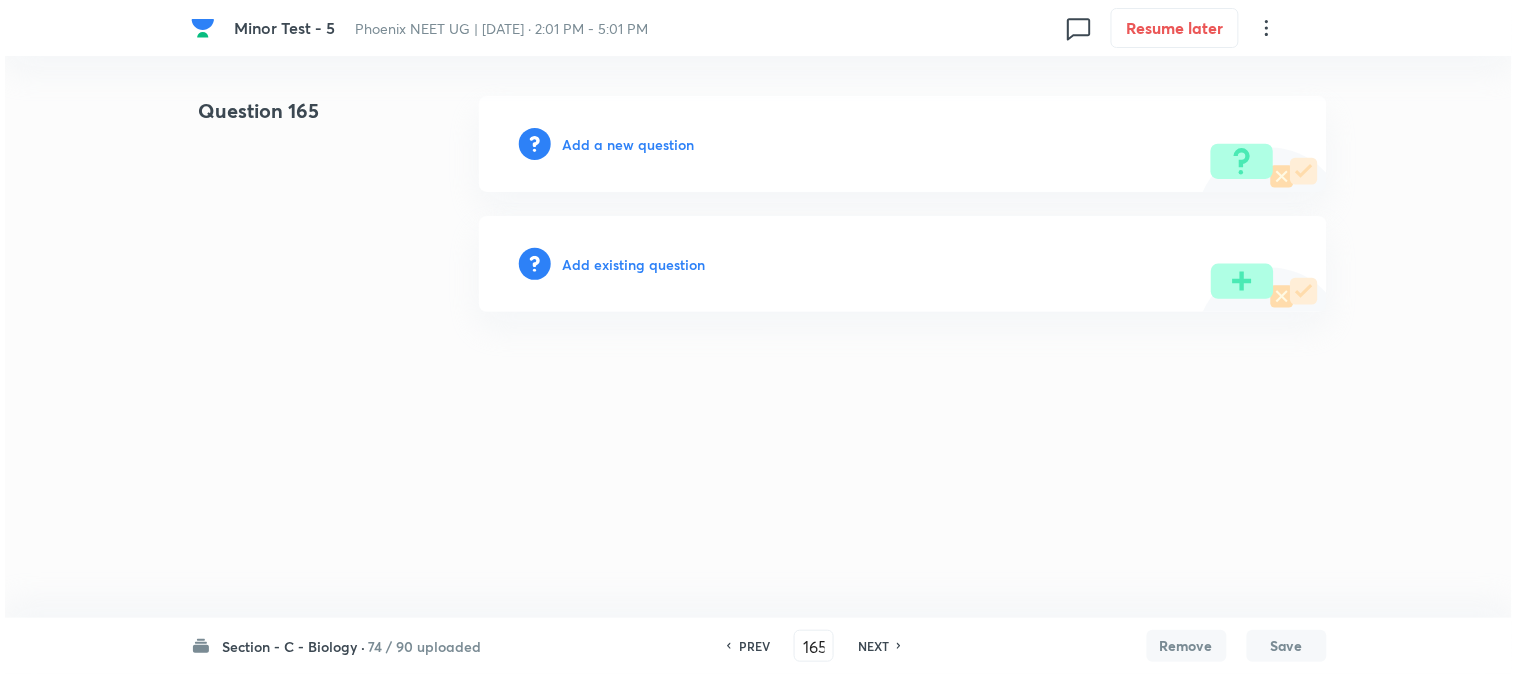 scroll, scrollTop: 0, scrollLeft: 0, axis: both 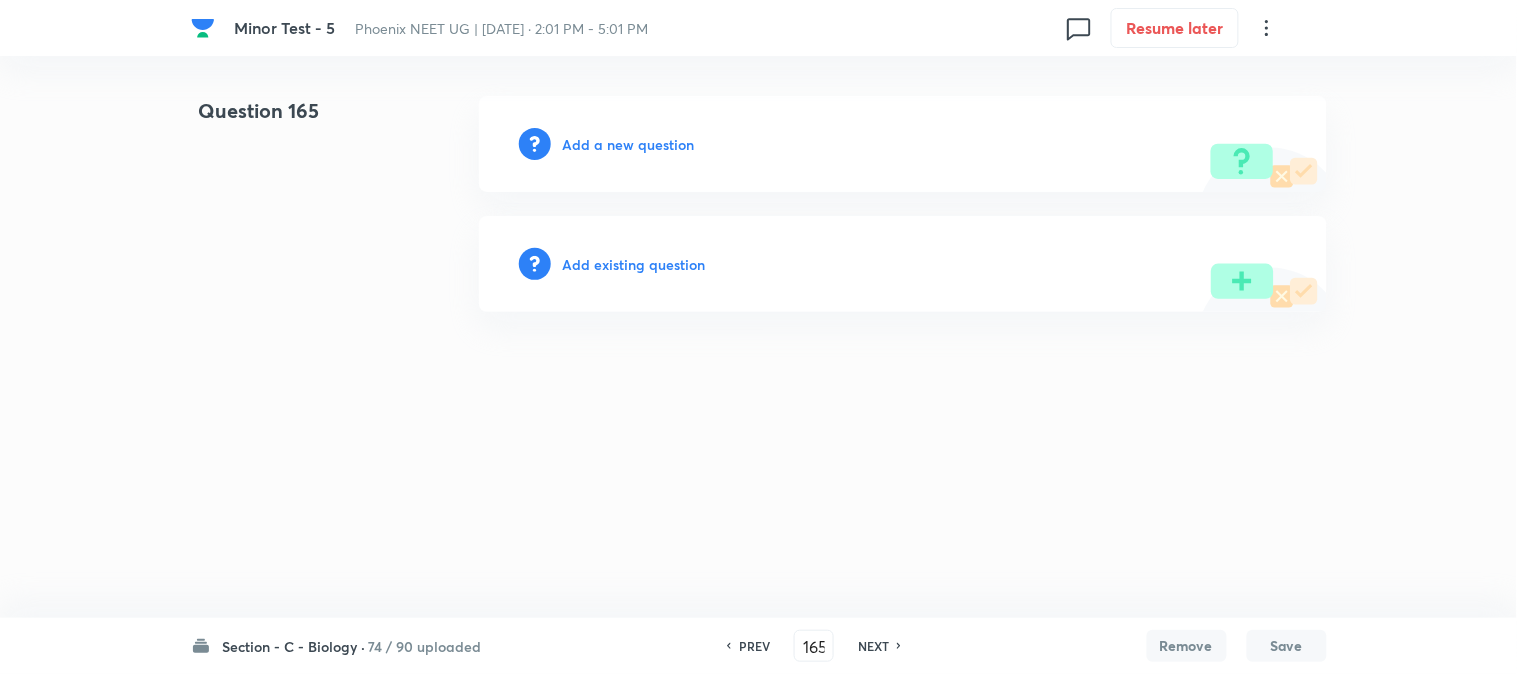 click on "Add a new question" at bounding box center [629, 144] 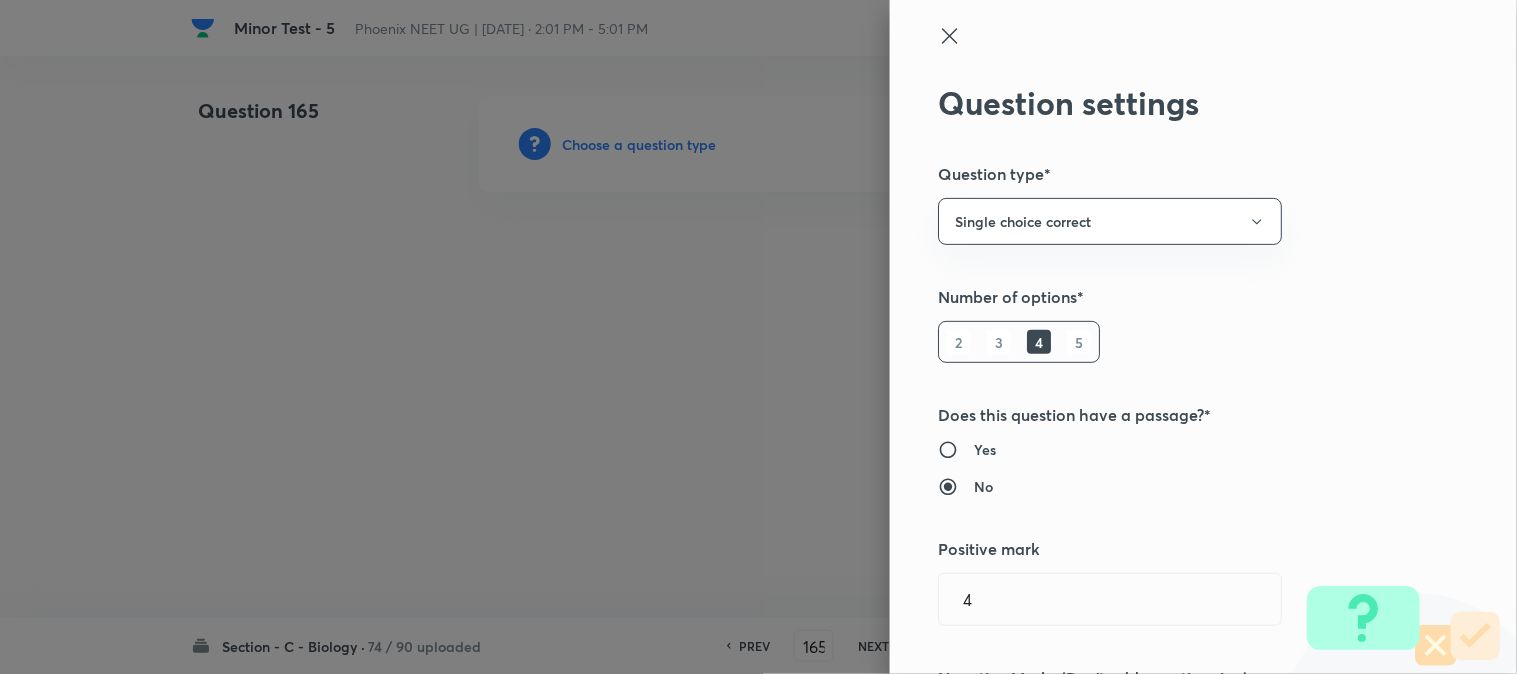 type 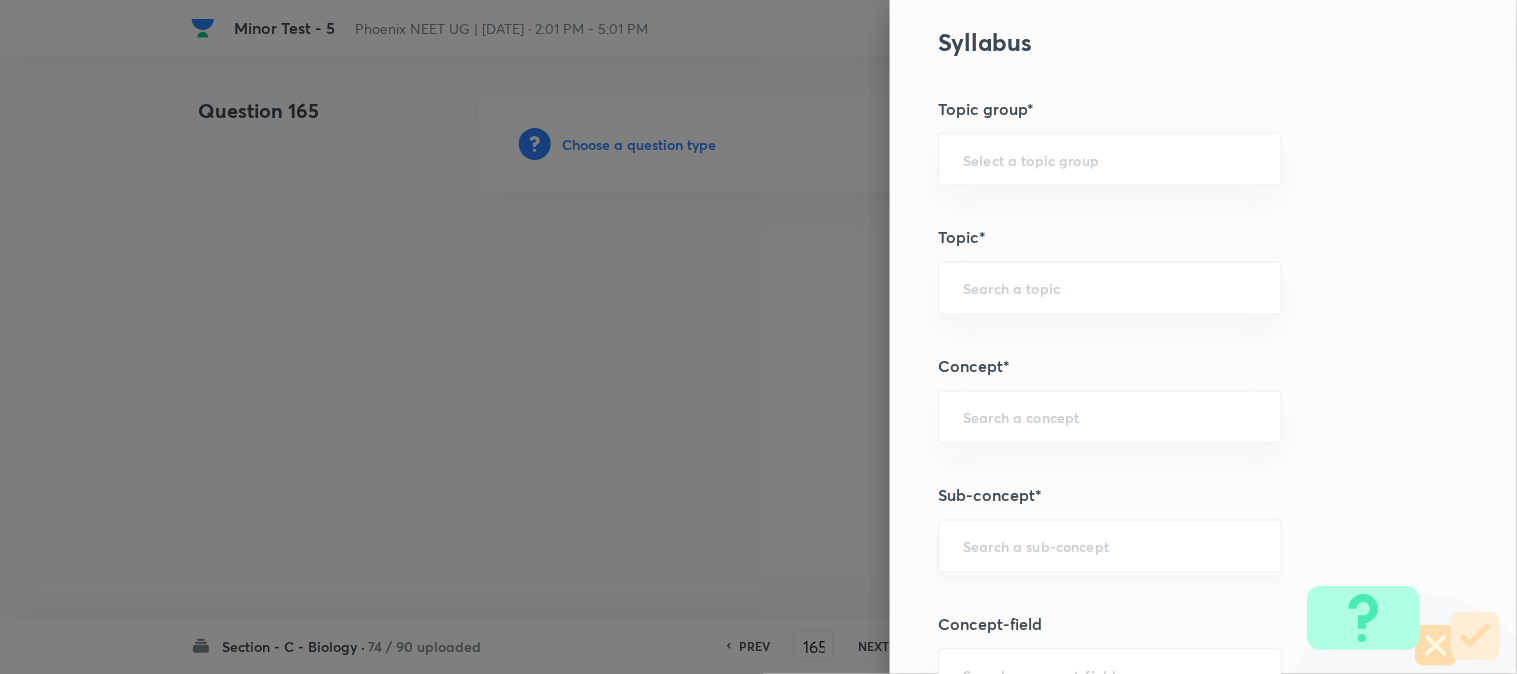 scroll, scrollTop: 1180, scrollLeft: 0, axis: vertical 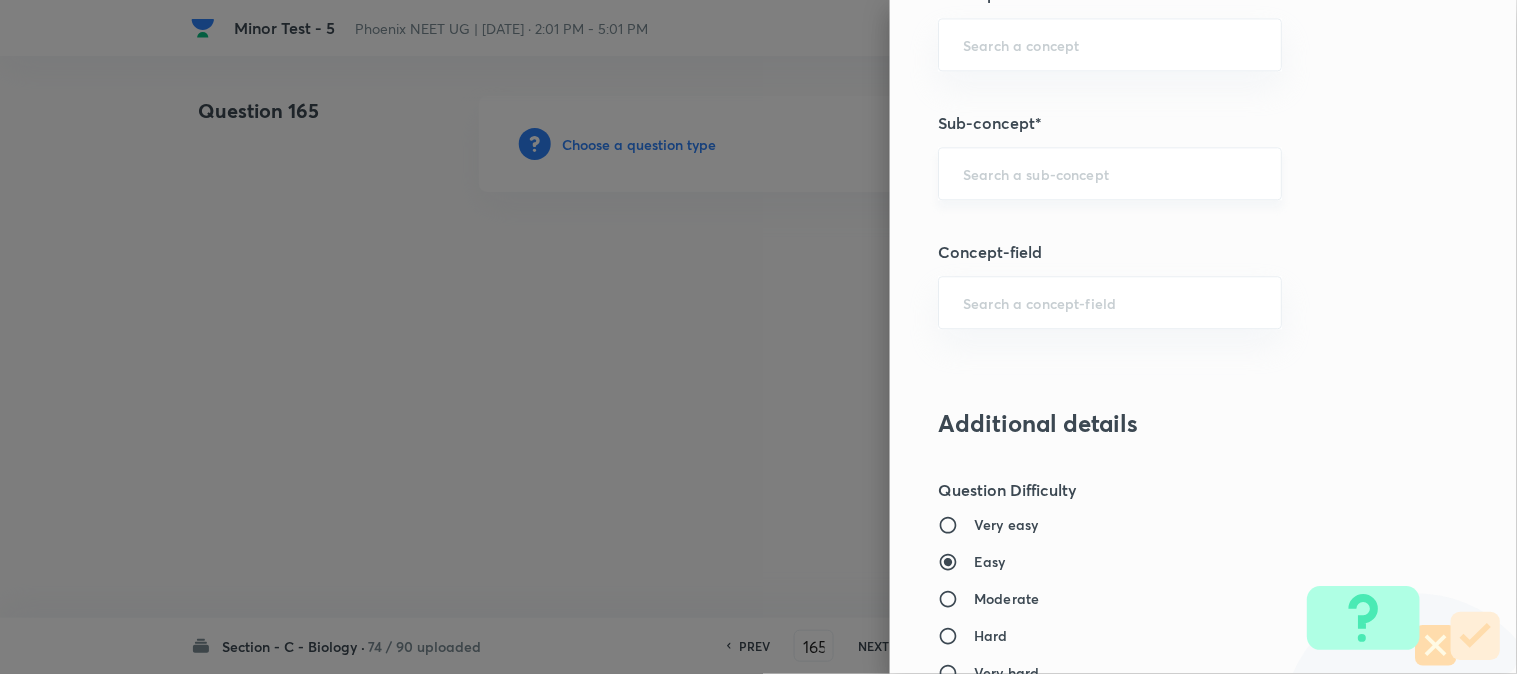 click on "​" at bounding box center (1110, 173) 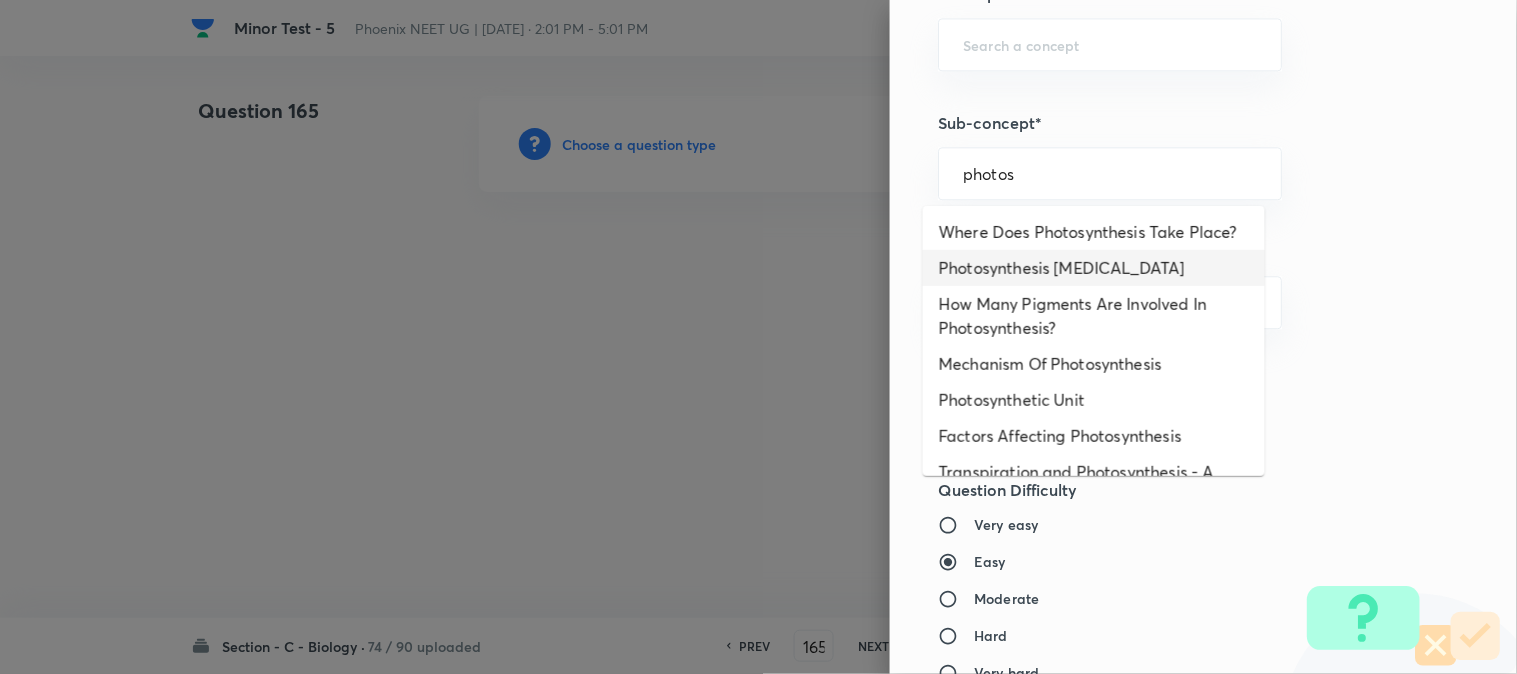 click on "Photosynthesis Organelle" at bounding box center [1094, 268] 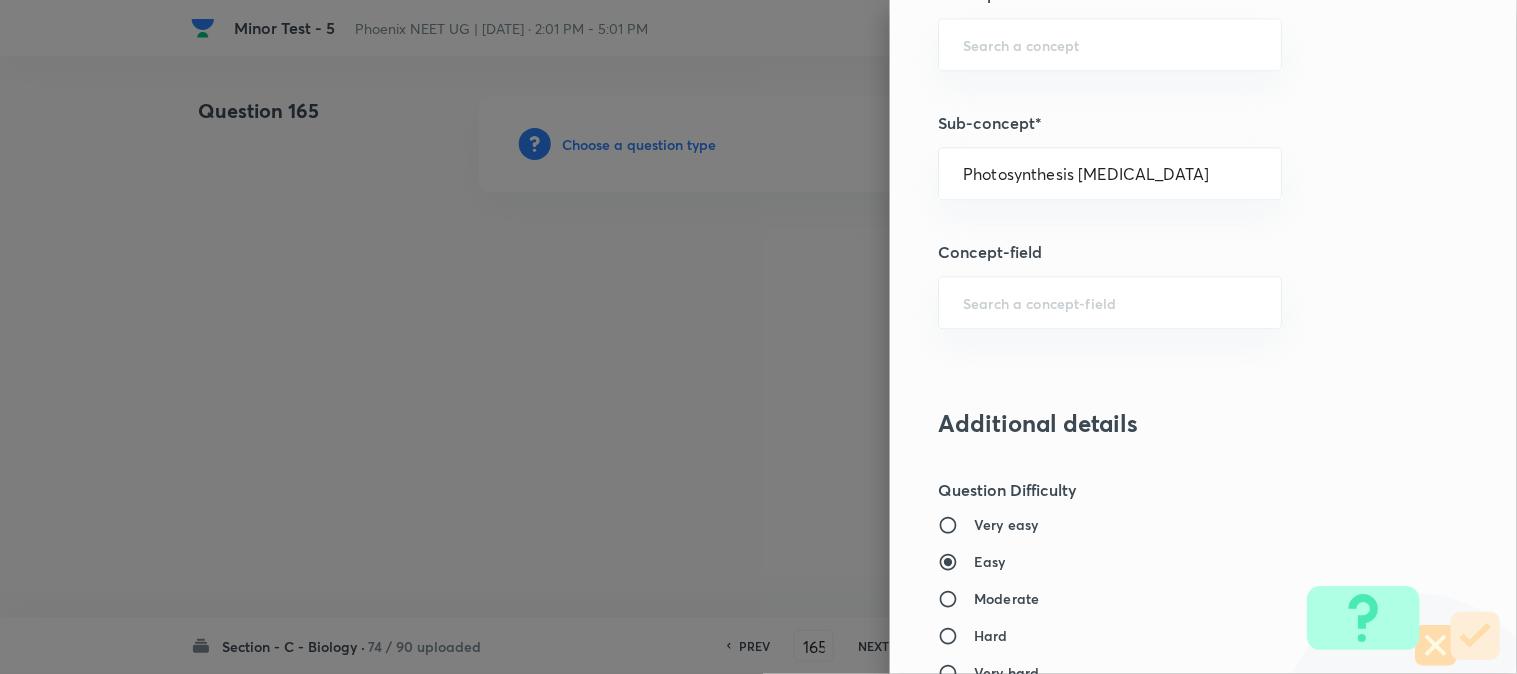 type on "Biology" 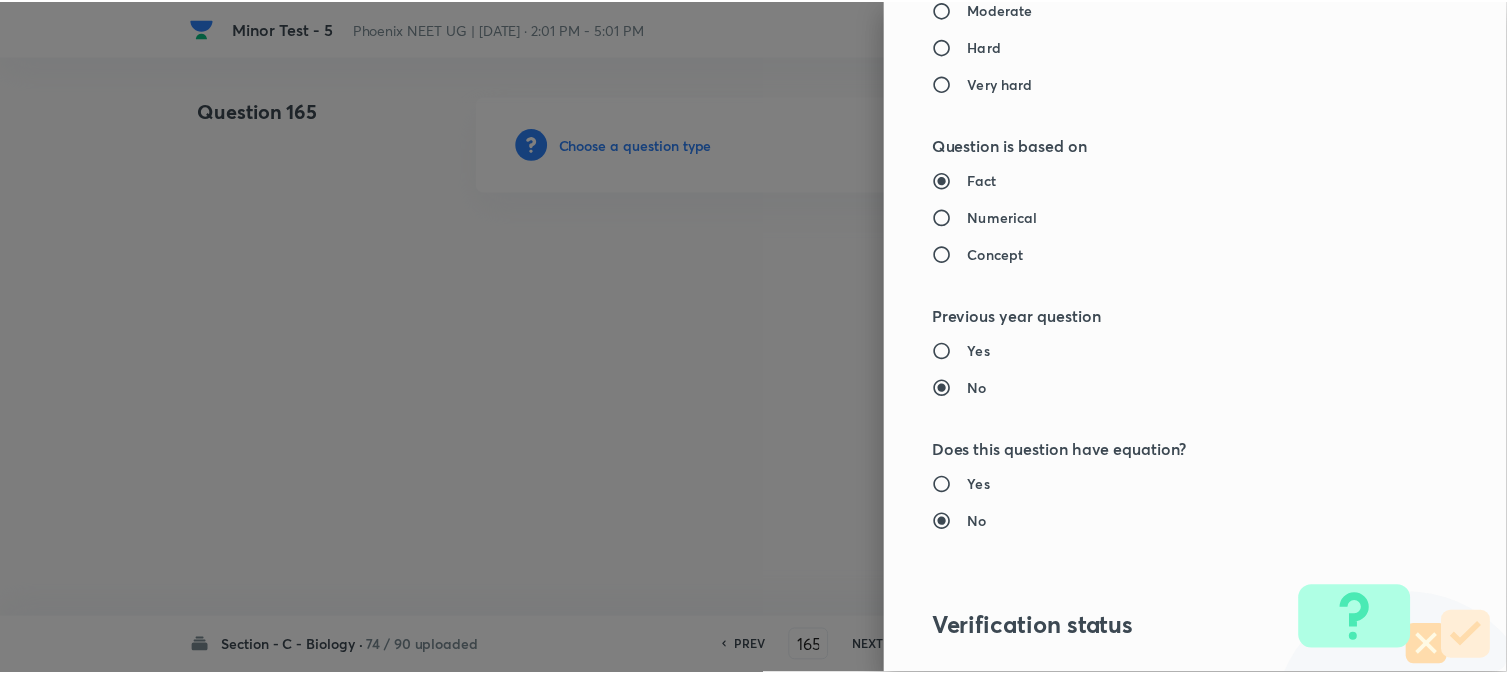 scroll, scrollTop: 2052, scrollLeft: 0, axis: vertical 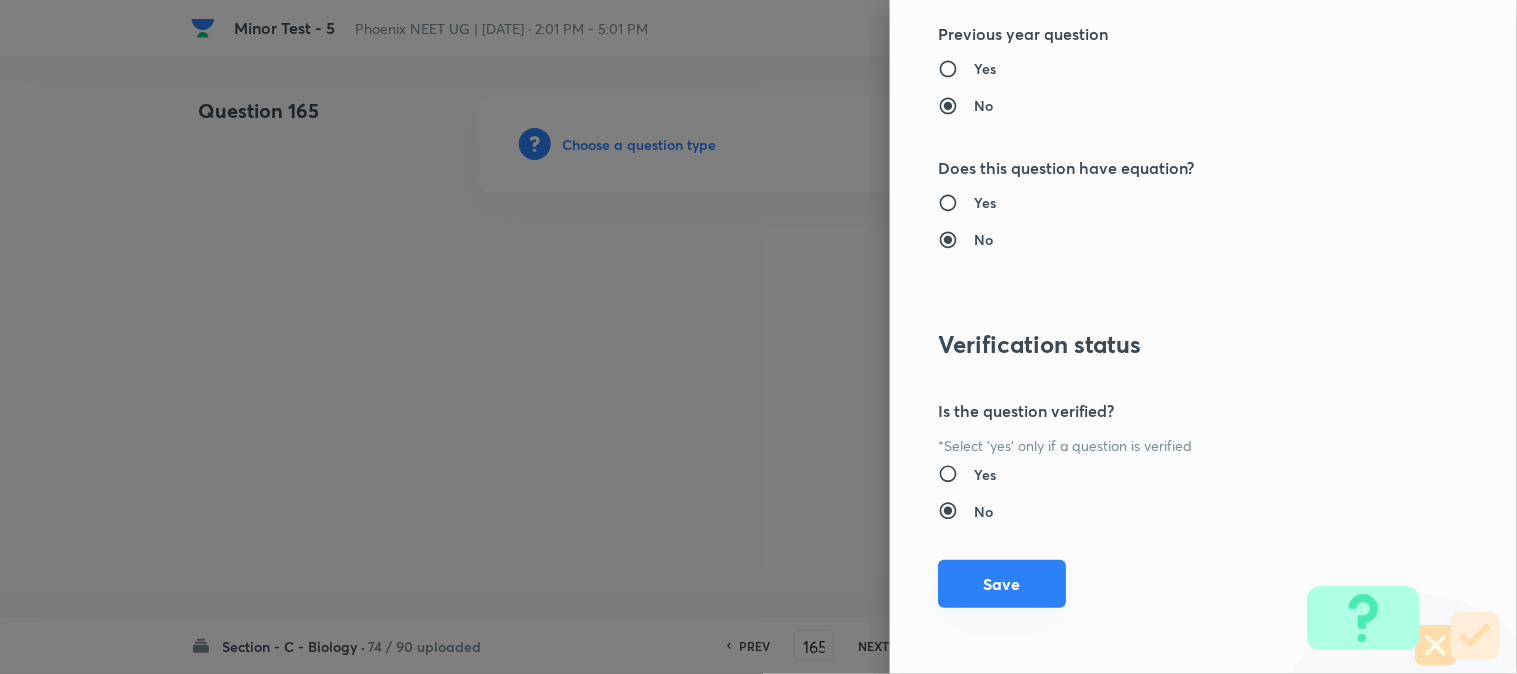 click on "Save" at bounding box center [1002, 584] 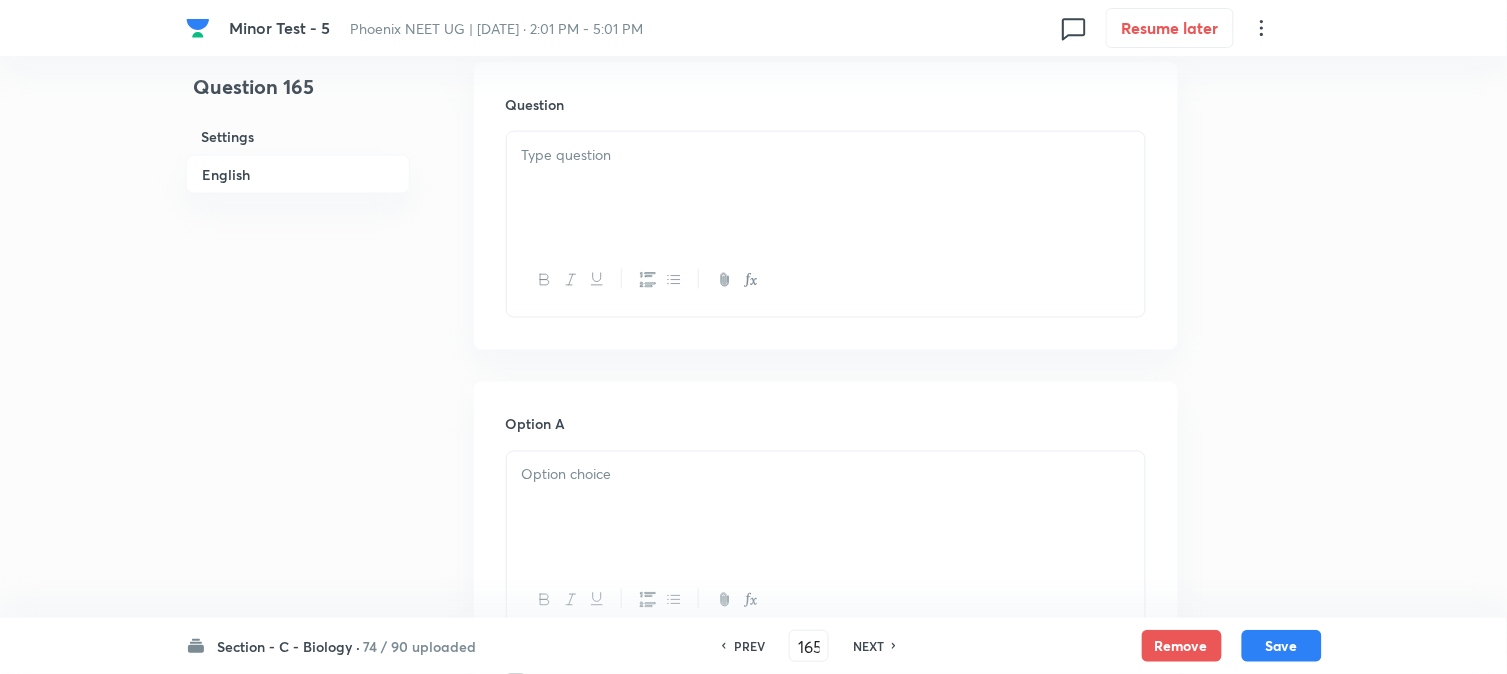 scroll, scrollTop: 590, scrollLeft: 0, axis: vertical 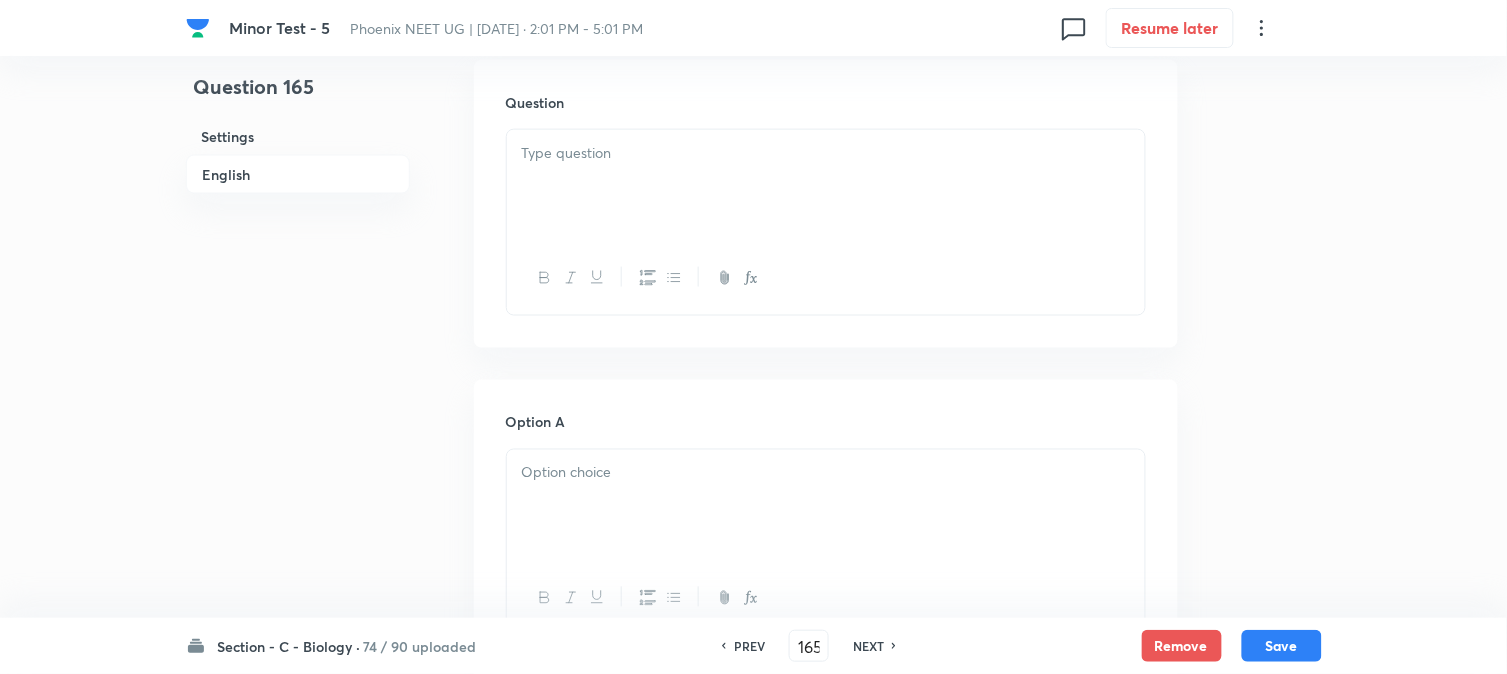 click at bounding box center [826, 186] 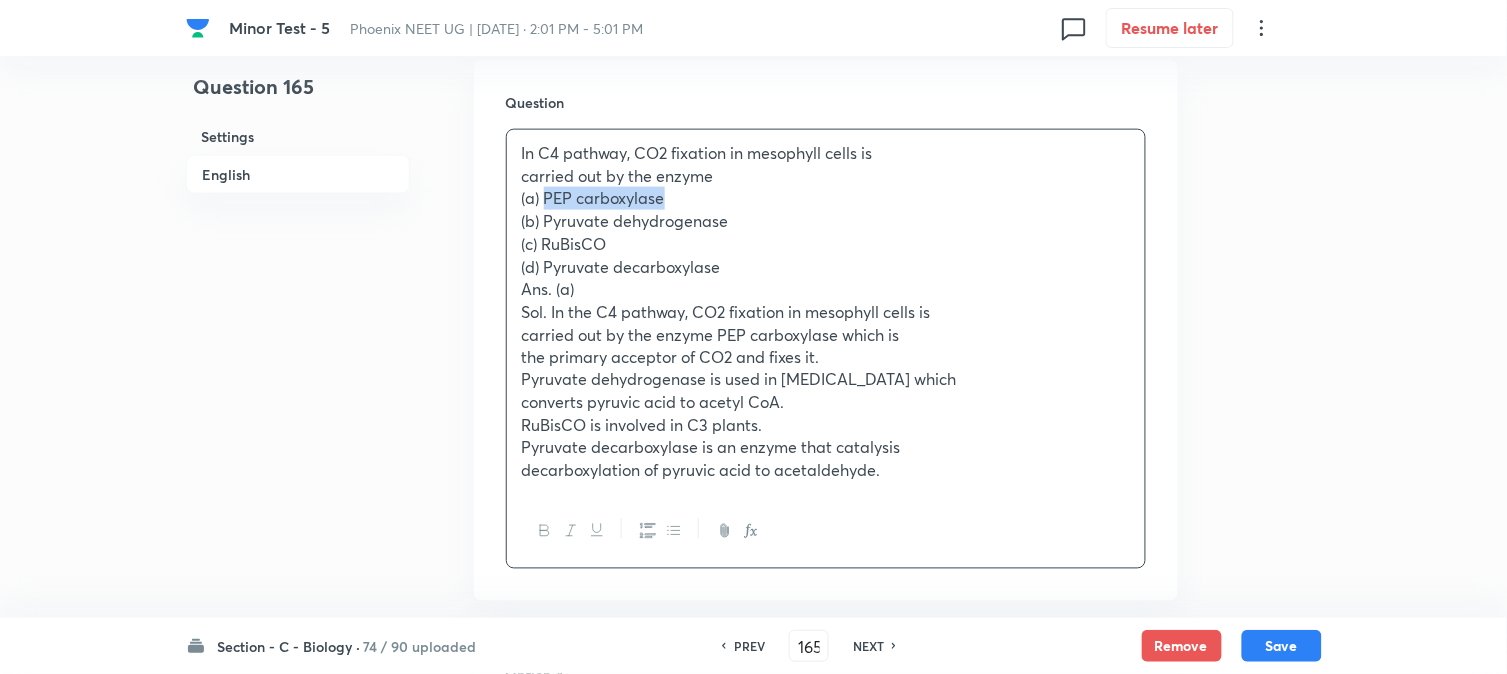 drag, startPoint x: 547, startPoint y: 192, endPoint x: 743, endPoint y: 195, distance: 196.02296 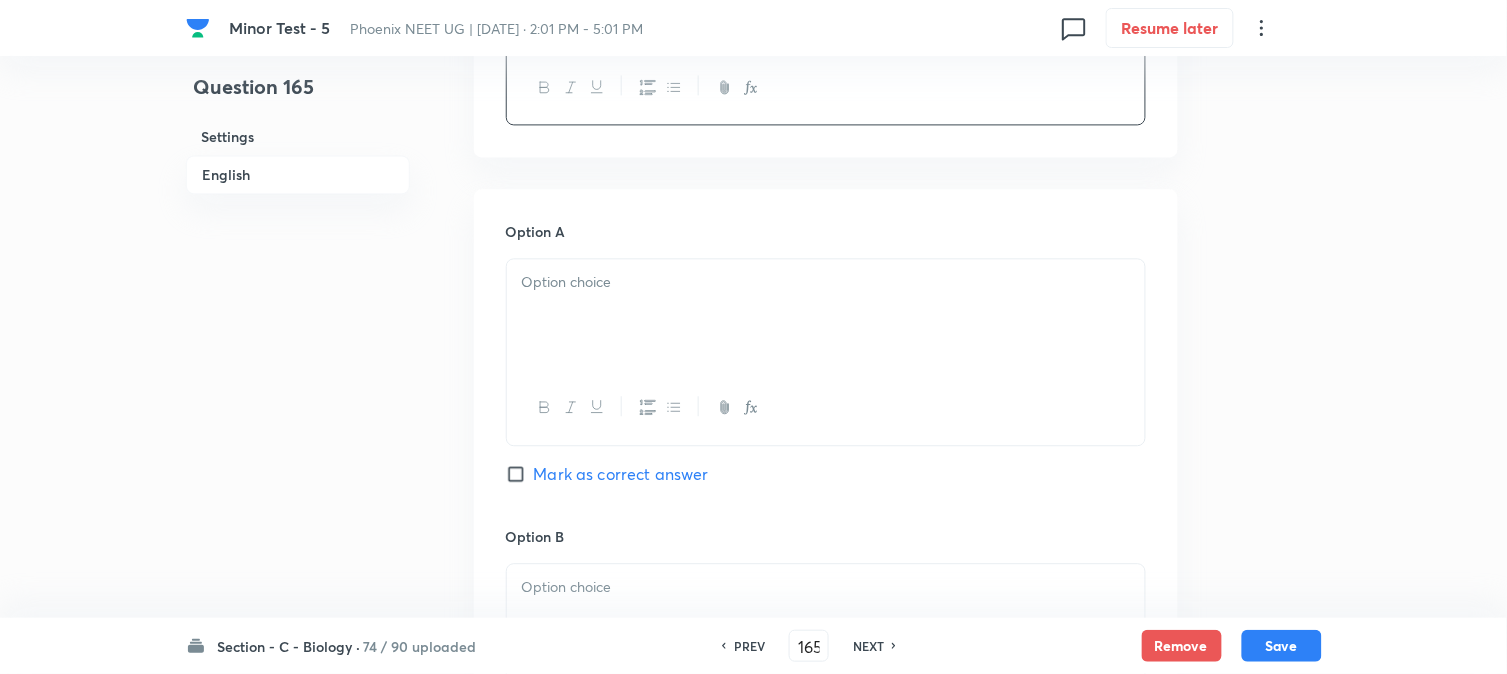 click at bounding box center (826, 315) 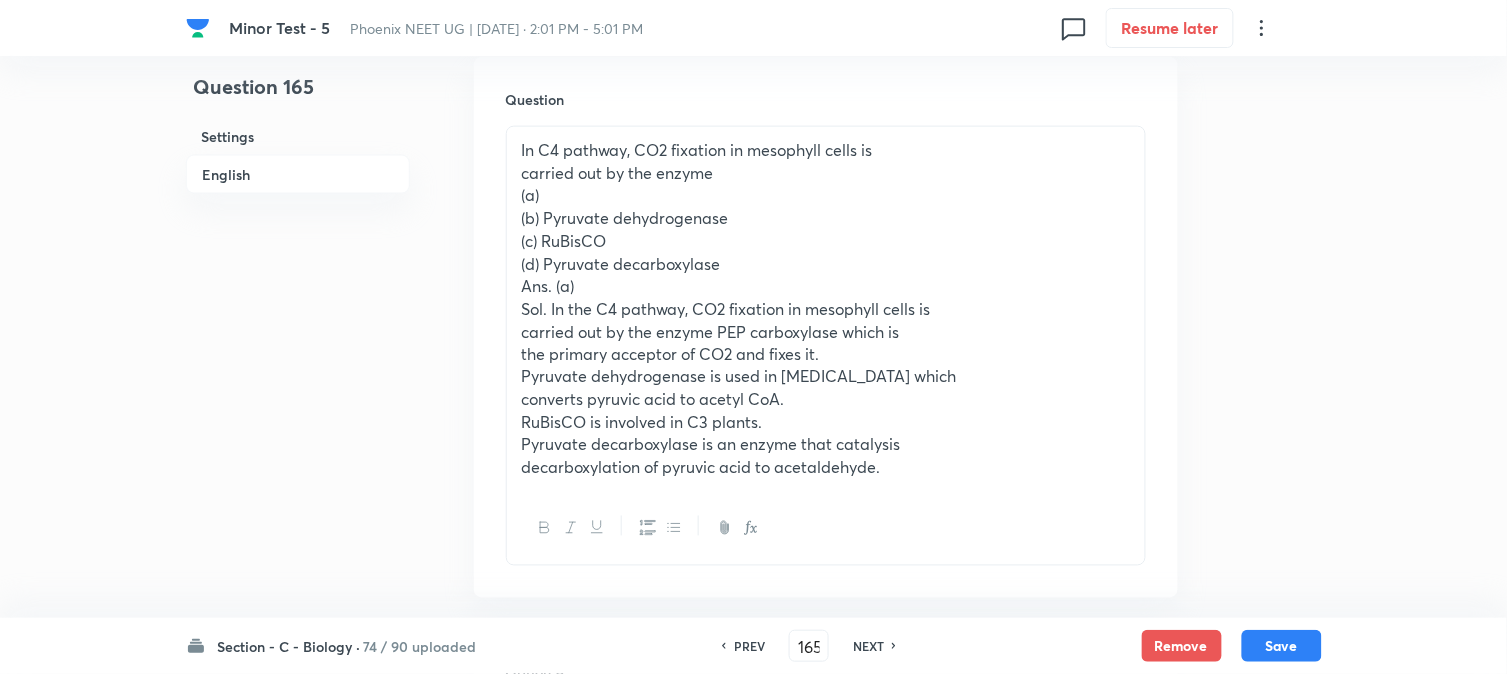 scroll, scrollTop: 590, scrollLeft: 0, axis: vertical 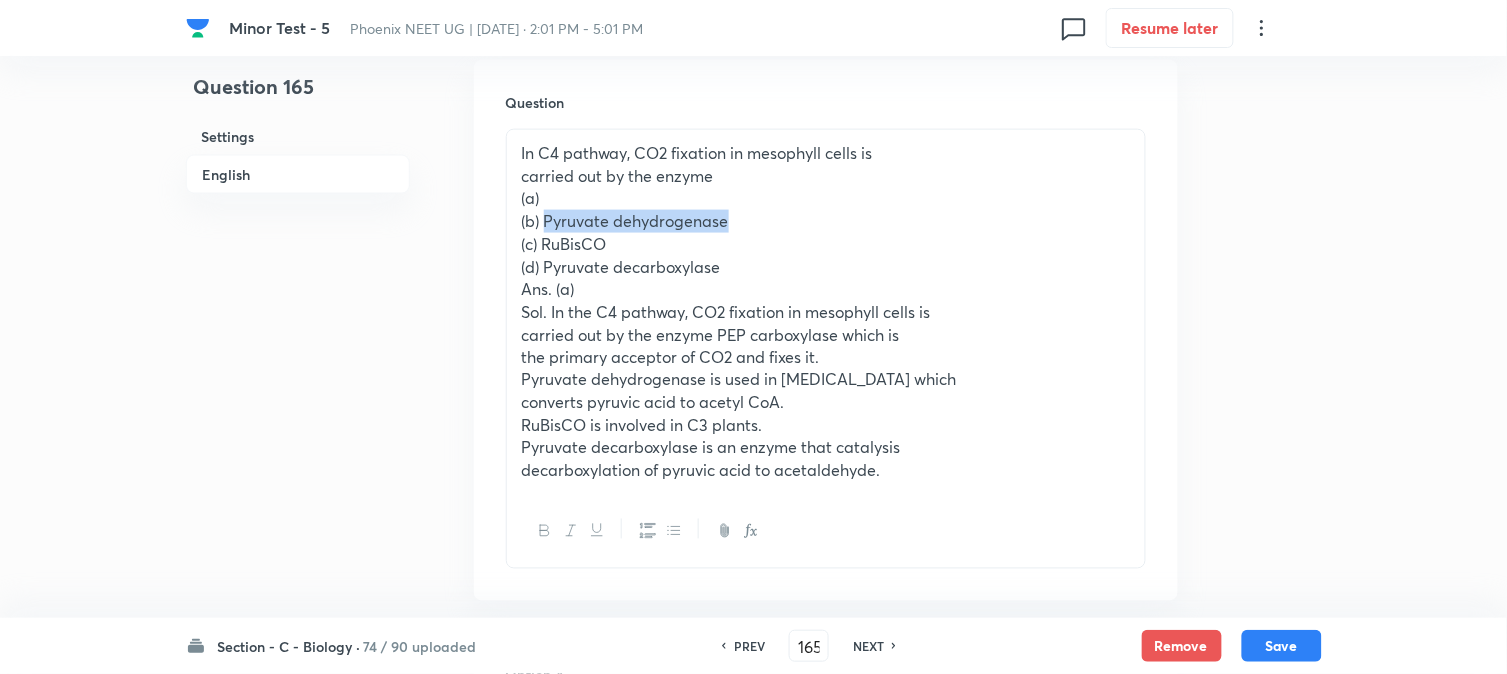 drag, startPoint x: 547, startPoint y: 221, endPoint x: 805, endPoint y: 216, distance: 258.04843 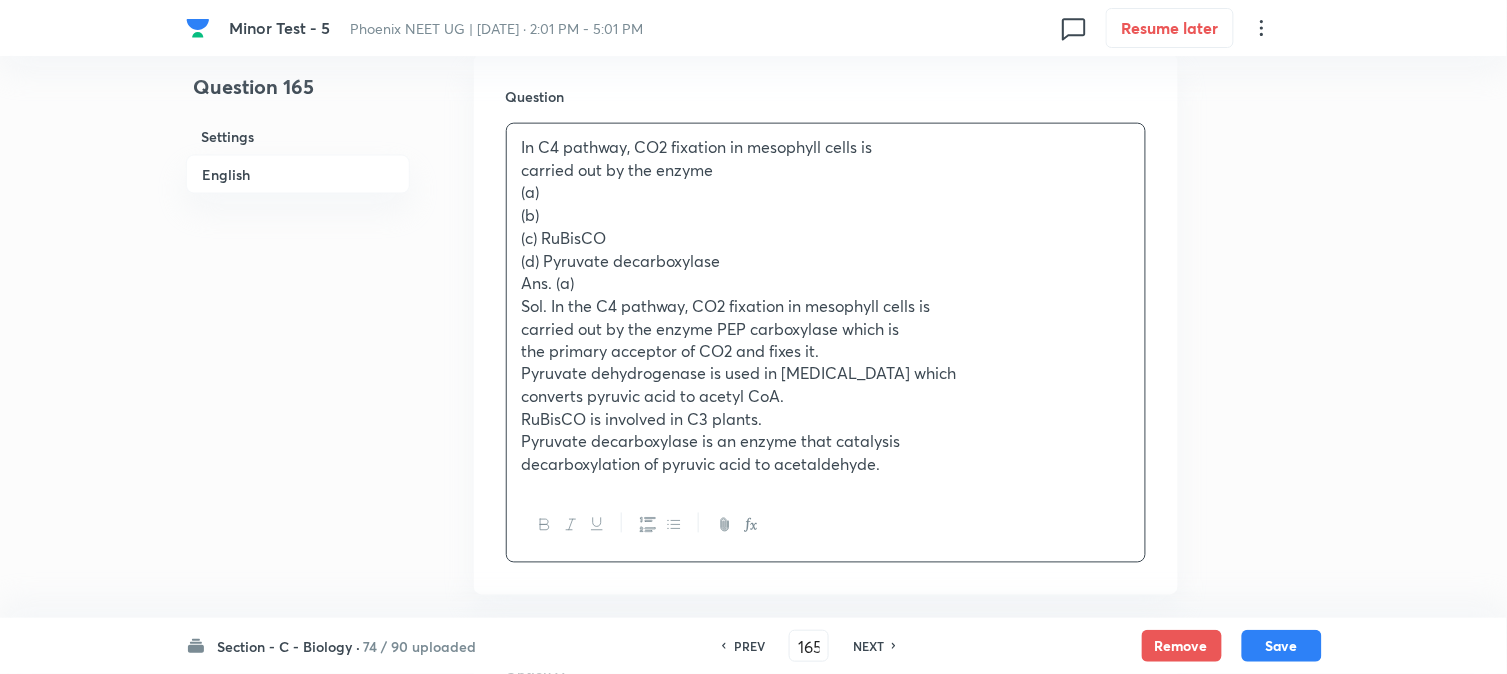 scroll, scrollTop: 1145, scrollLeft: 0, axis: vertical 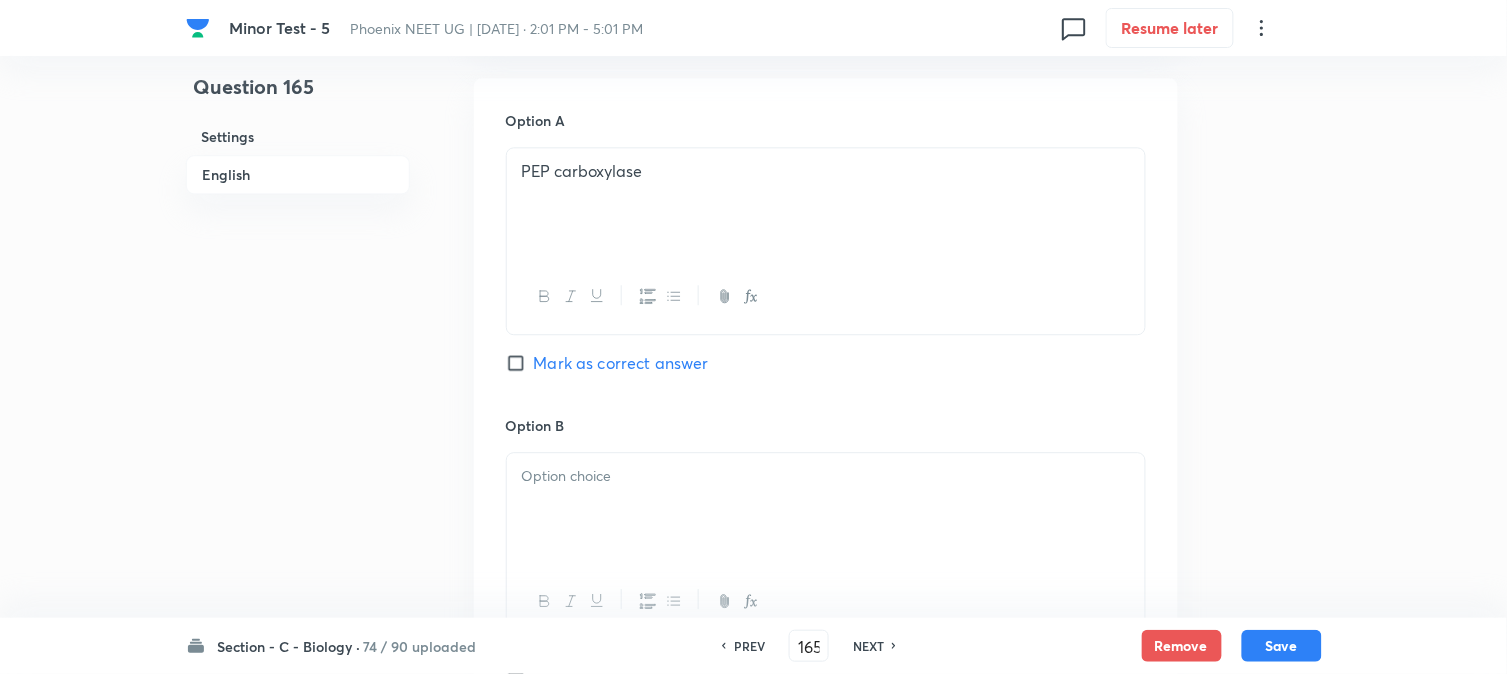 click on "Mark as correct answer" at bounding box center [621, 363] 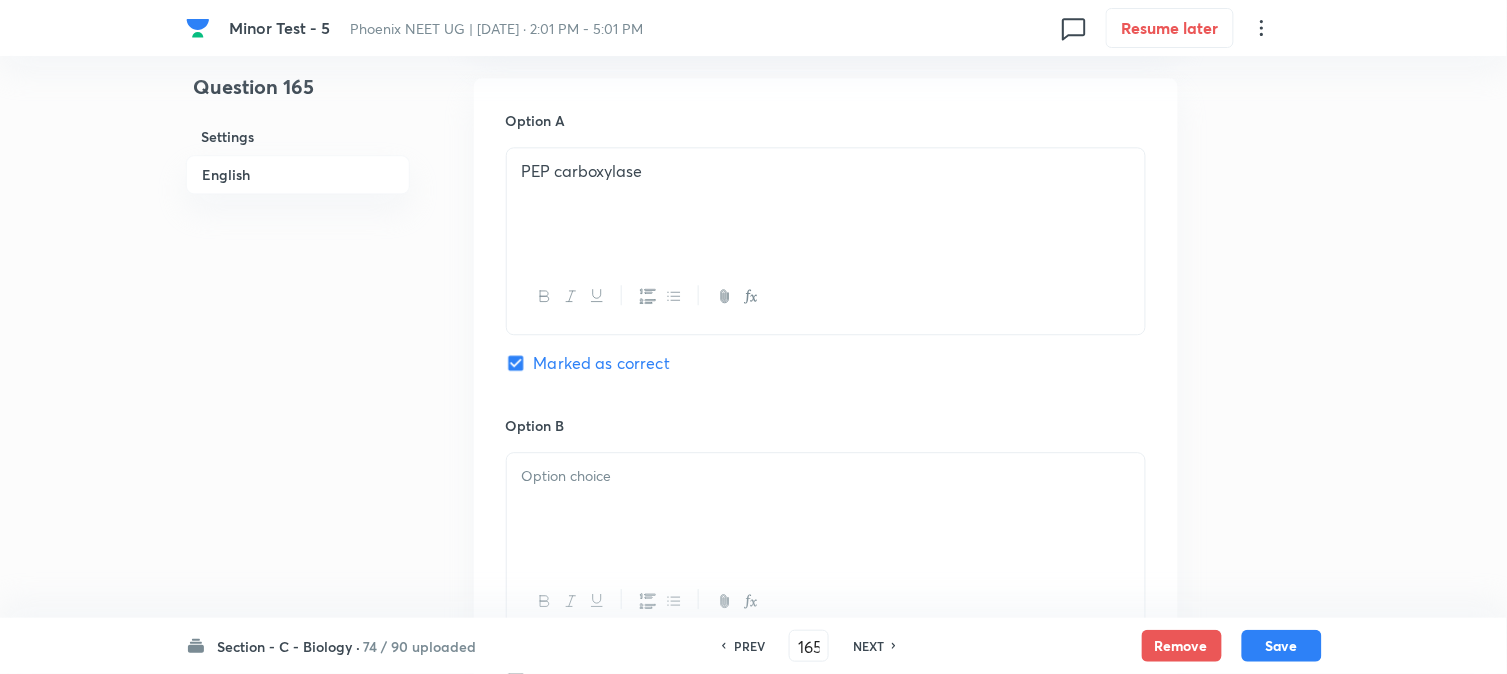 click at bounding box center [826, 509] 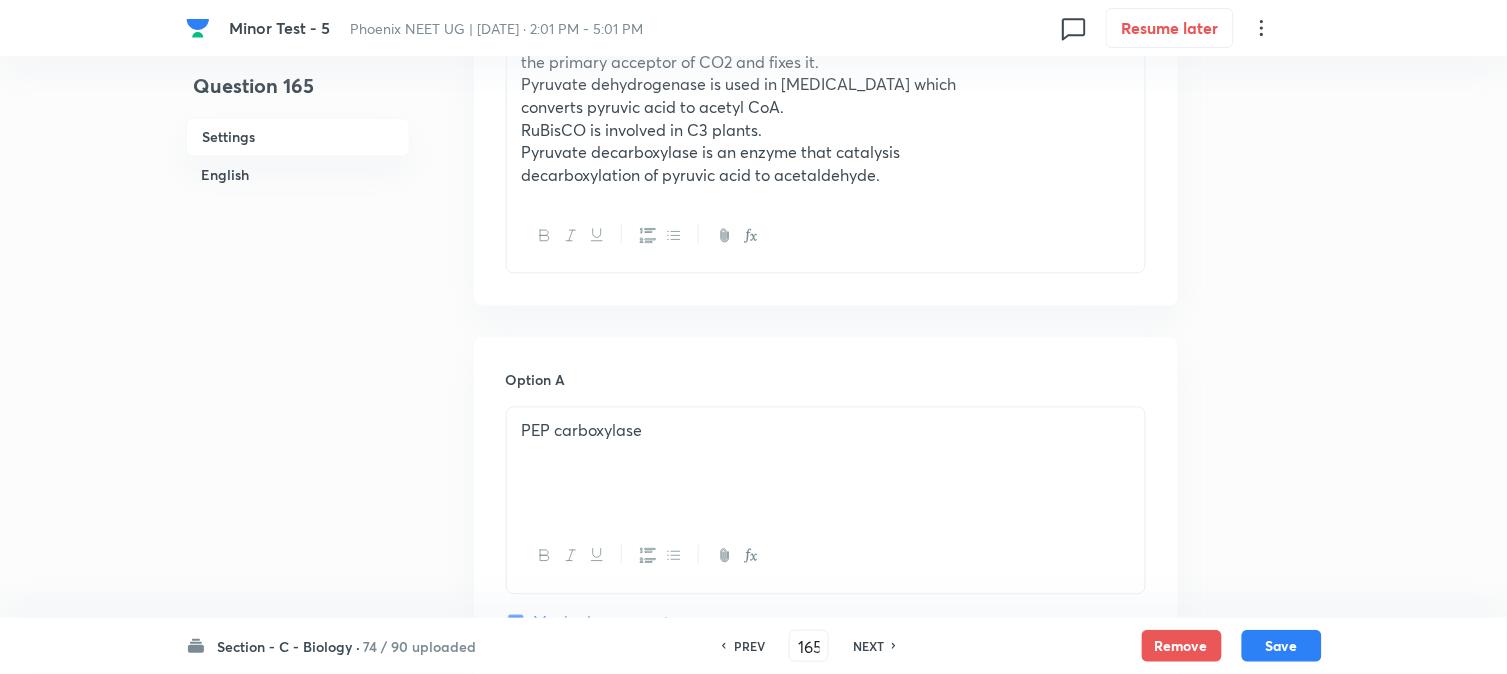 scroll, scrollTop: 367, scrollLeft: 0, axis: vertical 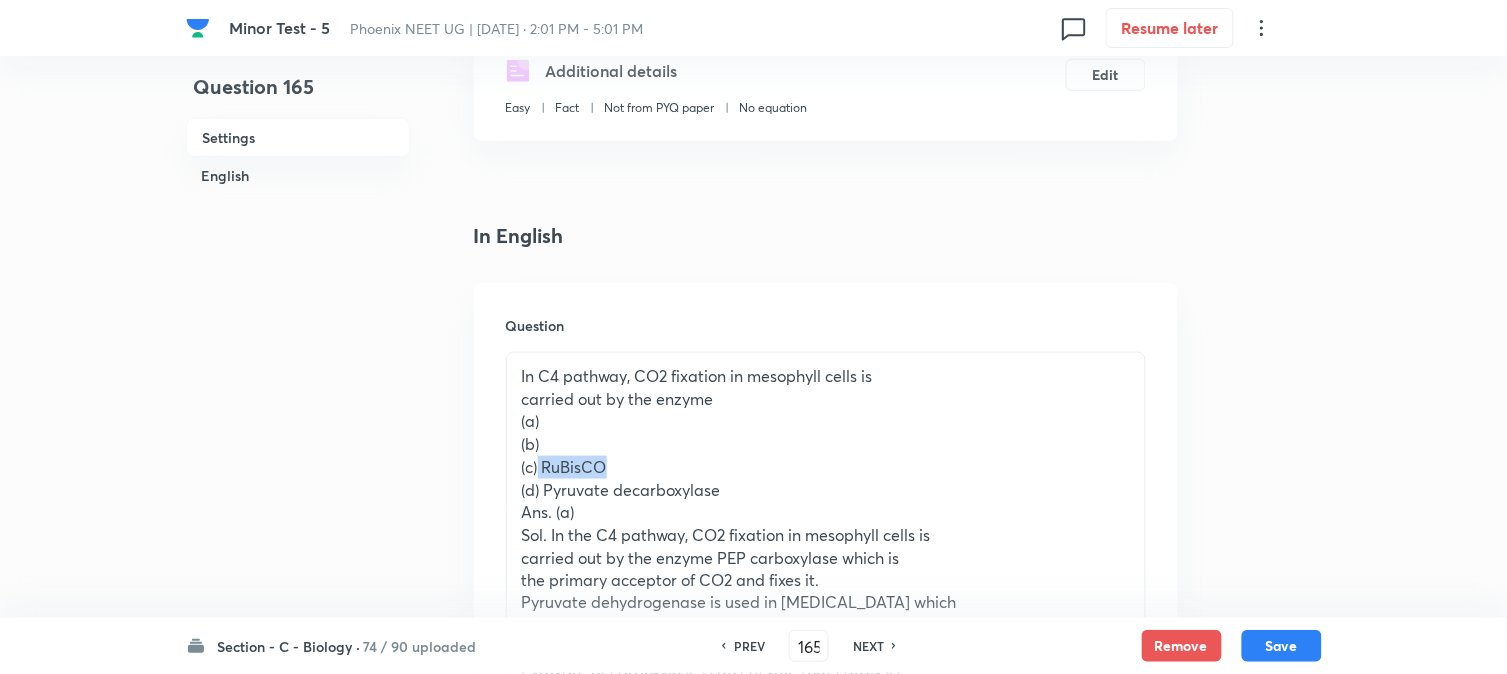 drag, startPoint x: 538, startPoint y: 457, endPoint x: 647, endPoint y: 453, distance: 109.07337 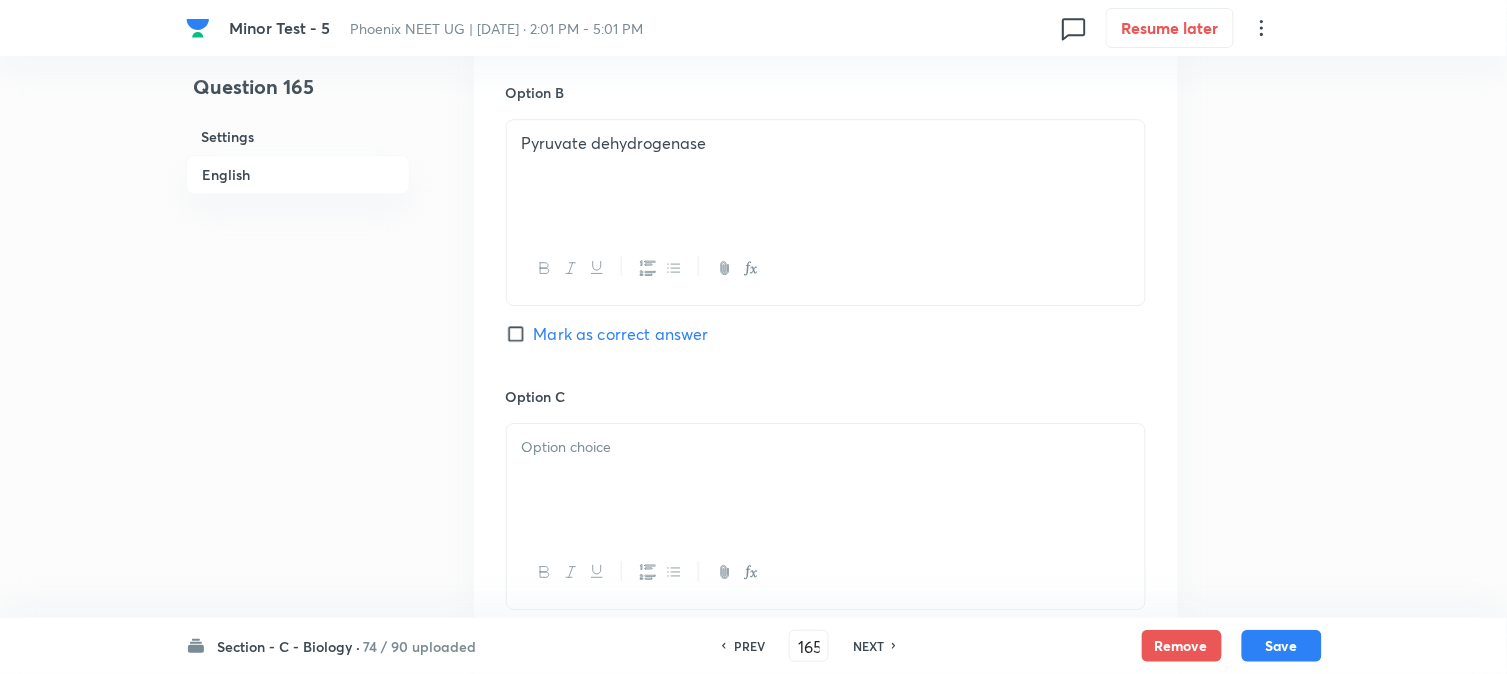 click at bounding box center [826, 480] 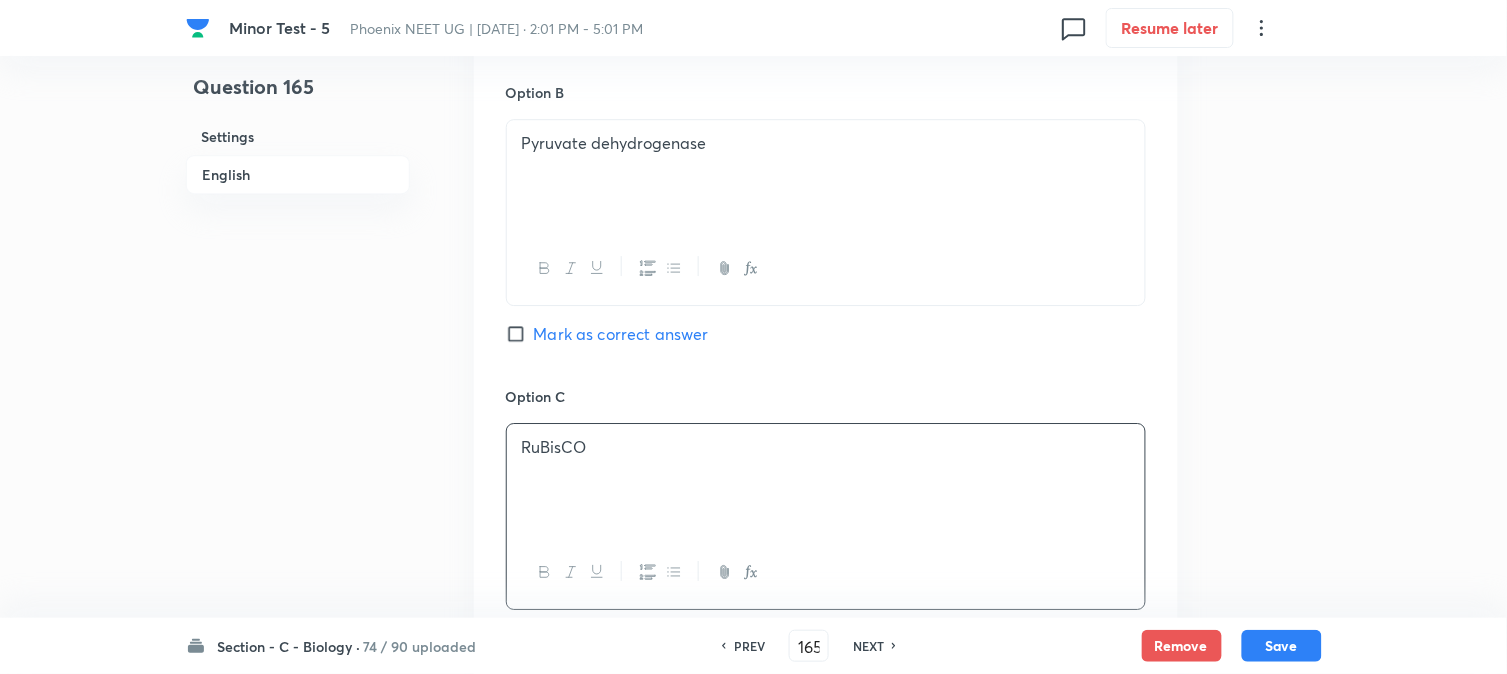 scroll, scrollTop: 478, scrollLeft: 0, axis: vertical 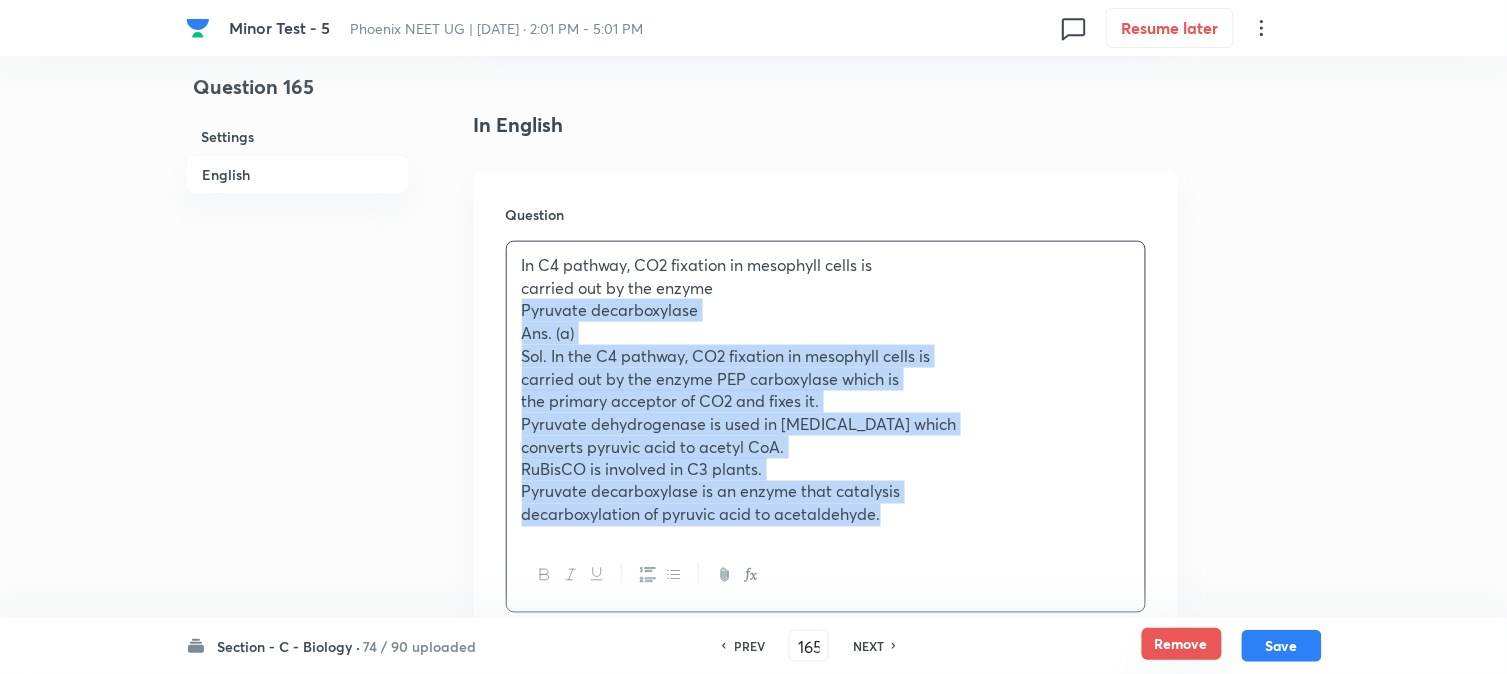 drag, startPoint x: 547, startPoint y: 383, endPoint x: 1154, endPoint y: 633, distance: 656.46704 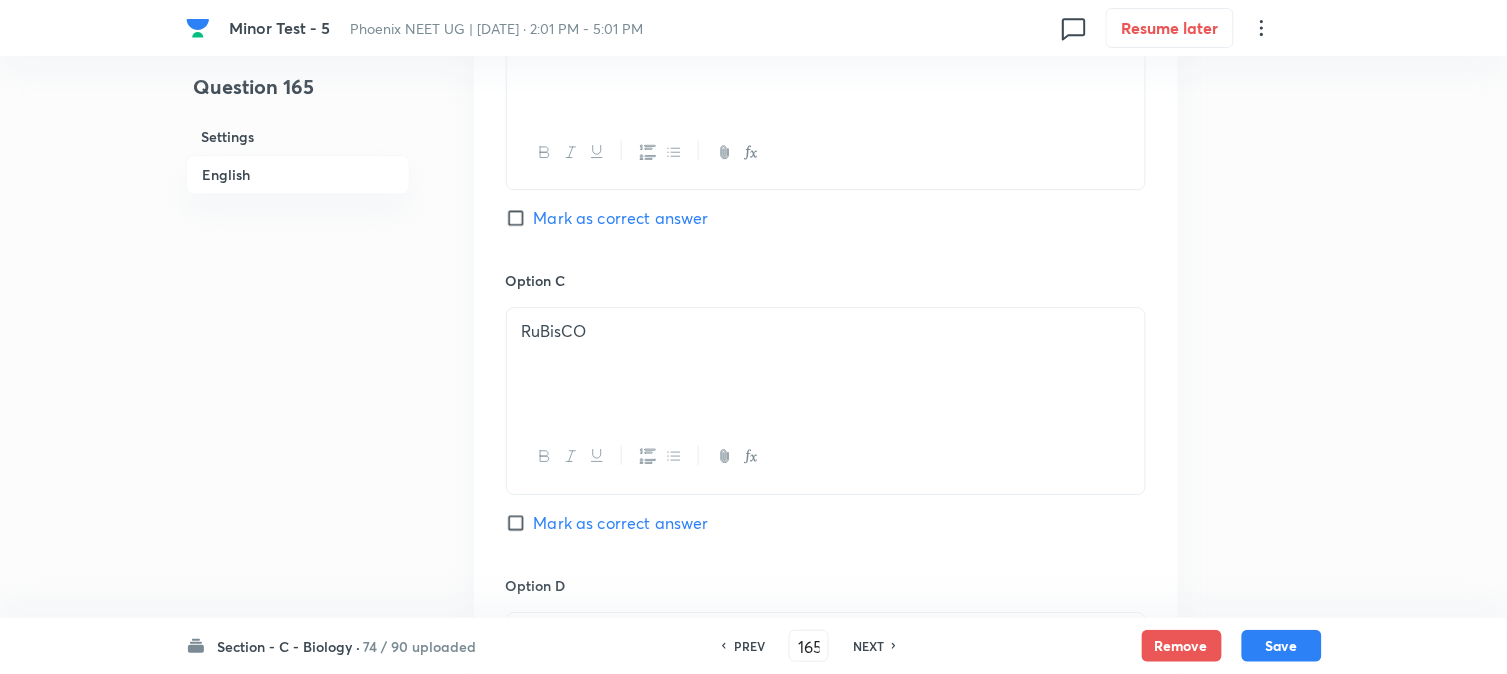 scroll, scrollTop: 1701, scrollLeft: 0, axis: vertical 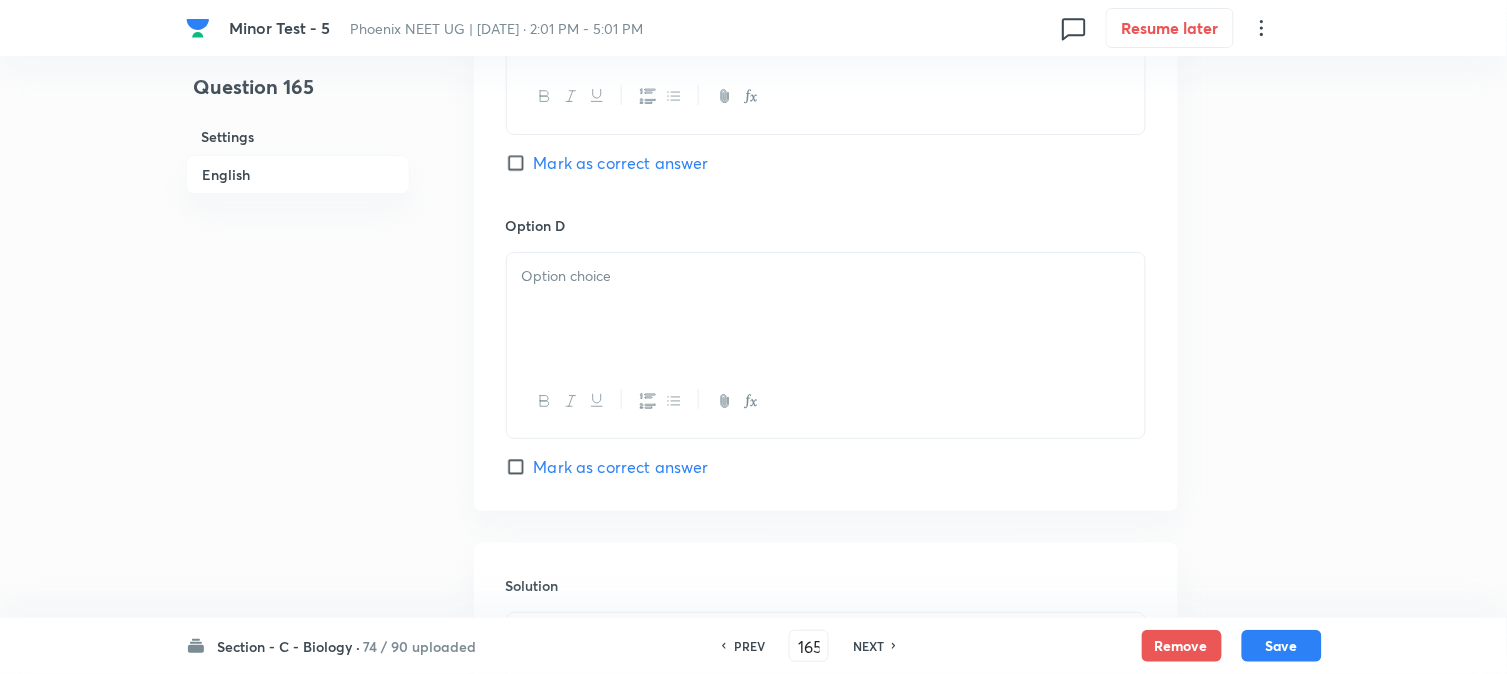 click at bounding box center (826, 309) 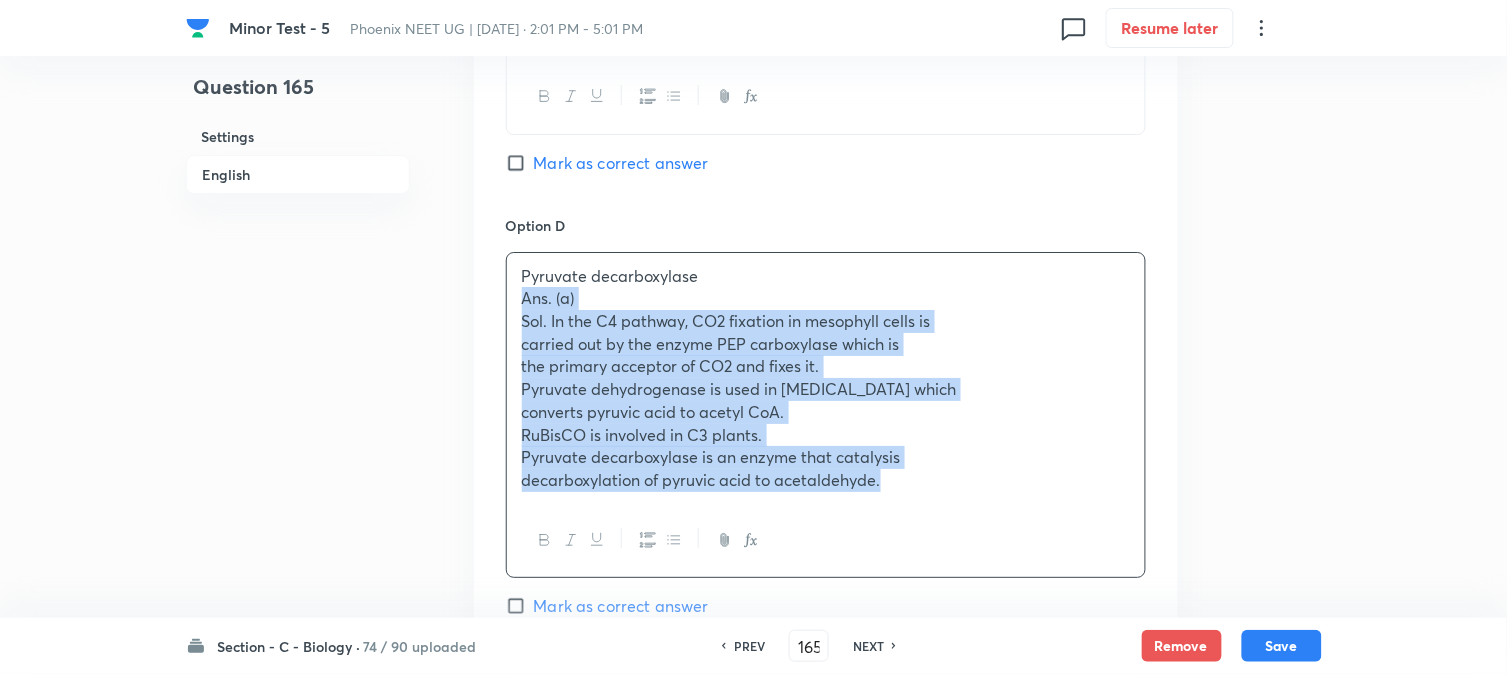 drag, startPoint x: 523, startPoint y: 300, endPoint x: 1221, endPoint y: 562, distance: 745.5521 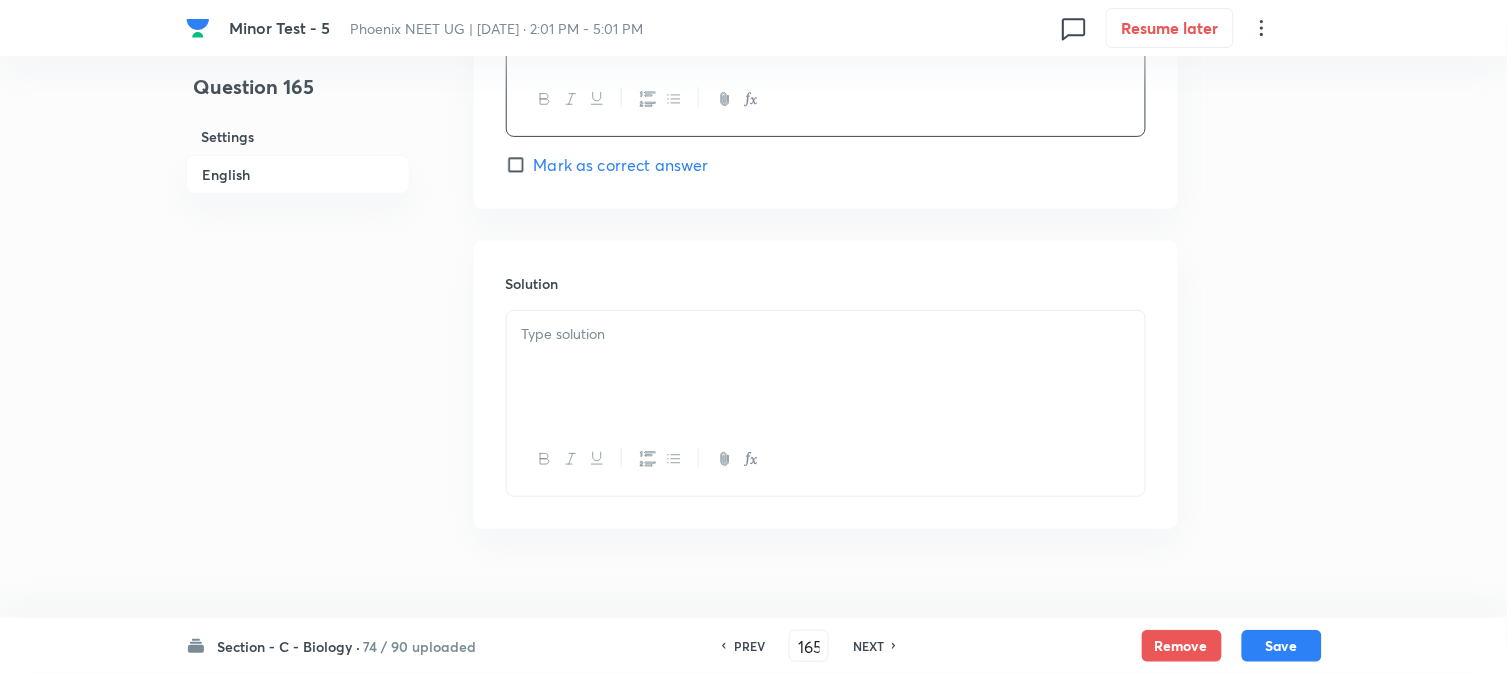 scroll, scrollTop: 2034, scrollLeft: 0, axis: vertical 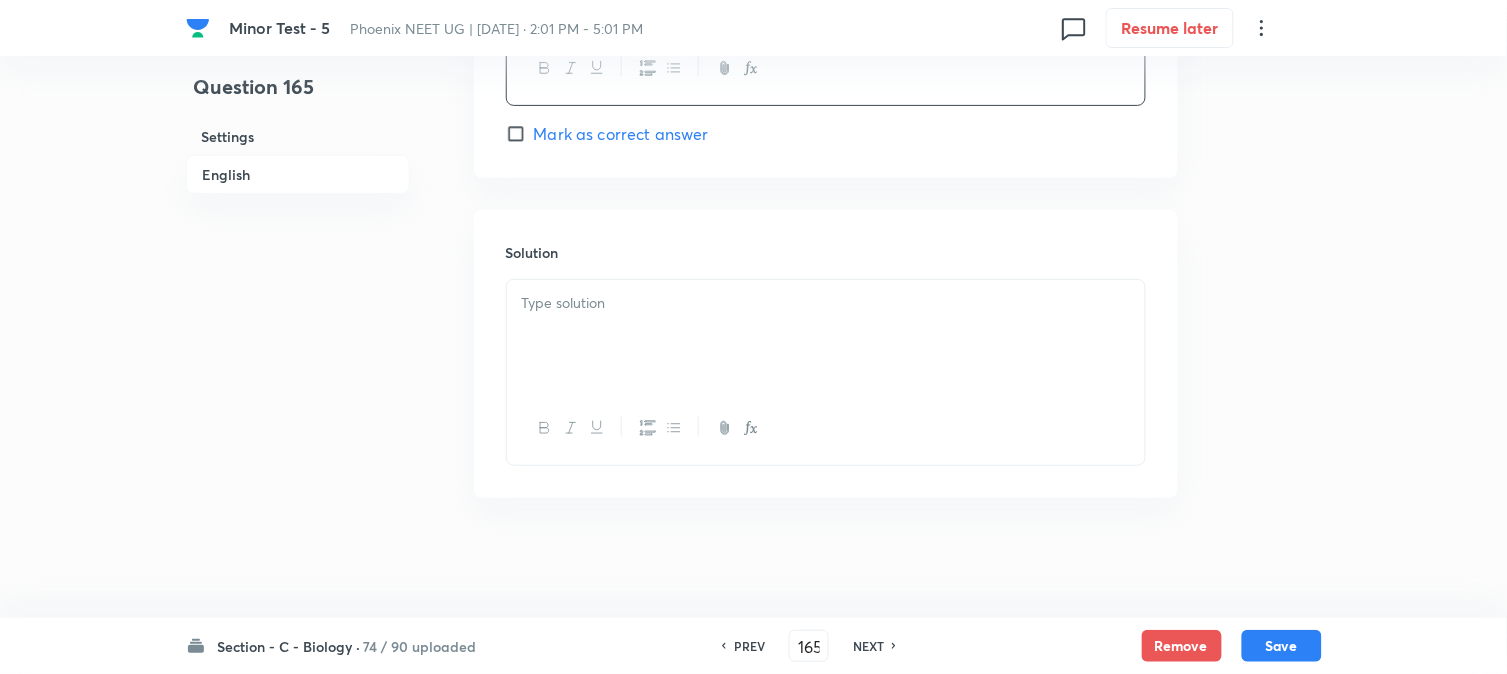 click at bounding box center [826, 336] 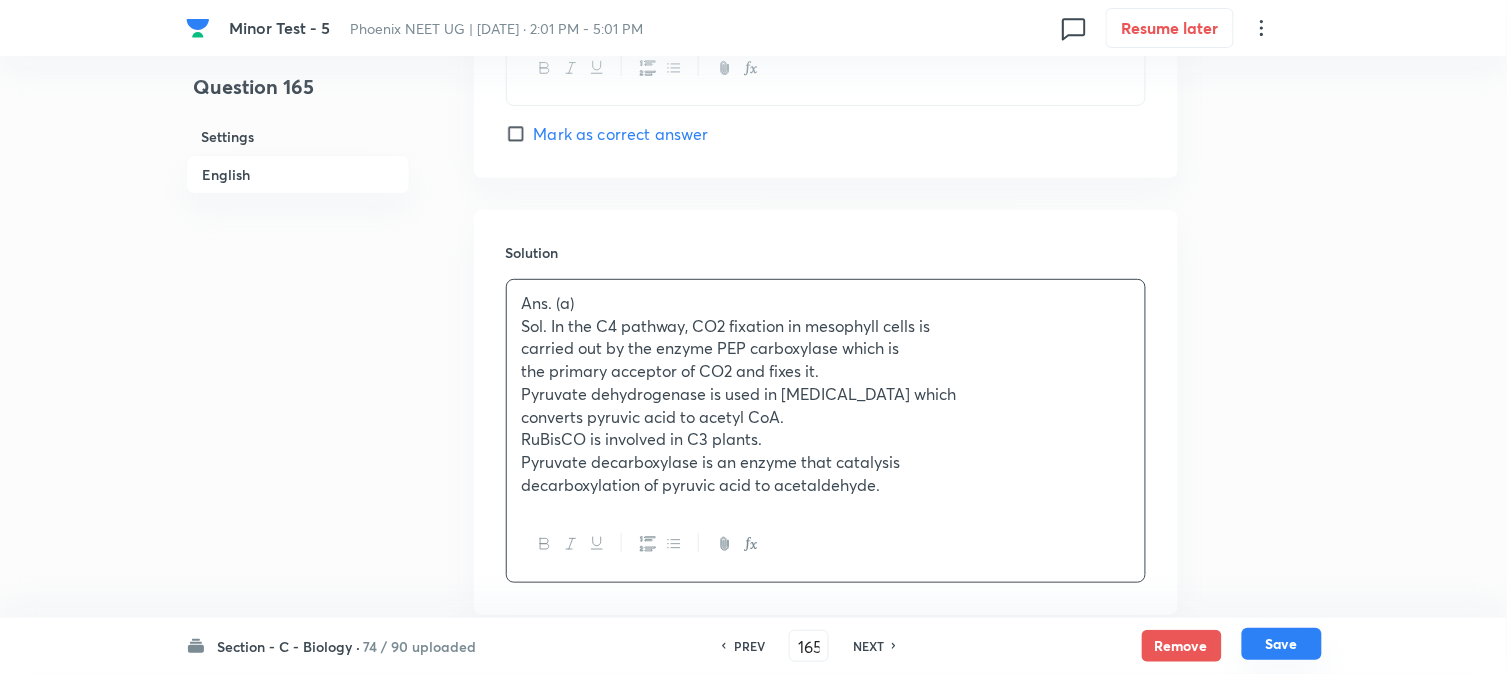 click on "Save" at bounding box center (1282, 644) 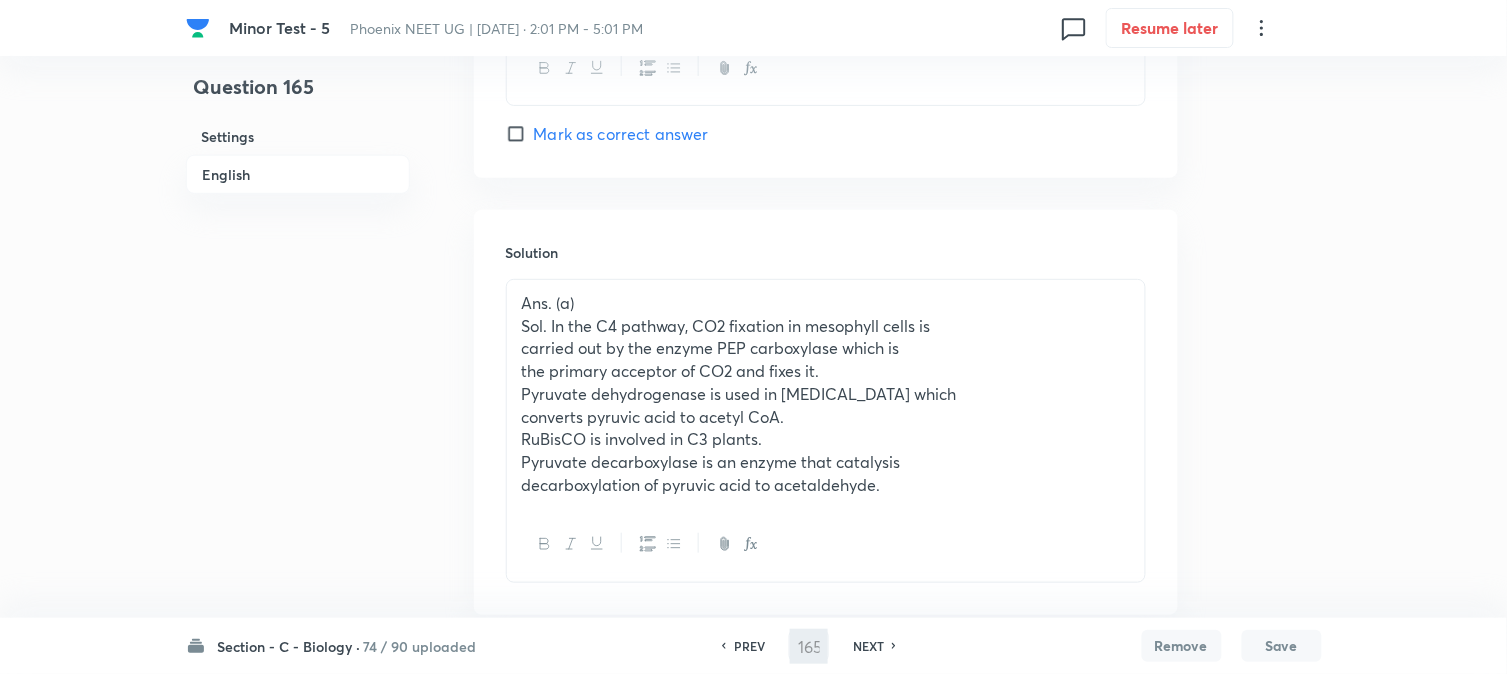 type on "166" 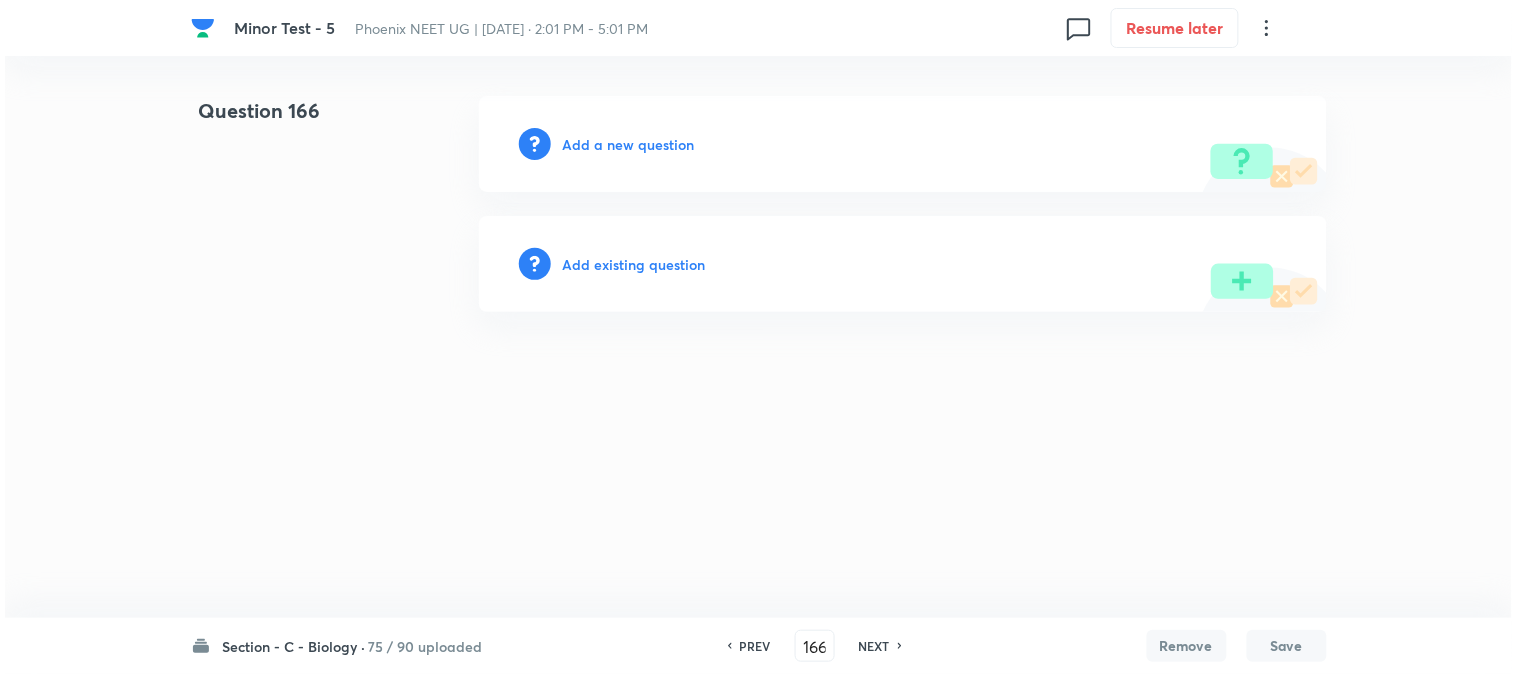 scroll, scrollTop: 0, scrollLeft: 0, axis: both 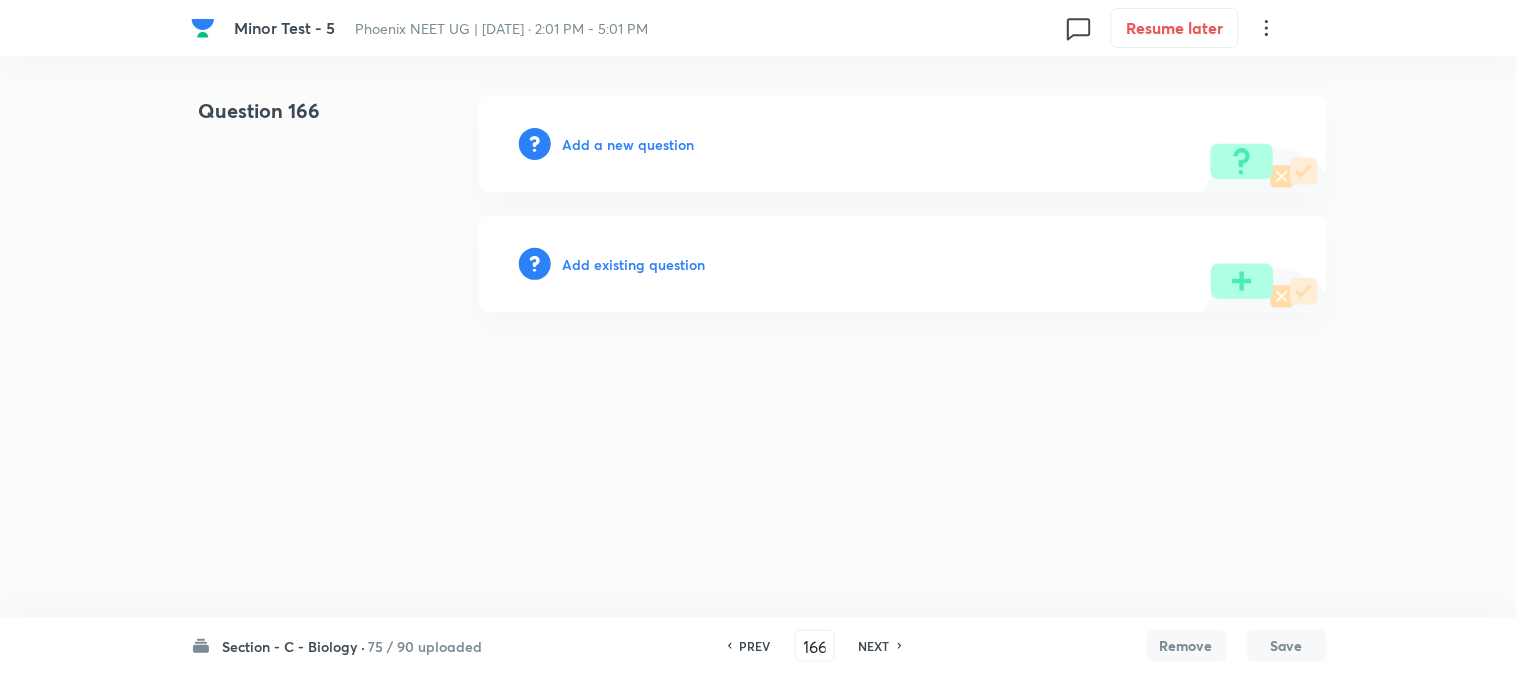 click on "Add a new question" at bounding box center (629, 144) 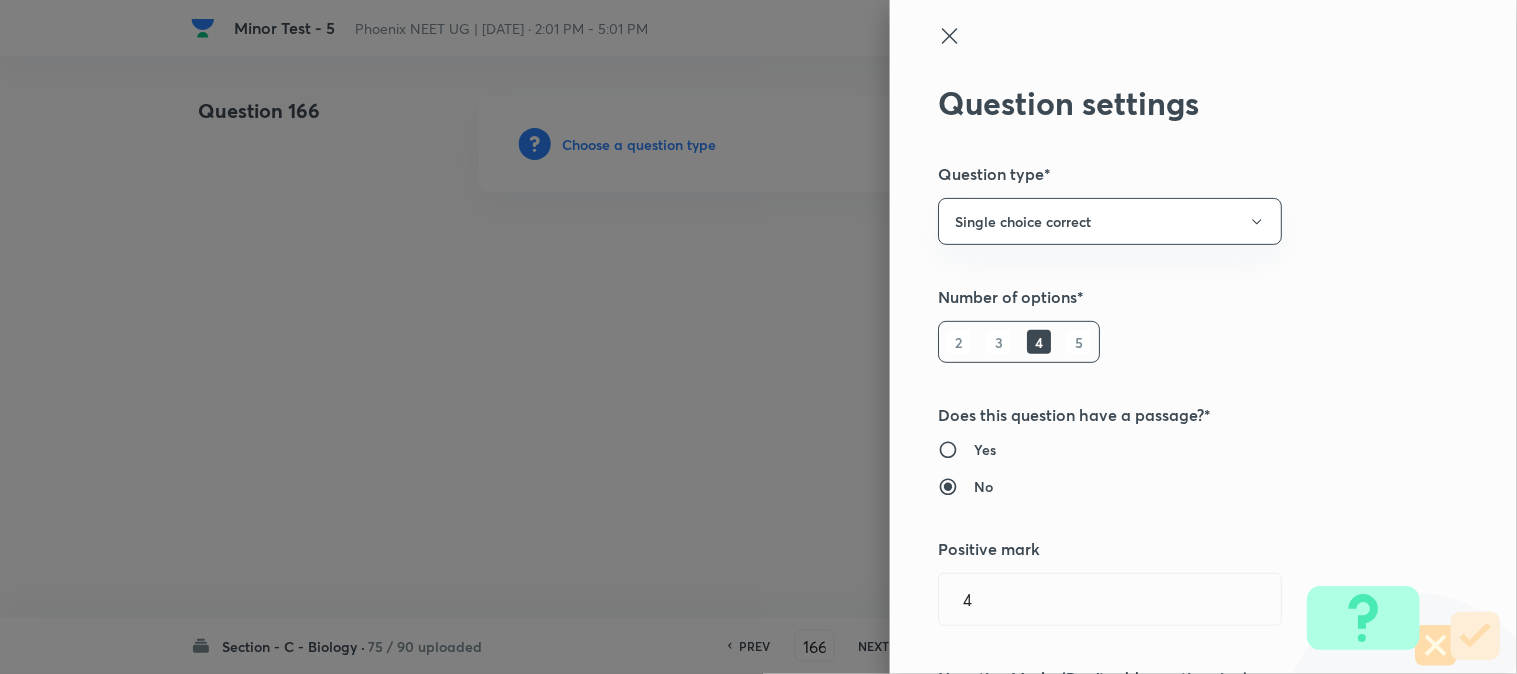 type 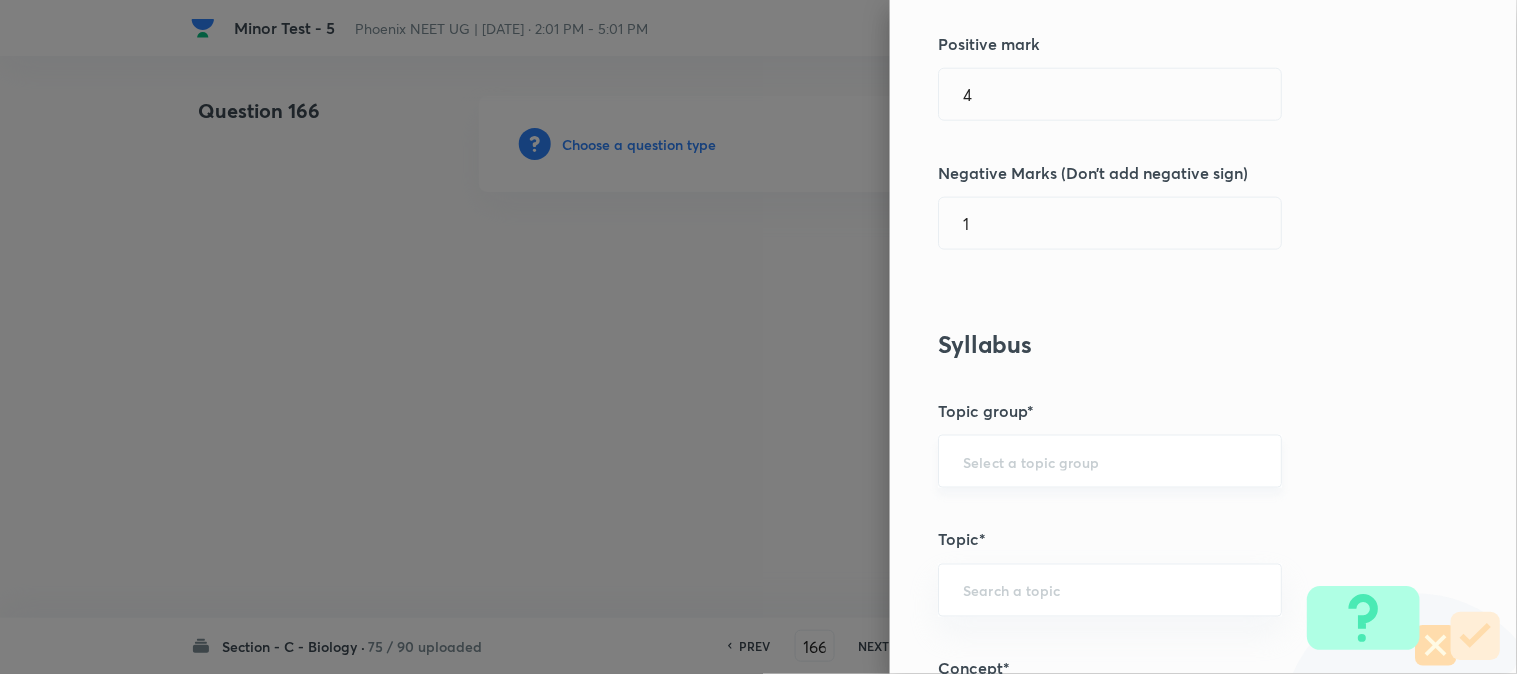 scroll, scrollTop: 1180, scrollLeft: 0, axis: vertical 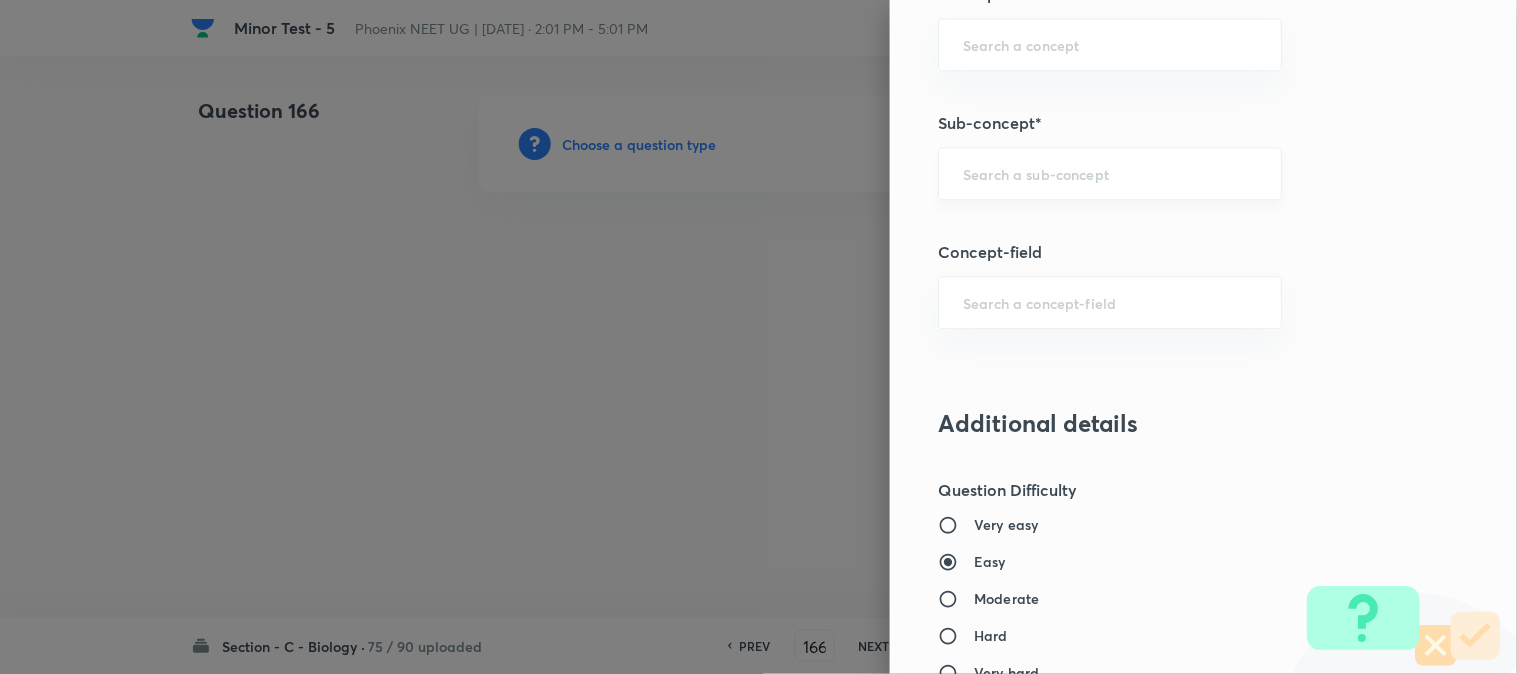 click on "​" at bounding box center (1110, 173) 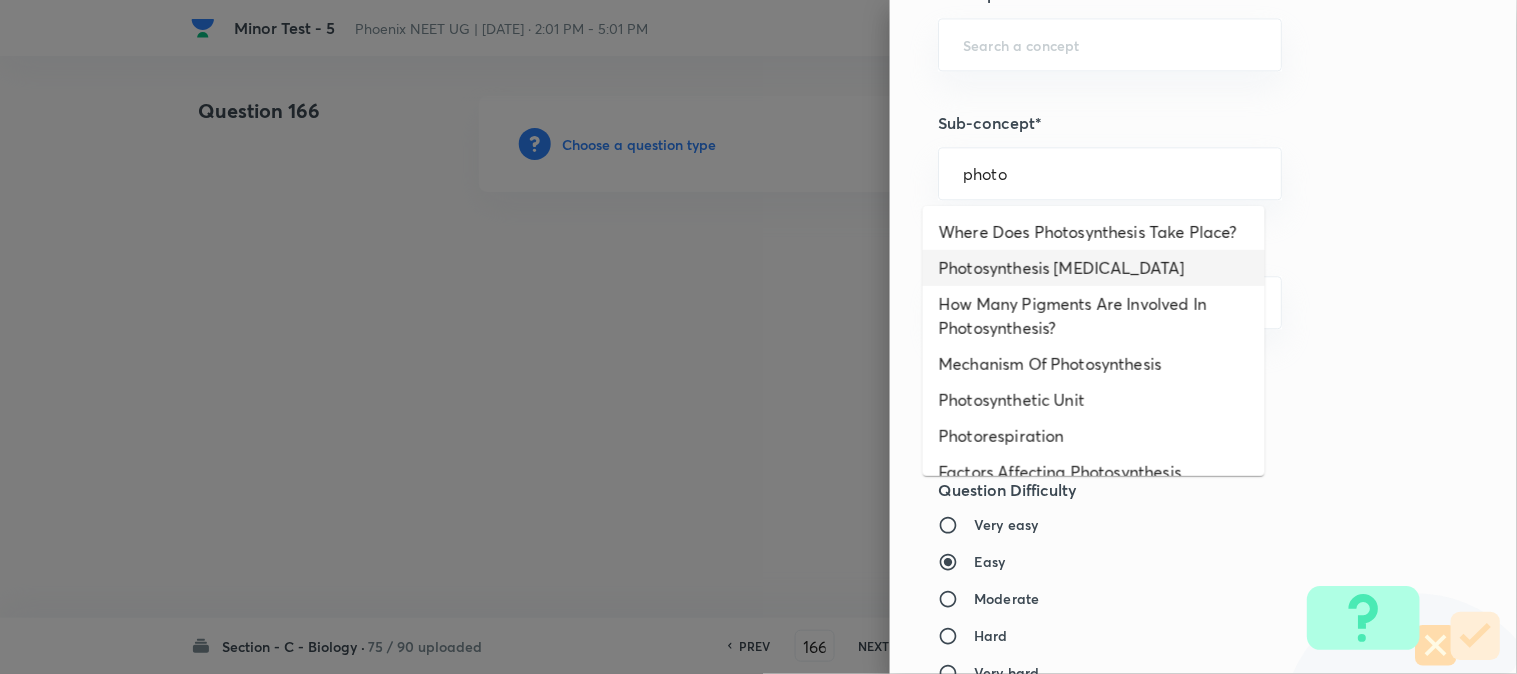 click on "Photosynthesis Organelle" at bounding box center (1094, 268) 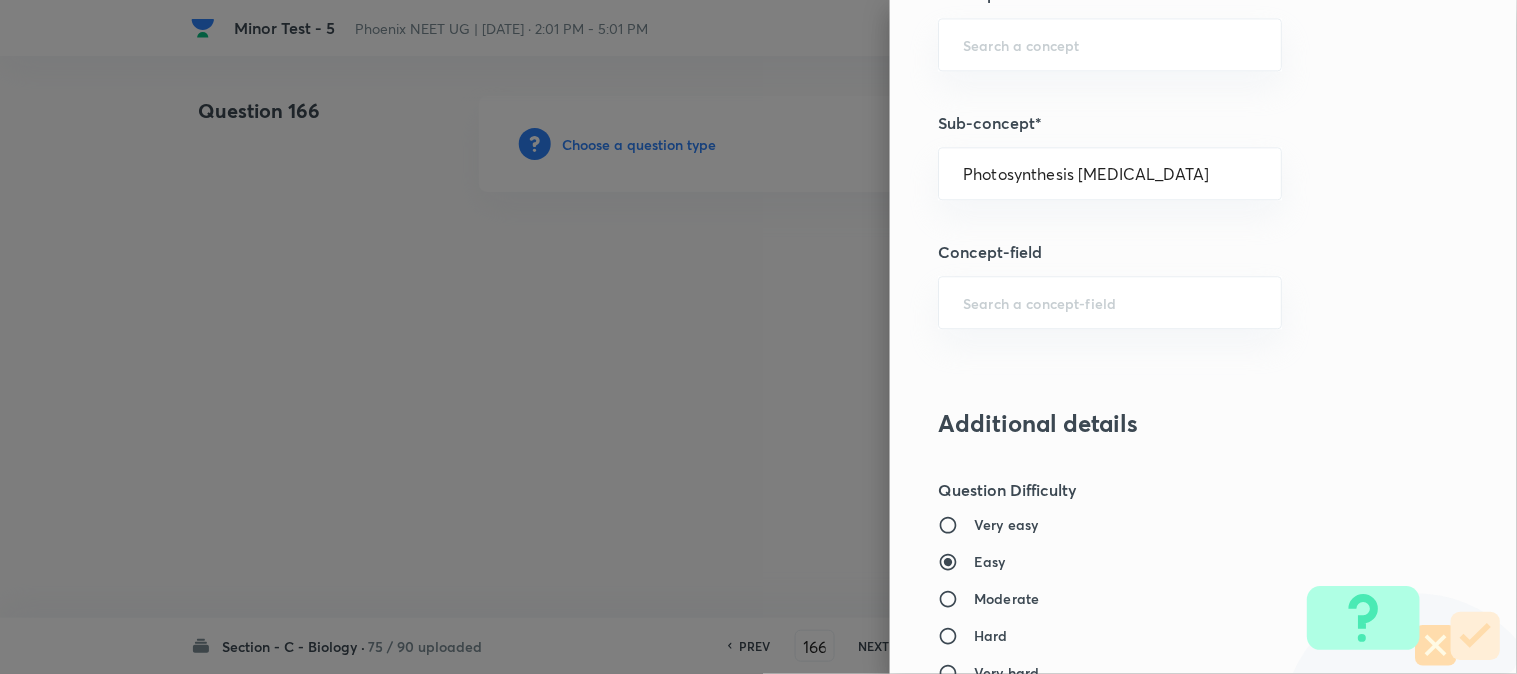 type on "Biology" 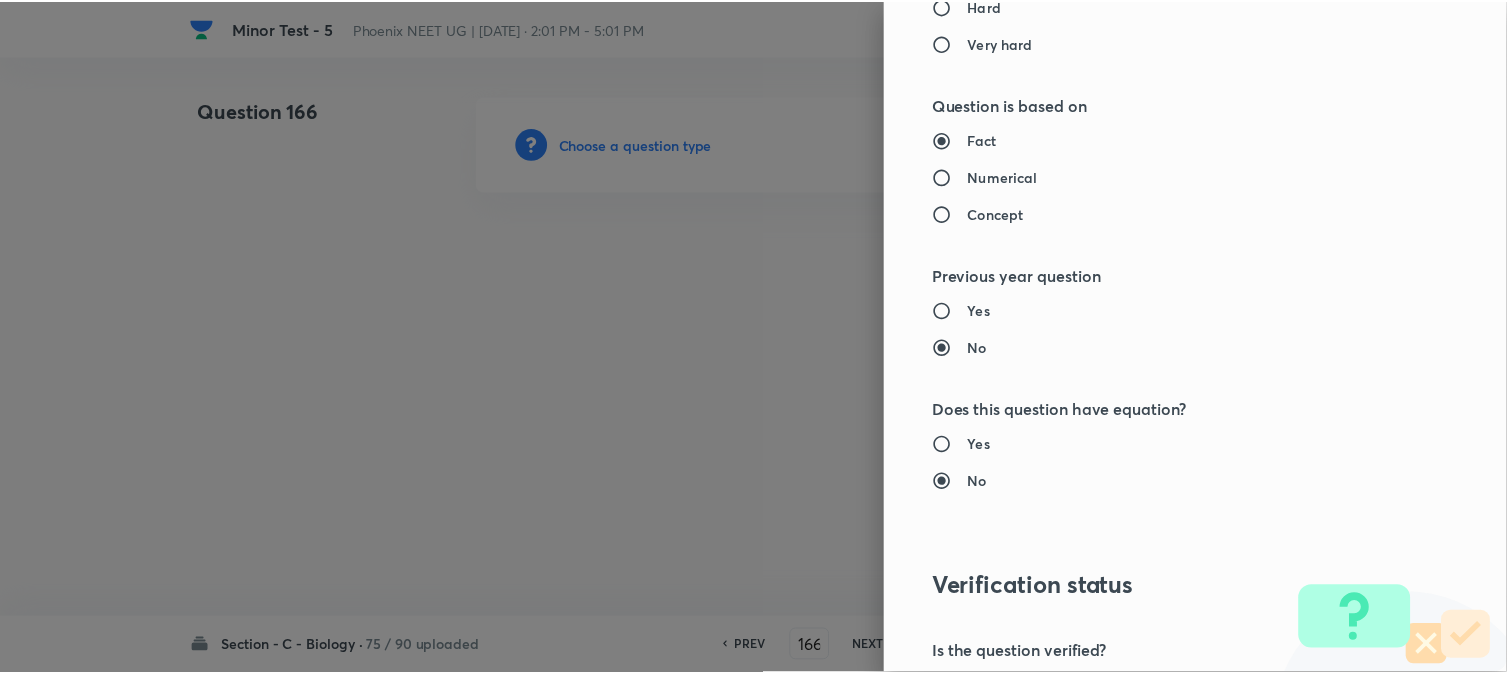 scroll, scrollTop: 2052, scrollLeft: 0, axis: vertical 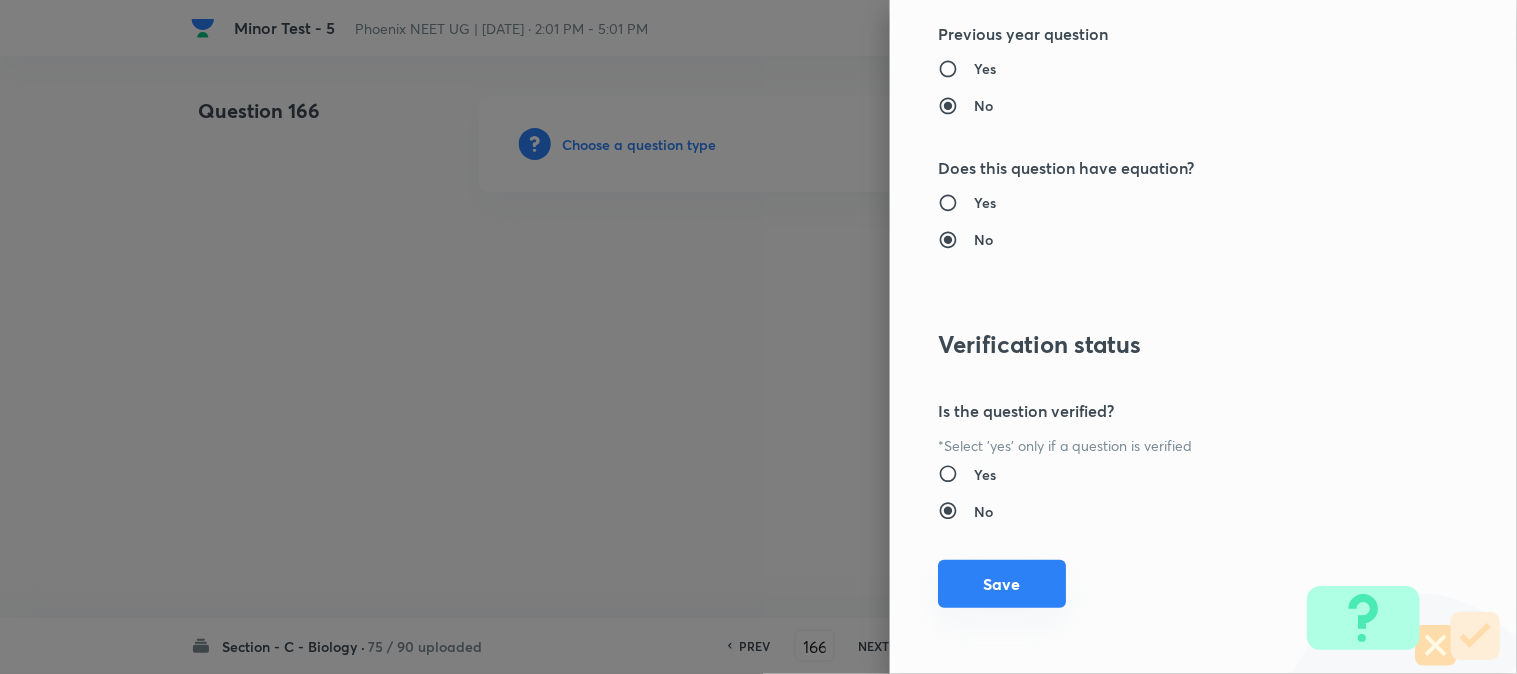 drag, startPoint x: 1000, startPoint y: 581, endPoint x: 957, endPoint y: 567, distance: 45.221676 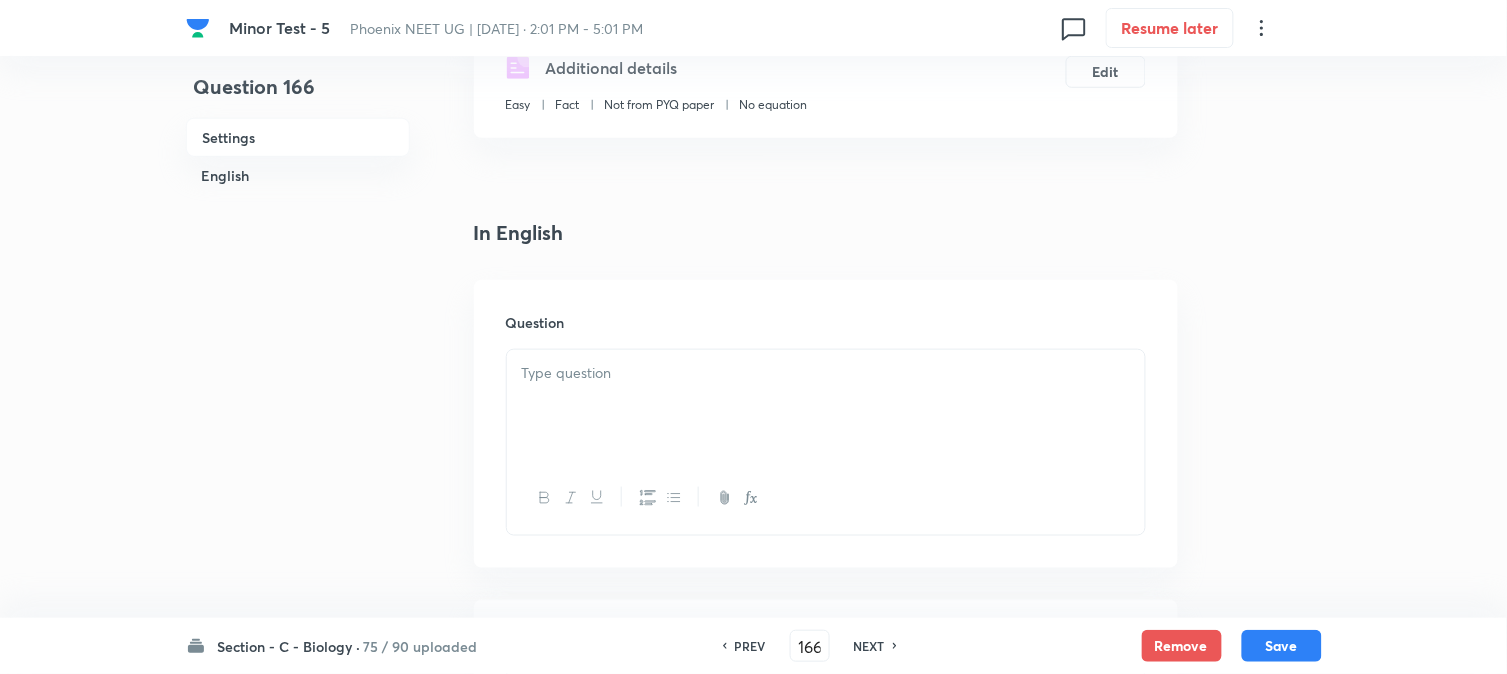 scroll, scrollTop: 590, scrollLeft: 0, axis: vertical 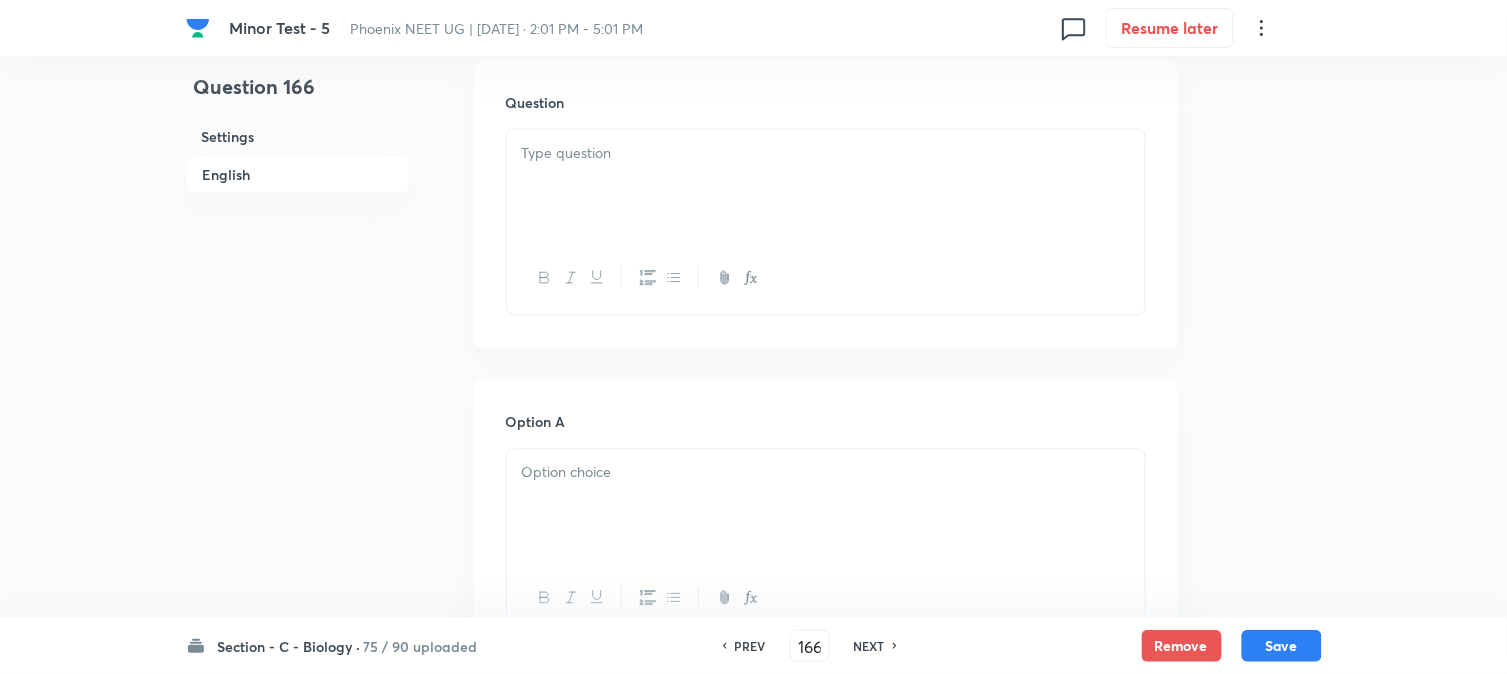 click at bounding box center [826, 186] 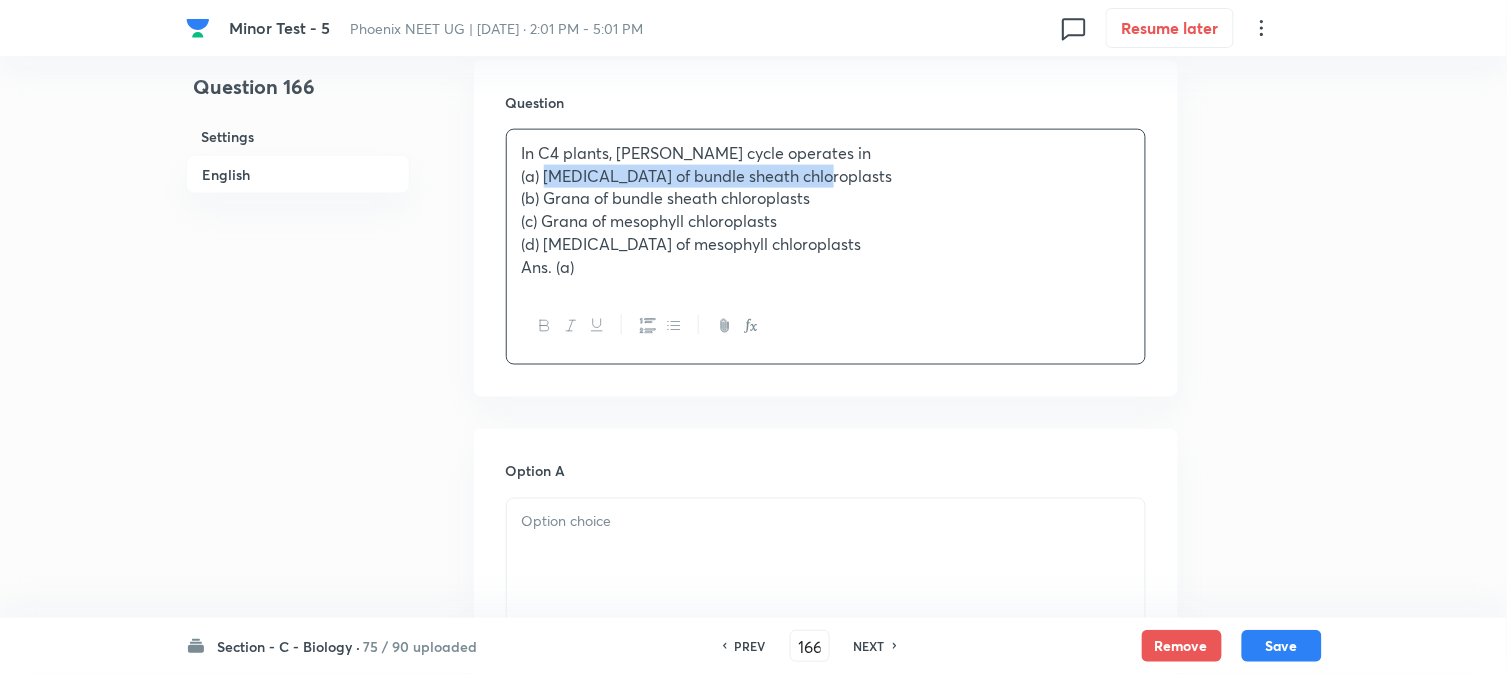 drag, startPoint x: 558, startPoint y: 181, endPoint x: 995, endPoint y: 190, distance: 437.09268 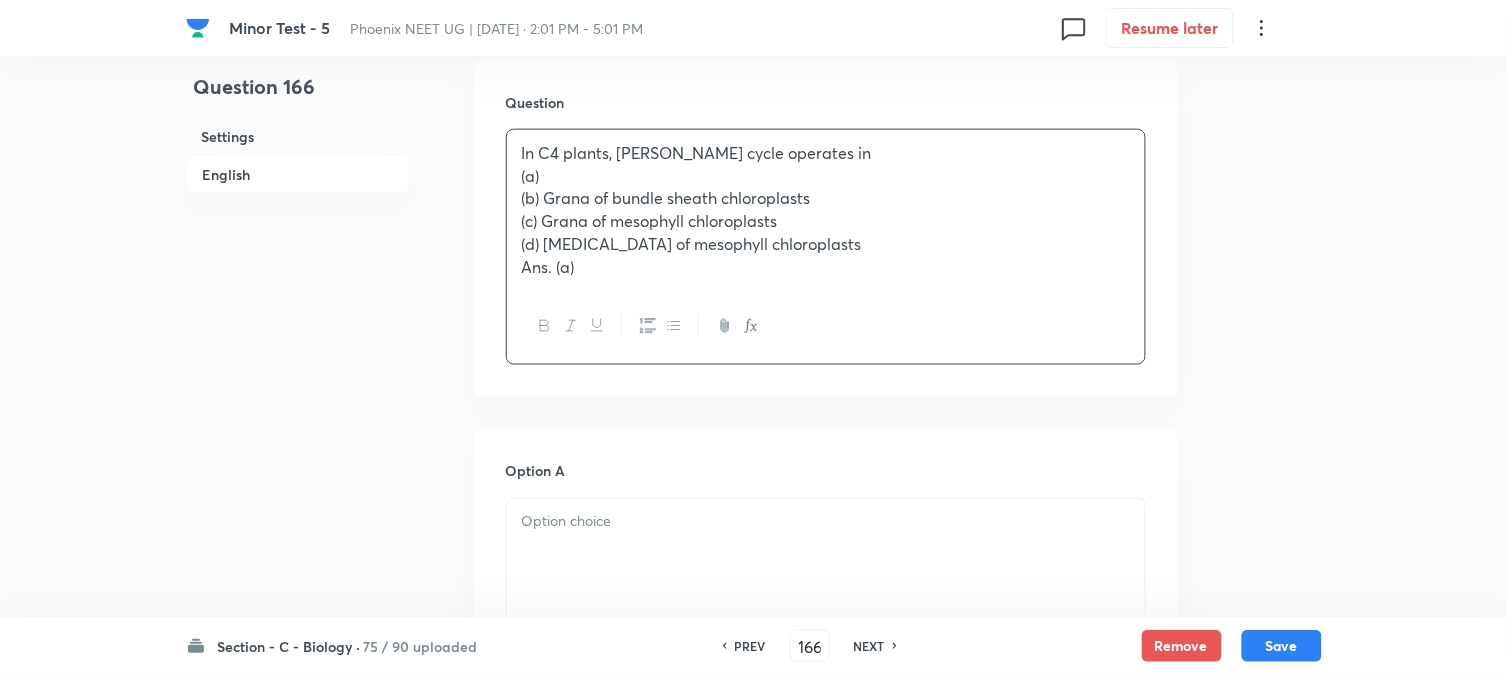 click at bounding box center (826, 555) 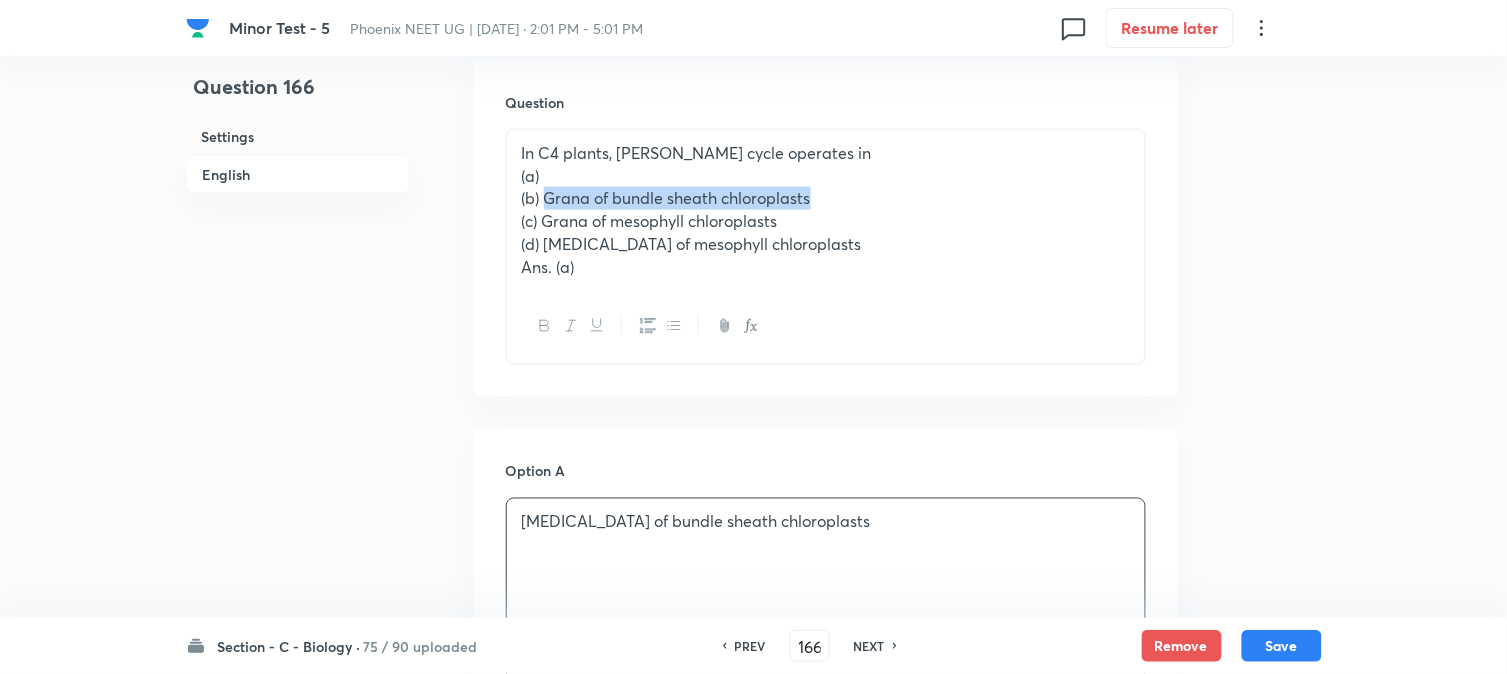 drag, startPoint x: 548, startPoint y: 194, endPoint x: 1026, endPoint y: 195, distance: 478.00104 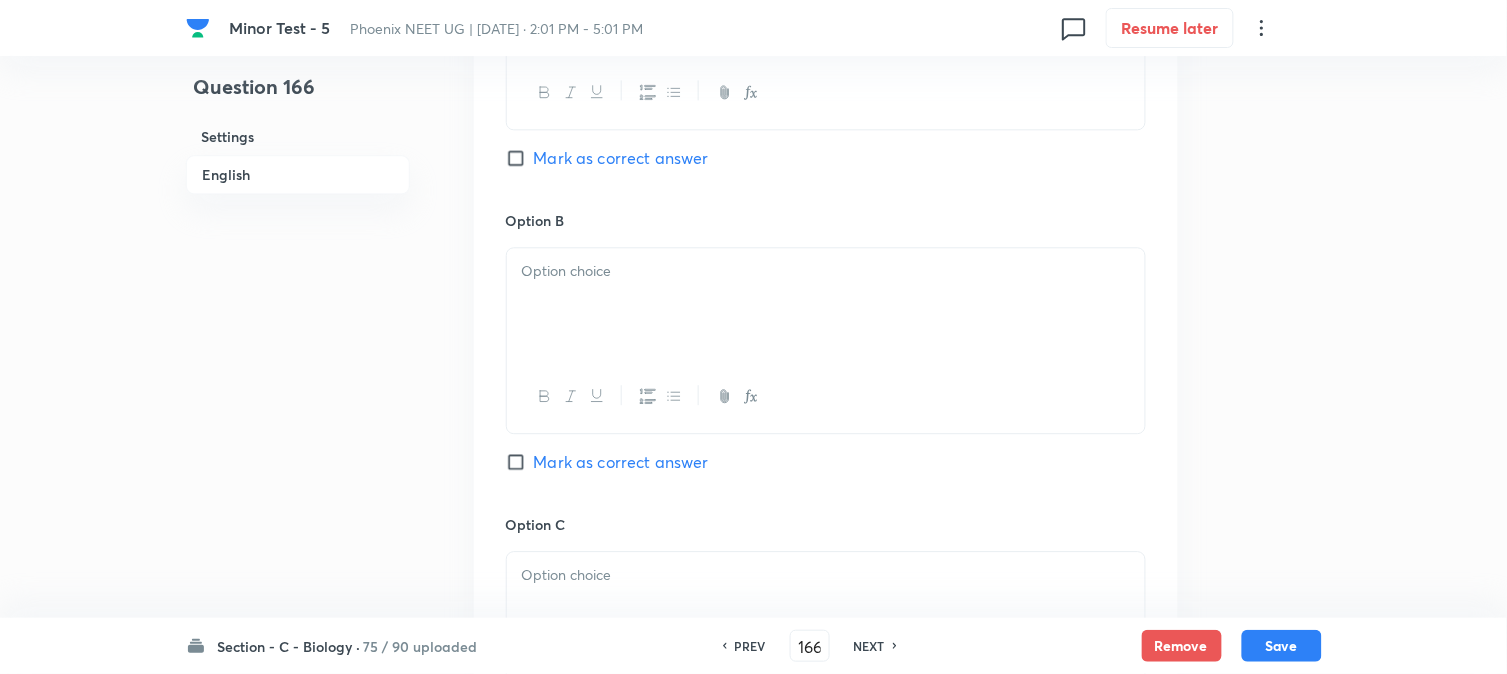 click at bounding box center (826, 304) 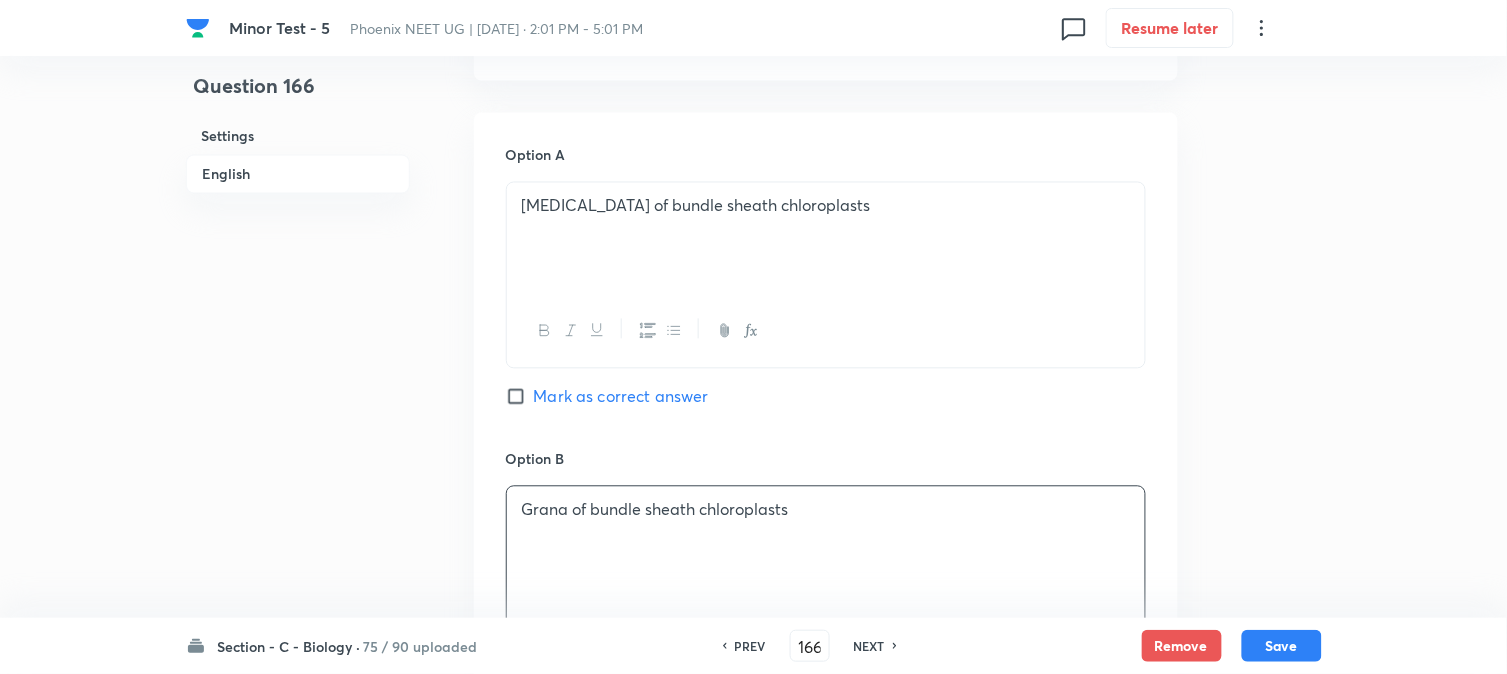 scroll, scrollTop: 590, scrollLeft: 0, axis: vertical 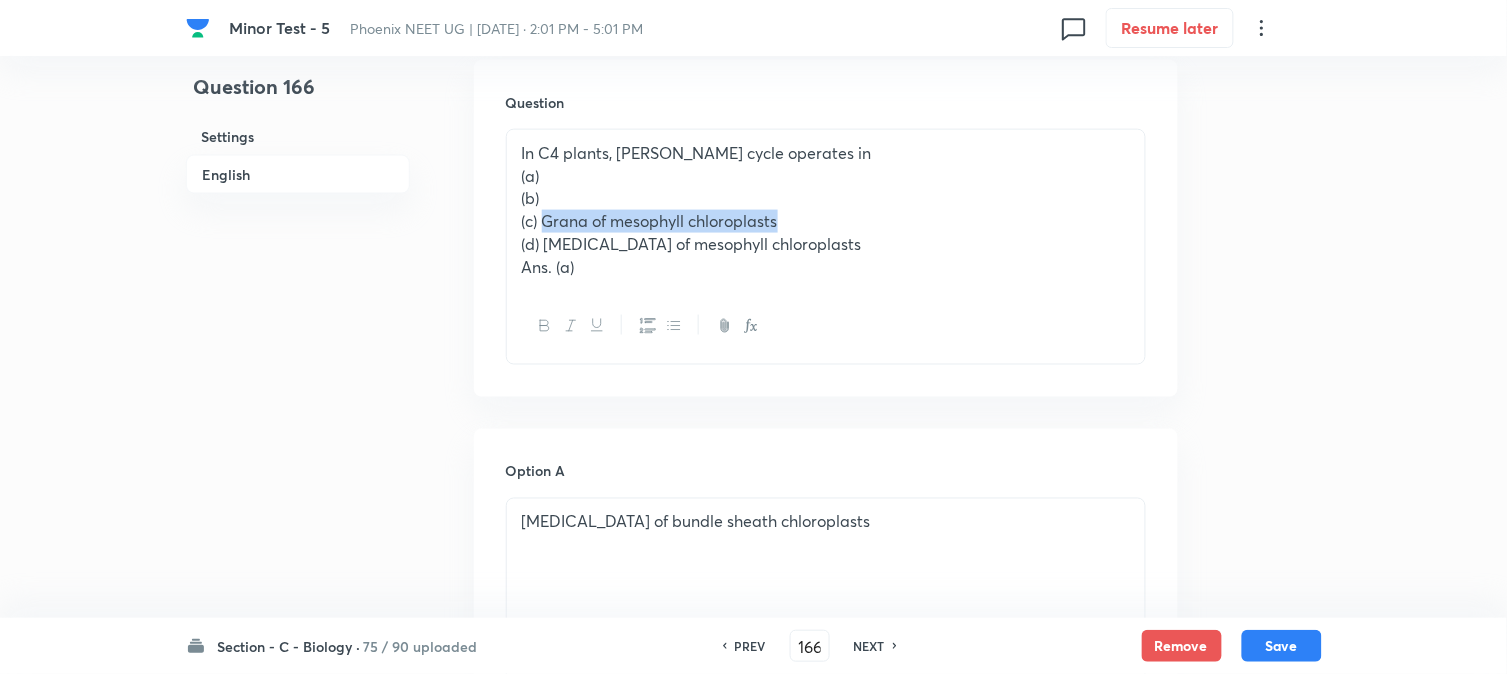 drag, startPoint x: 542, startPoint y: 216, endPoint x: 937, endPoint y: 214, distance: 395.00507 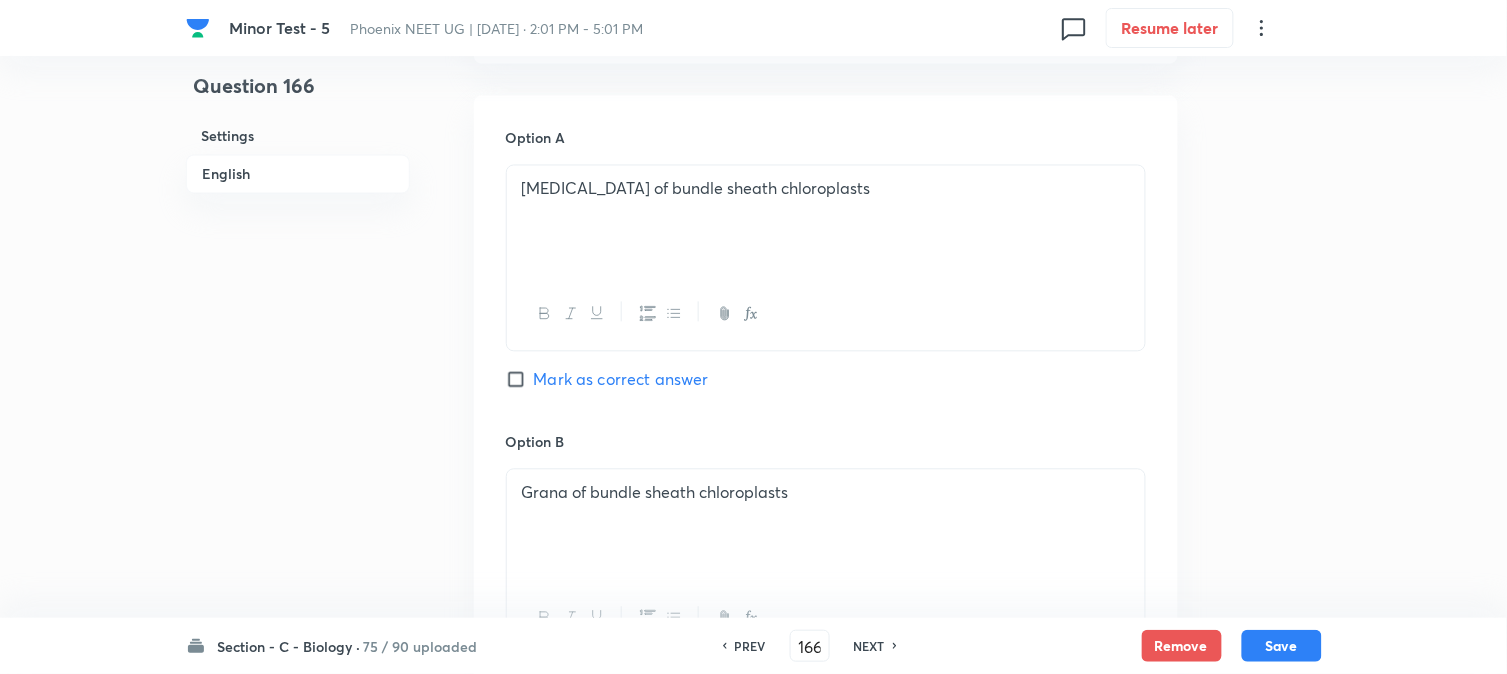 click on "Mark as correct answer" at bounding box center (621, 380) 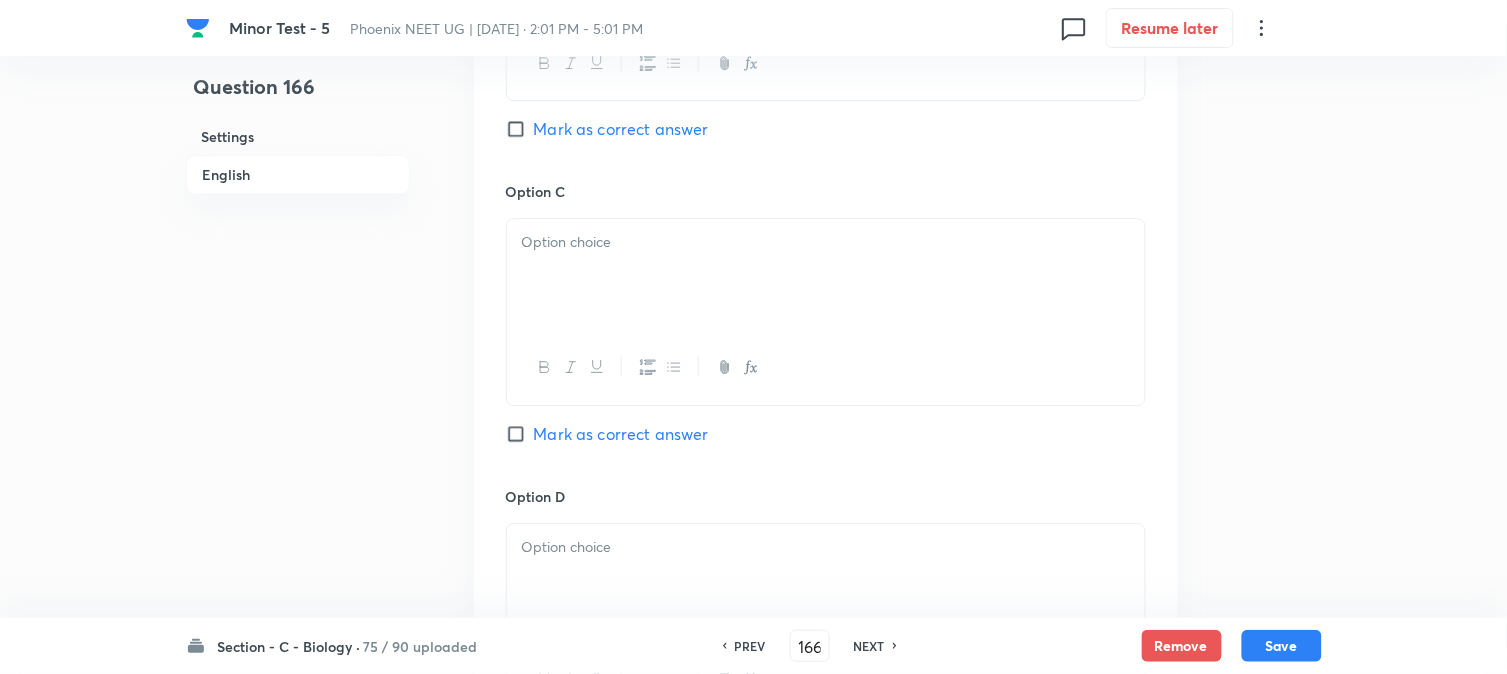 click at bounding box center [826, 275] 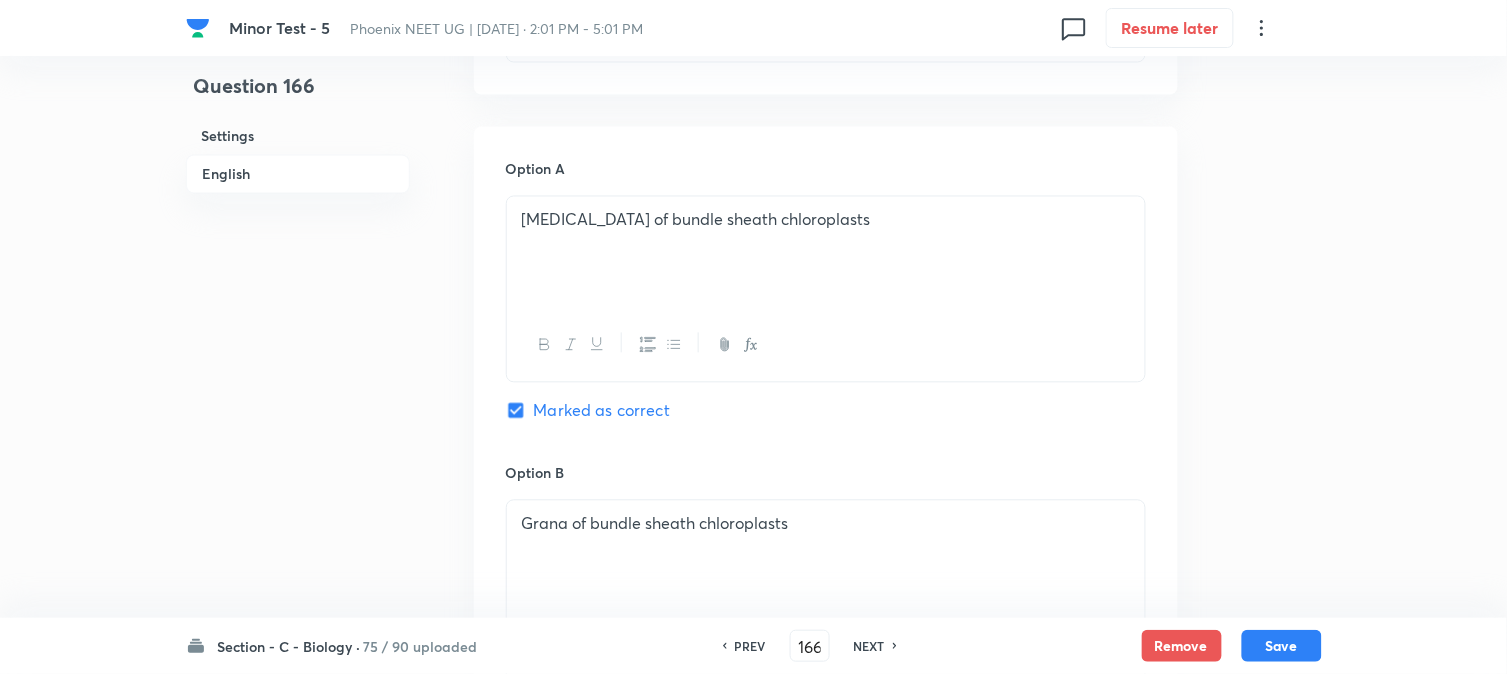scroll, scrollTop: 478, scrollLeft: 0, axis: vertical 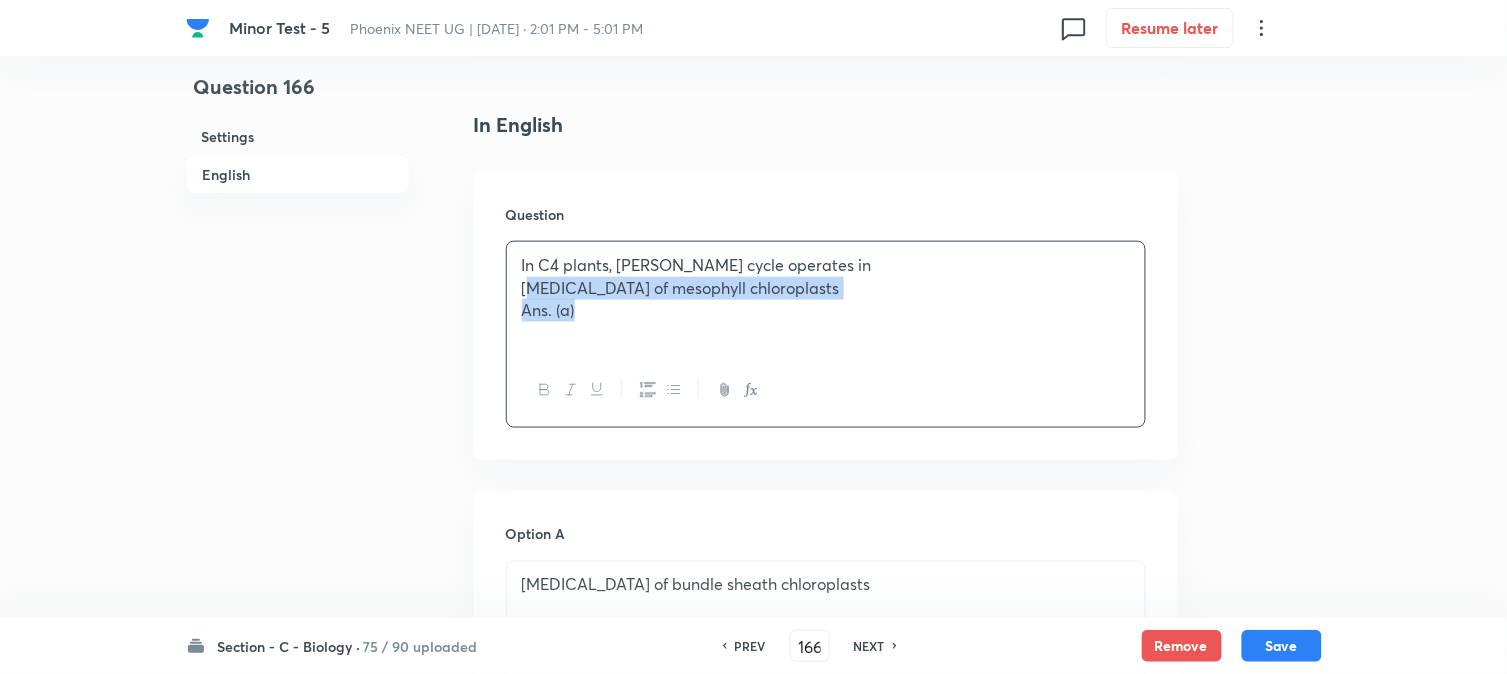 drag, startPoint x: 542, startPoint y: 358, endPoint x: 816, endPoint y: 393, distance: 276.22635 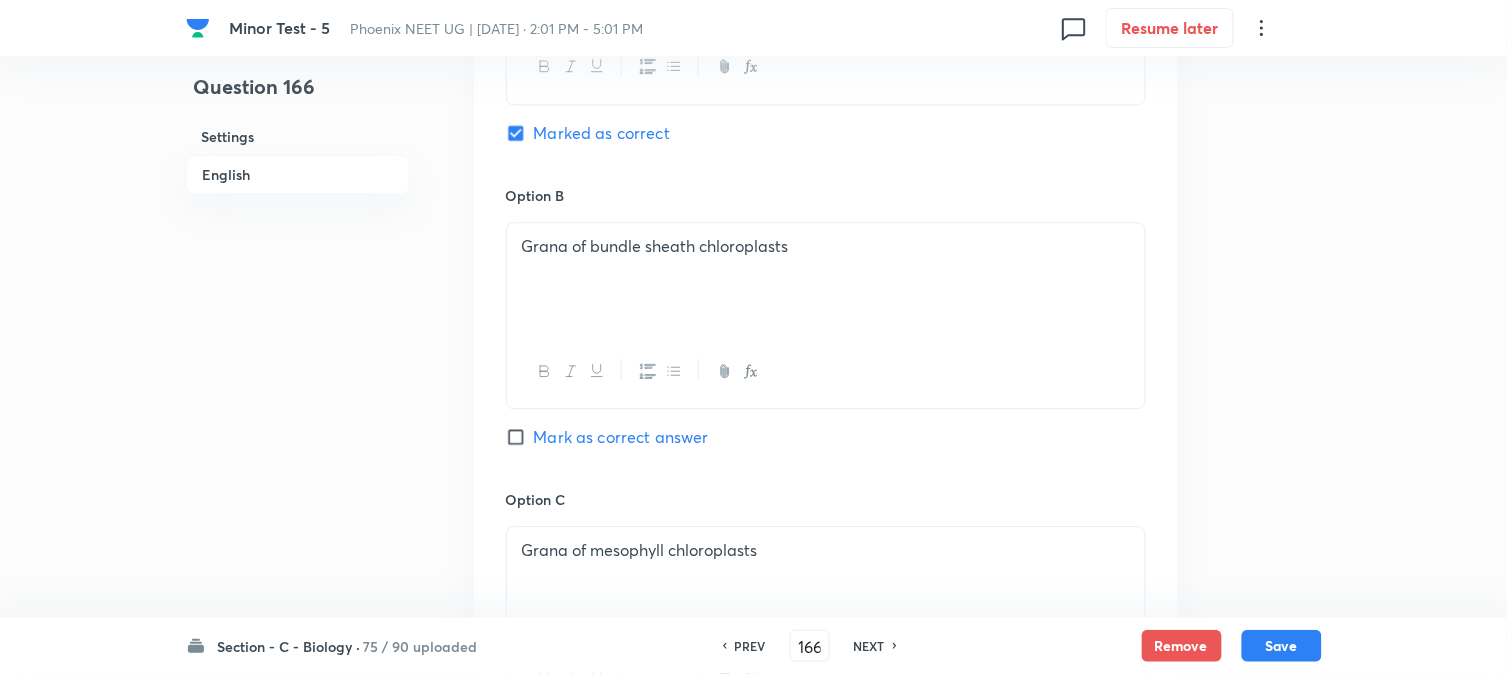 scroll, scrollTop: 1701, scrollLeft: 0, axis: vertical 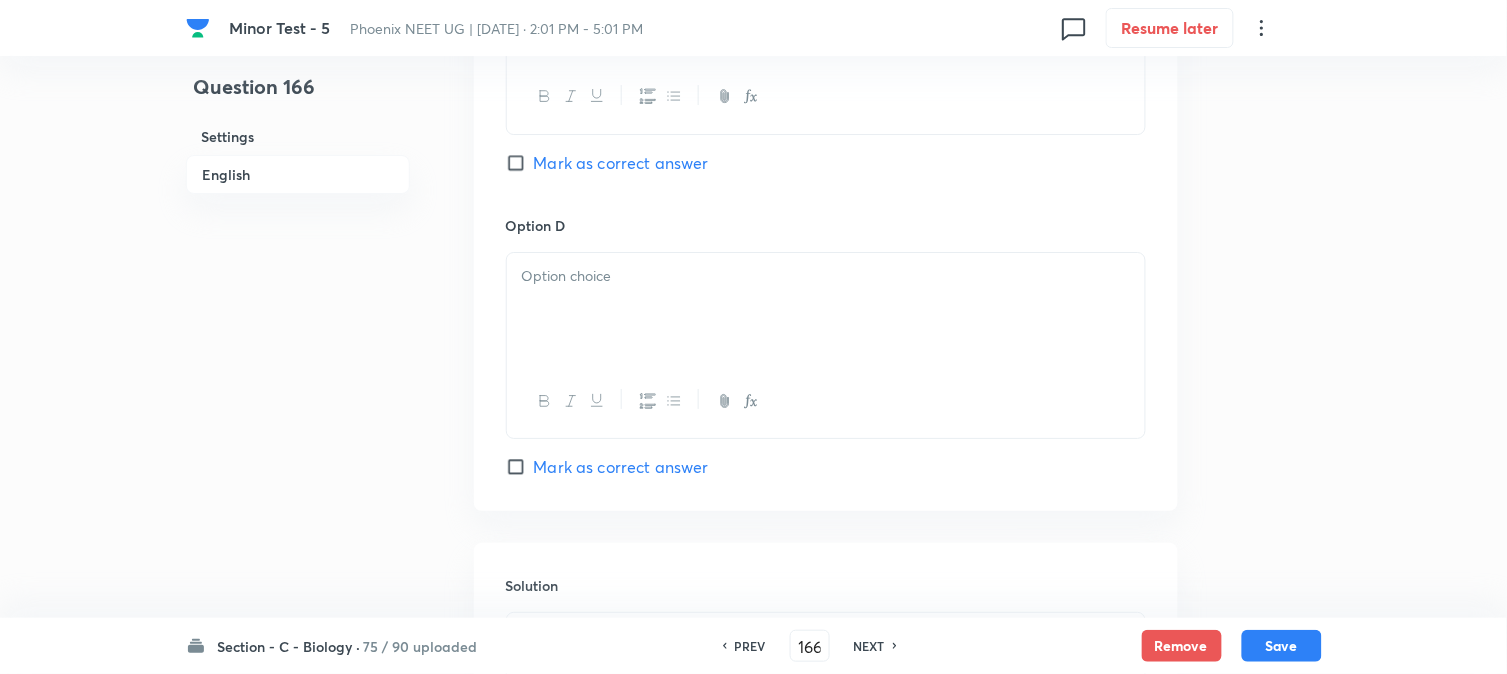 drag, startPoint x: 548, startPoint y: 331, endPoint x: 542, endPoint y: 322, distance: 10.816654 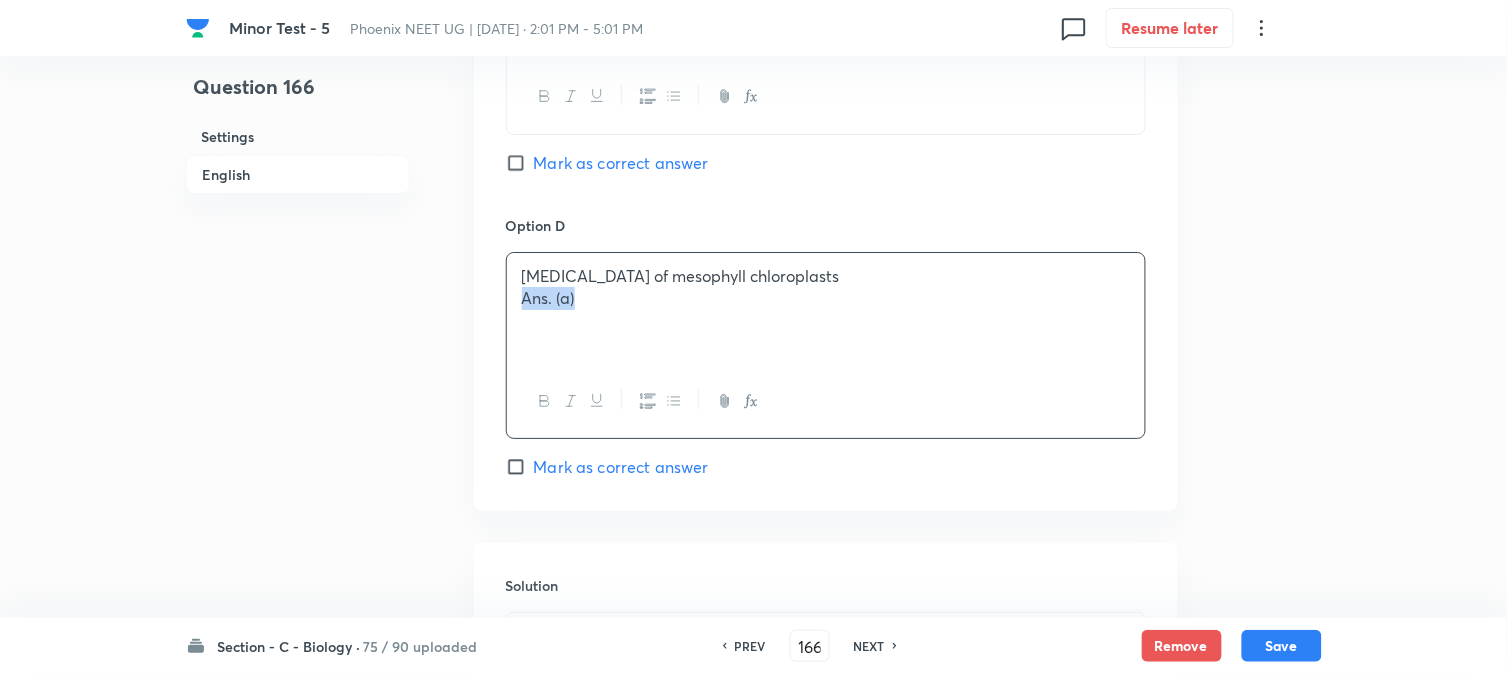 drag, startPoint x: 526, startPoint y: 307, endPoint x: 711, endPoint y: 323, distance: 185.6906 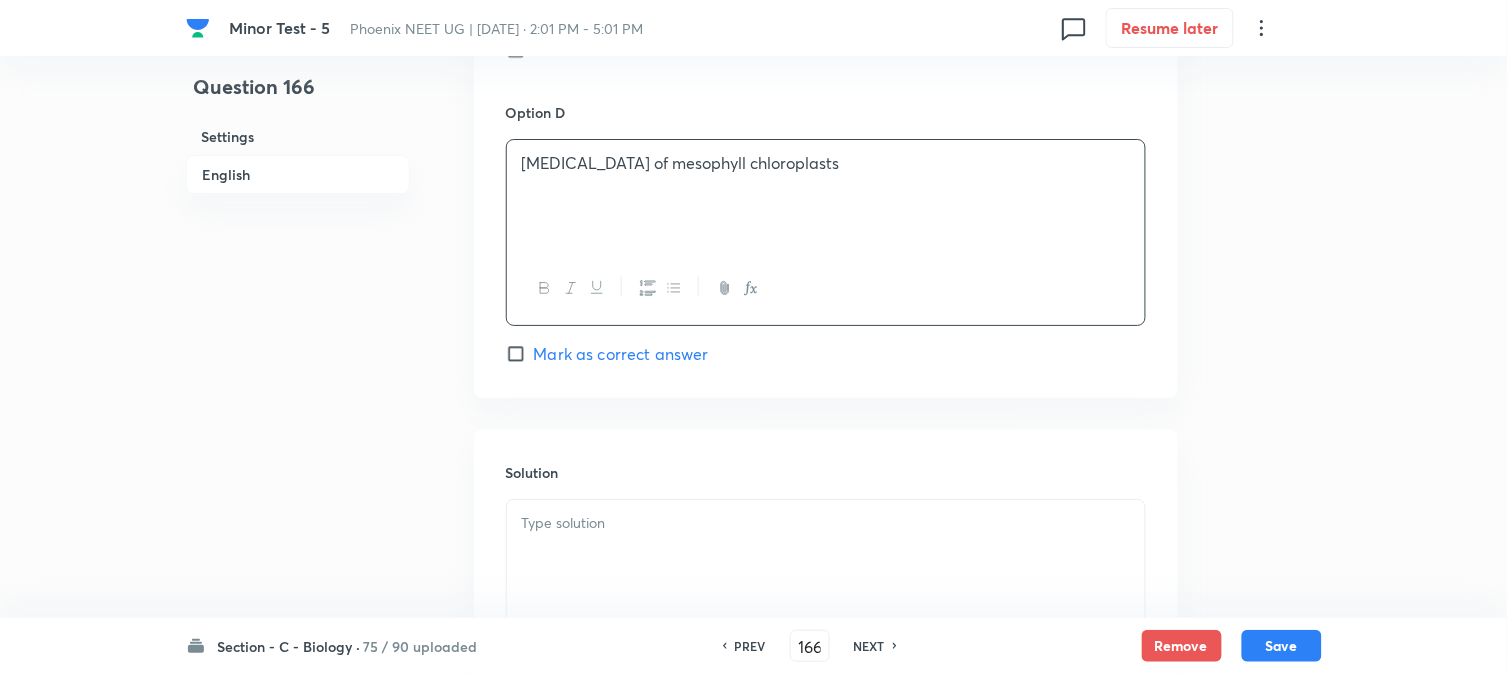 scroll, scrollTop: 1923, scrollLeft: 0, axis: vertical 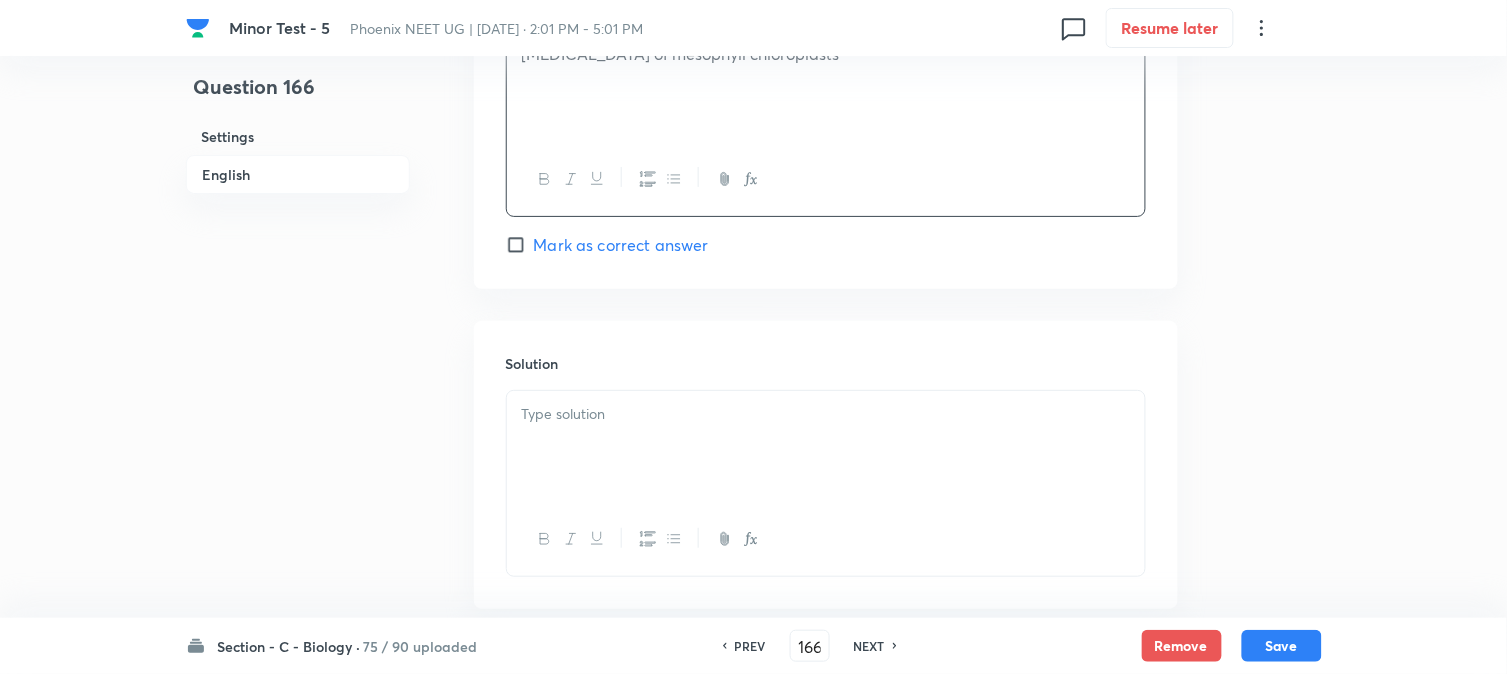 click at bounding box center (826, 447) 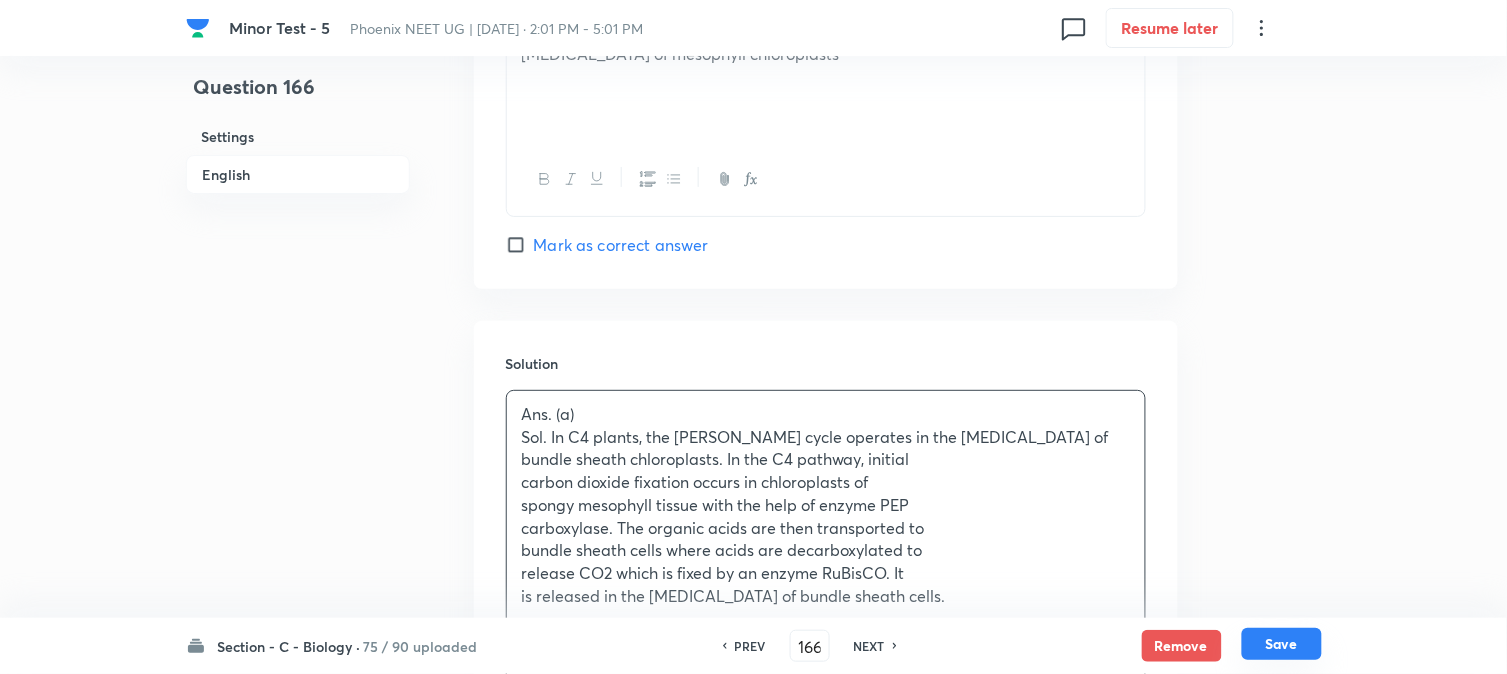 click on "Save" at bounding box center (1282, 644) 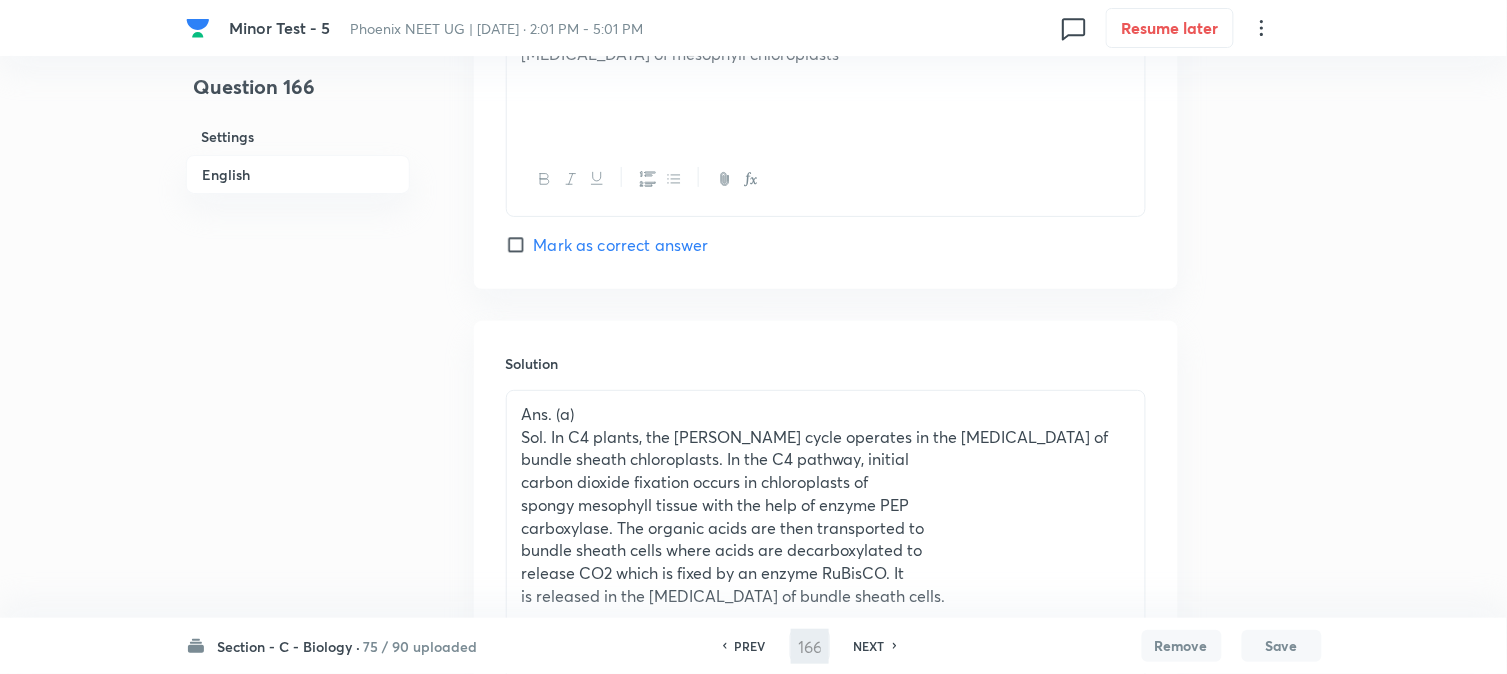type on "167" 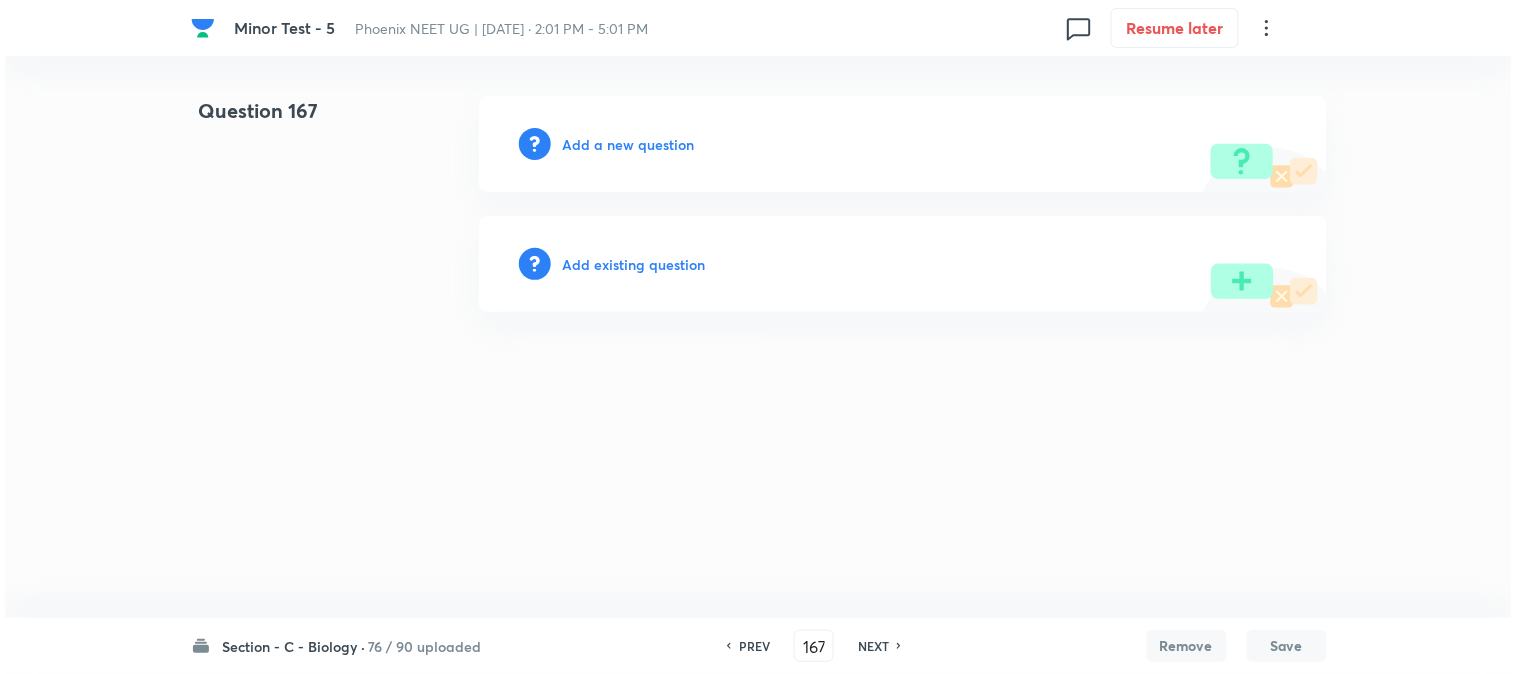 scroll, scrollTop: 0, scrollLeft: 0, axis: both 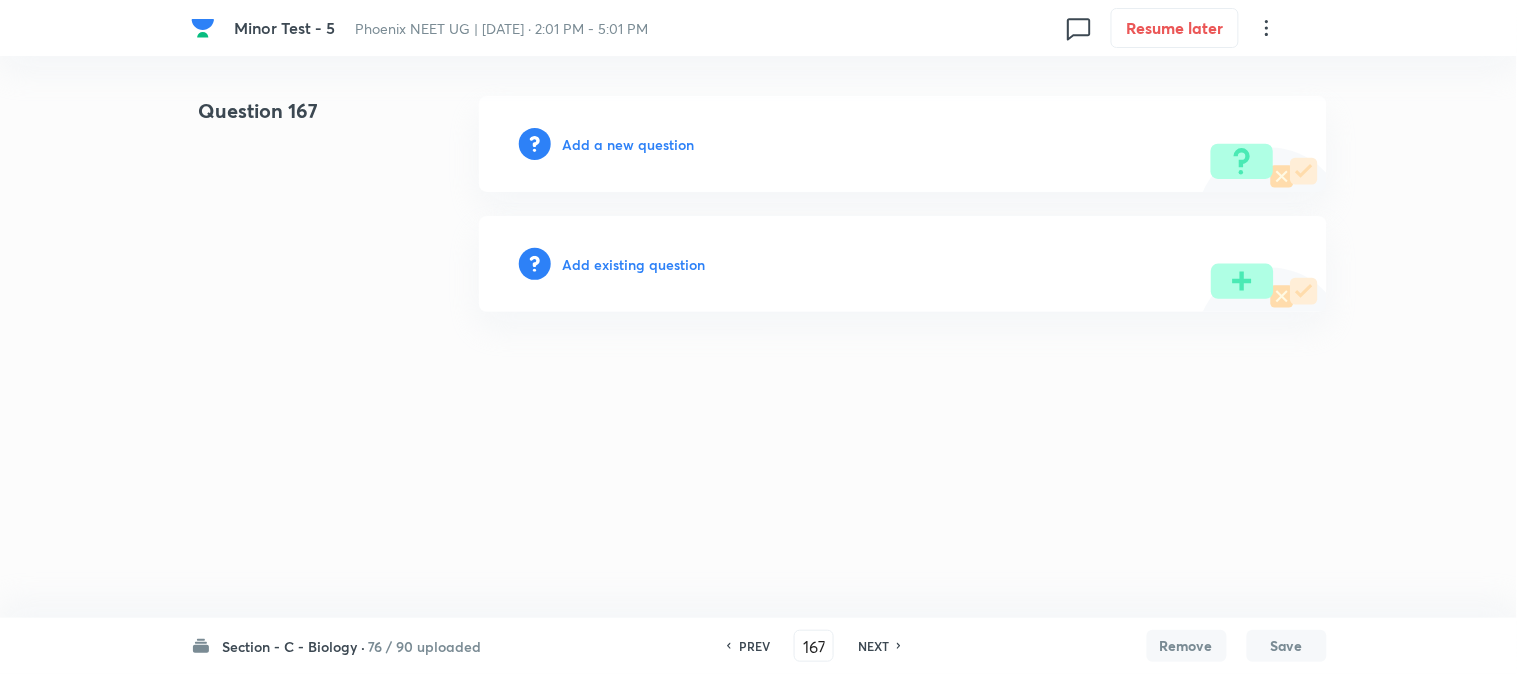 click on "Add a new question" at bounding box center [629, 144] 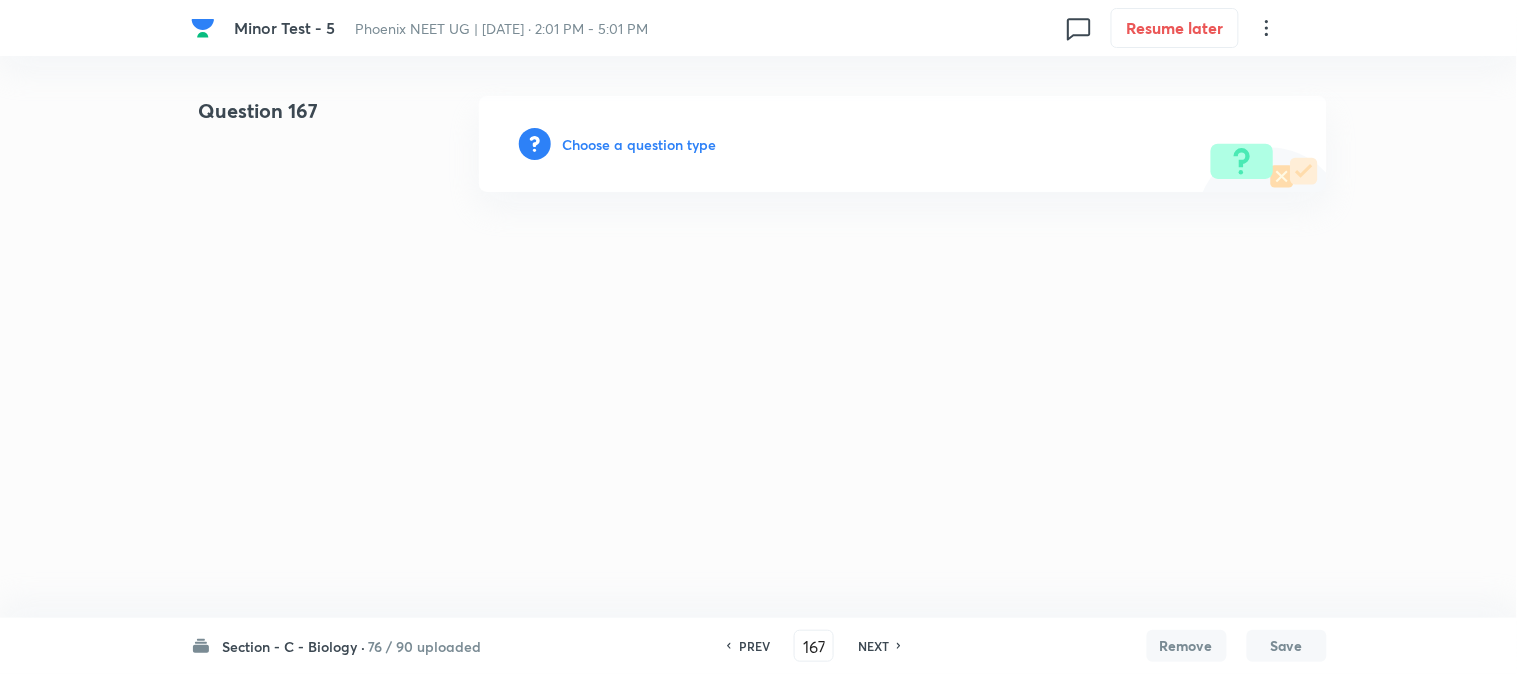 click on "Choose a question type" at bounding box center [640, 144] 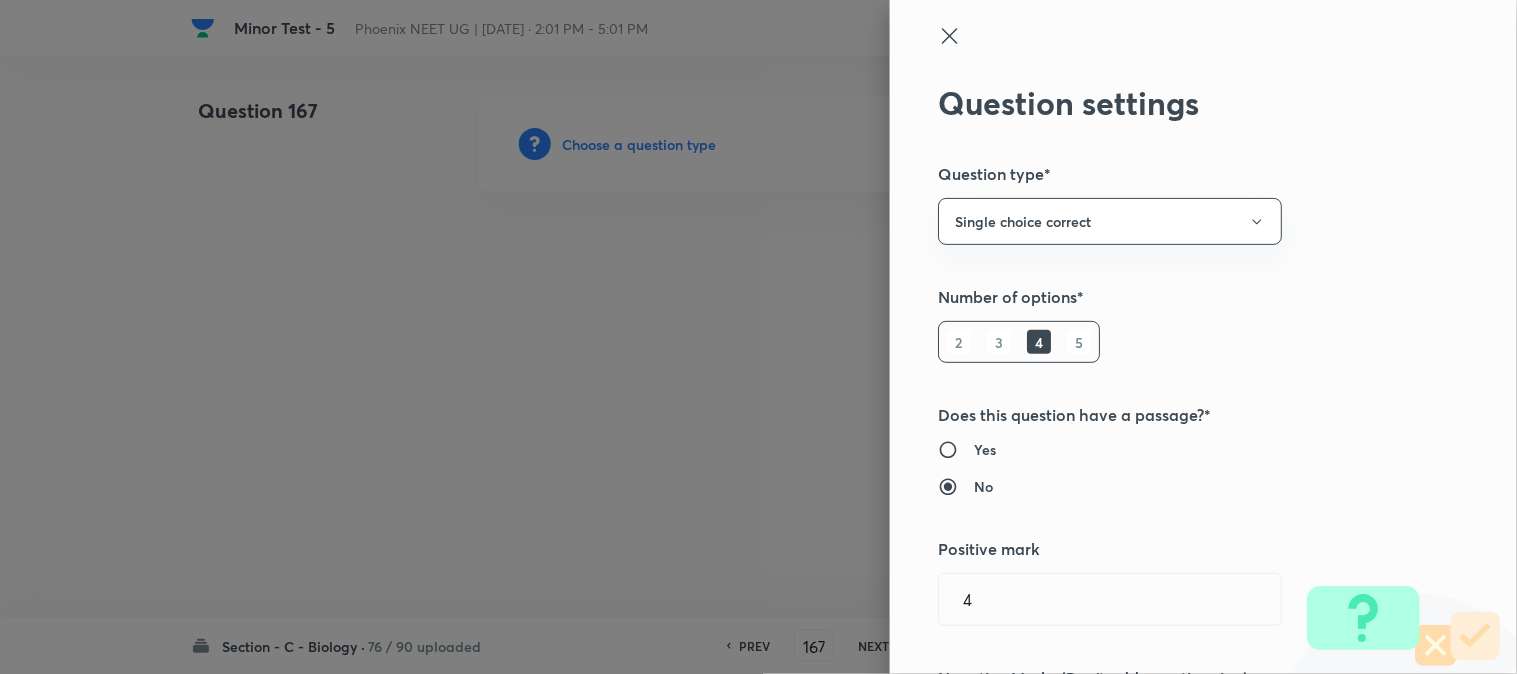 click at bounding box center (758, 337) 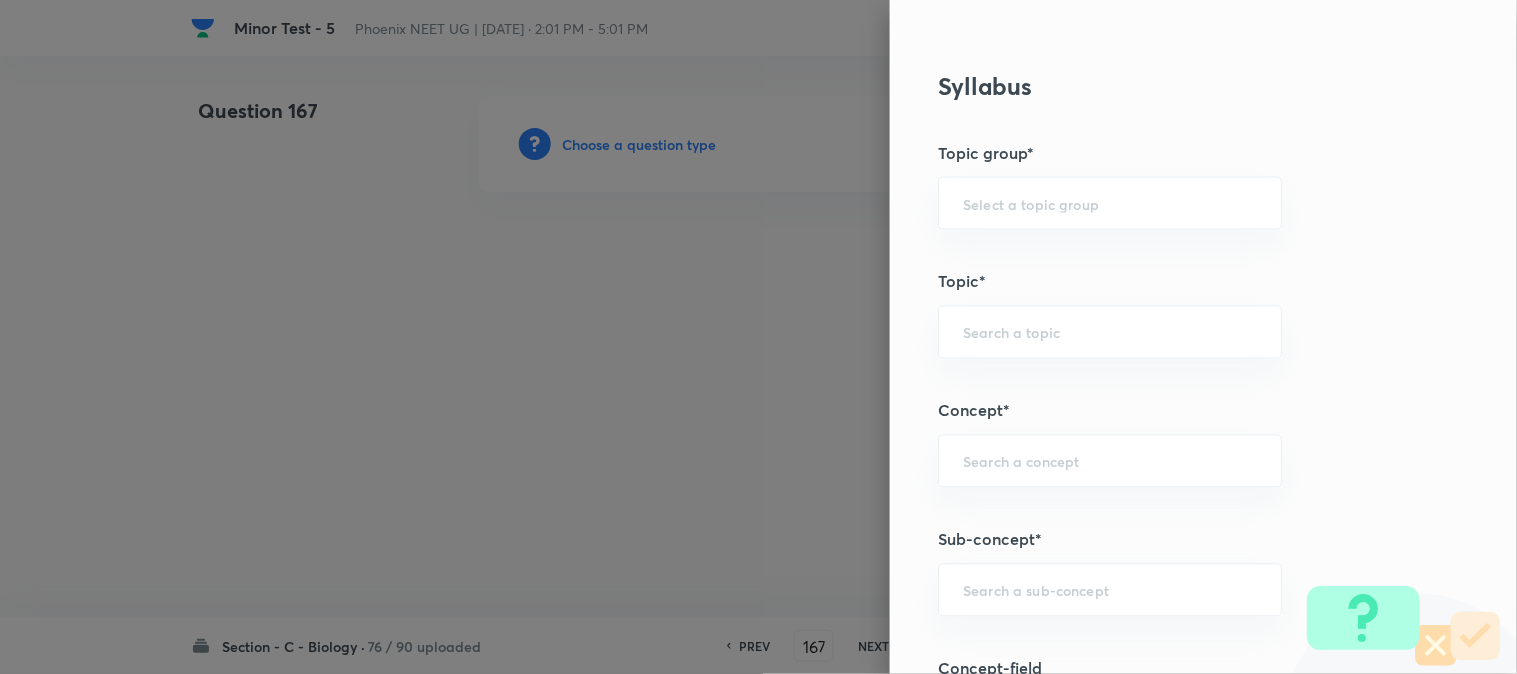scroll, scrollTop: 1180, scrollLeft: 0, axis: vertical 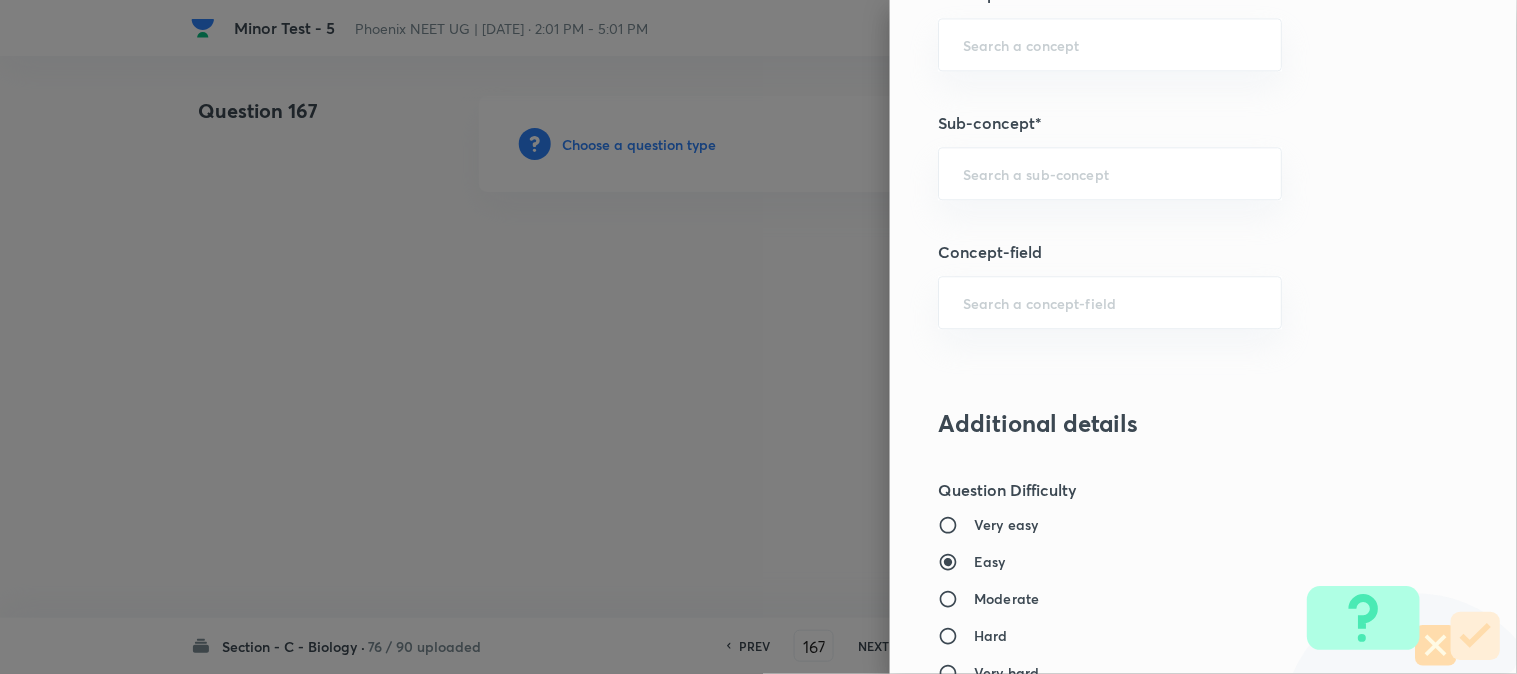 click on "Question settings Question type* Single choice correct Number of options* 2 3 4 5 Does this question have a passage?* Yes No Positive mark 4 ​ Negative Marks (Don’t add negative sign) 1 ​ Syllabus Topic group* ​ Topic* ​ Concept* ​ Sub-concept* ​ Concept-field ​ Additional details Question Difficulty Very easy Easy Moderate Hard Very hard Question is based on Fact Numerical Concept Previous year question Yes No Does this question have equation? Yes No Verification status Is the question verified? *Select 'yes' only if a question is verified Yes No Save" at bounding box center (1203, 337) 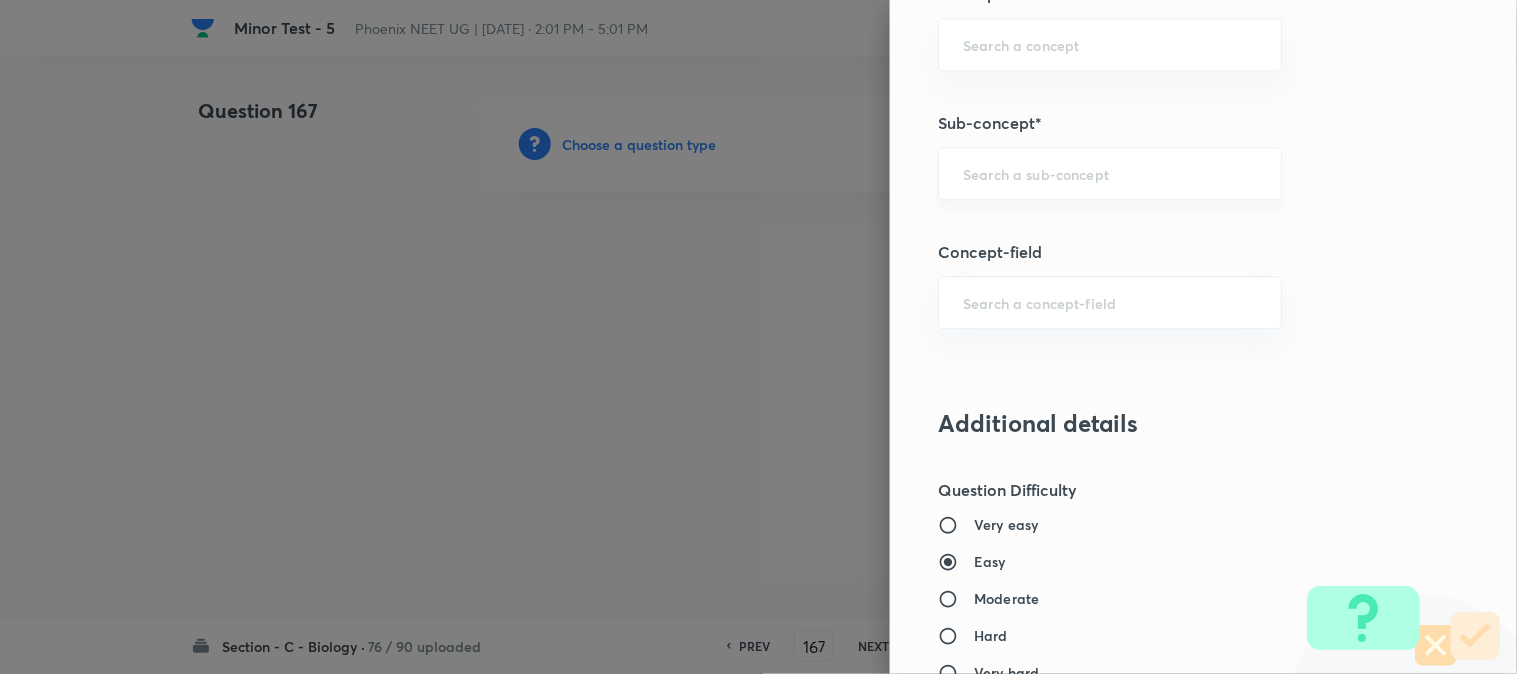 click at bounding box center (1110, 173) 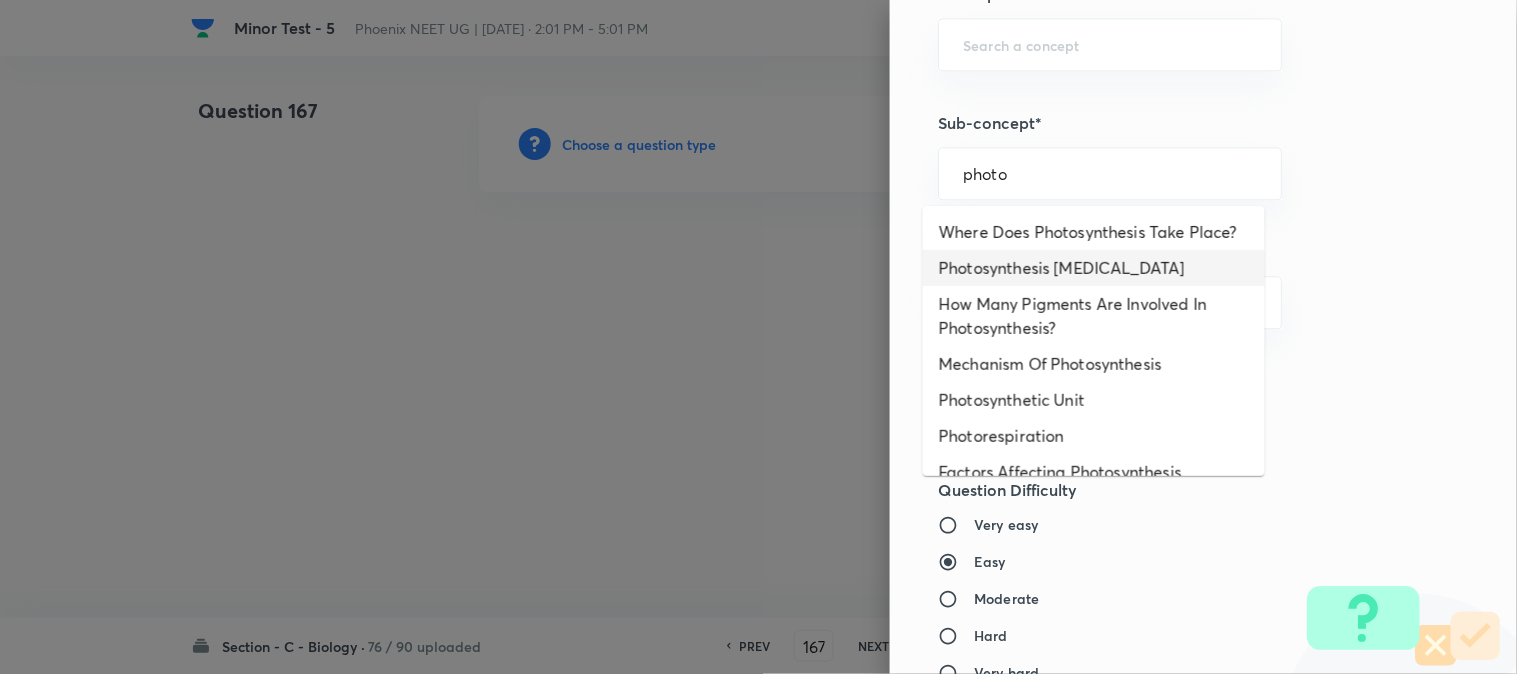 click on "Photosynthesis Organelle" at bounding box center (1094, 268) 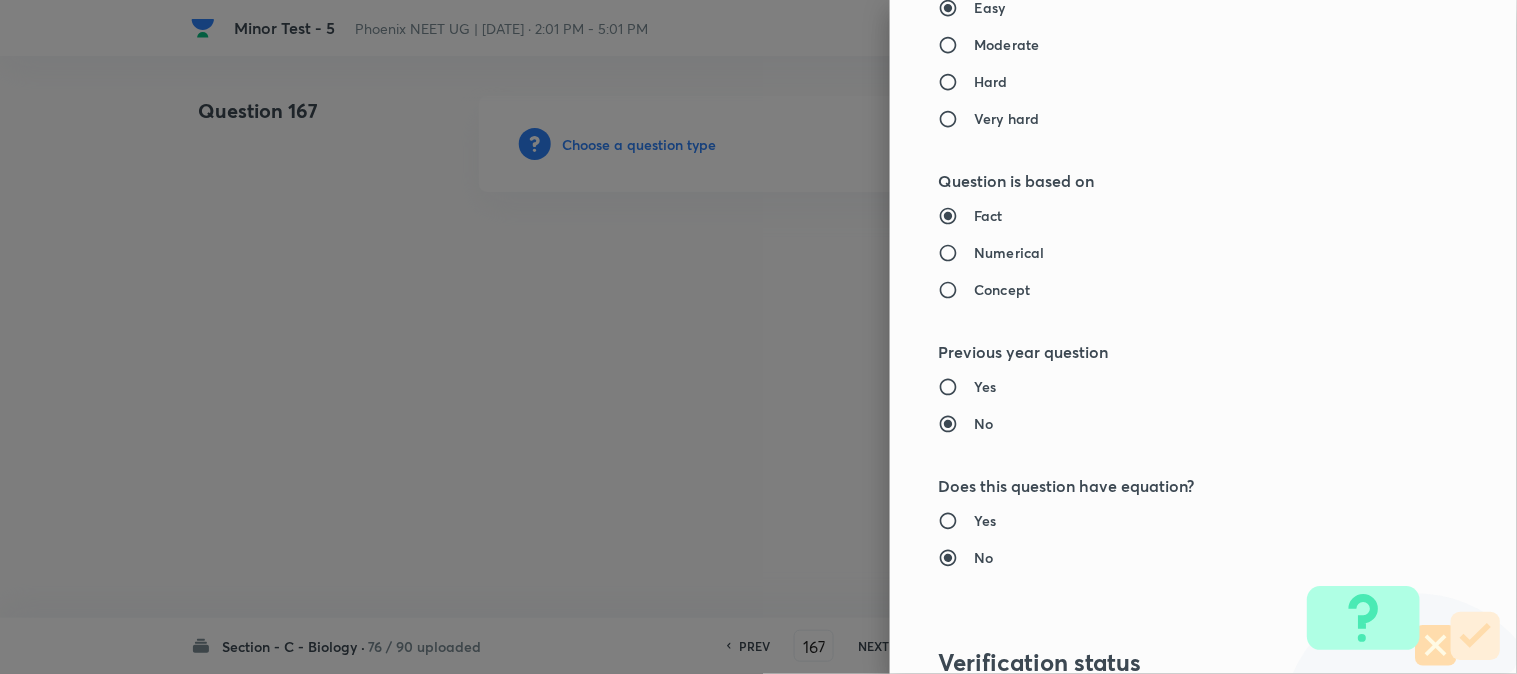 type on "Biology" 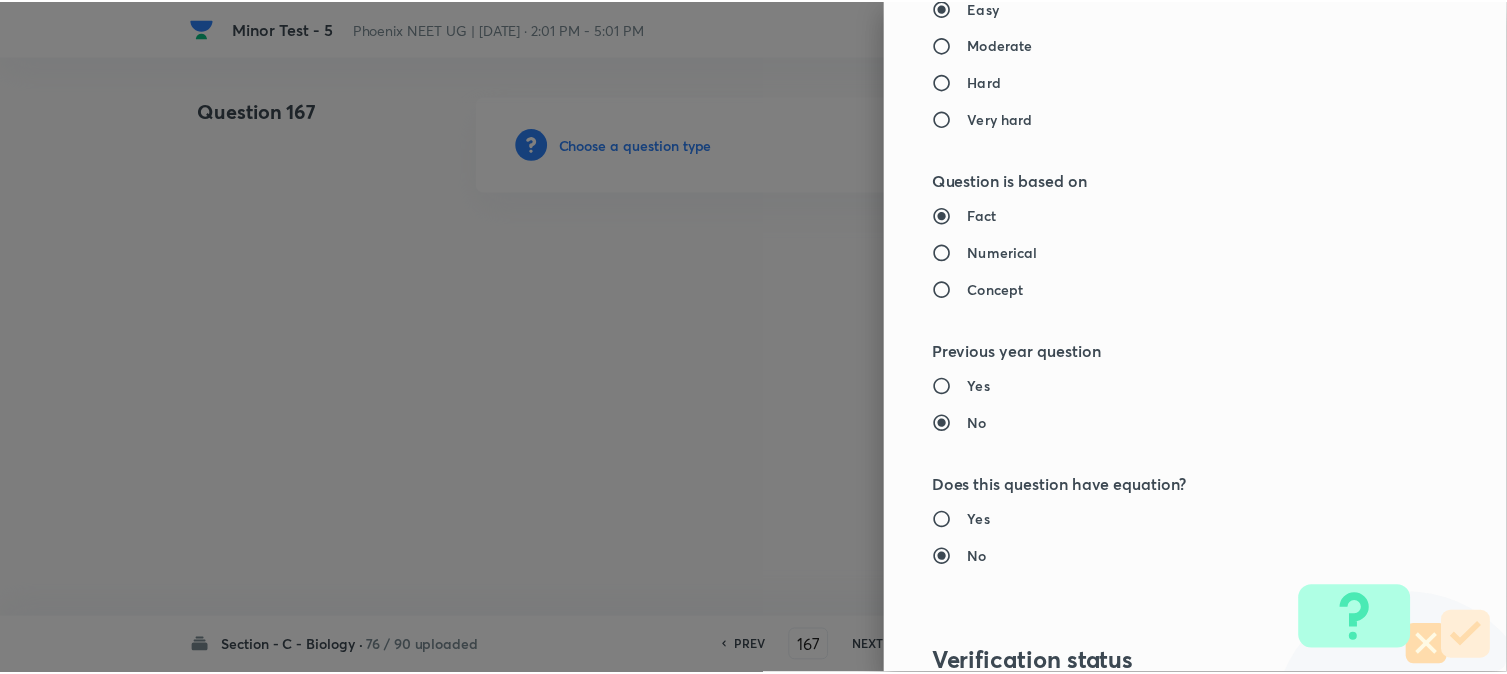 scroll, scrollTop: 2052, scrollLeft: 0, axis: vertical 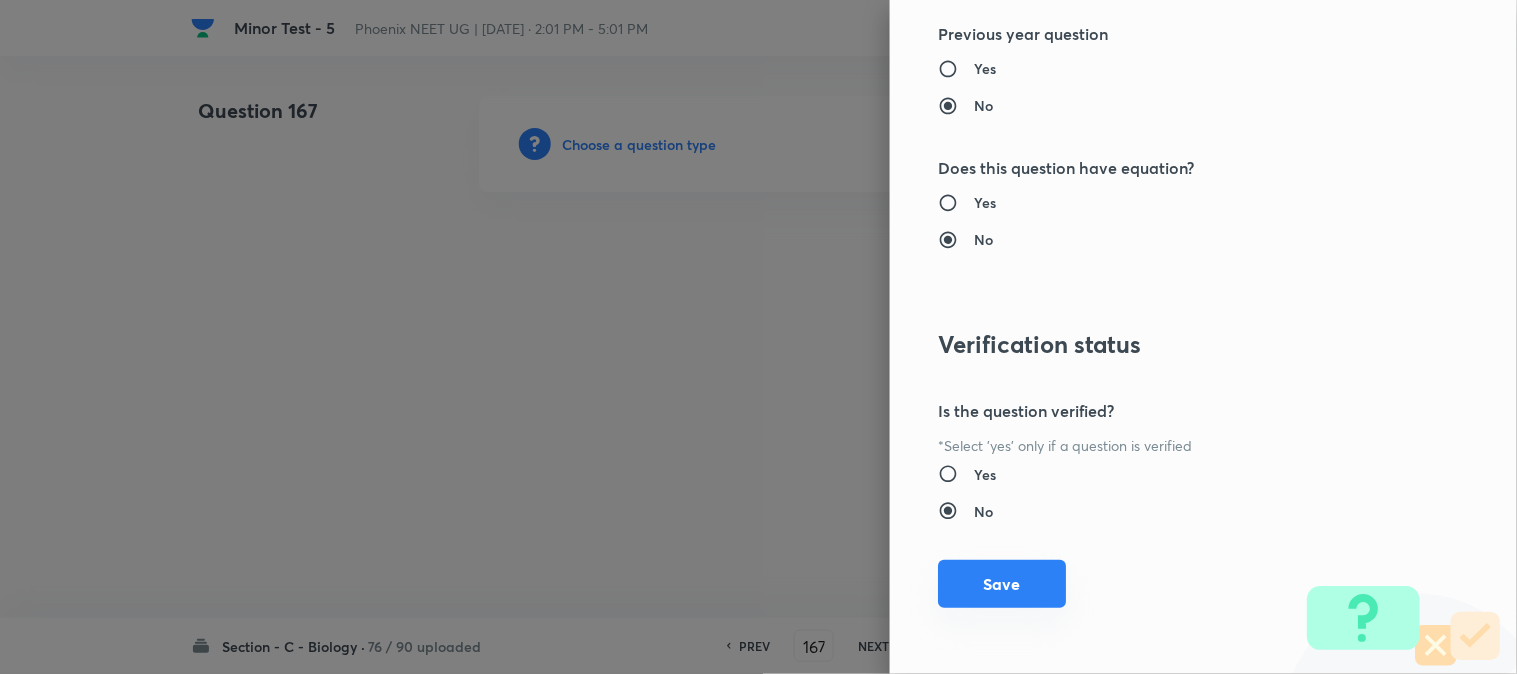 click on "Save" at bounding box center [1002, 584] 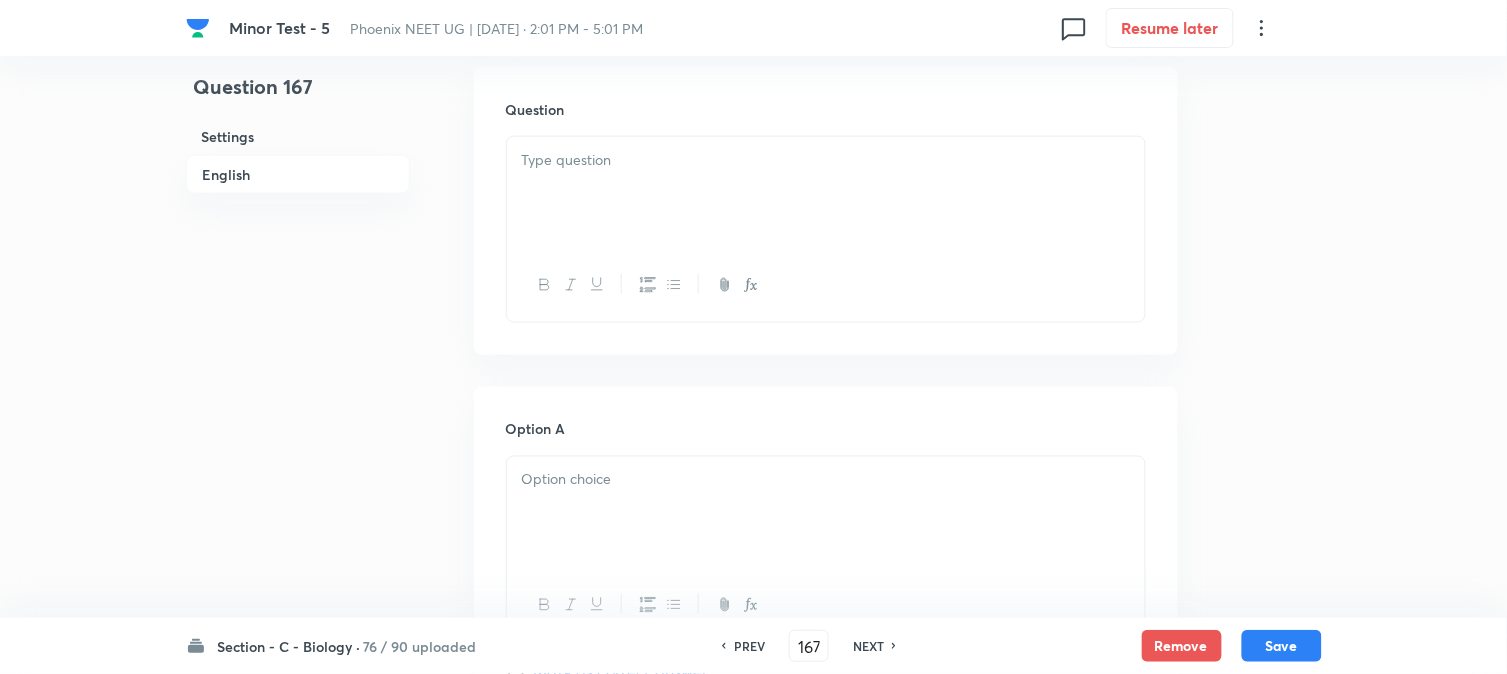 scroll, scrollTop: 590, scrollLeft: 0, axis: vertical 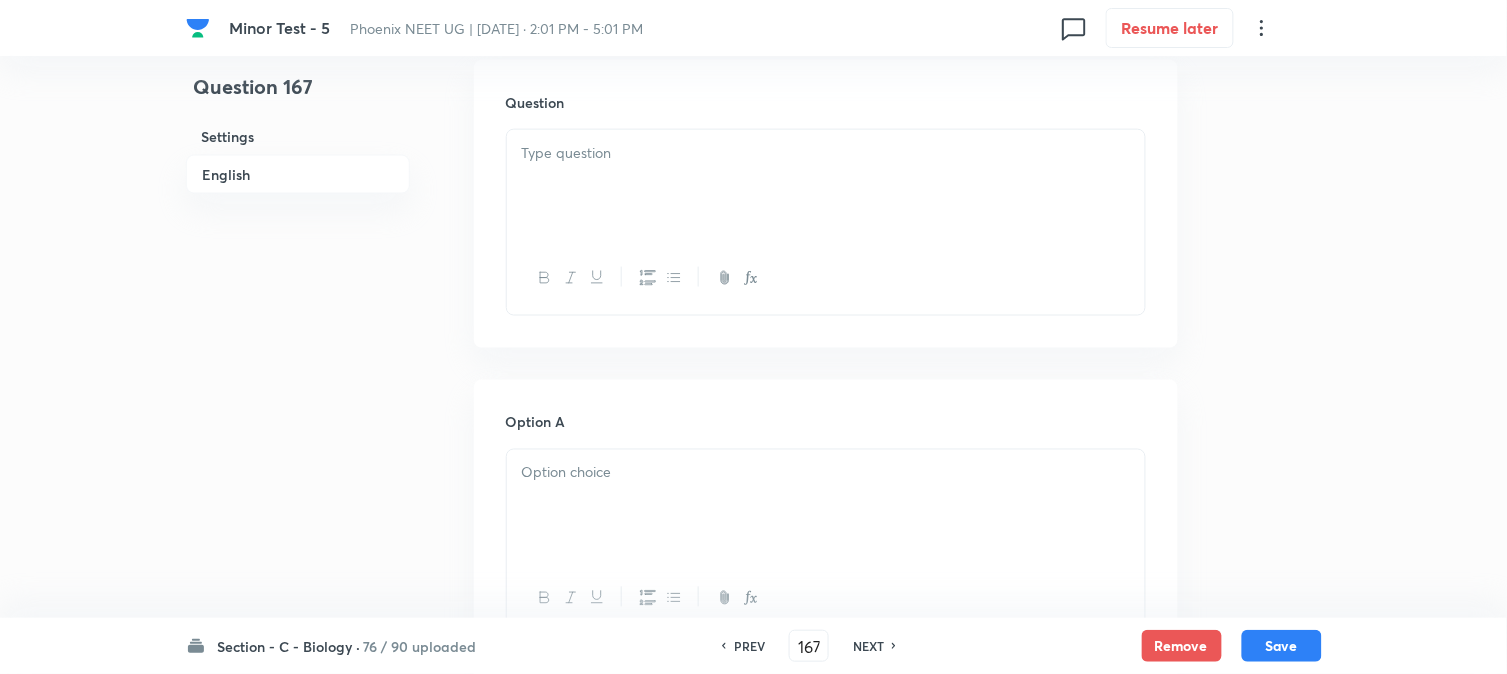 click at bounding box center [826, 186] 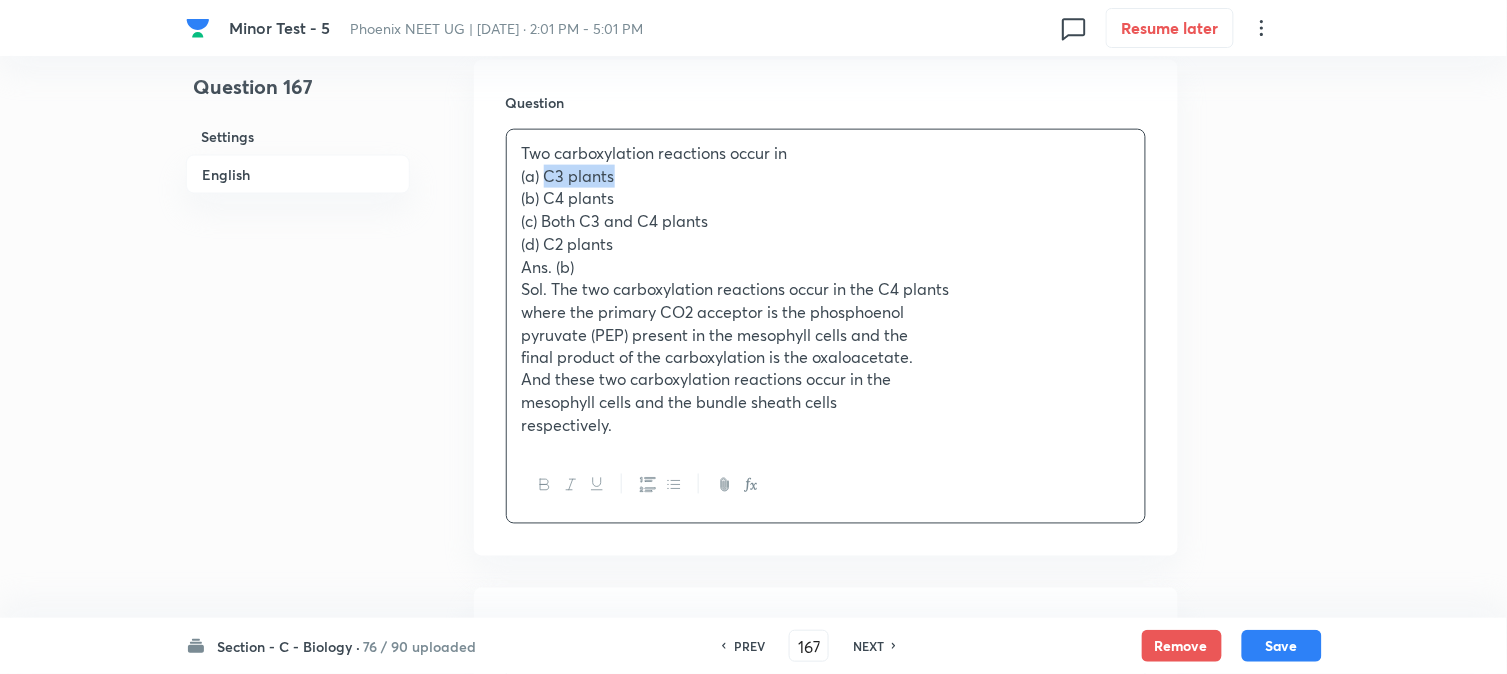 drag, startPoint x: 547, startPoint y: 174, endPoint x: 623, endPoint y: 174, distance: 76 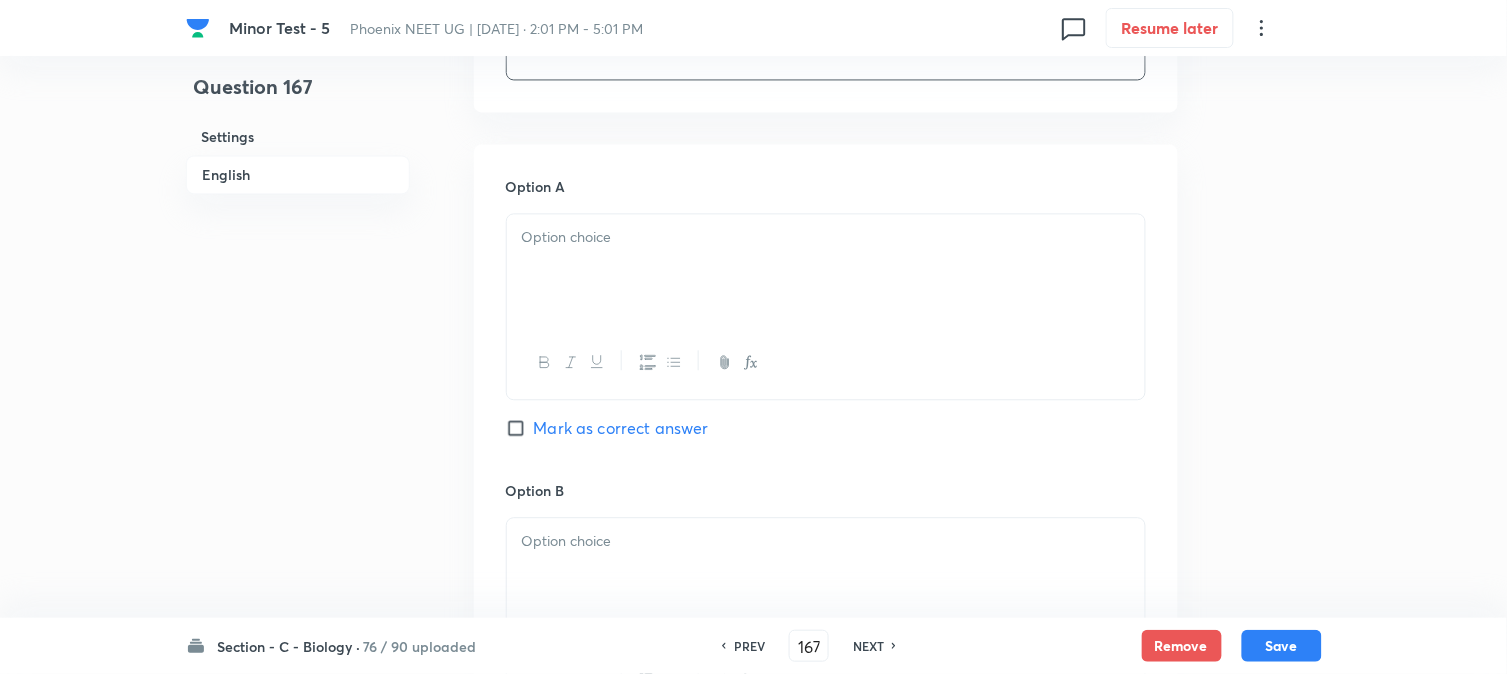 click at bounding box center (826, 362) 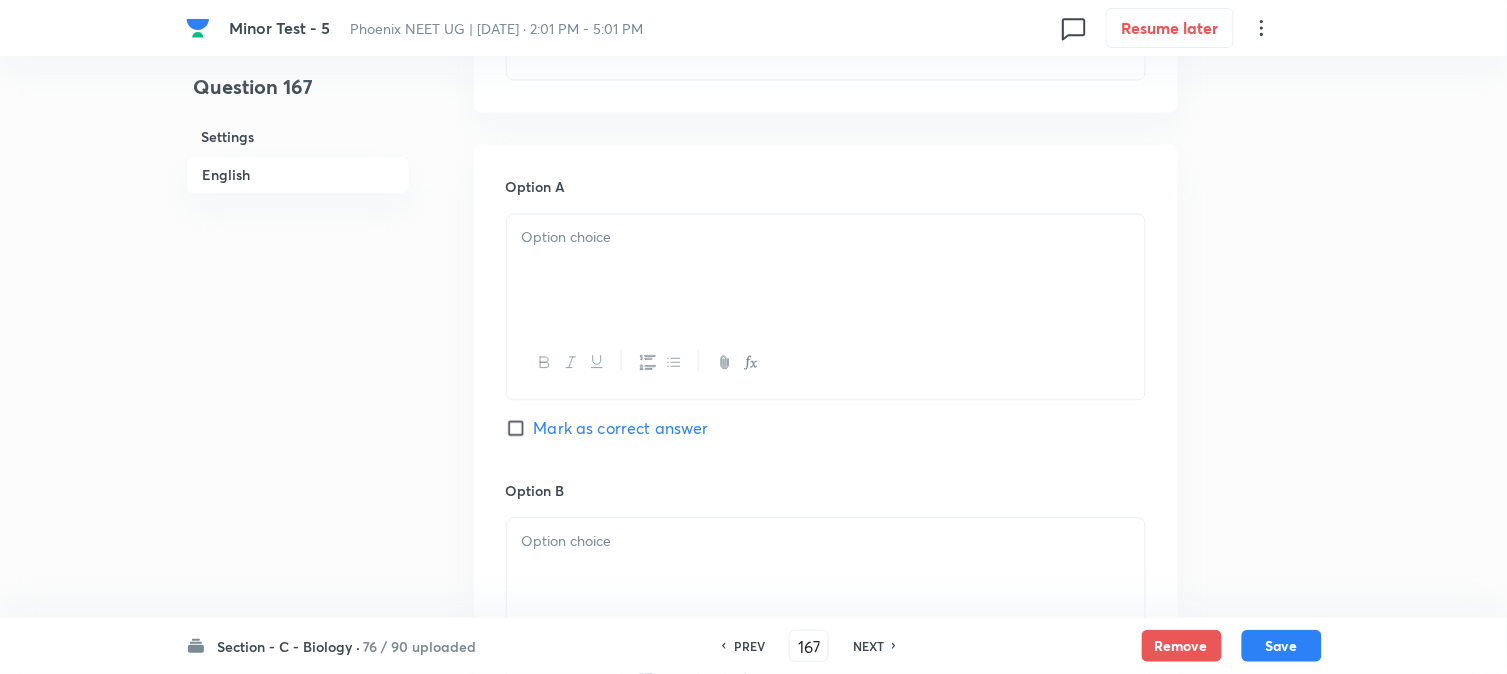 click at bounding box center (826, 270) 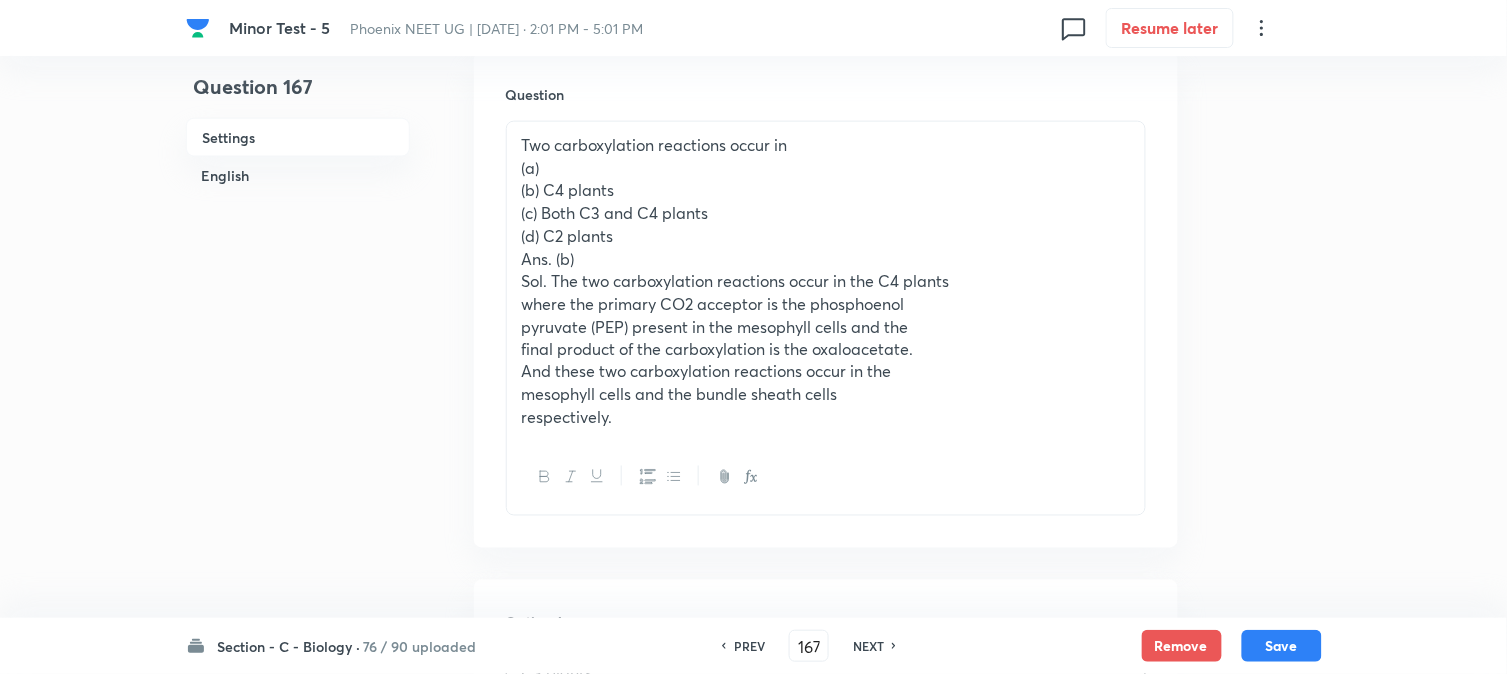 scroll, scrollTop: 367, scrollLeft: 0, axis: vertical 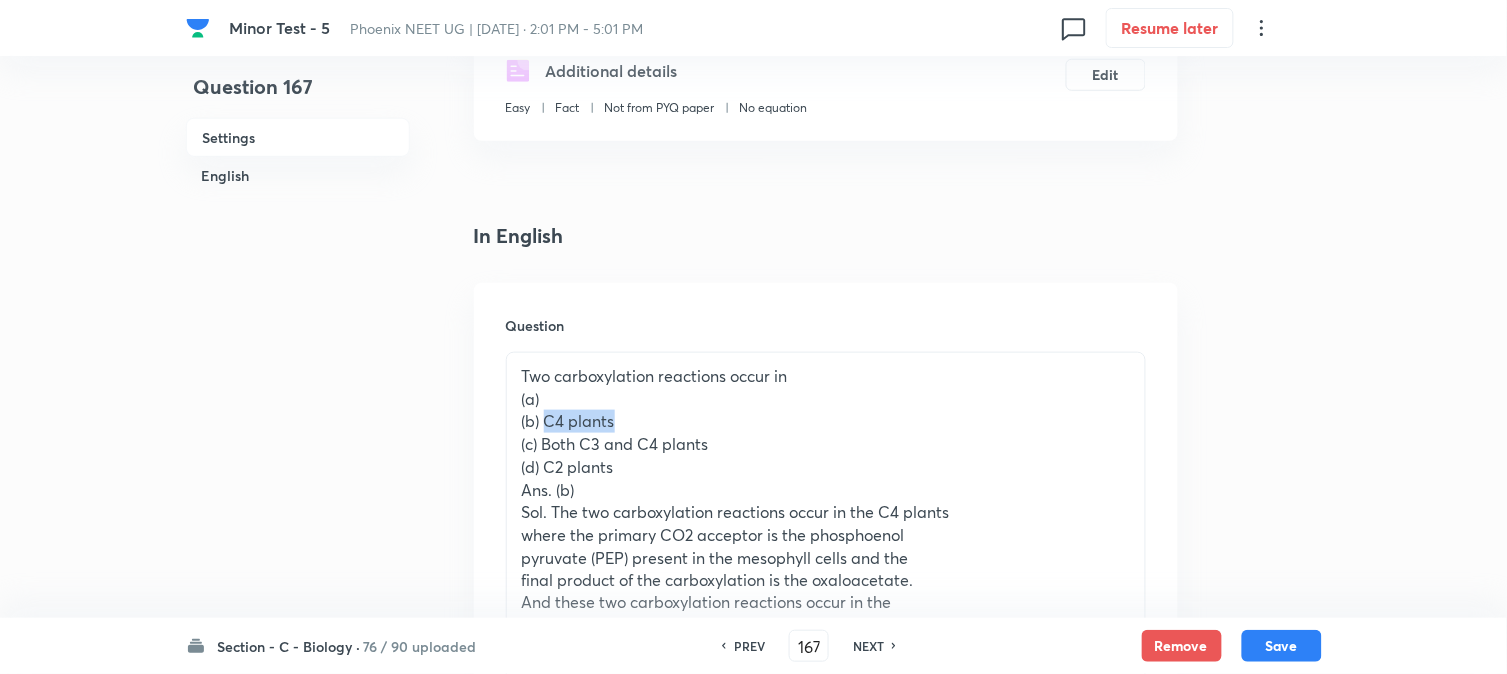 drag, startPoint x: 543, startPoint y: 420, endPoint x: 680, endPoint y: 425, distance: 137.09122 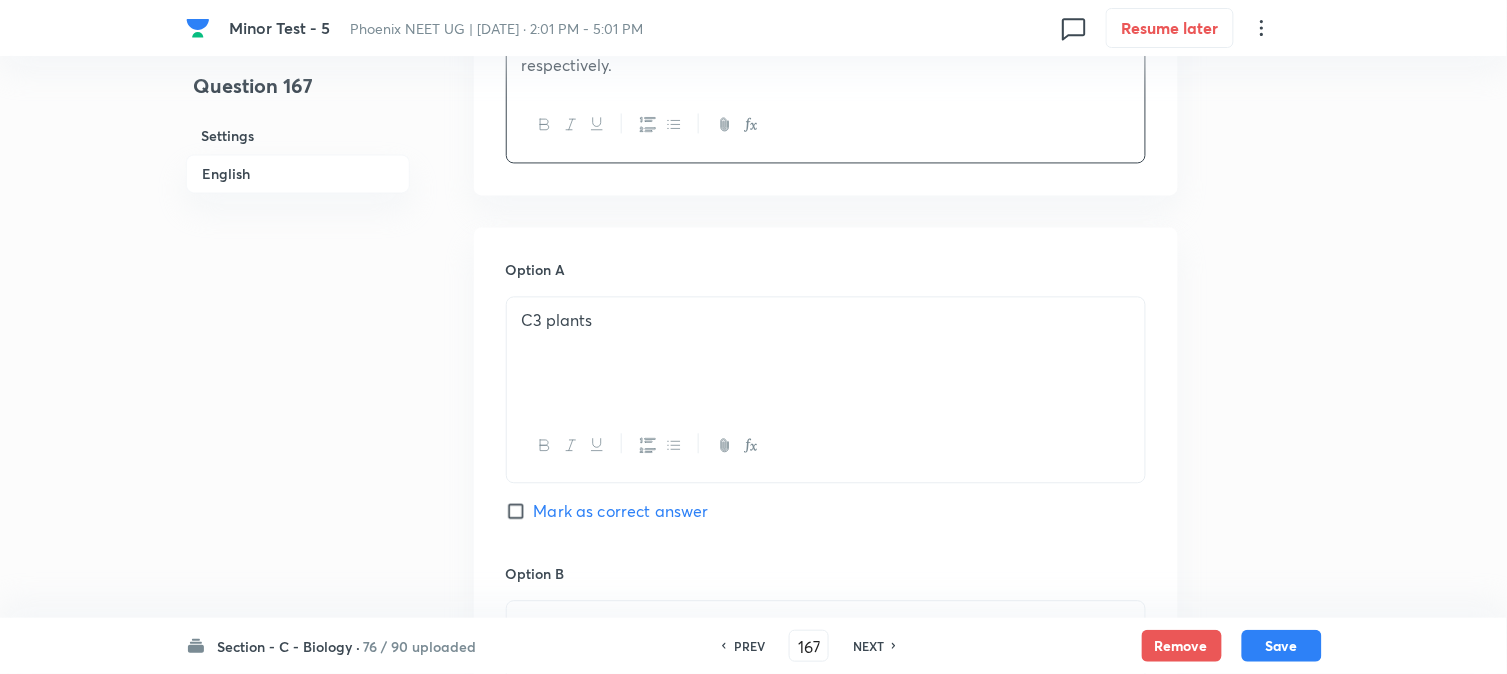 scroll, scrollTop: 1367, scrollLeft: 0, axis: vertical 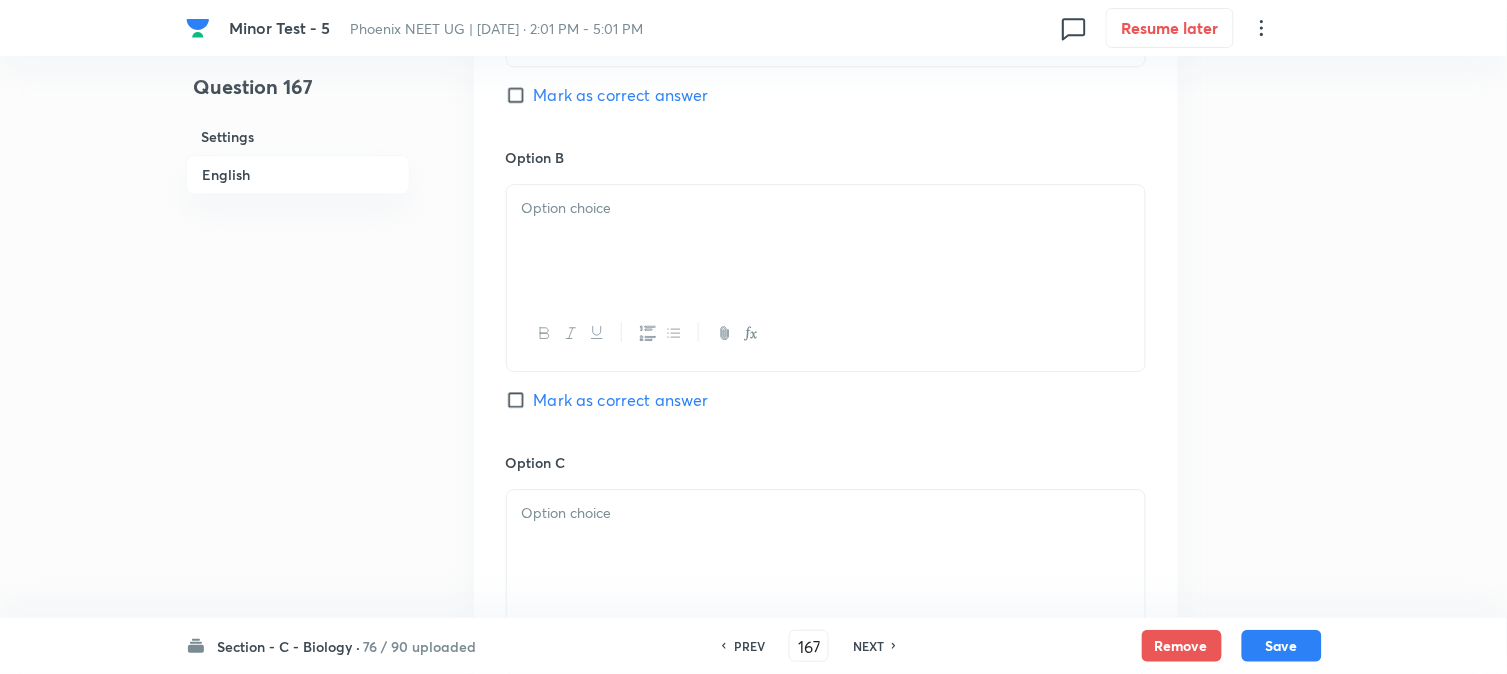 click at bounding box center (826, 241) 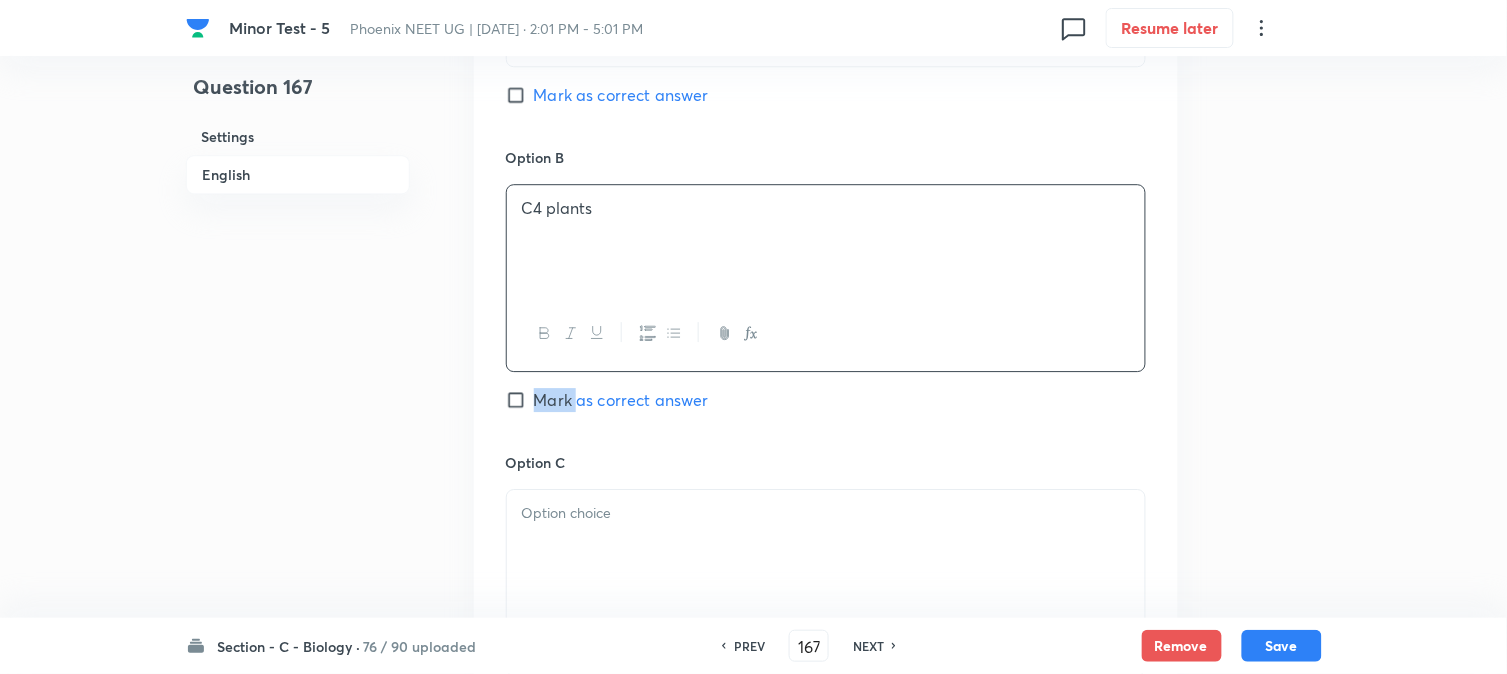 drag, startPoint x: 572, startPoint y: 386, endPoint x: 578, endPoint y: 405, distance: 19.924858 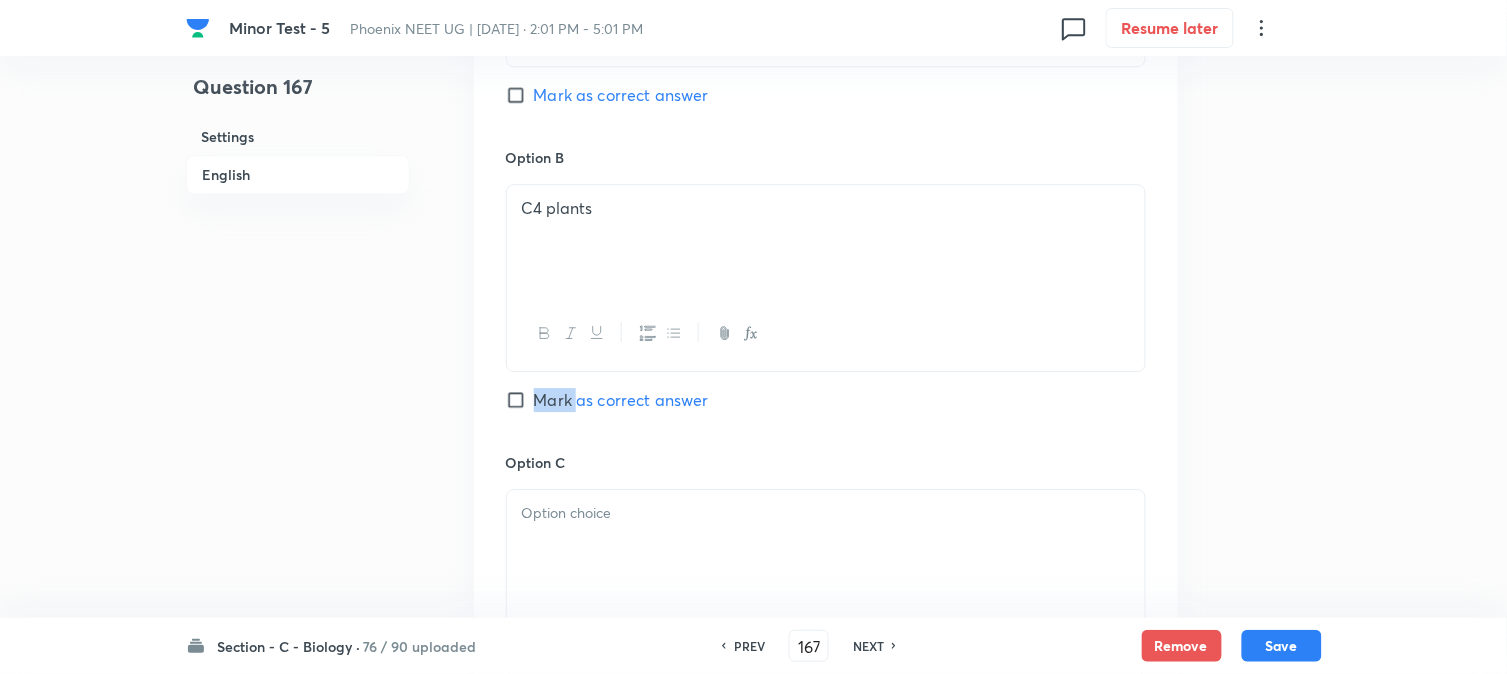 click on "Mark as correct answer" at bounding box center [621, 400] 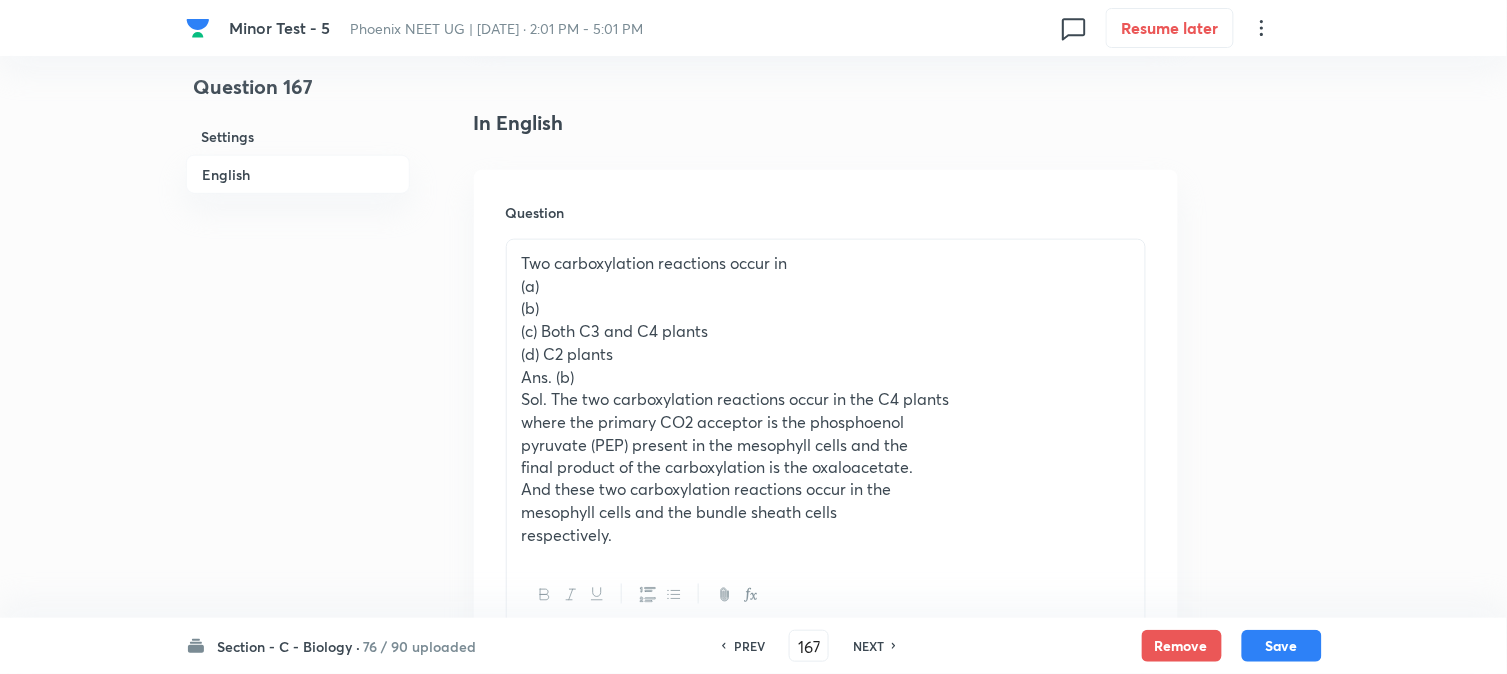 scroll, scrollTop: 478, scrollLeft: 0, axis: vertical 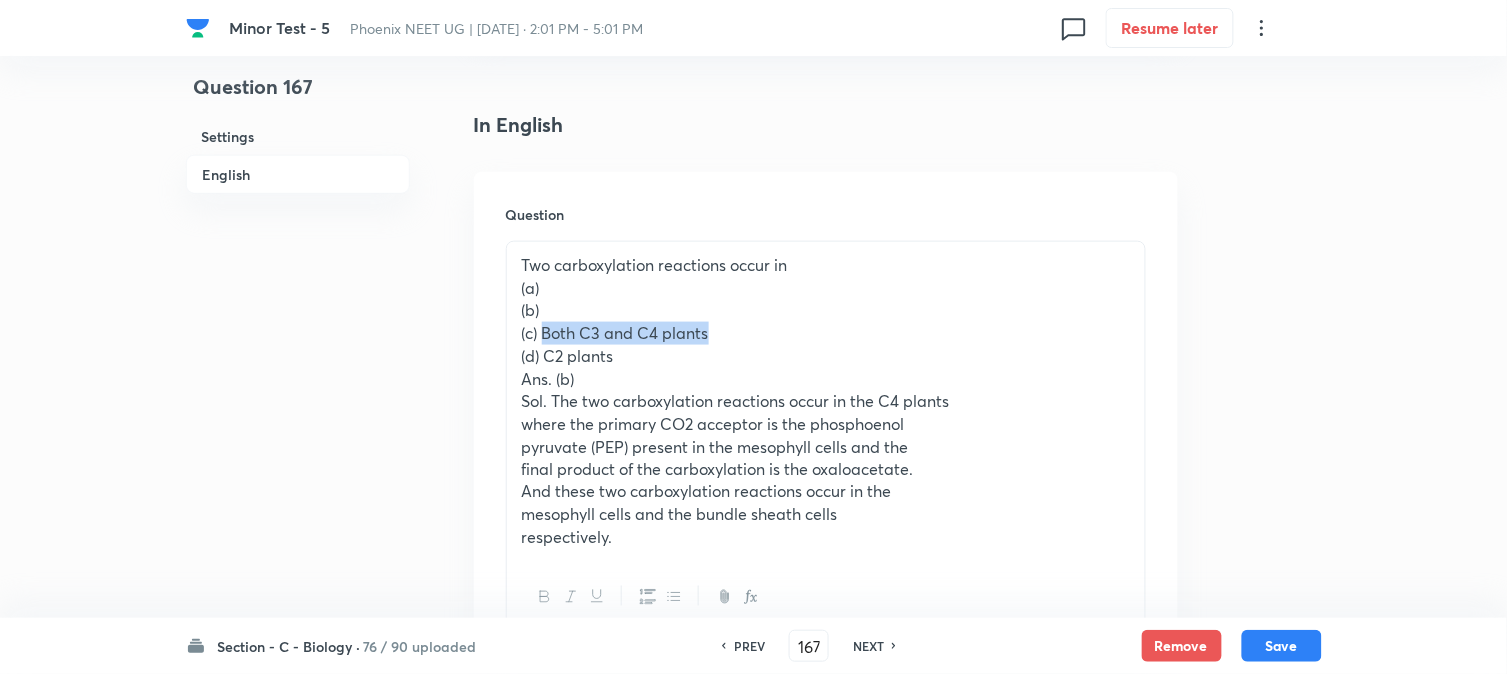 drag, startPoint x: 544, startPoint y: 335, endPoint x: 792, endPoint y: 330, distance: 248.0504 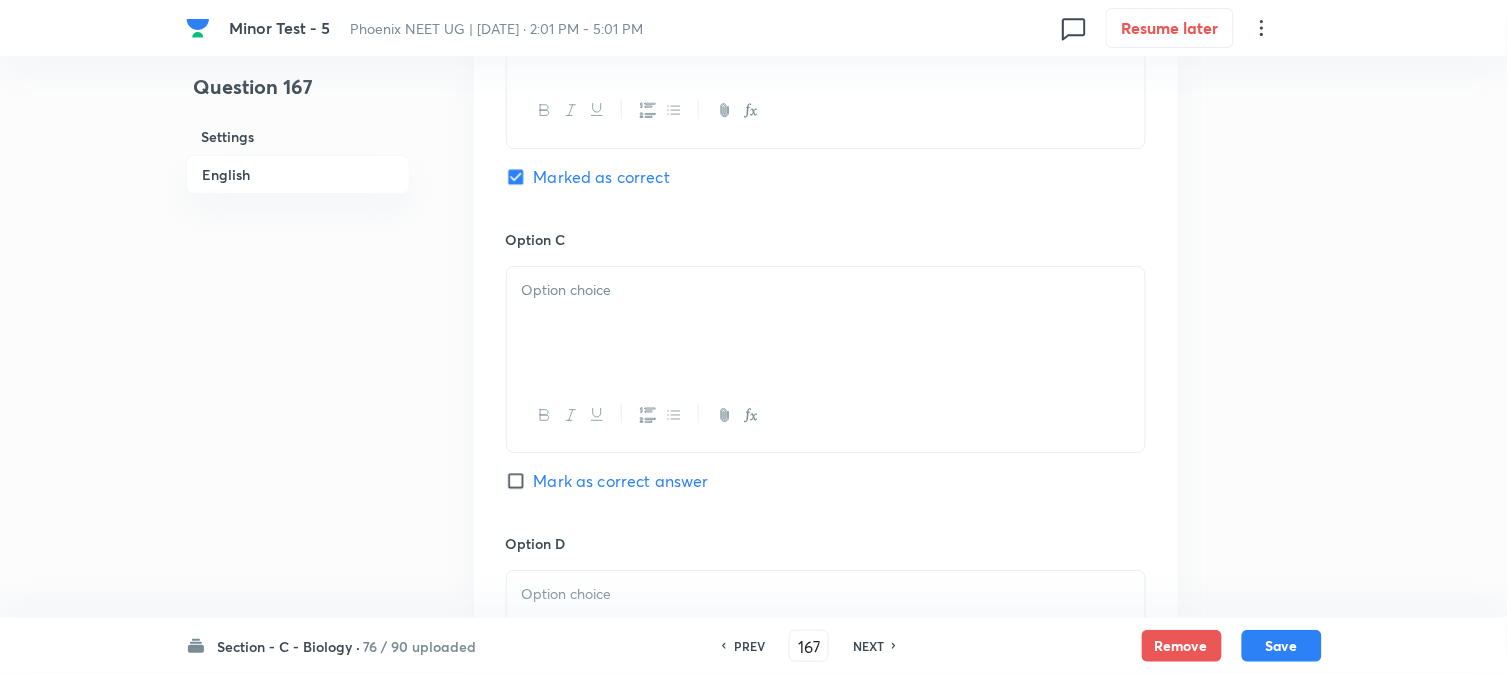 click at bounding box center [826, 323] 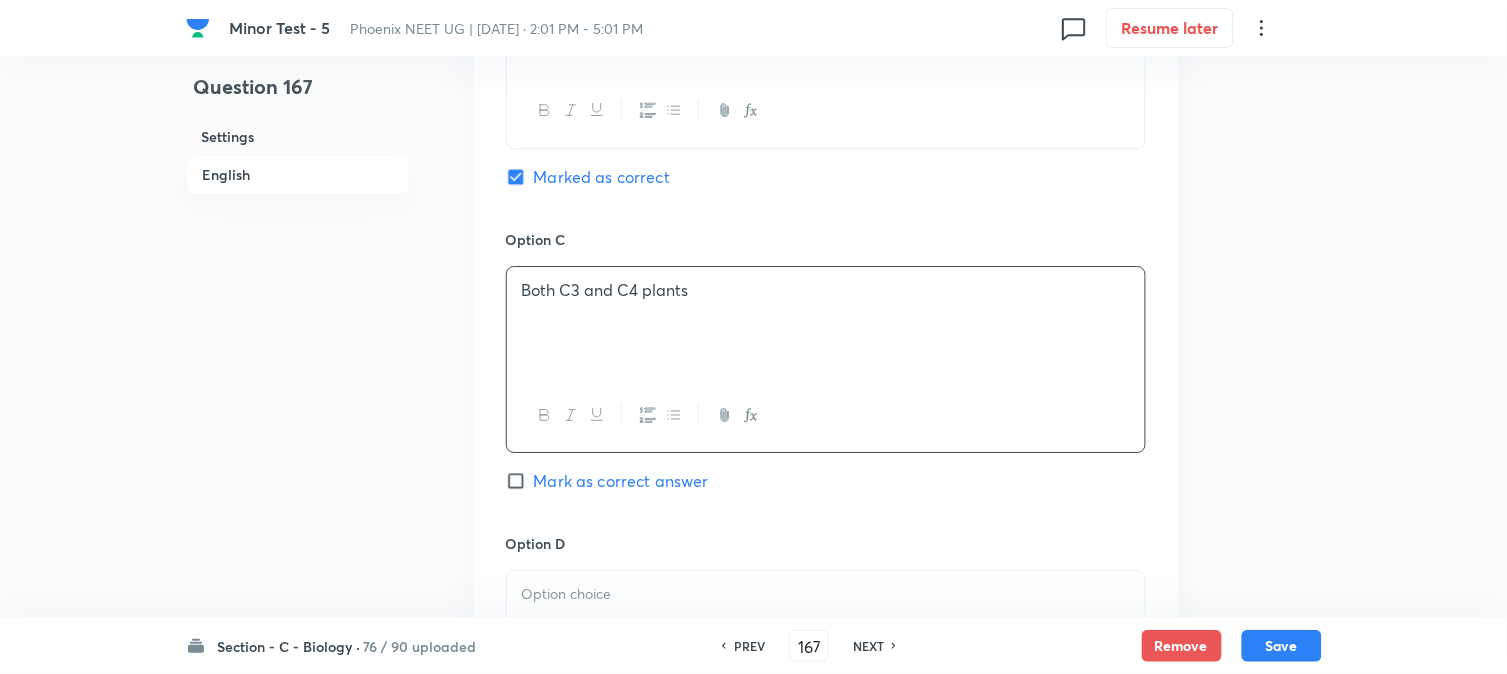 scroll, scrollTop: 590, scrollLeft: 0, axis: vertical 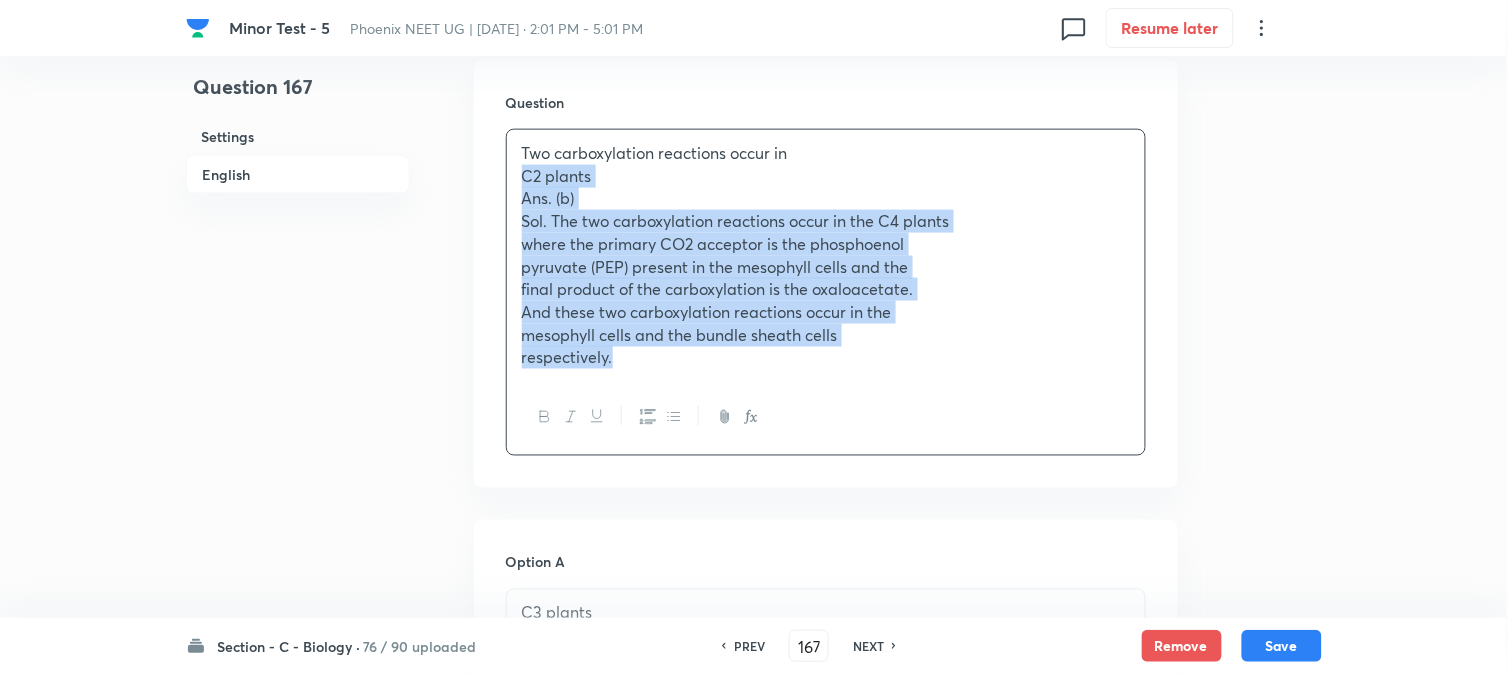 drag, startPoint x: 545, startPoint y: 245, endPoint x: 788, endPoint y: 492, distance: 346.49387 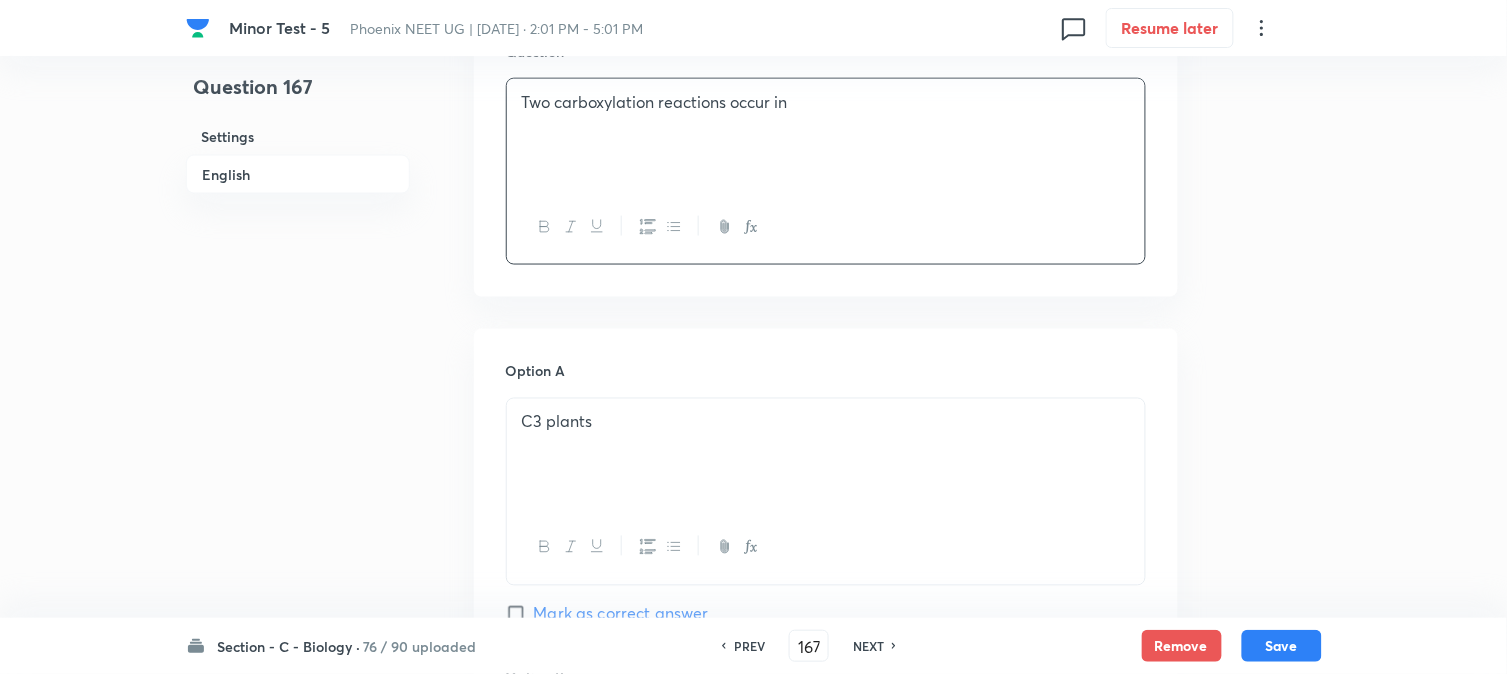 scroll, scrollTop: 1812, scrollLeft: 0, axis: vertical 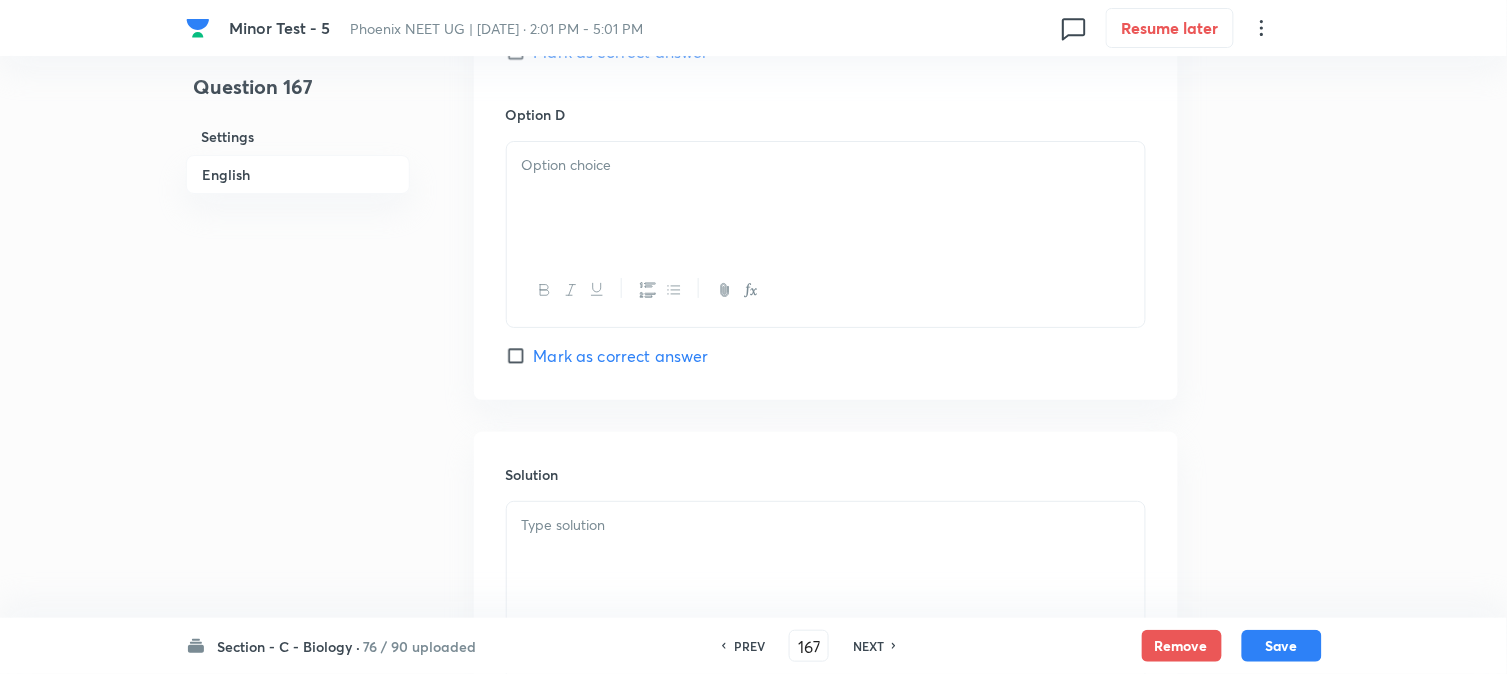 click at bounding box center (826, 198) 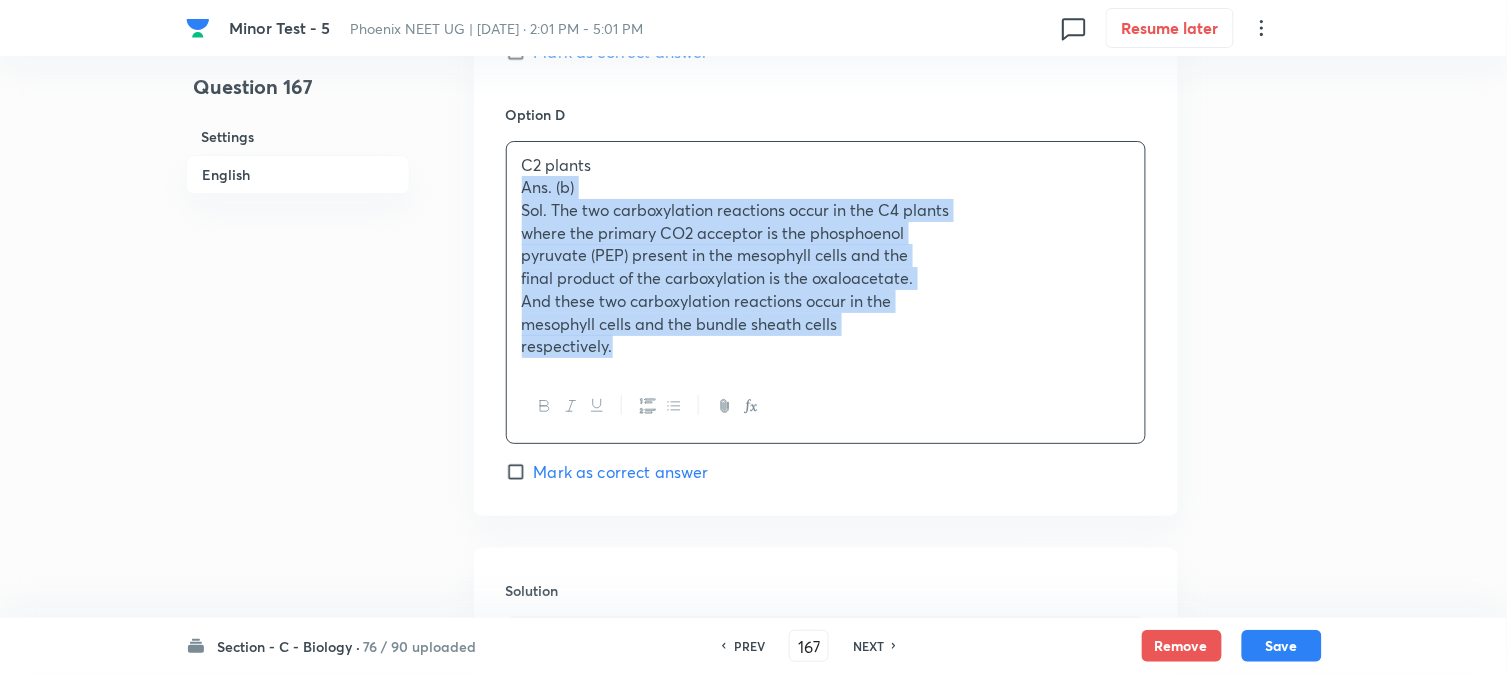 drag, startPoint x: 520, startPoint y: 185, endPoint x: 706, endPoint y: 415, distance: 295.79724 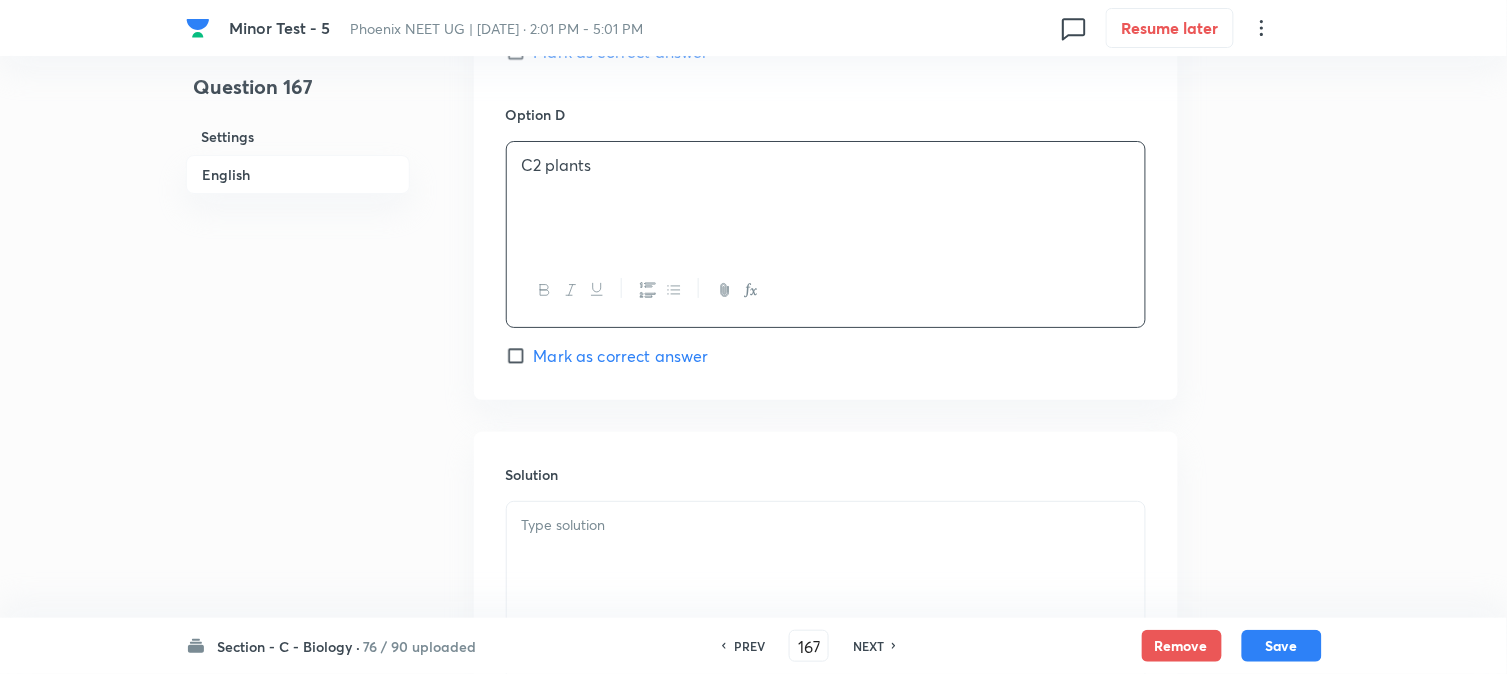 click at bounding box center [826, 558] 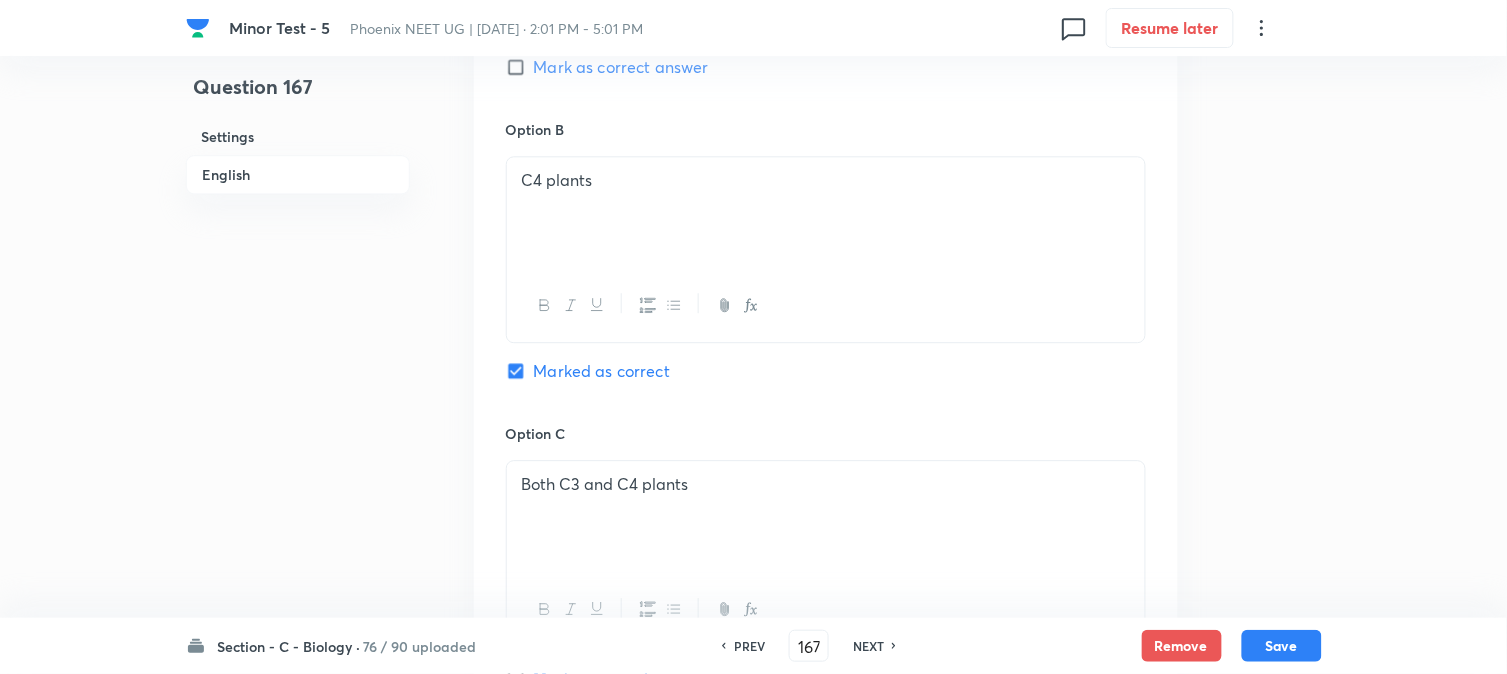scroll, scrollTop: 1256, scrollLeft: 0, axis: vertical 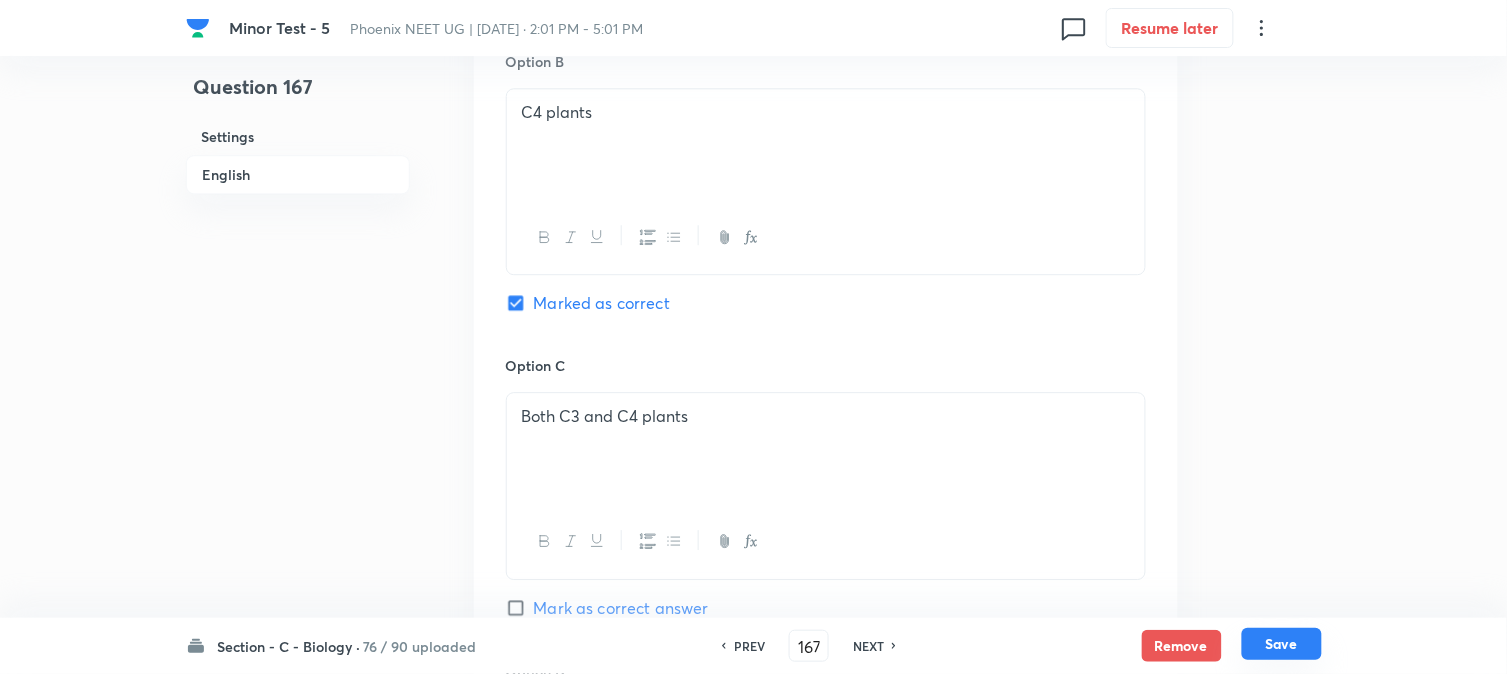 click on "Save" at bounding box center (1282, 644) 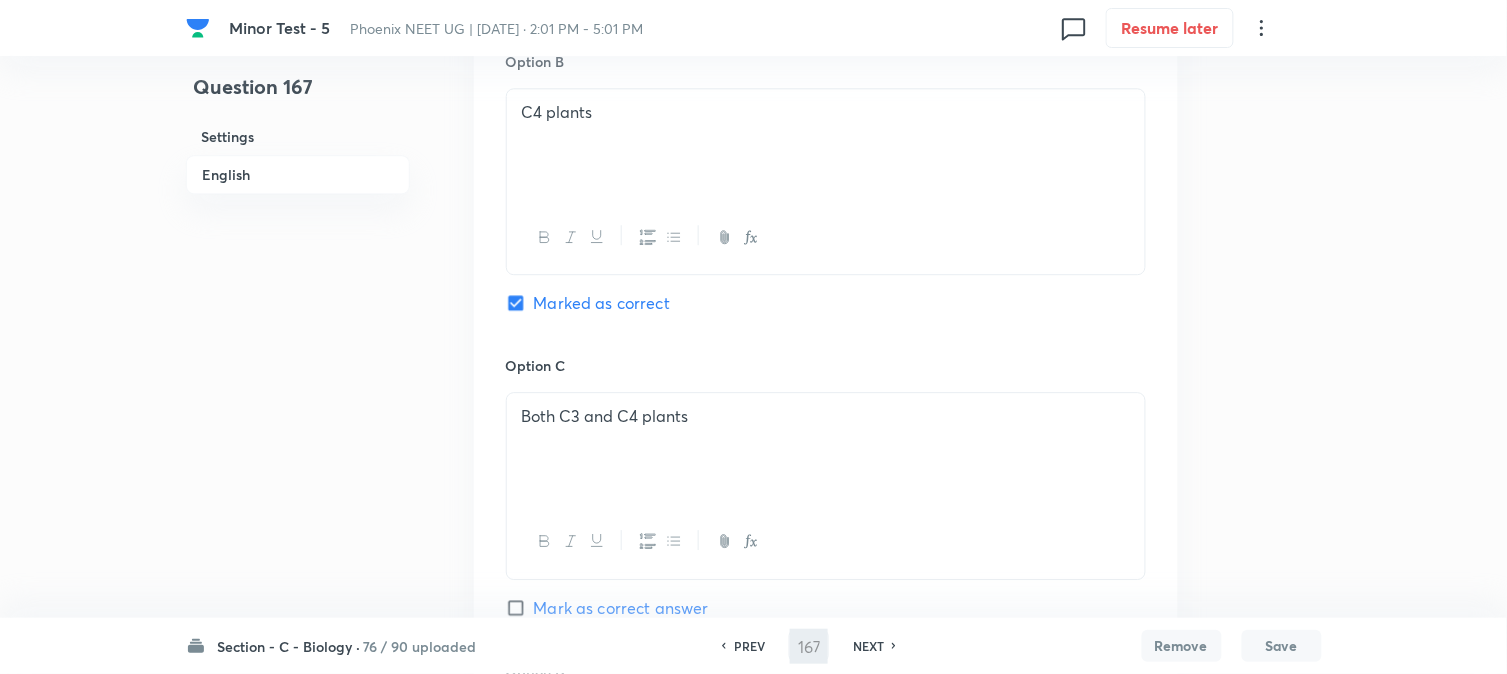 type on "168" 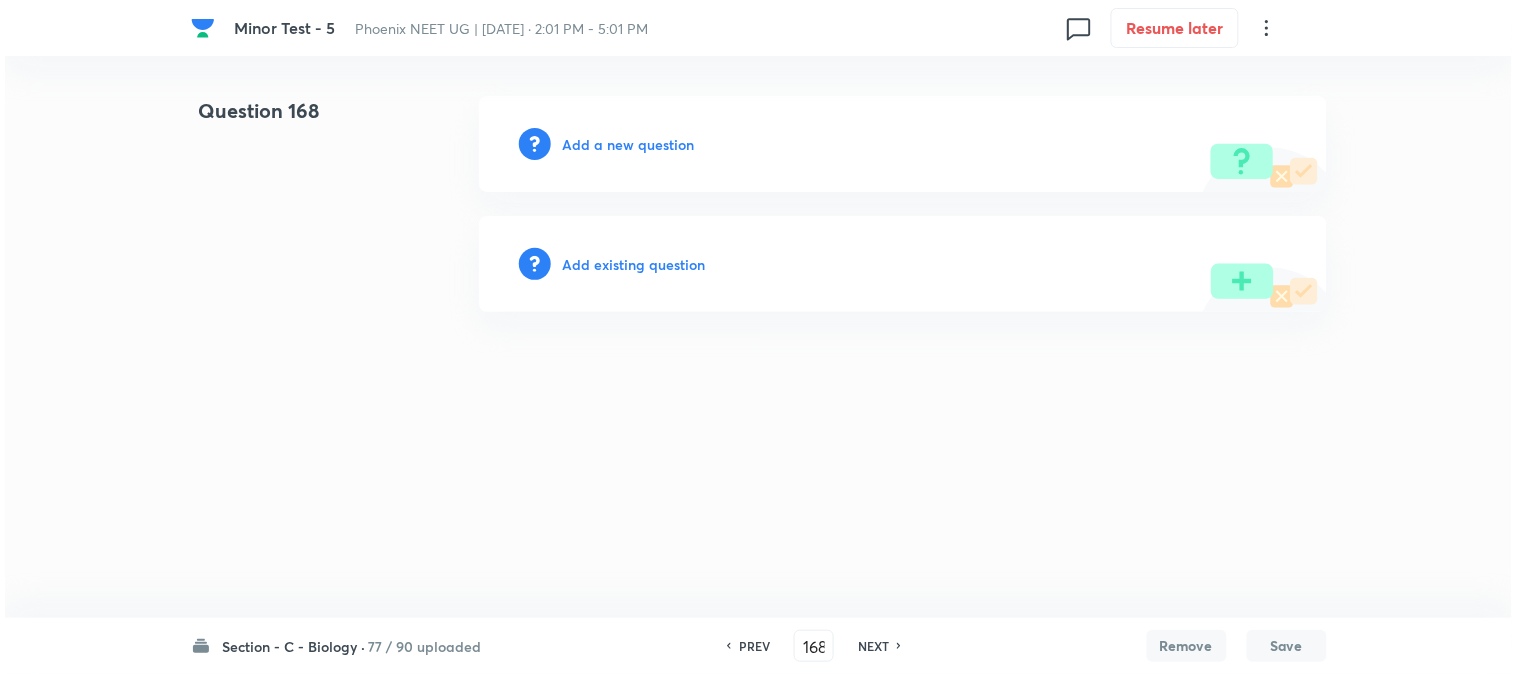 scroll, scrollTop: 0, scrollLeft: 0, axis: both 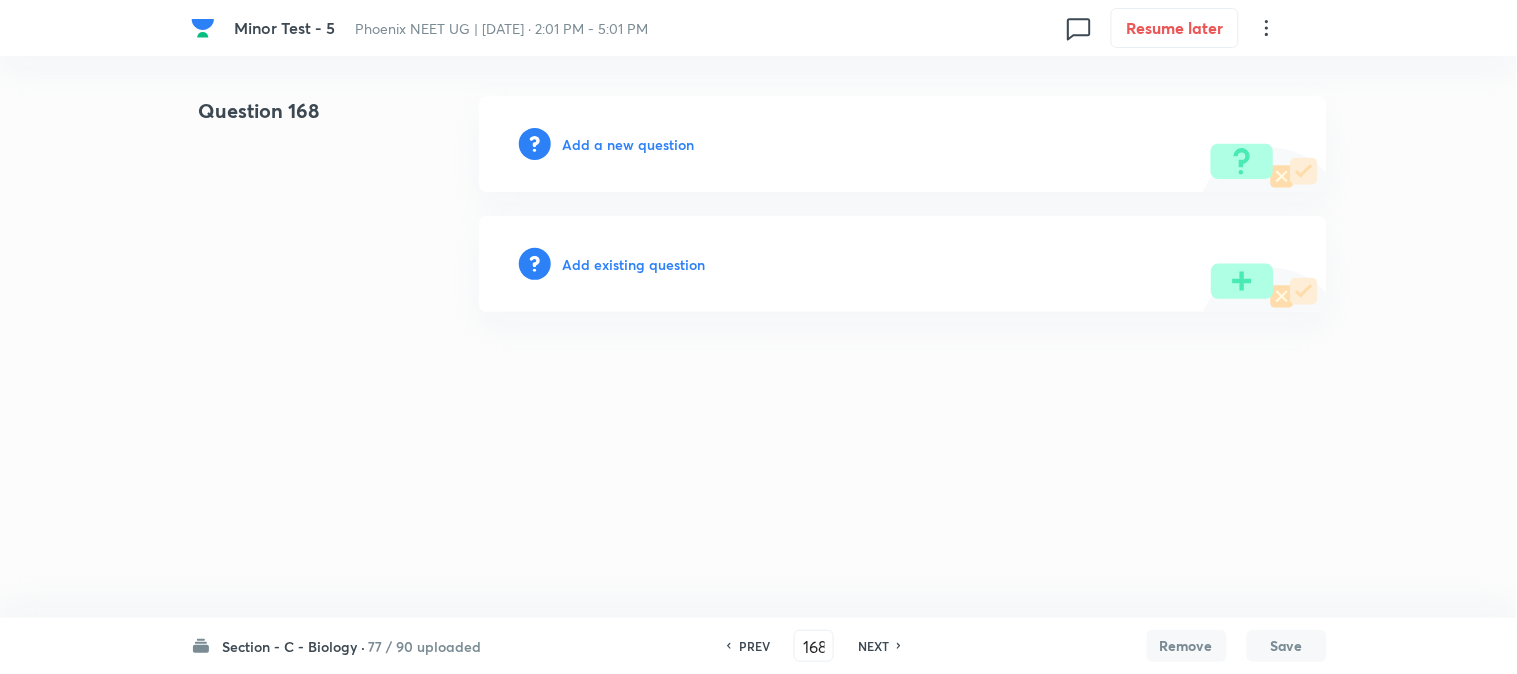click on "Add a new question" at bounding box center [629, 144] 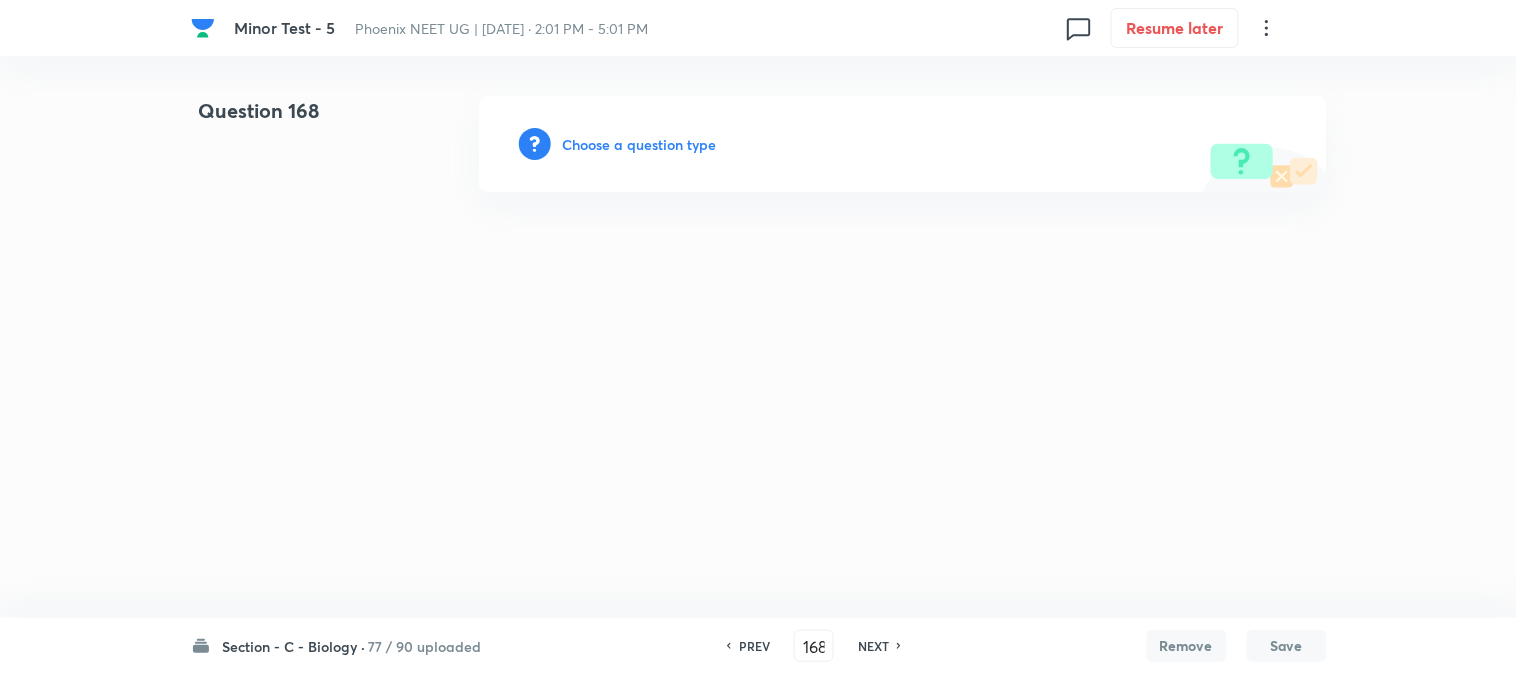 click on "Choose a question type" at bounding box center (640, 144) 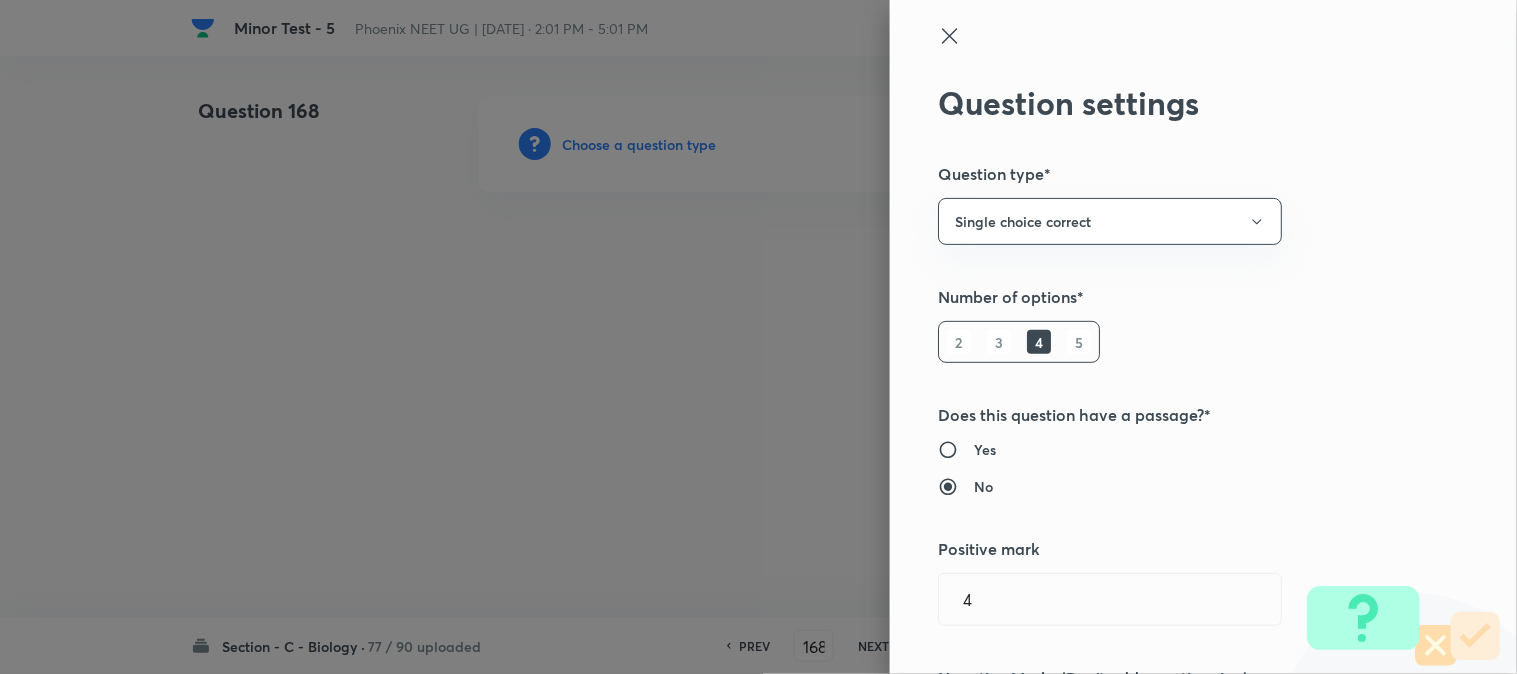 type 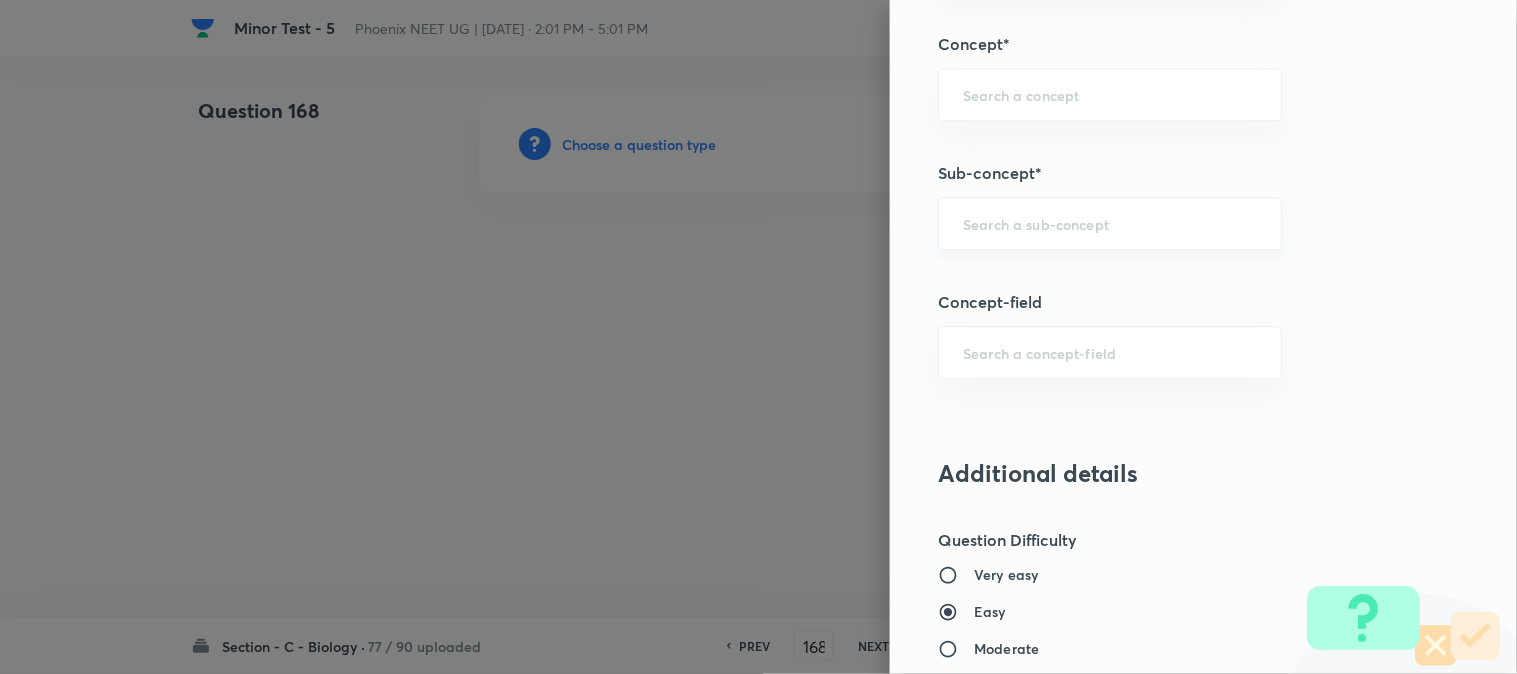 scroll, scrollTop: 1180, scrollLeft: 0, axis: vertical 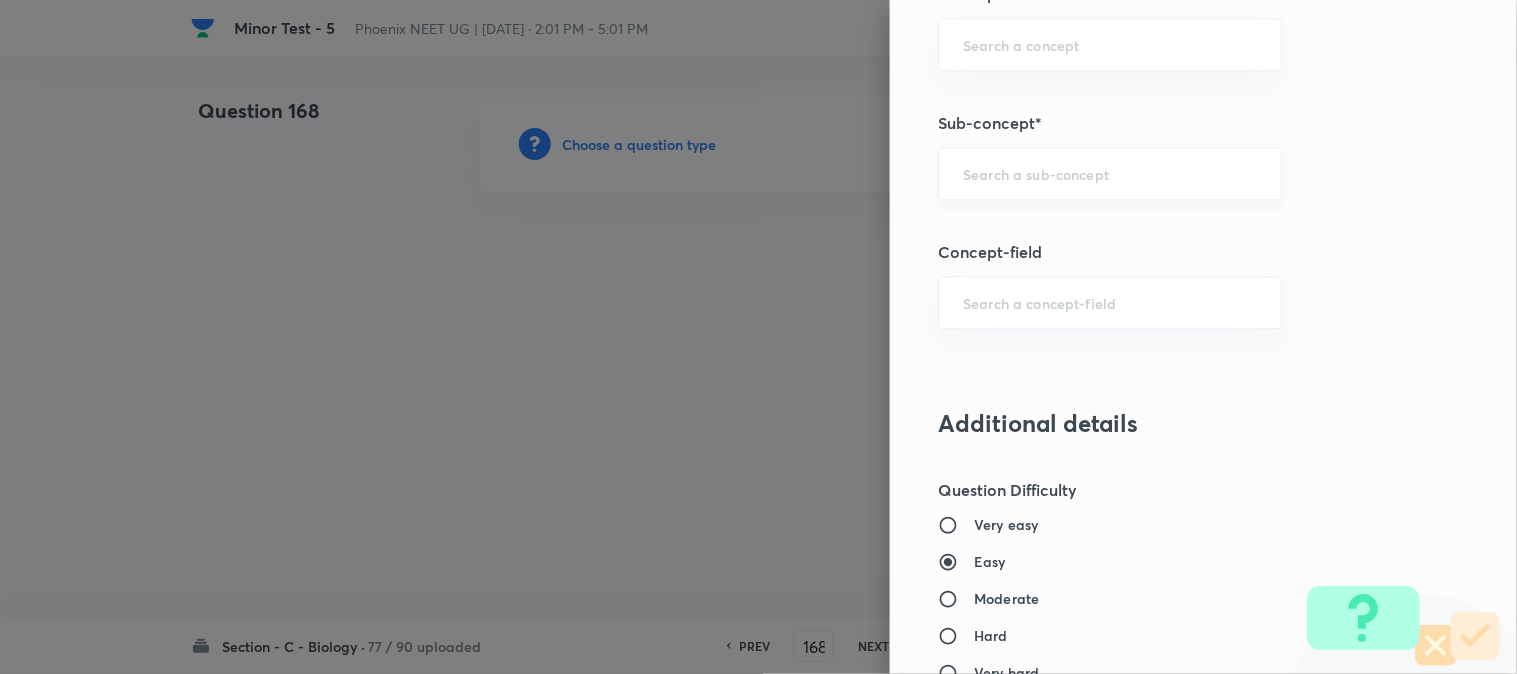 click on "​" at bounding box center (1110, 173) 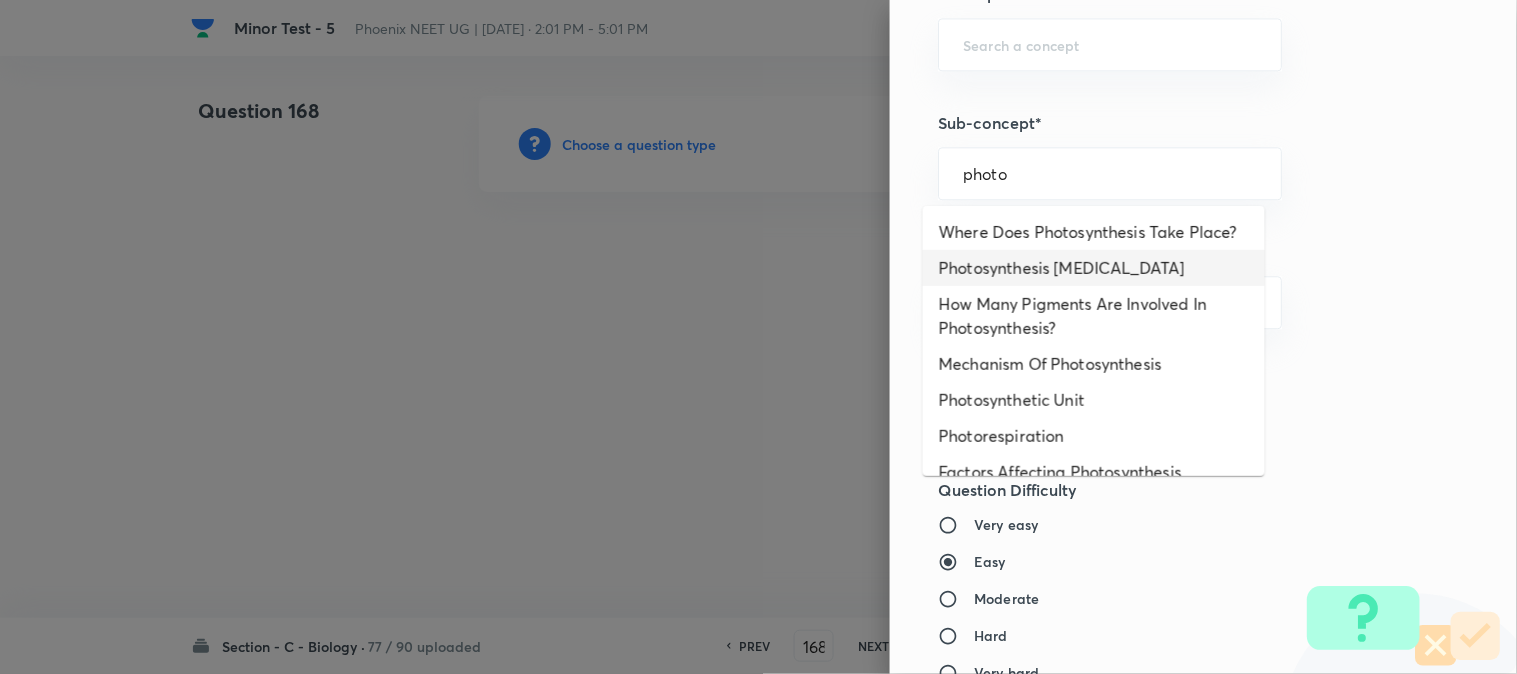 click on "Photosynthesis Organelle" at bounding box center [1094, 268] 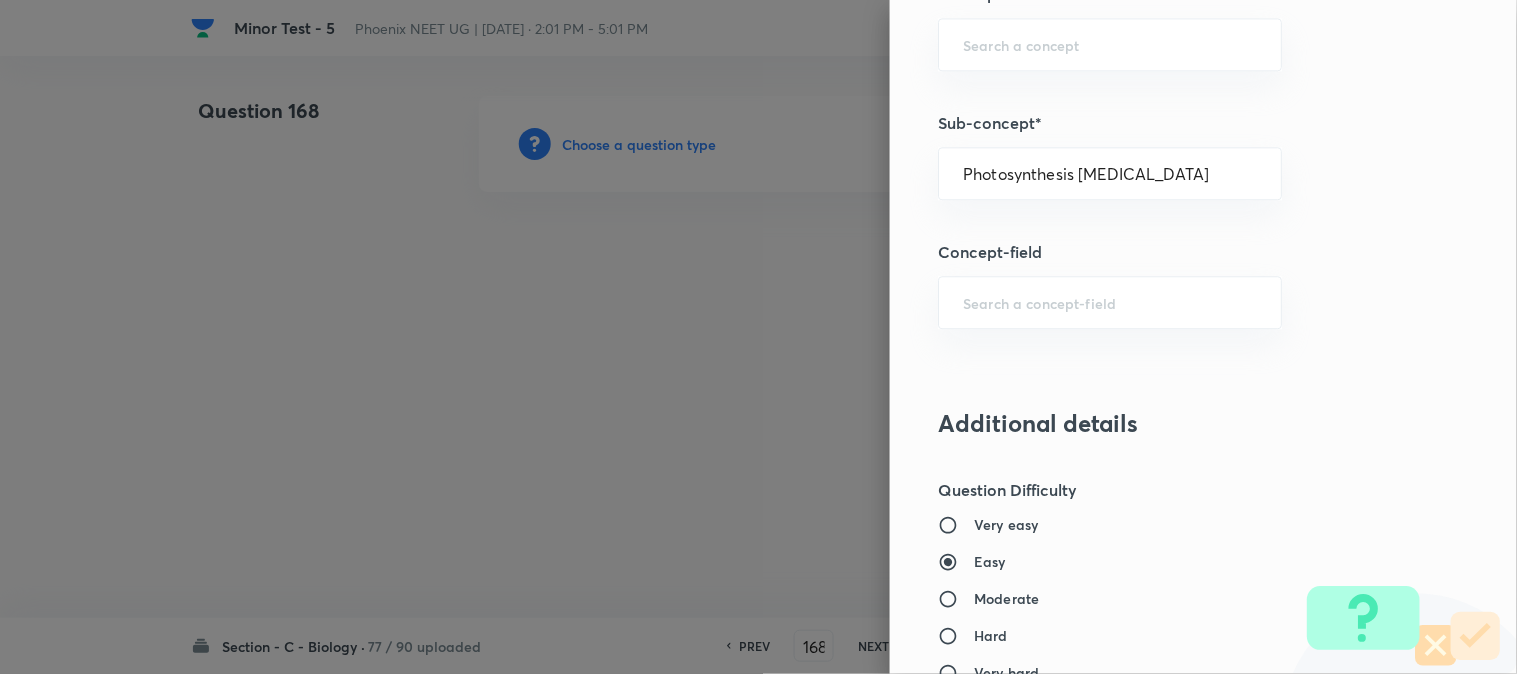 type on "Biology" 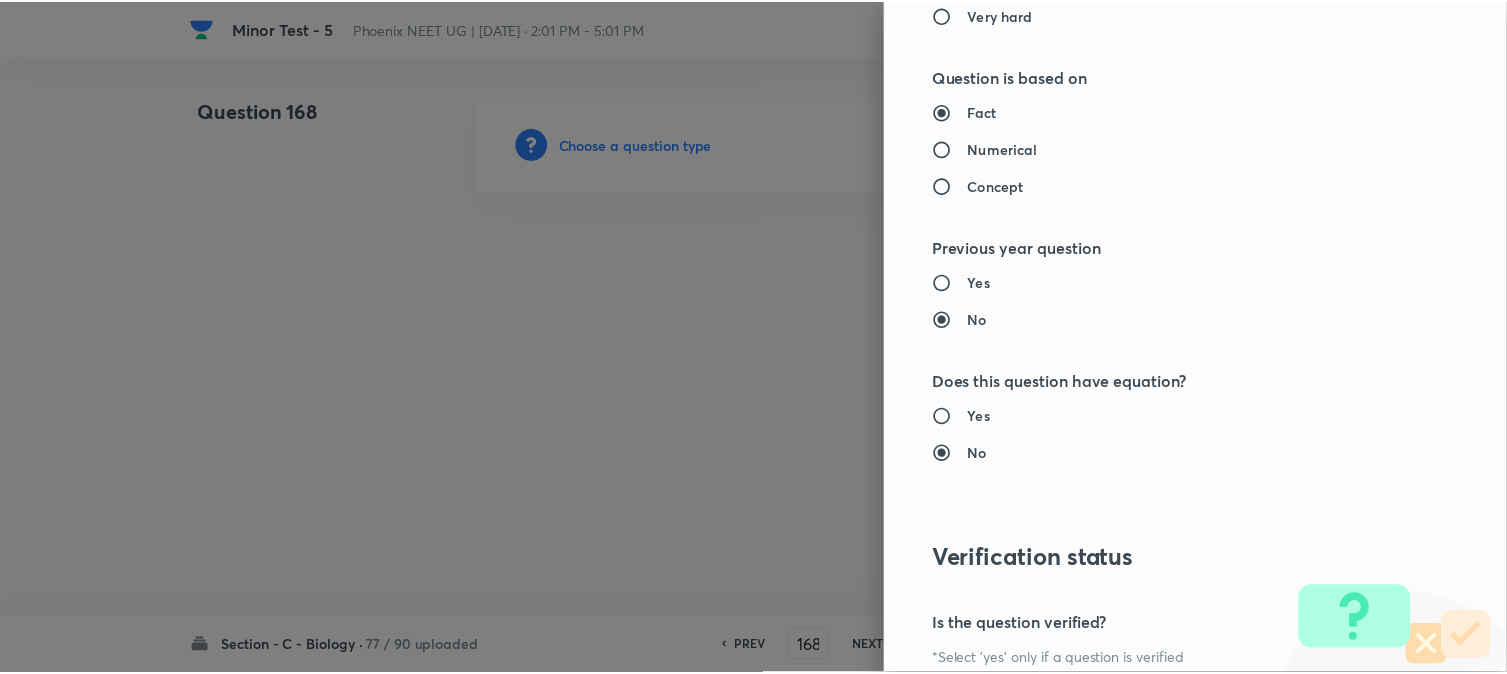 scroll, scrollTop: 2052, scrollLeft: 0, axis: vertical 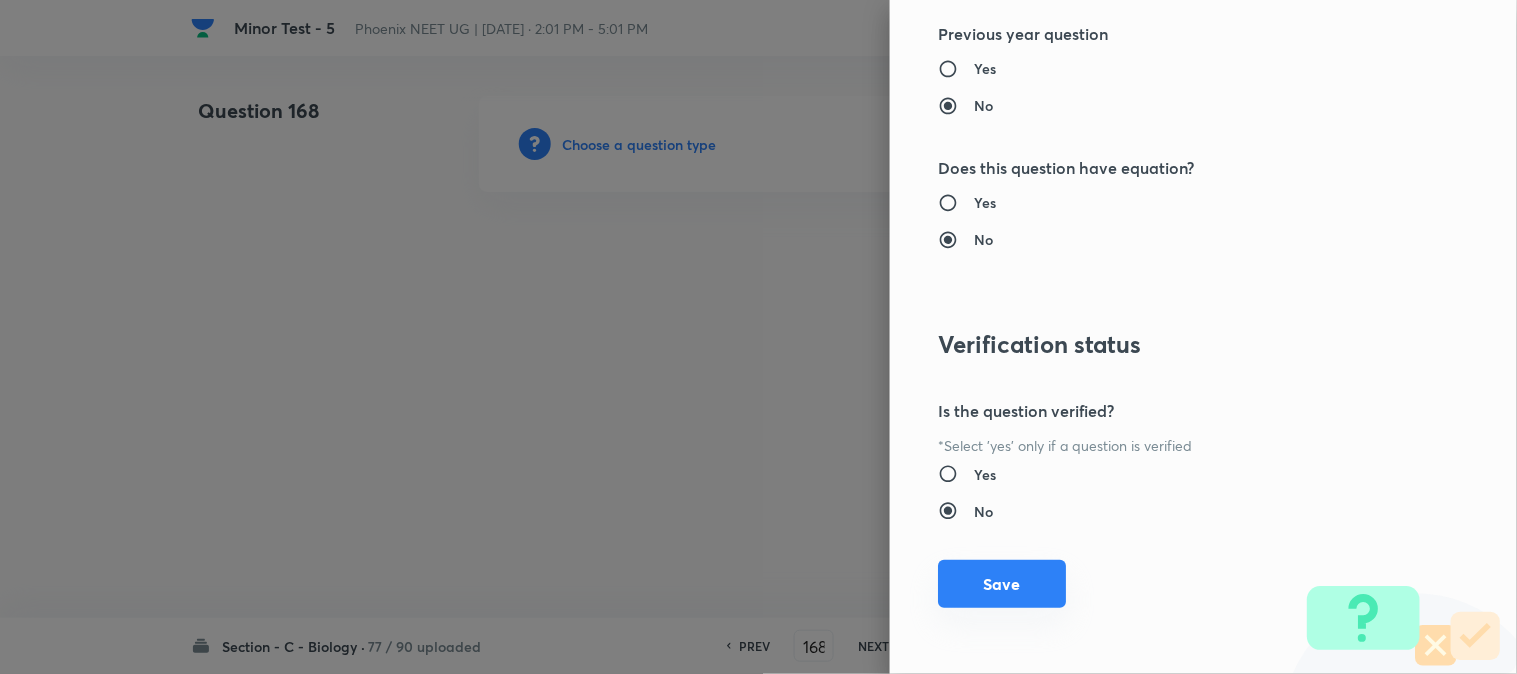 click on "Save" at bounding box center [1002, 584] 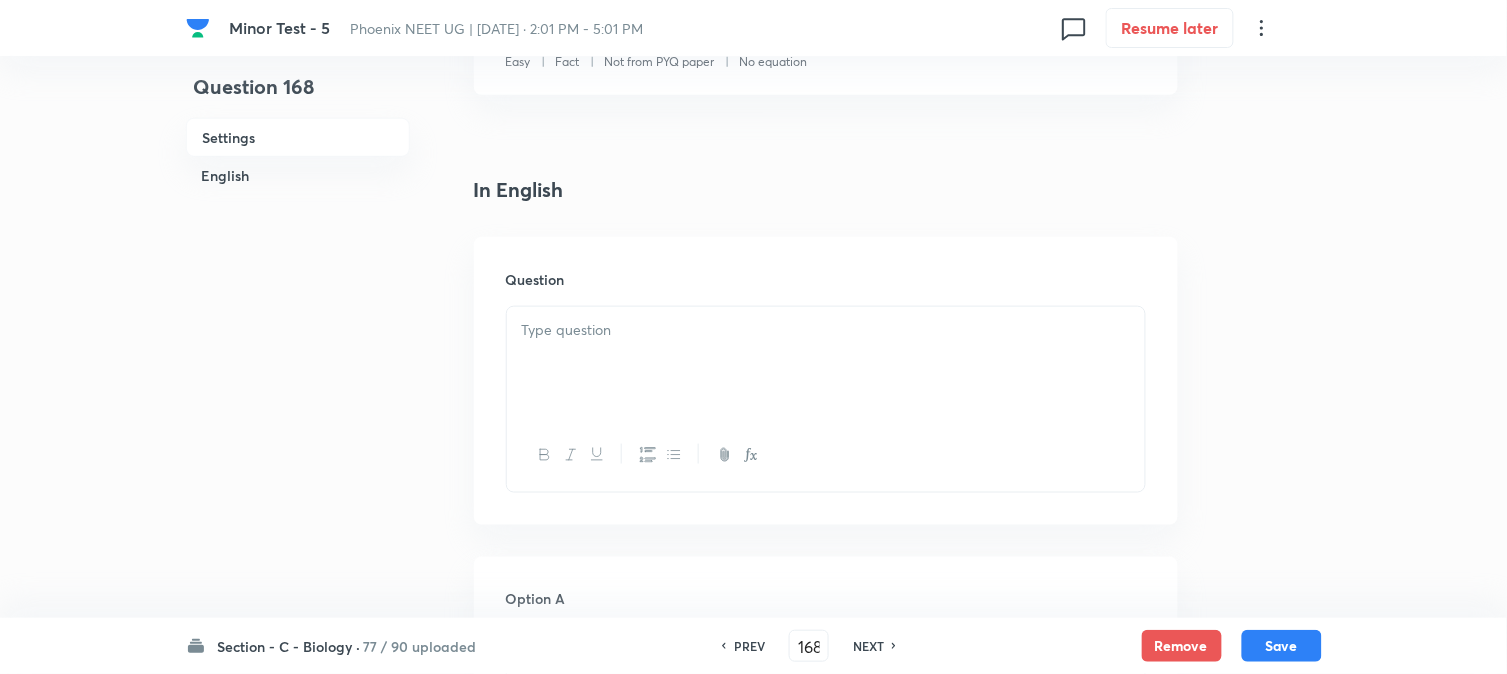scroll, scrollTop: 590, scrollLeft: 0, axis: vertical 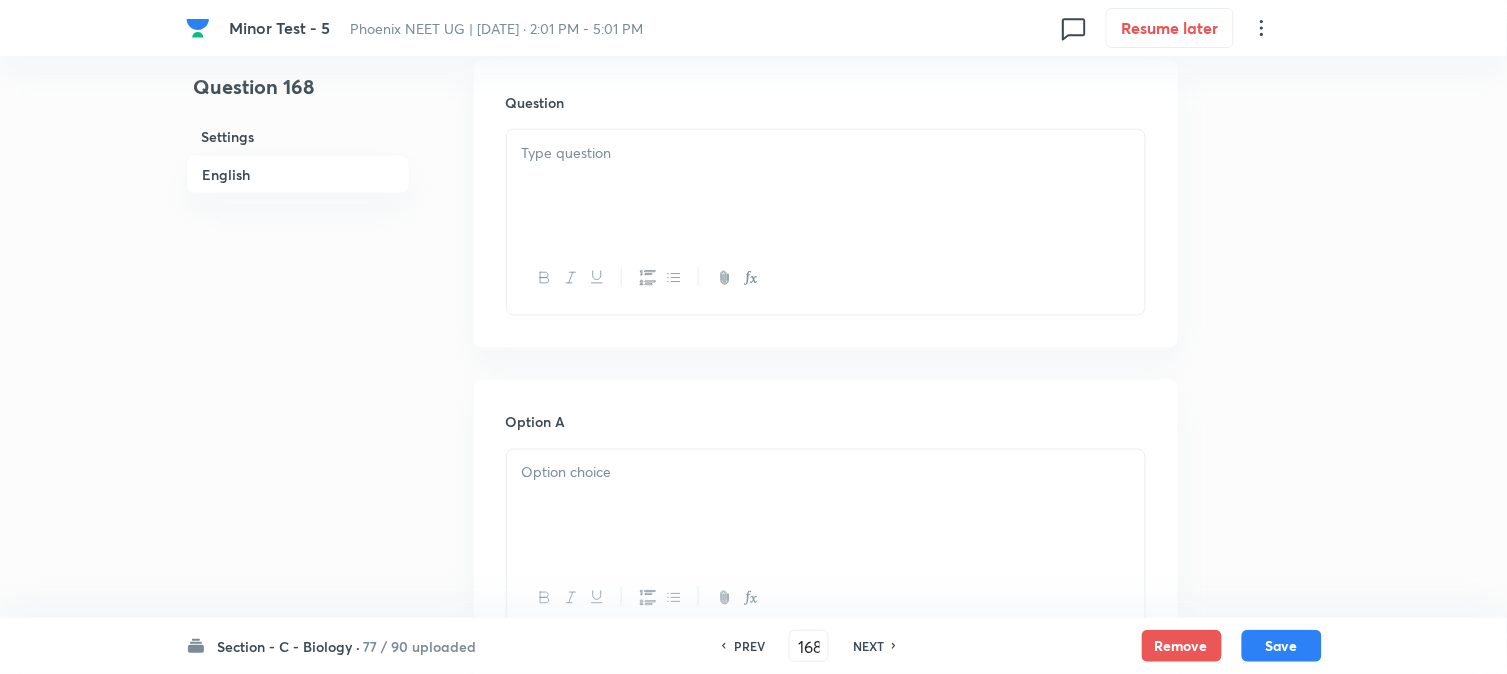 click at bounding box center [826, 186] 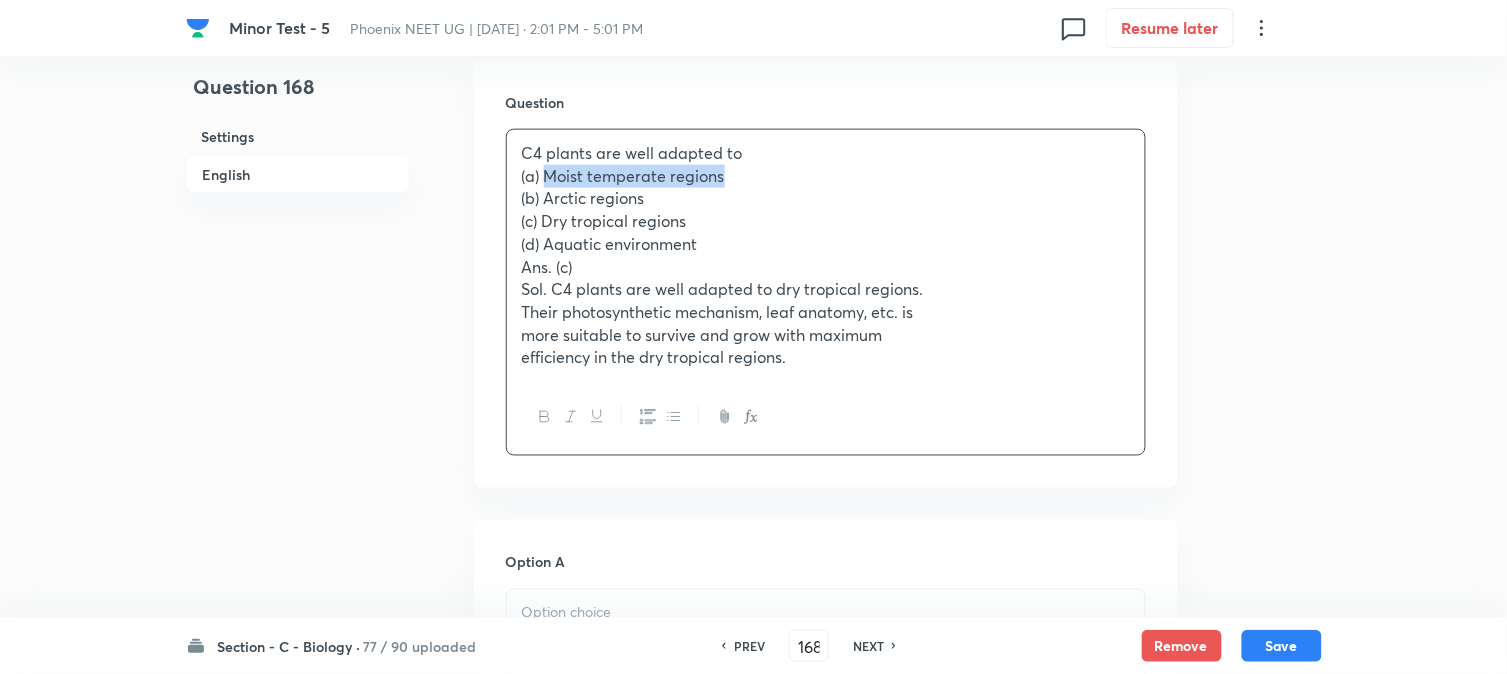 drag, startPoint x: 548, startPoint y: 177, endPoint x: 814, endPoint y: 175, distance: 266.0075 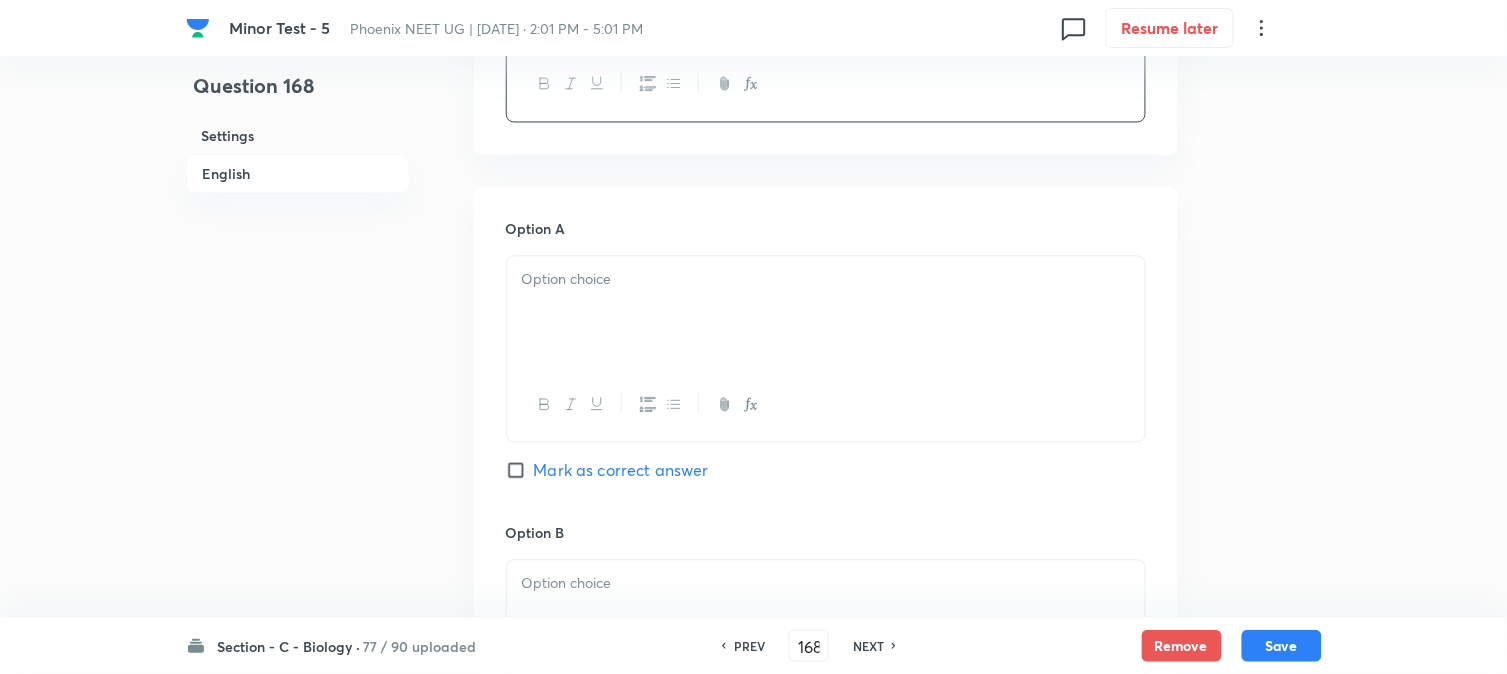 click at bounding box center (826, 313) 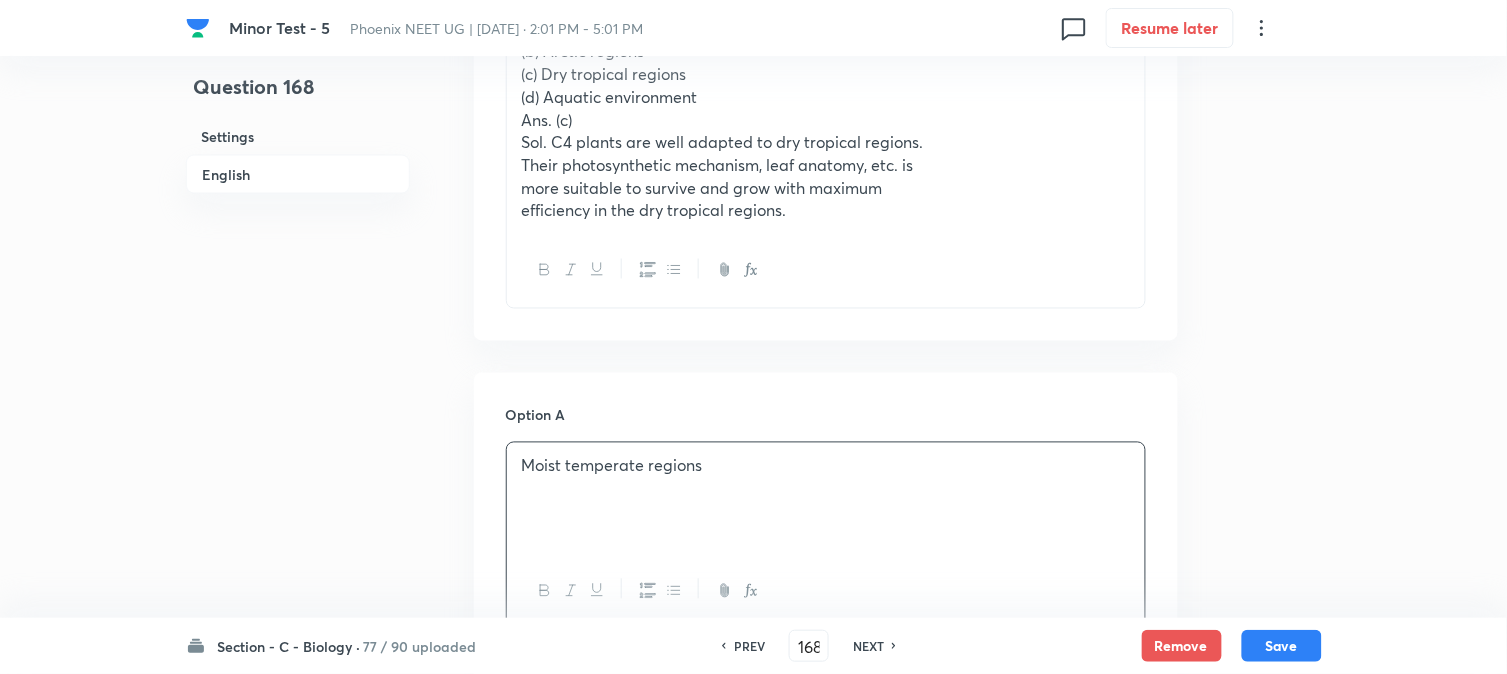 scroll, scrollTop: 478, scrollLeft: 0, axis: vertical 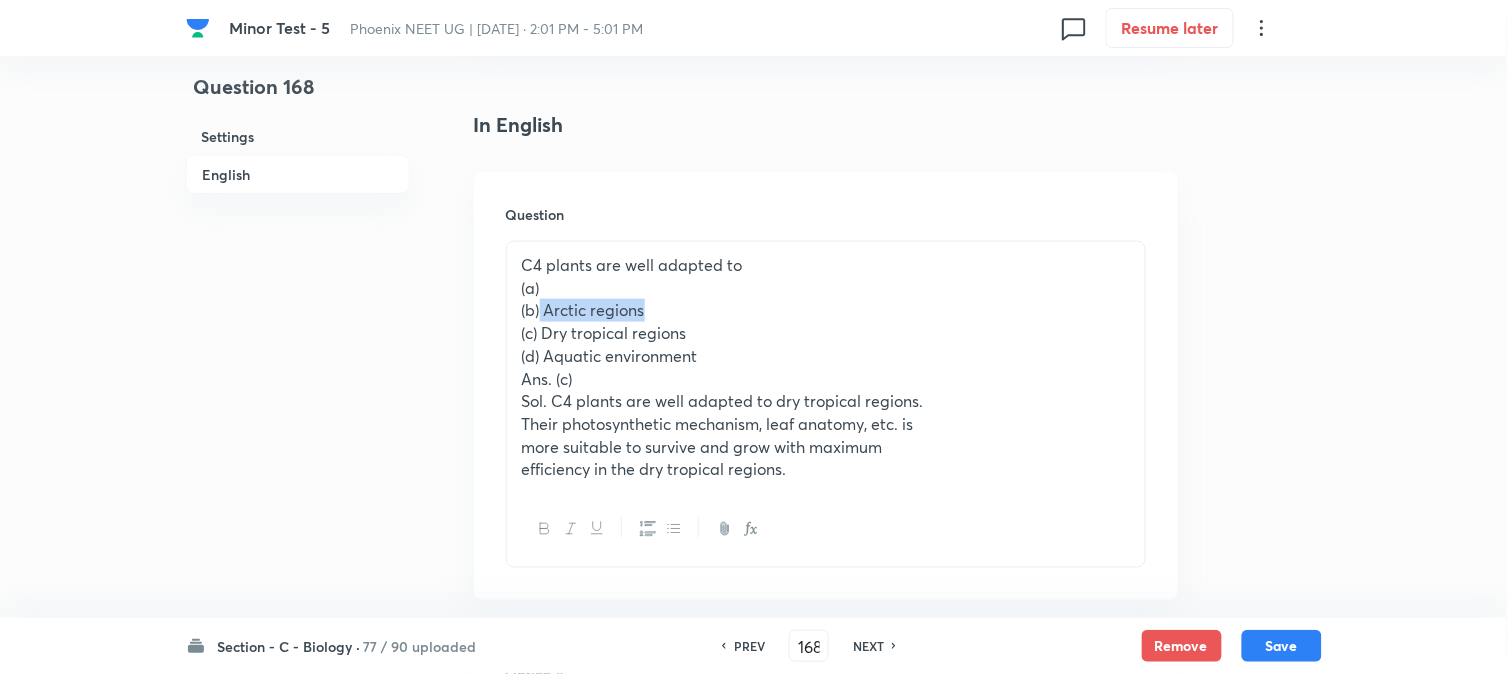 drag, startPoint x: 542, startPoint y: 313, endPoint x: 793, endPoint y: 318, distance: 251.04979 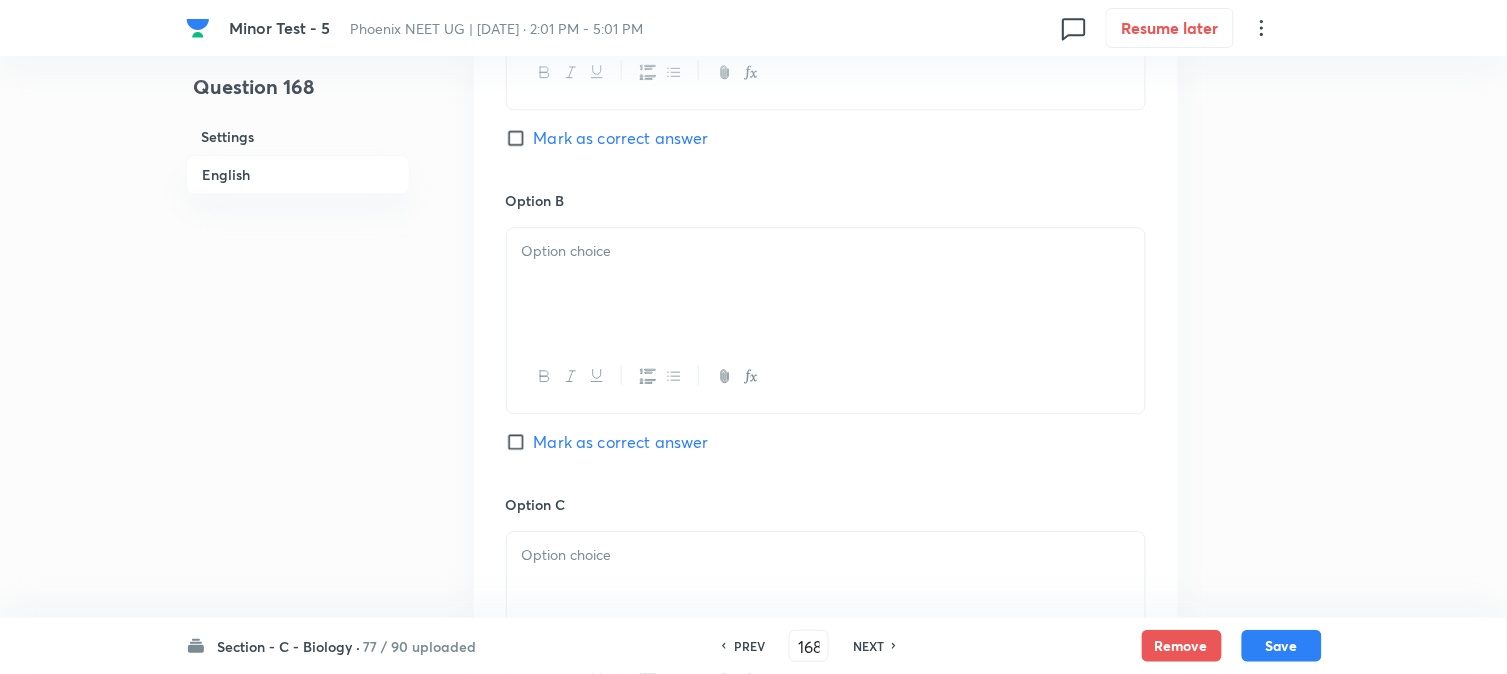 click at bounding box center (826, 284) 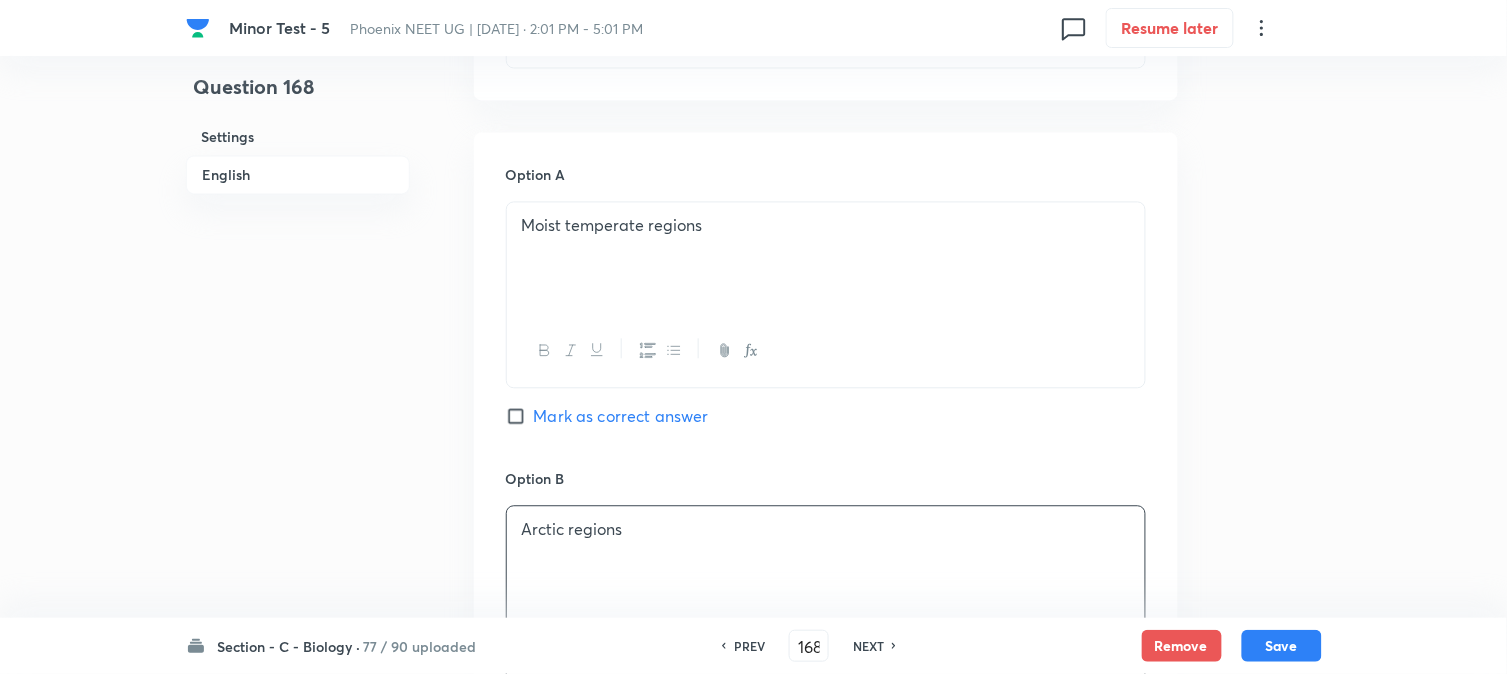 scroll, scrollTop: 590, scrollLeft: 0, axis: vertical 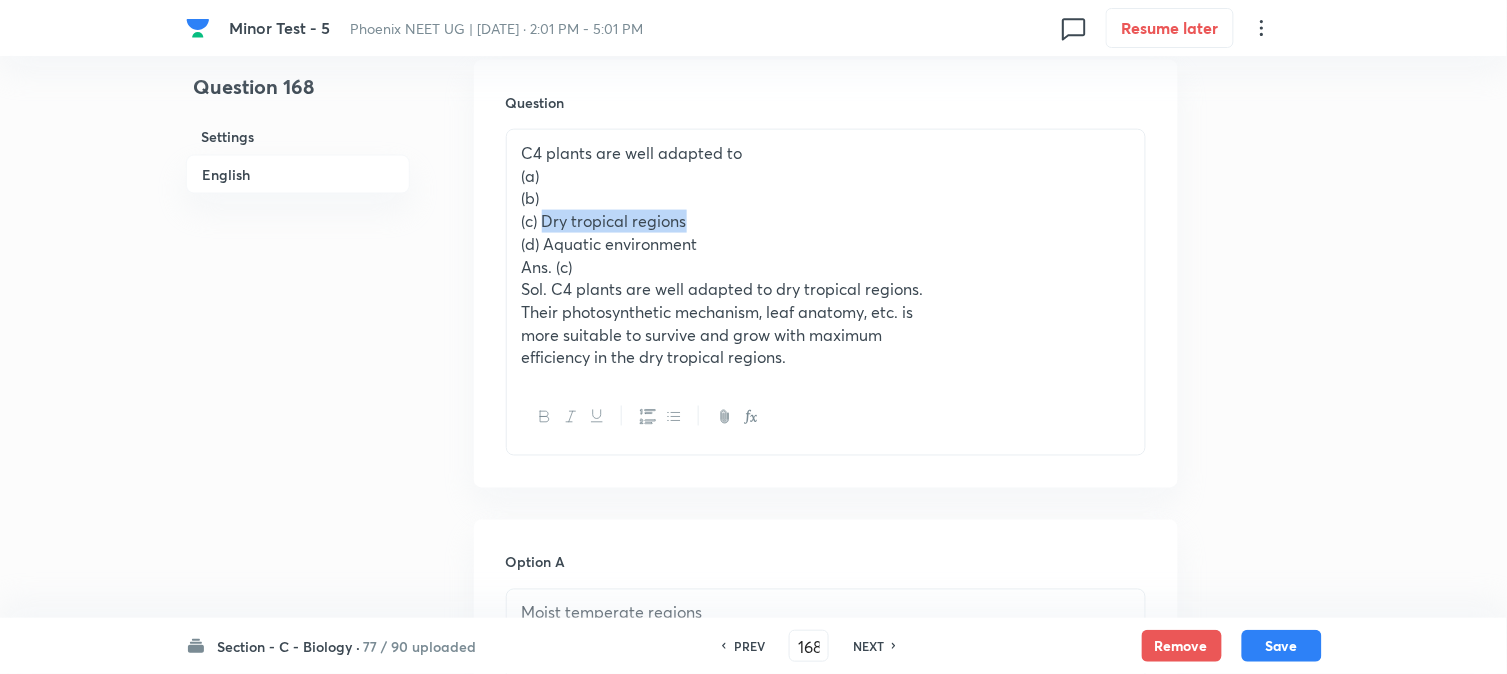 drag, startPoint x: 543, startPoint y: 213, endPoint x: 838, endPoint y: 217, distance: 295.02713 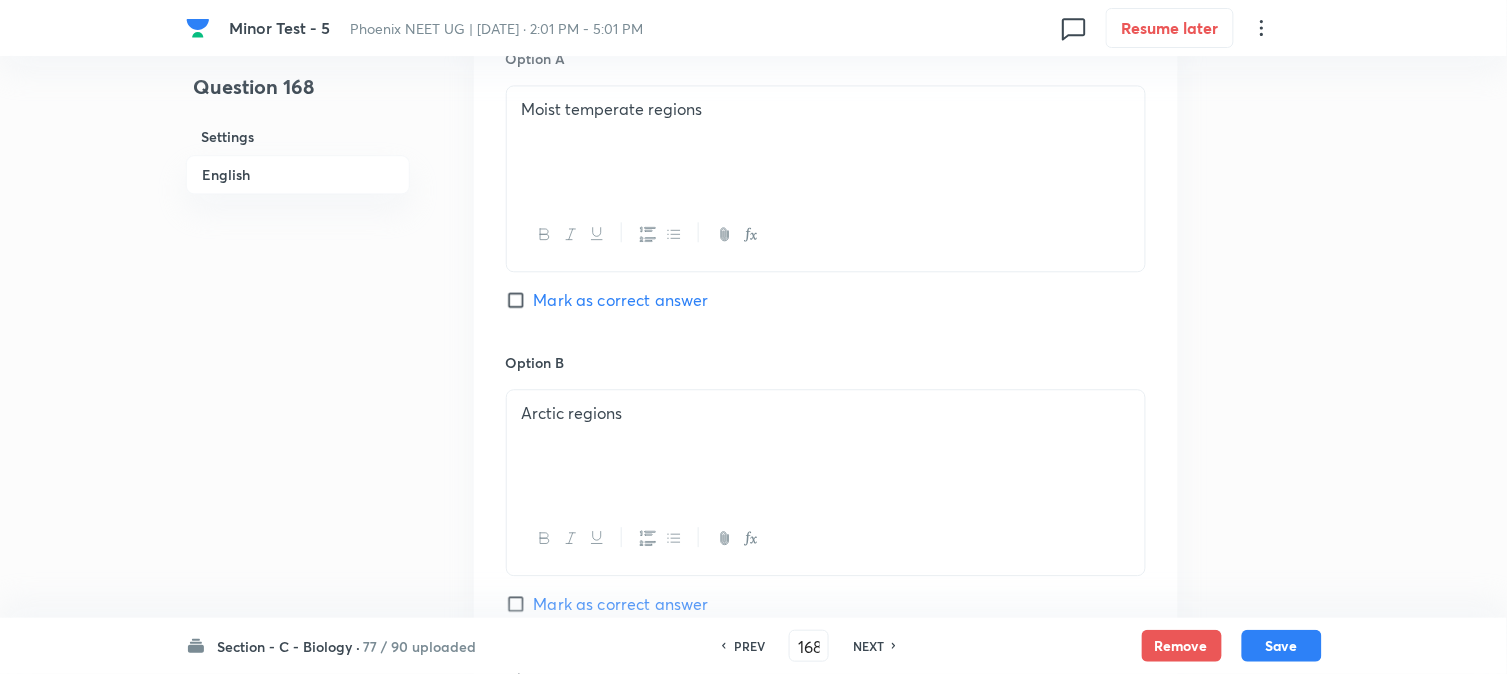 scroll, scrollTop: 1701, scrollLeft: 0, axis: vertical 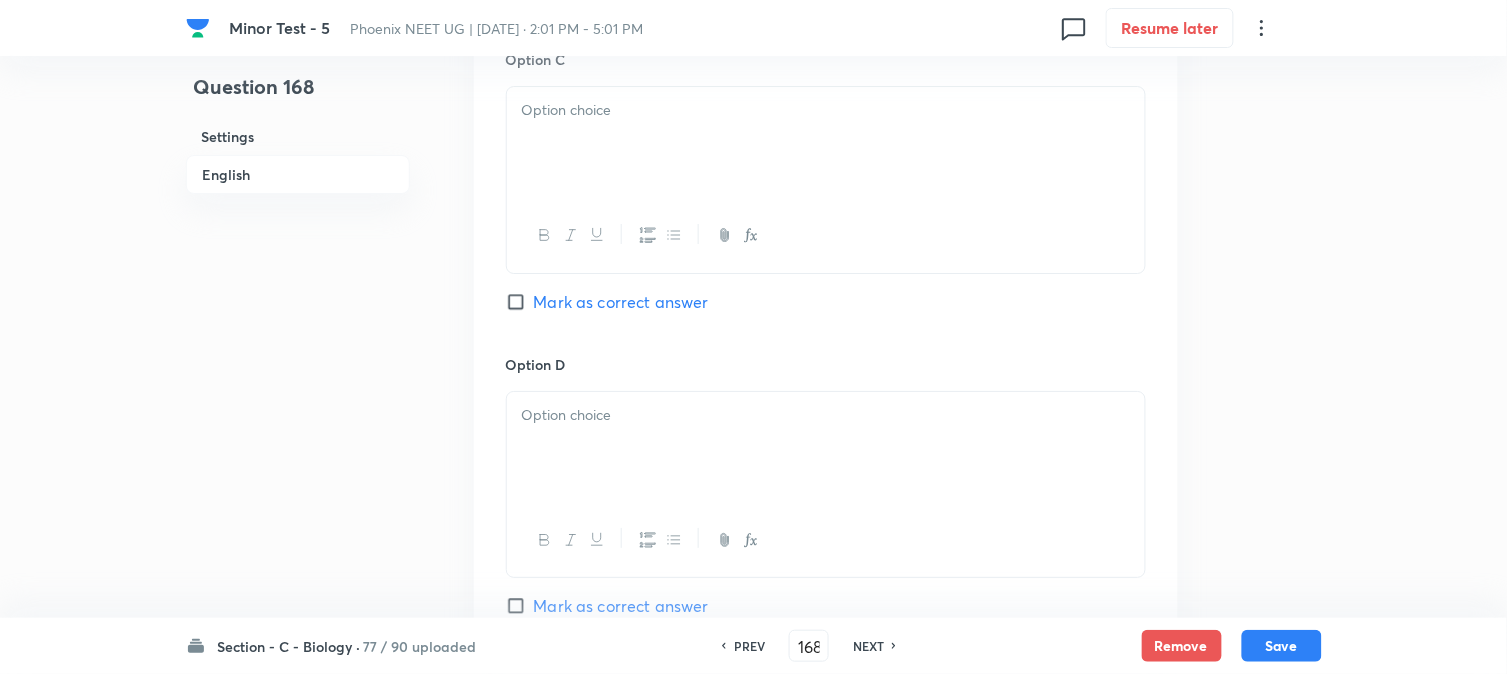 click at bounding box center [826, 235] 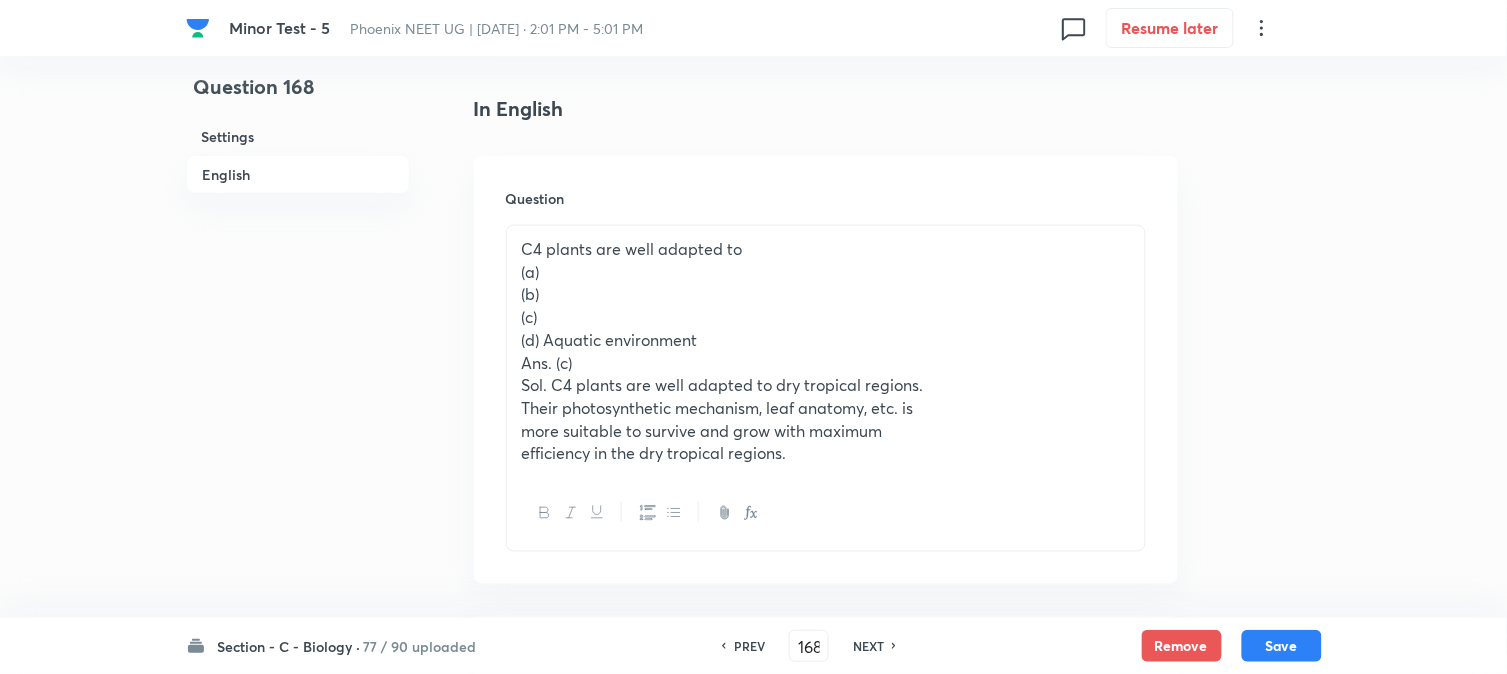 scroll, scrollTop: 478, scrollLeft: 0, axis: vertical 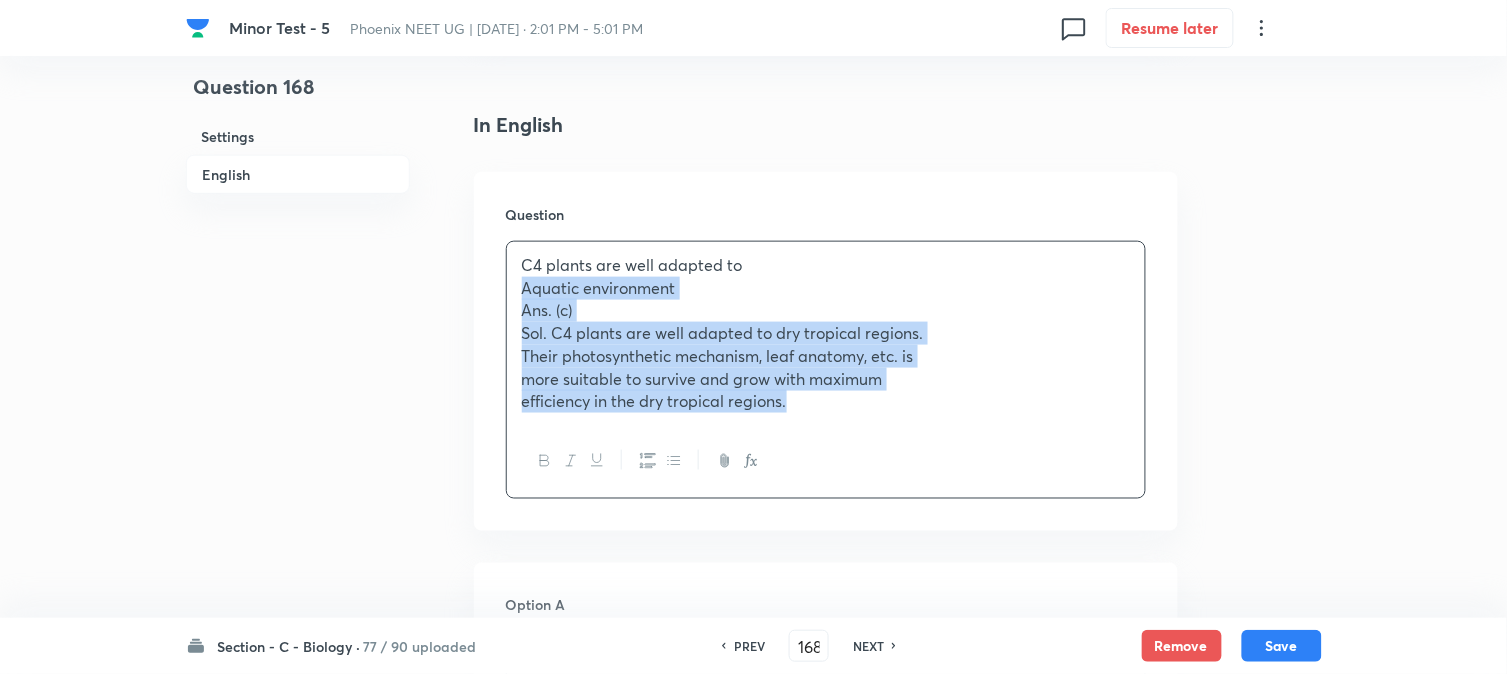 drag, startPoint x: 545, startPoint y: 352, endPoint x: 1017, endPoint y: 466, distance: 485.57184 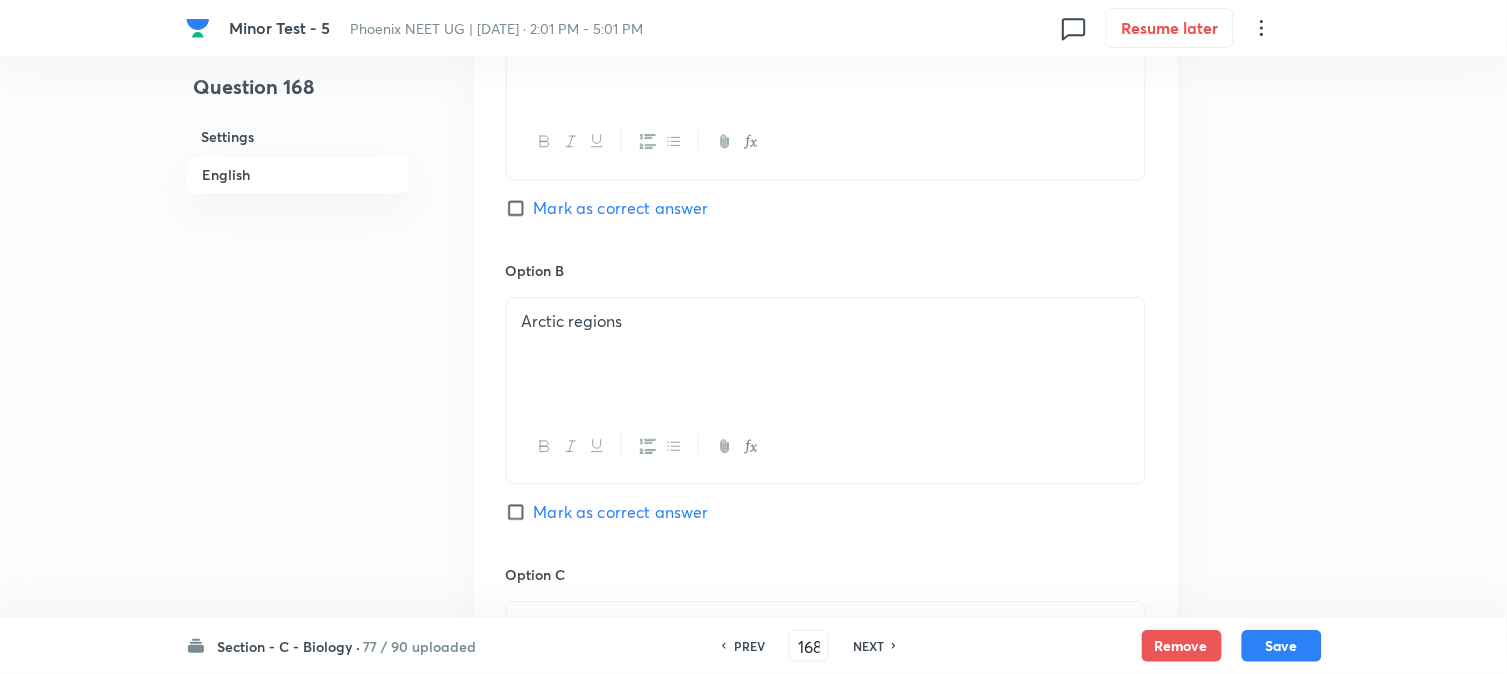 scroll, scrollTop: 1590, scrollLeft: 0, axis: vertical 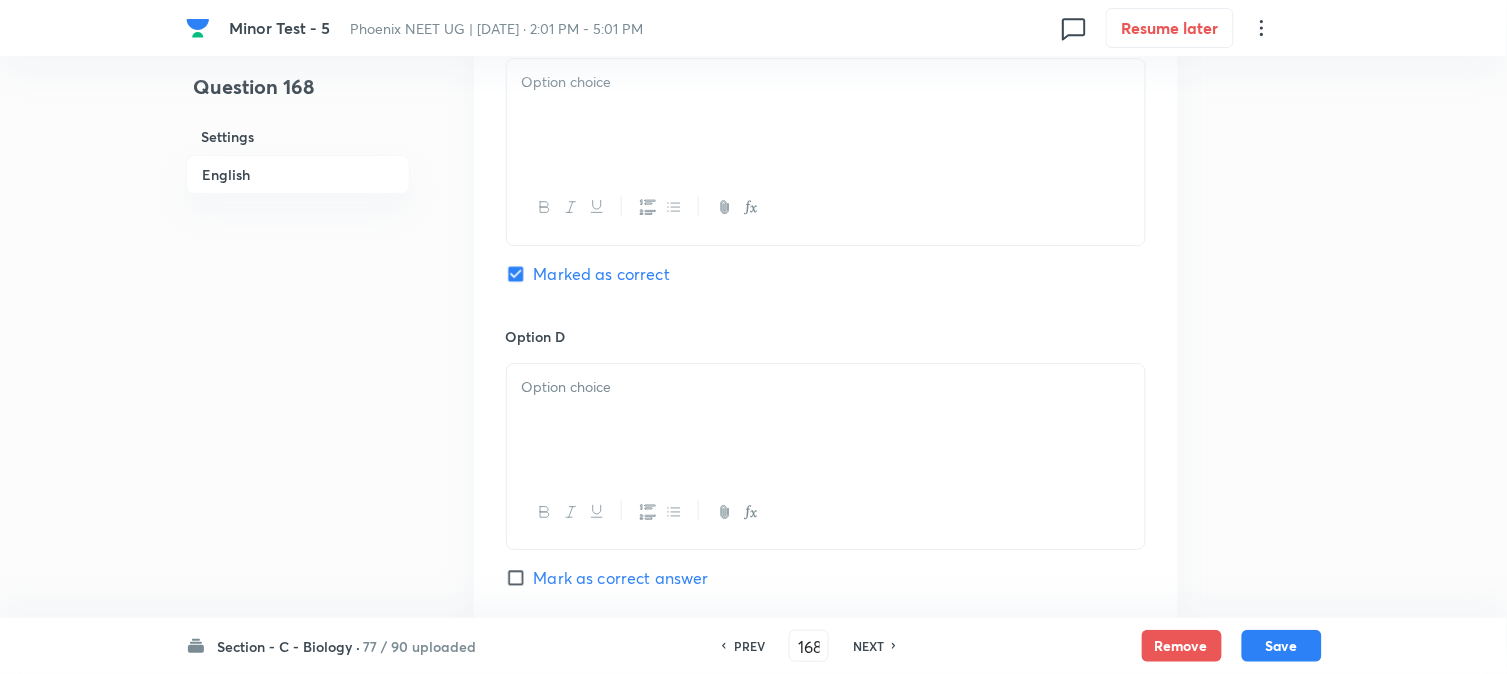 click at bounding box center (826, 420) 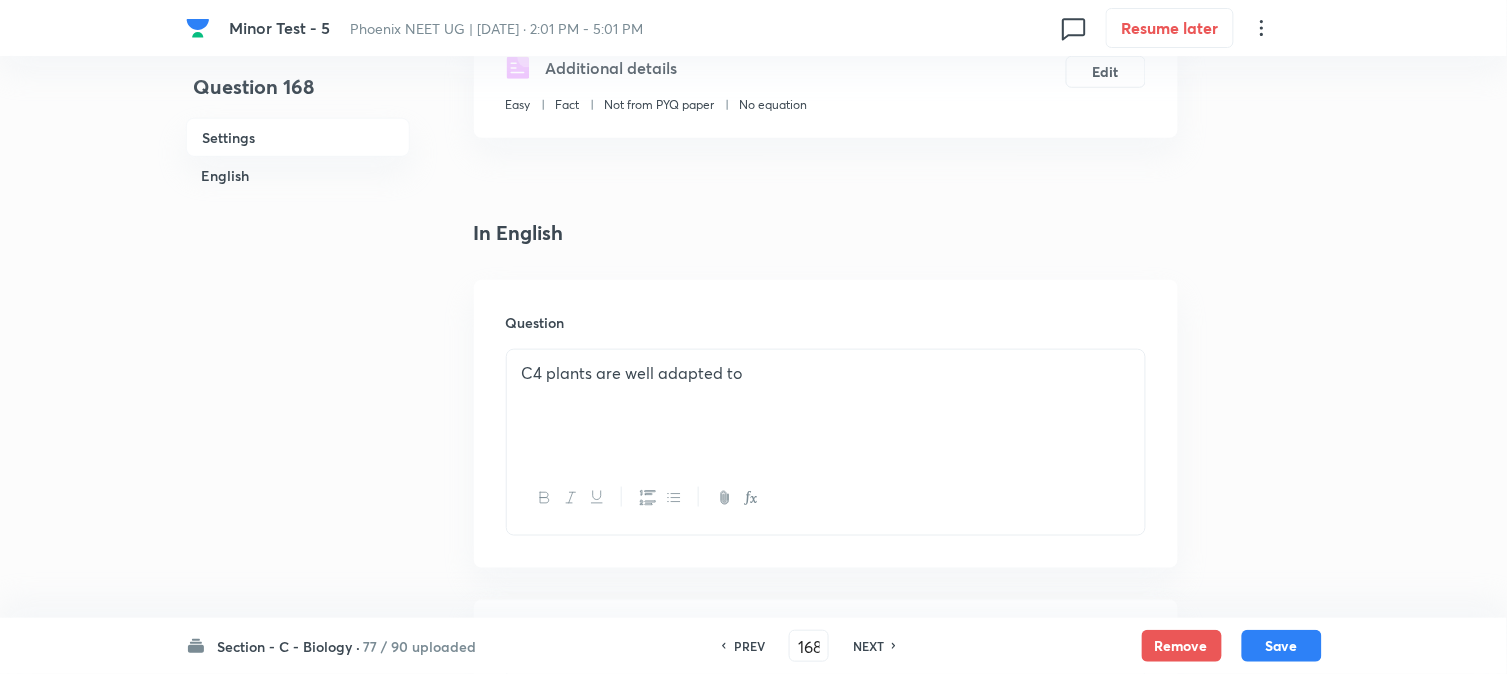 scroll, scrollTop: 367, scrollLeft: 0, axis: vertical 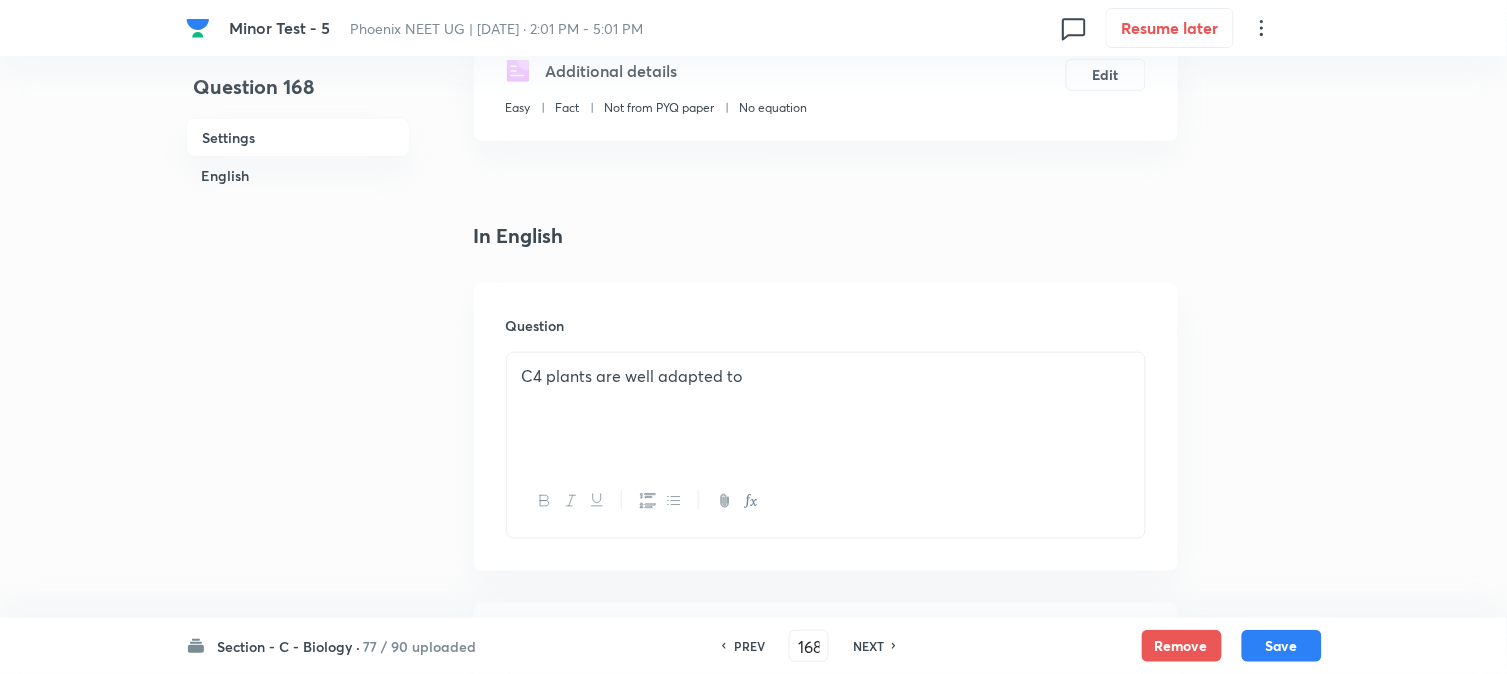 click on "C4 plants are well adapted to" at bounding box center (826, 409) 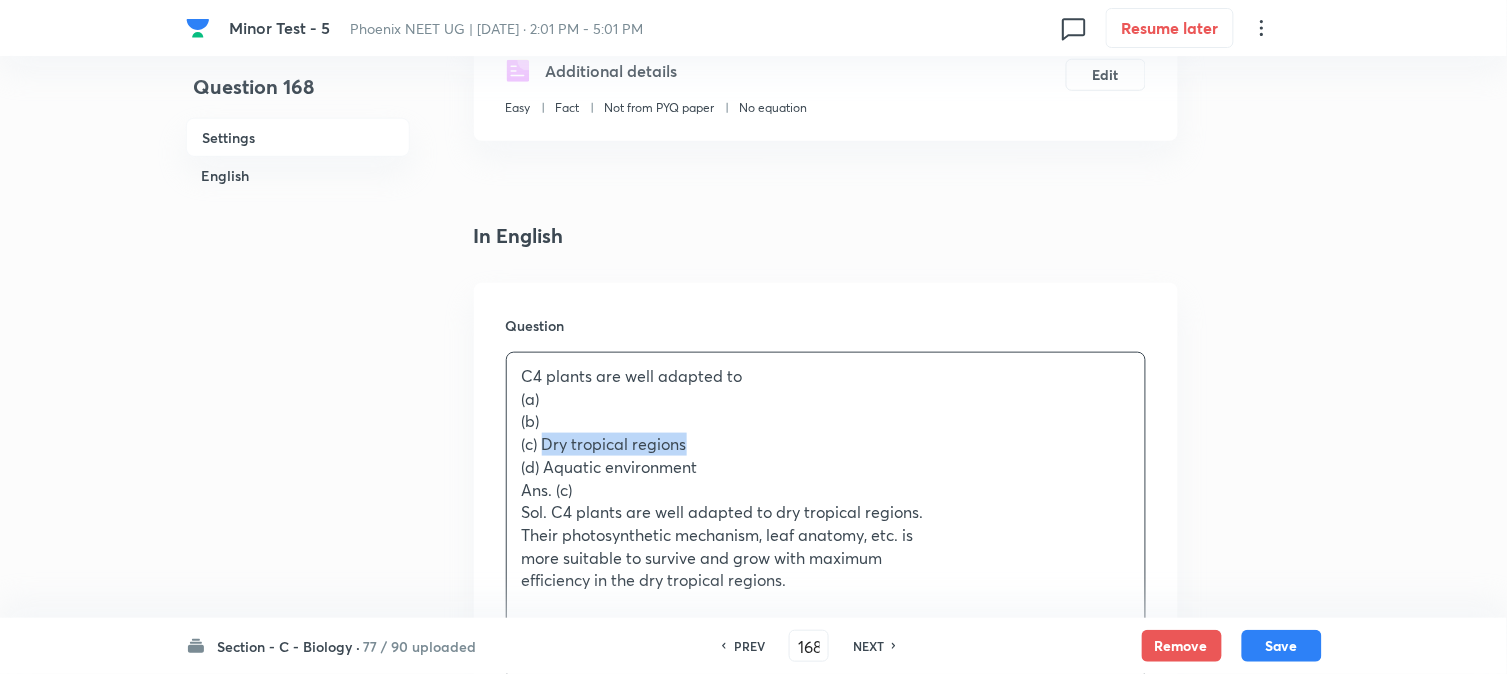 drag, startPoint x: 544, startPoint y: 440, endPoint x: 808, endPoint y: 441, distance: 264.0019 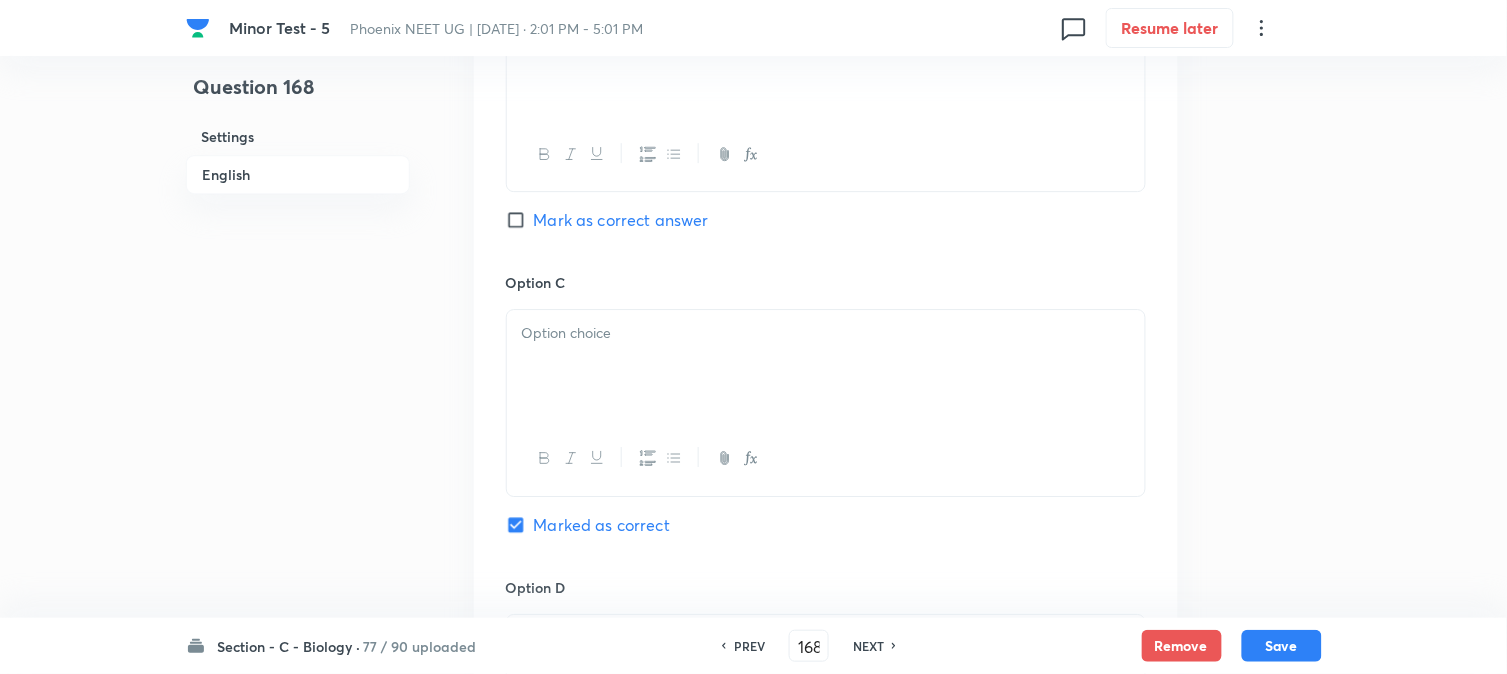 click at bounding box center (826, 366) 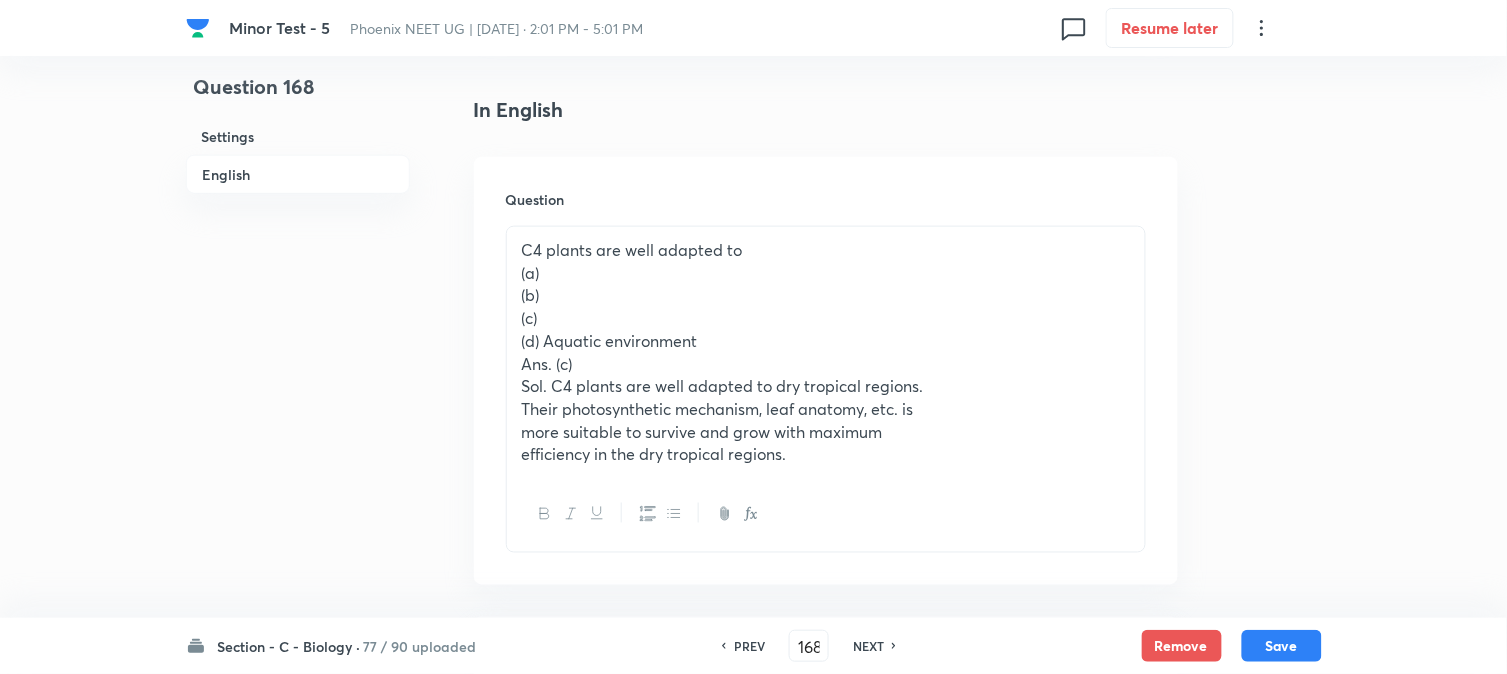 scroll, scrollTop: 478, scrollLeft: 0, axis: vertical 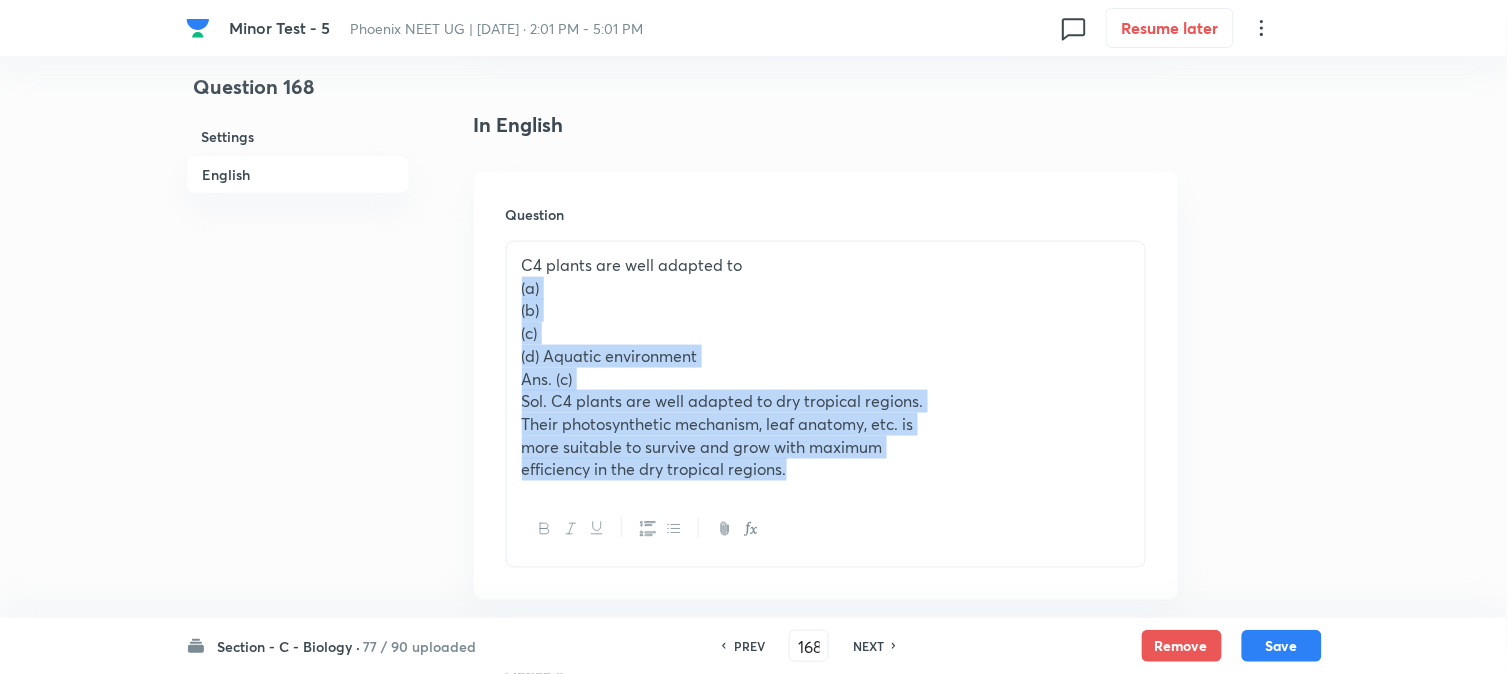 drag, startPoint x: 515, startPoint y: 287, endPoint x: 1135, endPoint y: 507, distance: 657.87537 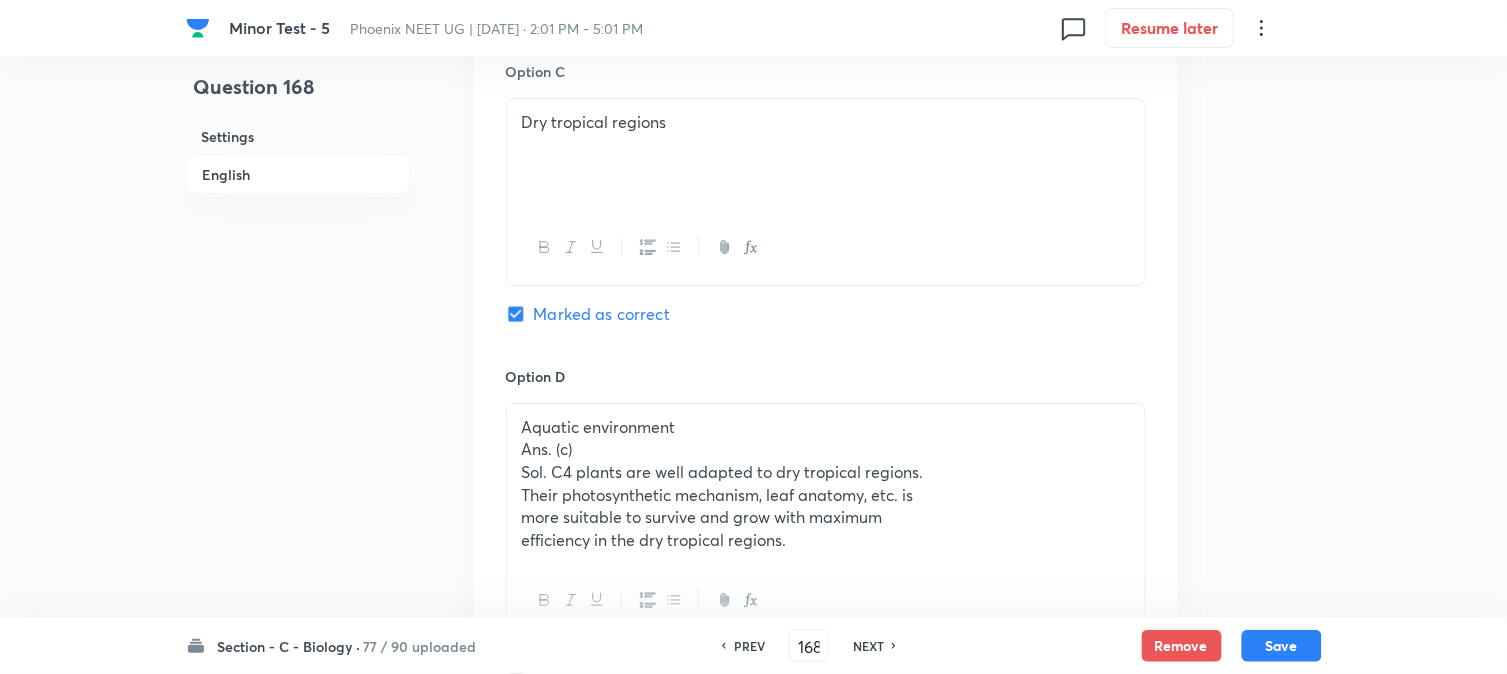 scroll, scrollTop: 1590, scrollLeft: 0, axis: vertical 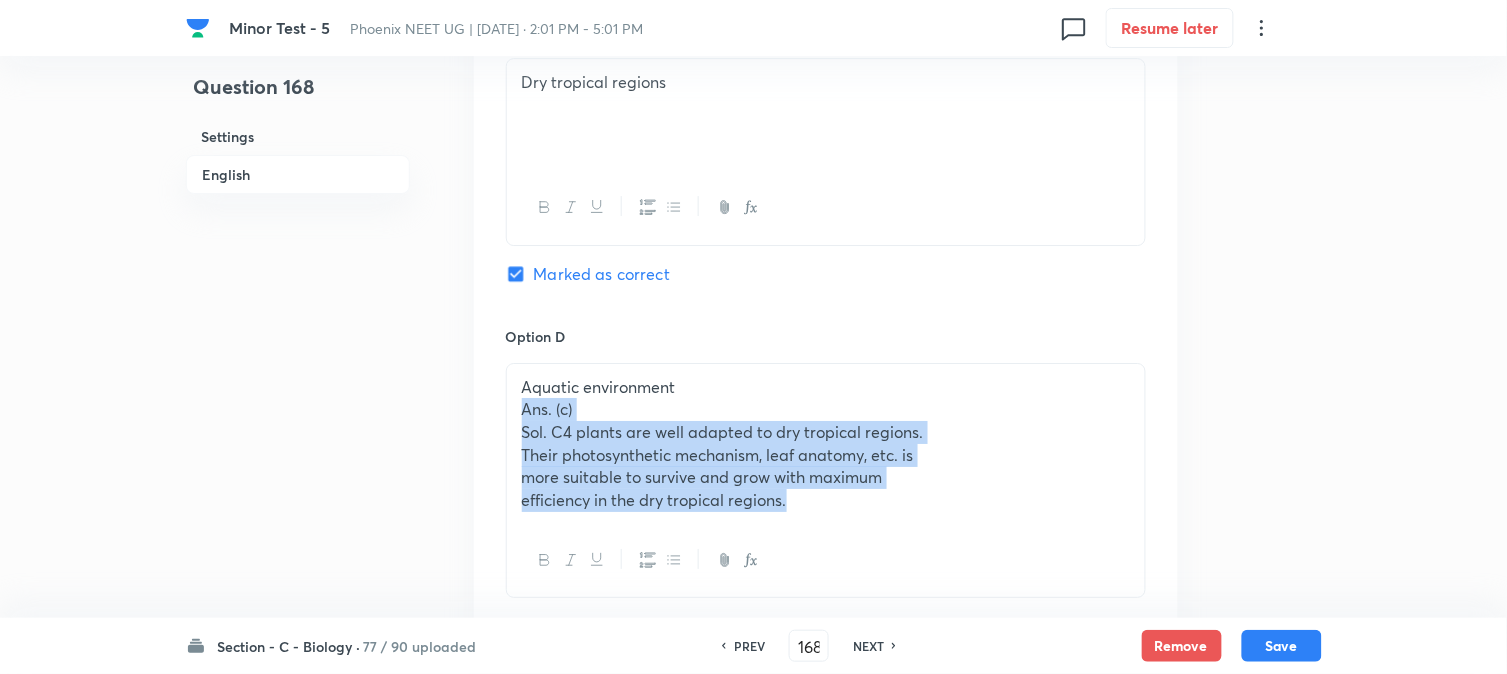 drag, startPoint x: 523, startPoint y: 420, endPoint x: 1220, endPoint y: 598, distance: 719.3699 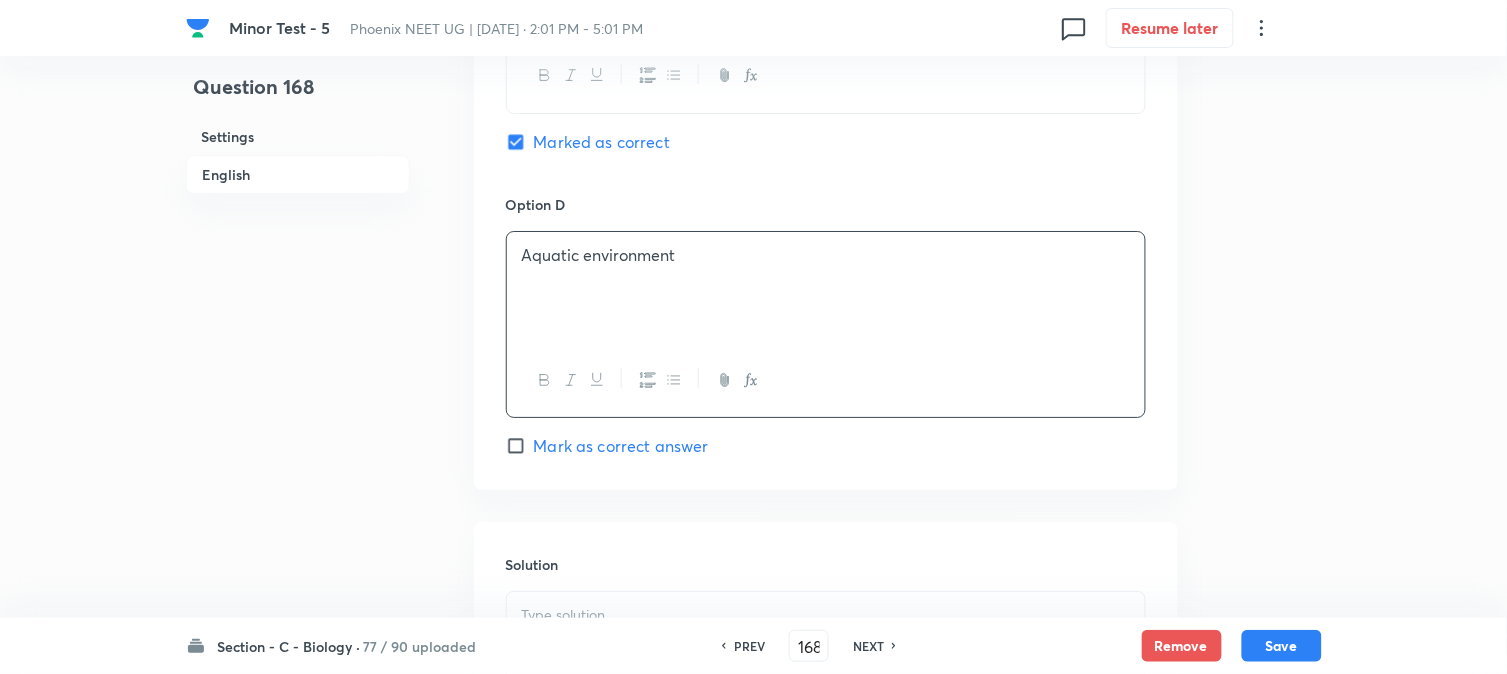 scroll, scrollTop: 1923, scrollLeft: 0, axis: vertical 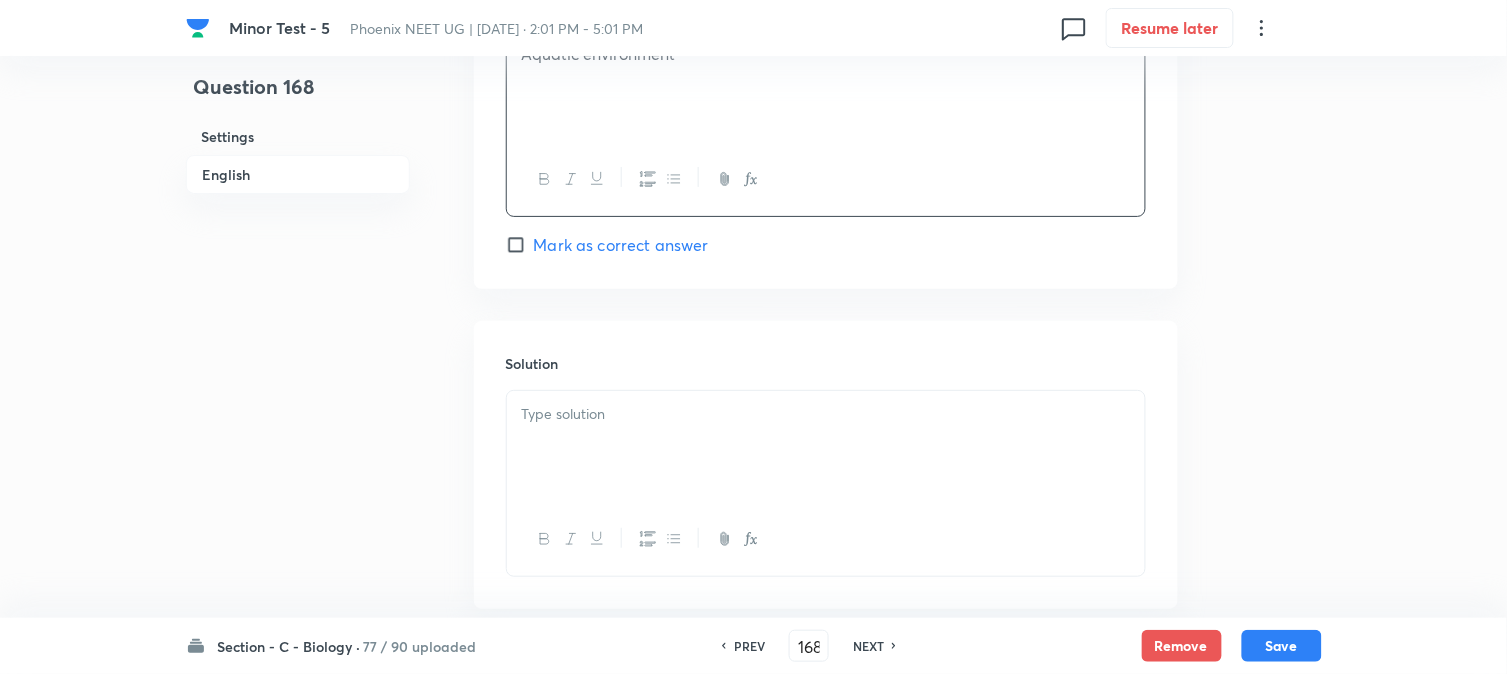 click at bounding box center (826, 447) 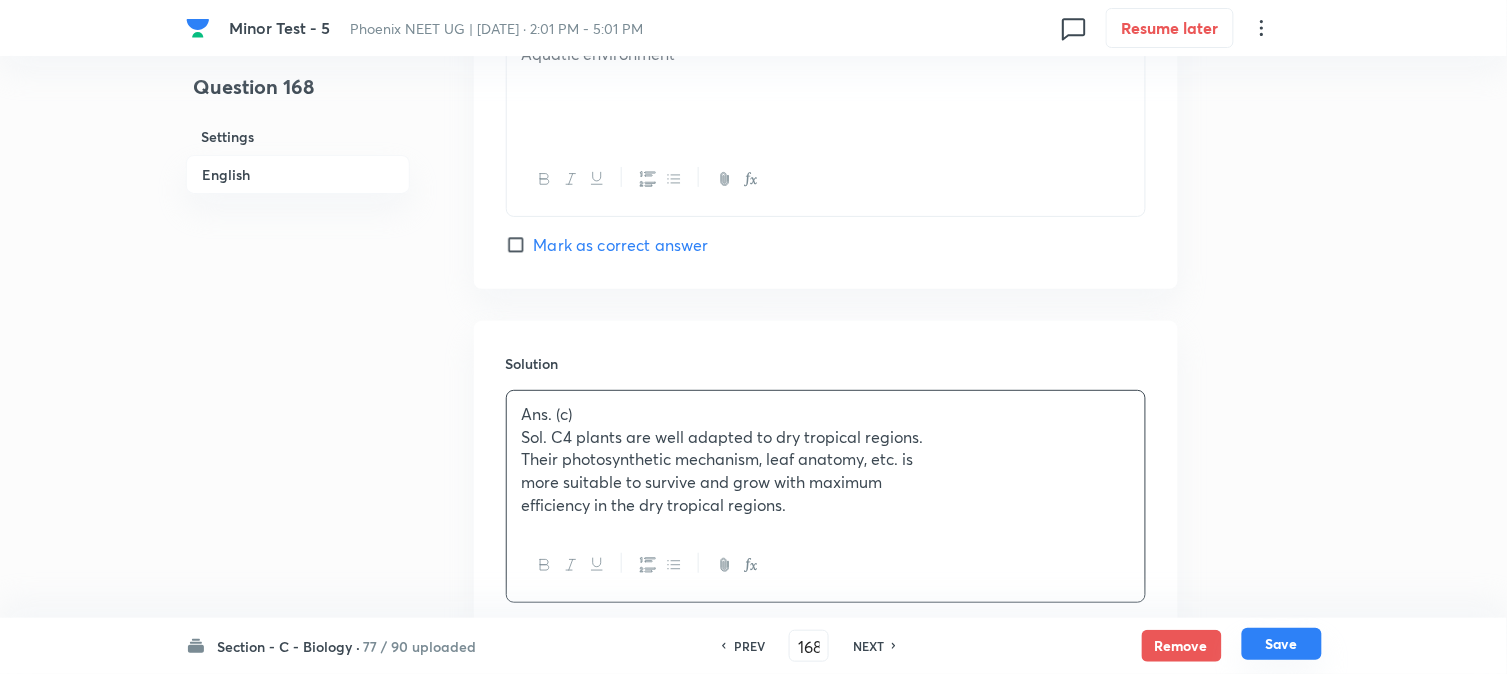 click on "Save" at bounding box center (1282, 644) 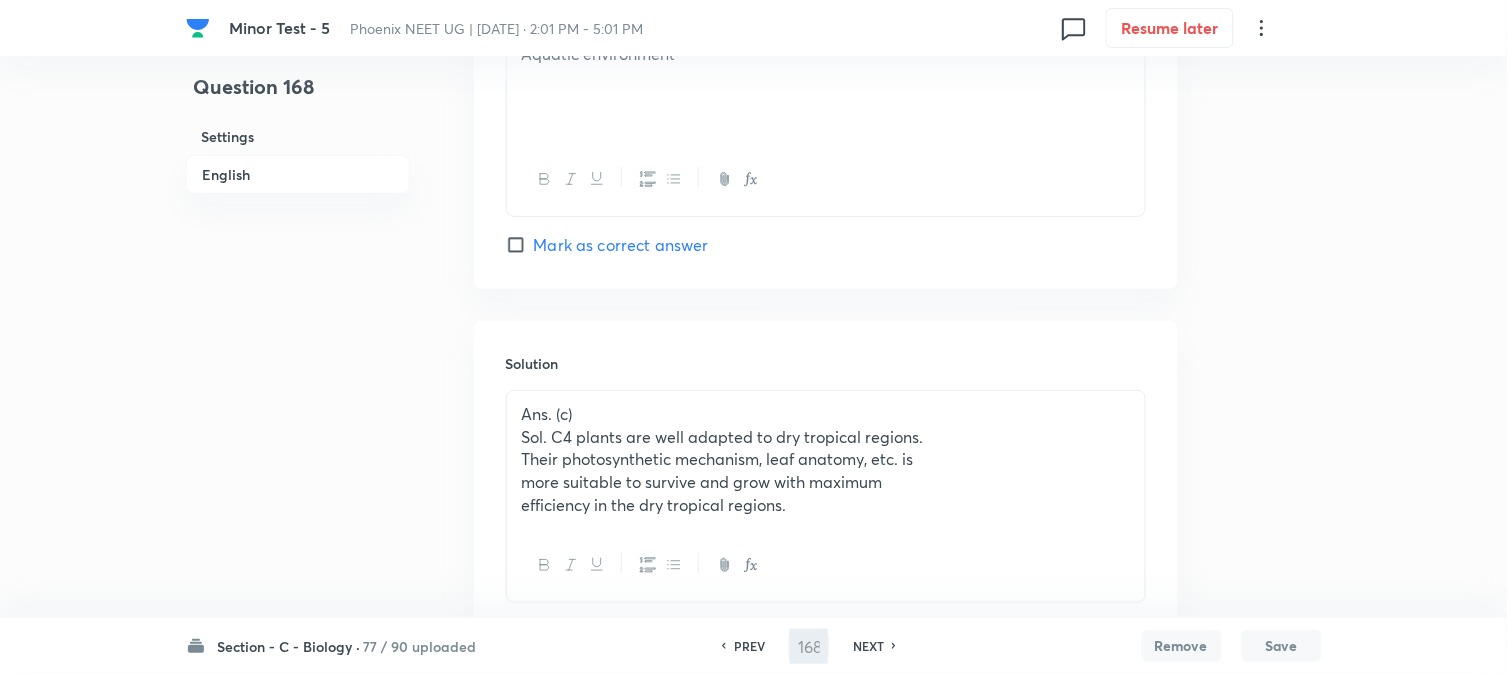 type on "169" 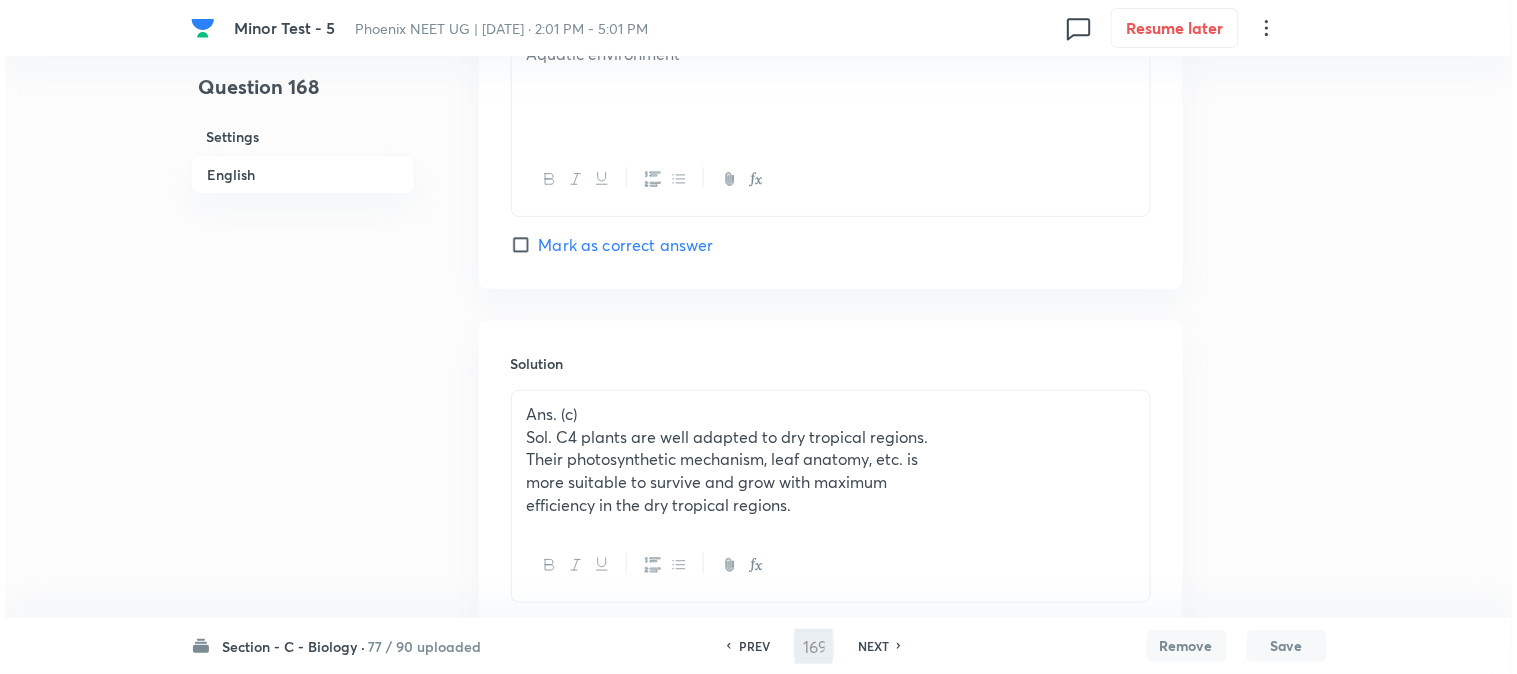 scroll, scrollTop: 0, scrollLeft: 0, axis: both 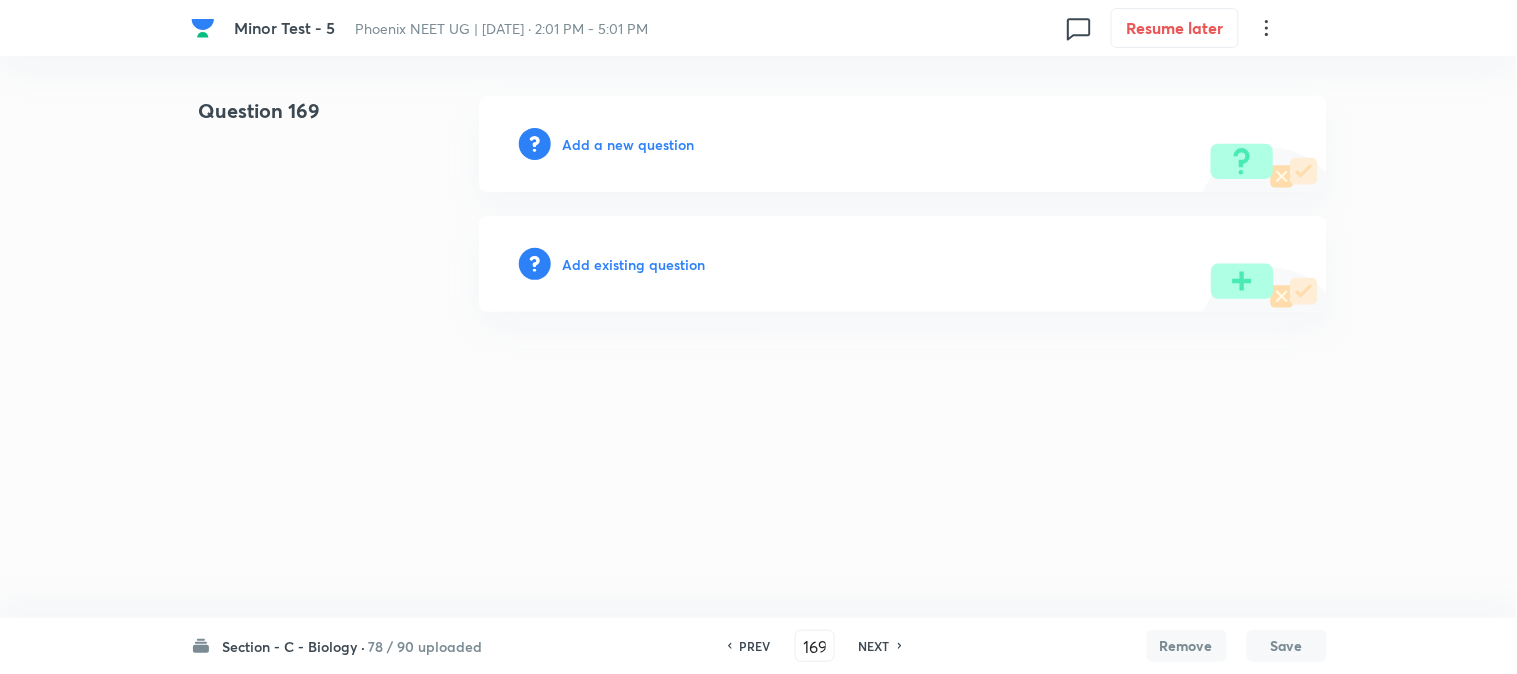 click on "Add a new question" at bounding box center [629, 144] 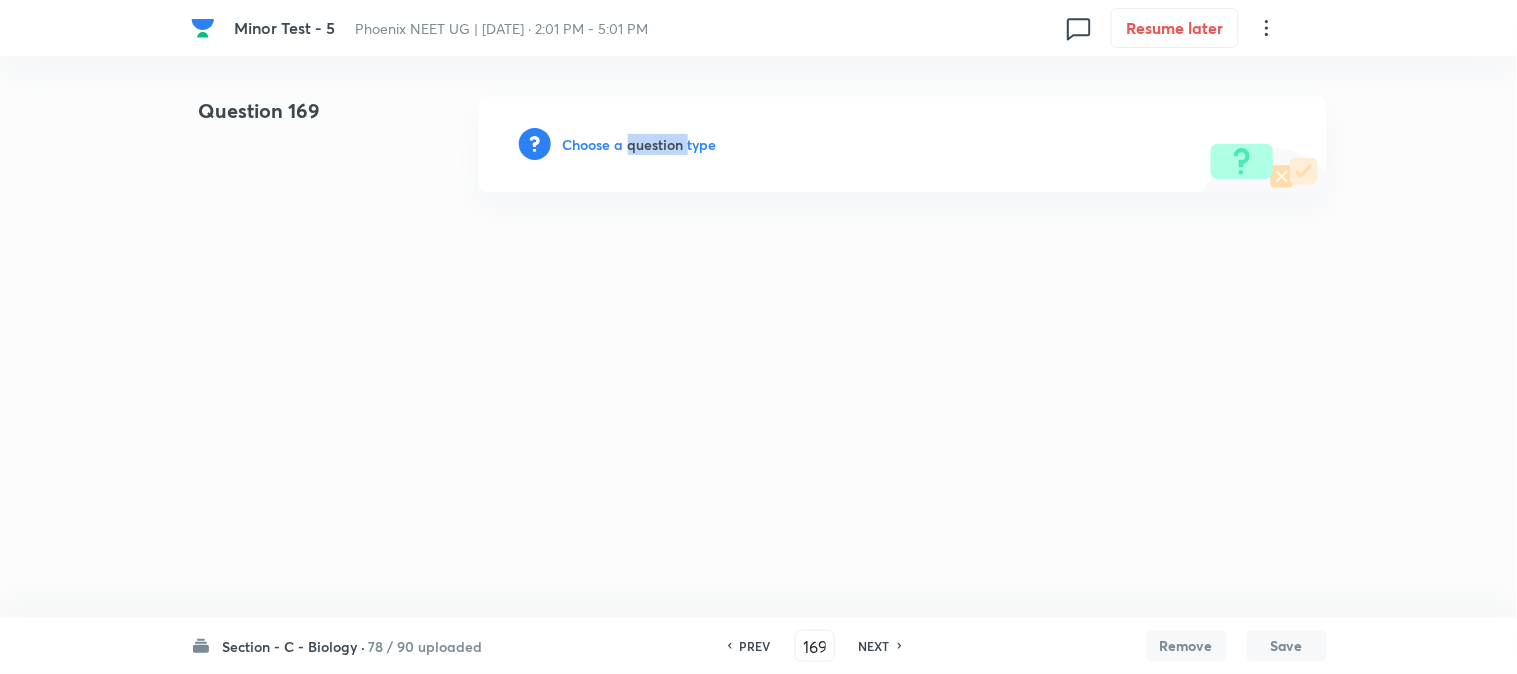 click on "Choose a question type" at bounding box center (640, 144) 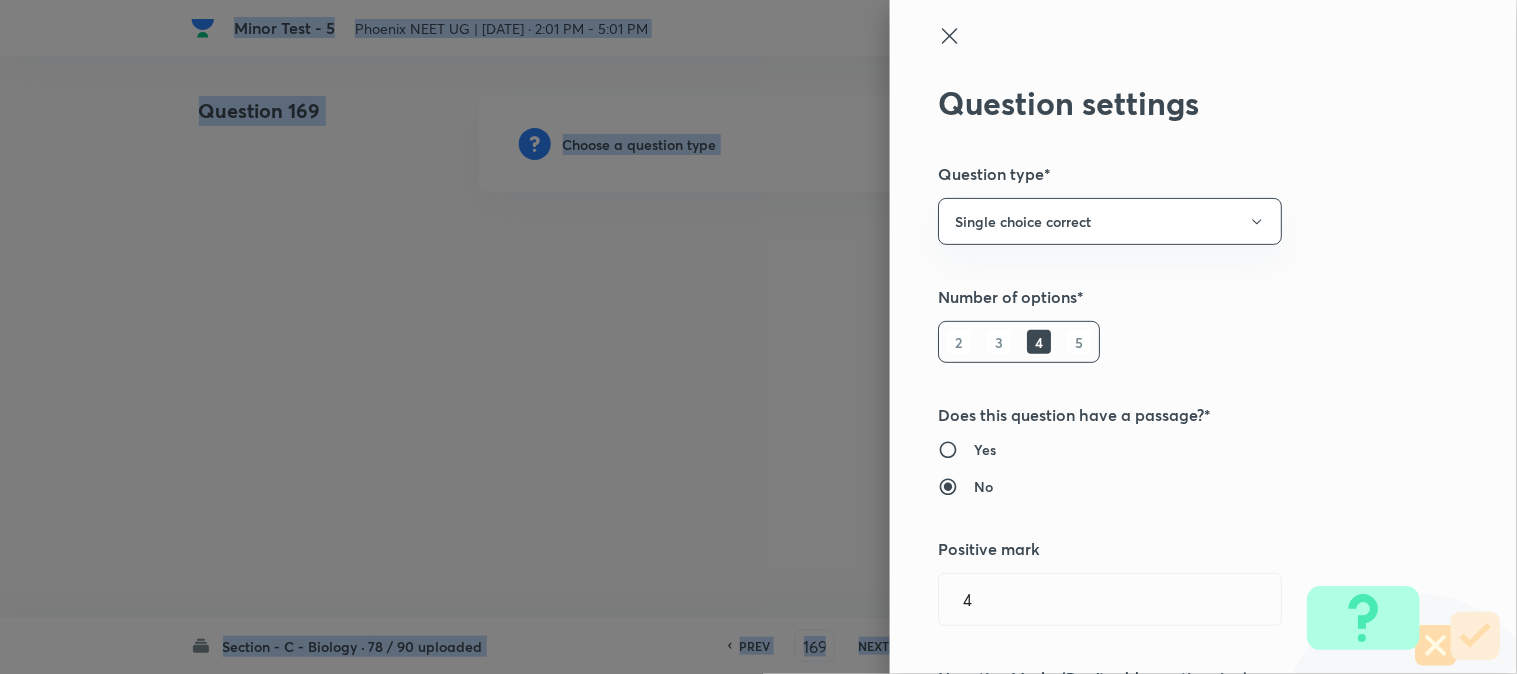 click at bounding box center [758, 337] 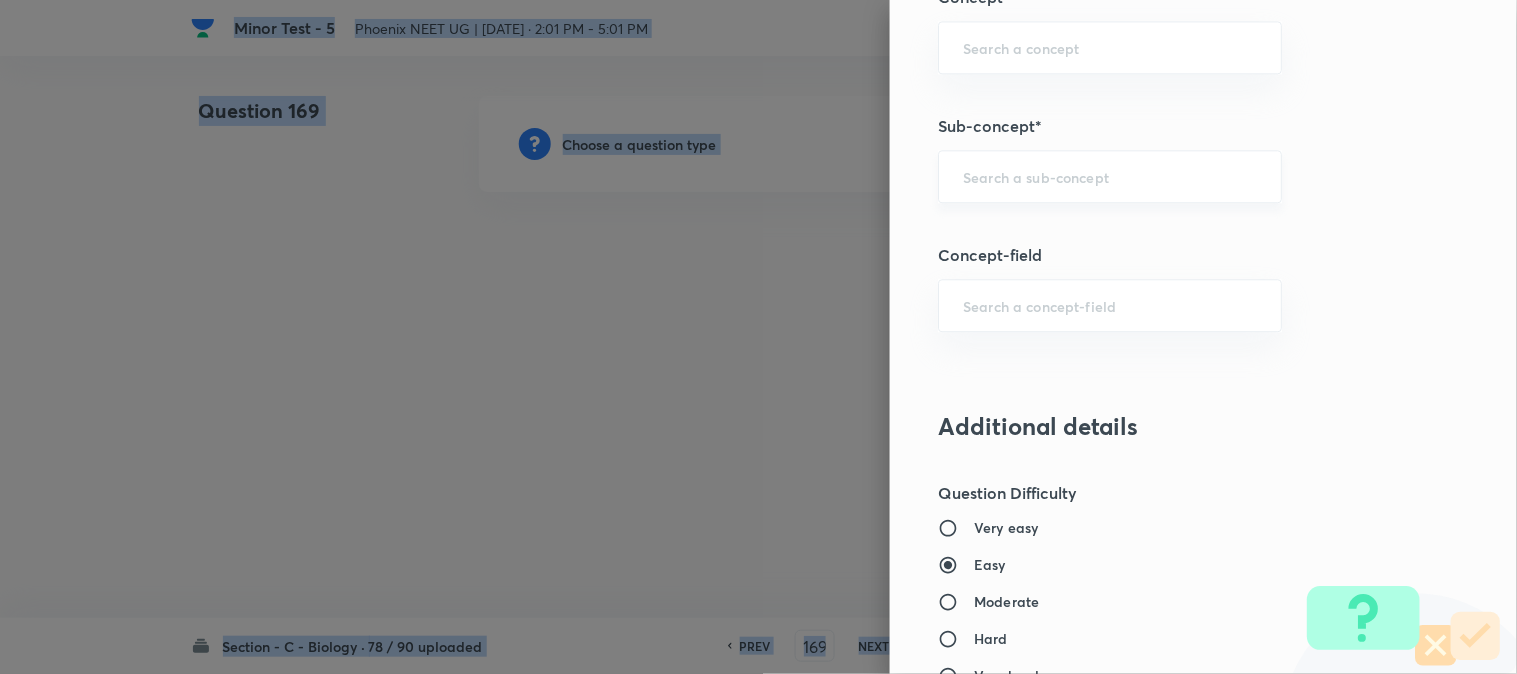 scroll, scrollTop: 1180, scrollLeft: 0, axis: vertical 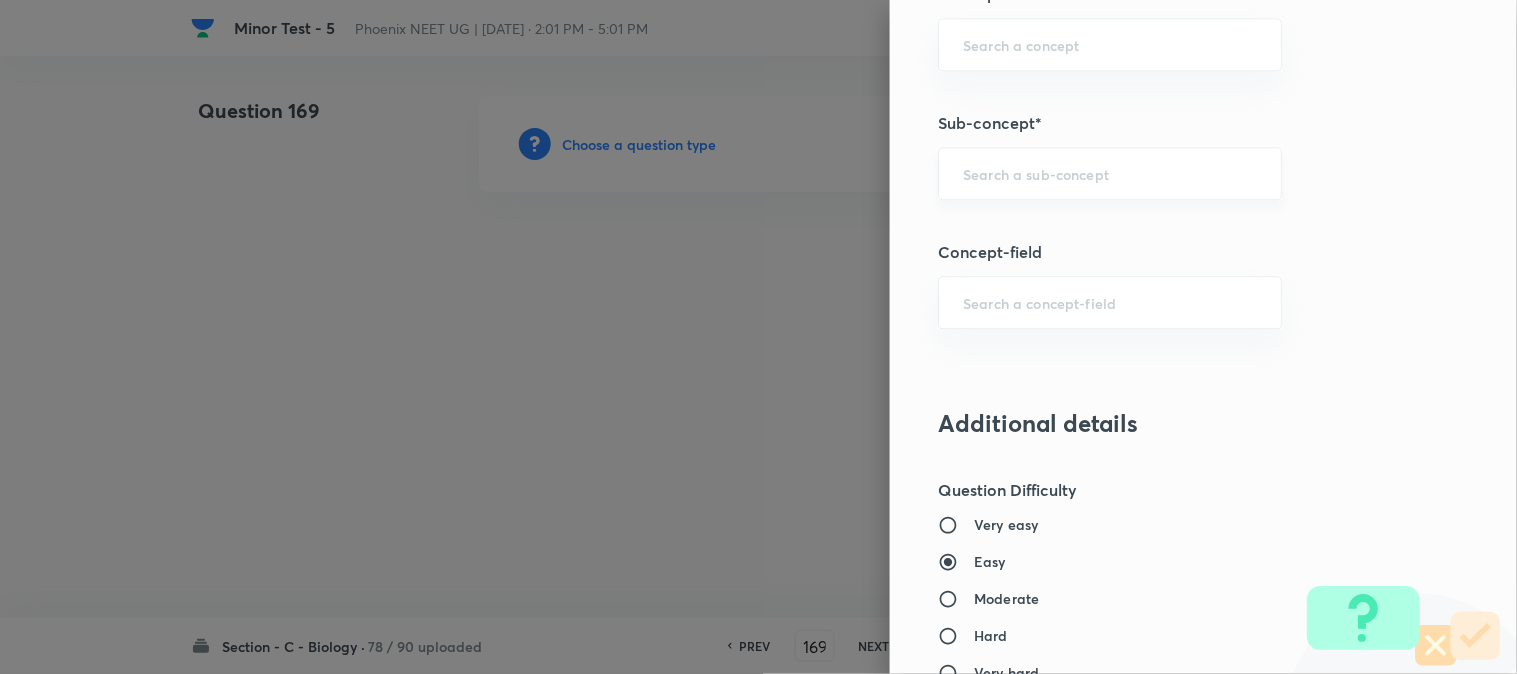 click at bounding box center [1110, 173] 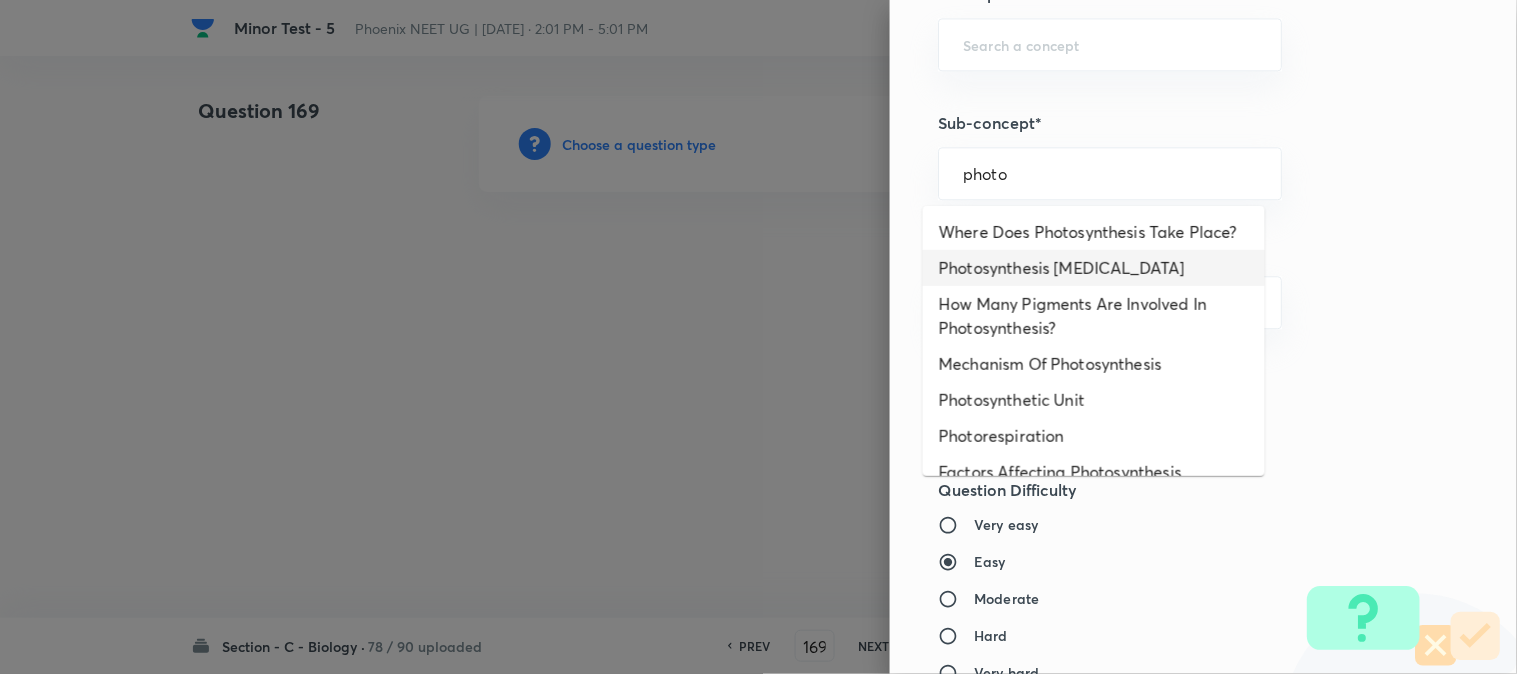 click on "Photosynthesis Organelle" at bounding box center (1094, 268) 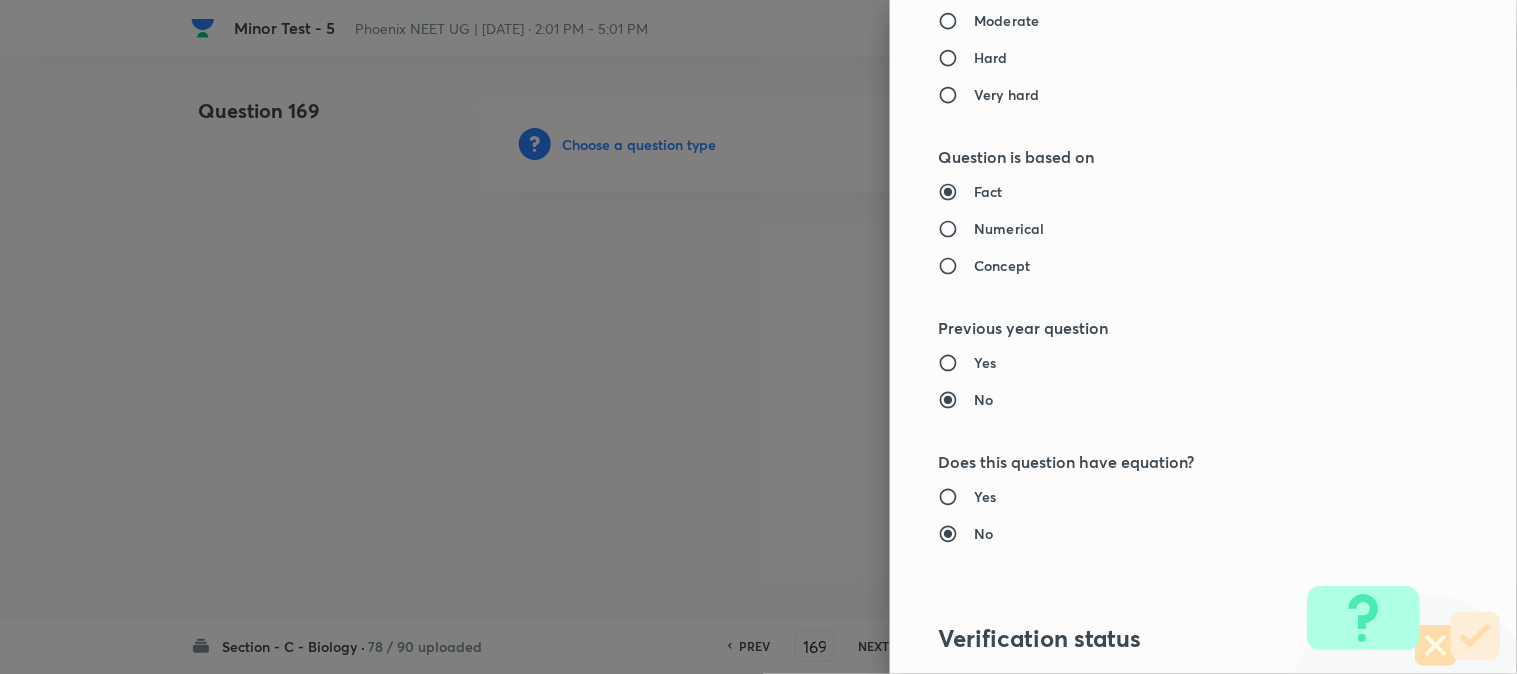 type on "Biology" 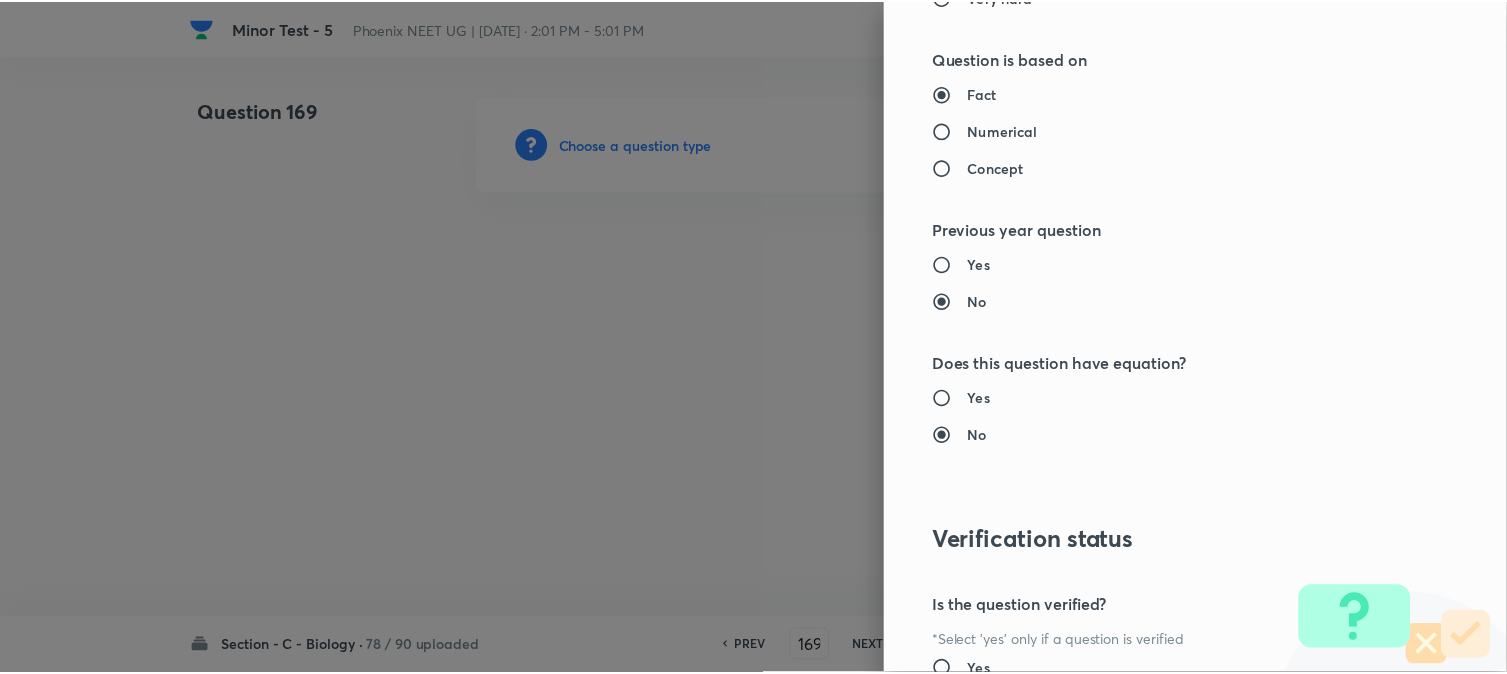 scroll, scrollTop: 2052, scrollLeft: 0, axis: vertical 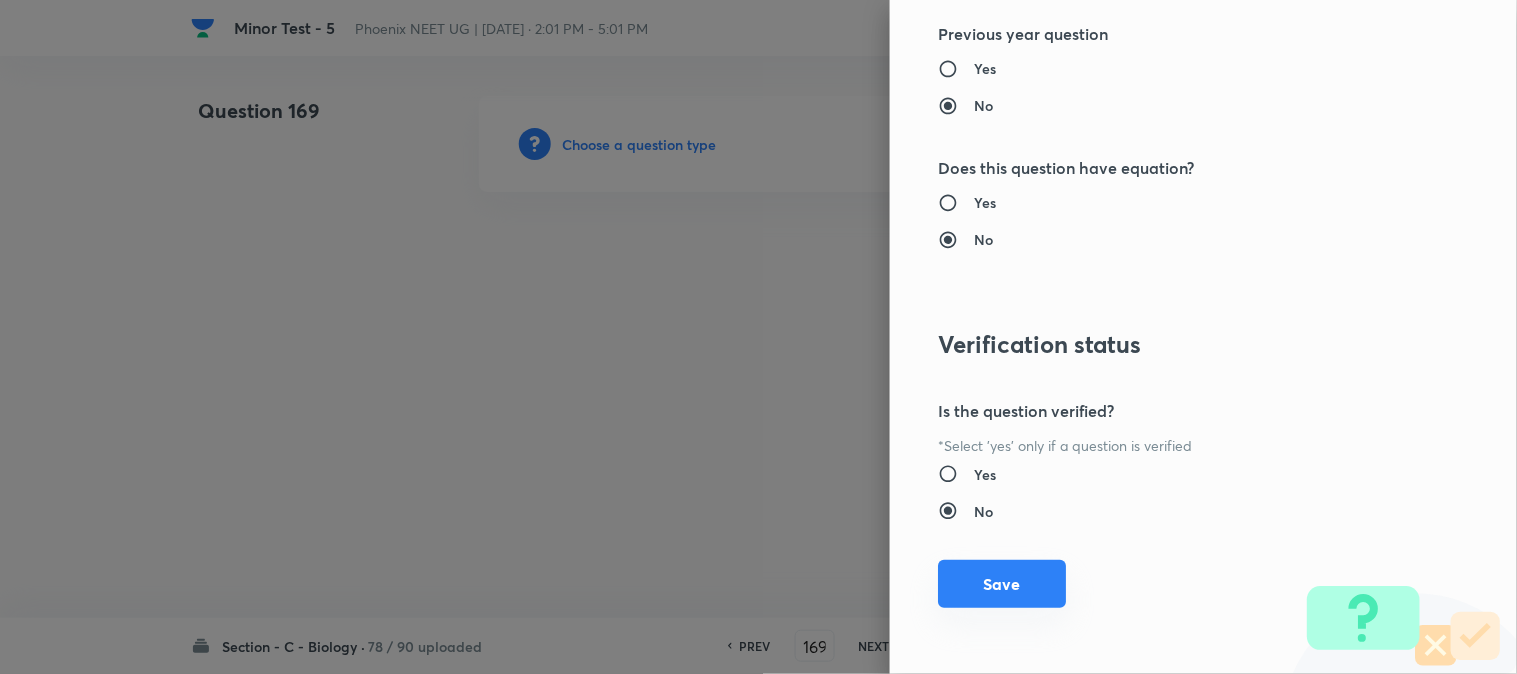 click on "Save" at bounding box center (1002, 584) 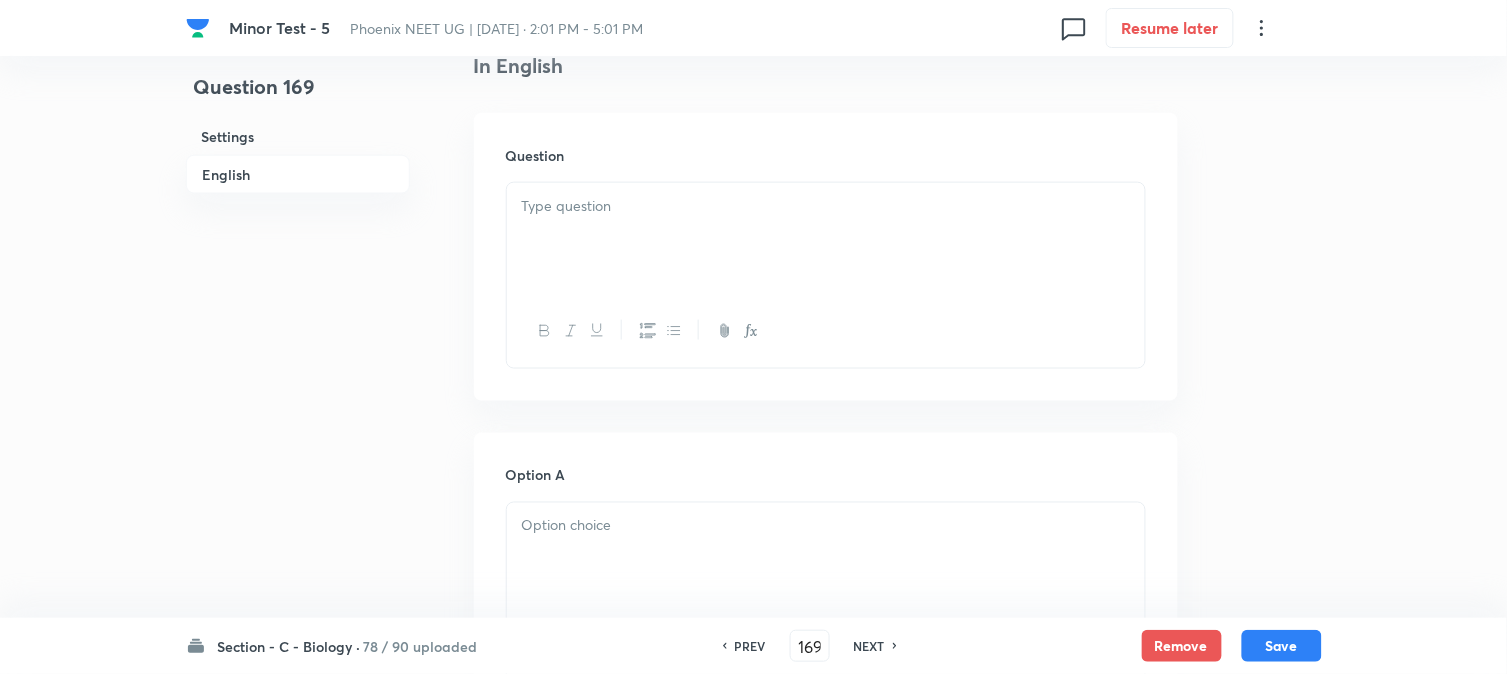 scroll, scrollTop: 590, scrollLeft: 0, axis: vertical 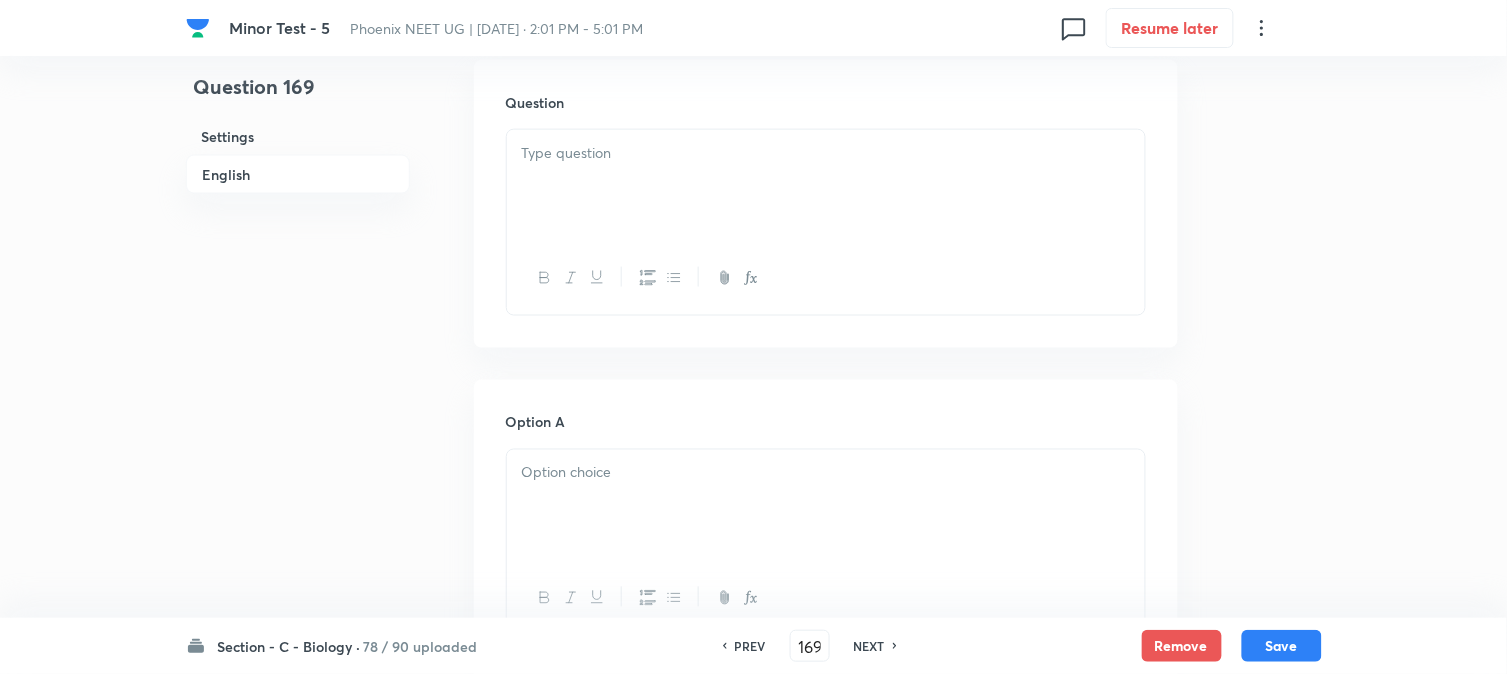 click at bounding box center (826, 186) 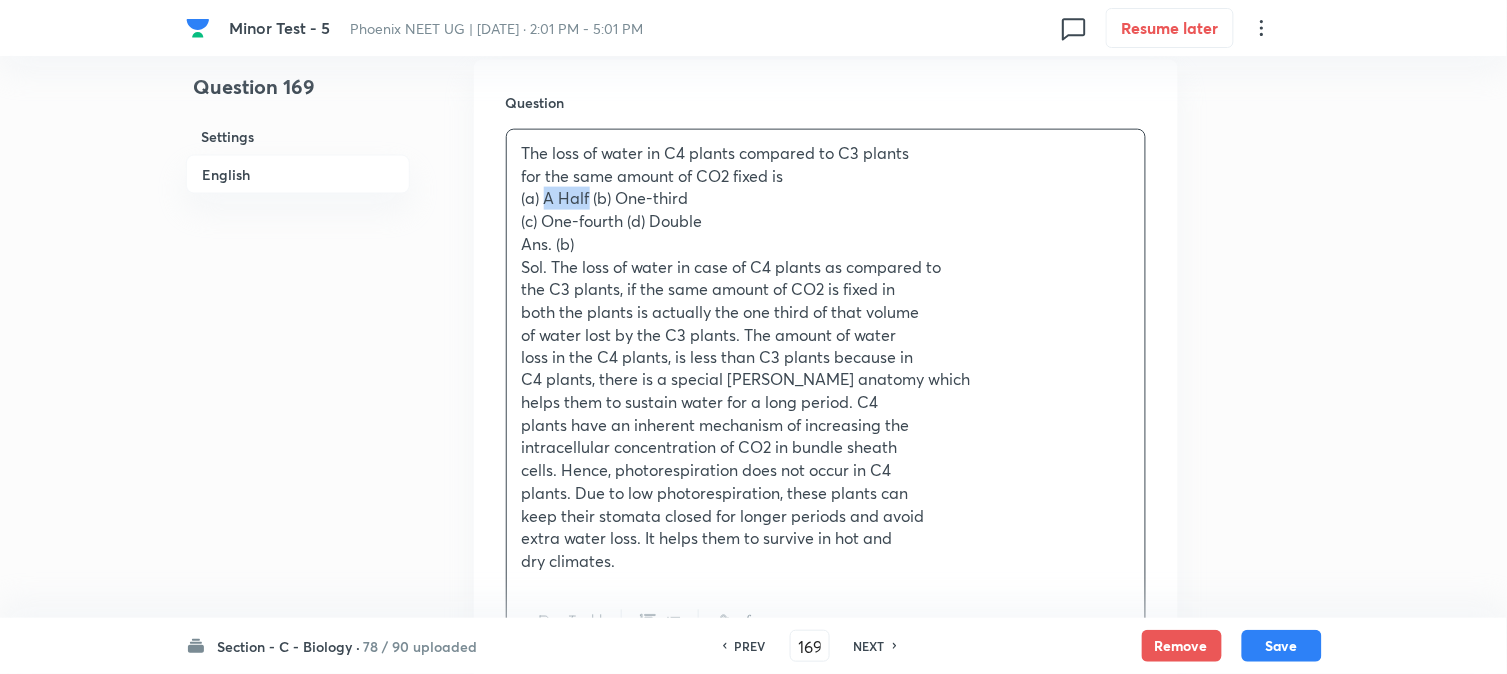 drag, startPoint x: 545, startPoint y: 196, endPoint x: 591, endPoint y: 200, distance: 46.173584 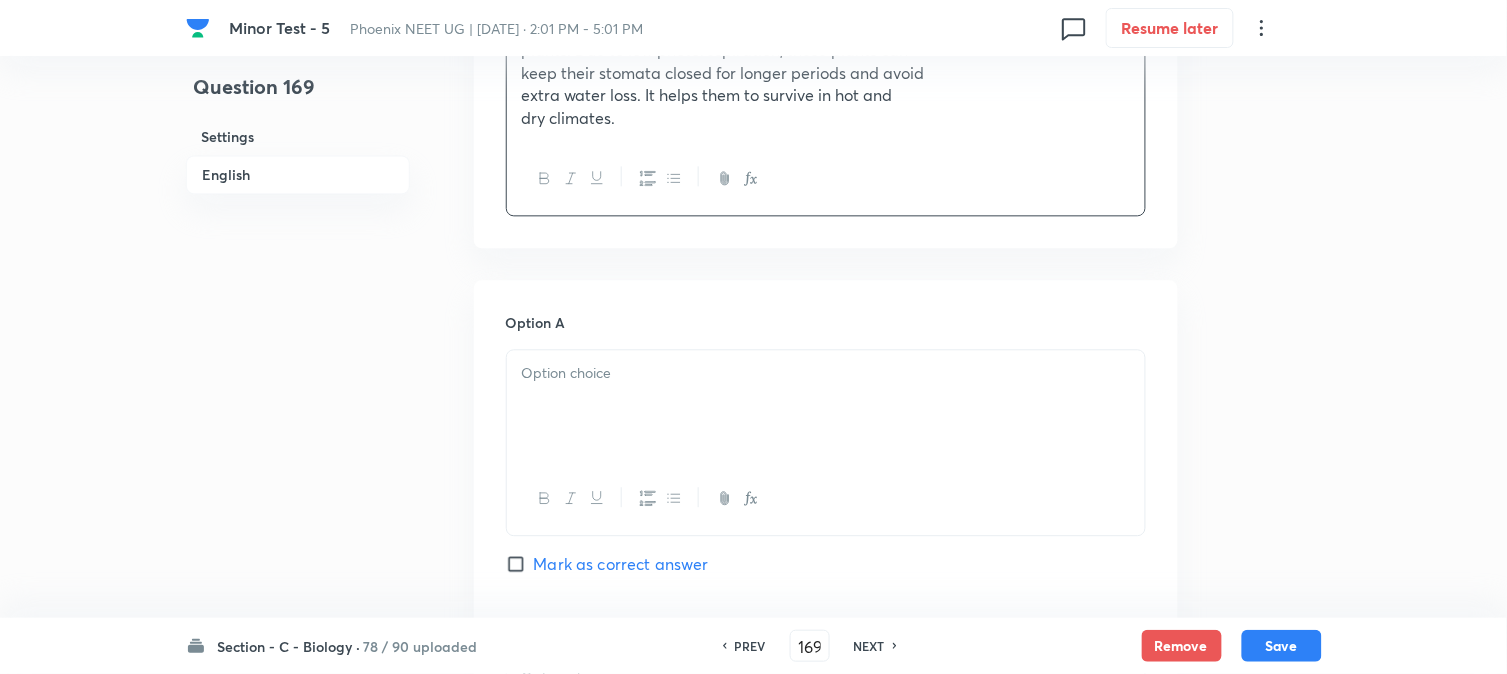 click at bounding box center (826, 406) 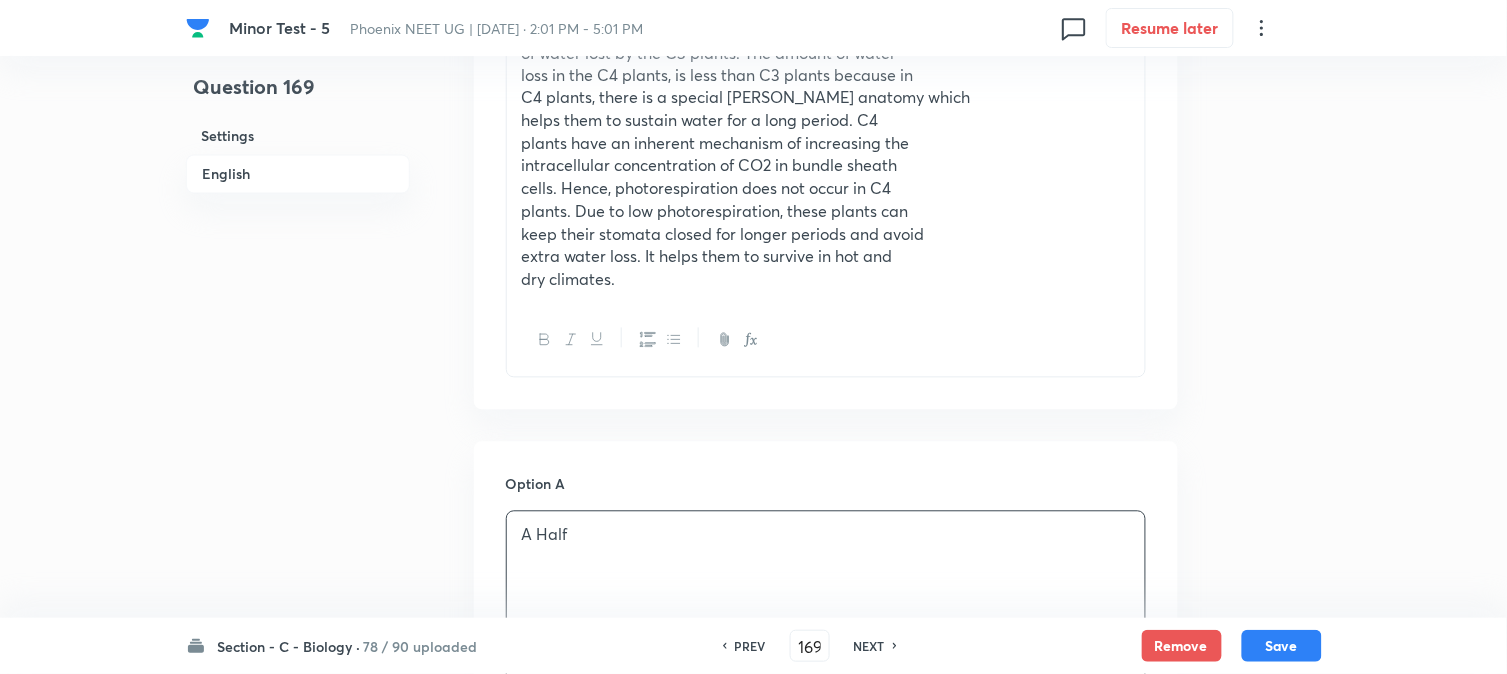 scroll, scrollTop: 590, scrollLeft: 0, axis: vertical 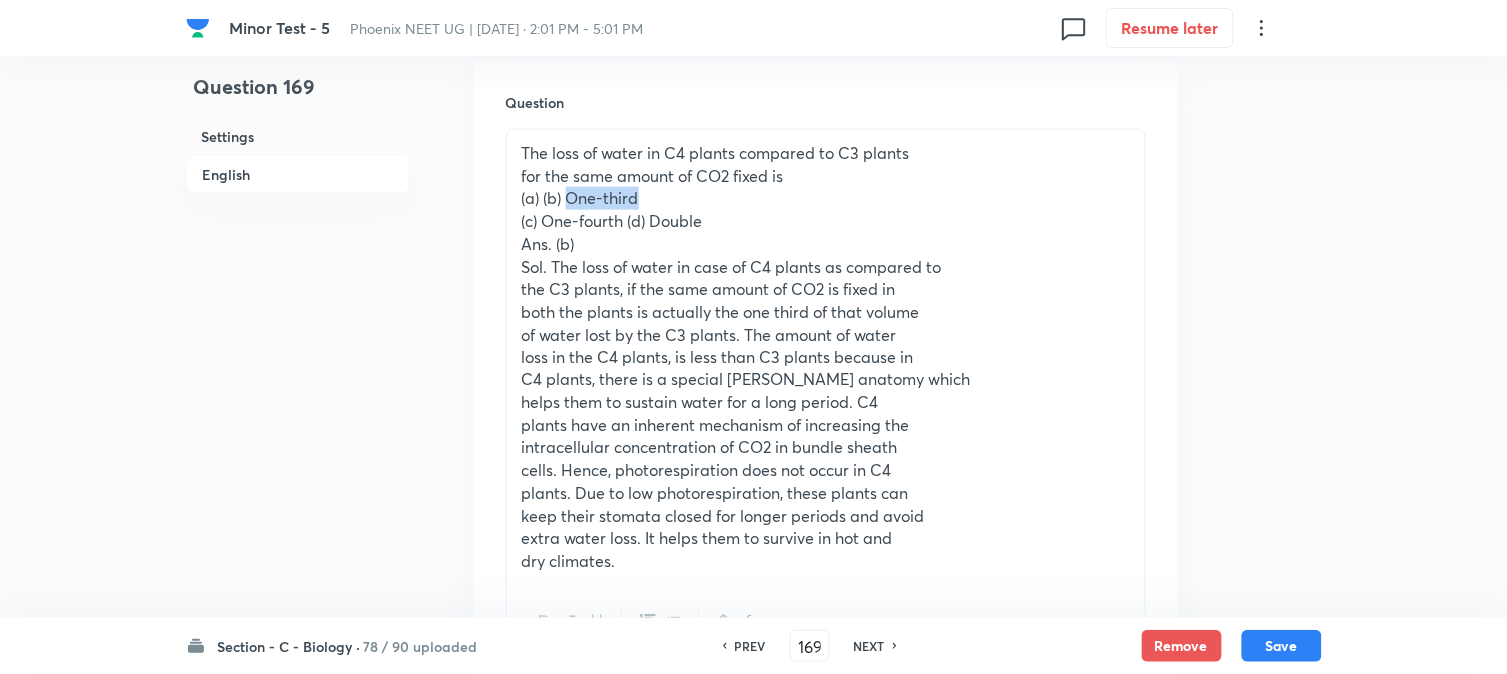 drag, startPoint x: 567, startPoint y: 198, endPoint x: 656, endPoint y: 217, distance: 91.00549 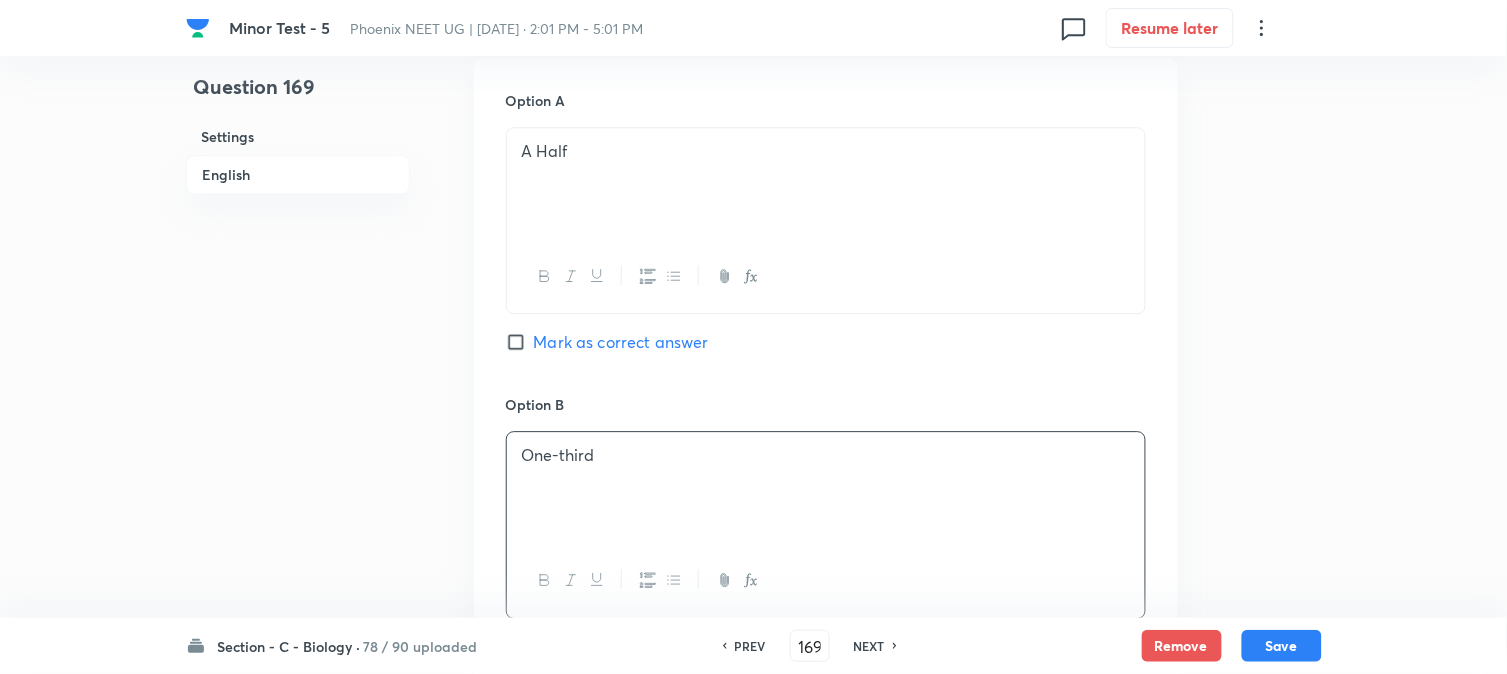 click on "One-third" at bounding box center (826, 488) 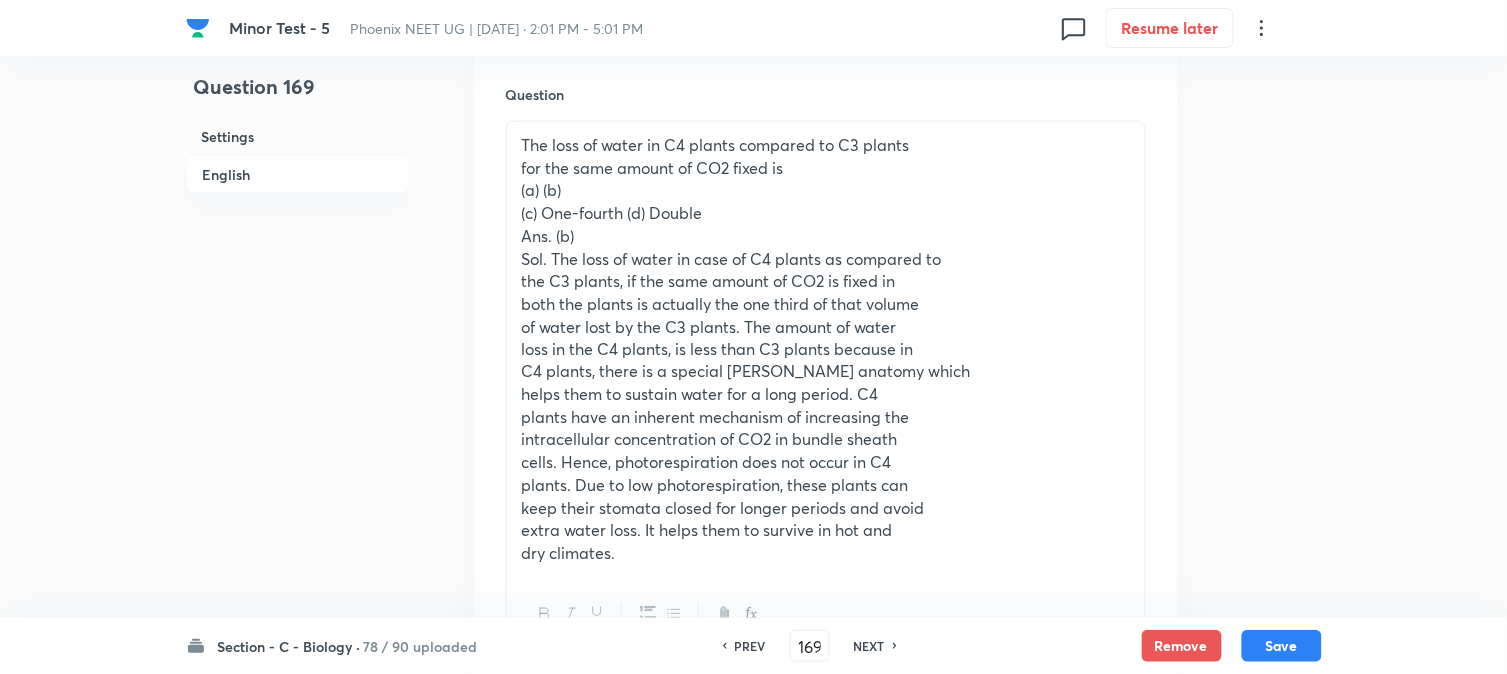 scroll, scrollTop: 590, scrollLeft: 0, axis: vertical 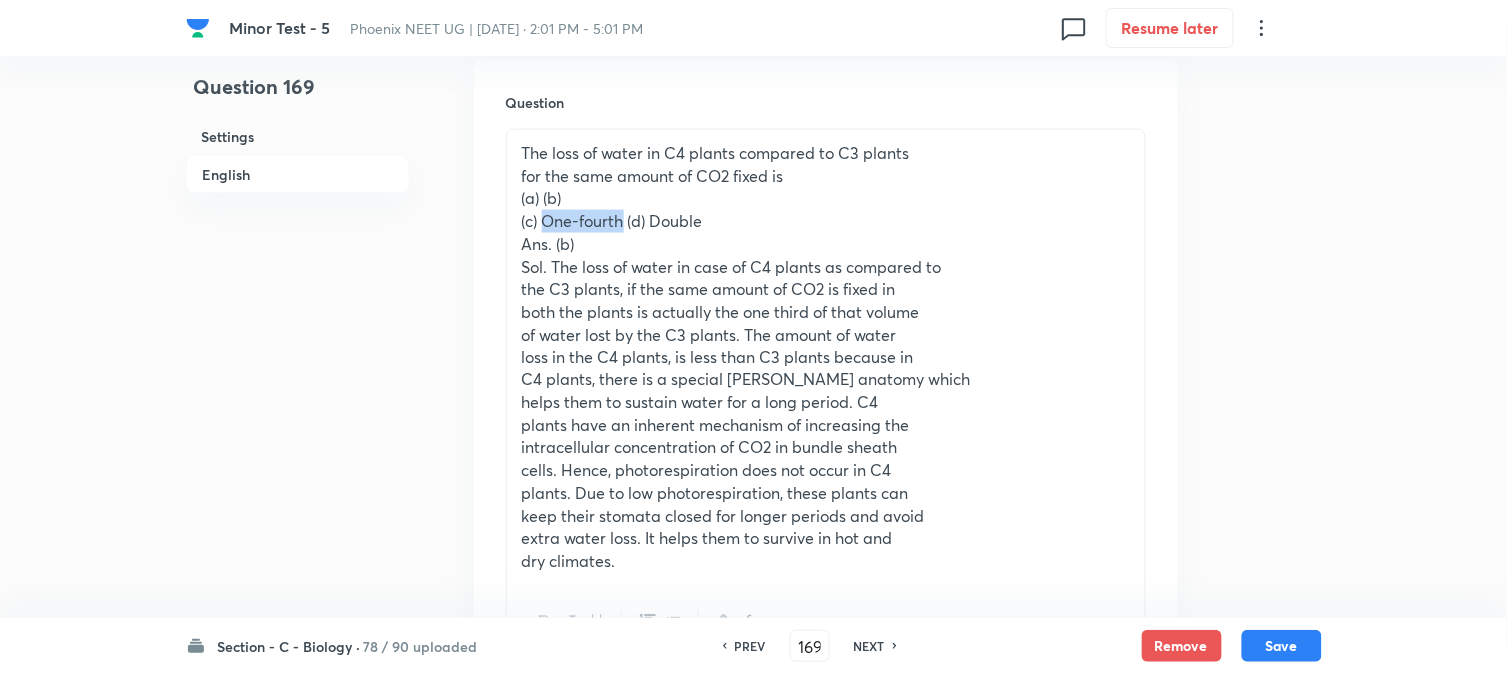 drag, startPoint x: 544, startPoint y: 228, endPoint x: 625, endPoint y: 228, distance: 81 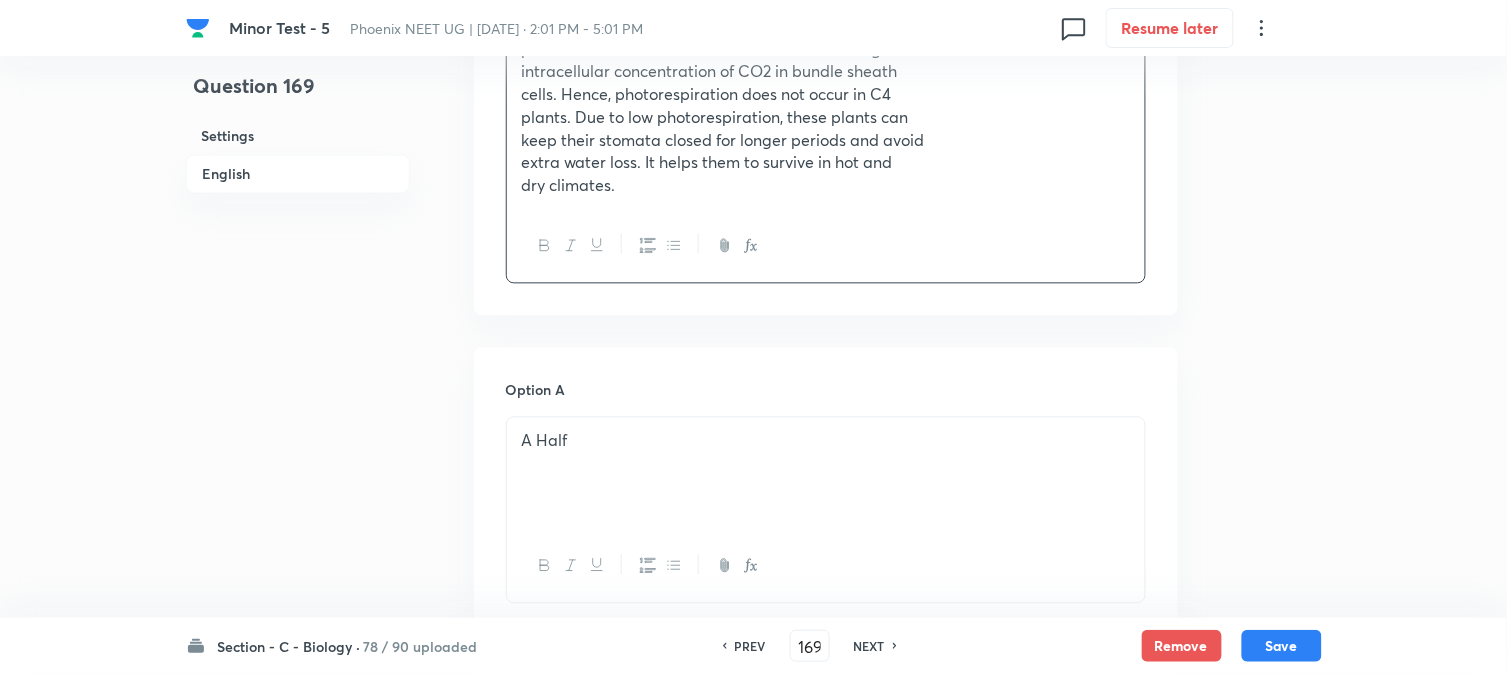 scroll, scrollTop: 1701, scrollLeft: 0, axis: vertical 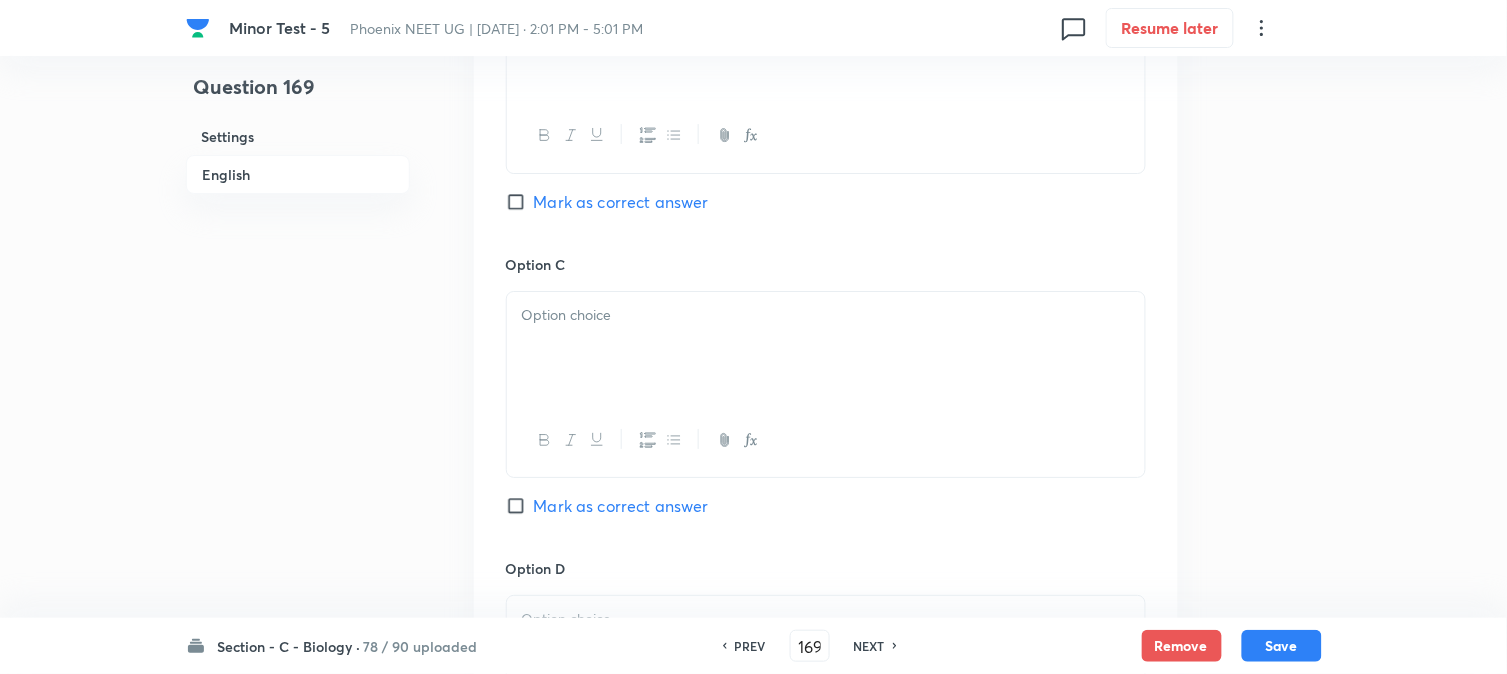 click on "Mark as correct answer" at bounding box center (621, 202) 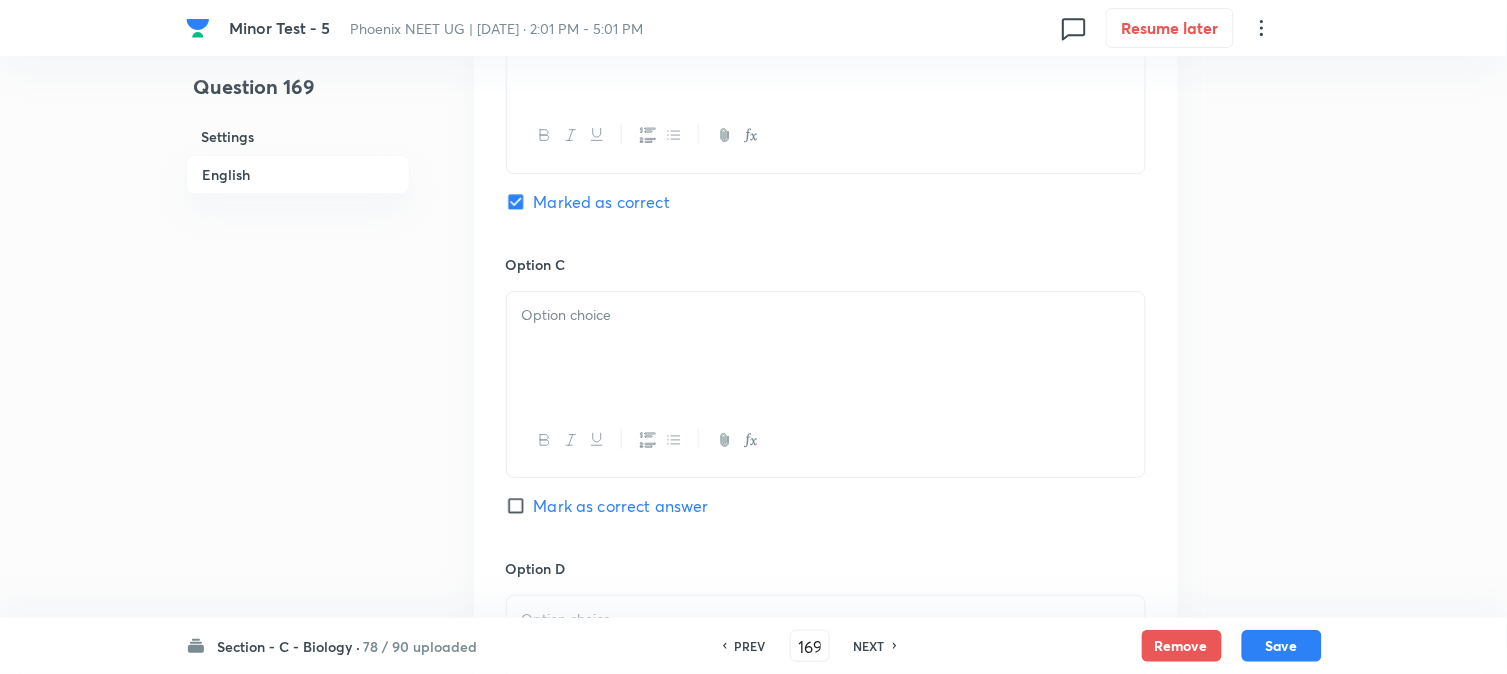 click at bounding box center [826, 348] 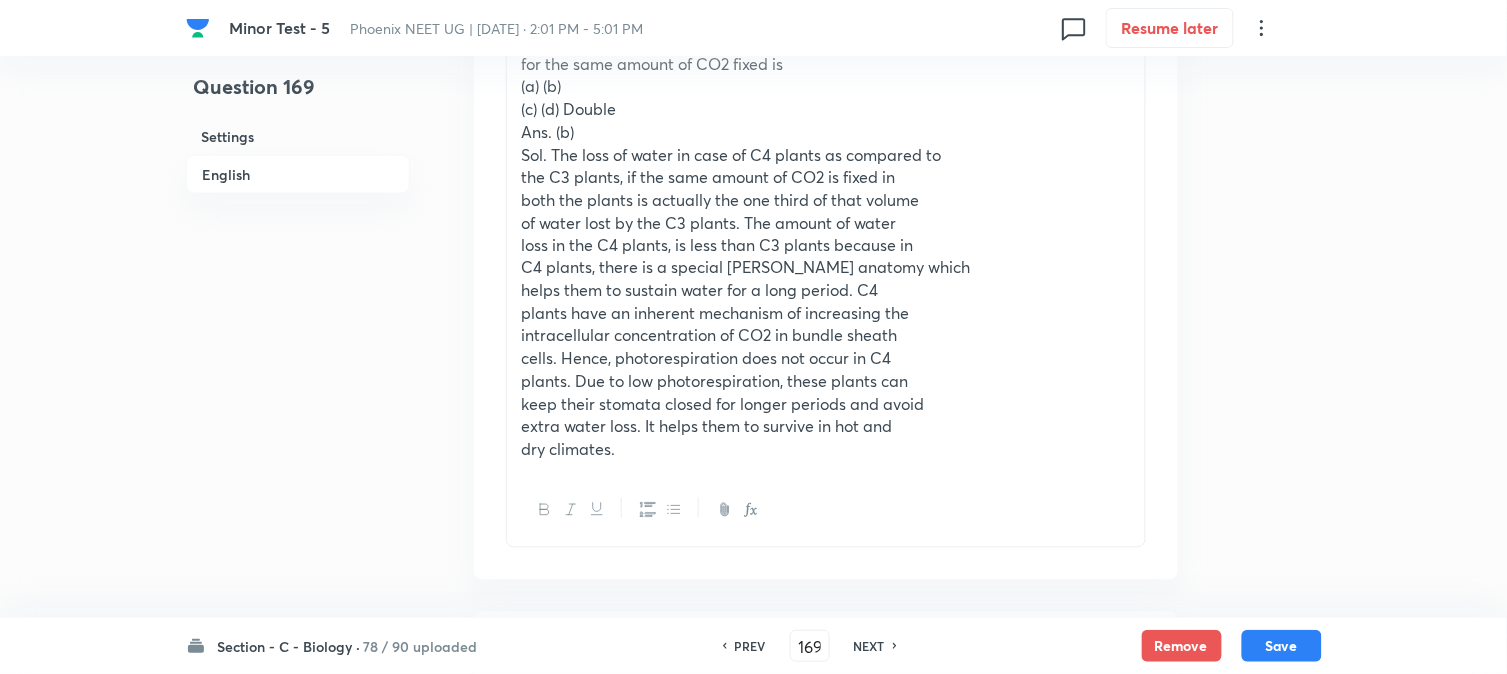 scroll, scrollTop: 701, scrollLeft: 0, axis: vertical 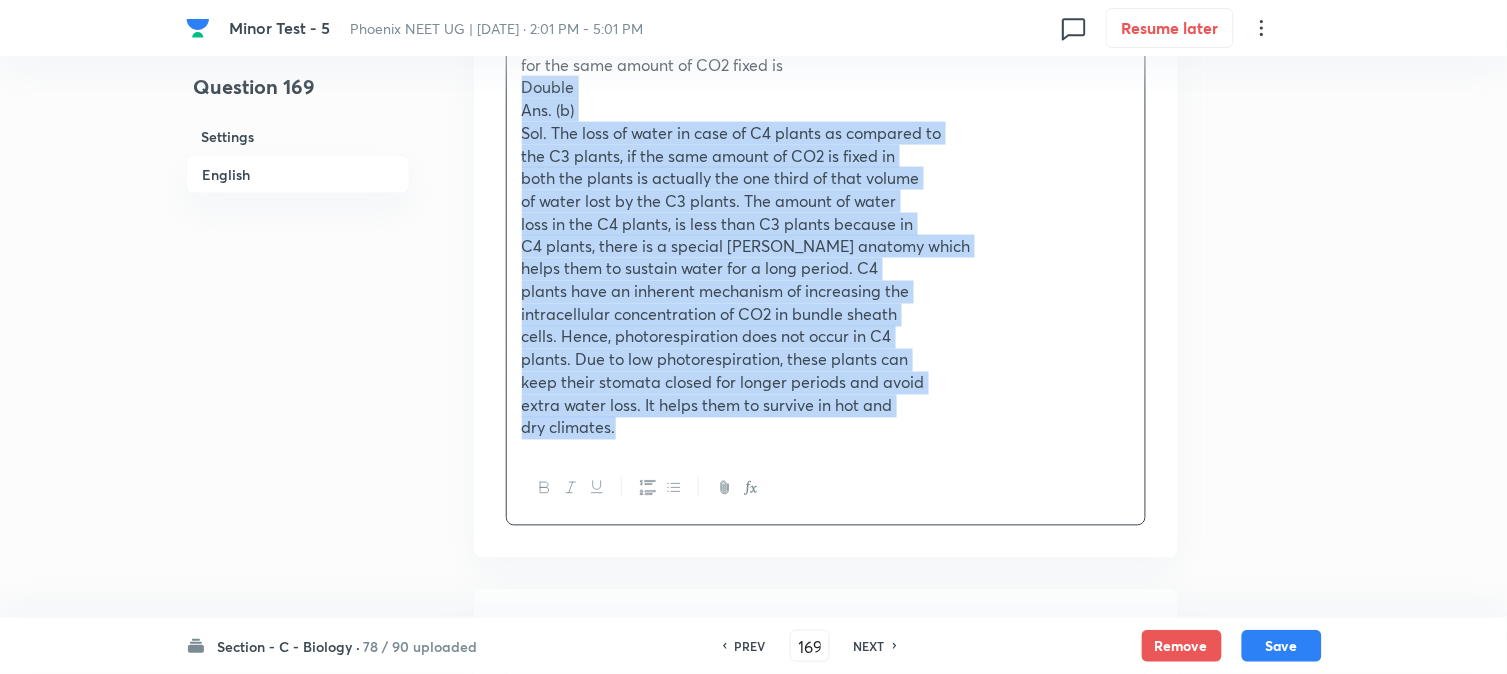drag, startPoint x: 566, startPoint y: 110, endPoint x: 858, endPoint y: 538, distance: 518.1197 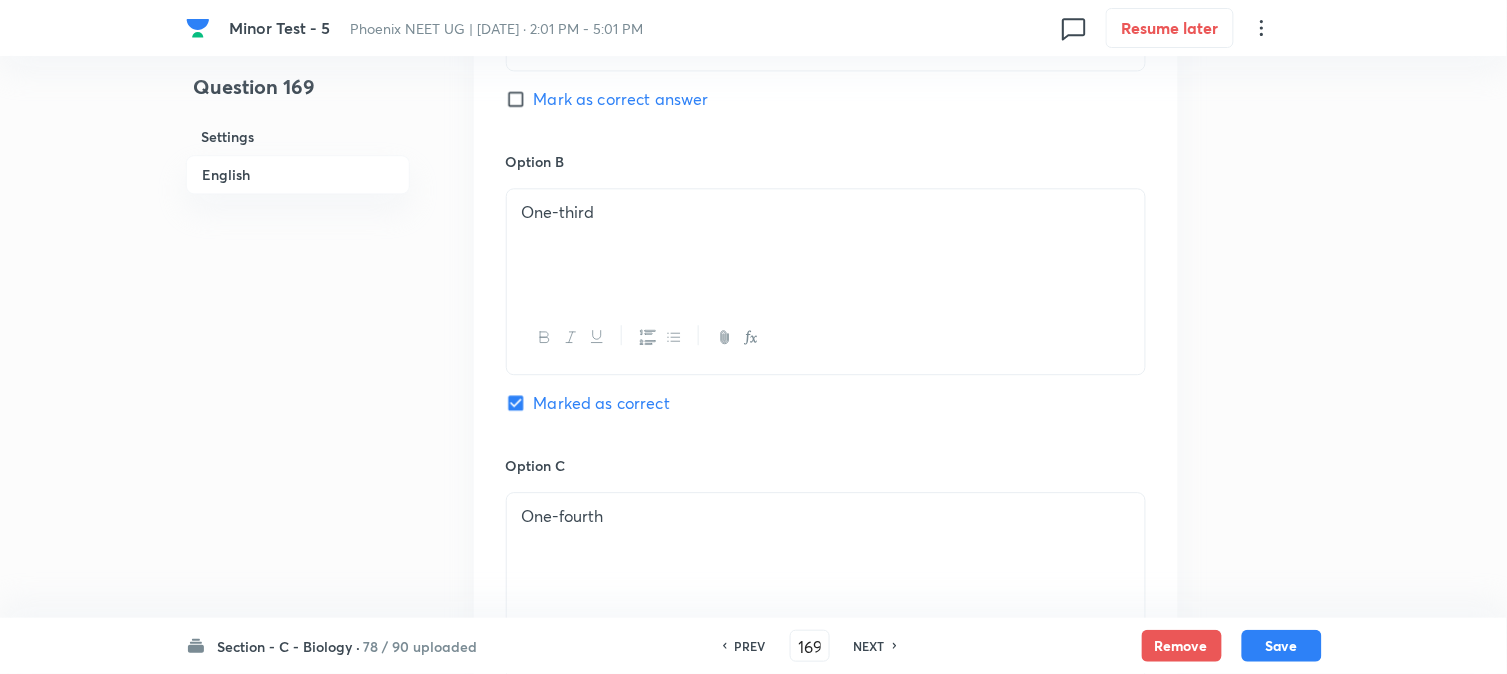 scroll, scrollTop: 1812, scrollLeft: 0, axis: vertical 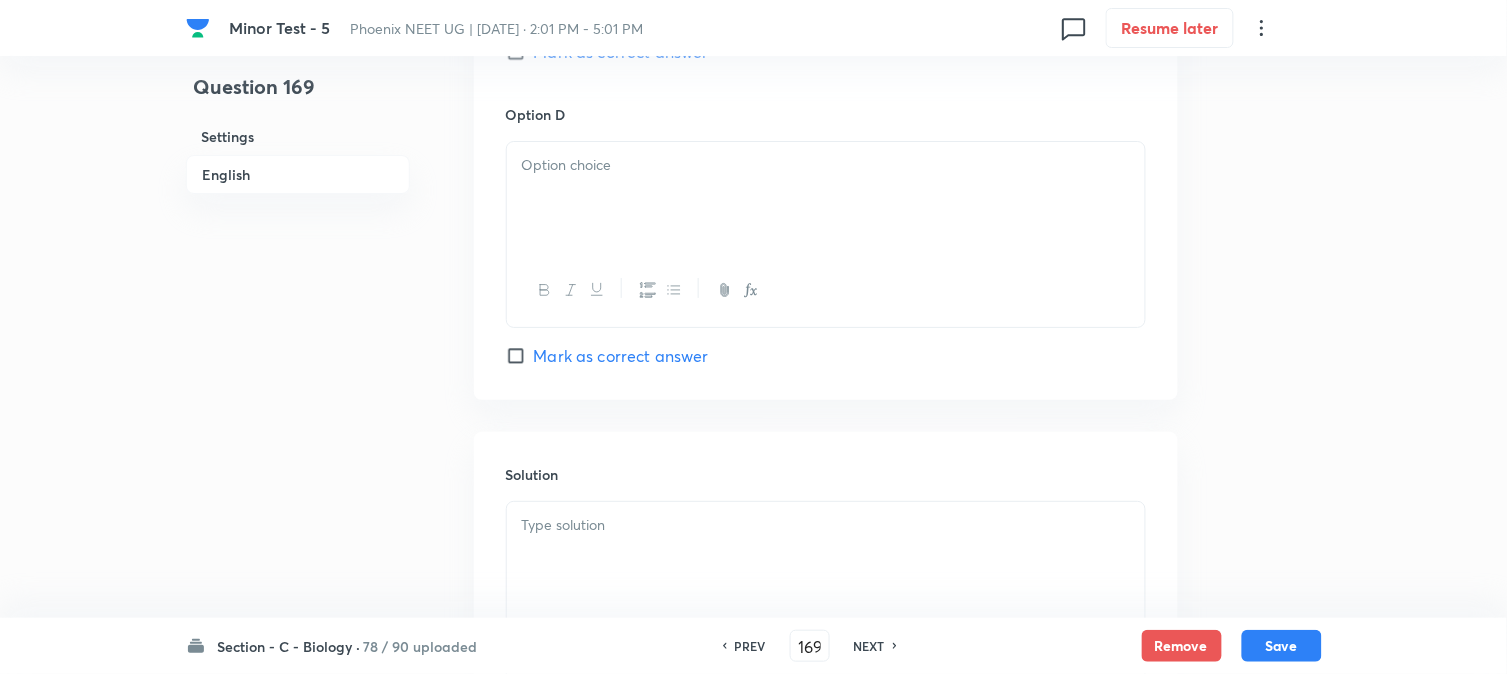 click at bounding box center [826, 198] 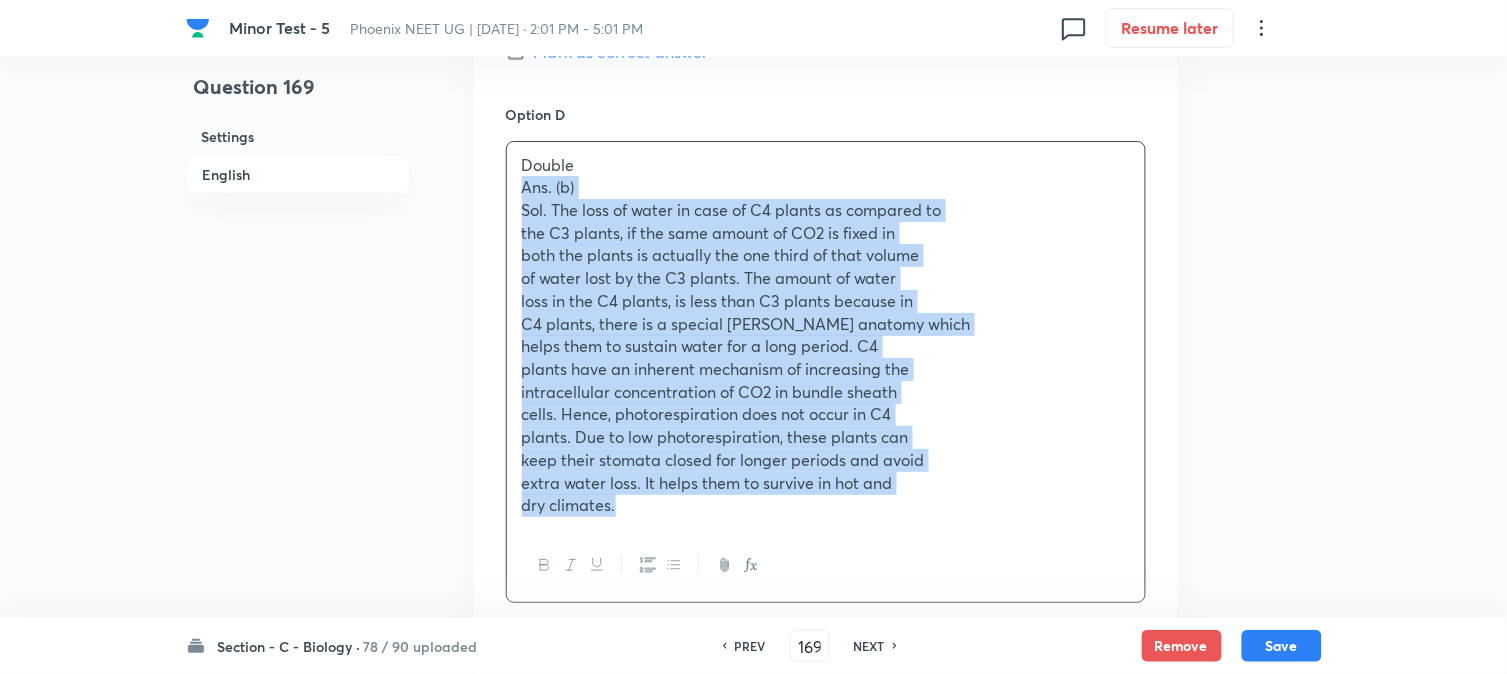 drag, startPoint x: 520, startPoint y: 188, endPoint x: 733, endPoint y: 578, distance: 444.37485 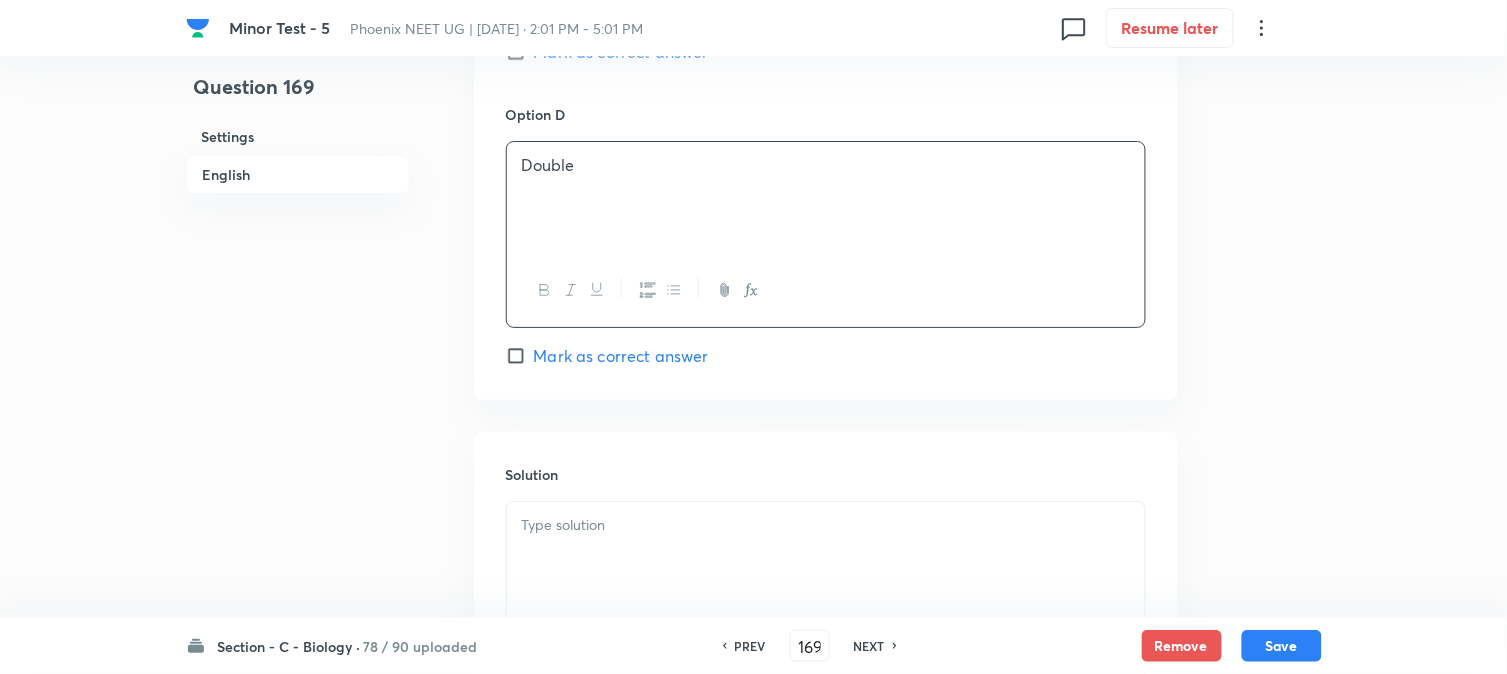 click at bounding box center [826, 525] 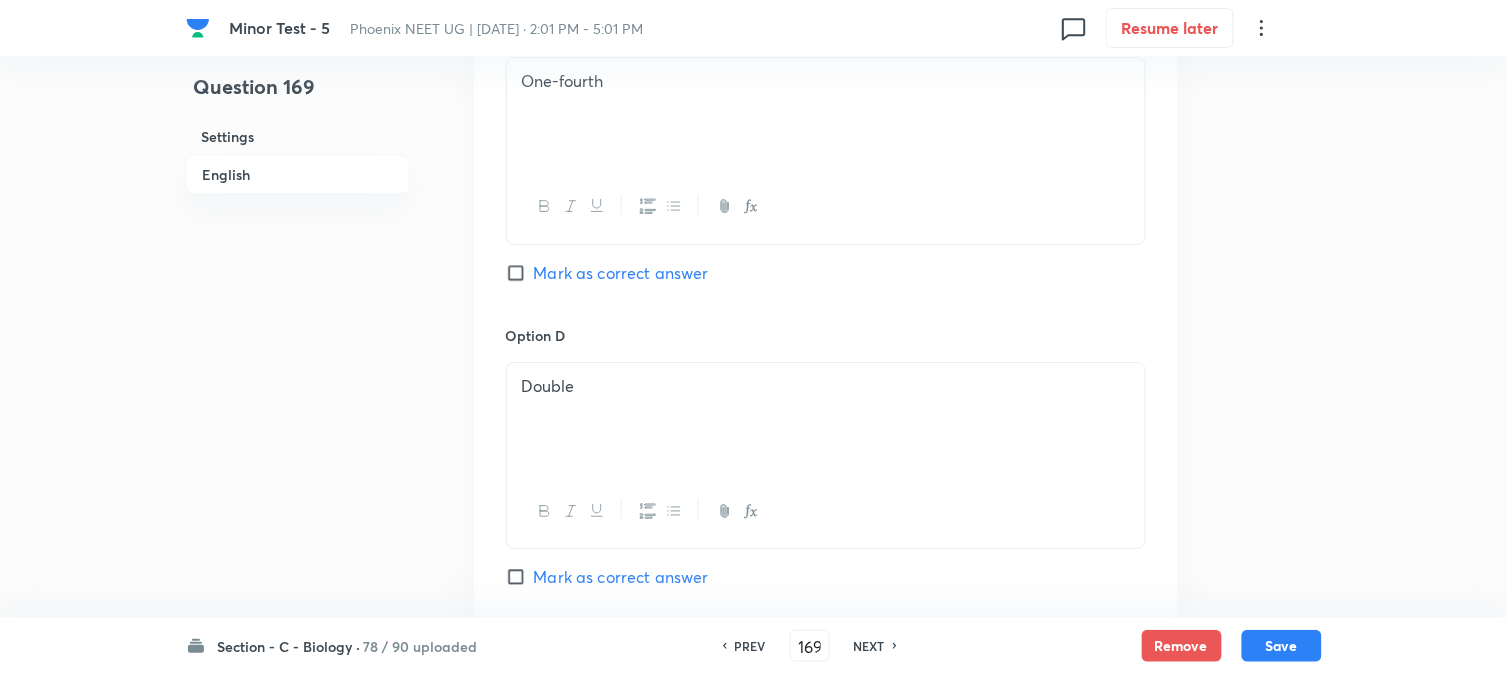scroll, scrollTop: 1034, scrollLeft: 0, axis: vertical 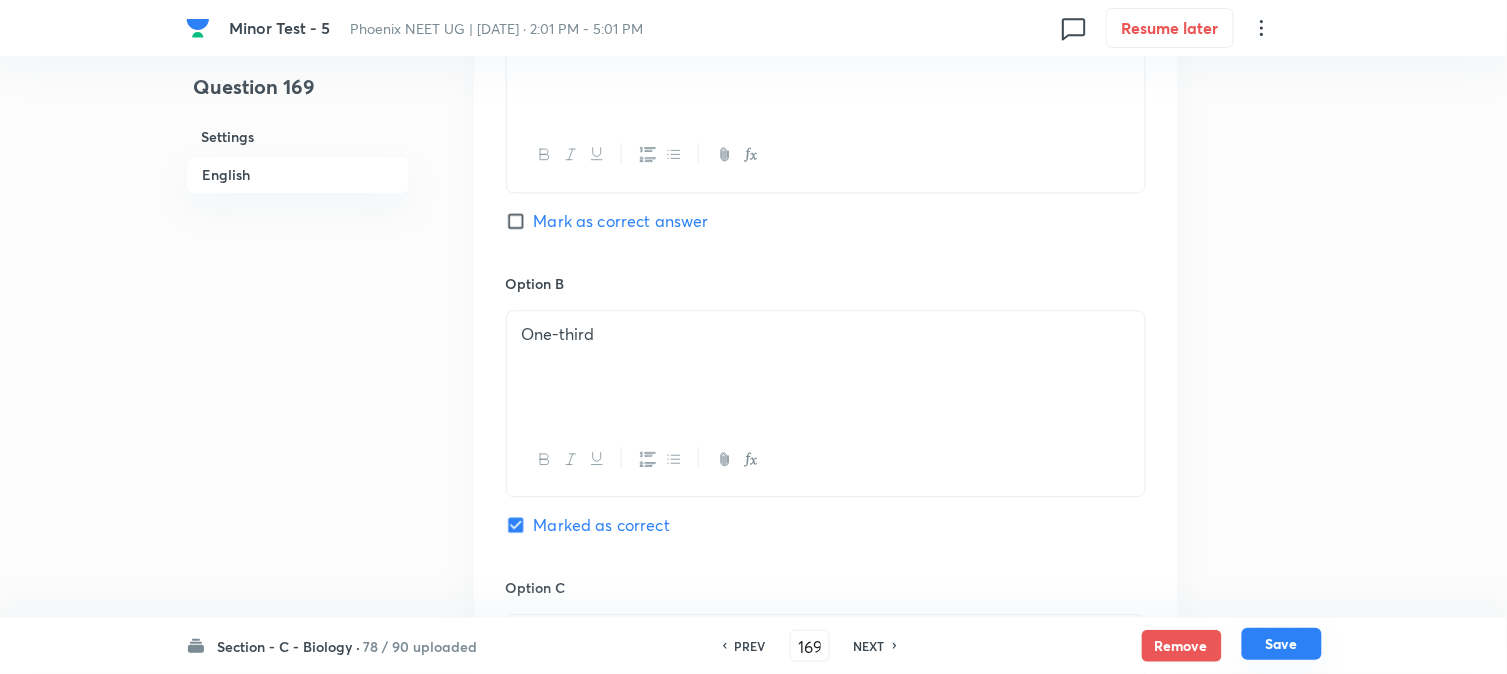 click on "Save" at bounding box center [1282, 644] 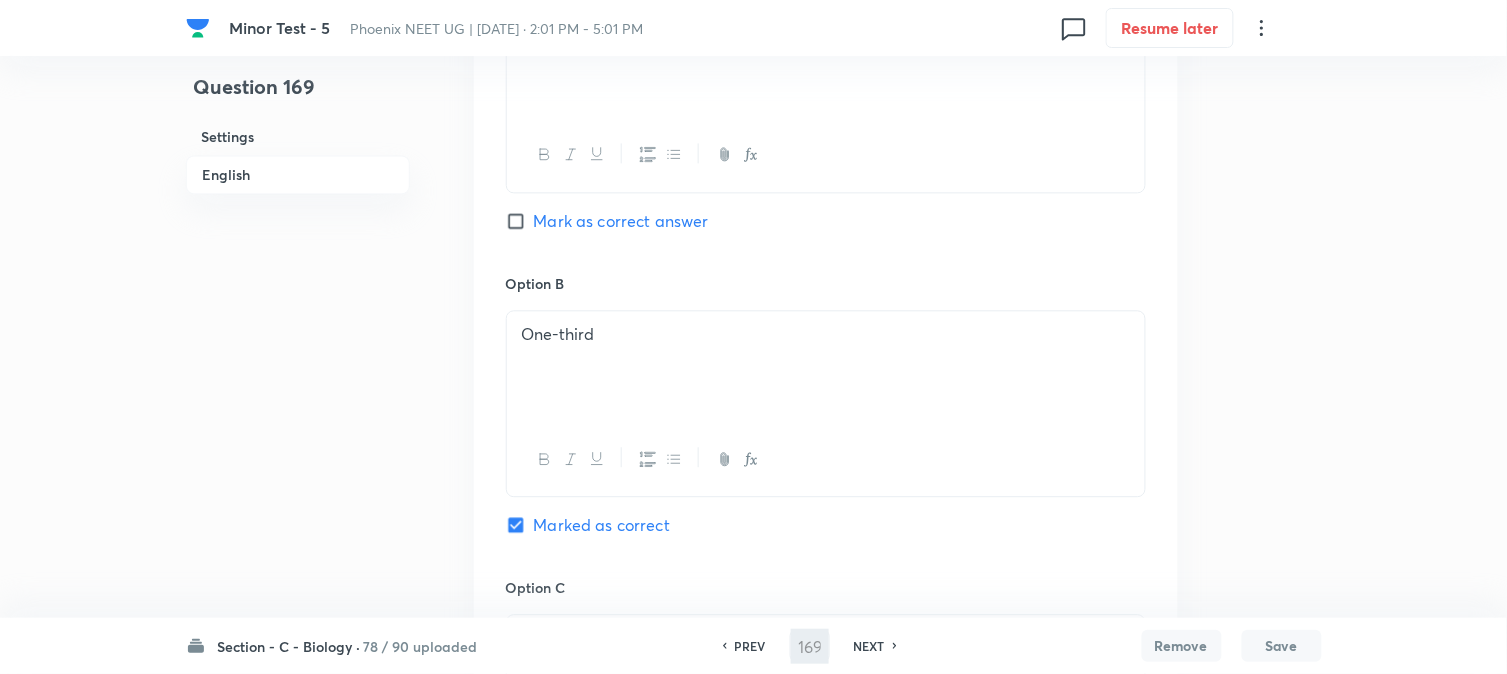 type on "170" 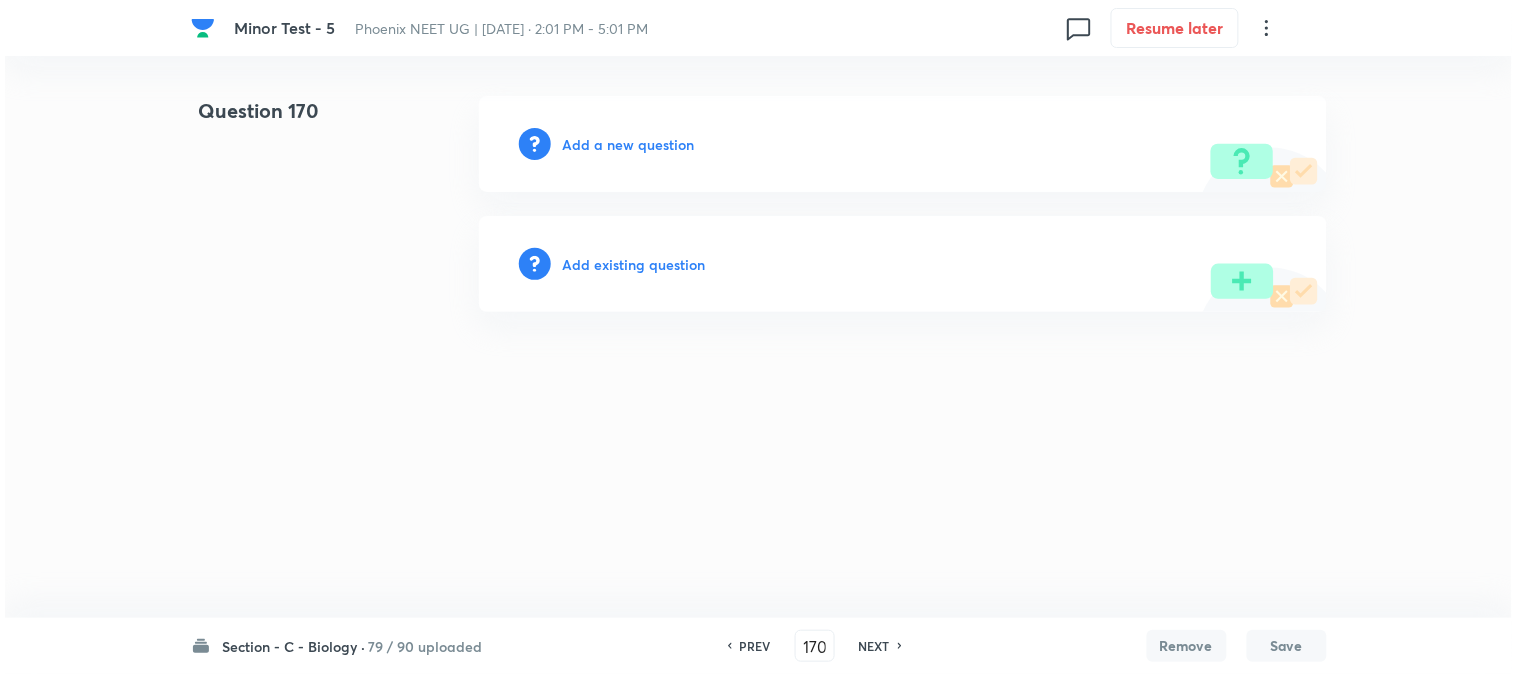 scroll, scrollTop: 0, scrollLeft: 0, axis: both 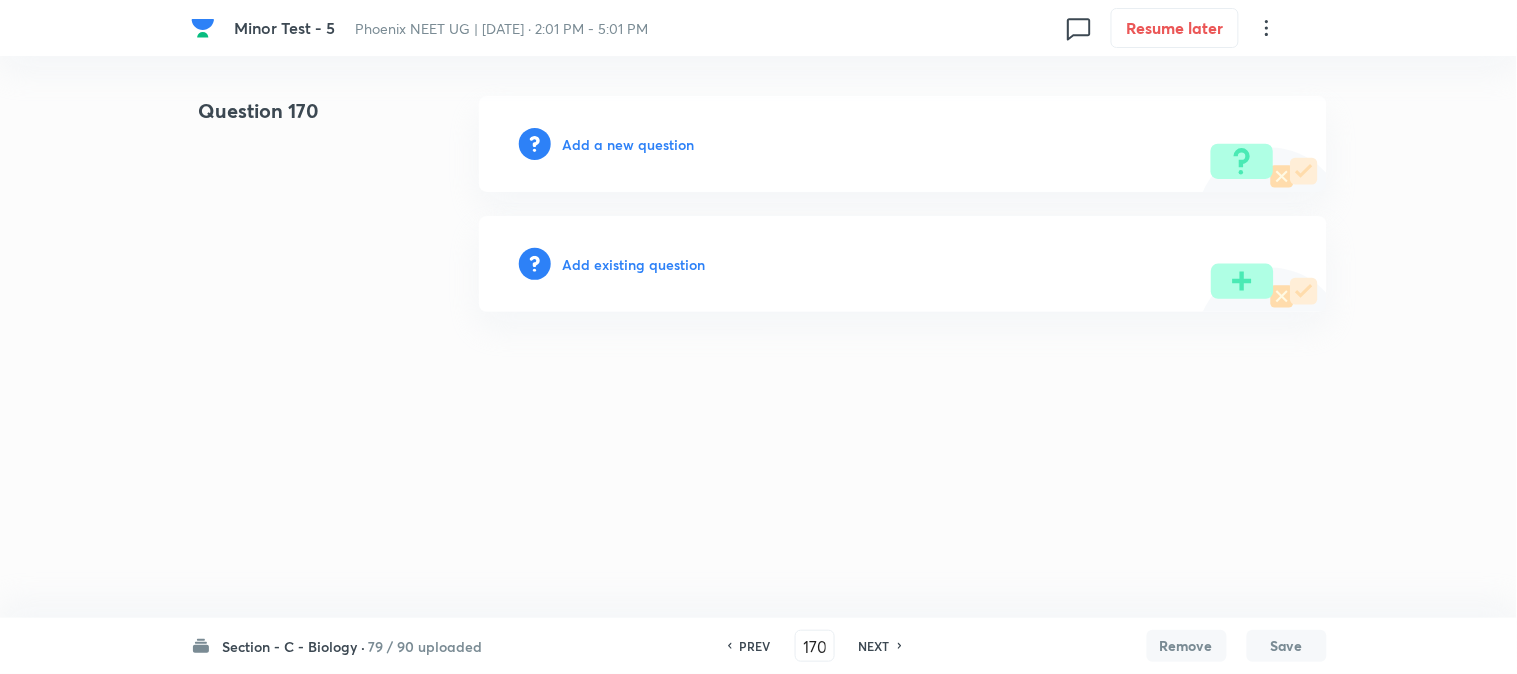 click on "Add a new question" at bounding box center (903, 144) 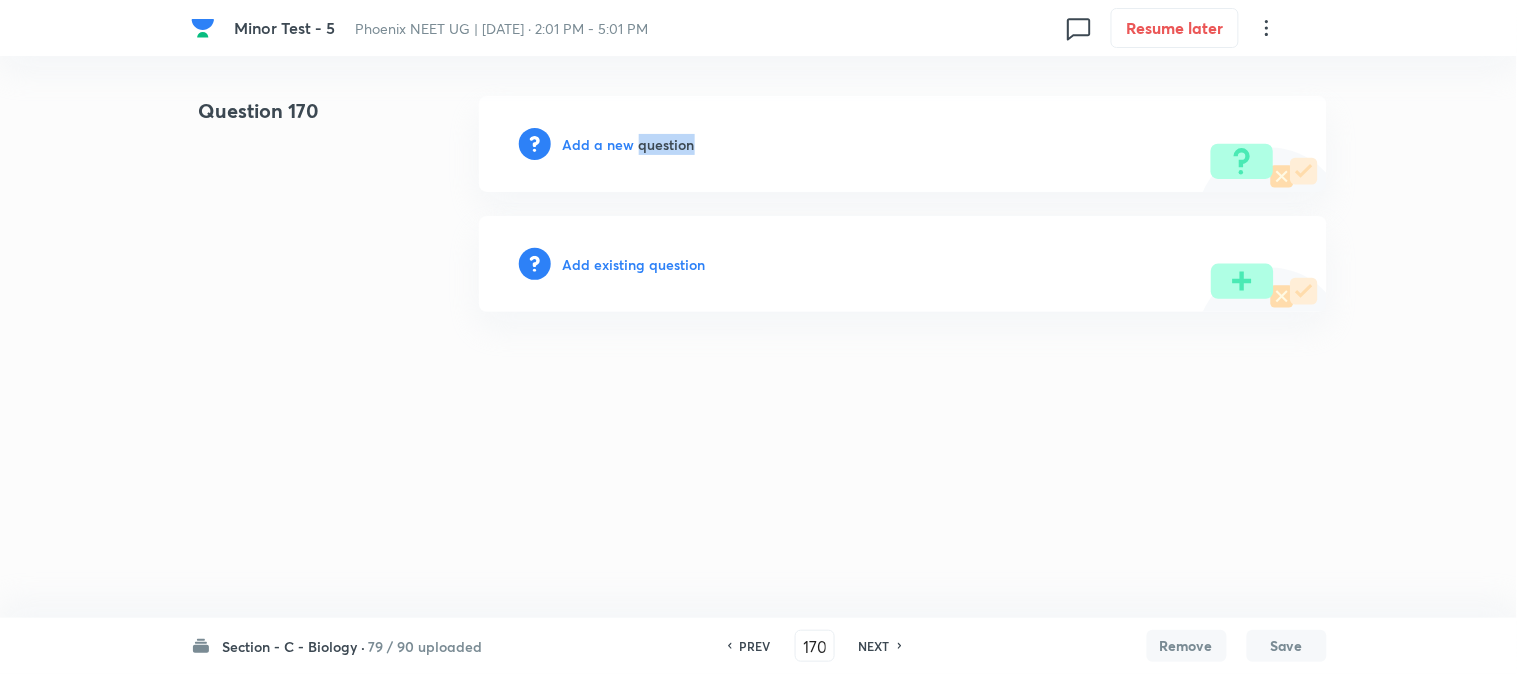 click on "Add a new question" at bounding box center [903, 144] 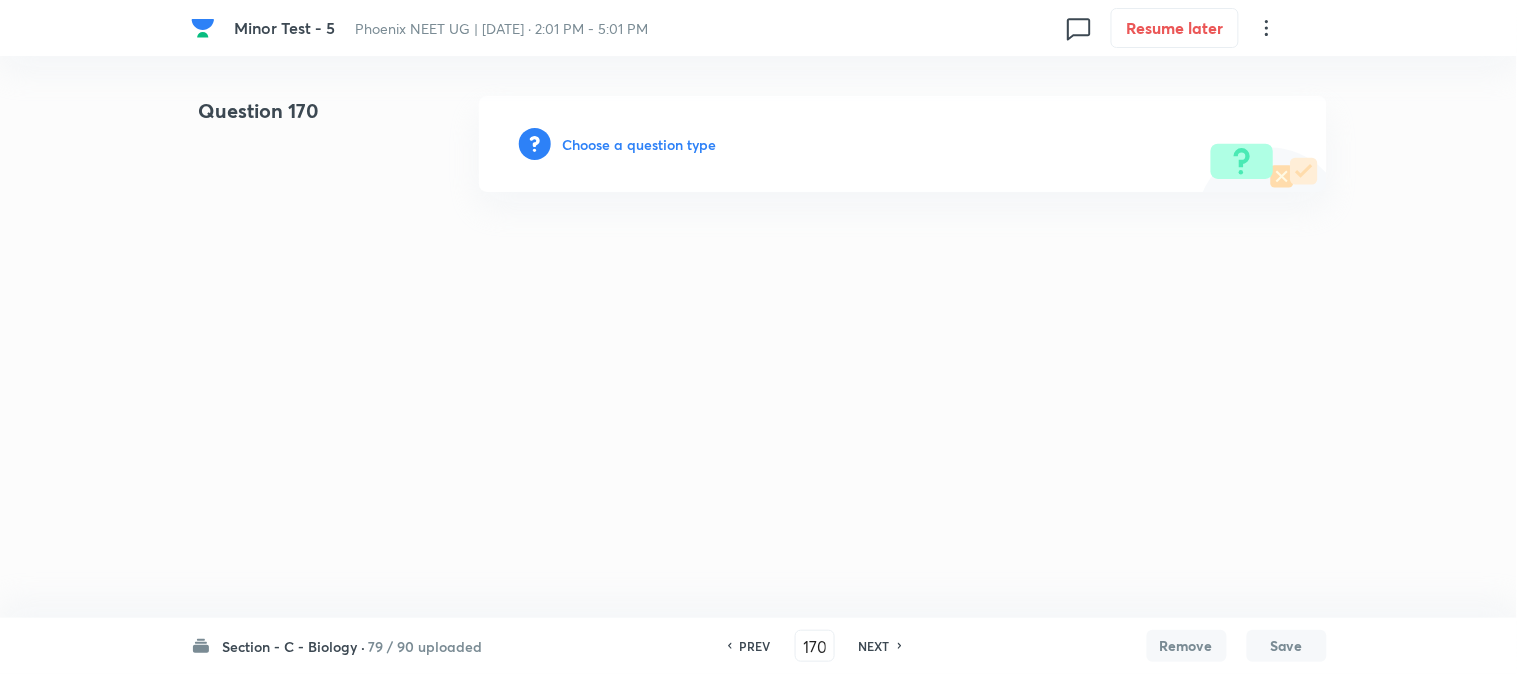 click on "Choose a question type" at bounding box center (640, 144) 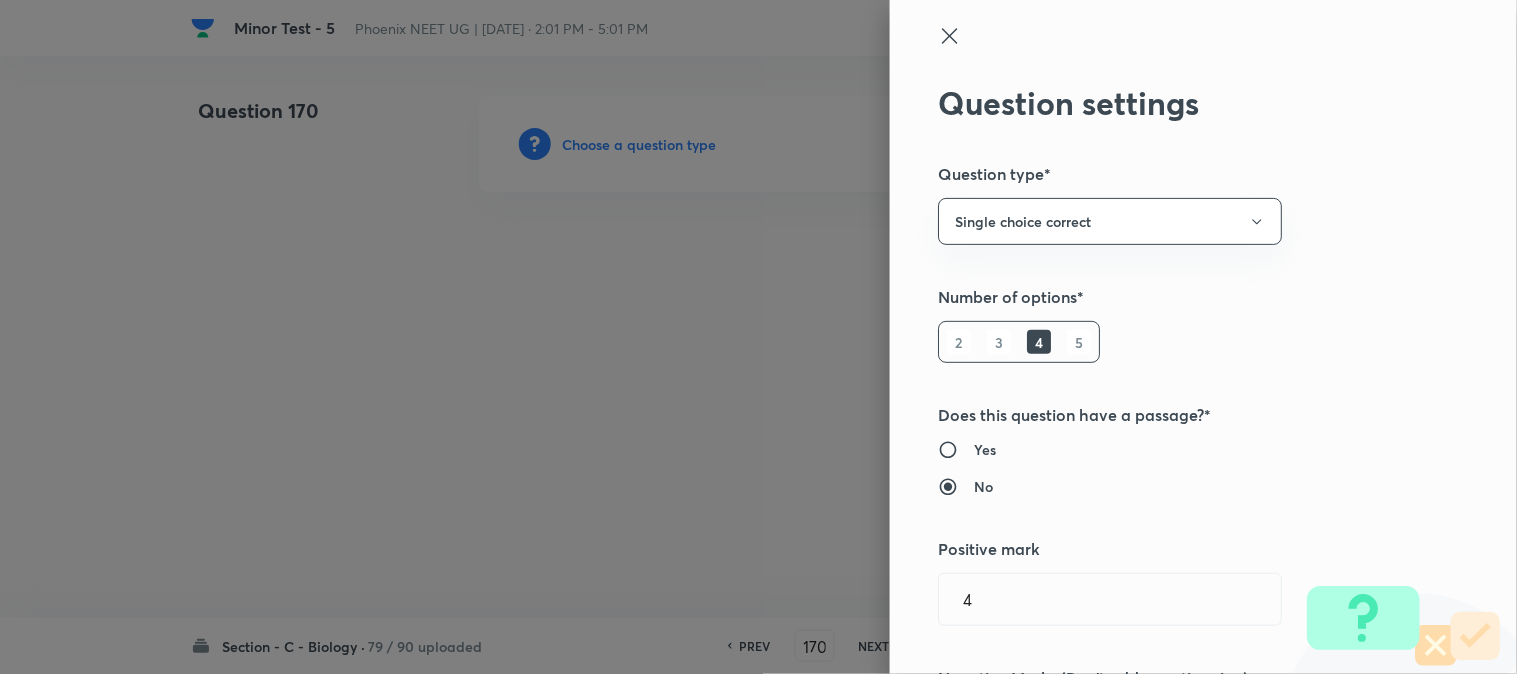 click at bounding box center [758, 337] 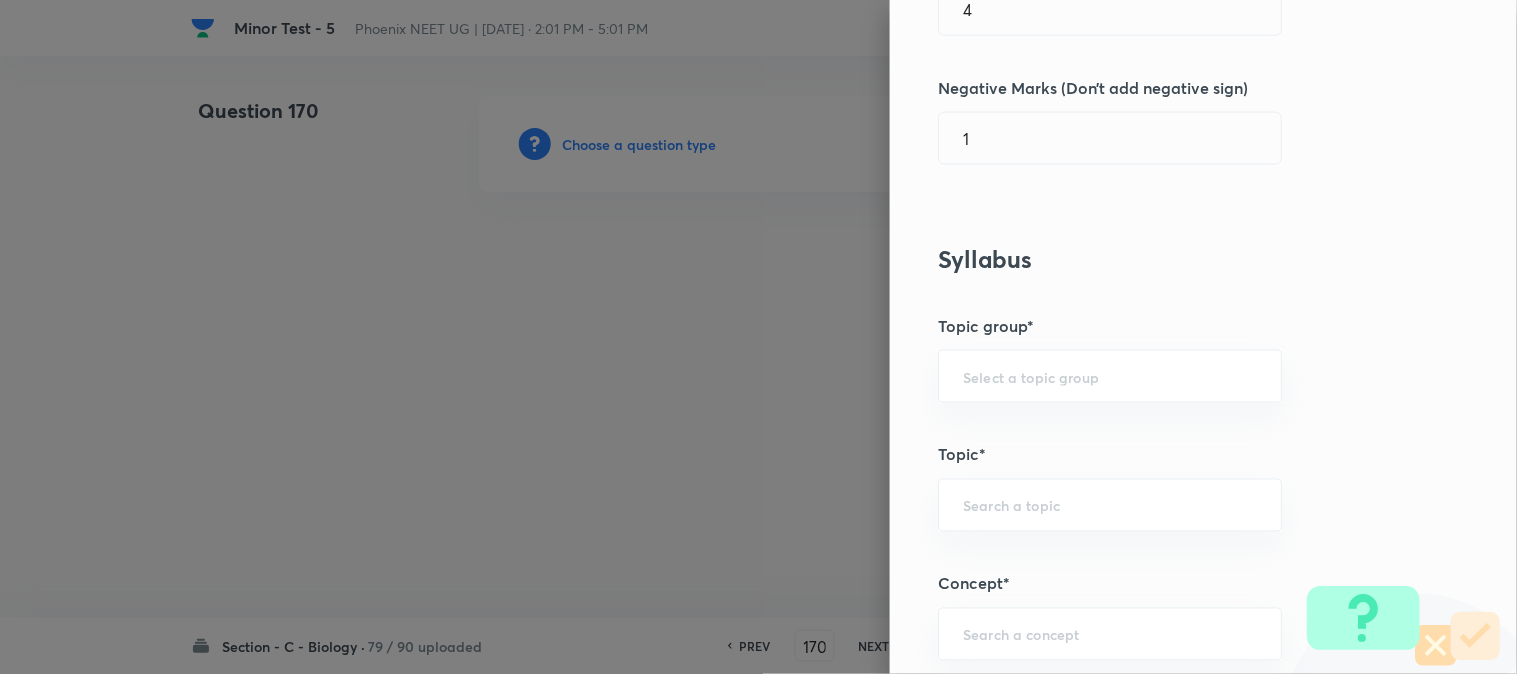 scroll, scrollTop: 1180, scrollLeft: 0, axis: vertical 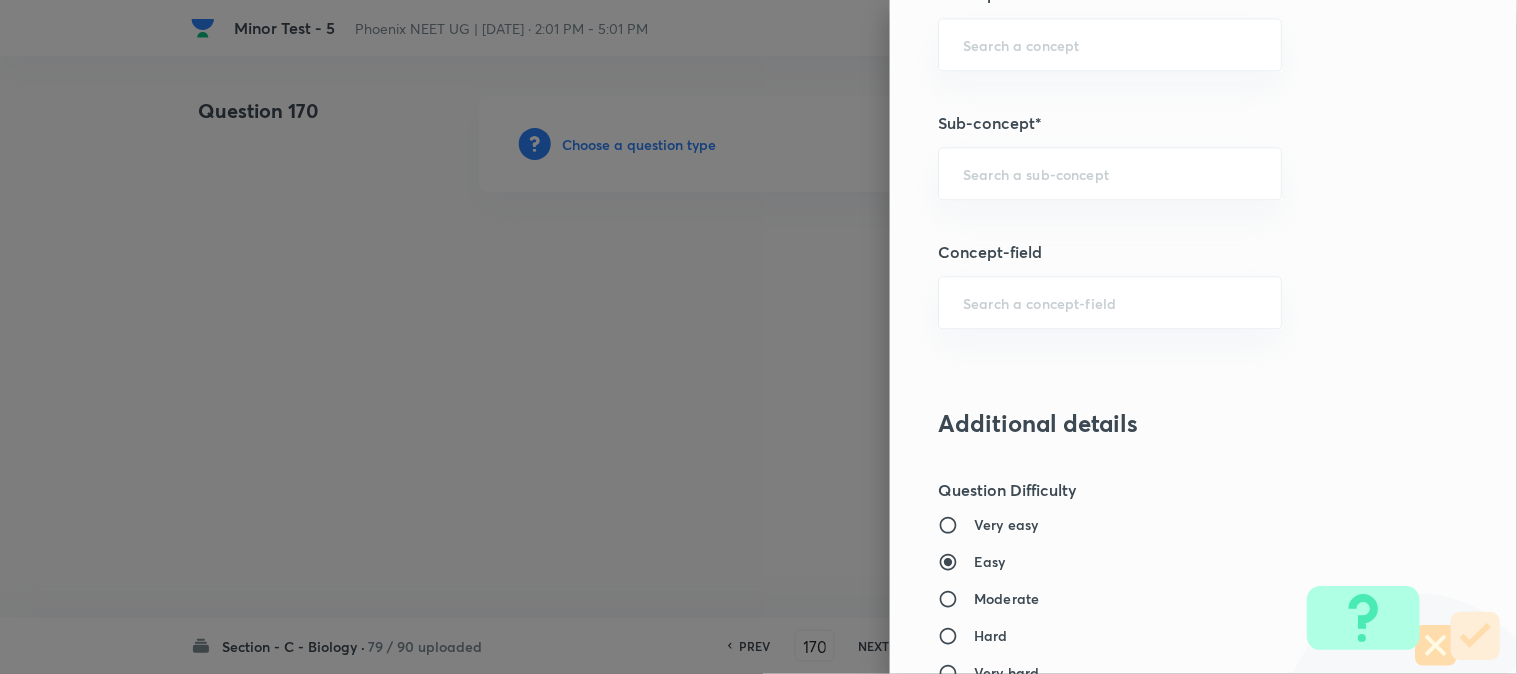 click on "Question settings Question type* Single choice correct Number of options* 2 3 4 5 Does this question have a passage?* Yes No Positive mark 4 ​ Negative Marks (Don’t add negative sign) 1 ​ Syllabus Topic group* ​ Topic* ​ Concept* ​ Sub-concept* ​ Concept-field ​ Additional details Question Difficulty Very easy Easy Moderate Hard Very hard Question is based on Fact Numerical Concept Previous year question Yes No Does this question have equation? Yes No Verification status Is the question verified? *Select 'yes' only if a question is verified Yes No Save" at bounding box center (1203, 337) 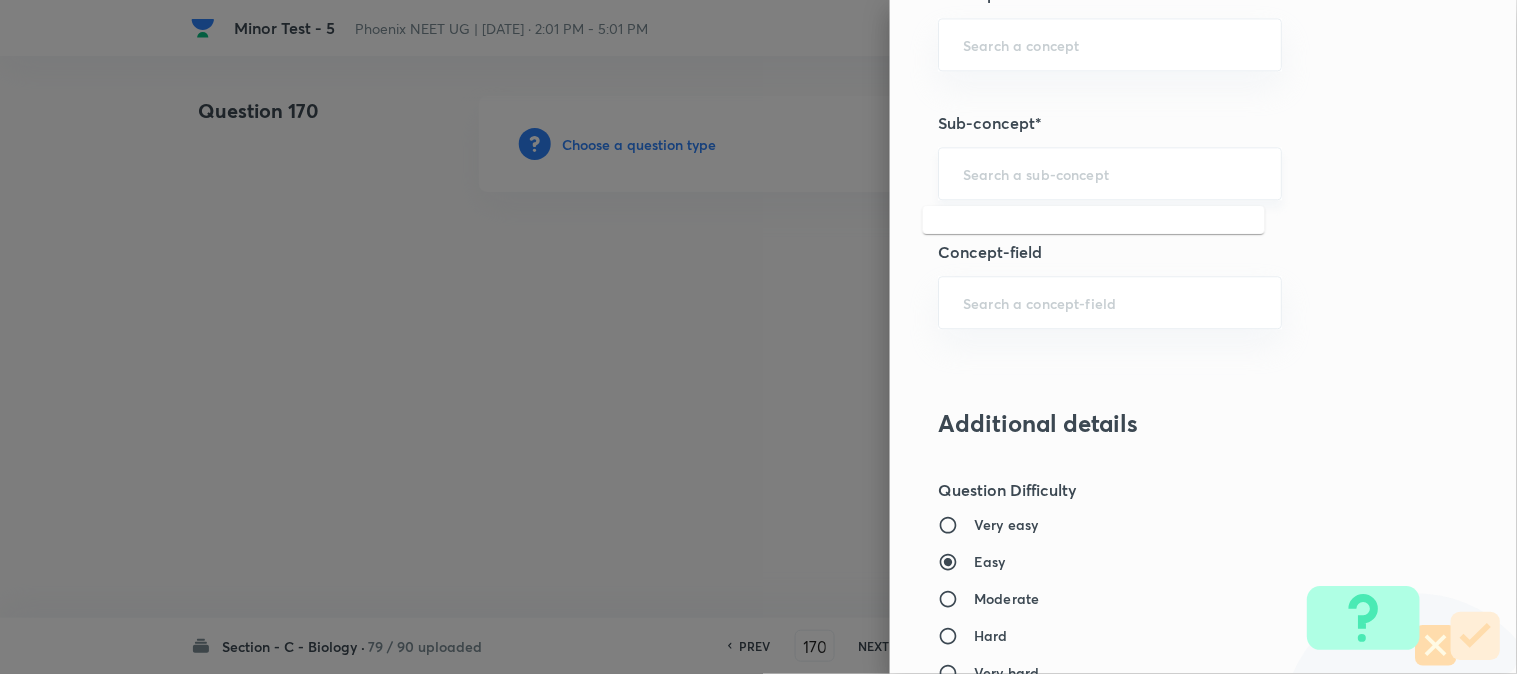 click at bounding box center (1110, 173) 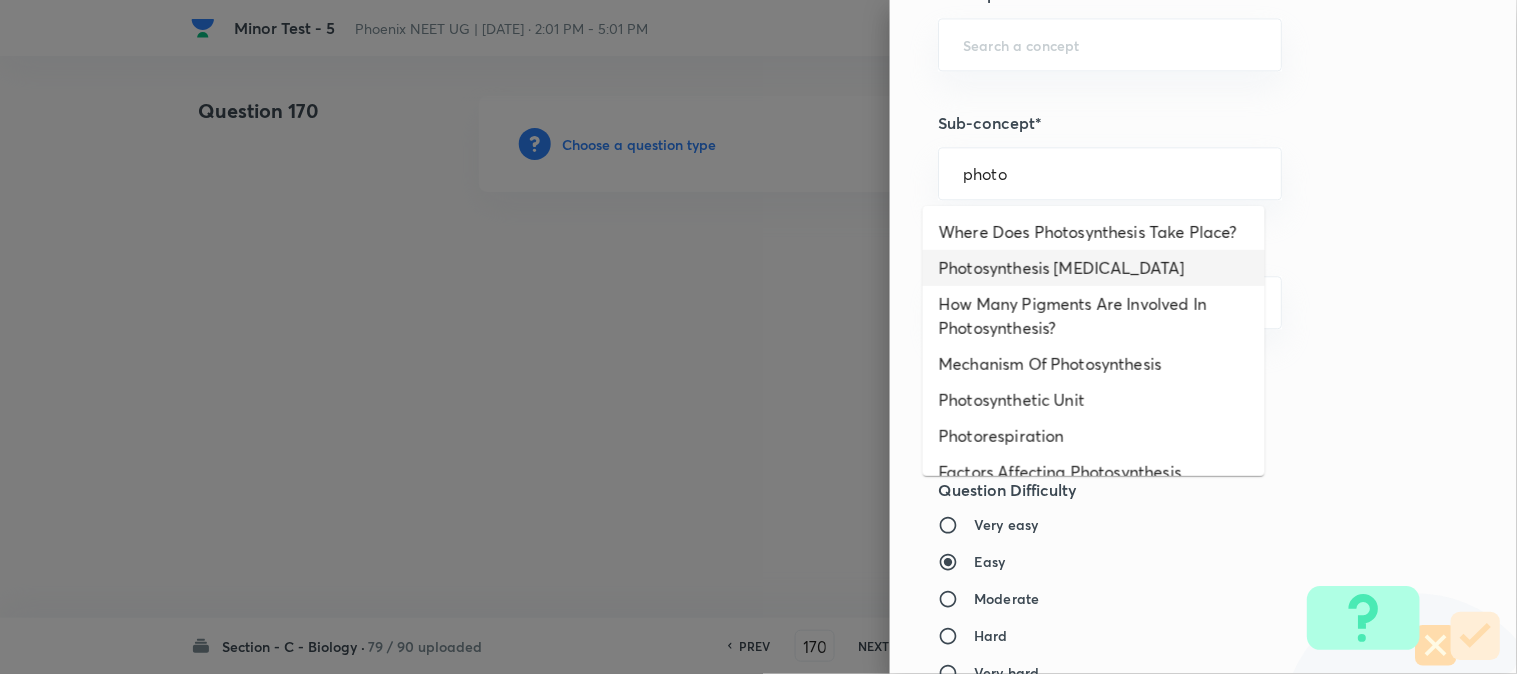 click on "Photosynthesis Organelle" at bounding box center (1094, 268) 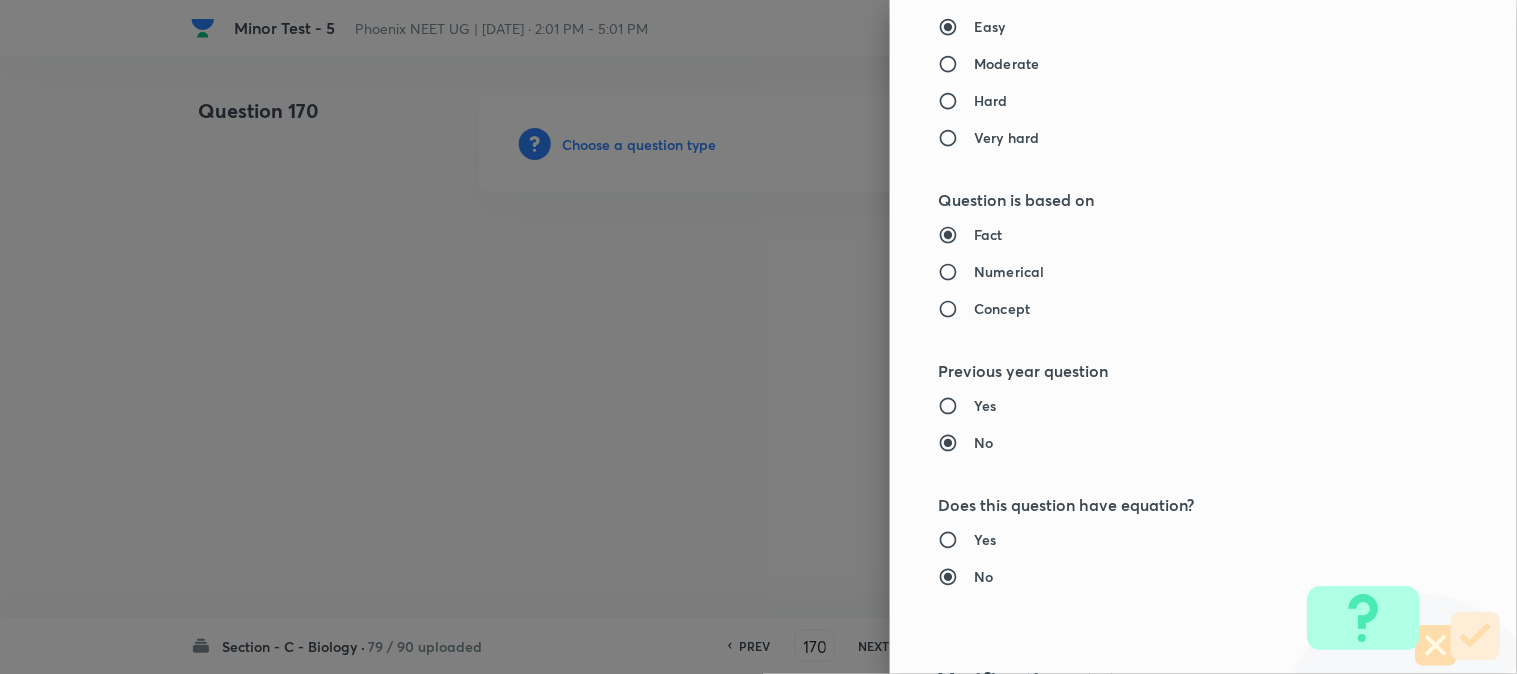 type on "Biology" 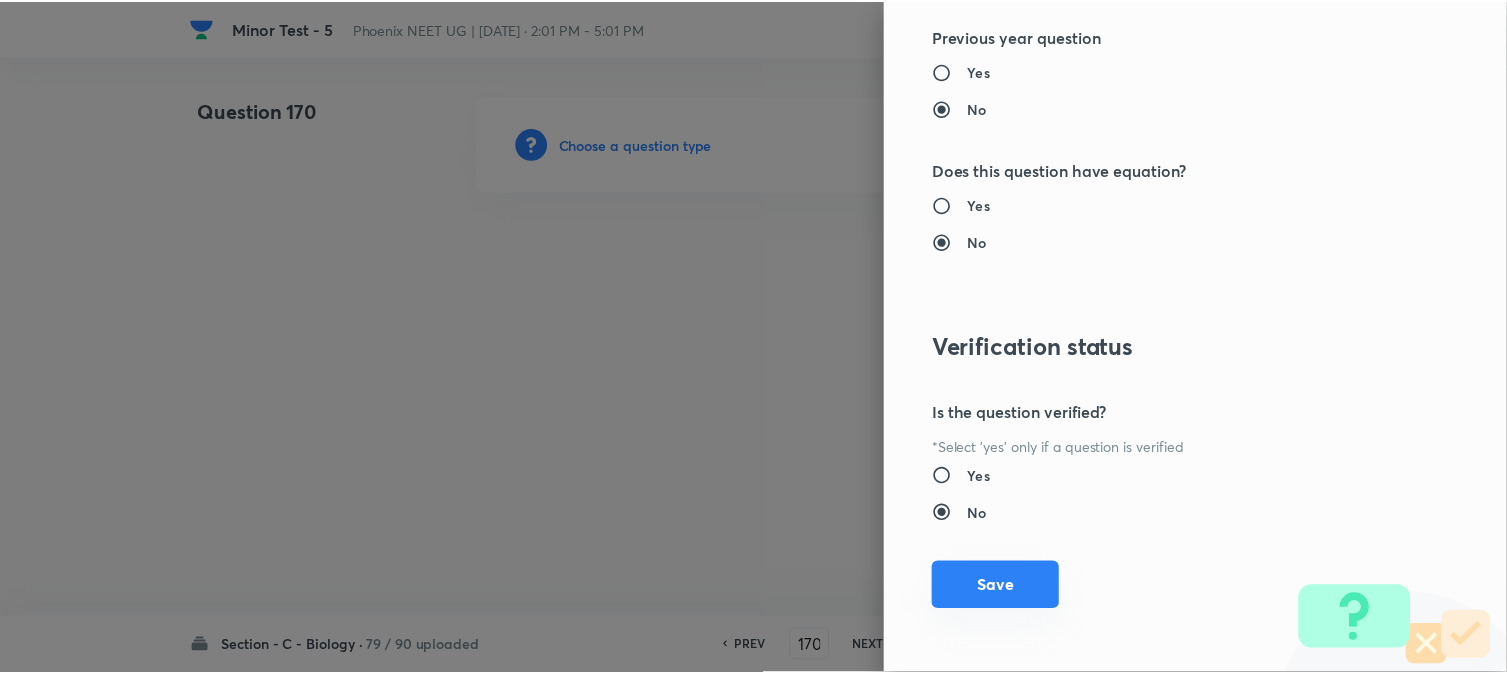 scroll, scrollTop: 2052, scrollLeft: 0, axis: vertical 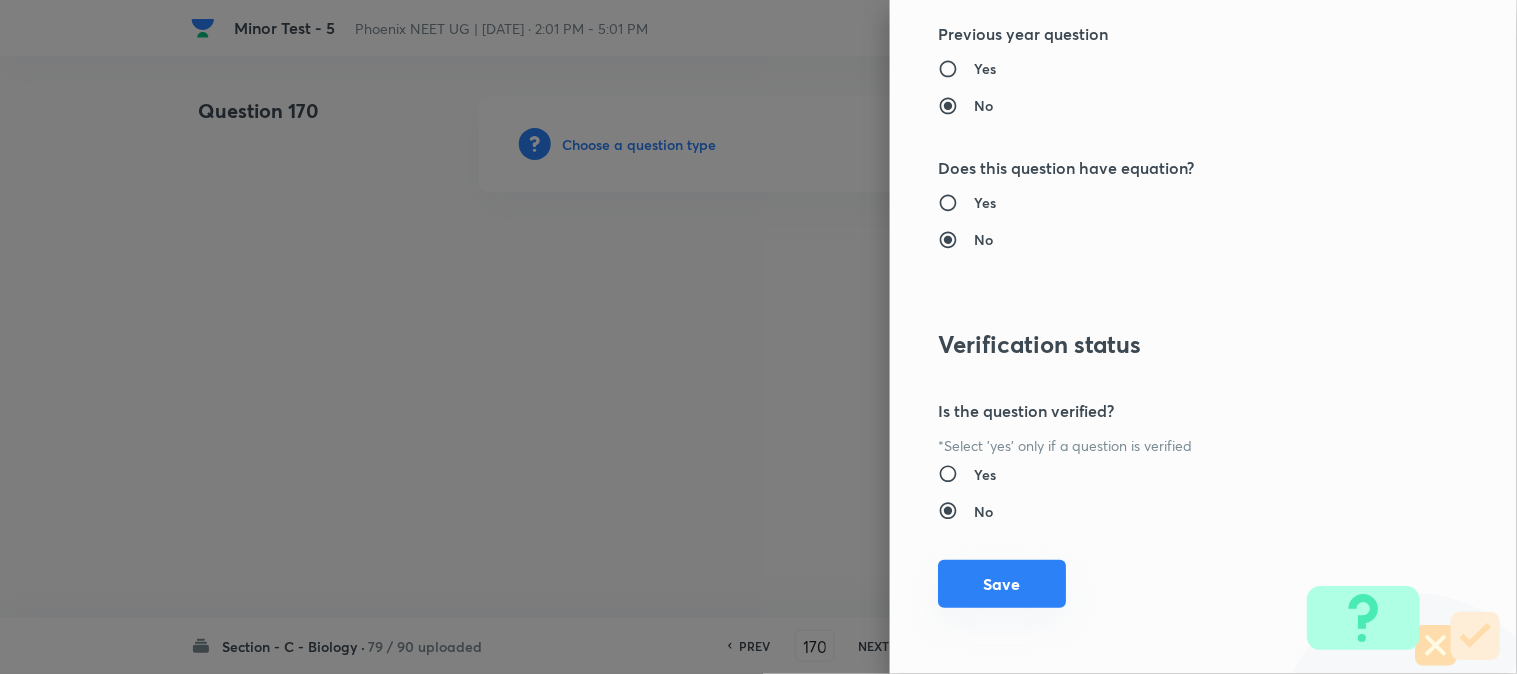 click on "Save" at bounding box center [1002, 584] 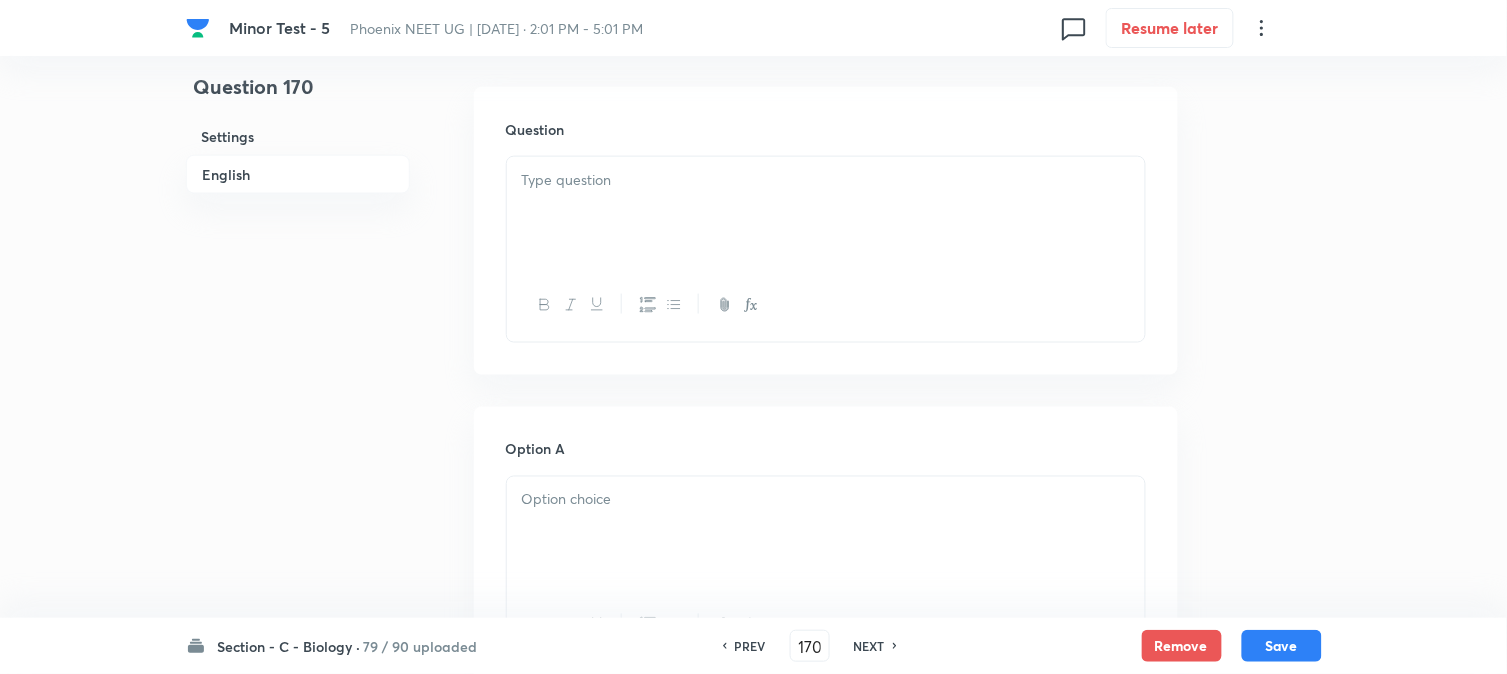 scroll, scrollTop: 590, scrollLeft: 0, axis: vertical 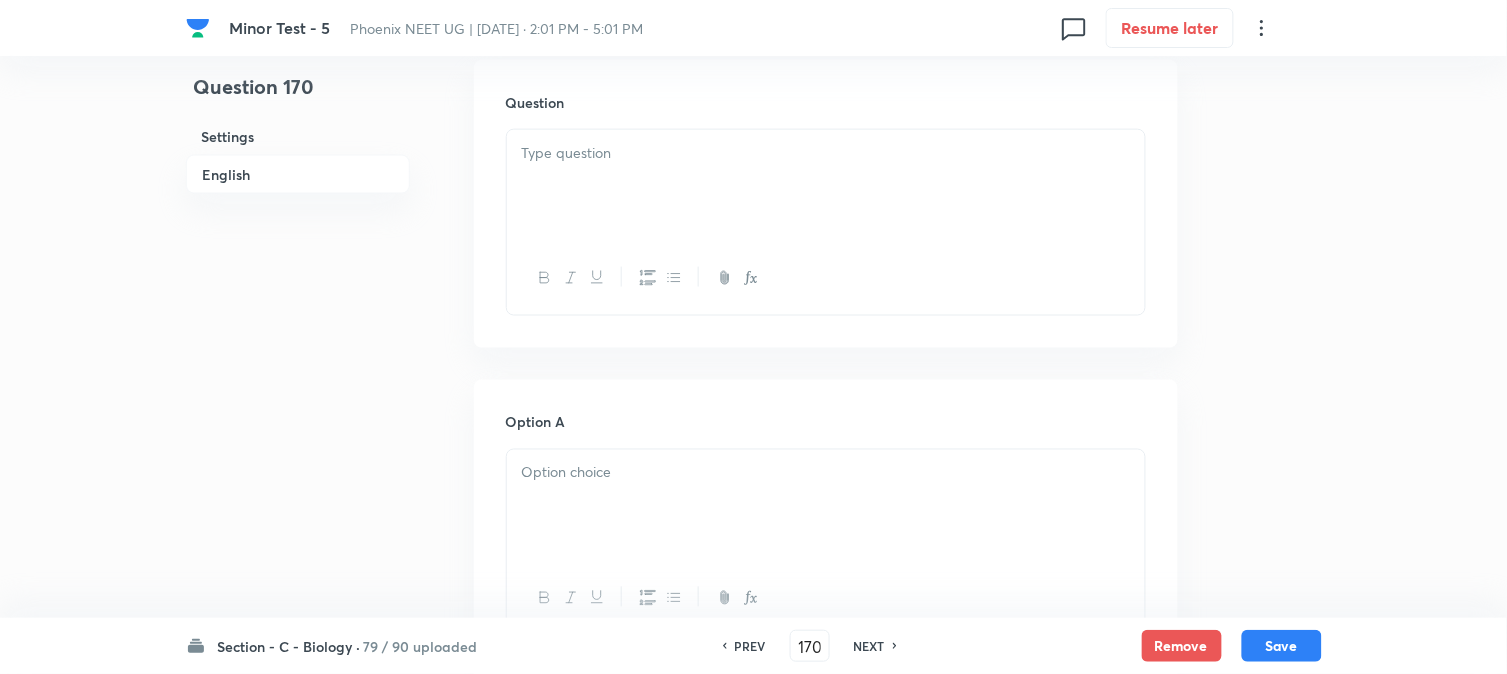 click at bounding box center (826, 186) 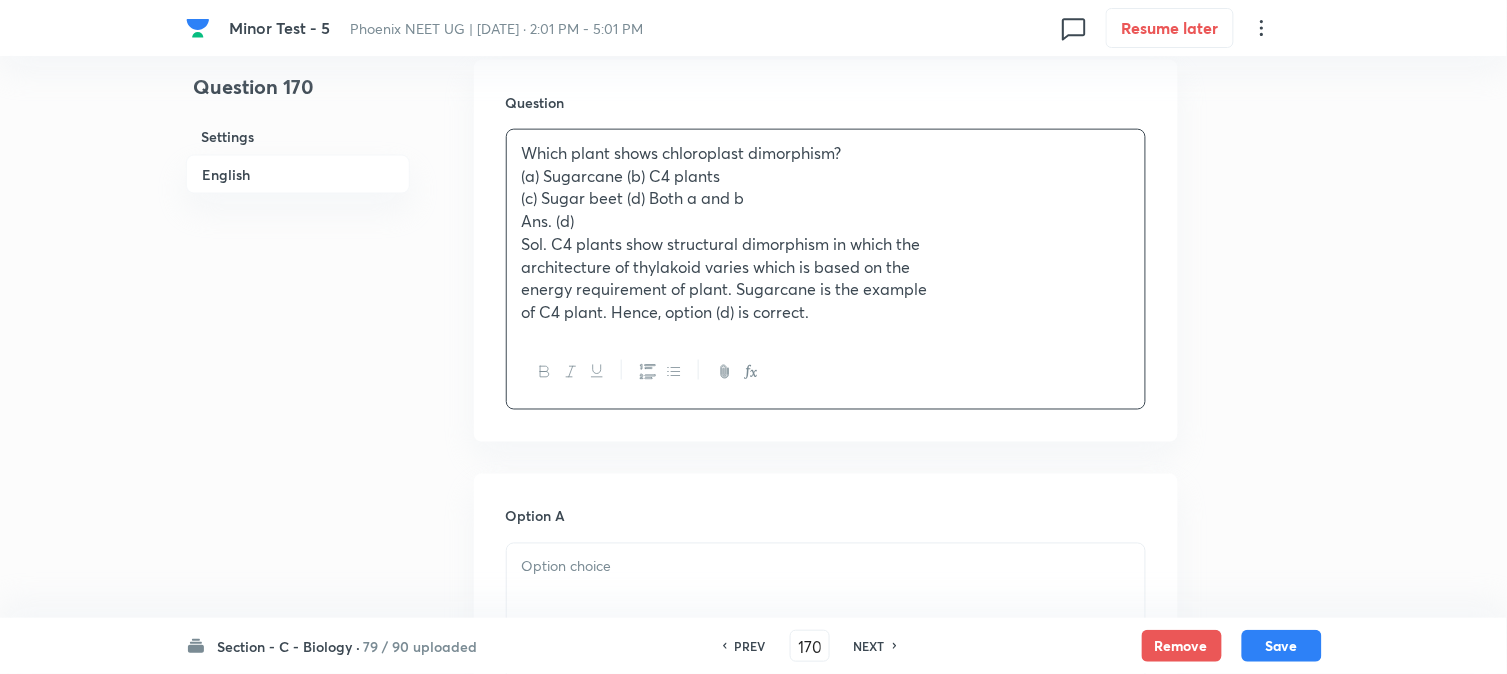click on "(a) Sugarcane (b) C4 plants" at bounding box center [826, 176] 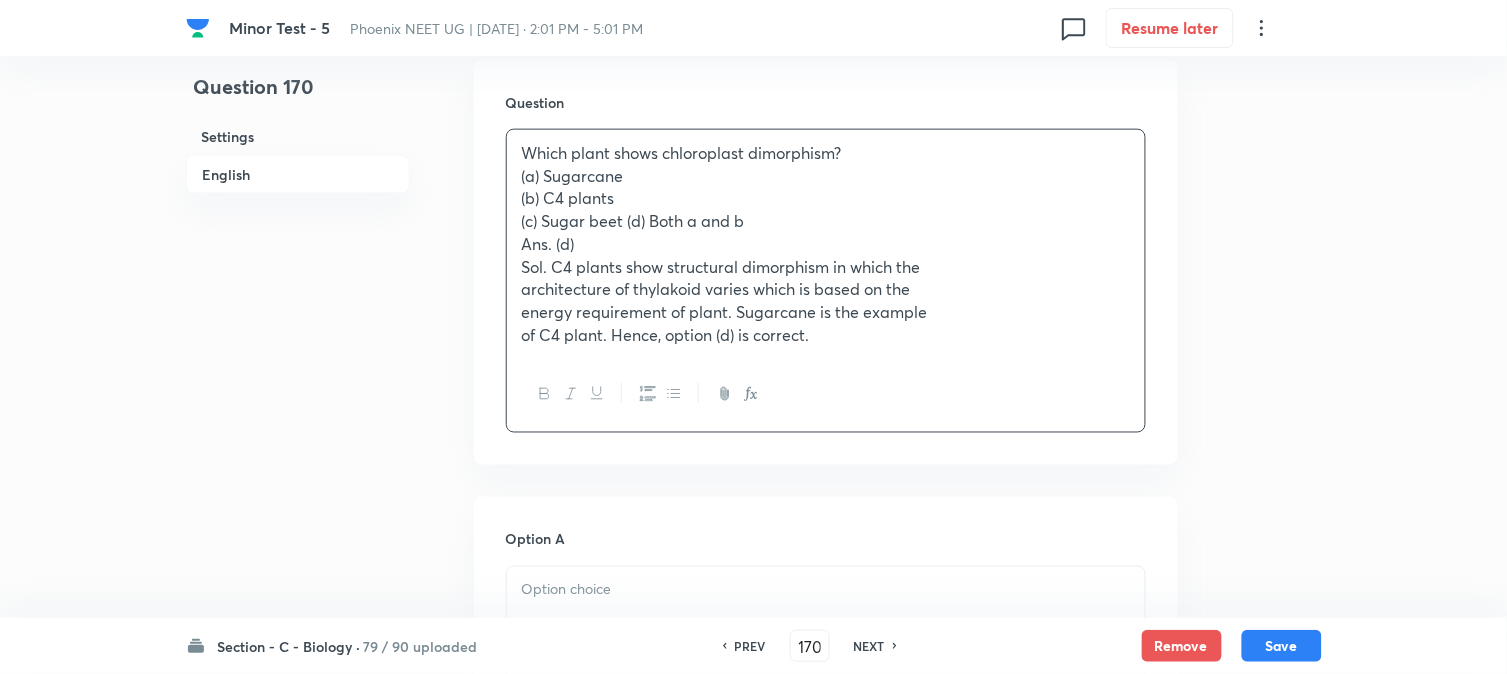 click on "(c) Sugar beet (d) Both a and b" at bounding box center [826, 221] 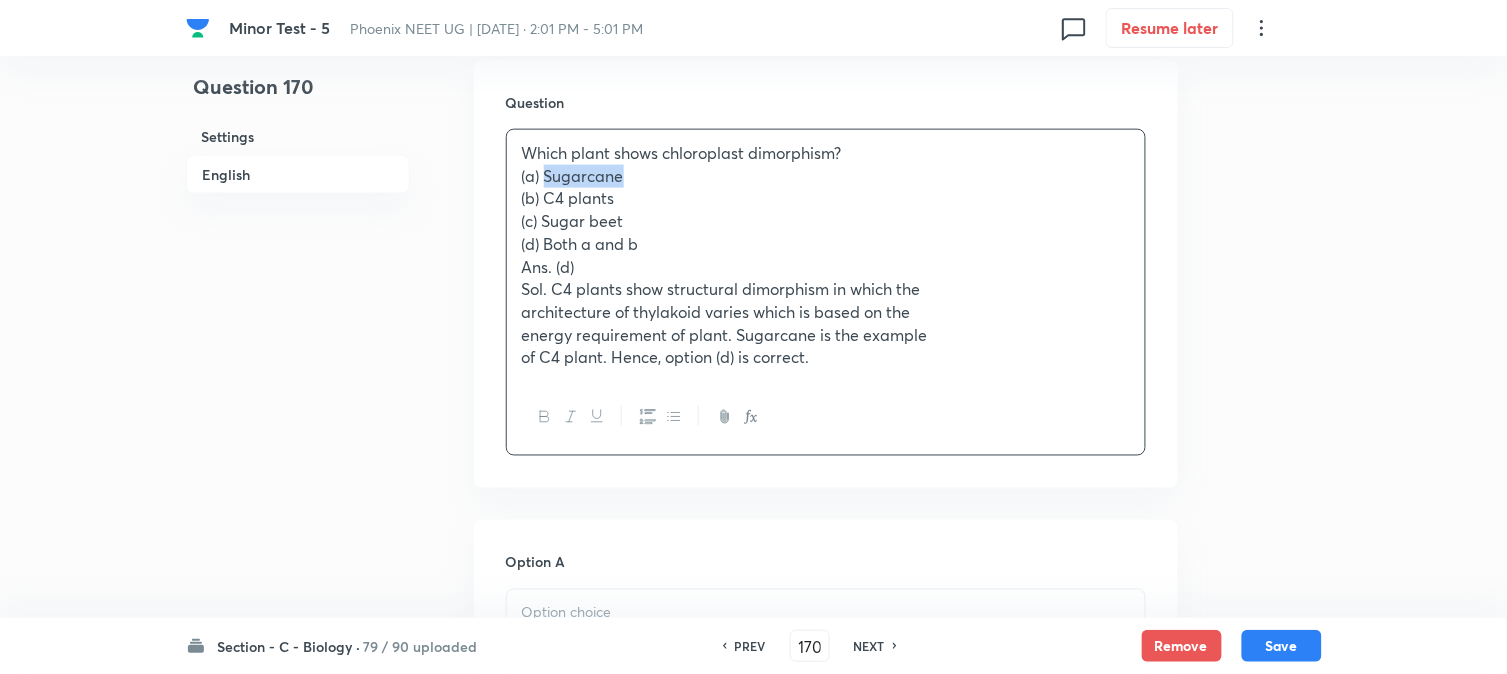 drag, startPoint x: 544, startPoint y: 172, endPoint x: 672, endPoint y: 170, distance: 128.01562 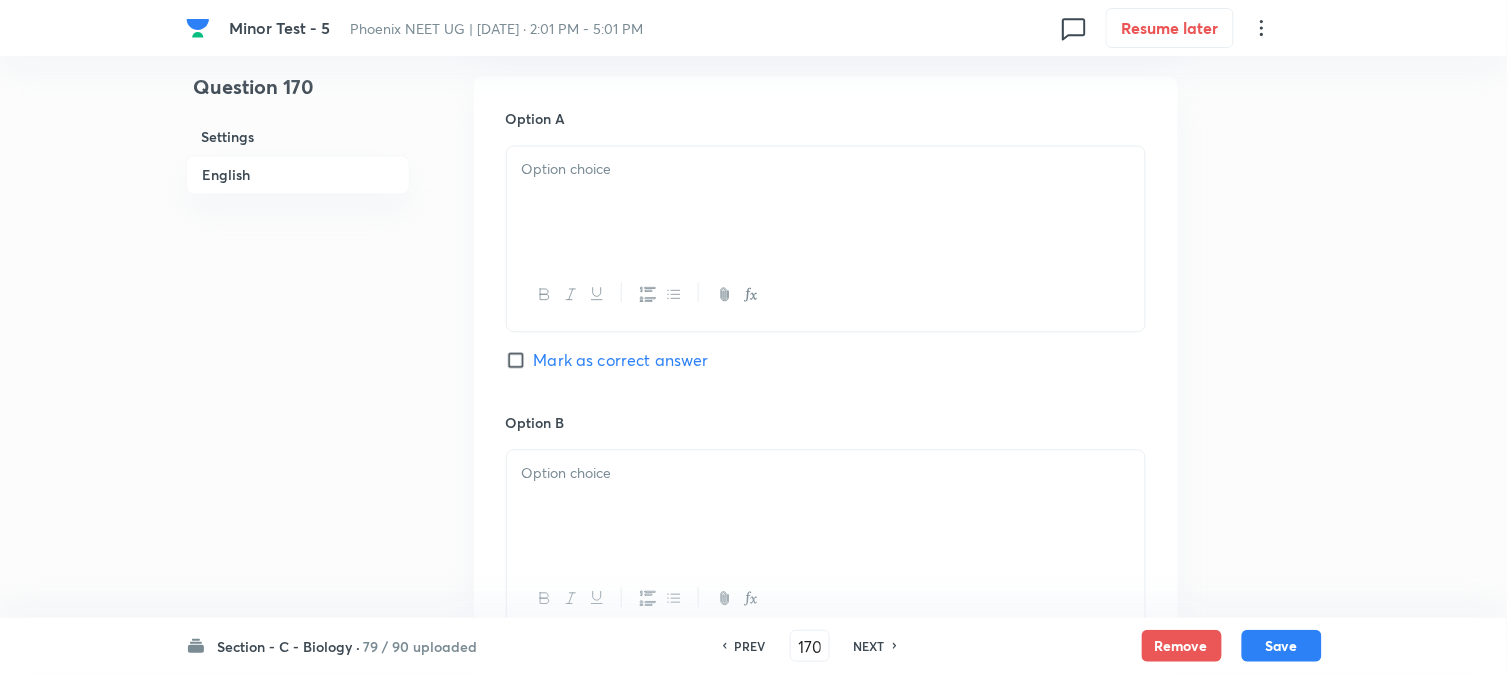 click at bounding box center (826, 294) 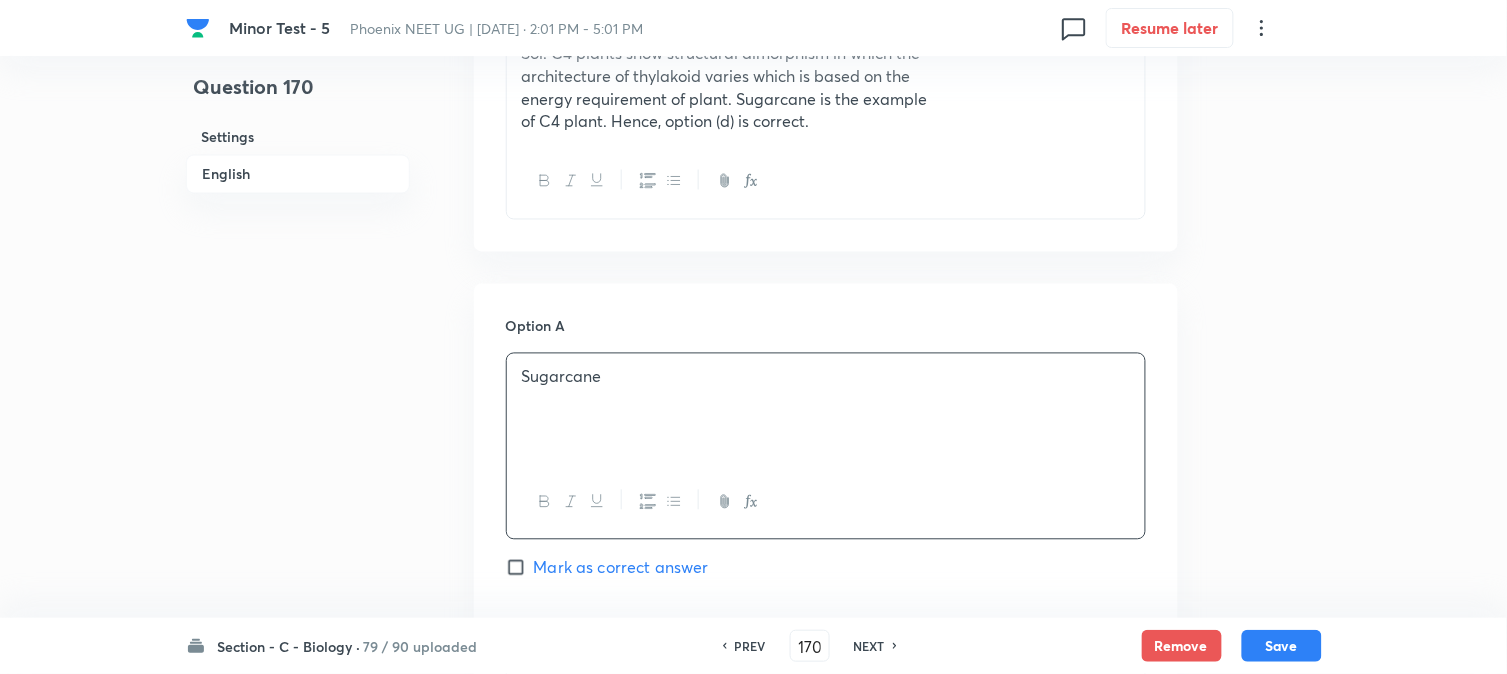 scroll, scrollTop: 590, scrollLeft: 0, axis: vertical 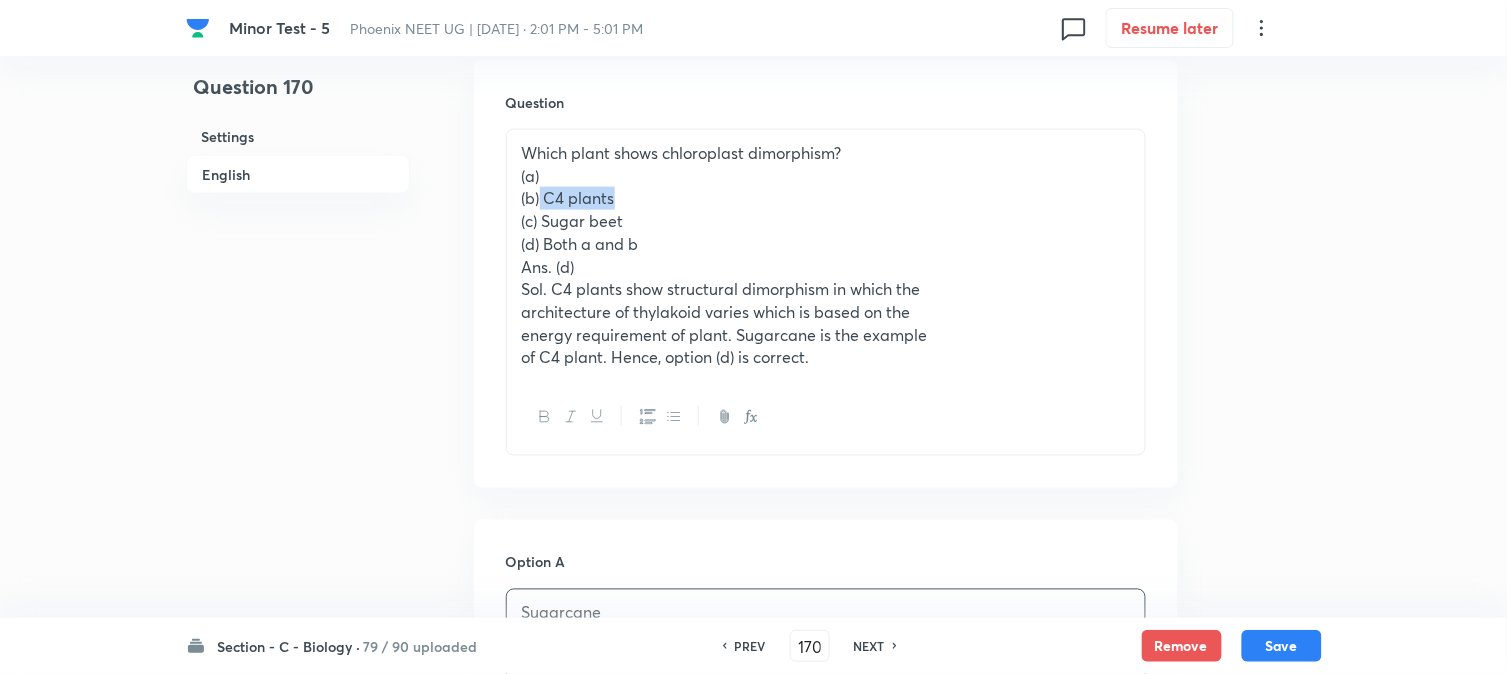 drag, startPoint x: 541, startPoint y: 207, endPoint x: 678, endPoint y: 212, distance: 137.09122 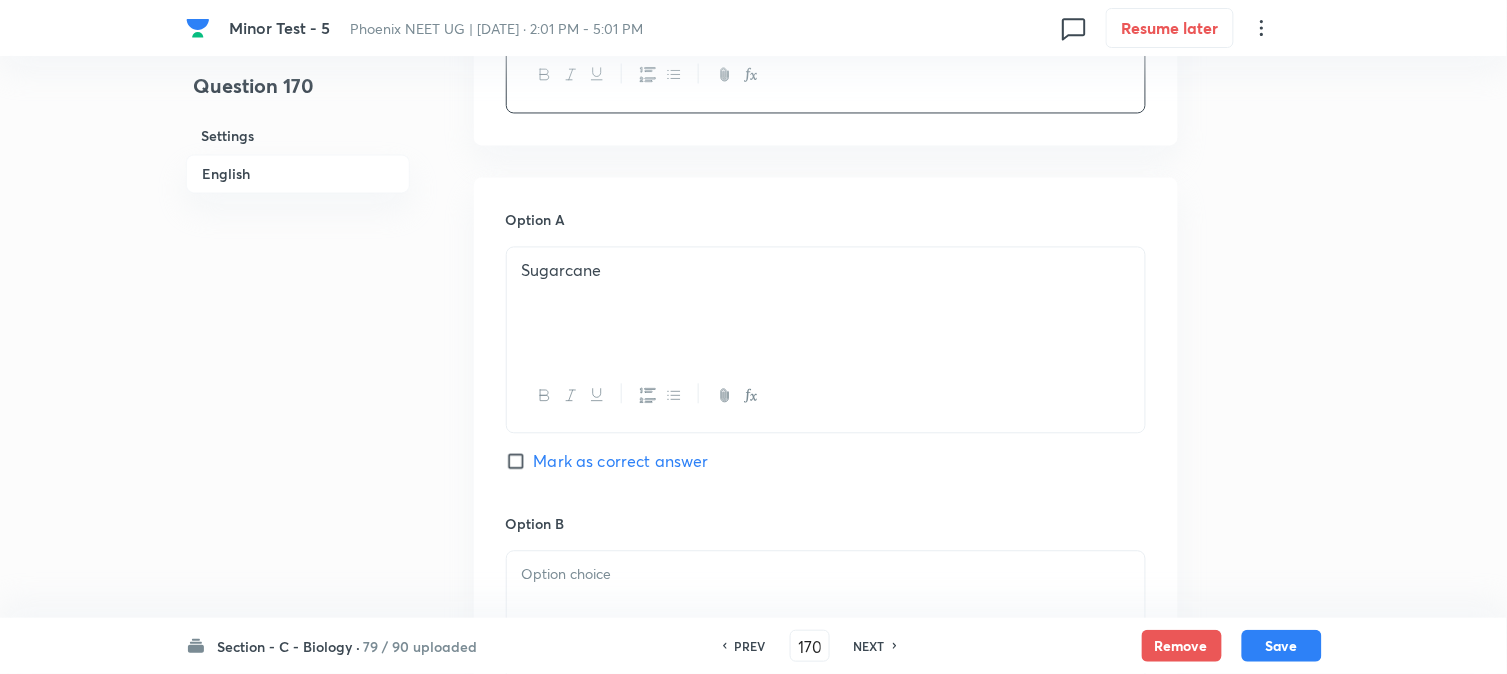 scroll, scrollTop: 1367, scrollLeft: 0, axis: vertical 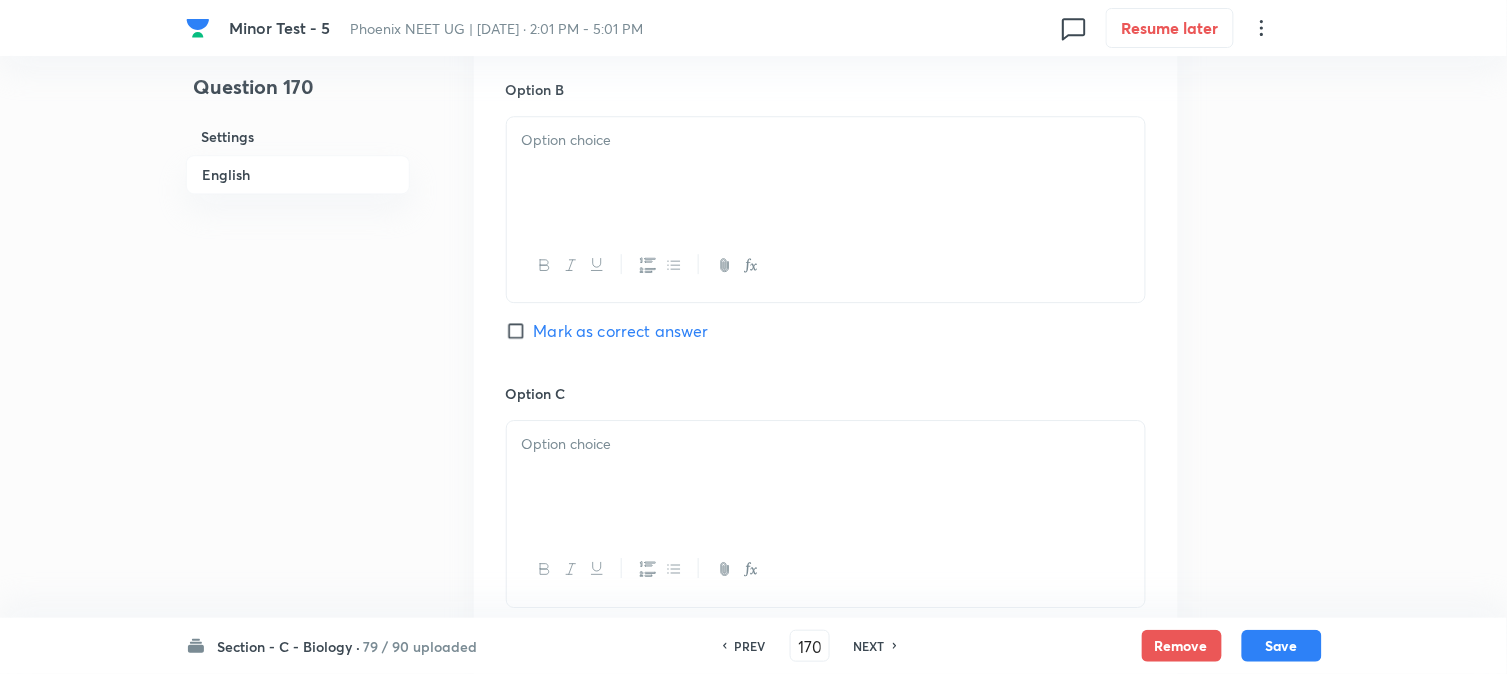 click at bounding box center [826, 173] 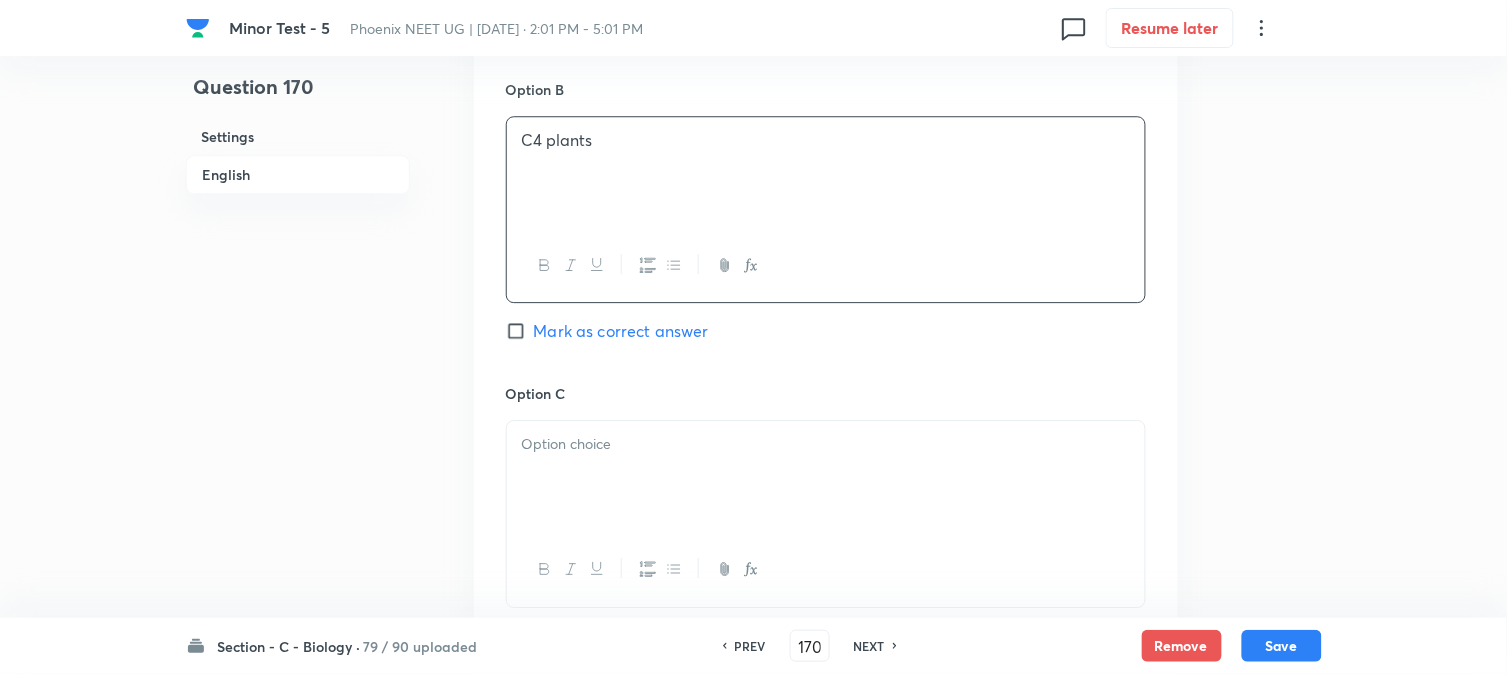 click on "Mark as correct answer" at bounding box center [621, 331] 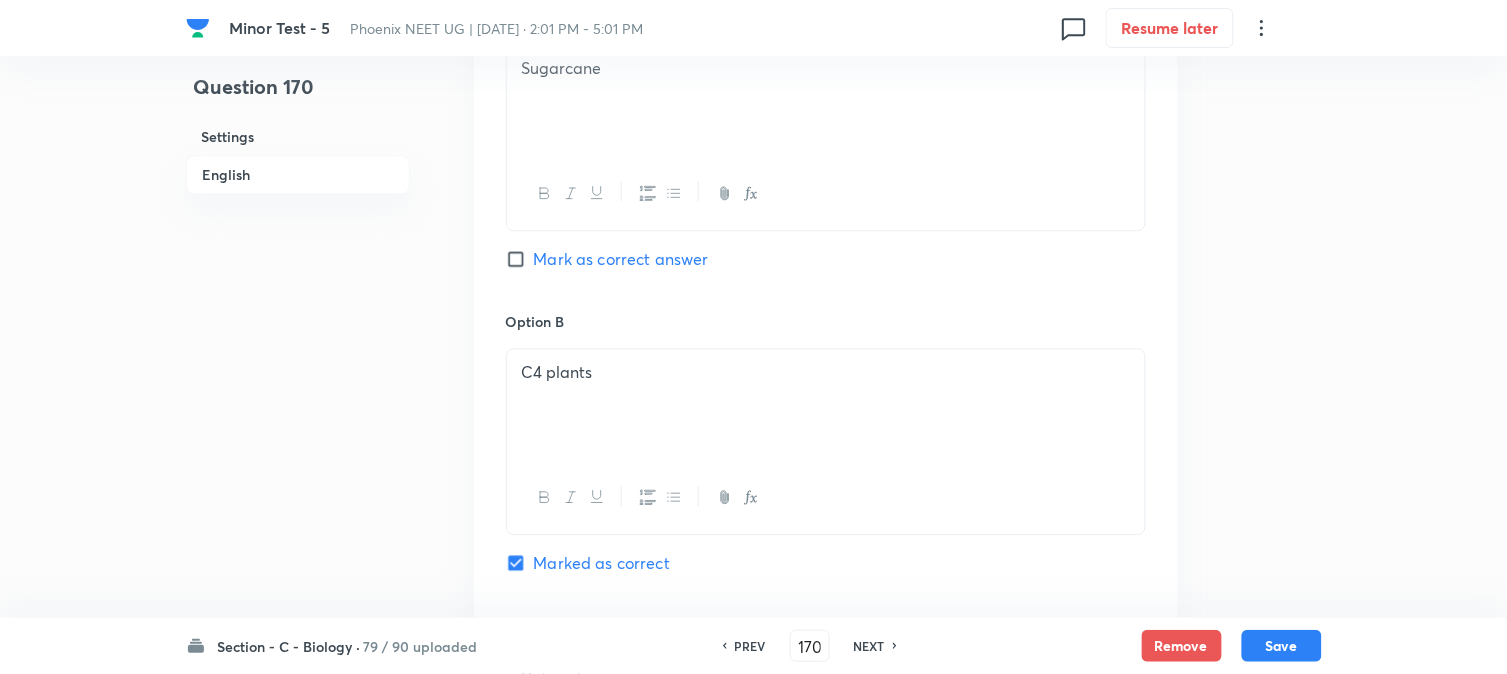 scroll, scrollTop: 701, scrollLeft: 0, axis: vertical 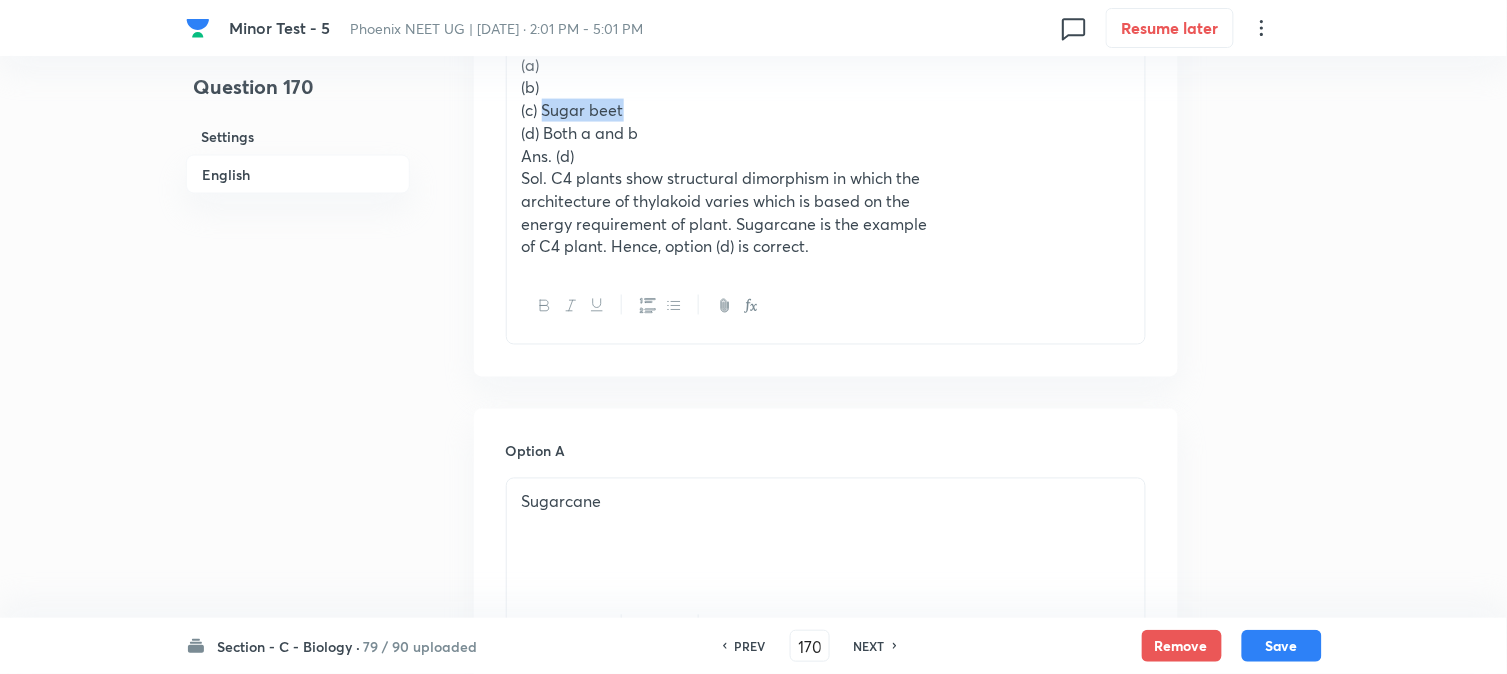 drag, startPoint x: 543, startPoint y: 112, endPoint x: 693, endPoint y: 113, distance: 150.00333 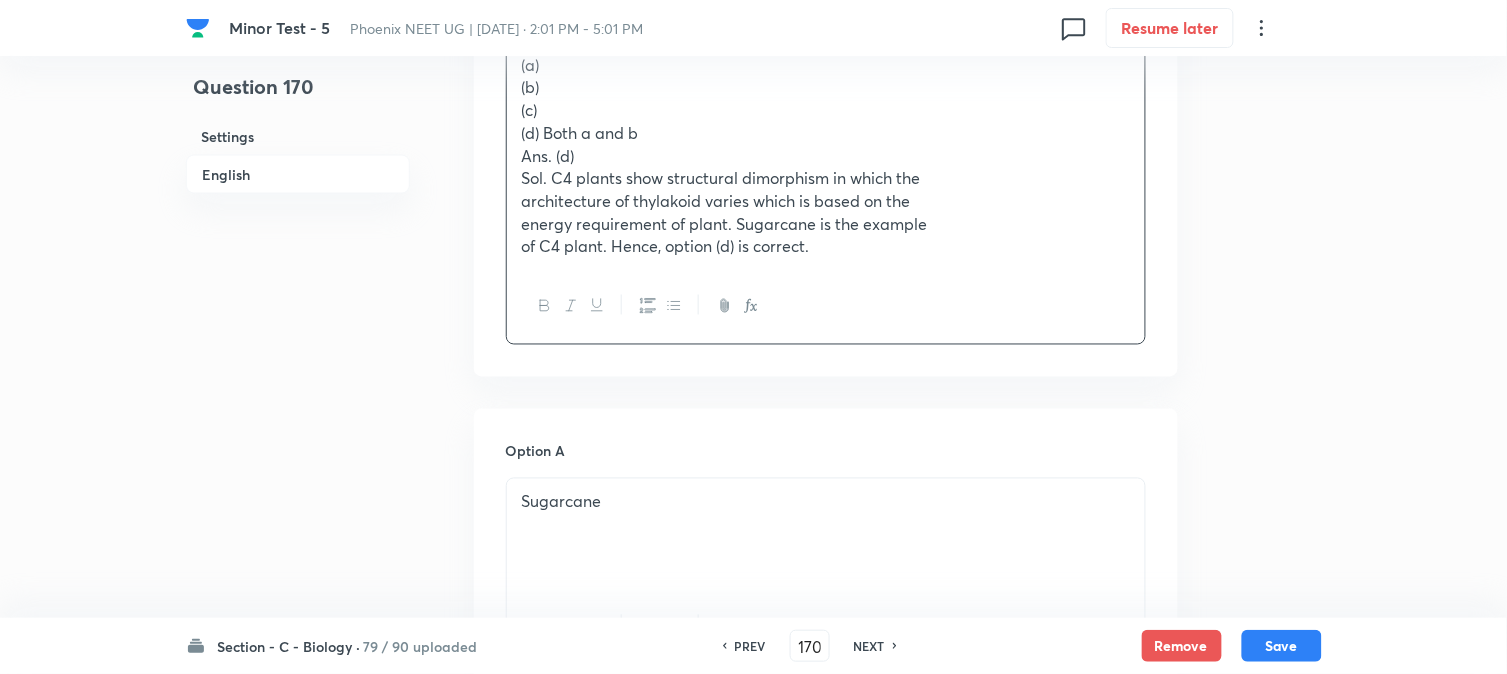scroll, scrollTop: 1701, scrollLeft: 0, axis: vertical 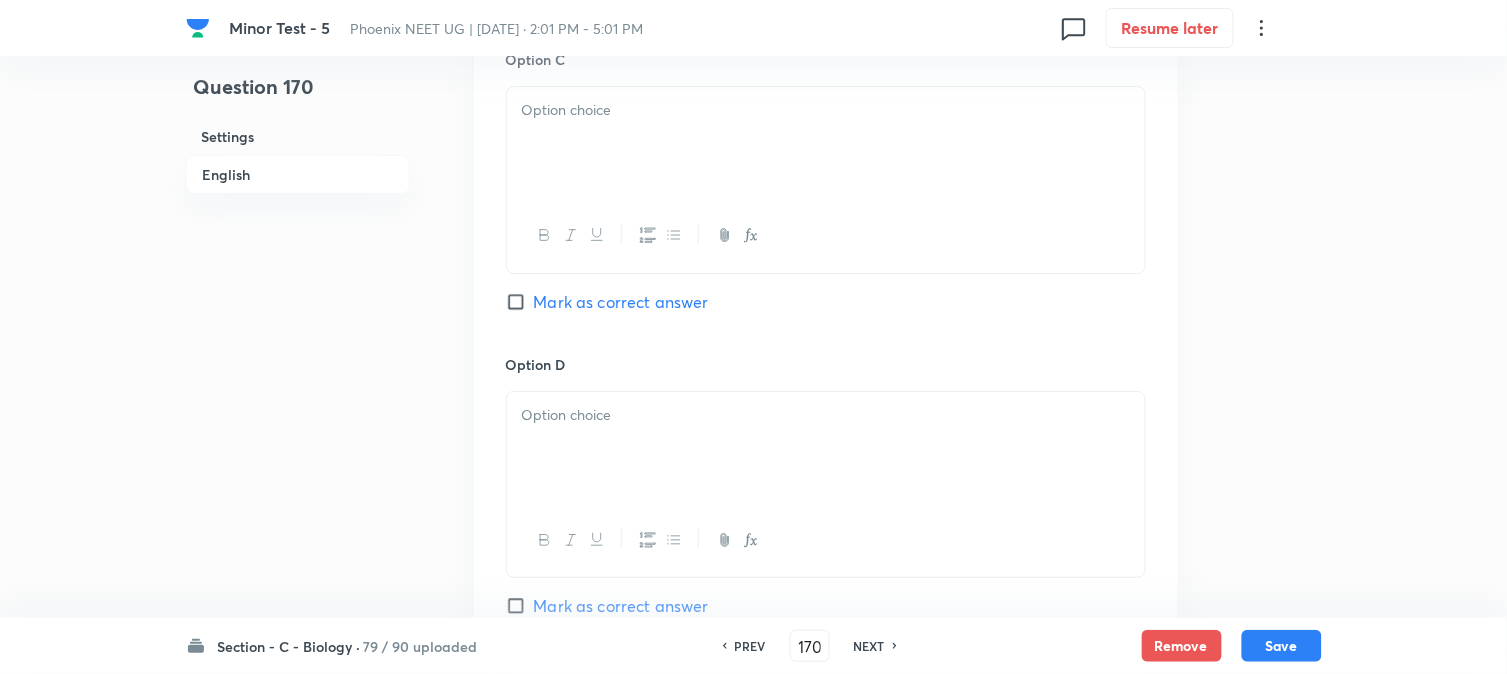 click at bounding box center [826, 235] 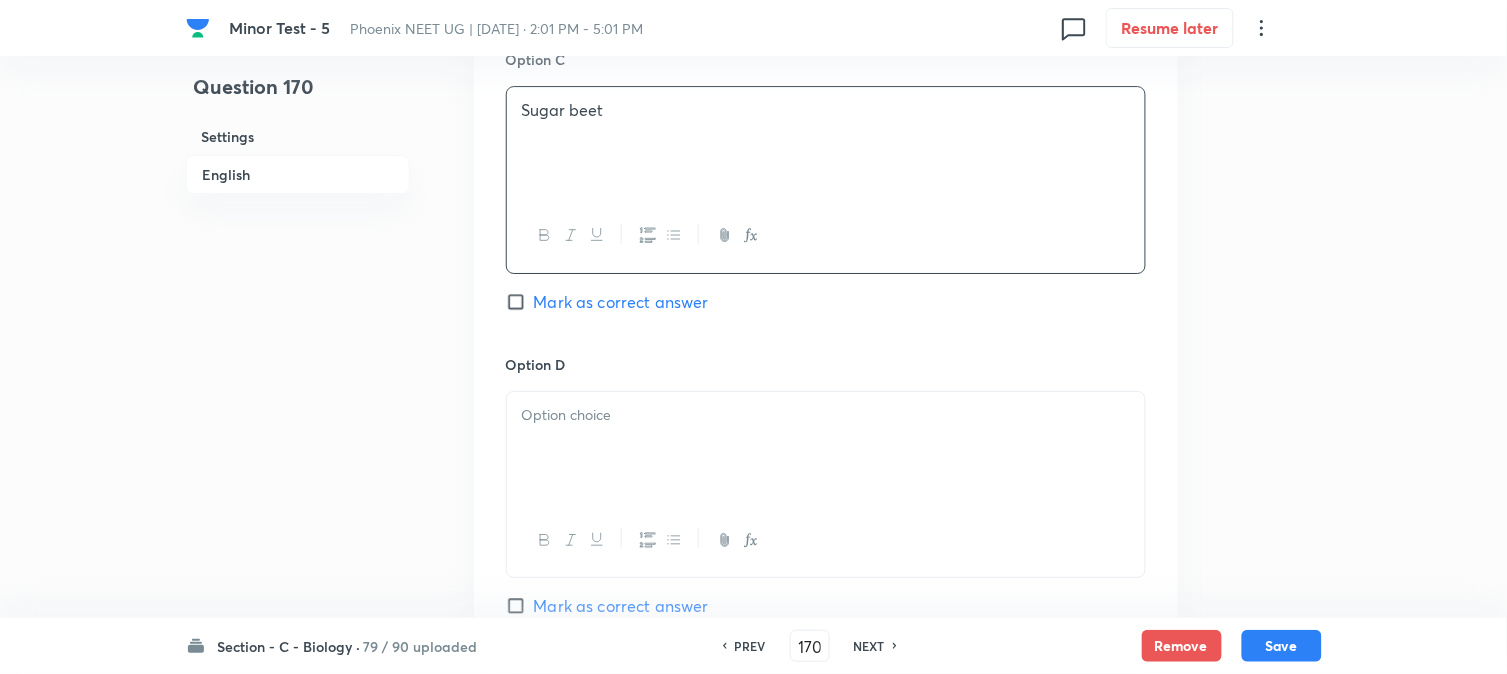 click on "Mark as correct answer" at bounding box center (621, 606) 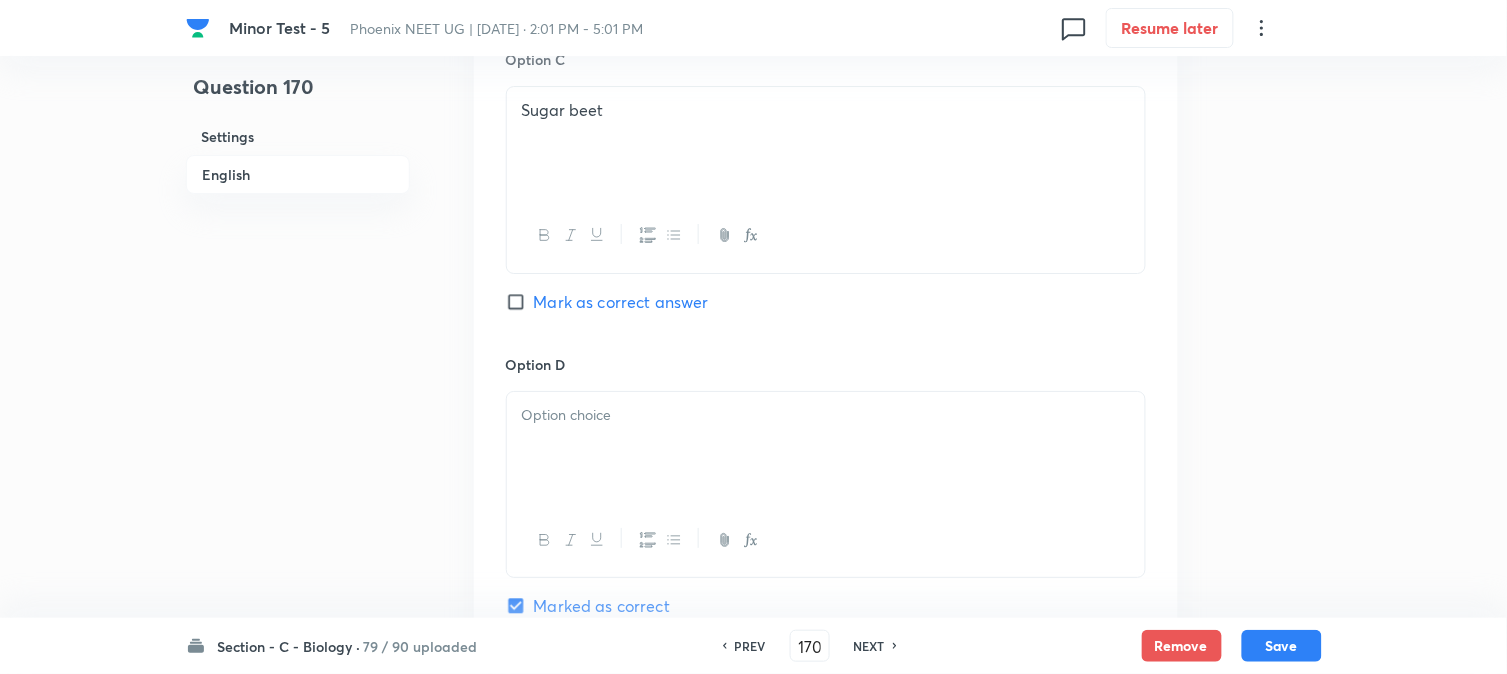 checkbox on "false" 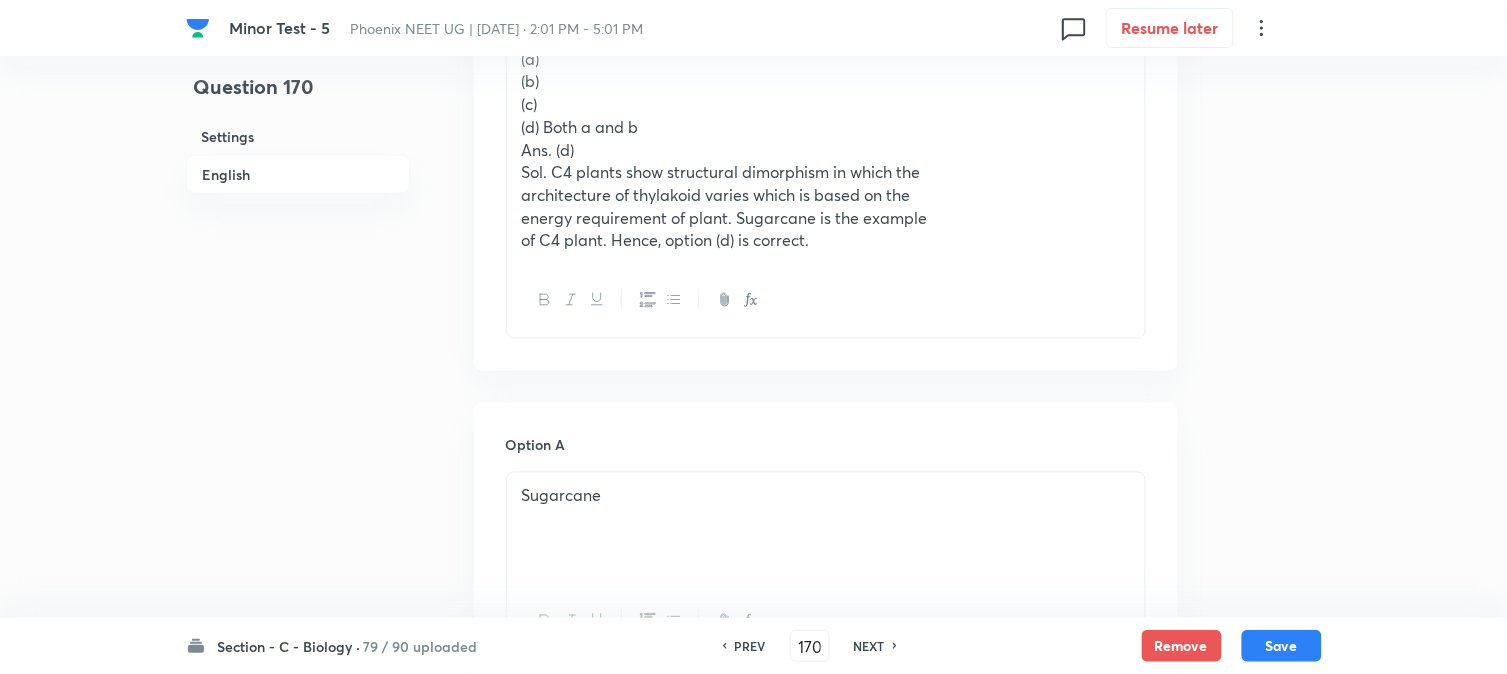 scroll, scrollTop: 590, scrollLeft: 0, axis: vertical 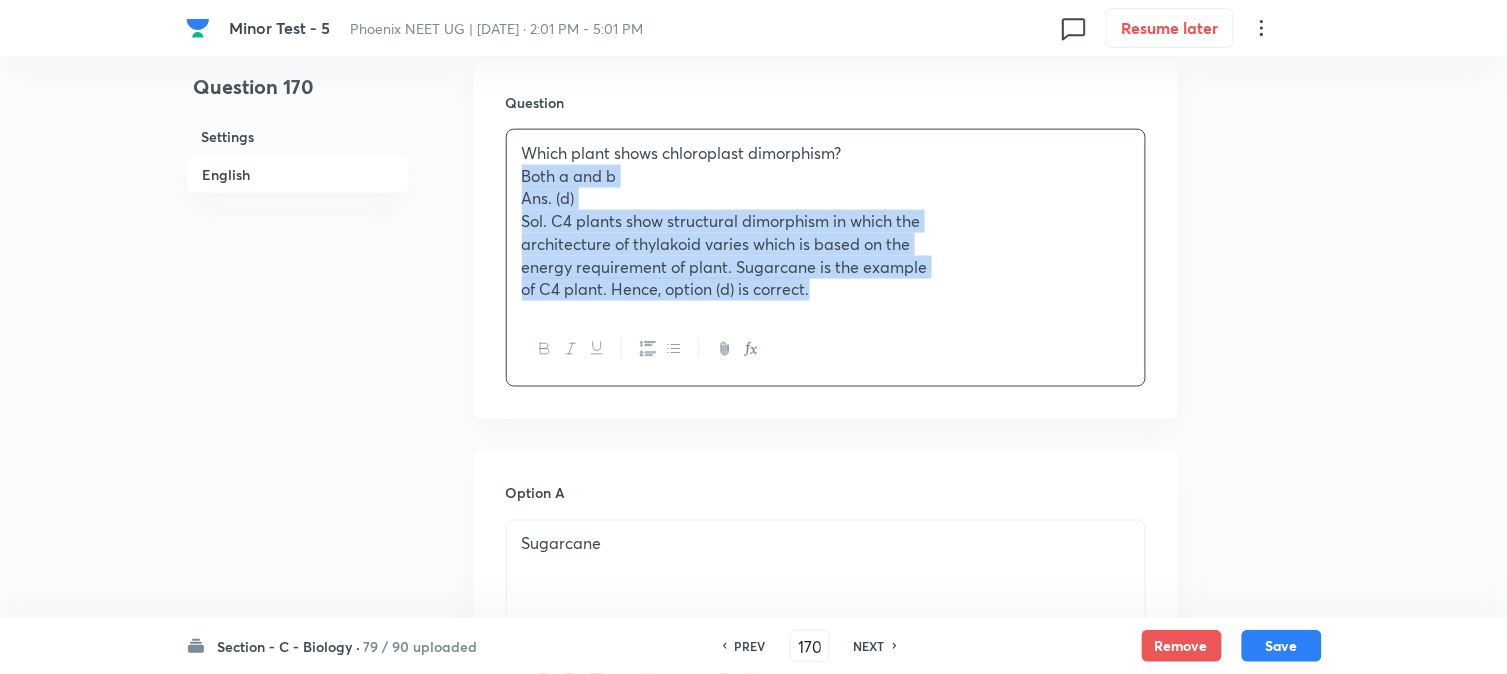 drag, startPoint x: 547, startPoint y: 243, endPoint x: 1116, endPoint y: 384, distance: 586.20984 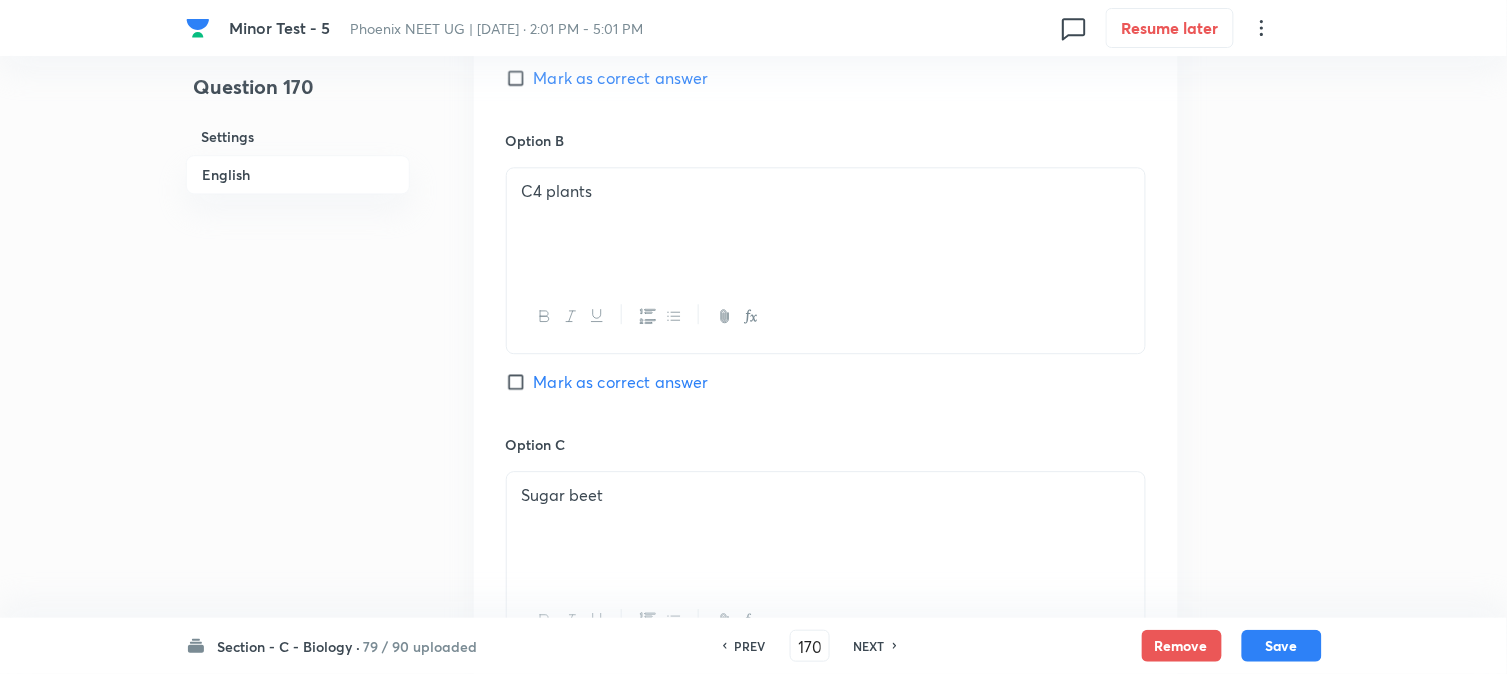 scroll, scrollTop: 1701, scrollLeft: 0, axis: vertical 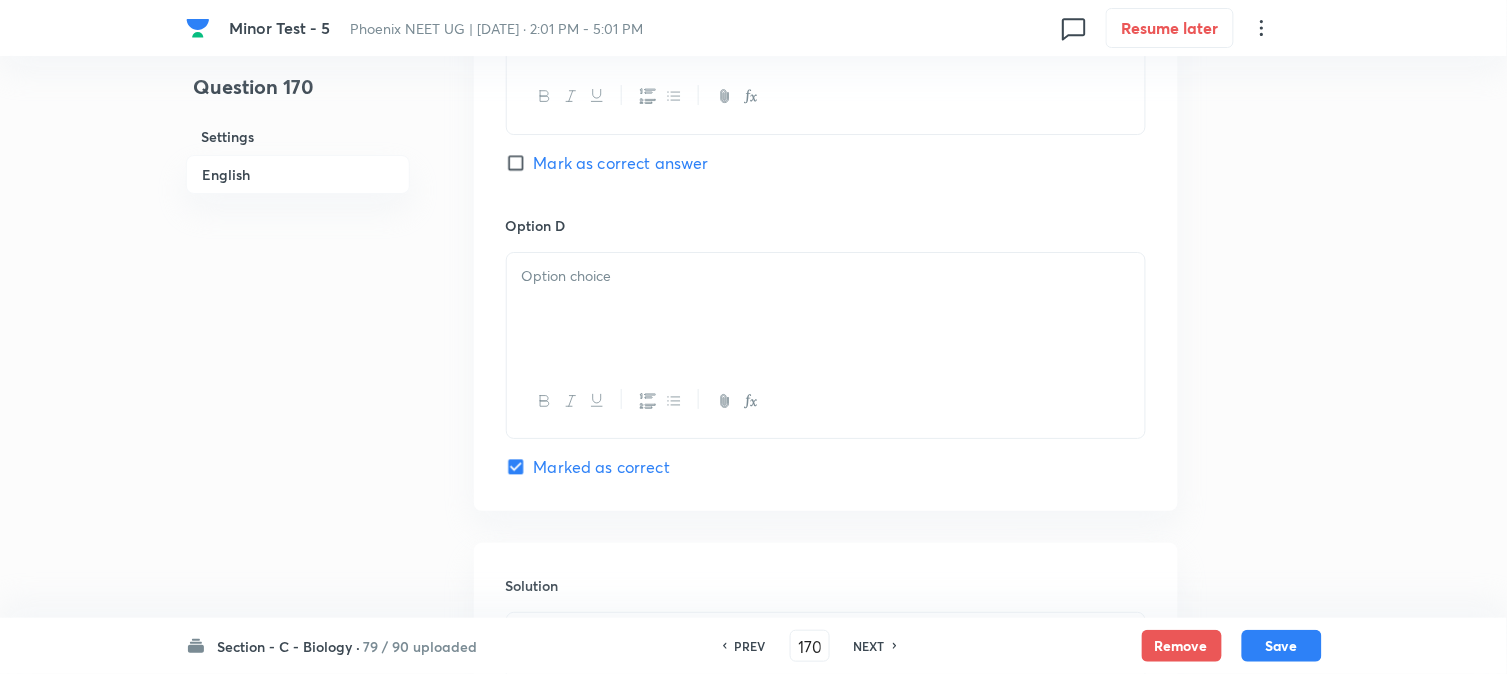 click at bounding box center [826, 309] 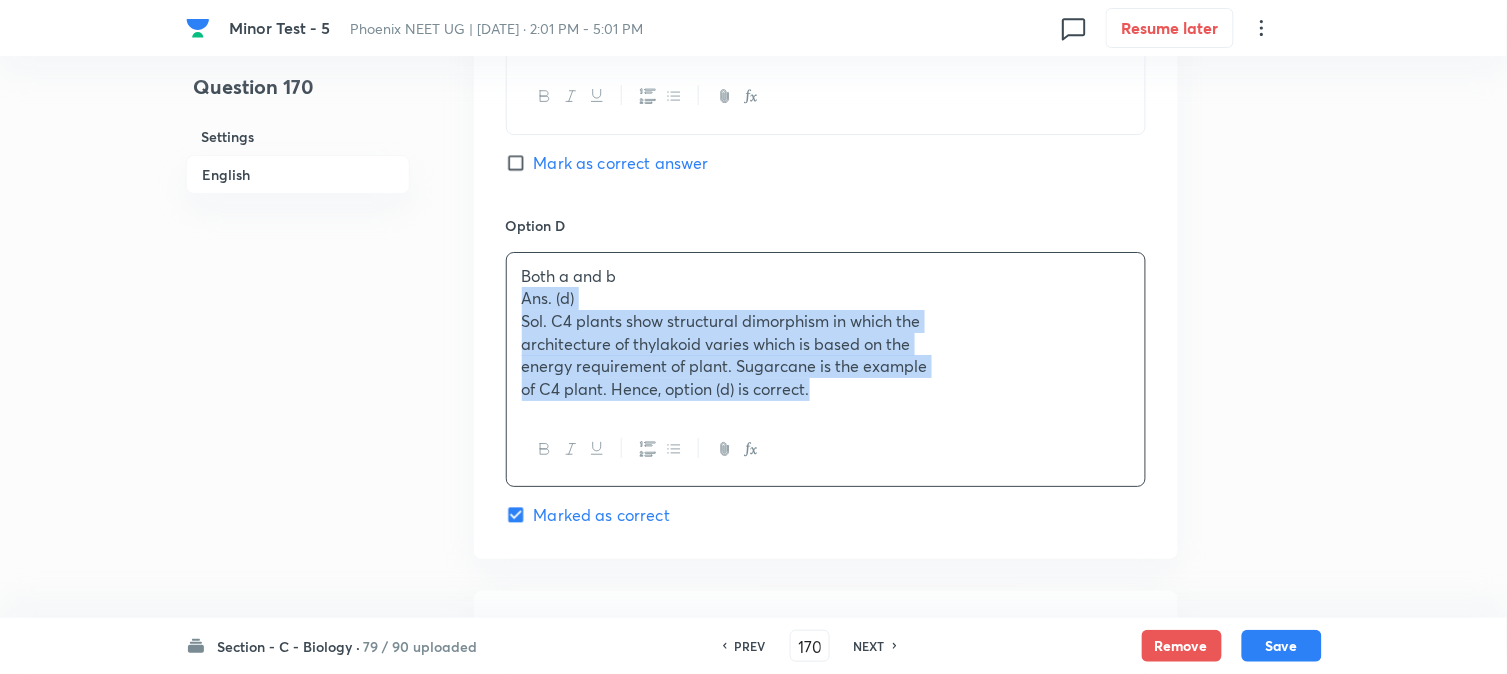 drag, startPoint x: 524, startPoint y: 297, endPoint x: 1000, endPoint y: 450, distance: 499.985 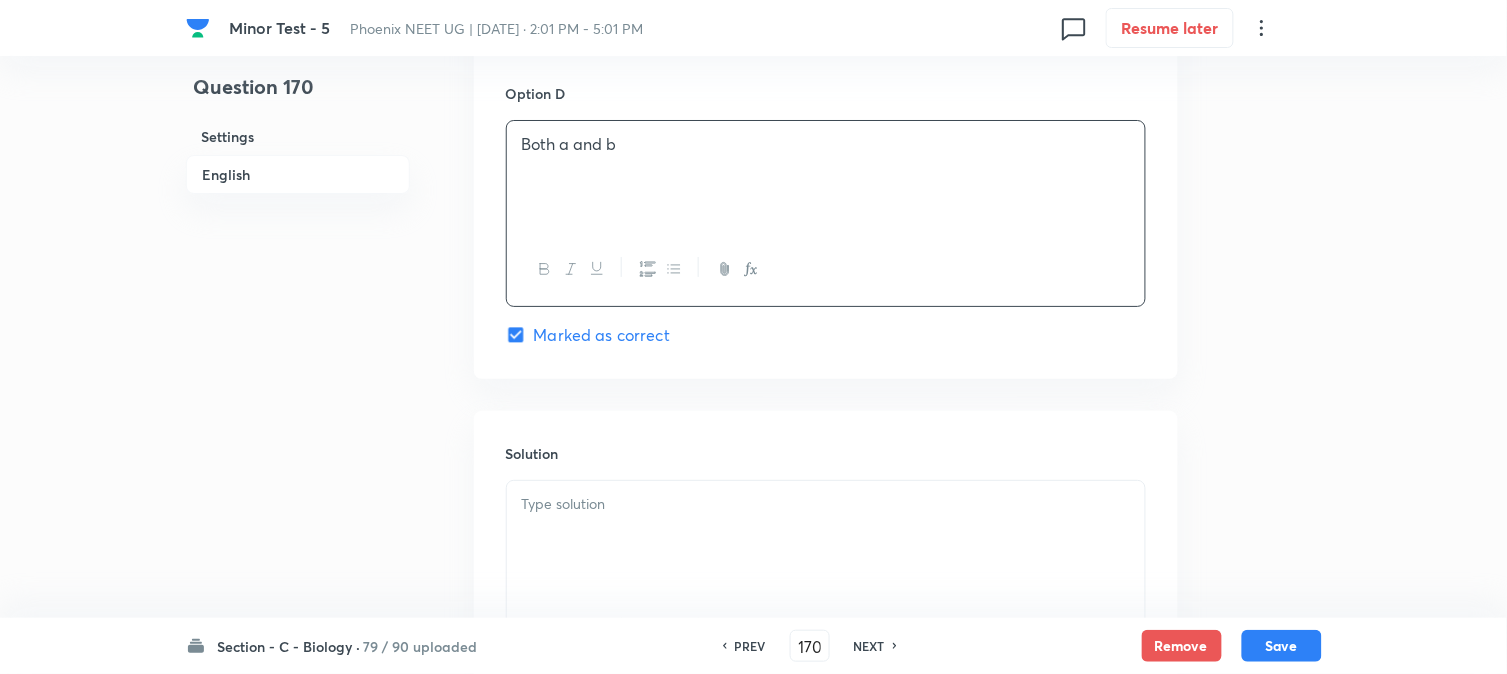 scroll, scrollTop: 2034, scrollLeft: 0, axis: vertical 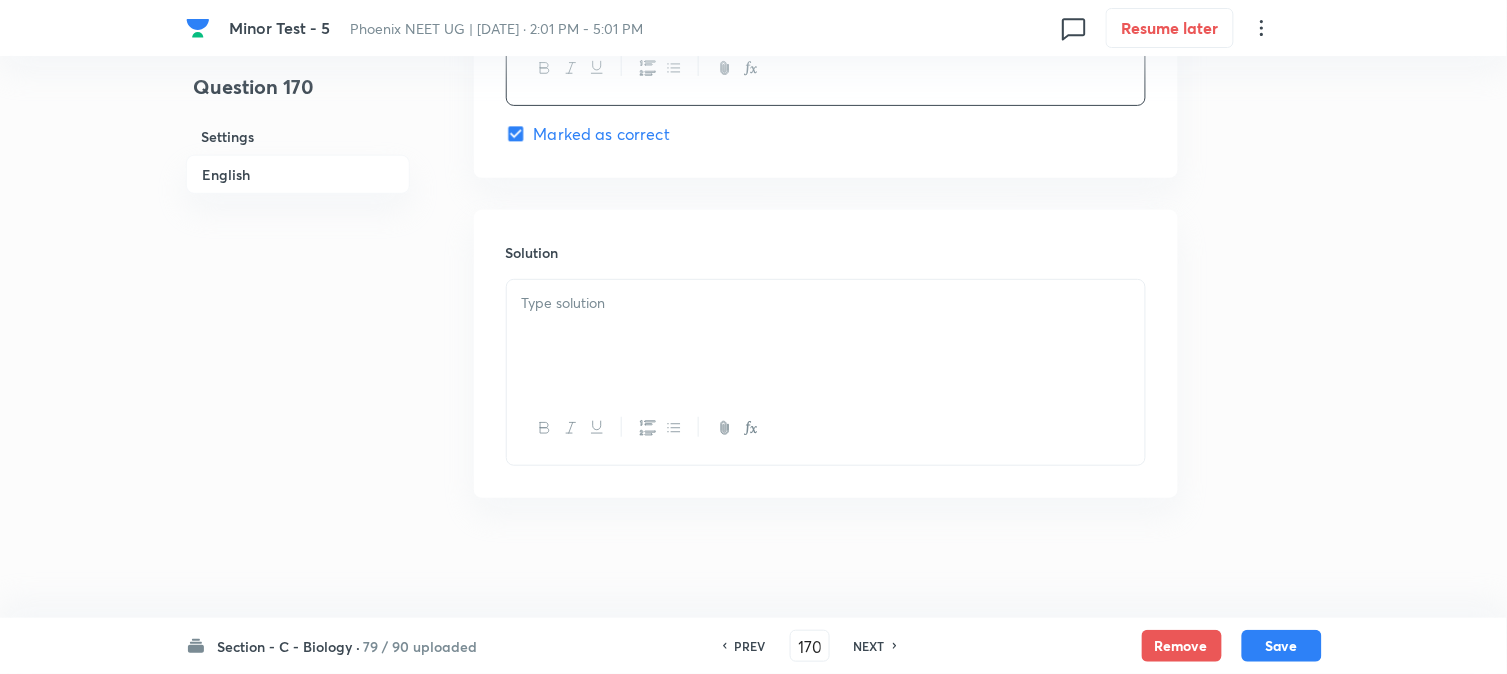 click at bounding box center [826, 336] 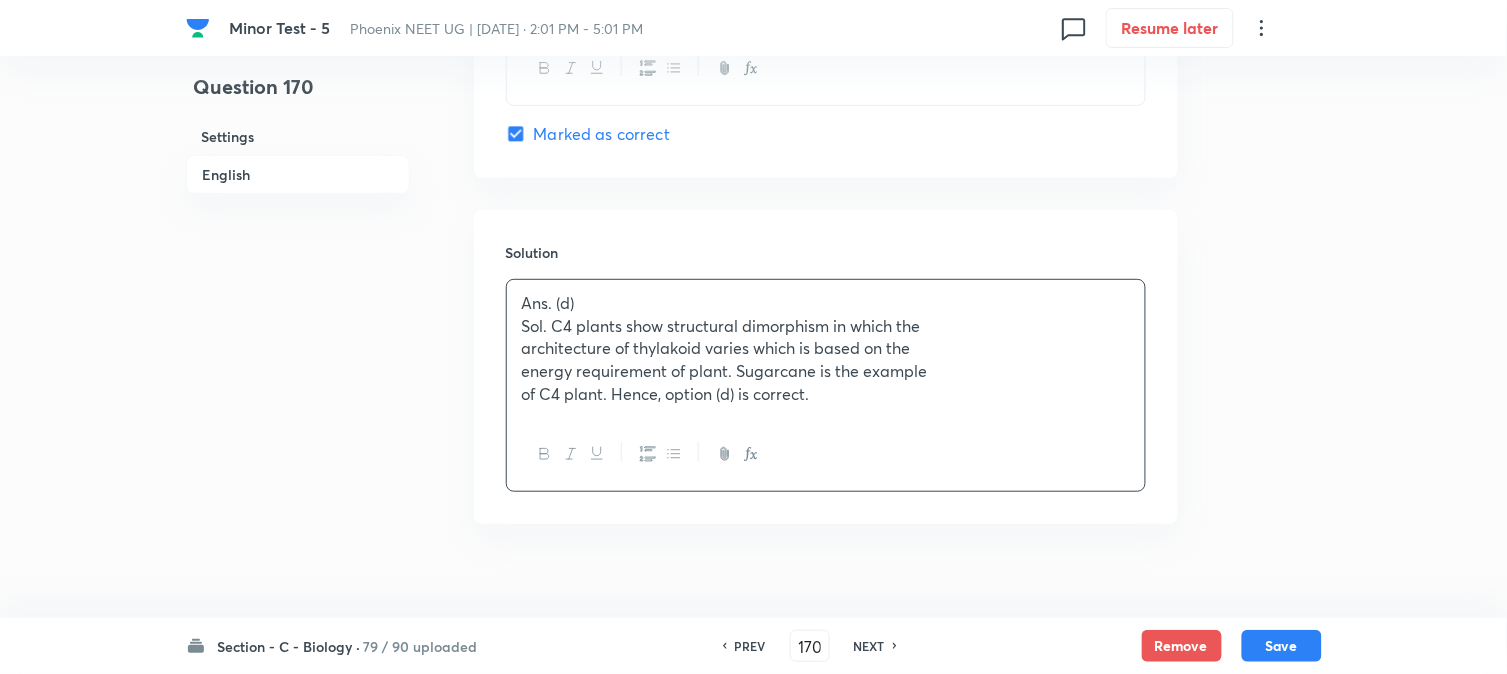 click on "Section - C - Biology ·
79 / 90 uploaded
PREV 170 ​ NEXT Remove Save" at bounding box center [754, 646] 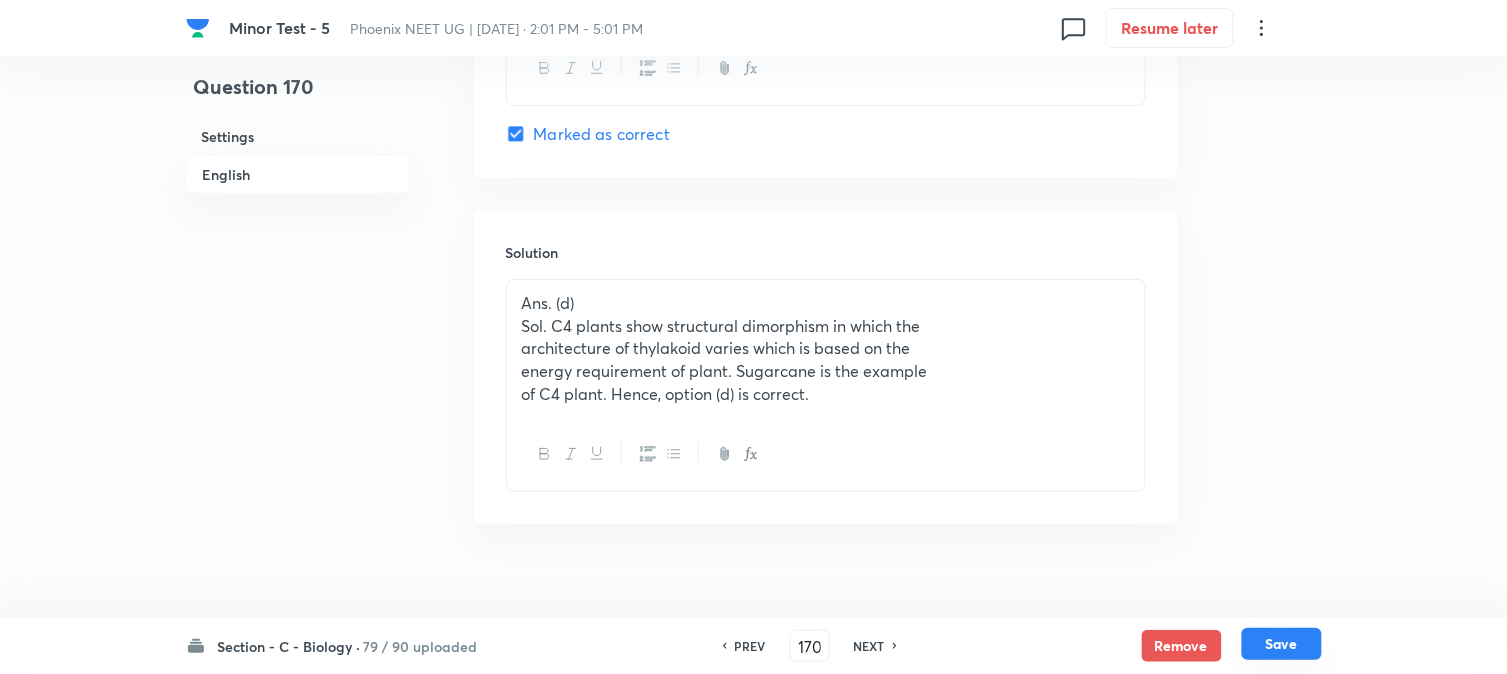 click on "Save" at bounding box center [1282, 644] 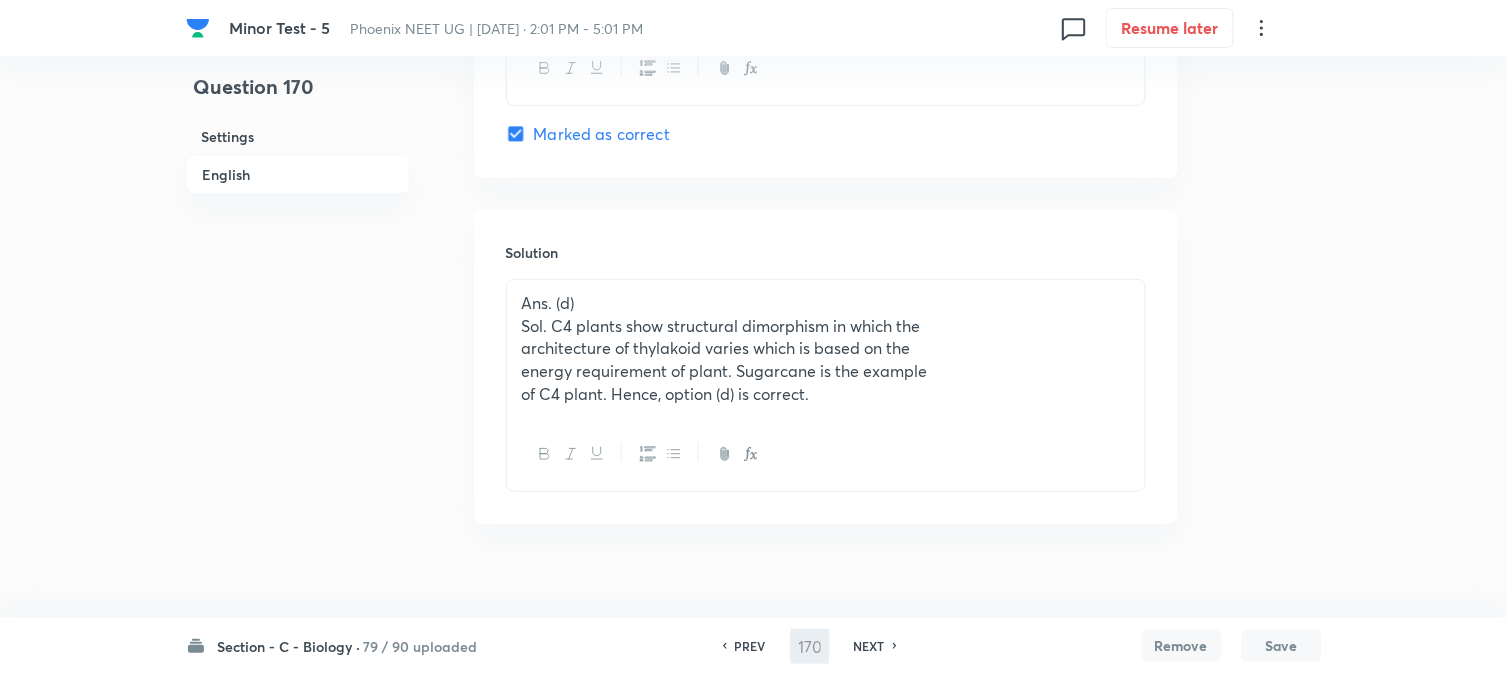type on "171" 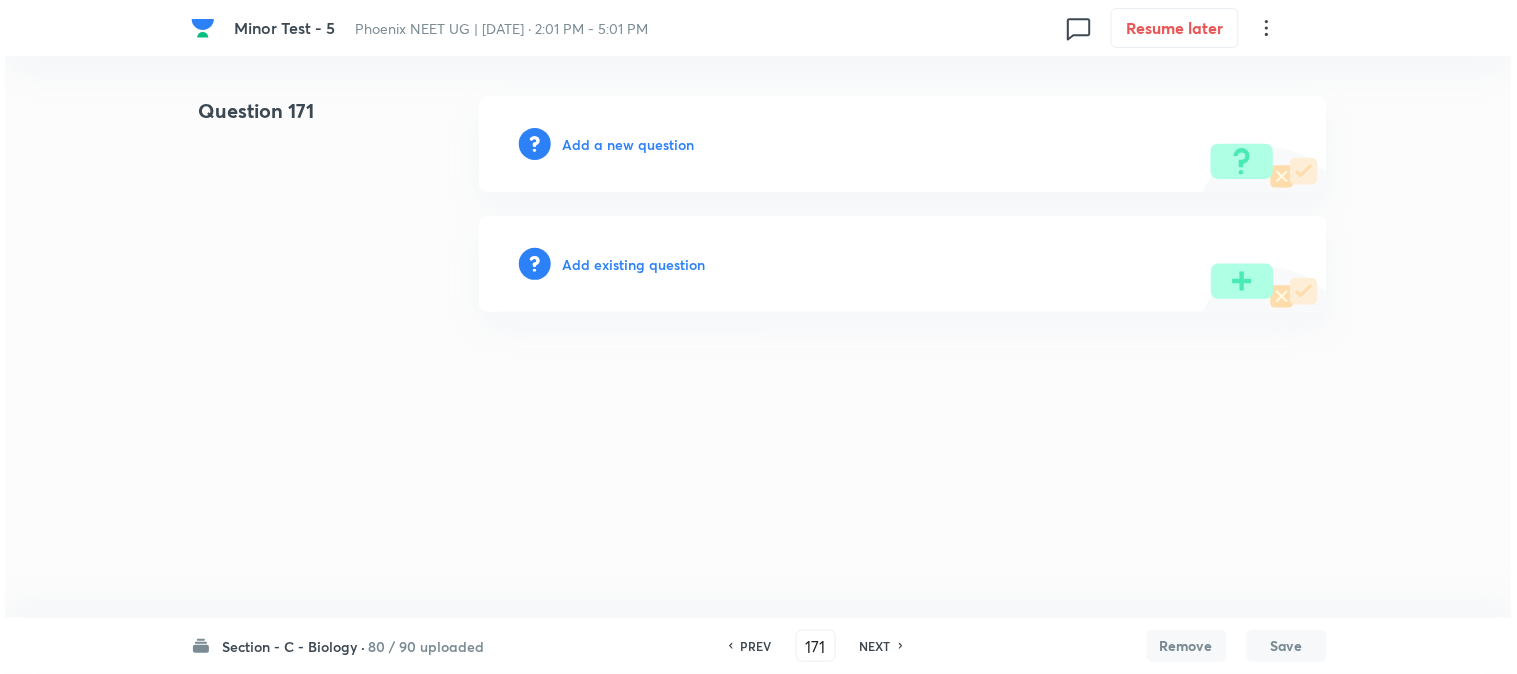 scroll, scrollTop: 0, scrollLeft: 0, axis: both 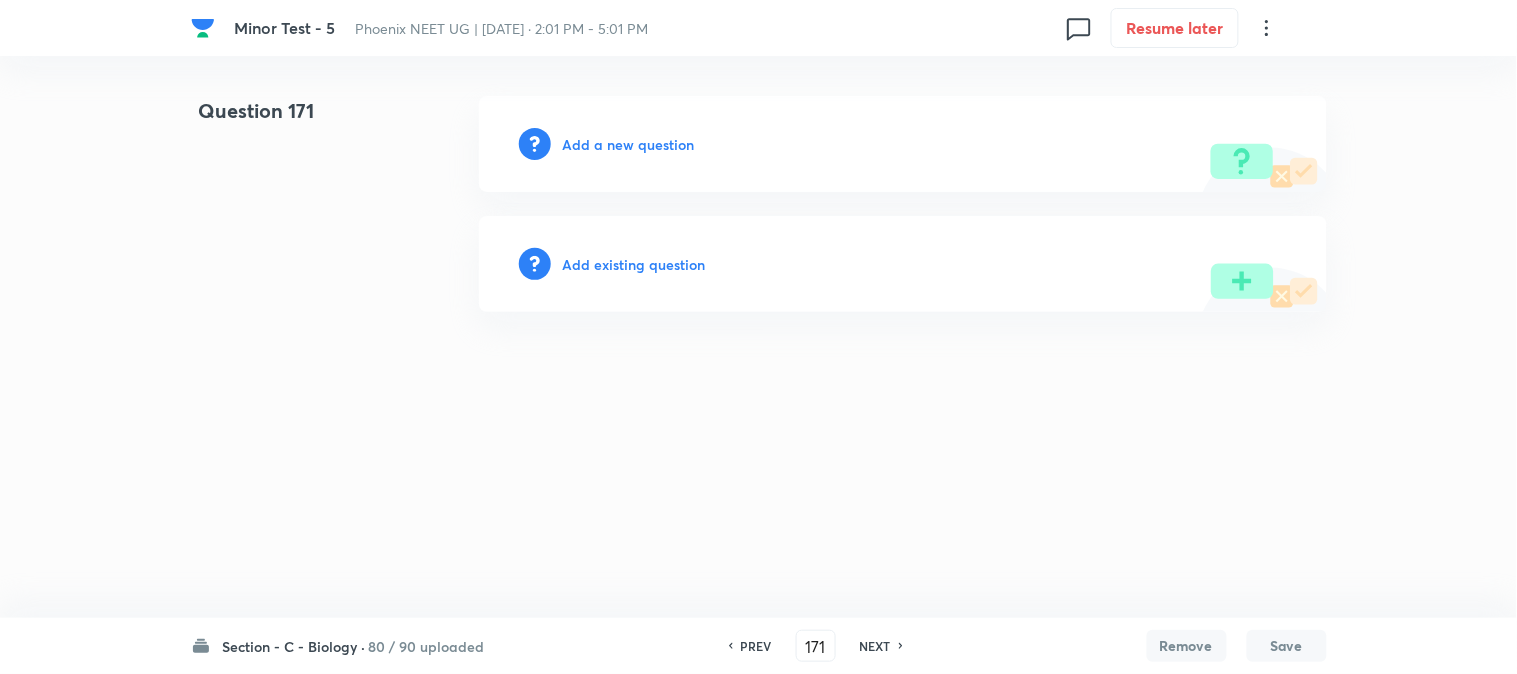click on "Add a new question" at bounding box center [629, 144] 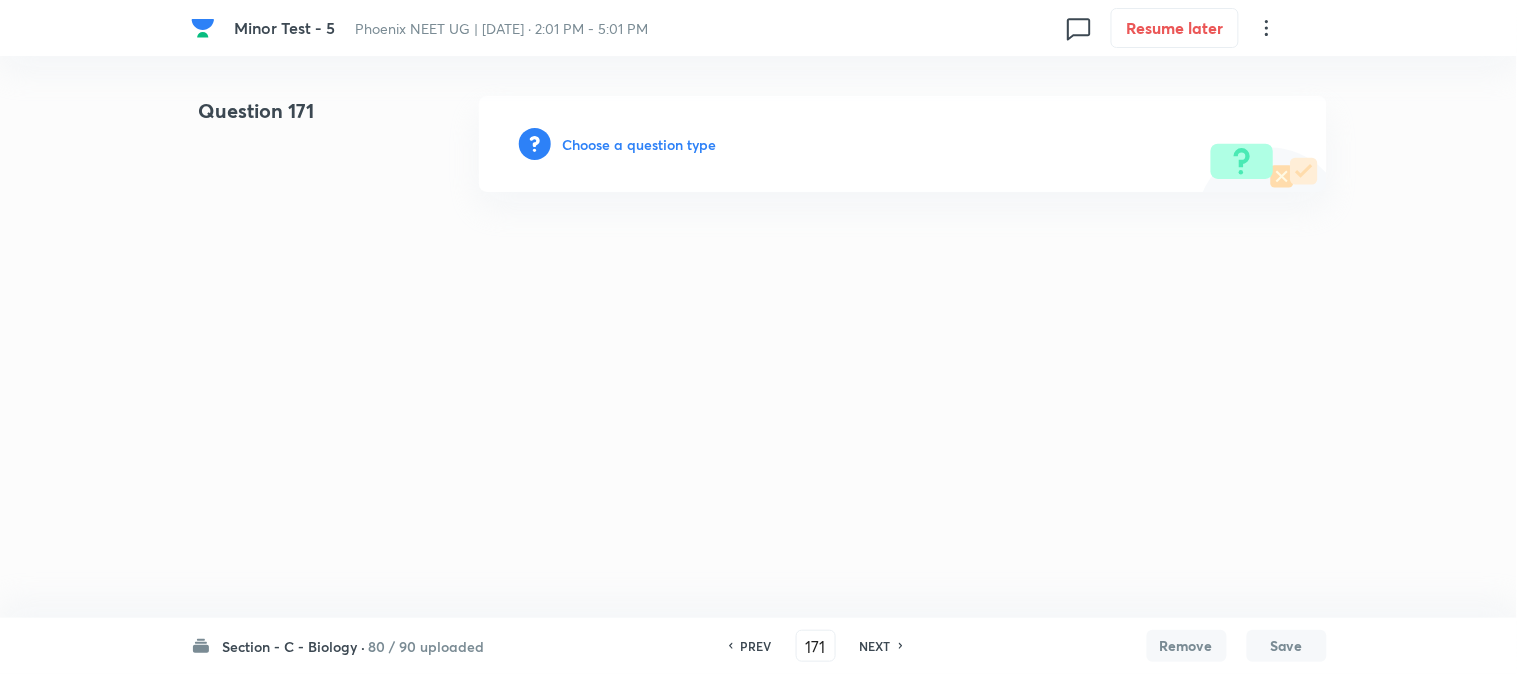 click on "Choose a question type" at bounding box center (640, 144) 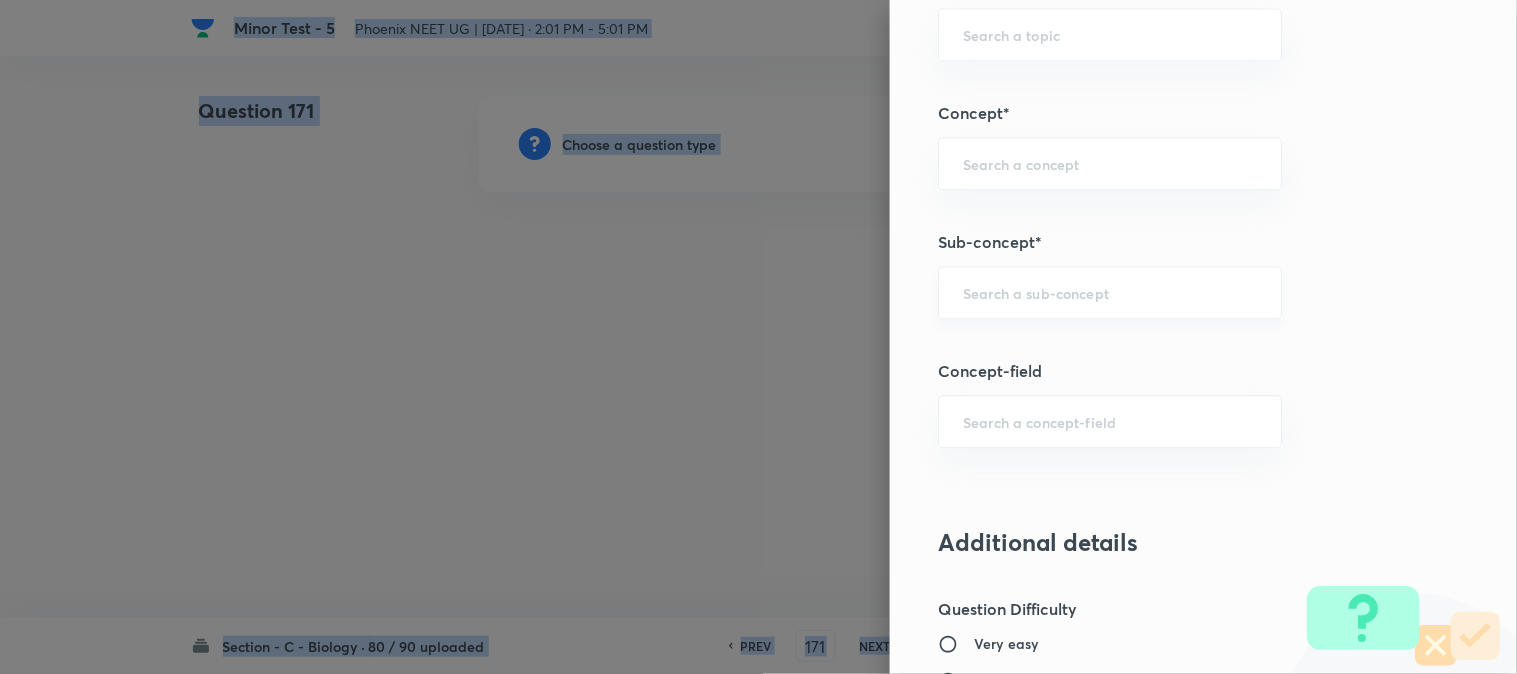 scroll, scrollTop: 1180, scrollLeft: 0, axis: vertical 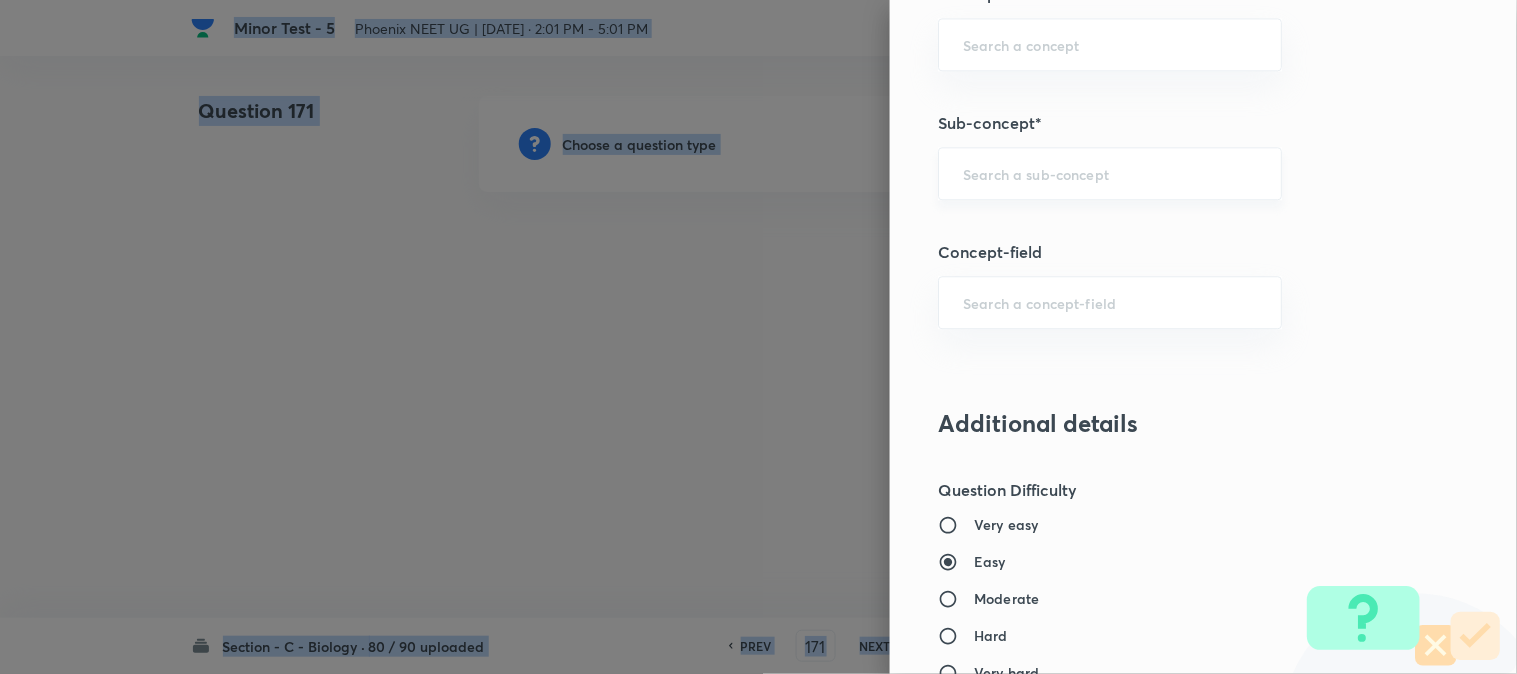 click on "​" at bounding box center (1110, 173) 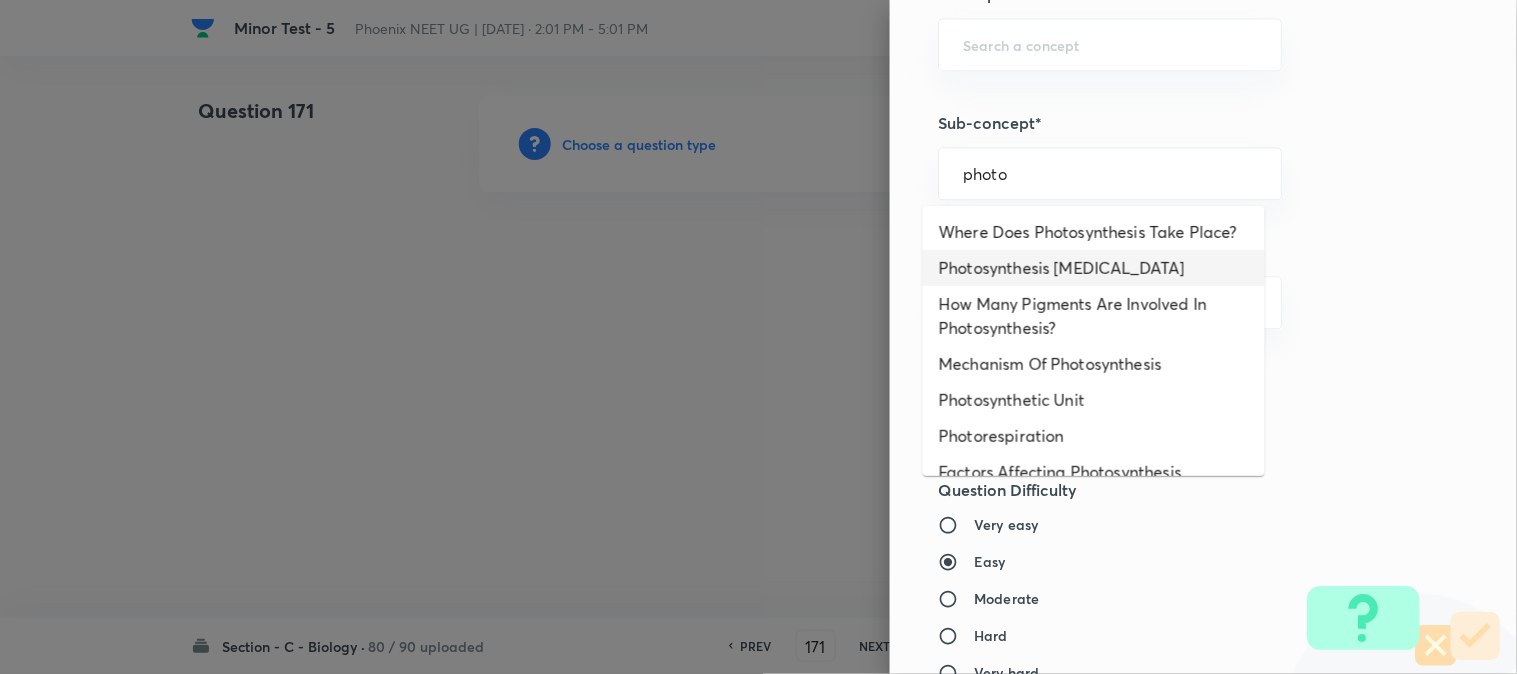 click on "Photosynthesis Organelle" at bounding box center (1094, 268) 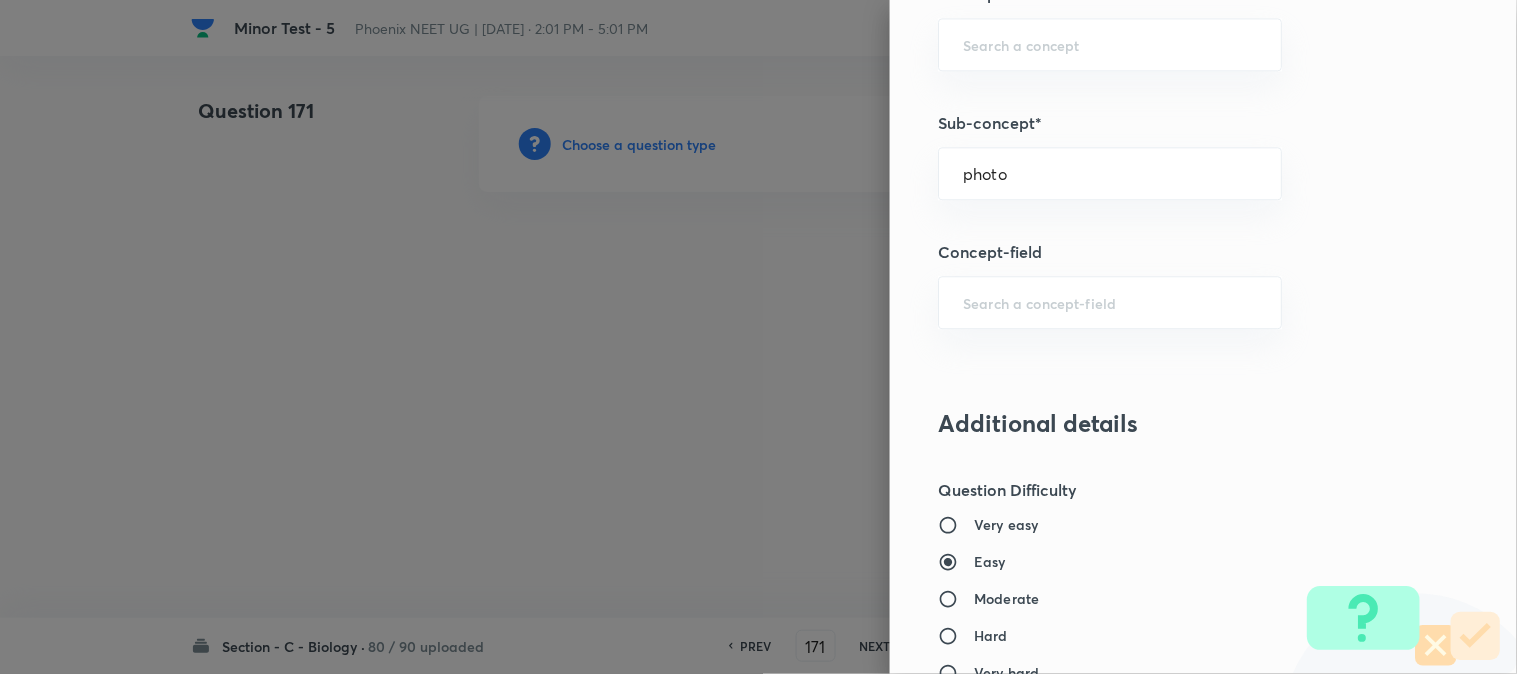 type on "Photosynthesis Organelle" 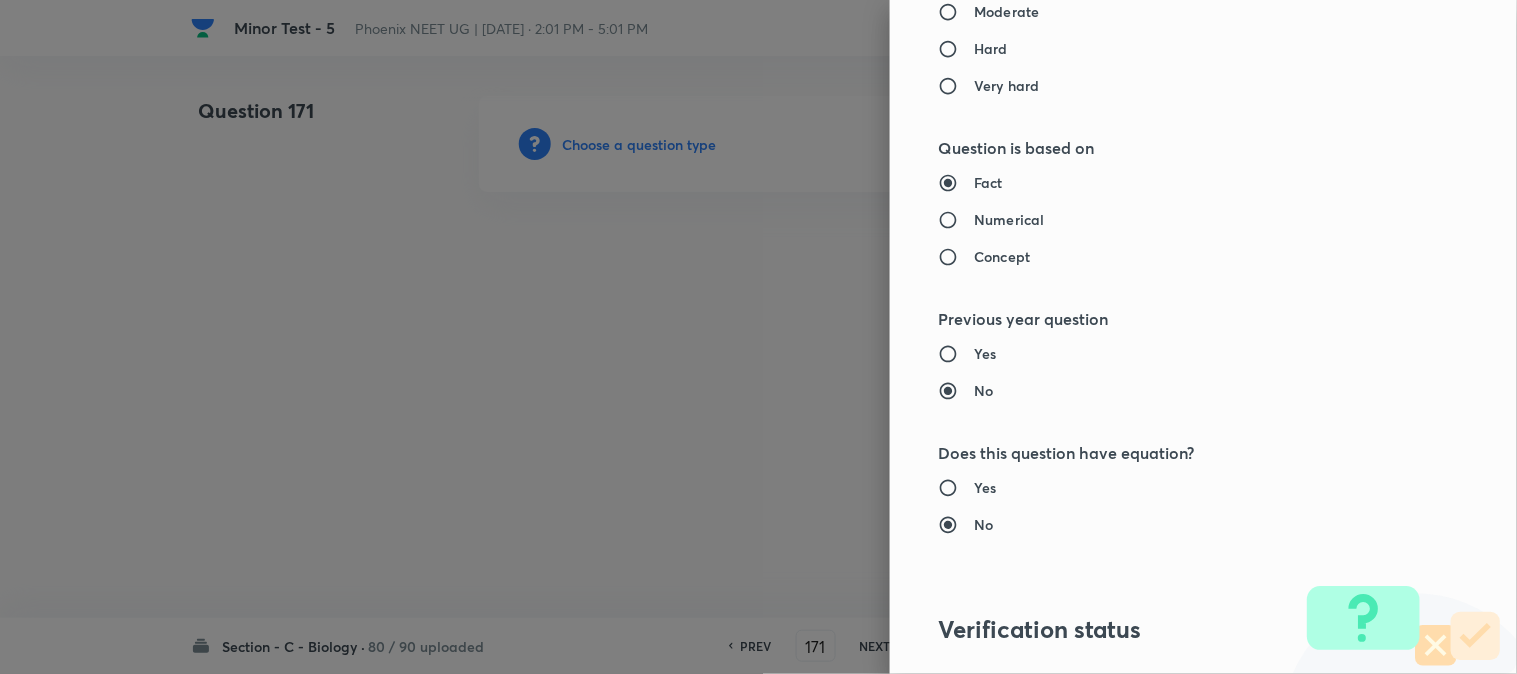 type on "Biology" 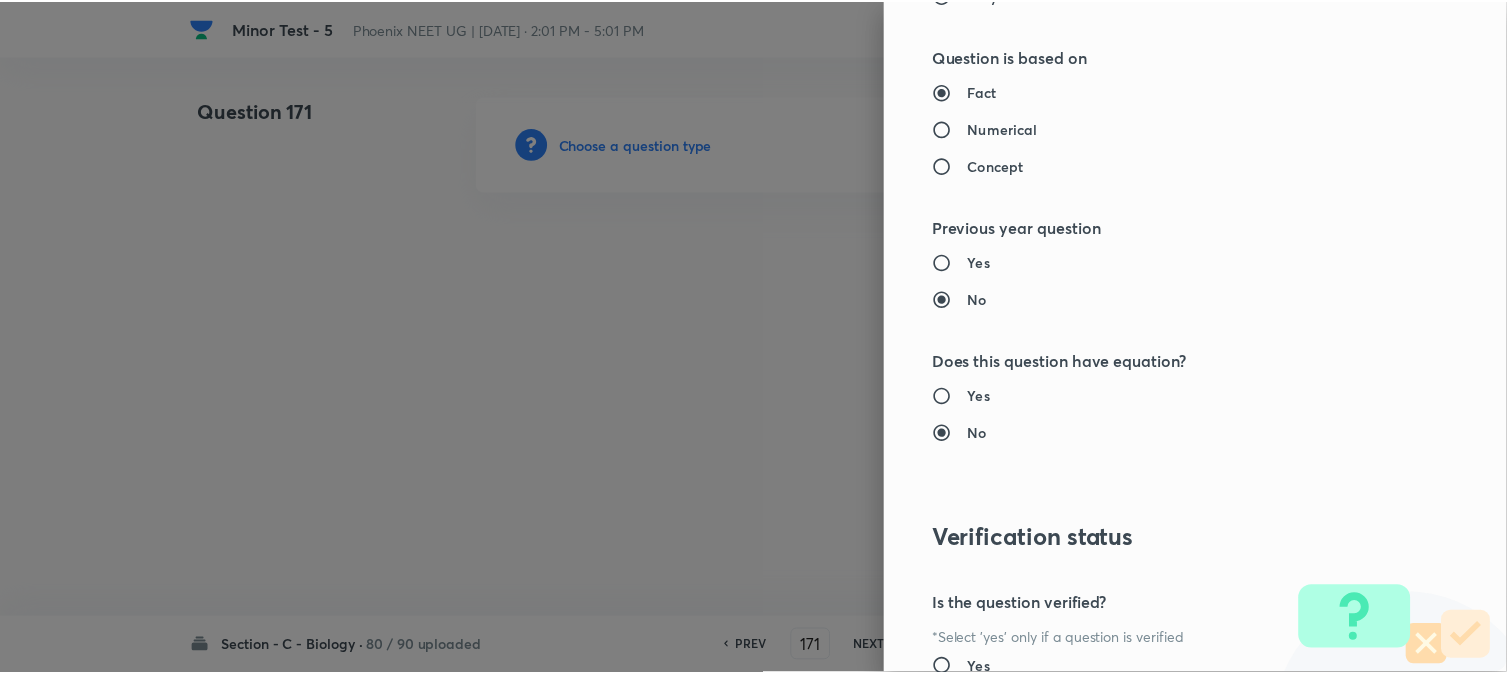 scroll, scrollTop: 2052, scrollLeft: 0, axis: vertical 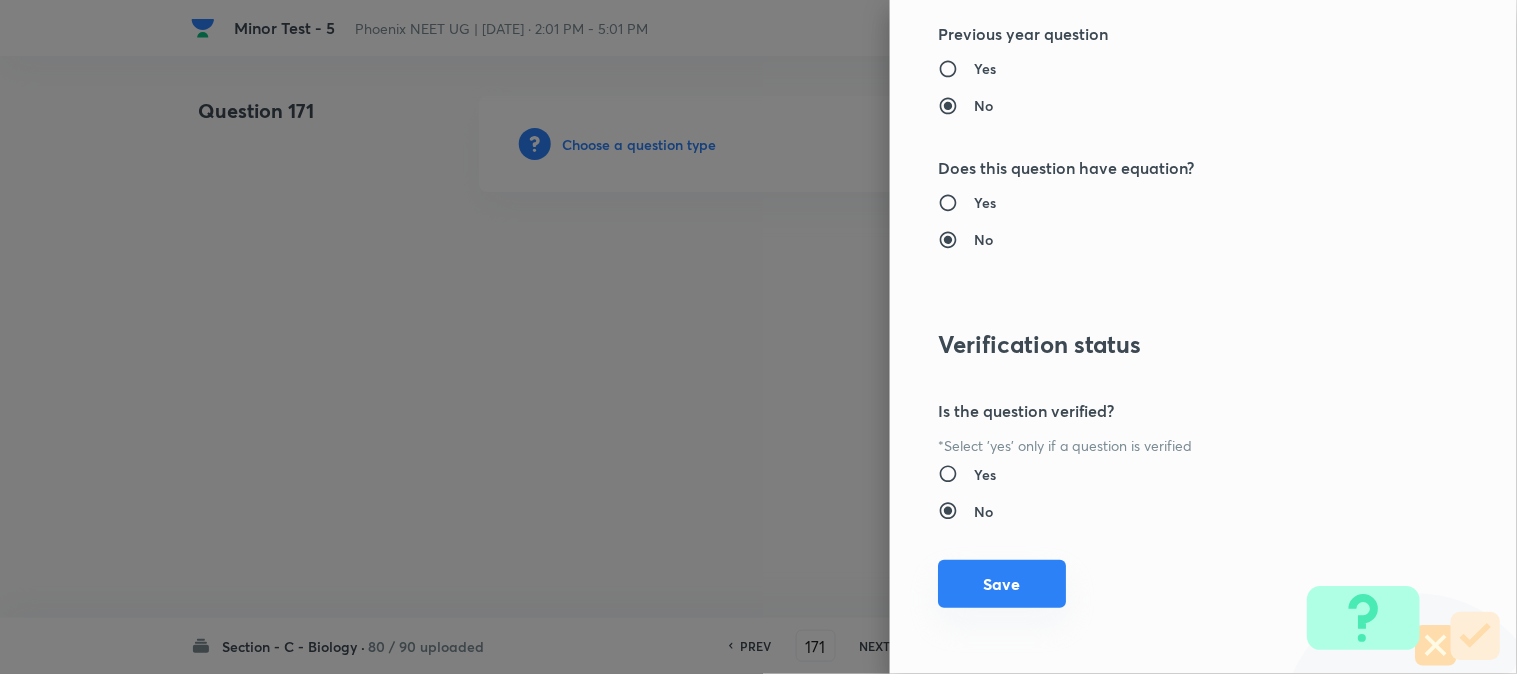 click on "Save" at bounding box center [1002, 584] 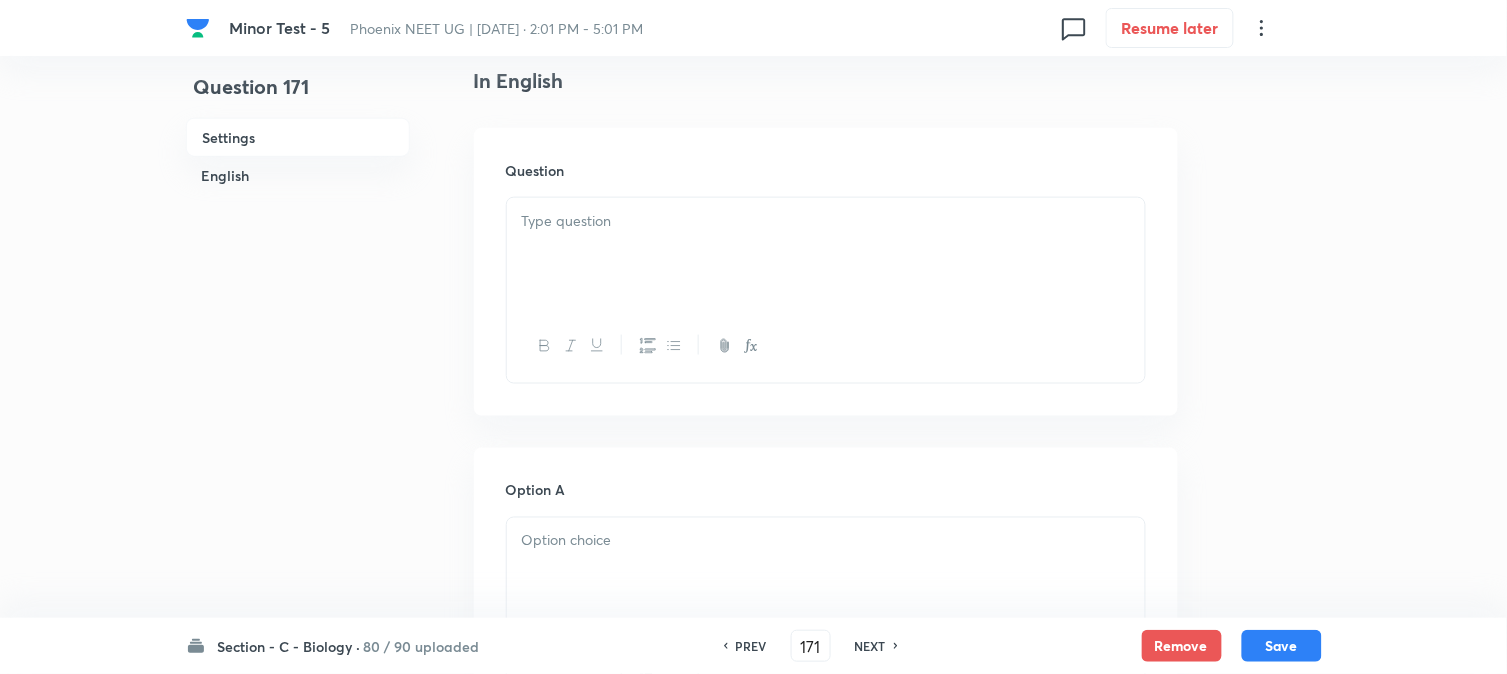 scroll, scrollTop: 590, scrollLeft: 0, axis: vertical 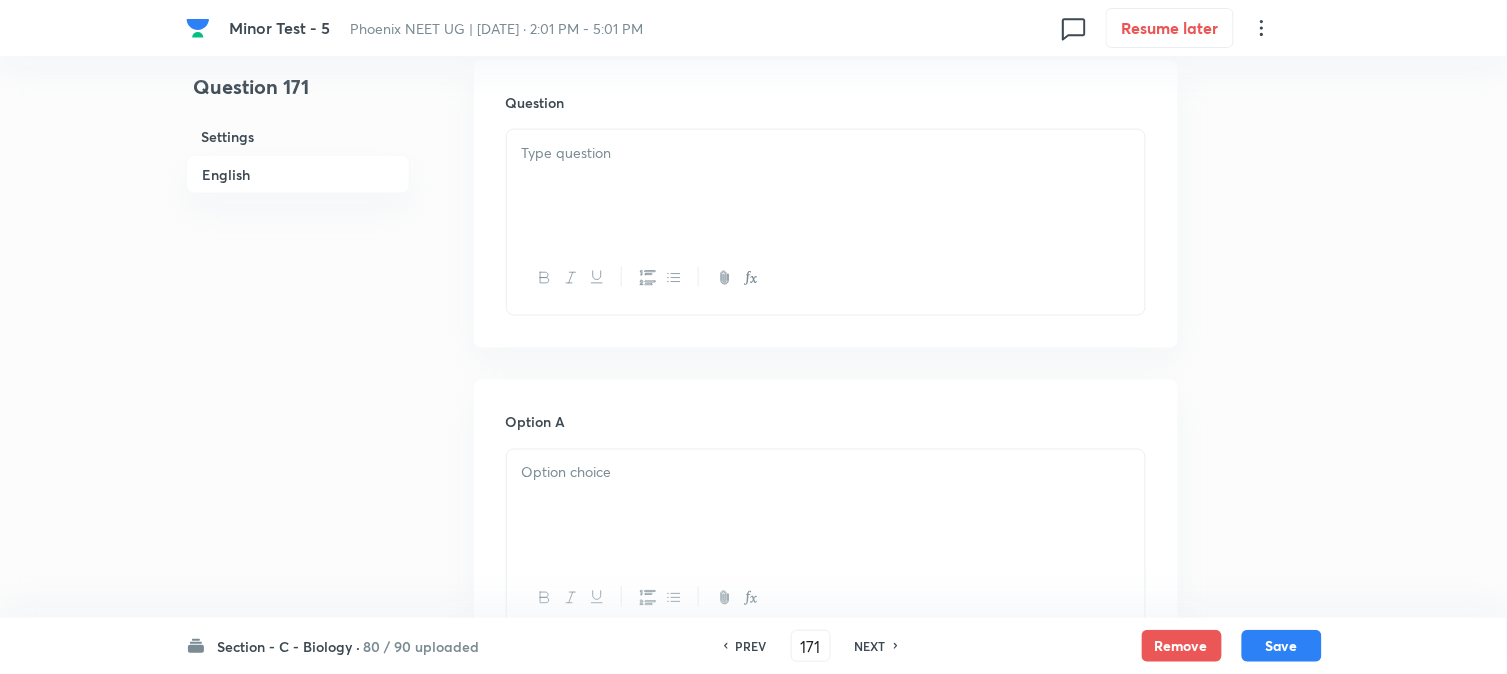 click at bounding box center (826, 153) 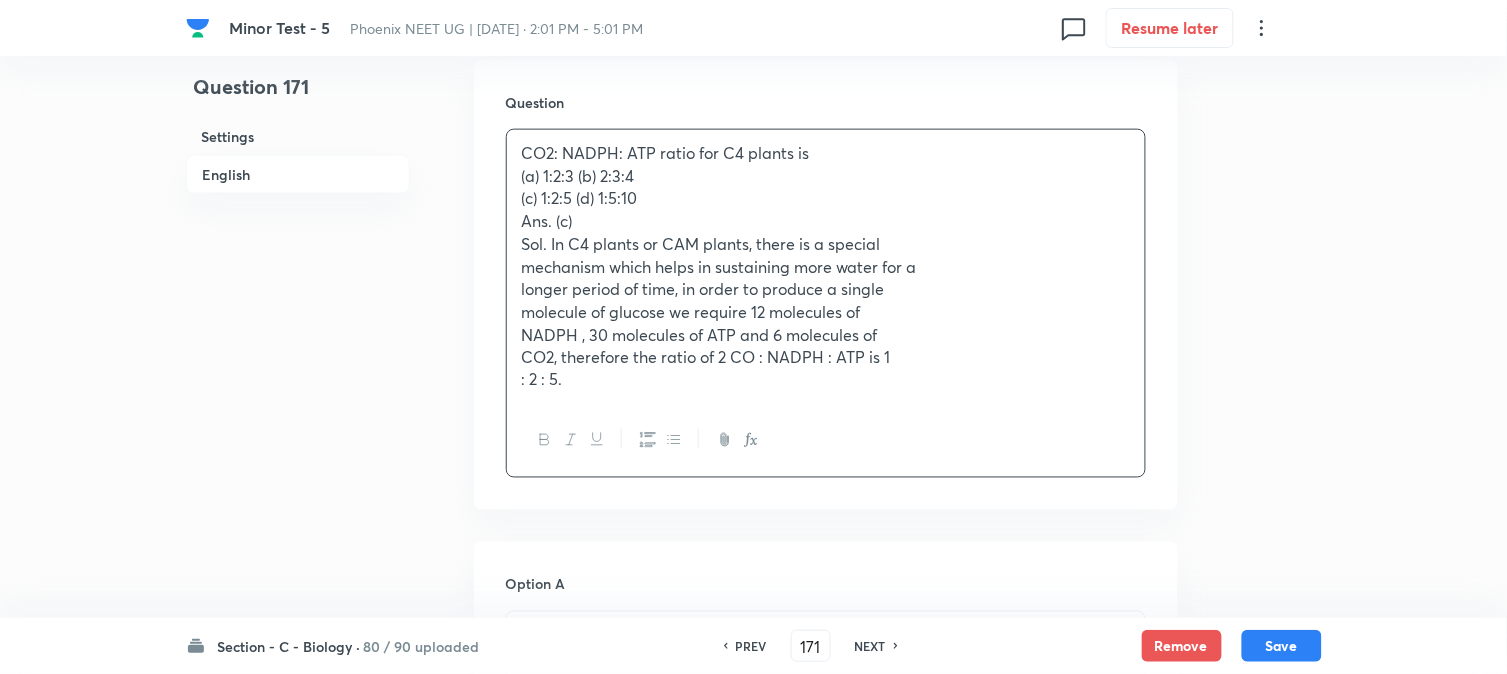 click on "(a) 1:2:3 (b) 2:3:4" at bounding box center (826, 176) 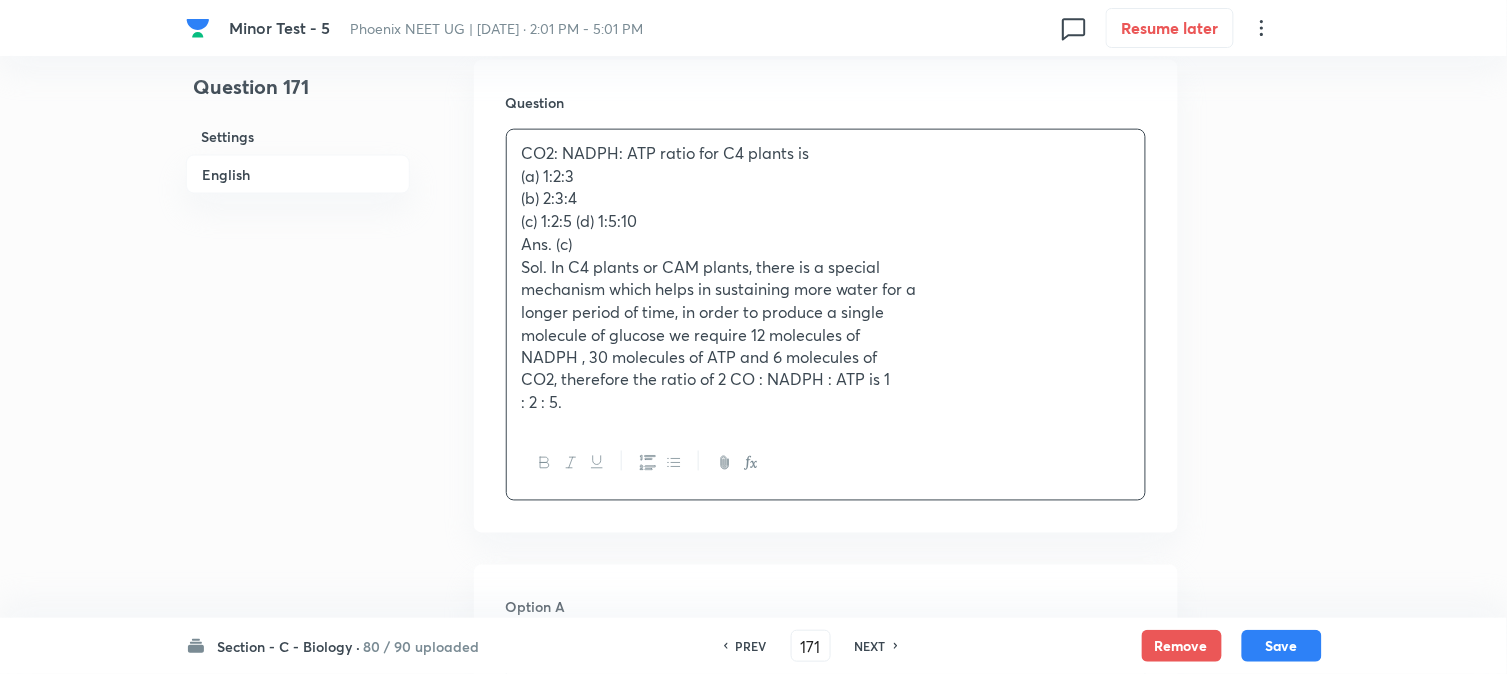 click on "(c) 1:2:5 (d) 1:5:10" at bounding box center (826, 221) 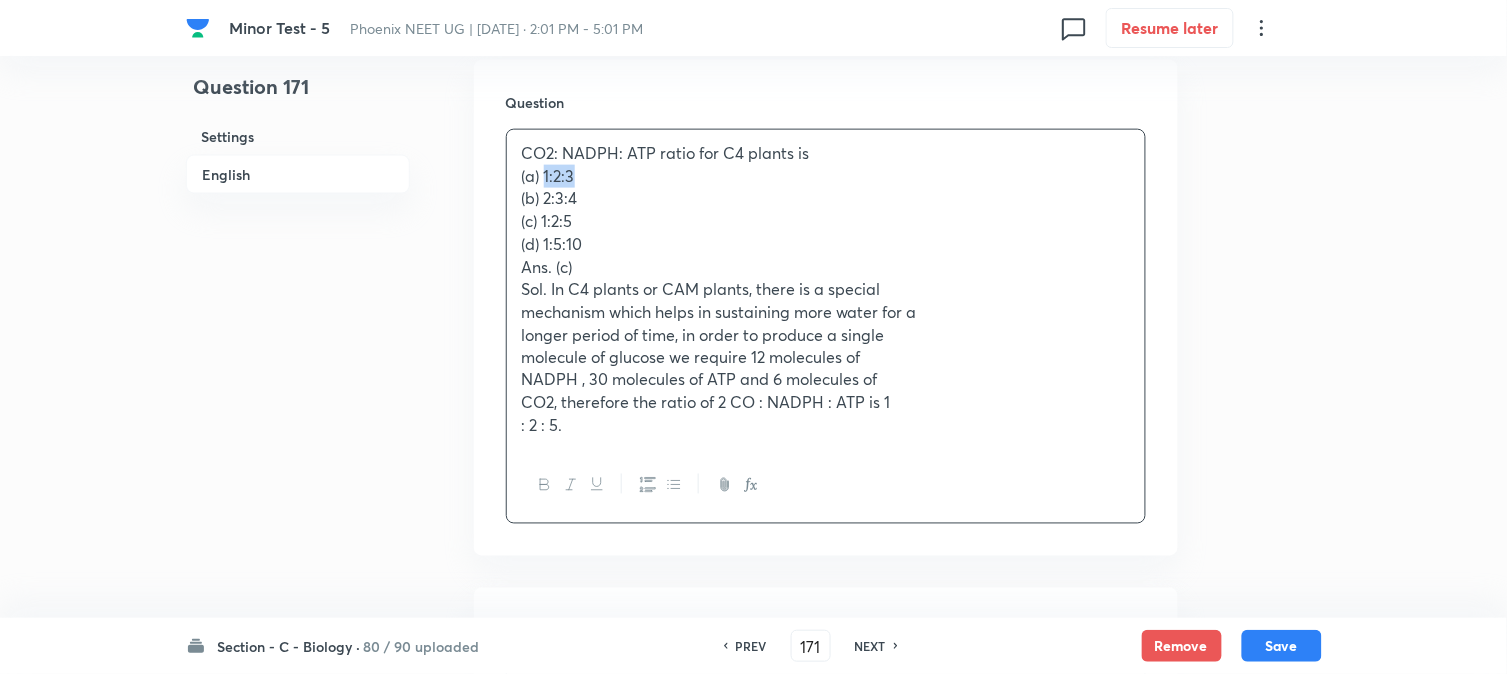 drag, startPoint x: 544, startPoint y: 174, endPoint x: 605, endPoint y: 175, distance: 61.008198 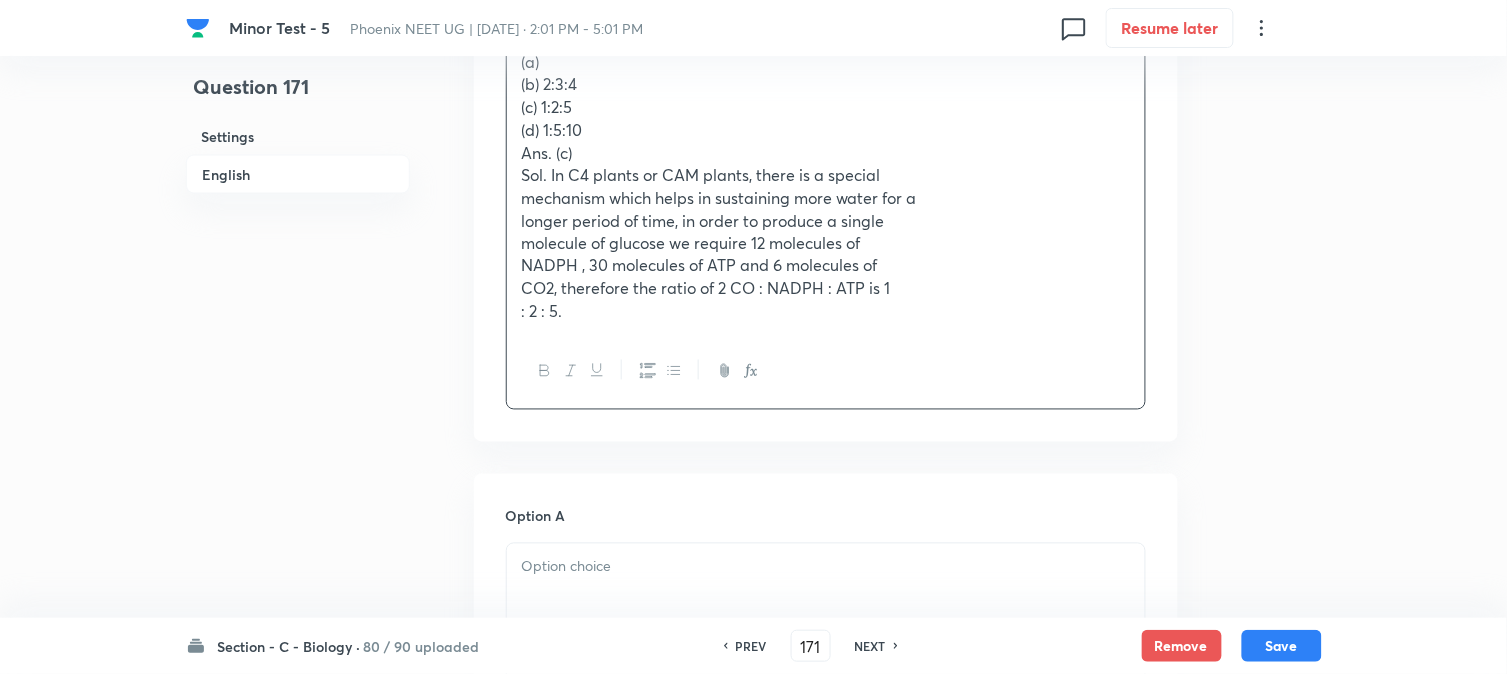 scroll, scrollTop: 1034, scrollLeft: 0, axis: vertical 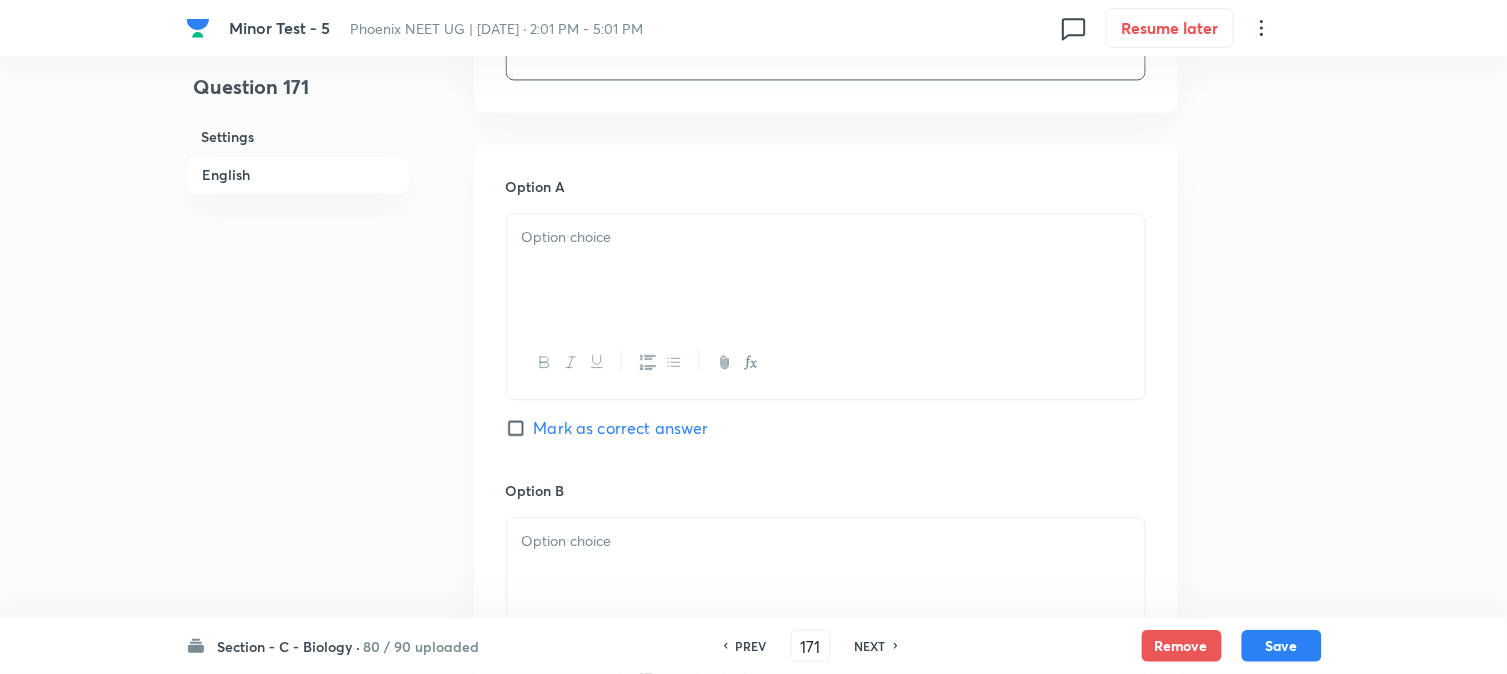 click at bounding box center (826, 270) 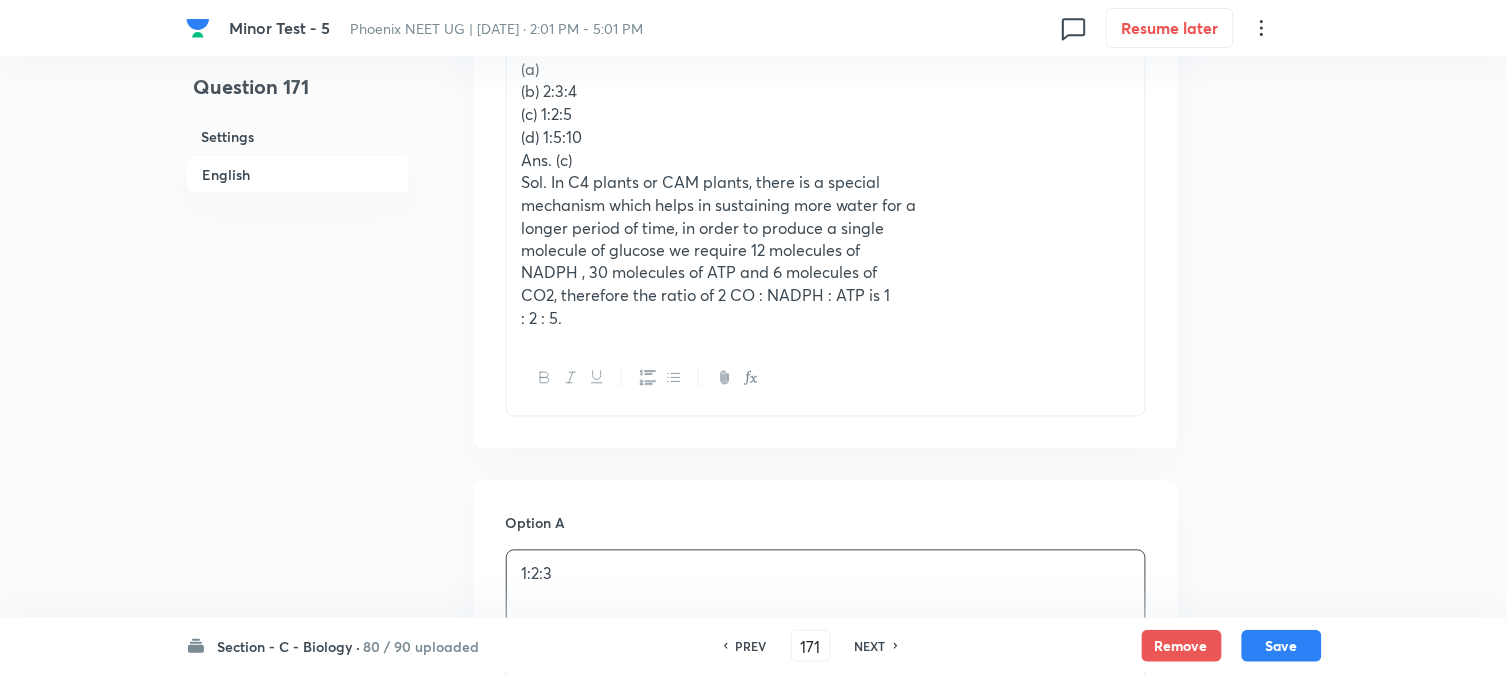 scroll, scrollTop: 590, scrollLeft: 0, axis: vertical 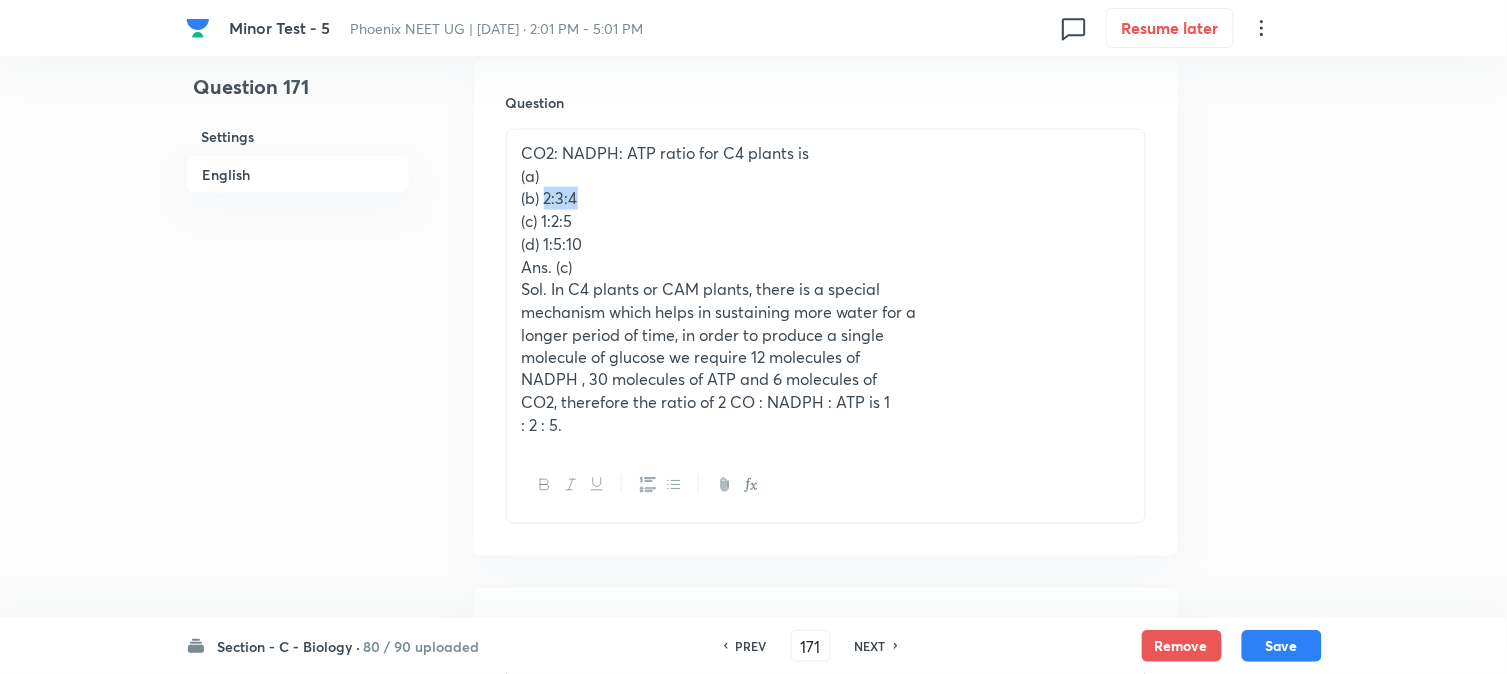 drag, startPoint x: 546, startPoint y: 193, endPoint x: 608, endPoint y: 194, distance: 62.008064 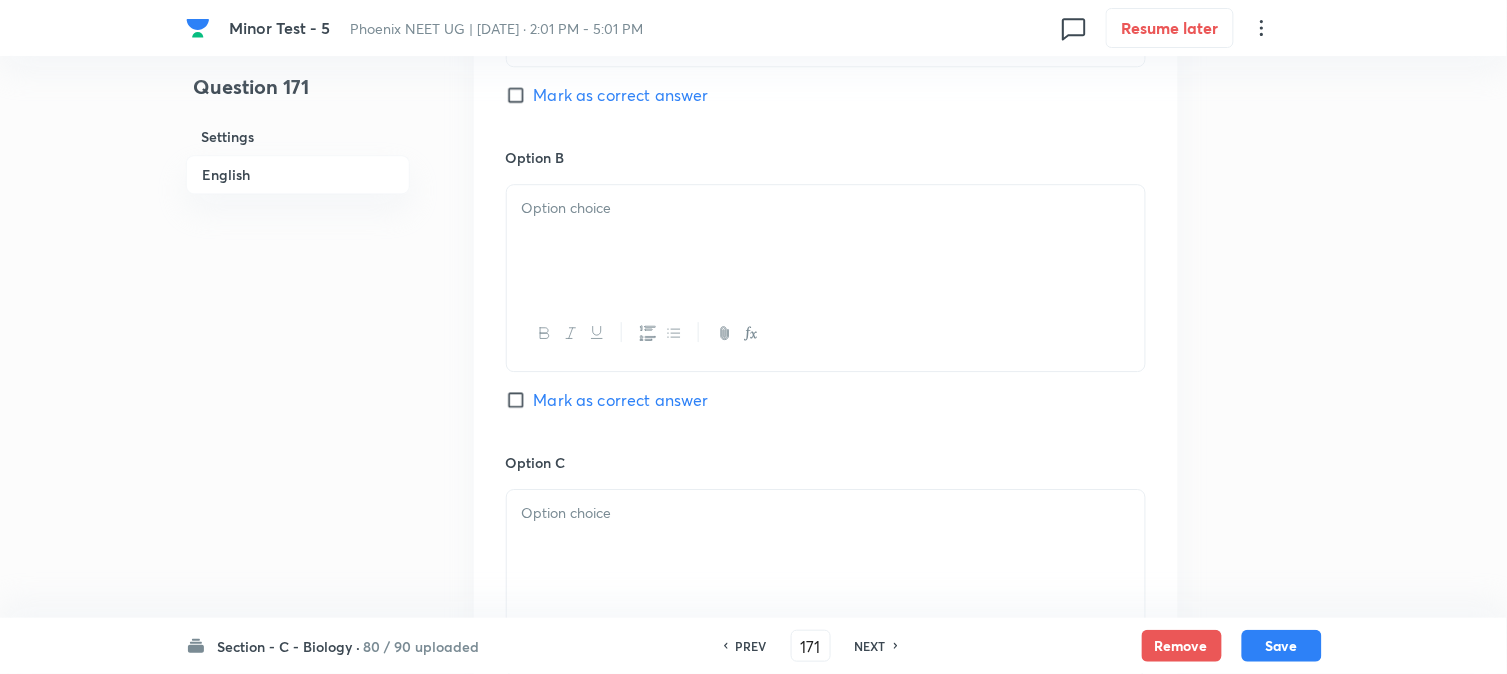click at bounding box center [826, 241] 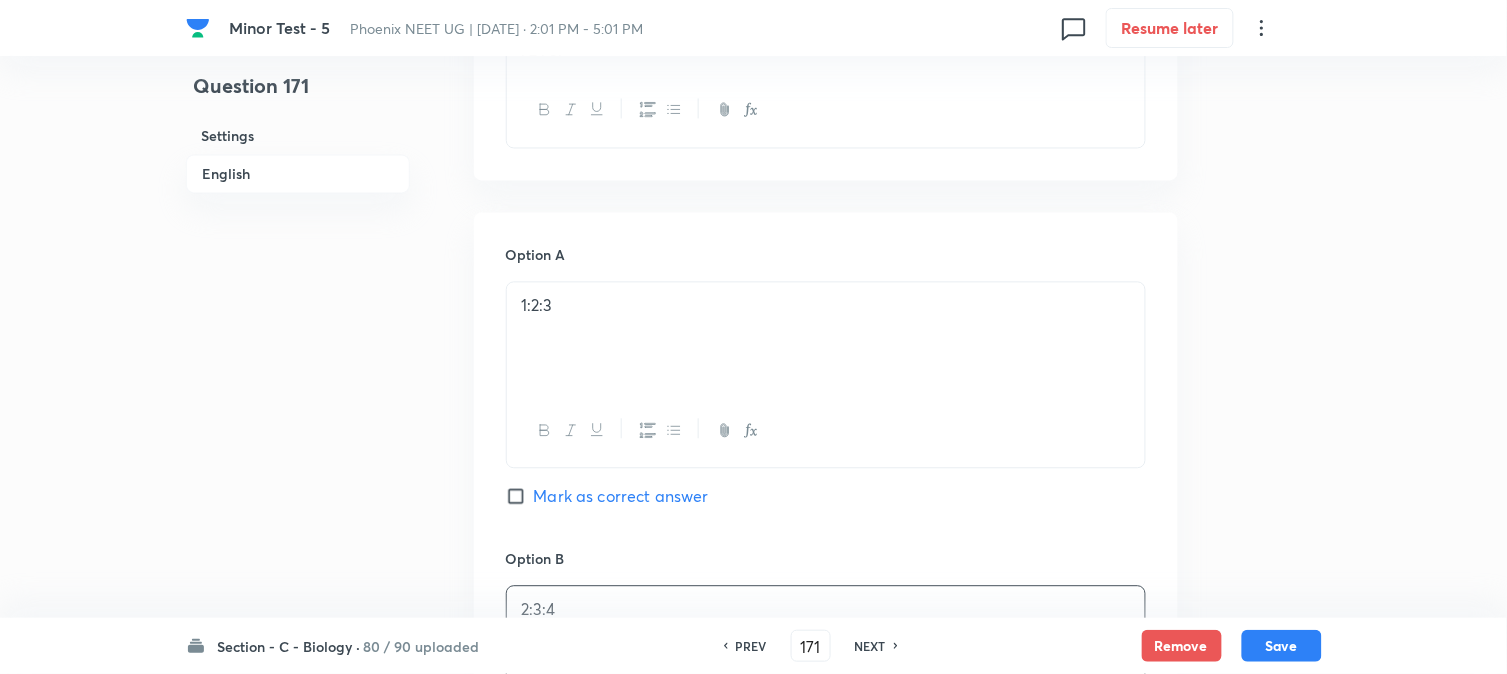 scroll, scrollTop: 590, scrollLeft: 0, axis: vertical 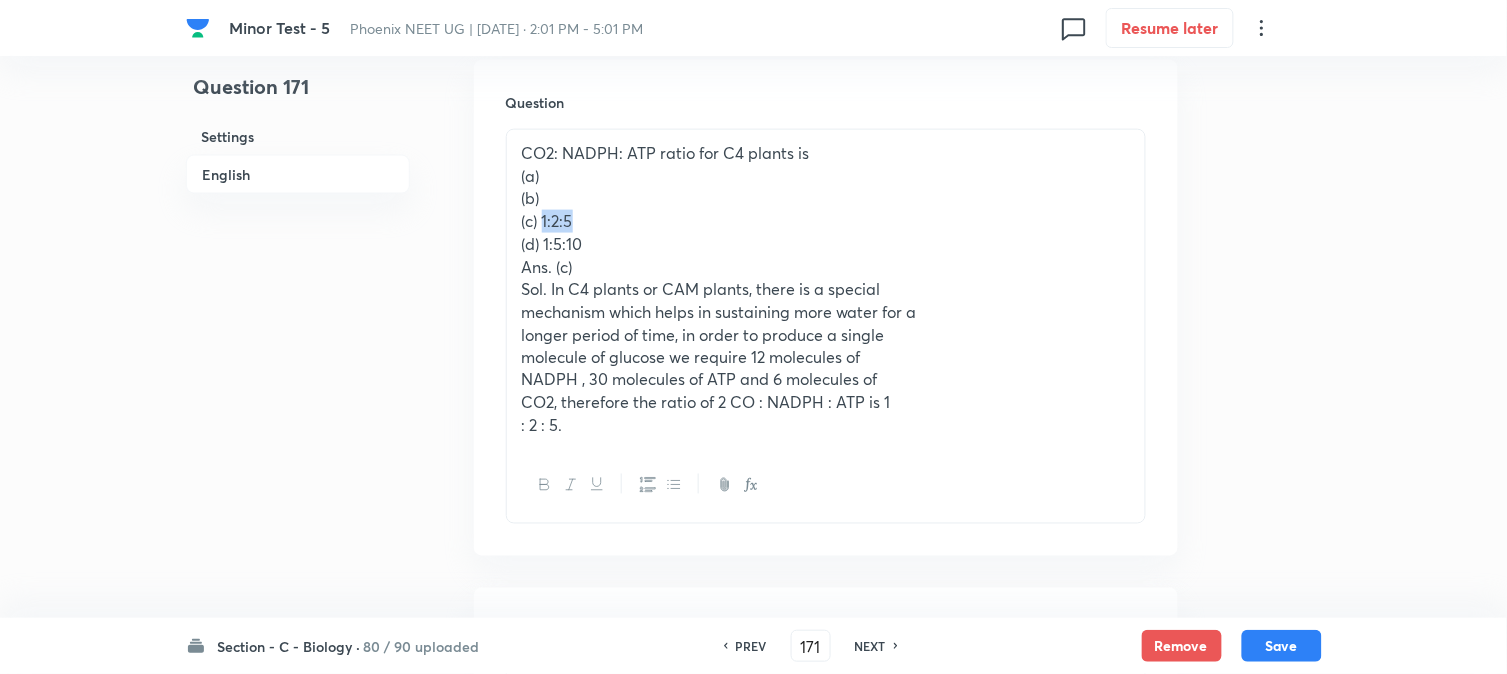 drag, startPoint x: 544, startPoint y: 218, endPoint x: 612, endPoint y: 215, distance: 68.06615 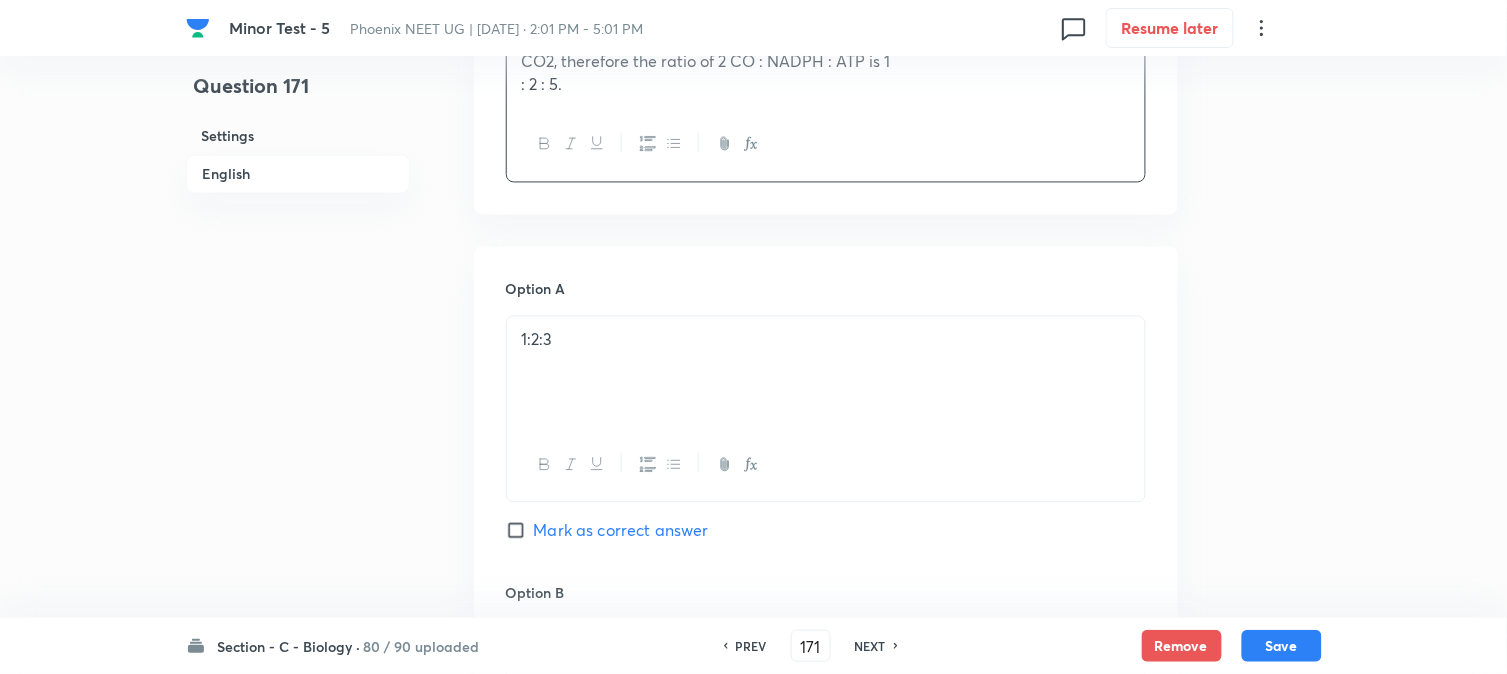 scroll, scrollTop: 1590, scrollLeft: 0, axis: vertical 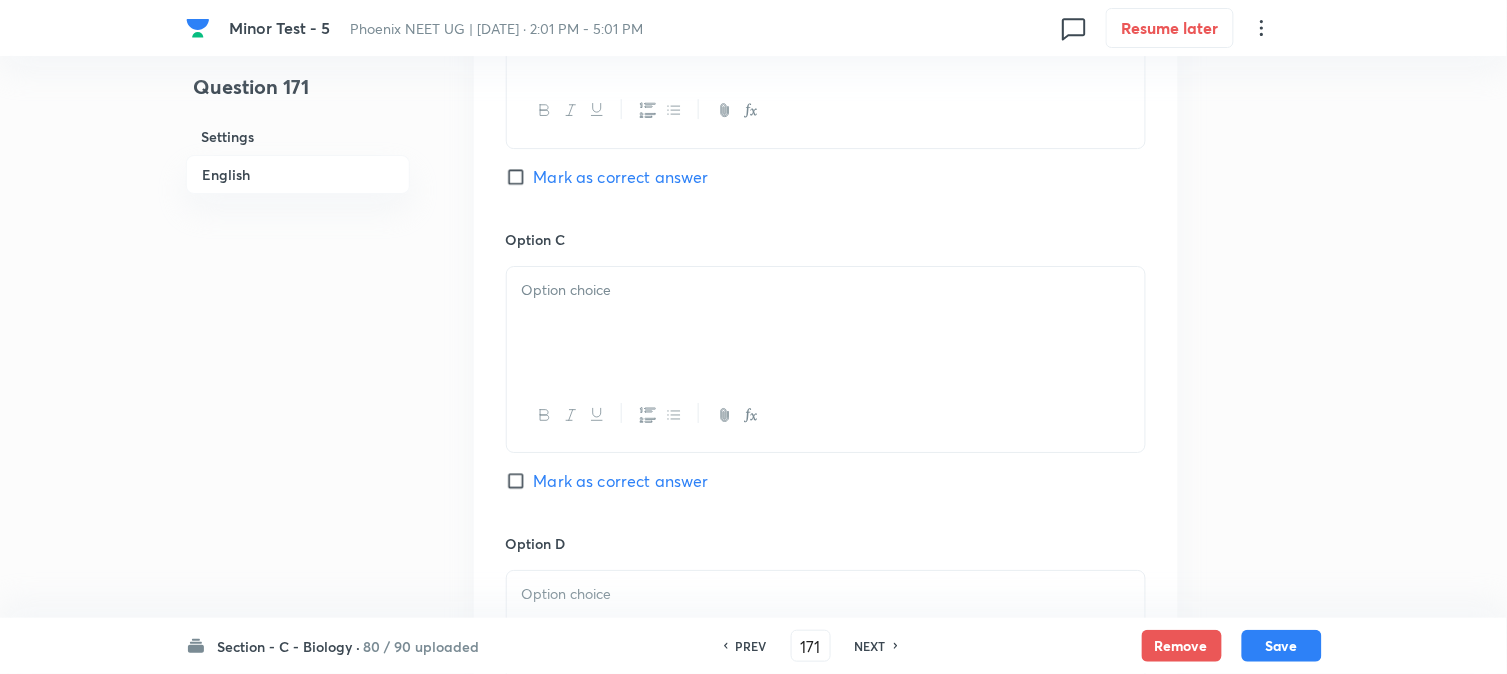 click at bounding box center [826, 323] 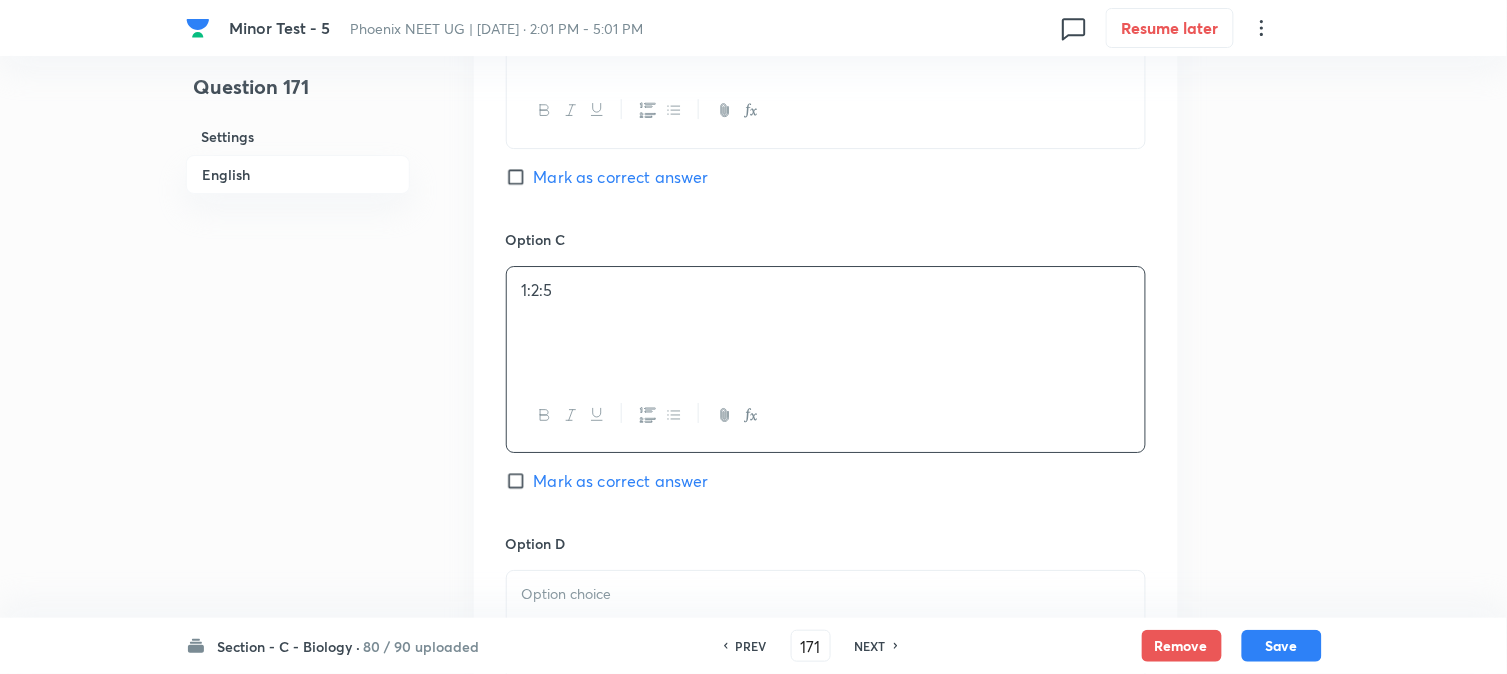 click on "Mark as correct answer" at bounding box center (621, 481) 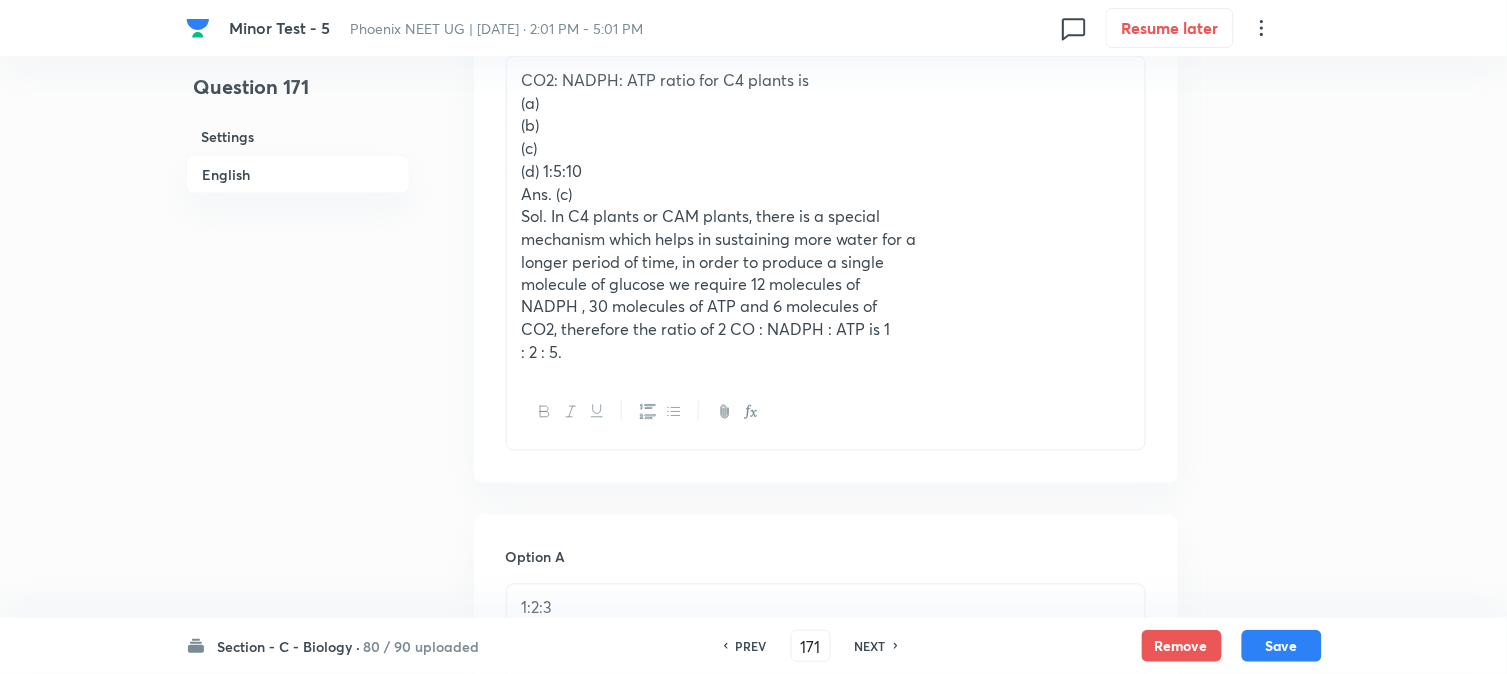 scroll, scrollTop: 590, scrollLeft: 0, axis: vertical 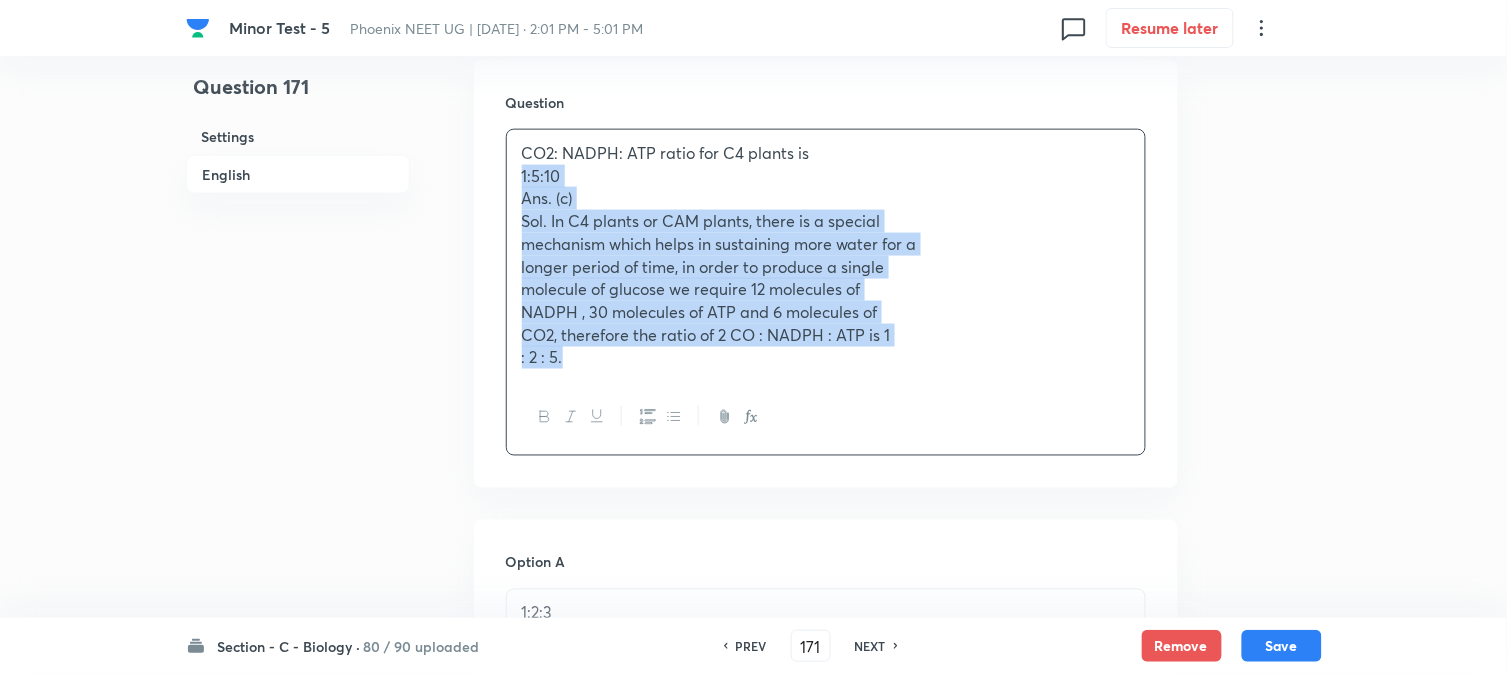 drag, startPoint x: 545, startPoint y: 243, endPoint x: 687, endPoint y: 412, distance: 220.7374 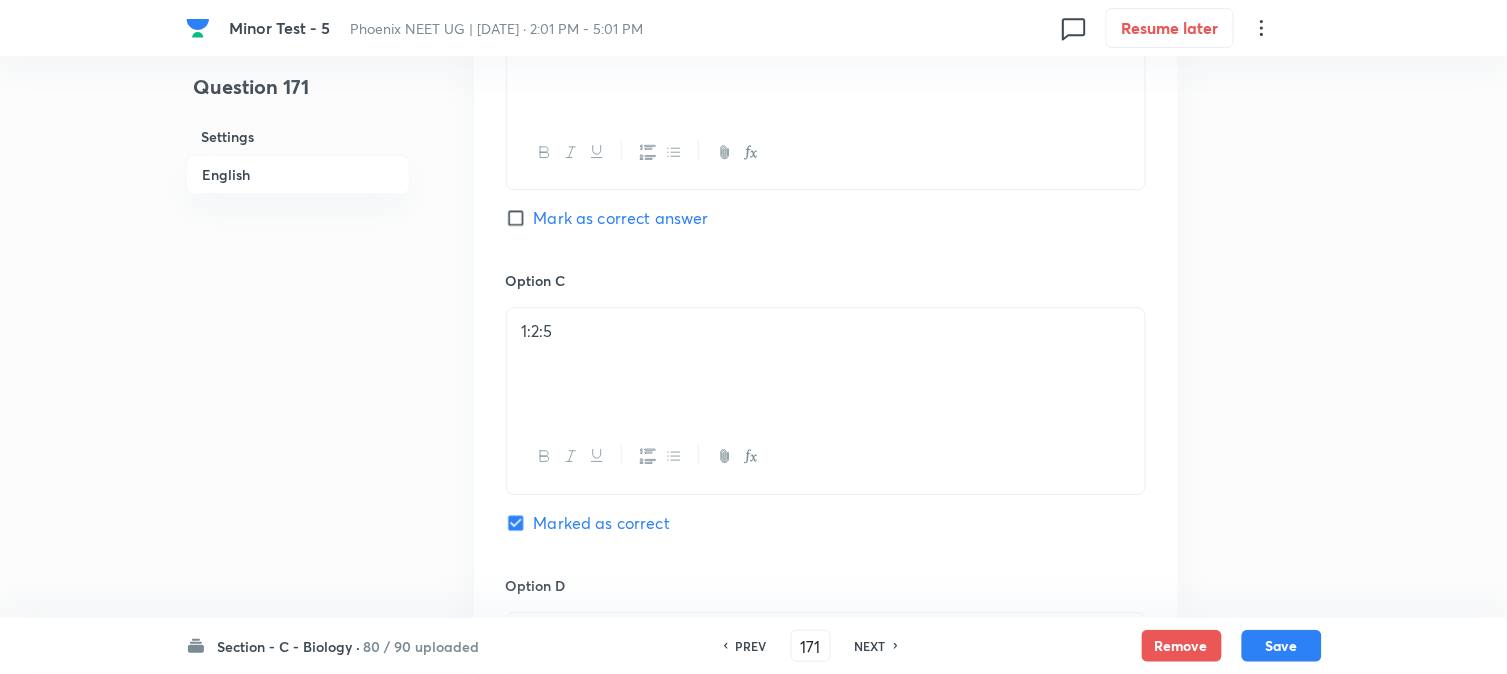 scroll, scrollTop: 1812, scrollLeft: 0, axis: vertical 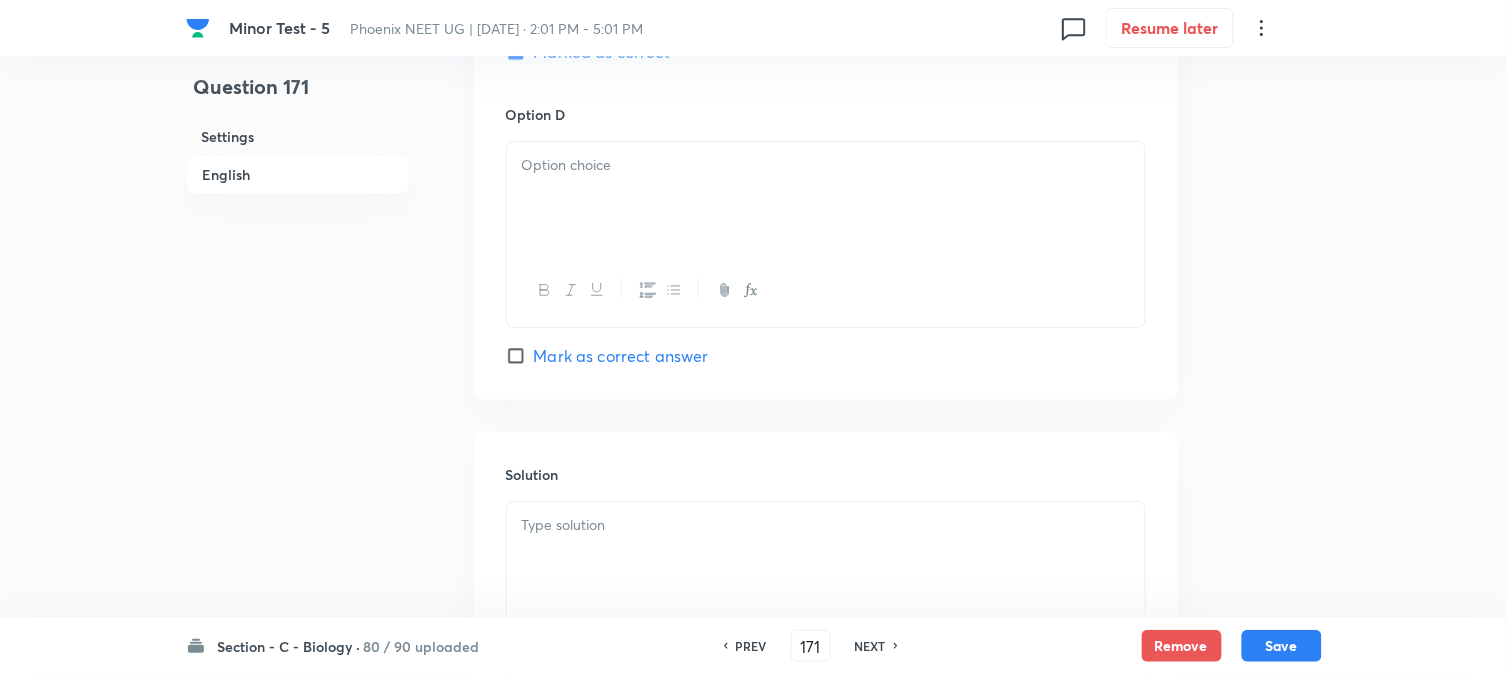 click at bounding box center [826, 198] 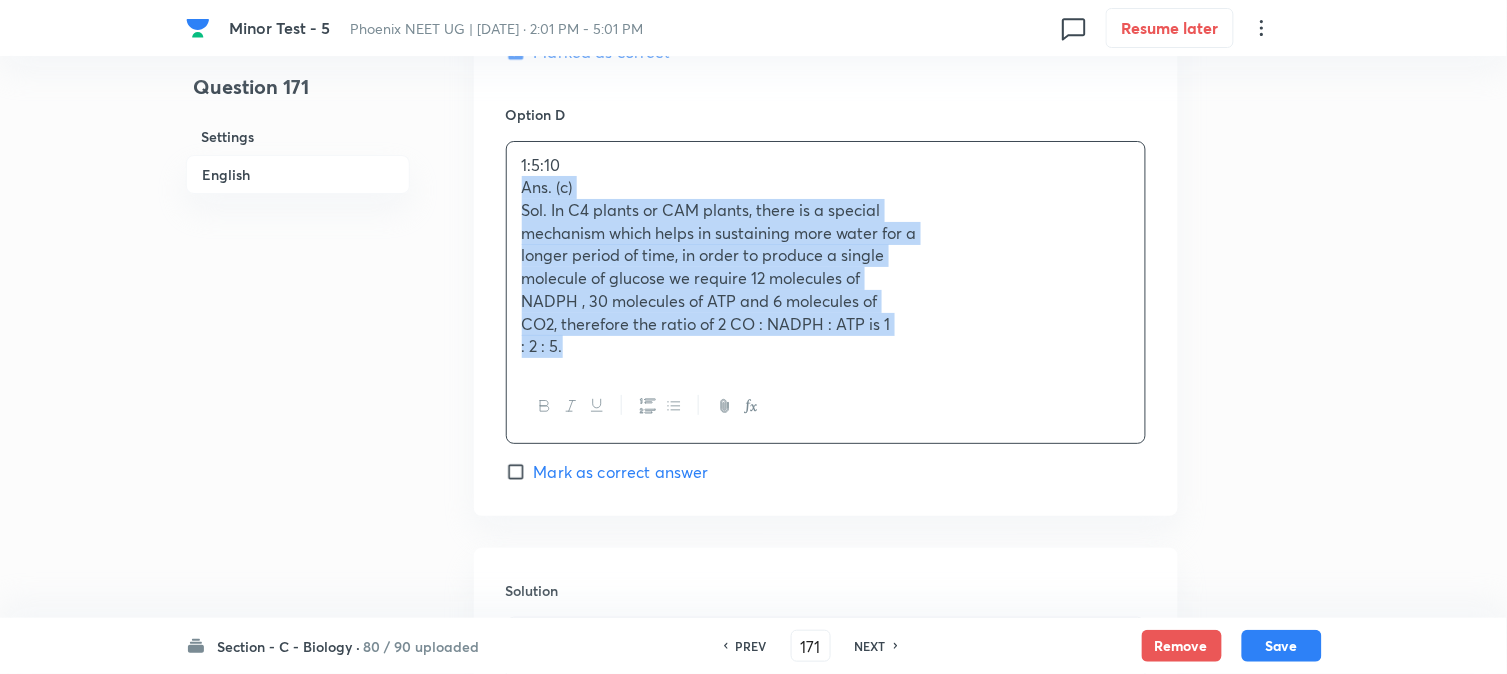drag, startPoint x: 510, startPoint y: 191, endPoint x: 778, endPoint y: 464, distance: 382.5611 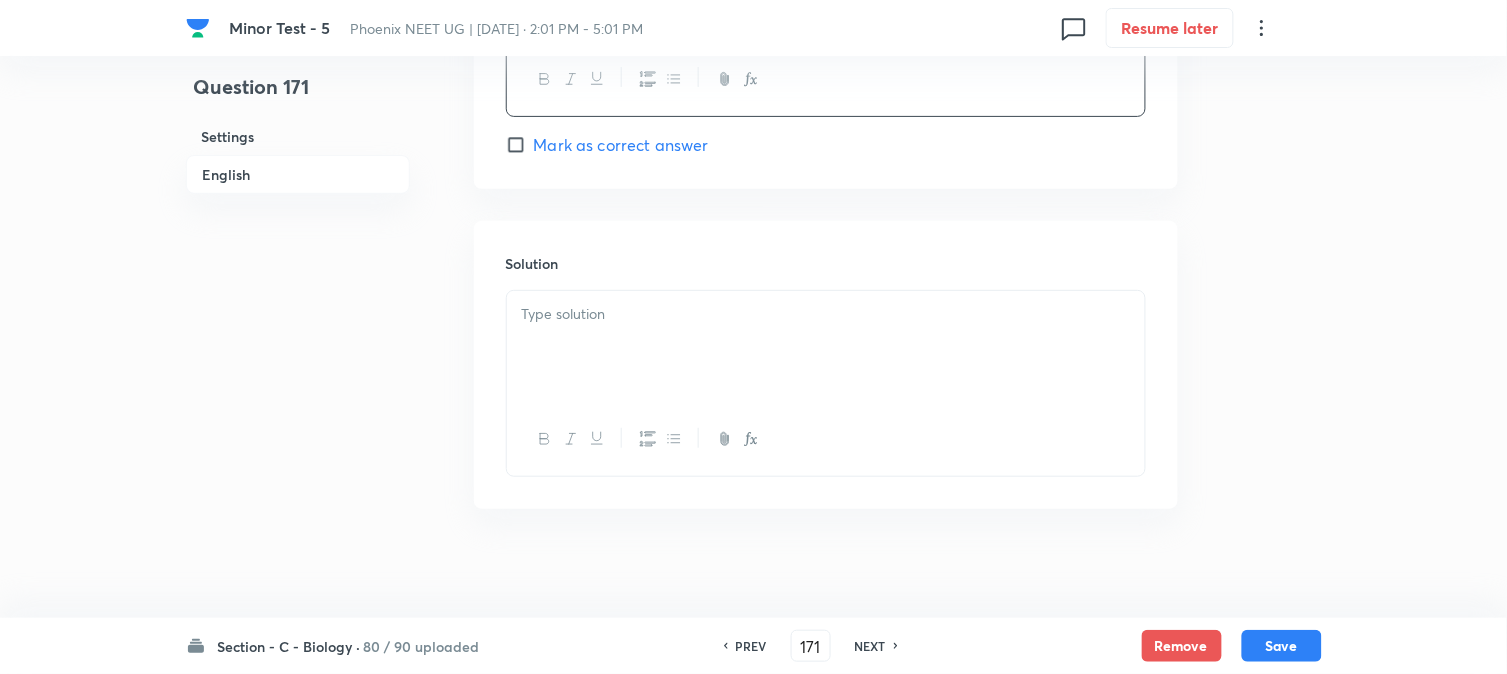 scroll, scrollTop: 2037, scrollLeft: 0, axis: vertical 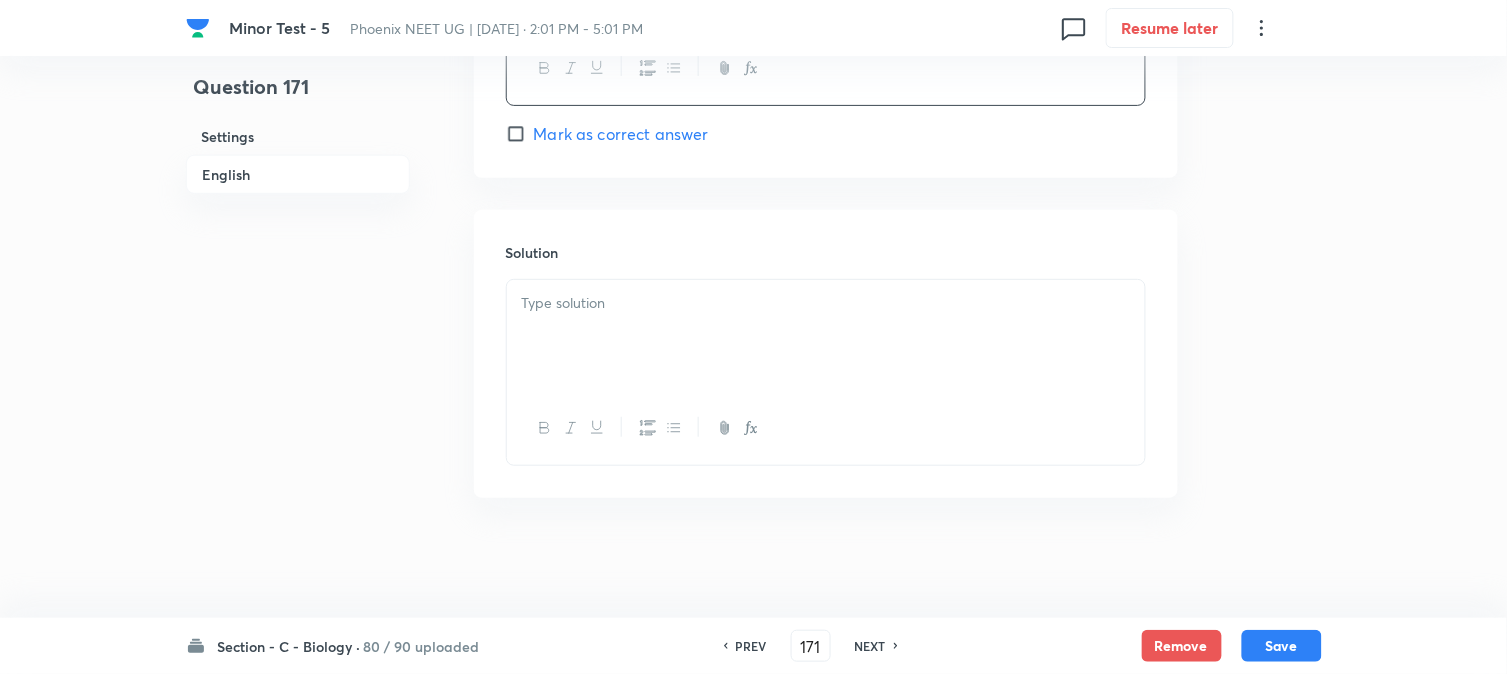 click at bounding box center (826, 303) 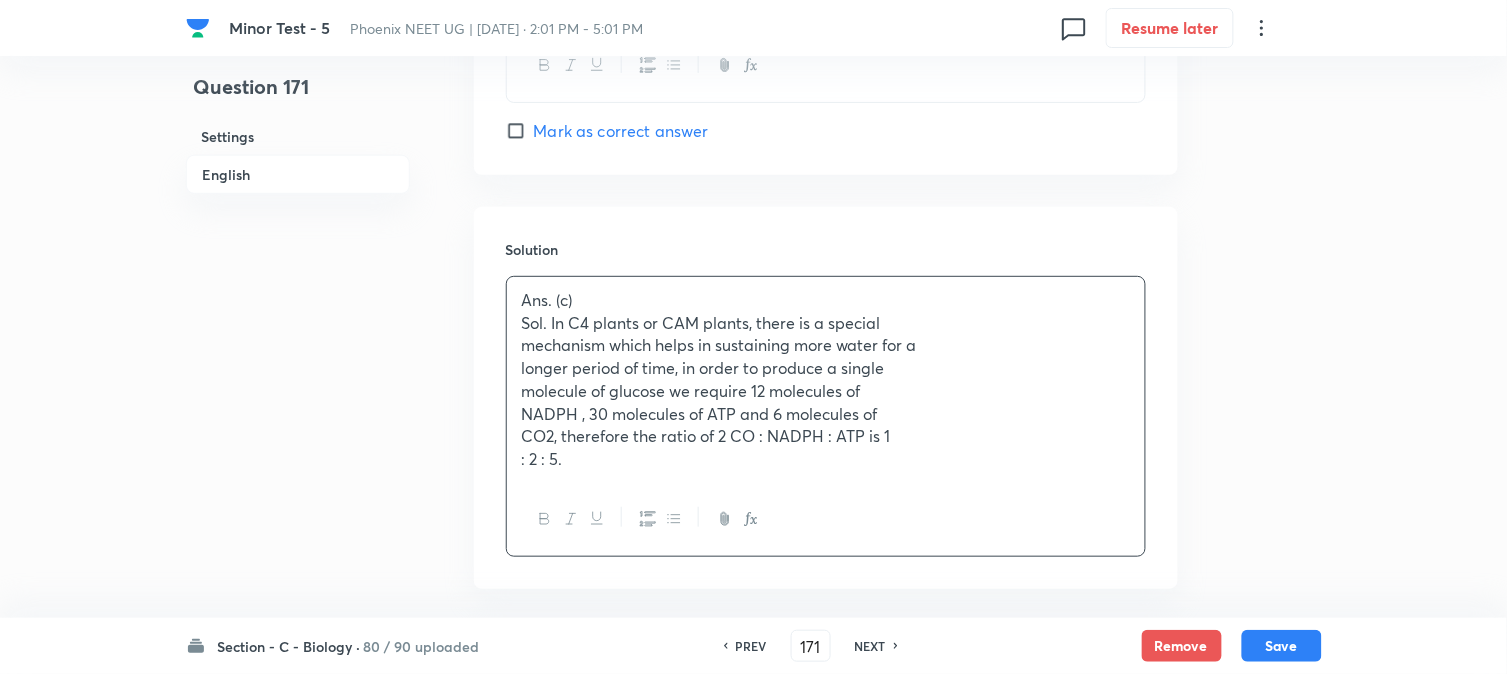 drag, startPoint x: 1340, startPoint y: 654, endPoint x: 1322, endPoint y: 645, distance: 20.12461 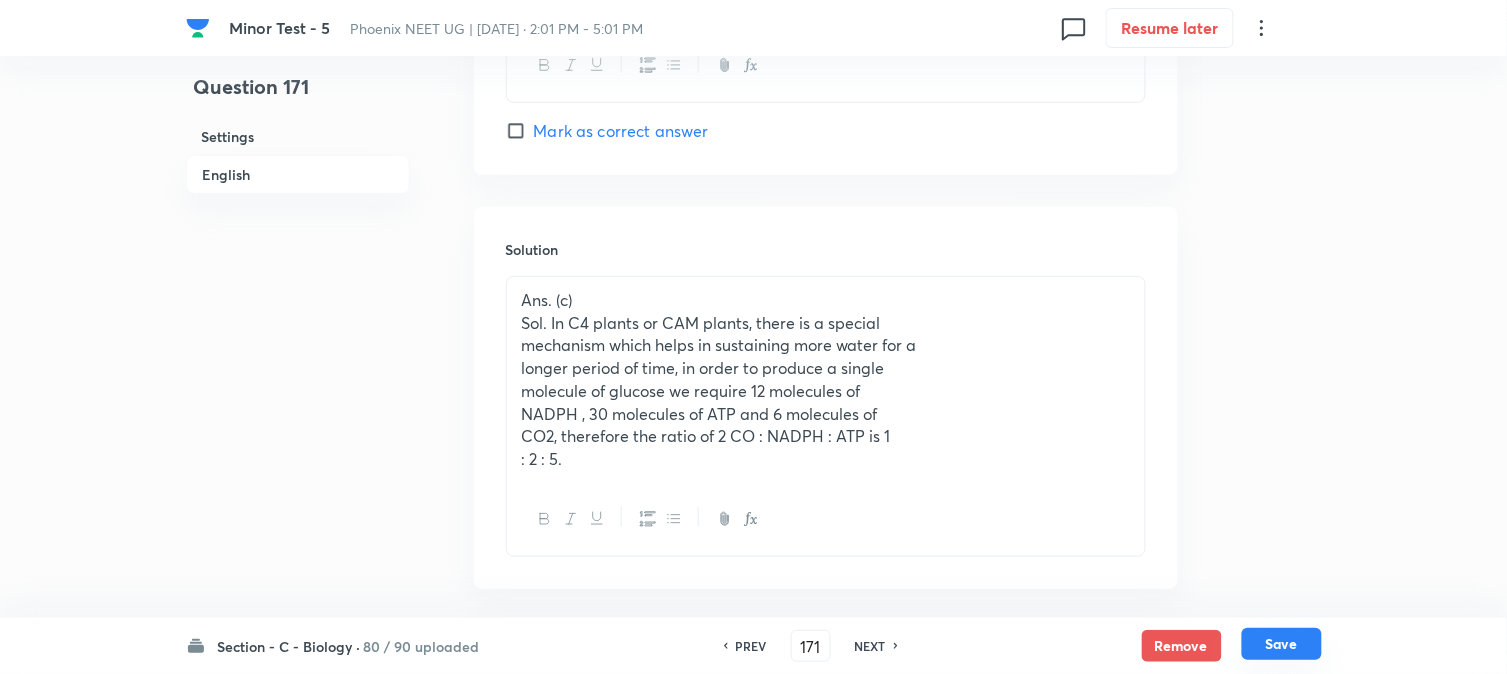 click on "Save" at bounding box center (1282, 644) 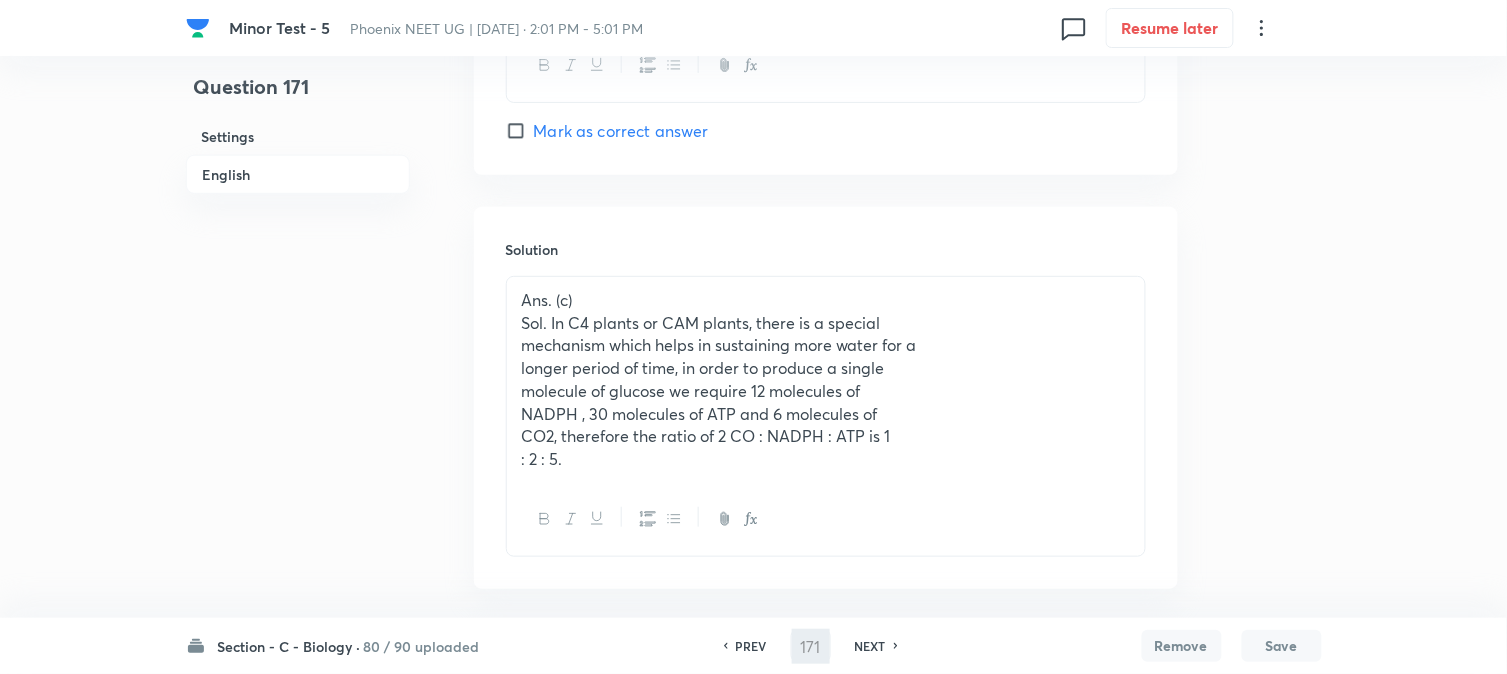 type on "172" 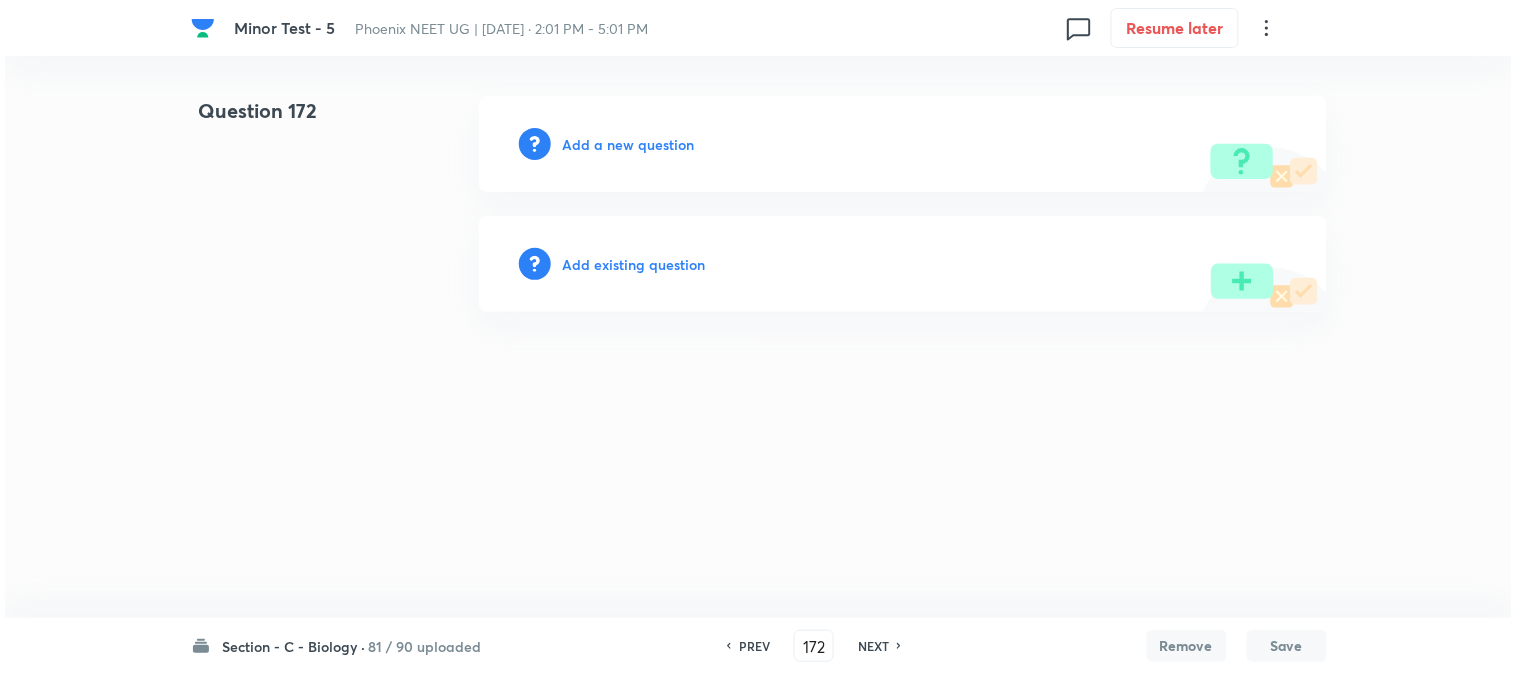 scroll, scrollTop: 0, scrollLeft: 0, axis: both 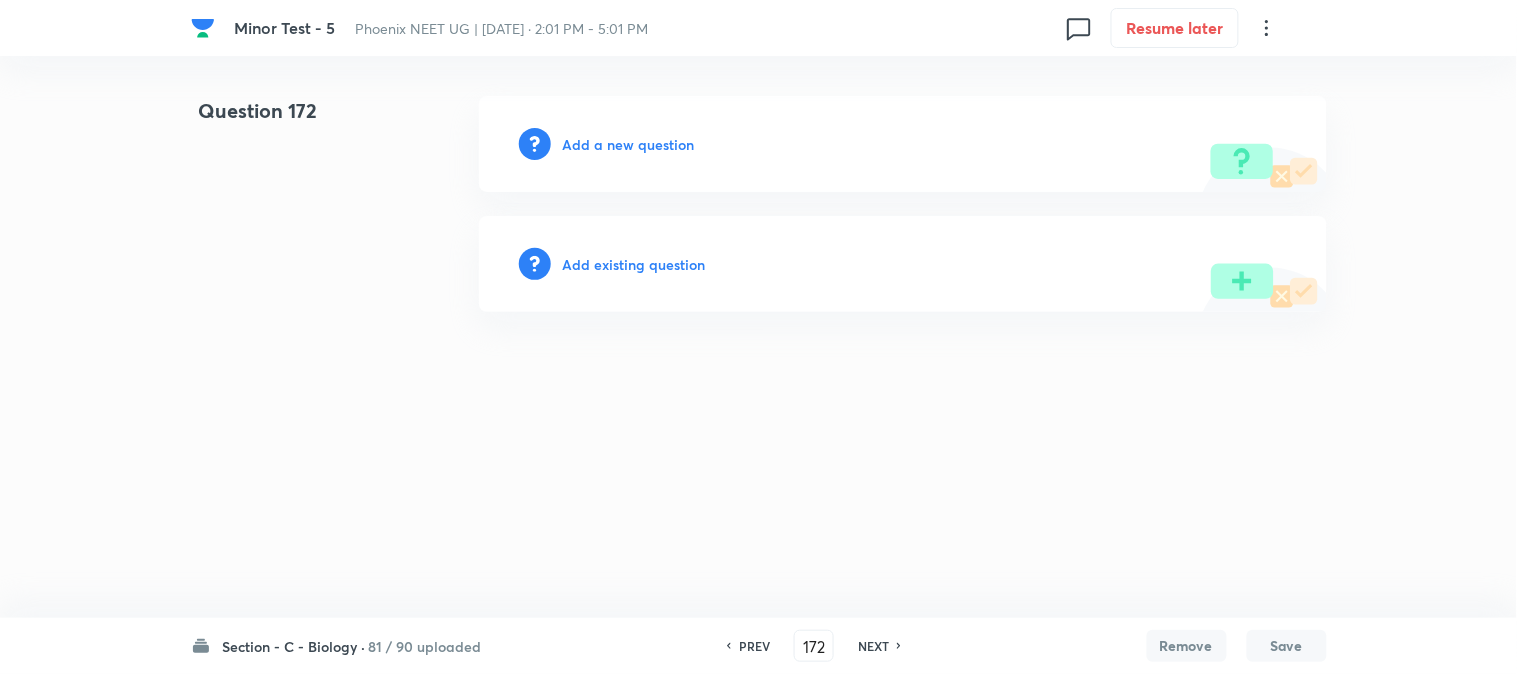 click on "Add a new question" at bounding box center (629, 144) 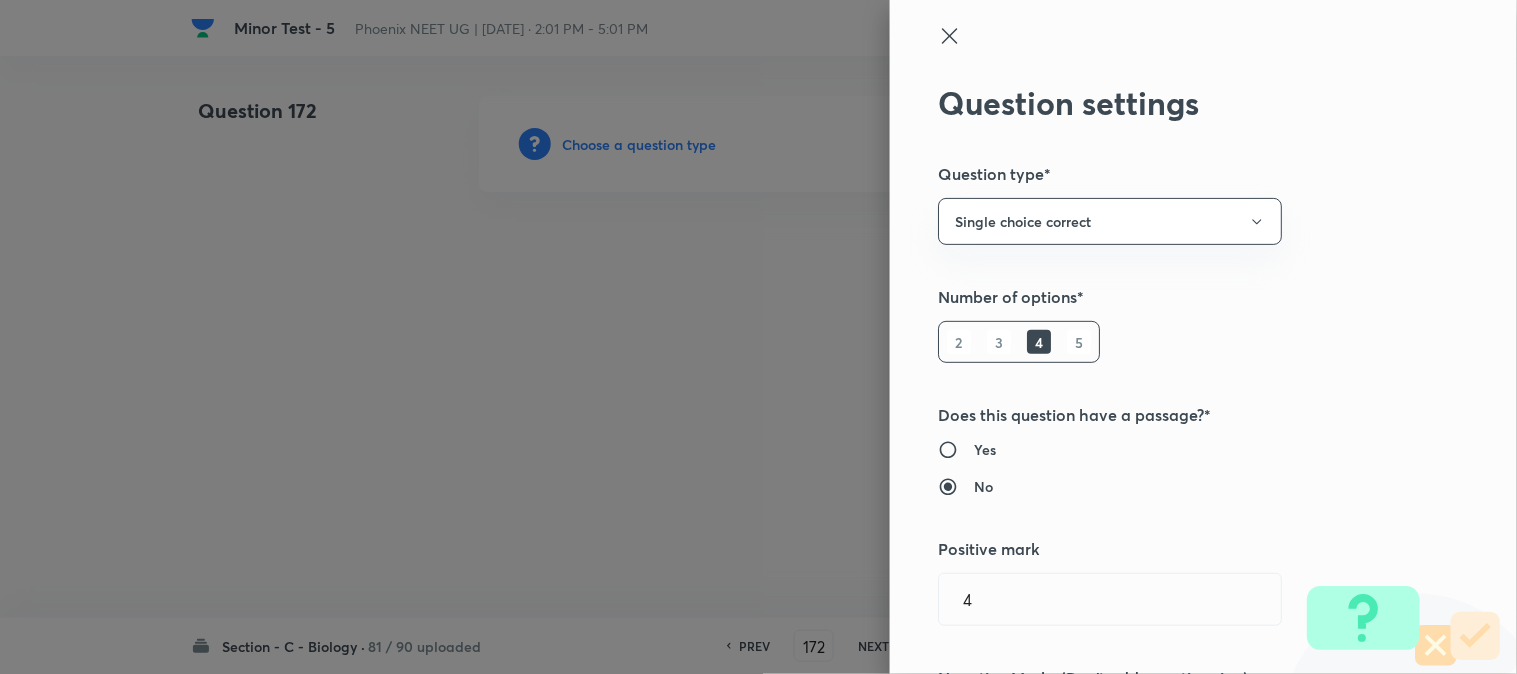 type 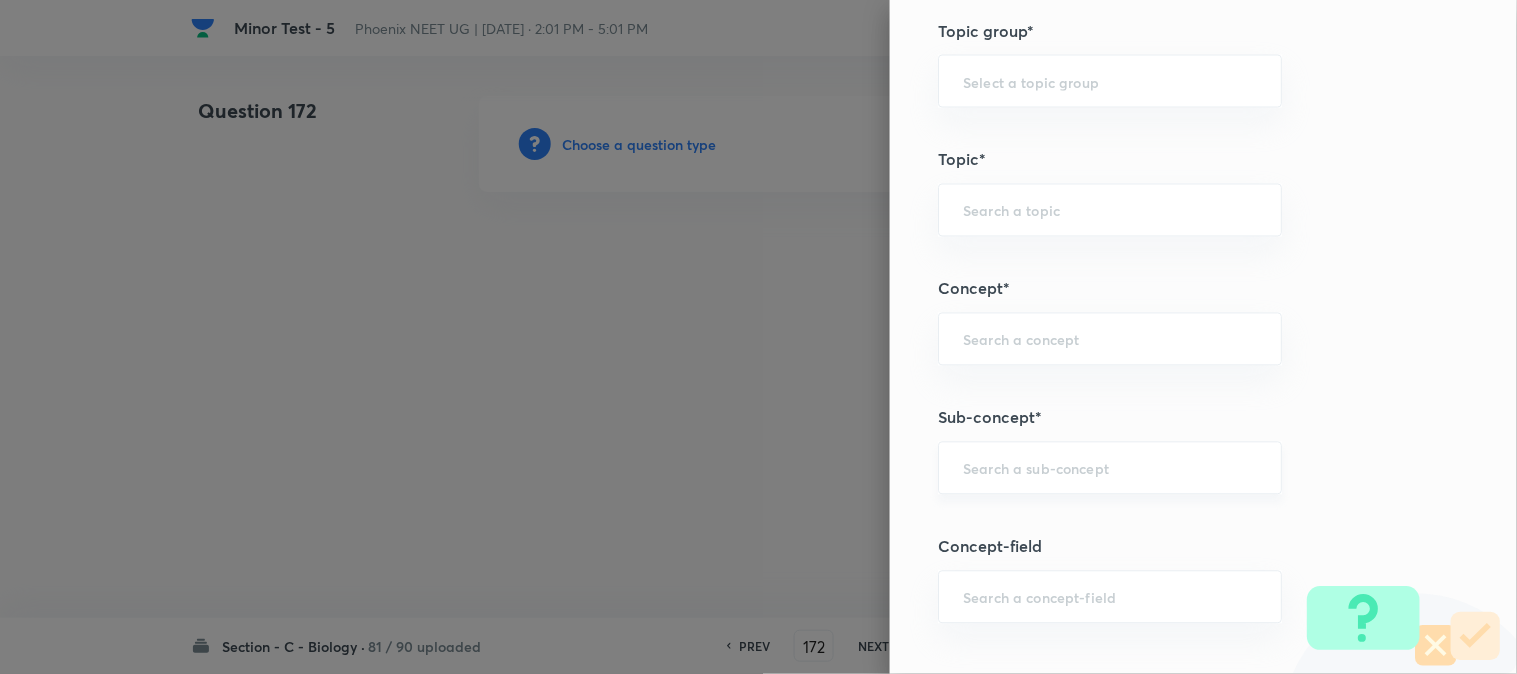 scroll, scrollTop: 1180, scrollLeft: 0, axis: vertical 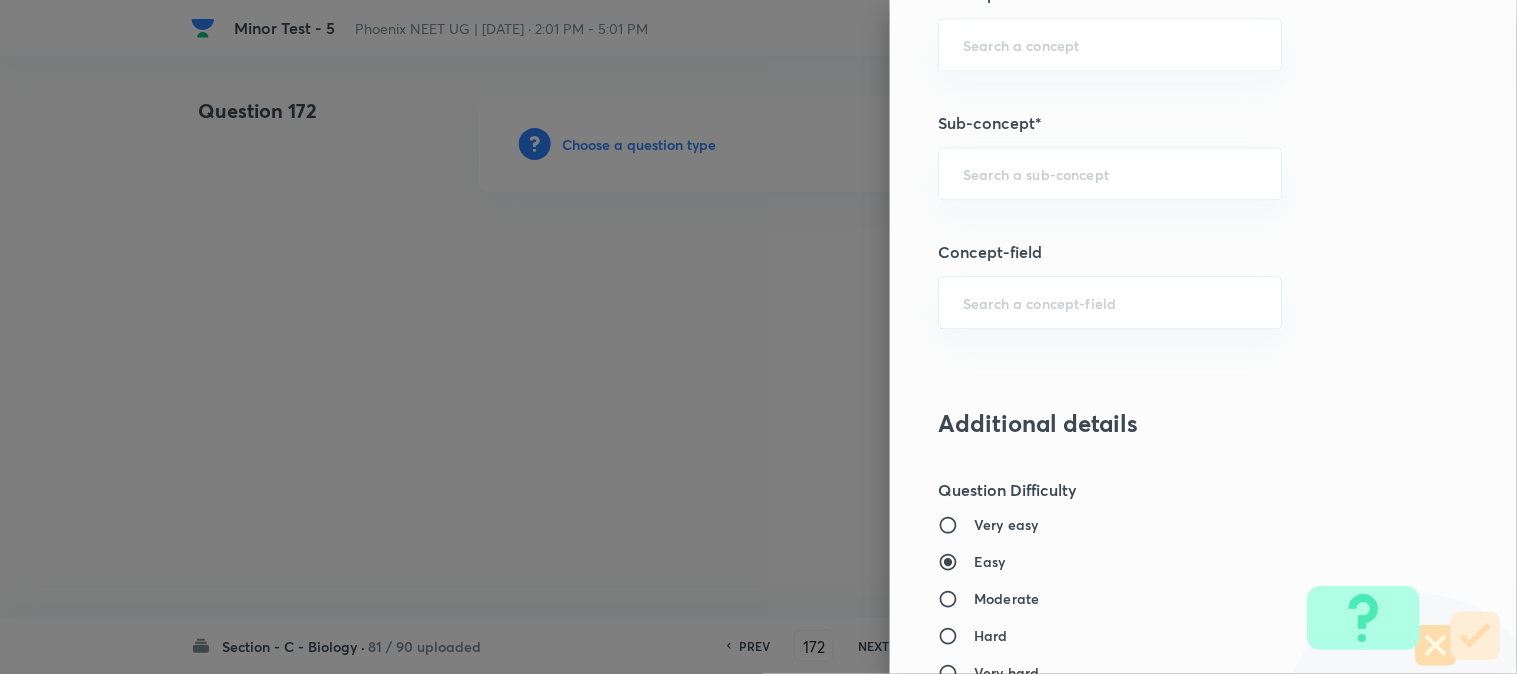click on "Question settings Question type* Single choice correct Number of options* 2 3 4 5 Does this question have a passage?* Yes No Positive mark 4 ​ Negative Marks (Don’t add negative sign) 1 ​ Syllabus Topic group* ​ Topic* ​ Concept* ​ Sub-concept* ​ Concept-field ​ Additional details Question Difficulty Very easy Easy Moderate Hard Very hard Question is based on Fact Numerical Concept Previous year question Yes No Does this question have equation? Yes No Verification status Is the question verified? *Select 'yes' only if a question is verified Yes No Save" at bounding box center [1203, 337] 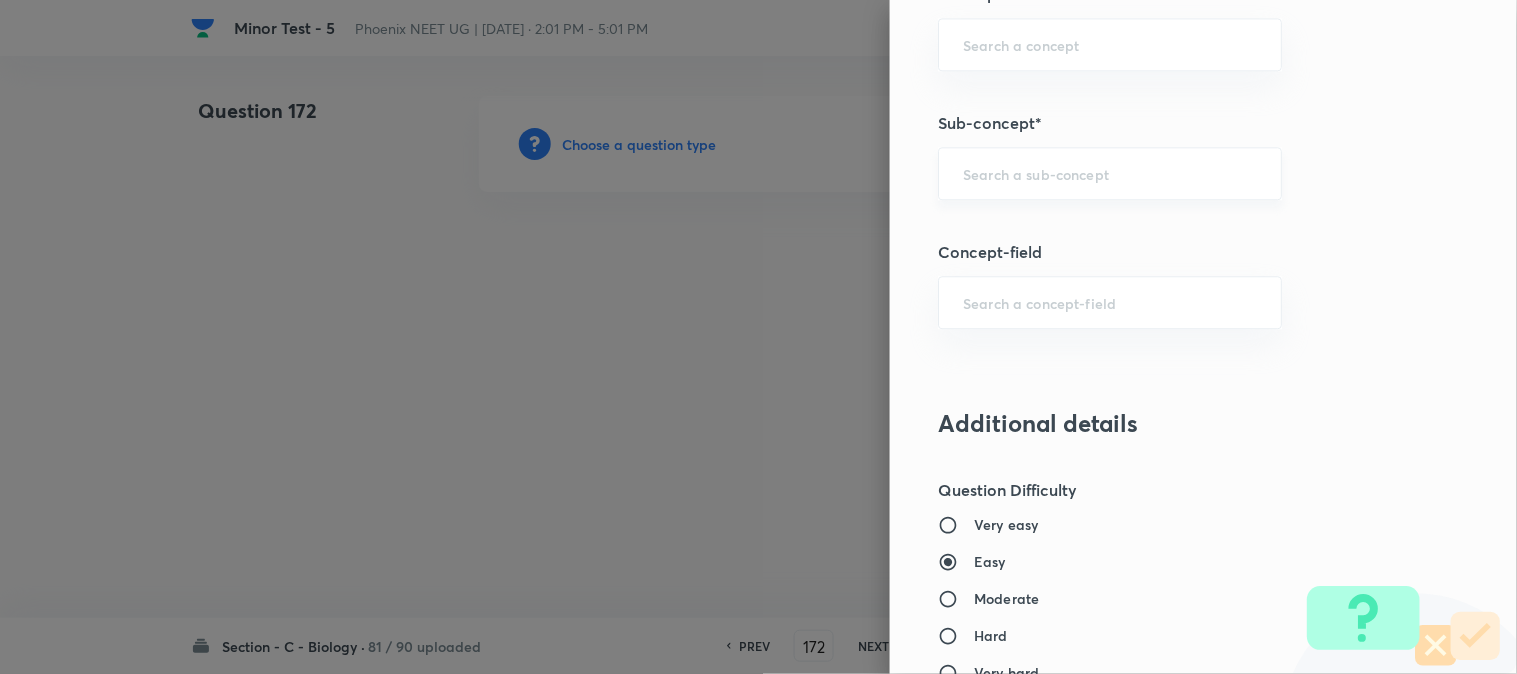 click on "​" at bounding box center (1110, 173) 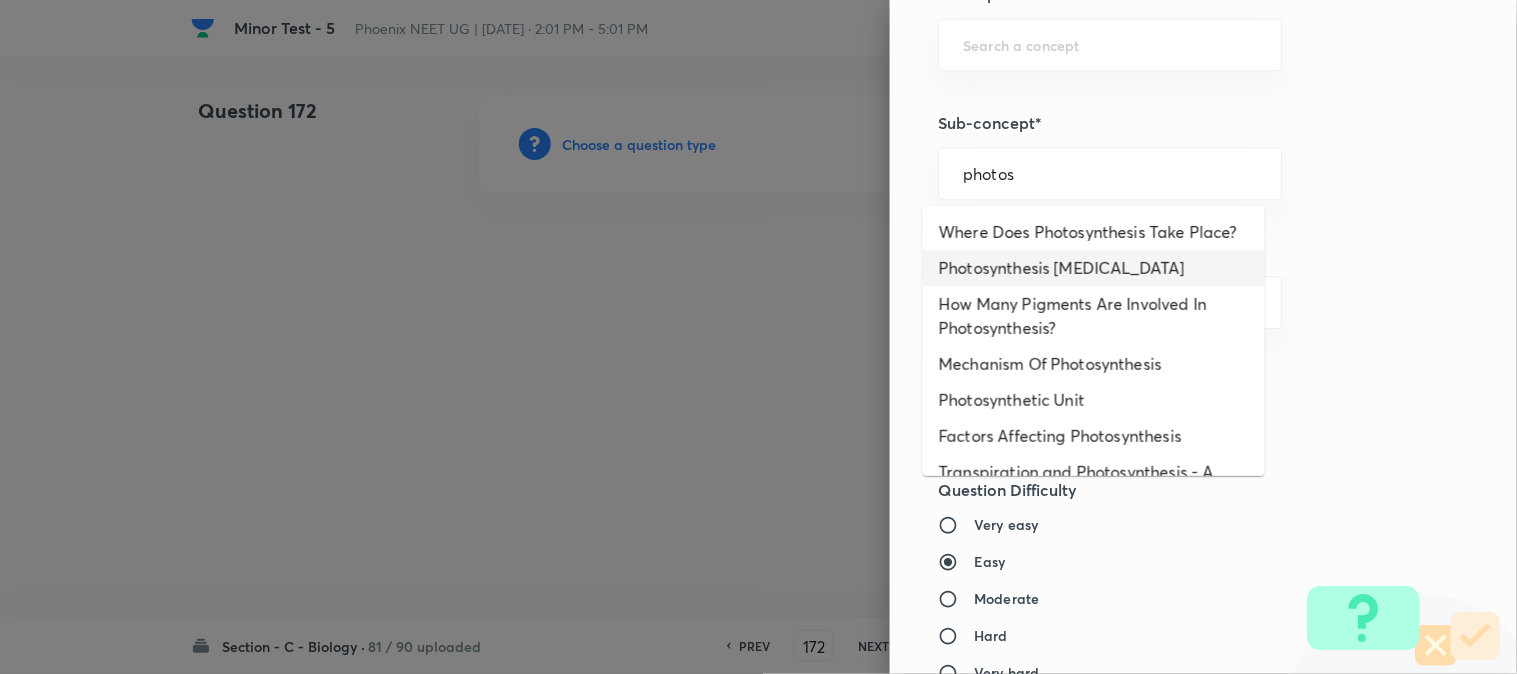 click on "Photosynthesis Organelle" at bounding box center [1094, 268] 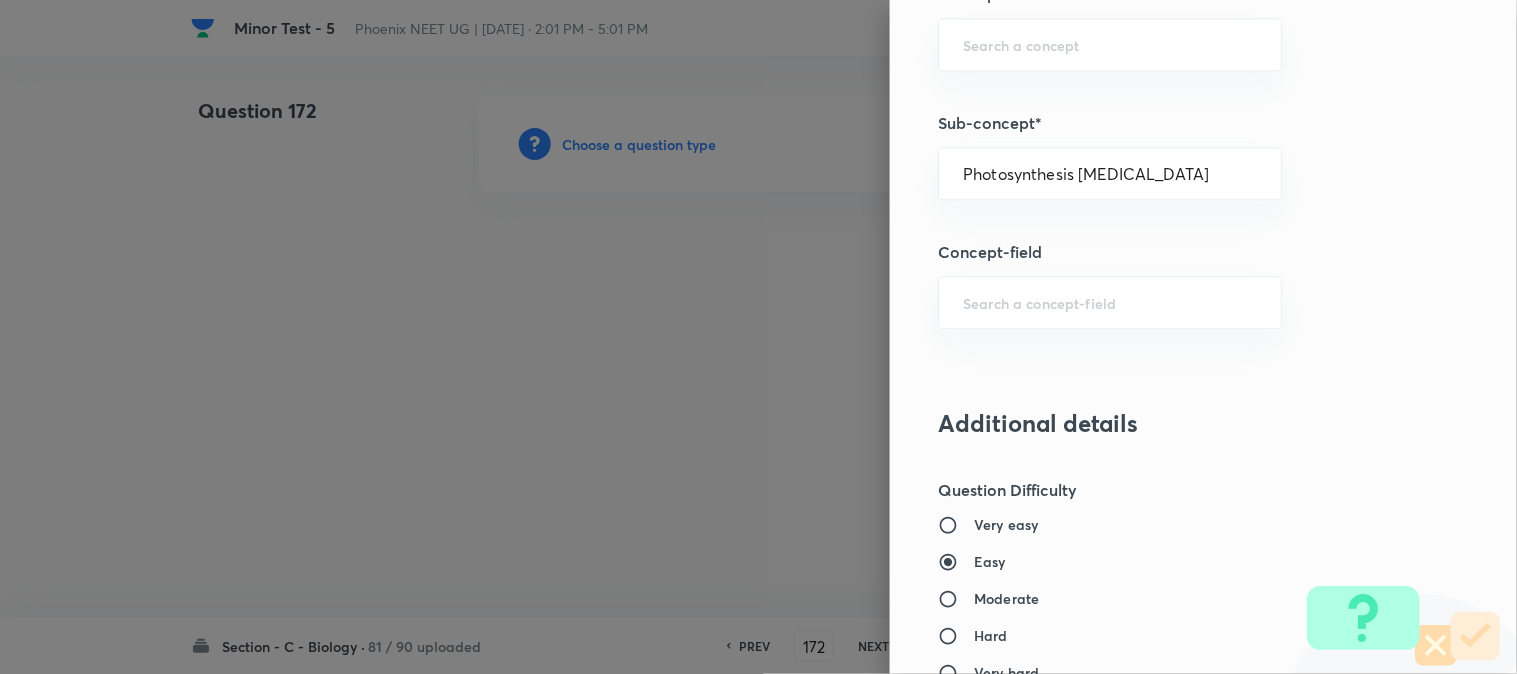 type on "Biology" 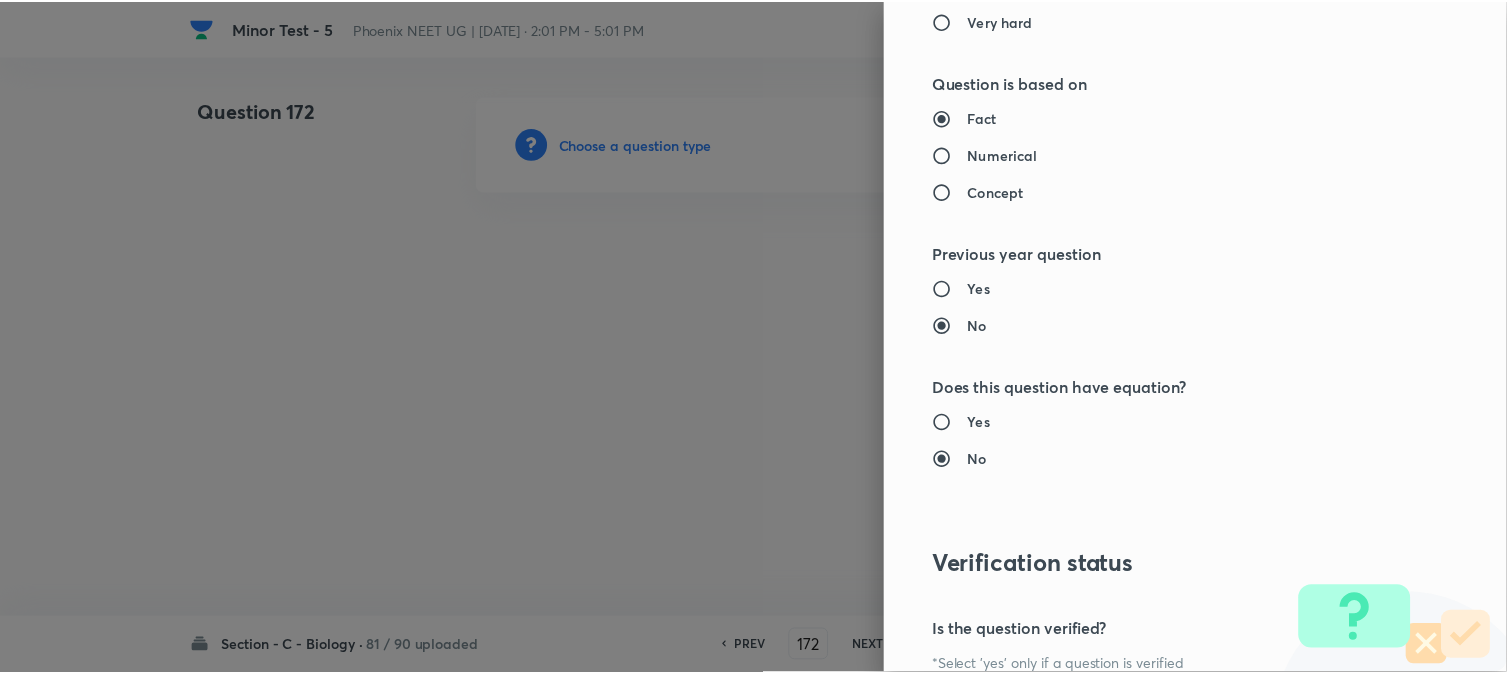 scroll, scrollTop: 2052, scrollLeft: 0, axis: vertical 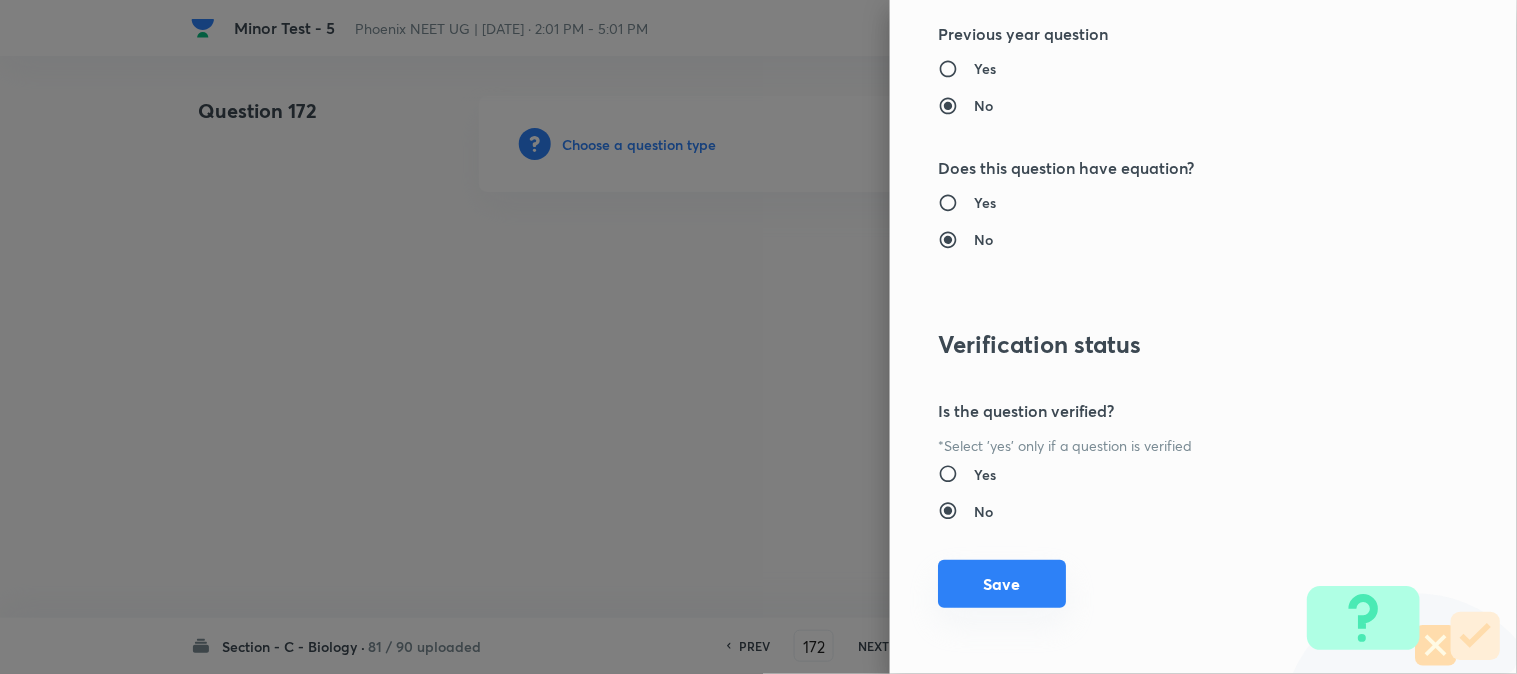 click on "Save" at bounding box center (1002, 584) 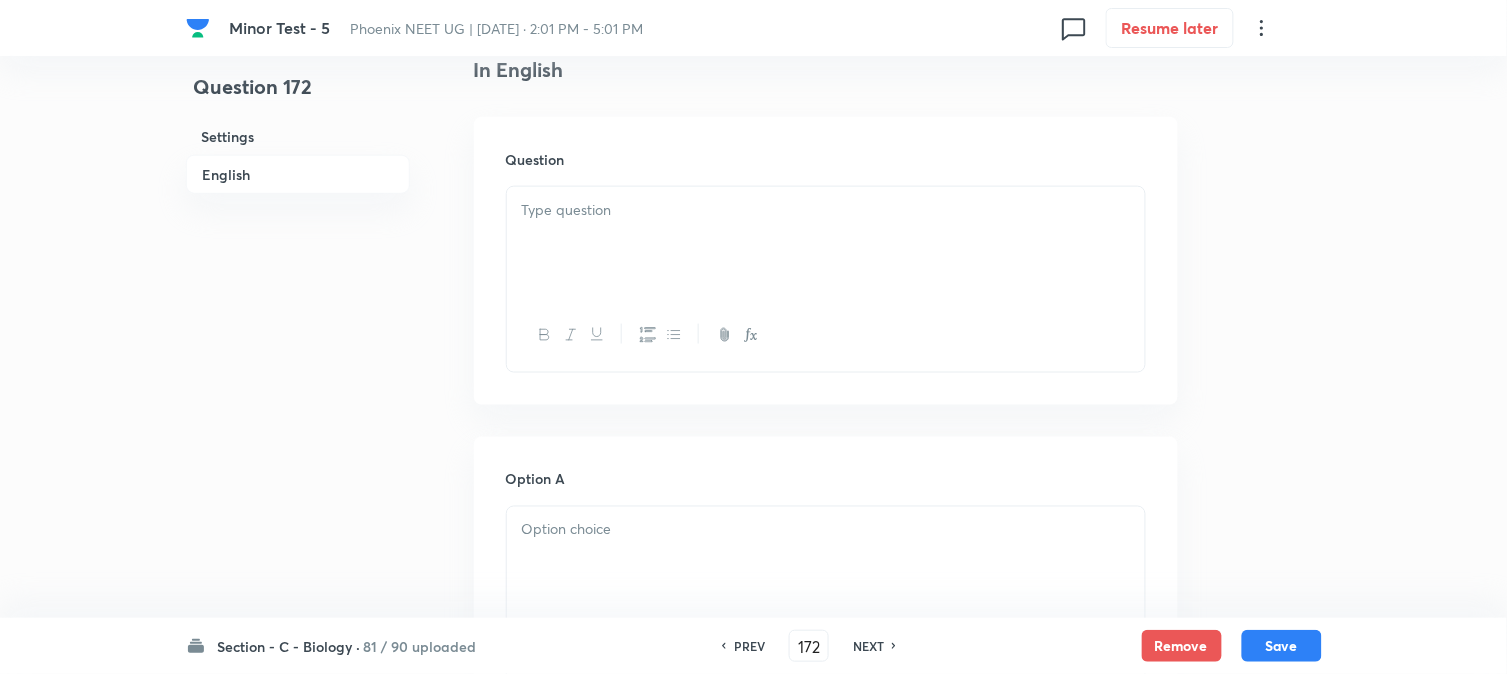 scroll, scrollTop: 590, scrollLeft: 0, axis: vertical 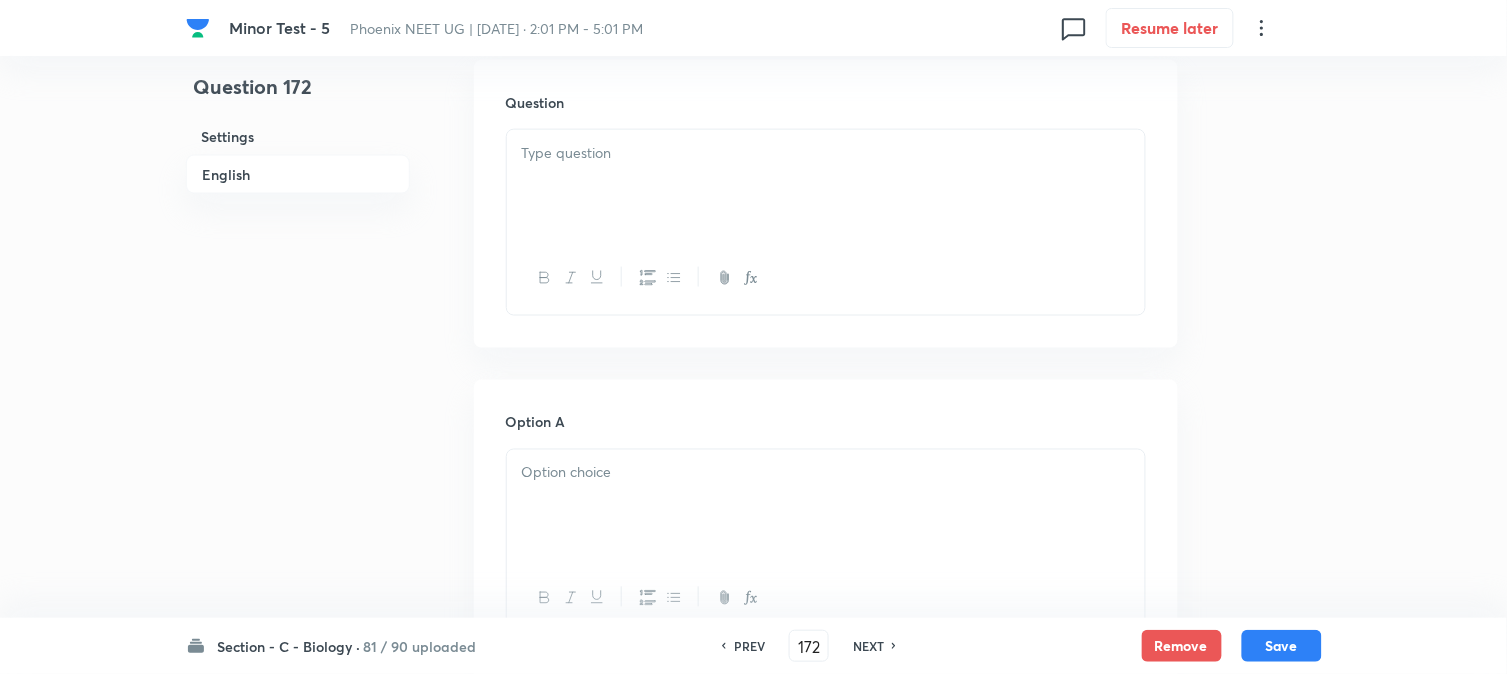 click at bounding box center (826, 186) 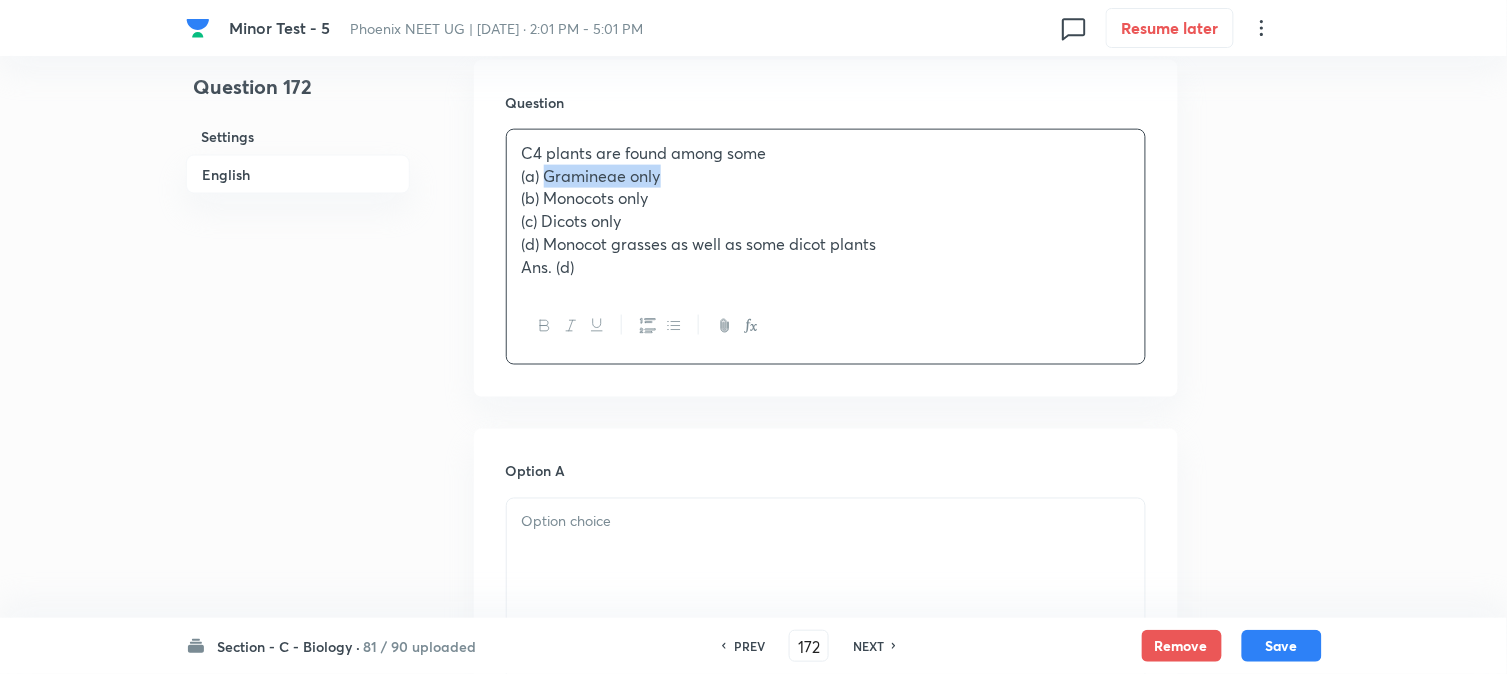 drag, startPoint x: 544, startPoint y: 173, endPoint x: 698, endPoint y: 182, distance: 154.26276 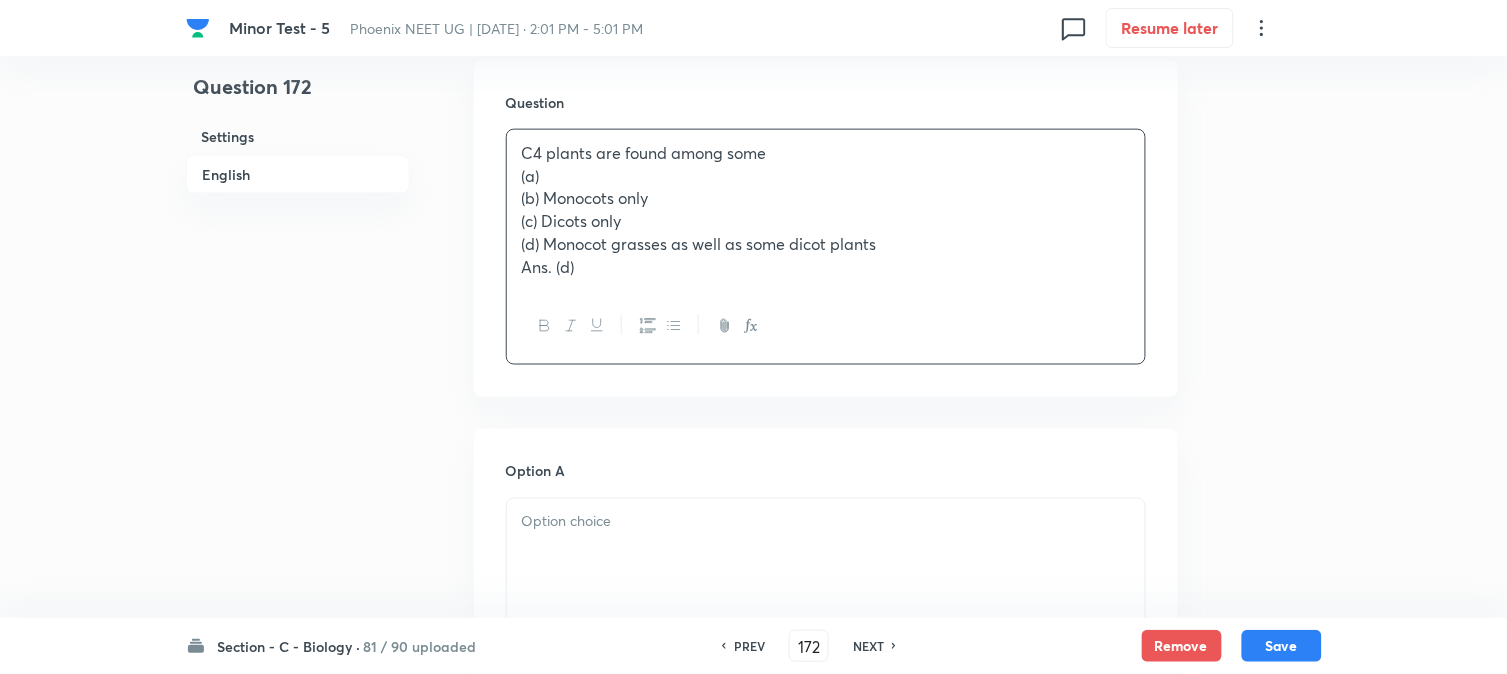 drag, startPoint x: 616, startPoint y: 556, endPoint x: 576, endPoint y: 405, distance: 156.20819 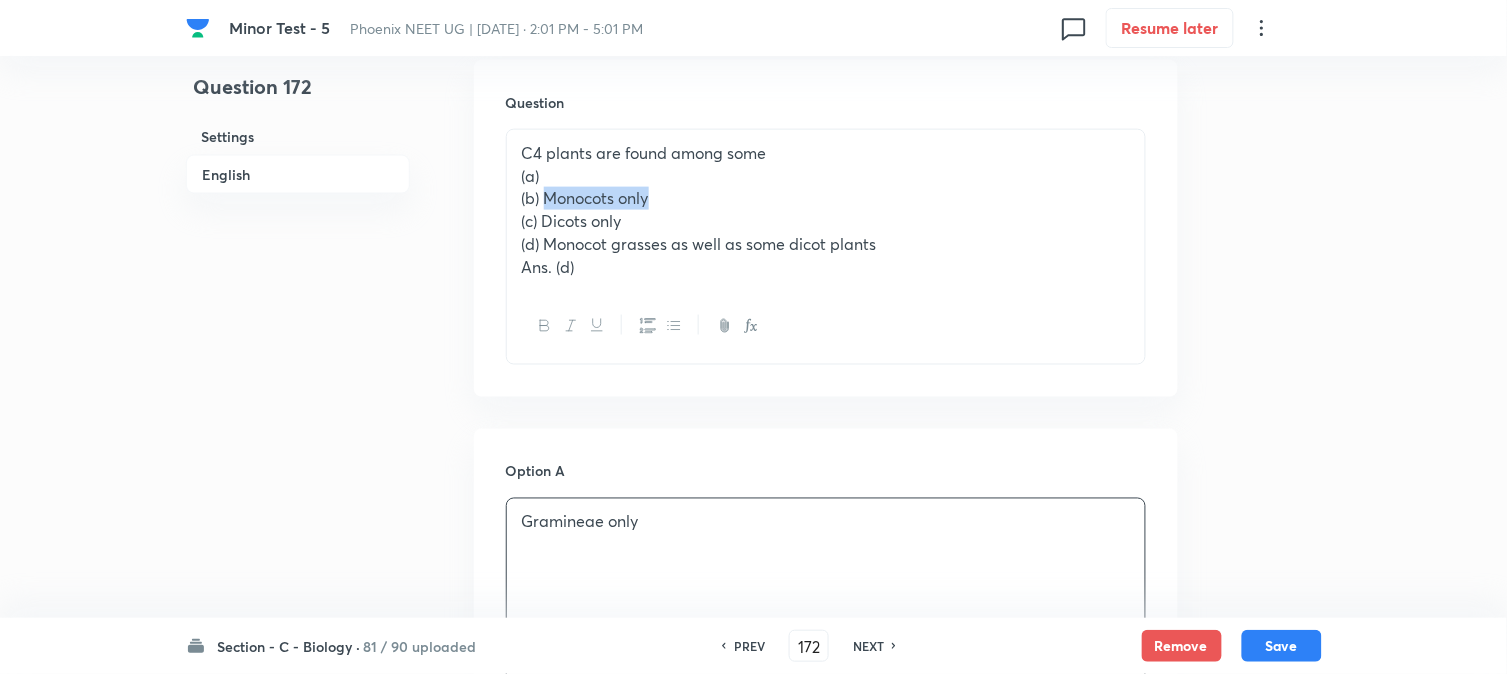 drag, startPoint x: 547, startPoint y: 201, endPoint x: 690, endPoint y: 200, distance: 143.0035 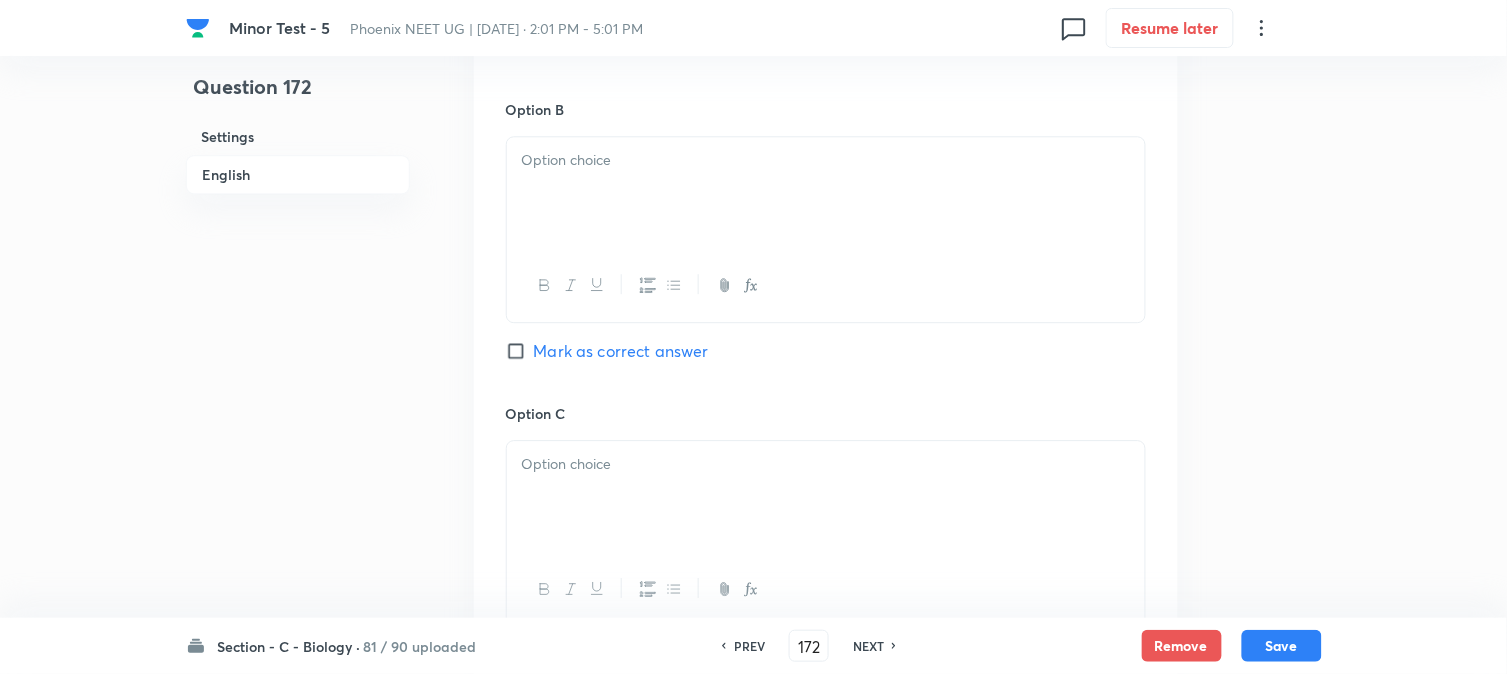 click at bounding box center (826, 193) 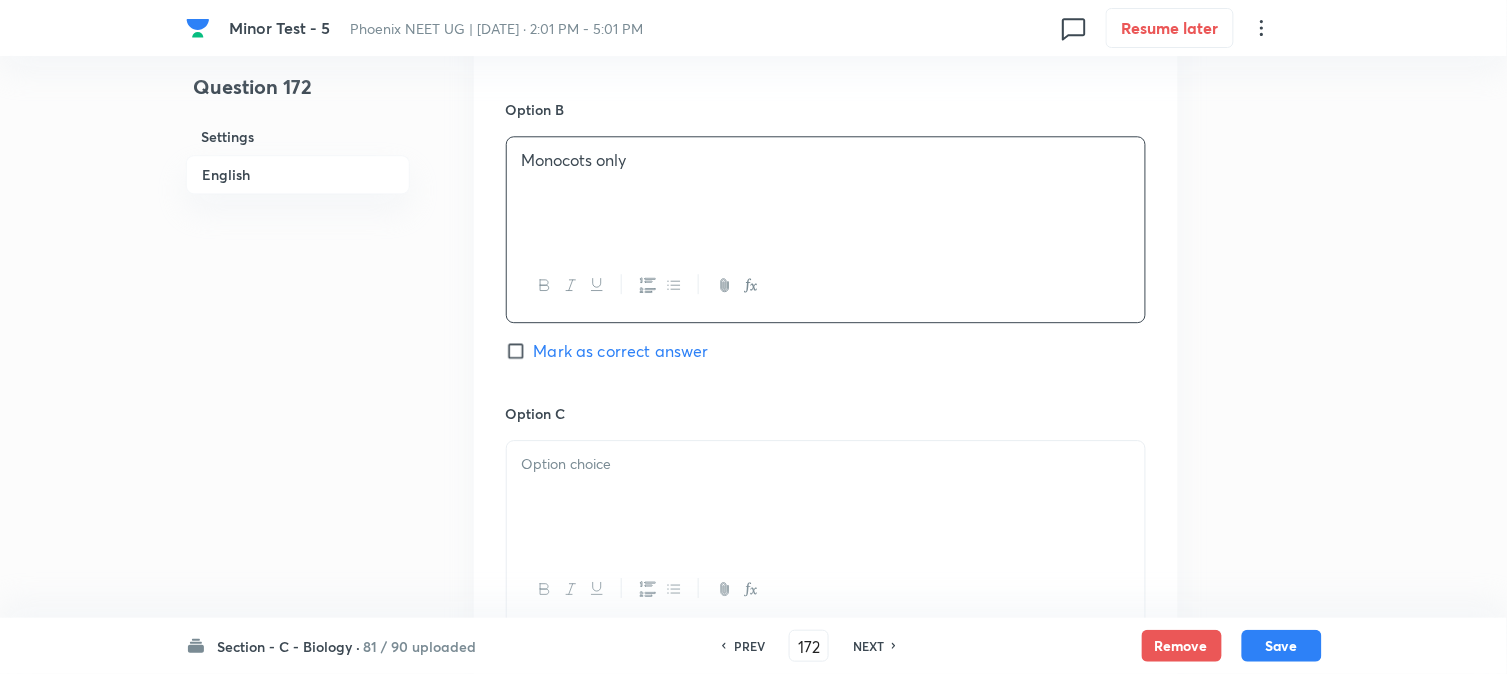 scroll, scrollTop: 590, scrollLeft: 0, axis: vertical 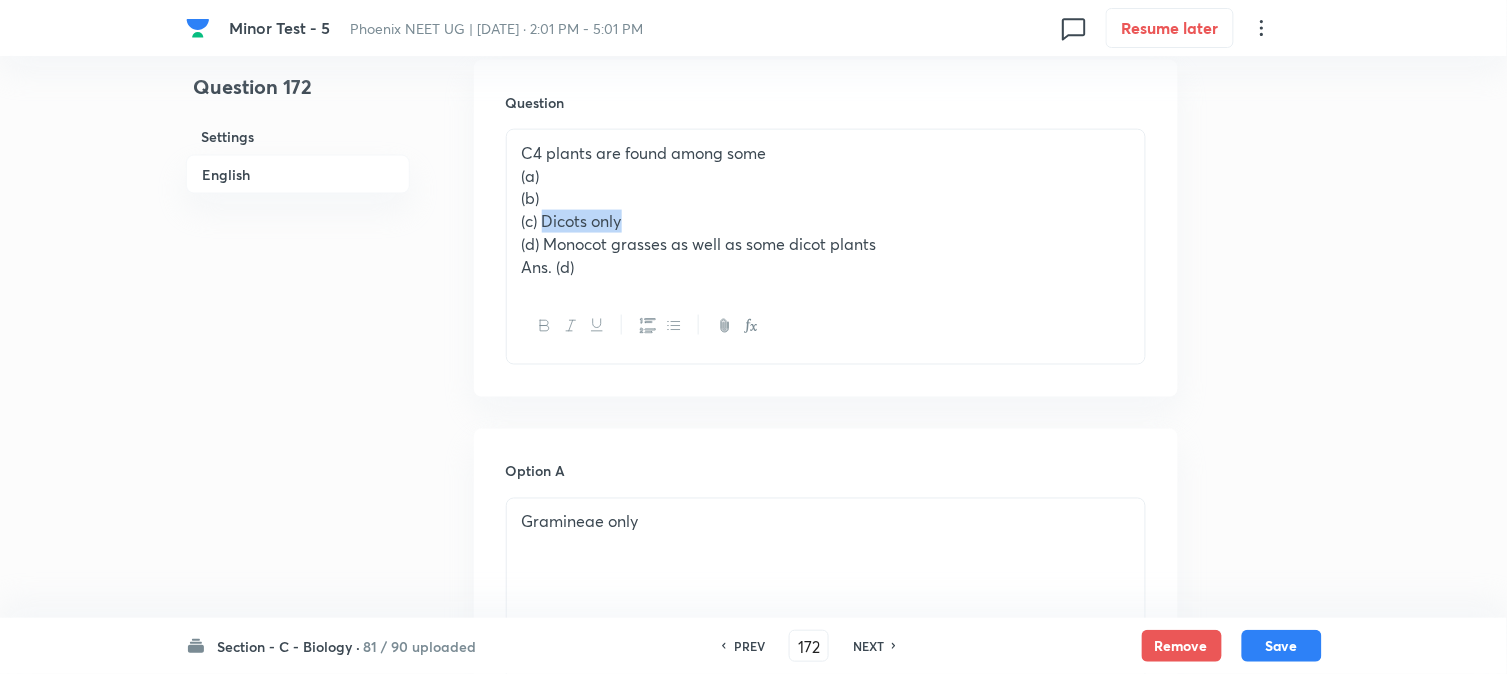 drag, startPoint x: 551, startPoint y: 223, endPoint x: 686, endPoint y: 222, distance: 135.00371 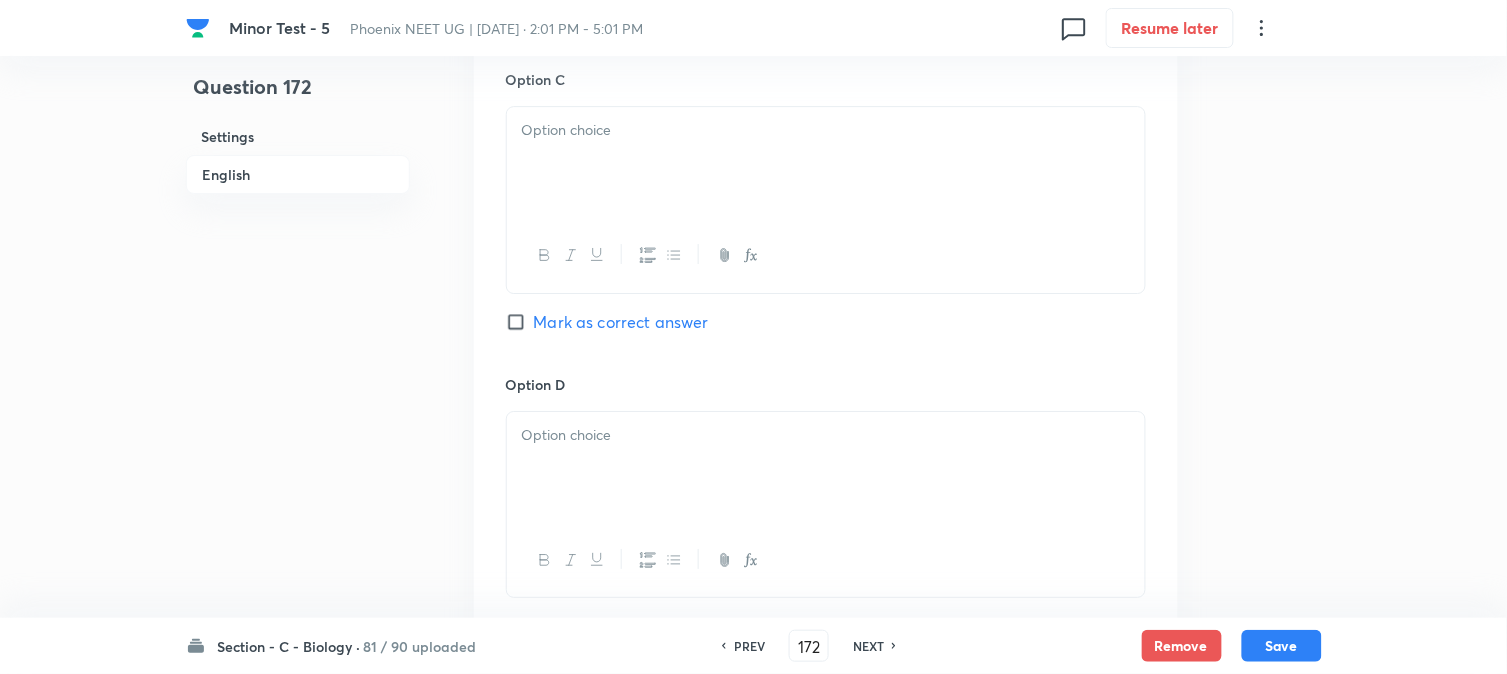 click at bounding box center [826, 163] 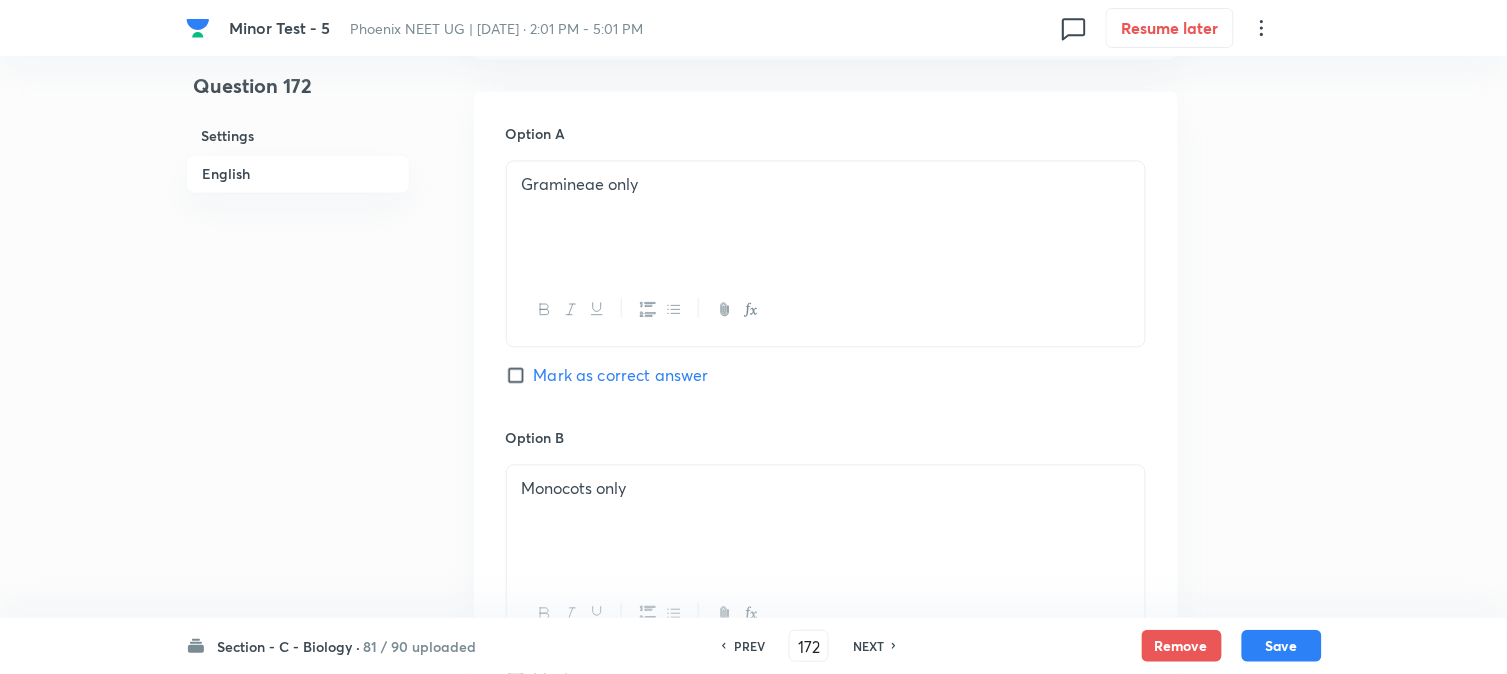 scroll, scrollTop: 478, scrollLeft: 0, axis: vertical 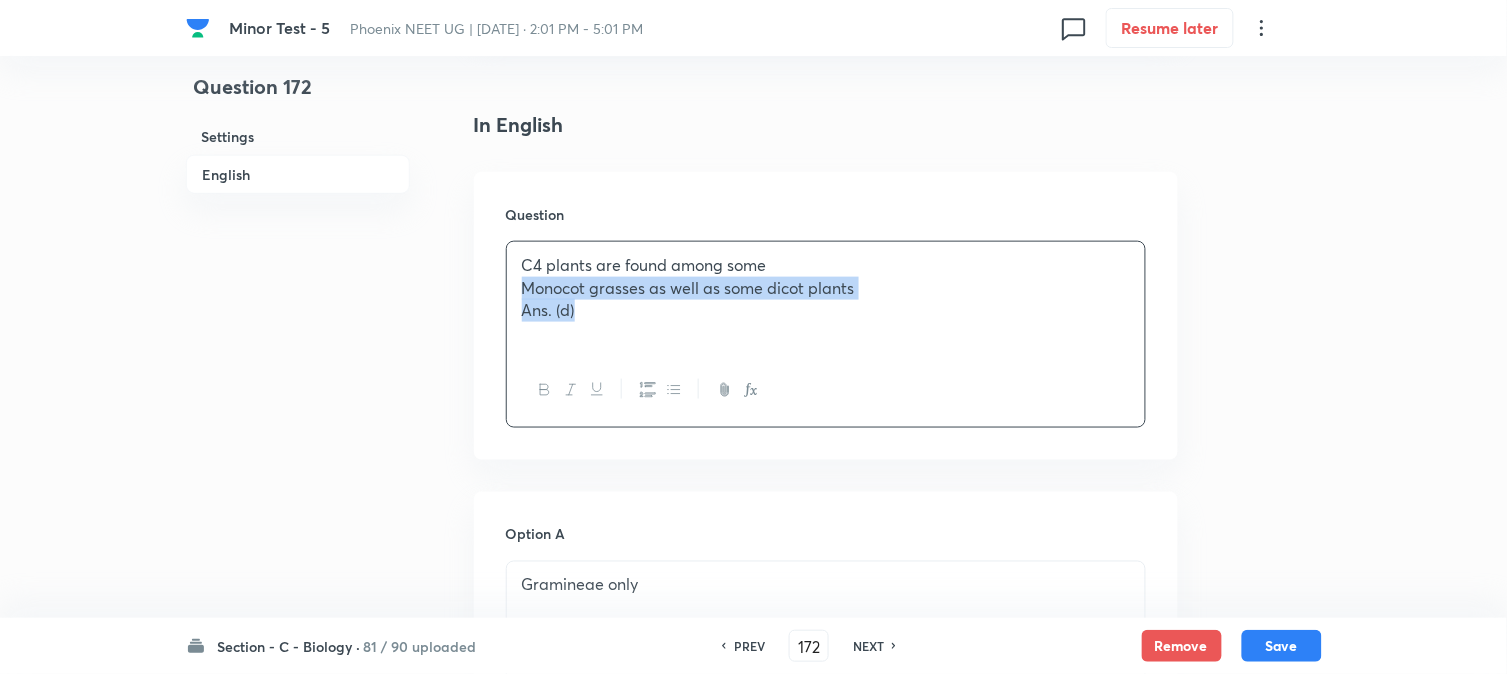drag, startPoint x: 547, startPoint y: 354, endPoint x: 672, endPoint y: 357, distance: 125.035995 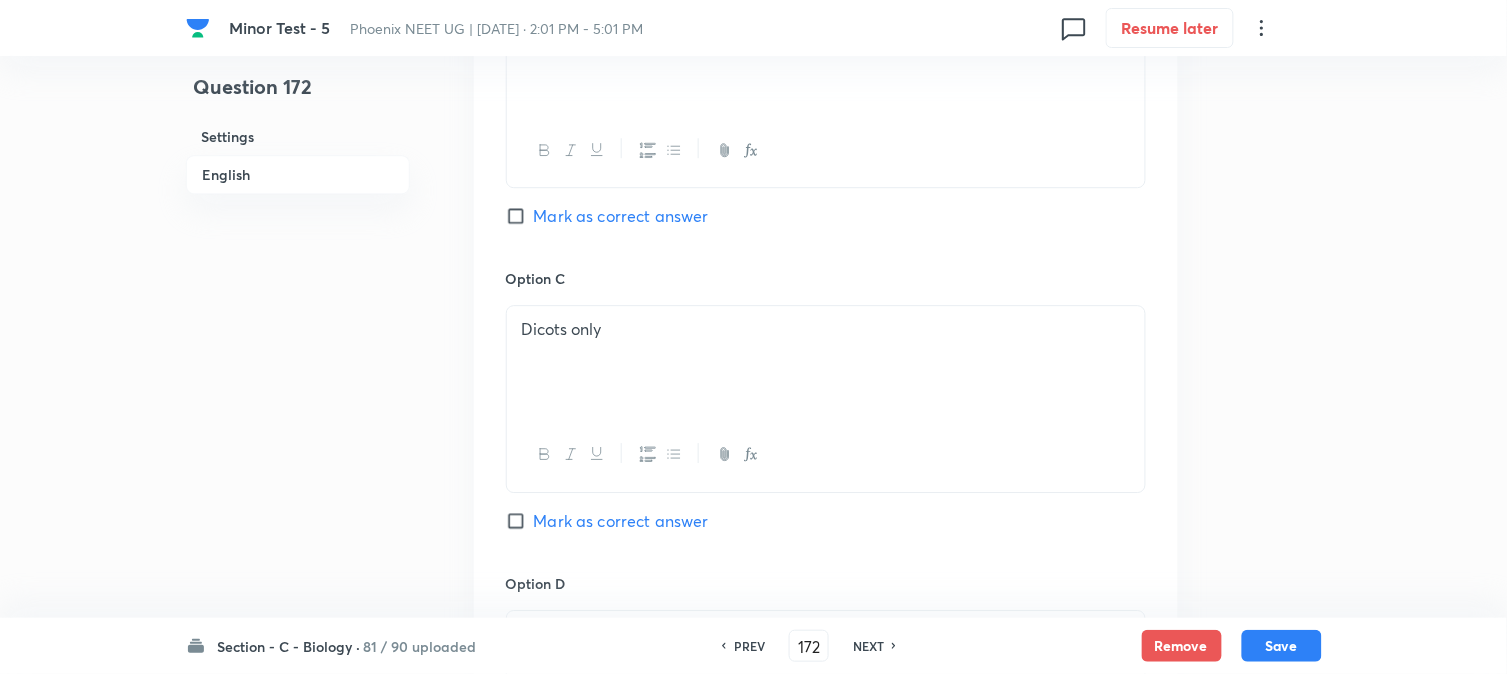 scroll, scrollTop: 1812, scrollLeft: 0, axis: vertical 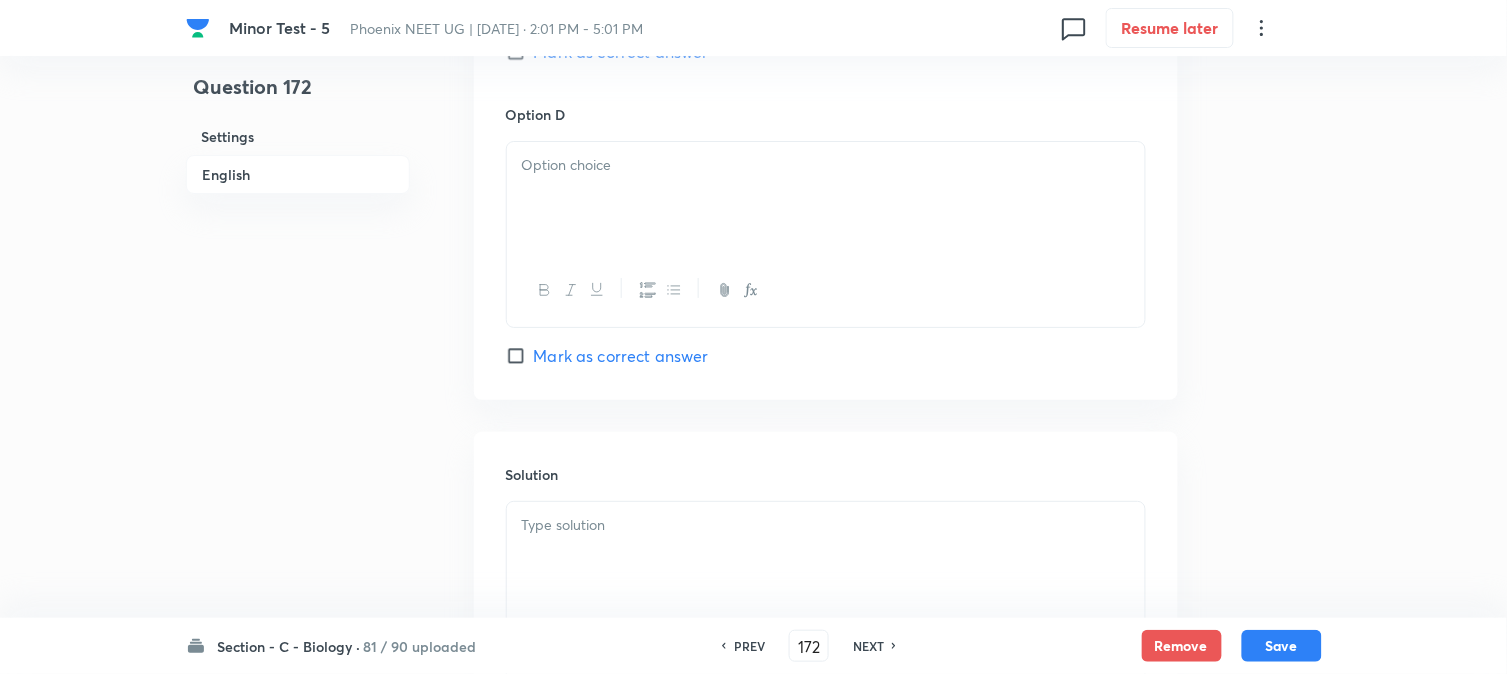 click at bounding box center (826, 198) 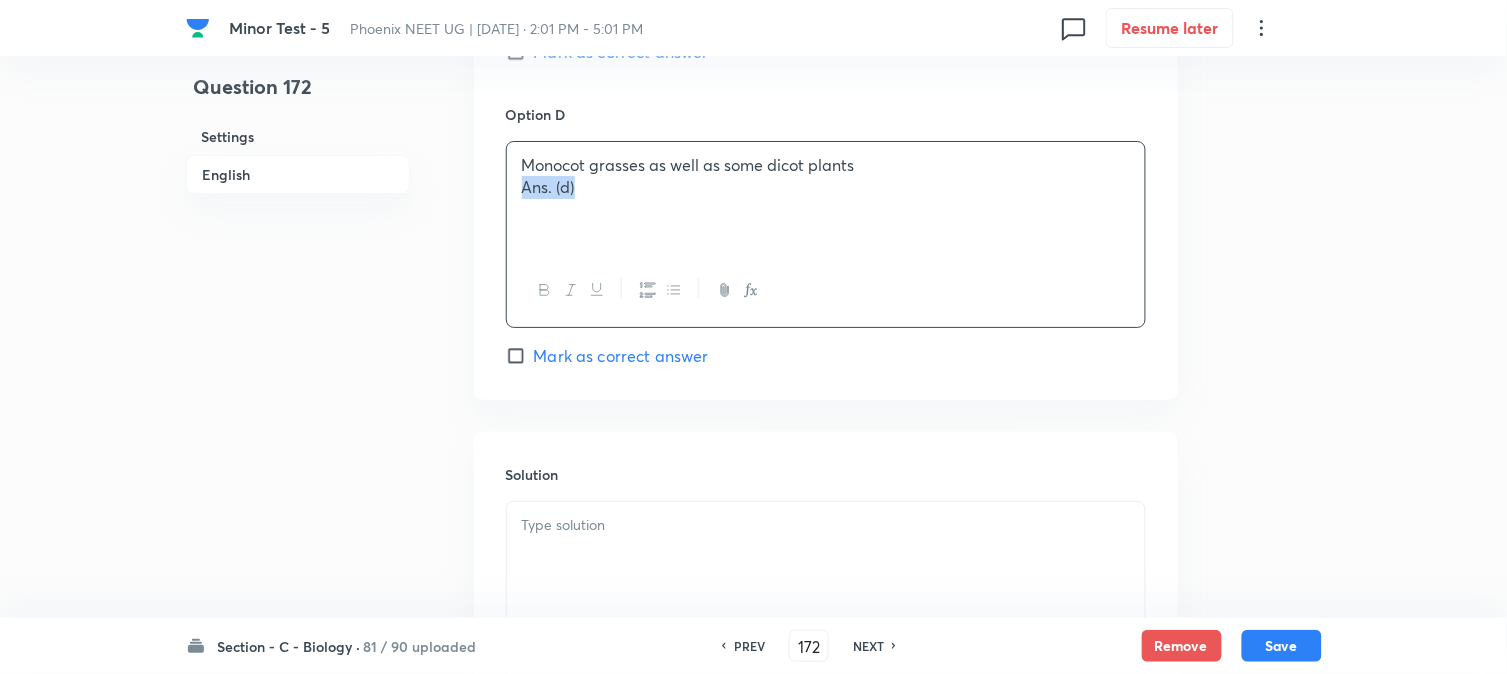 drag, startPoint x: 516, startPoint y: 190, endPoint x: 641, endPoint y: 217, distance: 127.88276 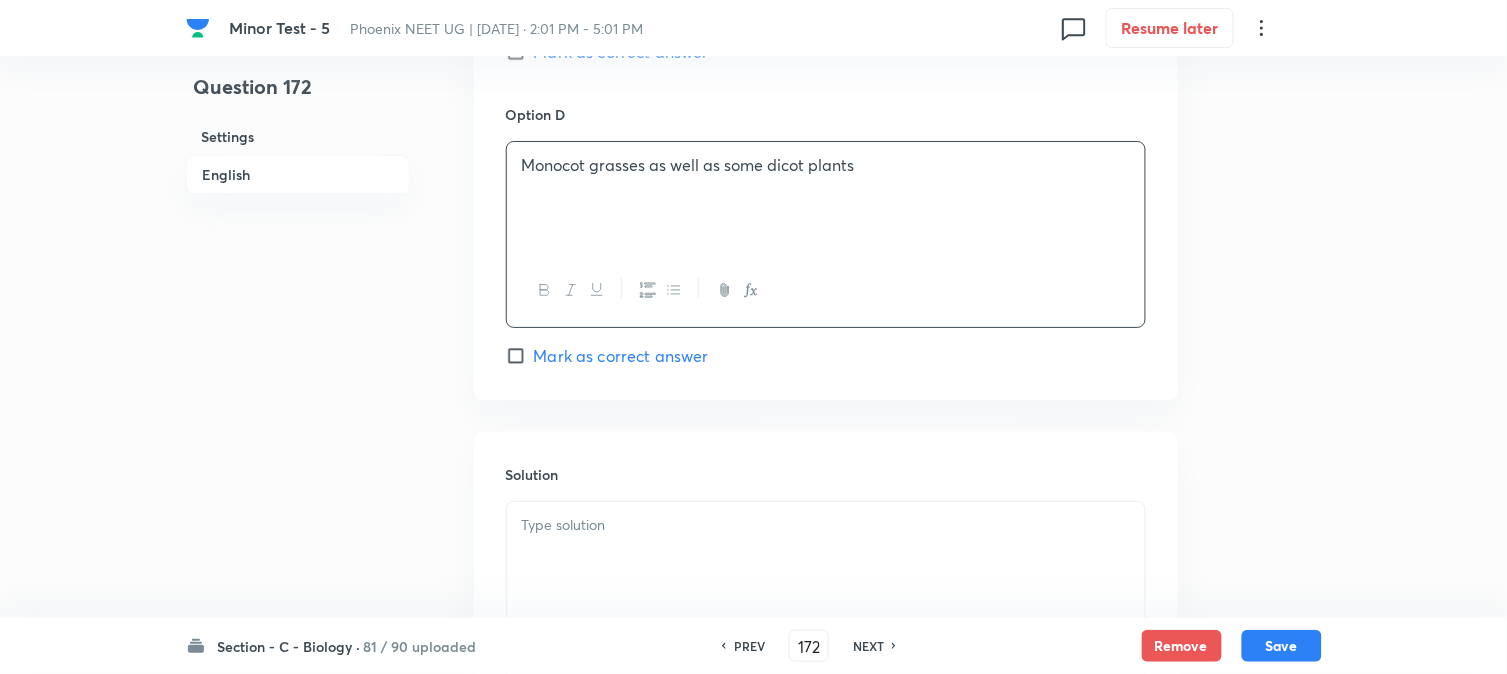 click on "Mark as correct answer" at bounding box center (621, 356) 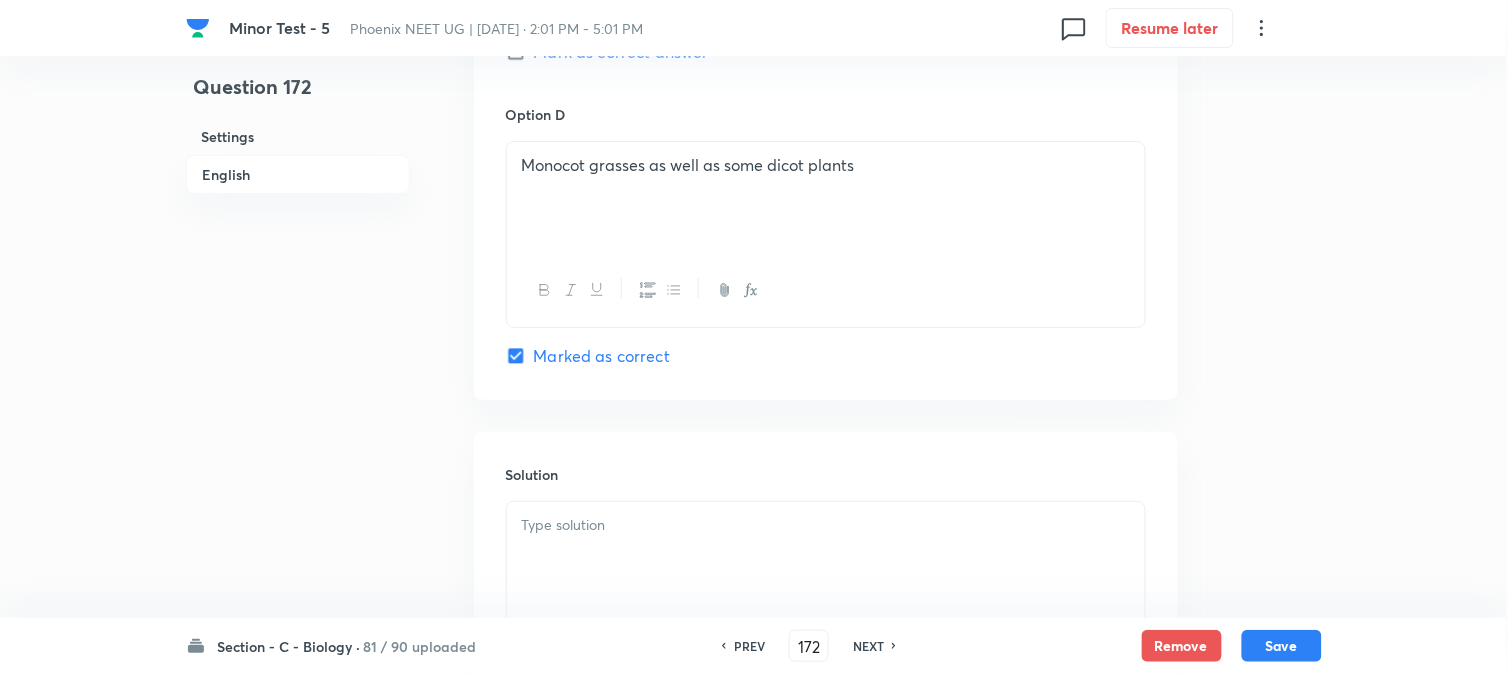 click at bounding box center (826, 558) 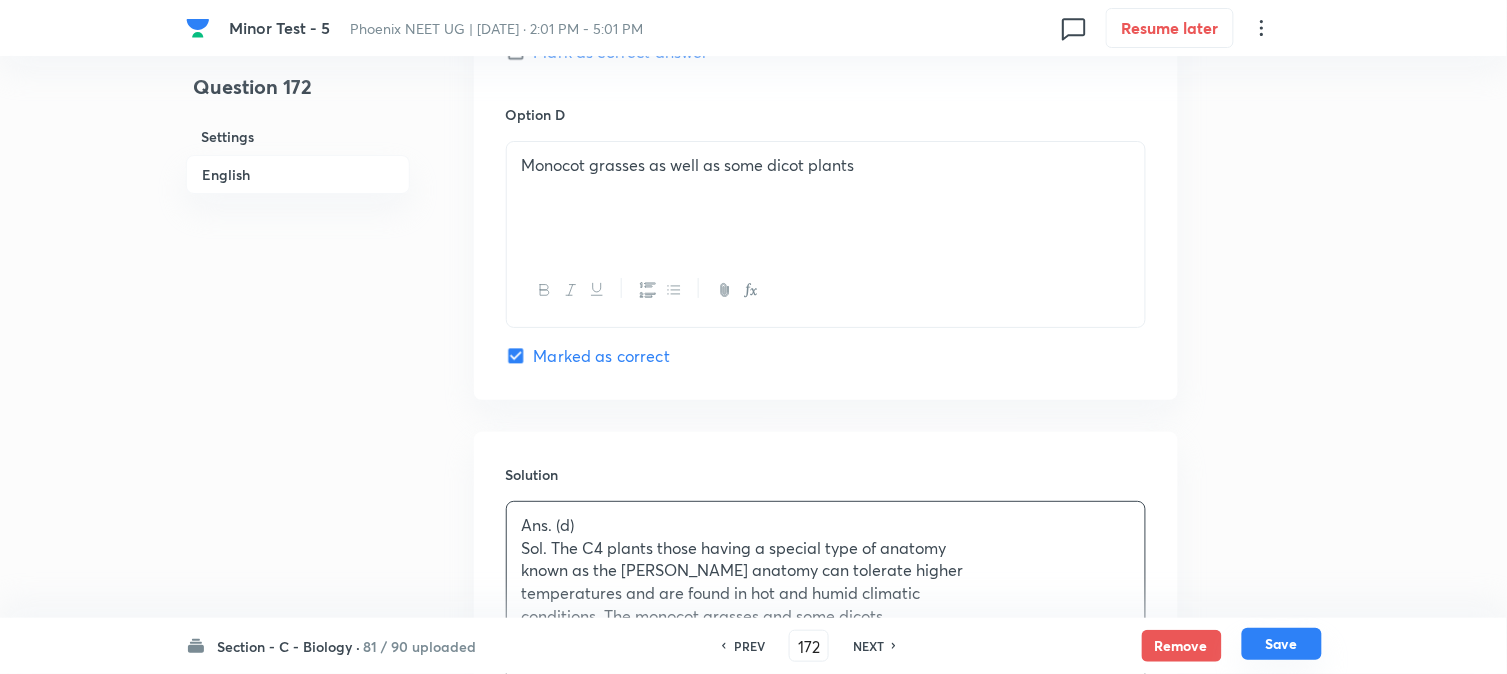 click on "Save" at bounding box center [1282, 644] 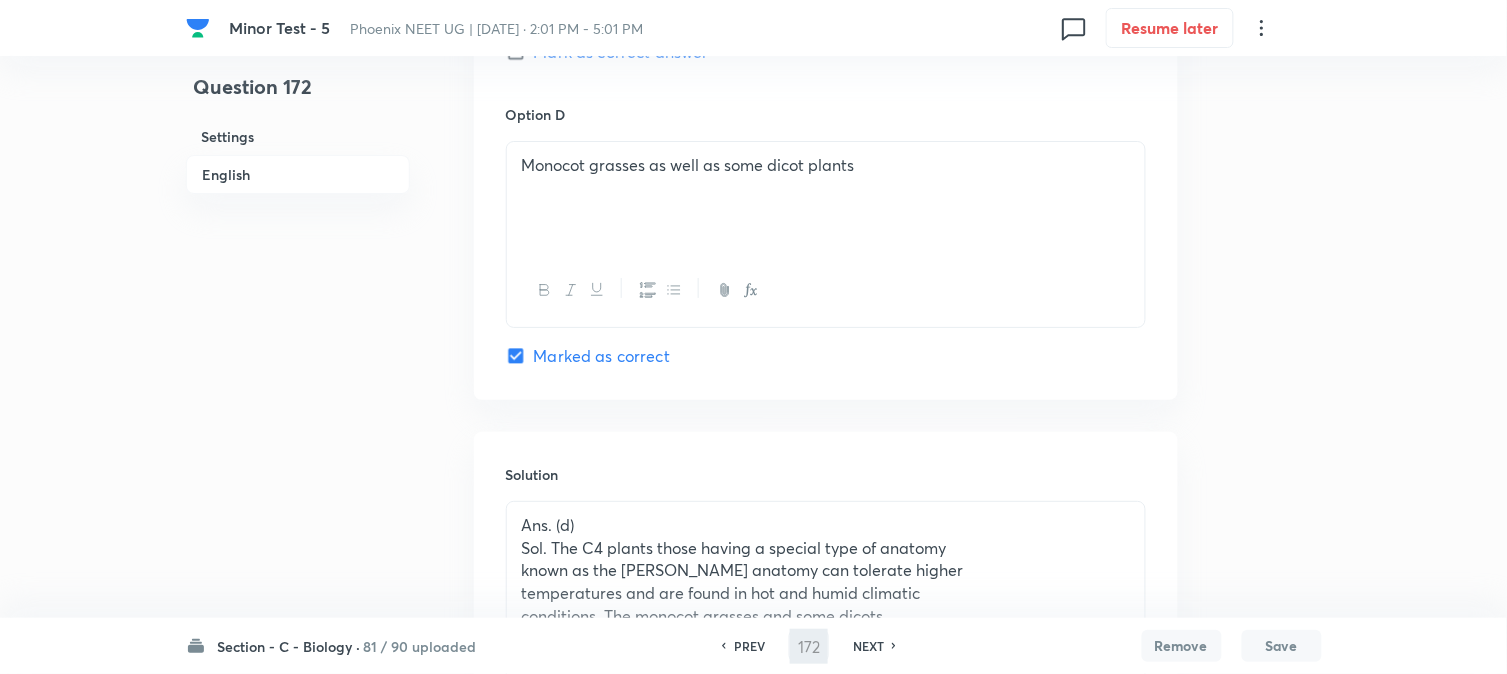 type on "173" 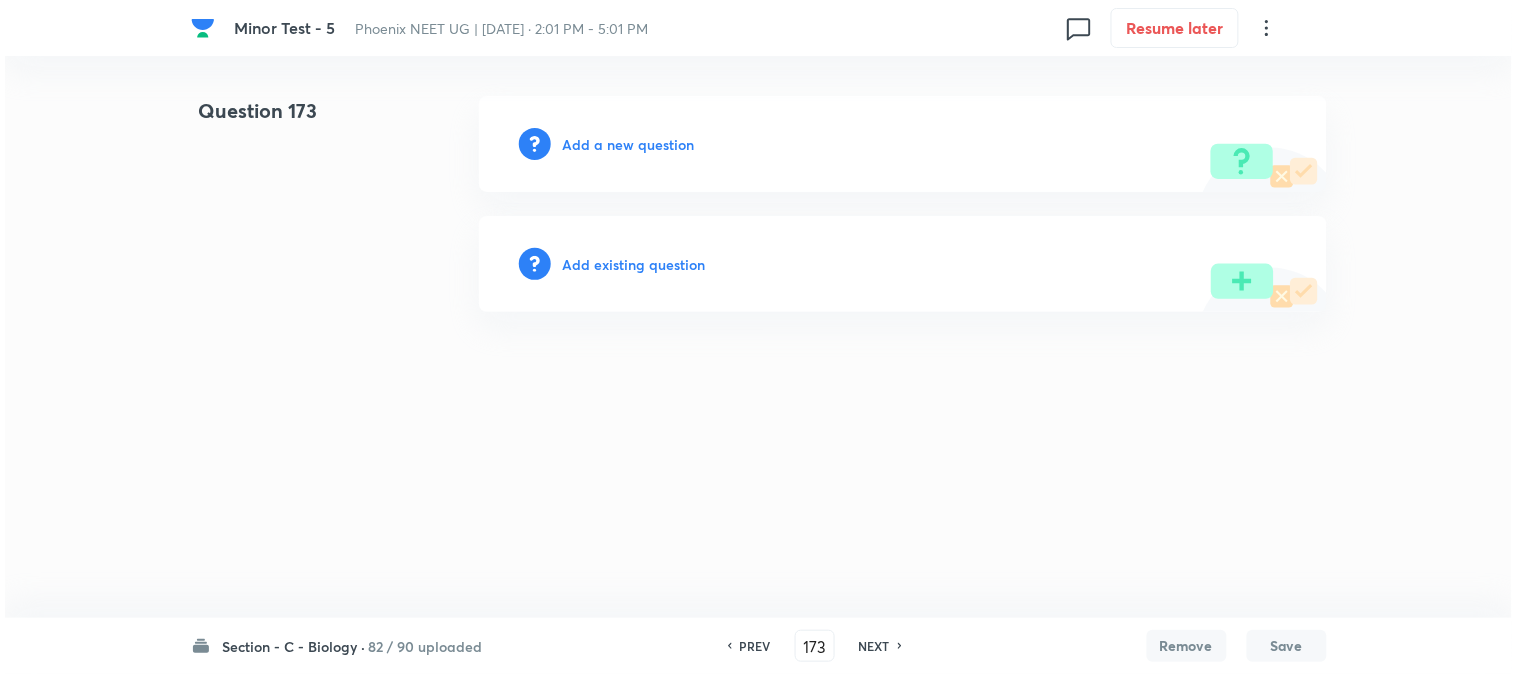 scroll, scrollTop: 0, scrollLeft: 0, axis: both 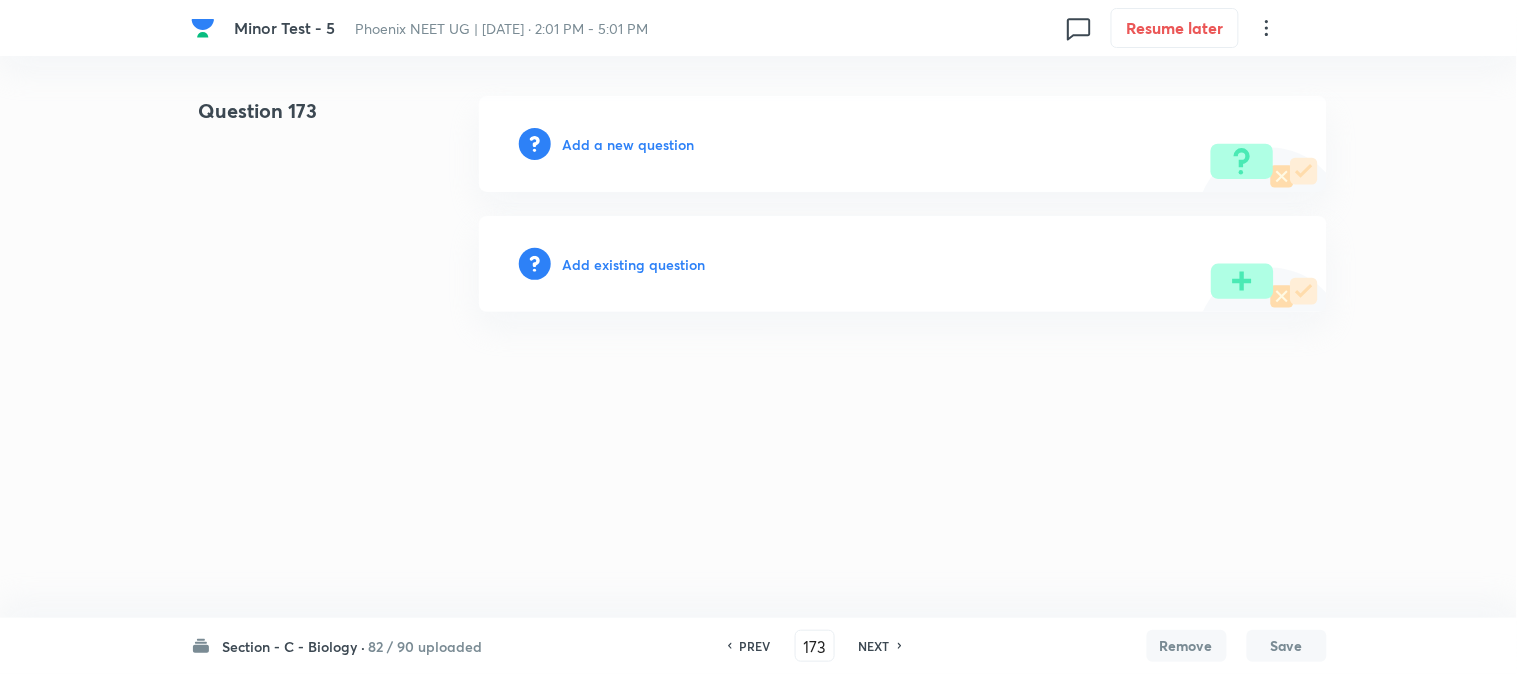 click on "Add a new question" at bounding box center (903, 144) 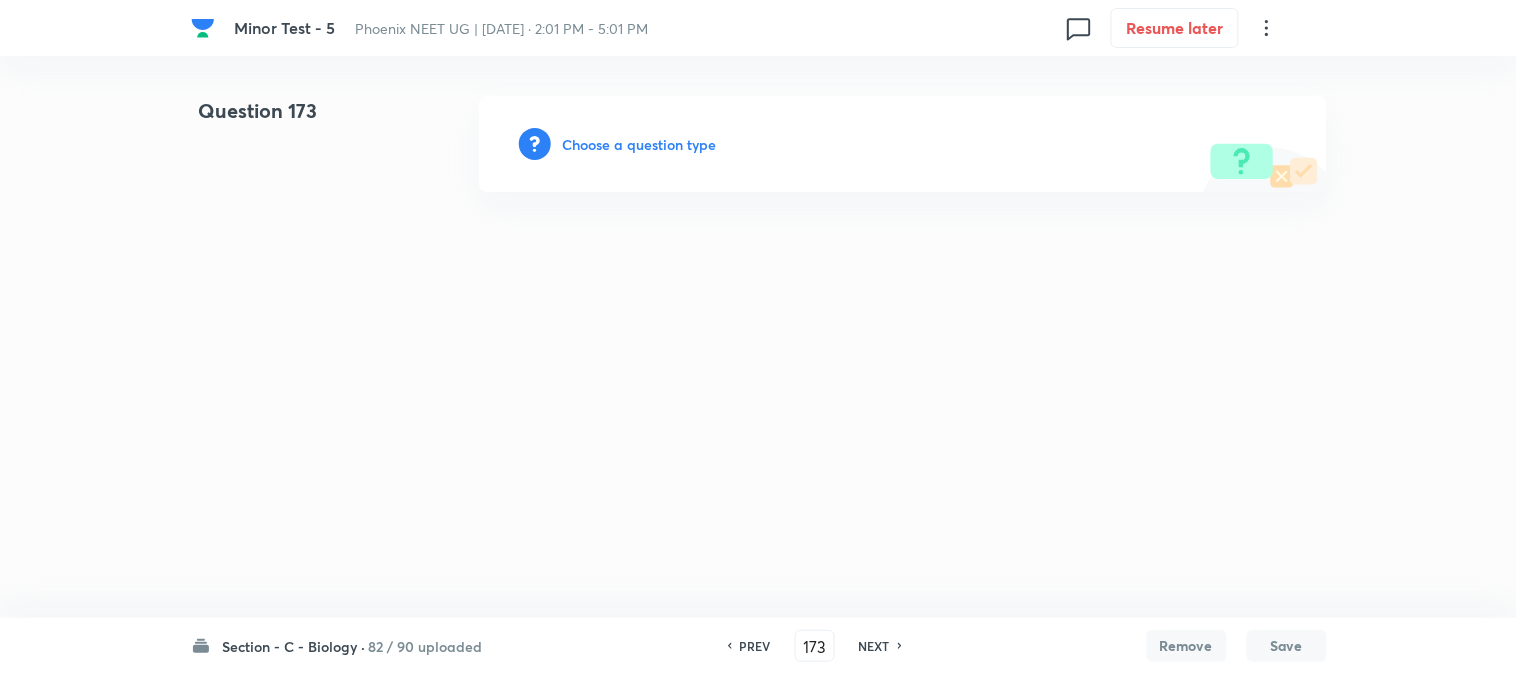 click on "Choose a question type" at bounding box center (640, 144) 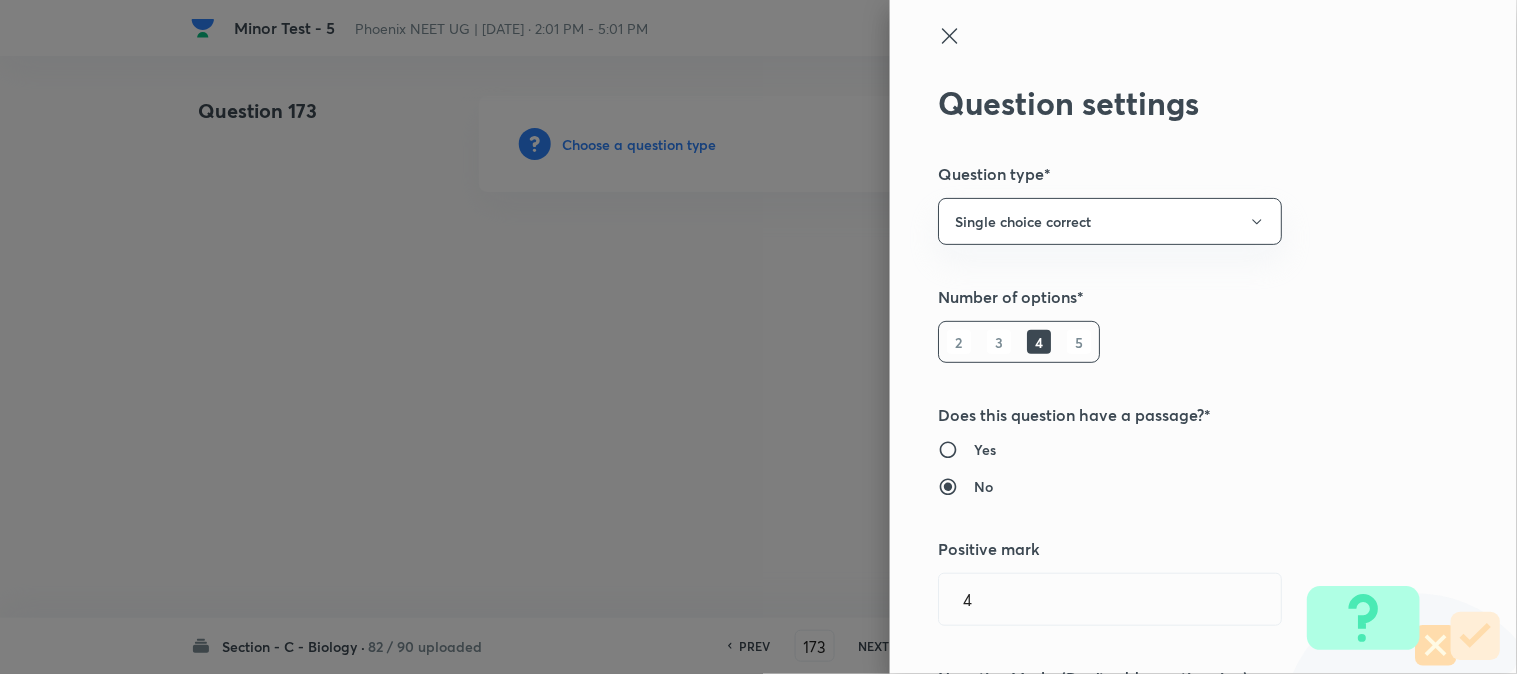 drag, startPoint x: 650, startPoint y: 140, endPoint x: 772, endPoint y: 180, distance: 128.39003 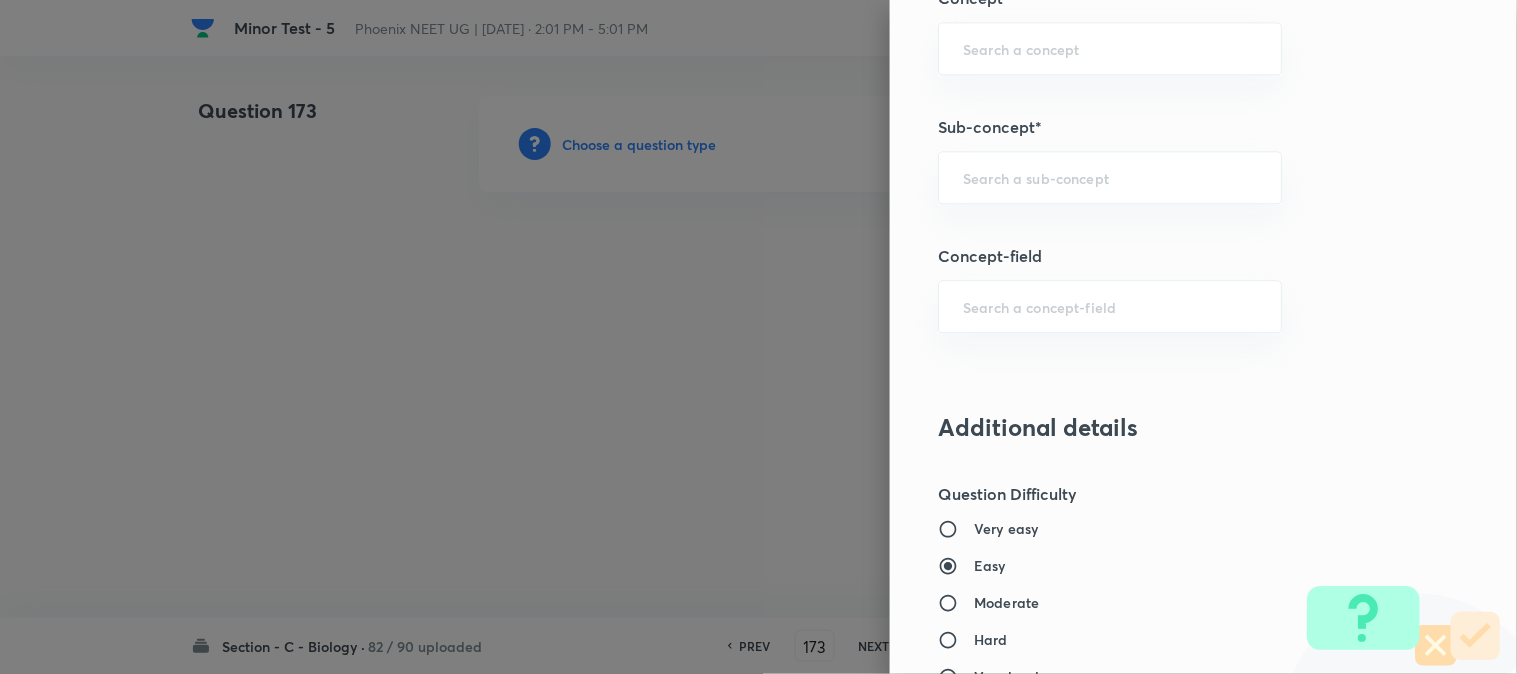 scroll, scrollTop: 1180, scrollLeft: 0, axis: vertical 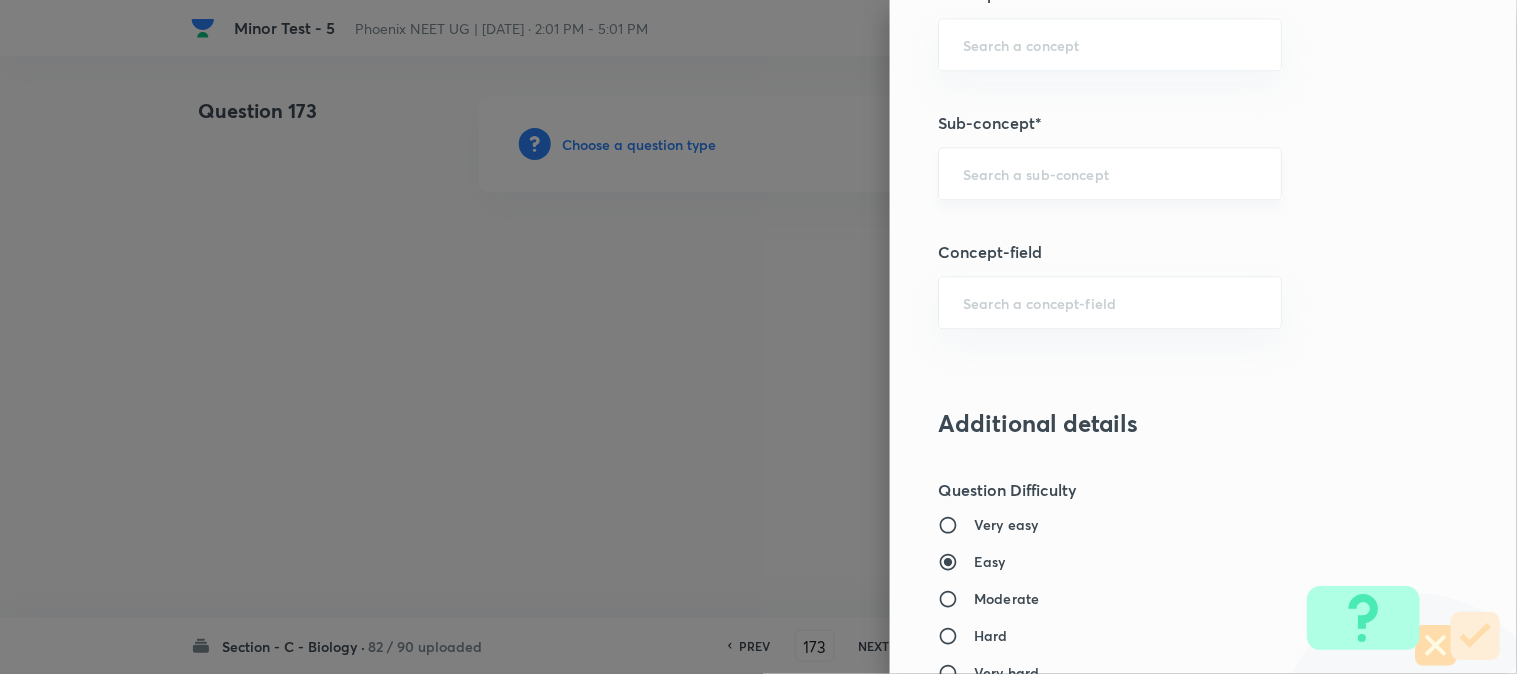 click on "​" at bounding box center [1110, 173] 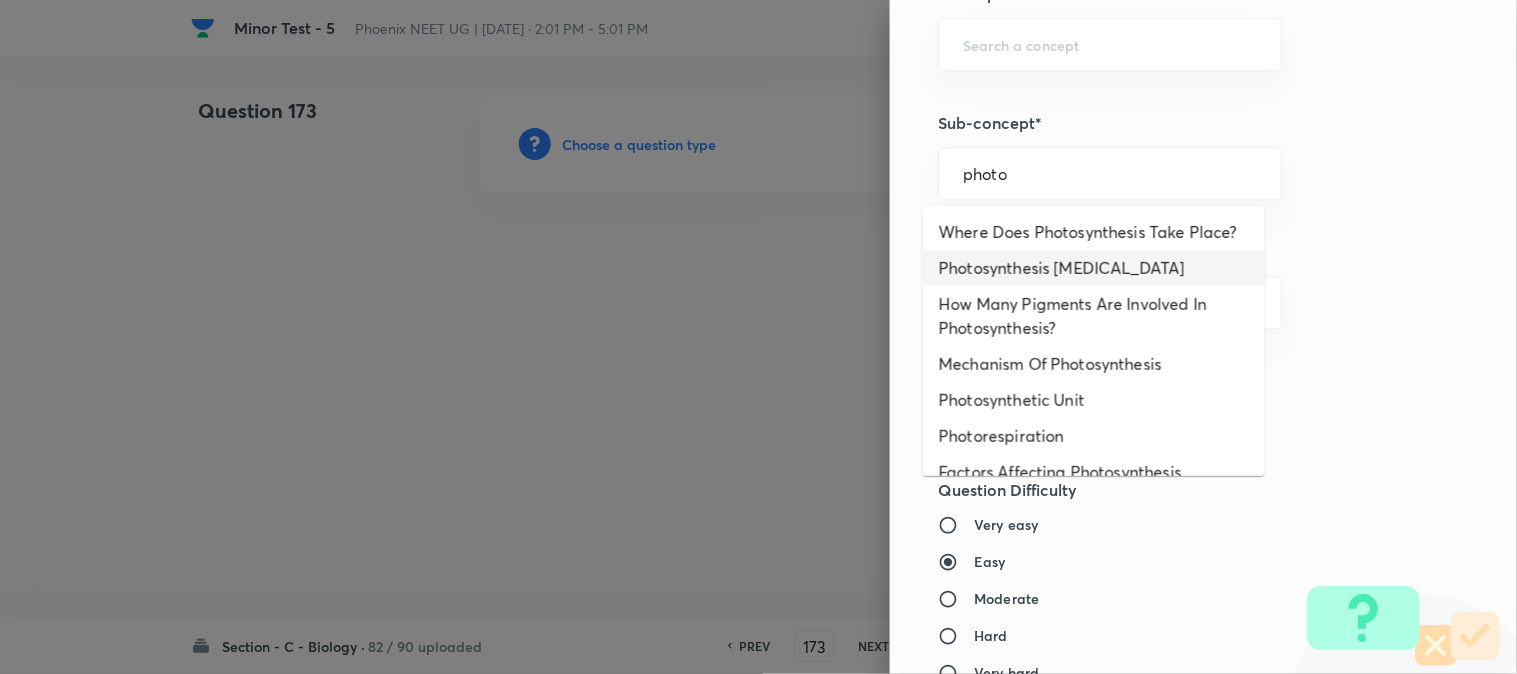 click on "Photosynthesis Organelle" at bounding box center (1094, 268) 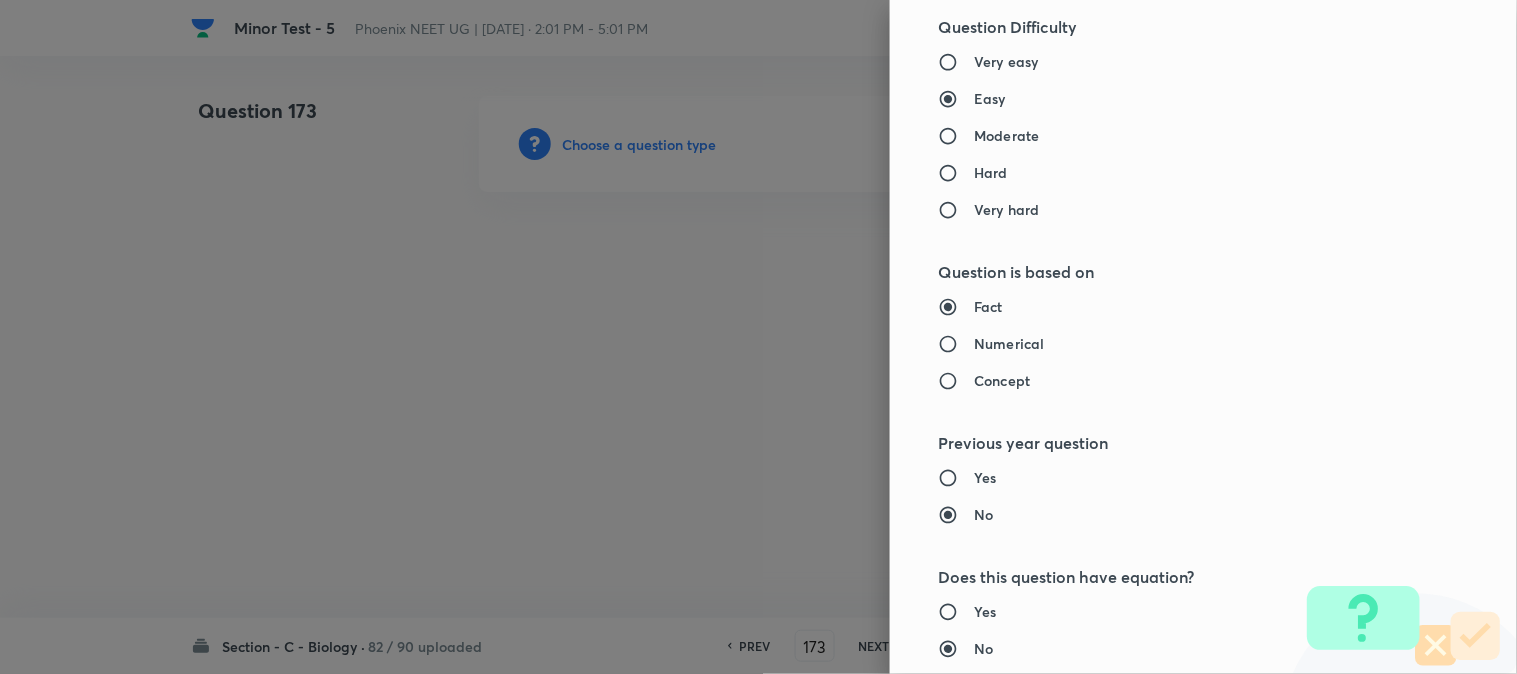 type on "Biology" 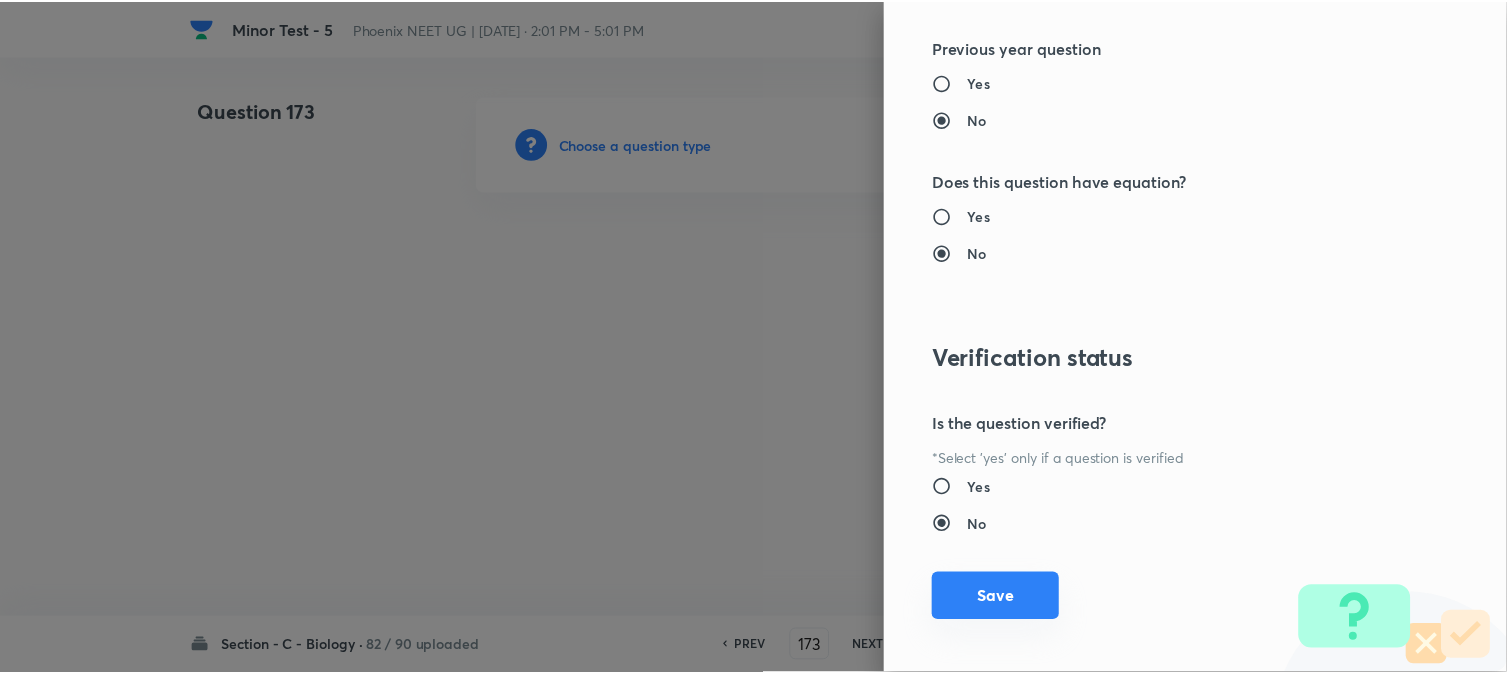 scroll, scrollTop: 2052, scrollLeft: 0, axis: vertical 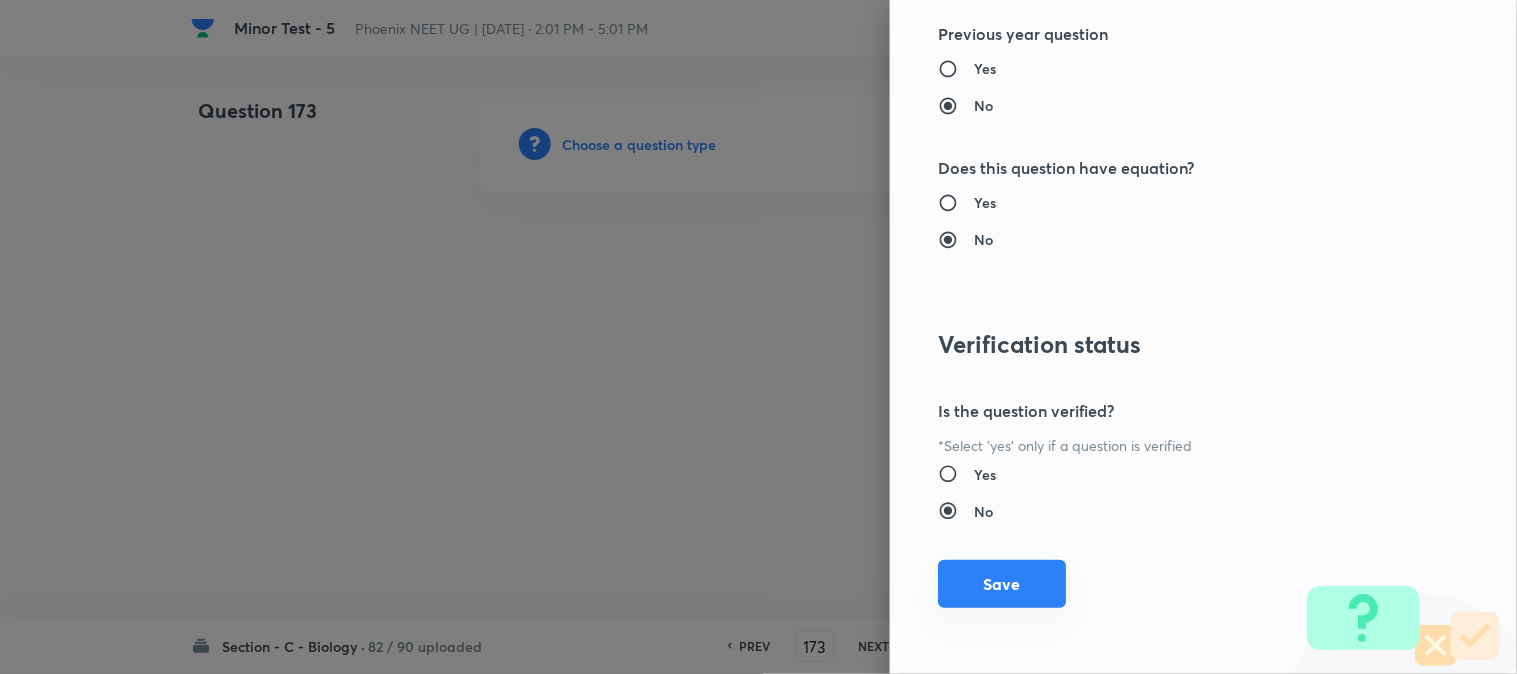 click on "Save" at bounding box center (1002, 584) 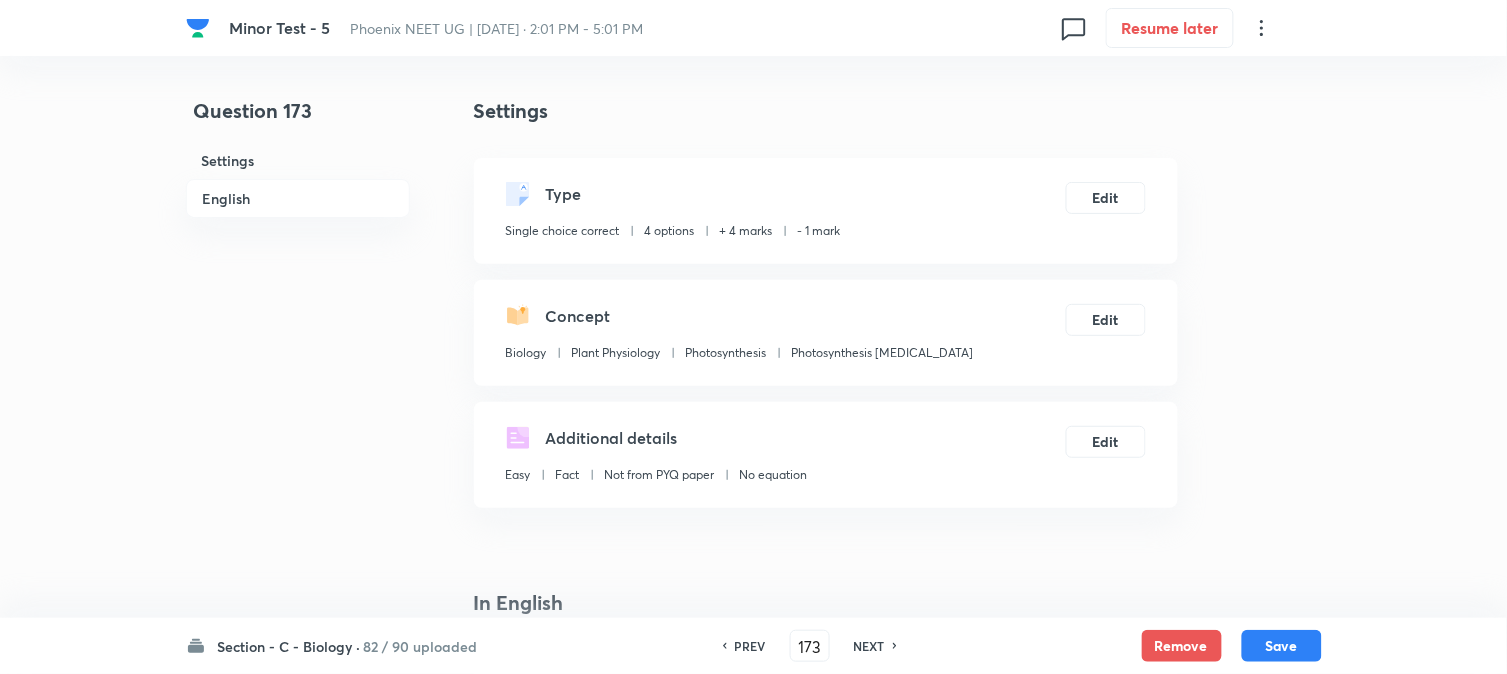 scroll, scrollTop: 590, scrollLeft: 0, axis: vertical 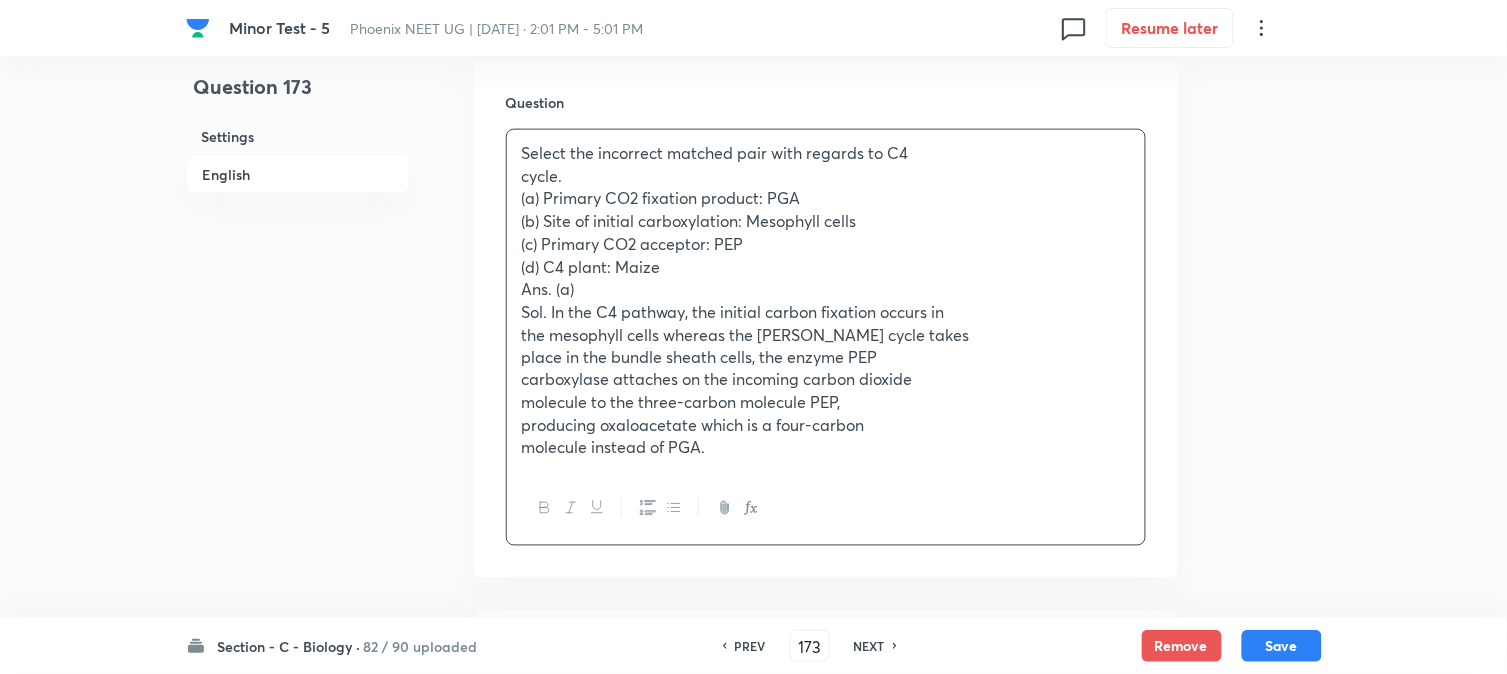 click on "Select the incorrect matched pair with regards to C4 cycle. (a) Primary CO2 fixation product: PGA (b) Site of initial carboxylation: Mesophyll cells (c) Primary CO2 acceptor: PEP (d) C4 plant: Maize Ans. (a) Sol. In the C4 pathway, the initial carbon fixation occurs in the mesophyll cells whereas the Calvin cycle takes place in the bundle sheath cells, the enzyme PEP carboxylase attaches on the incoming carbon dioxide molecule to the three-carbon molecule PEP, producing oxaloacetate which is a four-carbon molecule instead of PGA." at bounding box center [826, 301] 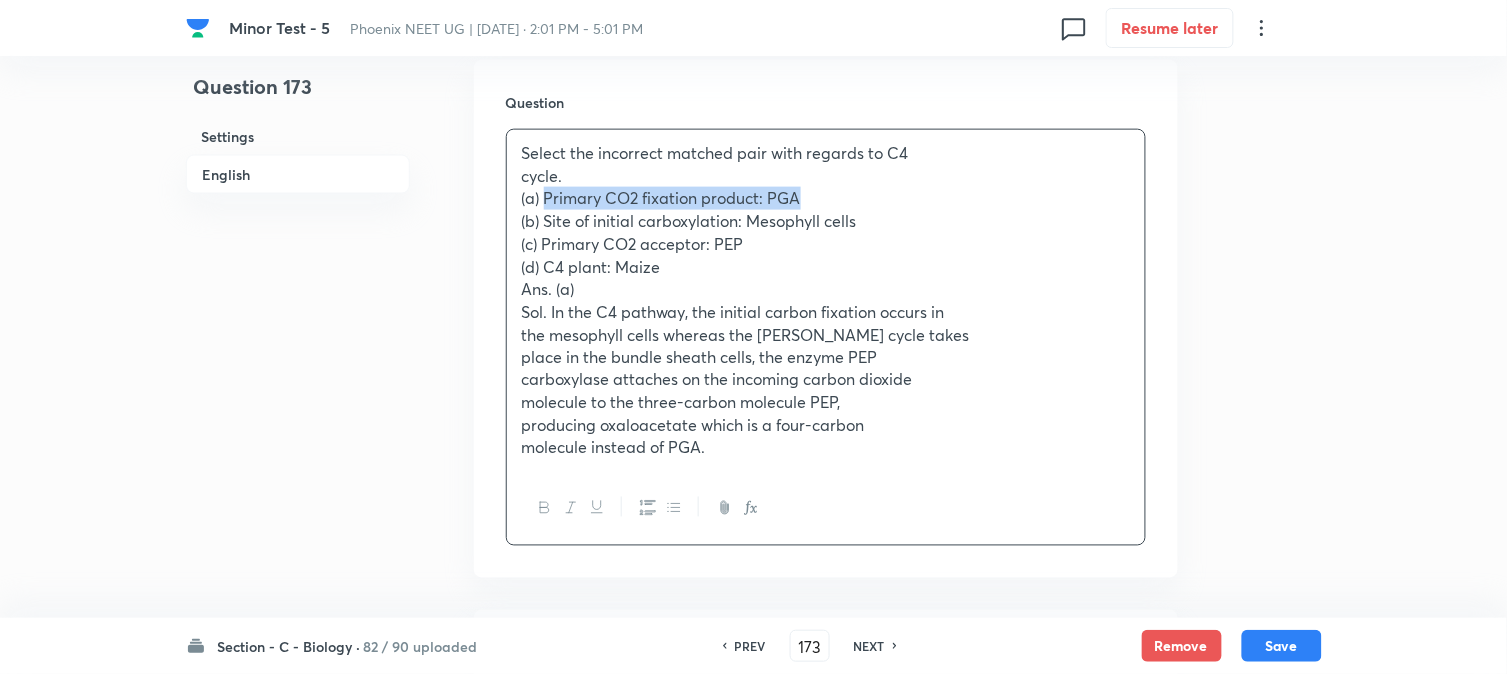 drag, startPoint x: 544, startPoint y: 191, endPoint x: 977, endPoint y: 188, distance: 433.0104 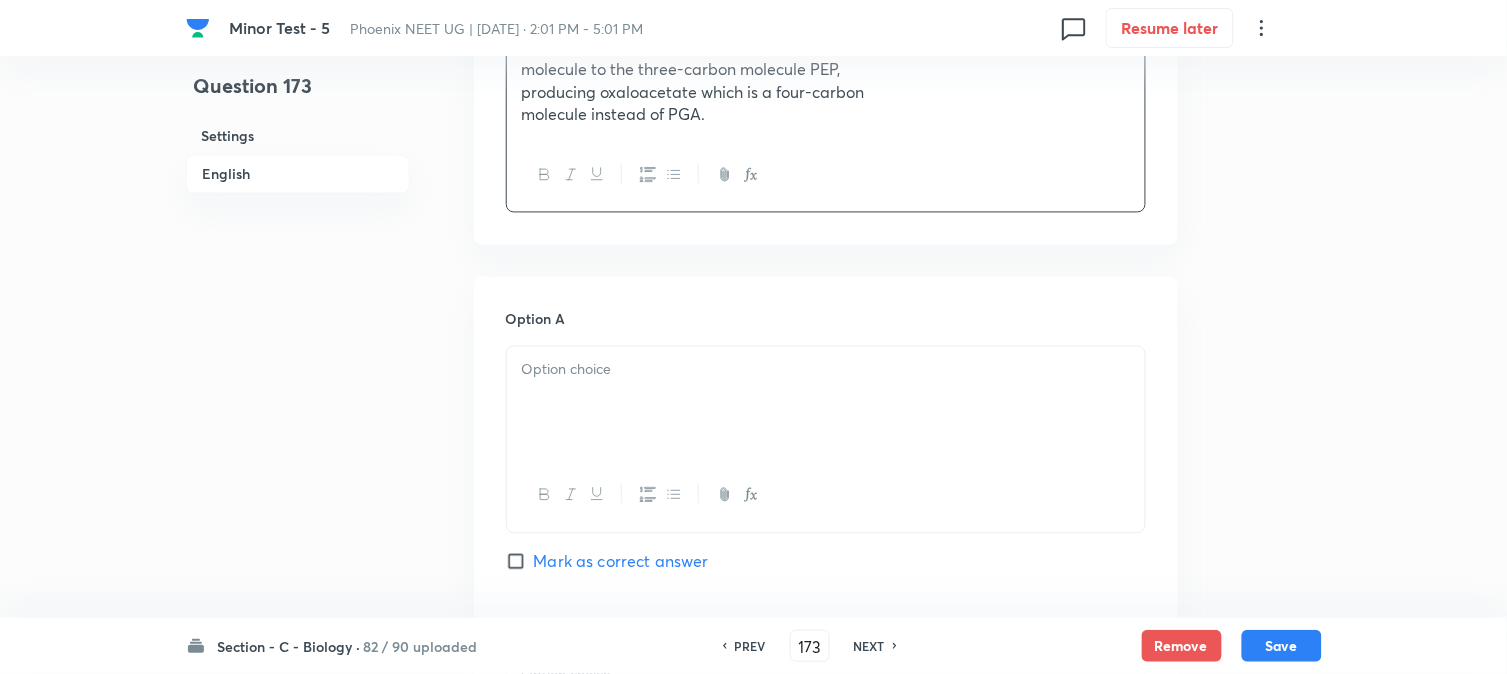 click on "Option A Mark as correct answer Option B Mark as correct answer Option C Mark as correct answer Option D Mark as correct answer" at bounding box center [826, 898] 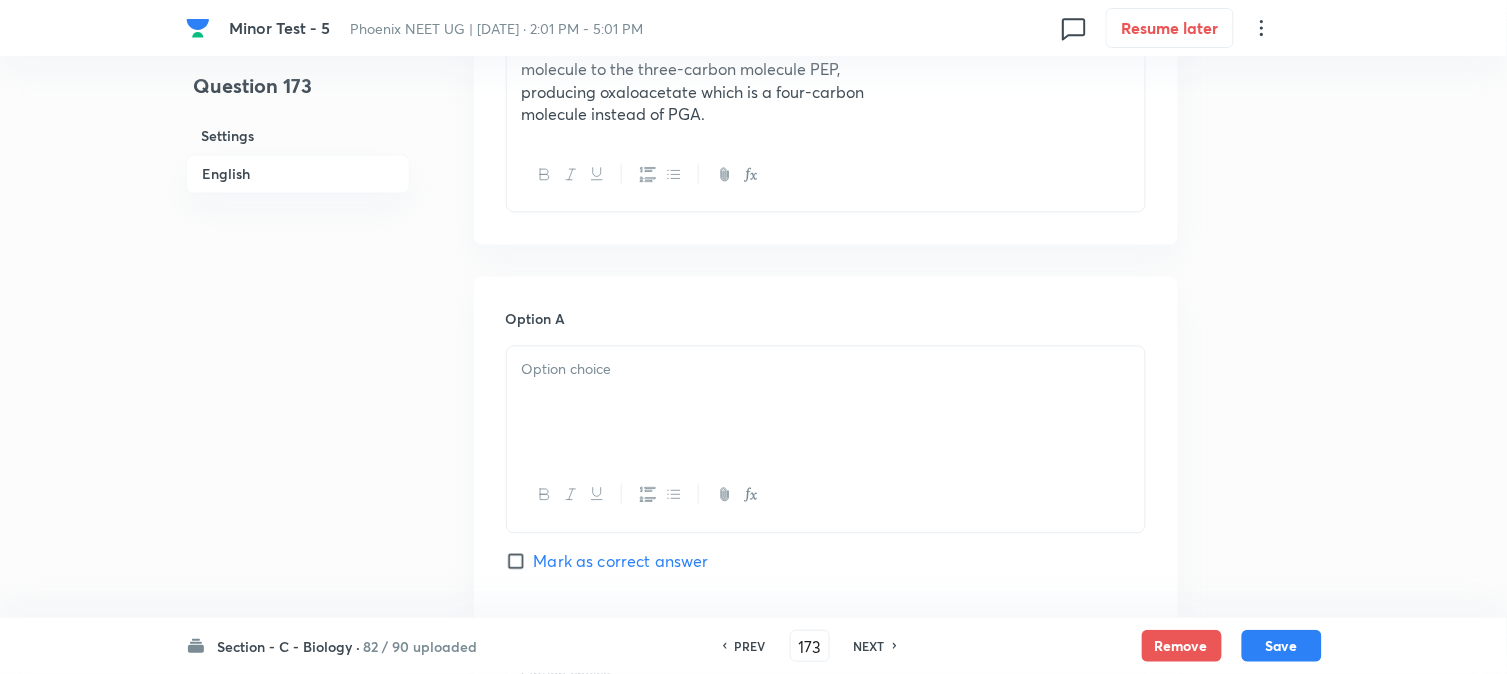 click at bounding box center [826, 403] 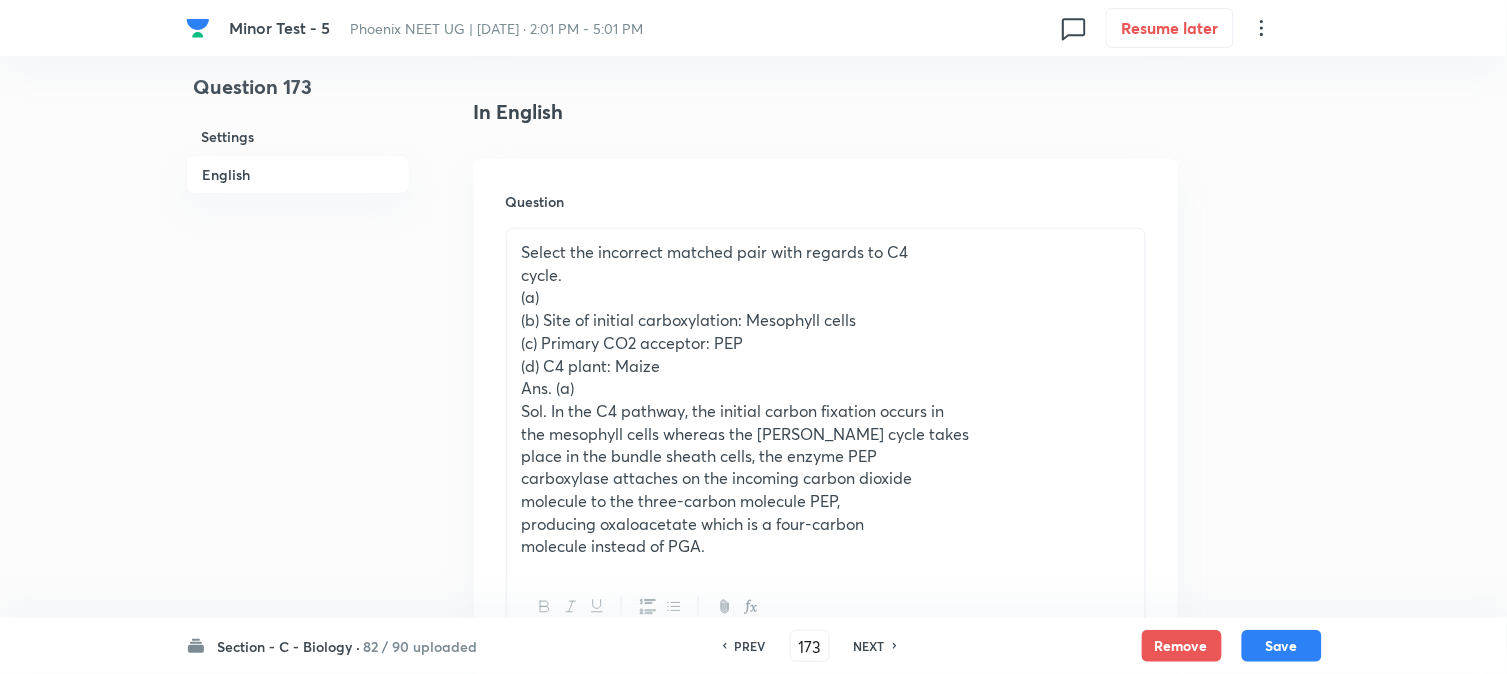scroll, scrollTop: 478, scrollLeft: 0, axis: vertical 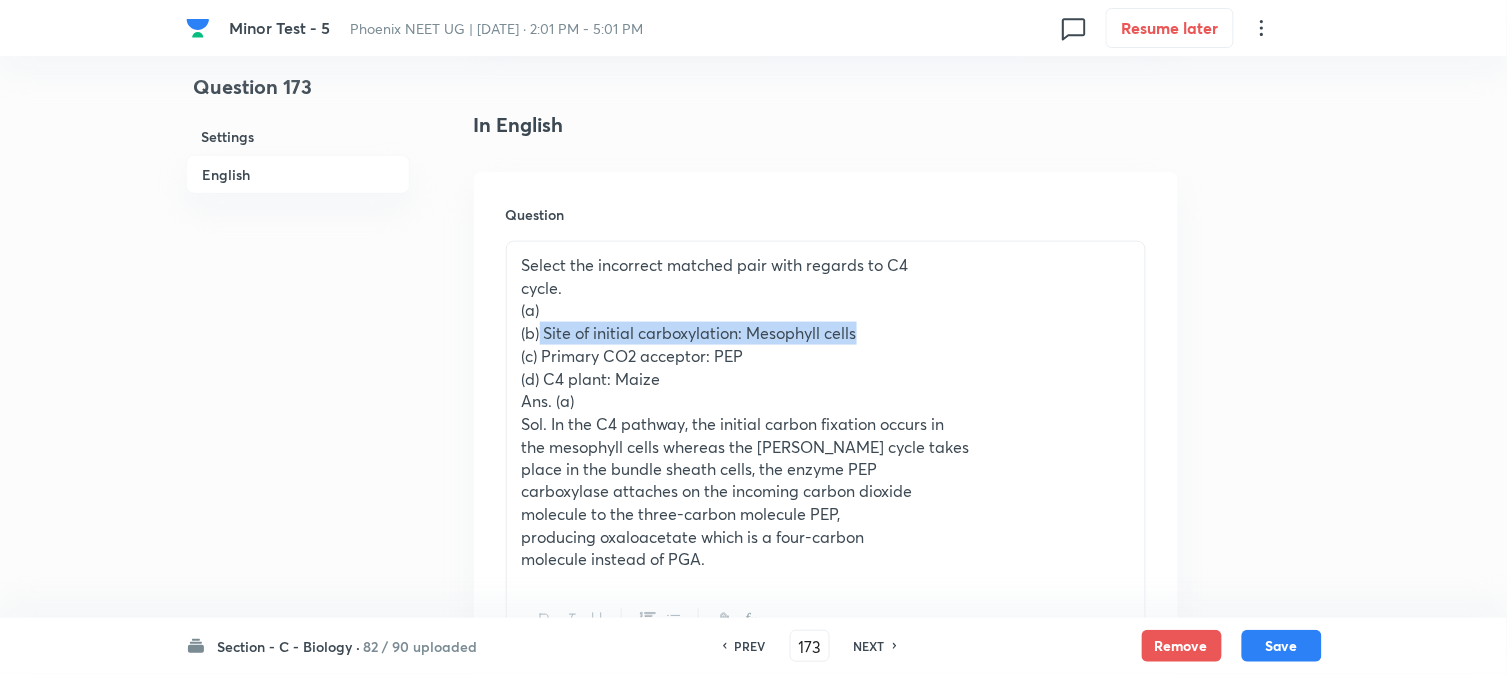 drag, startPoint x: 538, startPoint y: 334, endPoint x: 1025, endPoint y: 324, distance: 487.10266 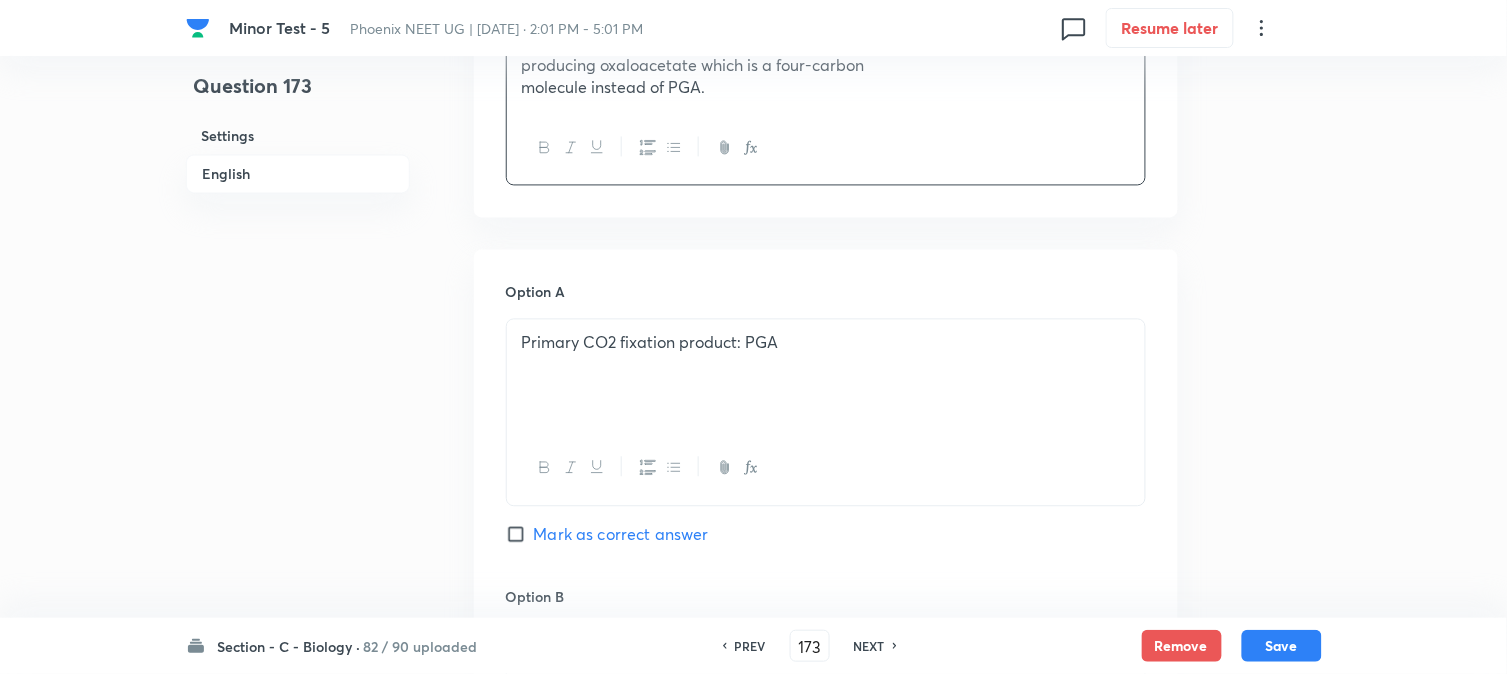 scroll, scrollTop: 1478, scrollLeft: 0, axis: vertical 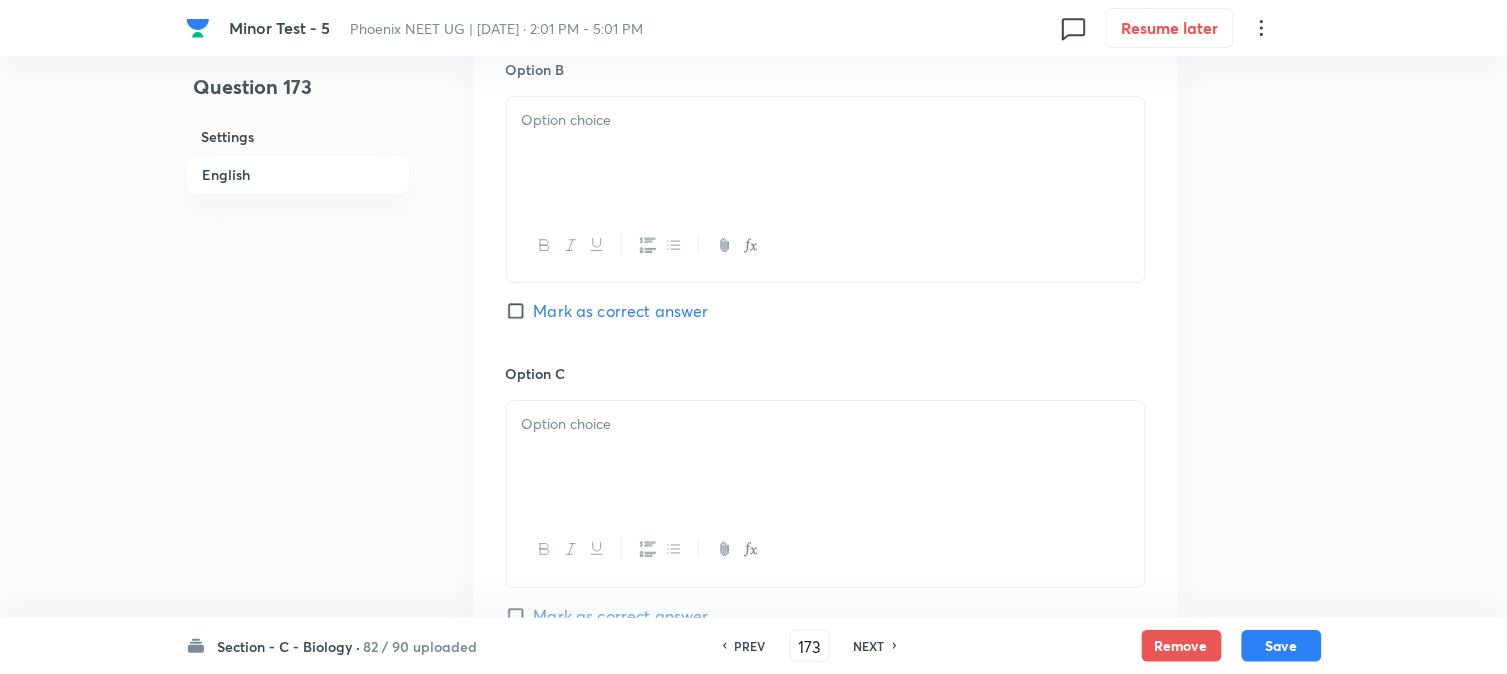 click at bounding box center (826, 153) 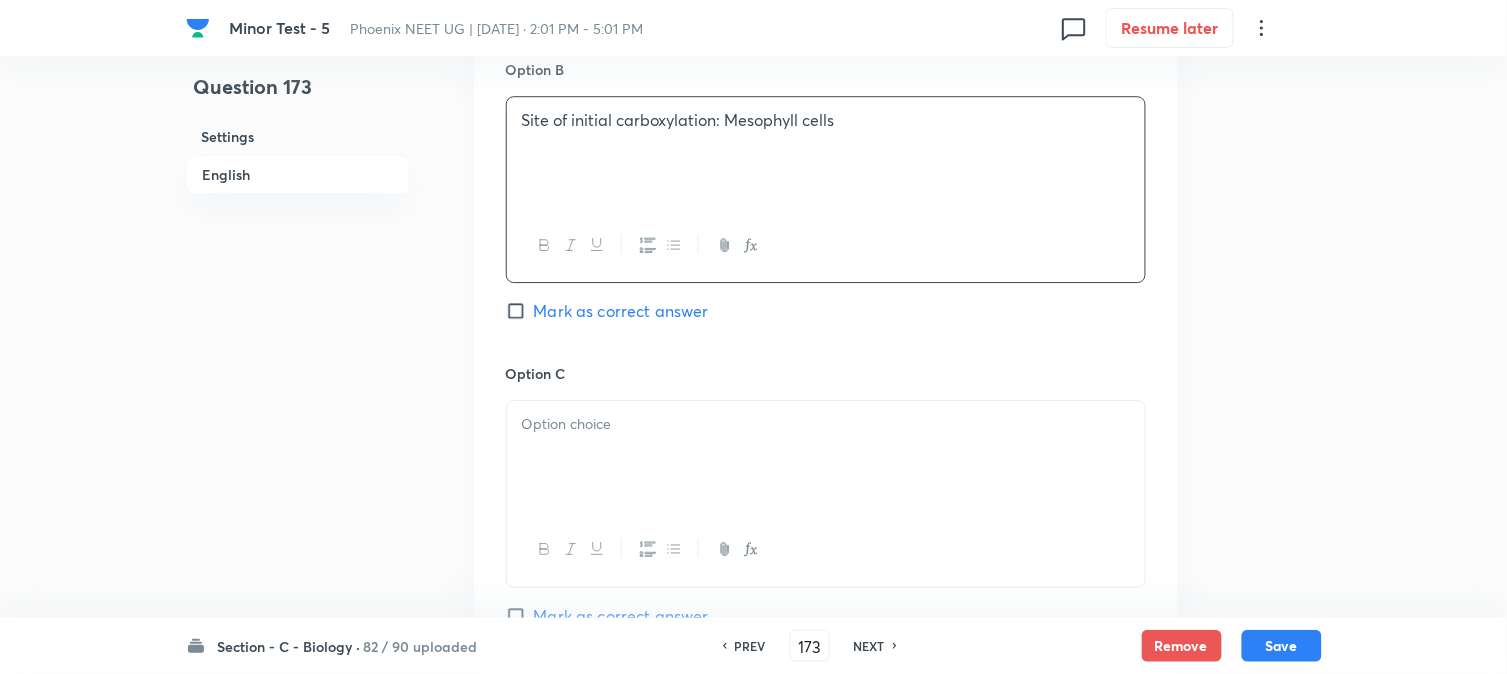 scroll, scrollTop: 1256, scrollLeft: 0, axis: vertical 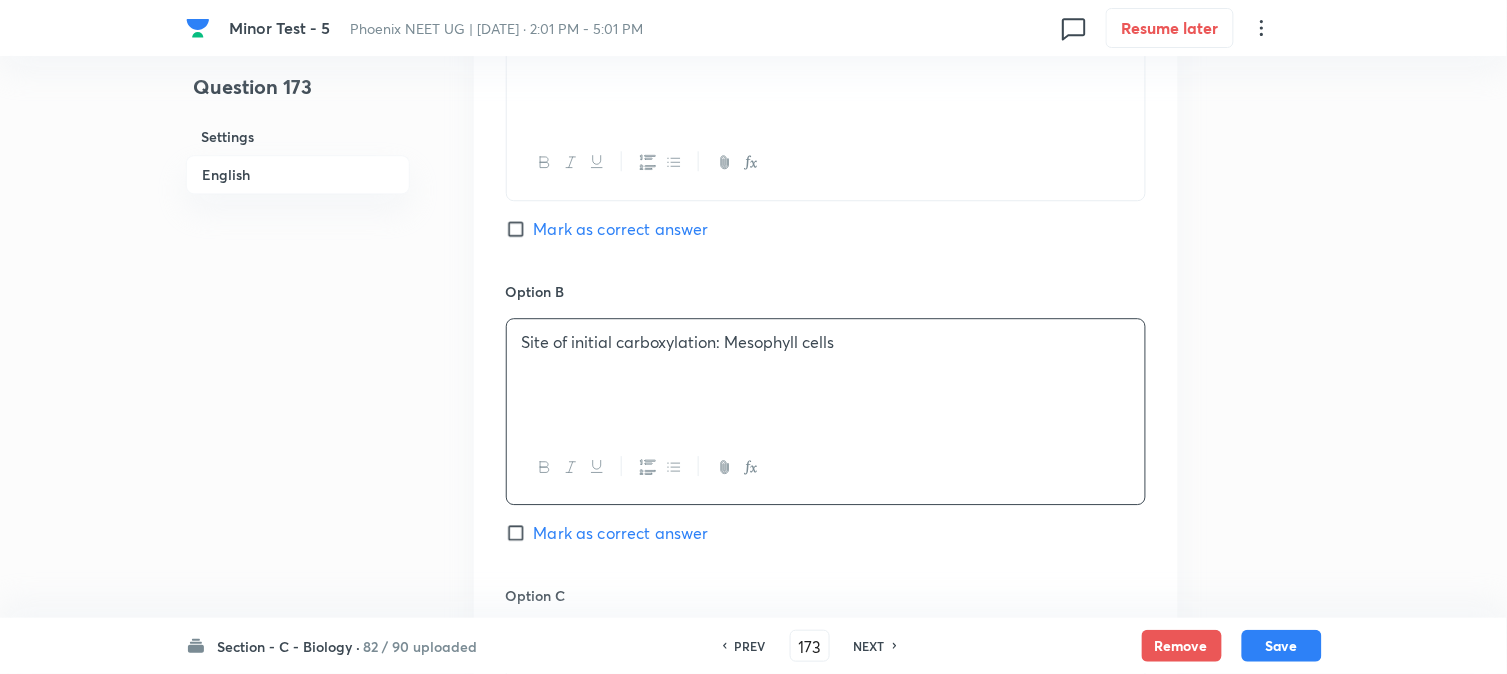 click on "Mark as correct answer" at bounding box center [621, 229] 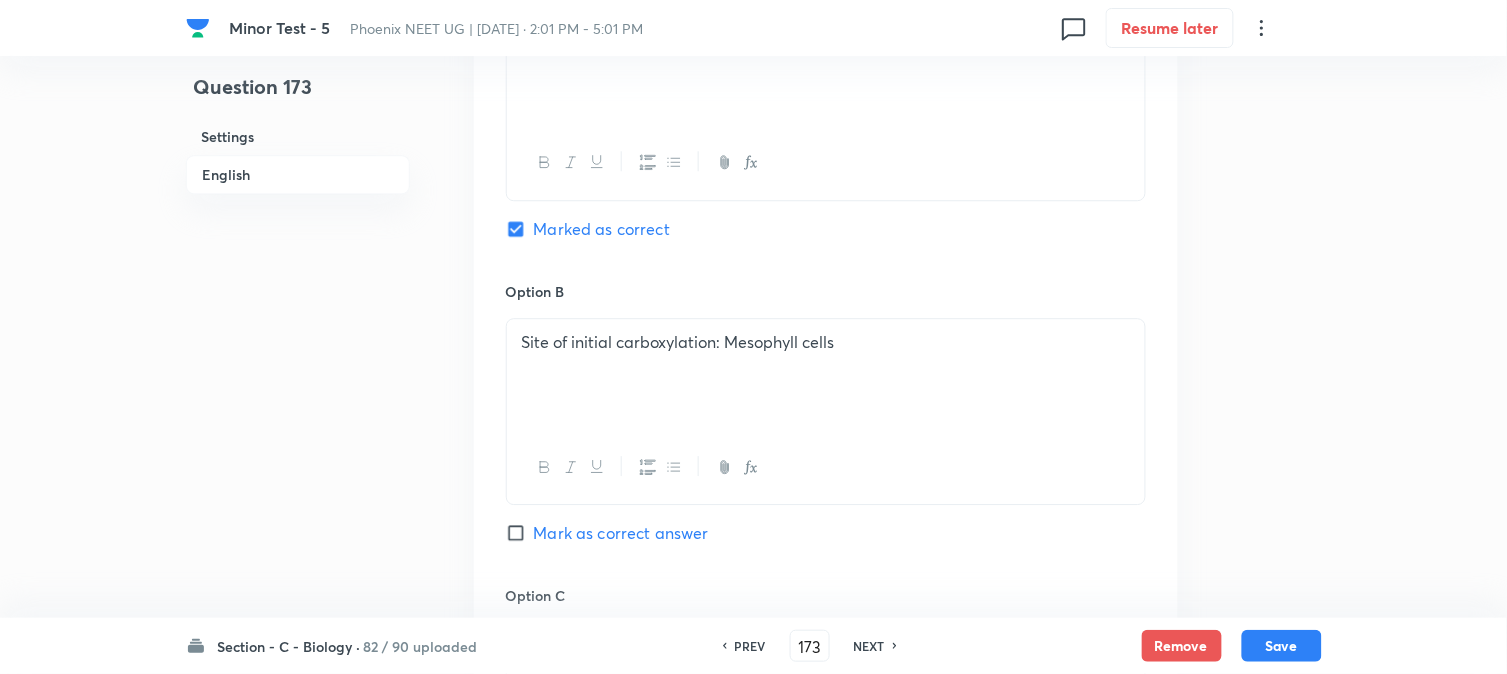 scroll, scrollTop: 478, scrollLeft: 0, axis: vertical 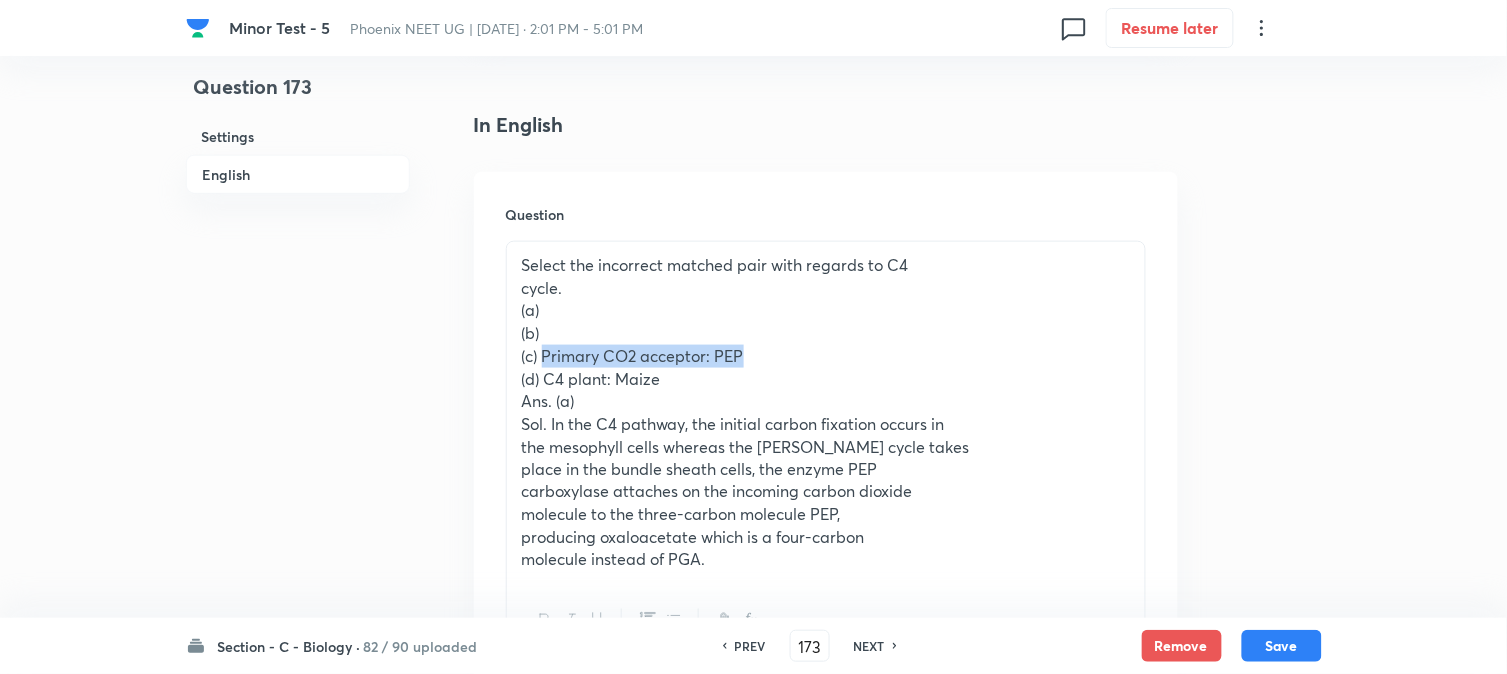 drag, startPoint x: 543, startPoint y: 355, endPoint x: 891, endPoint y: 355, distance: 348 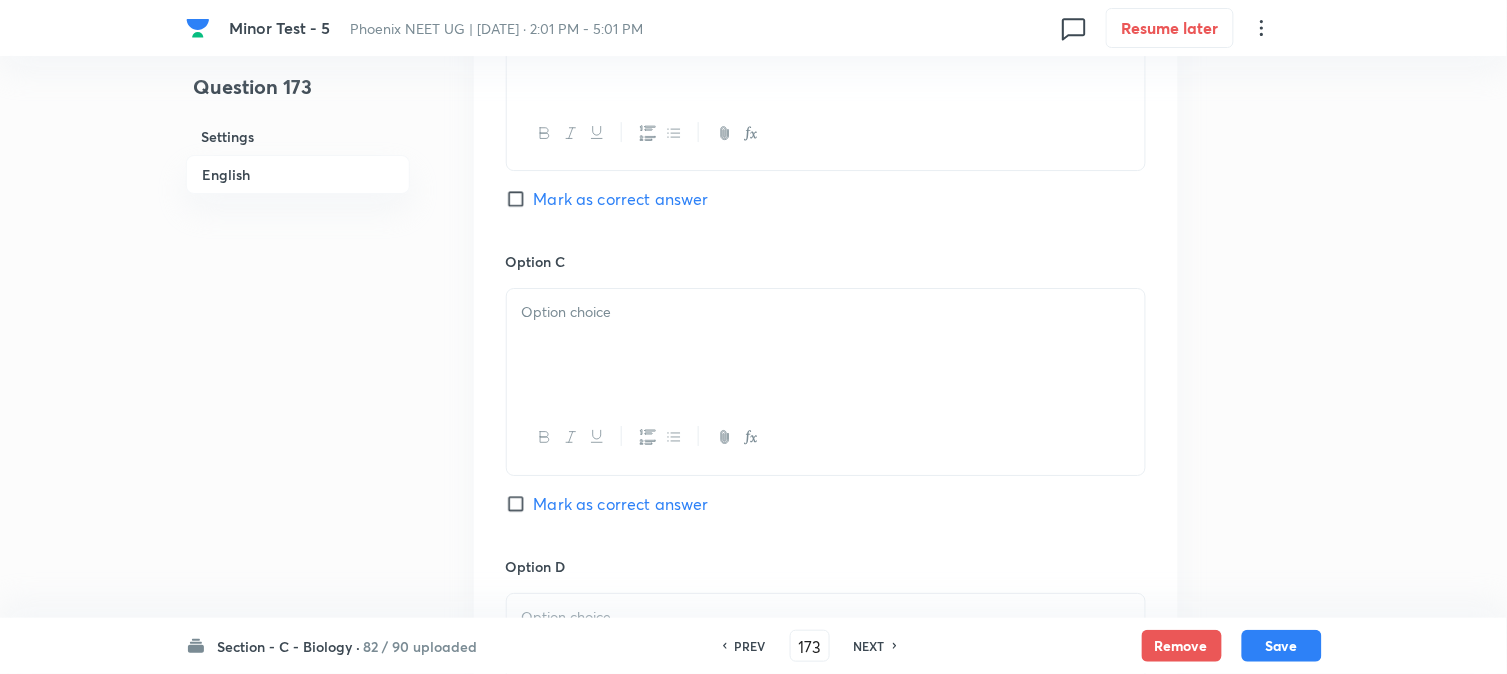 click at bounding box center [826, 345] 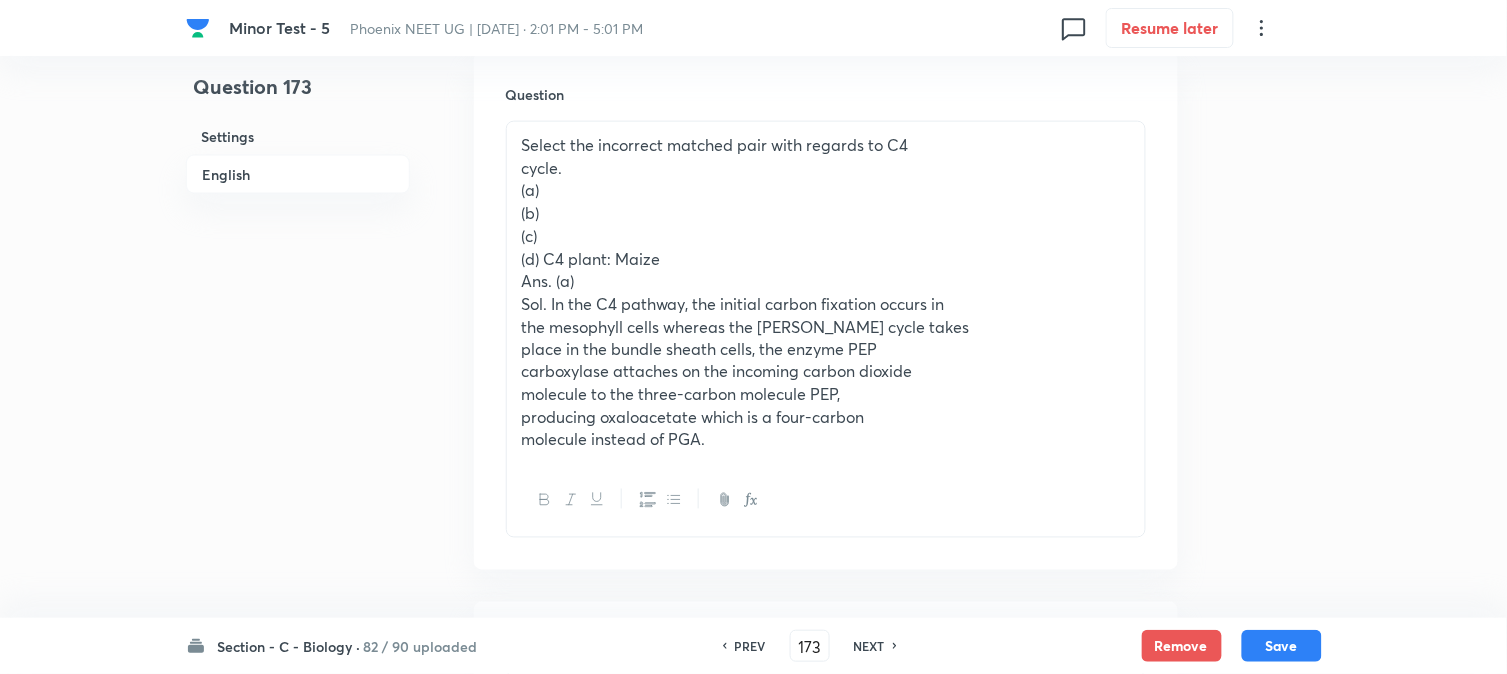 scroll, scrollTop: 590, scrollLeft: 0, axis: vertical 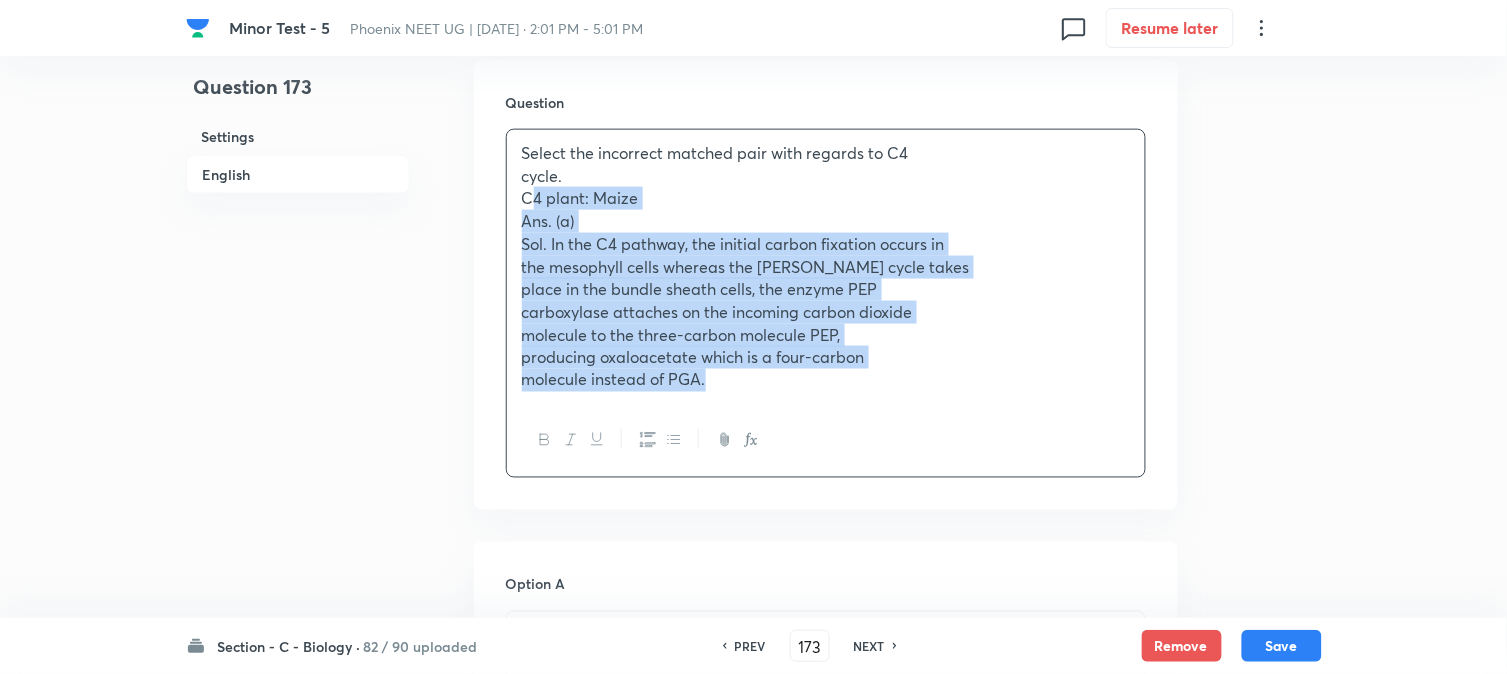 drag, startPoint x: 542, startPoint y: 271, endPoint x: 1077, endPoint y: 505, distance: 583.9358 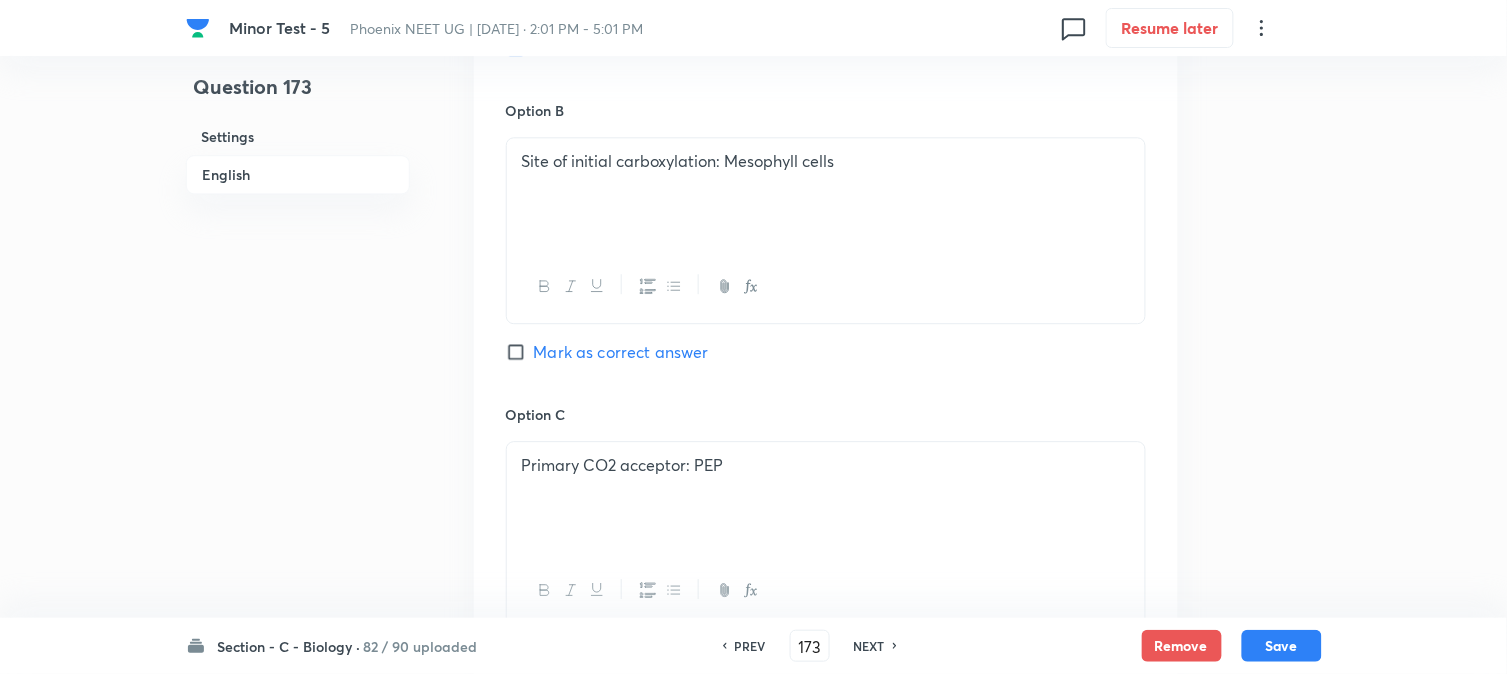 scroll, scrollTop: 1812, scrollLeft: 0, axis: vertical 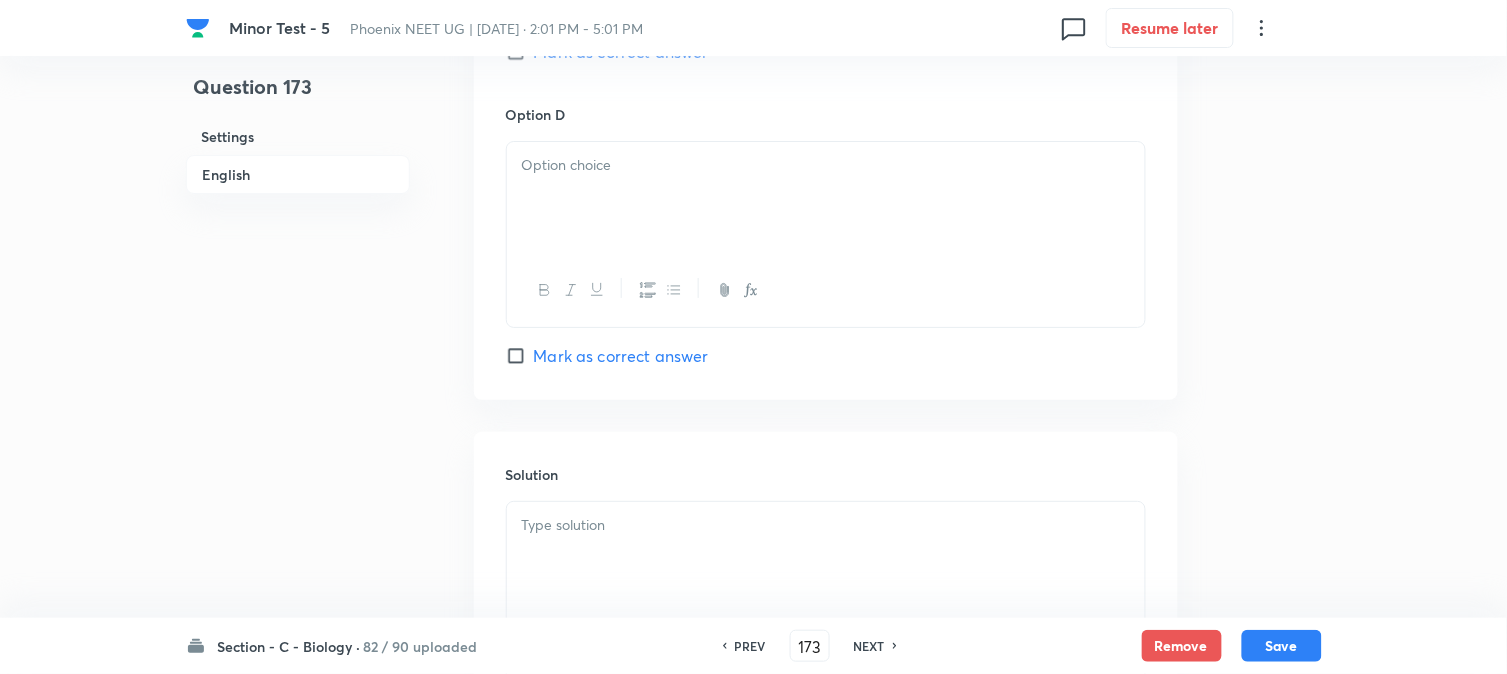 click at bounding box center [826, 198] 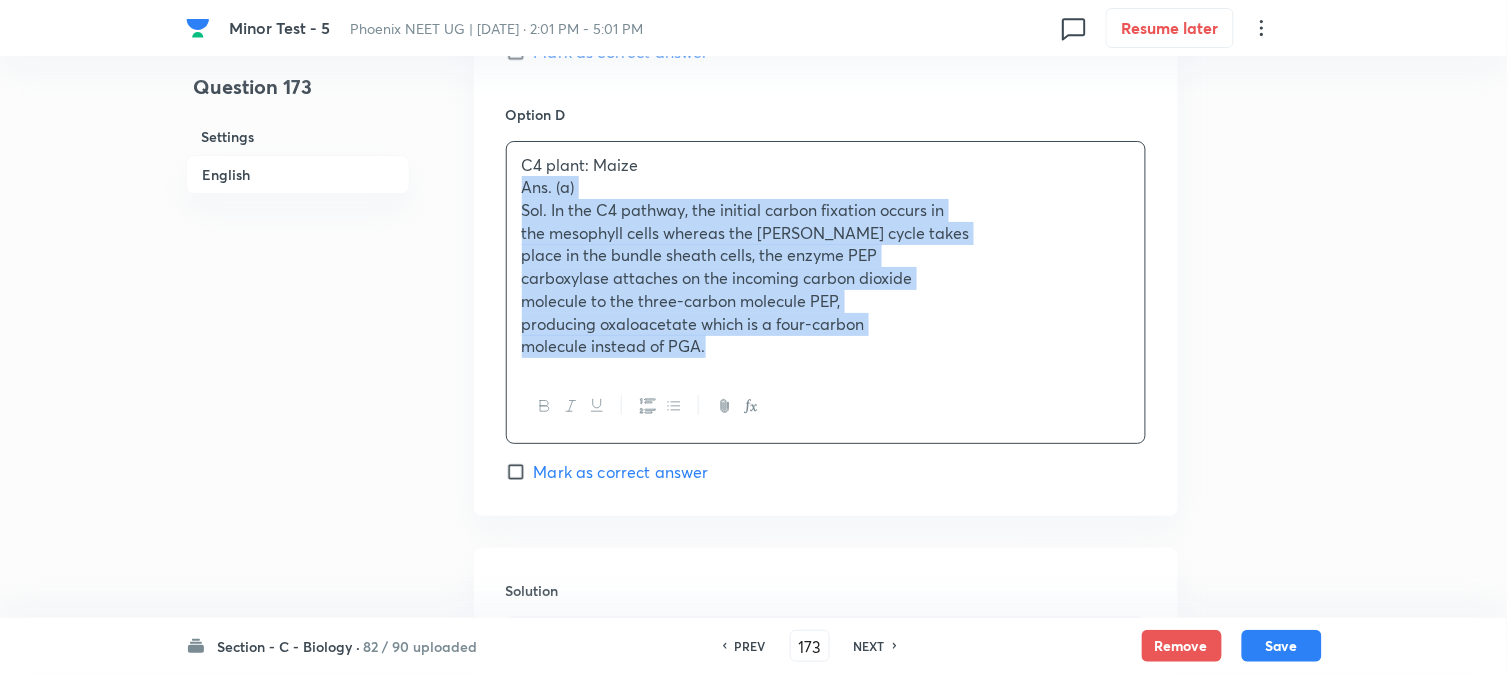 drag, startPoint x: 522, startPoint y: 196, endPoint x: 913, endPoint y: 417, distance: 449.13474 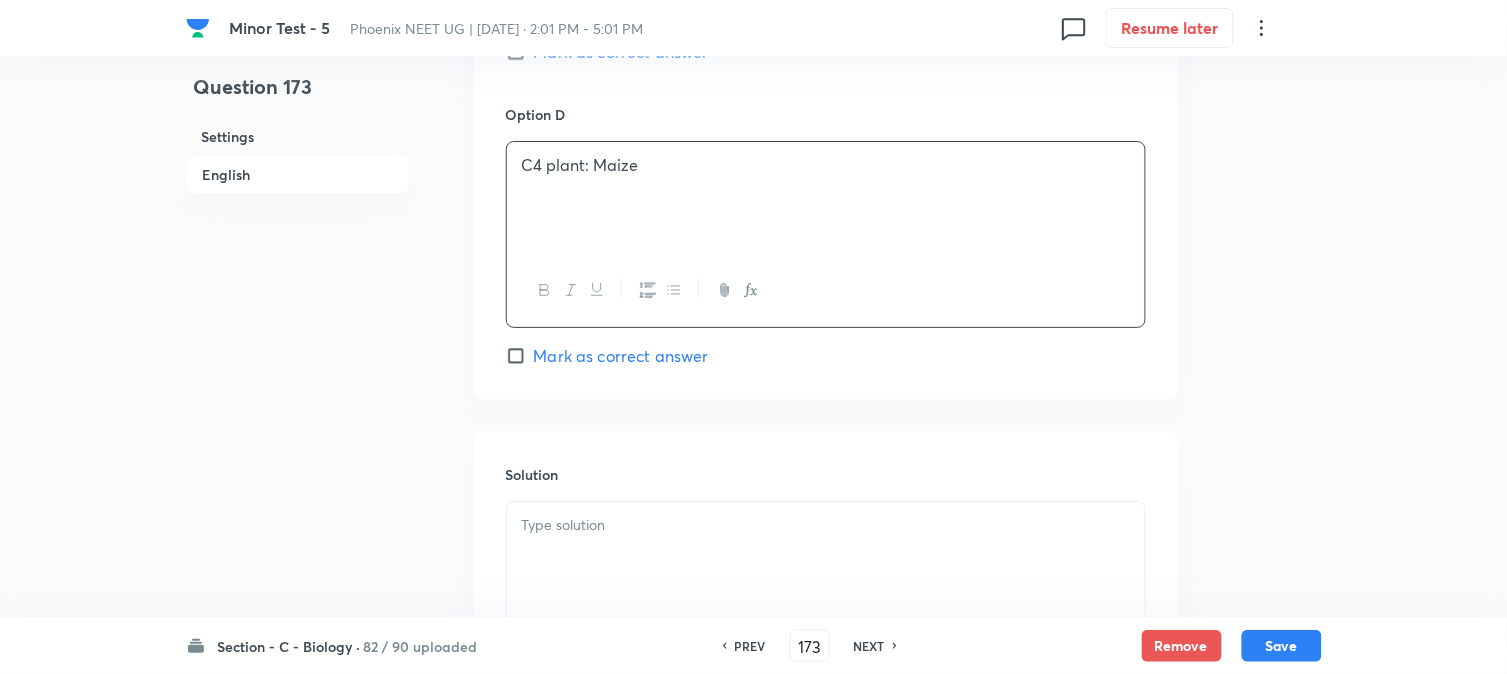 click at bounding box center (826, 525) 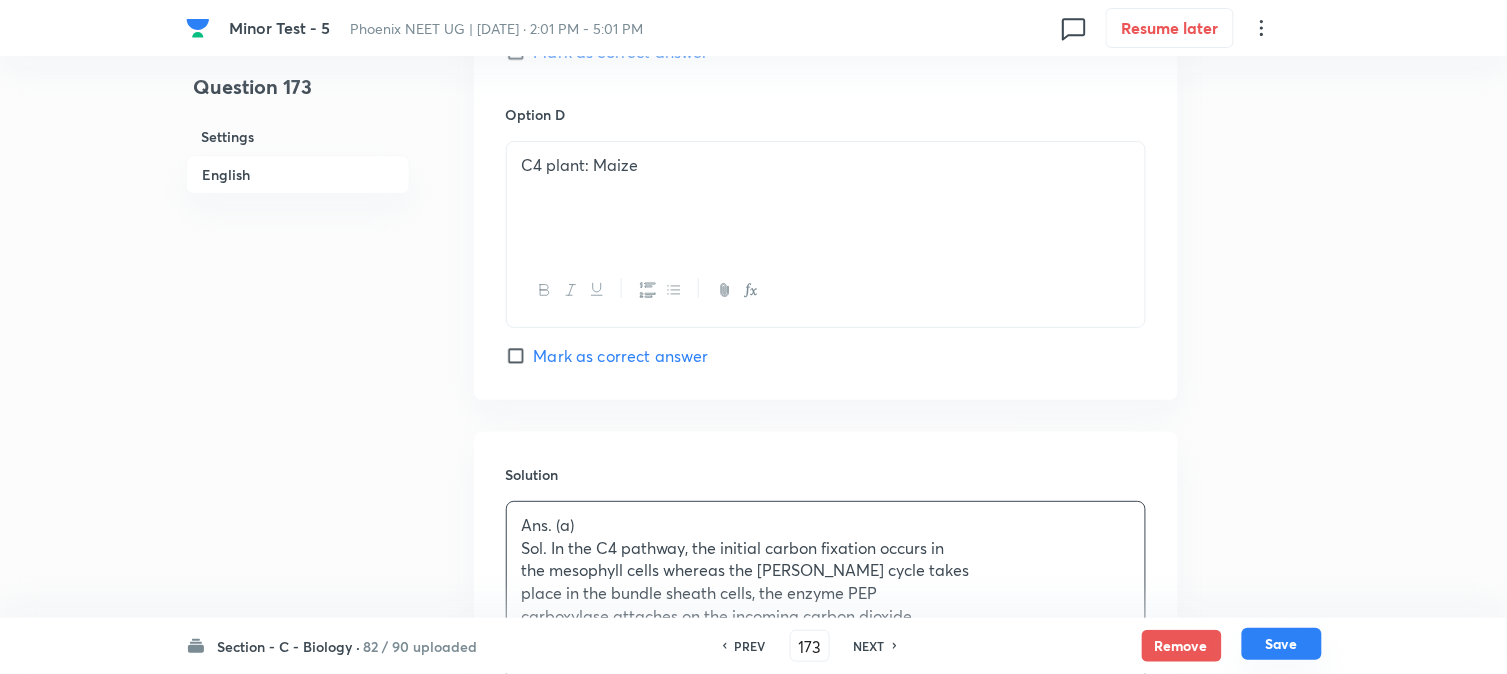 click on "Save" at bounding box center [1282, 644] 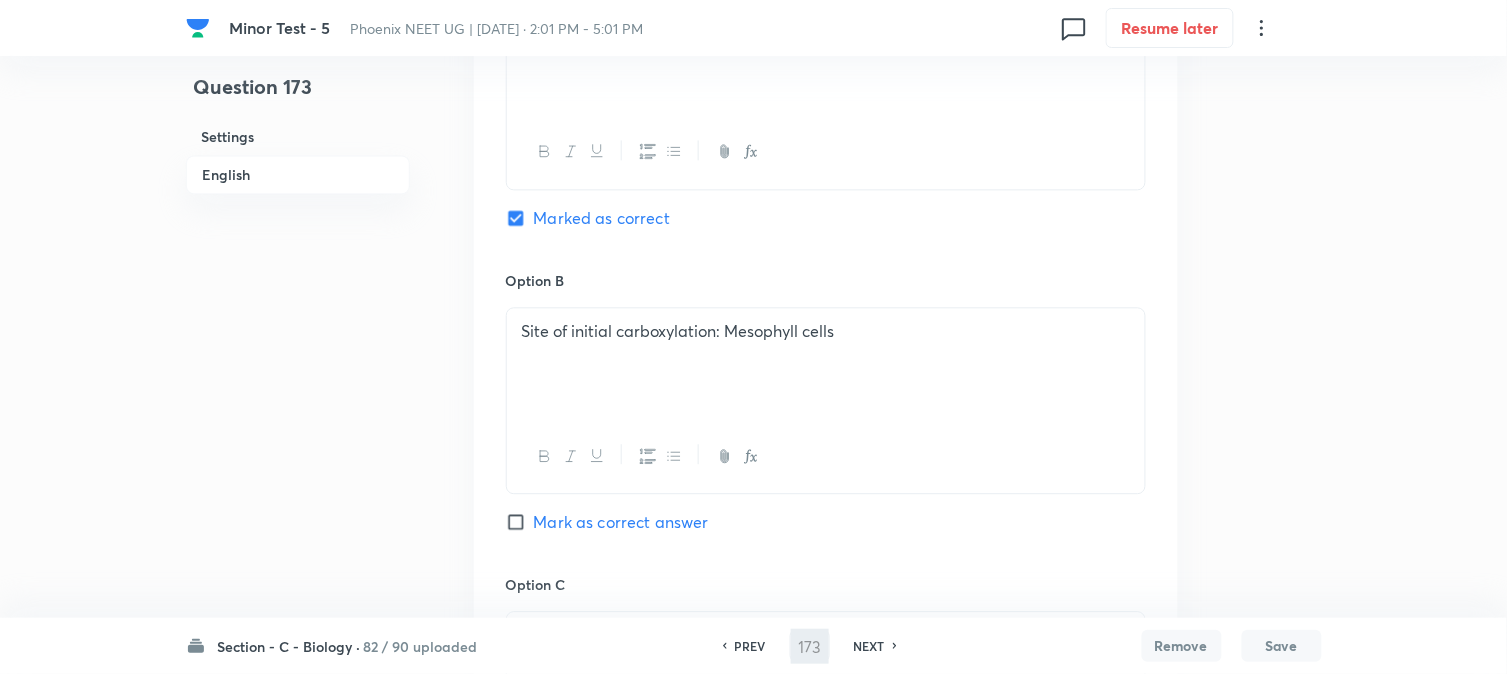 scroll, scrollTop: 1034, scrollLeft: 0, axis: vertical 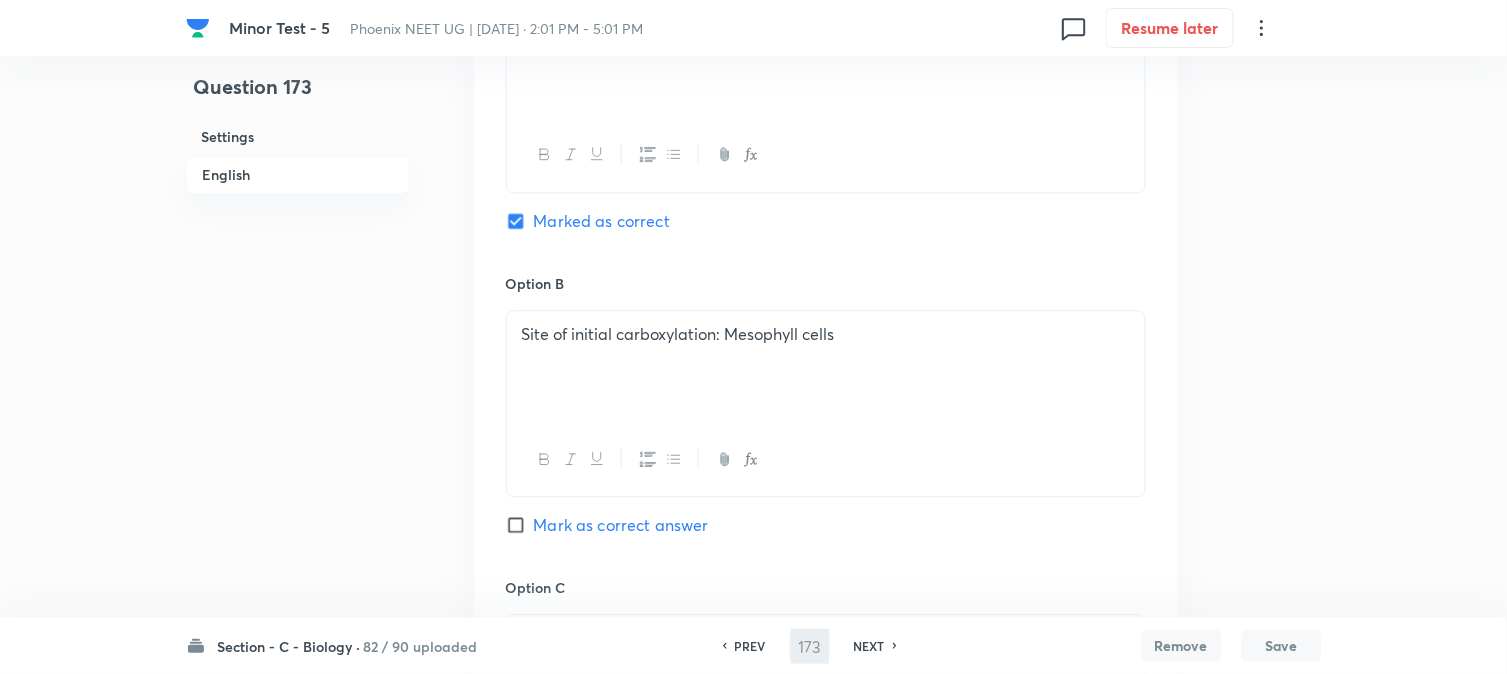 type on "174" 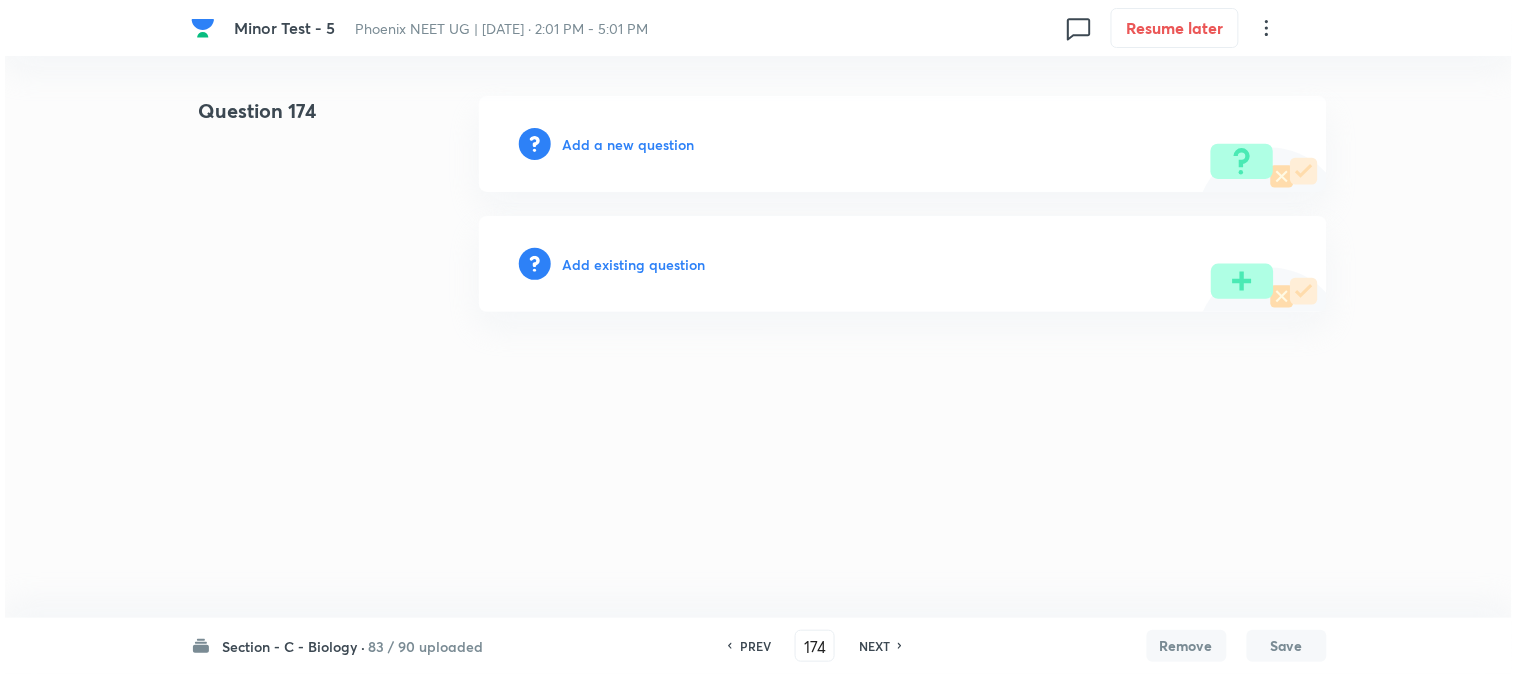 scroll, scrollTop: 0, scrollLeft: 0, axis: both 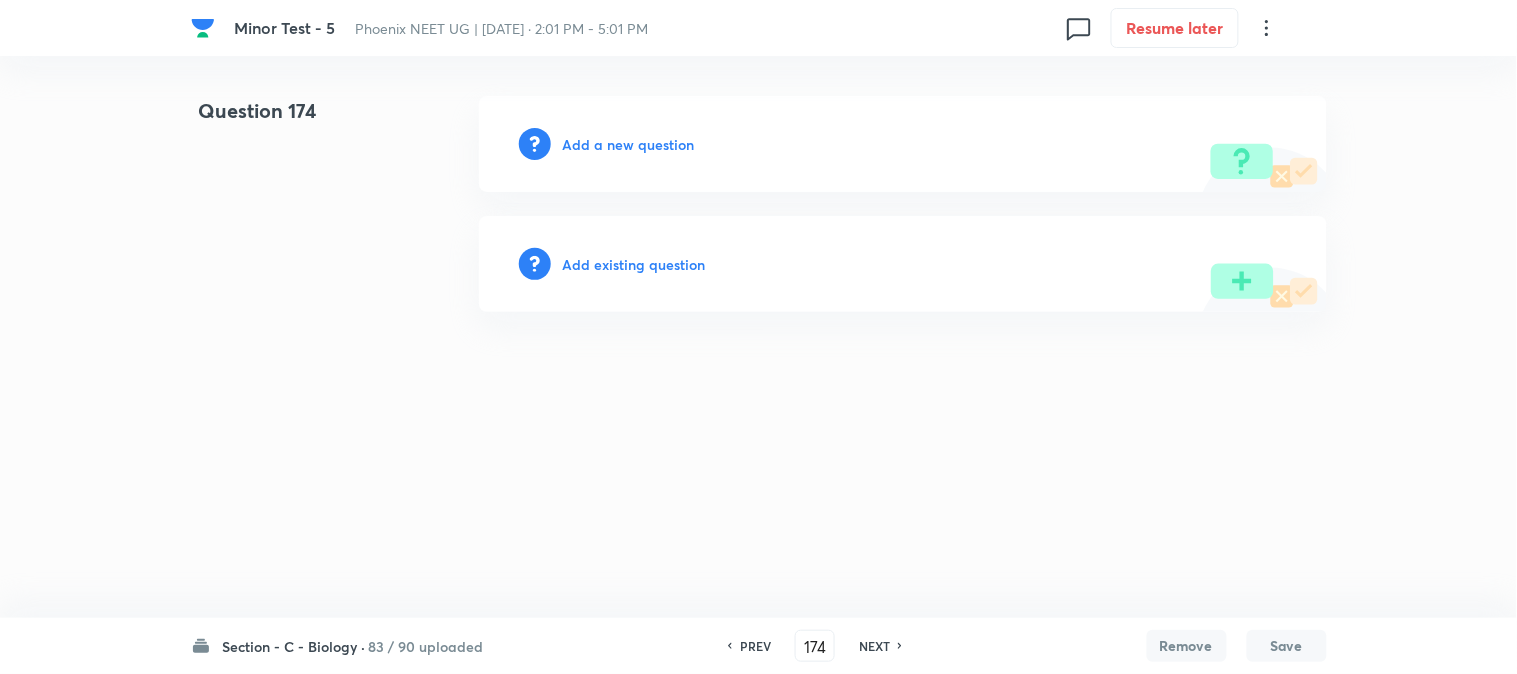 click on "Add a new question" at bounding box center [629, 144] 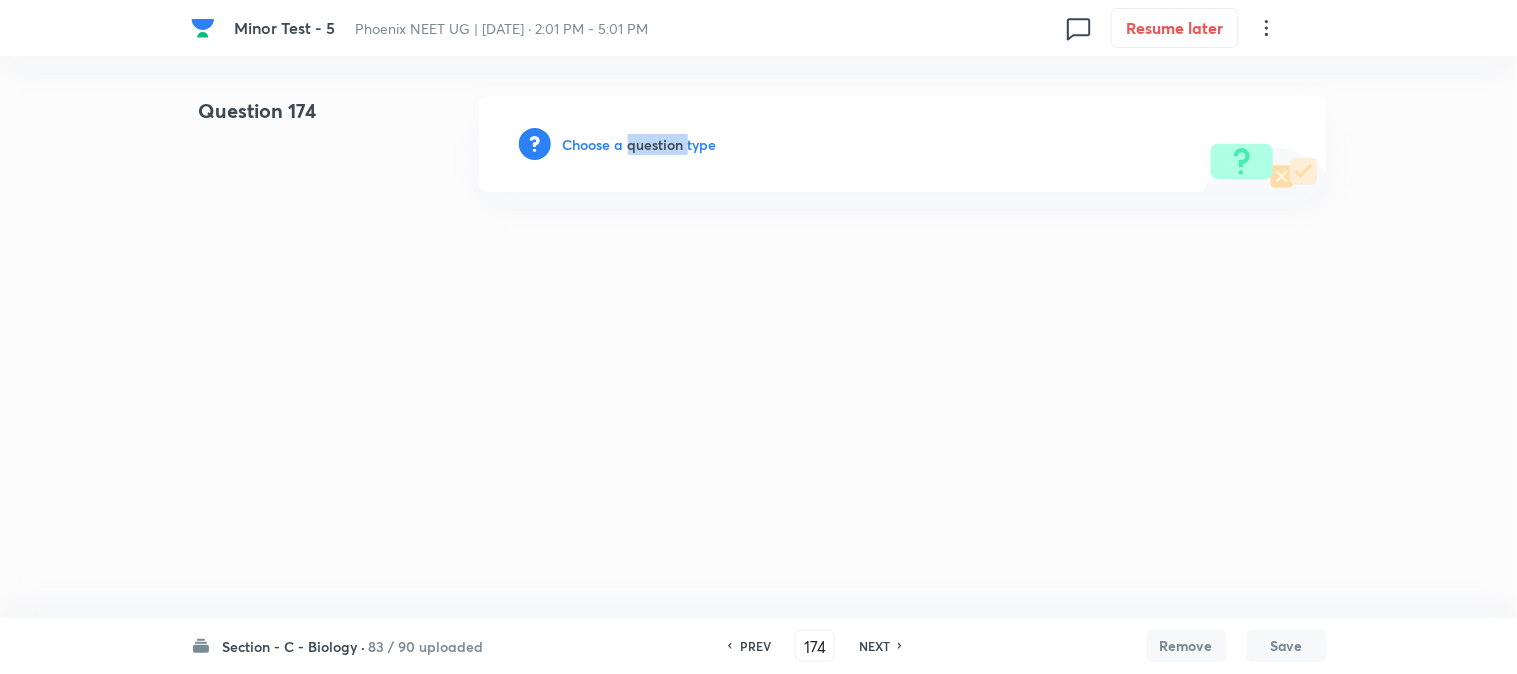 click on "Choose a question type" at bounding box center [640, 144] 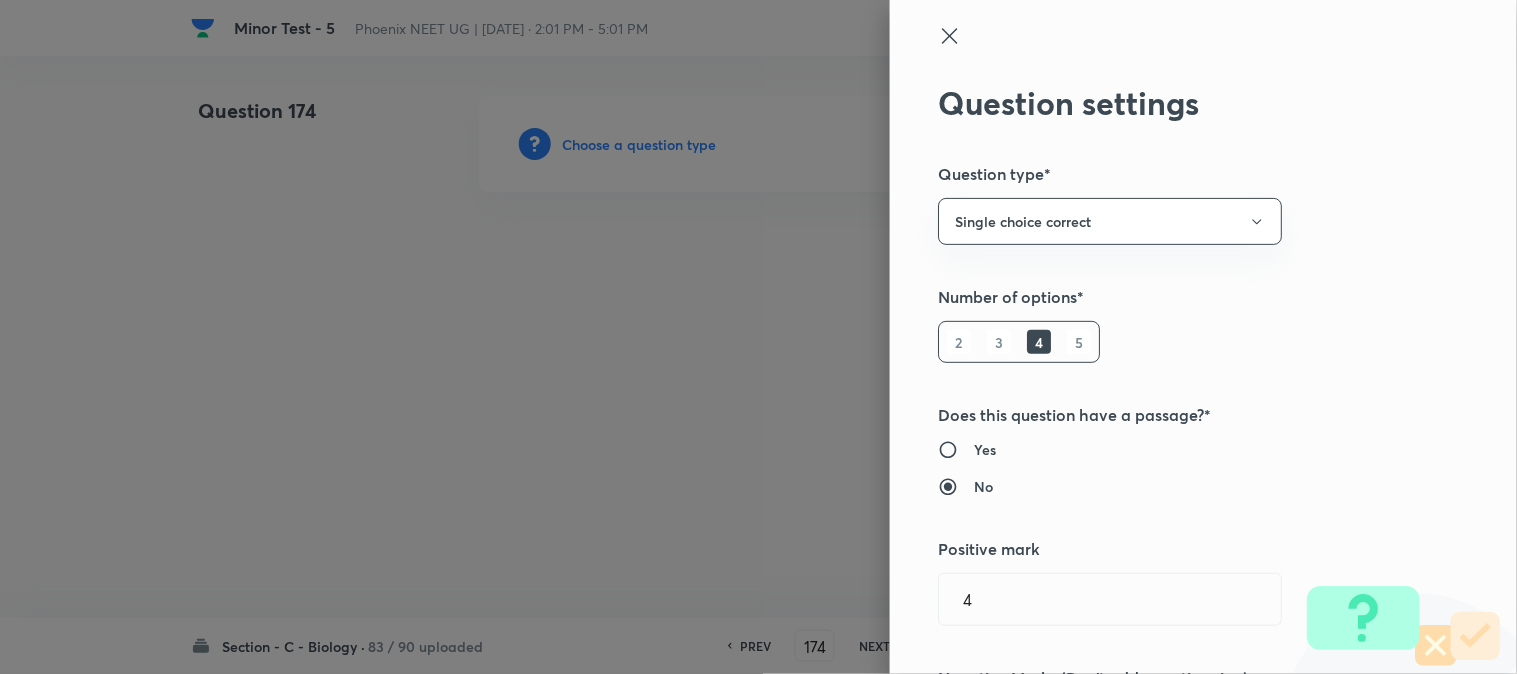 type 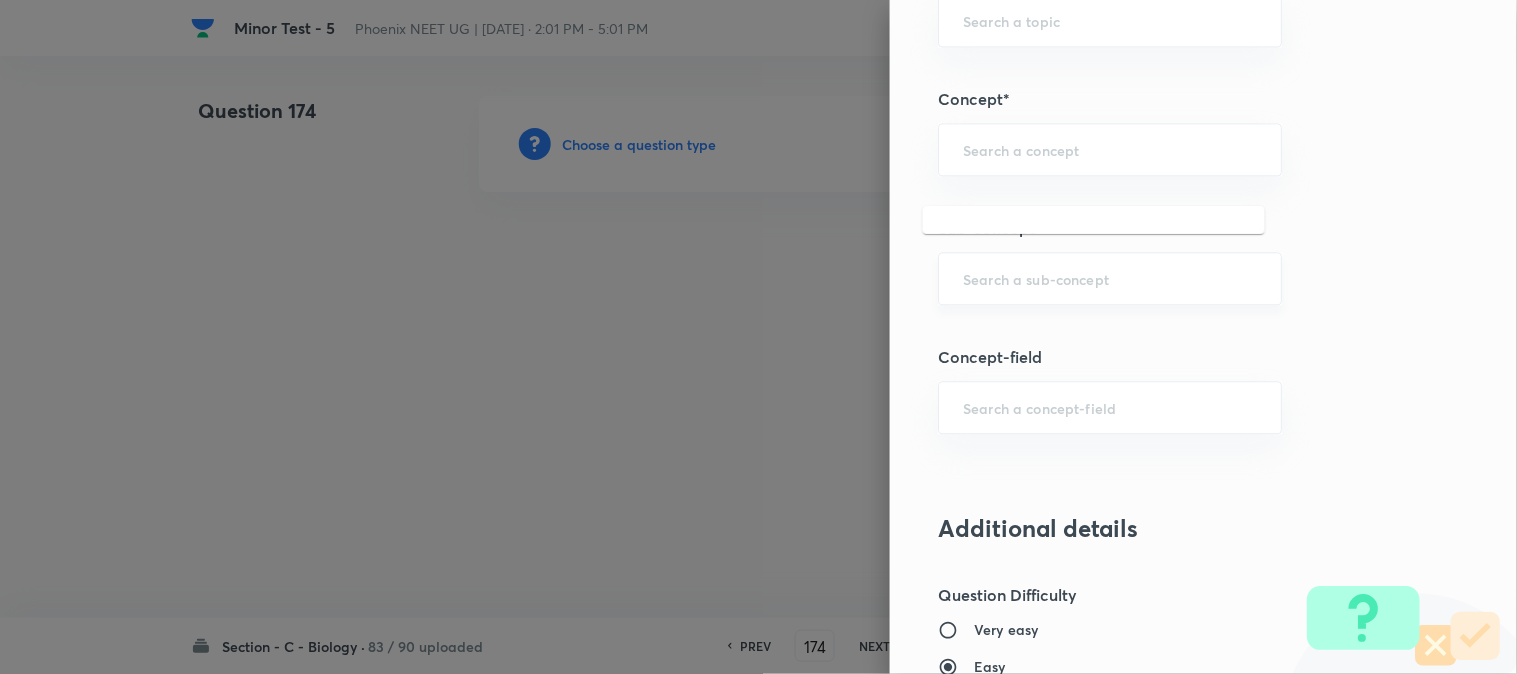 scroll, scrollTop: 1180, scrollLeft: 0, axis: vertical 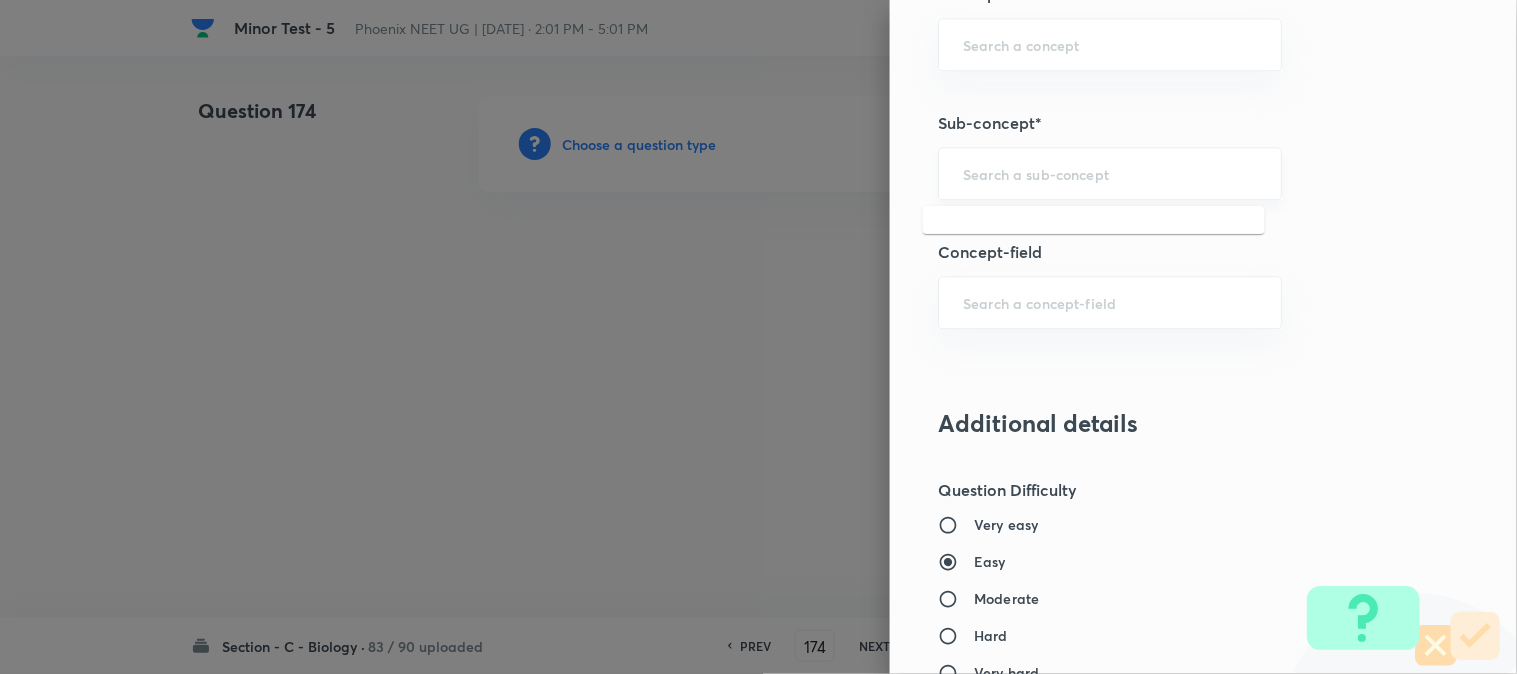 click at bounding box center (1110, 173) 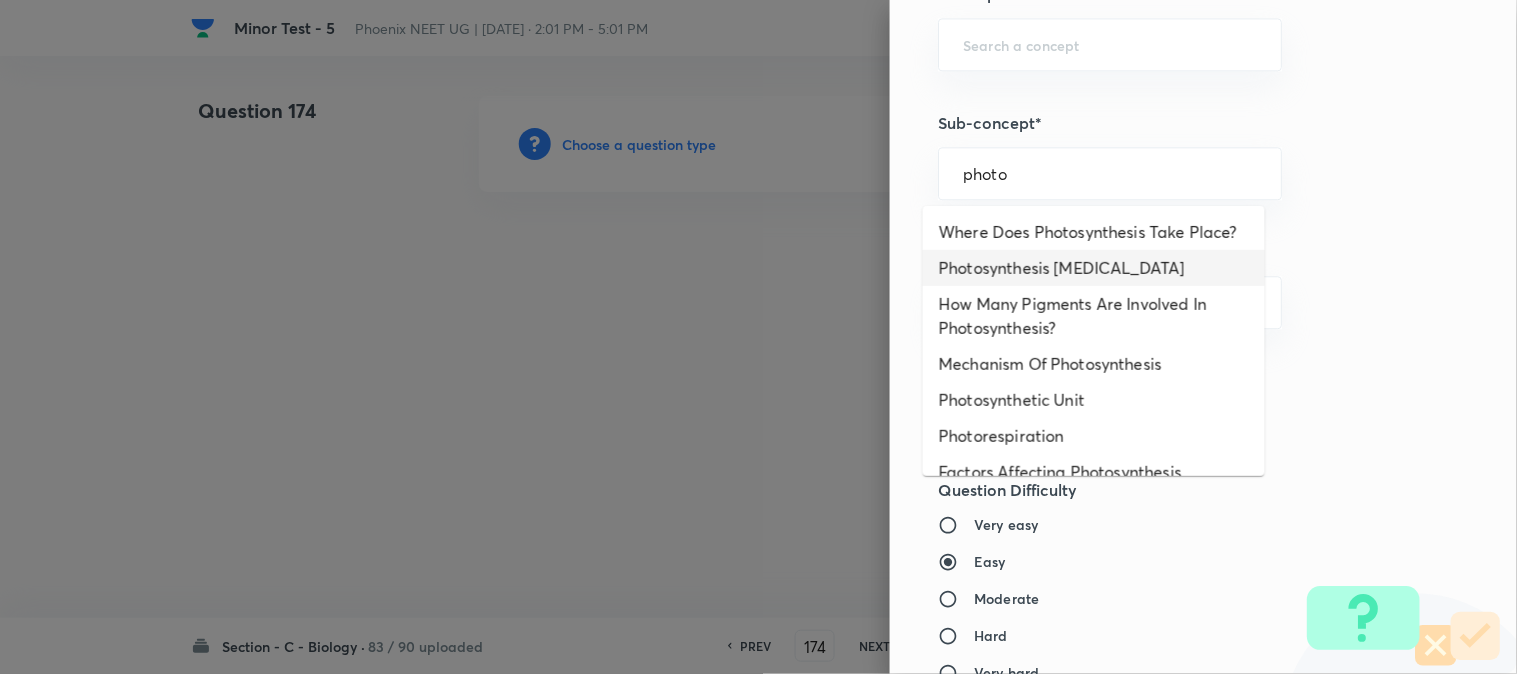 click on "Photosynthesis Organelle" at bounding box center [1094, 268] 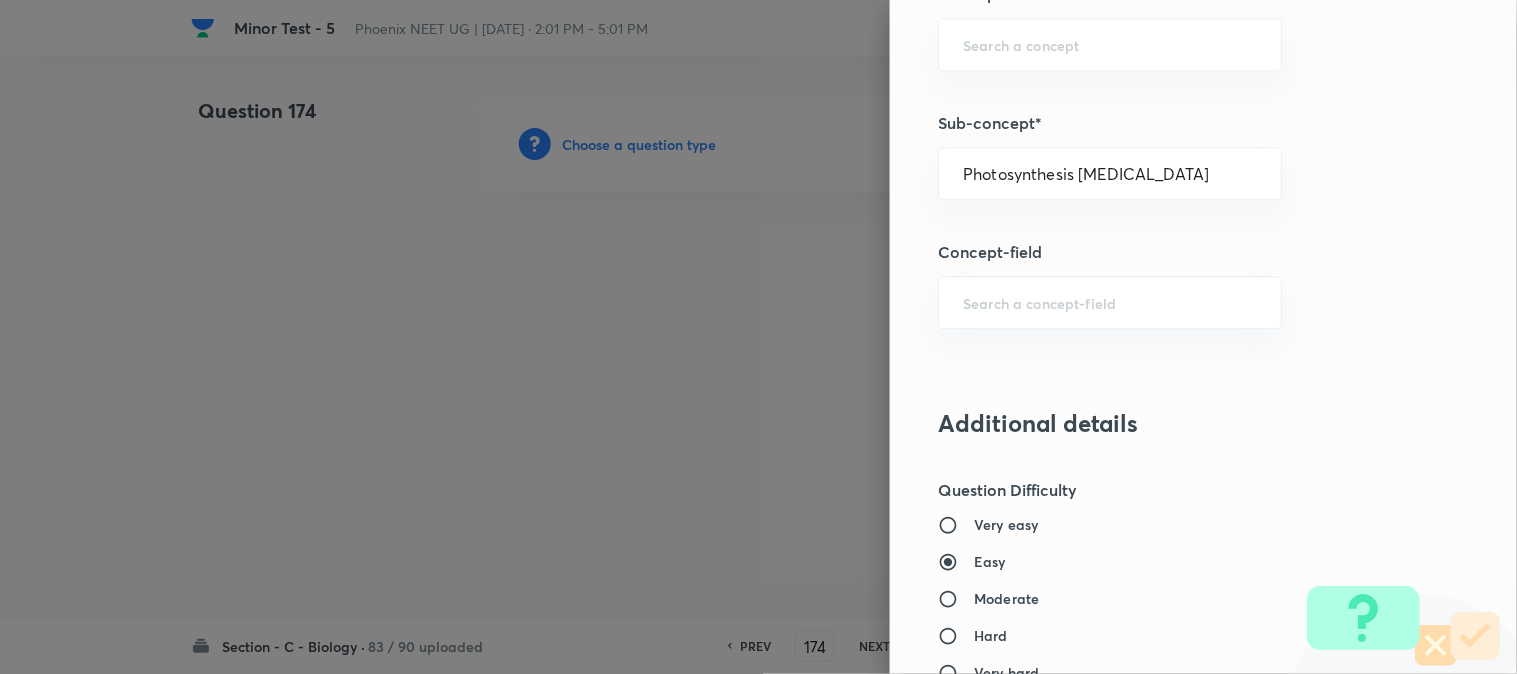 type on "Biology" 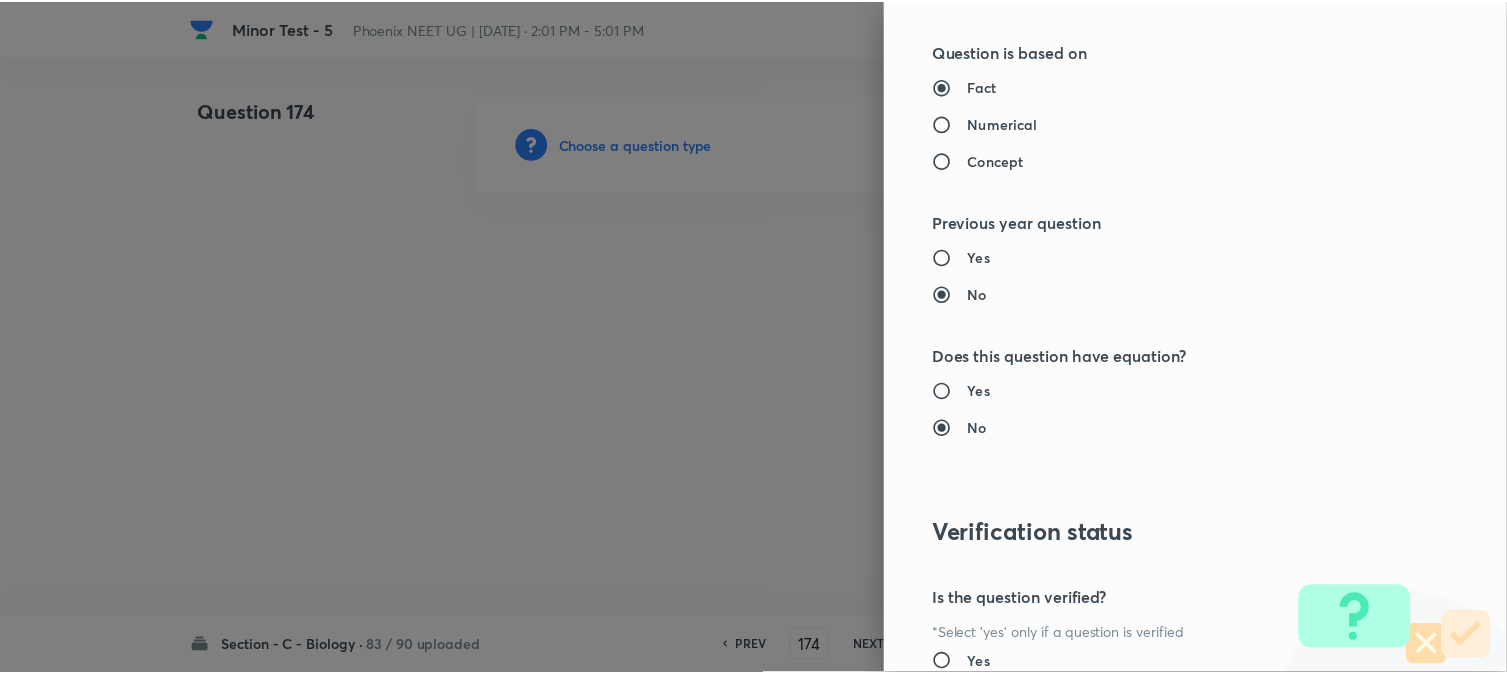 scroll, scrollTop: 2052, scrollLeft: 0, axis: vertical 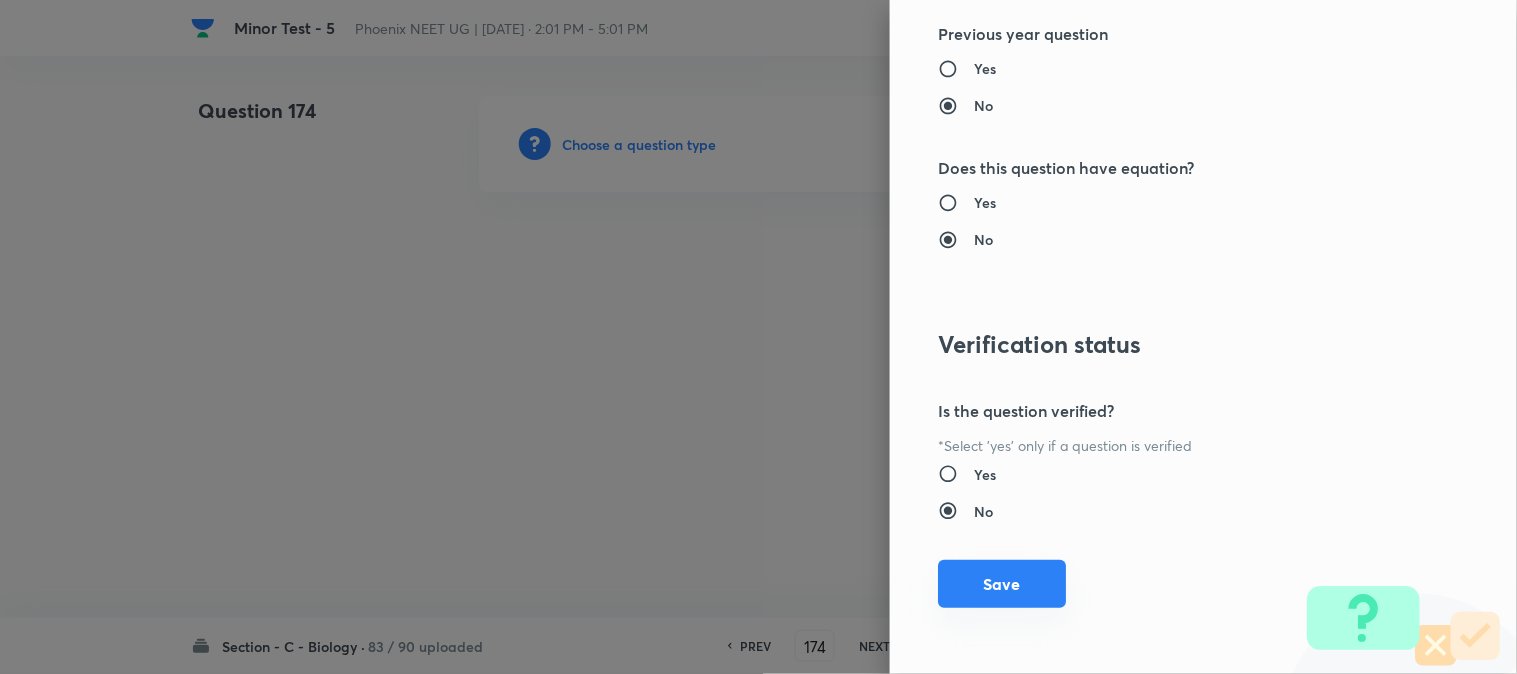 click on "Save" at bounding box center [1002, 584] 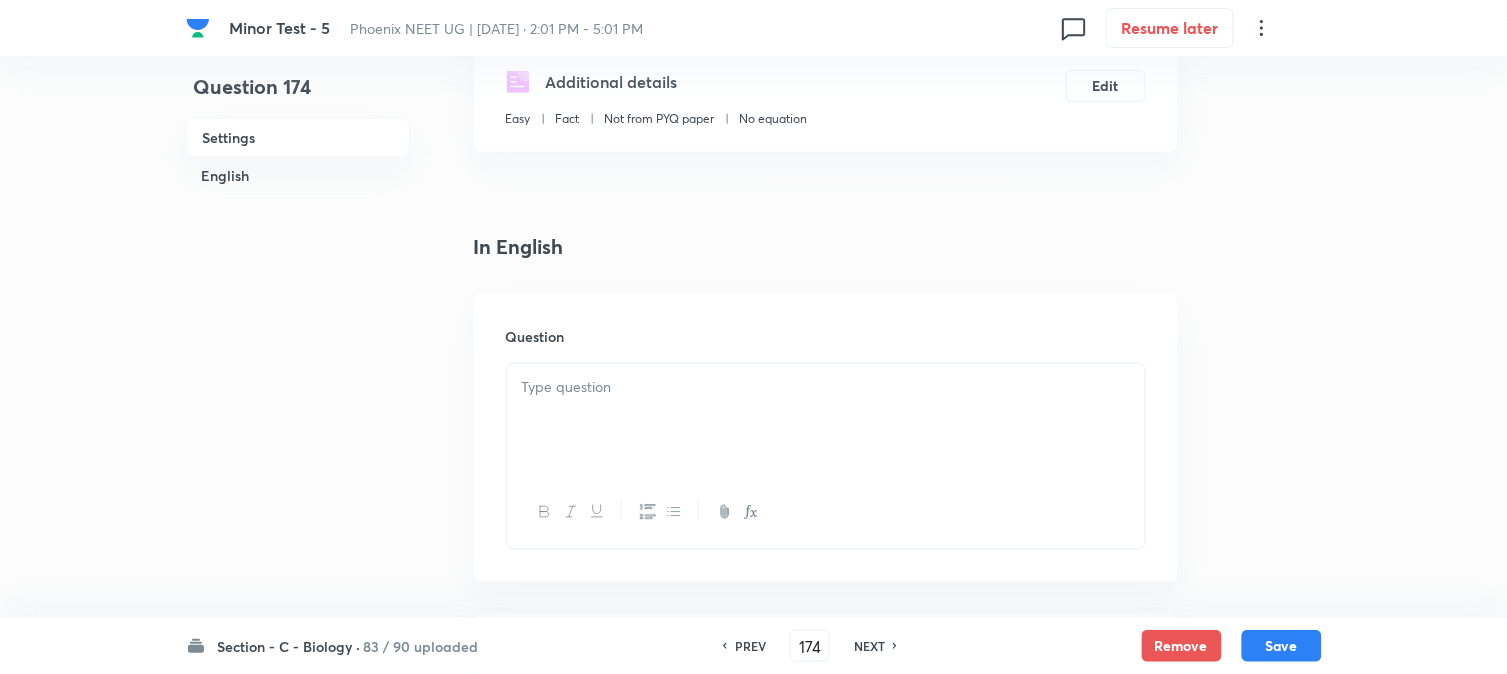 scroll, scrollTop: 590, scrollLeft: 0, axis: vertical 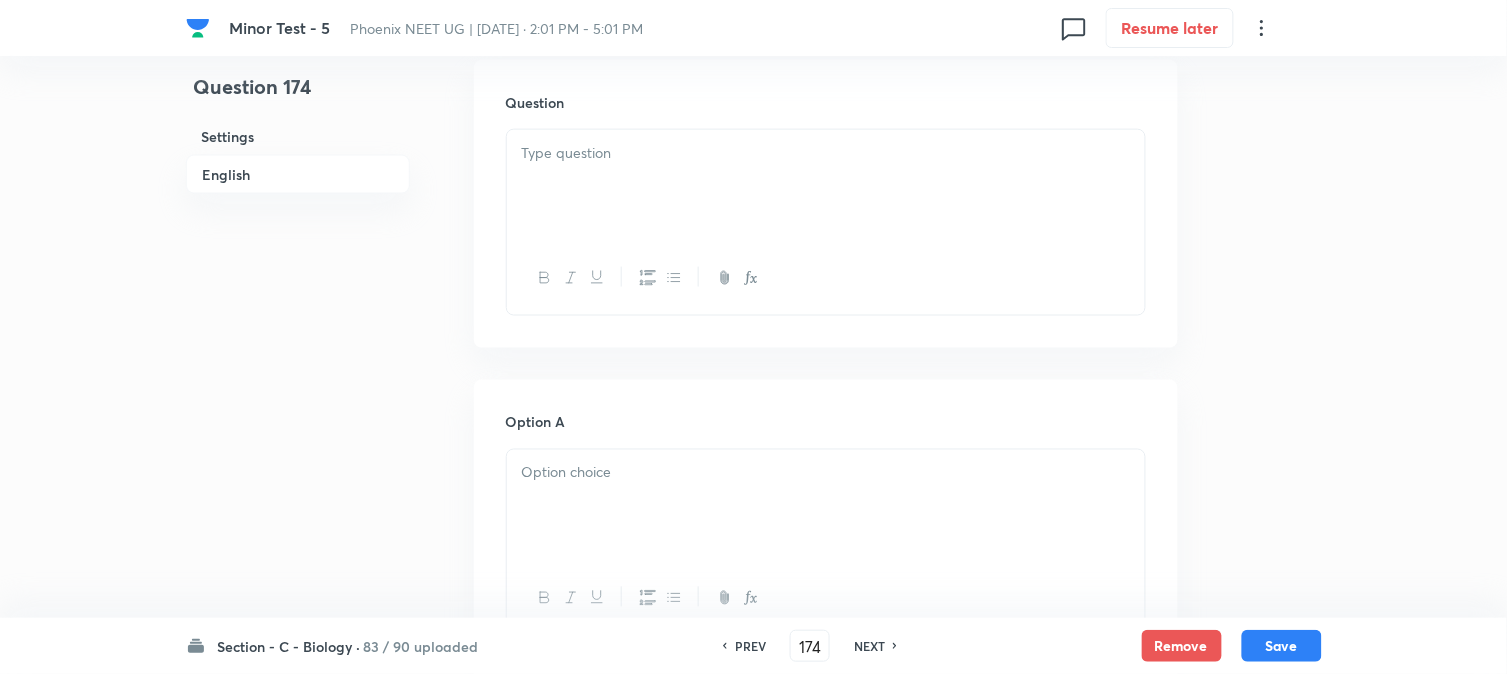 click at bounding box center (826, 186) 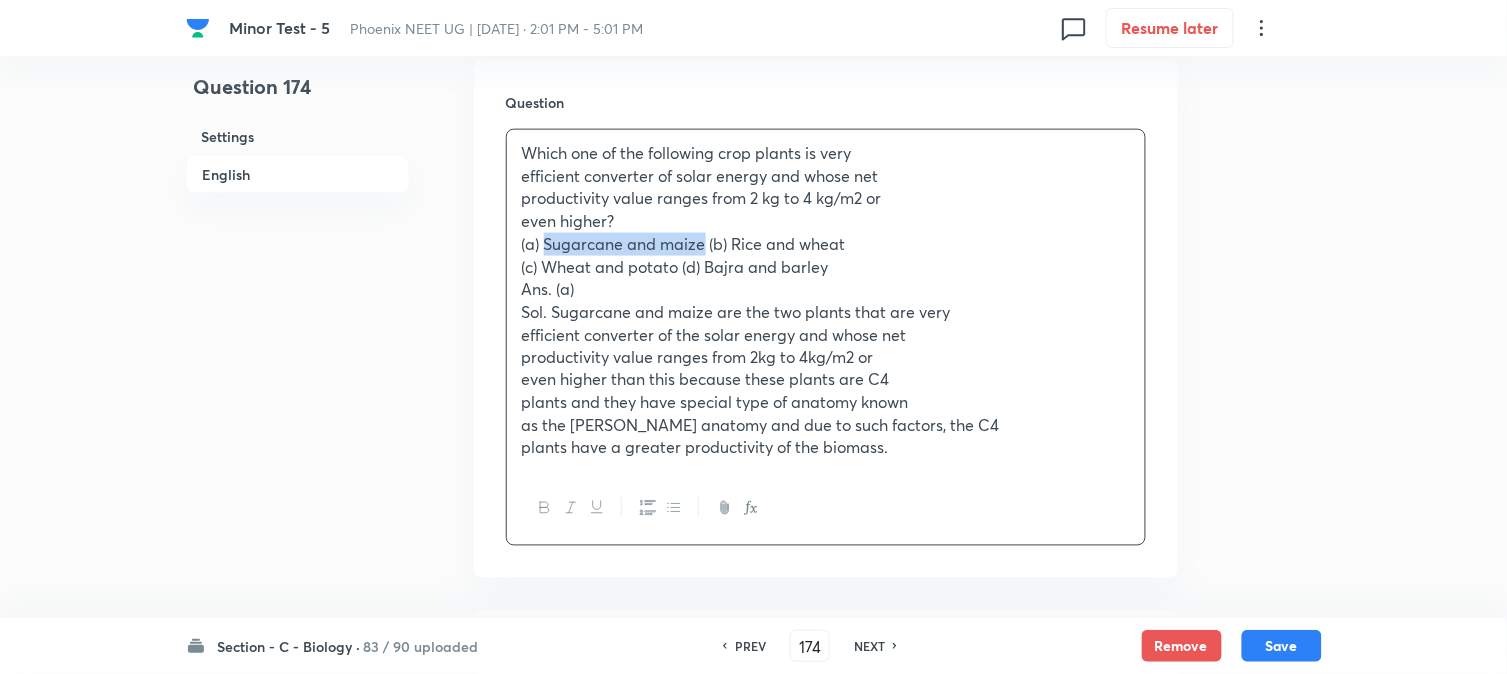 drag, startPoint x: 543, startPoint y: 247, endPoint x: 703, endPoint y: 245, distance: 160.0125 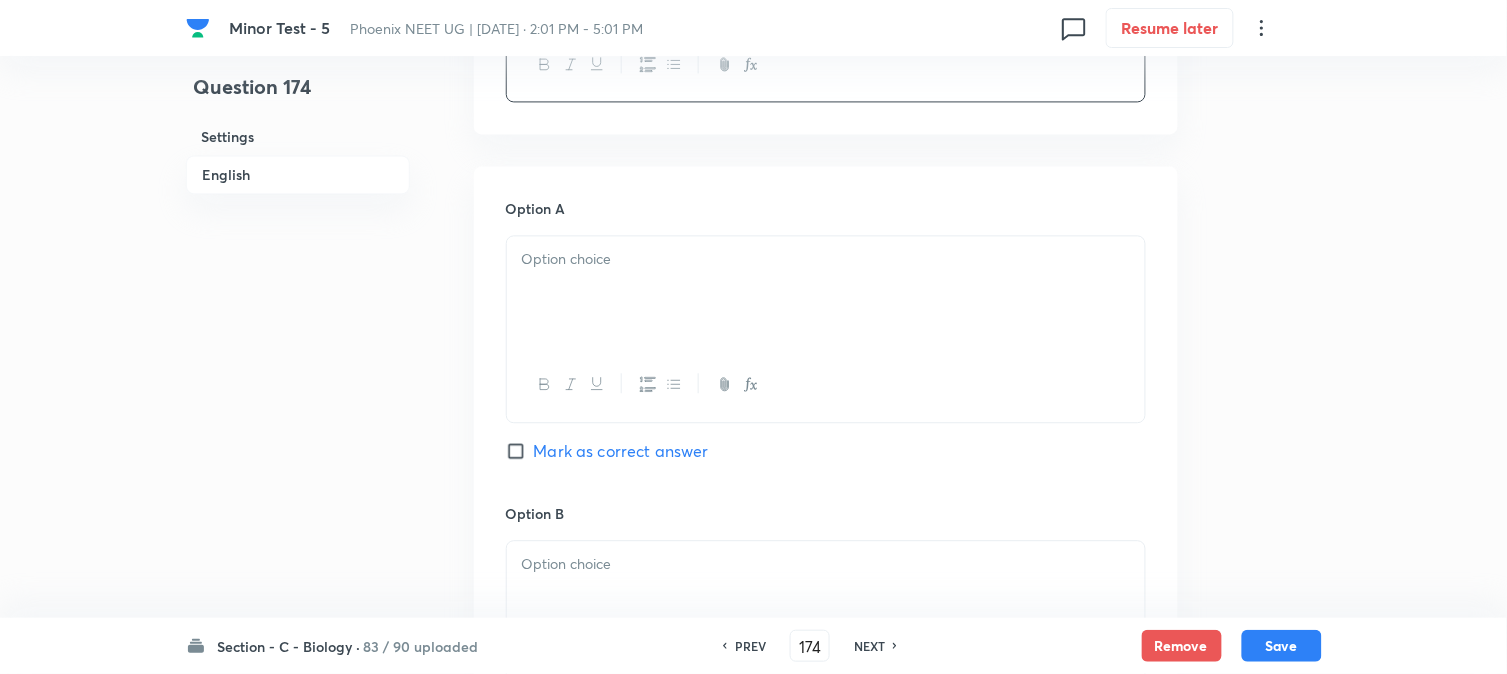 click at bounding box center (826, 292) 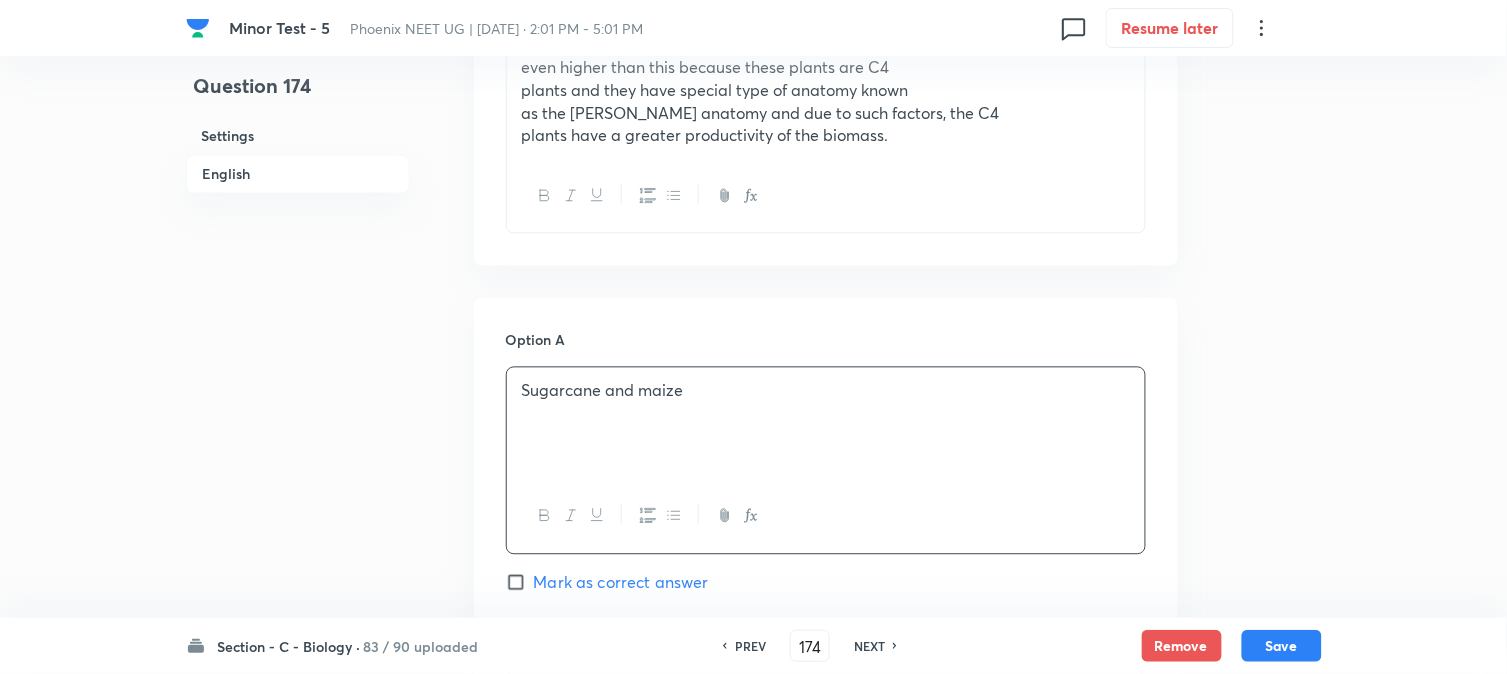 scroll, scrollTop: 701, scrollLeft: 0, axis: vertical 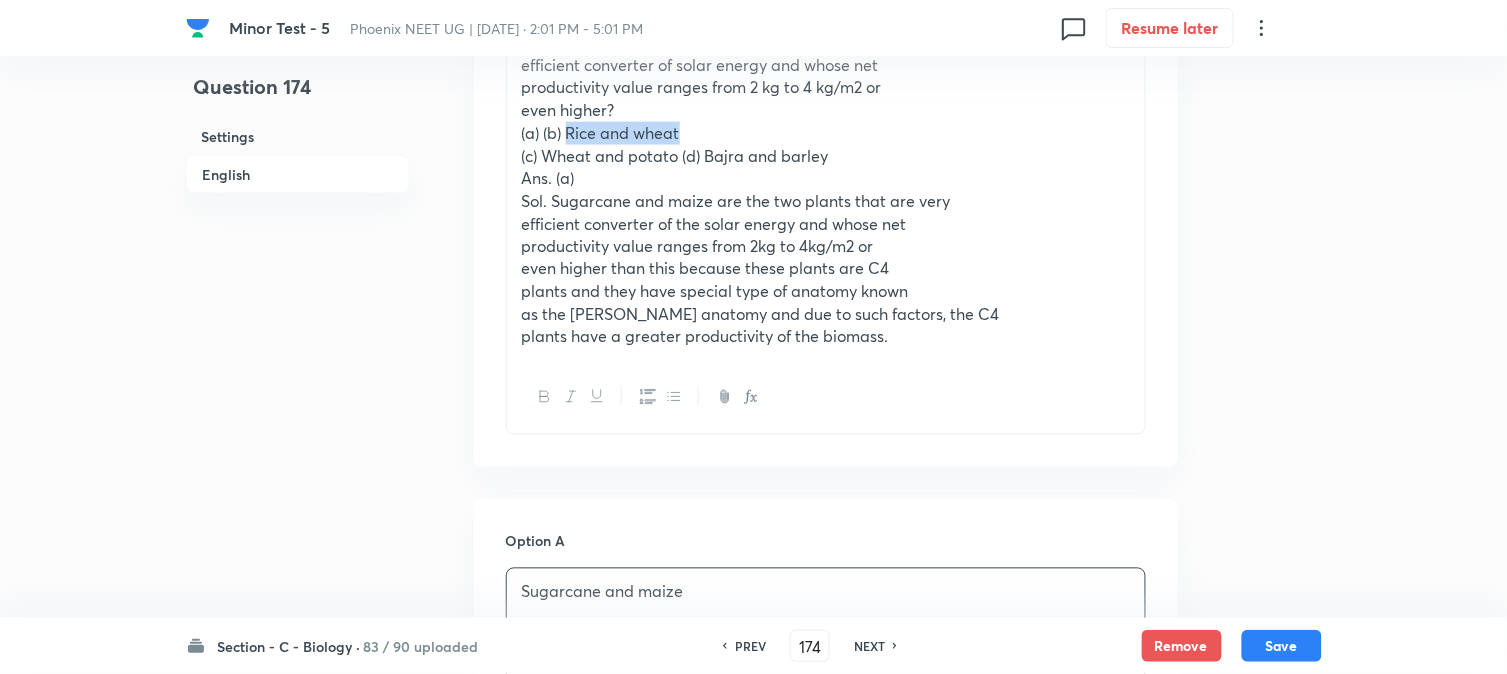 drag, startPoint x: 568, startPoint y: 135, endPoint x: 724, endPoint y: 134, distance: 156.0032 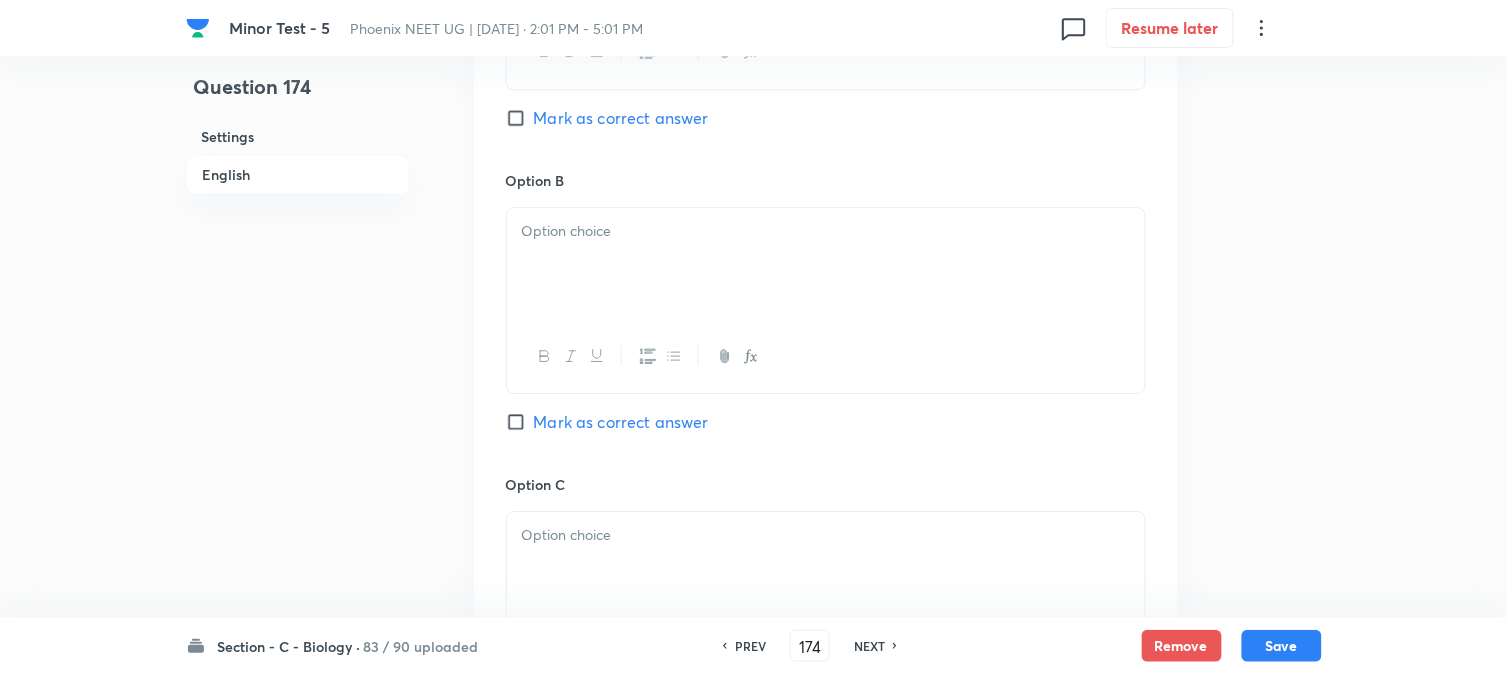 click at bounding box center [826, 264] 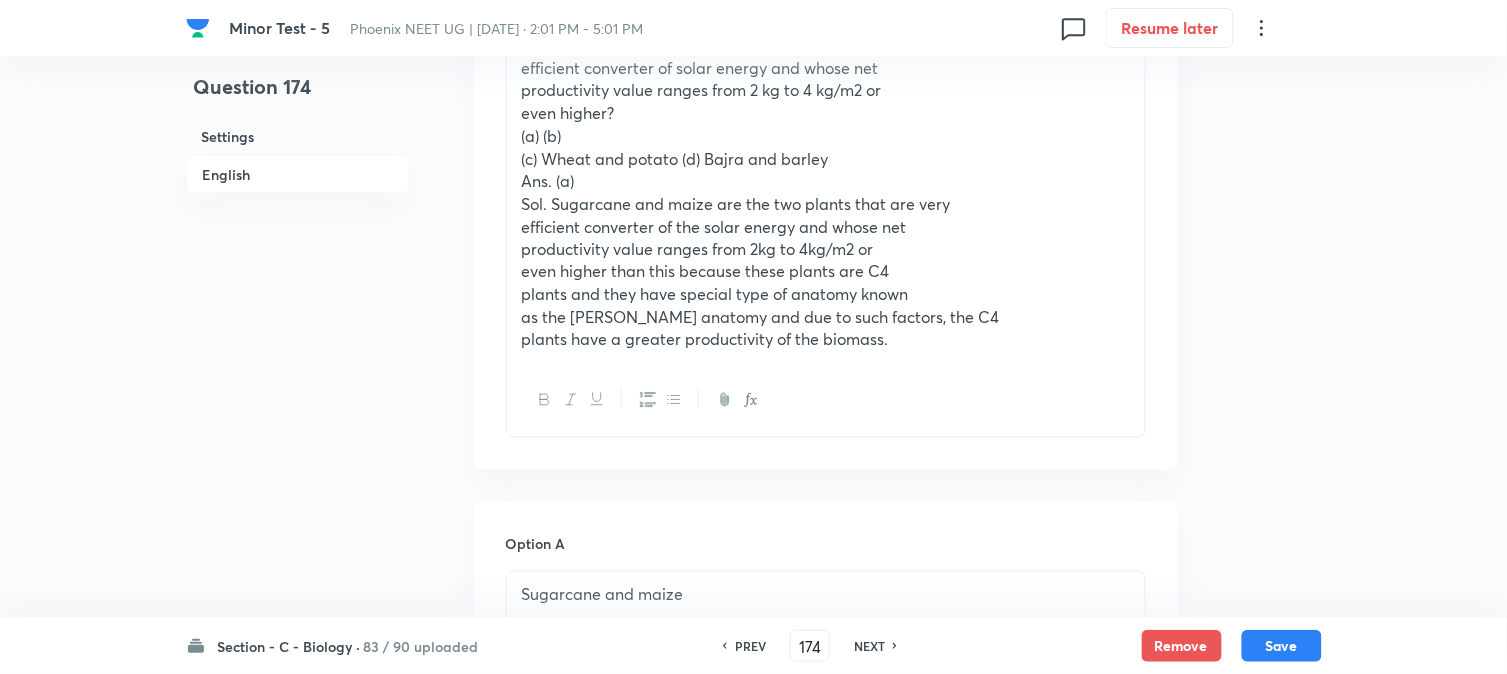 scroll, scrollTop: 701, scrollLeft: 0, axis: vertical 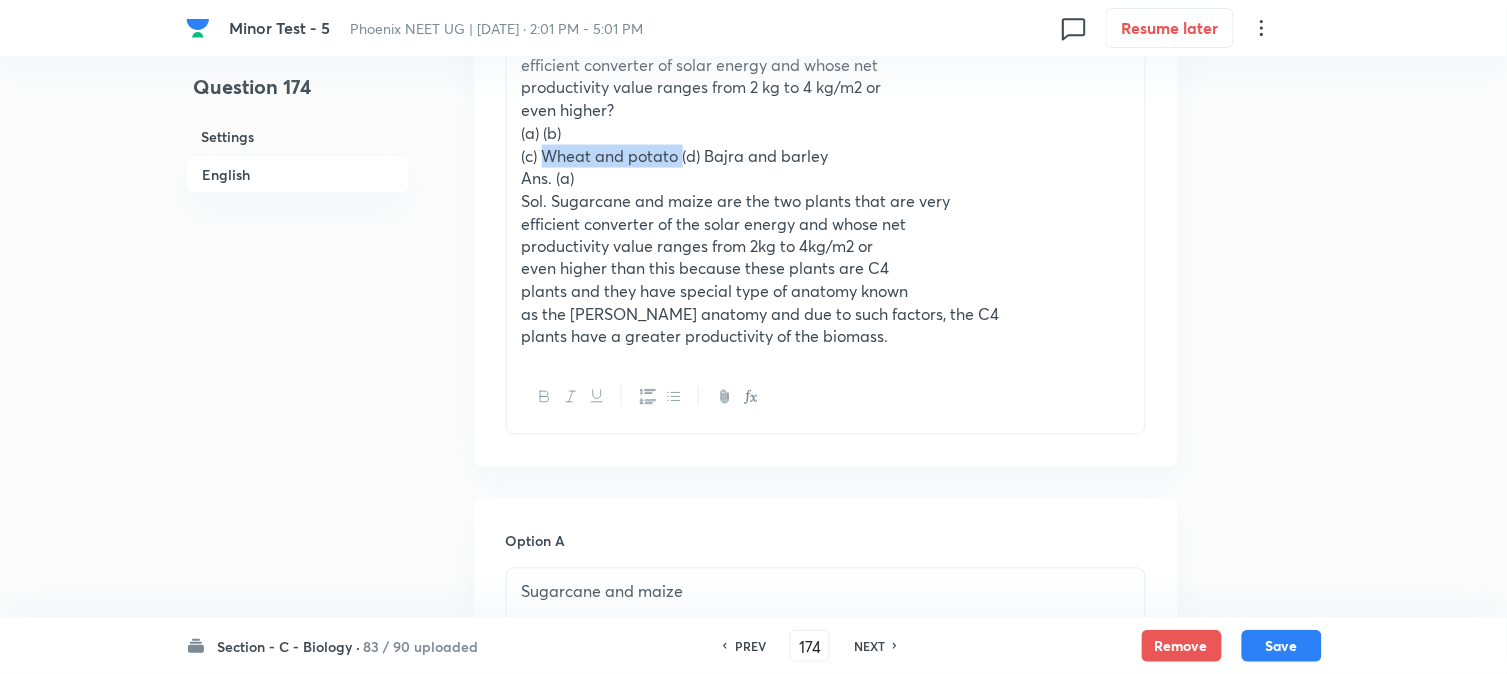 drag, startPoint x: 545, startPoint y: 153, endPoint x: 685, endPoint y: 155, distance: 140.01428 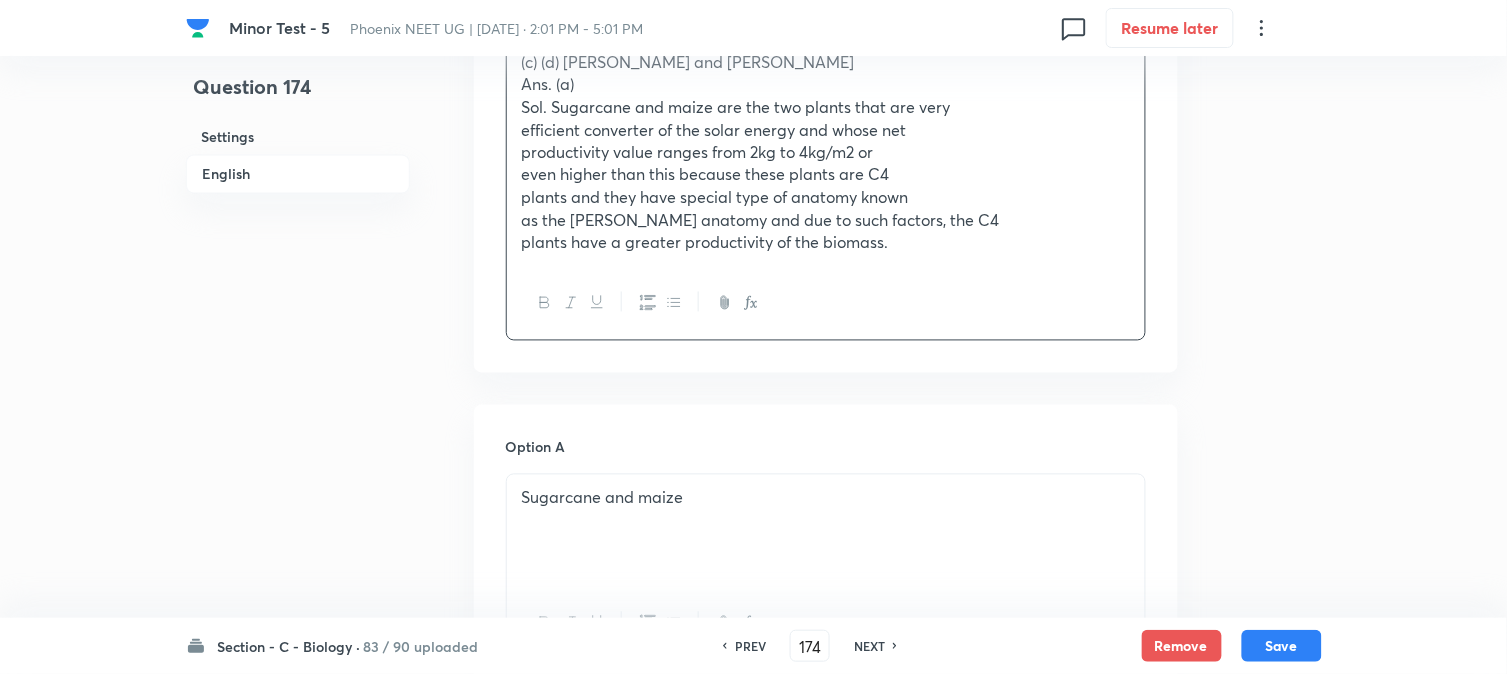 scroll, scrollTop: 923, scrollLeft: 0, axis: vertical 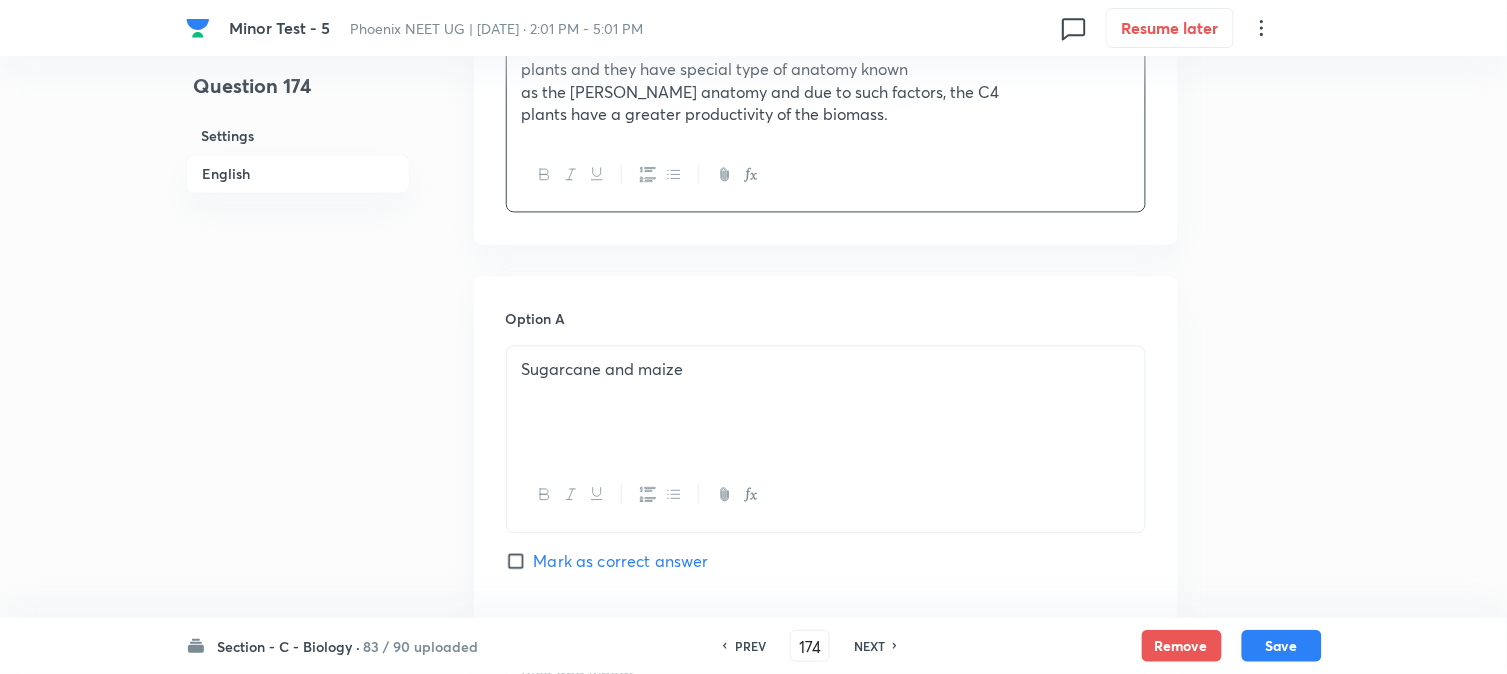 click on "Mark as correct answer" at bounding box center (621, 562) 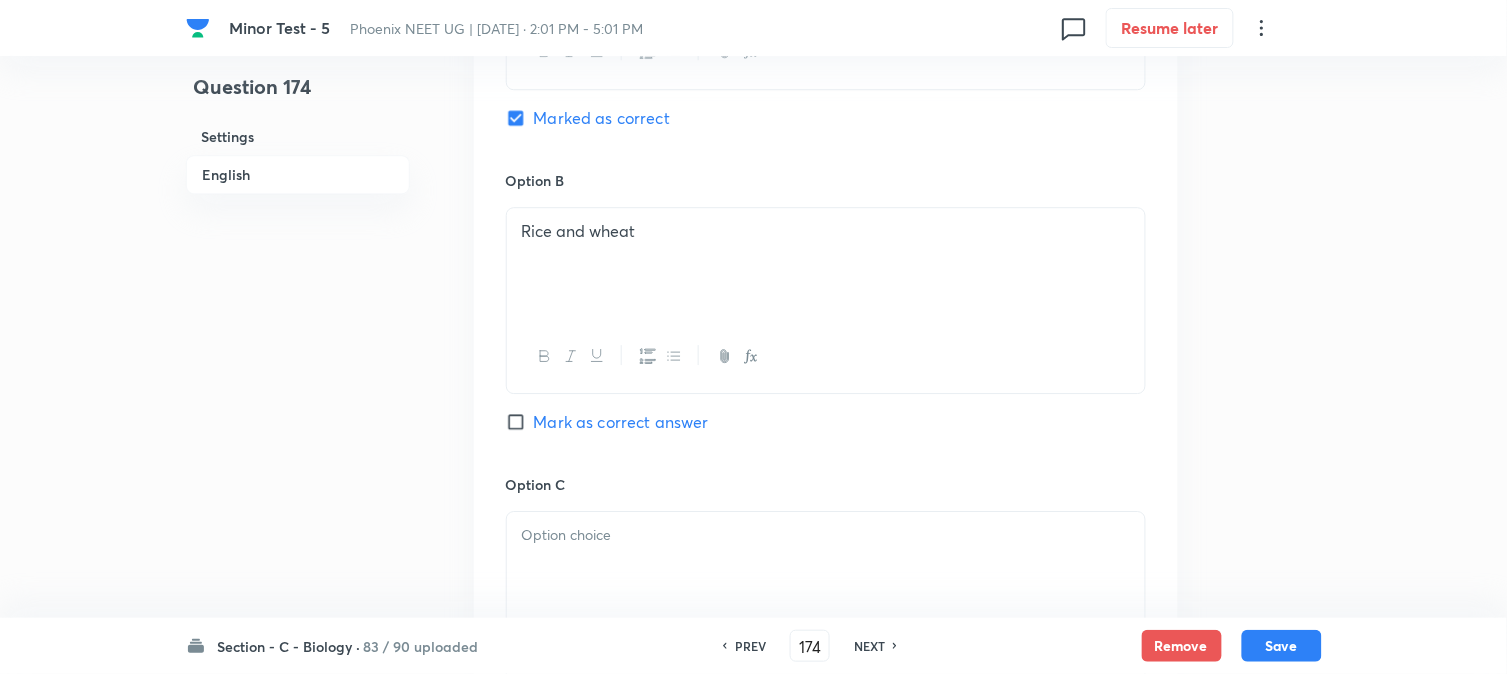 click at bounding box center (826, 568) 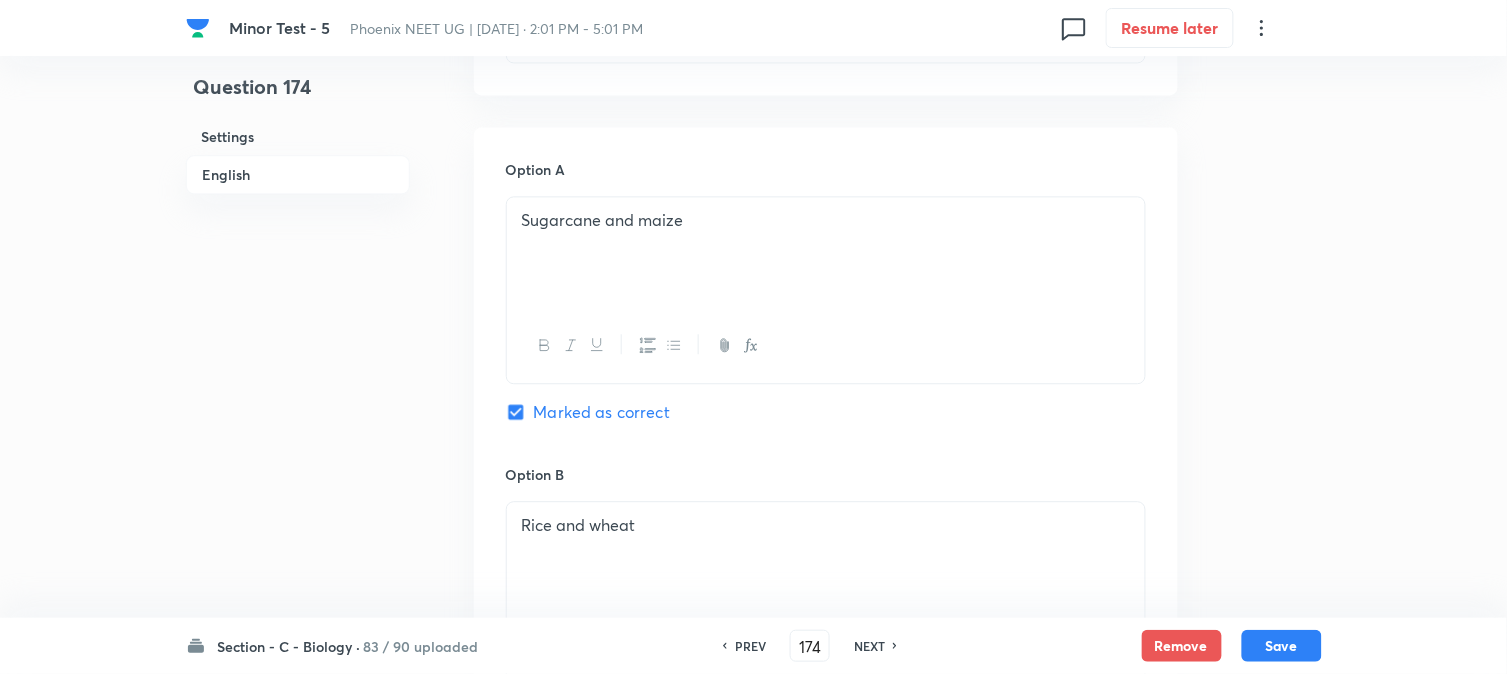 scroll, scrollTop: 478, scrollLeft: 0, axis: vertical 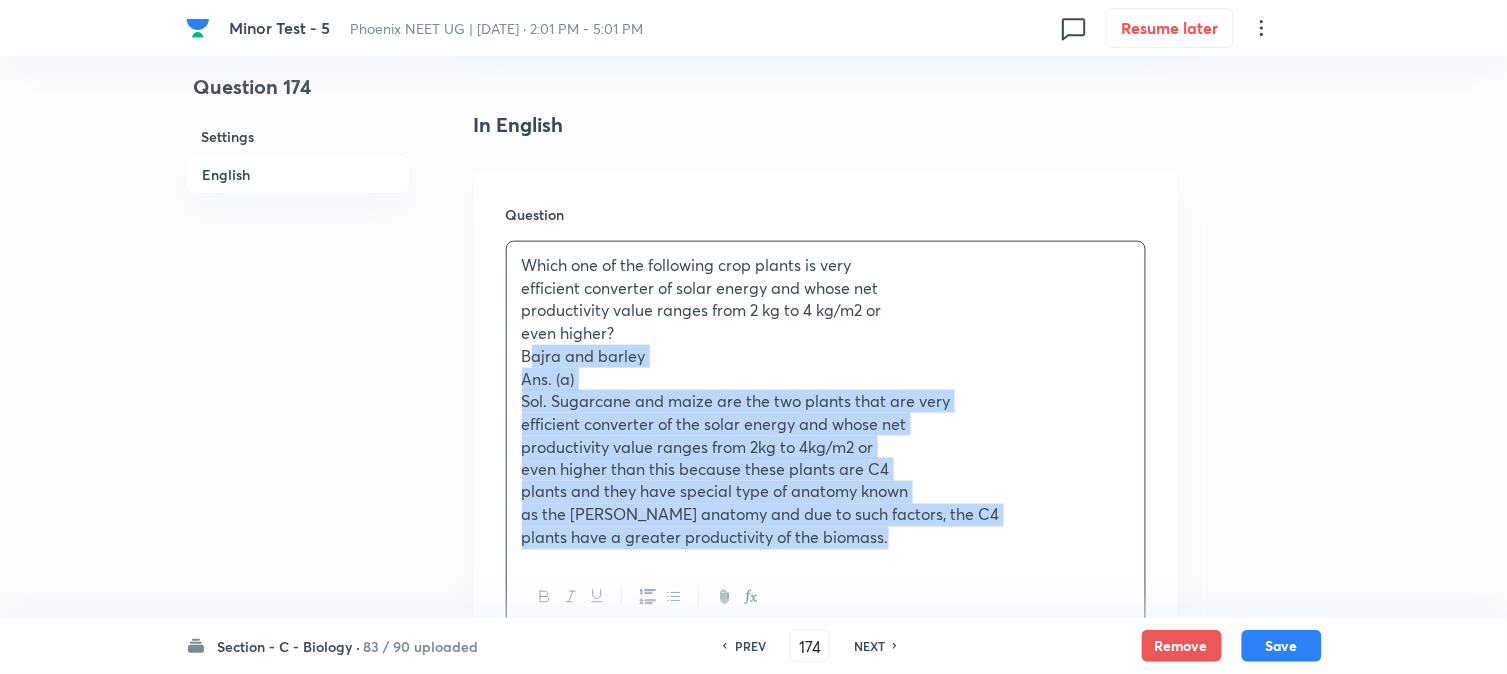 drag, startPoint x: 562, startPoint y: 381, endPoint x: 1202, endPoint y: 525, distance: 656 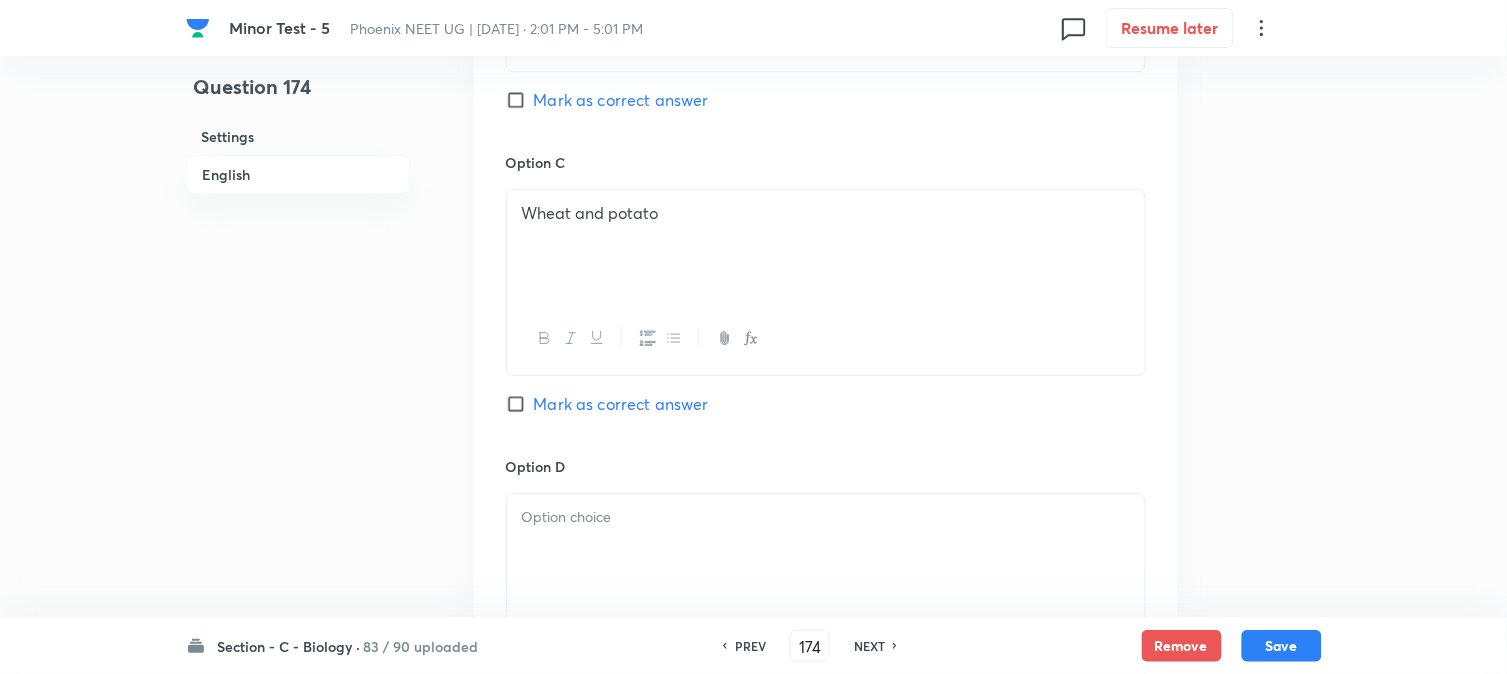 scroll, scrollTop: 1590, scrollLeft: 0, axis: vertical 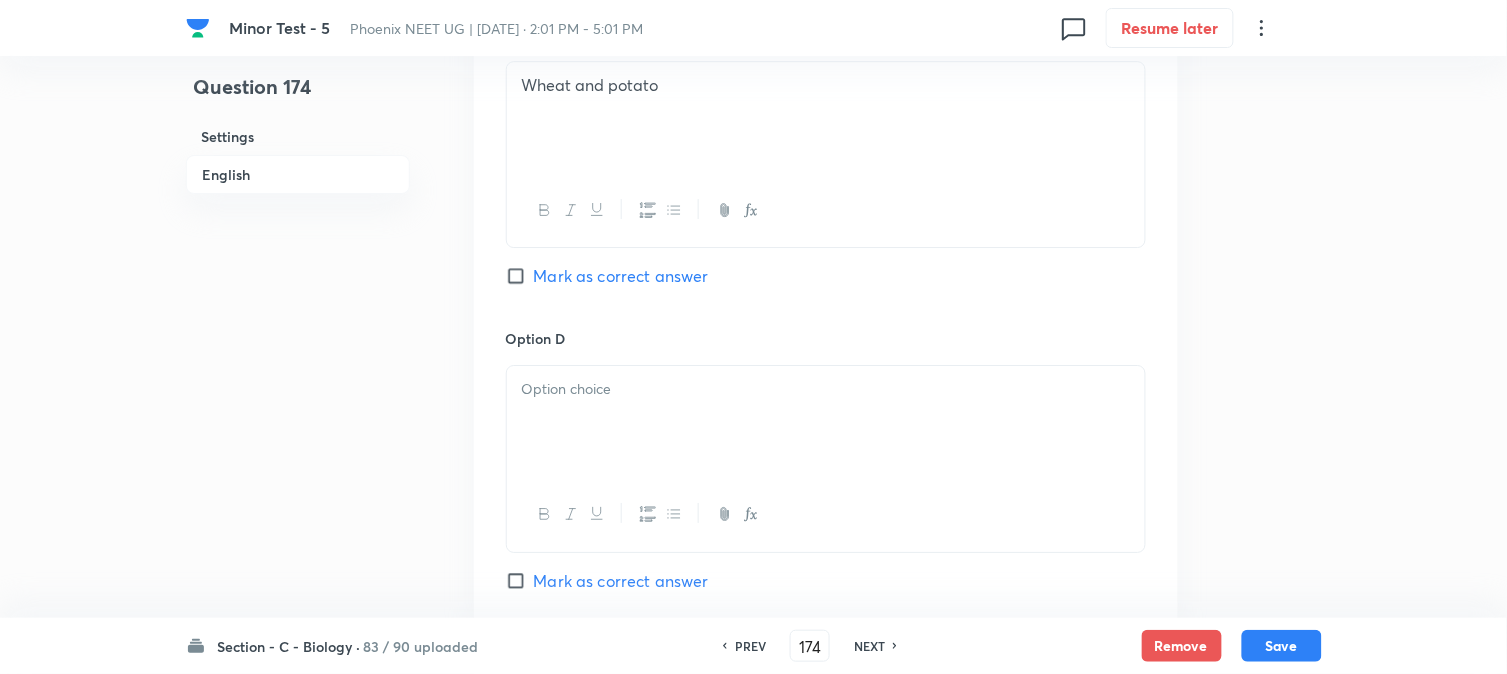 drag, startPoint x: 542, startPoint y: 376, endPoint x: 541, endPoint y: 392, distance: 16.03122 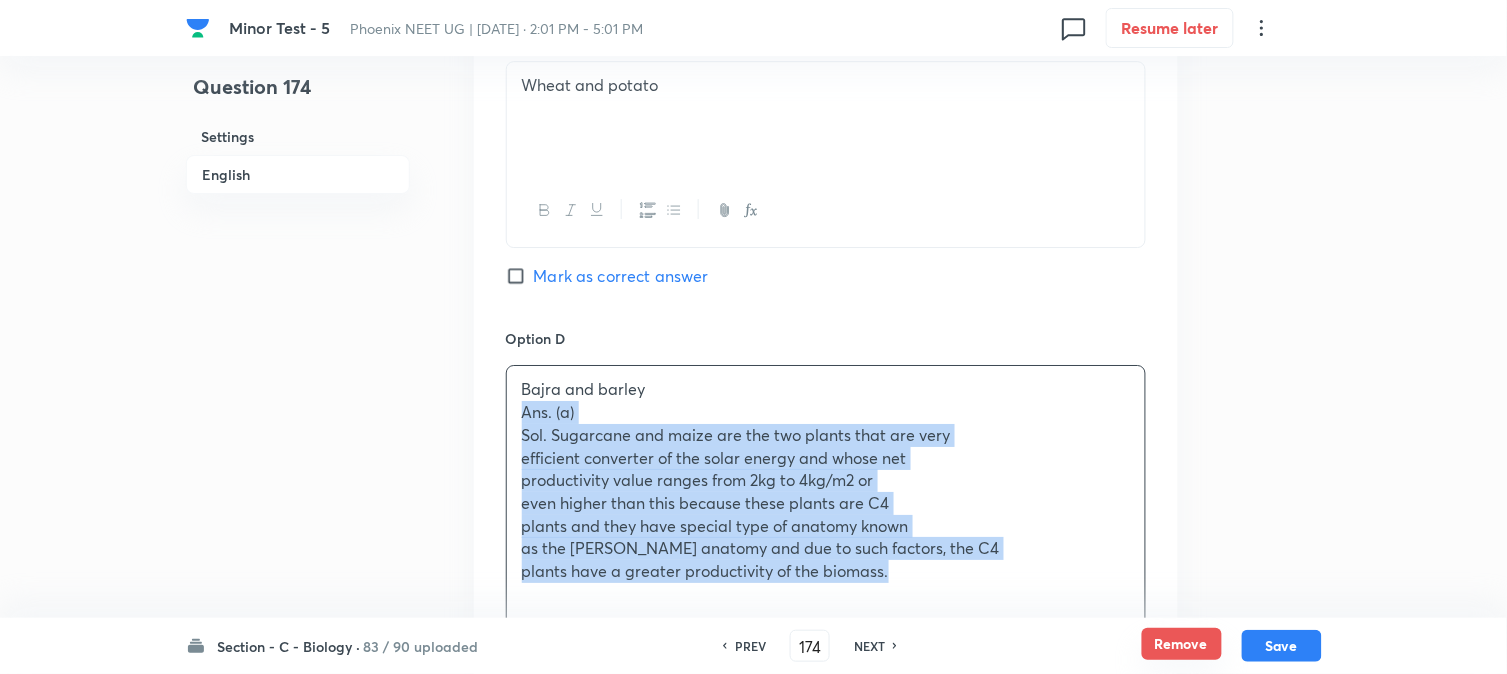 drag, startPoint x: 522, startPoint y: 411, endPoint x: 1168, endPoint y: 633, distance: 683.08124 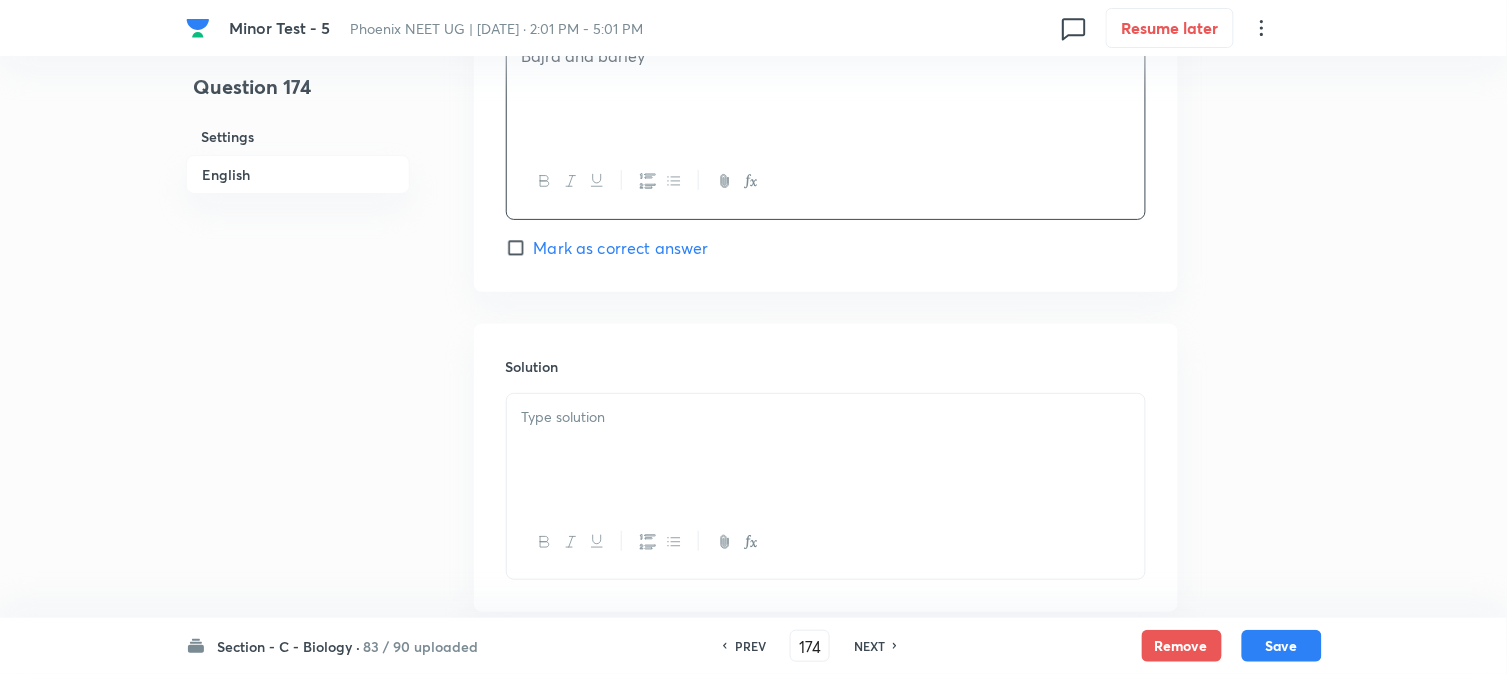 click at bounding box center (826, 450) 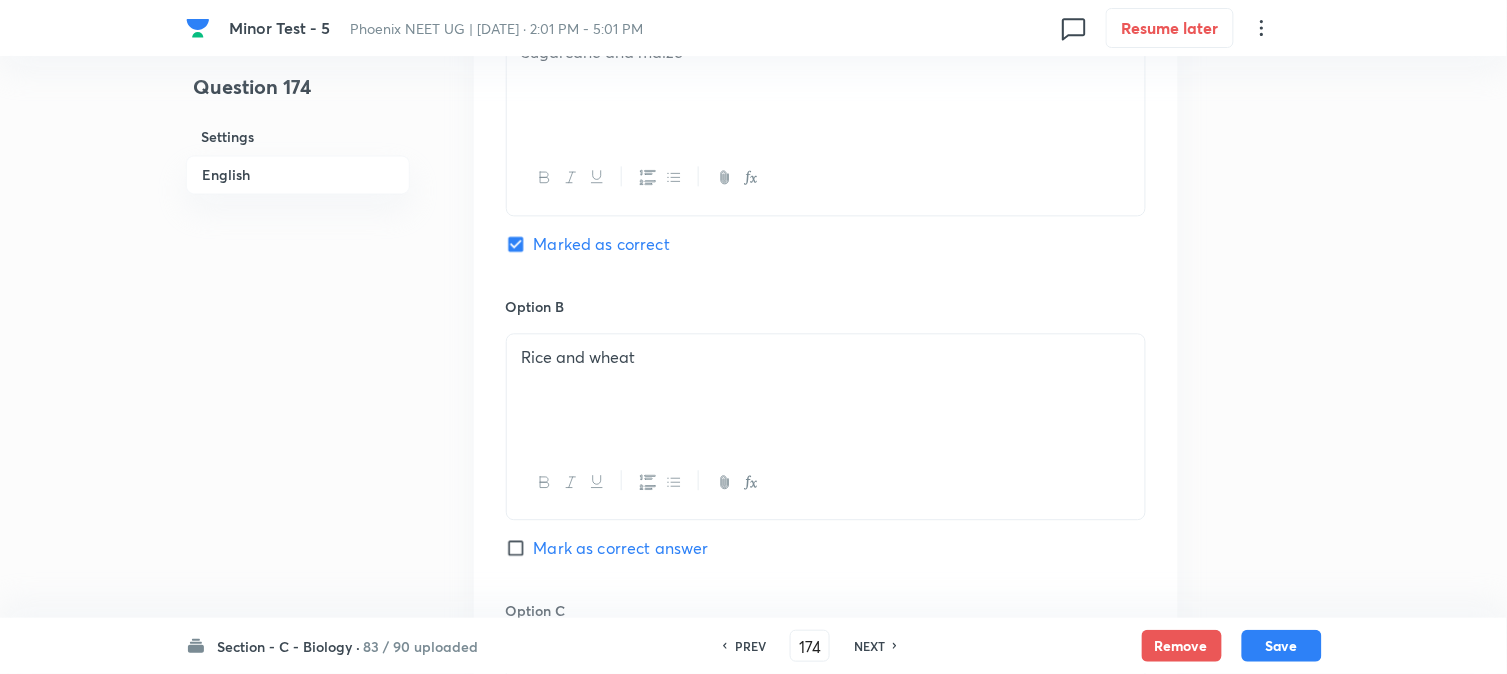 scroll, scrollTop: 923, scrollLeft: 0, axis: vertical 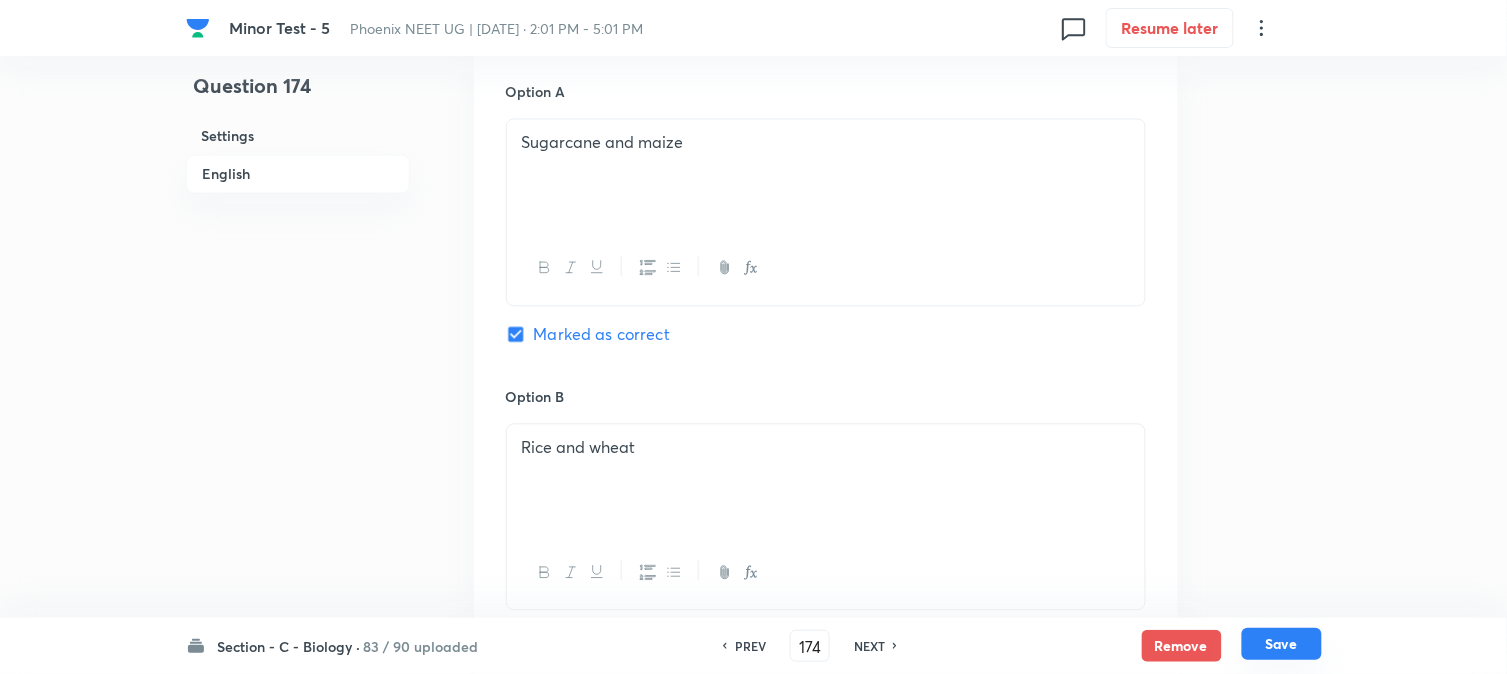 click on "Save" at bounding box center (1282, 644) 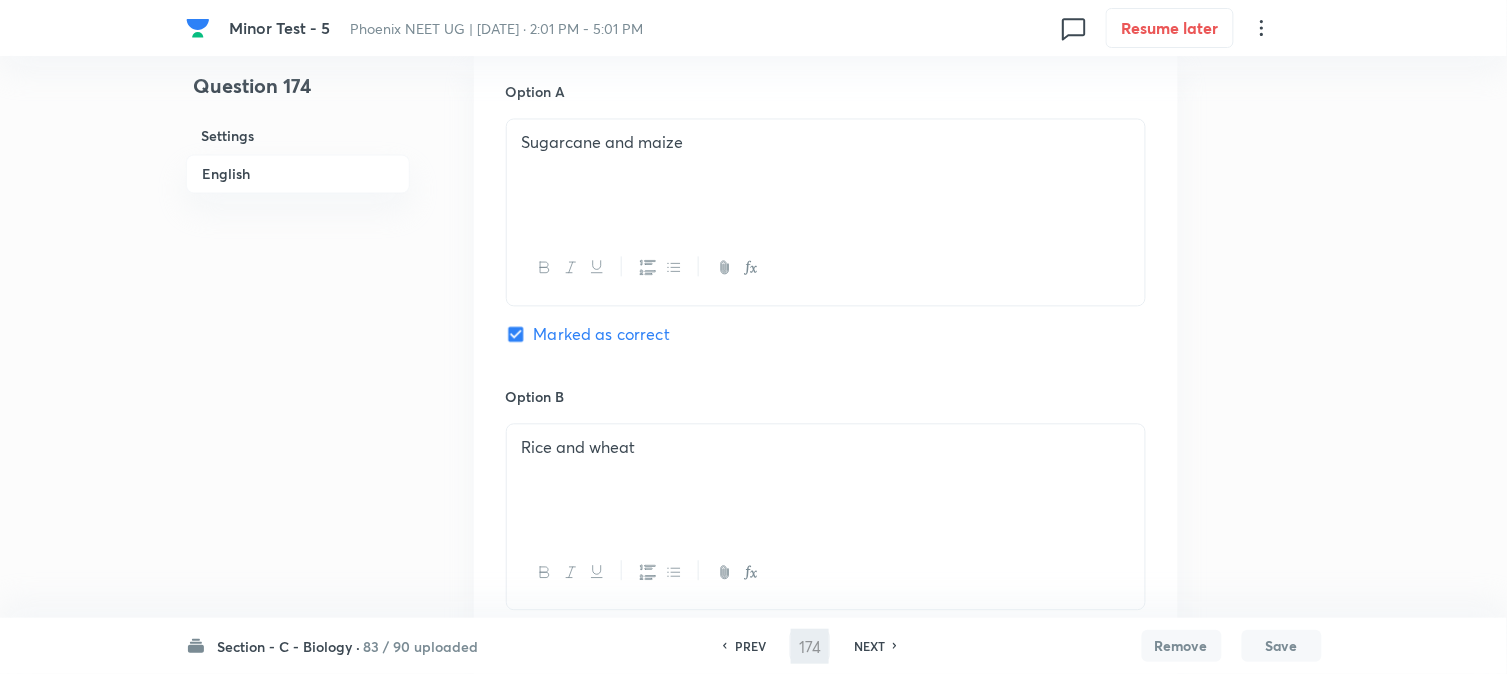 type on "175" 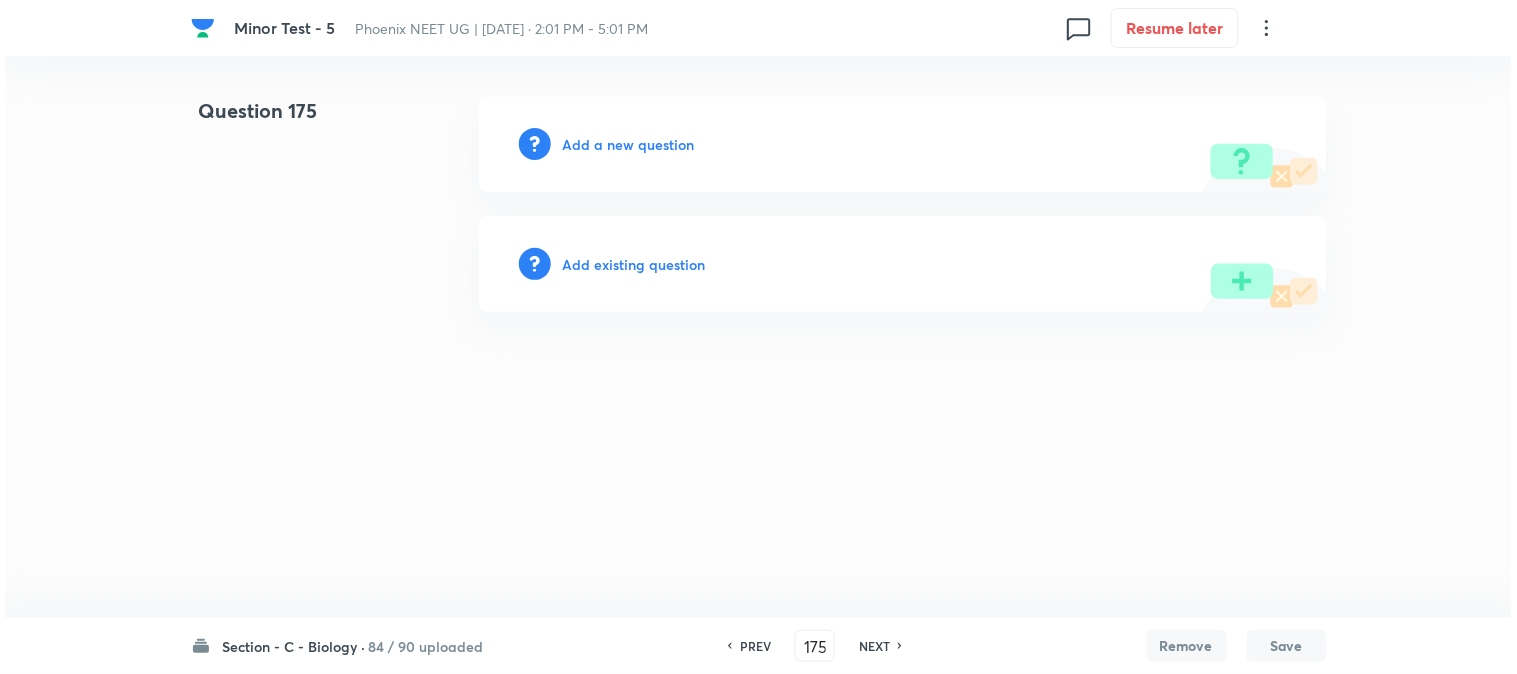 scroll, scrollTop: 0, scrollLeft: 0, axis: both 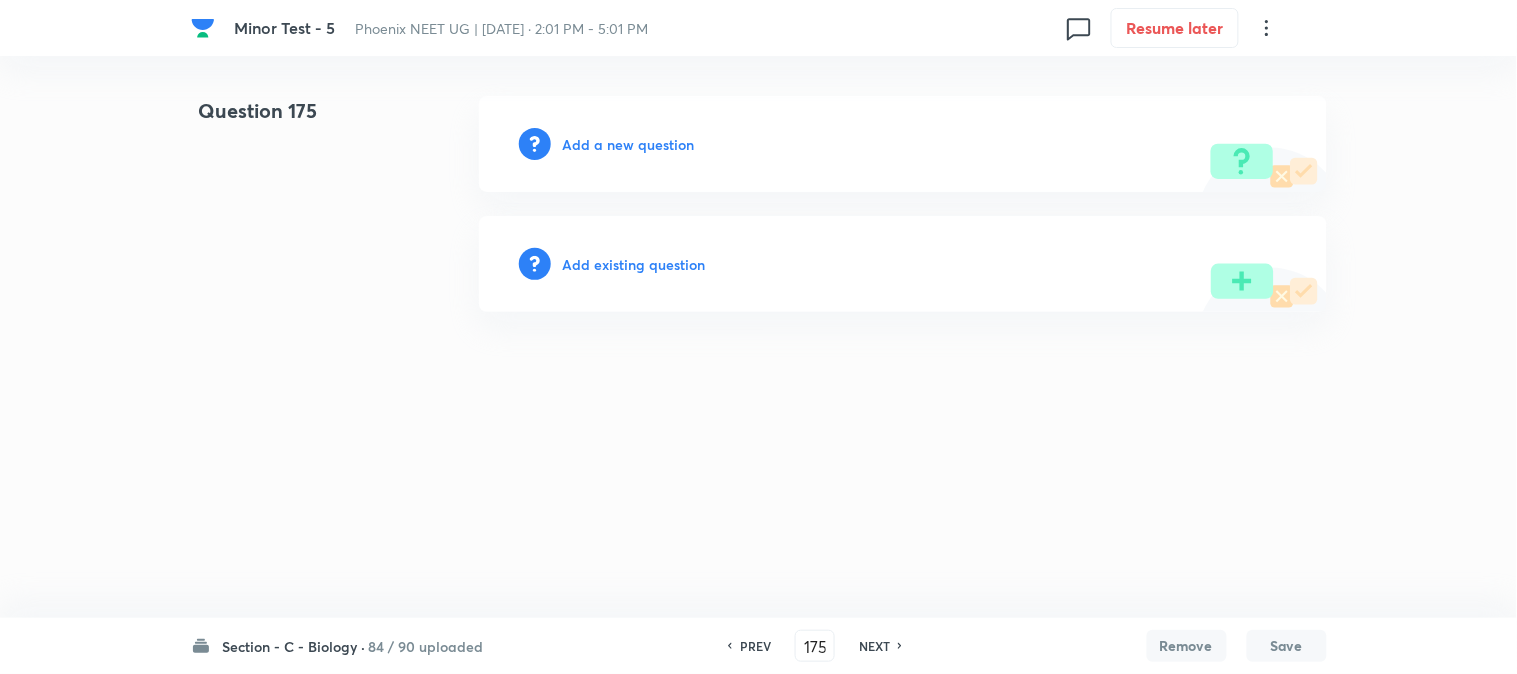 click on "Add a new question" at bounding box center [629, 144] 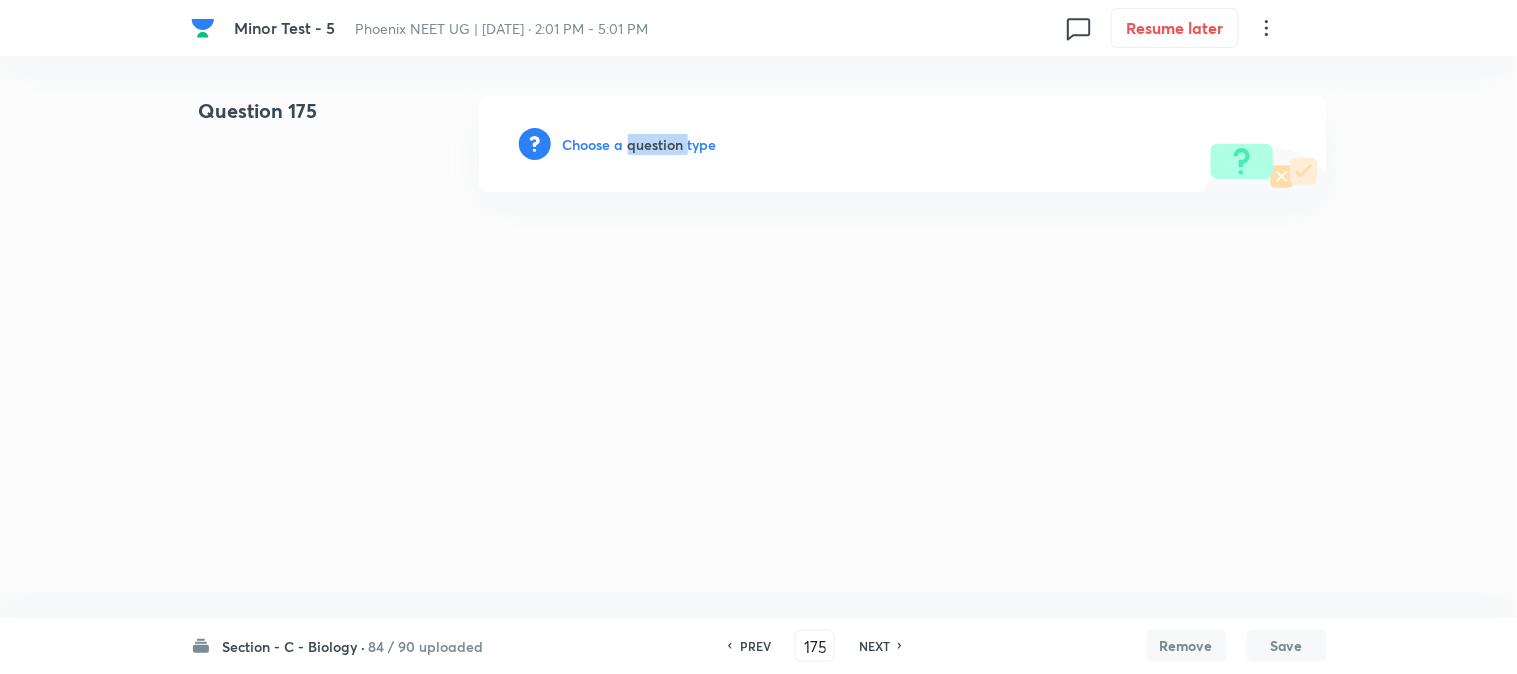 click on "Choose a question type" at bounding box center (640, 144) 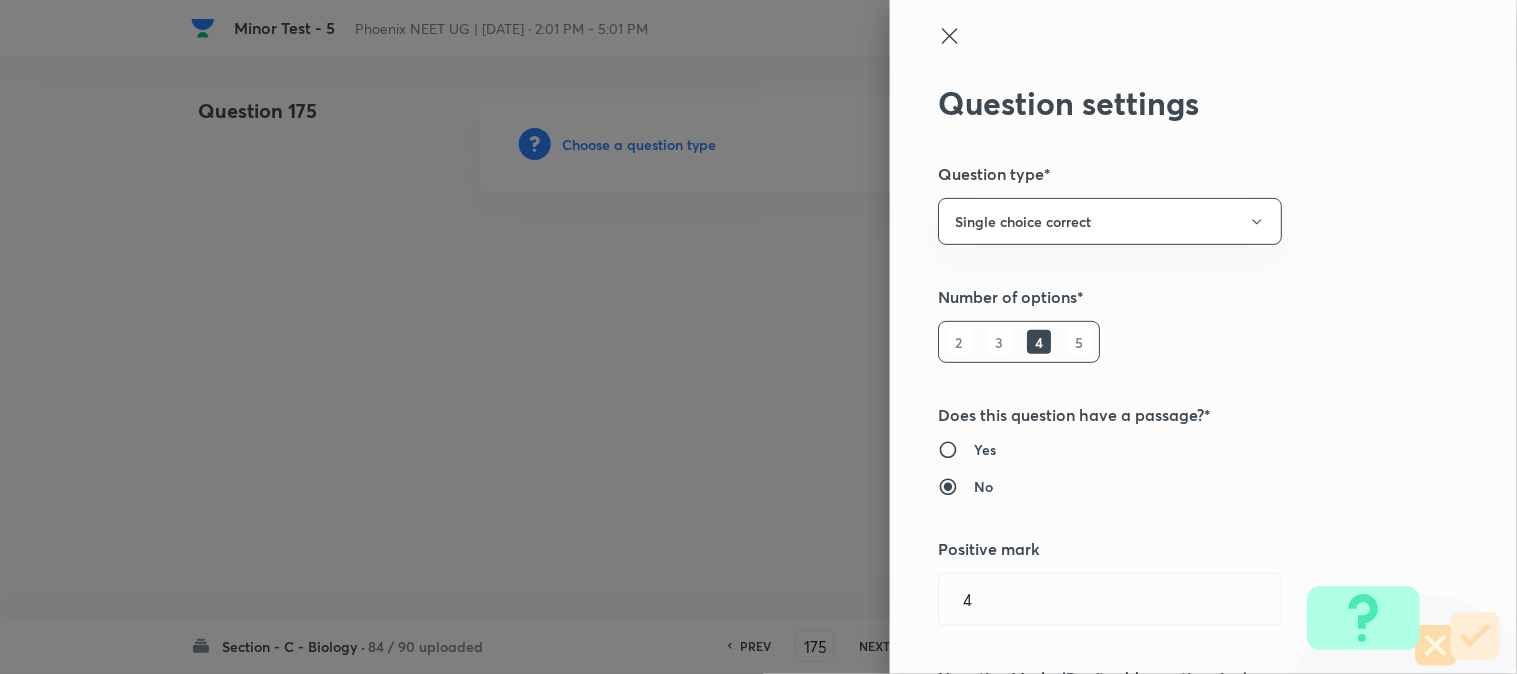 type 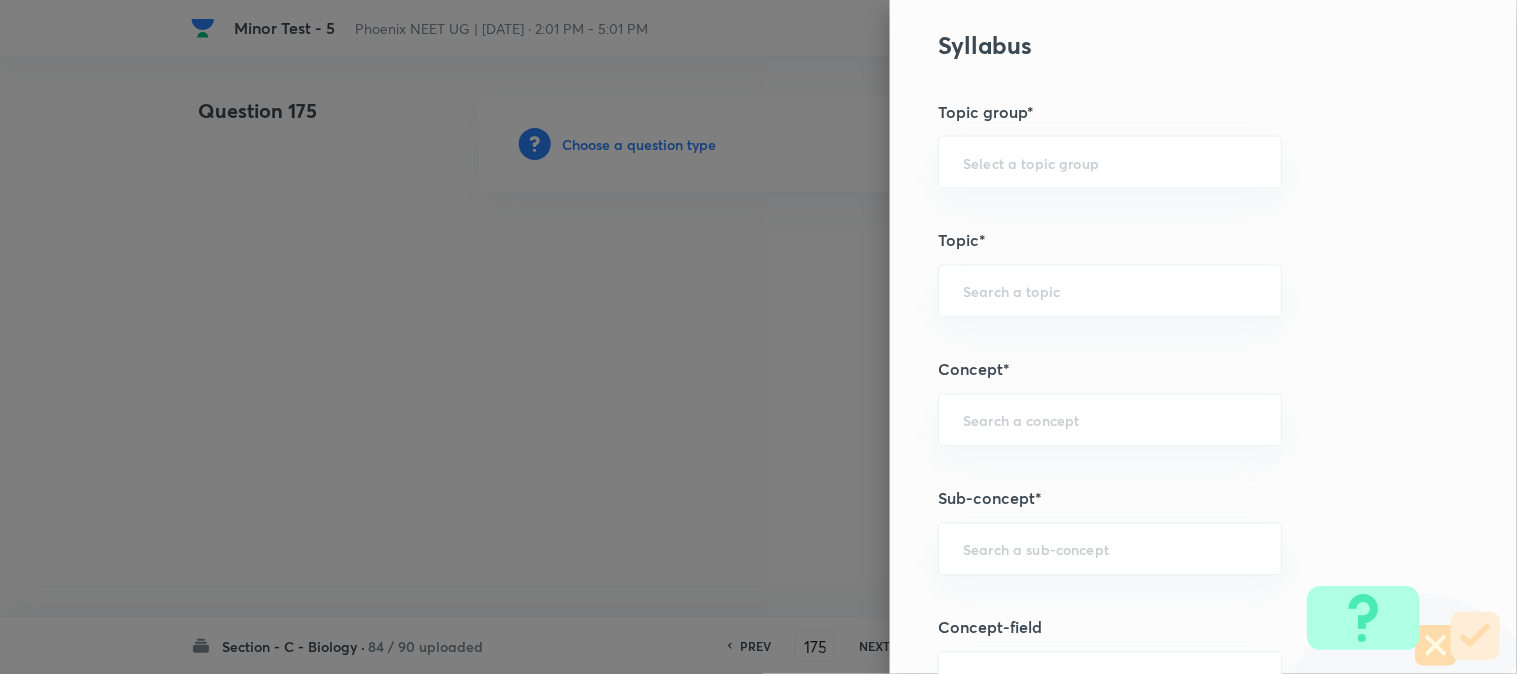 scroll, scrollTop: 1180, scrollLeft: 0, axis: vertical 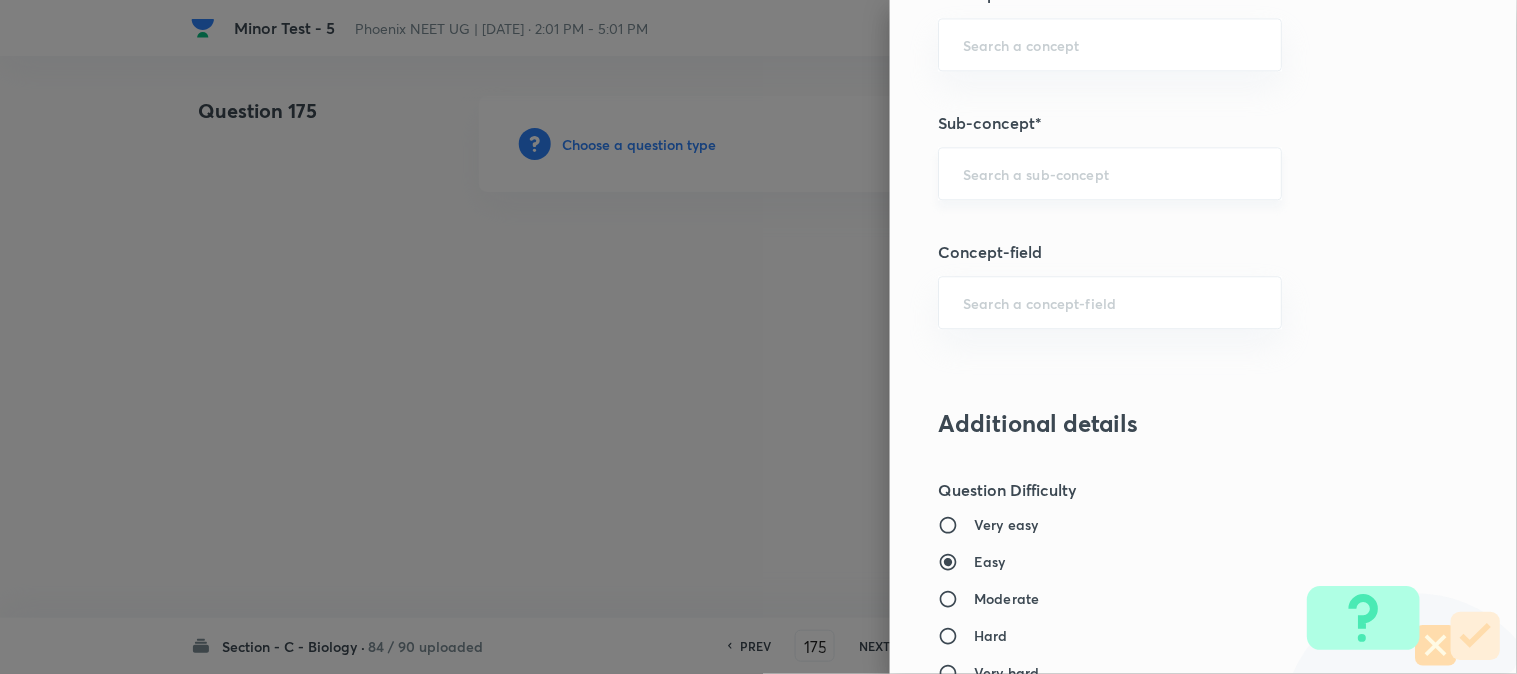 click on "​" at bounding box center [1110, 173] 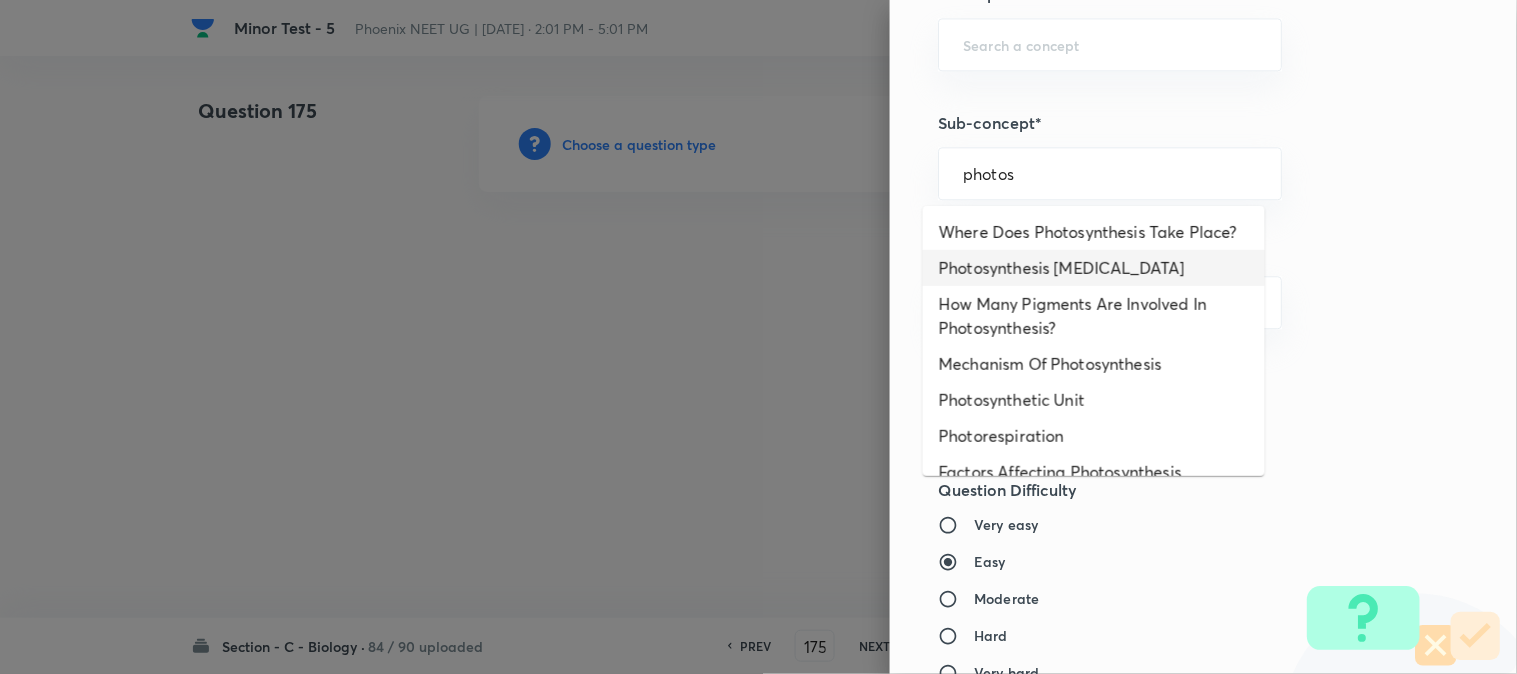 click on "Photosynthesis Organelle" at bounding box center [1094, 268] 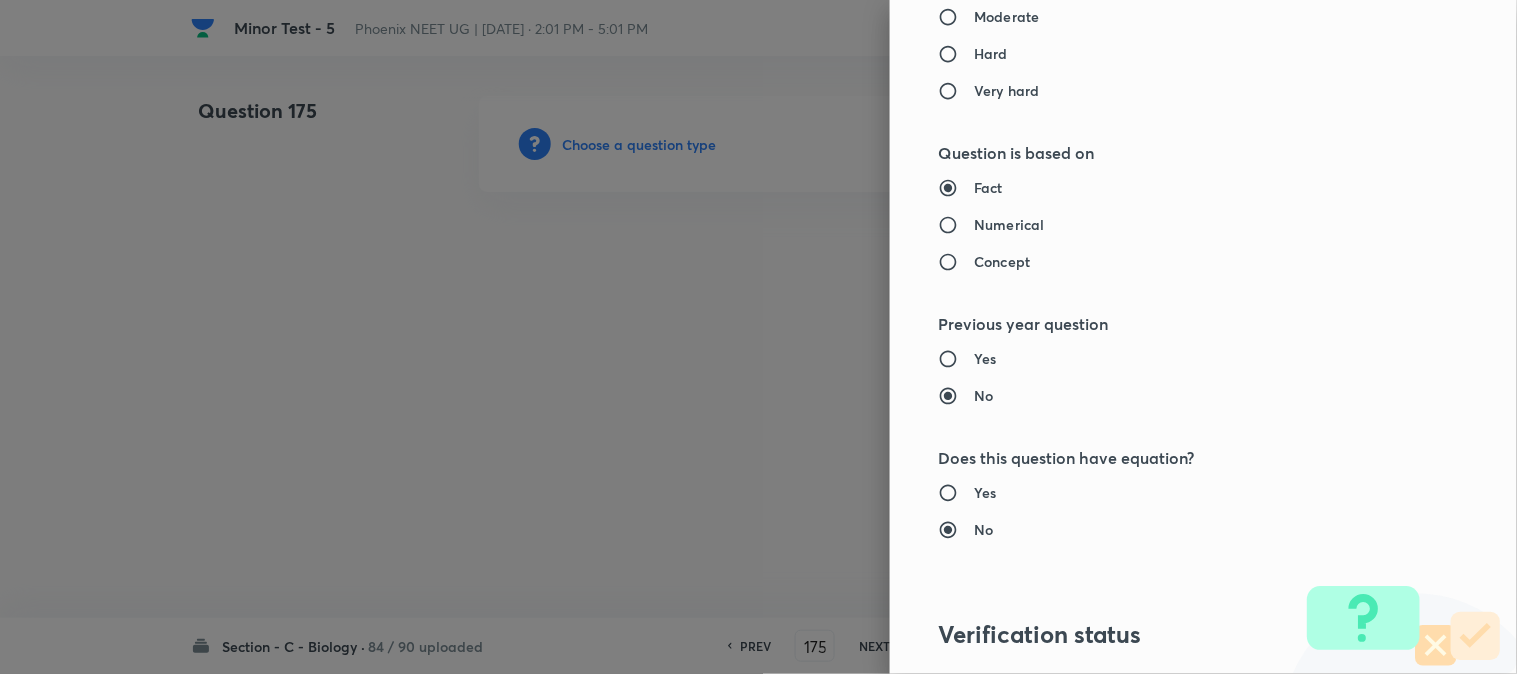 type on "Biology" 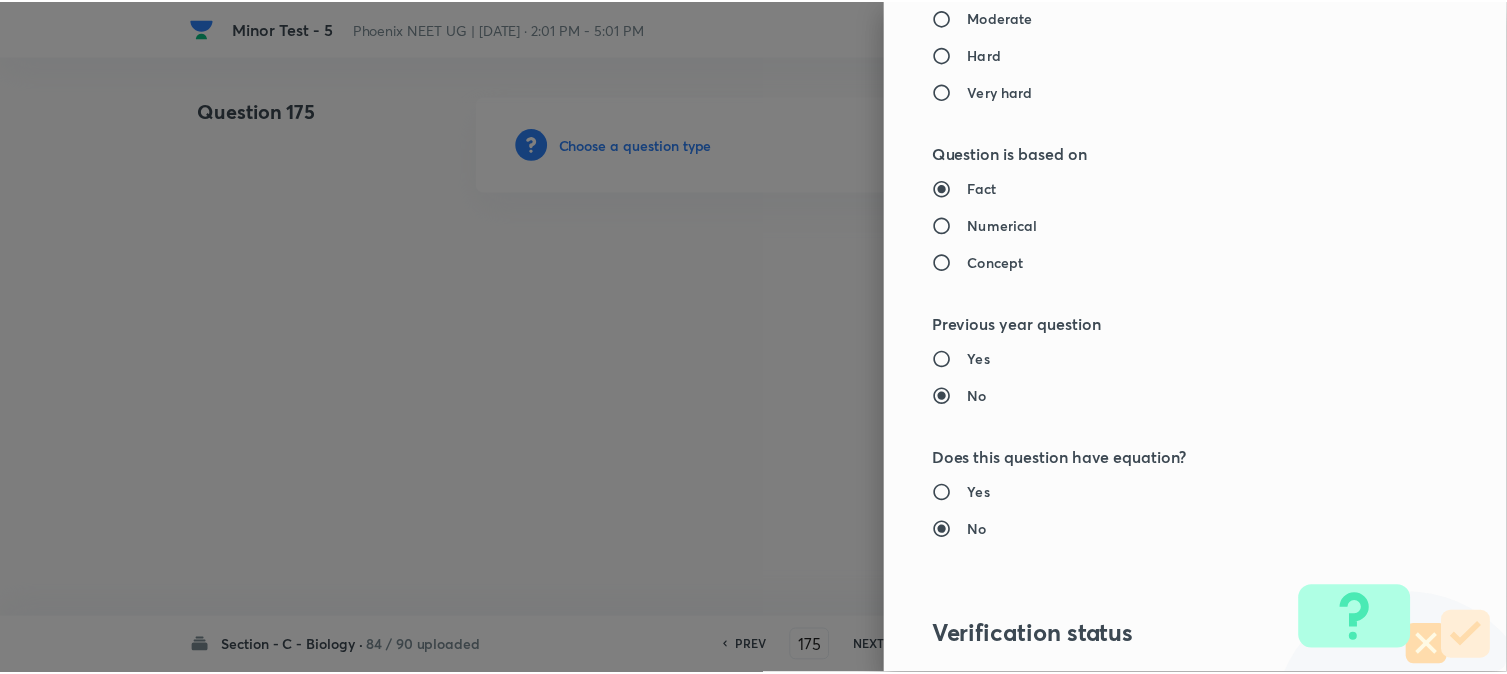 scroll, scrollTop: 2052, scrollLeft: 0, axis: vertical 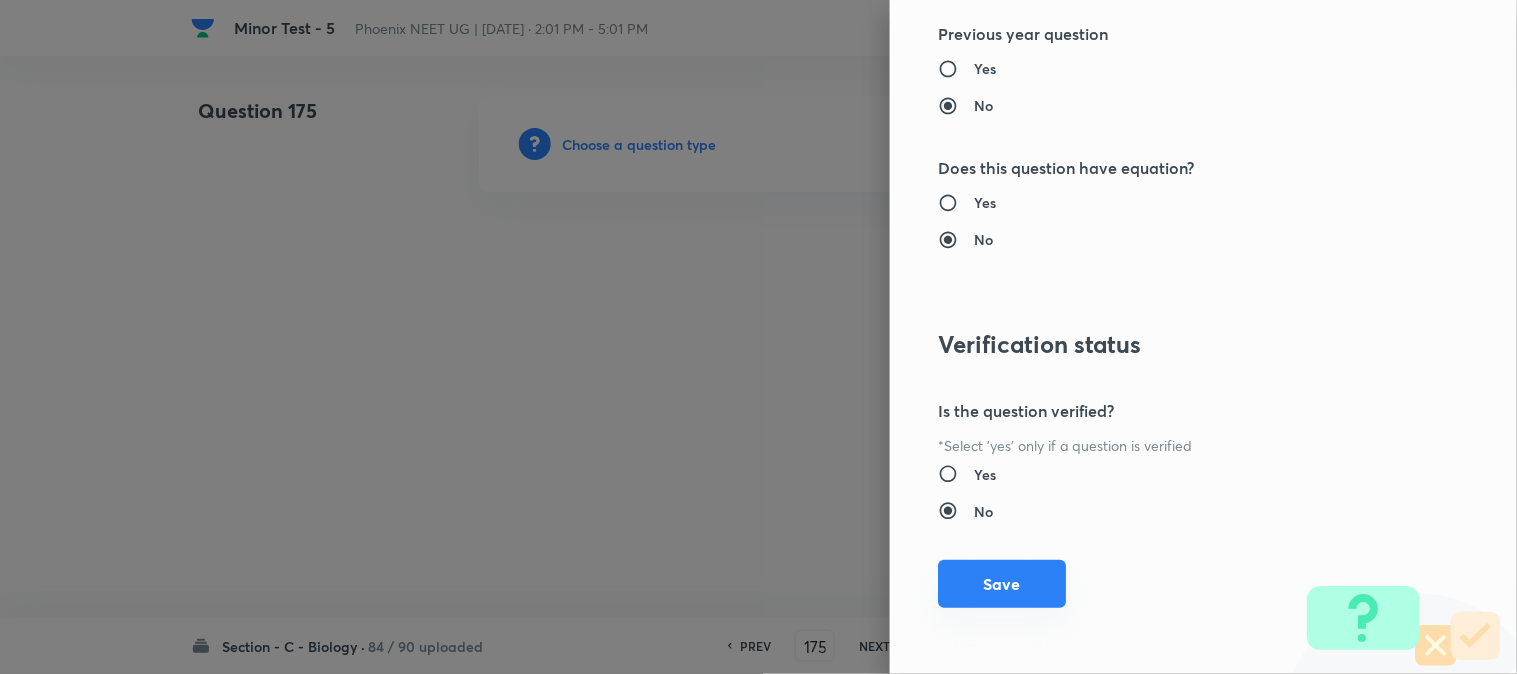 click on "Save" at bounding box center [1002, 584] 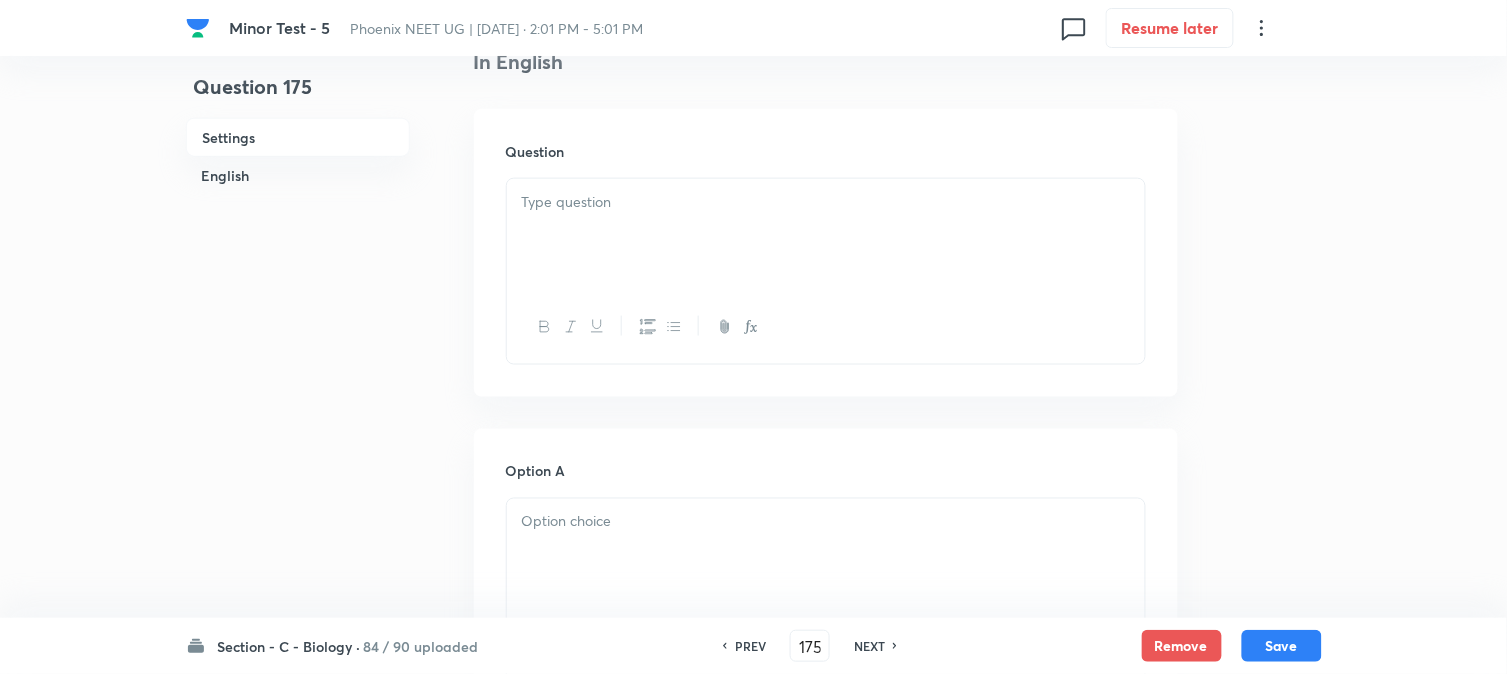 scroll, scrollTop: 590, scrollLeft: 0, axis: vertical 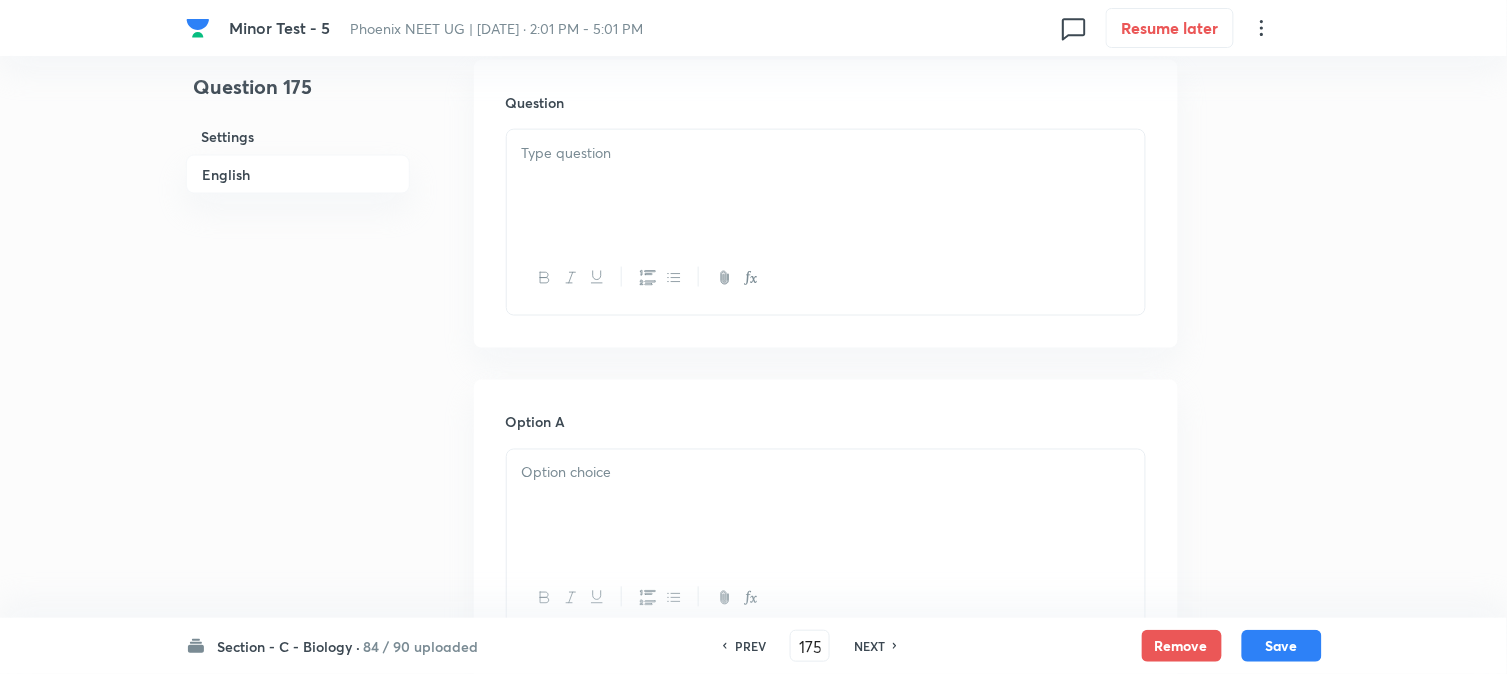click at bounding box center [826, 186] 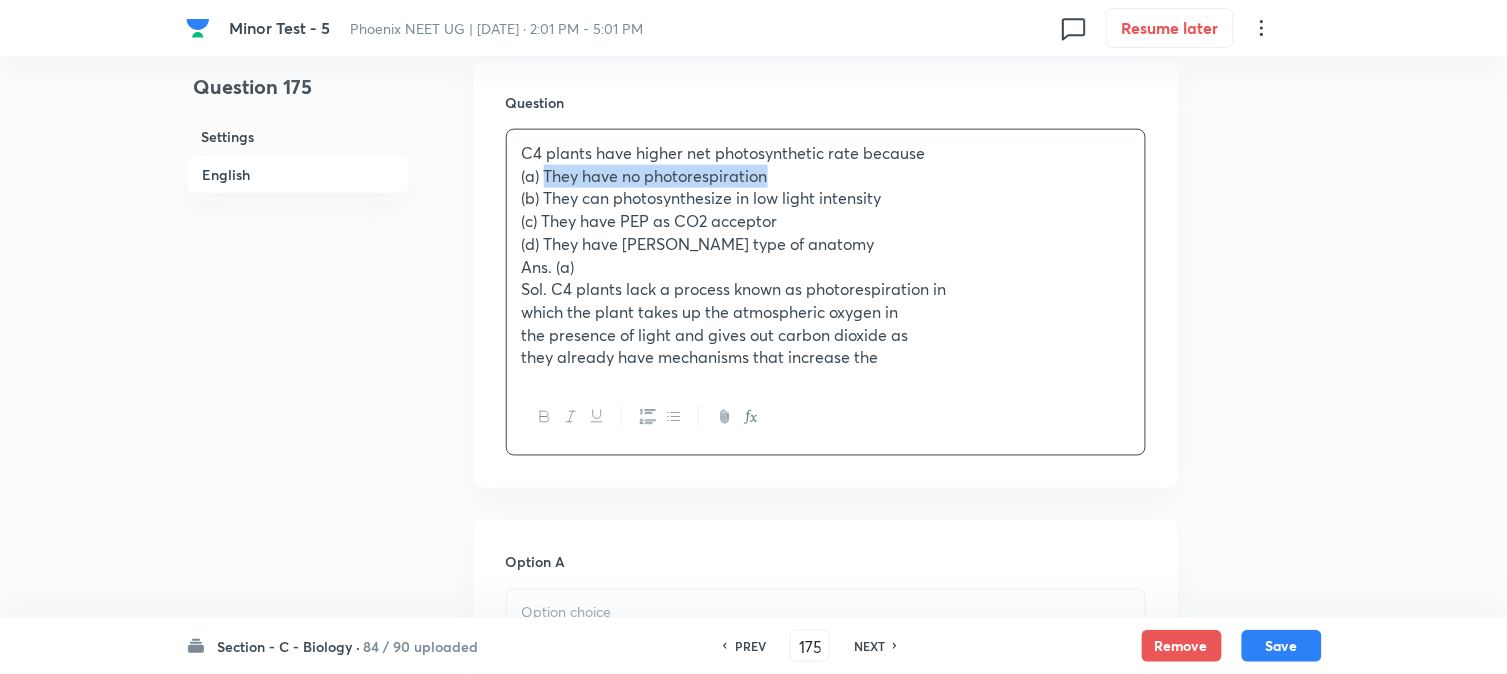 drag, startPoint x: 548, startPoint y: 174, endPoint x: 877, endPoint y: 174, distance: 329 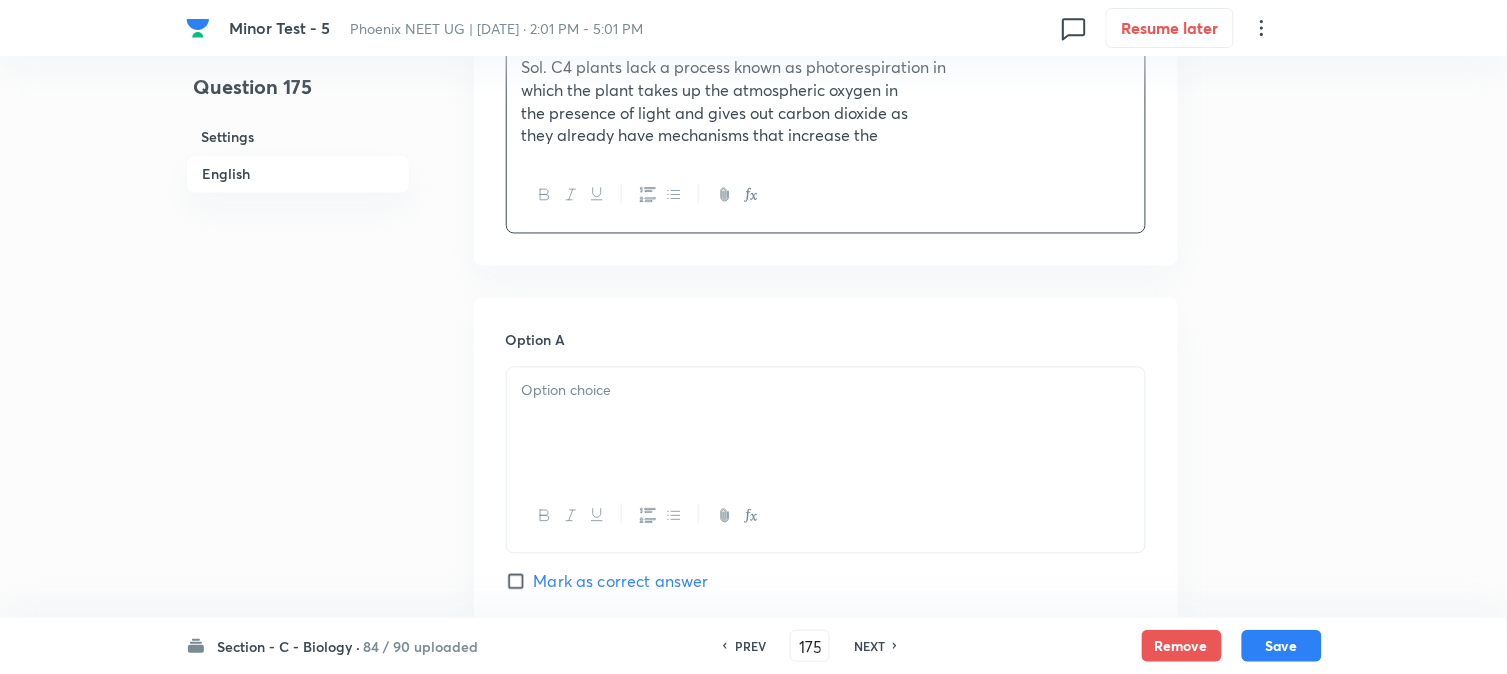click at bounding box center [826, 424] 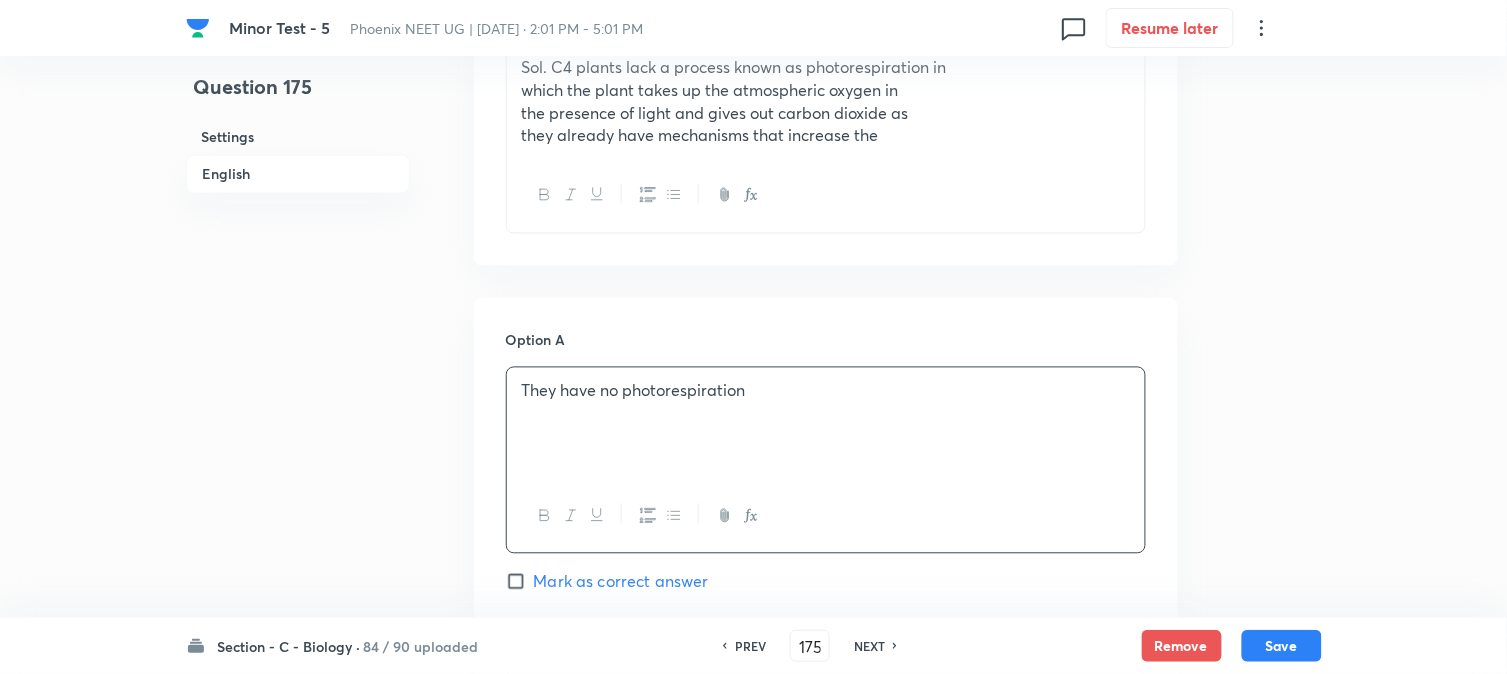 scroll, scrollTop: 367, scrollLeft: 0, axis: vertical 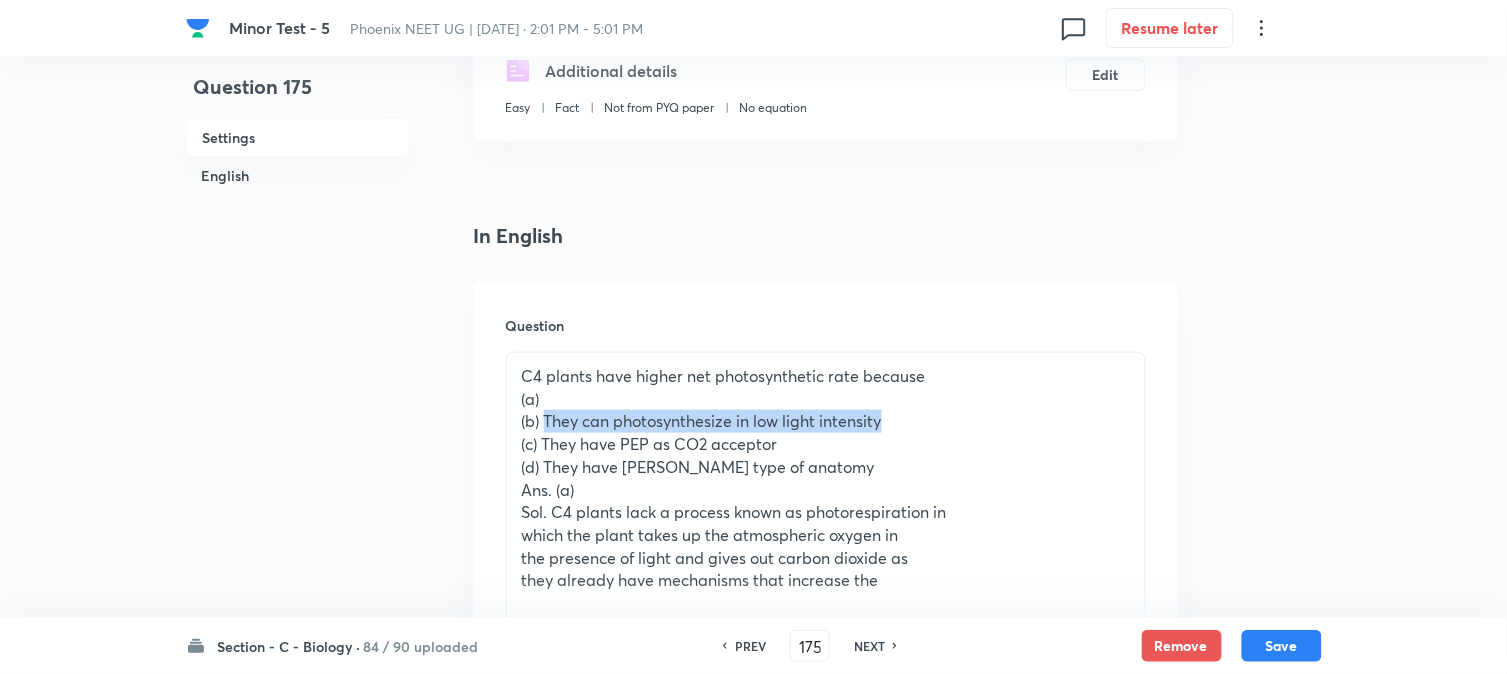drag, startPoint x: 568, startPoint y: 421, endPoint x: 1027, endPoint y: 423, distance: 459.00436 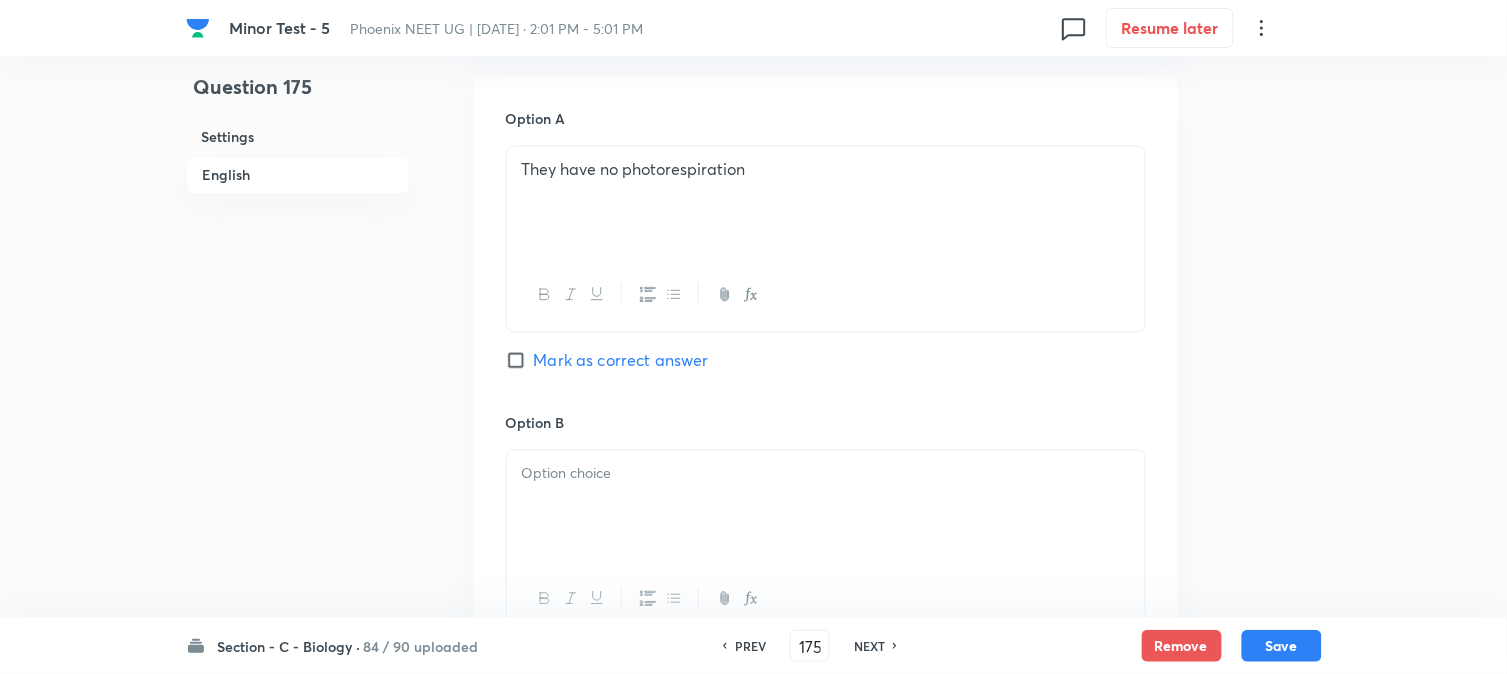 drag, startPoint x: 561, startPoint y: 500, endPoint x: 558, endPoint y: 512, distance: 12.369317 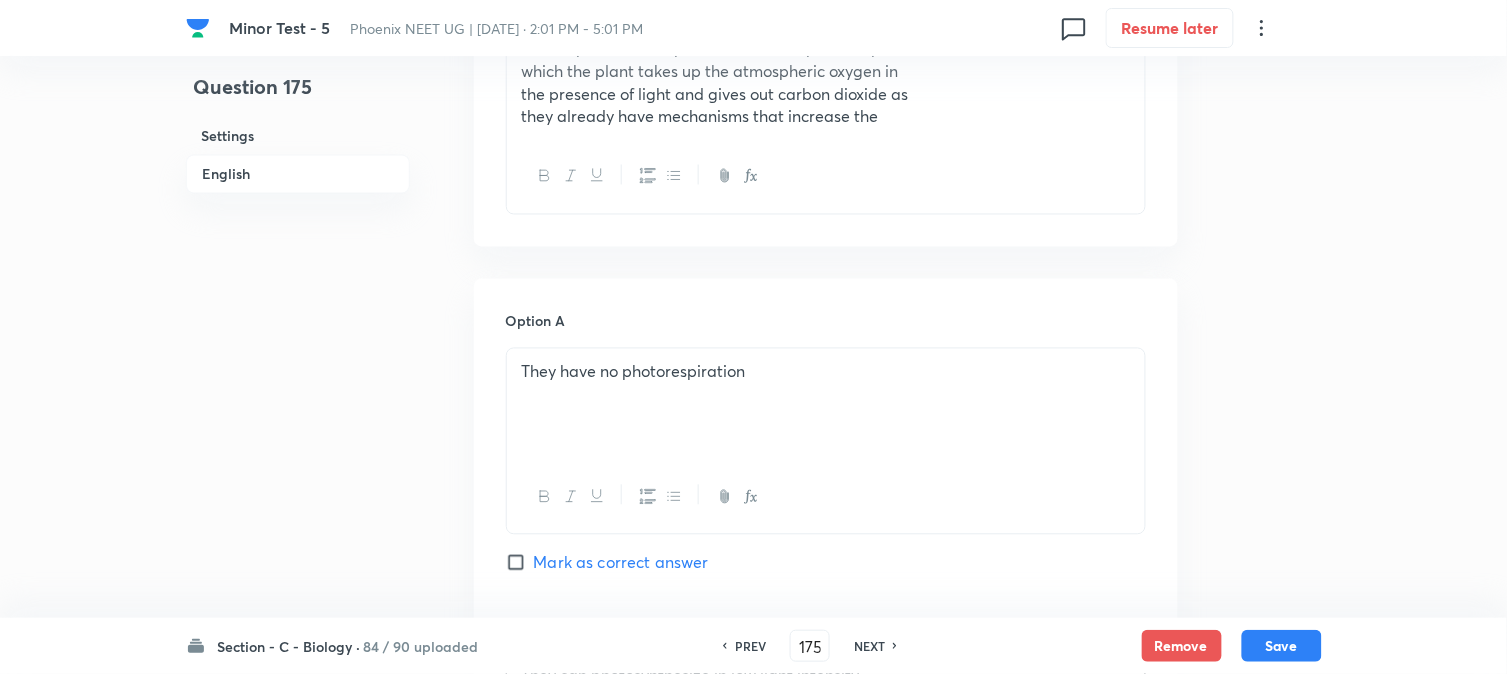 scroll, scrollTop: 590, scrollLeft: 0, axis: vertical 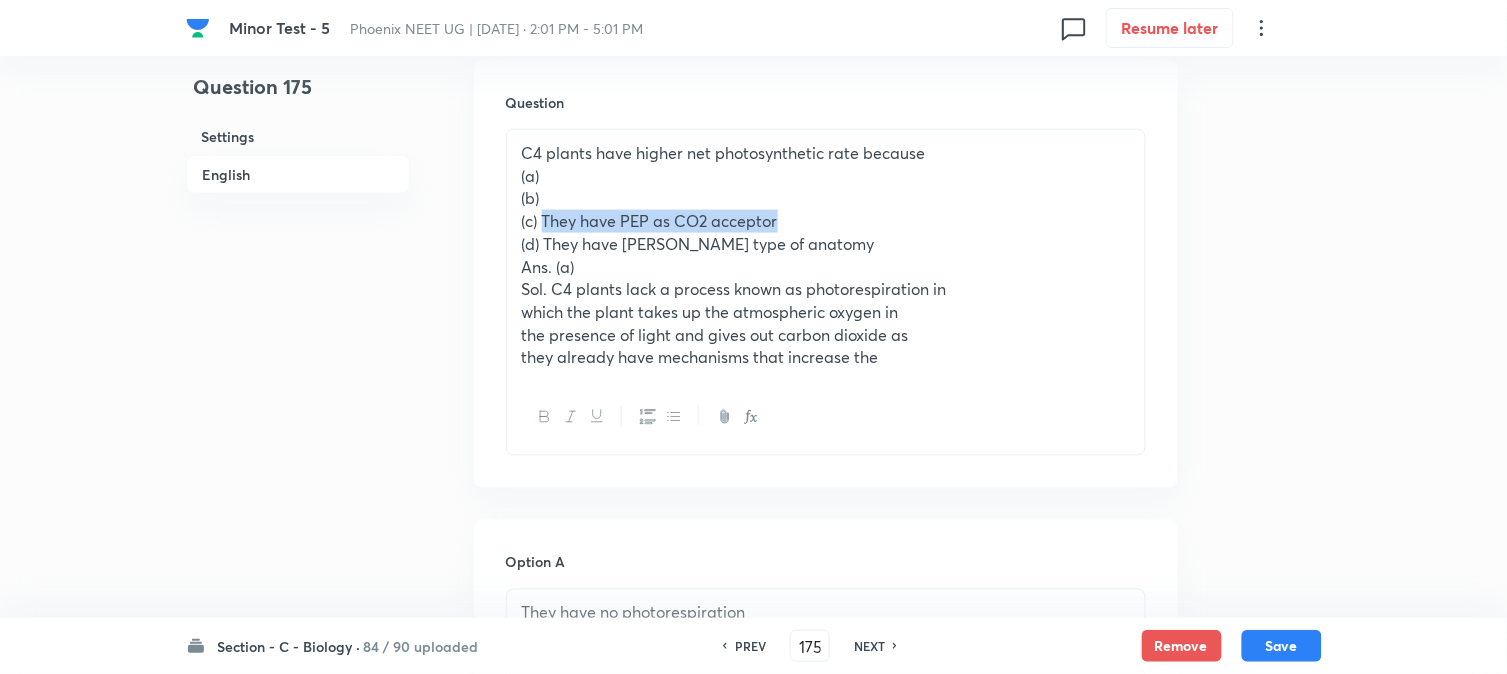 drag, startPoint x: 544, startPoint y: 226, endPoint x: 940, endPoint y: 218, distance: 396.0808 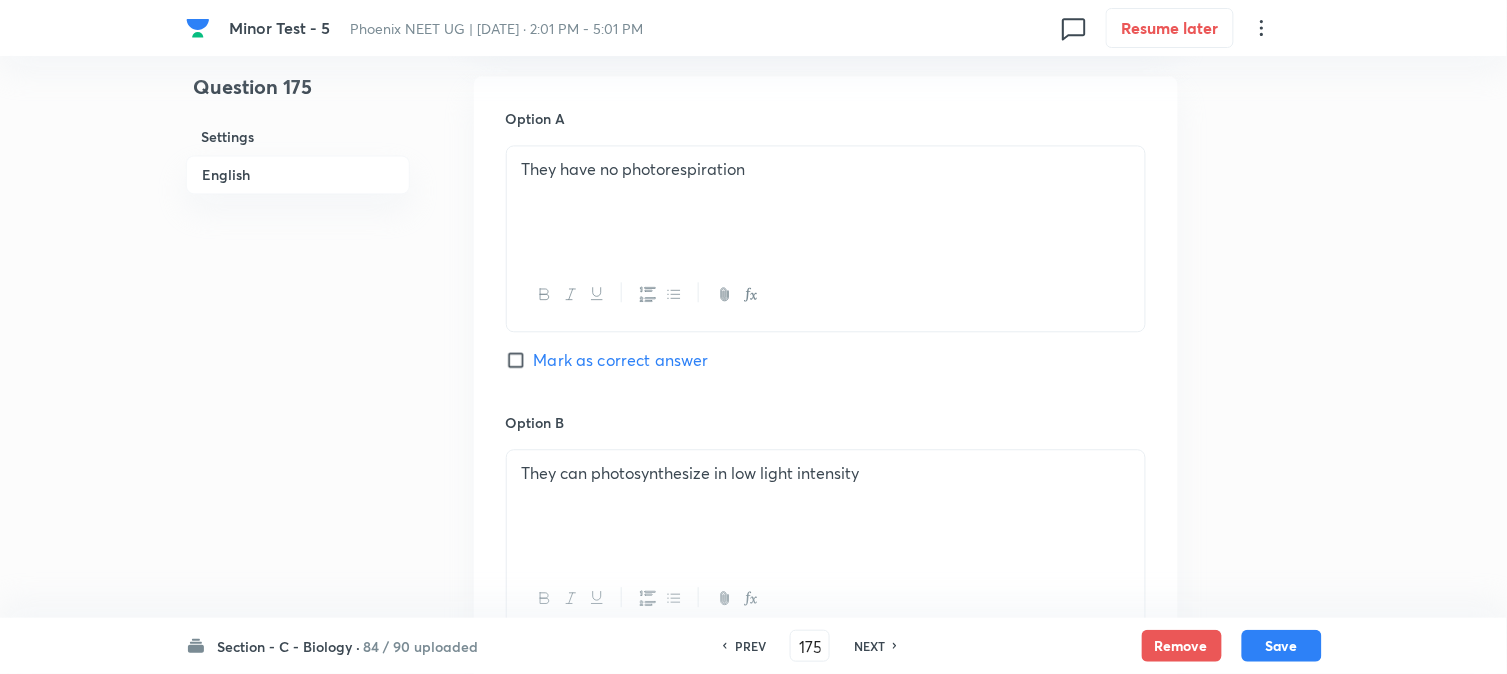 click on "Mark as correct answer" at bounding box center [621, 360] 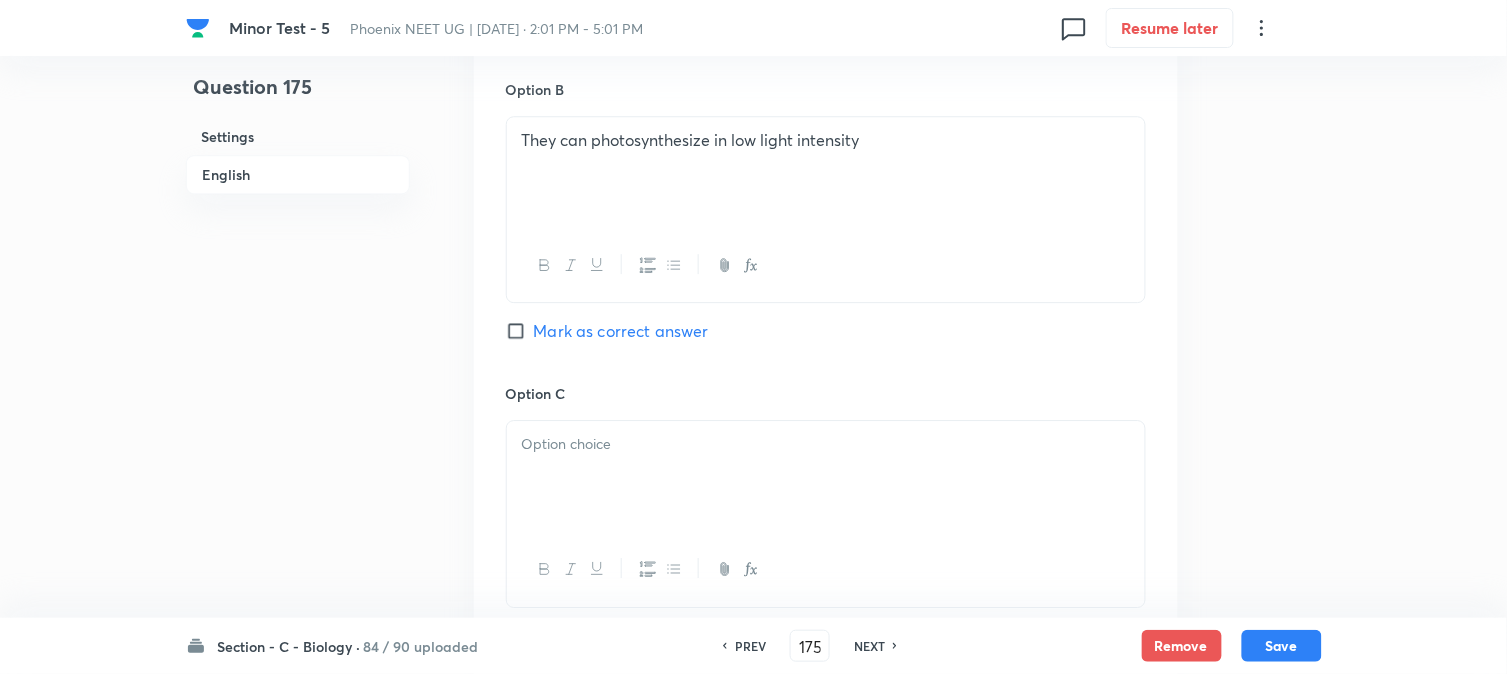click at bounding box center [826, 477] 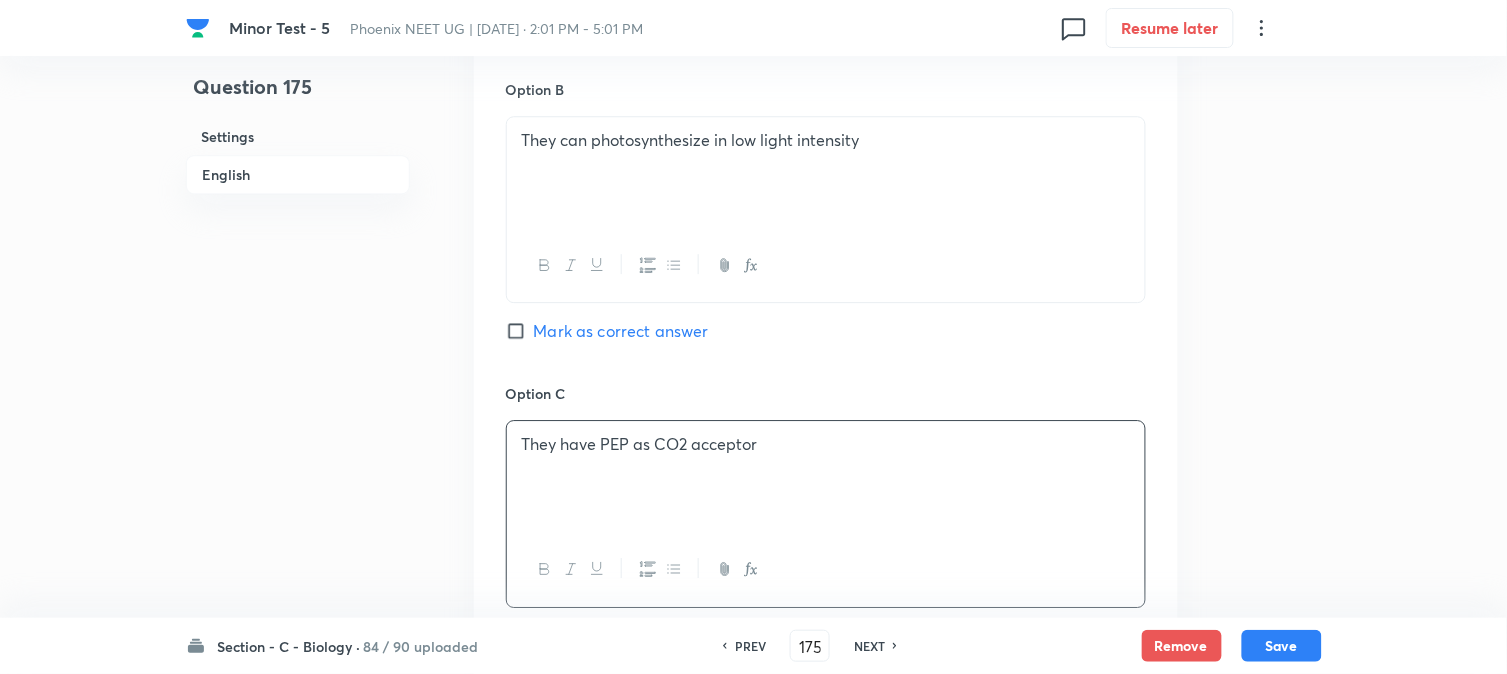 scroll, scrollTop: 590, scrollLeft: 0, axis: vertical 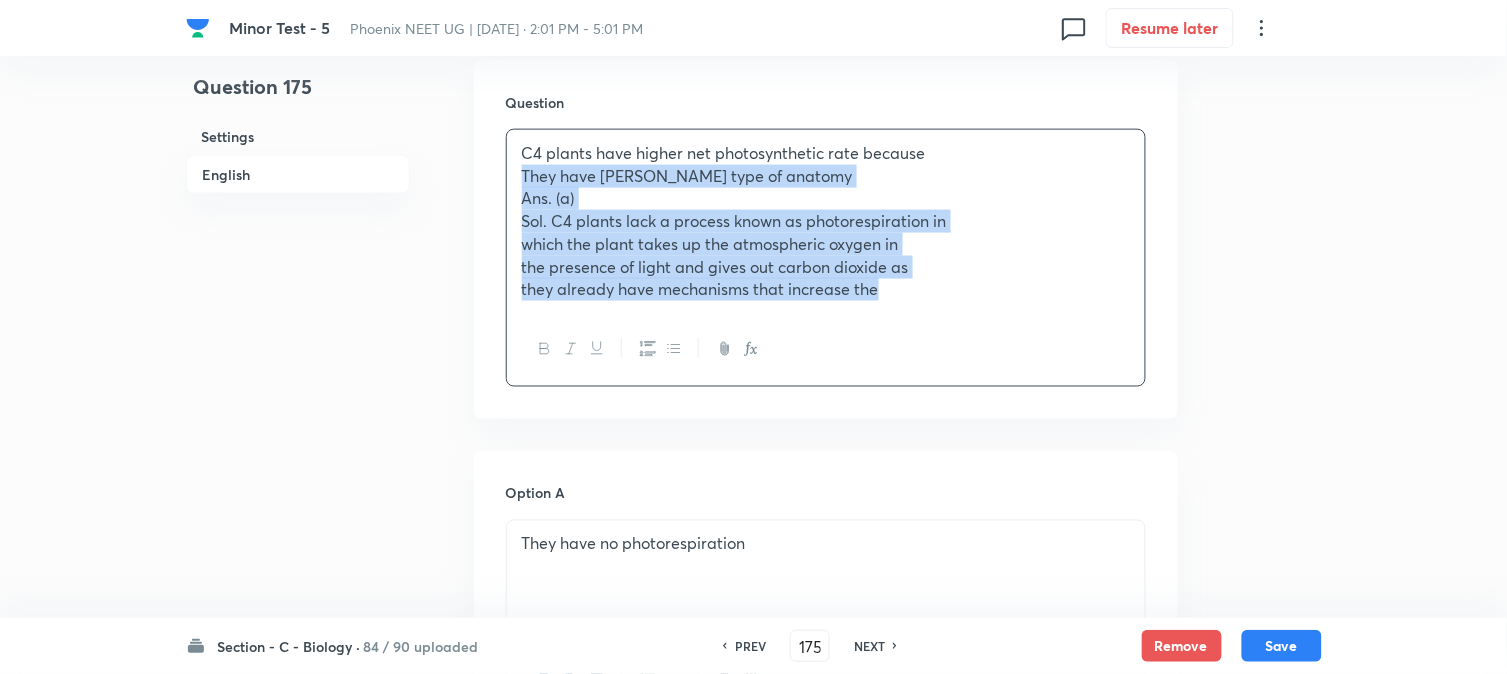drag, startPoint x: 547, startPoint y: 247, endPoint x: 1191, endPoint y: 365, distance: 654.7213 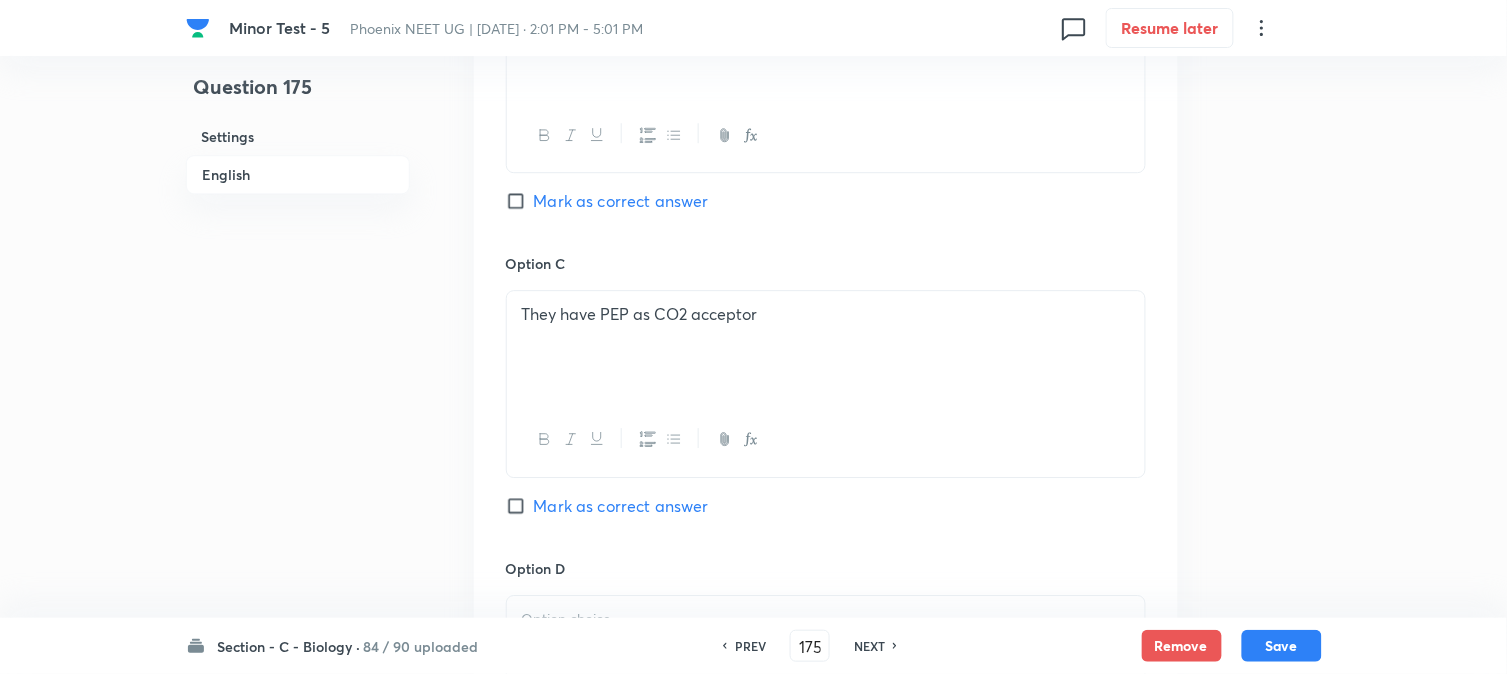 scroll, scrollTop: 1590, scrollLeft: 0, axis: vertical 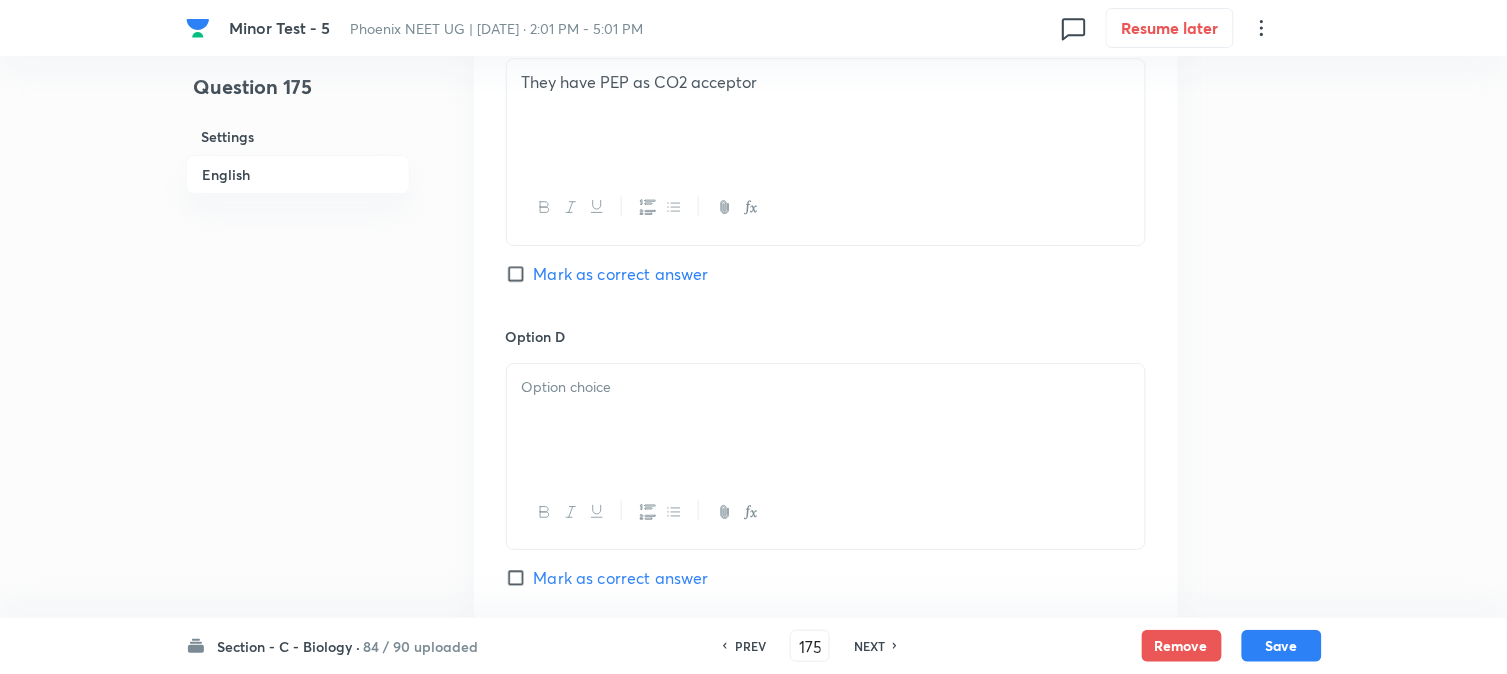click at bounding box center (826, 420) 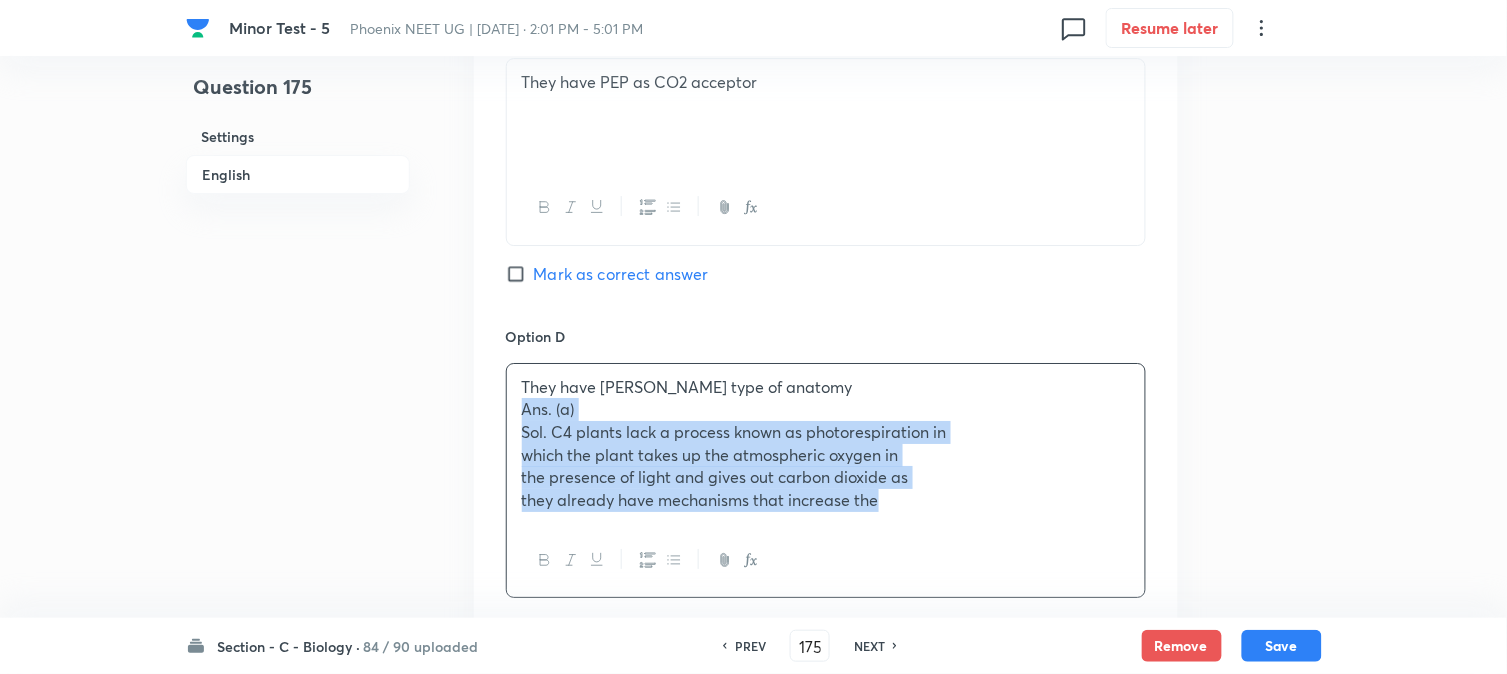 drag, startPoint x: 510, startPoint y: 404, endPoint x: 1211, endPoint y: 530, distance: 712.2338 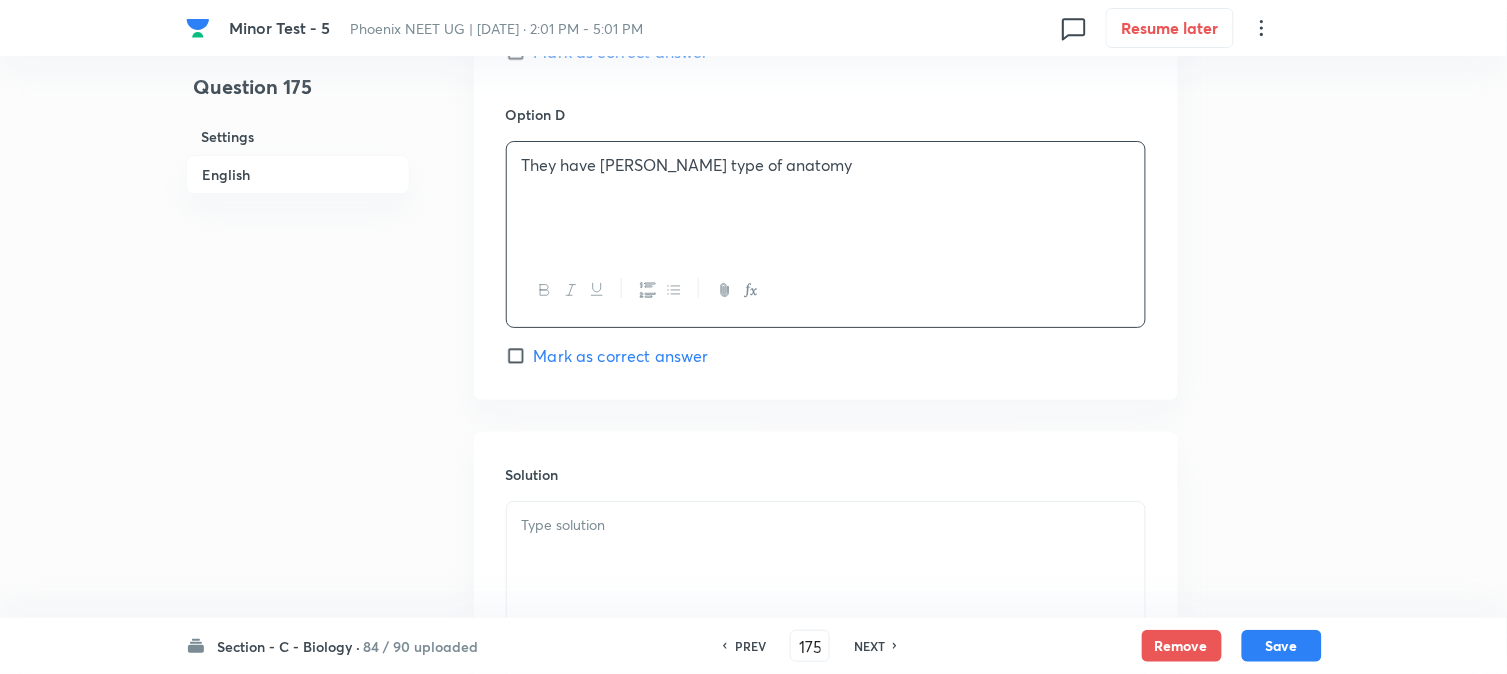 drag, startPoint x: 587, startPoint y: 491, endPoint x: 588, endPoint y: 504, distance: 13.038404 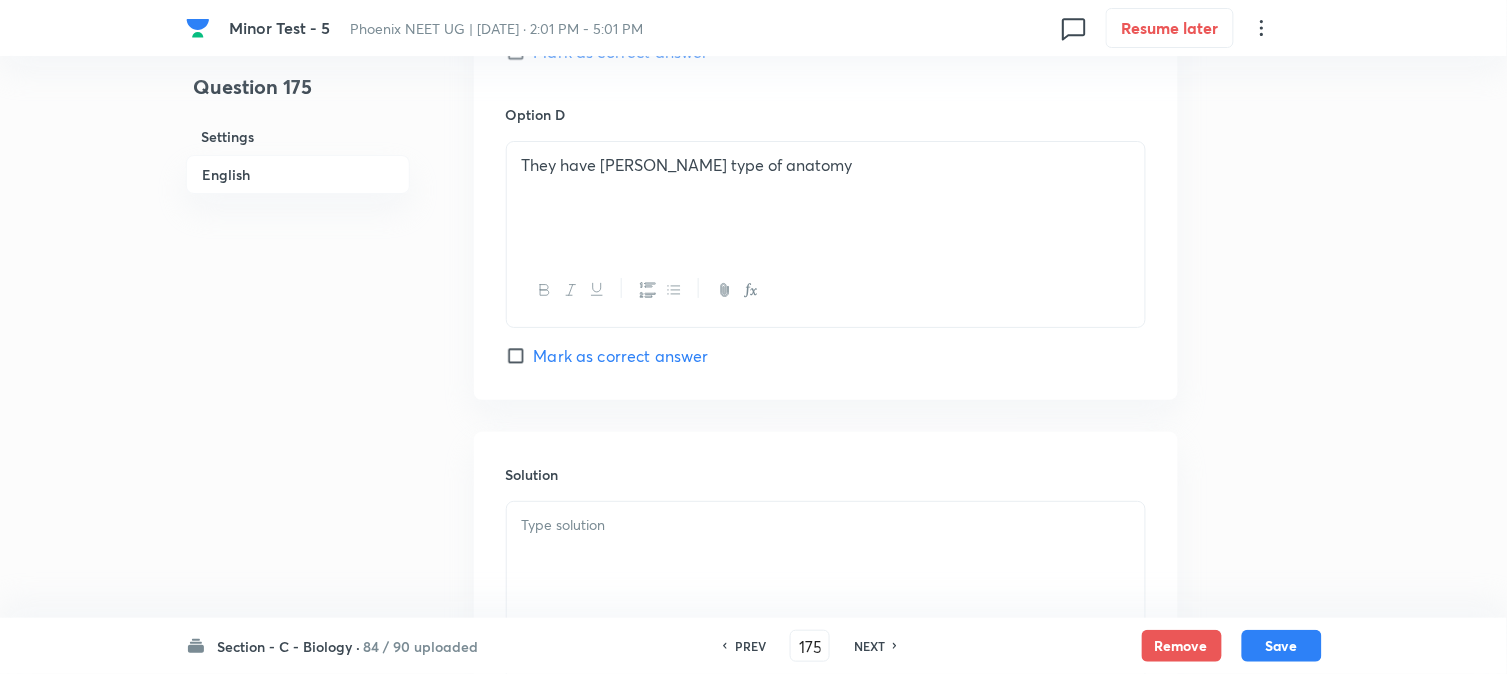 click at bounding box center (826, 558) 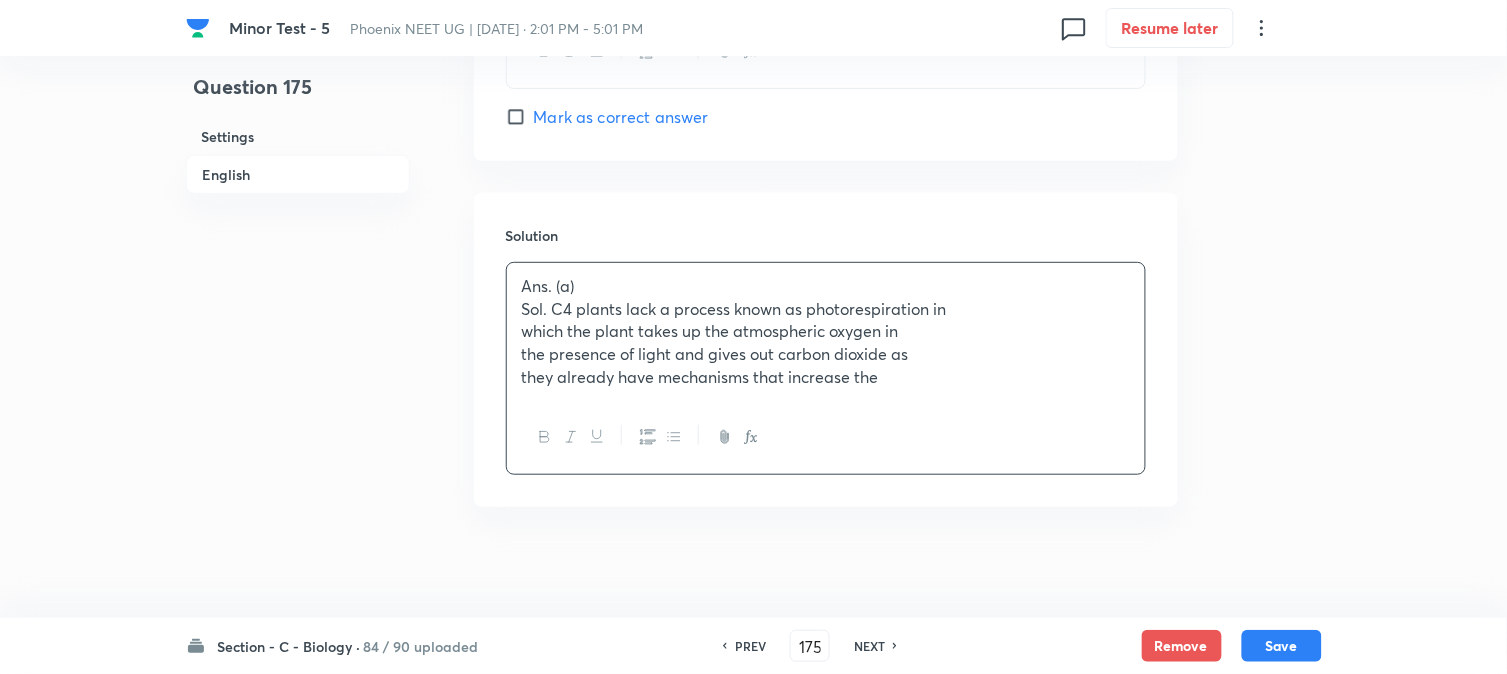 scroll, scrollTop: 2063, scrollLeft: 0, axis: vertical 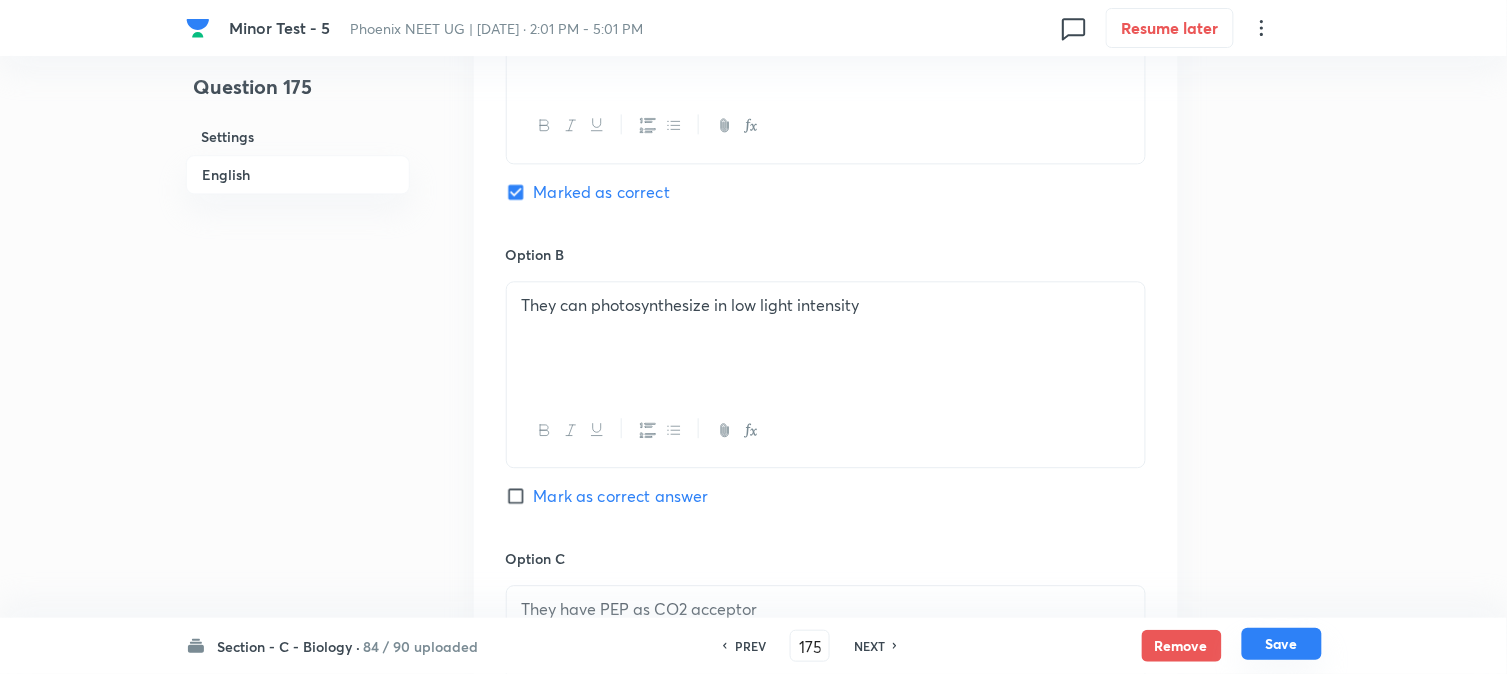 click on "Save" at bounding box center (1282, 644) 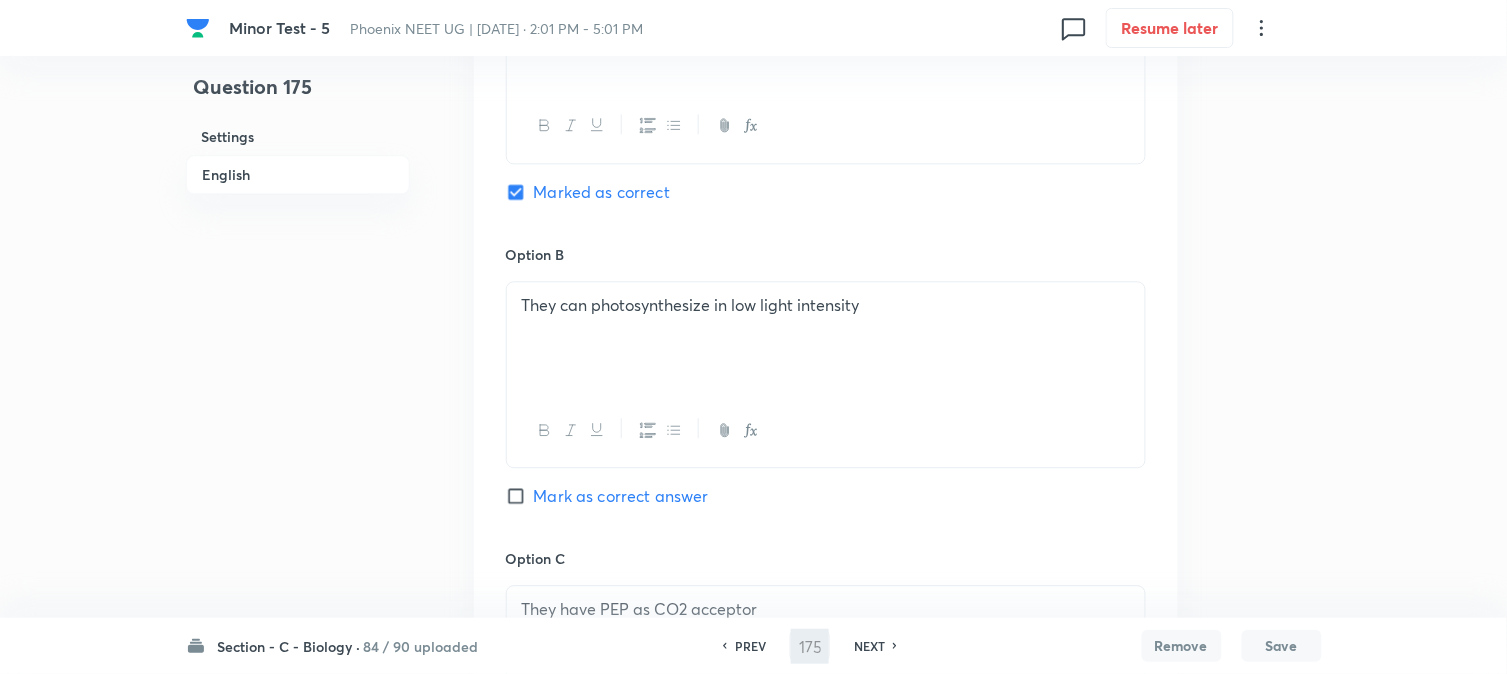 type on "176" 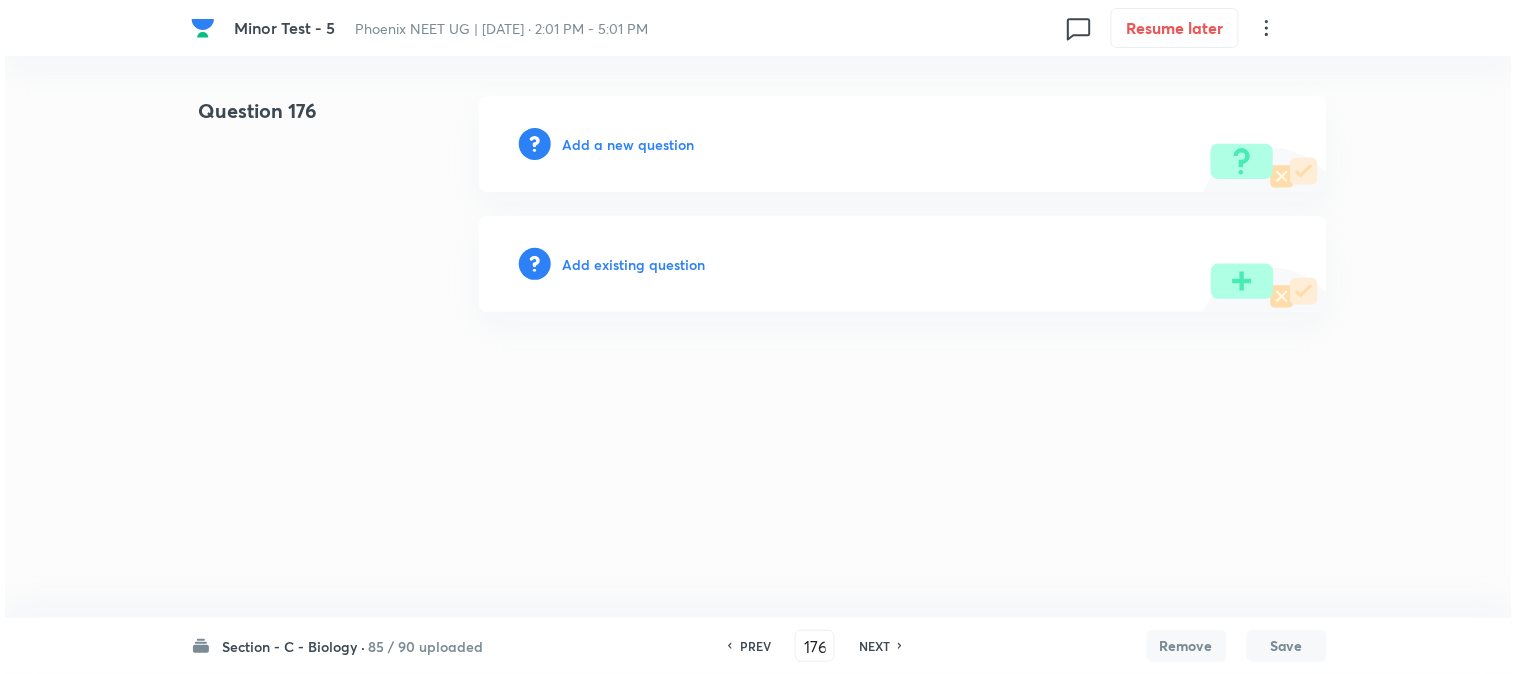 scroll, scrollTop: 0, scrollLeft: 0, axis: both 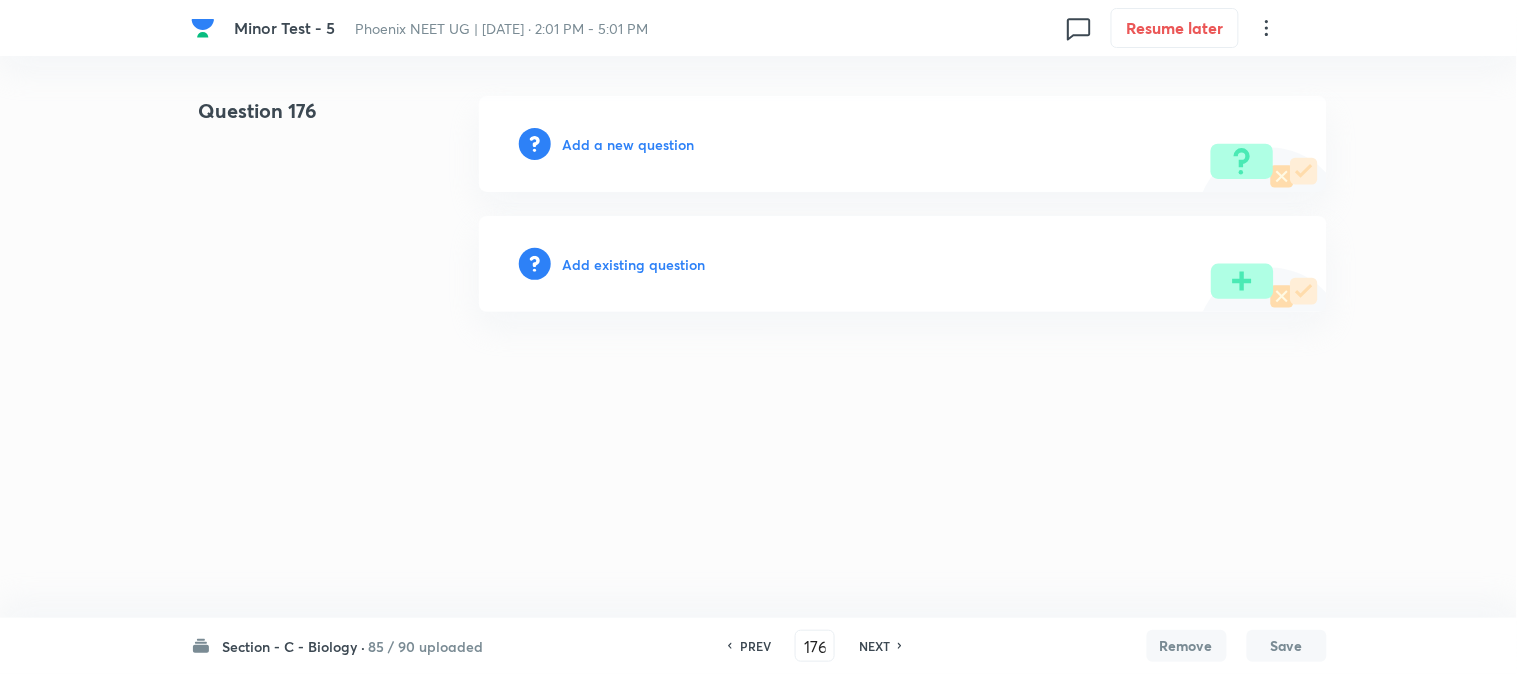 click on "Add a new question" at bounding box center [629, 144] 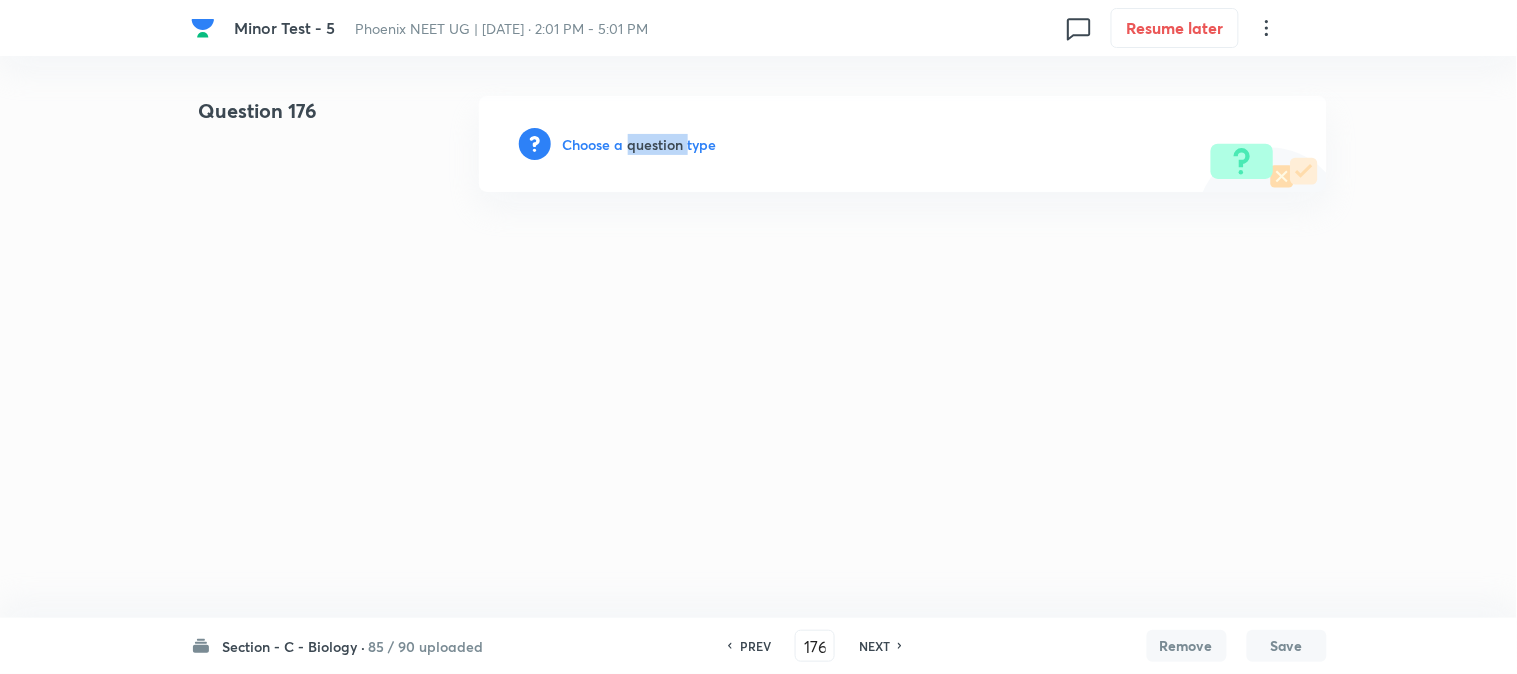 click on "Choose a question type" at bounding box center (640, 144) 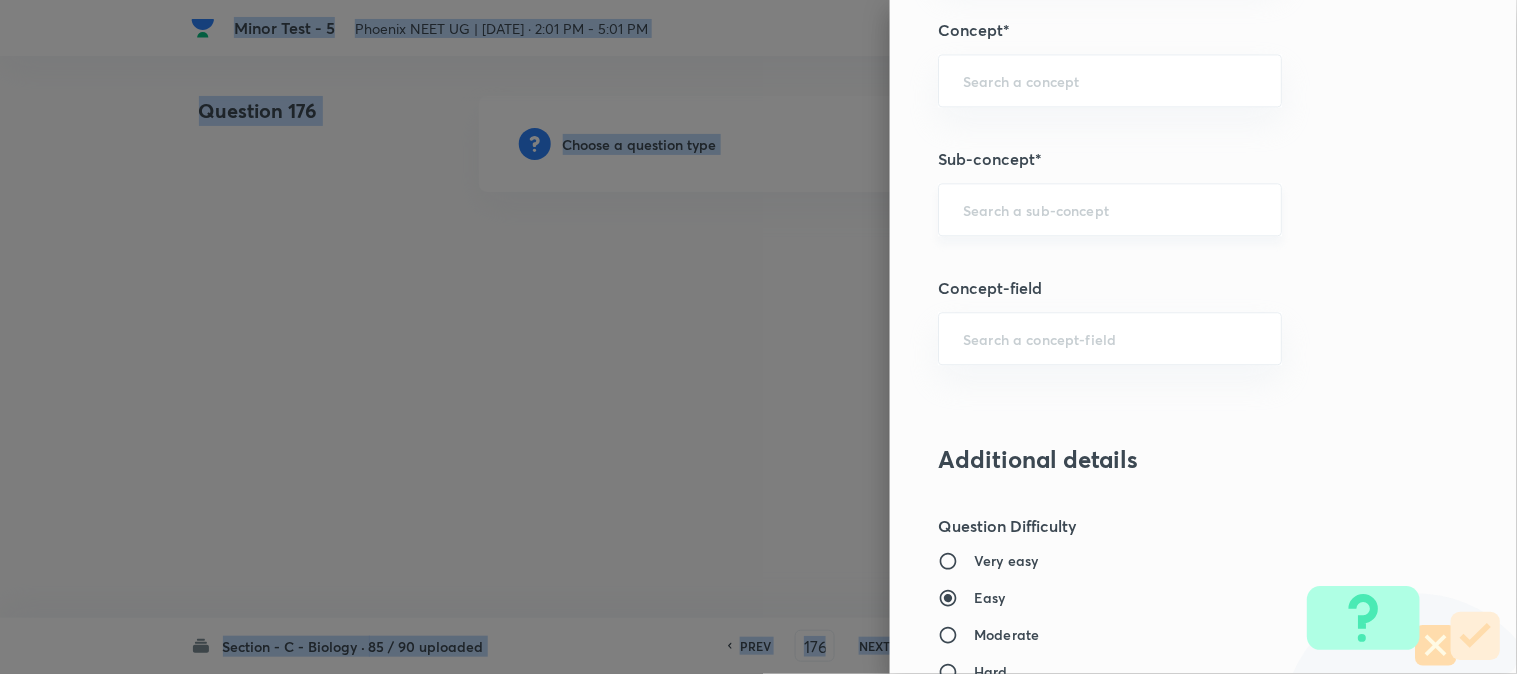 scroll, scrollTop: 1180, scrollLeft: 0, axis: vertical 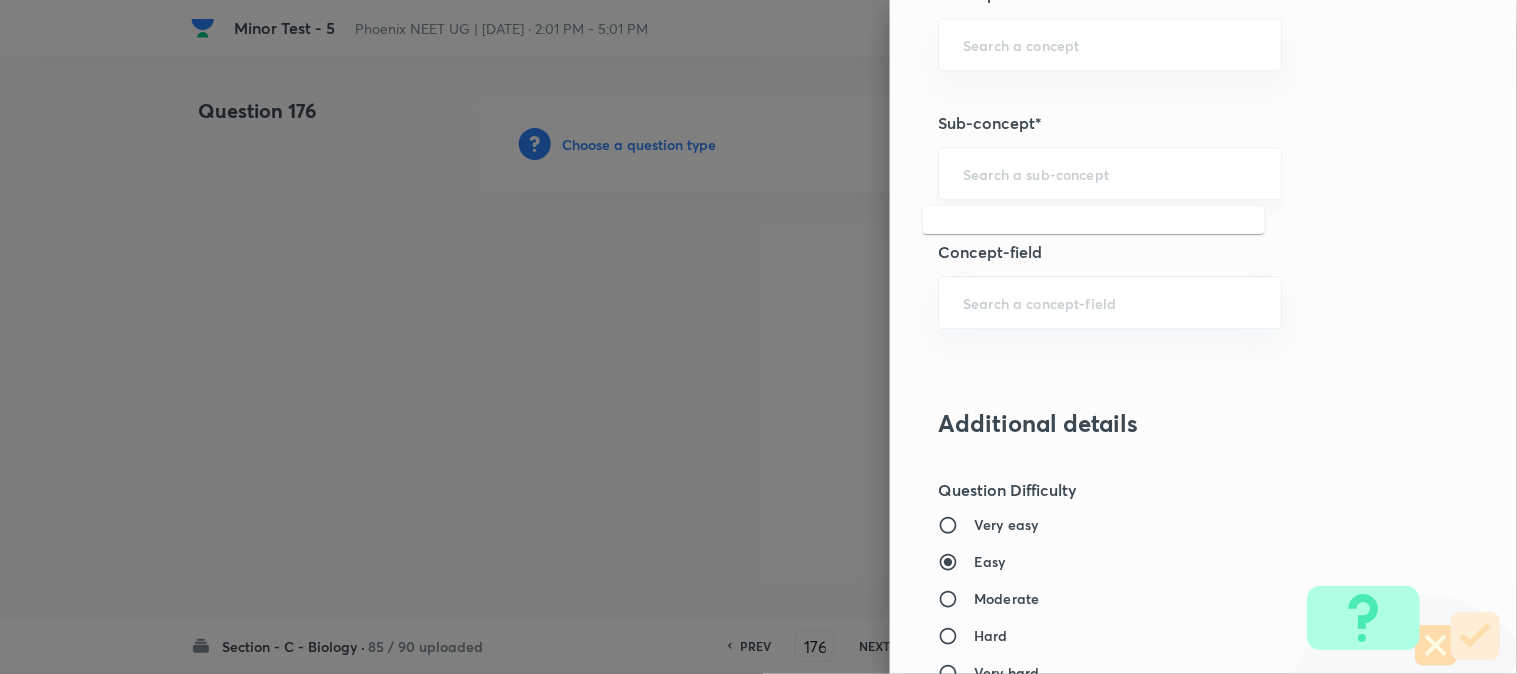 click at bounding box center (1110, 173) 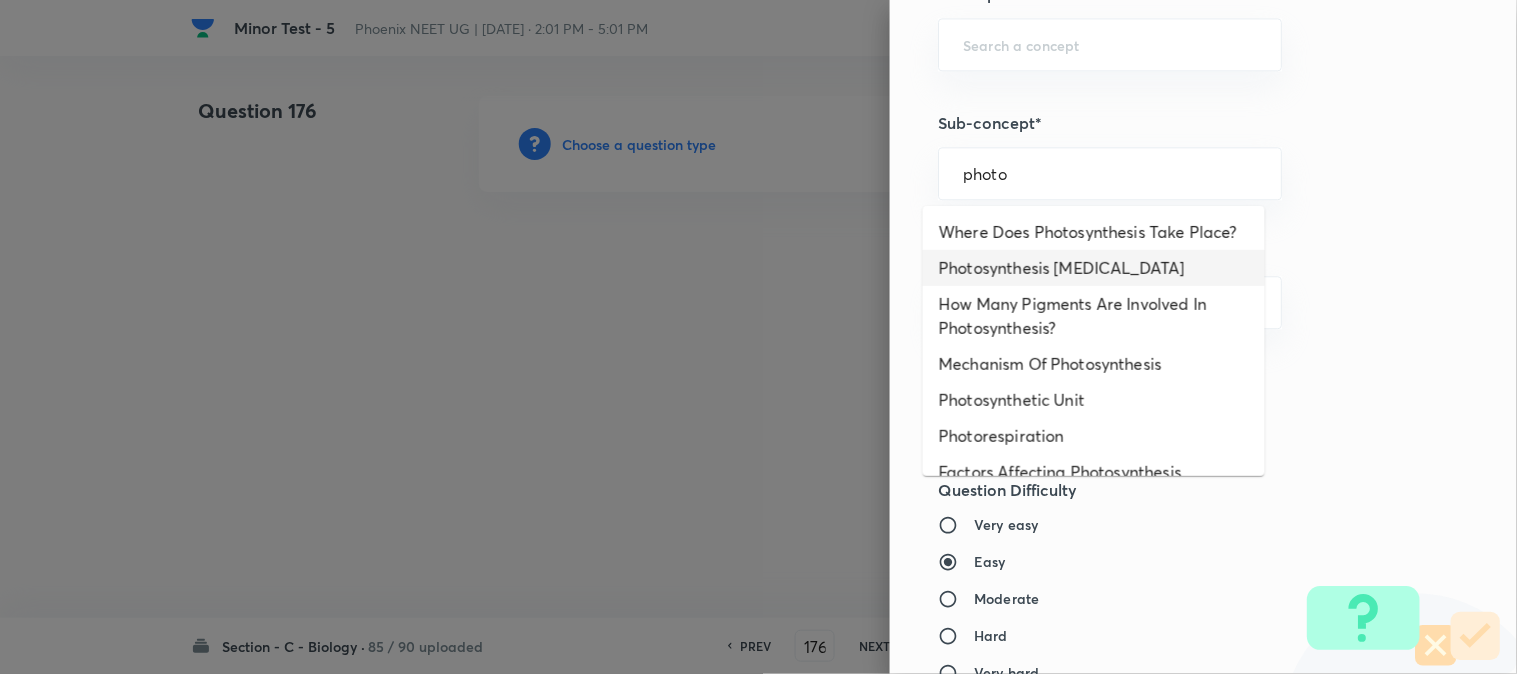 click on "Photosynthesis Organelle" at bounding box center (1094, 268) 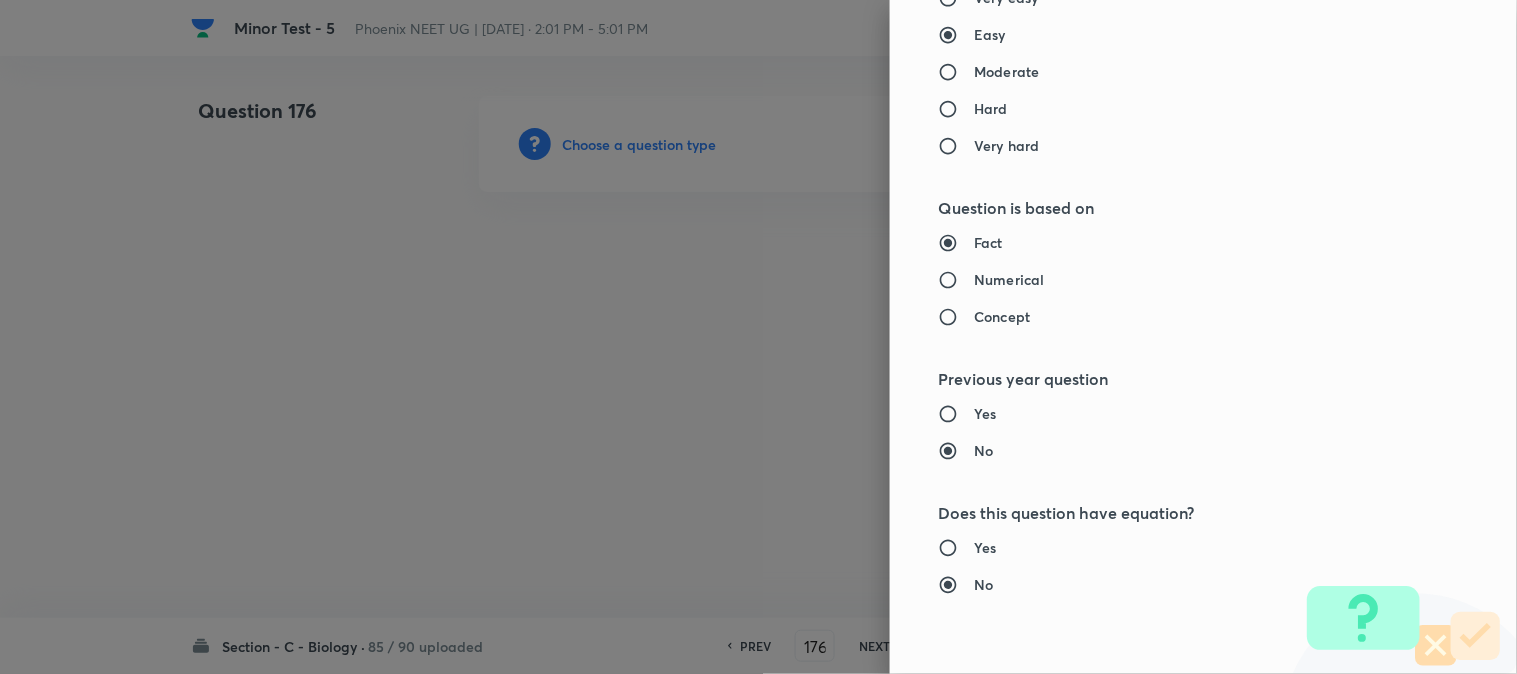 type on "Biology" 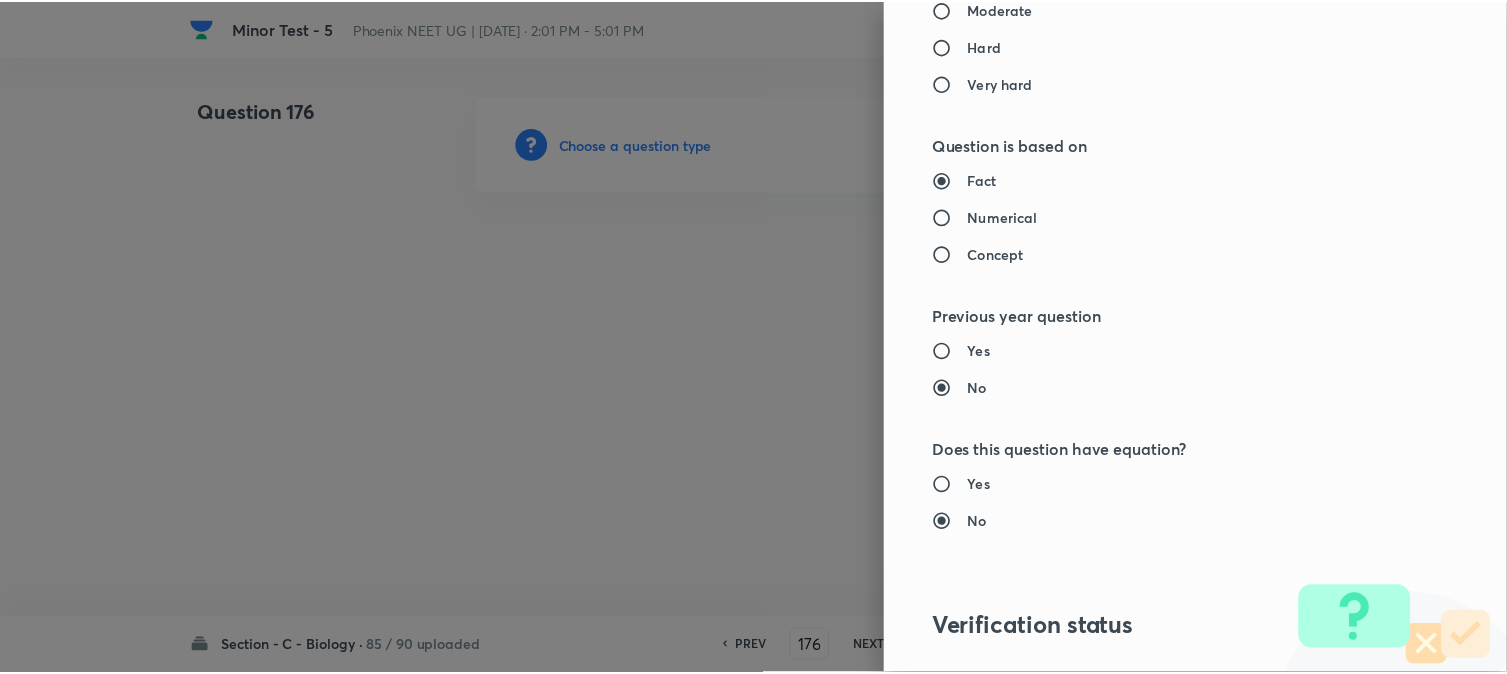 scroll, scrollTop: 2052, scrollLeft: 0, axis: vertical 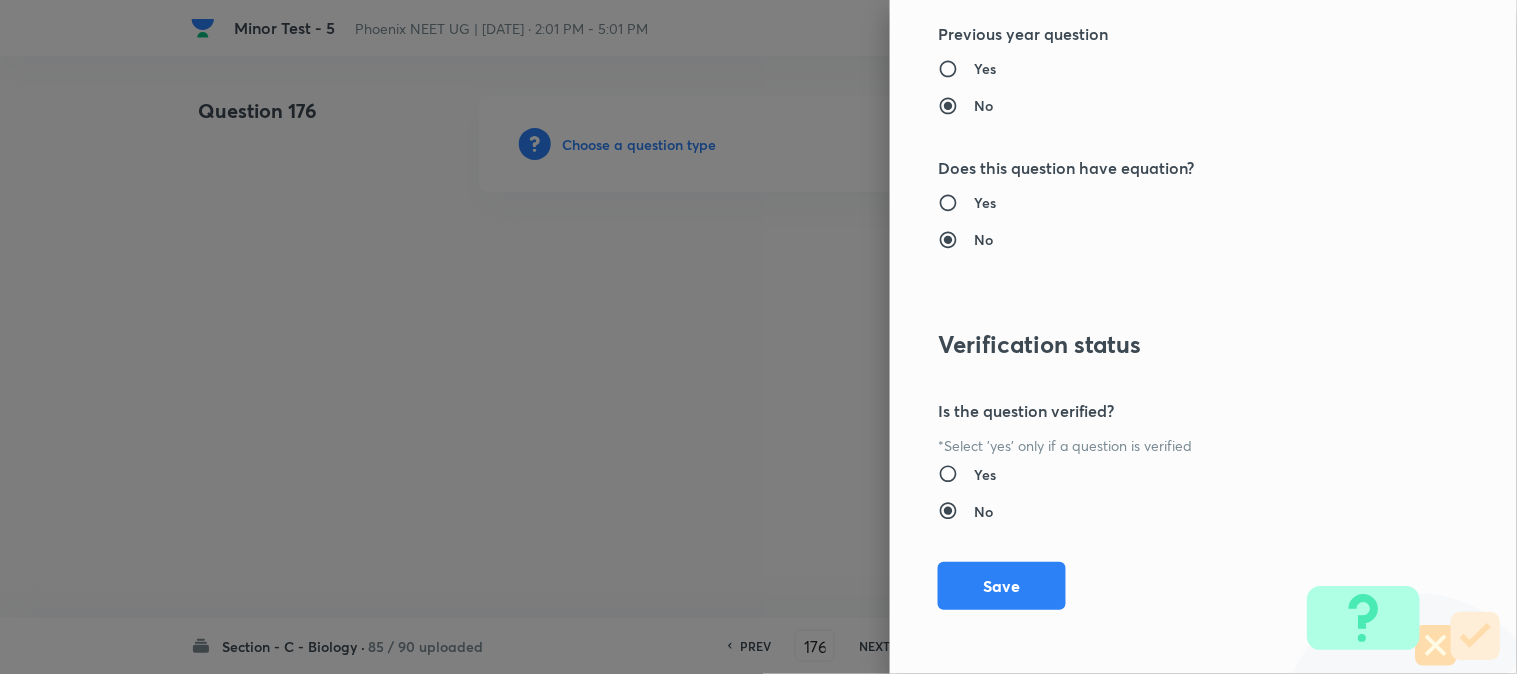 click on "Question settings Question type* Single choice correct Number of options* 2 3 4 5 Does this question have a passage?* Yes No Positive mark 4 ​ Negative Marks (Don’t add negative sign) 1 ​ Syllabus Topic group* Biology ​ Topic* Plant Physiology ​ Concept* Photosynthesis ​ Sub-concept* Photosynthesis Organelle ​ Concept-field ​ Additional details Question Difficulty Very easy Easy Moderate Hard Very hard Question is based on Fact Numerical Concept Previous year question Yes No Does this question have equation? Yes No Verification status Is the question verified? *Select 'yes' only if a question is verified Yes No Save" at bounding box center [1203, 337] 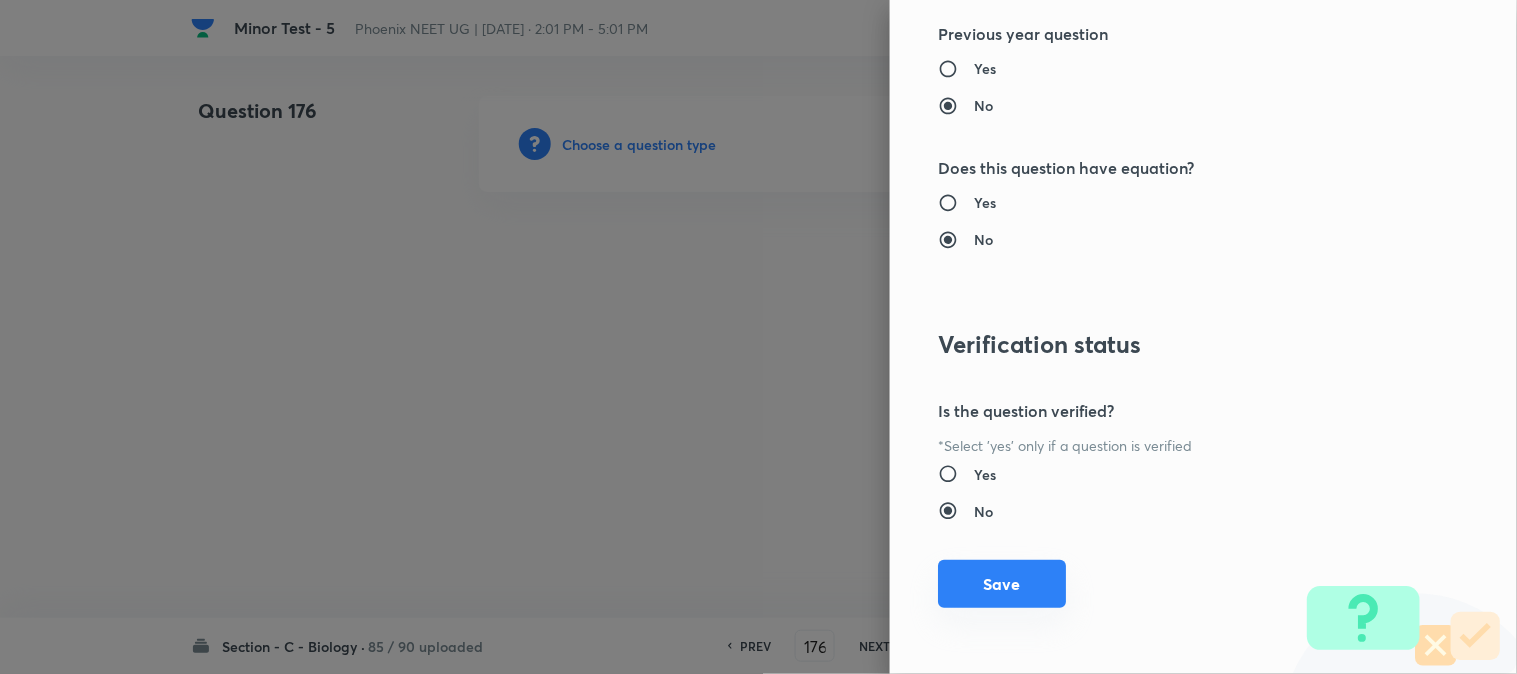 click on "Save" at bounding box center [1002, 584] 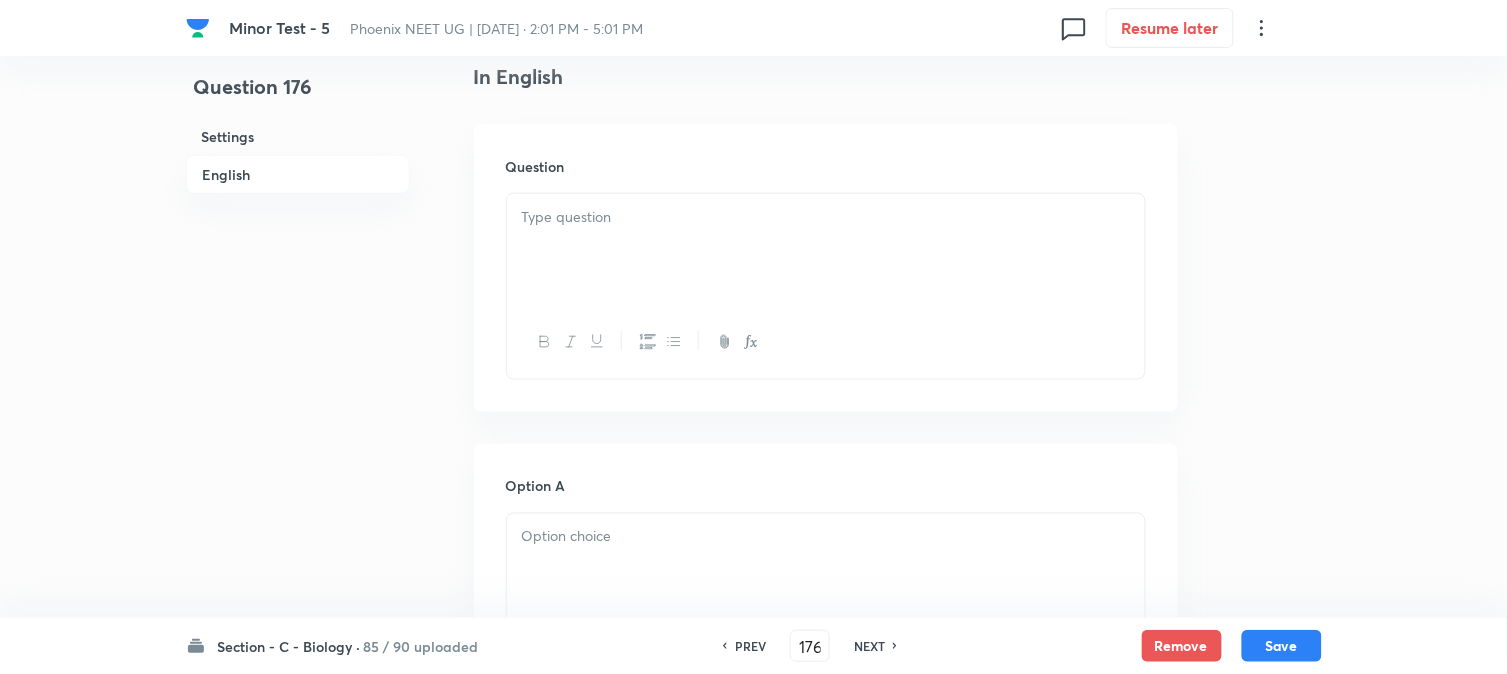 scroll, scrollTop: 590, scrollLeft: 0, axis: vertical 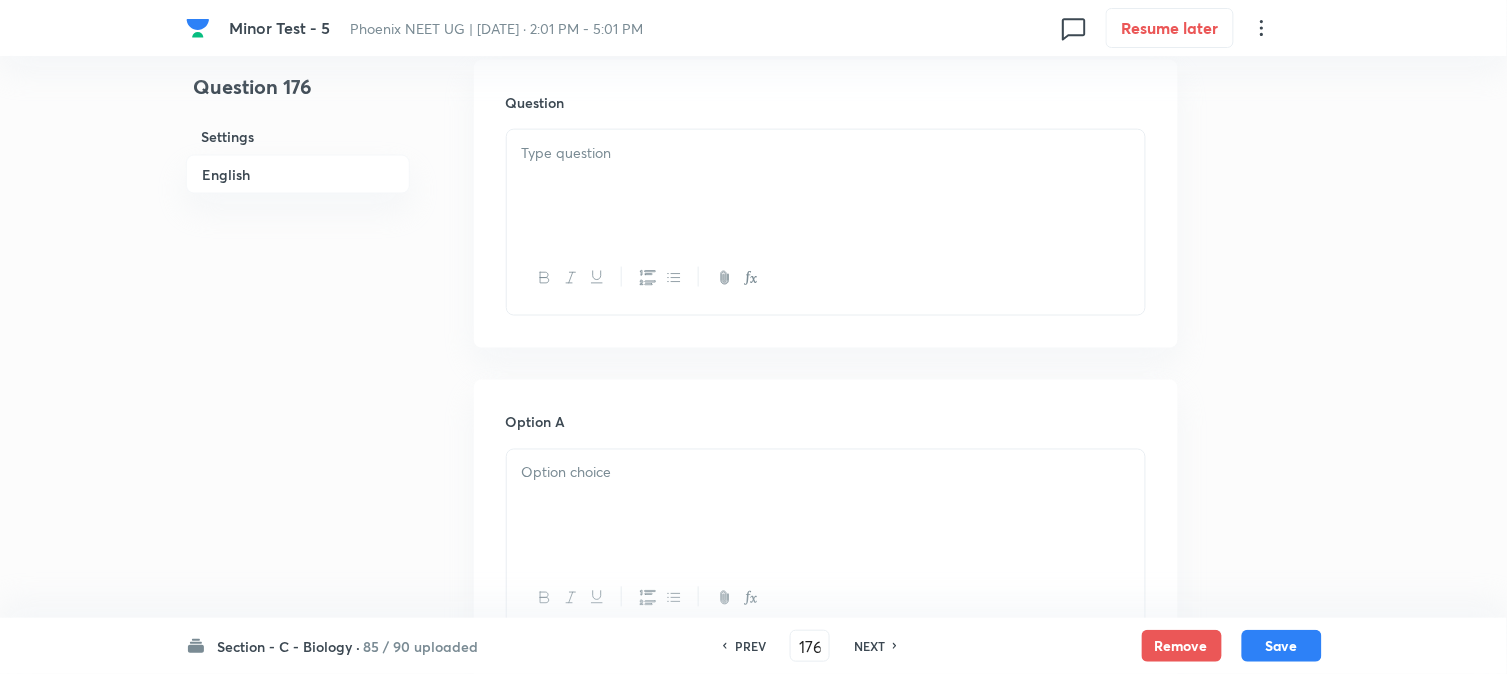 click at bounding box center (826, 186) 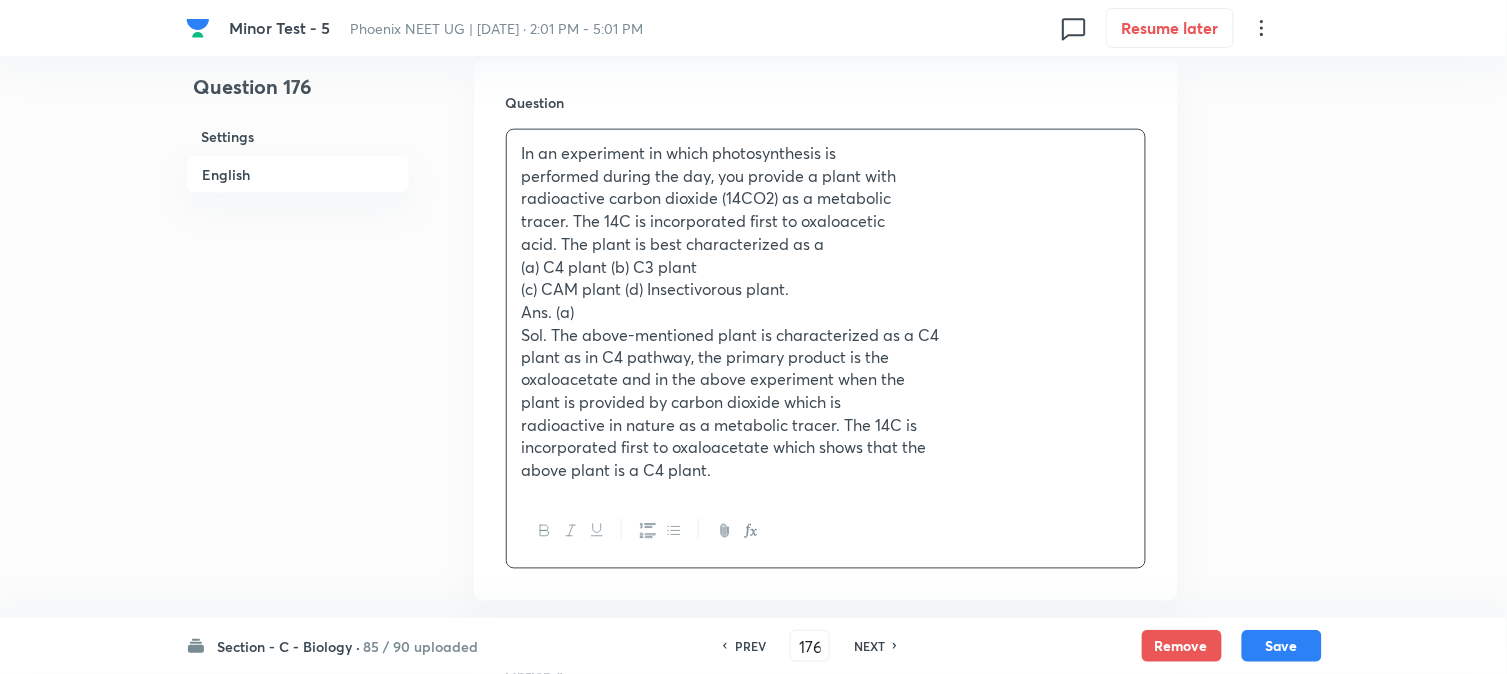 click on "(a) C4 plant (b) C3 plant" at bounding box center [826, 267] 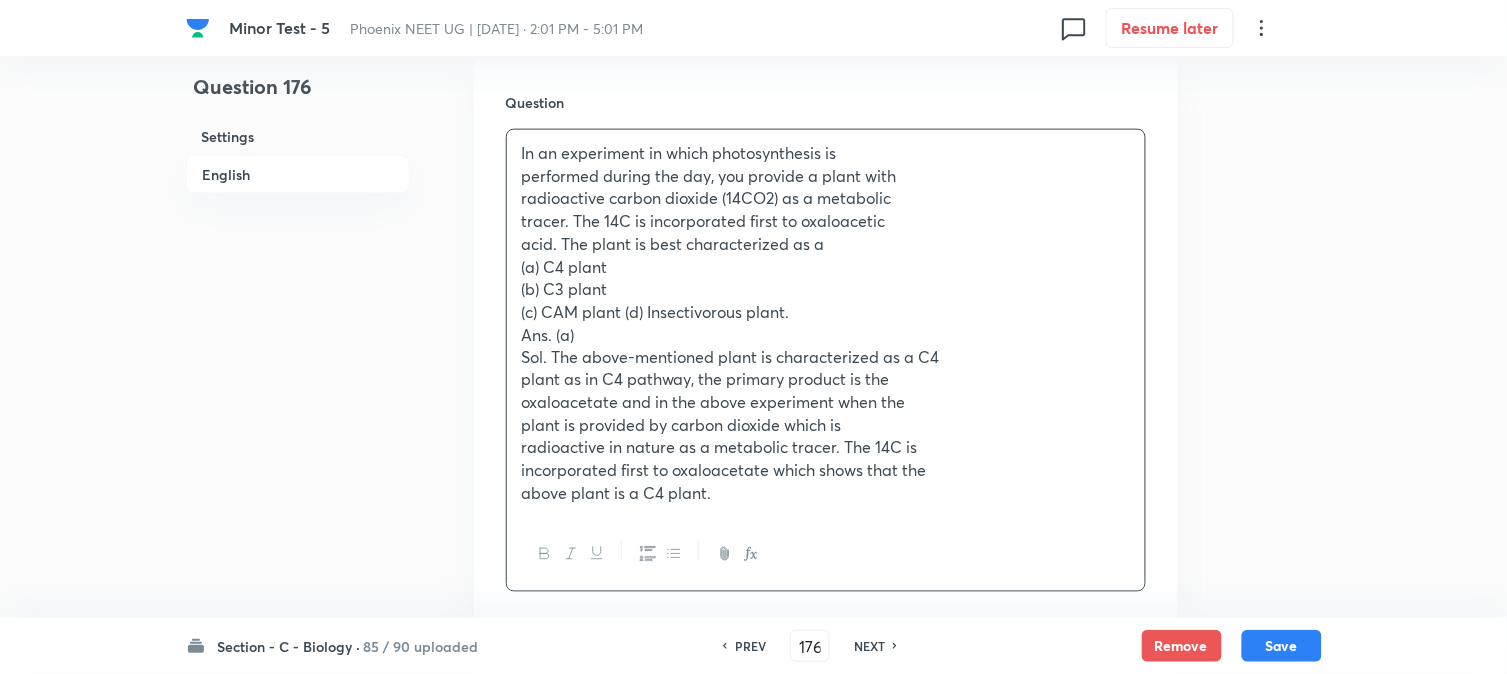 click on "(c) CAM plant (d) Insectivorous plant." at bounding box center [826, 312] 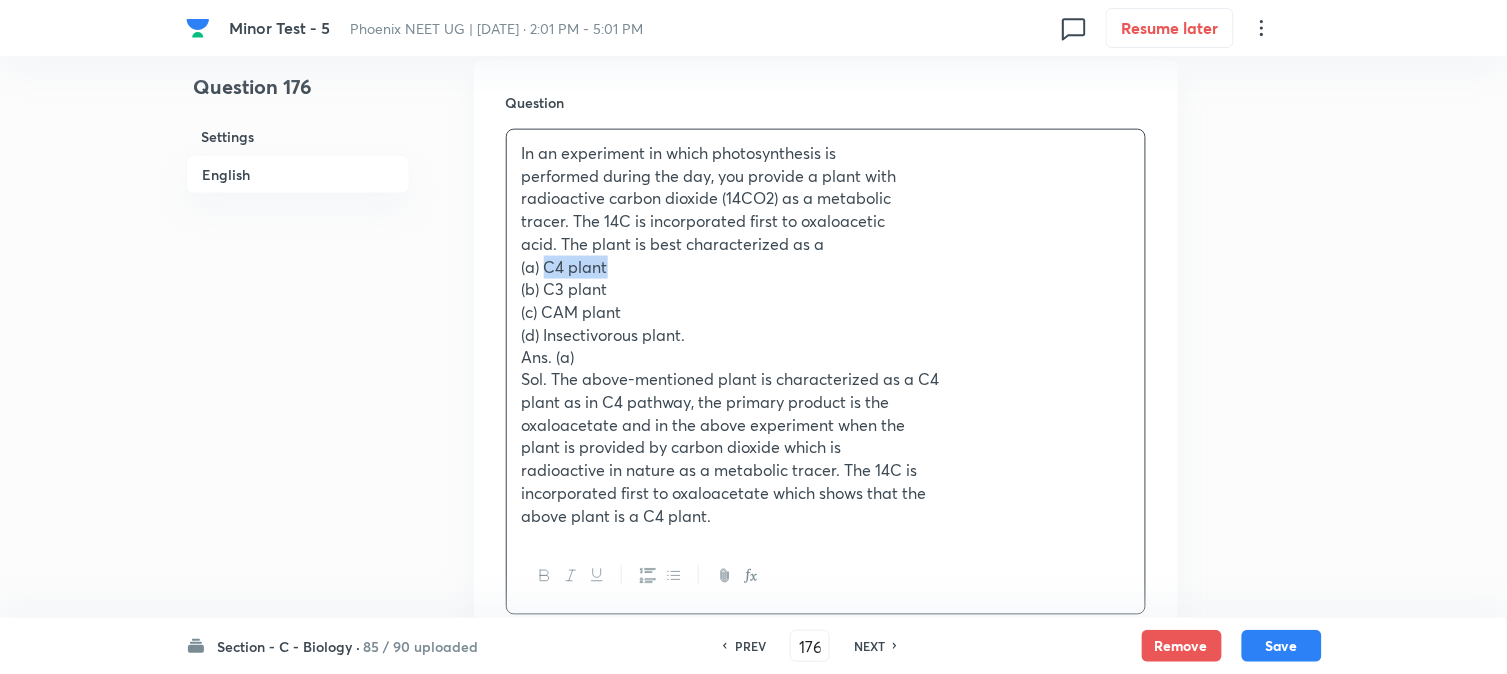 drag, startPoint x: 548, startPoint y: 270, endPoint x: 615, endPoint y: 267, distance: 67.06713 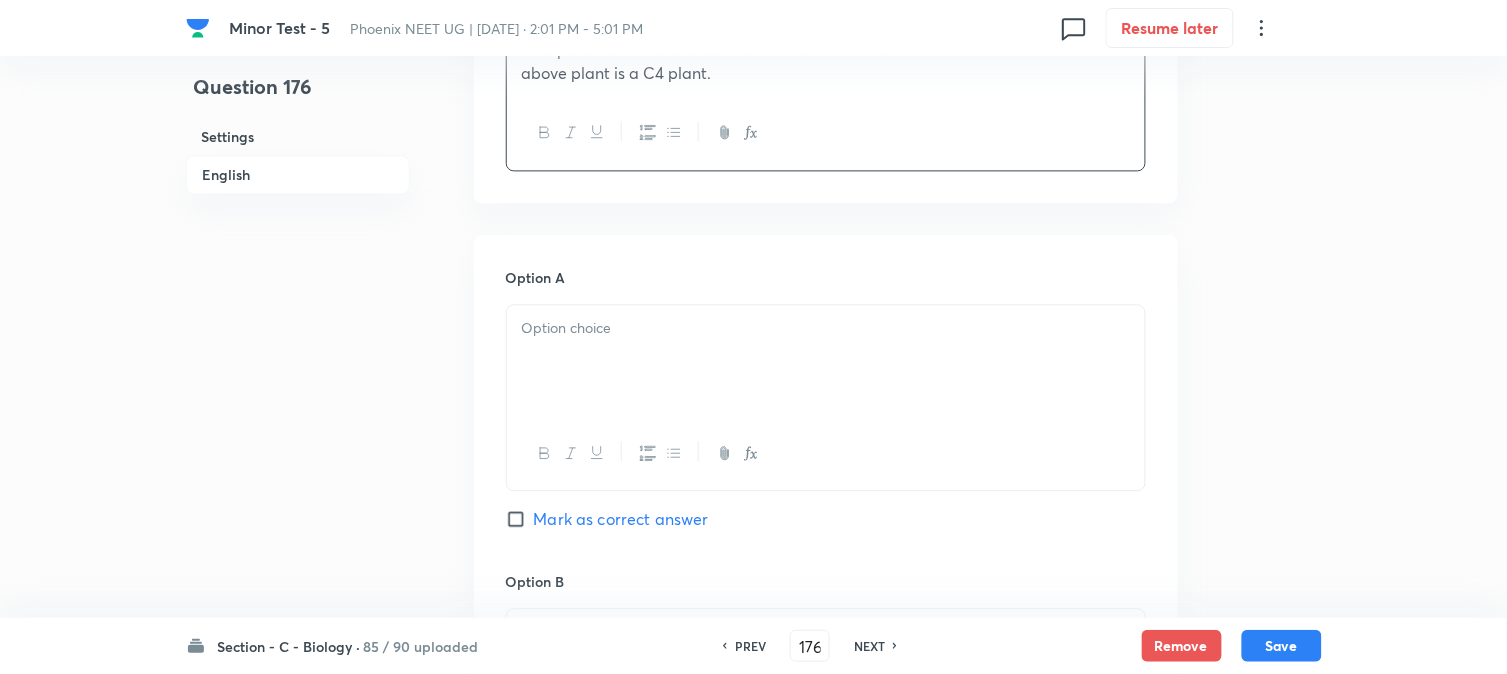 click at bounding box center [826, 361] 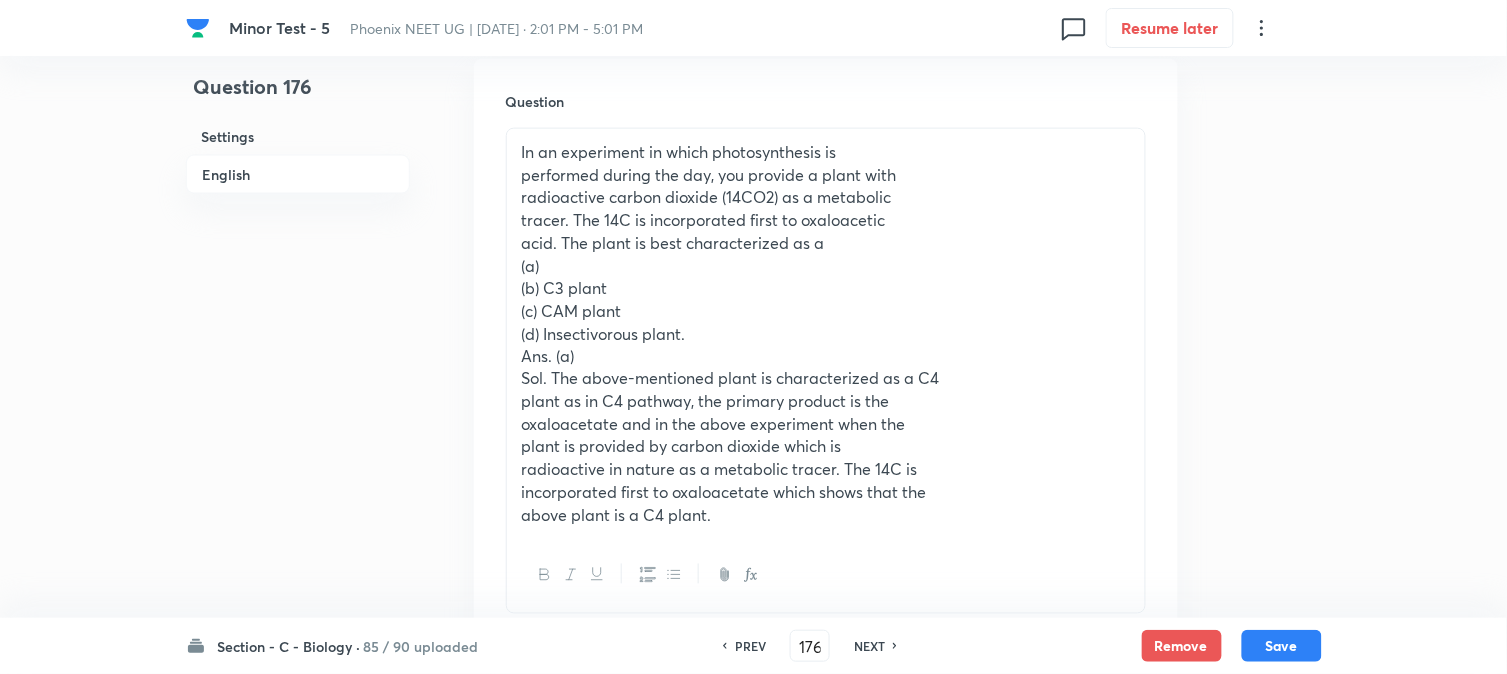 scroll, scrollTop: 590, scrollLeft: 0, axis: vertical 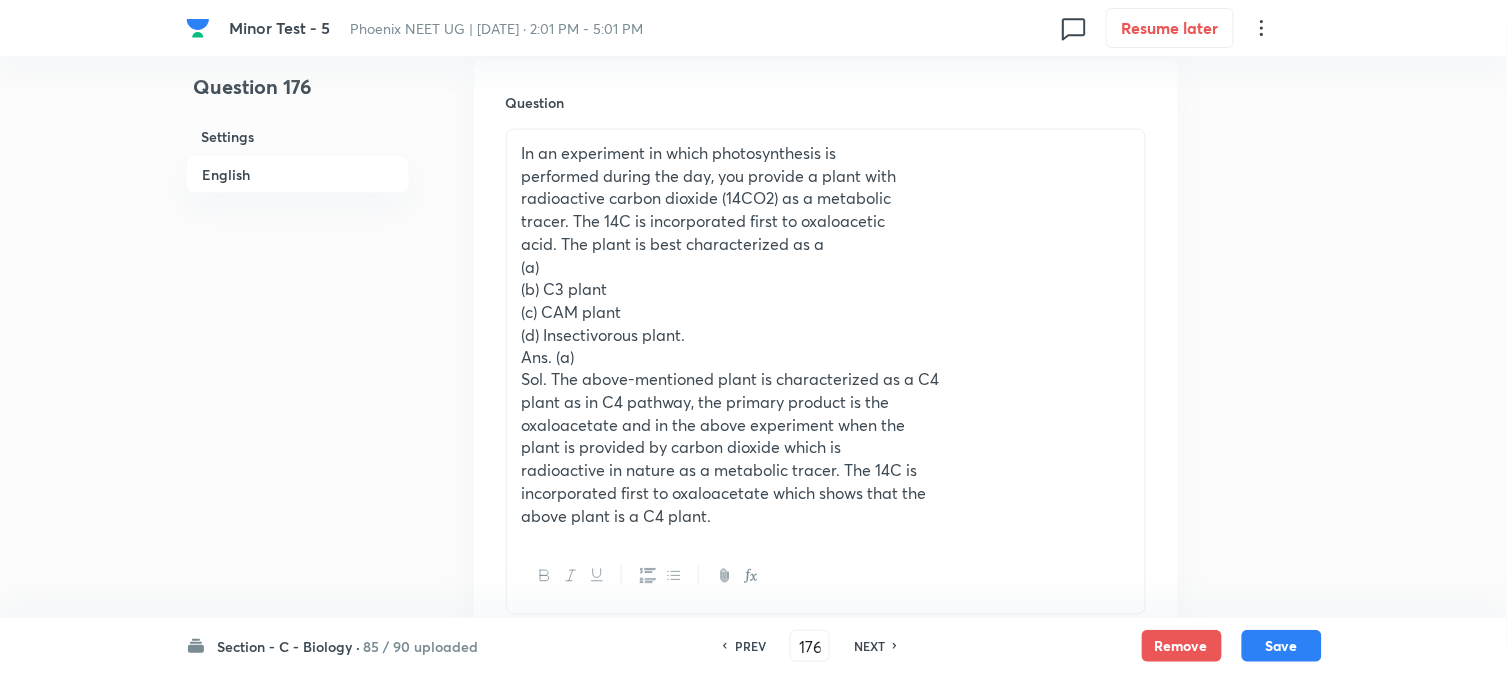 drag, startPoint x: 542, startPoint y: 285, endPoint x: 622, endPoint y: 284, distance: 80.00625 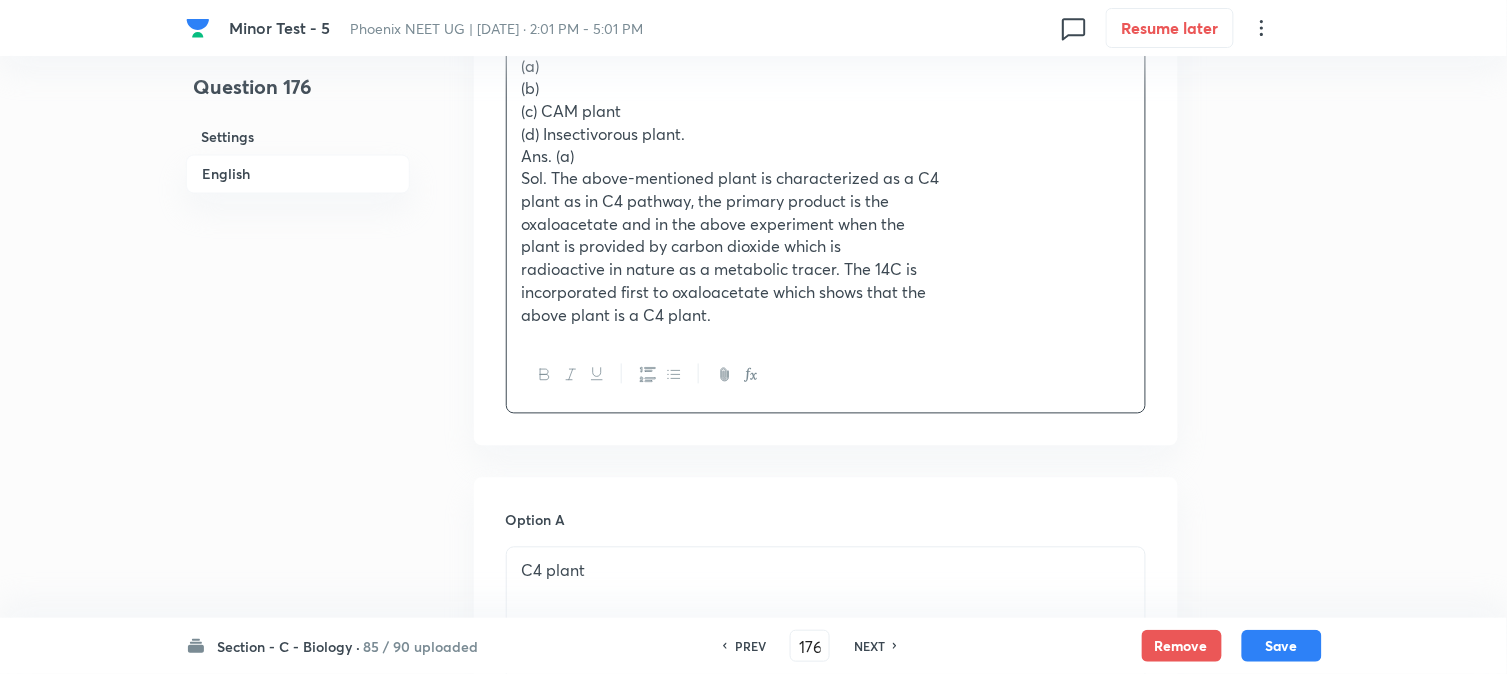 scroll, scrollTop: 1256, scrollLeft: 0, axis: vertical 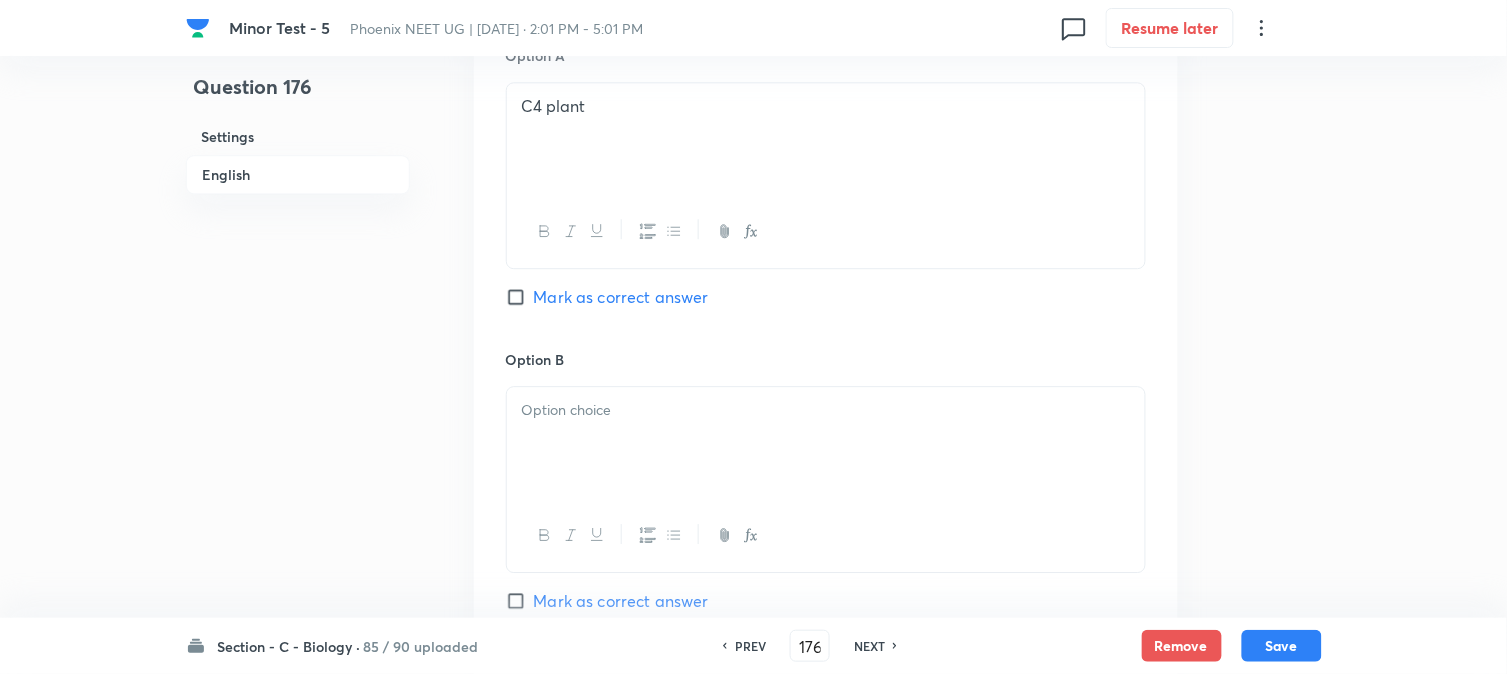 click on "Mark as correct answer" at bounding box center [621, 297] 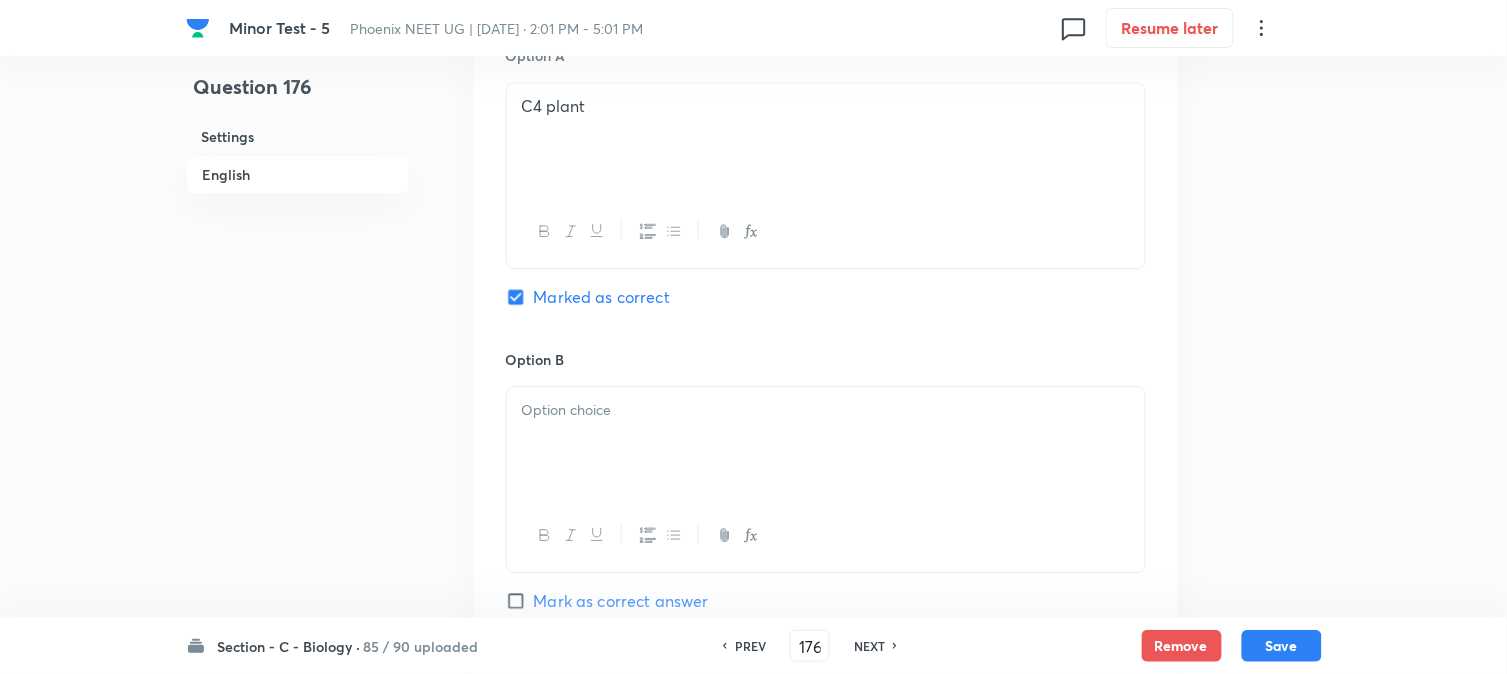 click at bounding box center [826, 443] 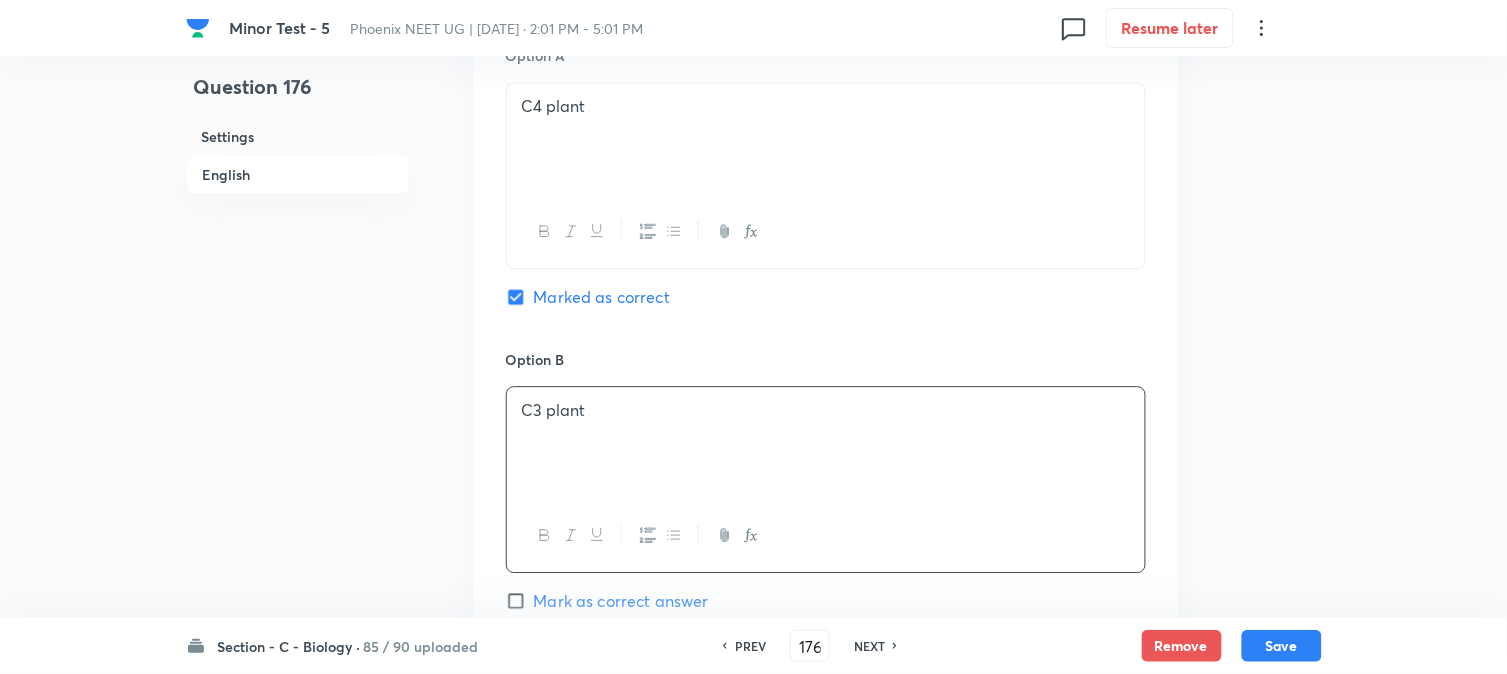 scroll, scrollTop: 701, scrollLeft: 0, axis: vertical 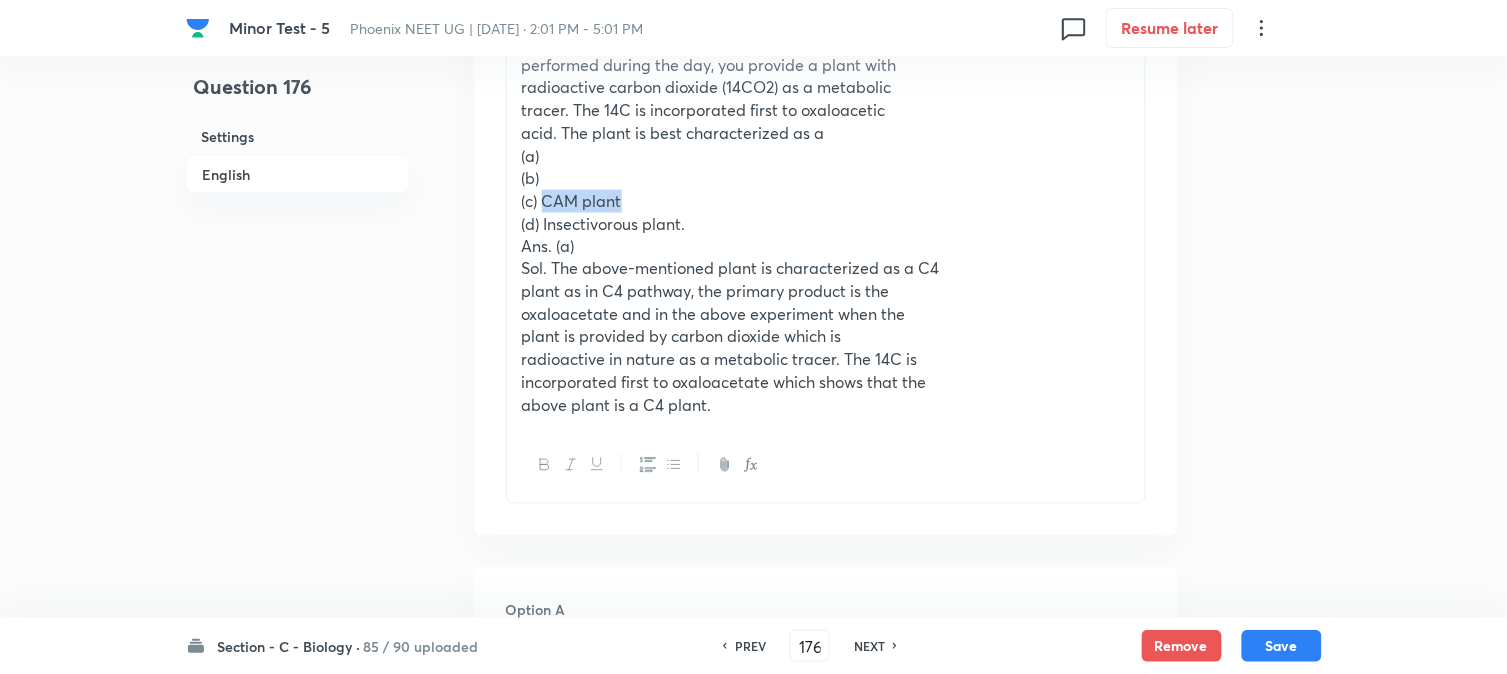drag, startPoint x: 543, startPoint y: 200, endPoint x: 663, endPoint y: 200, distance: 120 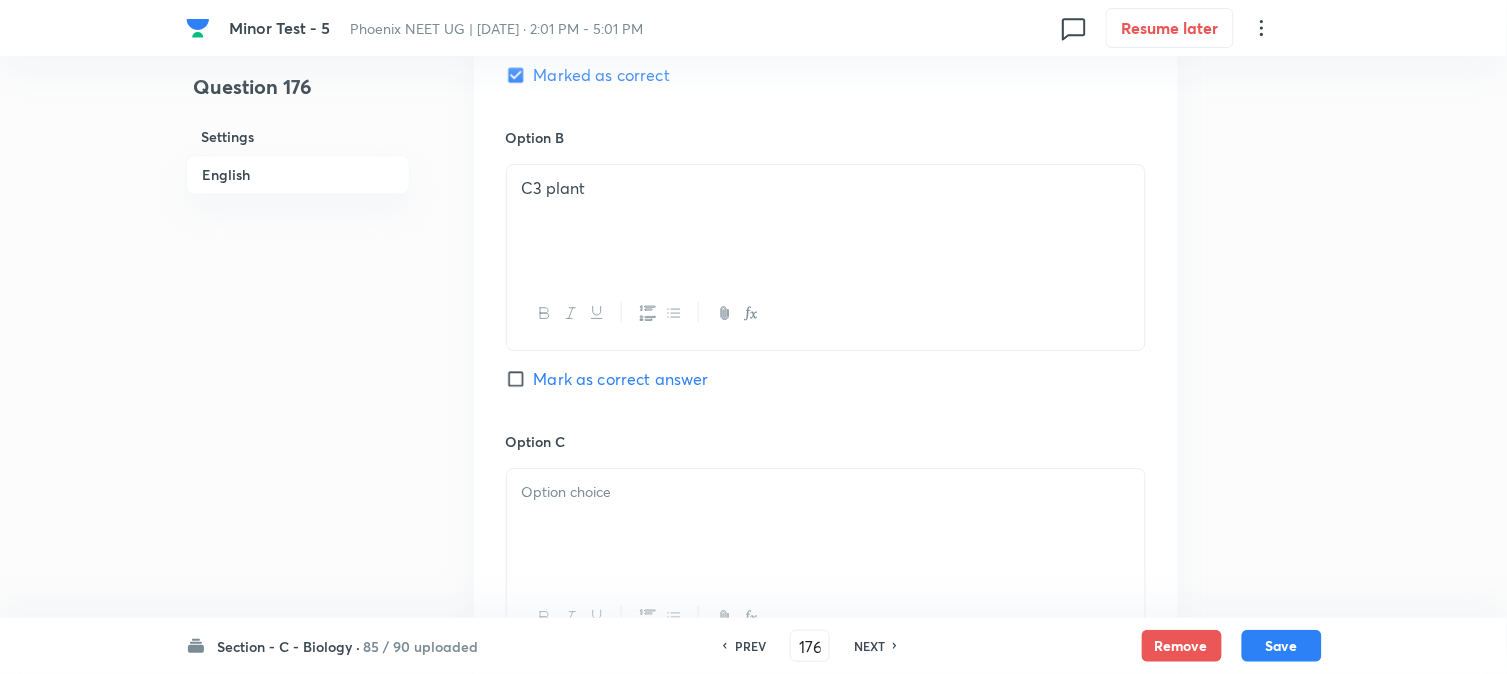 click at bounding box center [826, 525] 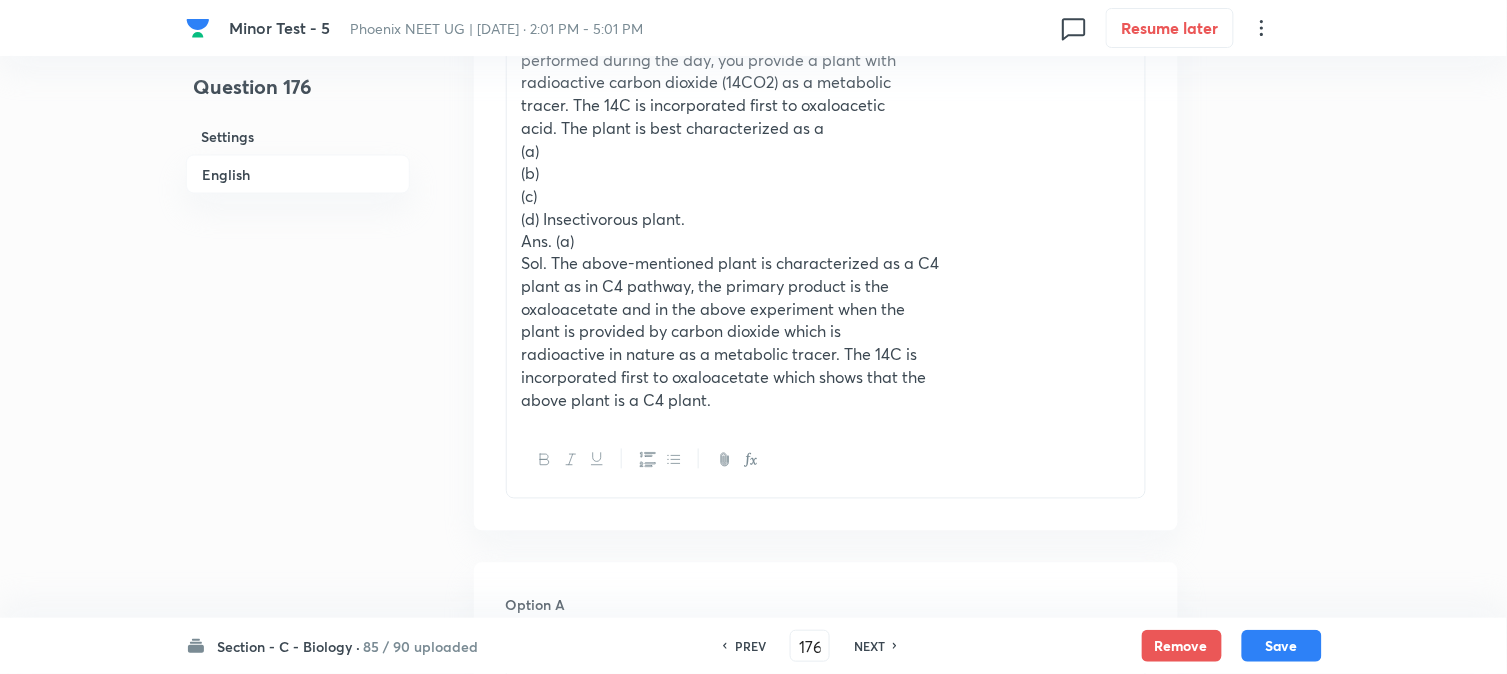 scroll, scrollTop: 701, scrollLeft: 0, axis: vertical 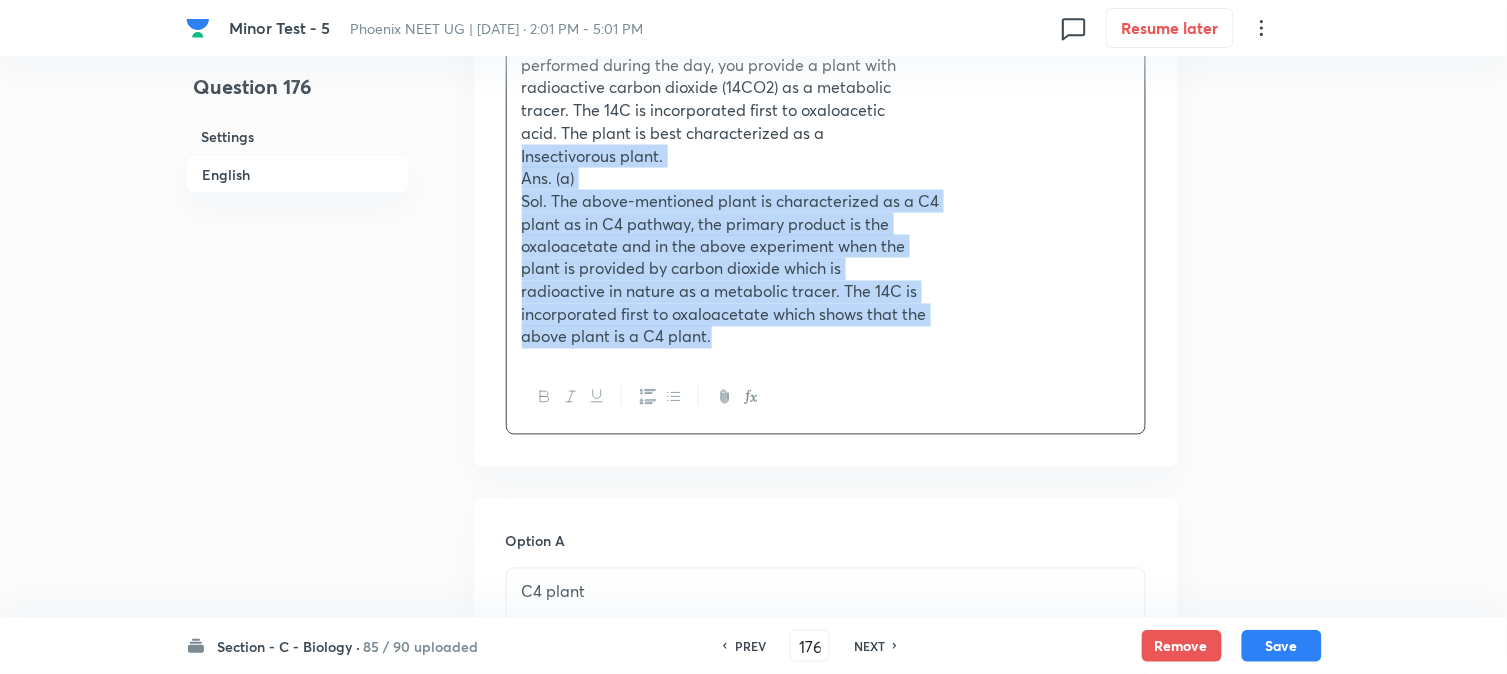drag, startPoint x: 544, startPoint y: 220, endPoint x: 896, endPoint y: 435, distance: 412.46698 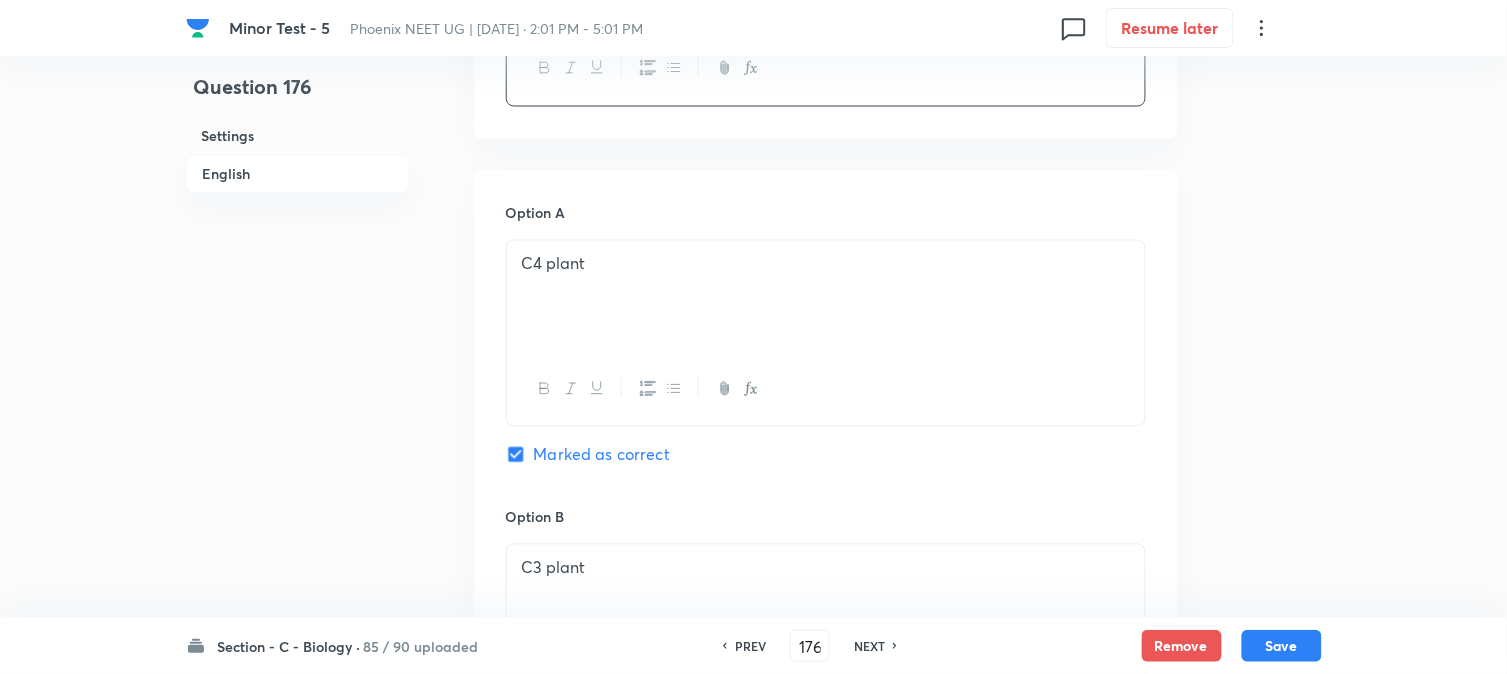 scroll, scrollTop: 1812, scrollLeft: 0, axis: vertical 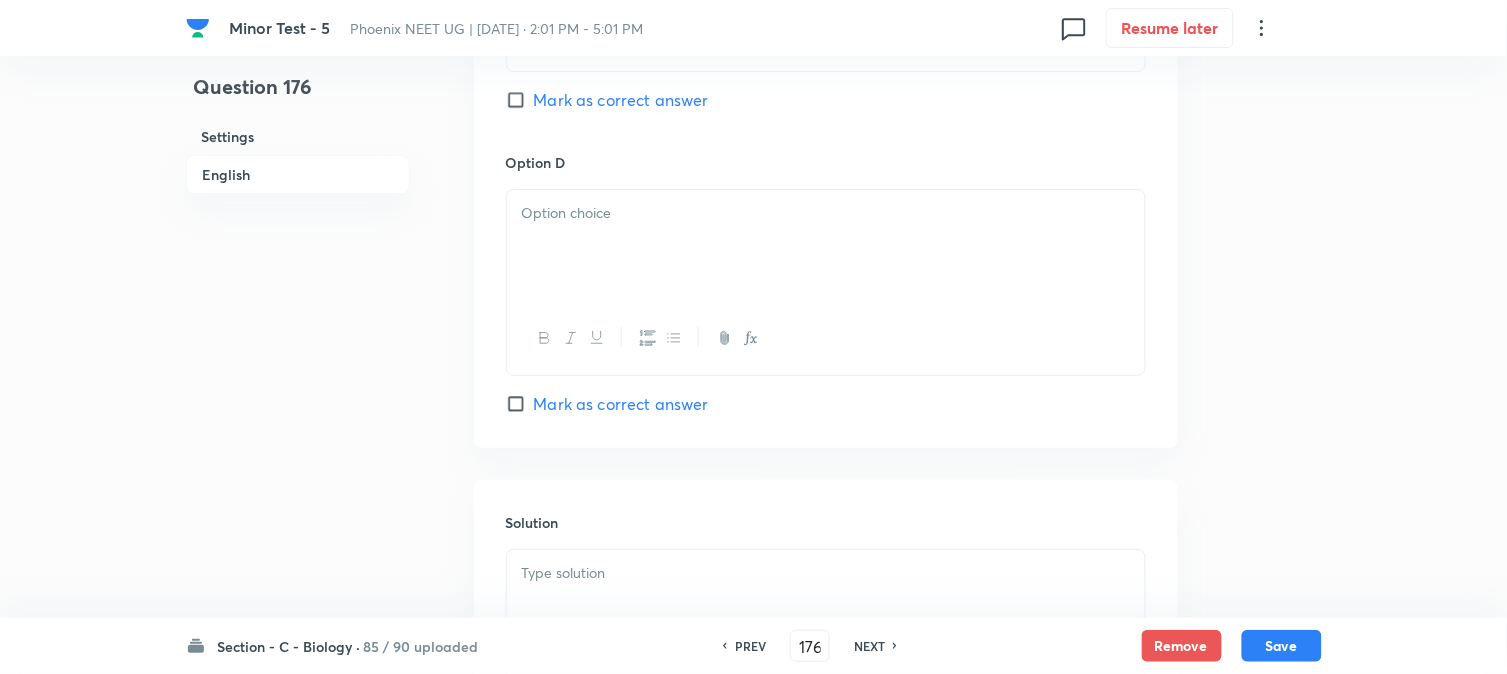 drag, startPoint x: 546, startPoint y: 254, endPoint x: 538, endPoint y: 247, distance: 10.630146 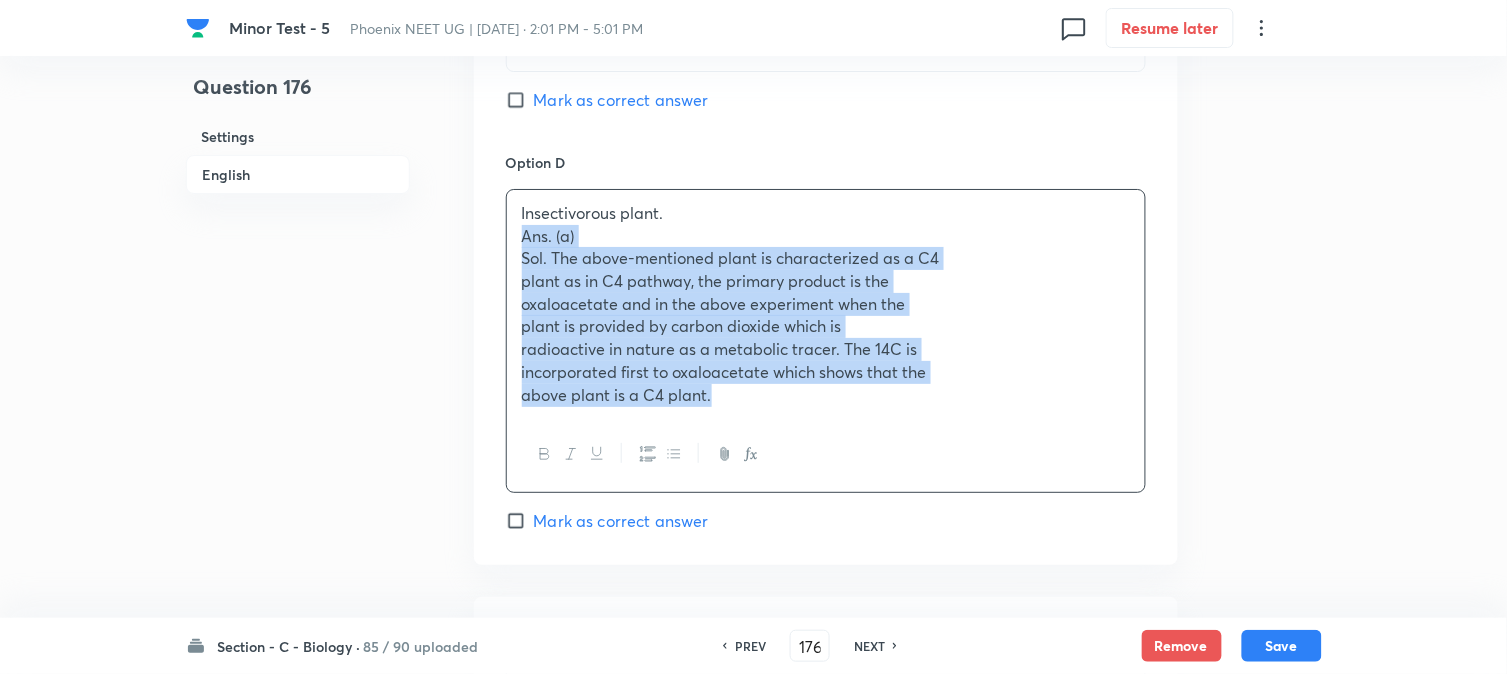 drag, startPoint x: 520, startPoint y: 235, endPoint x: 883, endPoint y: 467, distance: 430.80505 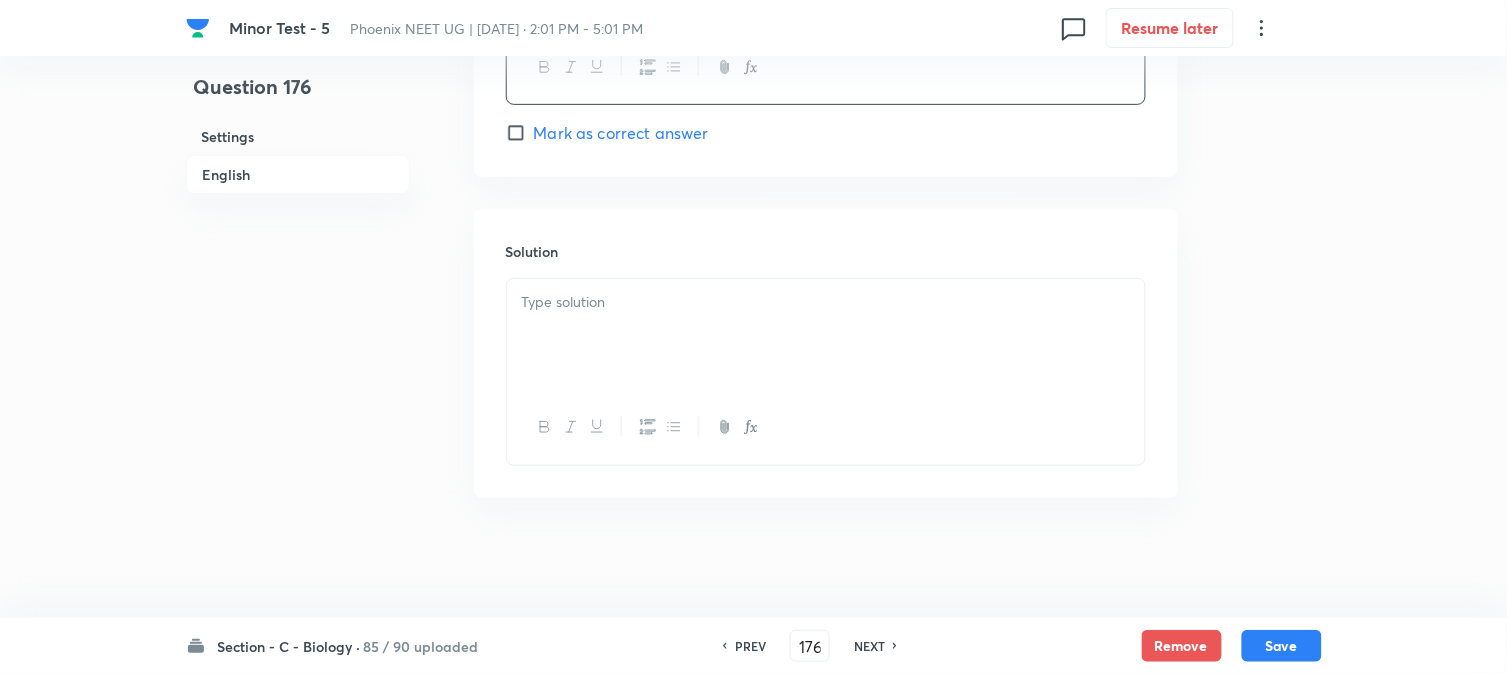 click at bounding box center (826, 335) 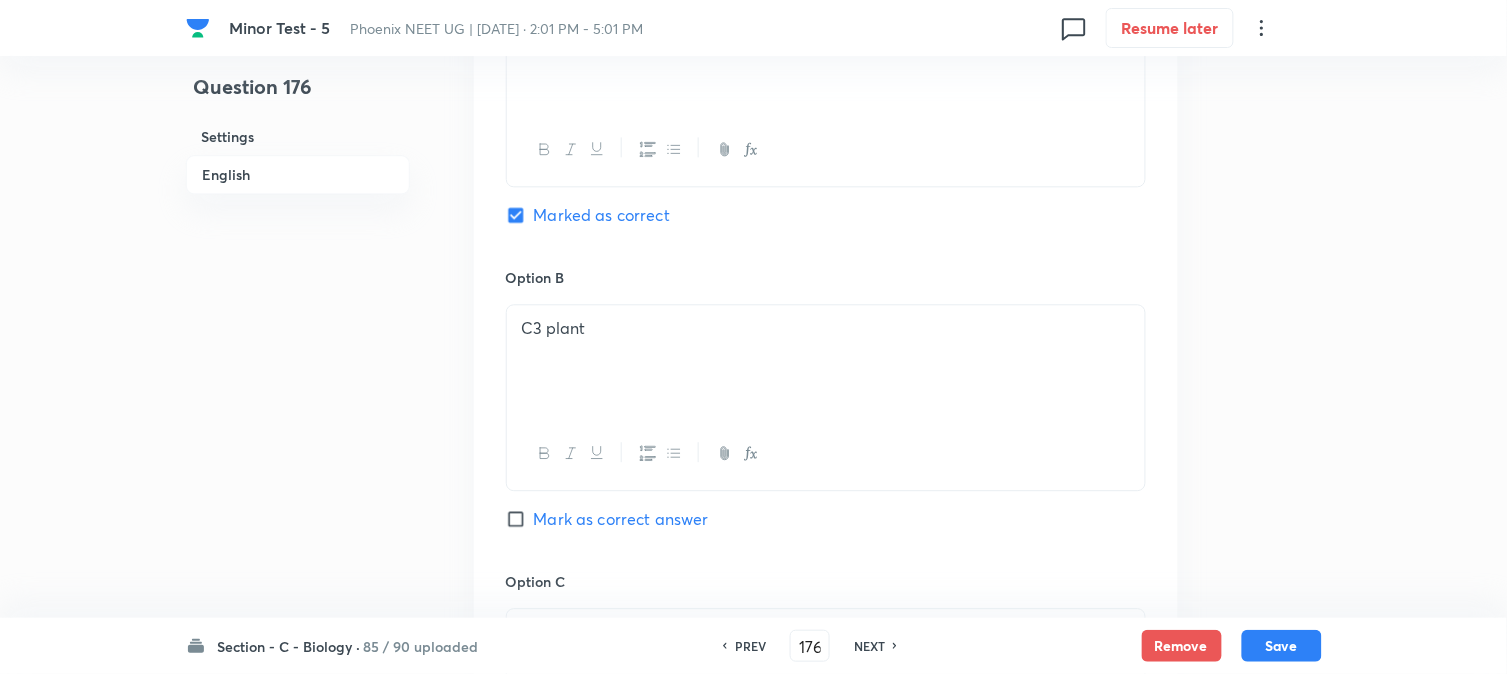 scroll, scrollTop: 1086, scrollLeft: 0, axis: vertical 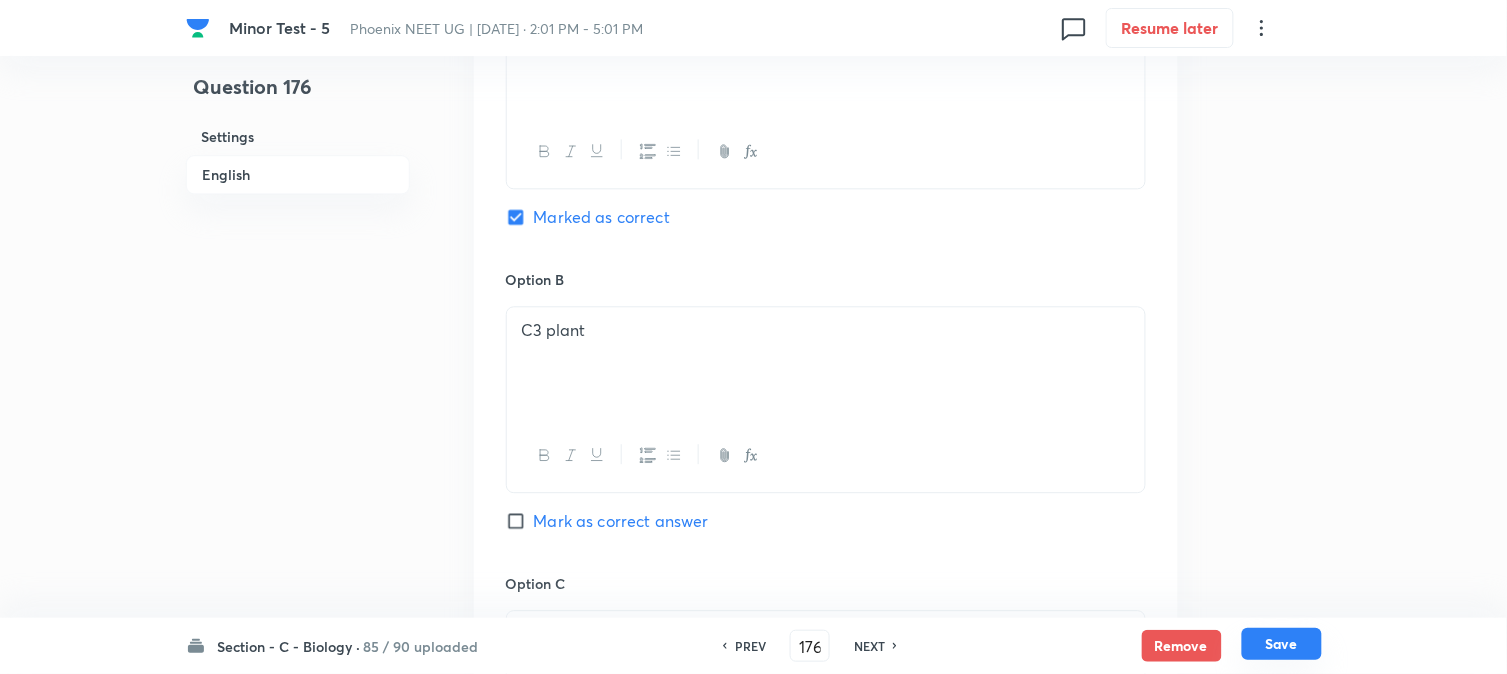 click on "Save" at bounding box center (1282, 644) 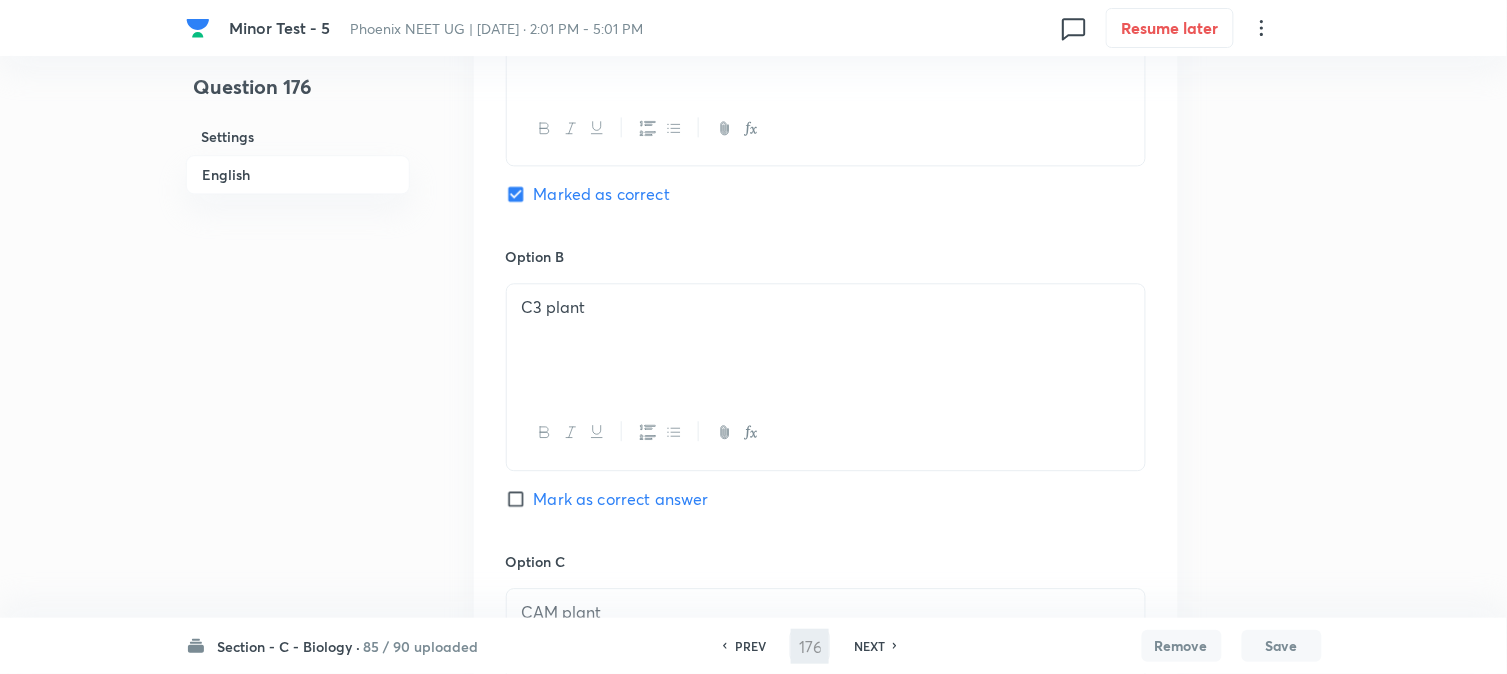 type on "177" 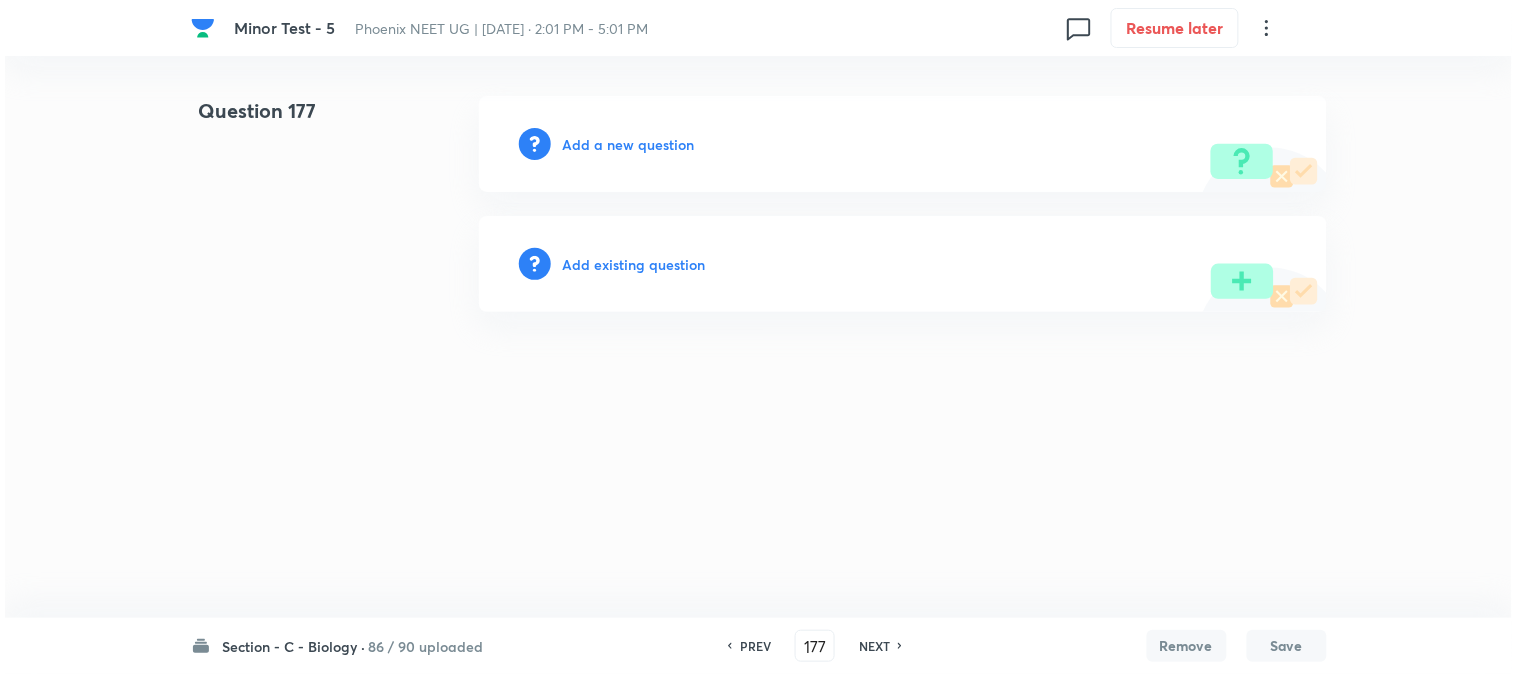 scroll, scrollTop: 0, scrollLeft: 0, axis: both 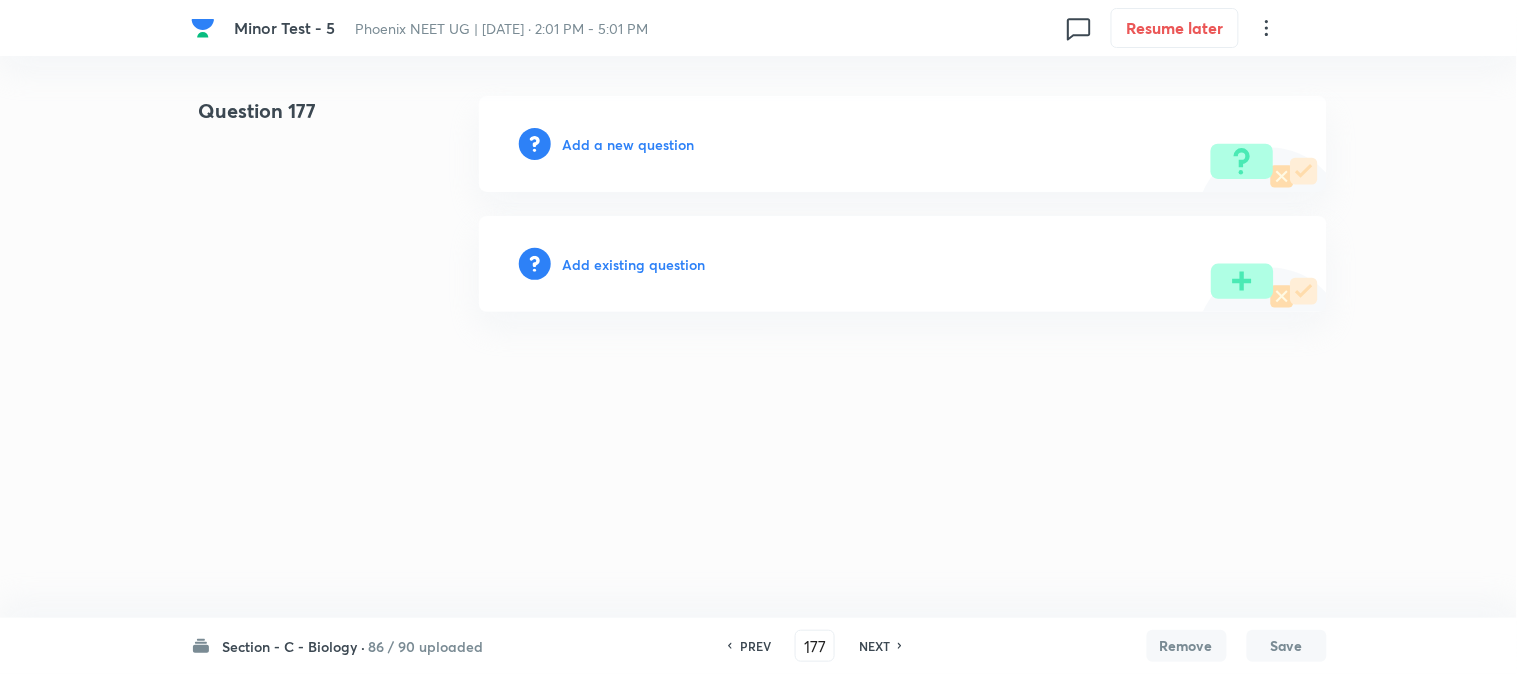 click on "Add a new question" at bounding box center (629, 144) 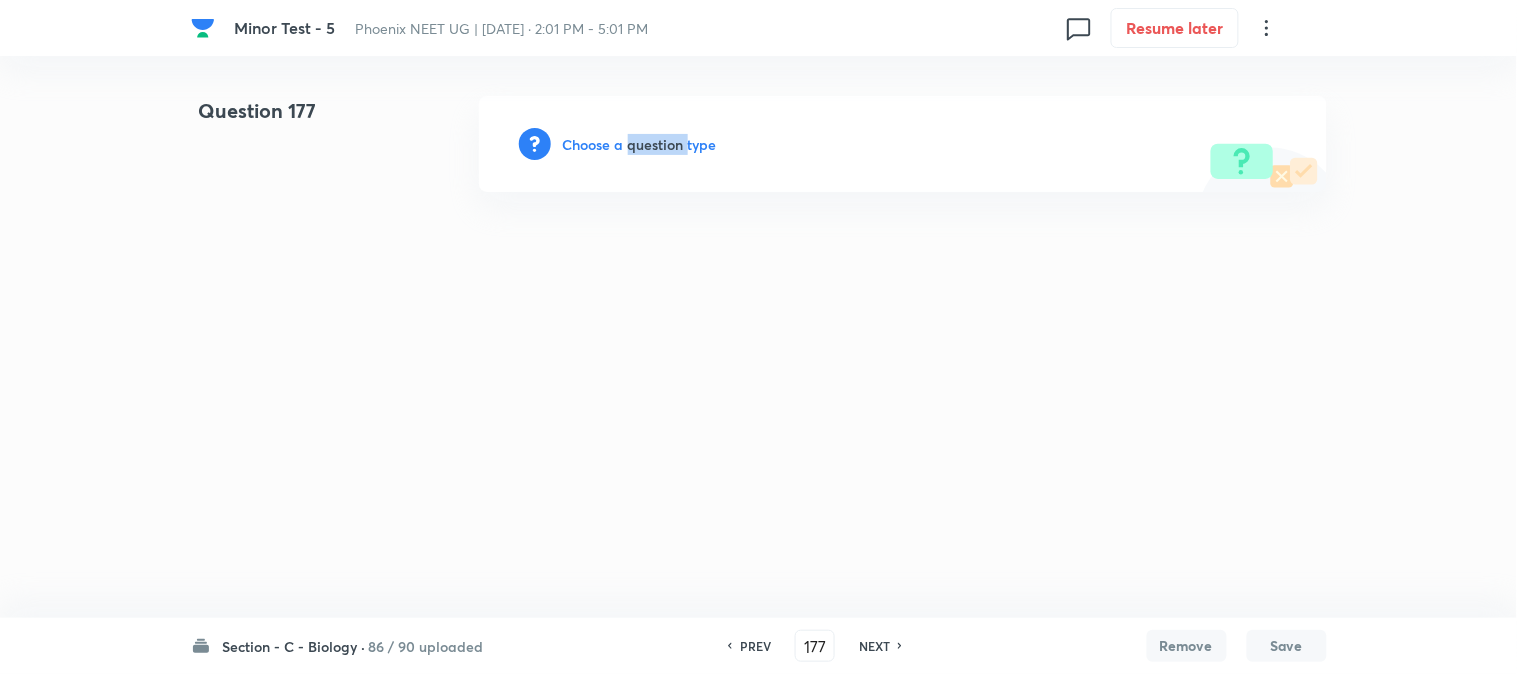 click on "Choose a question type" at bounding box center [640, 144] 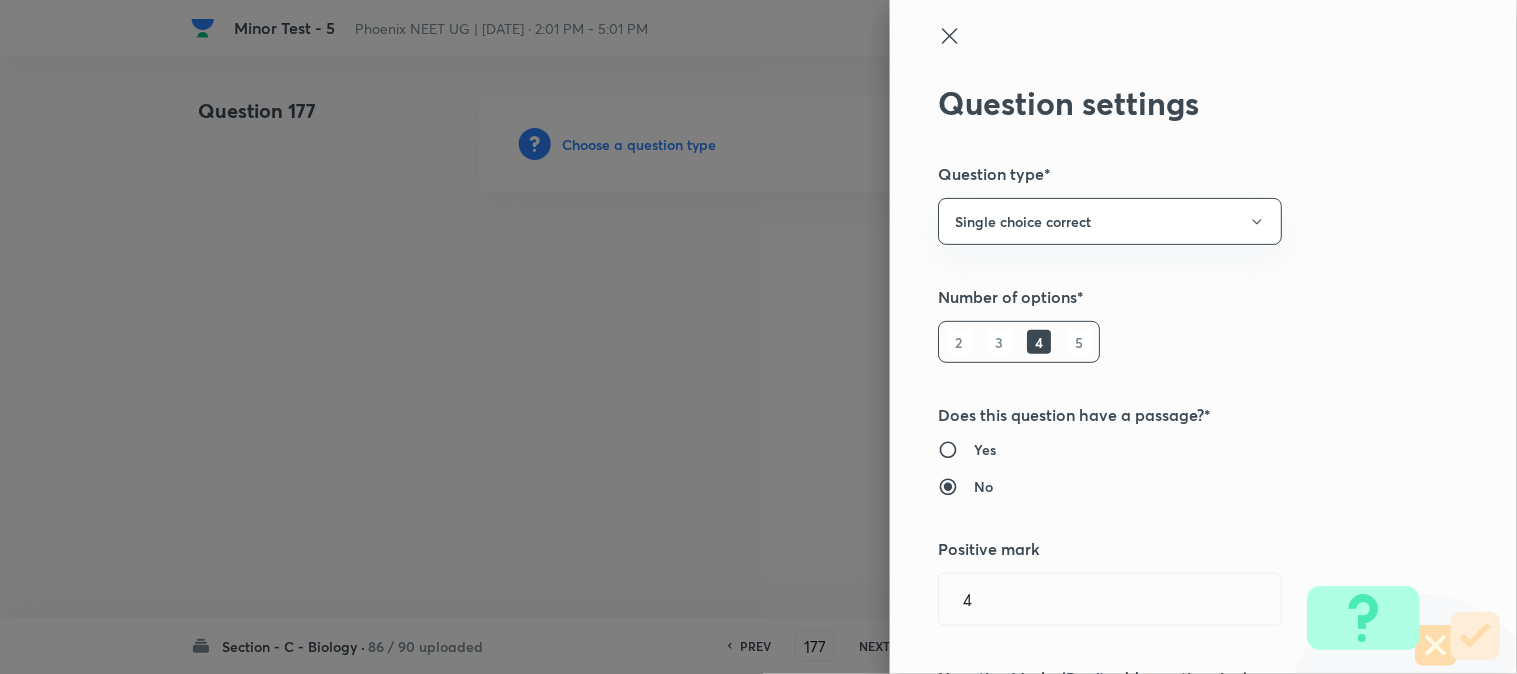 click at bounding box center (758, 337) 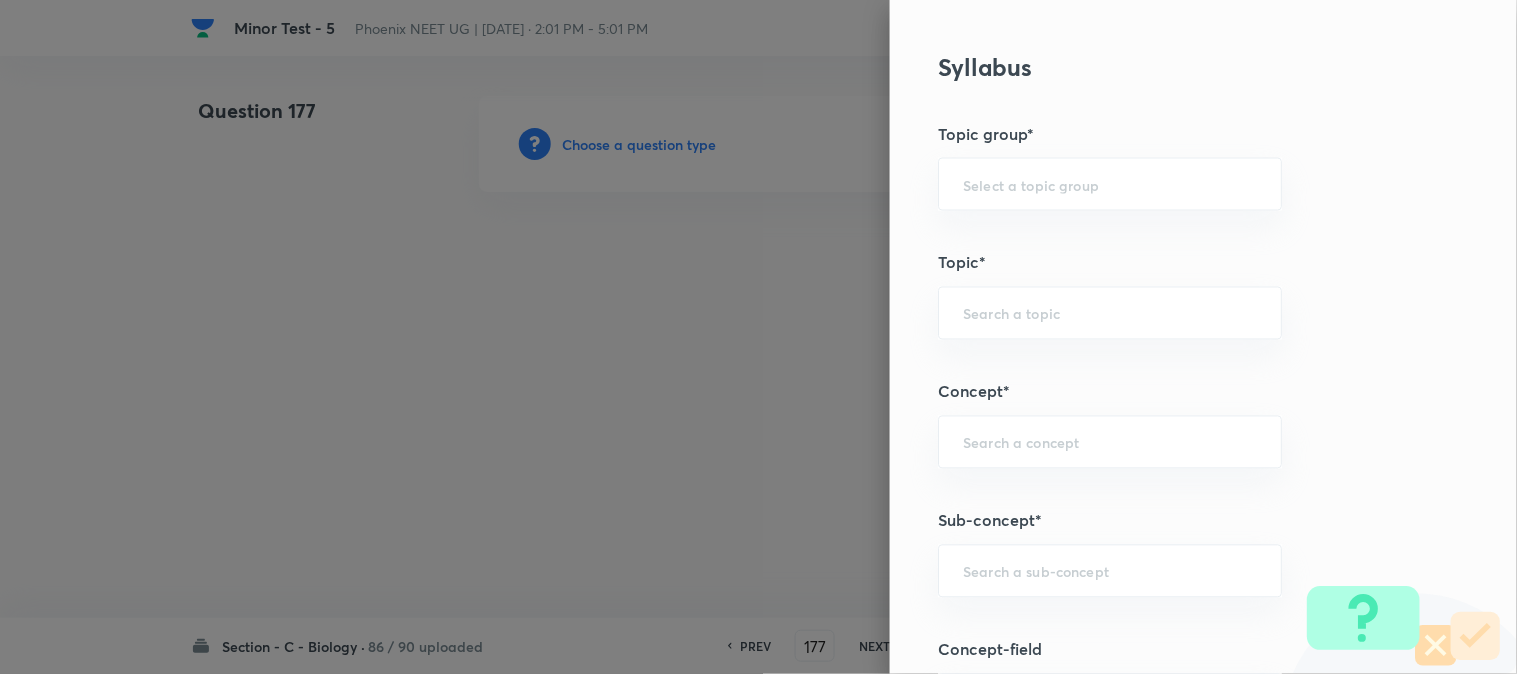 scroll, scrollTop: 1180, scrollLeft: 0, axis: vertical 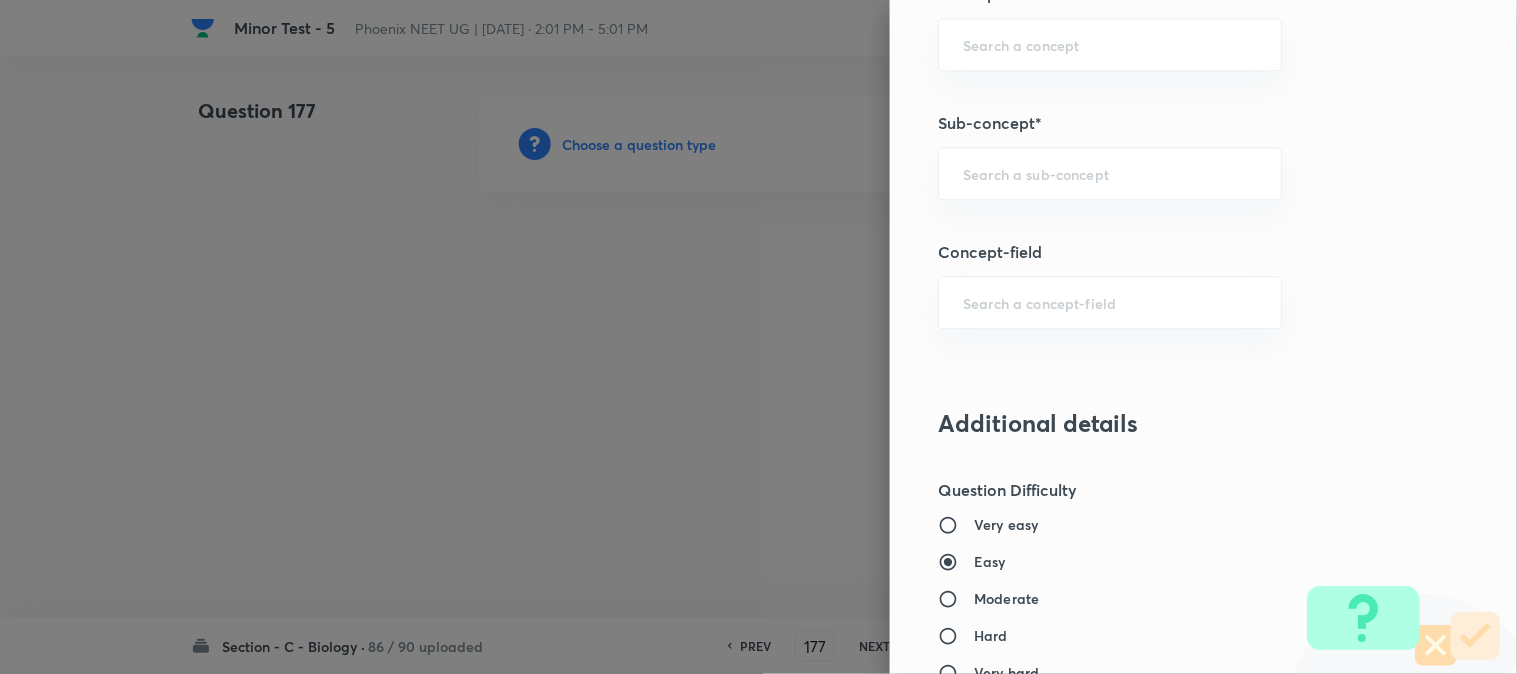 click on "Question settings Question type* Single choice correct Number of options* 2 3 4 5 Does this question have a passage?* Yes No Positive mark 4 ​ Negative Marks (Don’t add negative sign) 1 ​ Syllabus Topic group* ​ Topic* ​ Concept* ​ Sub-concept* ​ Concept-field ​ Additional details Question Difficulty Very easy Easy Moderate Hard Very hard Question is based on Fact Numerical Concept Previous year question Yes No Does this question have equation? Yes No Verification status Is the question verified? *Select 'yes' only if a question is verified Yes No Save" at bounding box center [1203, 337] 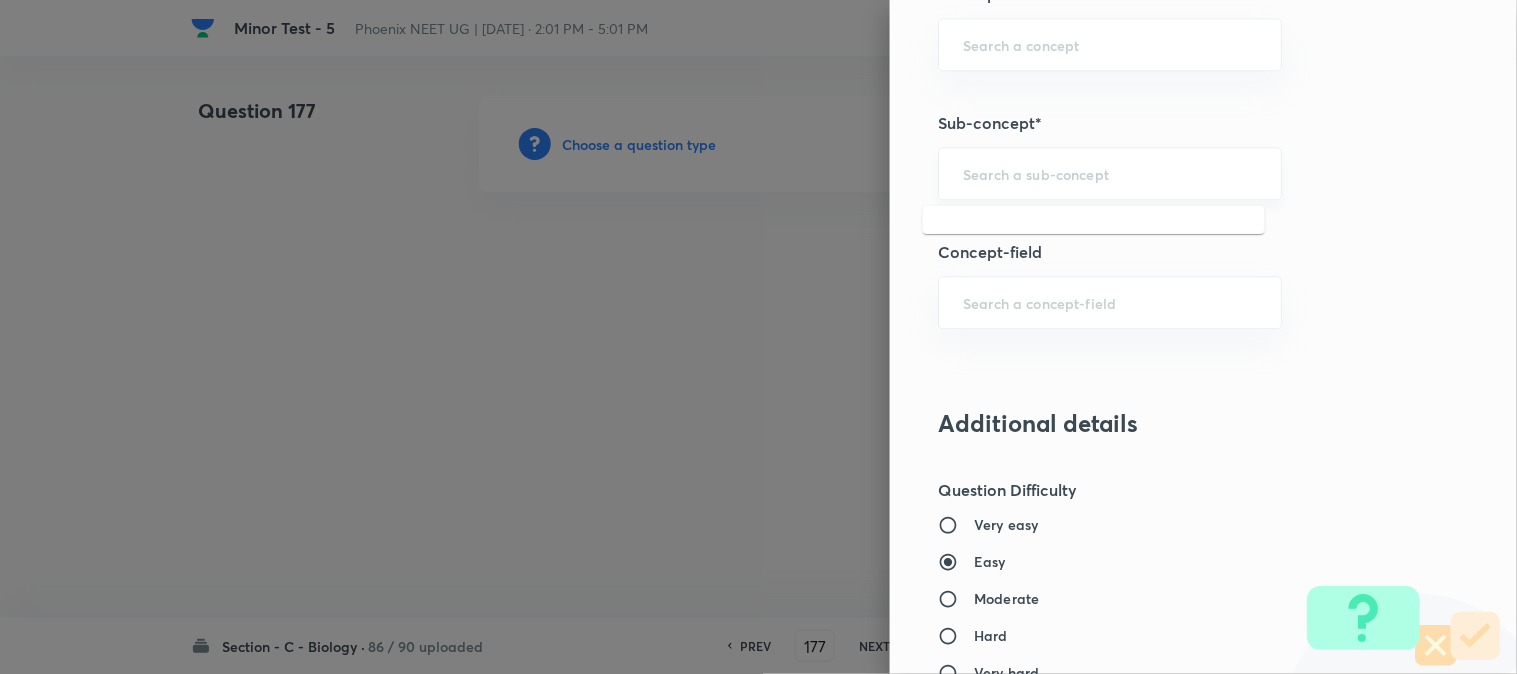click at bounding box center [1110, 173] 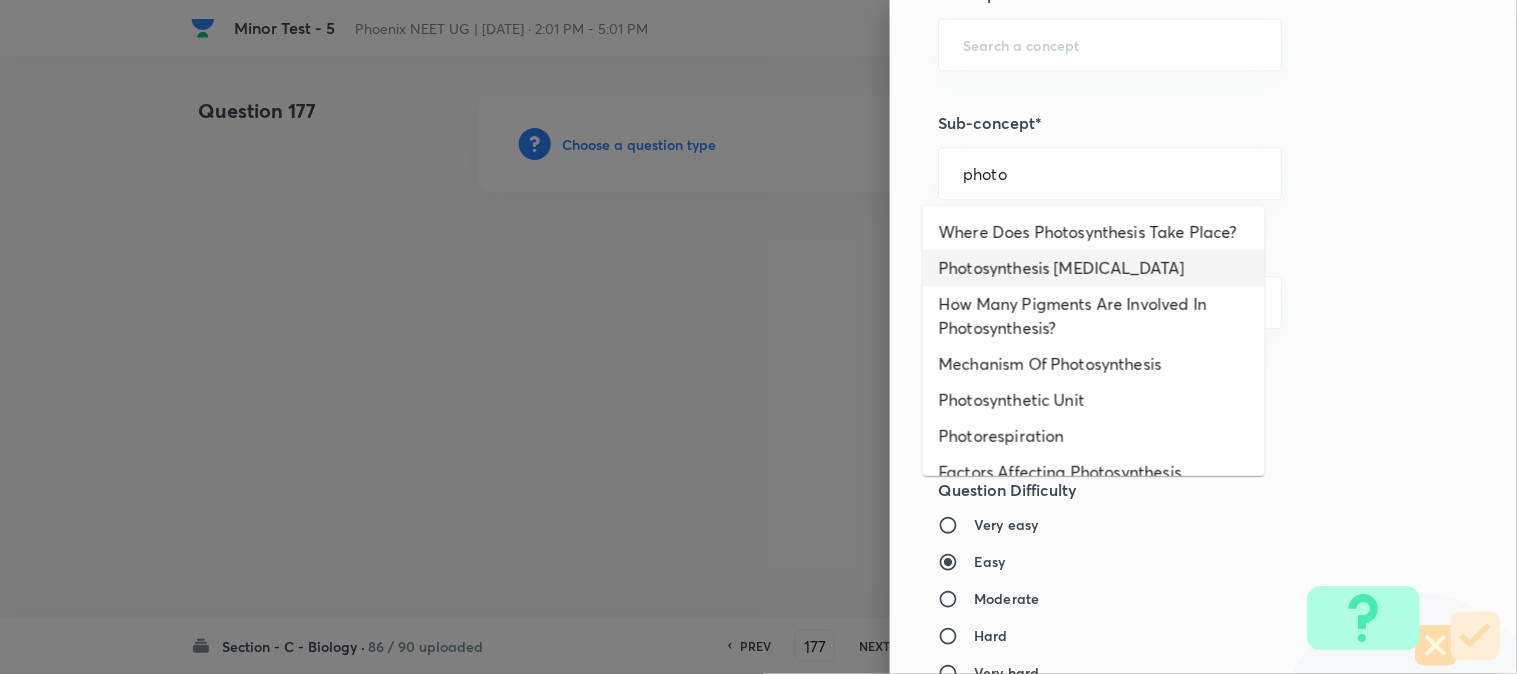 click on "Photosynthesis Organelle" at bounding box center (1094, 268) 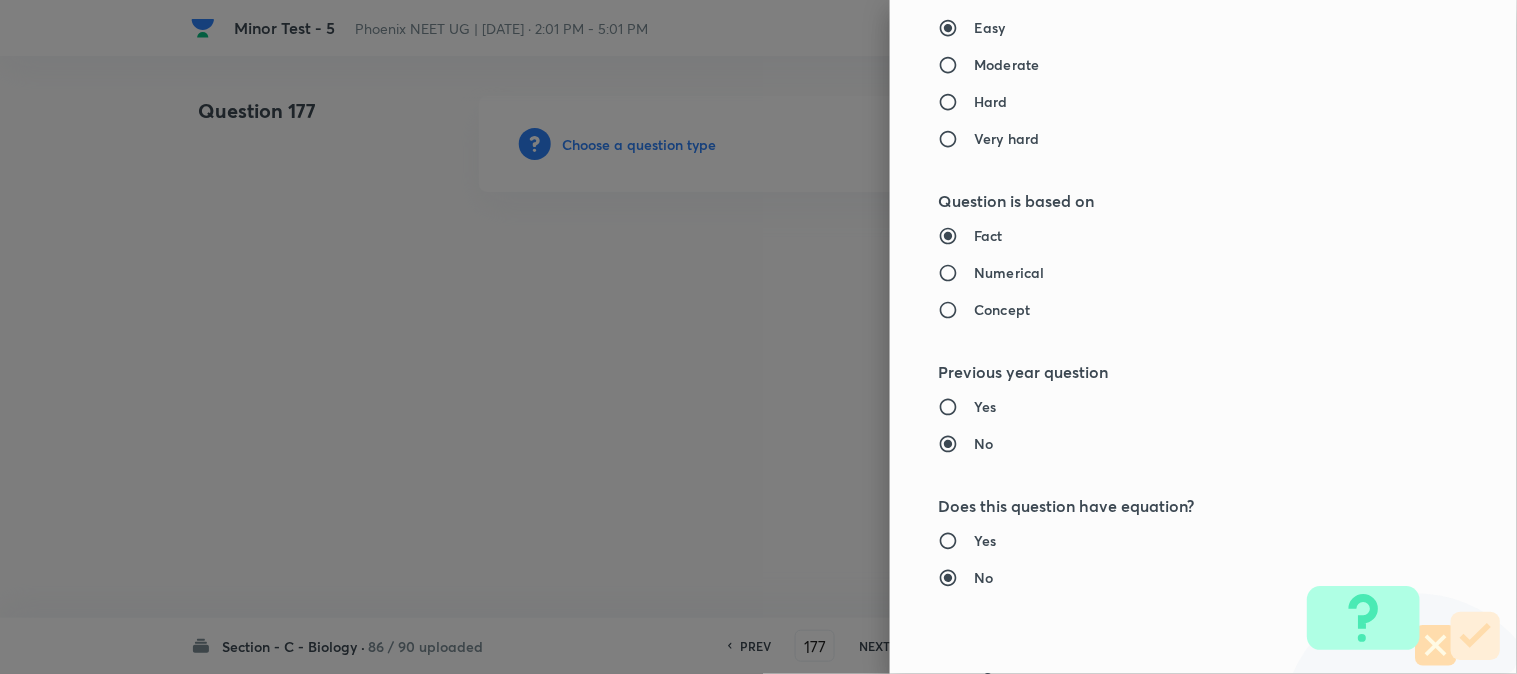 type on "Biology" 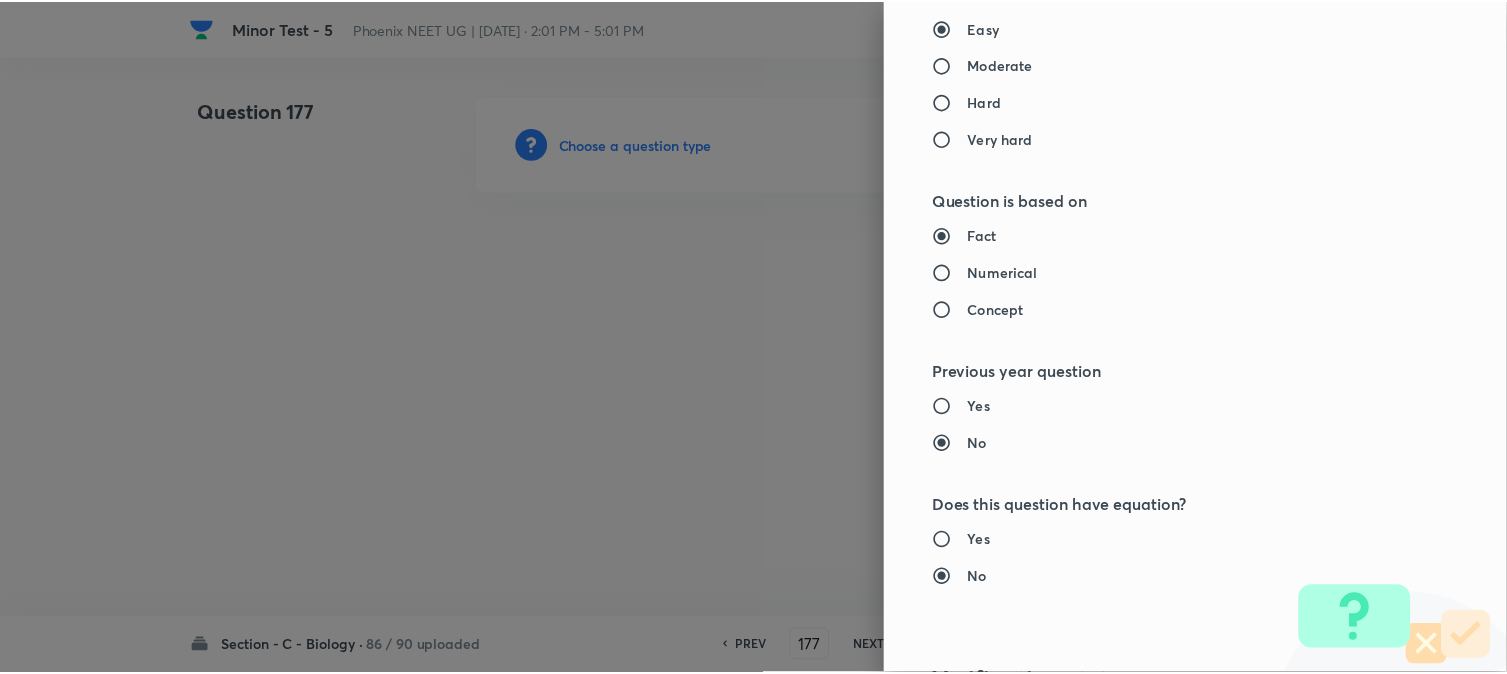 scroll, scrollTop: 2052, scrollLeft: 0, axis: vertical 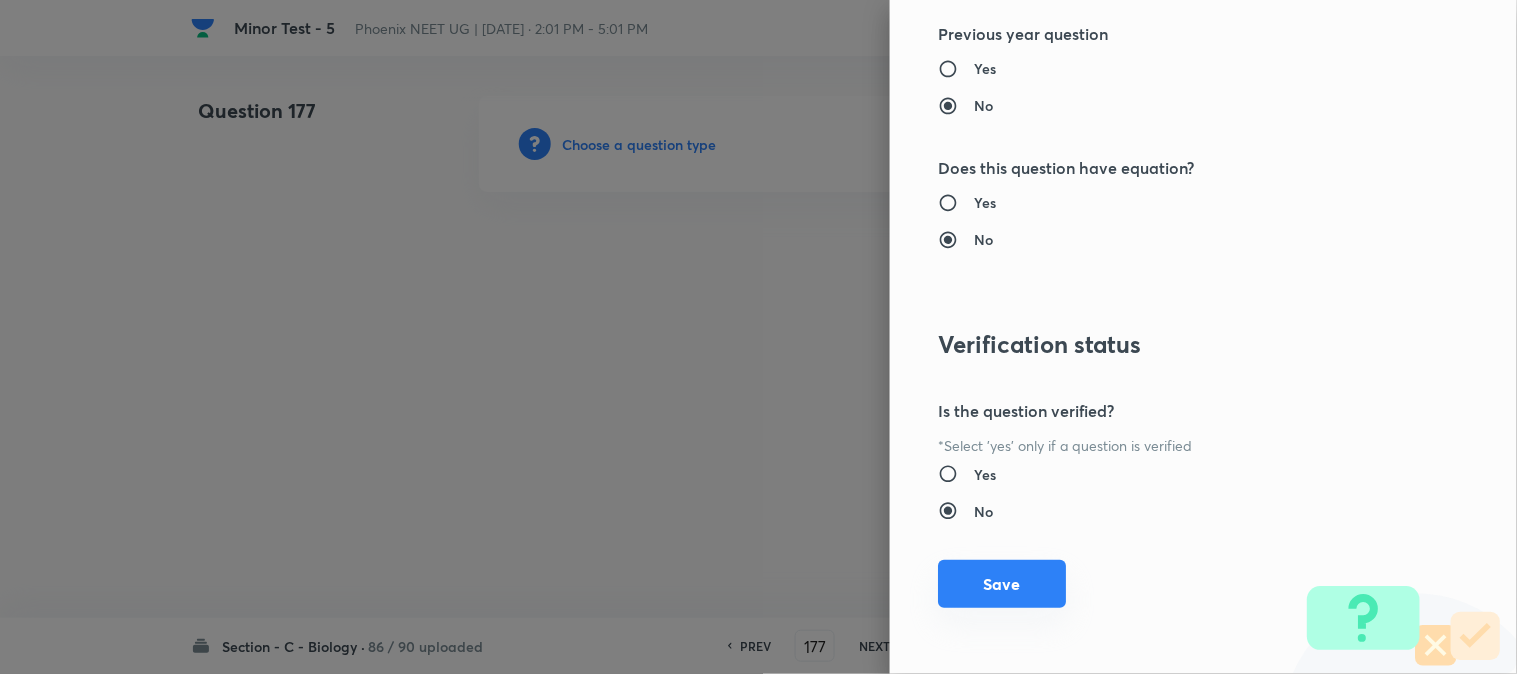 click on "Save" at bounding box center (1002, 584) 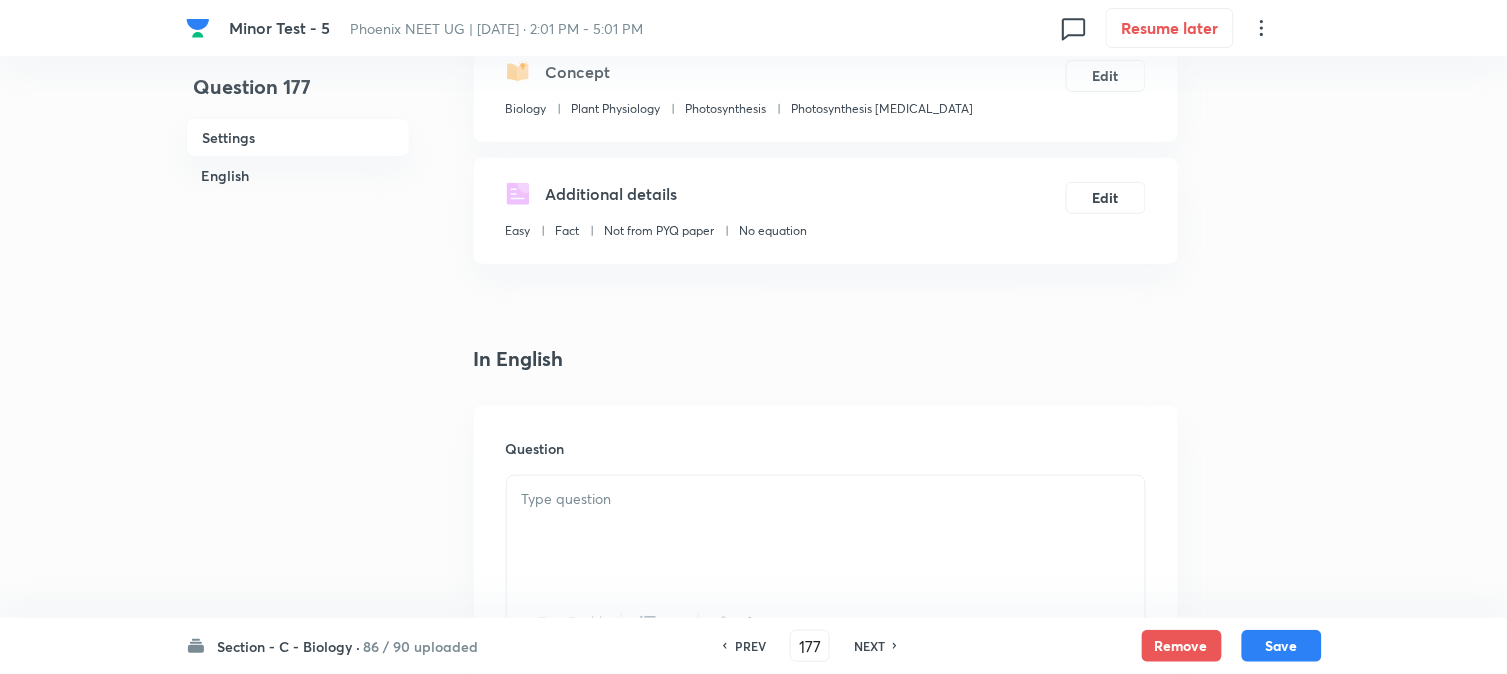 scroll, scrollTop: 590, scrollLeft: 0, axis: vertical 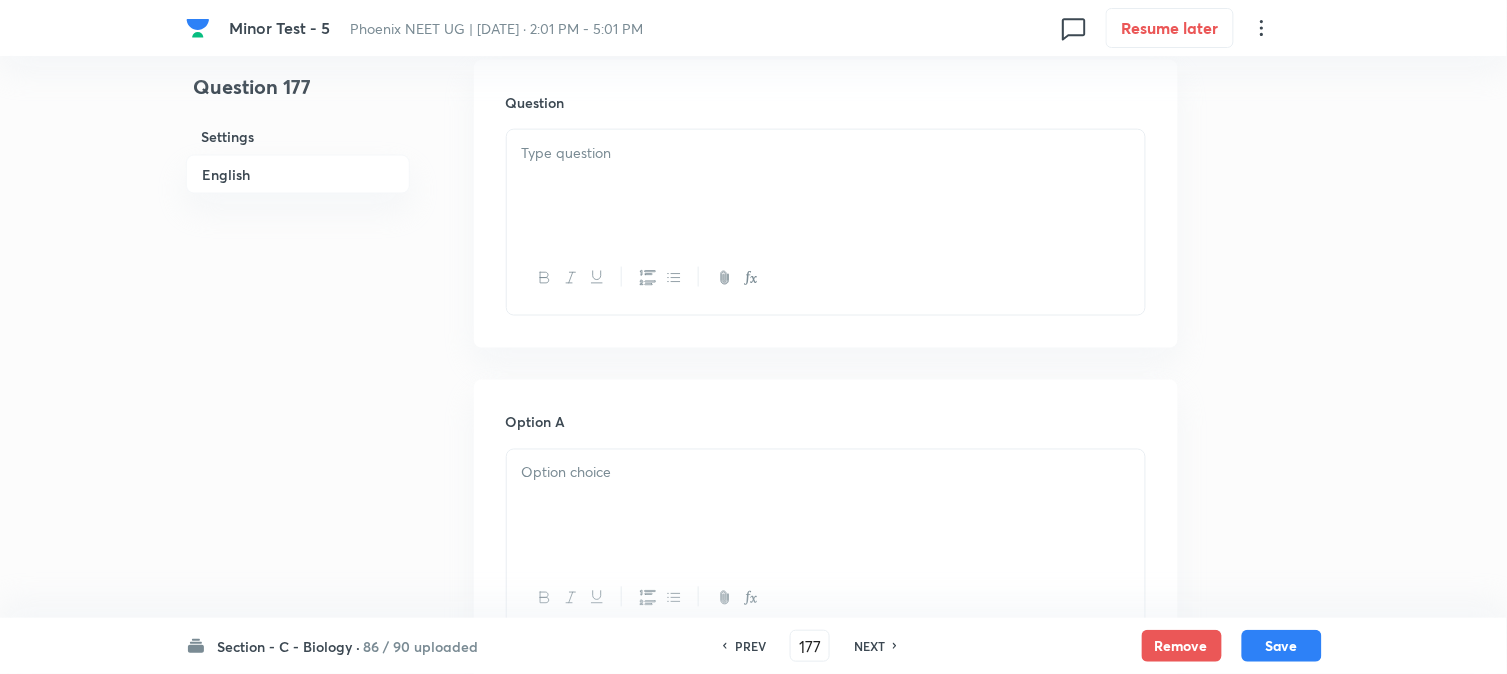 click at bounding box center [826, 186] 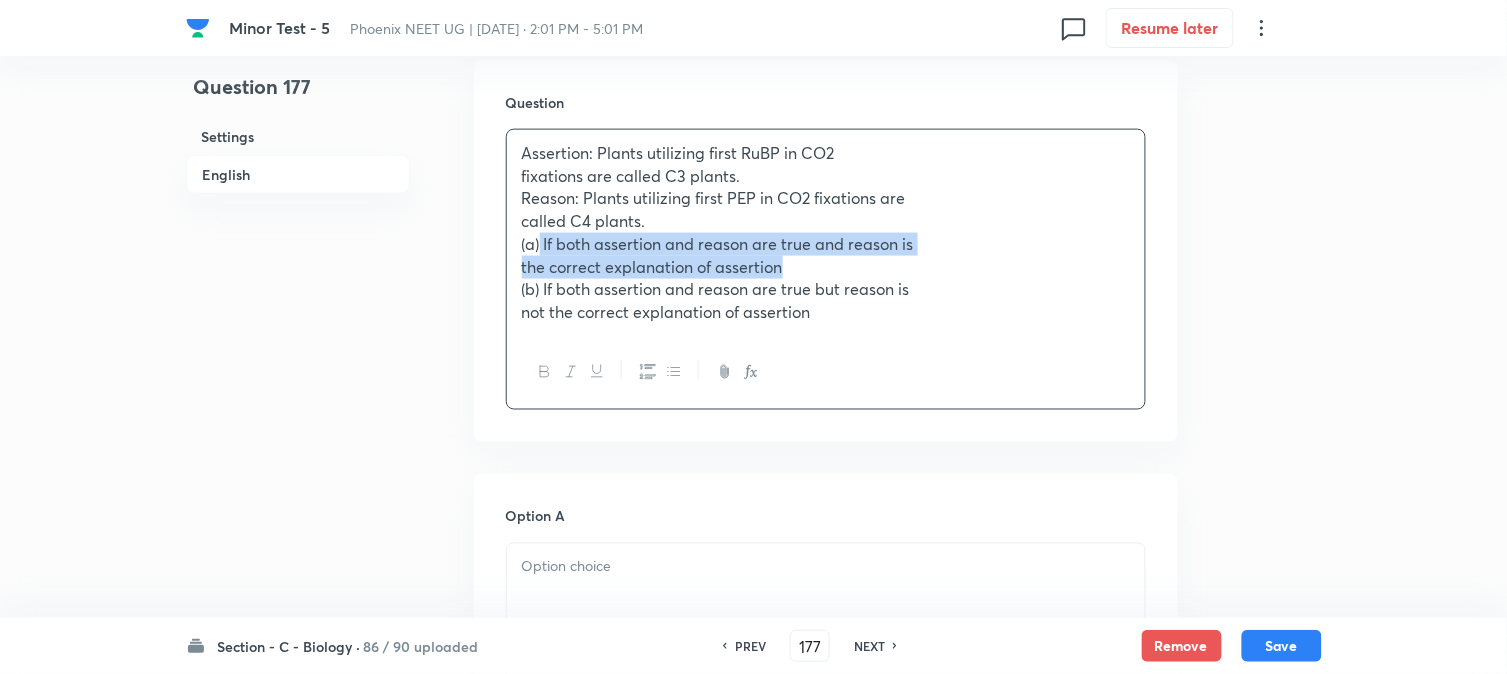 drag, startPoint x: 542, startPoint y: 237, endPoint x: 830, endPoint y: 266, distance: 289.4564 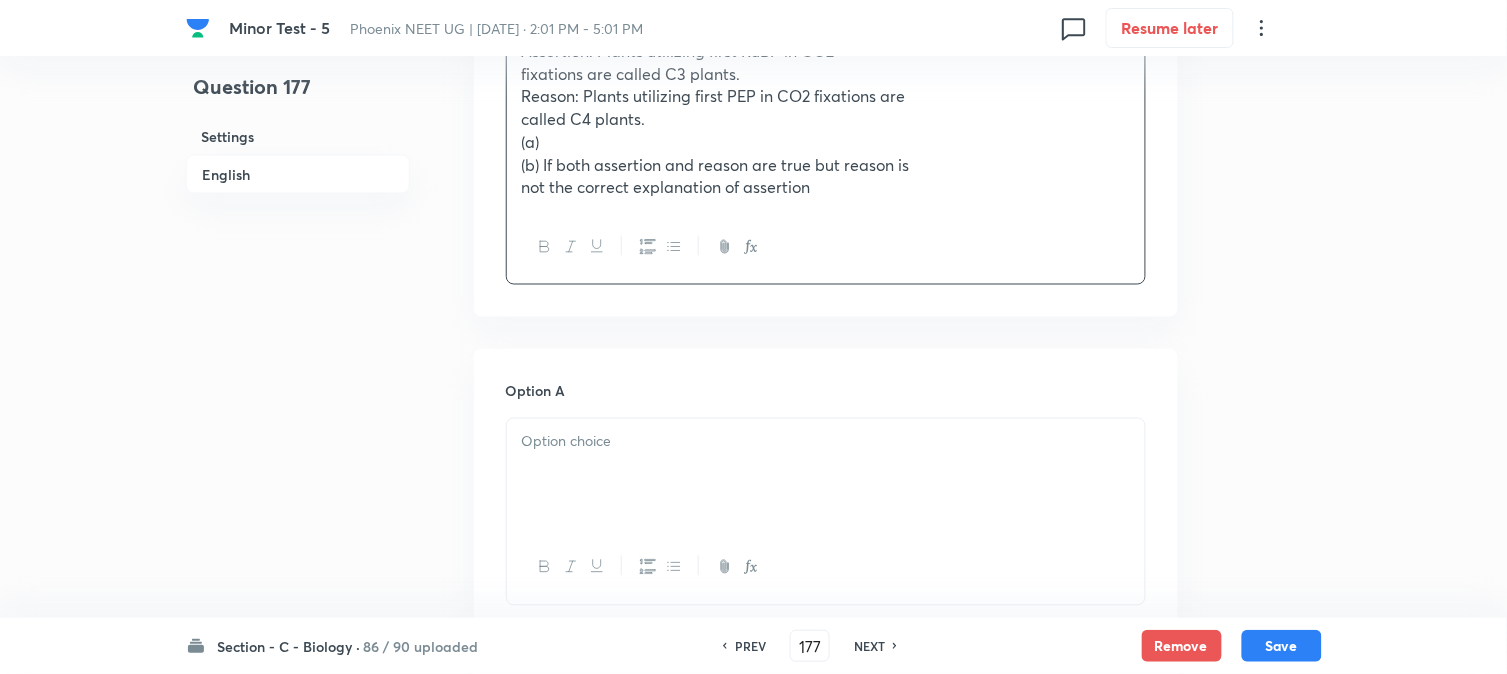 scroll, scrollTop: 923, scrollLeft: 0, axis: vertical 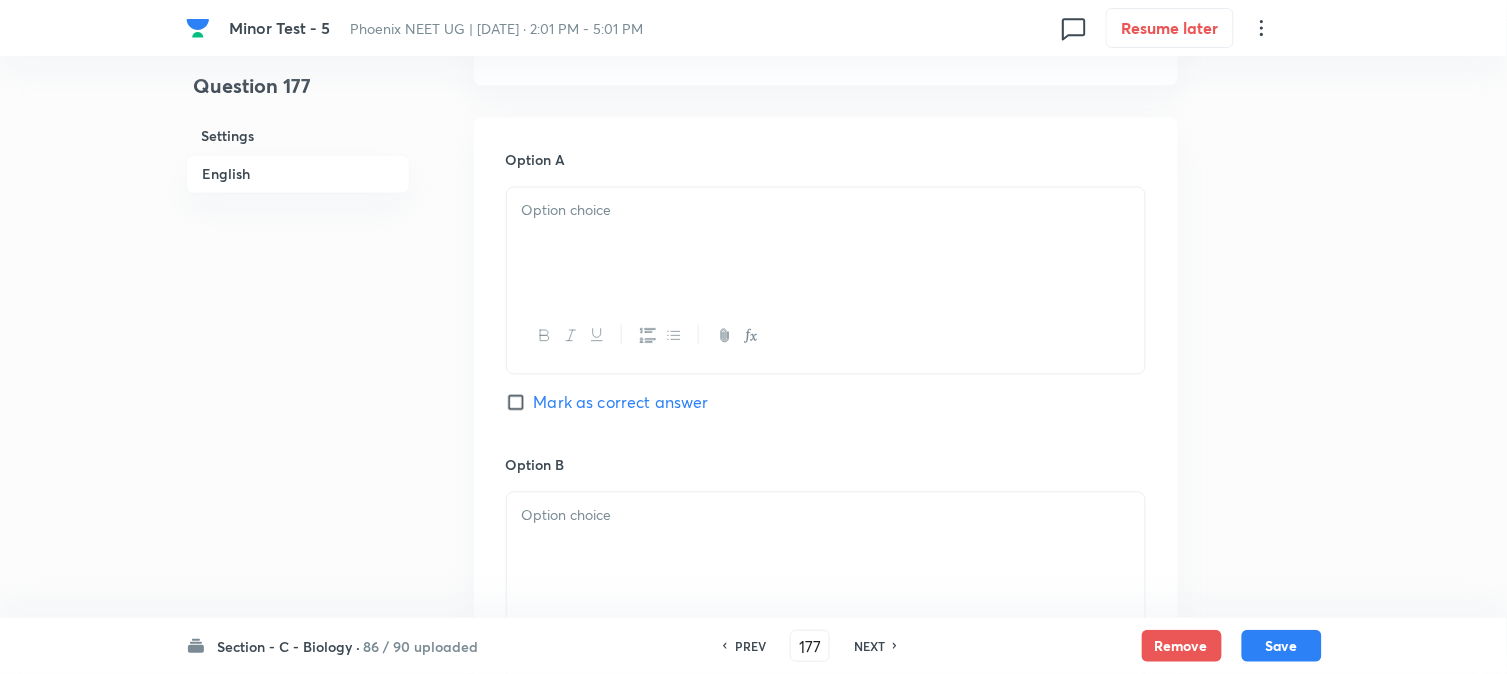 click at bounding box center (826, 336) 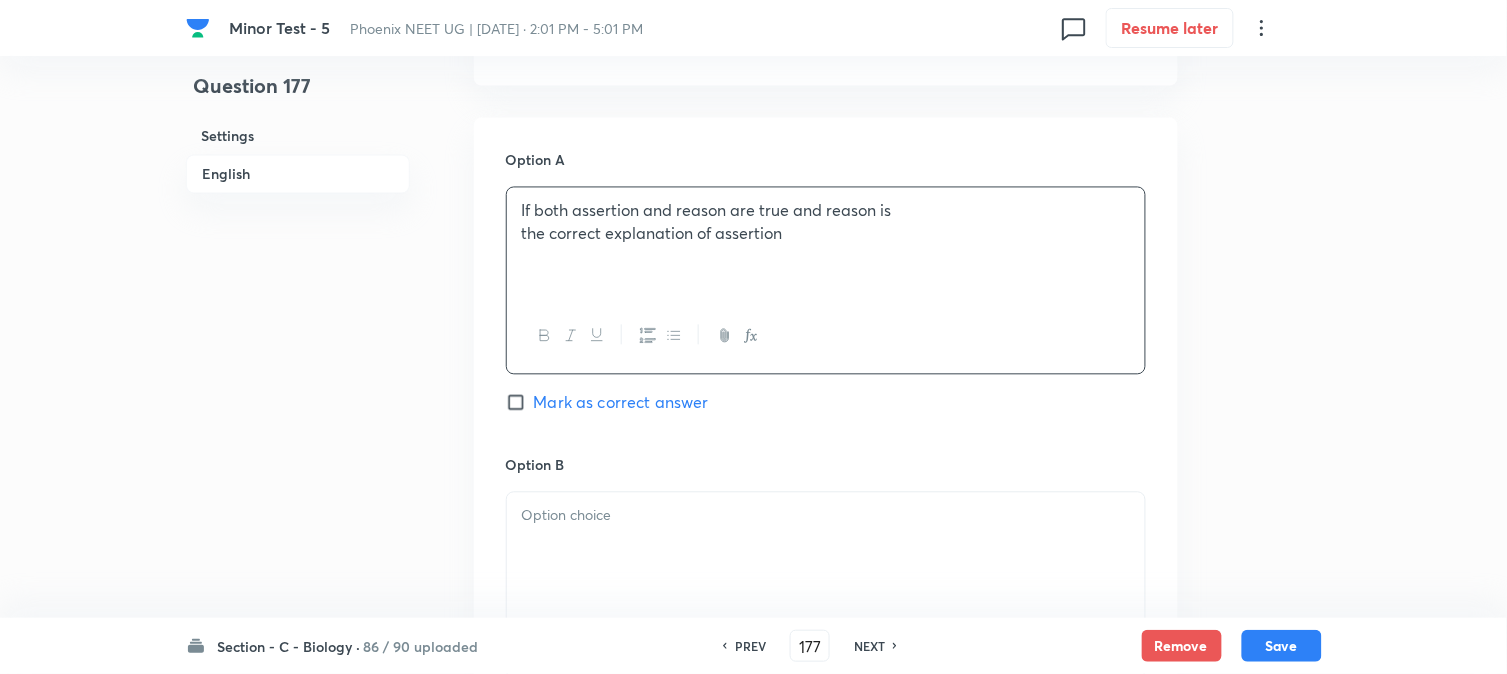 scroll, scrollTop: 478, scrollLeft: 0, axis: vertical 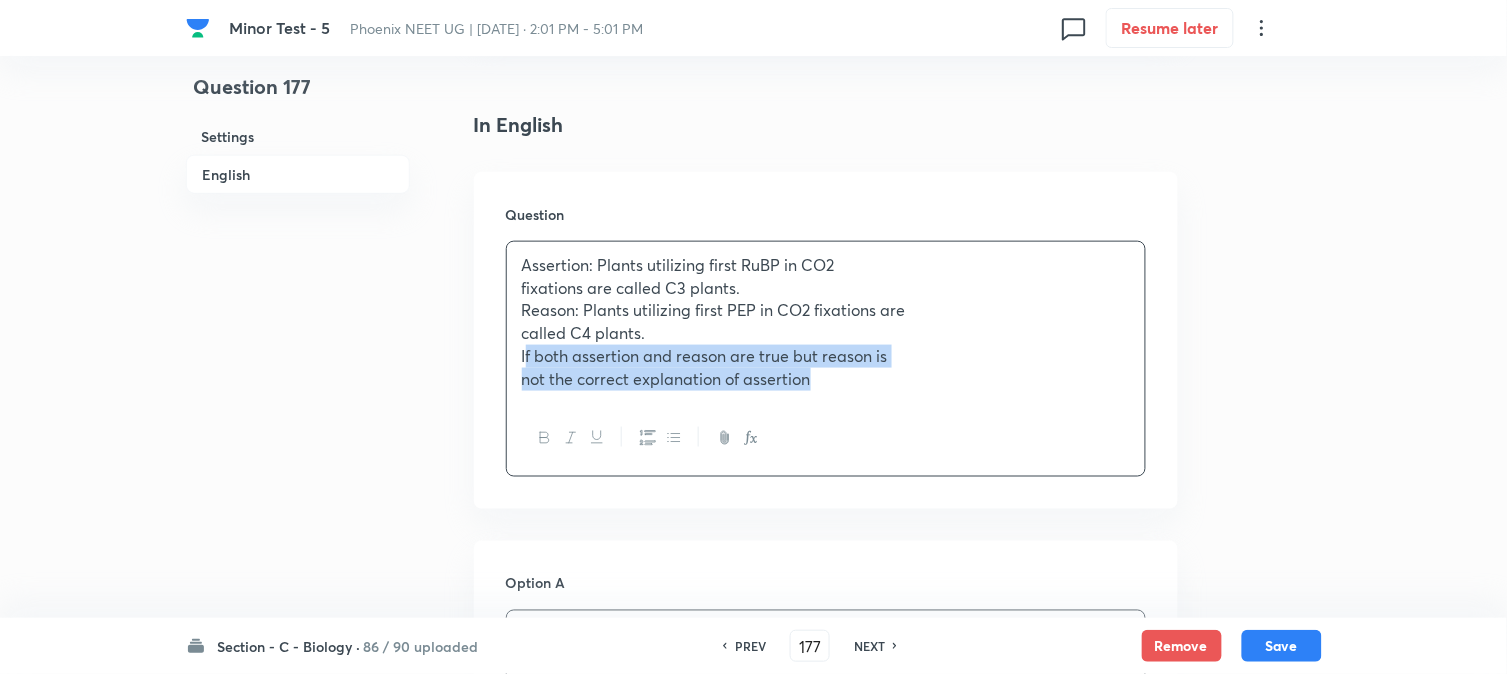 drag, startPoint x: 541, startPoint y: 374, endPoint x: 1133, endPoint y: 424, distance: 594.1077 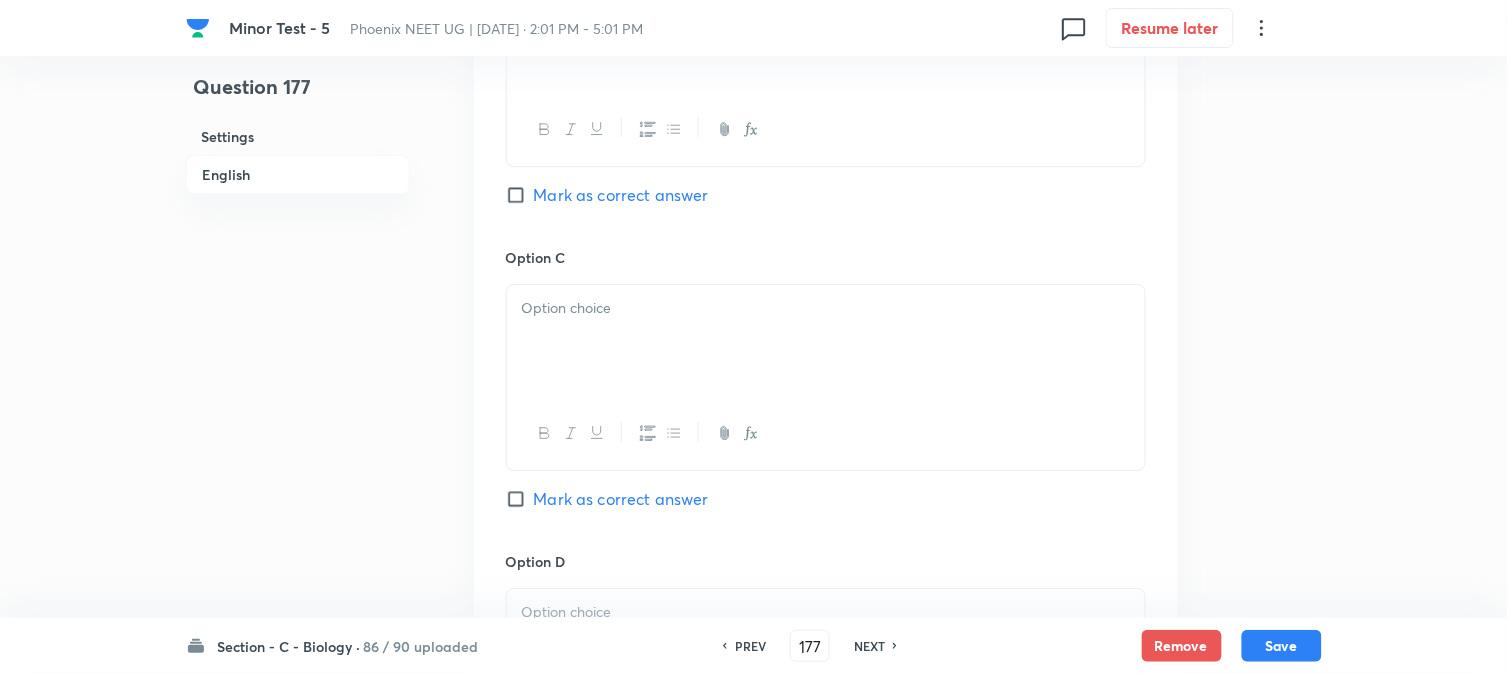 click on "Option C Mark as correct answer" at bounding box center [826, 399] 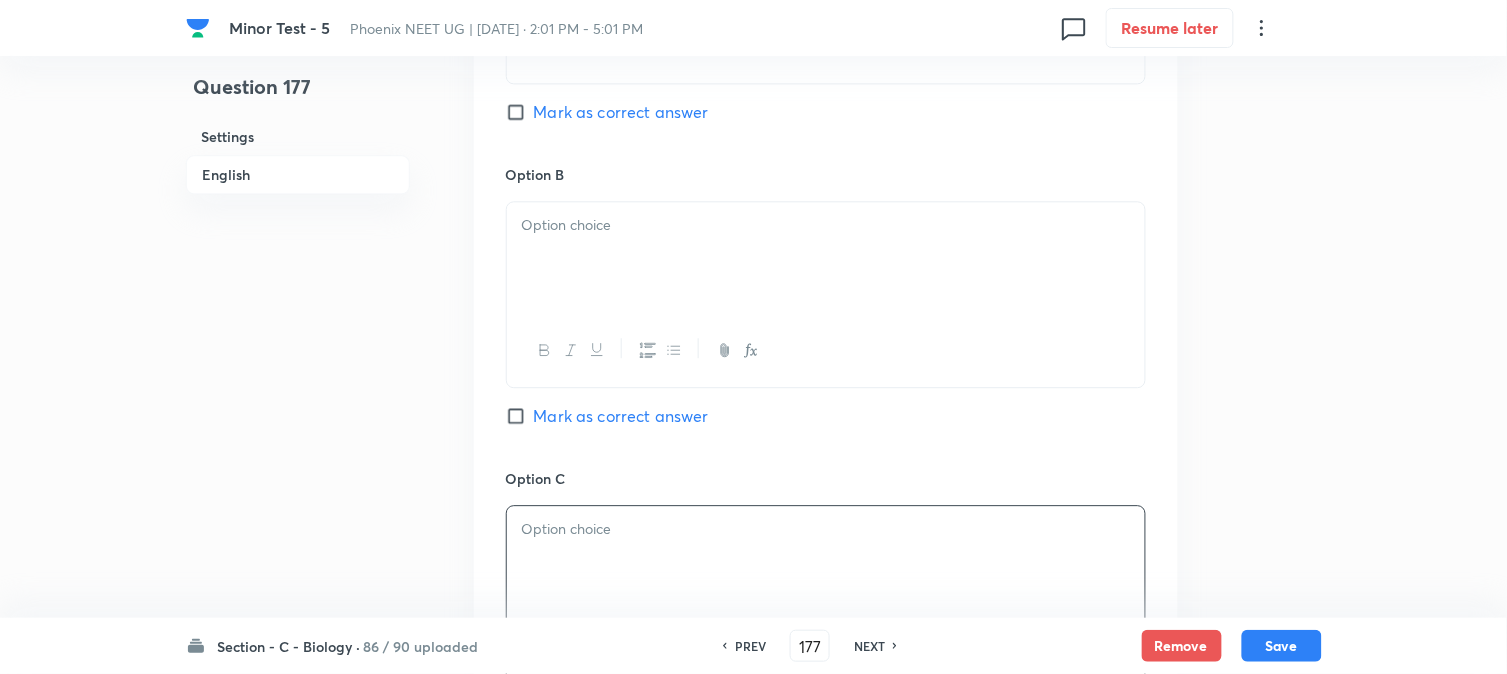 scroll, scrollTop: 1145, scrollLeft: 0, axis: vertical 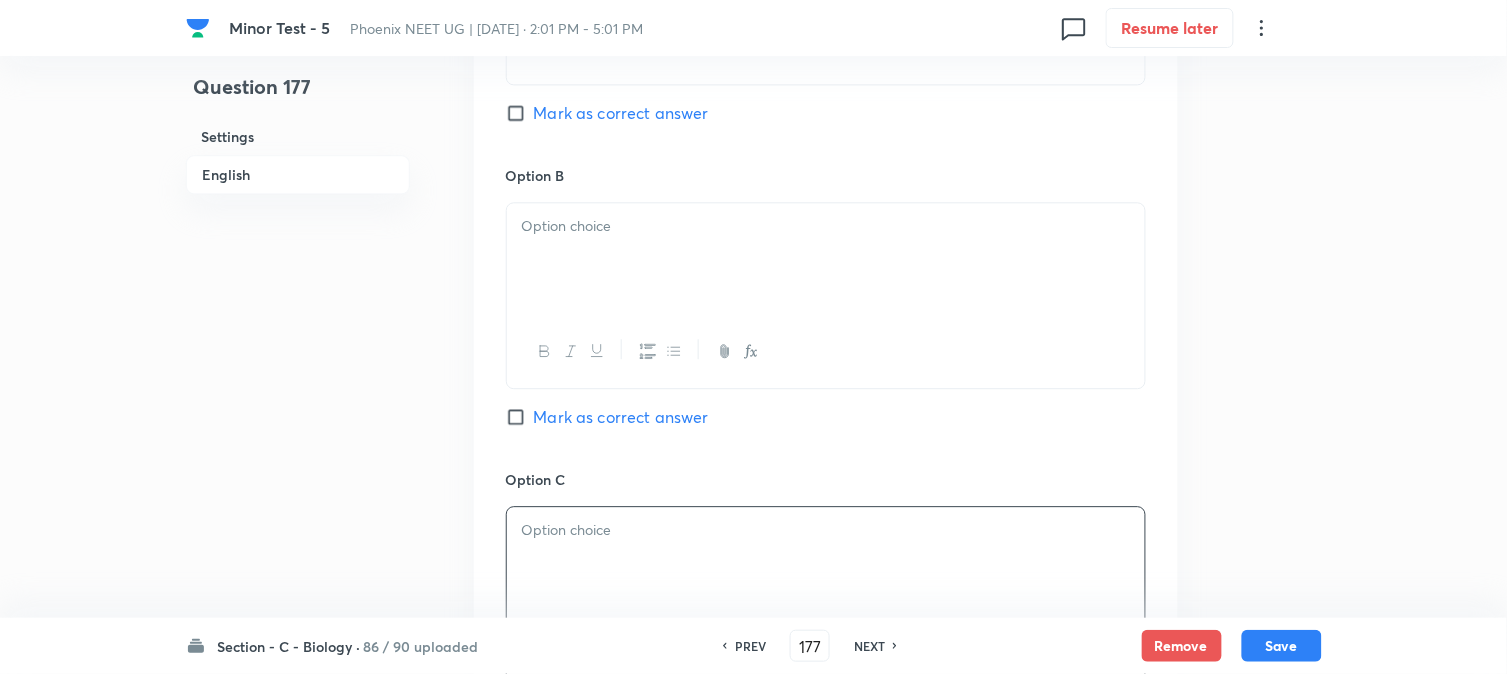 click at bounding box center (826, 259) 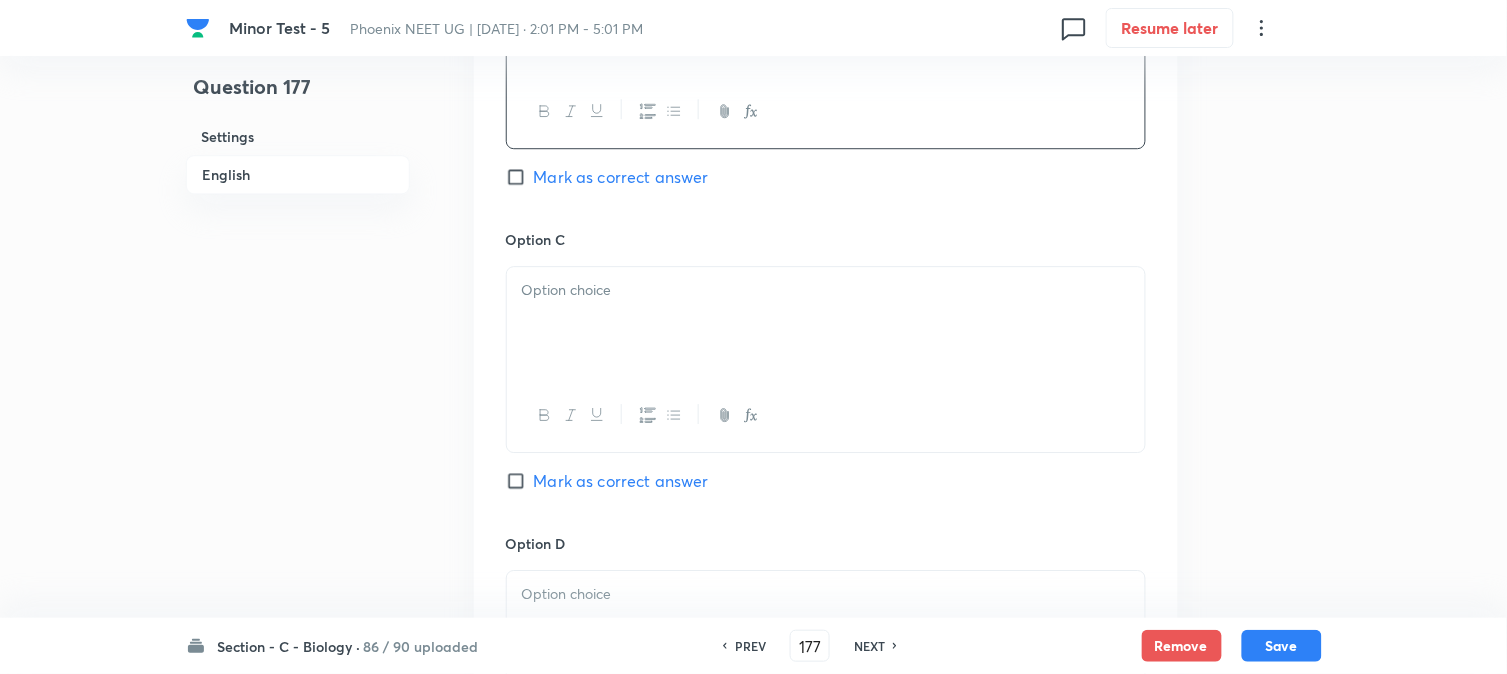 scroll, scrollTop: 1478, scrollLeft: 0, axis: vertical 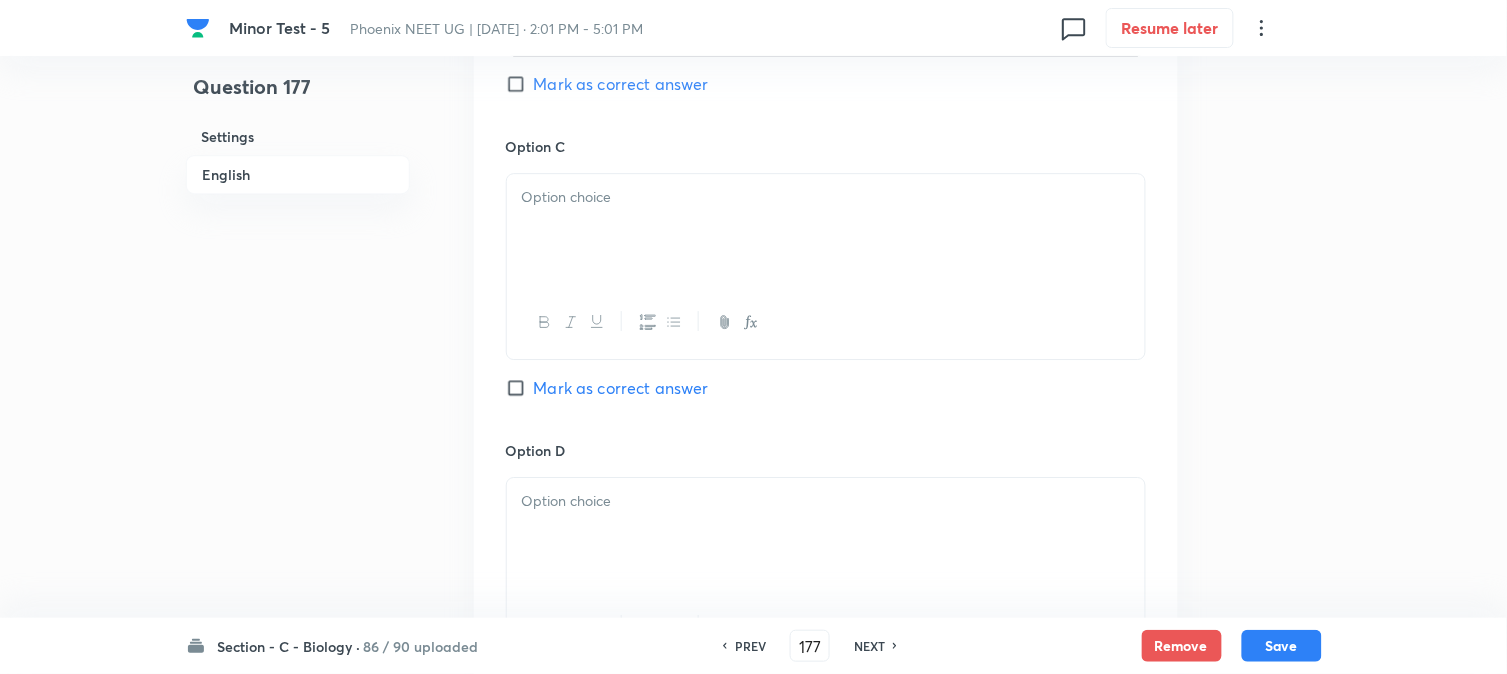 click at bounding box center (826, 230) 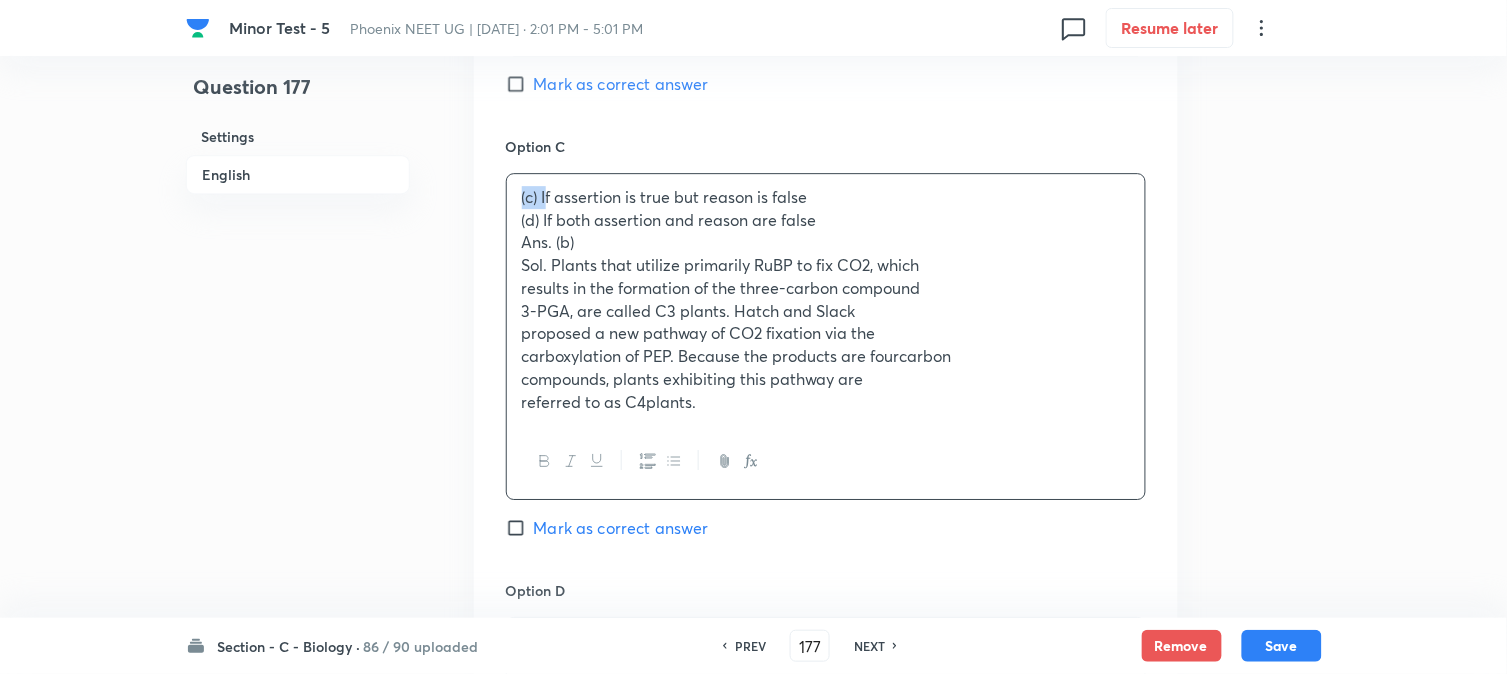 drag, startPoint x: 545, startPoint y: 200, endPoint x: 507, endPoint y: 186, distance: 40.496914 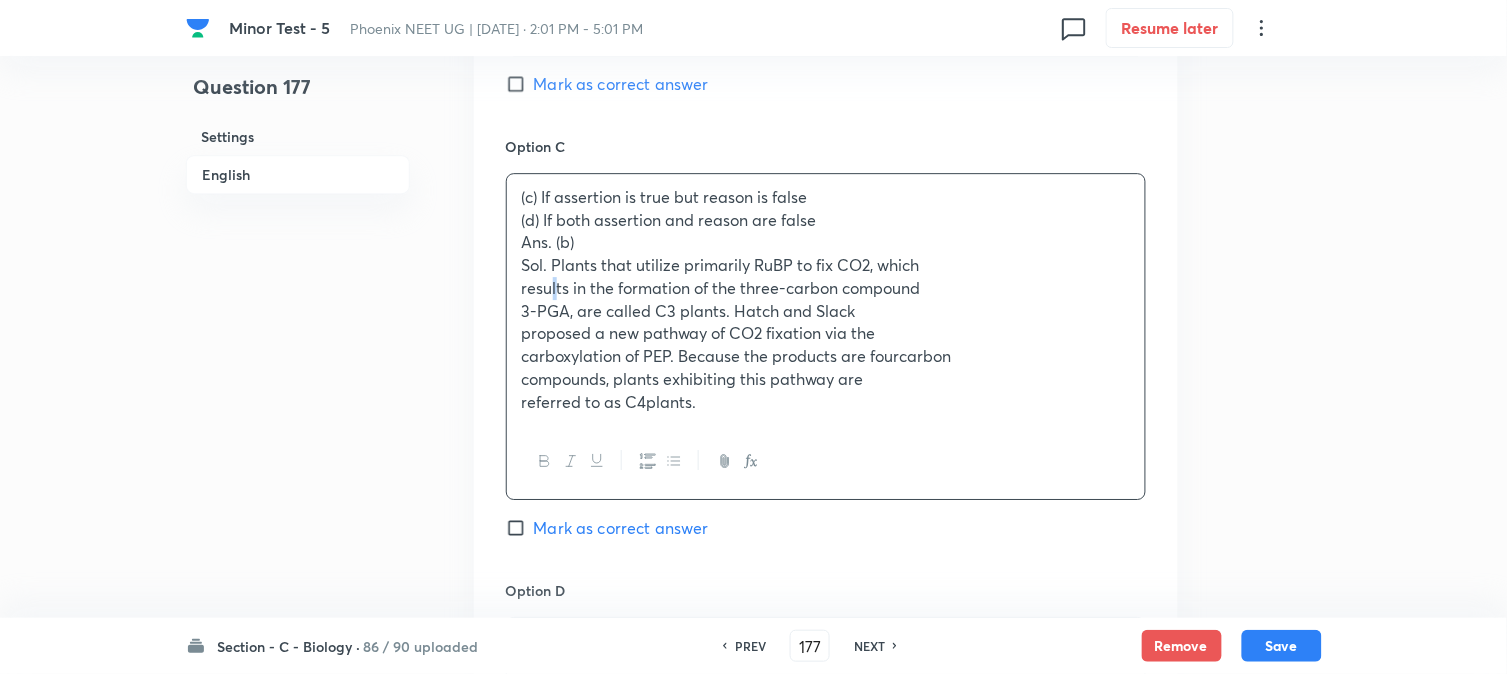 drag, startPoint x: 553, startPoint y: 286, endPoint x: 541, endPoint y: 225, distance: 62.169125 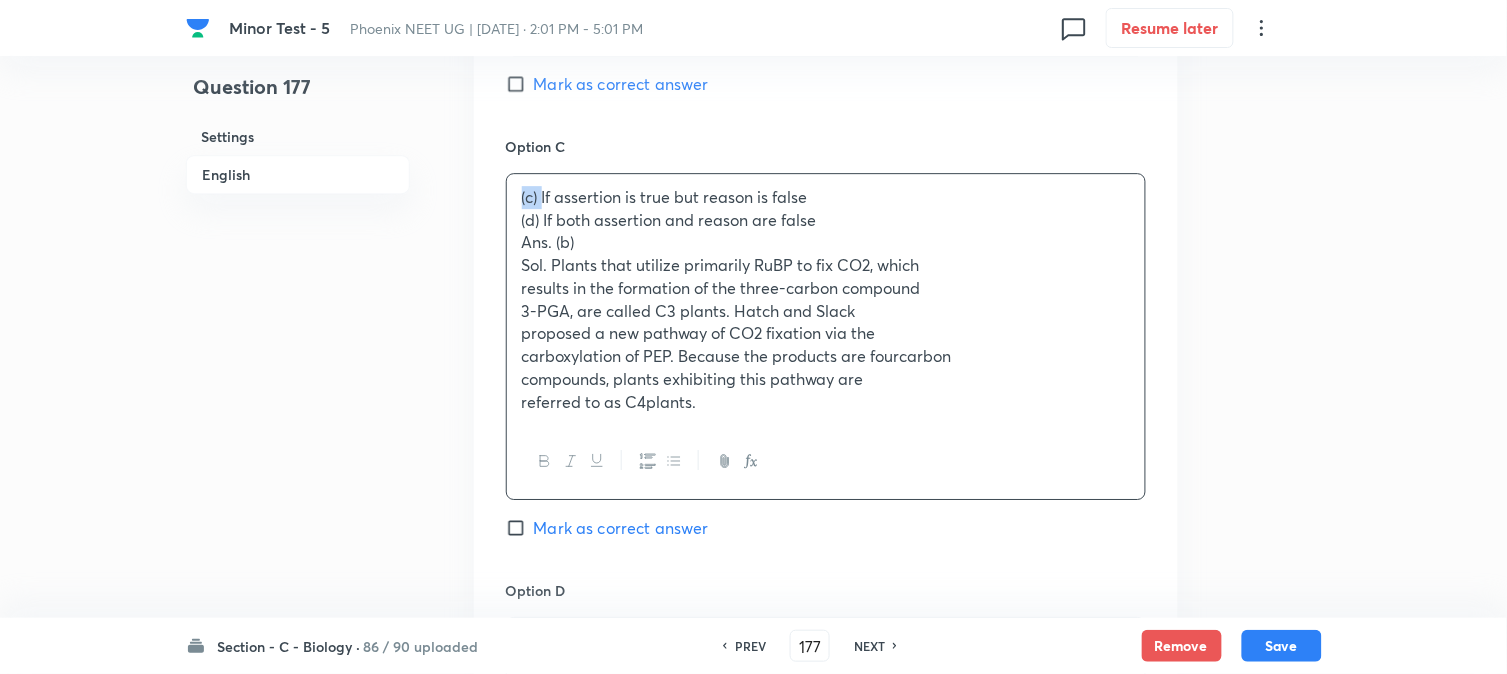 drag, startPoint x: 541, startPoint y: 193, endPoint x: 495, endPoint y: 192, distance: 46.010868 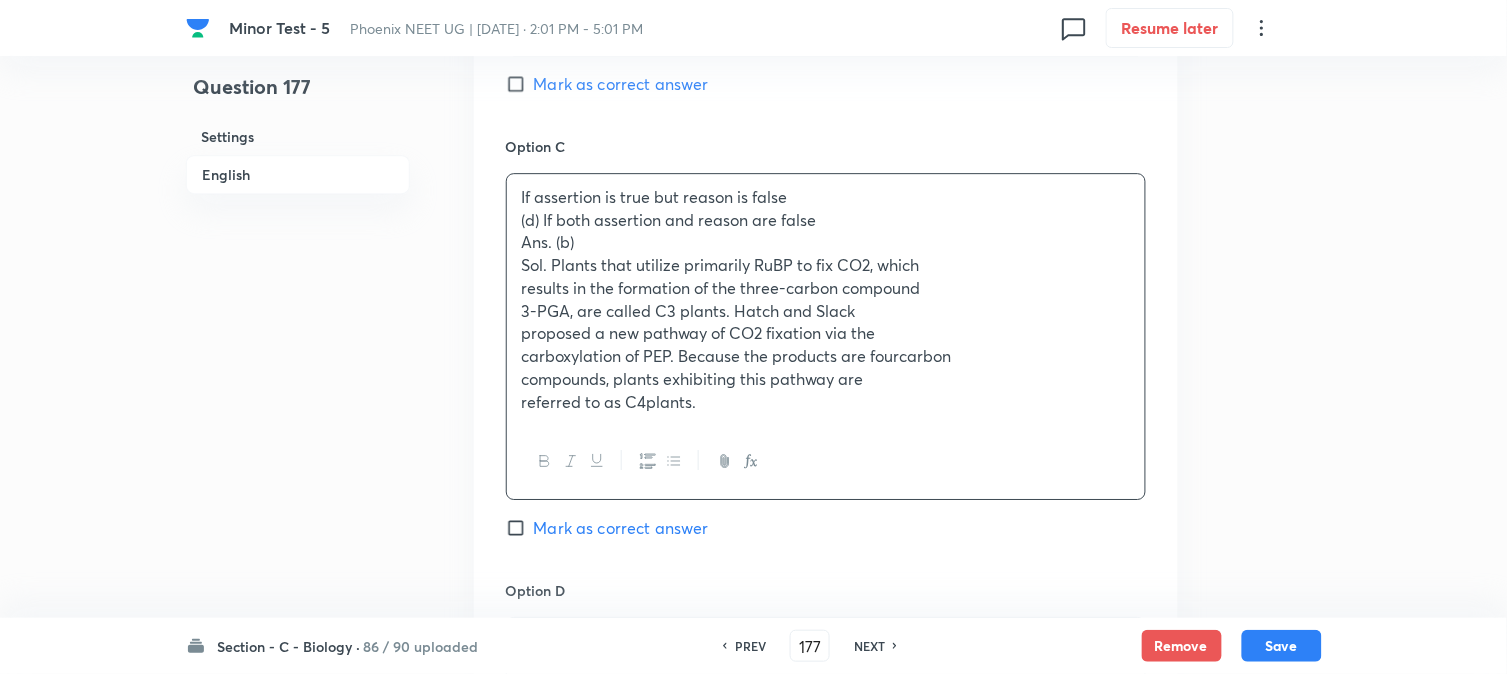 click on "Mark as correct answer" at bounding box center [621, 84] 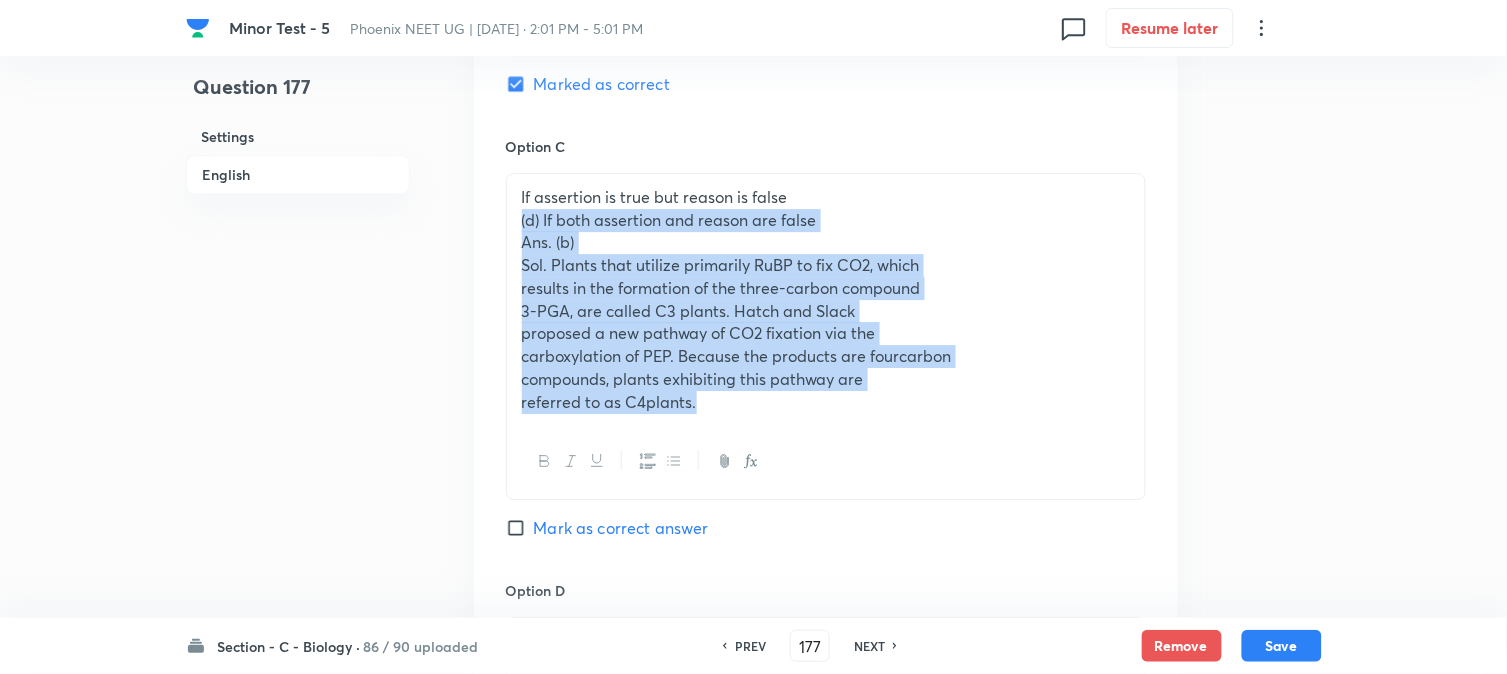 drag, startPoint x: 517, startPoint y: 222, endPoint x: 827, endPoint y: 375, distance: 345.70074 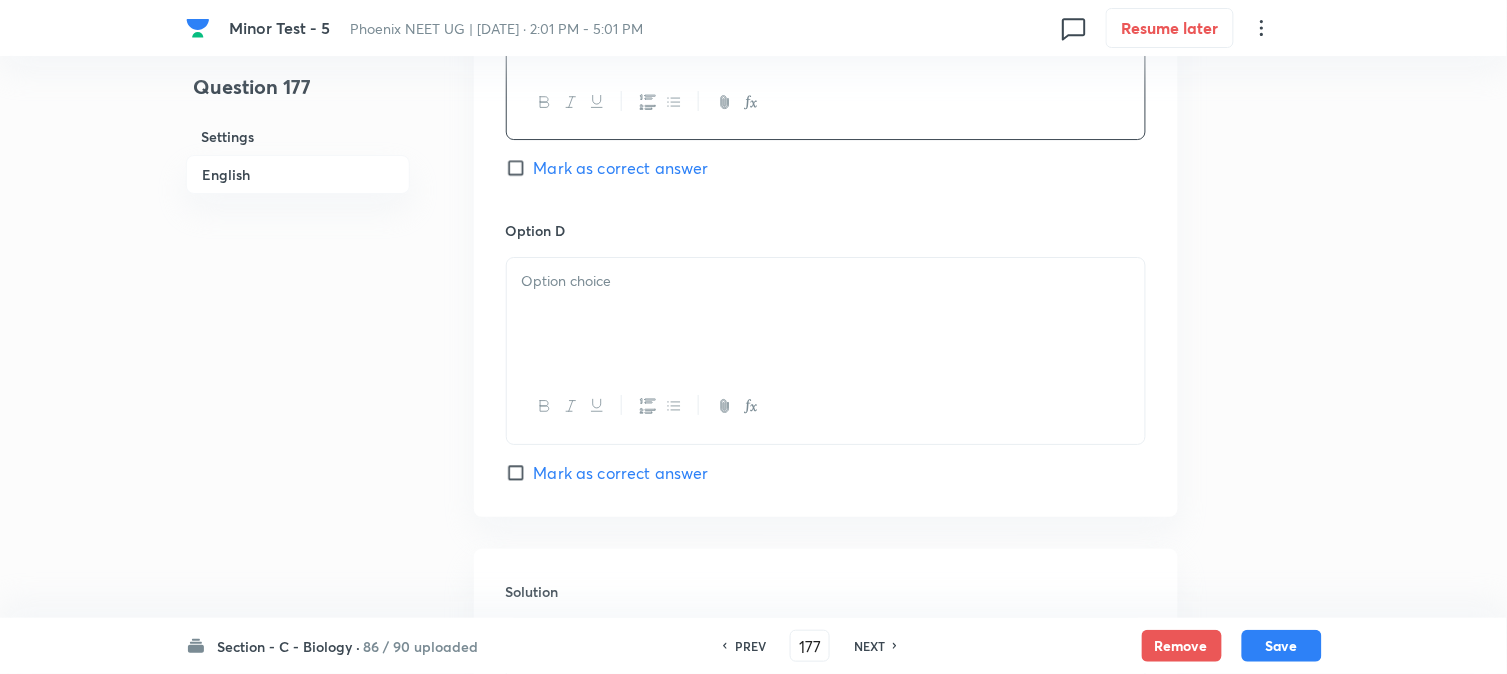 scroll, scrollTop: 1701, scrollLeft: 0, axis: vertical 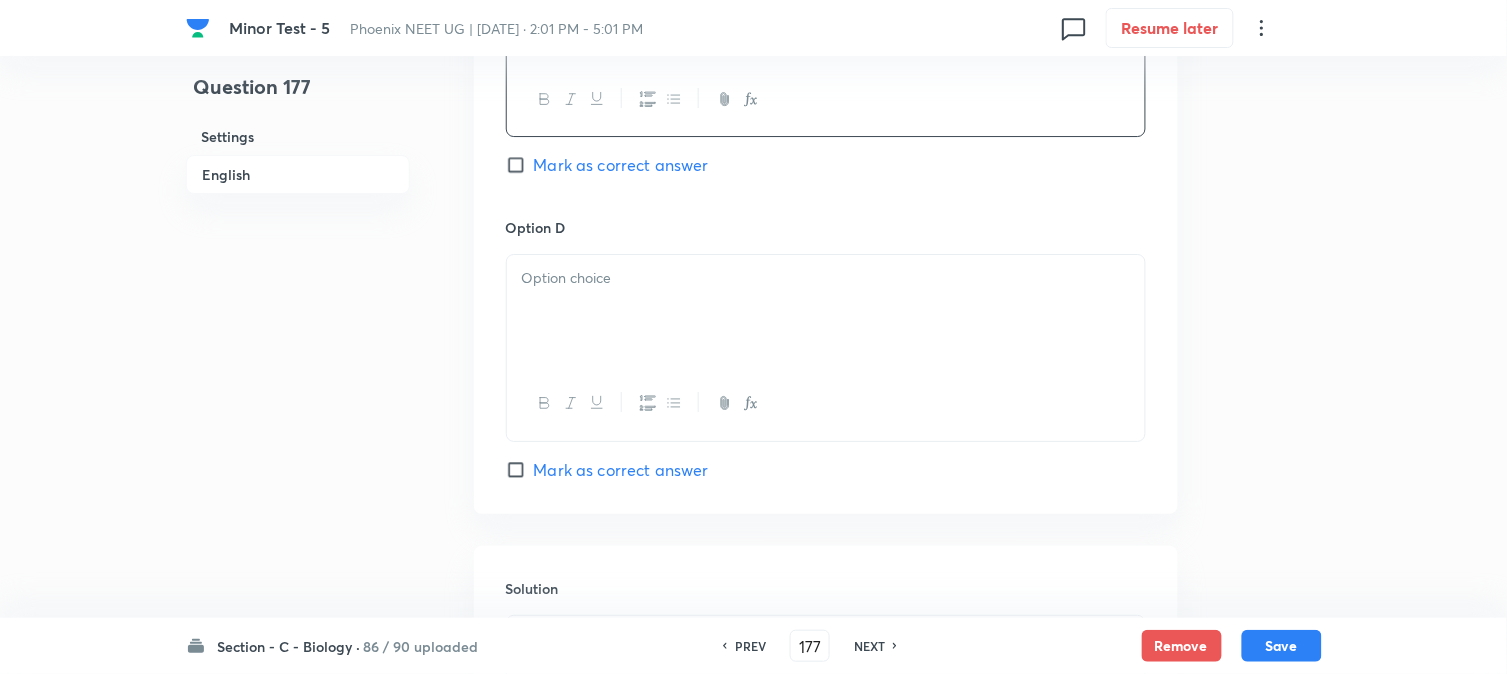 click at bounding box center [826, 311] 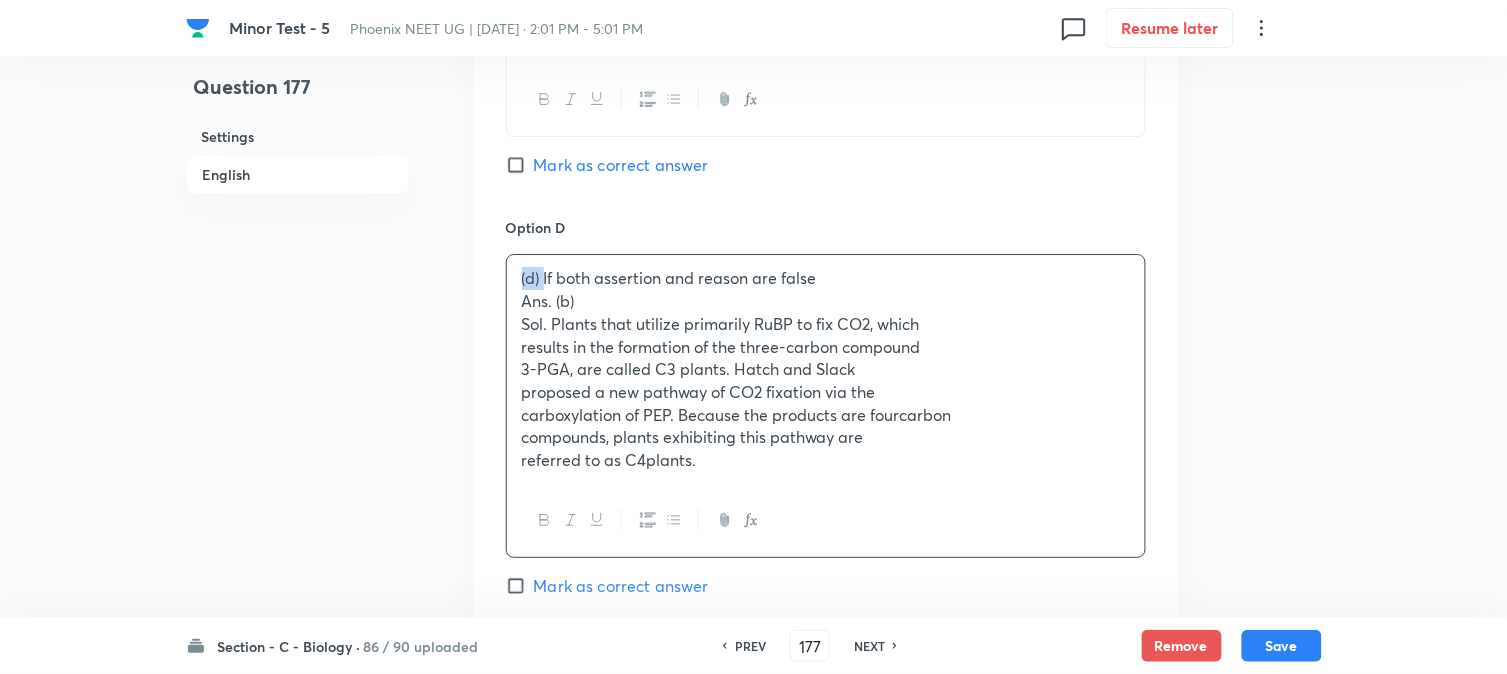drag, startPoint x: 544, startPoint y: 282, endPoint x: 503, endPoint y: 268, distance: 43.32436 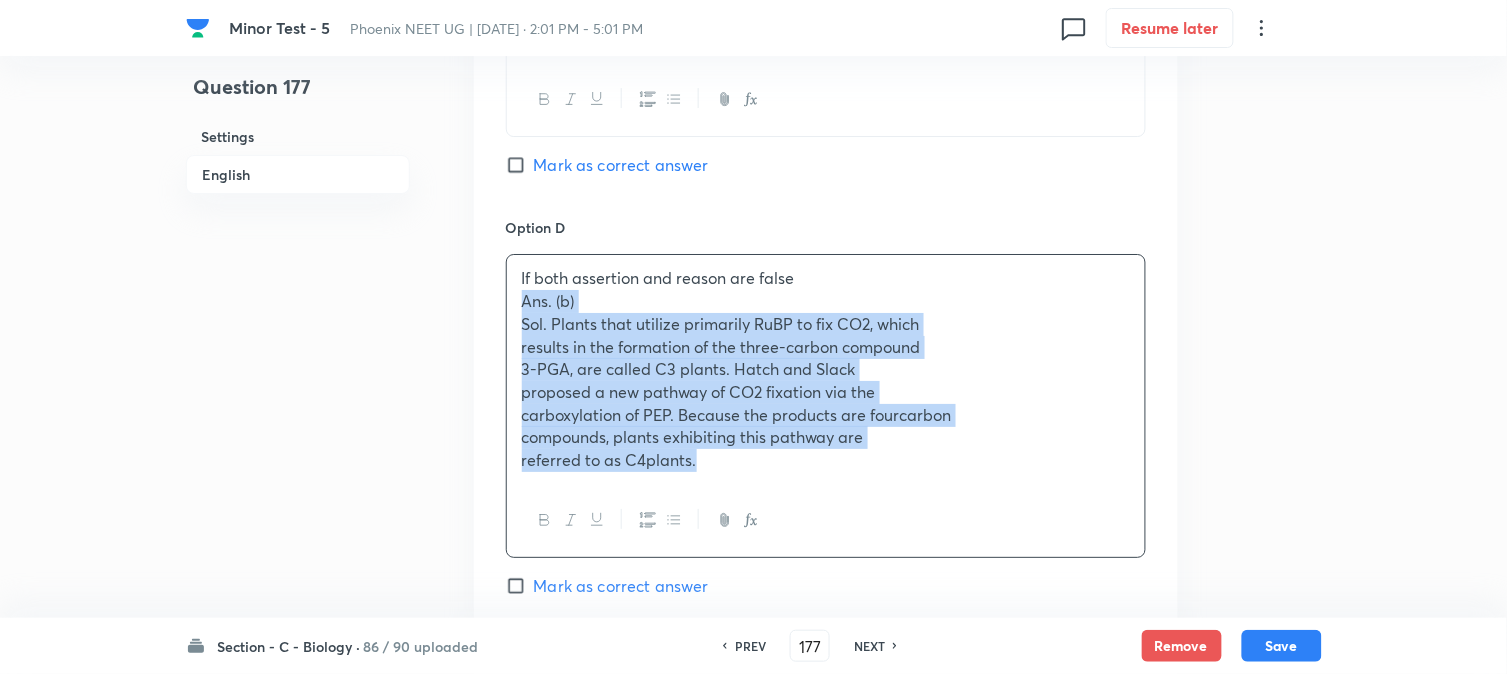 drag, startPoint x: 523, startPoint y: 313, endPoint x: 918, endPoint y: 462, distance: 422.1682 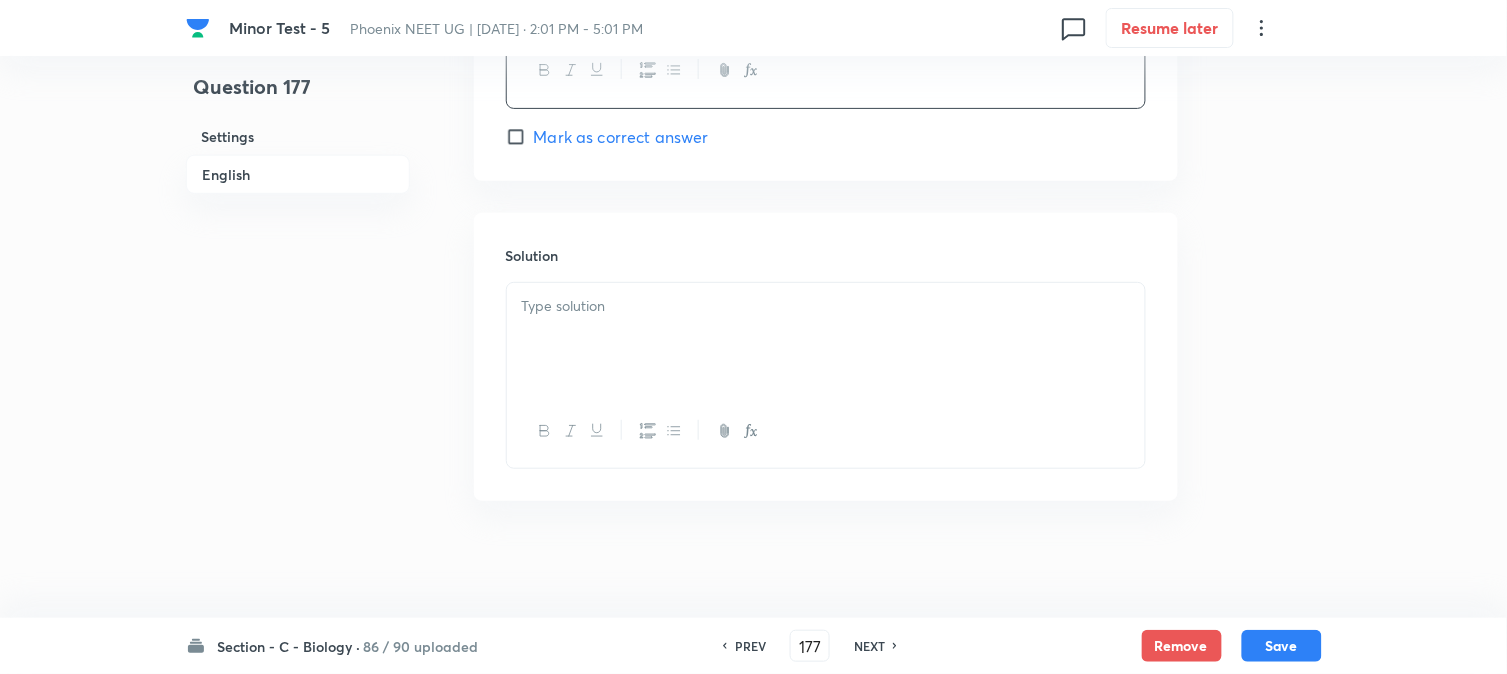 click at bounding box center [826, 339] 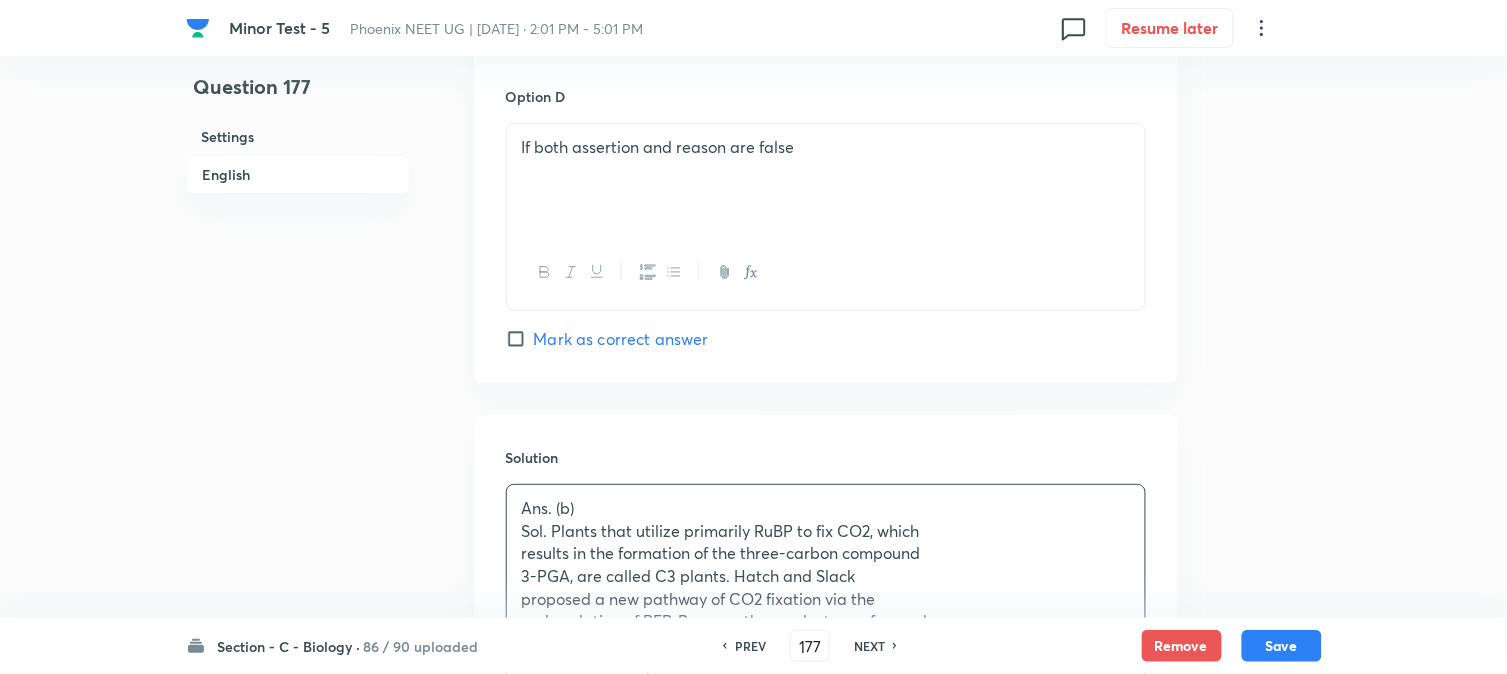 scroll, scrollTop: 1478, scrollLeft: 0, axis: vertical 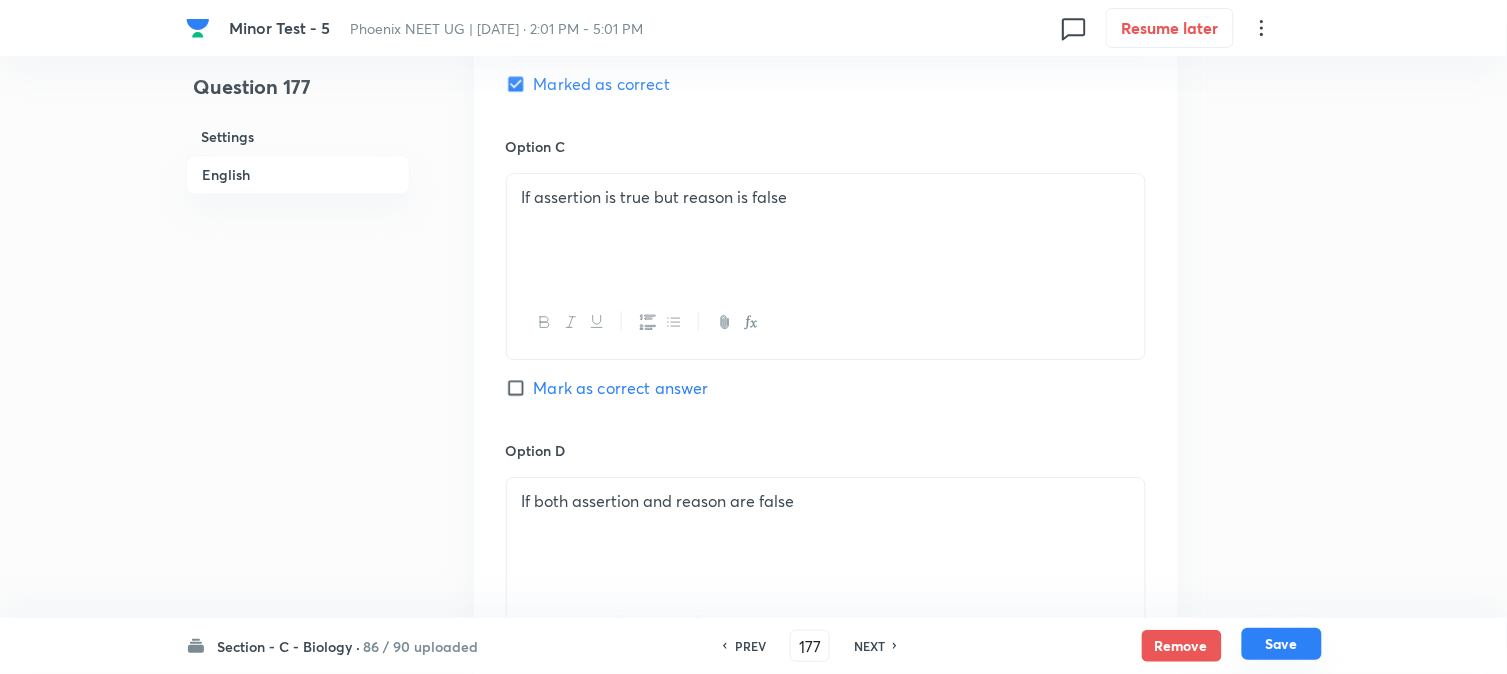 click on "Save" at bounding box center [1282, 644] 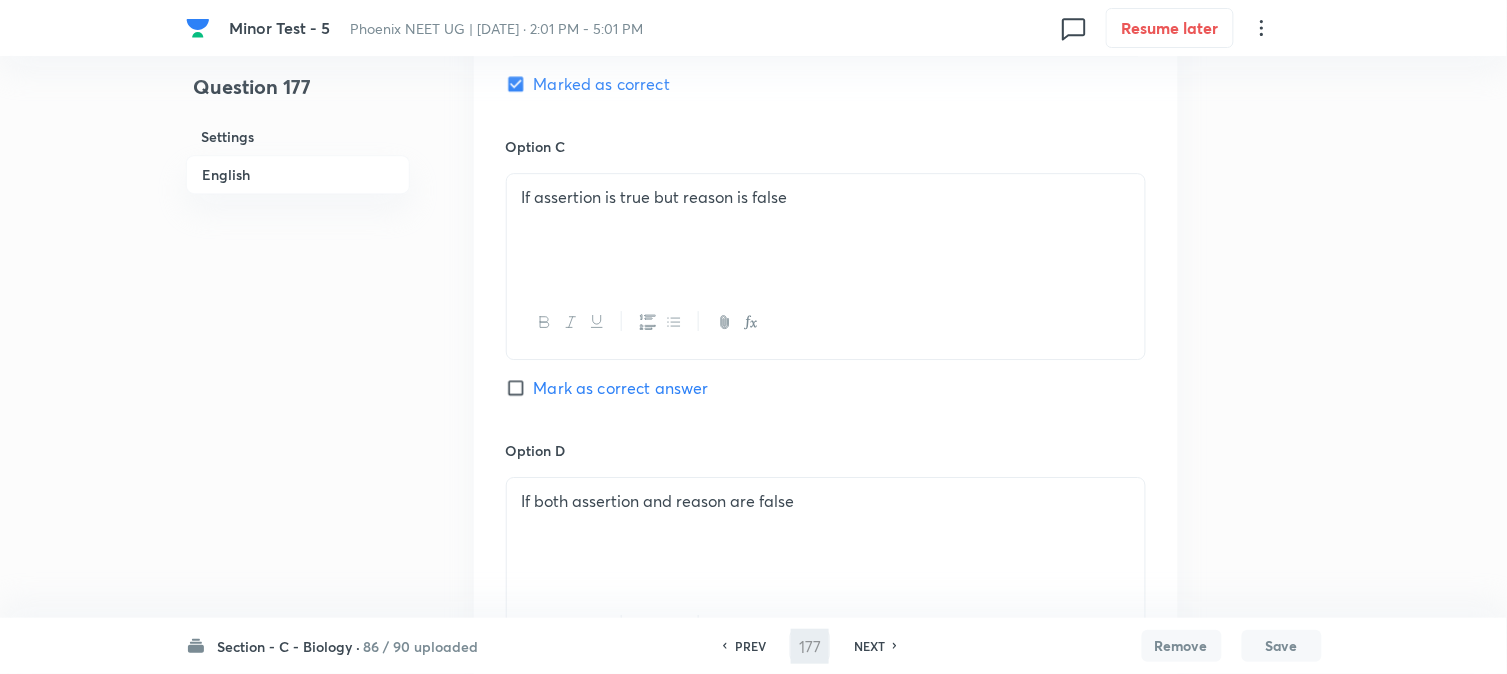 type on "178" 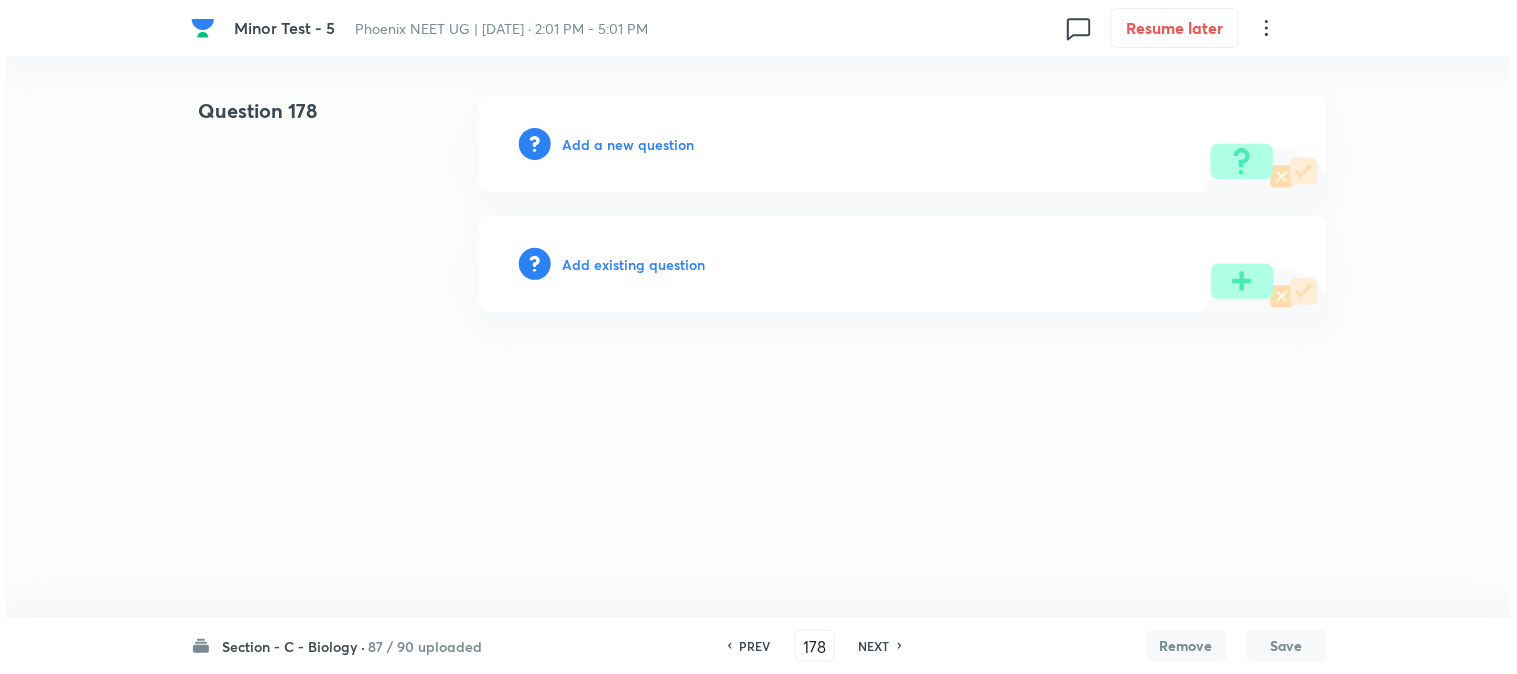 scroll, scrollTop: 0, scrollLeft: 0, axis: both 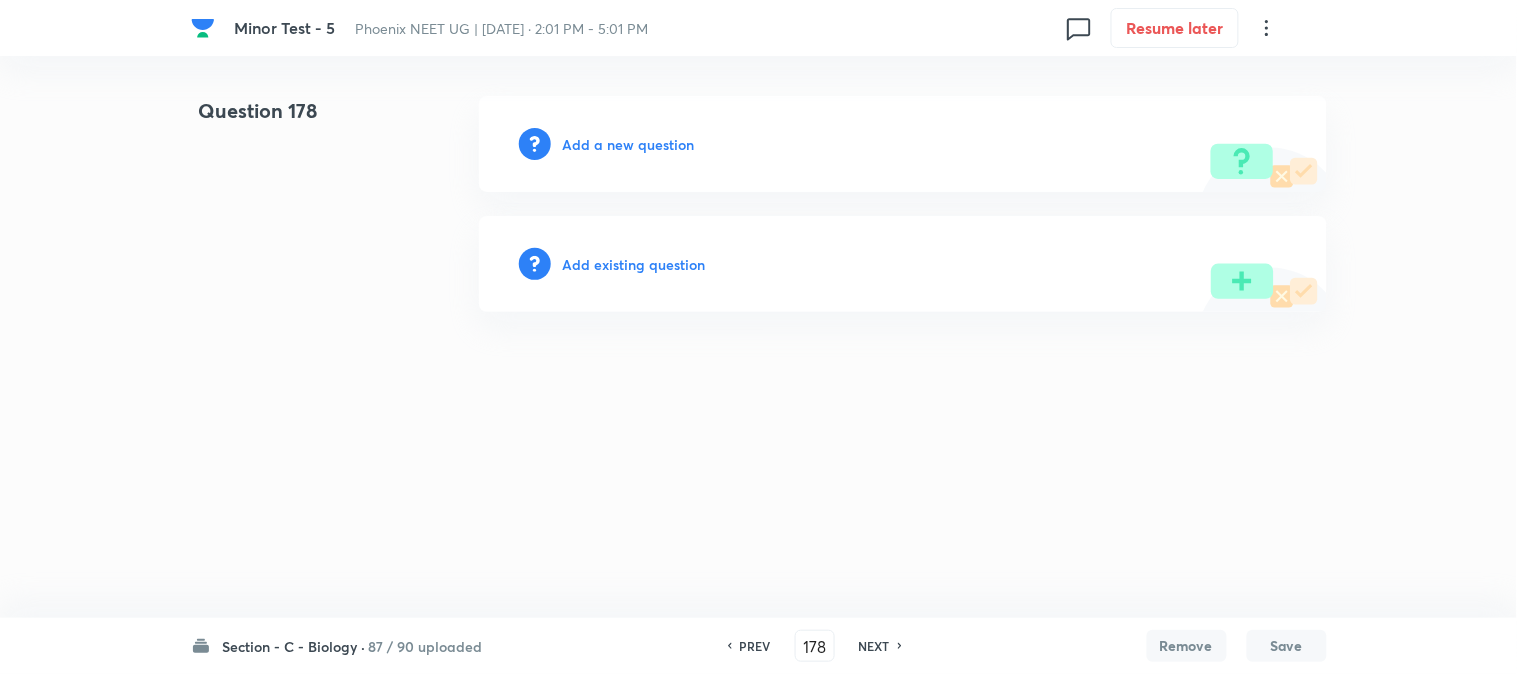 click on "Add a new question" at bounding box center [629, 144] 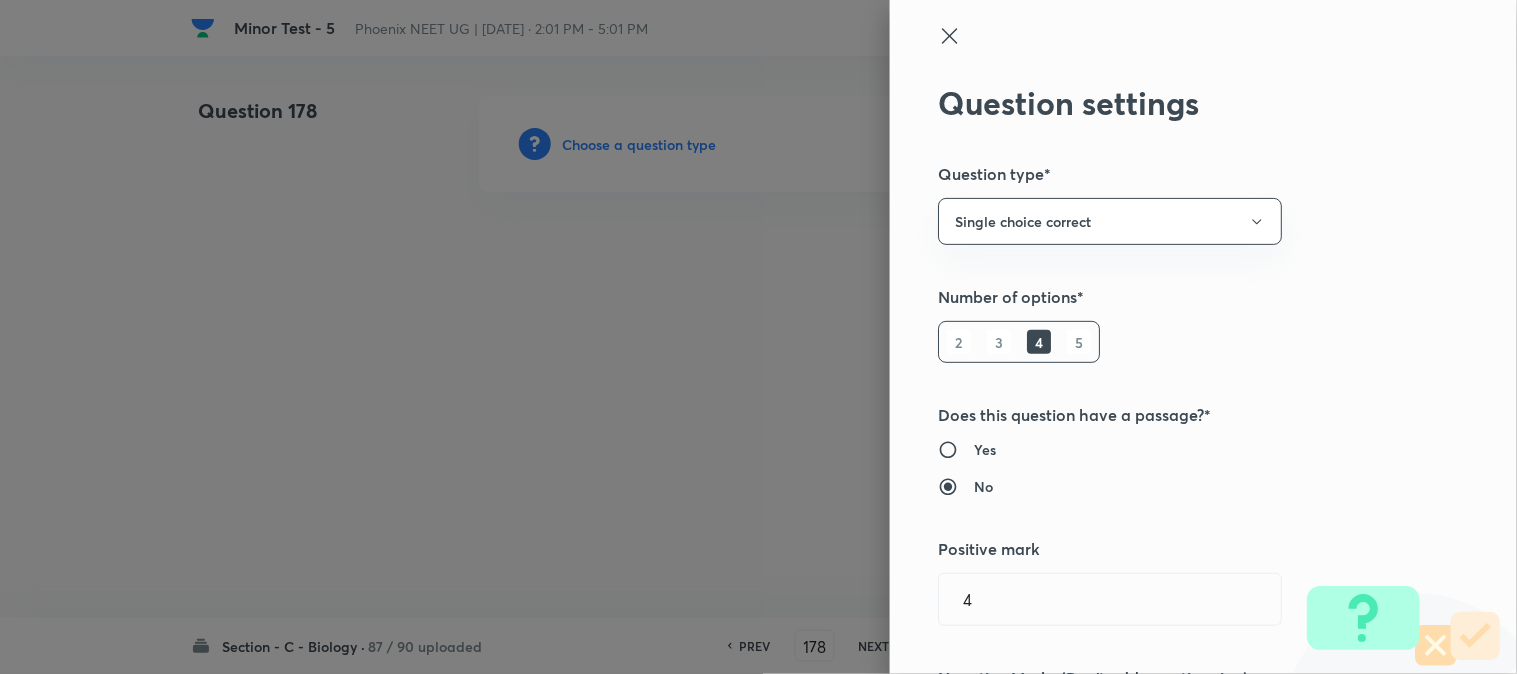 type 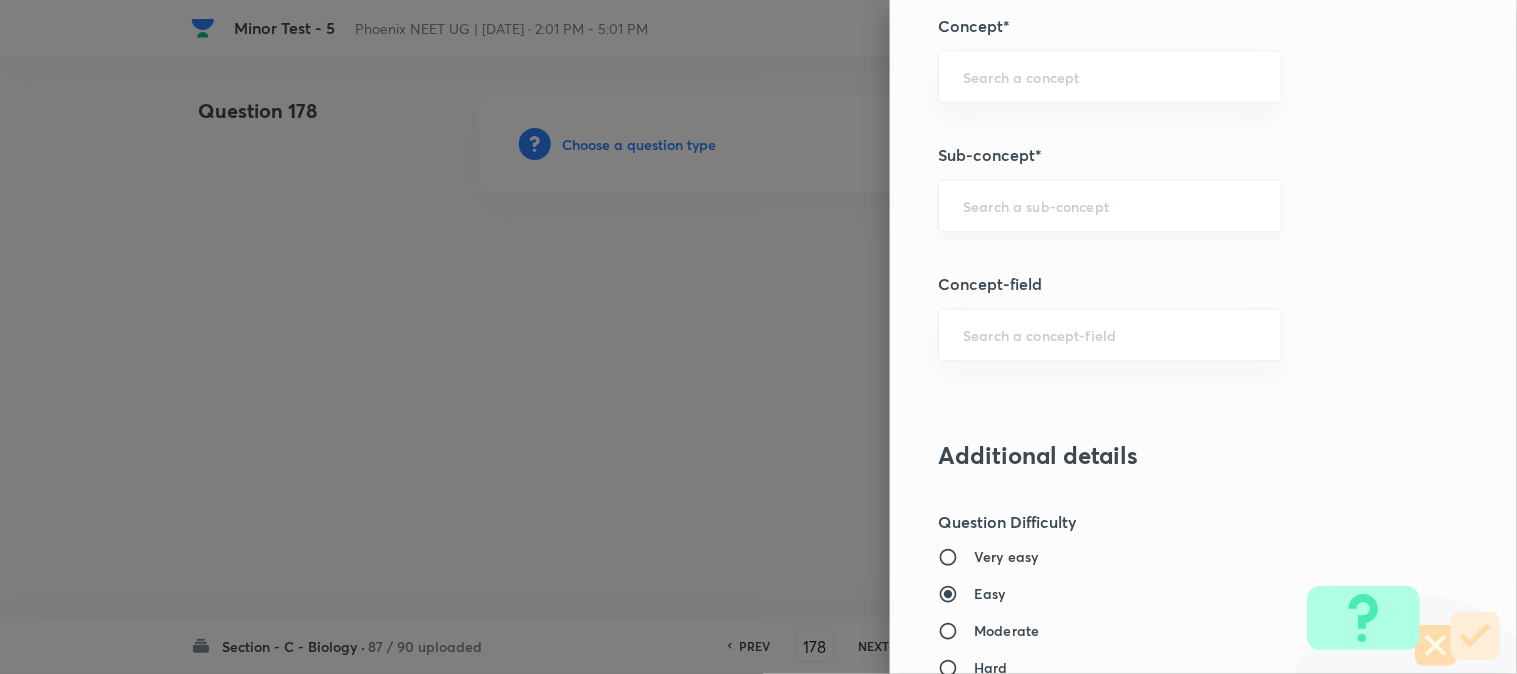 scroll, scrollTop: 1180, scrollLeft: 0, axis: vertical 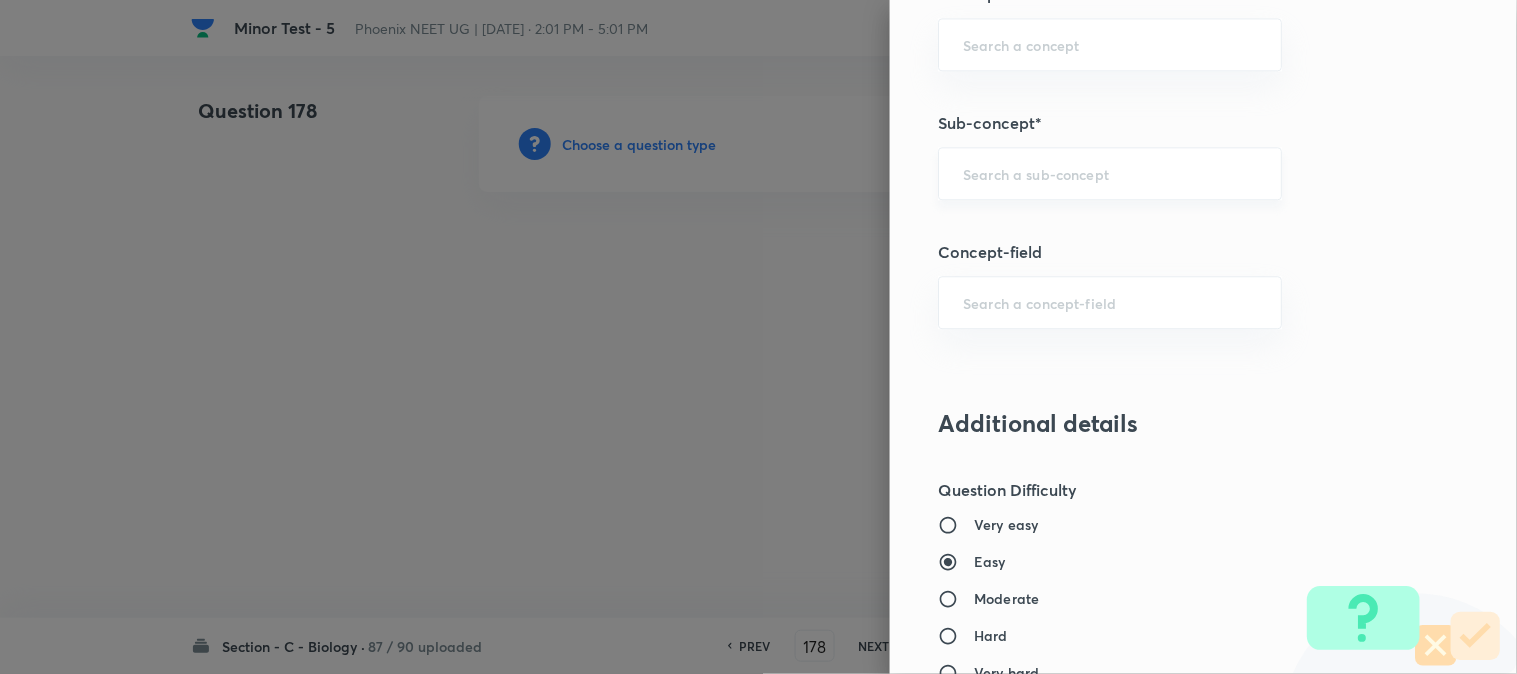 click on "​" at bounding box center (1110, 173) 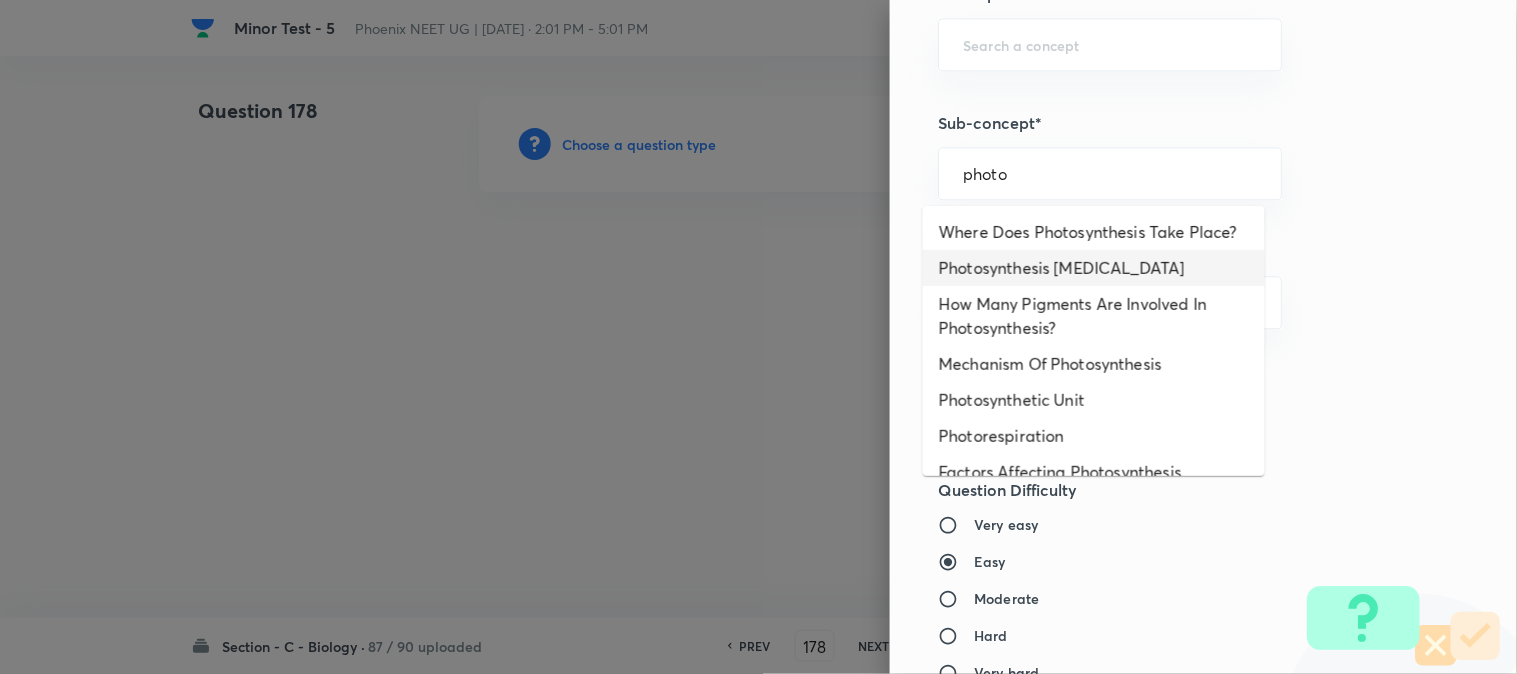 click on "Photosynthesis Organelle" at bounding box center (1094, 268) 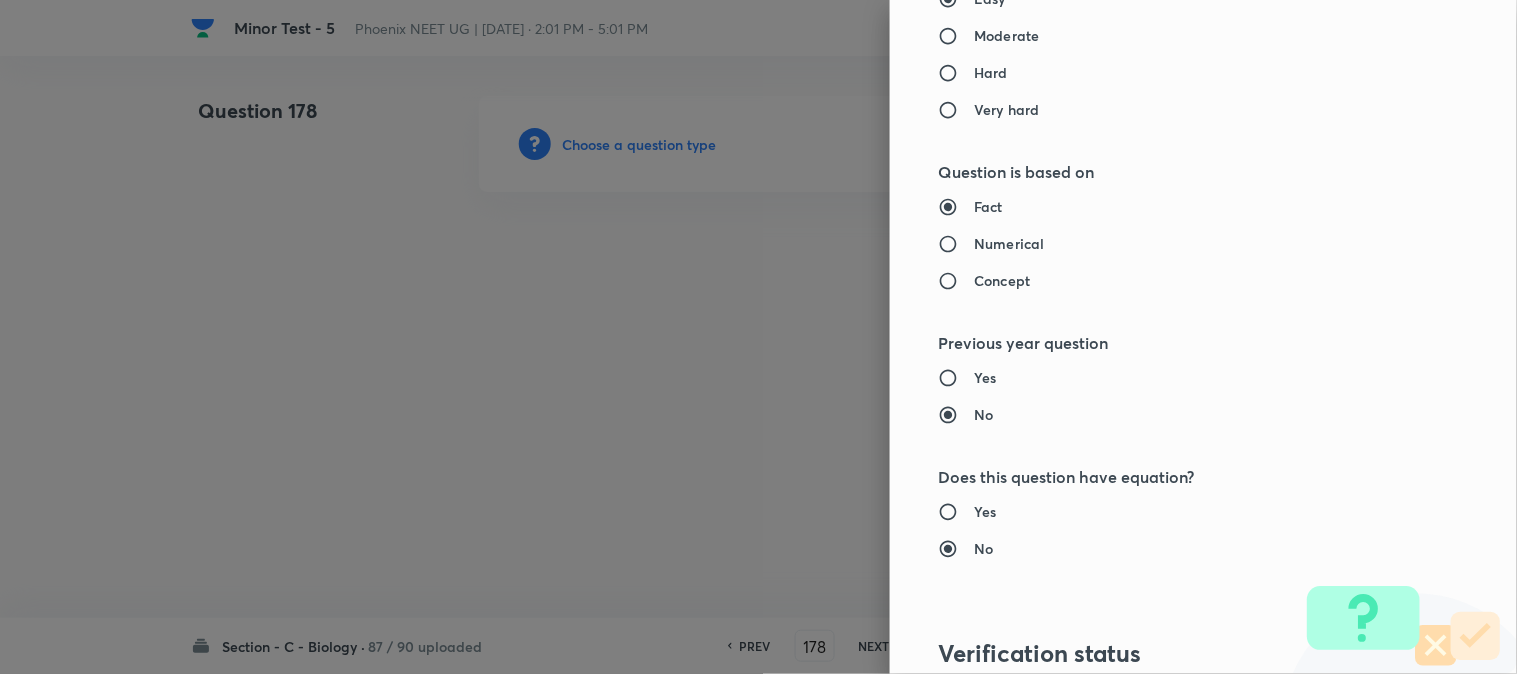 type on "Biology" 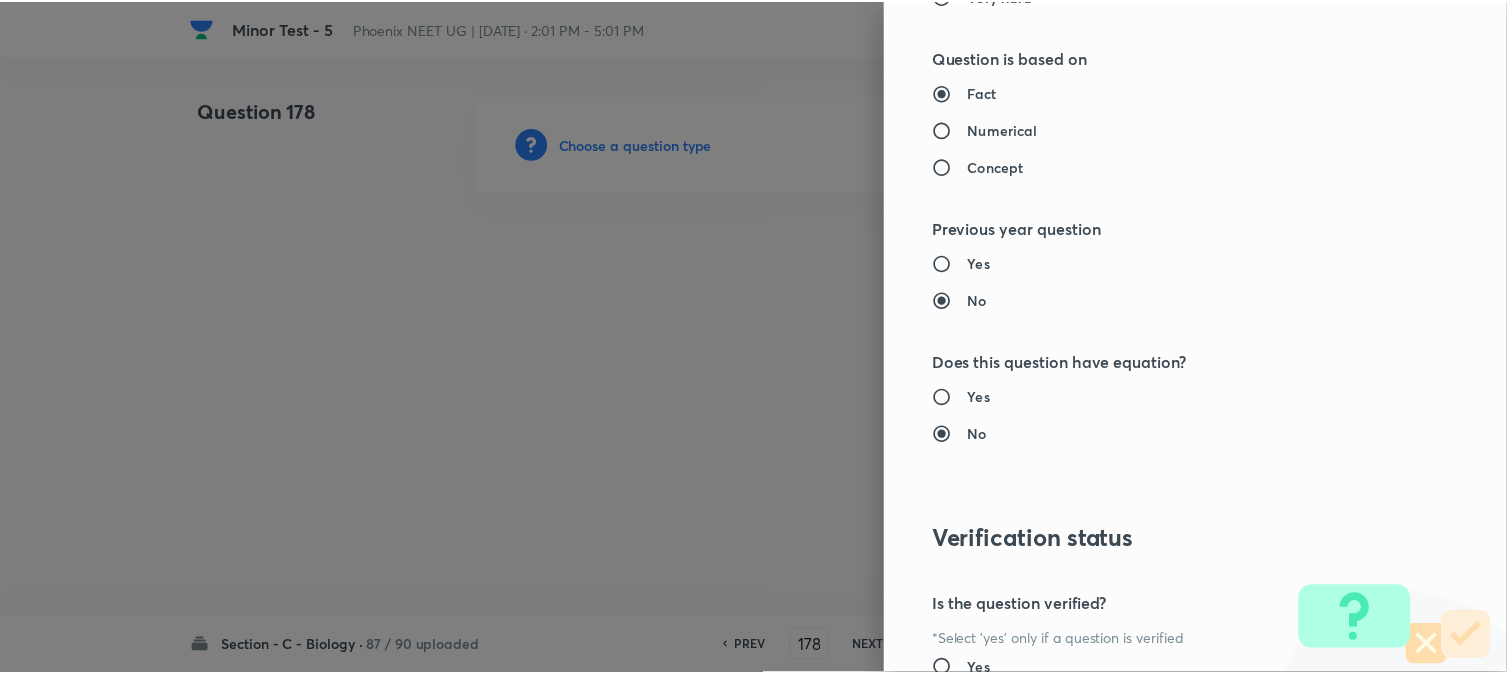 scroll, scrollTop: 2052, scrollLeft: 0, axis: vertical 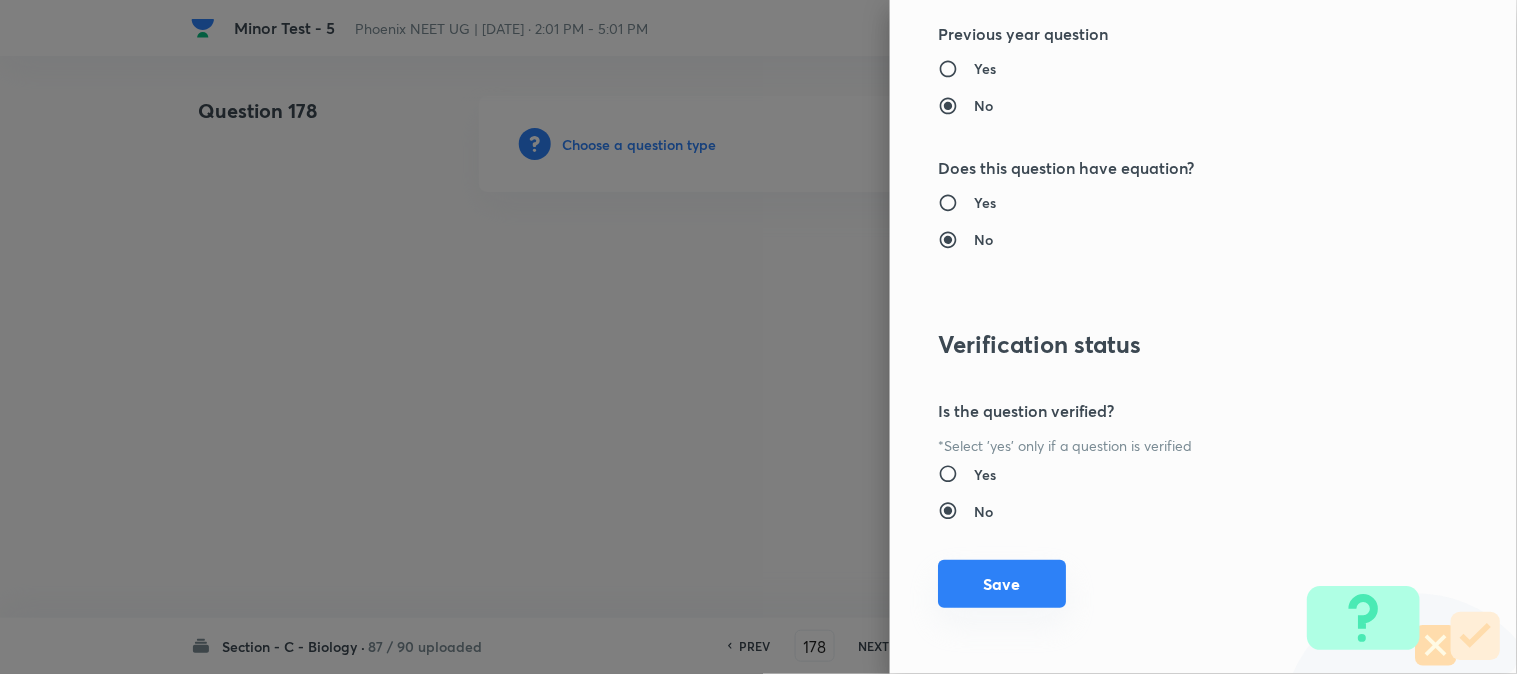 click on "Save" at bounding box center [1002, 584] 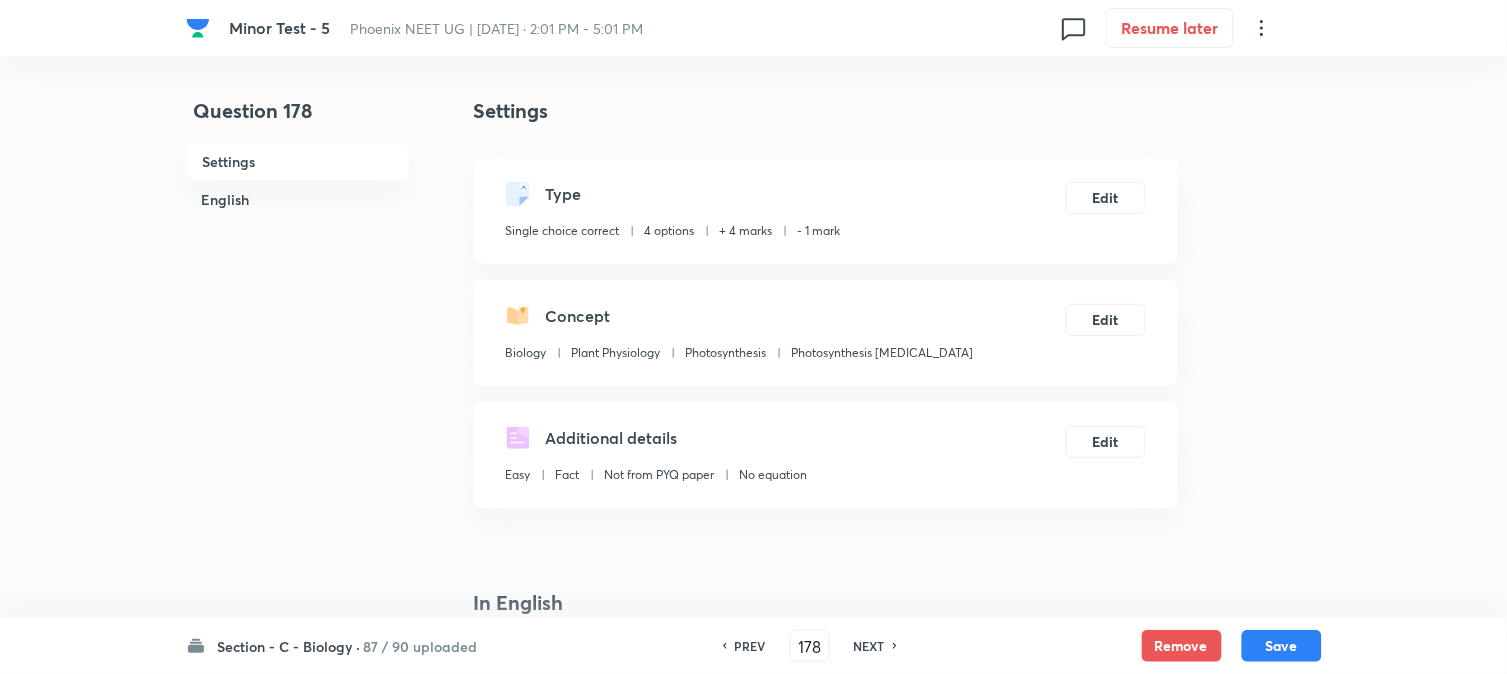 scroll, scrollTop: 590, scrollLeft: 0, axis: vertical 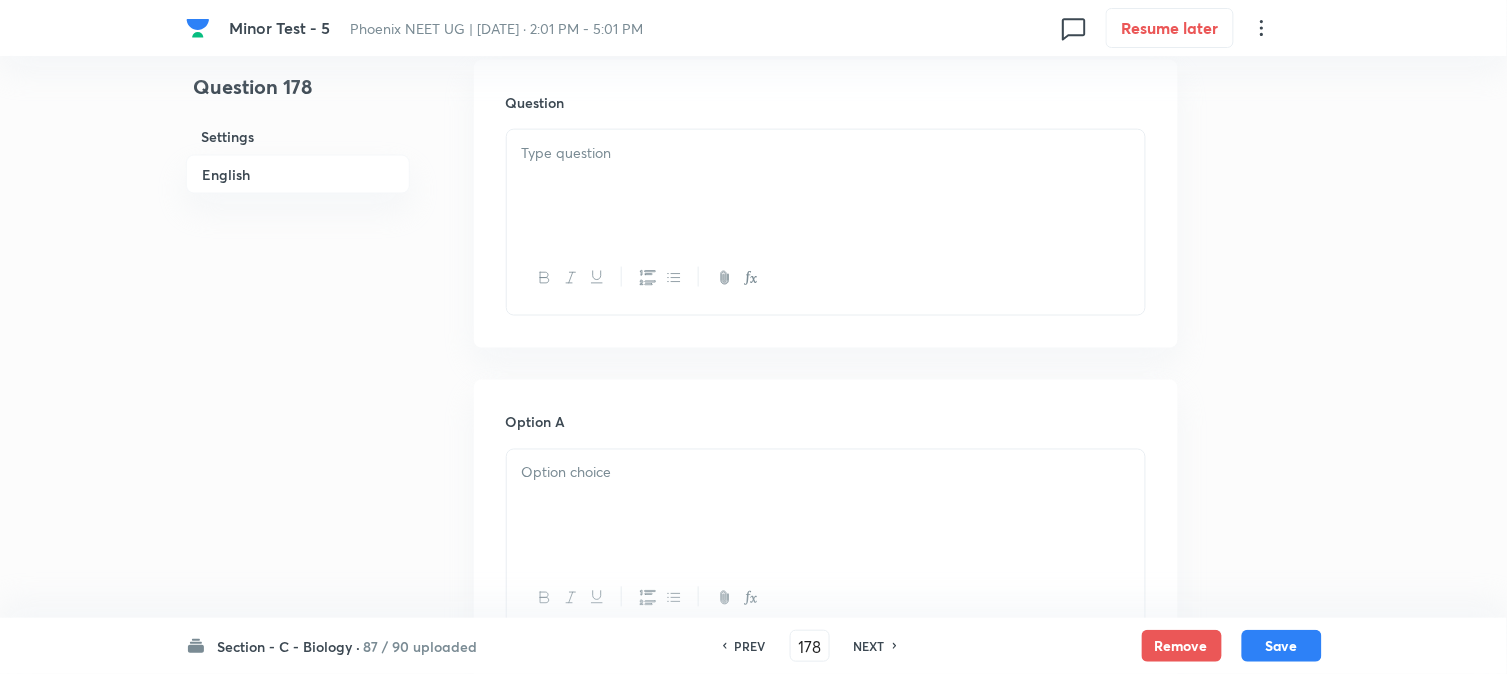 click at bounding box center [826, 186] 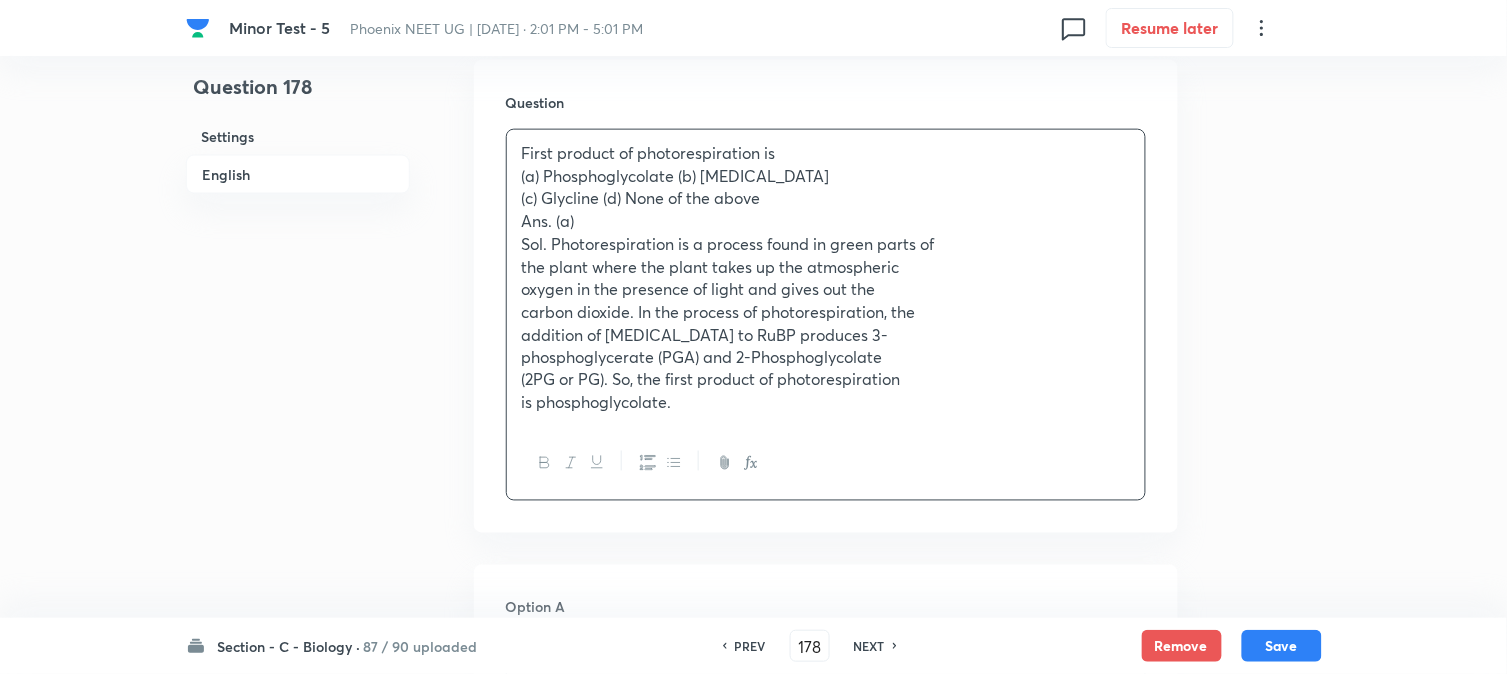 click on "(a) Phosphoglycolate (b) Glycolate" at bounding box center [826, 176] 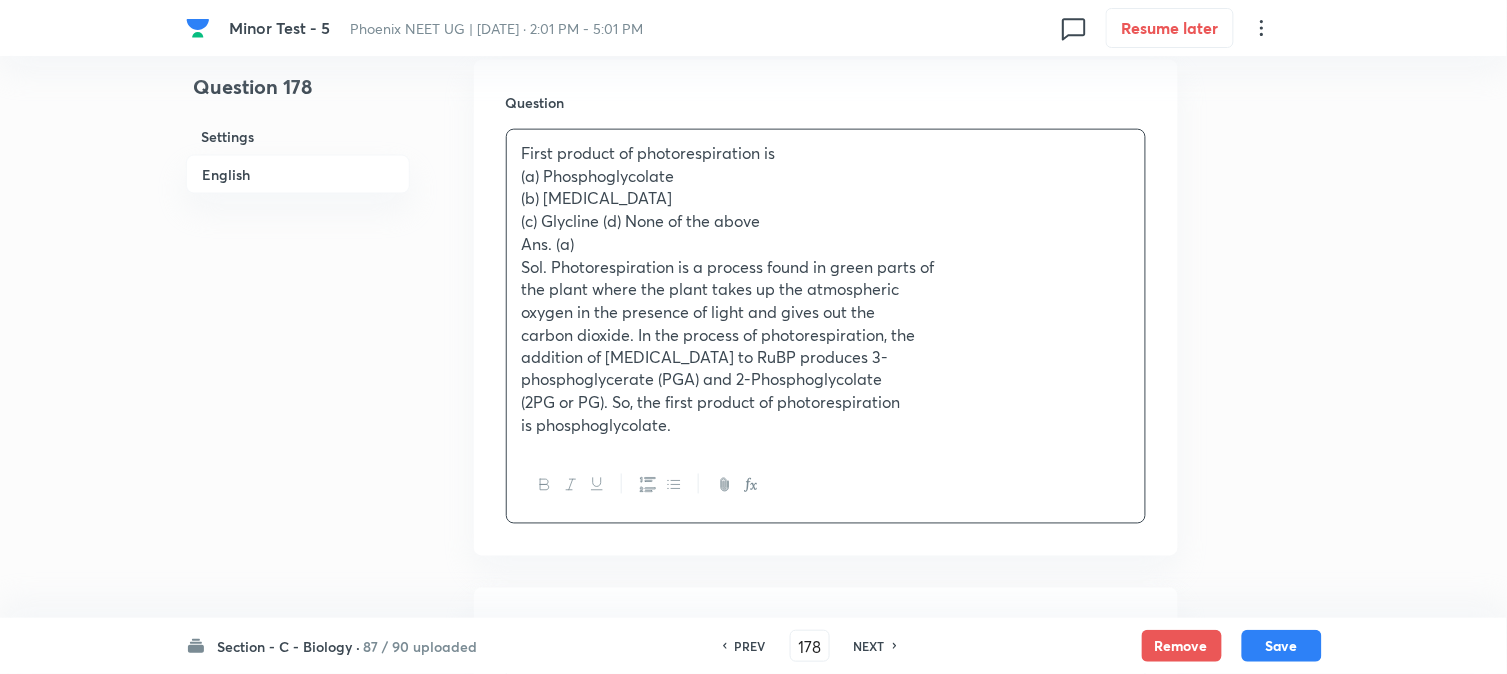 click on "(c) Glycline (d) None of the above" at bounding box center [826, 221] 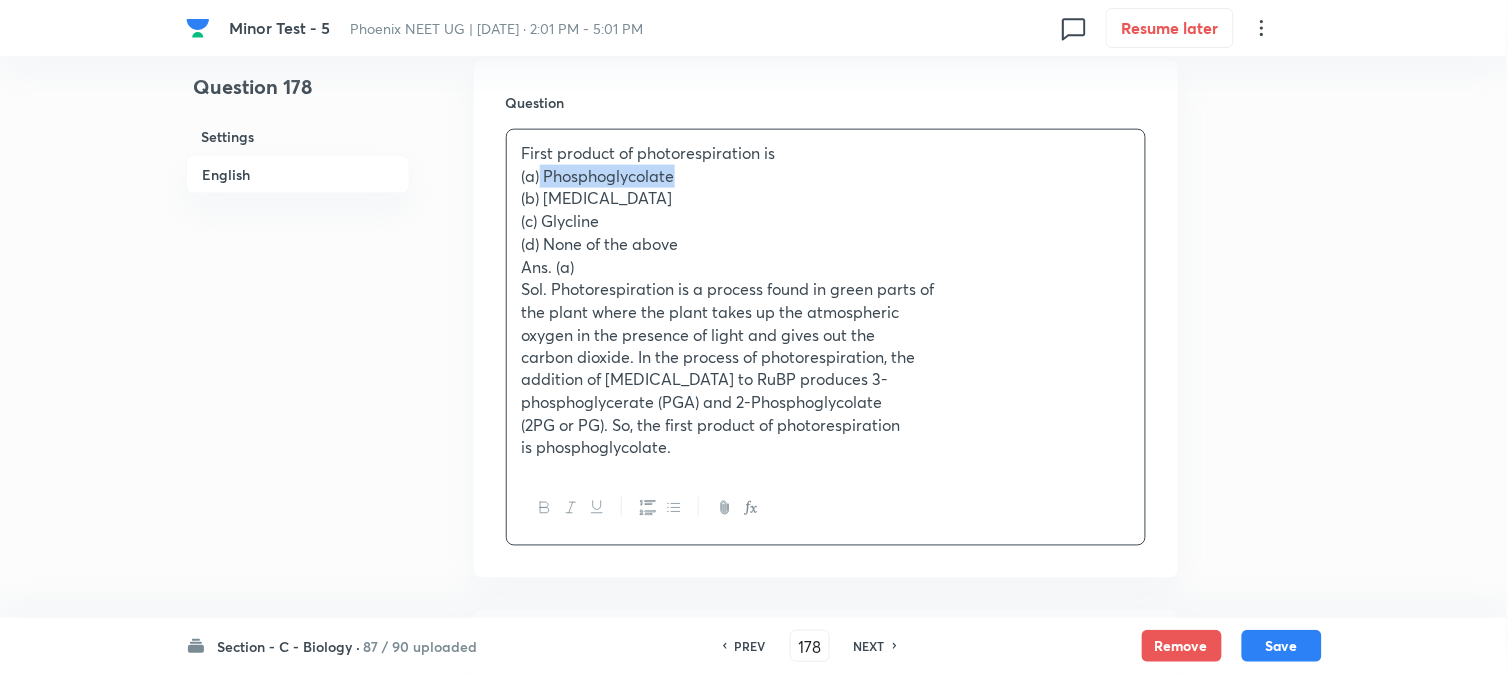 drag, startPoint x: 542, startPoint y: 173, endPoint x: 756, endPoint y: 171, distance: 214.00934 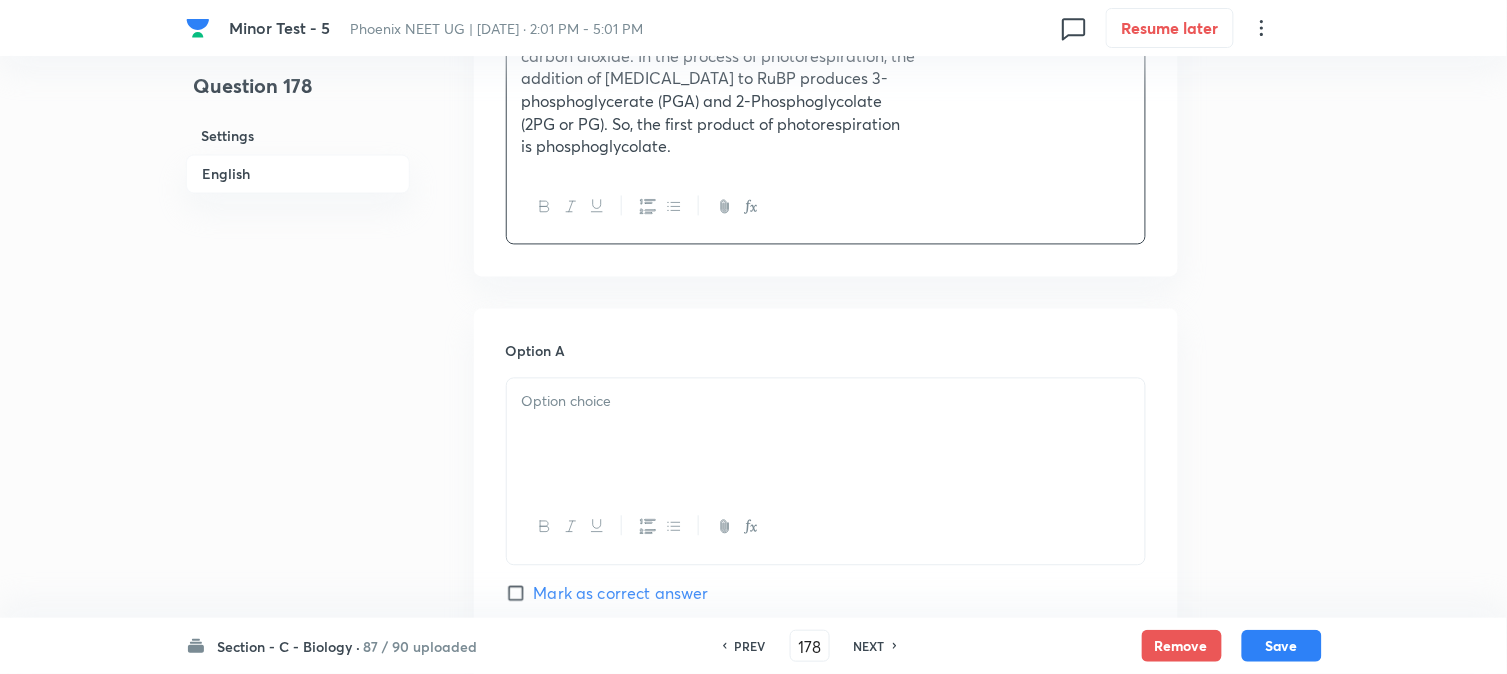 scroll, scrollTop: 923, scrollLeft: 0, axis: vertical 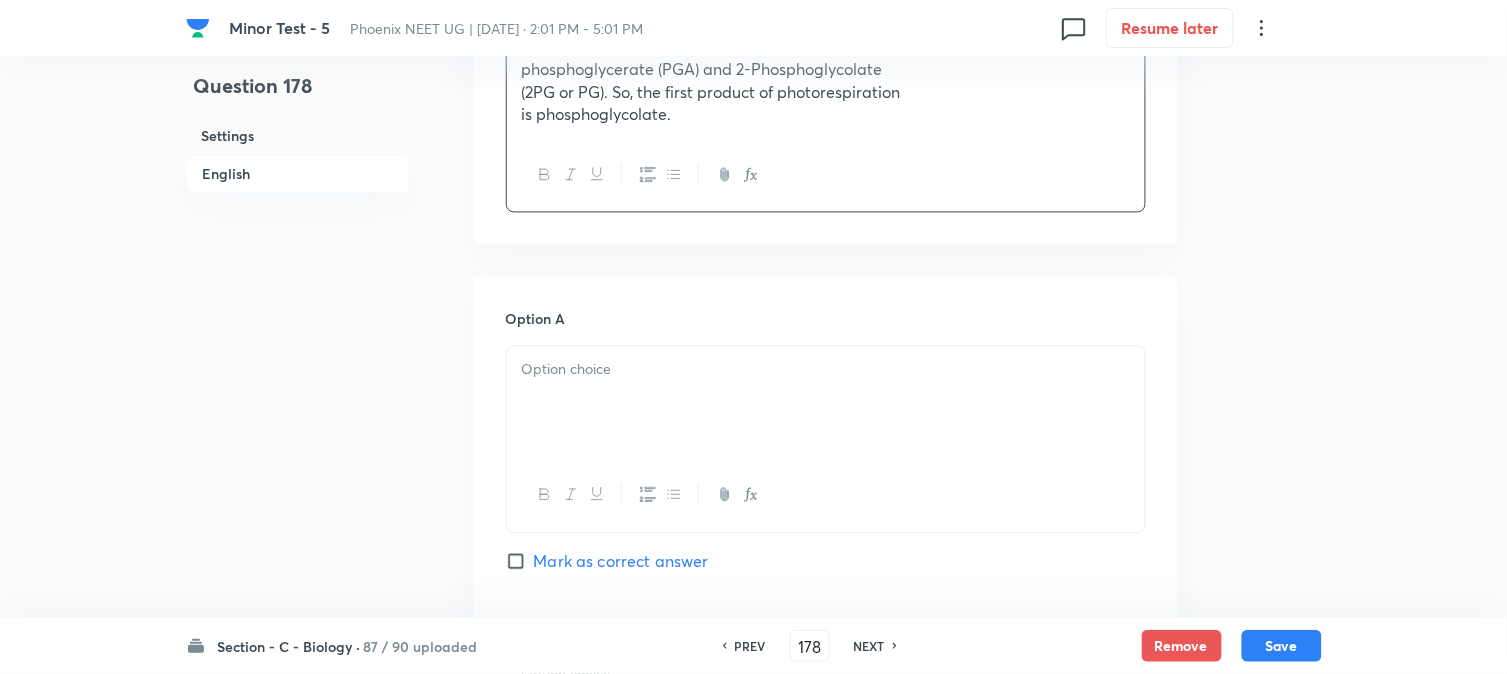 click at bounding box center (826, 403) 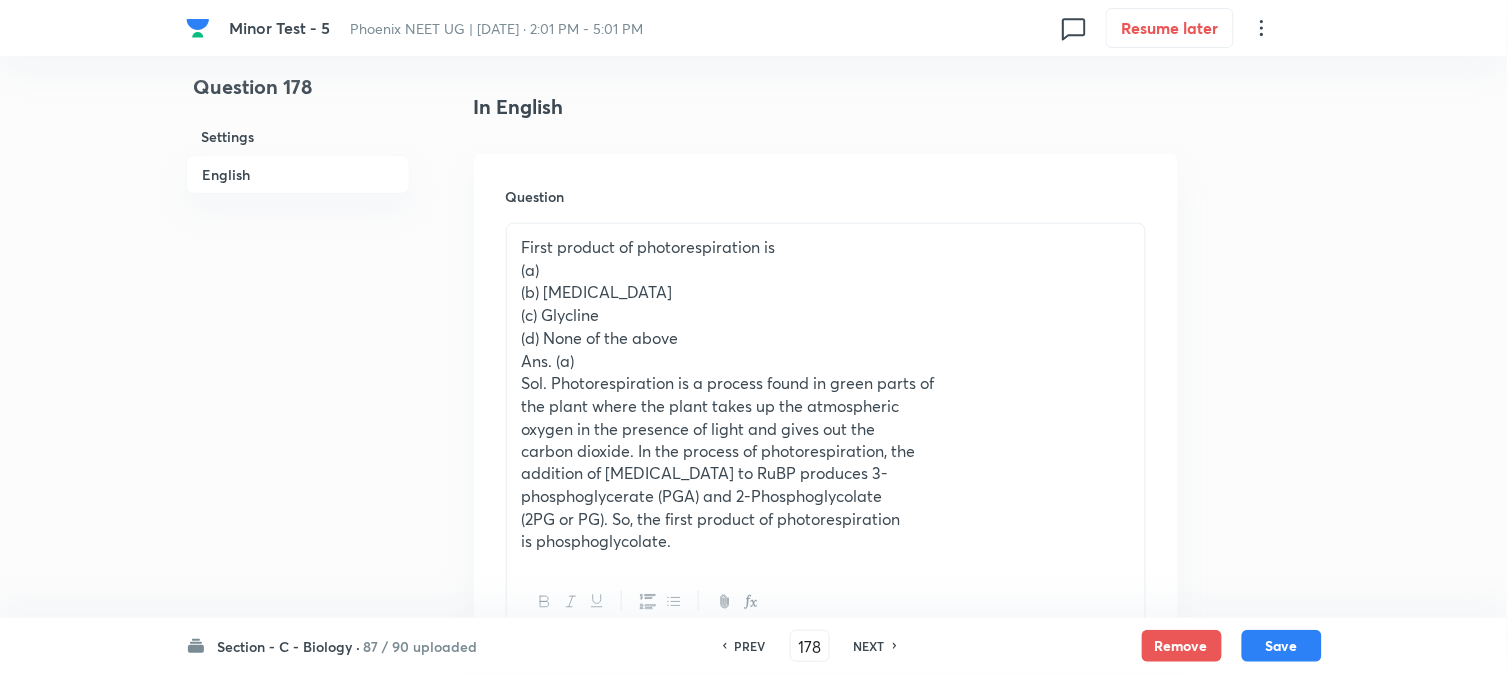 scroll, scrollTop: 478, scrollLeft: 0, axis: vertical 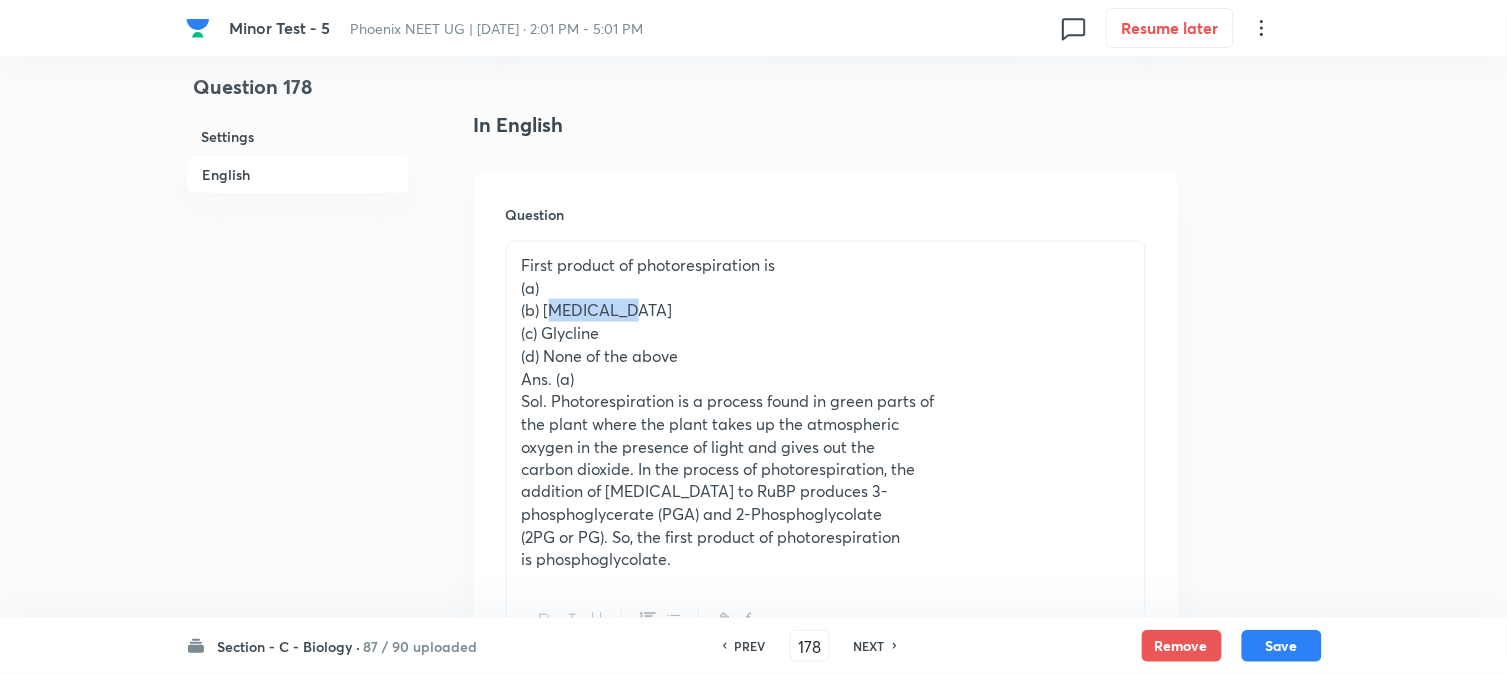 drag, startPoint x: 552, startPoint y: 316, endPoint x: 663, endPoint y: 314, distance: 111.01801 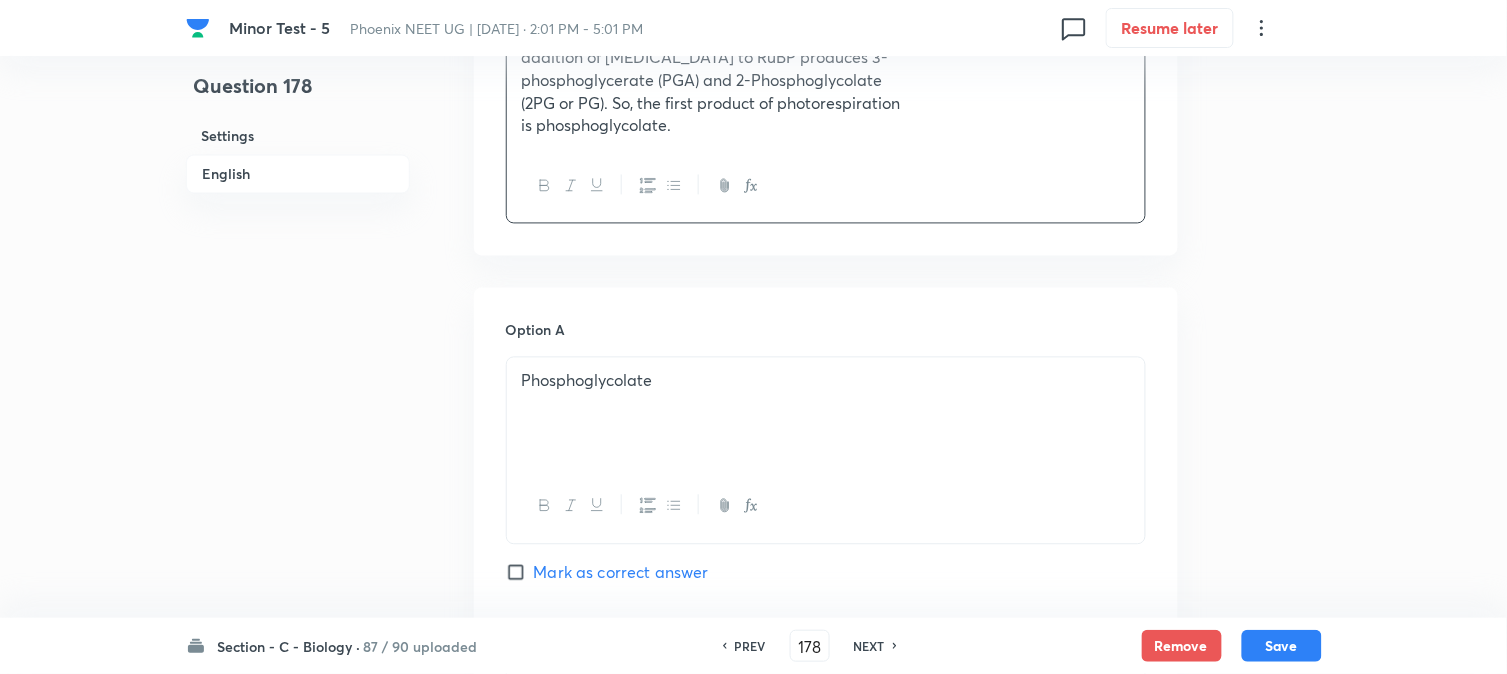 scroll, scrollTop: 923, scrollLeft: 0, axis: vertical 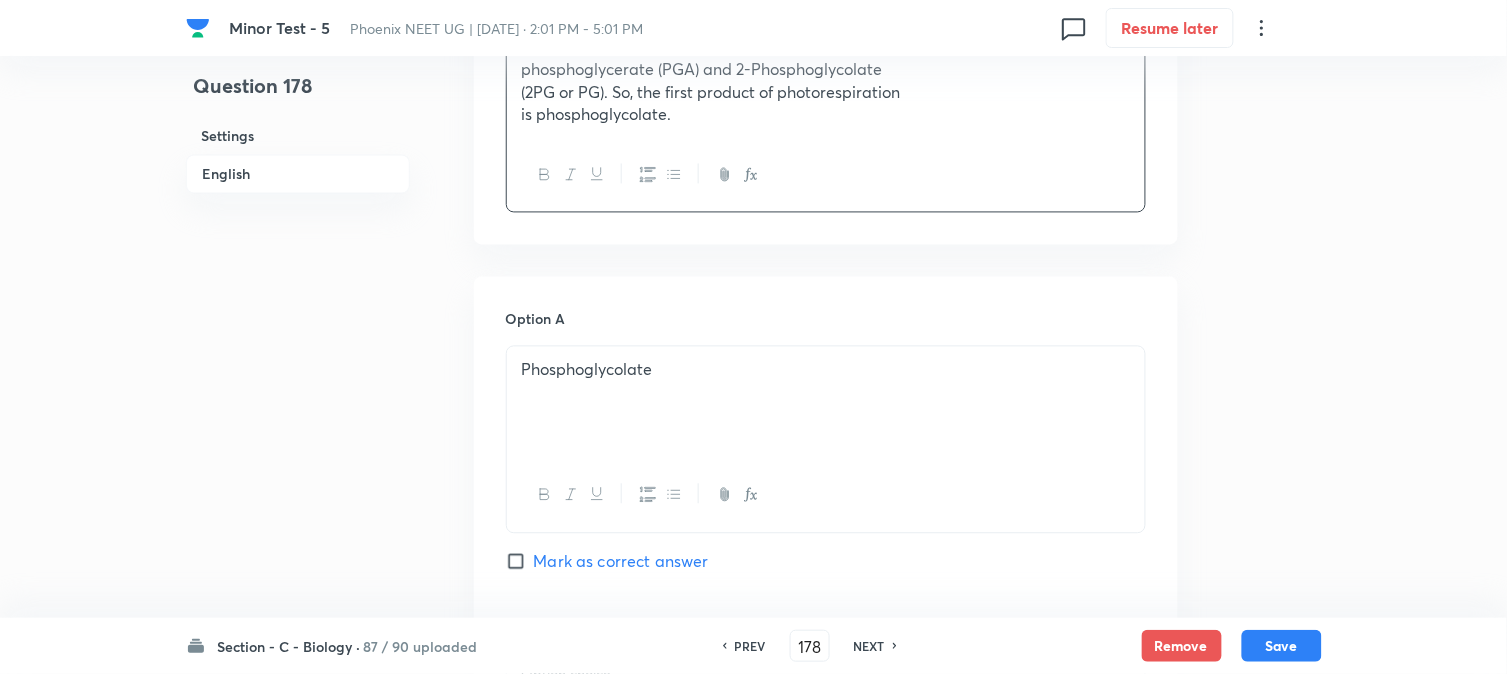 click on "Option A Phosphoglycolate  Mark as correct answer" at bounding box center (826, 461) 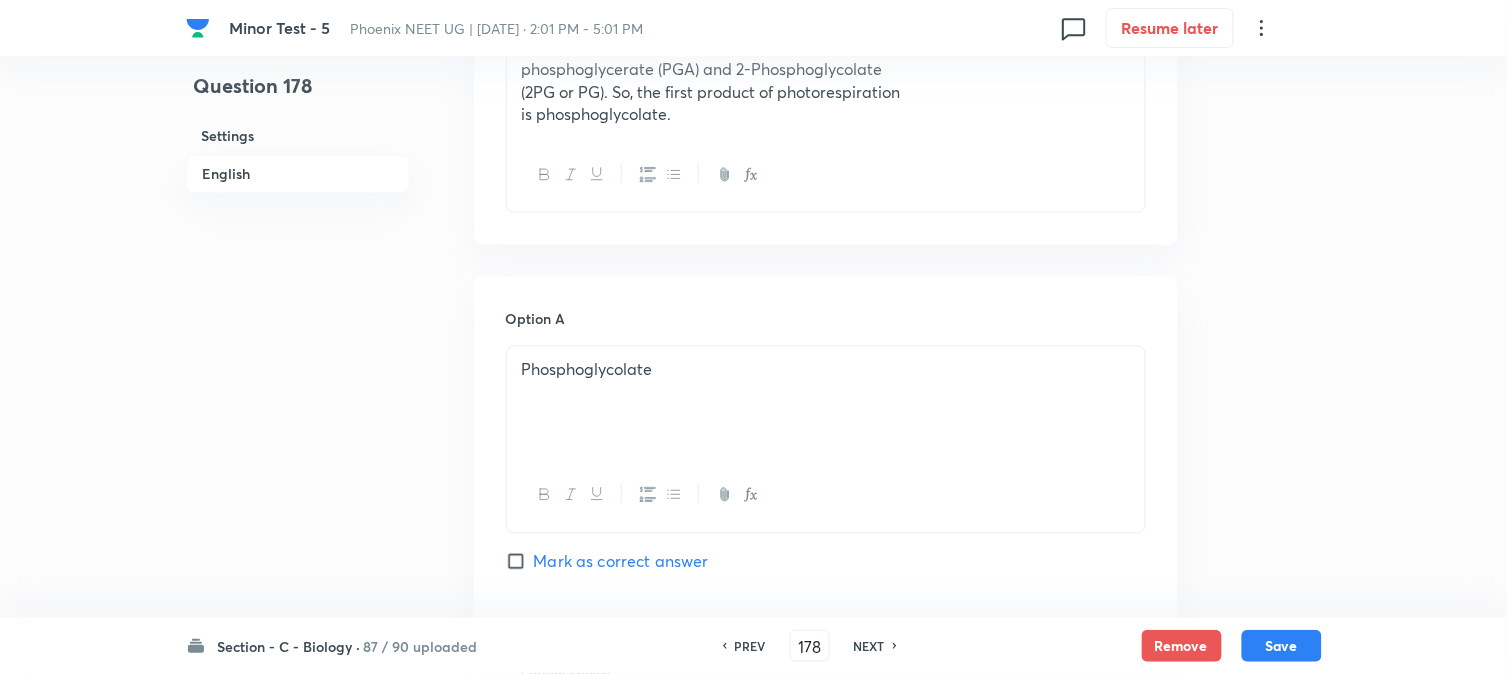 click on "Mark as correct answer" at bounding box center [621, 562] 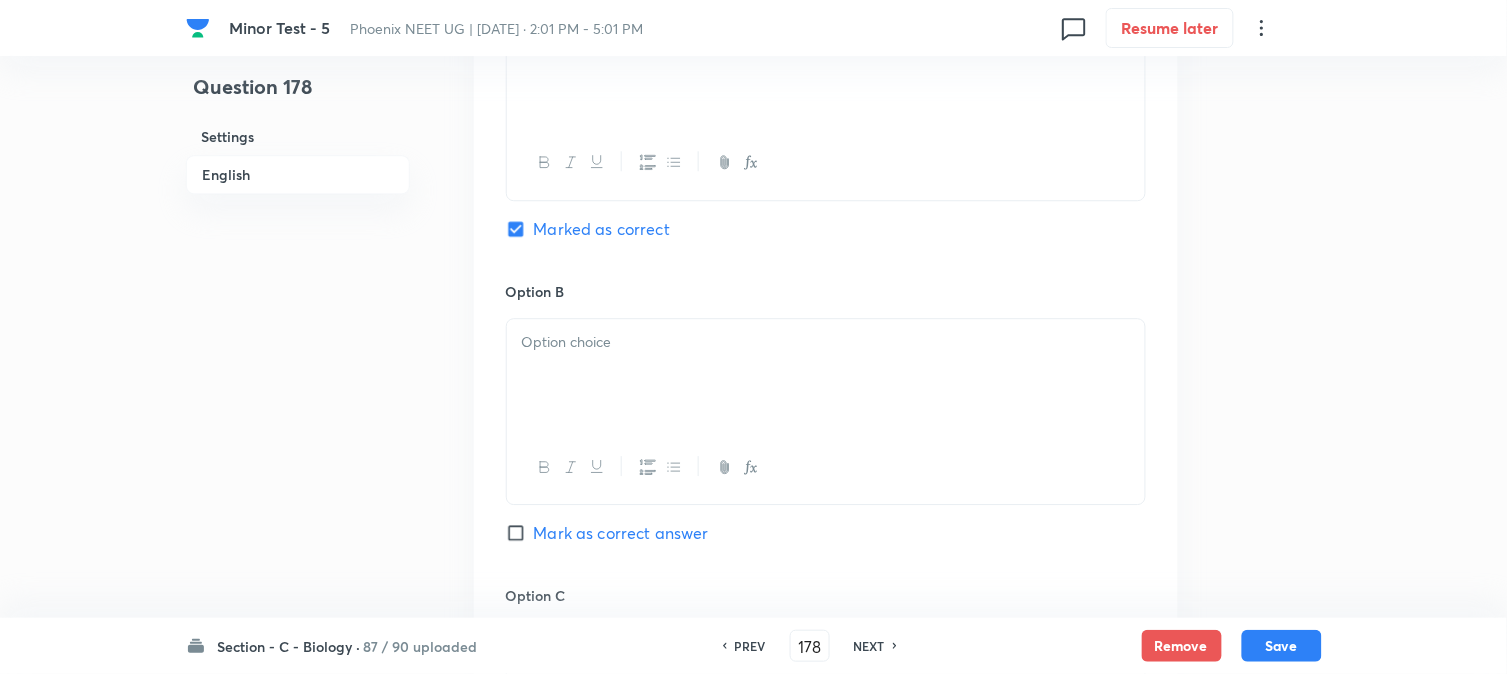 click at bounding box center [826, 375] 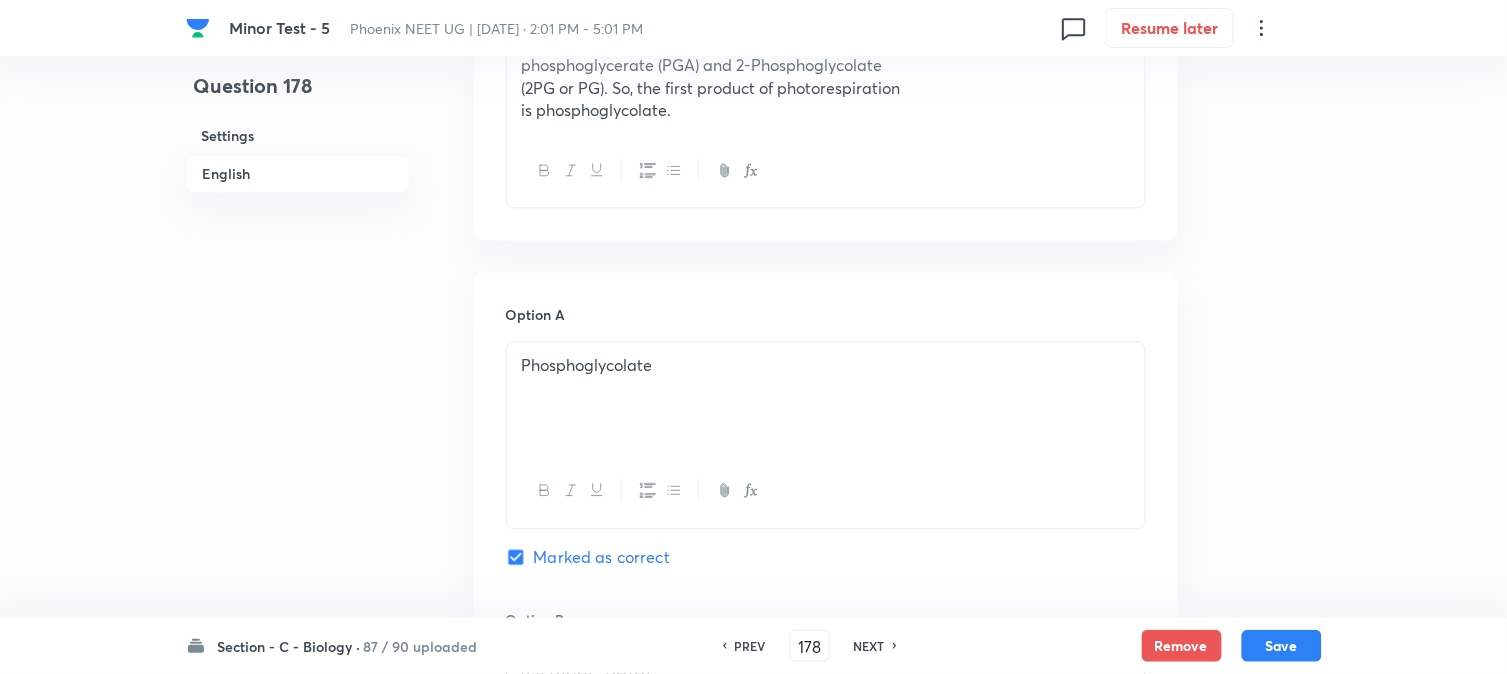 scroll, scrollTop: 701, scrollLeft: 0, axis: vertical 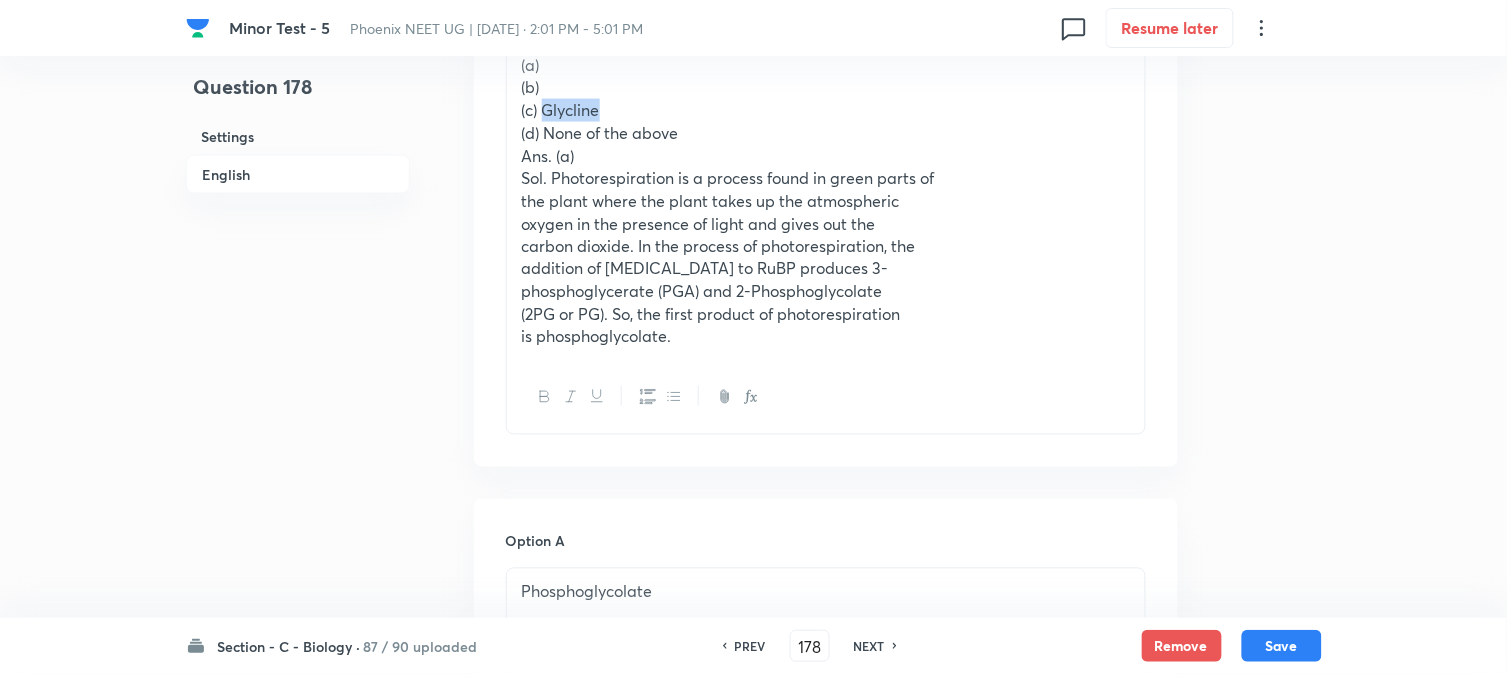 drag, startPoint x: 547, startPoint y: 108, endPoint x: 693, endPoint y: 113, distance: 146.08559 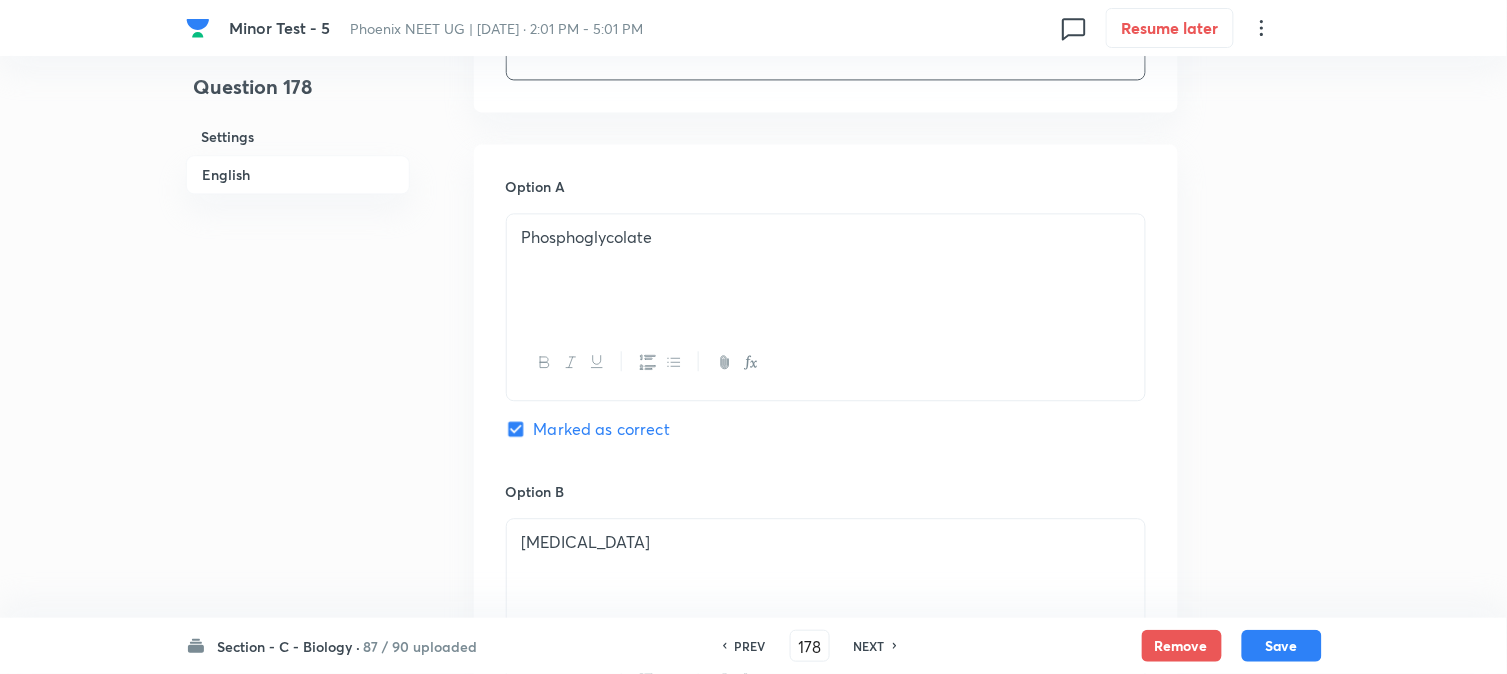 scroll, scrollTop: 1590, scrollLeft: 0, axis: vertical 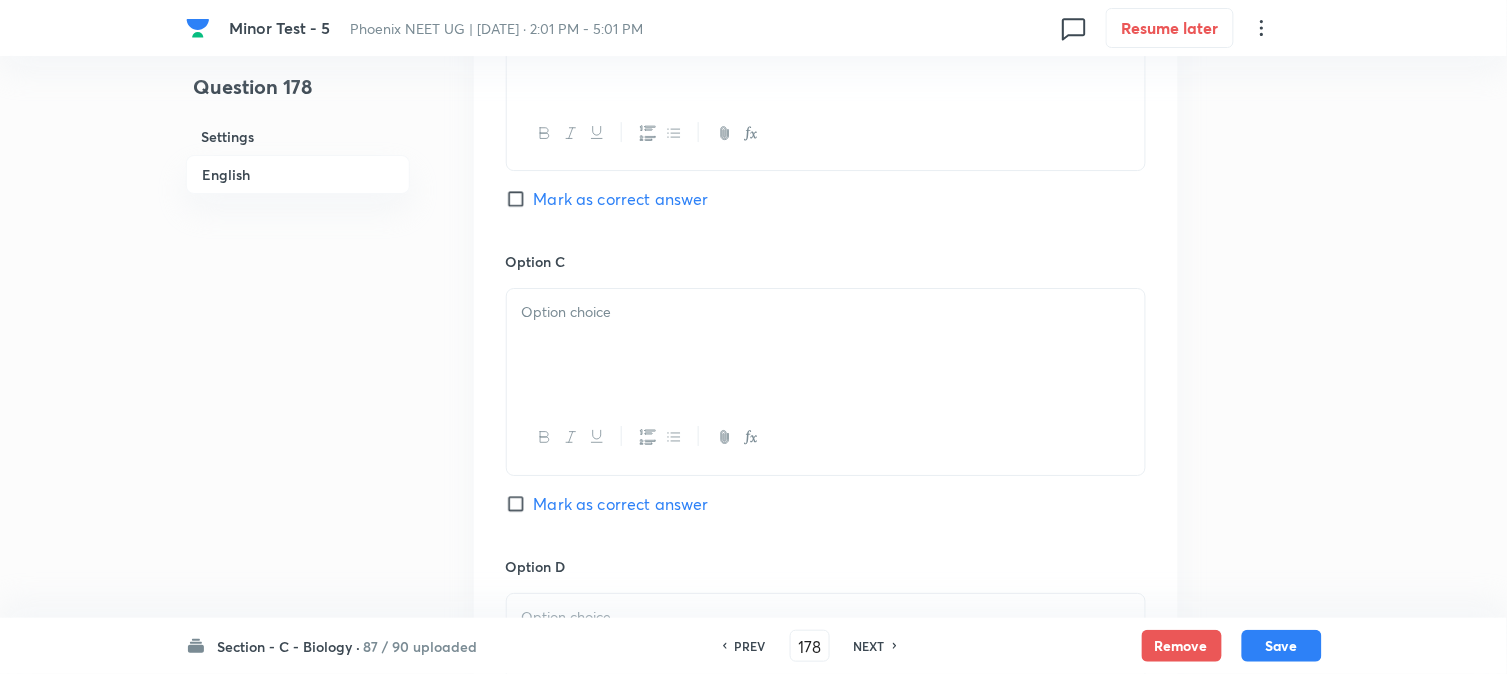 click at bounding box center (826, 345) 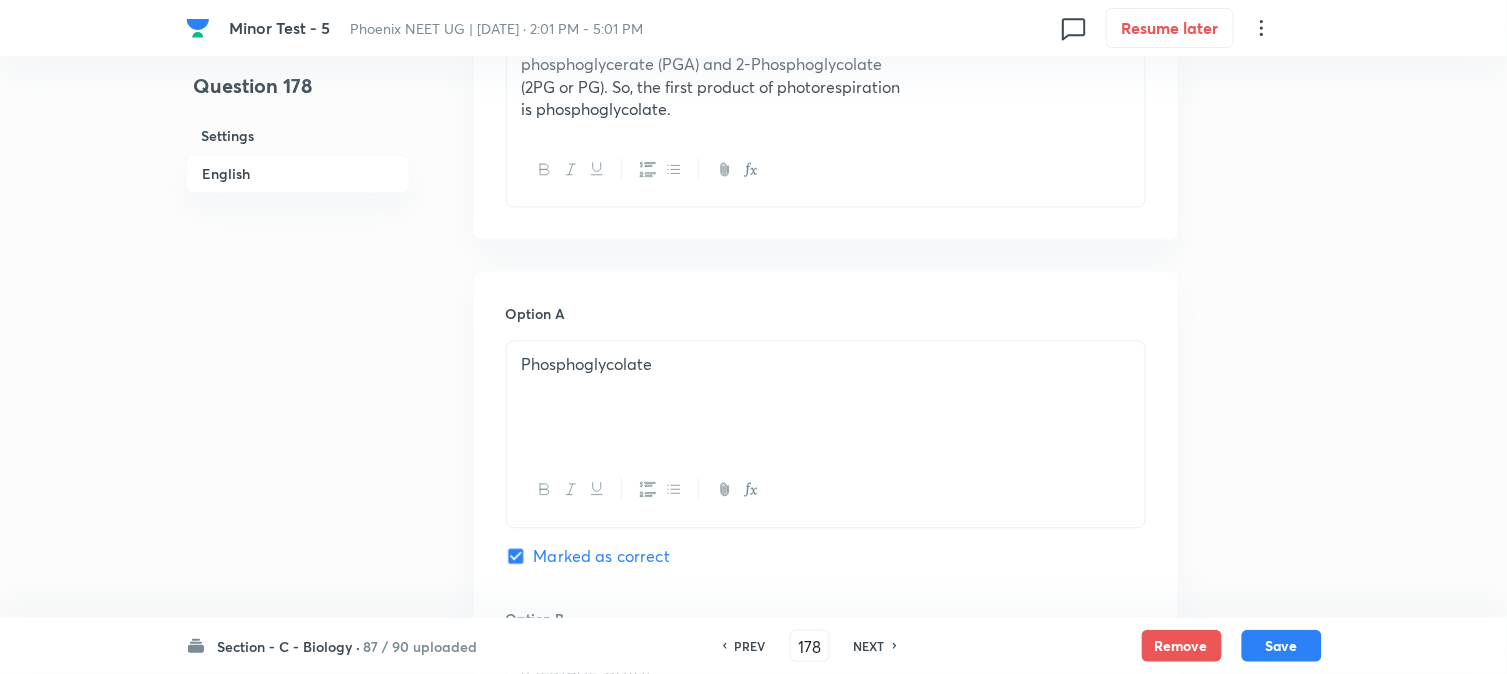 scroll, scrollTop: 701, scrollLeft: 0, axis: vertical 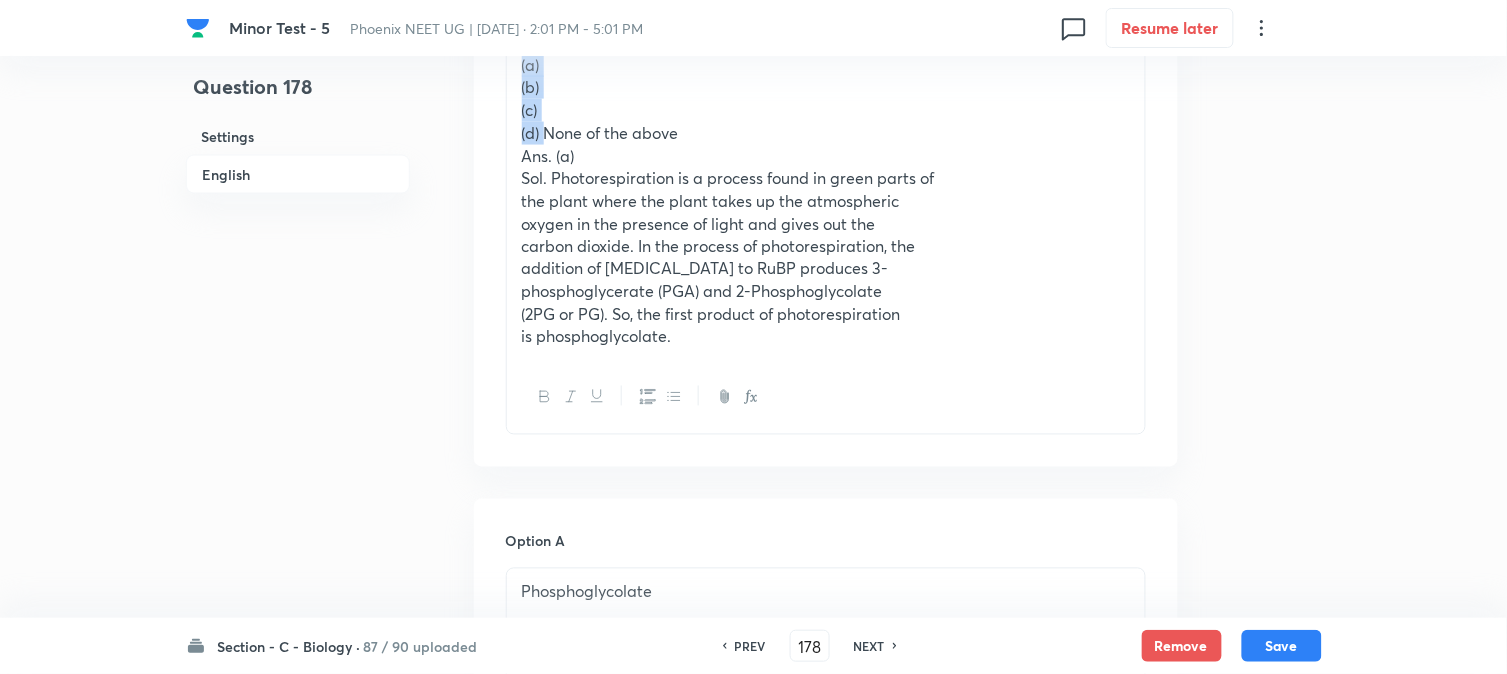drag, startPoint x: 546, startPoint y: 121, endPoint x: 510, endPoint y: 72, distance: 60.80296 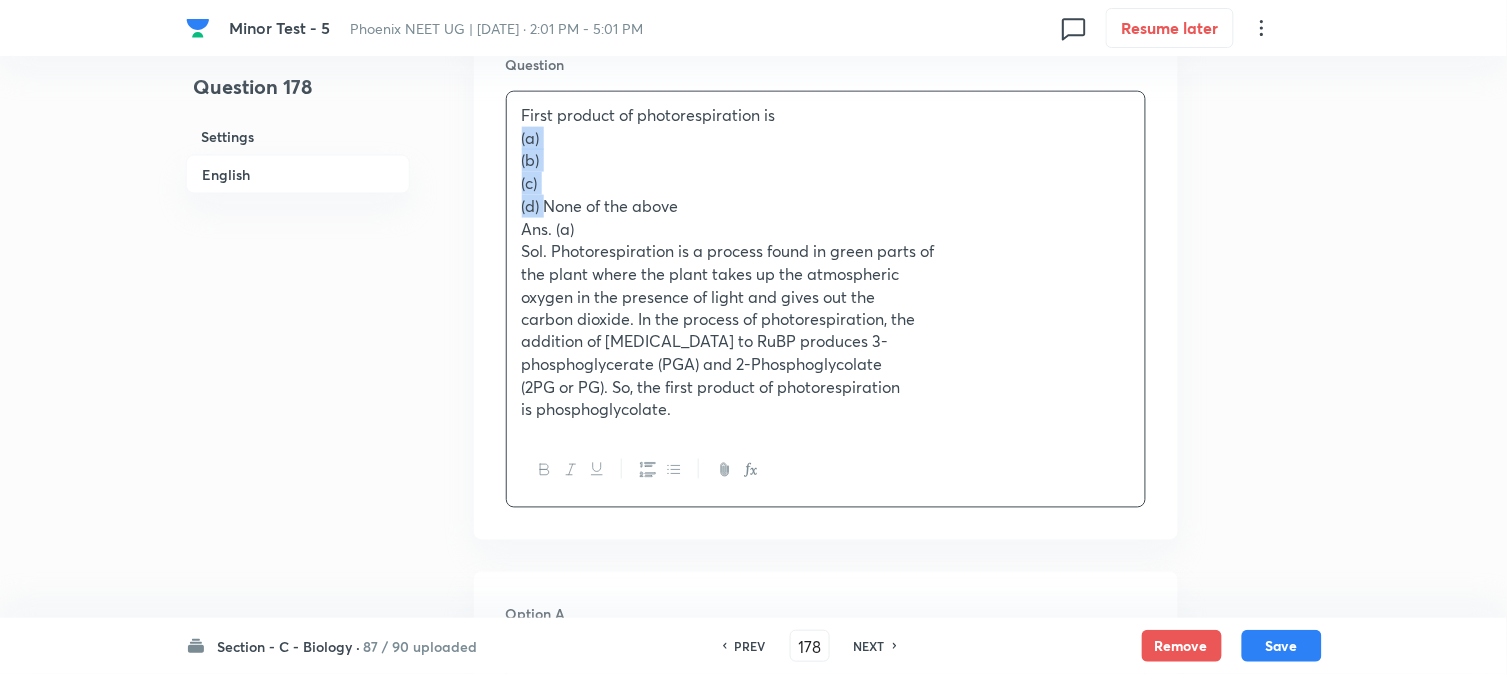 scroll, scrollTop: 590, scrollLeft: 0, axis: vertical 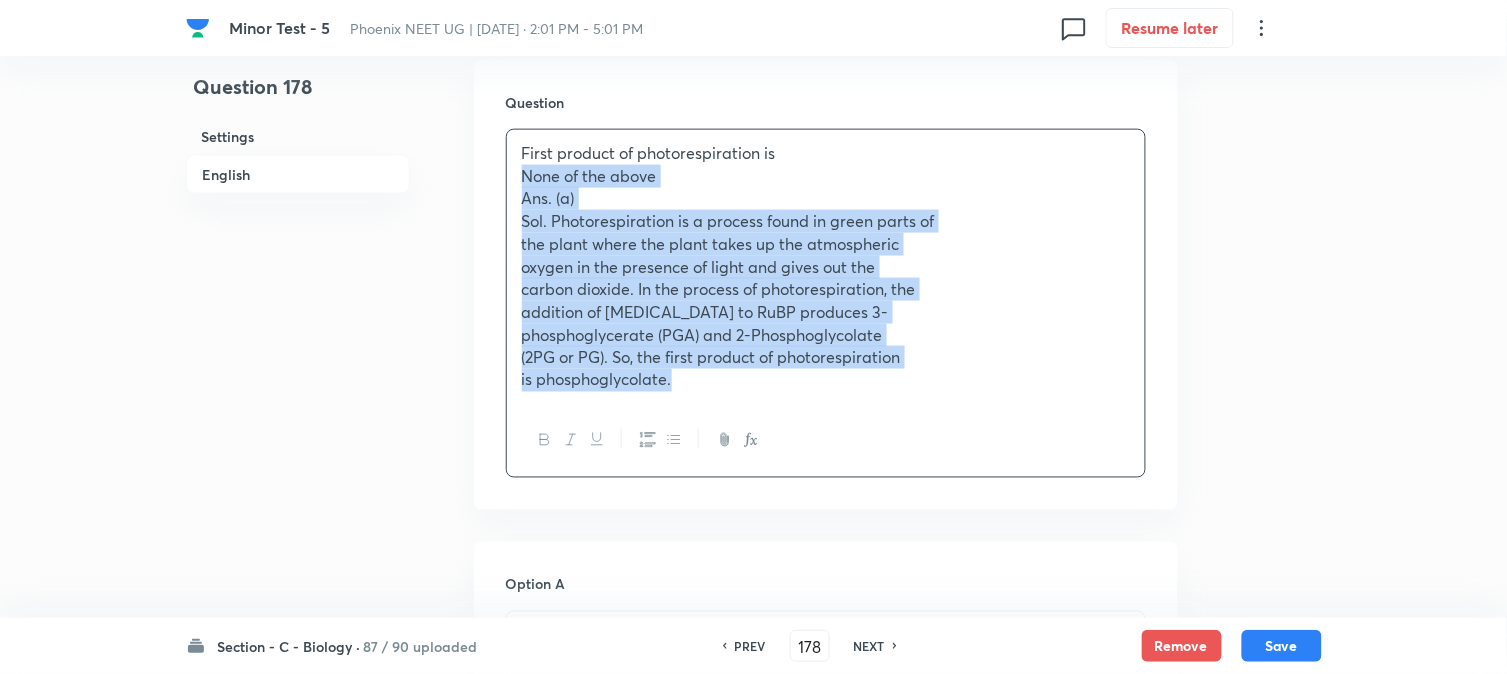 drag, startPoint x: 515, startPoint y: 181, endPoint x: 830, endPoint y: 457, distance: 418.80902 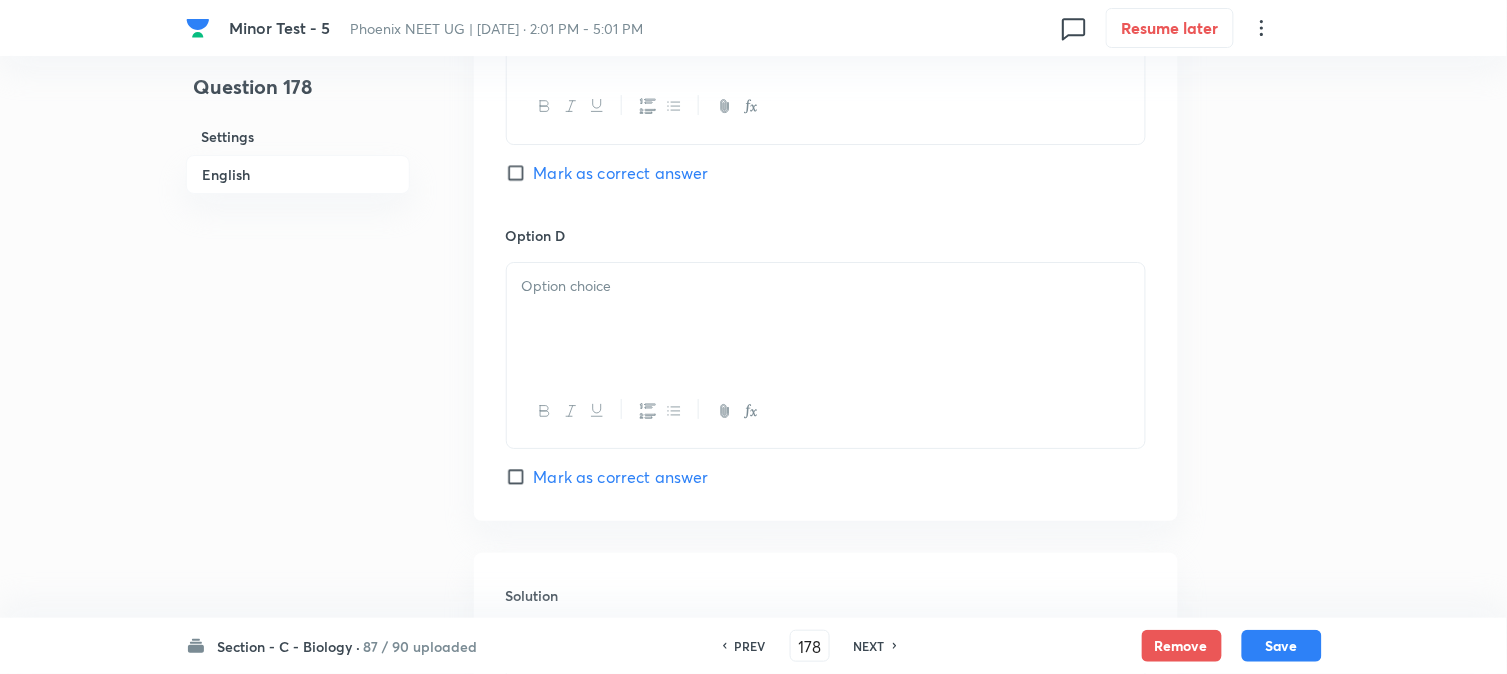 scroll, scrollTop: 1701, scrollLeft: 0, axis: vertical 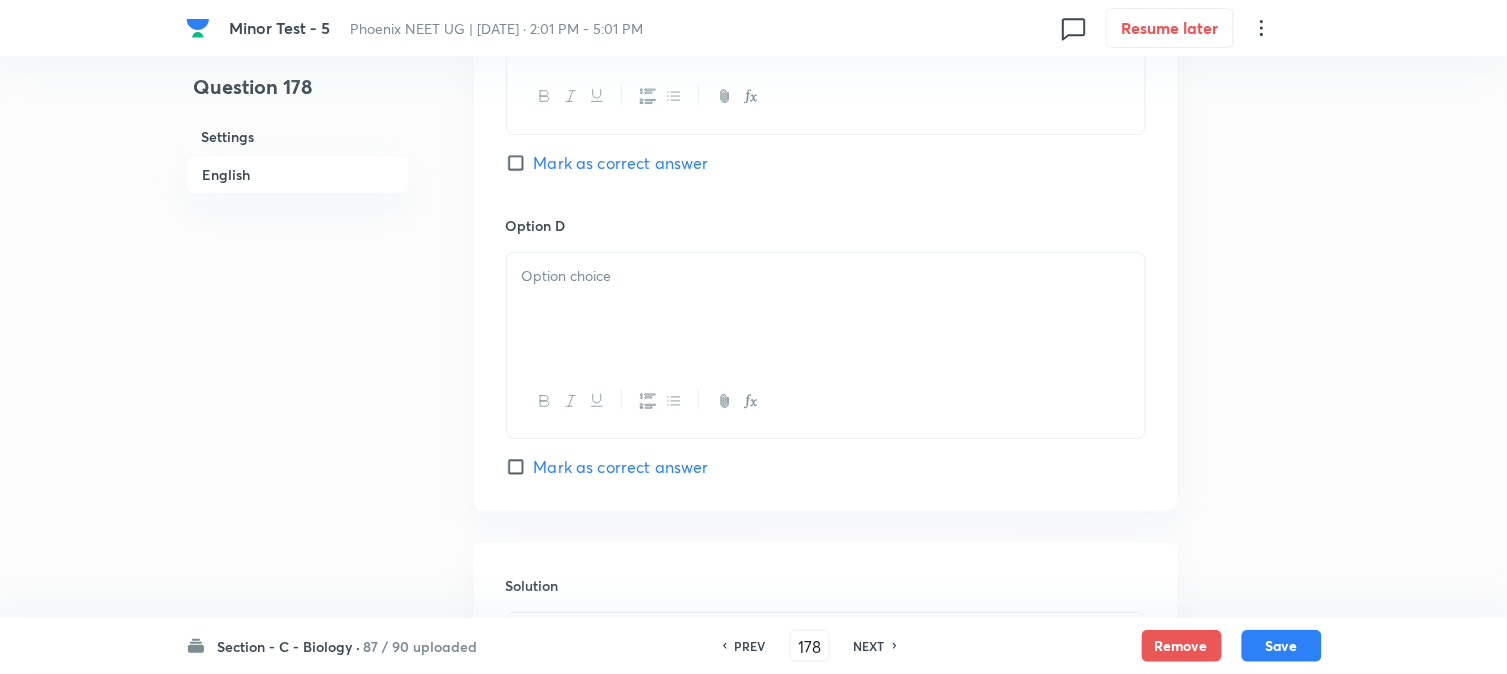 click at bounding box center [826, 309] 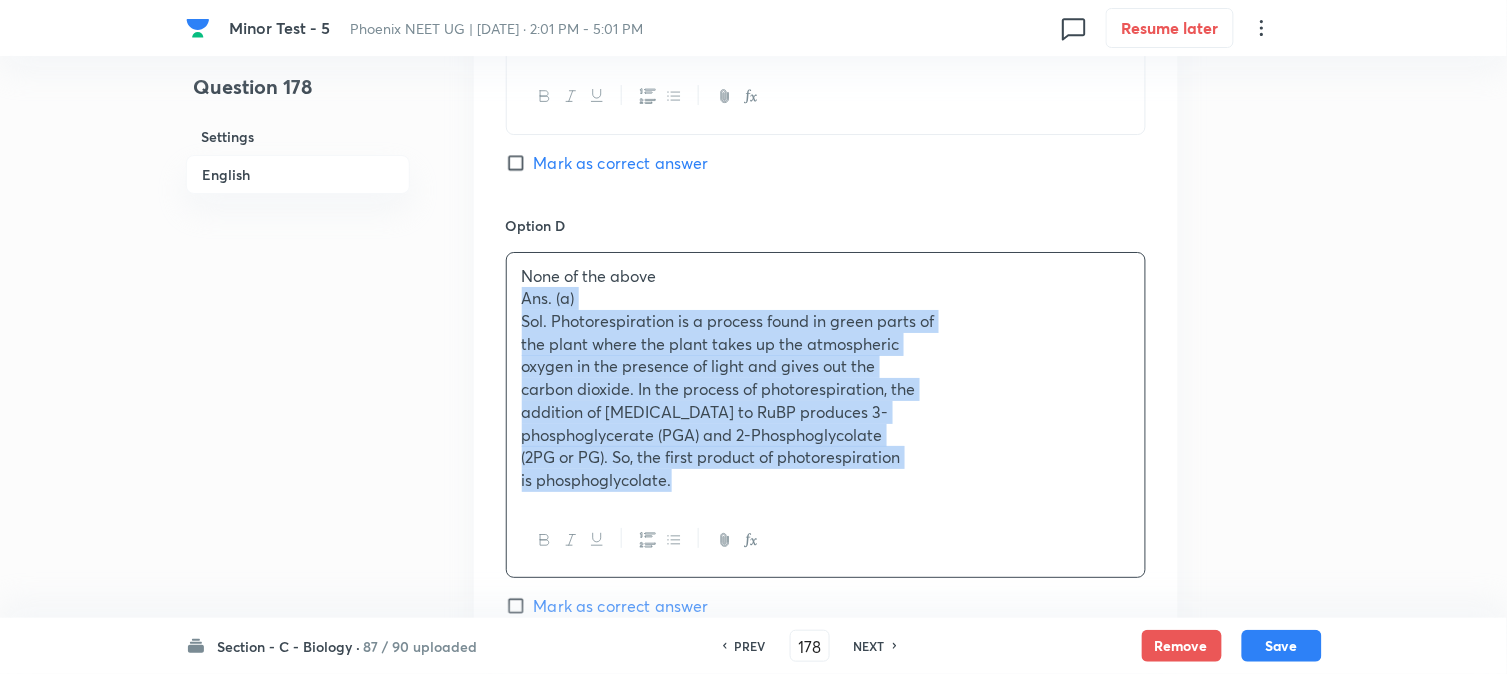 drag, startPoint x: 516, startPoint y: 302, endPoint x: 791, endPoint y: 521, distance: 351.548 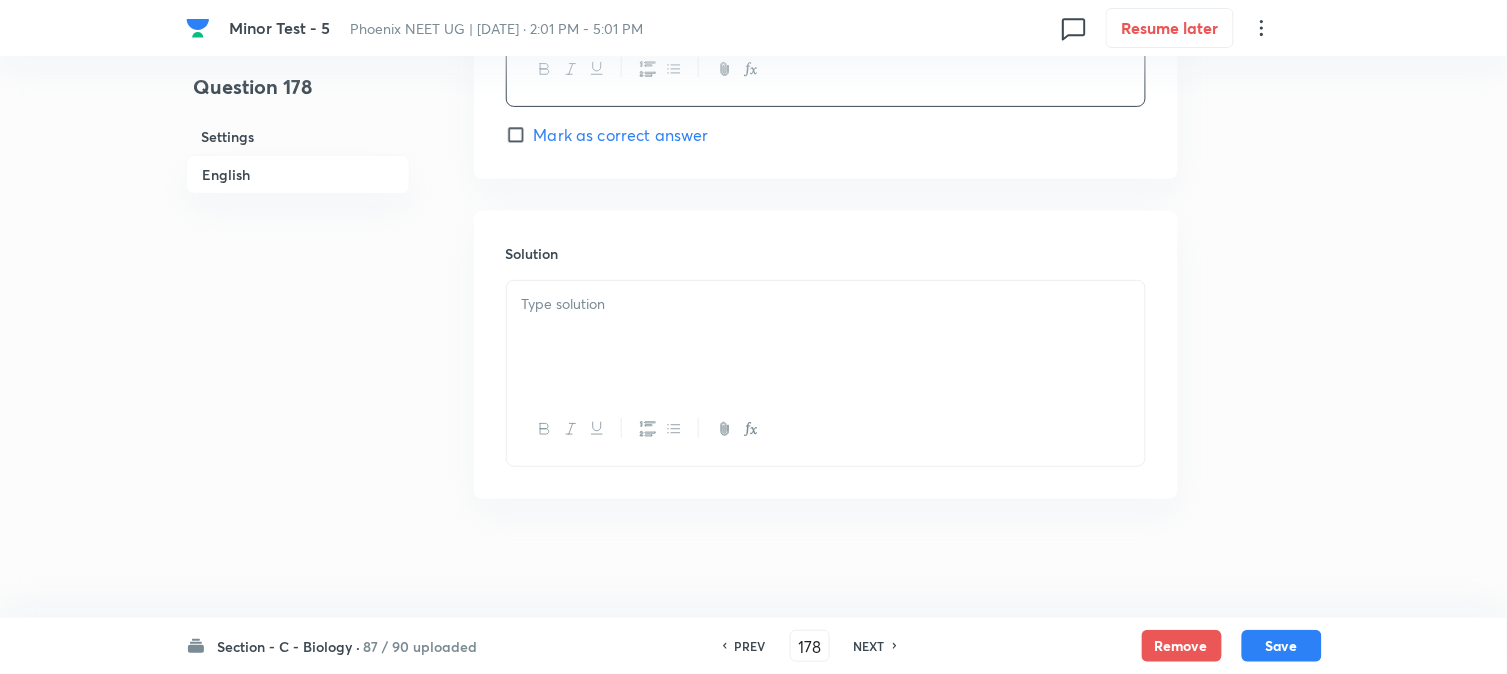 scroll, scrollTop: 2034, scrollLeft: 0, axis: vertical 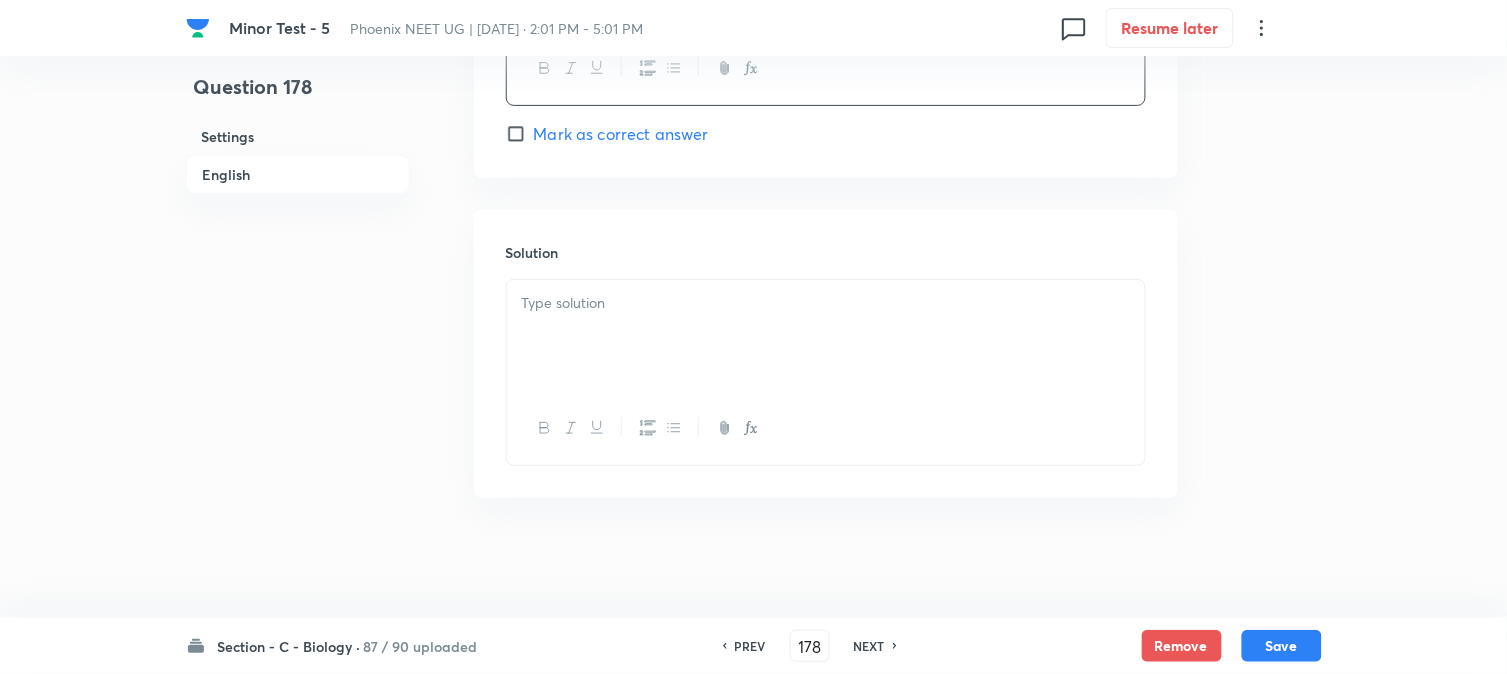 click at bounding box center (826, 336) 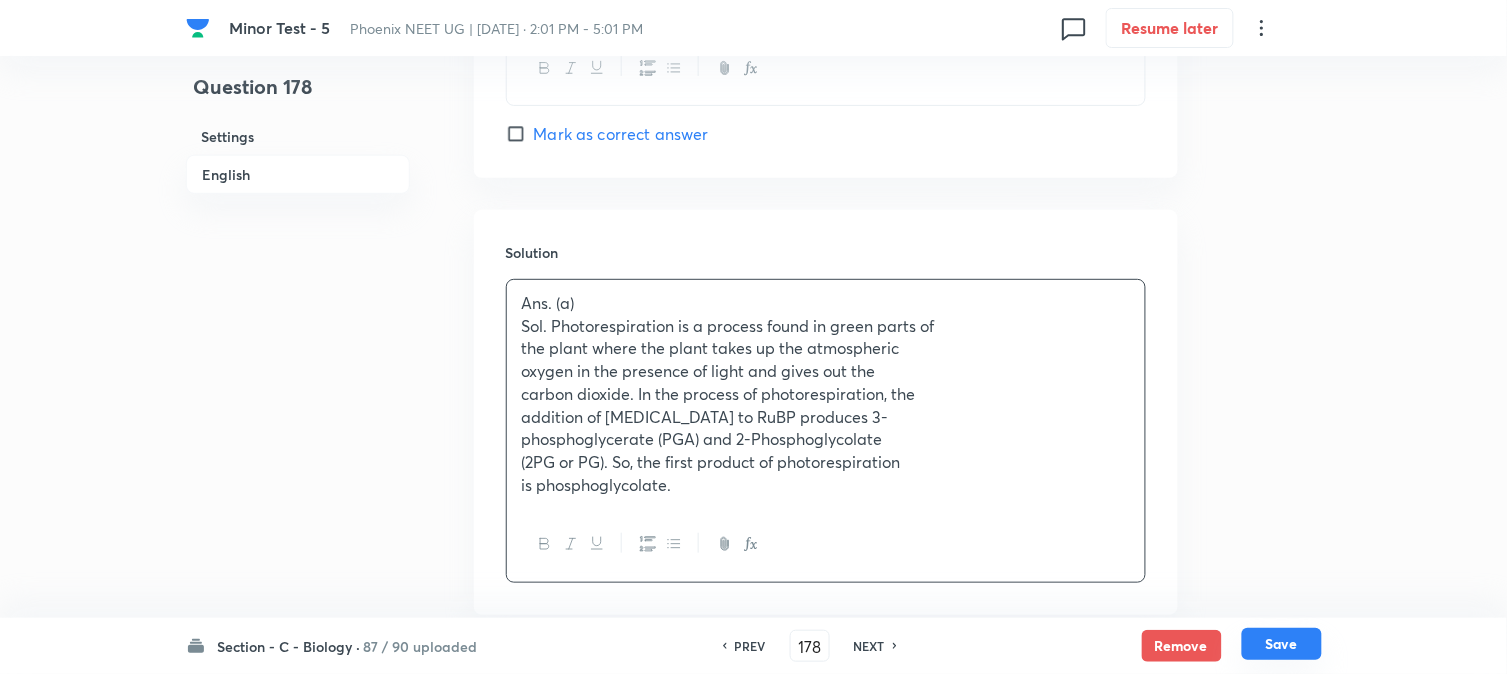 click on "Save" at bounding box center [1282, 644] 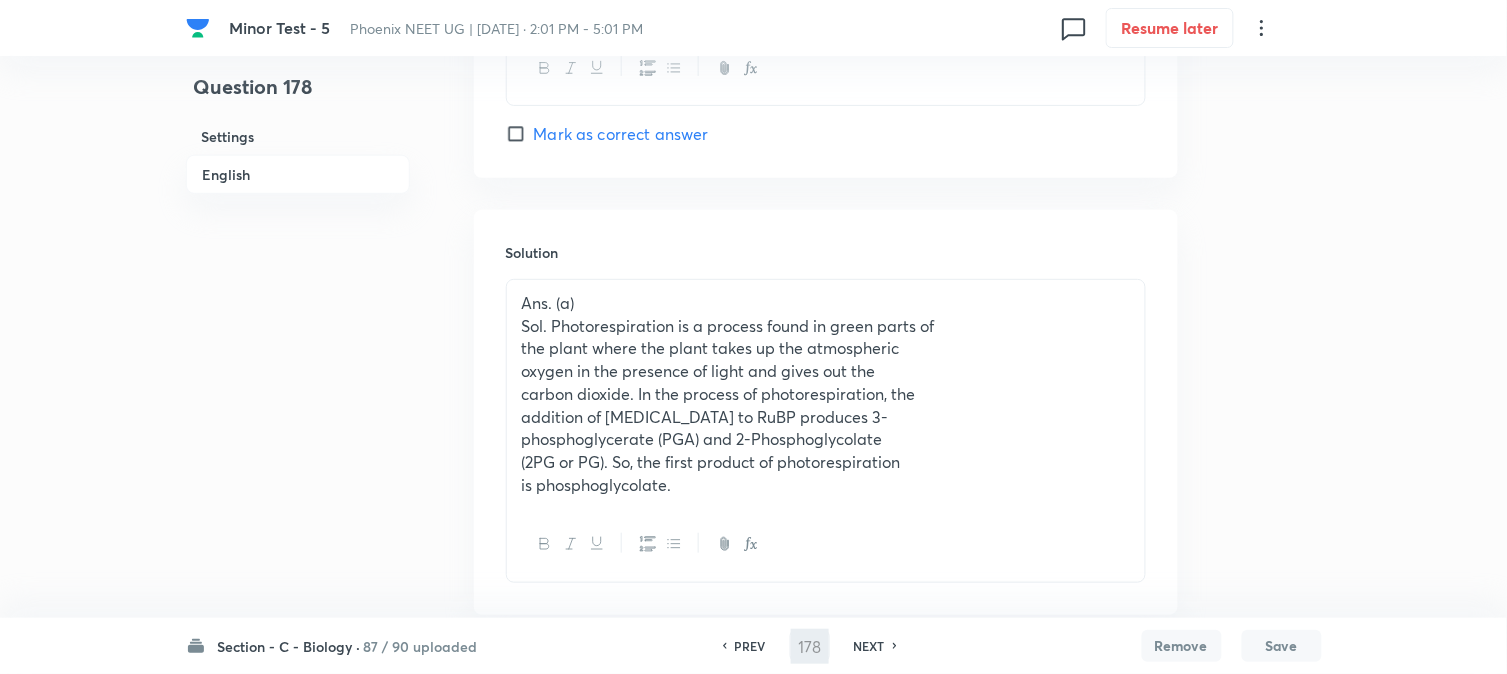 type on "179" 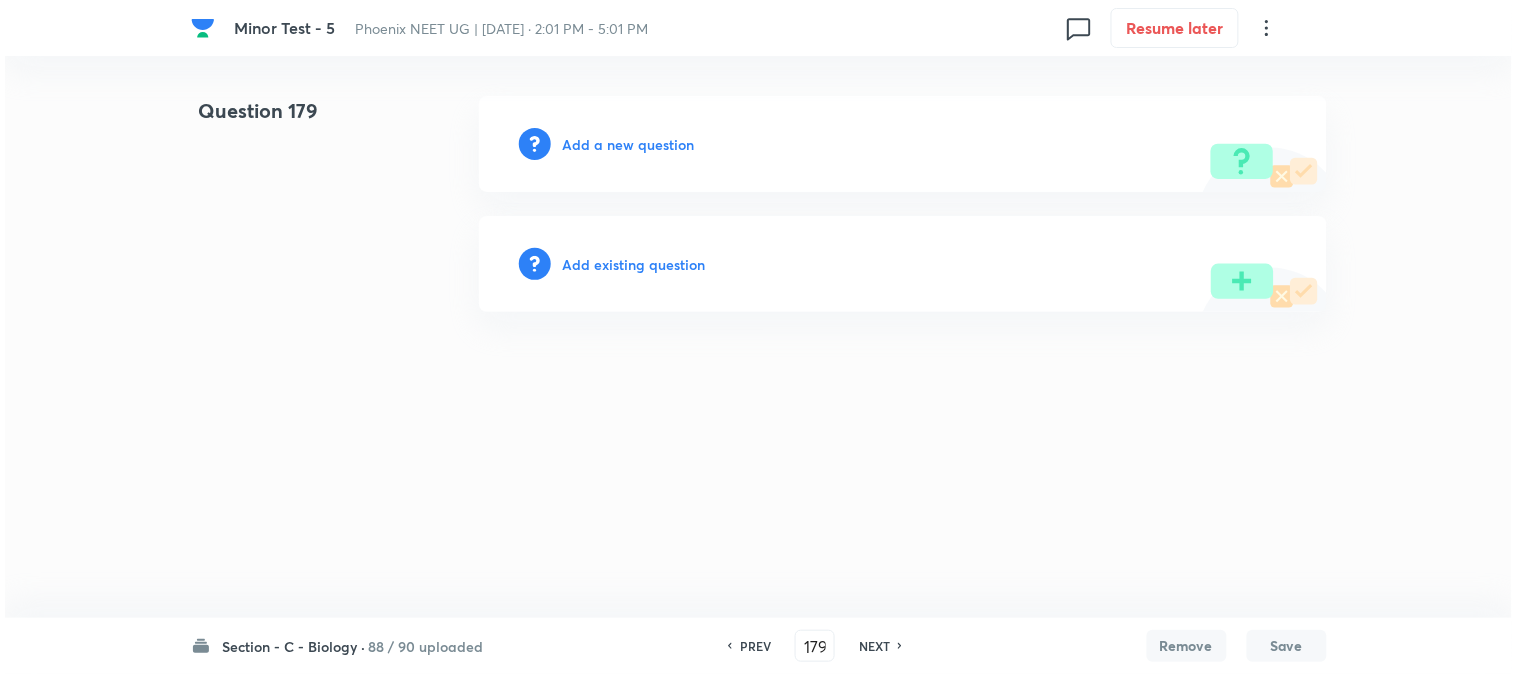 scroll, scrollTop: 0, scrollLeft: 0, axis: both 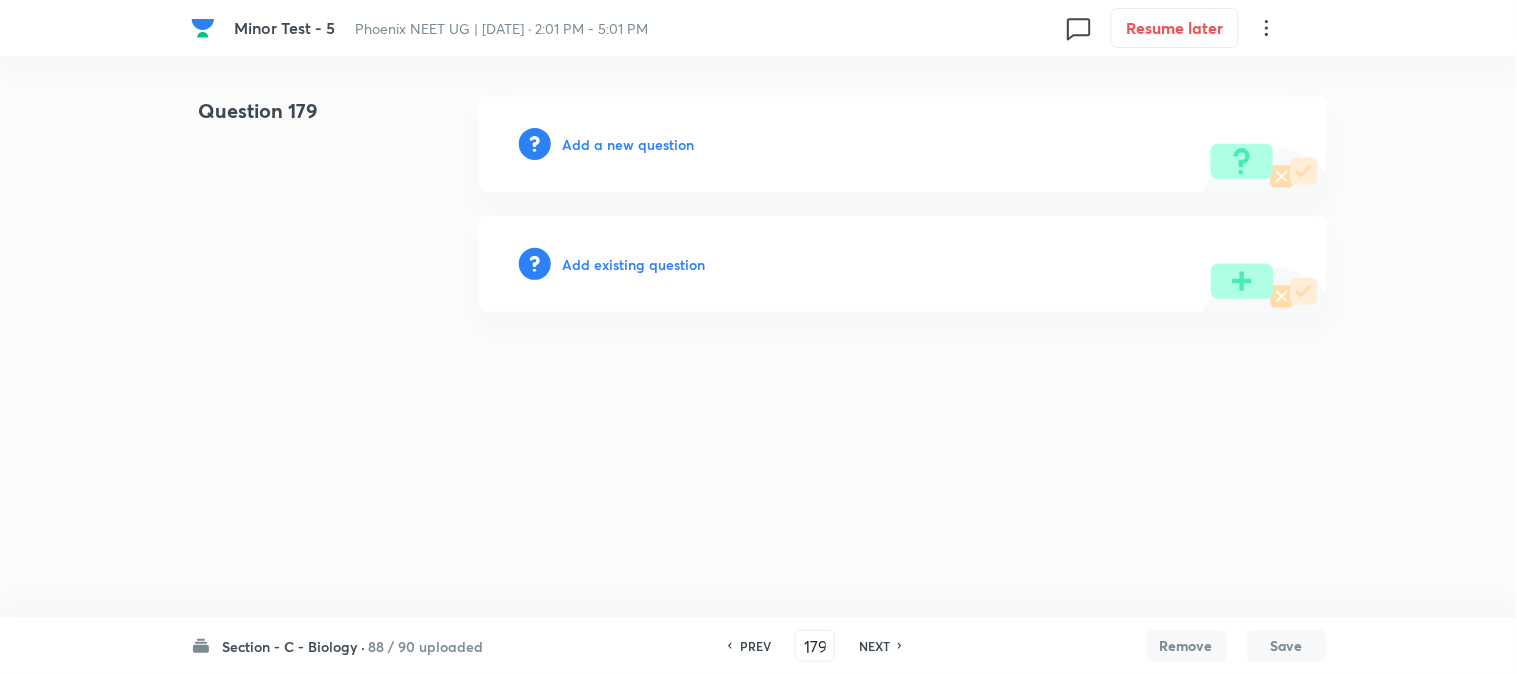 click on "Add a new question" at bounding box center (629, 144) 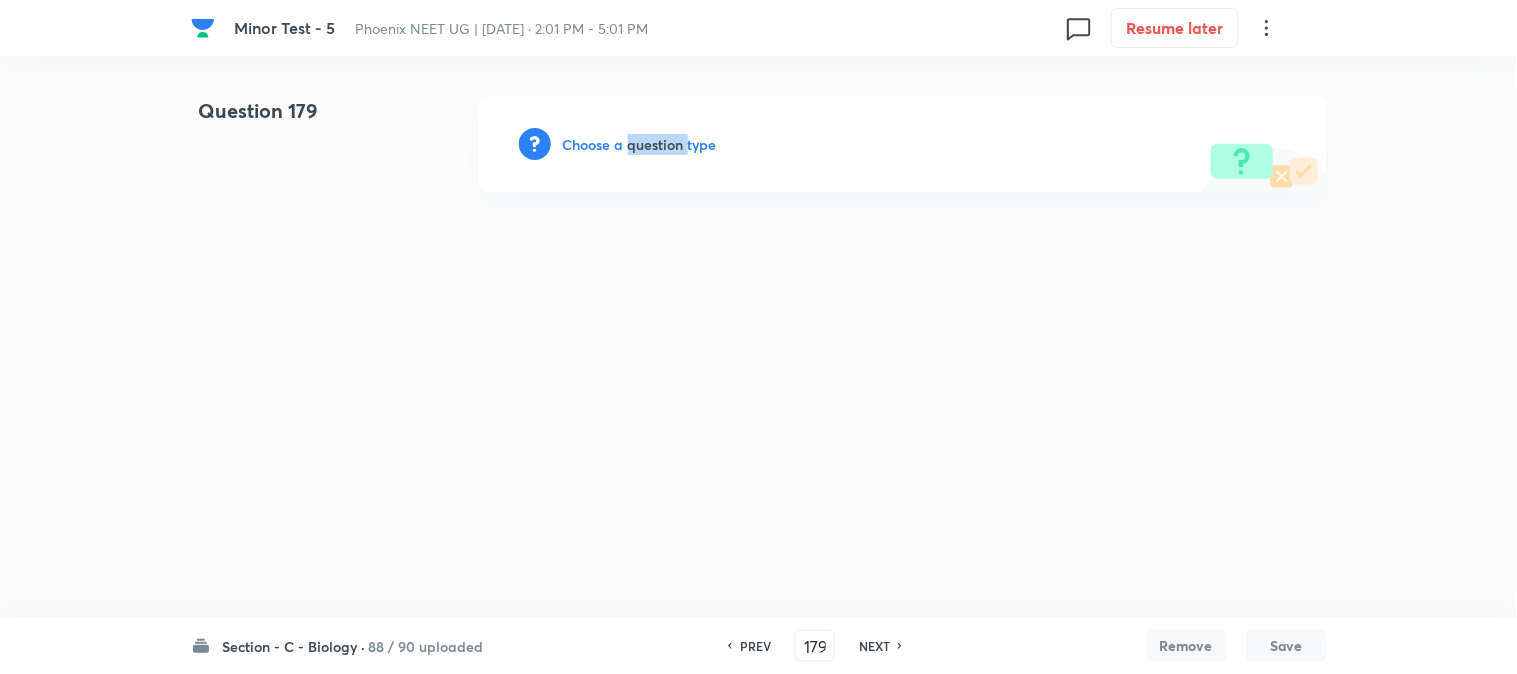 click on "Choose a question type" at bounding box center [640, 144] 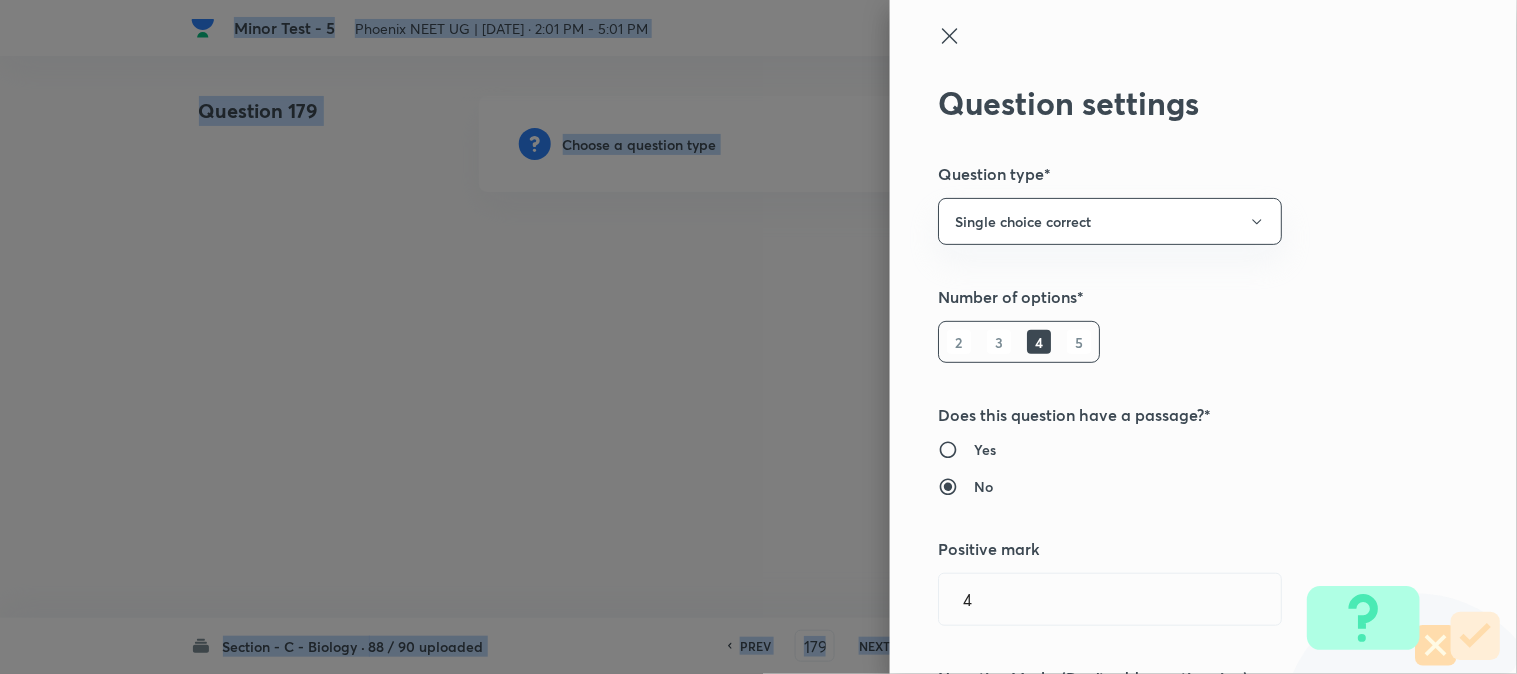 click at bounding box center (758, 337) 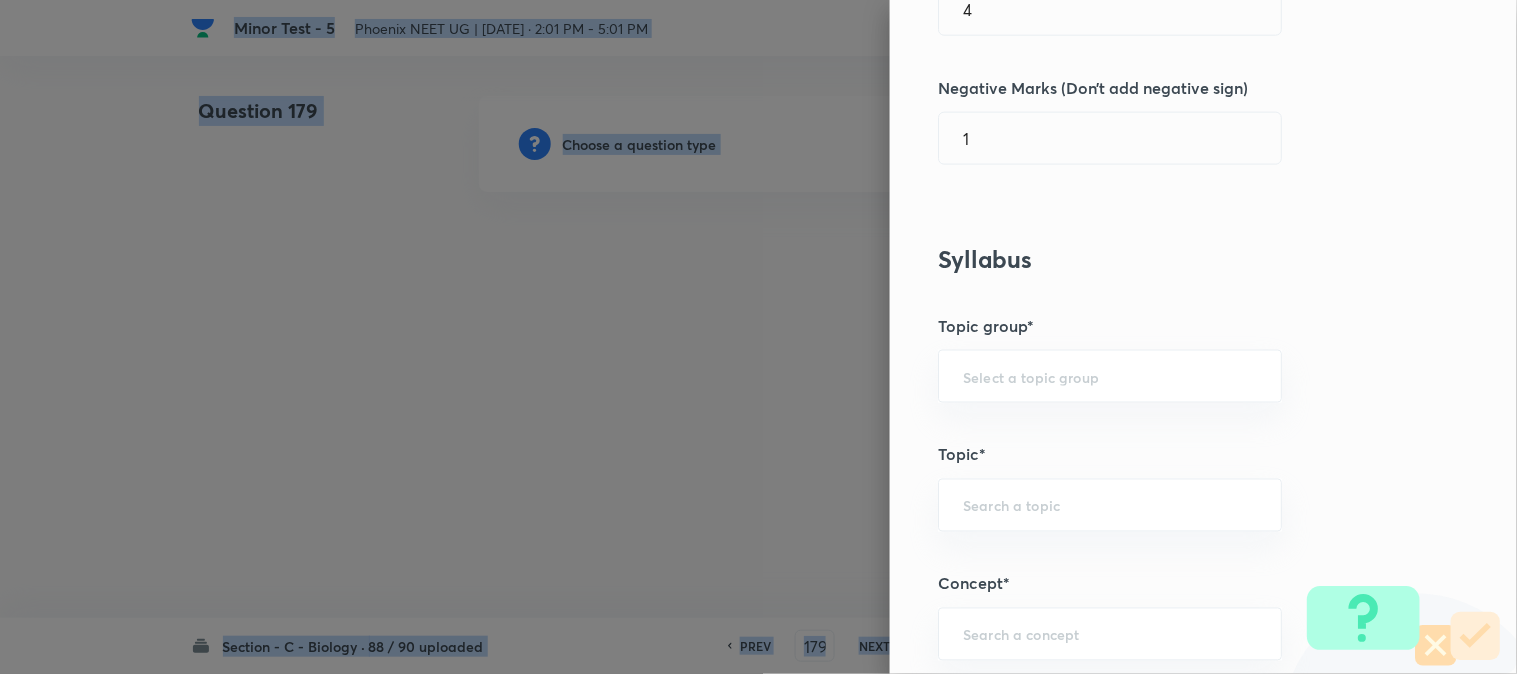 scroll, scrollTop: 1180, scrollLeft: 0, axis: vertical 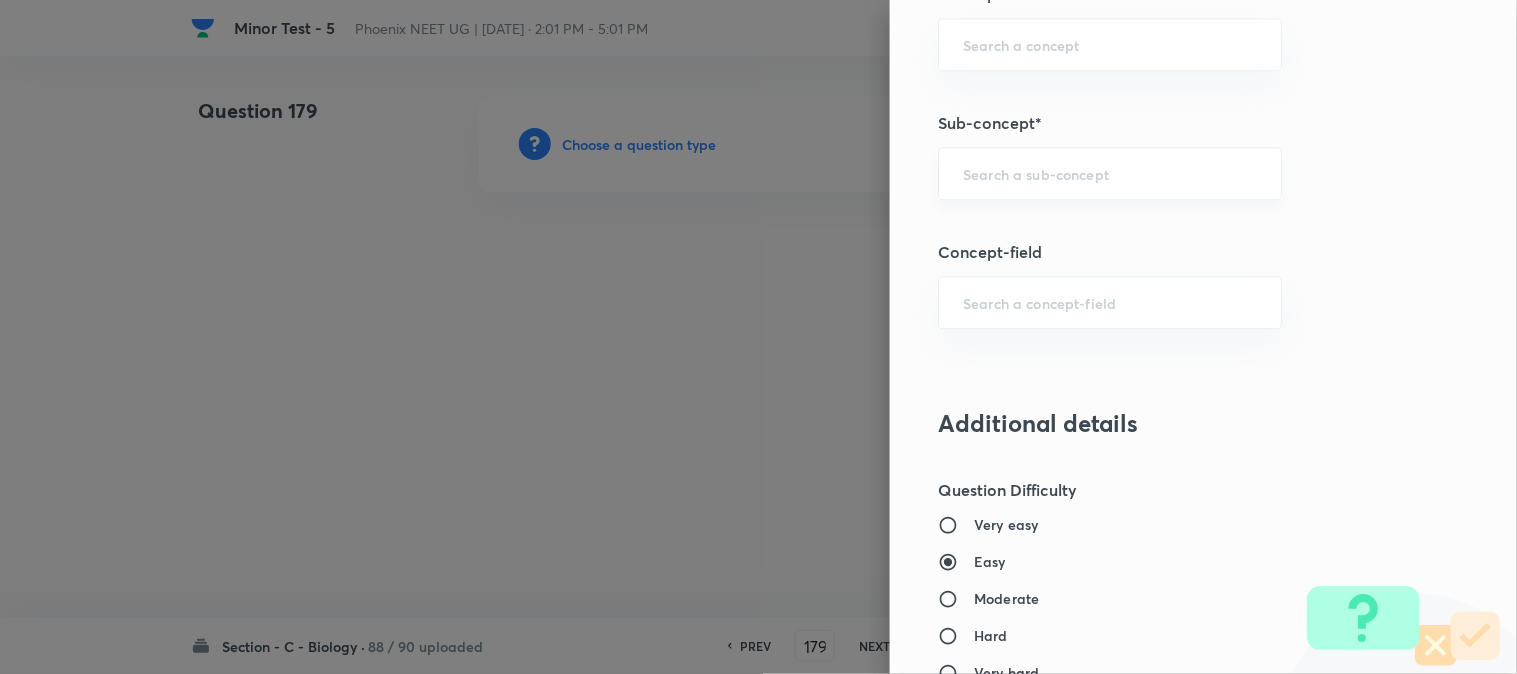 click on "​" at bounding box center [1110, 173] 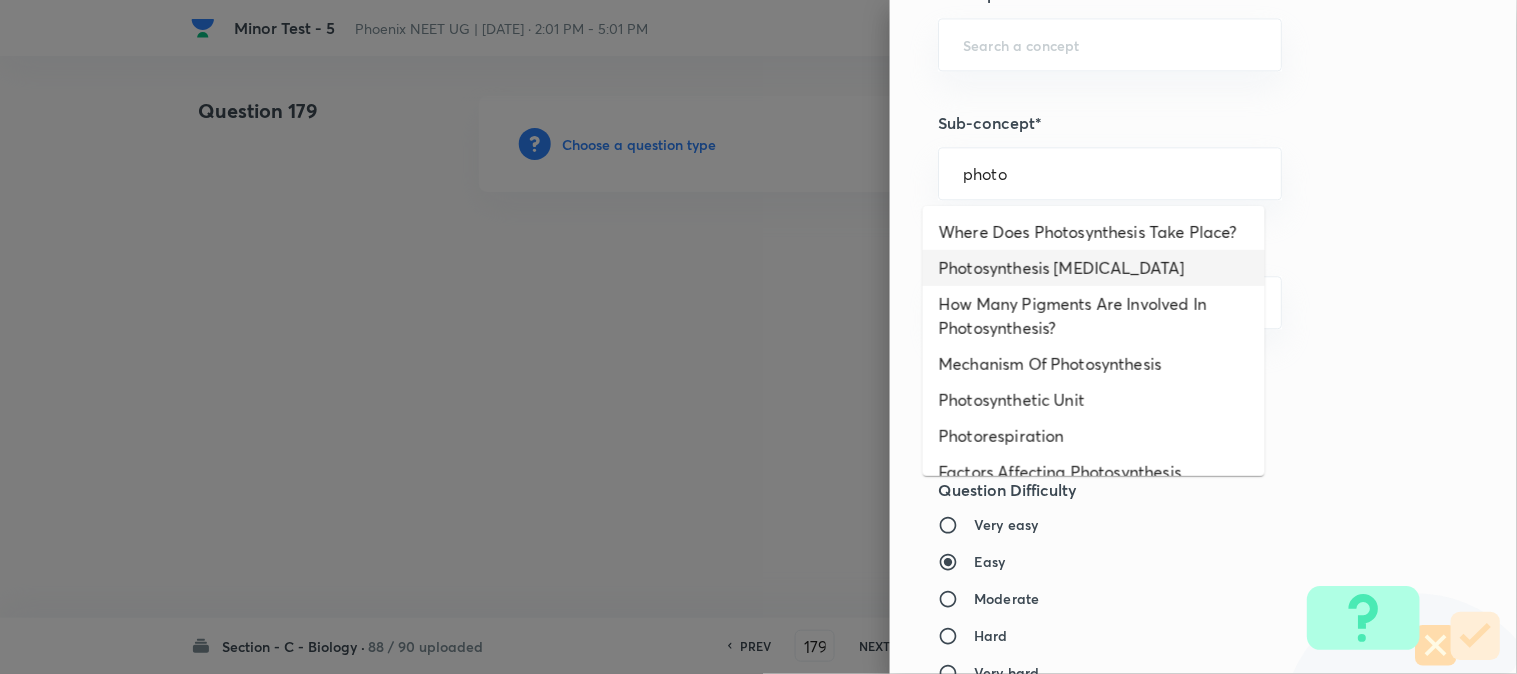 click on "Photosynthesis Organelle" at bounding box center [1094, 268] 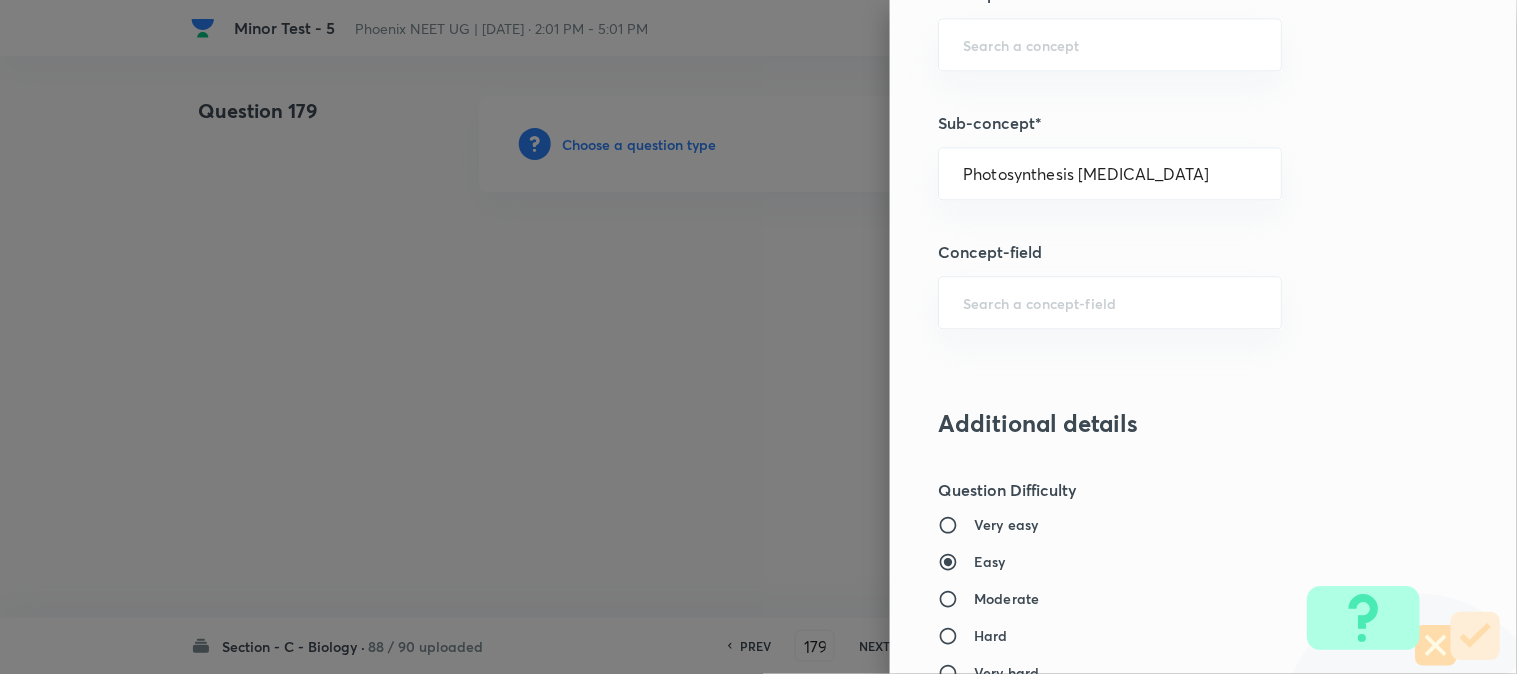 type on "Biology" 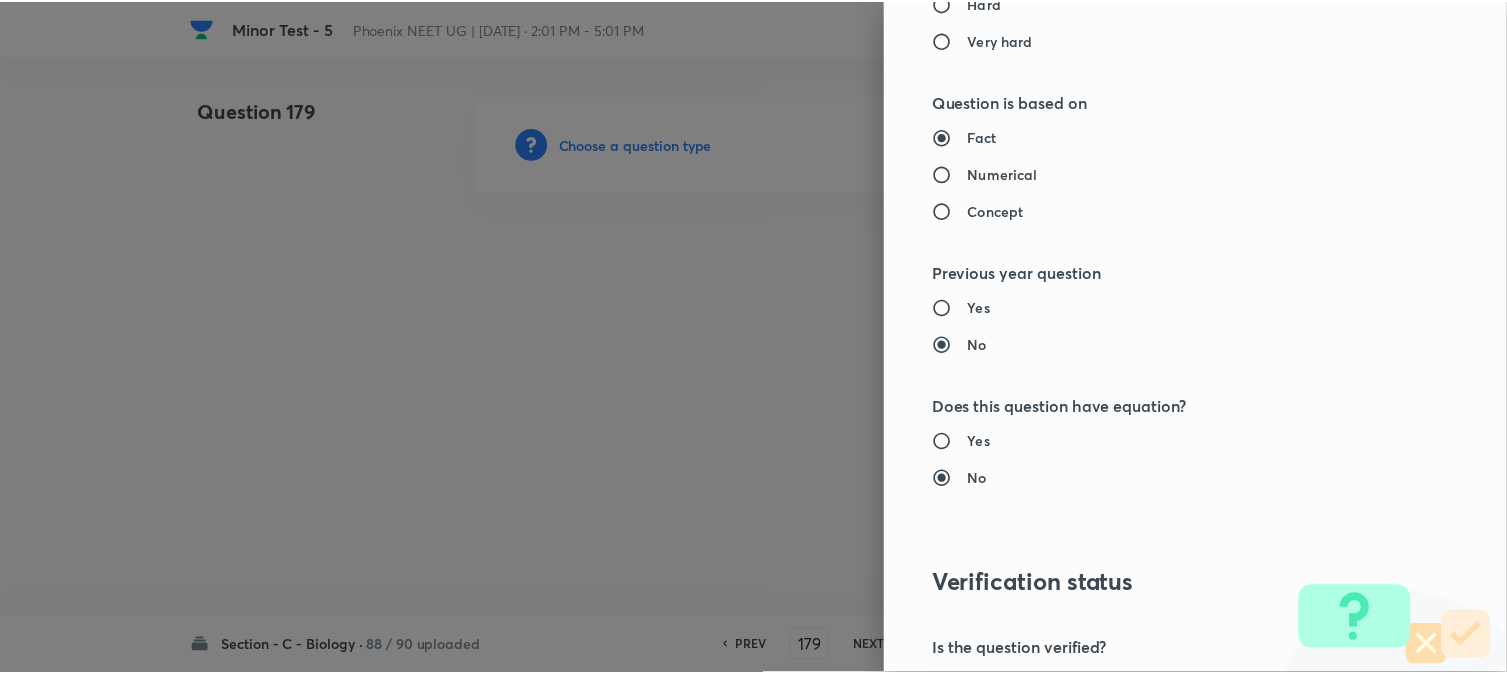 scroll, scrollTop: 2052, scrollLeft: 0, axis: vertical 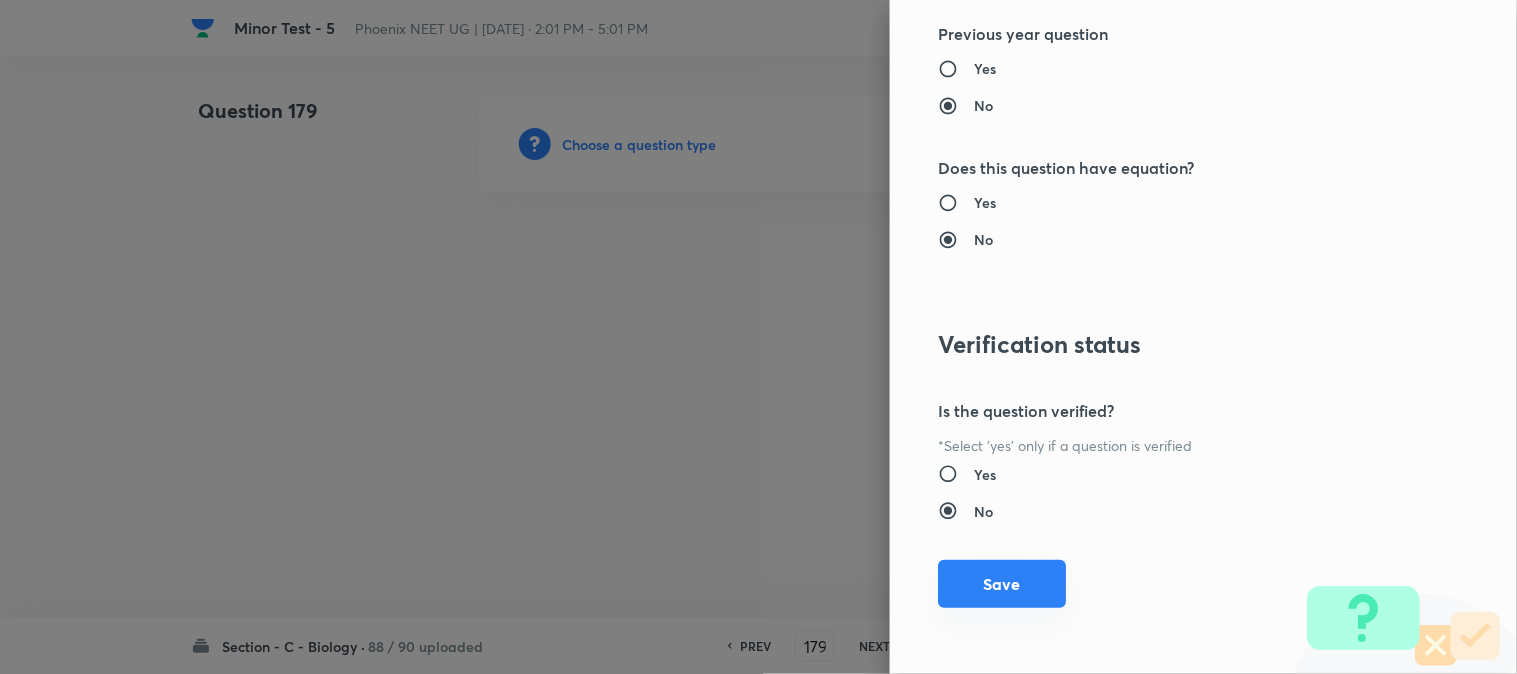 click on "Save" at bounding box center [1002, 584] 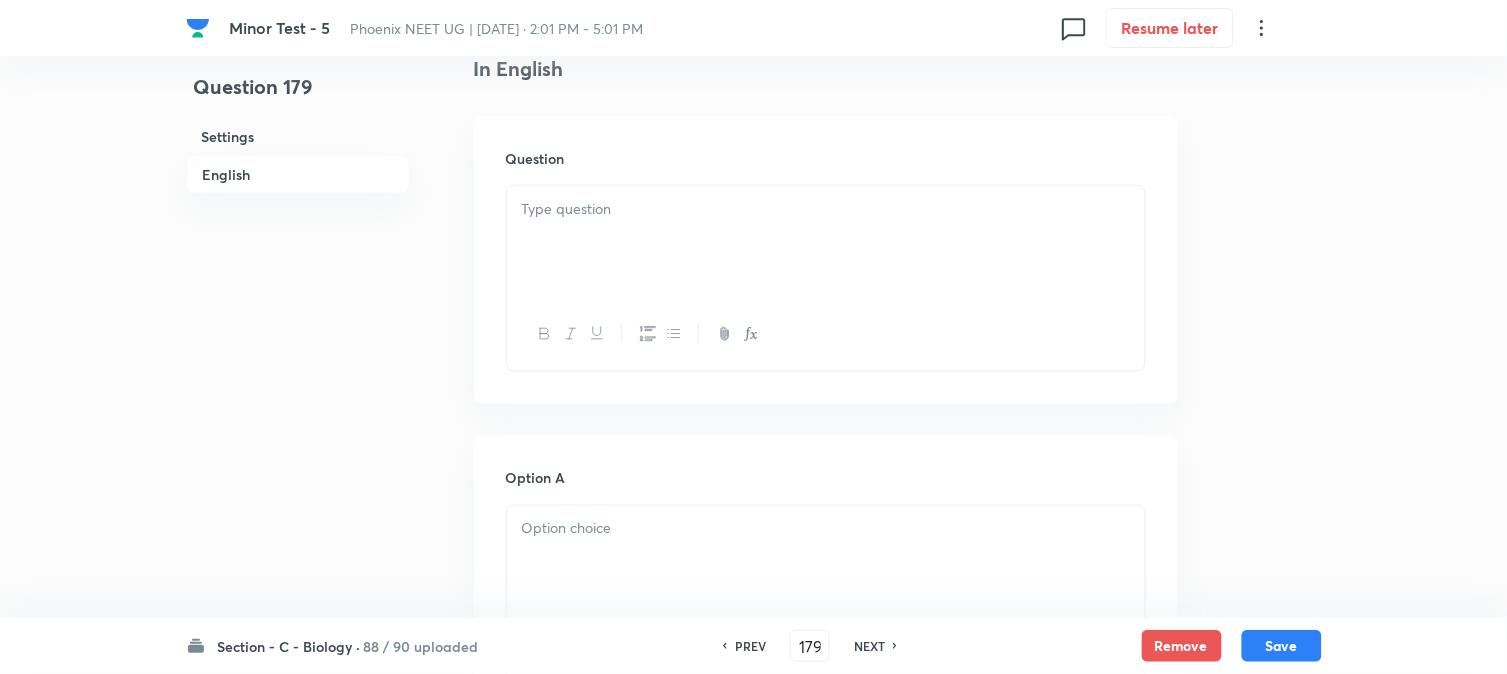 scroll, scrollTop: 590, scrollLeft: 0, axis: vertical 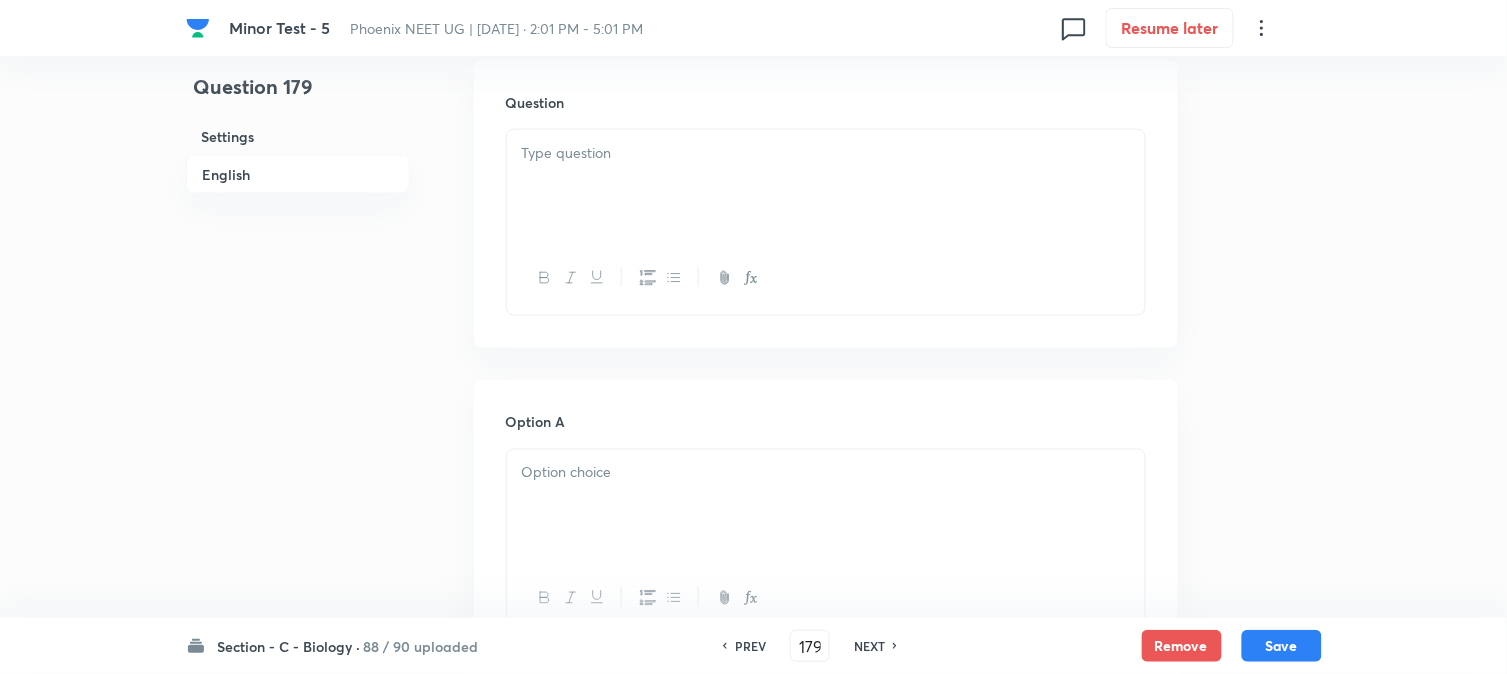 click at bounding box center (826, 186) 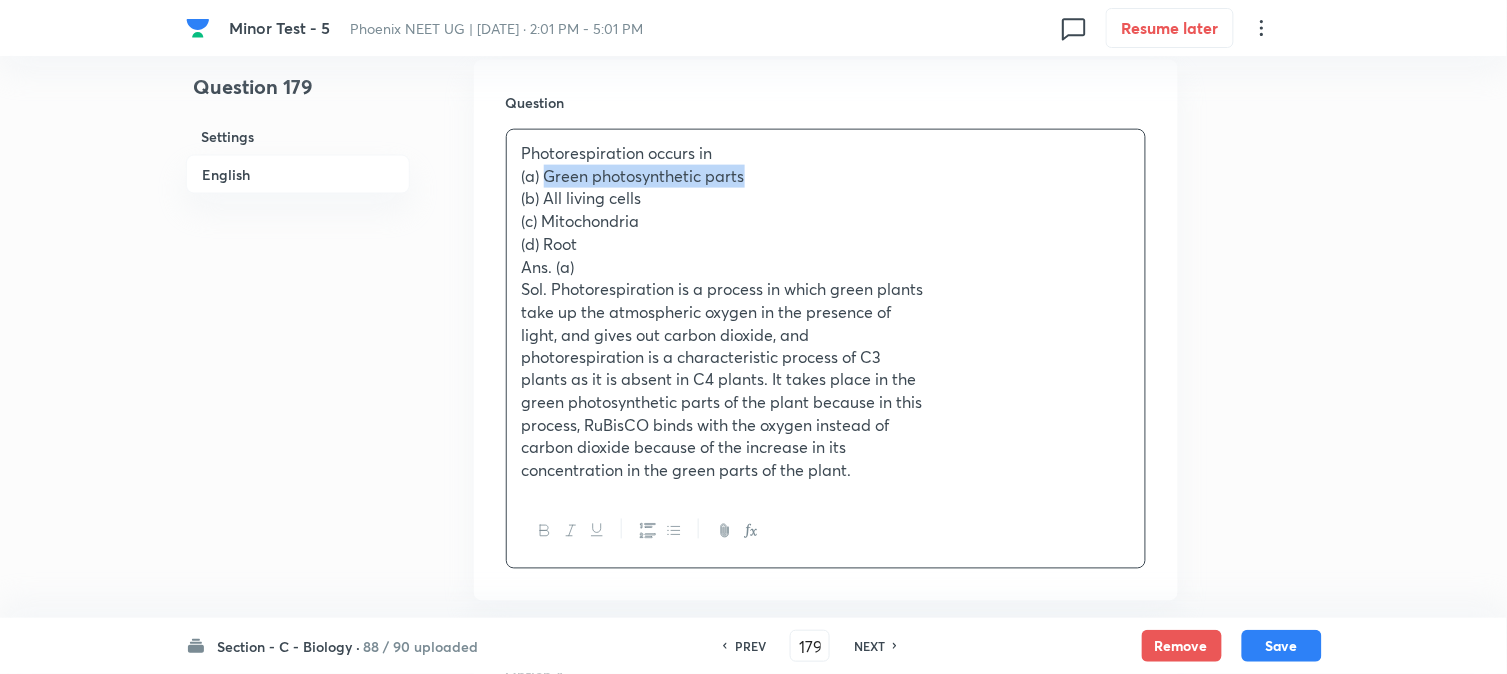 drag, startPoint x: 546, startPoint y: 174, endPoint x: 908, endPoint y: 182, distance: 362.08838 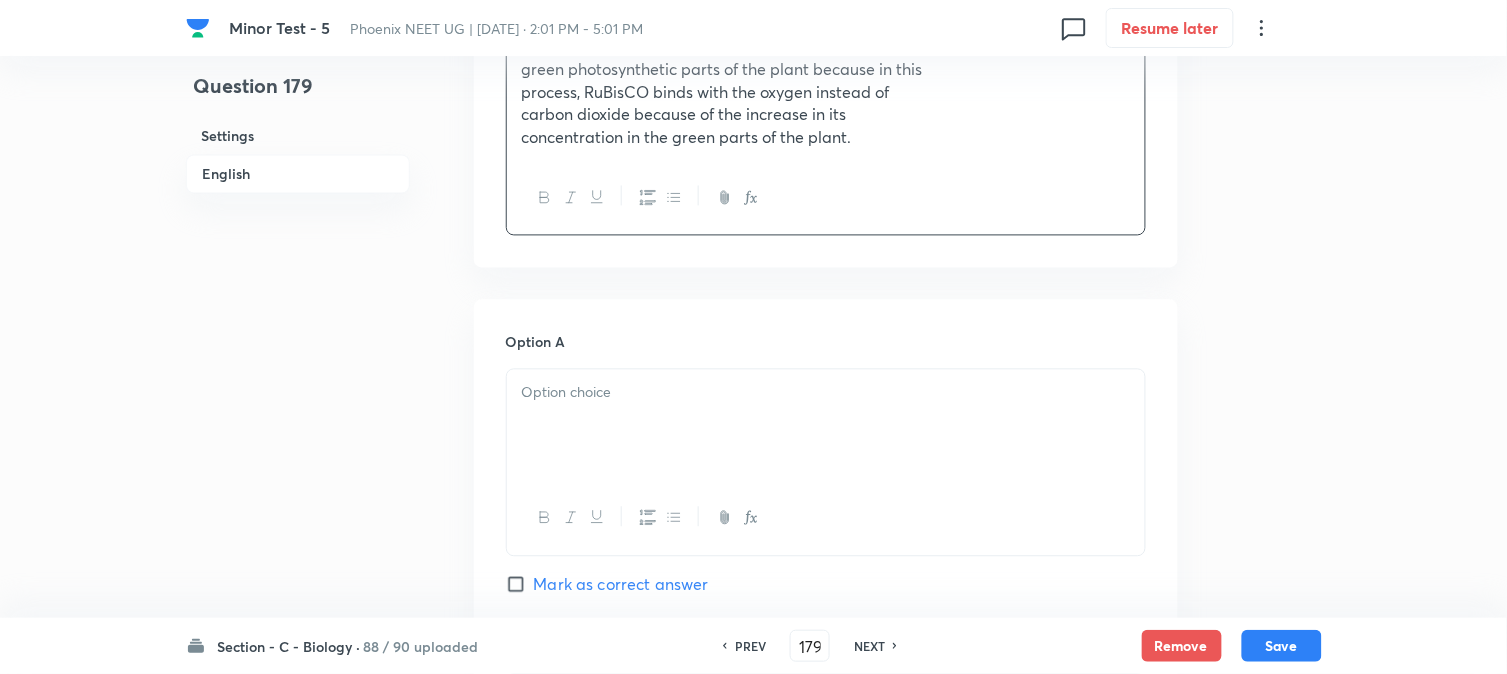 click at bounding box center (826, 426) 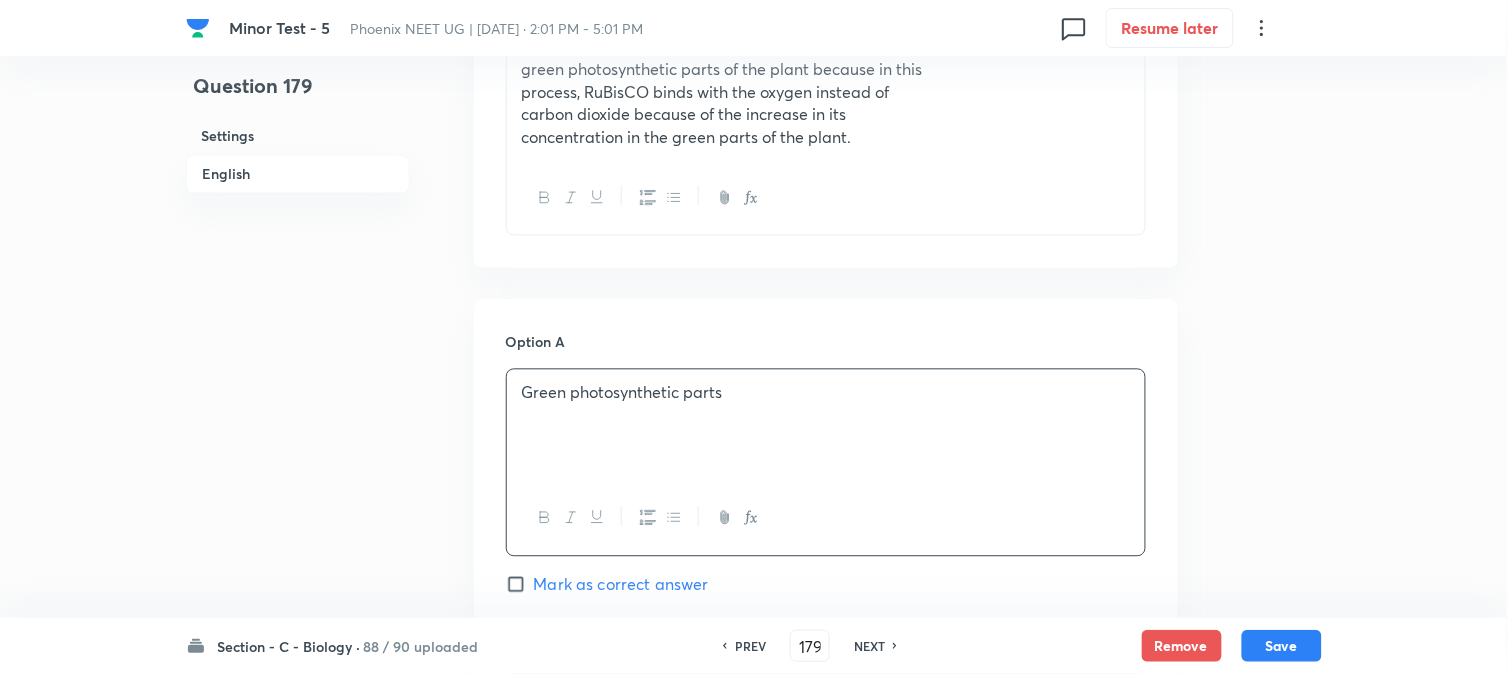 scroll, scrollTop: 478, scrollLeft: 0, axis: vertical 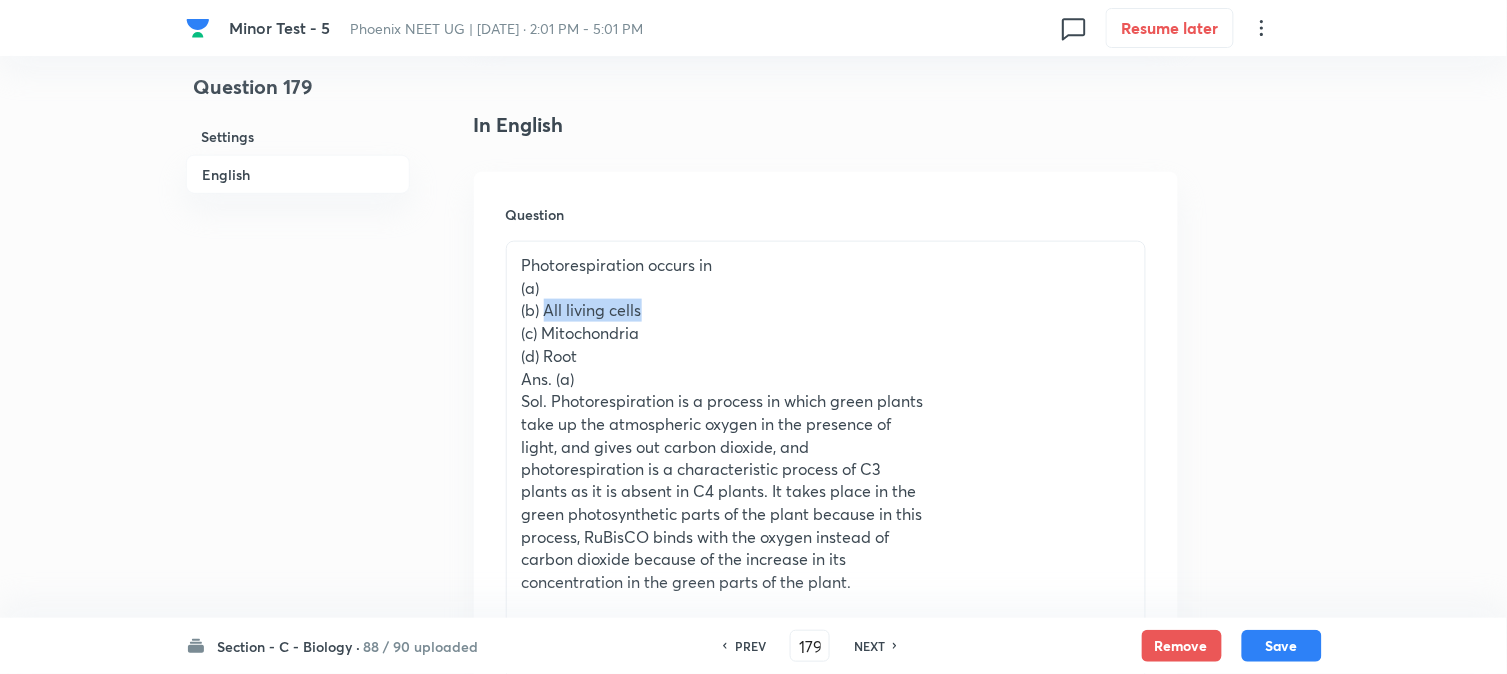 drag, startPoint x: 544, startPoint y: 318, endPoint x: 723, endPoint y: 315, distance: 179.02513 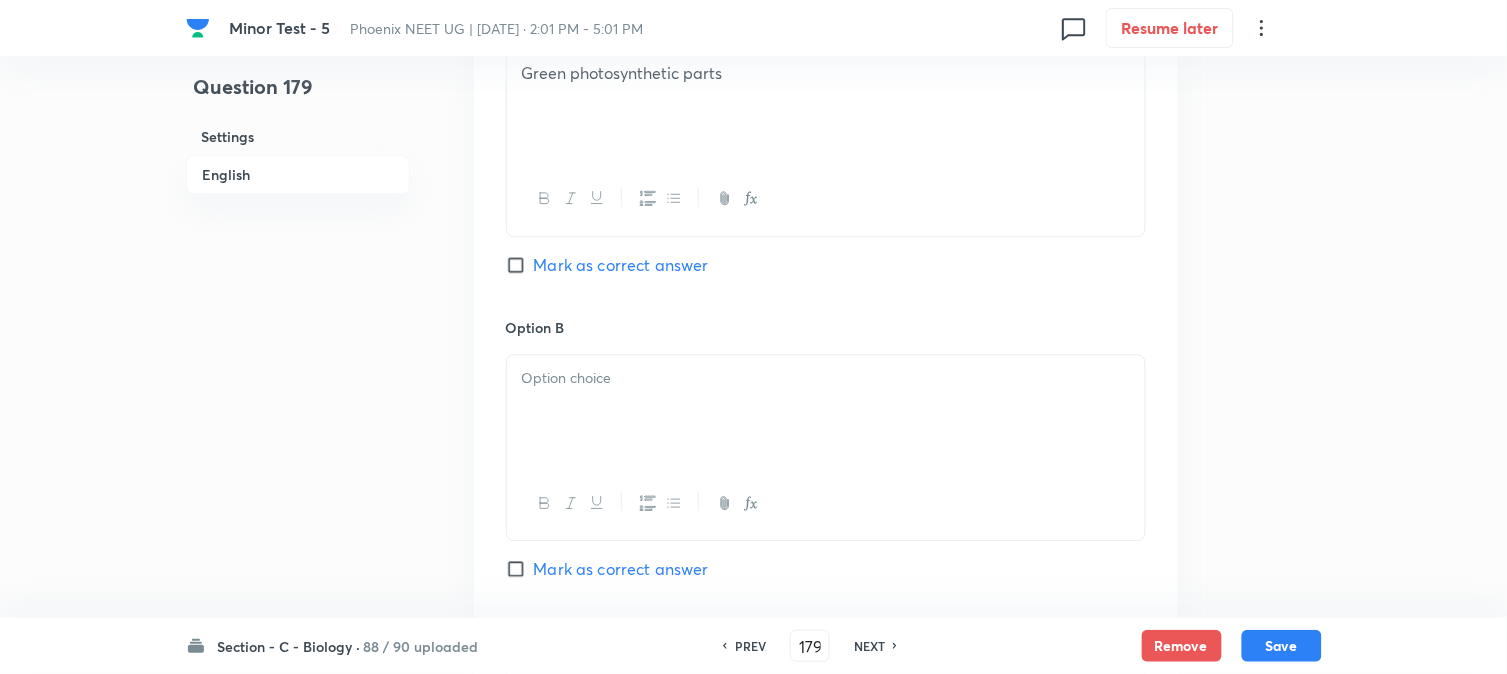 scroll, scrollTop: 1256, scrollLeft: 0, axis: vertical 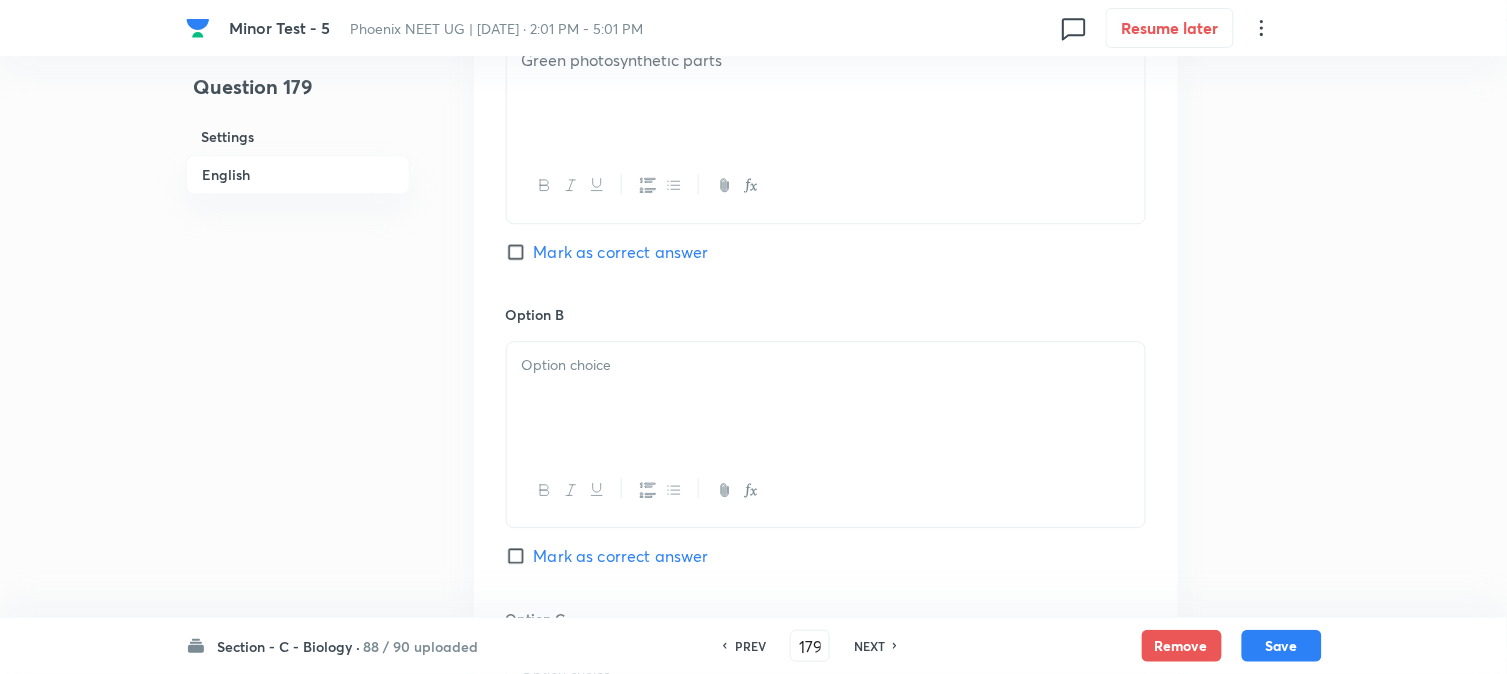 click at bounding box center (826, 398) 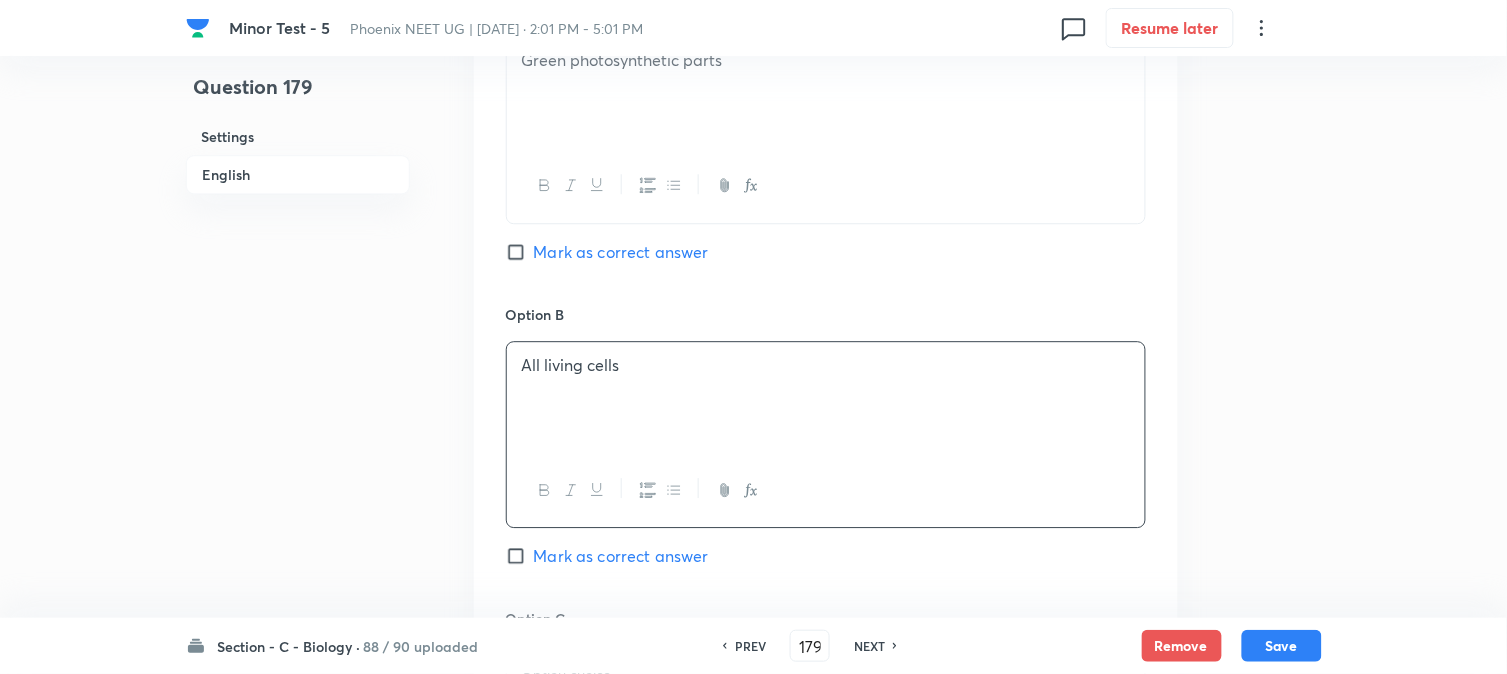 click on "Mark as correct answer" at bounding box center [621, 252] 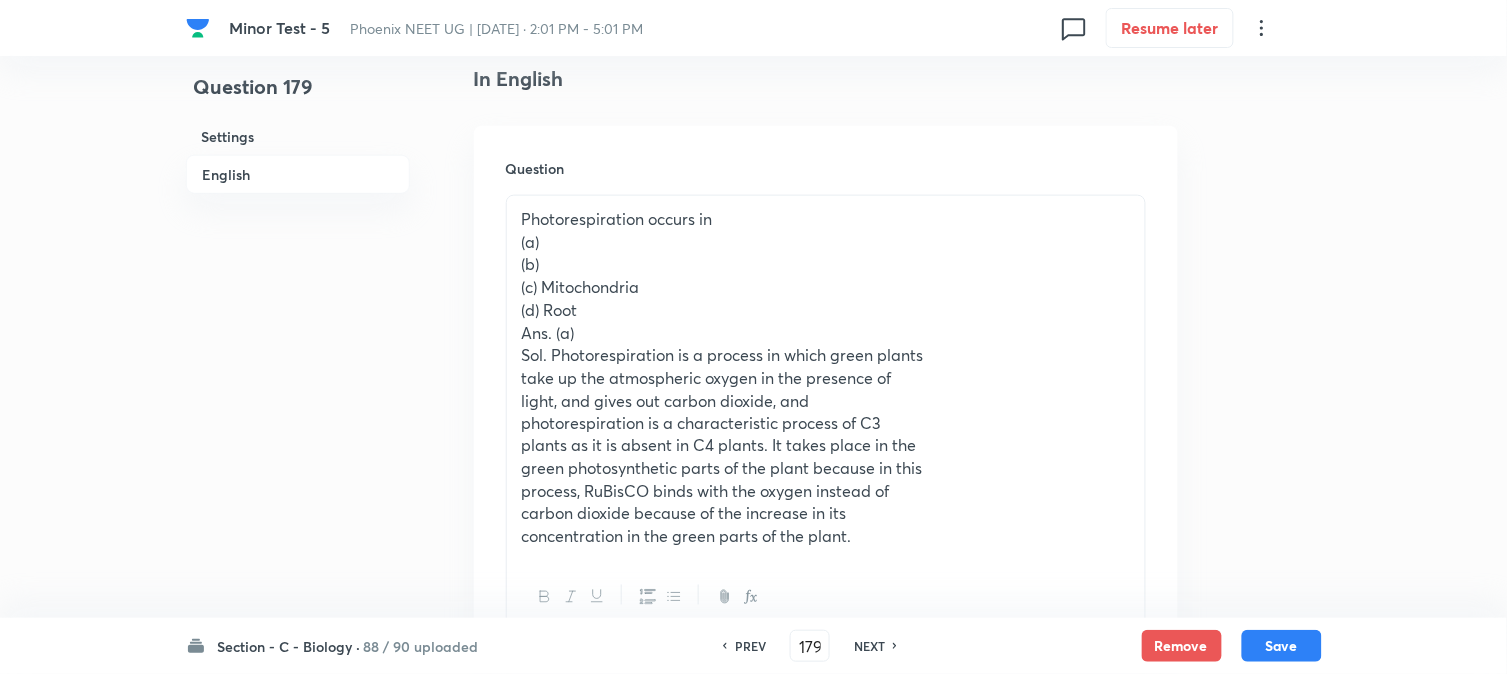 scroll, scrollTop: 478, scrollLeft: 0, axis: vertical 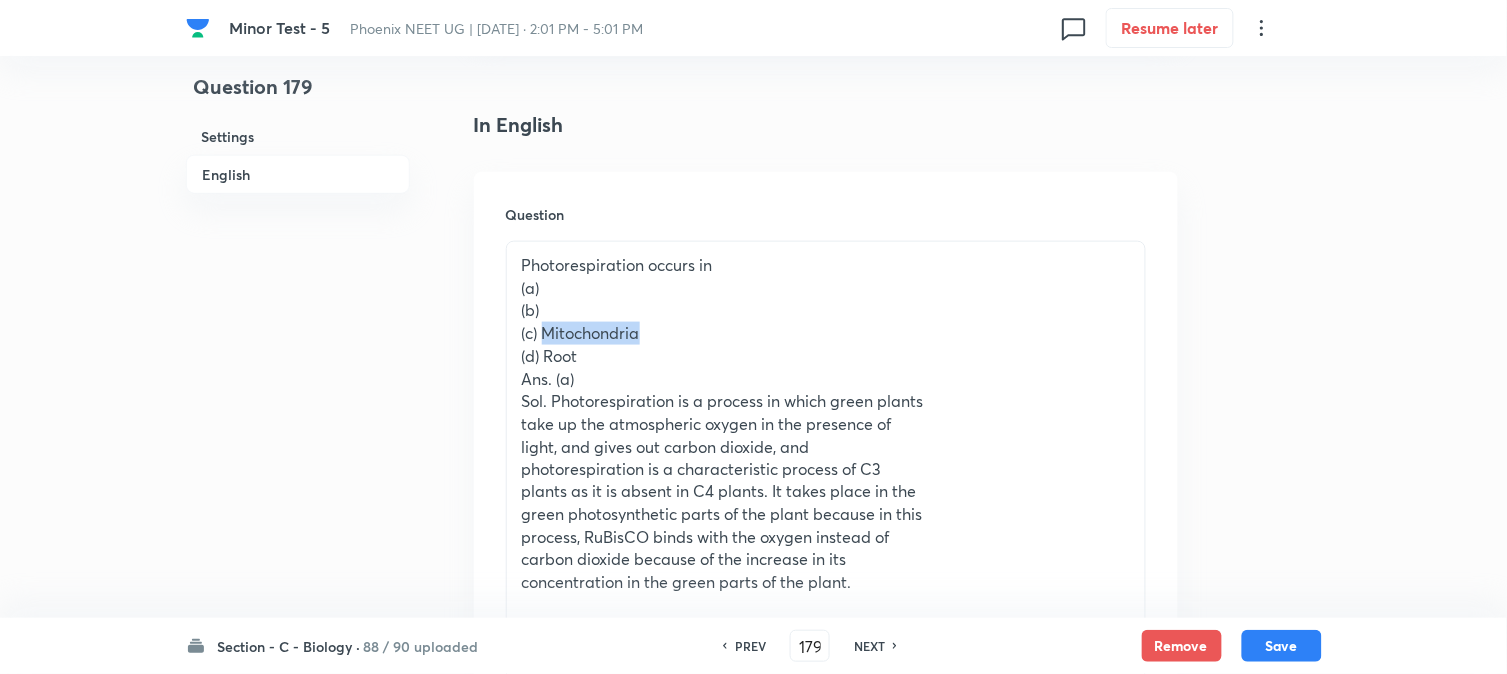 drag, startPoint x: 547, startPoint y: 333, endPoint x: 696, endPoint y: 335, distance: 149.01343 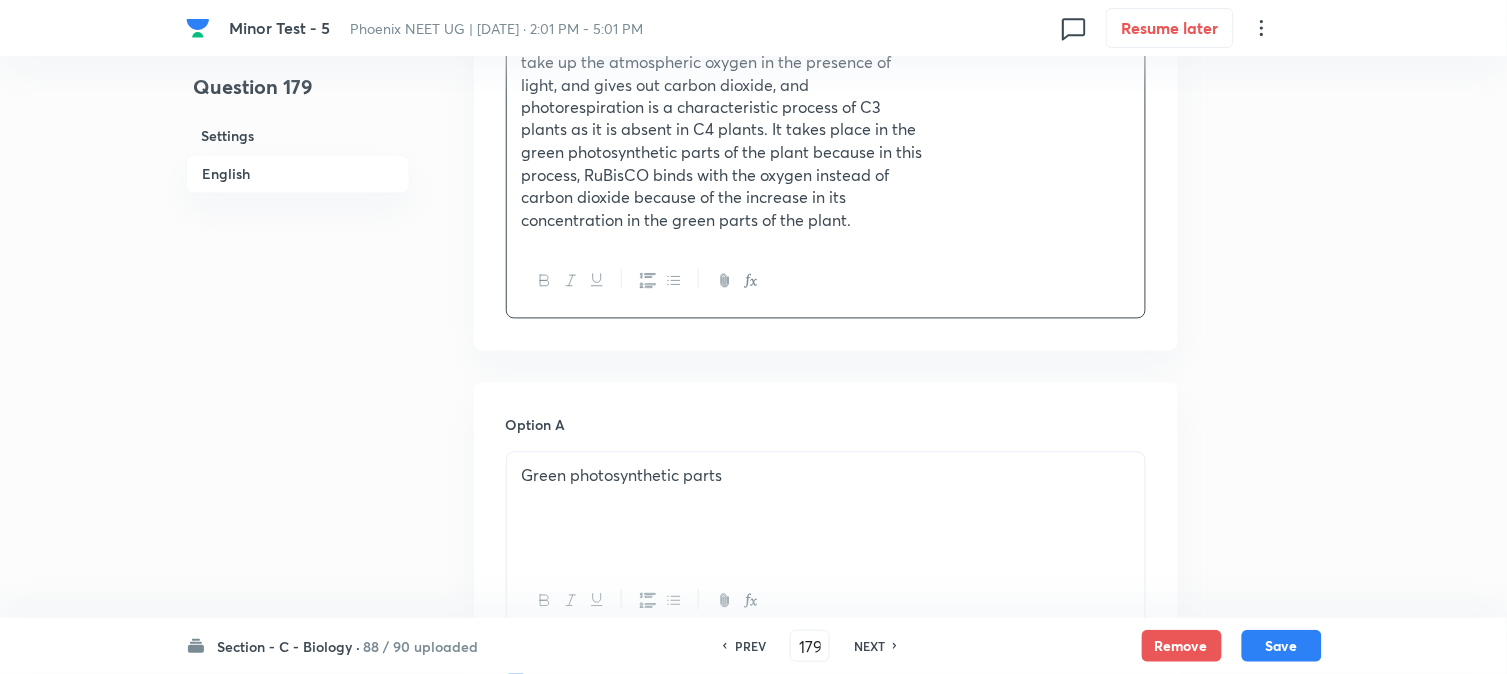 scroll, scrollTop: 1367, scrollLeft: 0, axis: vertical 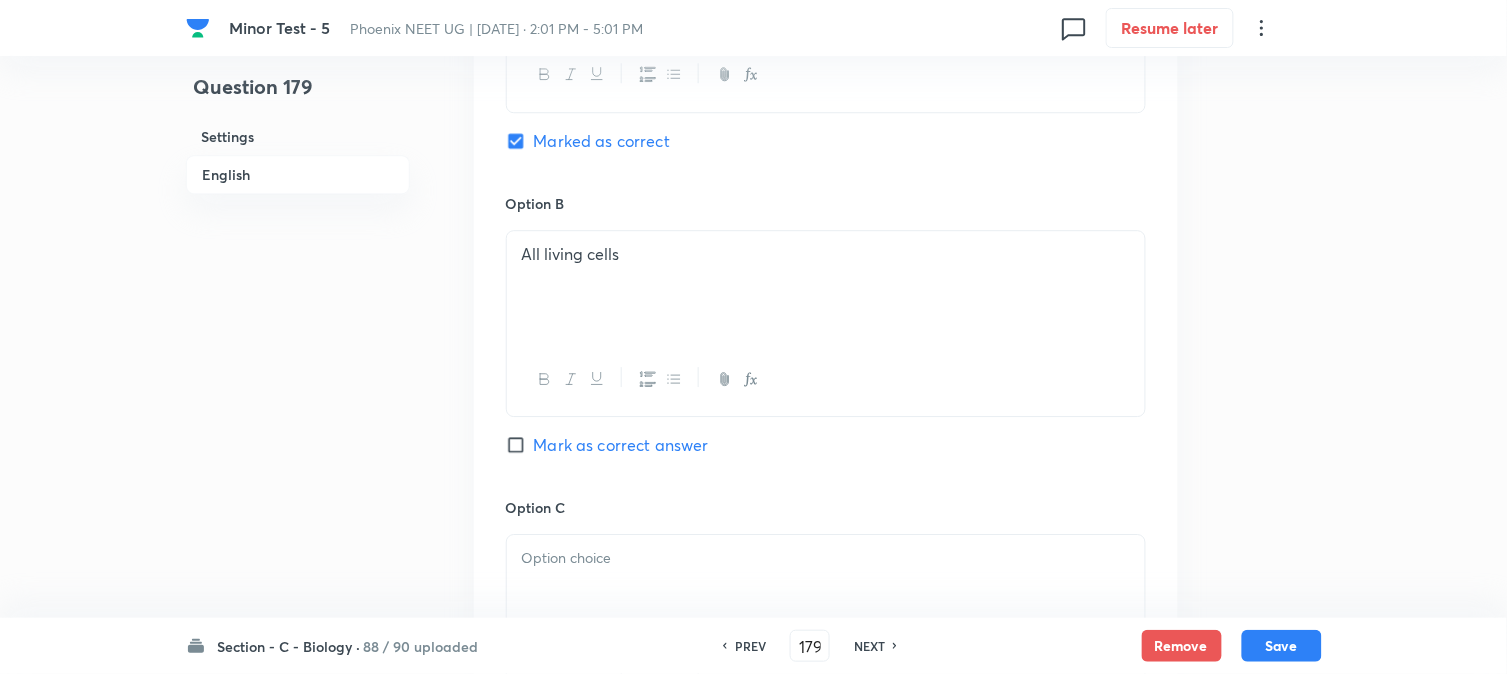 click at bounding box center [826, 591] 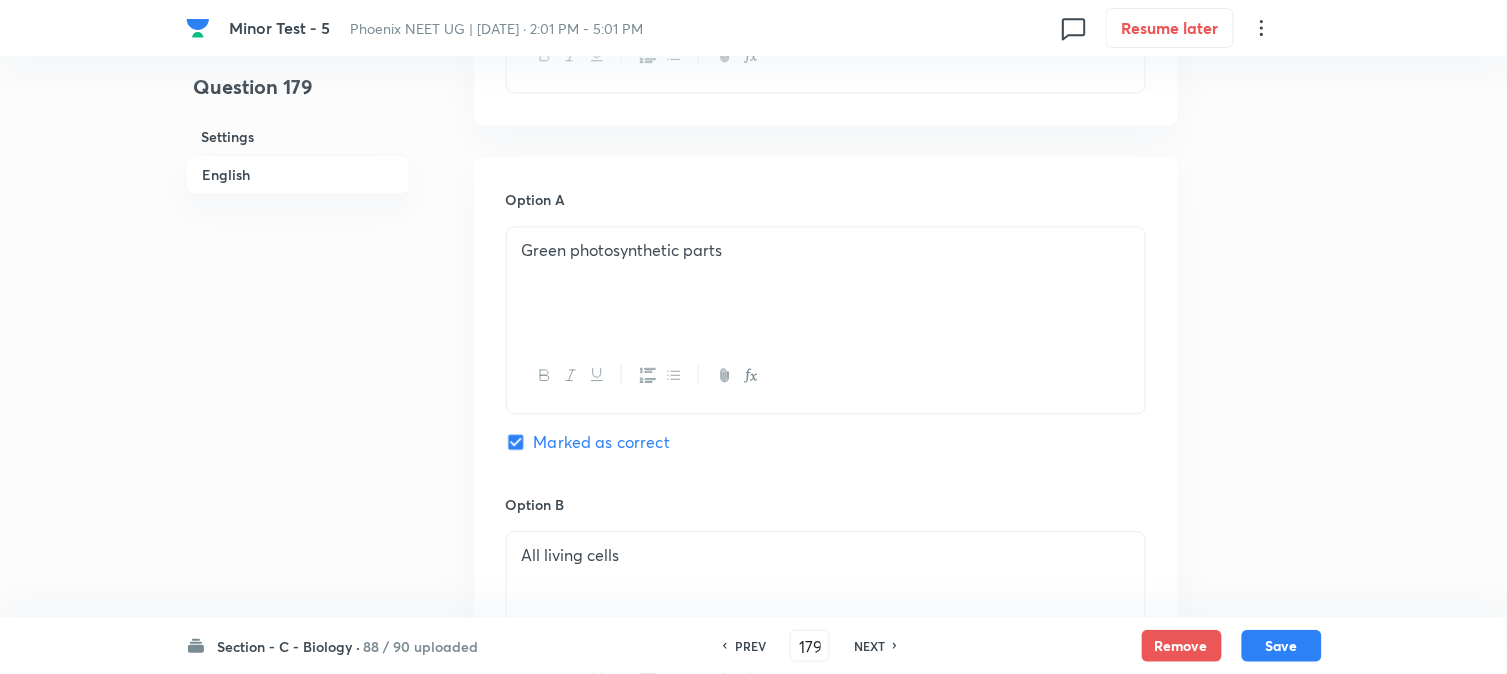 scroll, scrollTop: 590, scrollLeft: 0, axis: vertical 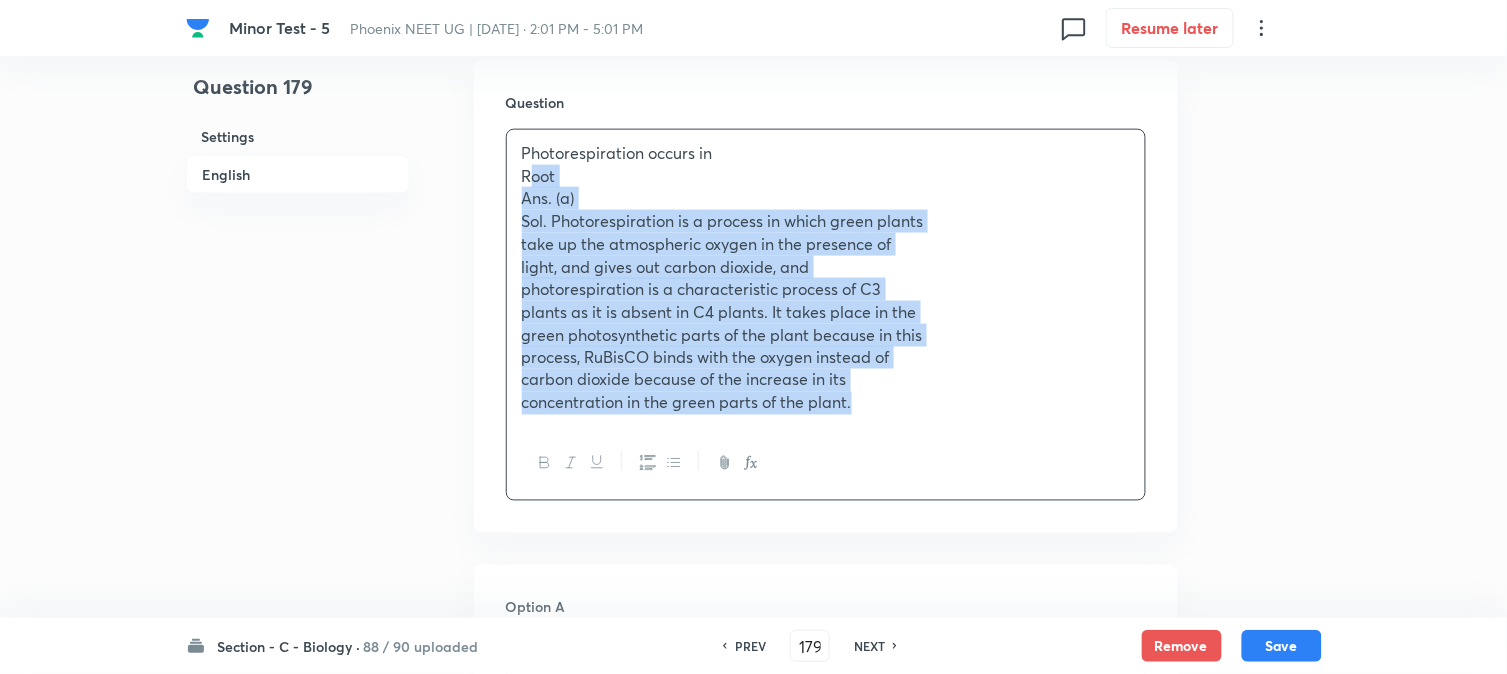 drag, startPoint x: 542, startPoint y: 238, endPoint x: 1216, endPoint y: 468, distance: 712.1629 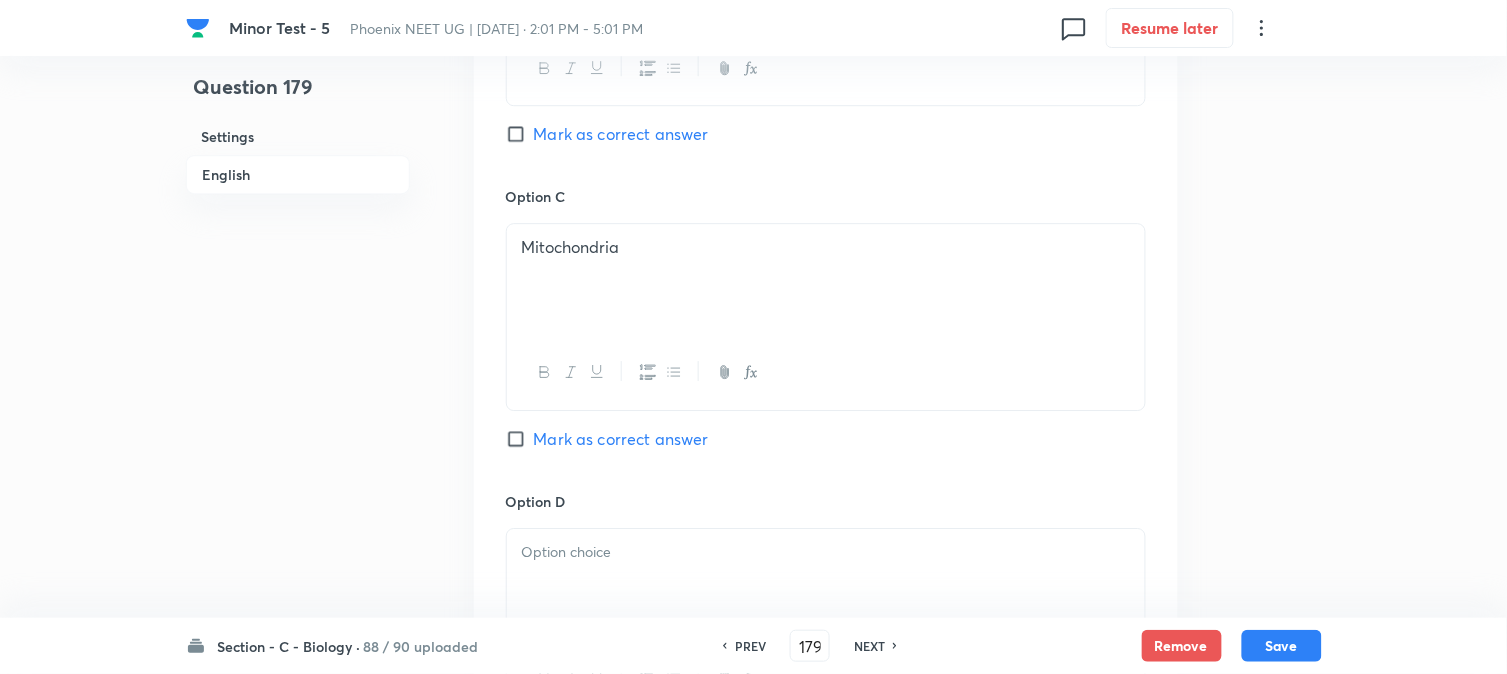 scroll, scrollTop: 1812, scrollLeft: 0, axis: vertical 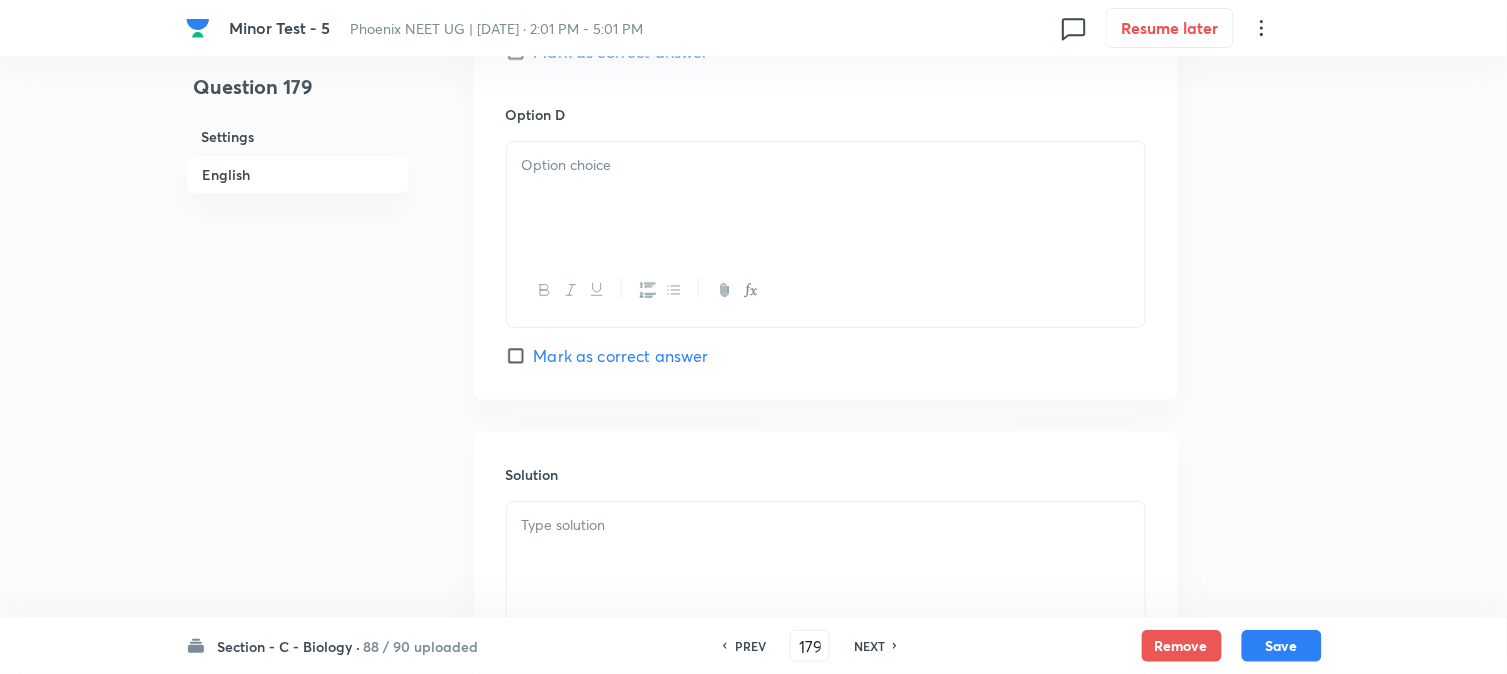 click at bounding box center (826, 198) 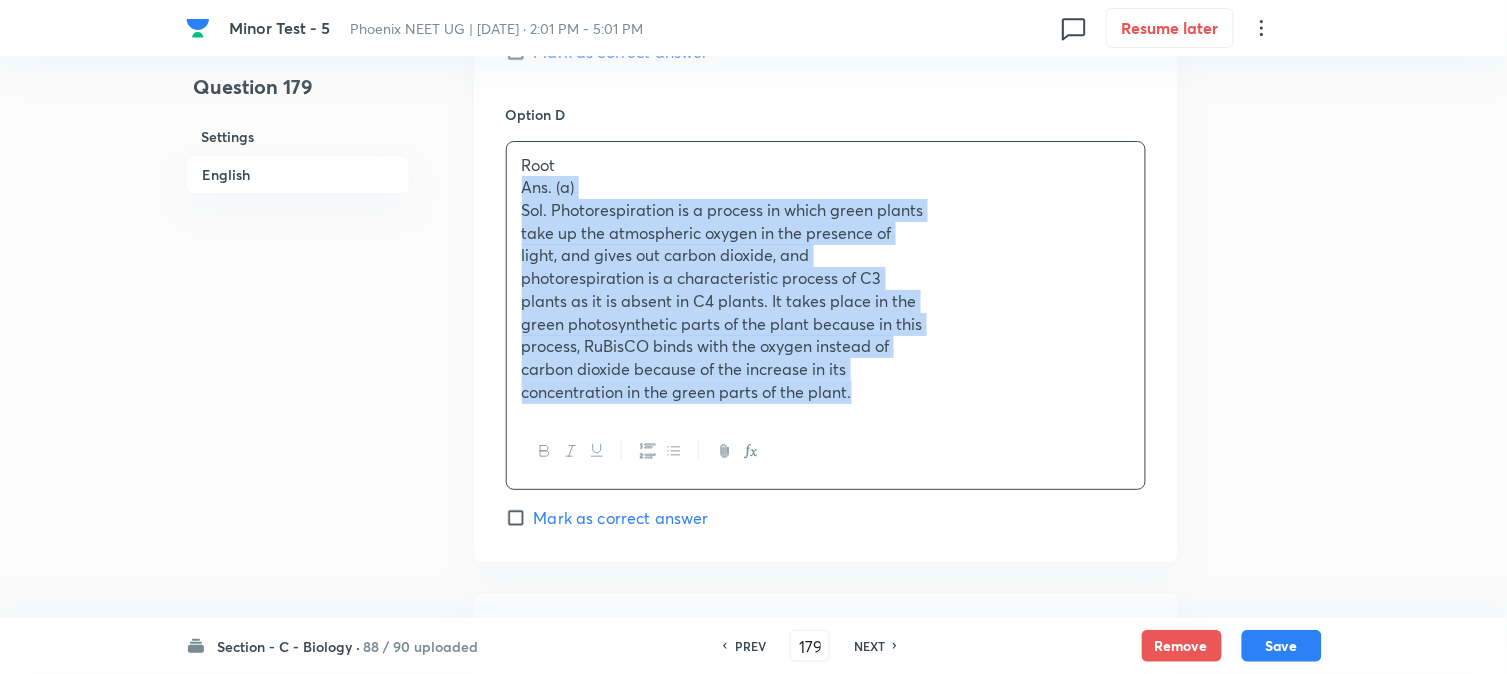 drag, startPoint x: 521, startPoint y: 192, endPoint x: 1122, endPoint y: 497, distance: 673.9629 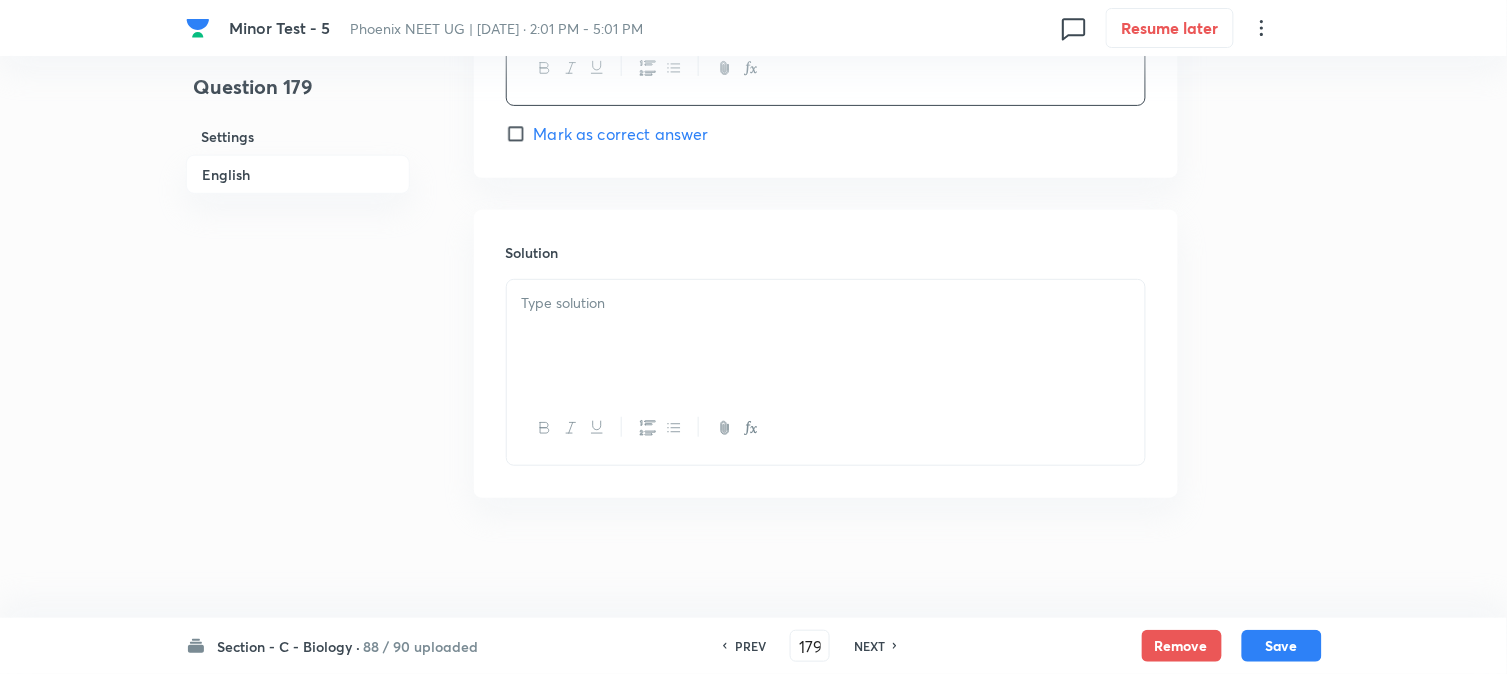 click at bounding box center [826, 303] 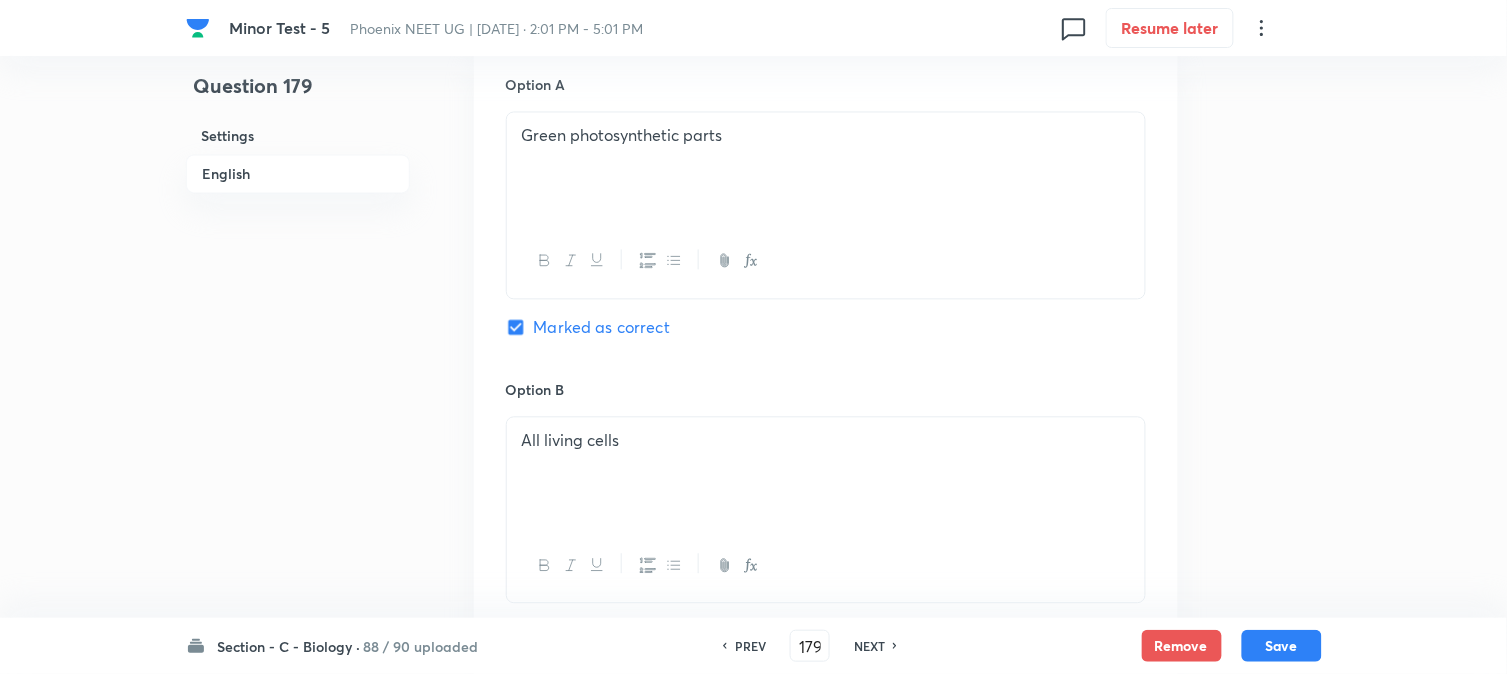 scroll, scrollTop: 926, scrollLeft: 0, axis: vertical 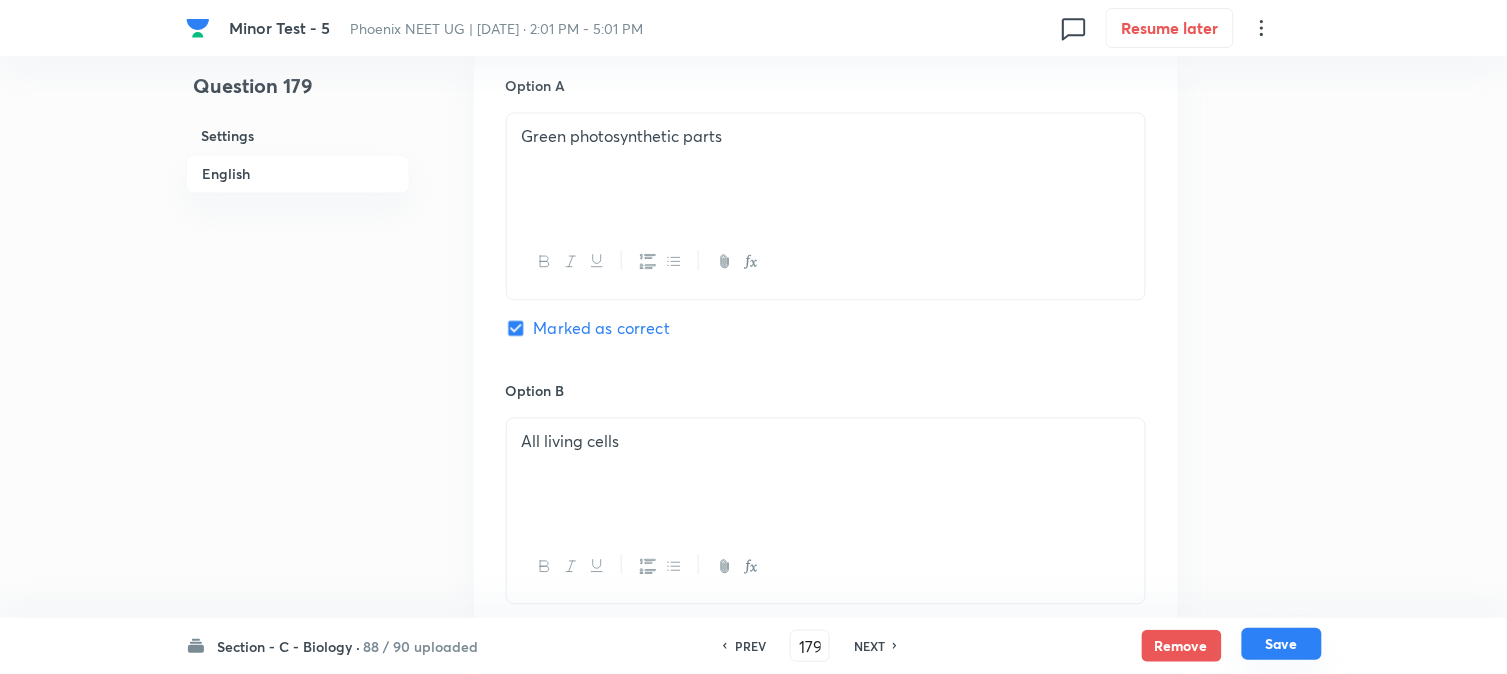 click on "Save" at bounding box center (1282, 644) 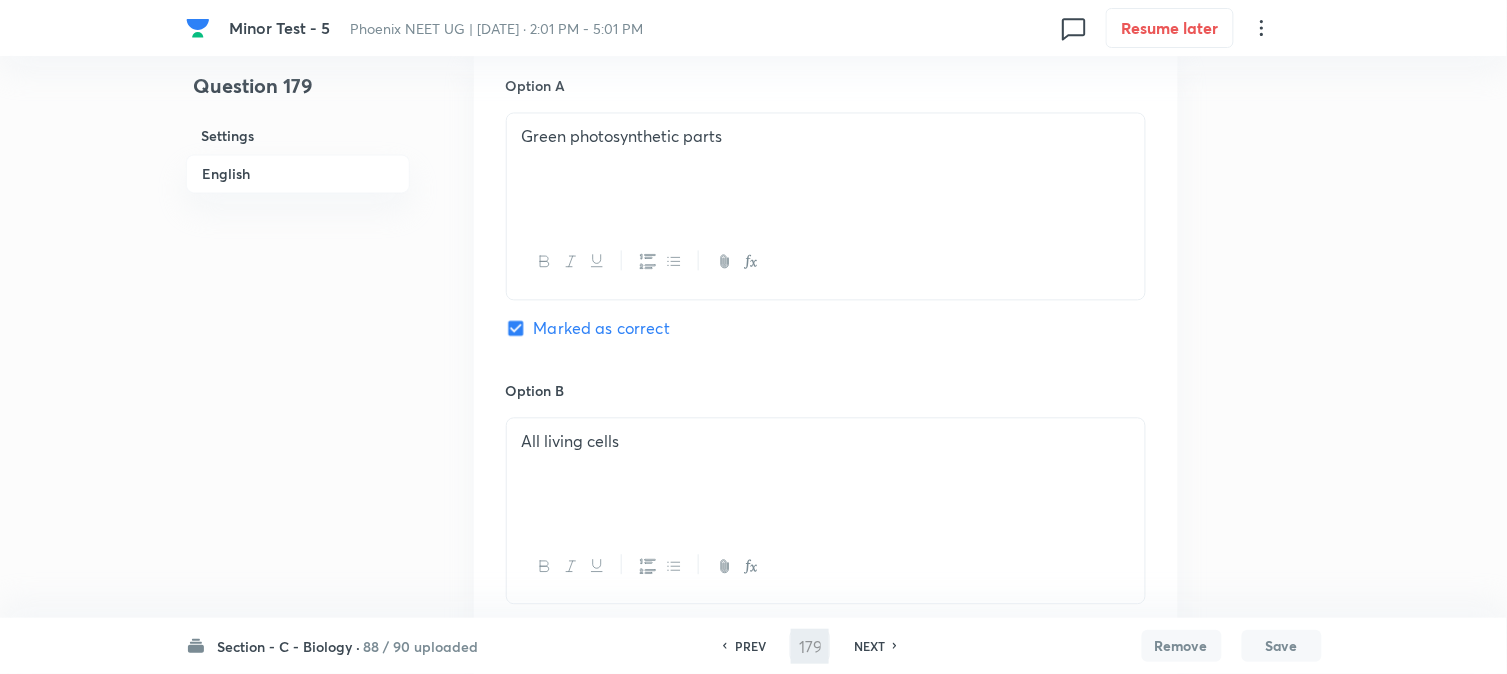 type on "180" 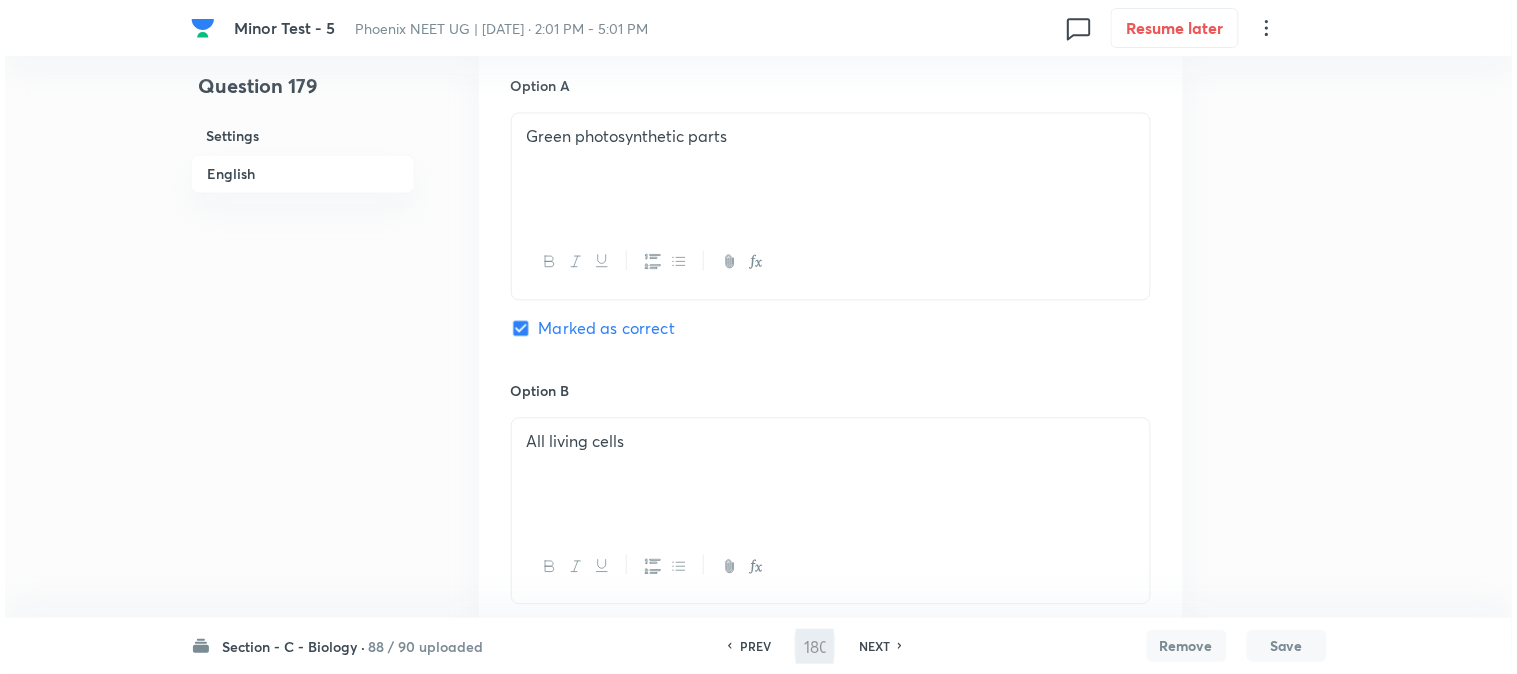 scroll, scrollTop: 0, scrollLeft: 0, axis: both 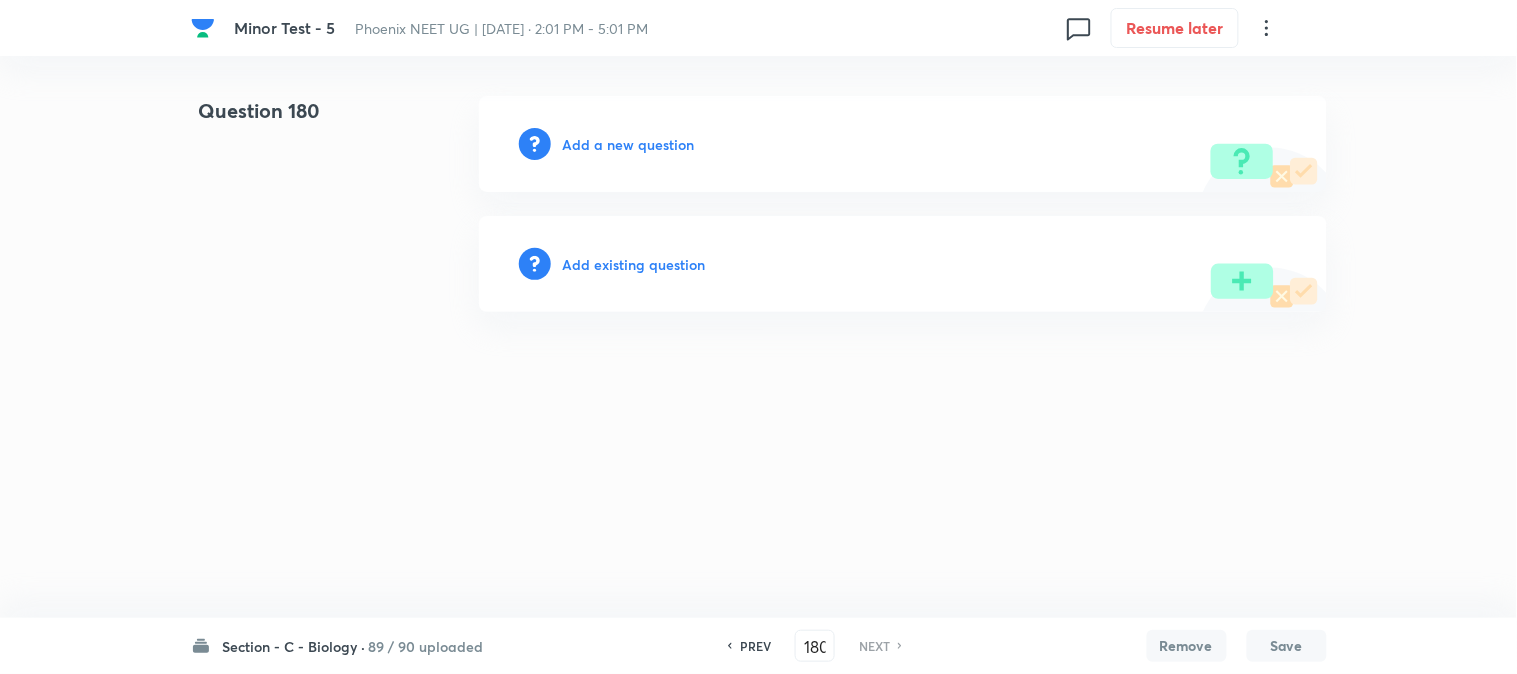 click on "Add a new question" at bounding box center [629, 144] 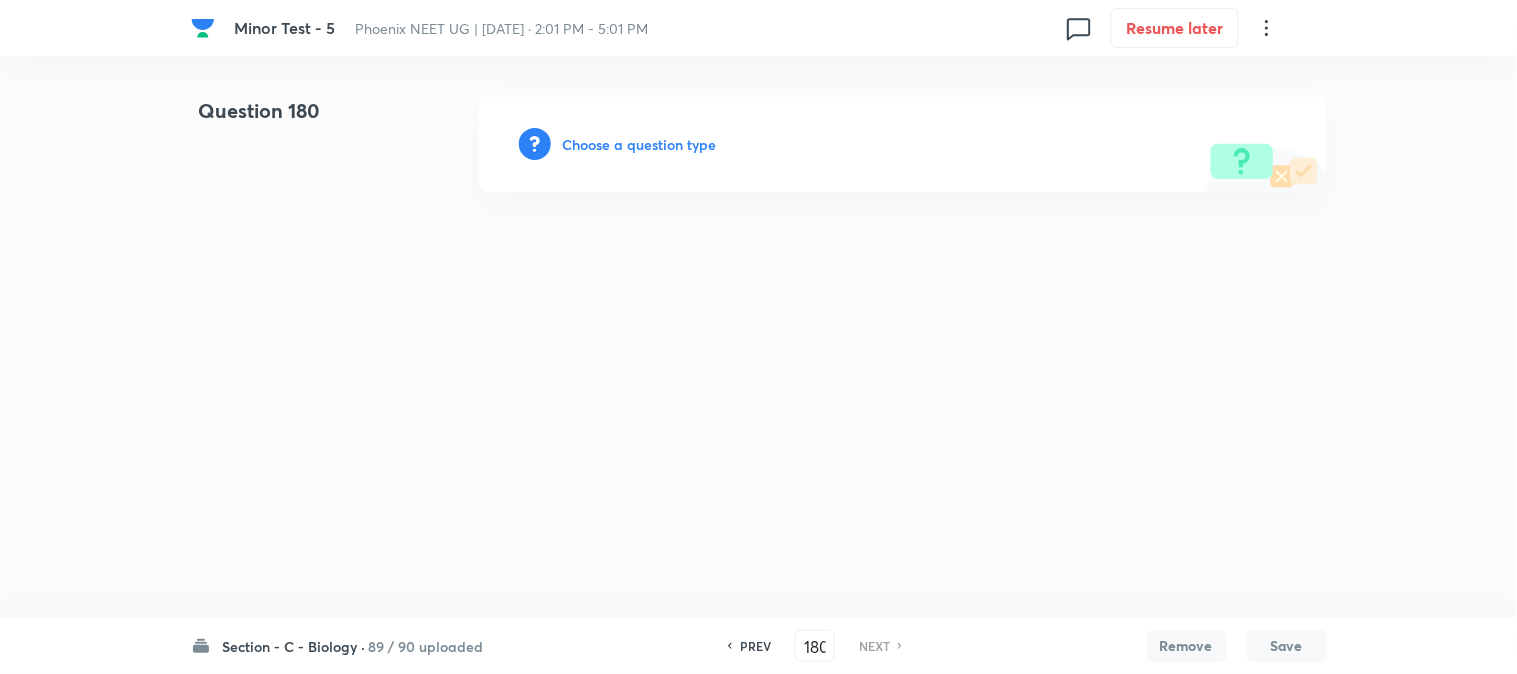 click on "Choose a question type" at bounding box center [640, 144] 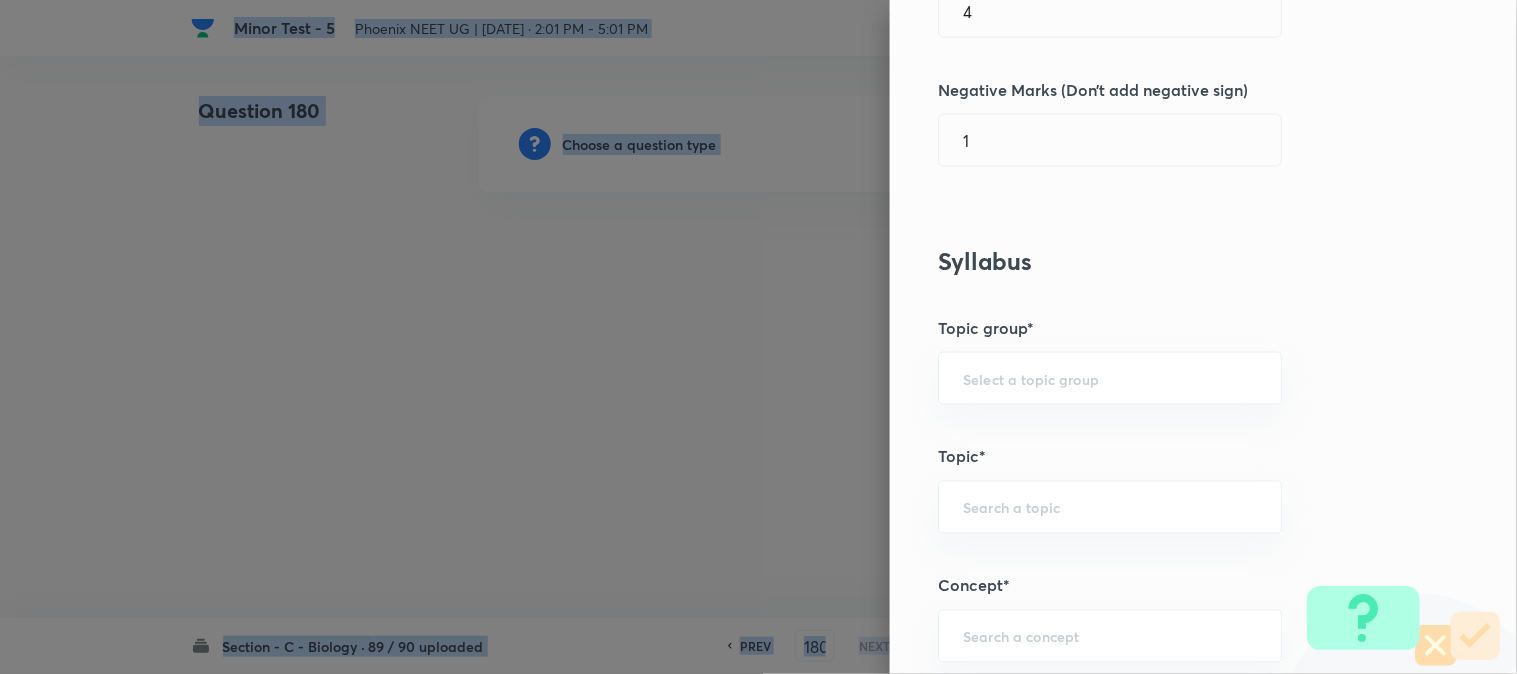 scroll, scrollTop: 1180, scrollLeft: 0, axis: vertical 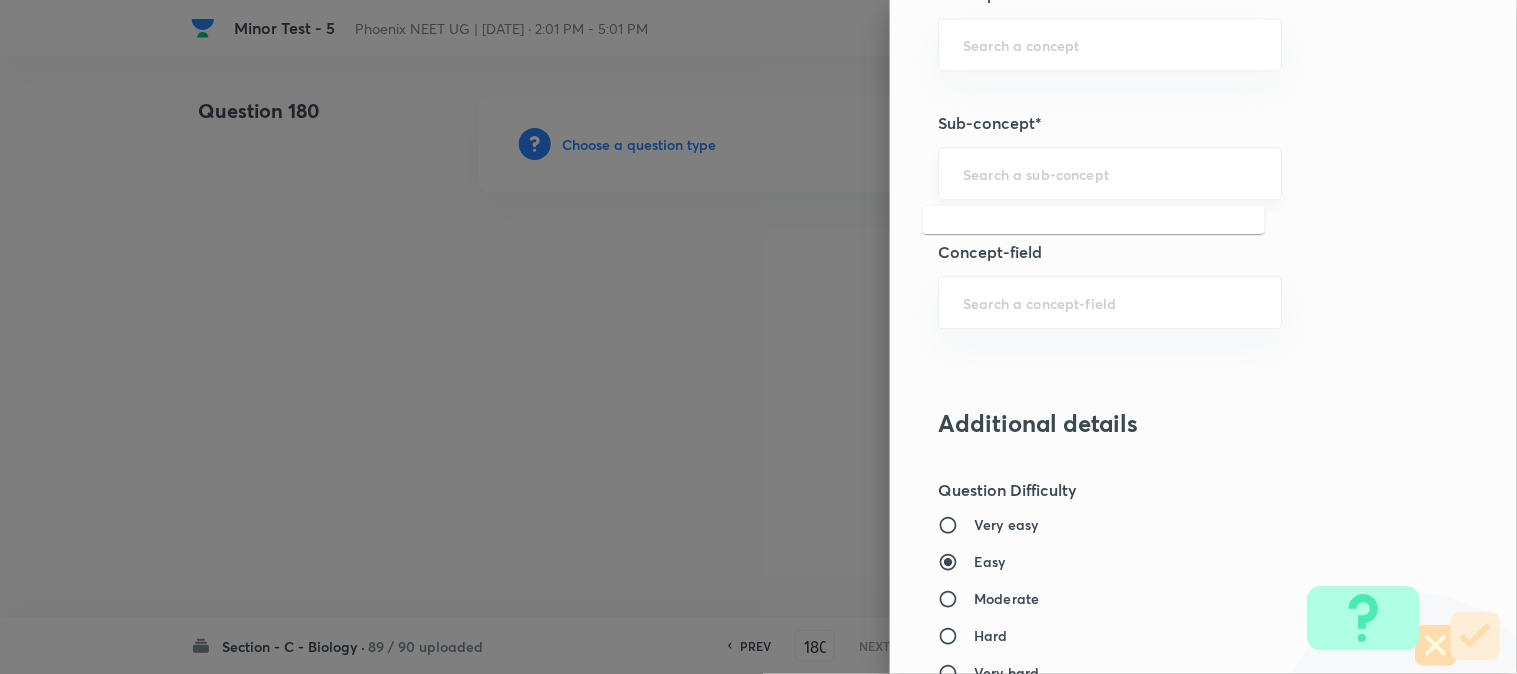 click at bounding box center [1110, 173] 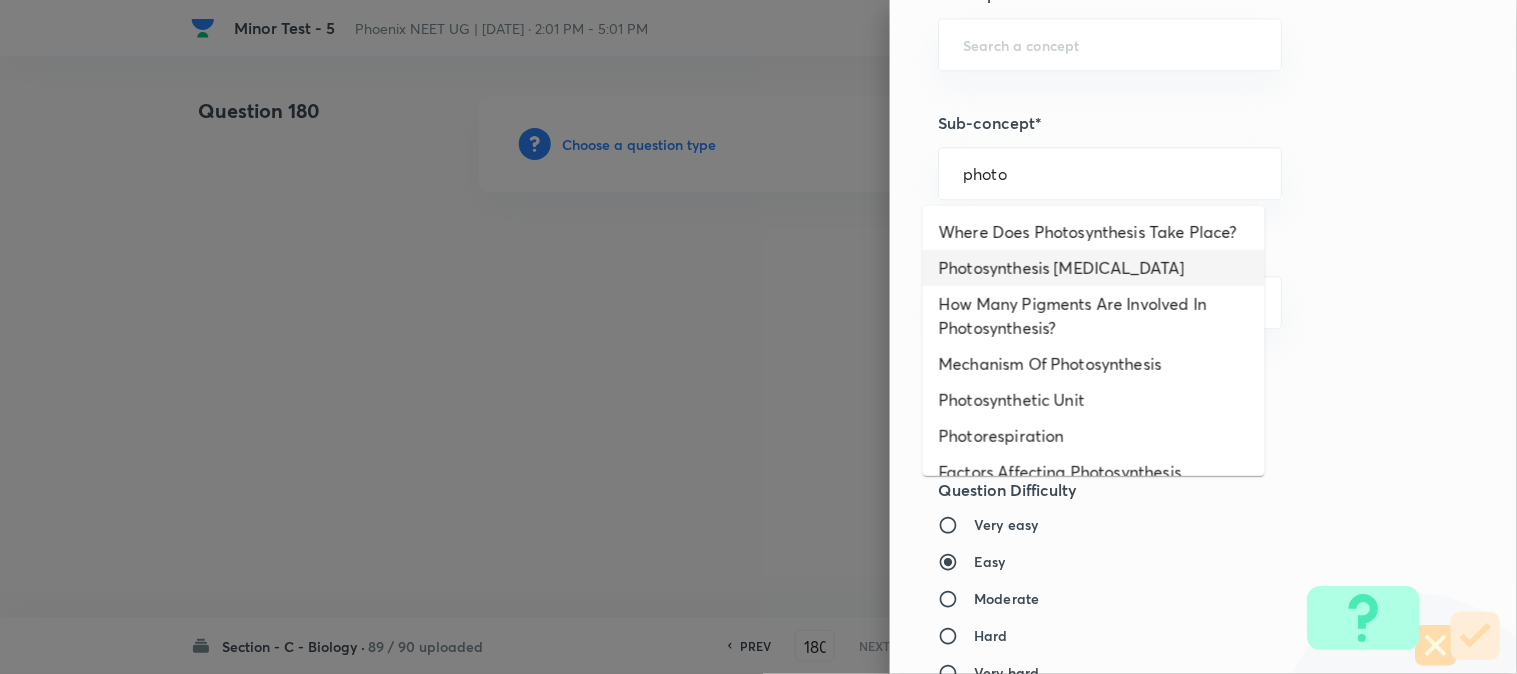click on "Photosynthesis Organelle" at bounding box center (1094, 268) 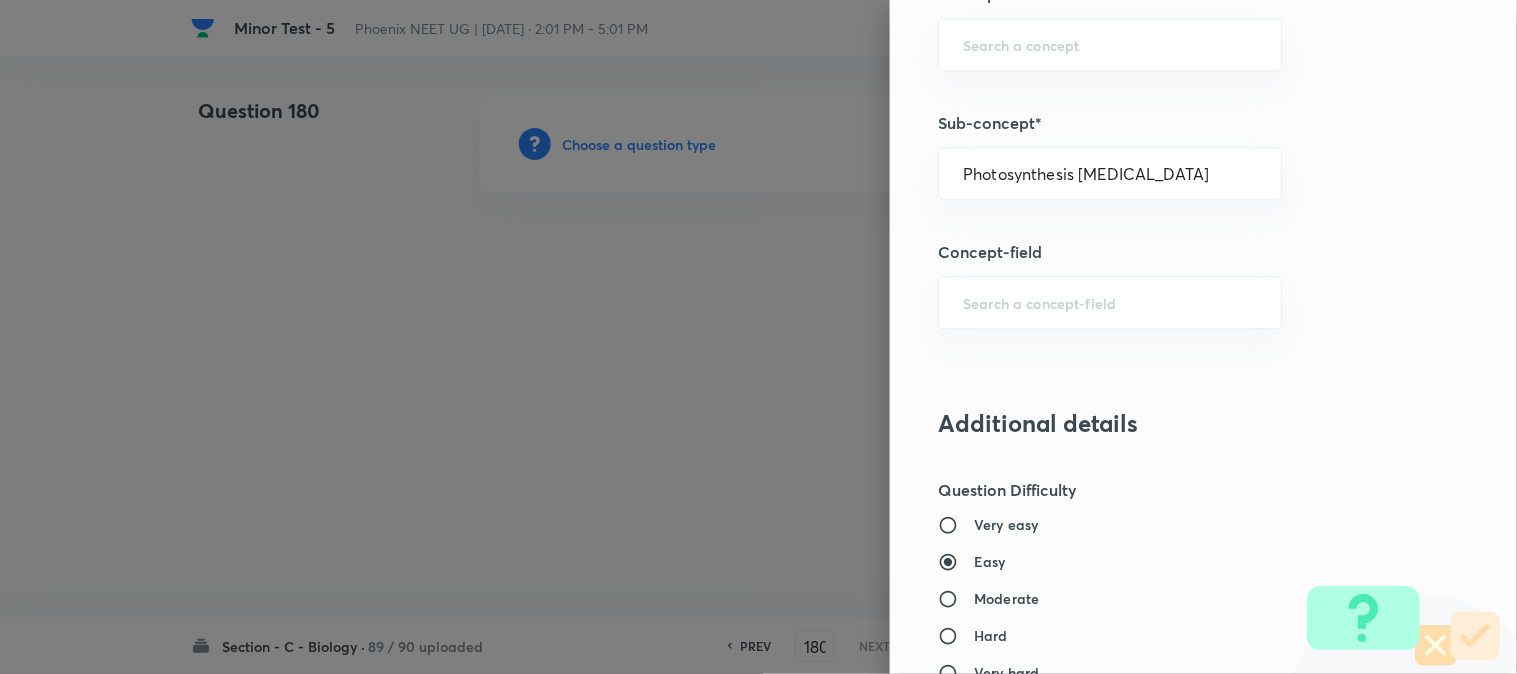type on "Biology" 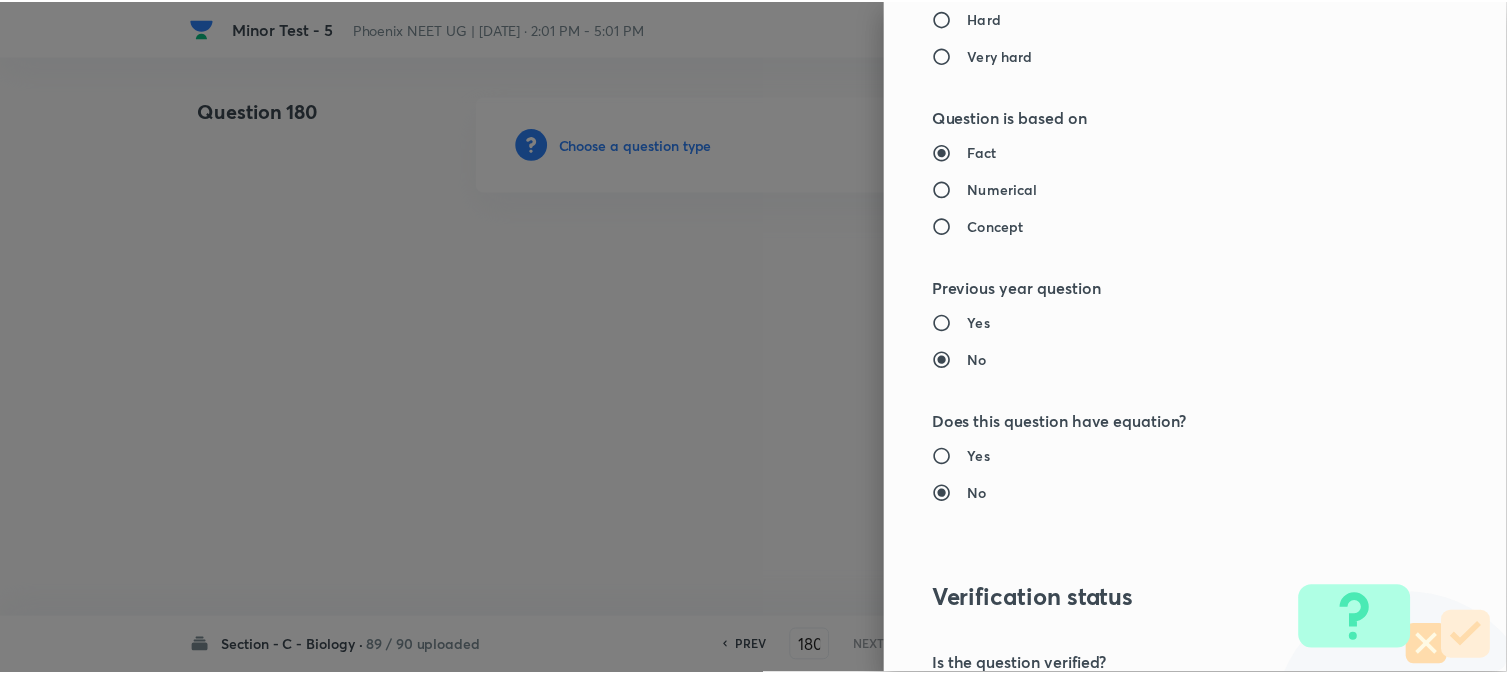 scroll, scrollTop: 2052, scrollLeft: 0, axis: vertical 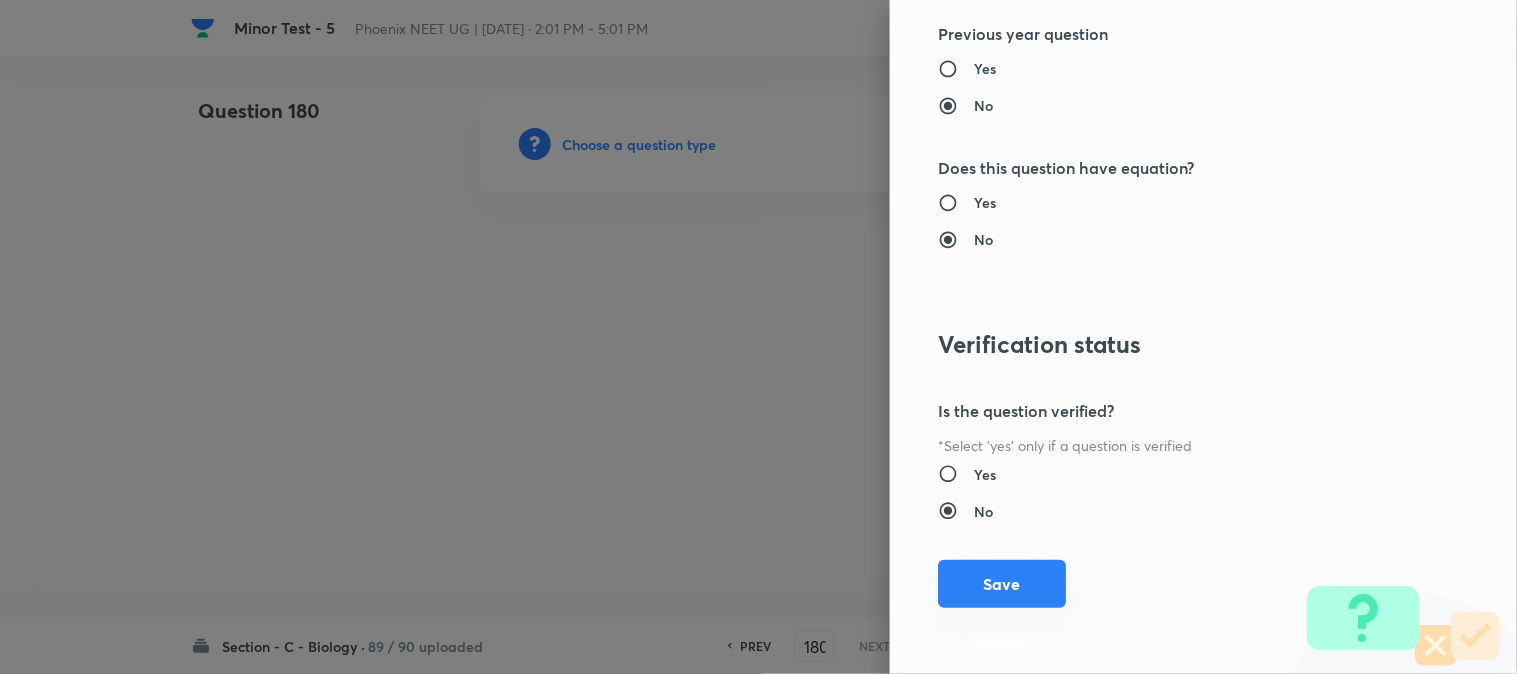 click on "Save" at bounding box center (1002, 584) 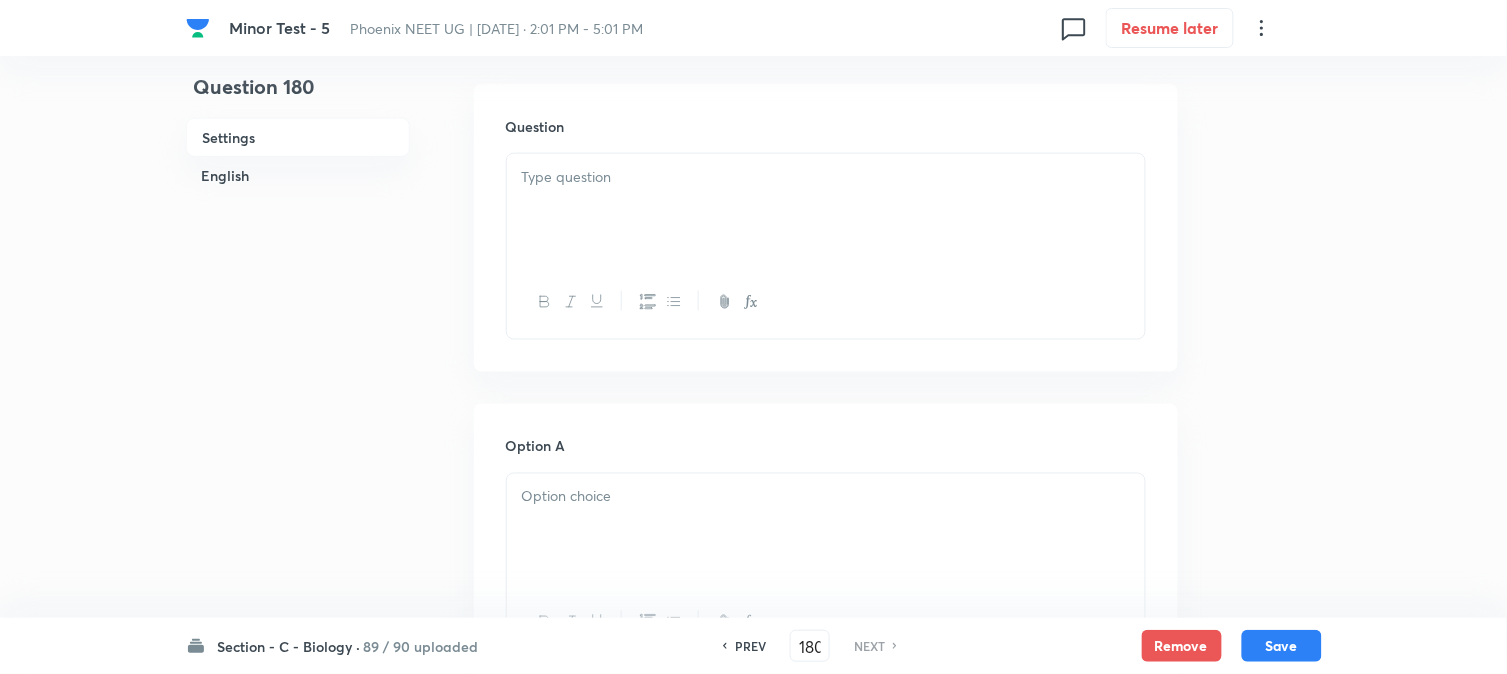 scroll, scrollTop: 590, scrollLeft: 0, axis: vertical 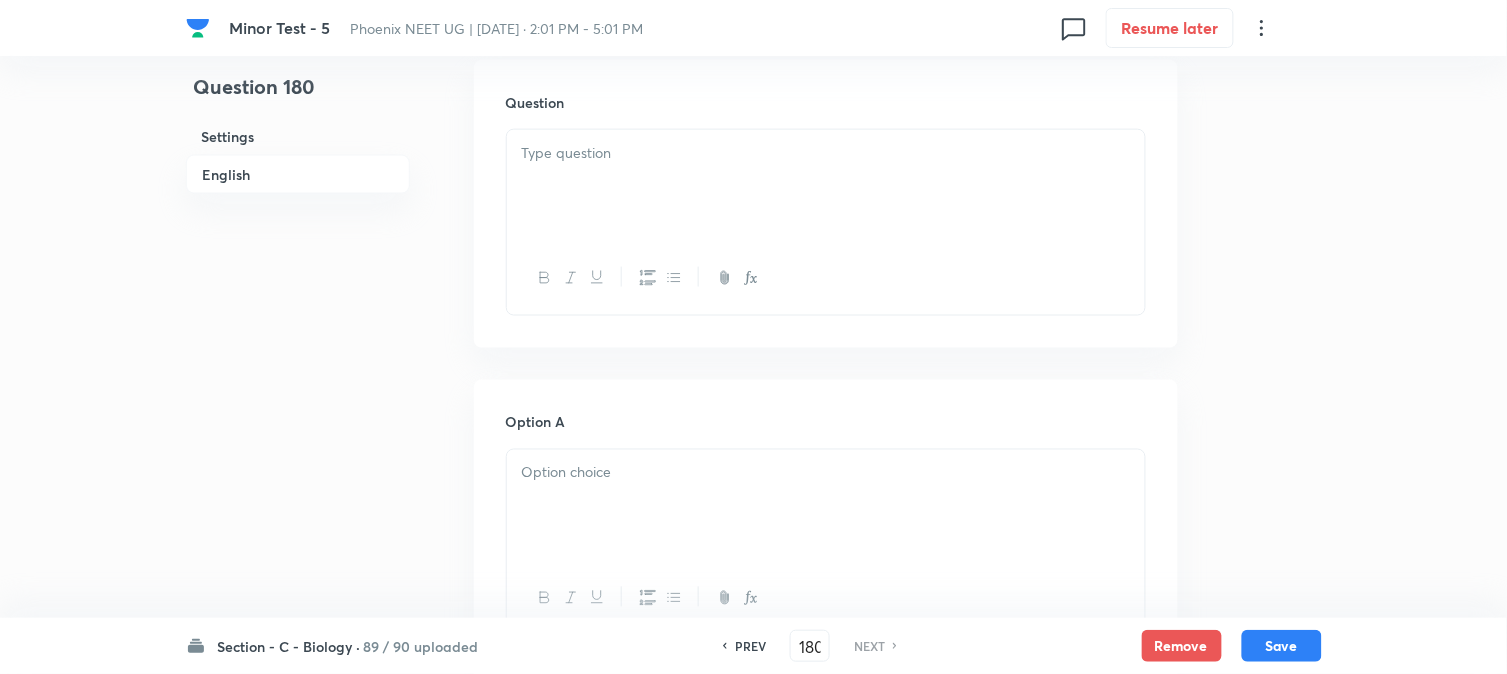 click at bounding box center (826, 186) 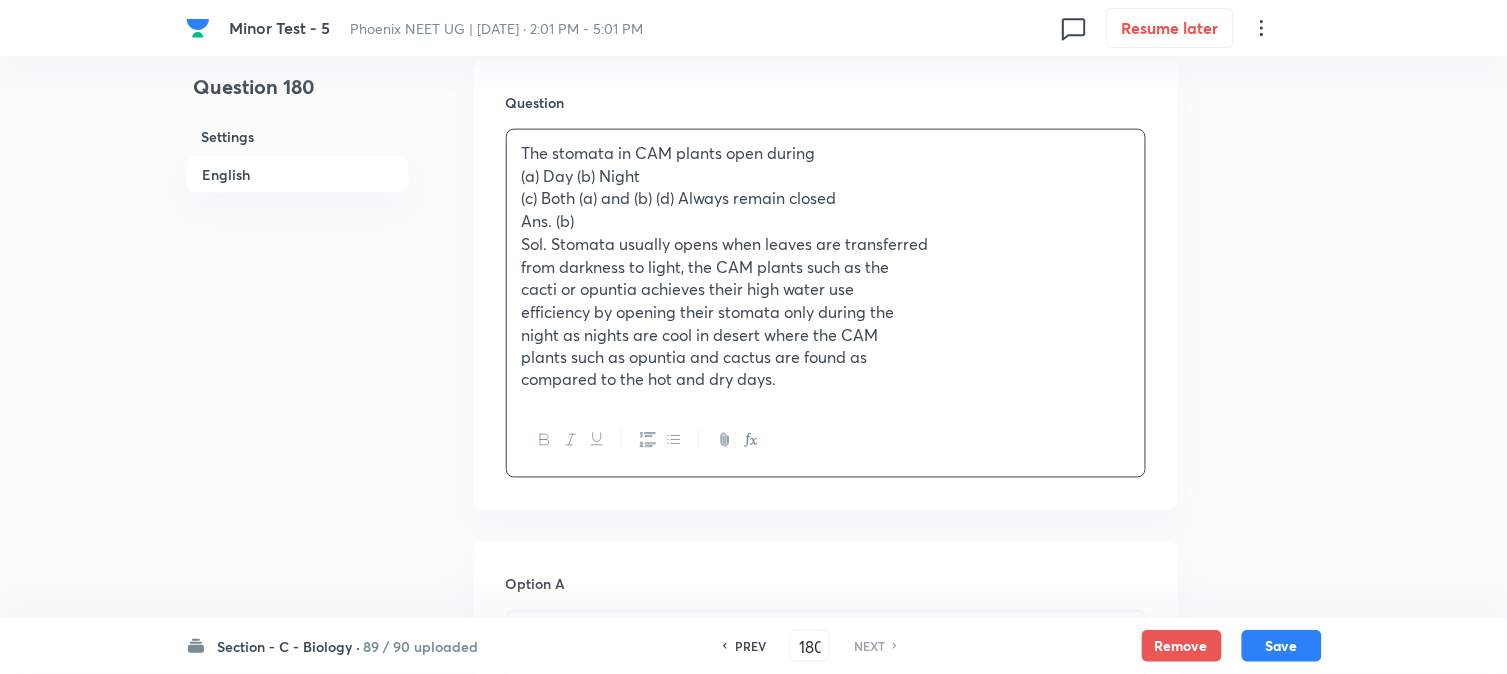 click on "(a) Day (b) Night" at bounding box center (826, 176) 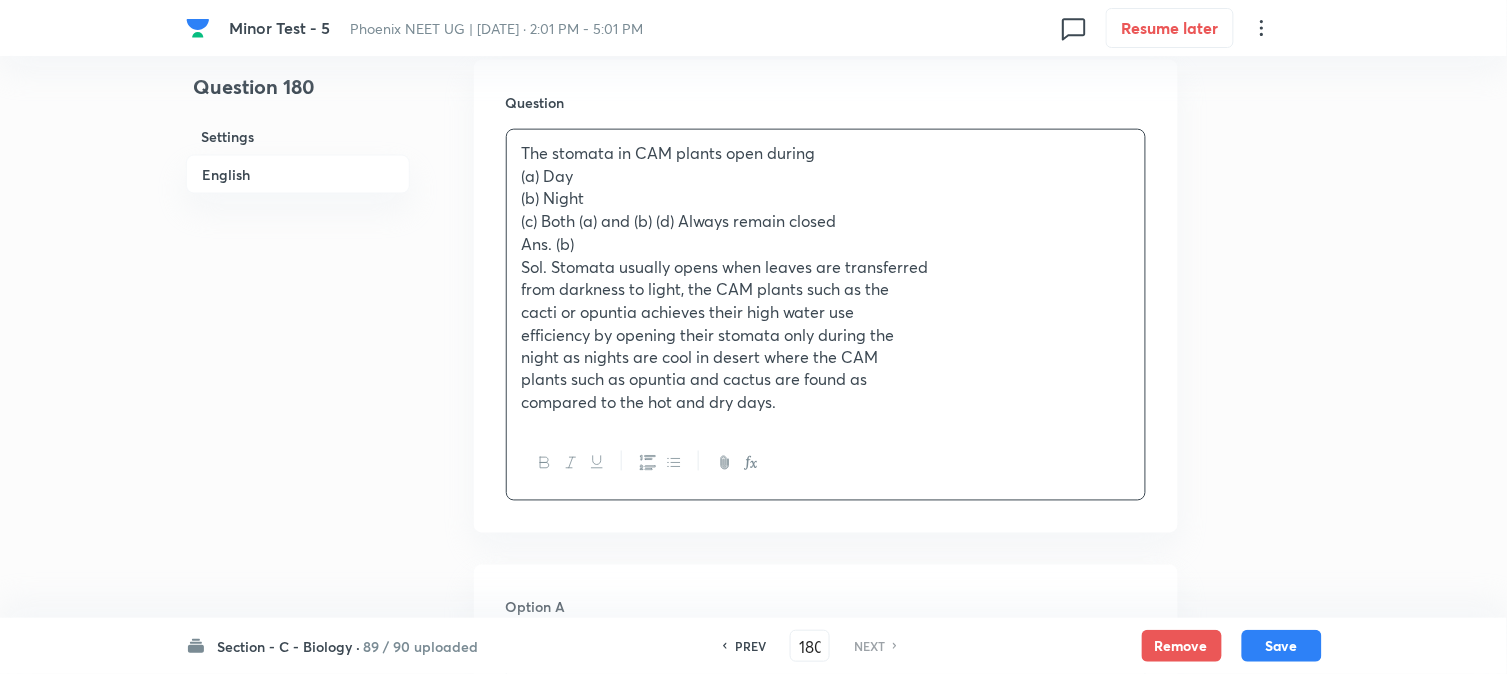 click on "(c) Both (a) and (b) (d) Always remain closed" at bounding box center [826, 221] 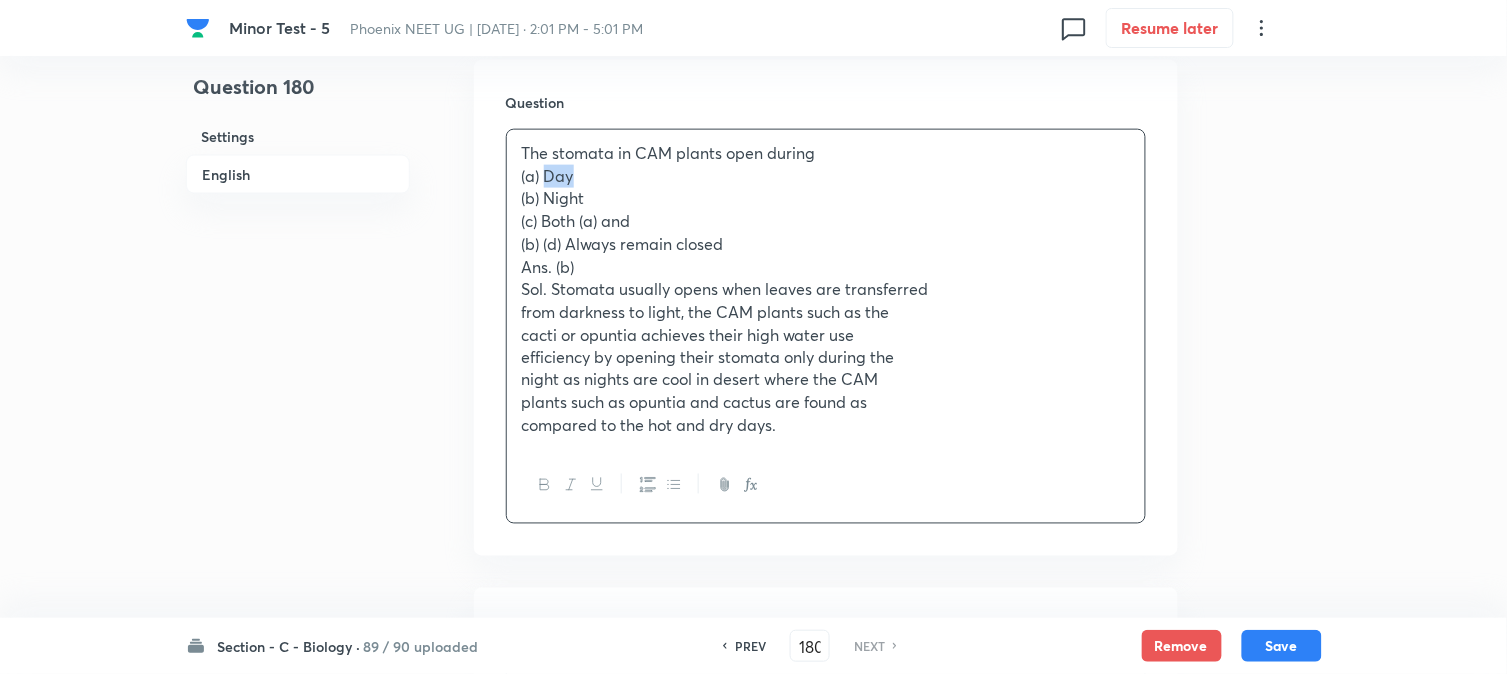 drag, startPoint x: 544, startPoint y: 176, endPoint x: 625, endPoint y: 168, distance: 81.394104 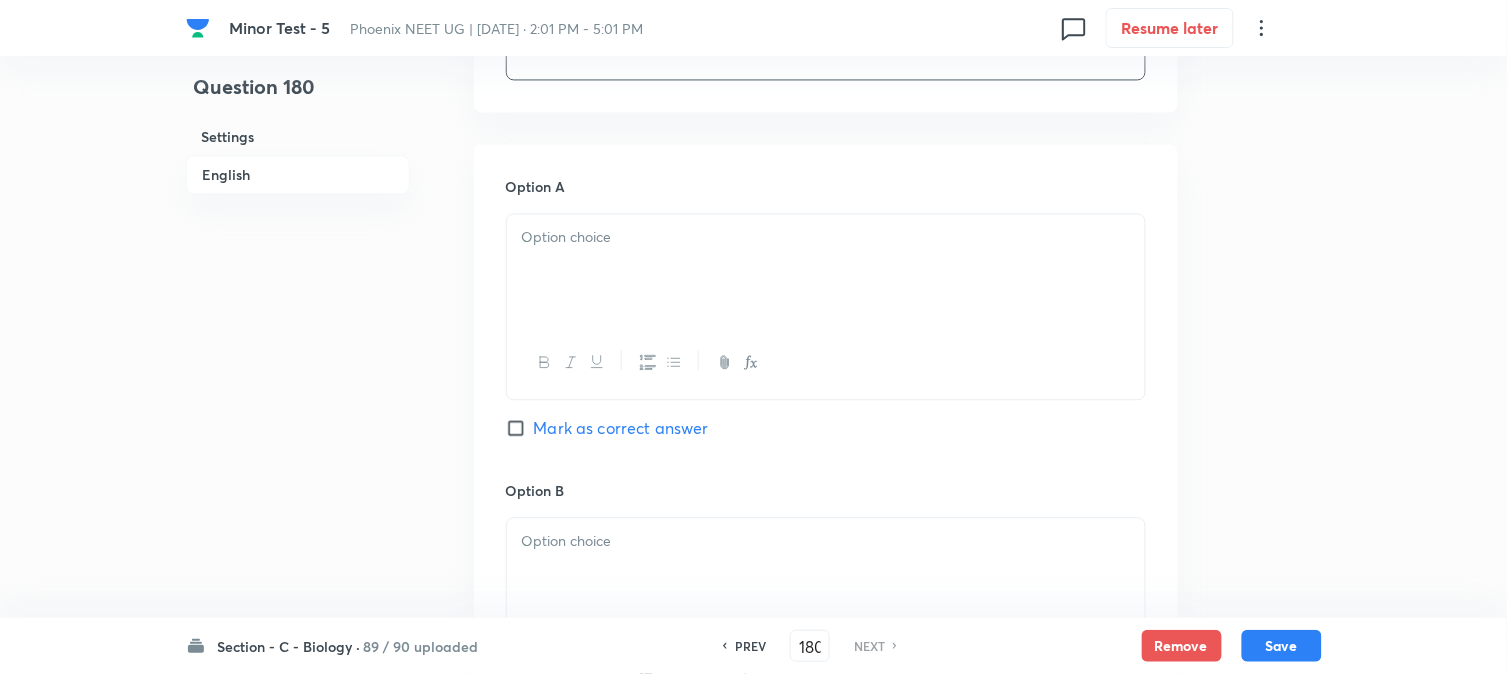 click at bounding box center [826, 270] 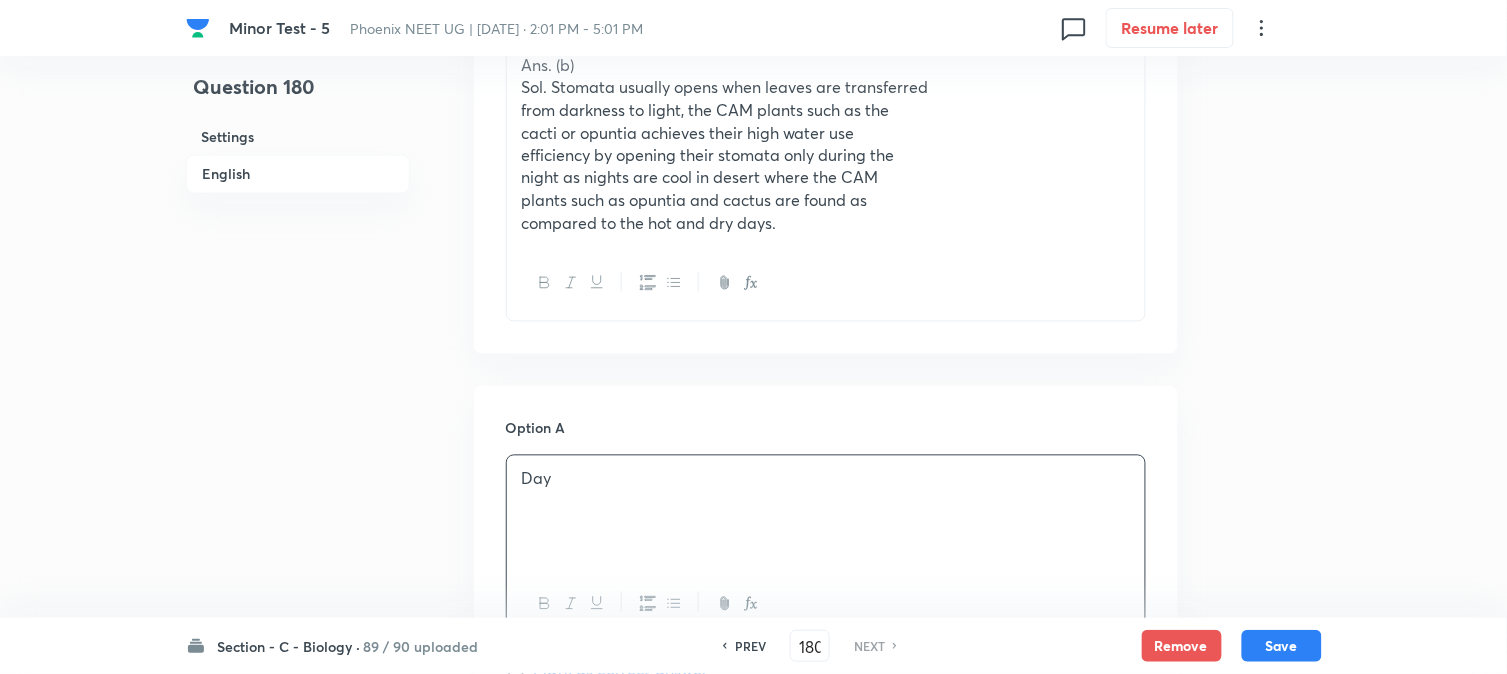 scroll, scrollTop: 590, scrollLeft: 0, axis: vertical 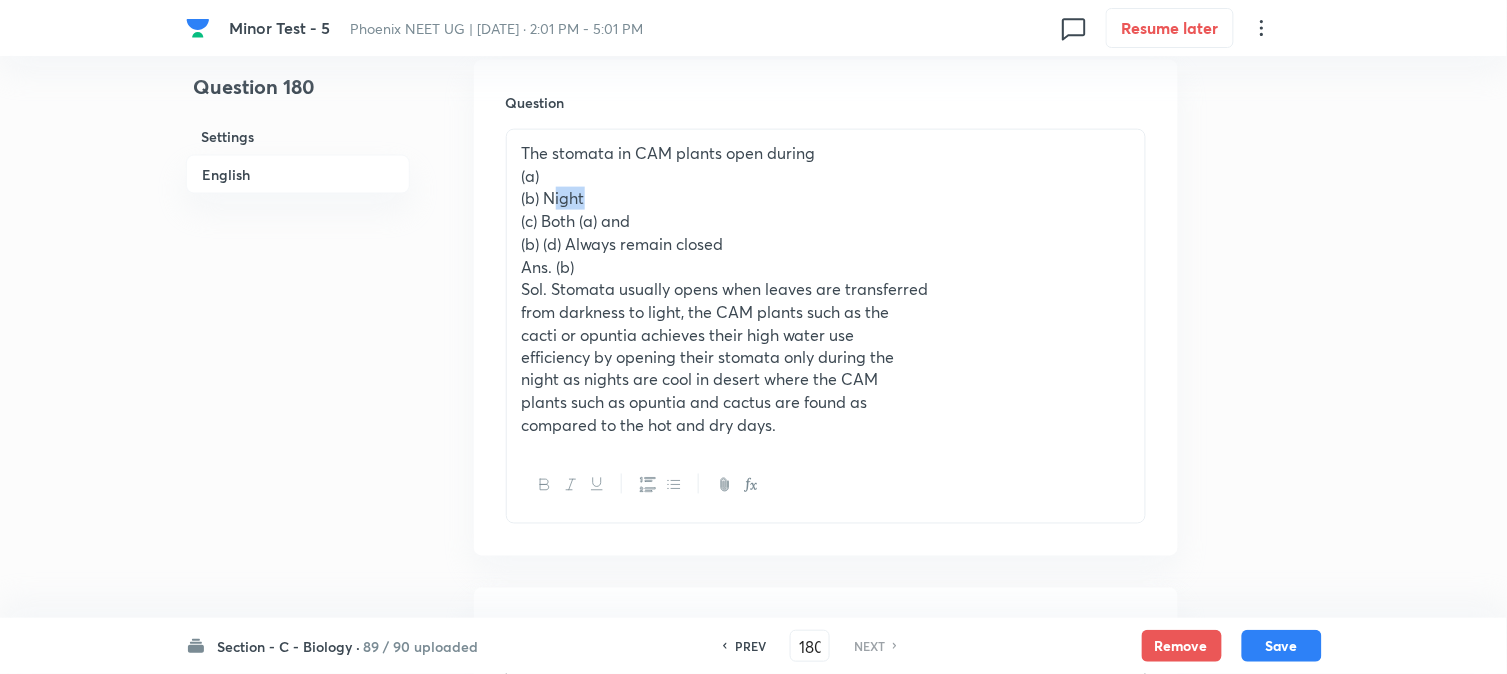 drag, startPoint x: 551, startPoint y: 198, endPoint x: 612, endPoint y: 197, distance: 61.008198 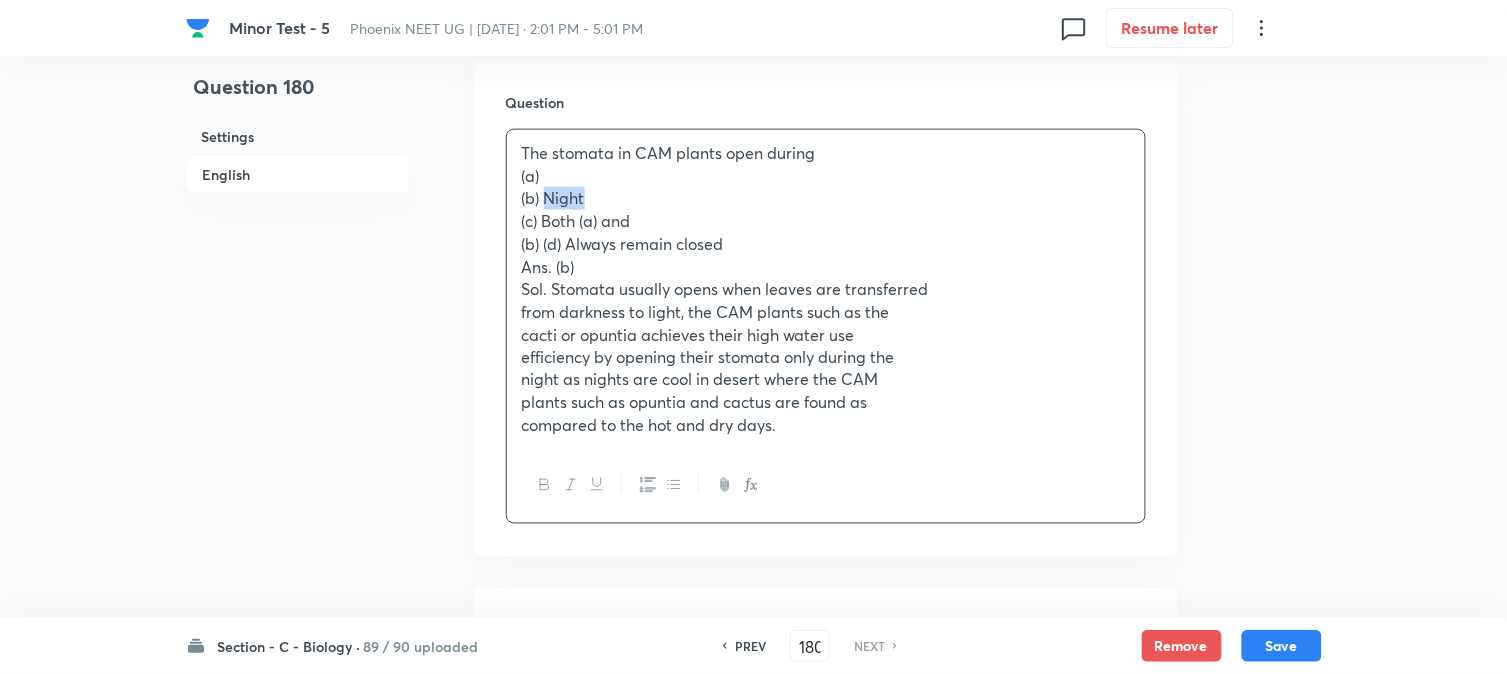 drag, startPoint x: 544, startPoint y: 196, endPoint x: 625, endPoint y: 196, distance: 81 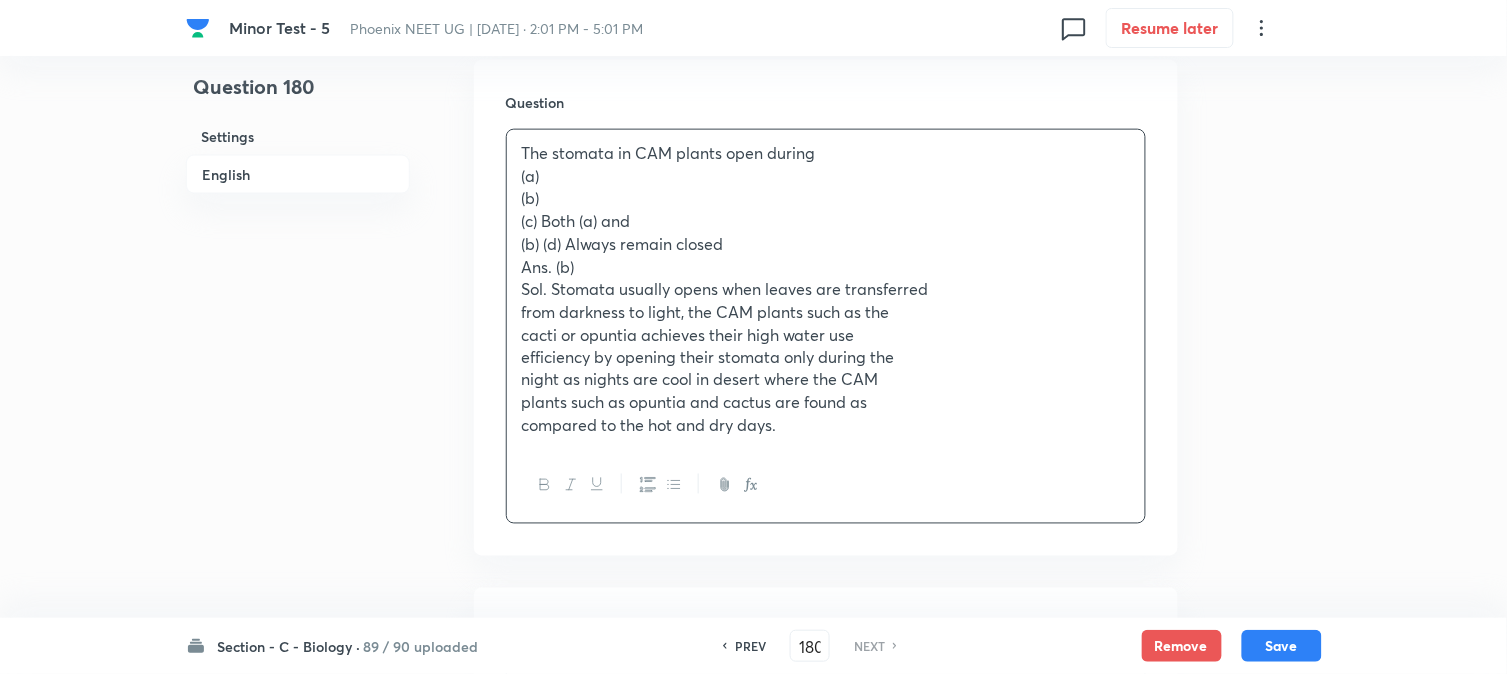 scroll, scrollTop: 1367, scrollLeft: 0, axis: vertical 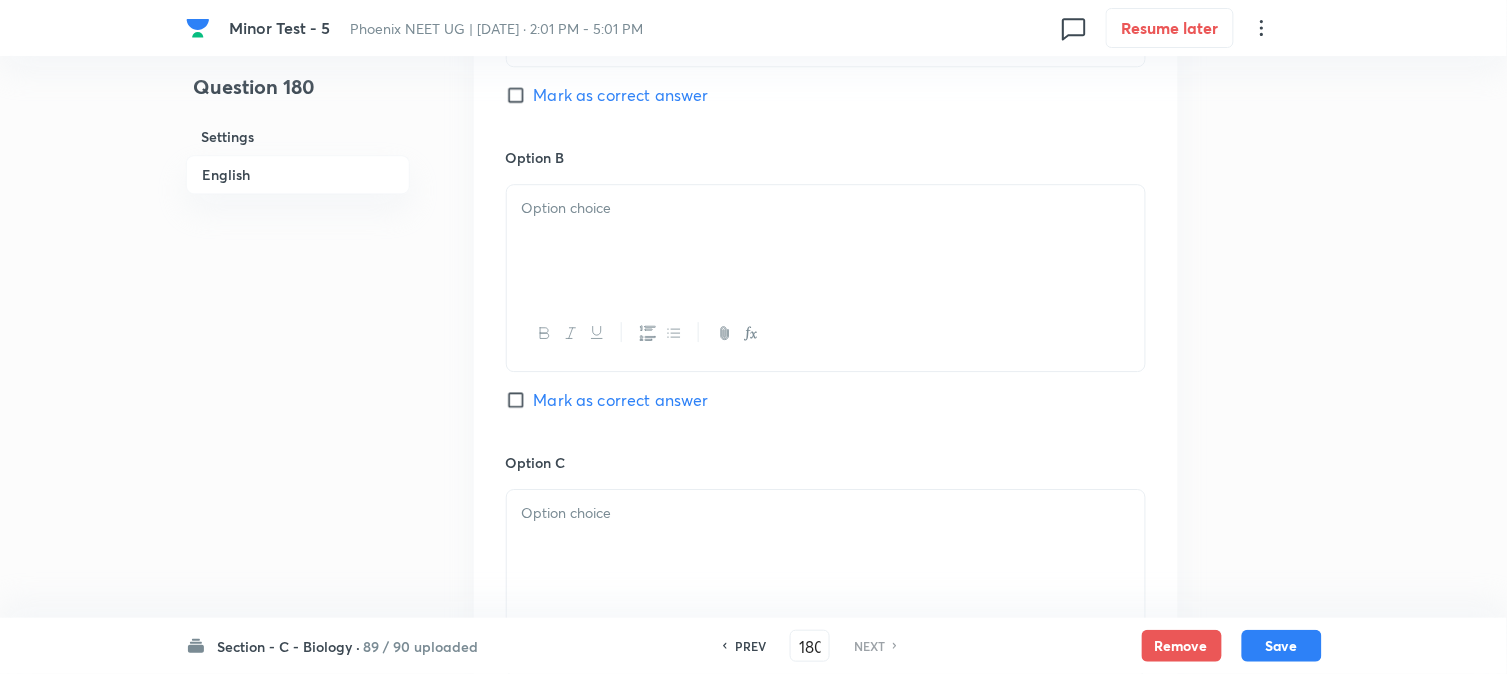 click at bounding box center (826, 241) 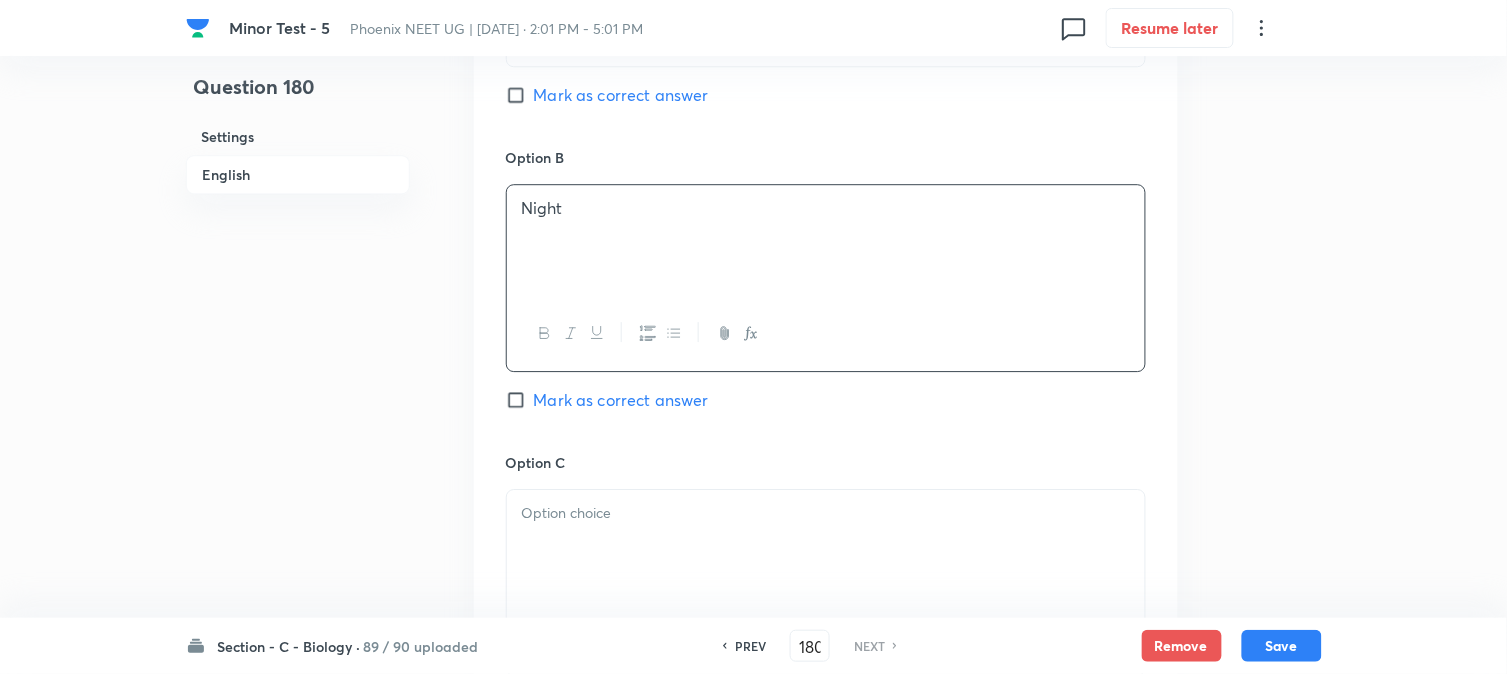 click on "Mark as correct answer" at bounding box center [621, 400] 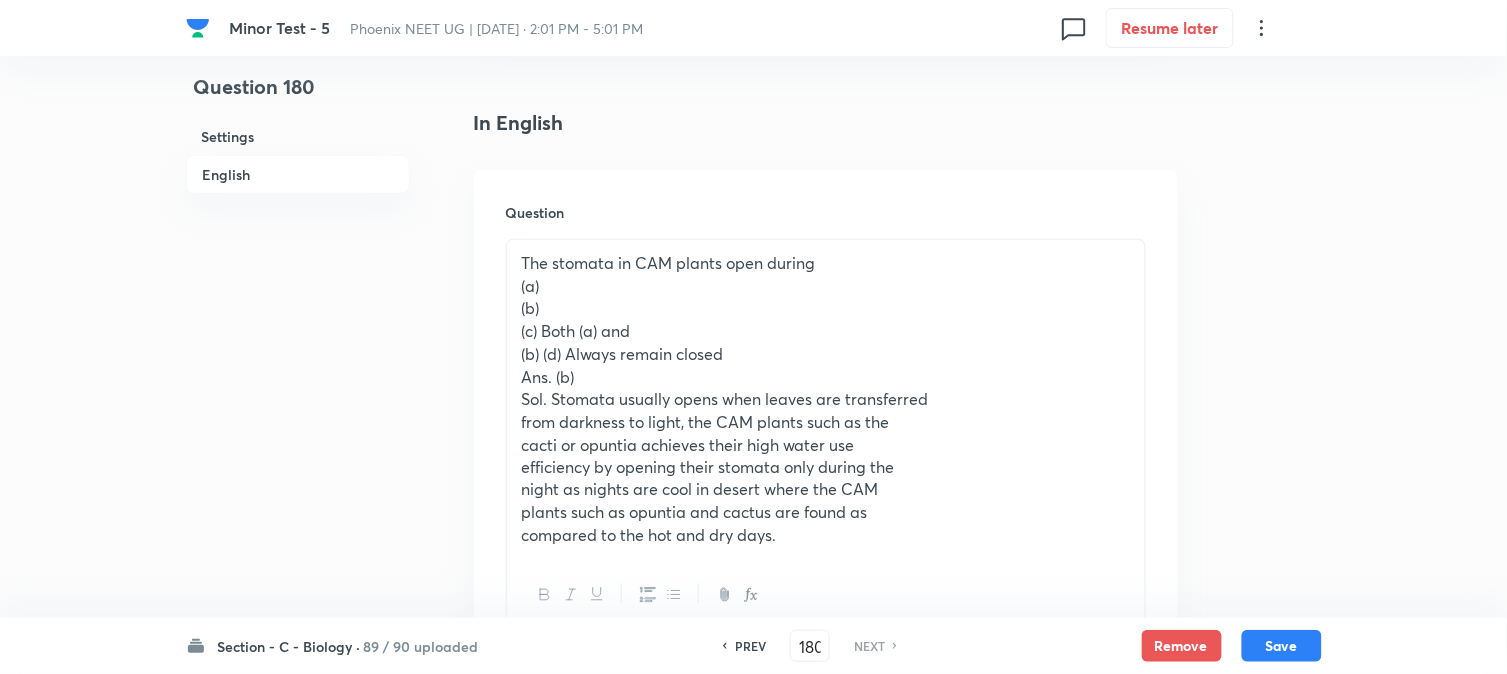 scroll, scrollTop: 478, scrollLeft: 0, axis: vertical 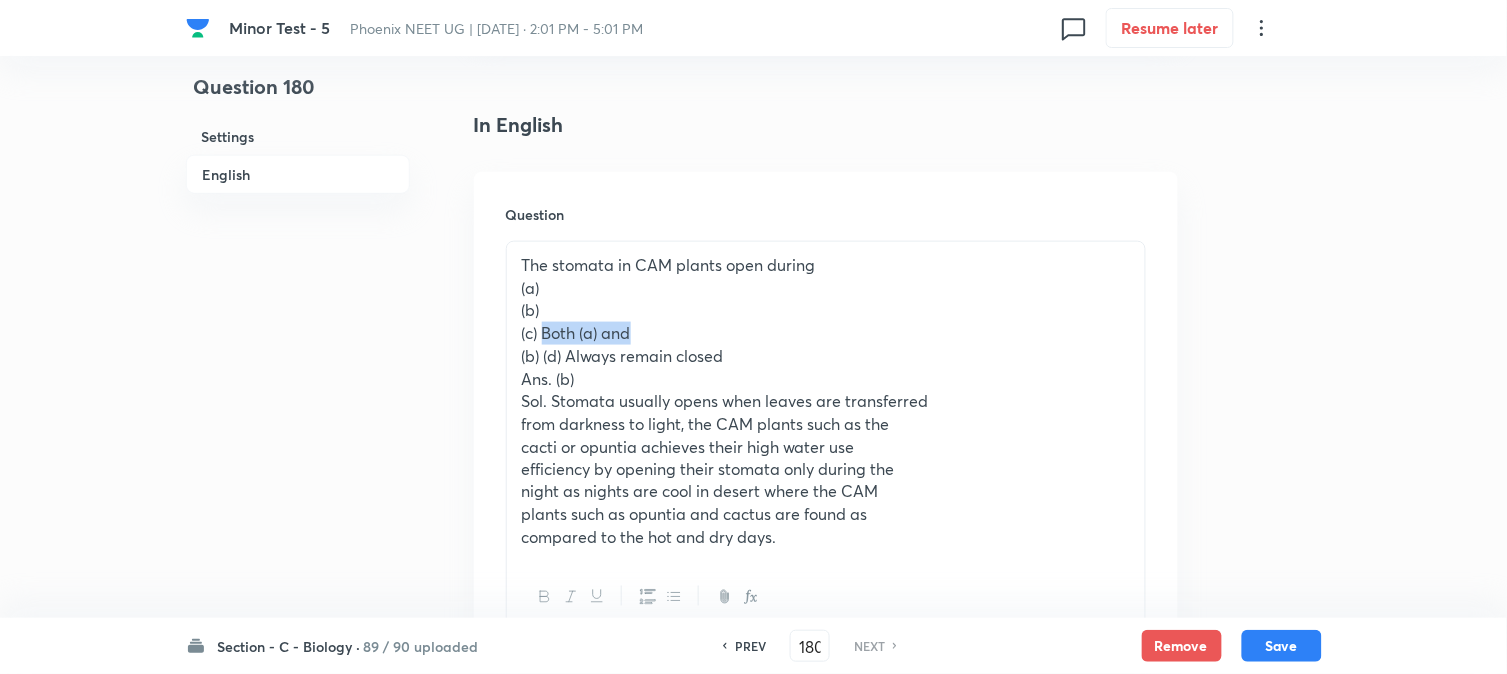 drag, startPoint x: 545, startPoint y: 331, endPoint x: 722, endPoint y: 333, distance: 177.01129 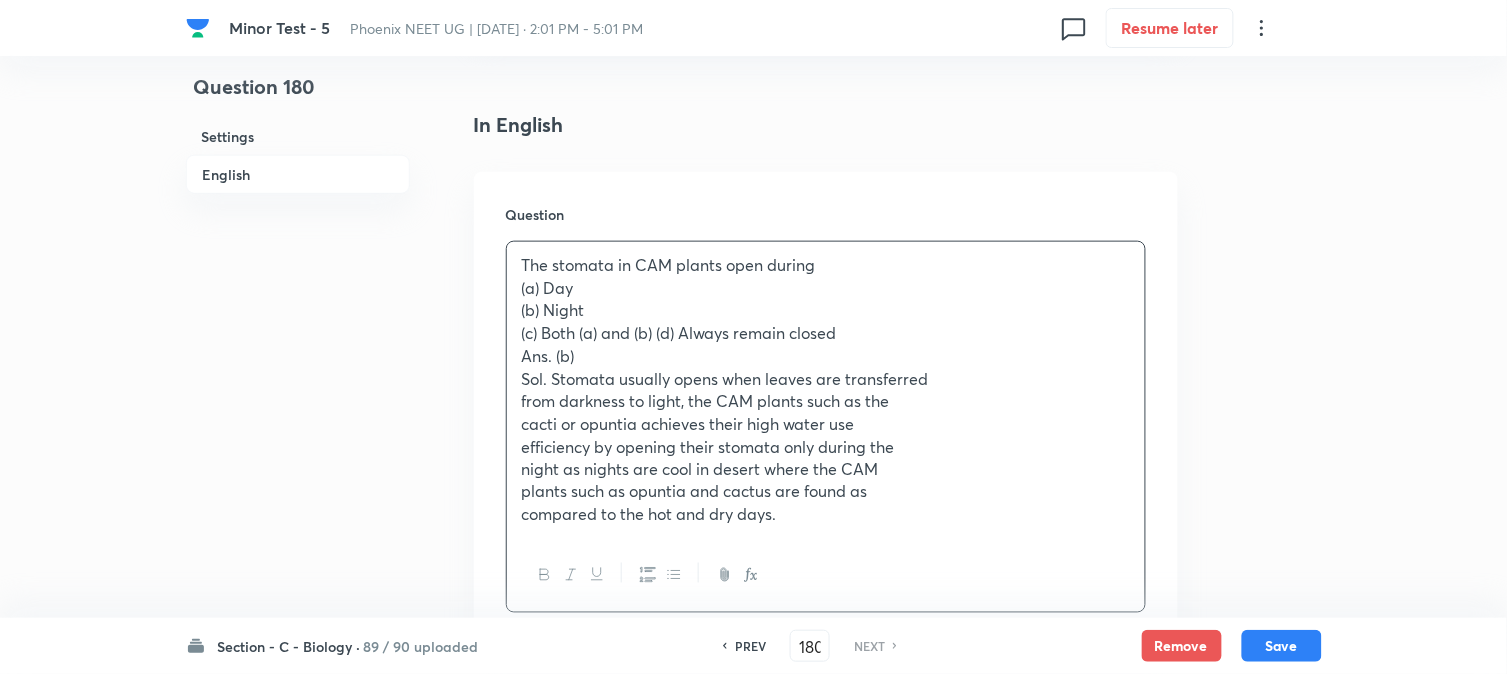 click on "(c) Both (a) and (b) (d) Always remain closed" at bounding box center [826, 333] 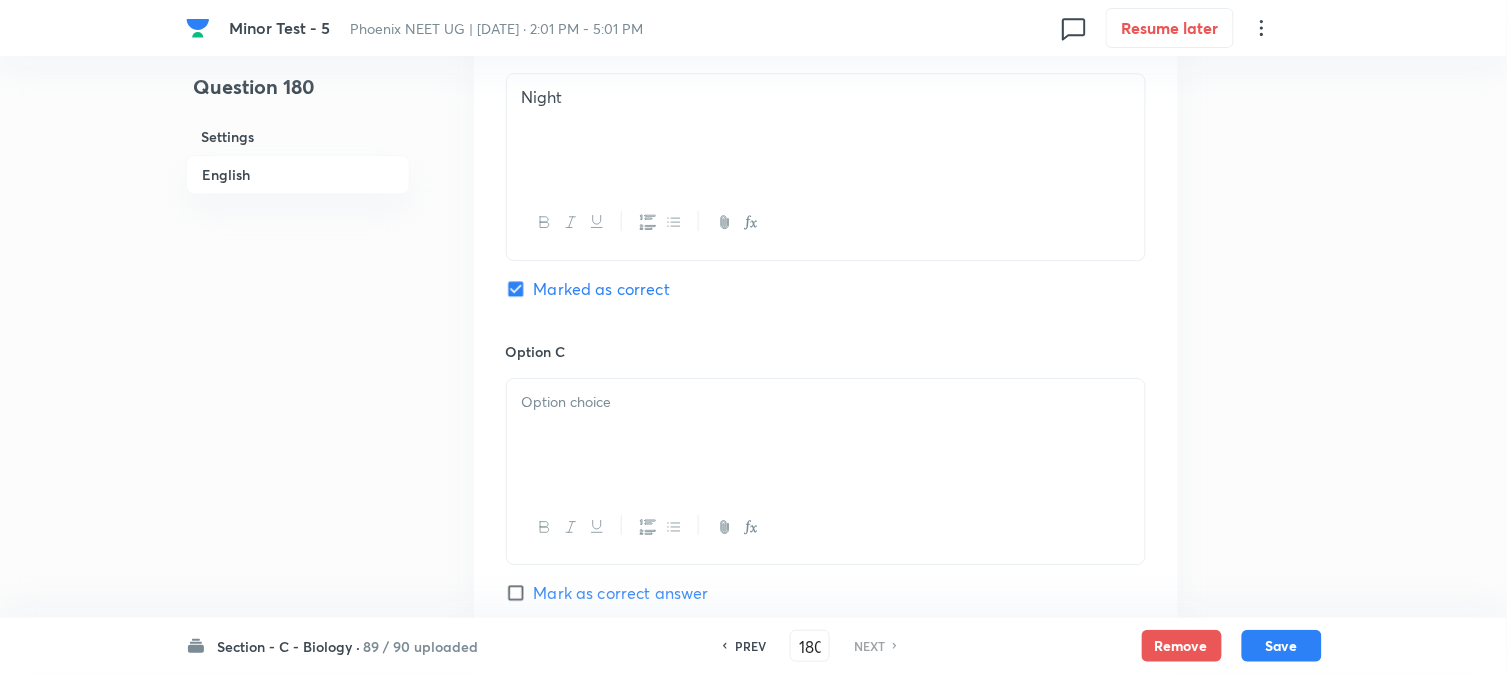 scroll, scrollTop: 590, scrollLeft: 0, axis: vertical 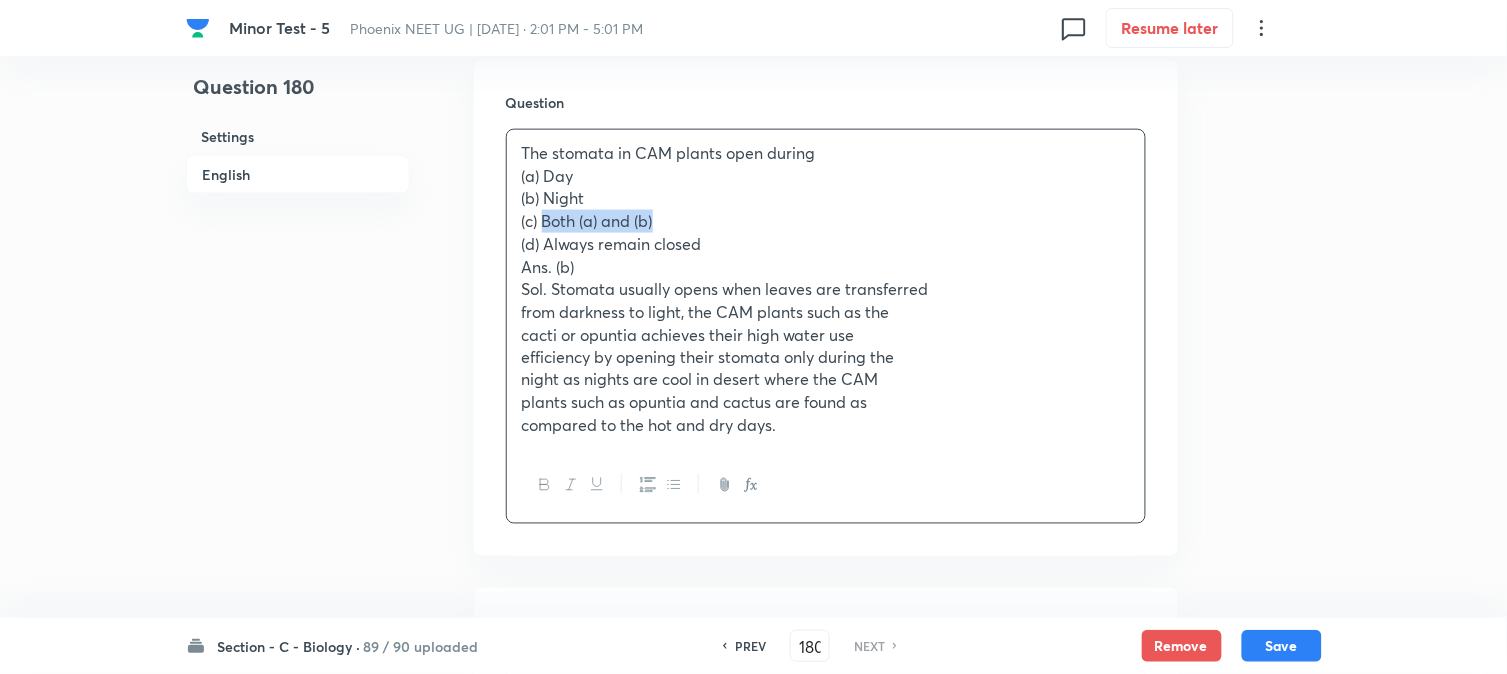 drag, startPoint x: 542, startPoint y: 220, endPoint x: 698, endPoint y: 220, distance: 156 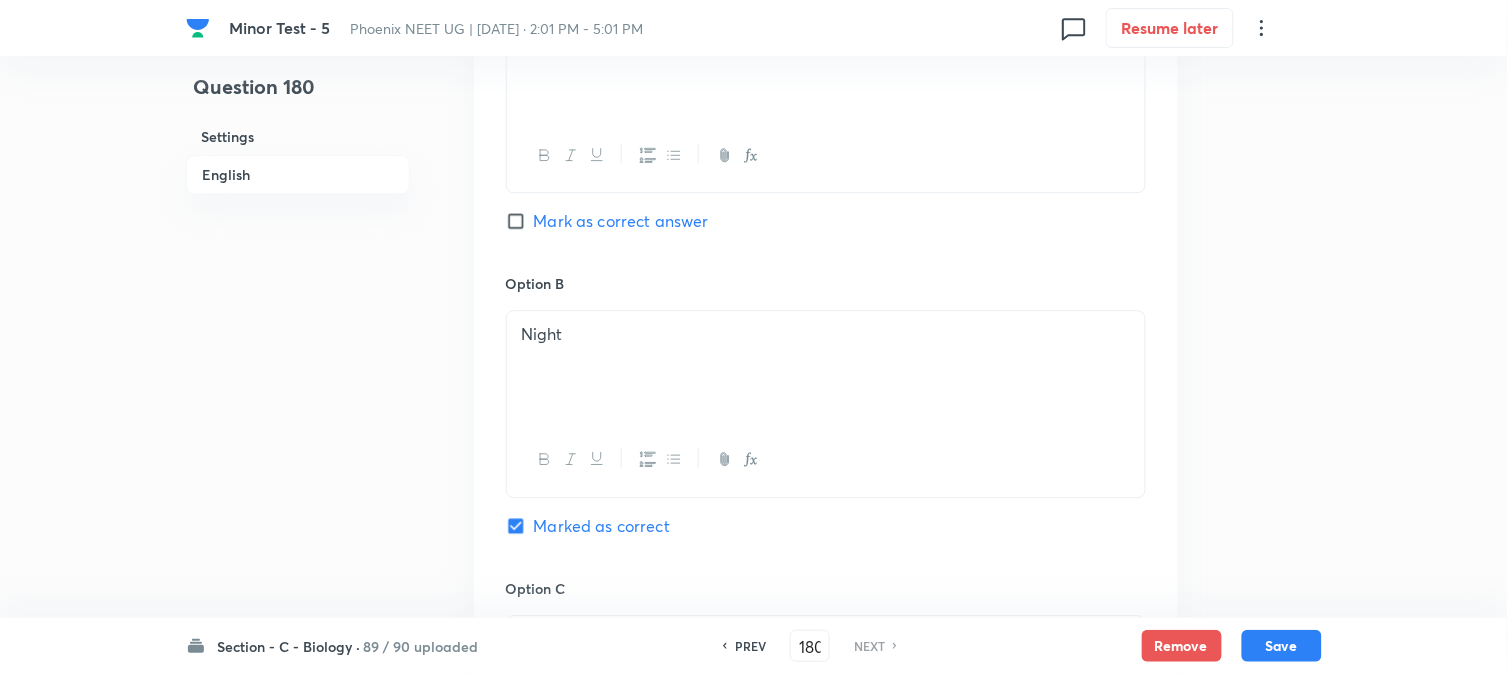 scroll, scrollTop: 1478, scrollLeft: 0, axis: vertical 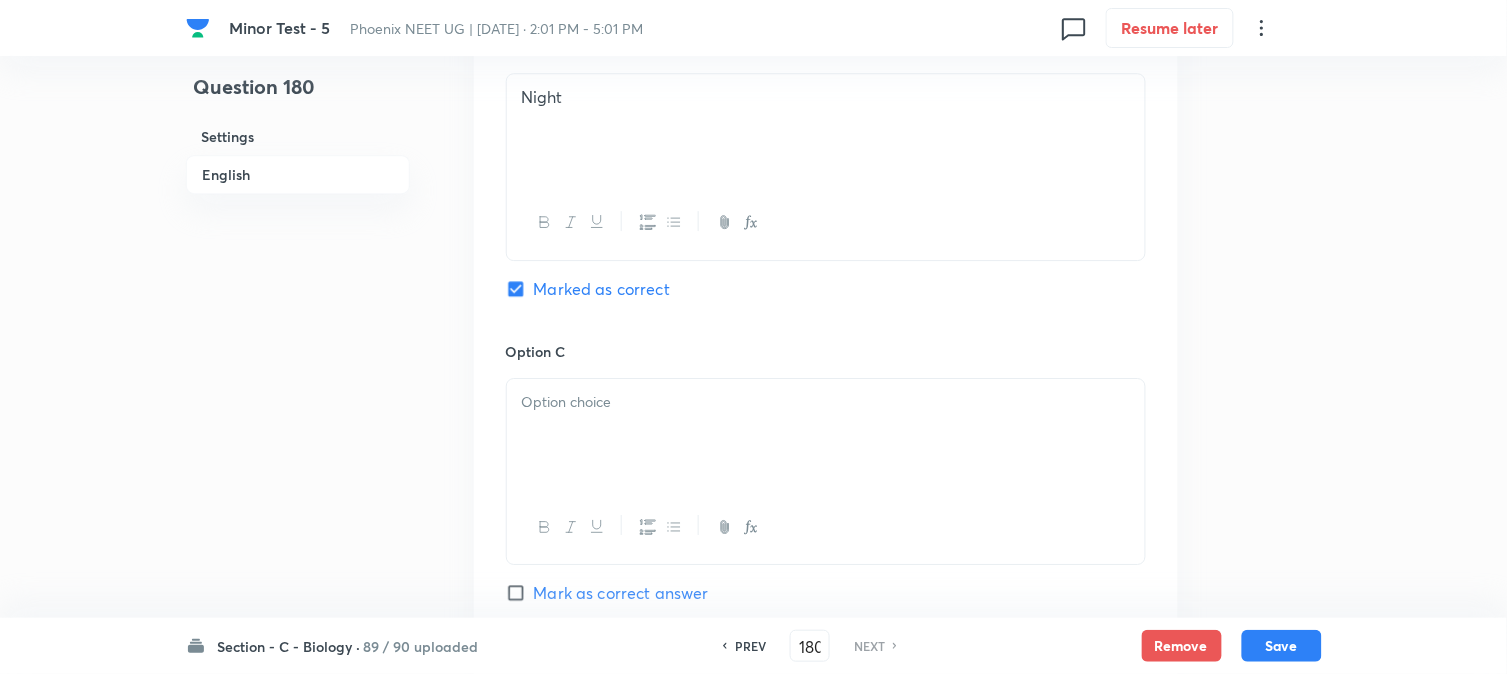 click at bounding box center [826, 435] 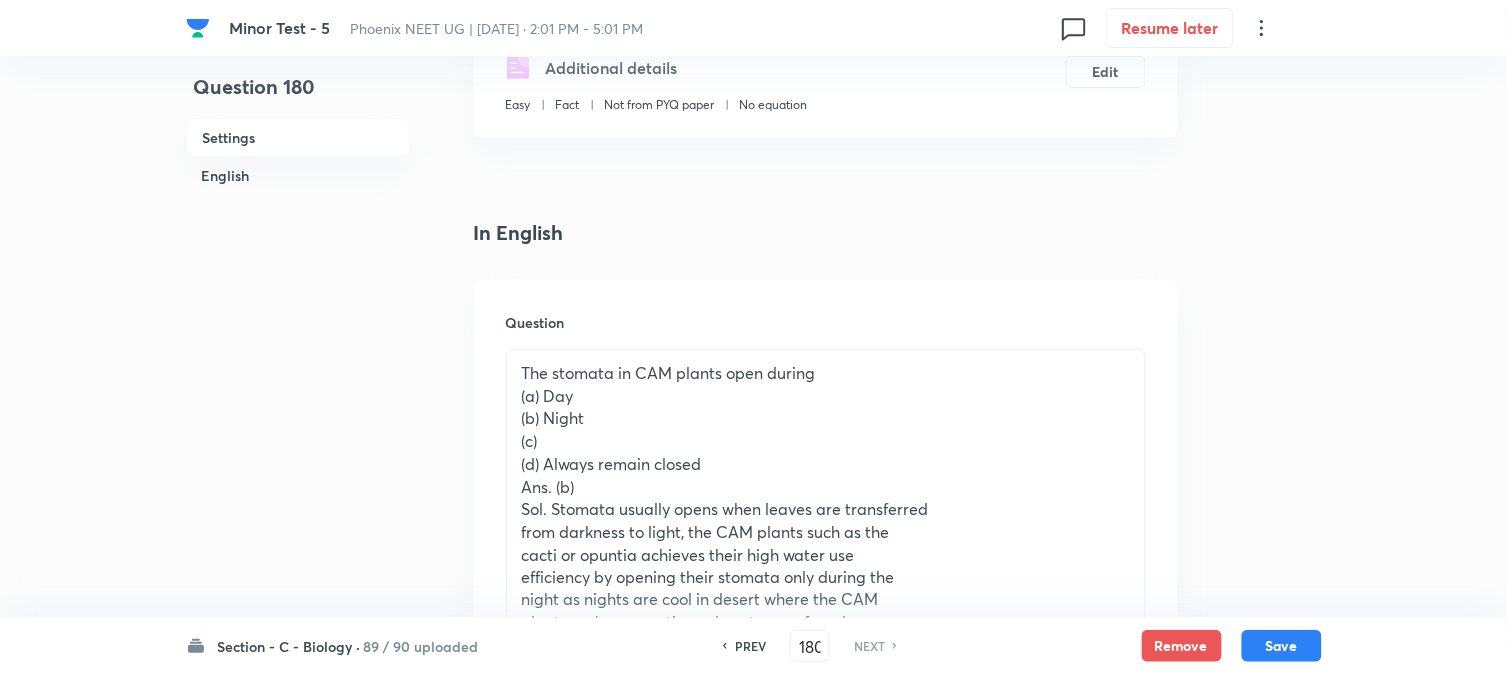 scroll, scrollTop: 367, scrollLeft: 0, axis: vertical 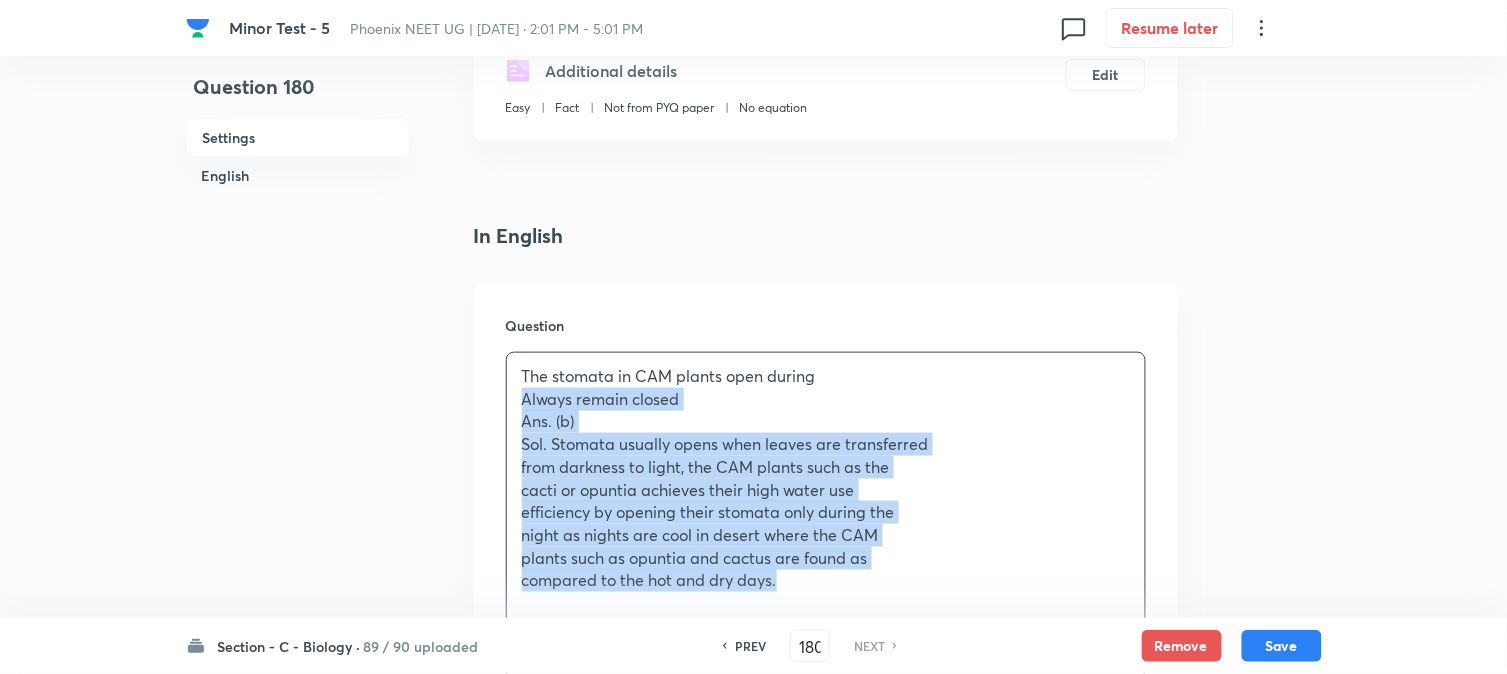 drag, startPoint x: 544, startPoint y: 464, endPoint x: 855, endPoint y: 574, distance: 329.88028 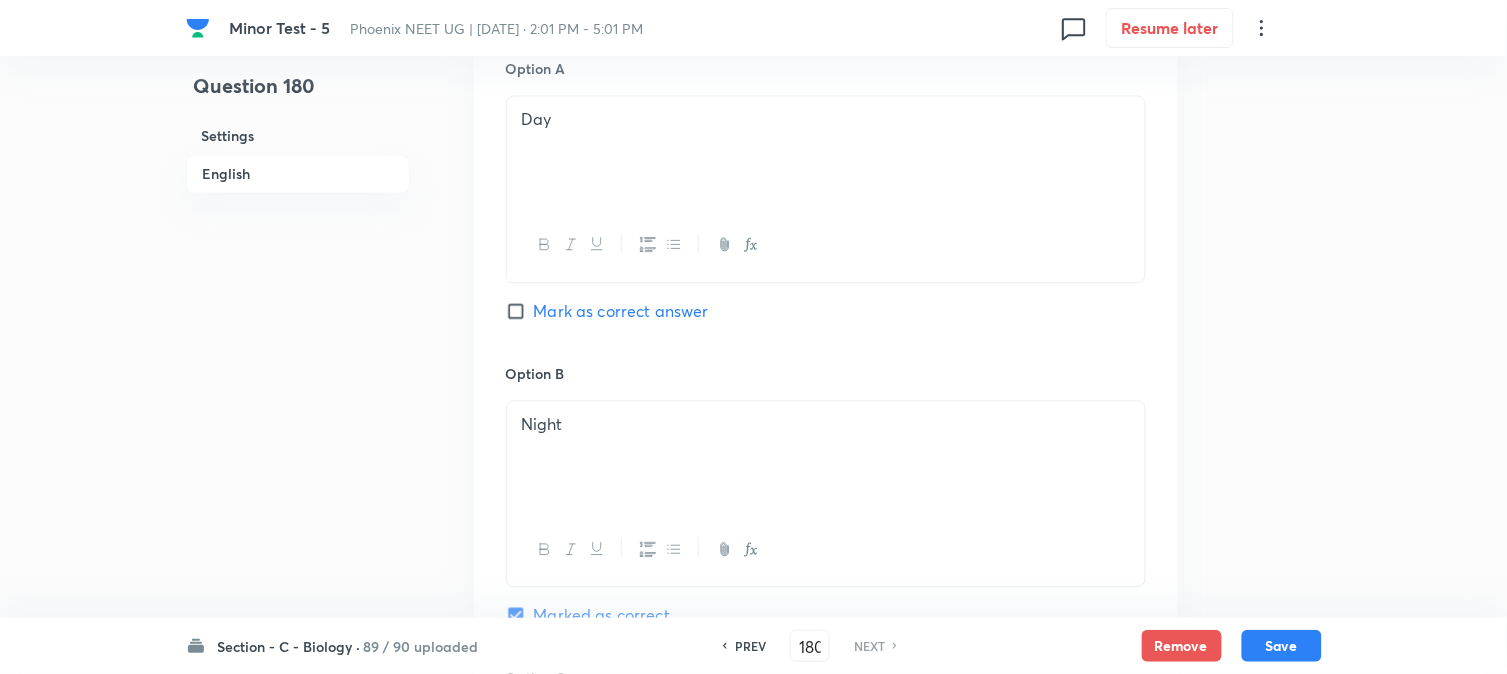 scroll, scrollTop: 1812, scrollLeft: 0, axis: vertical 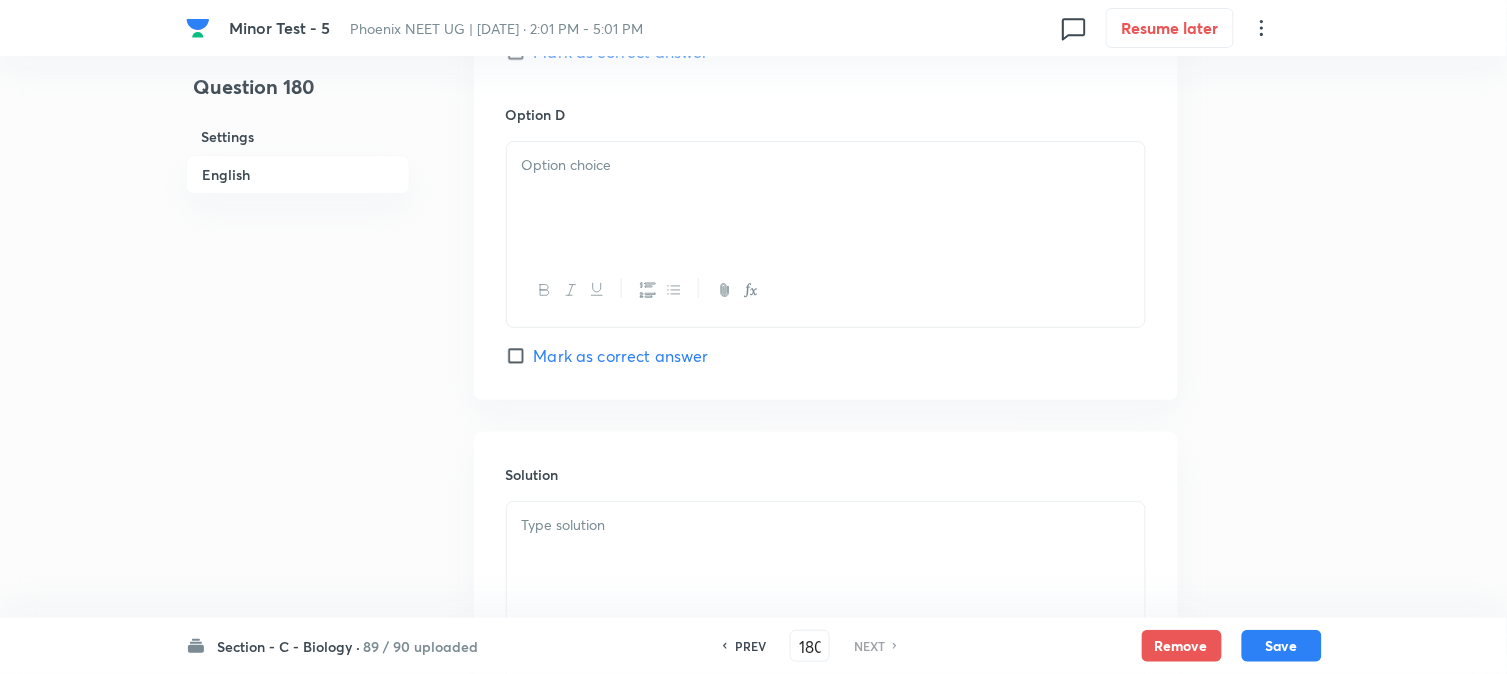 click at bounding box center (826, 165) 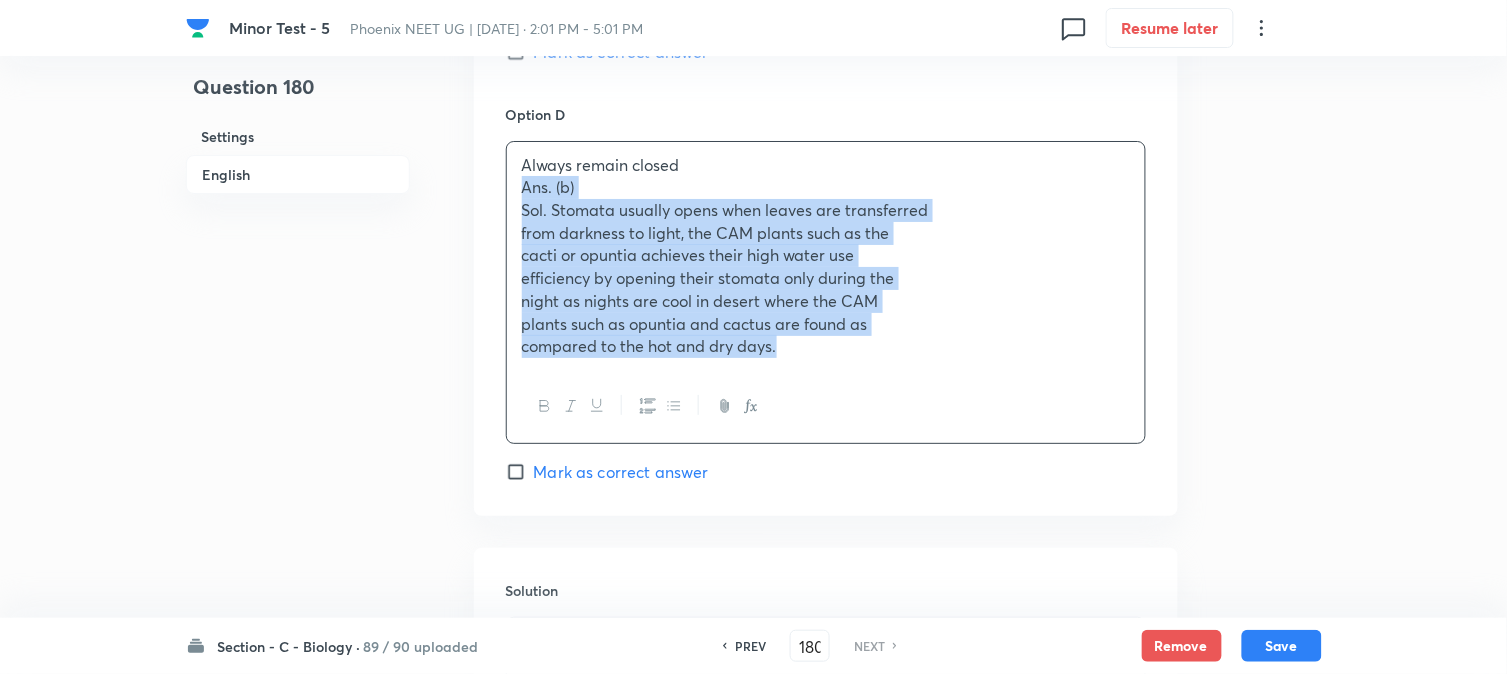 drag, startPoint x: 521, startPoint y: 195, endPoint x: 874, endPoint y: 396, distance: 406.21423 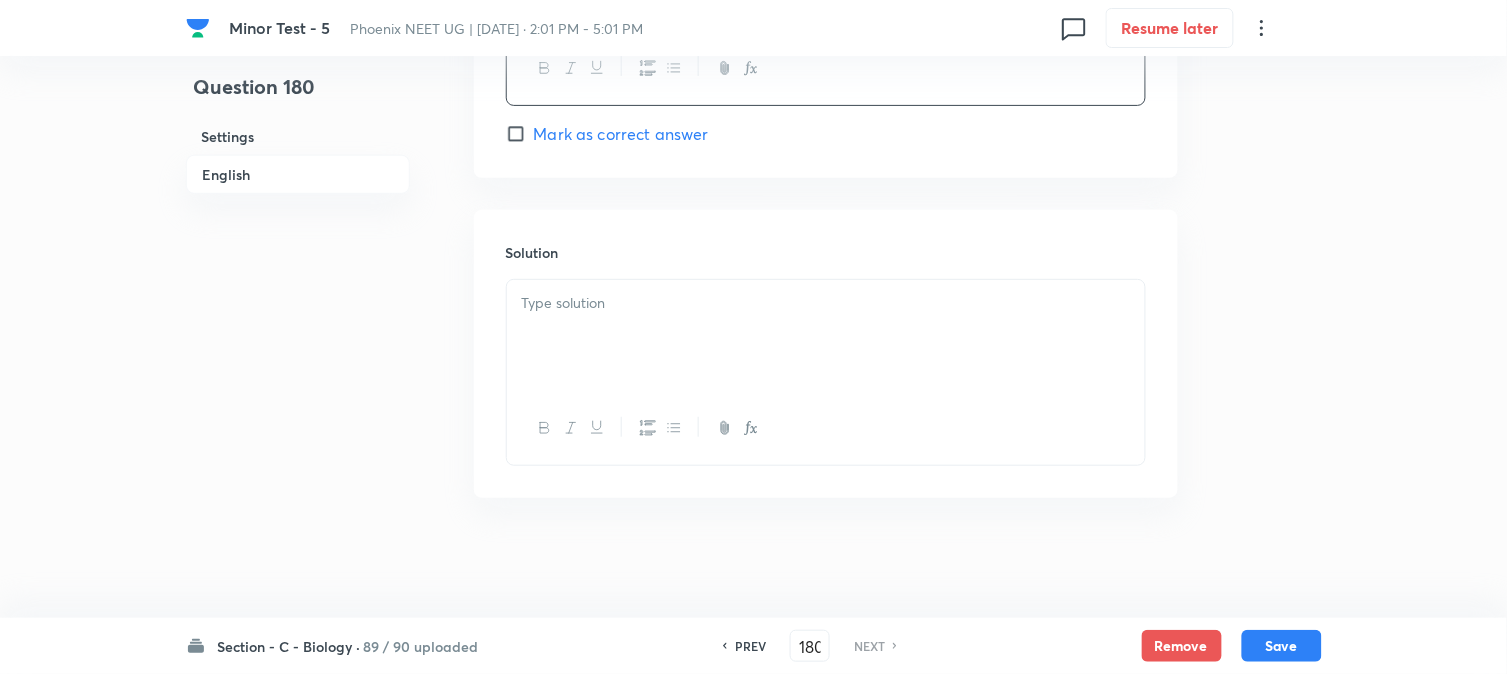 click at bounding box center [826, 336] 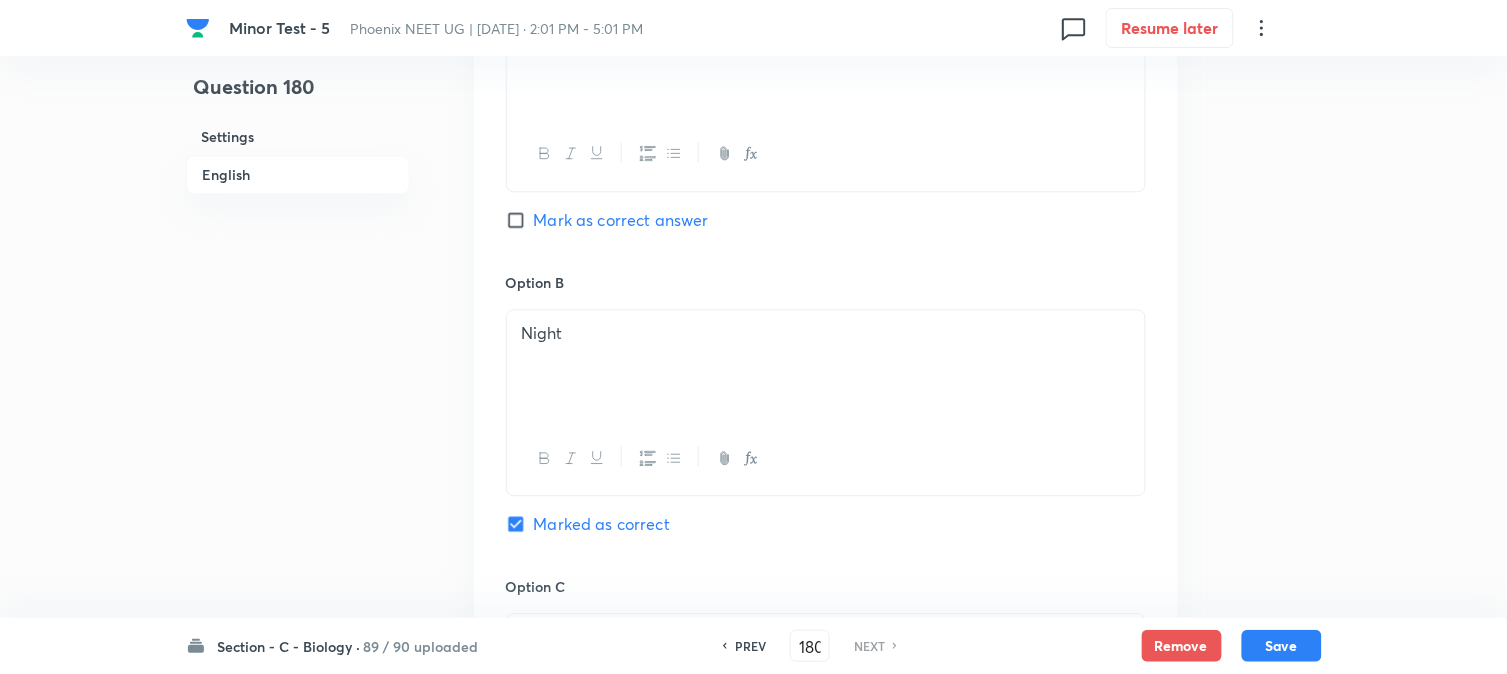 scroll, scrollTop: 1034, scrollLeft: 0, axis: vertical 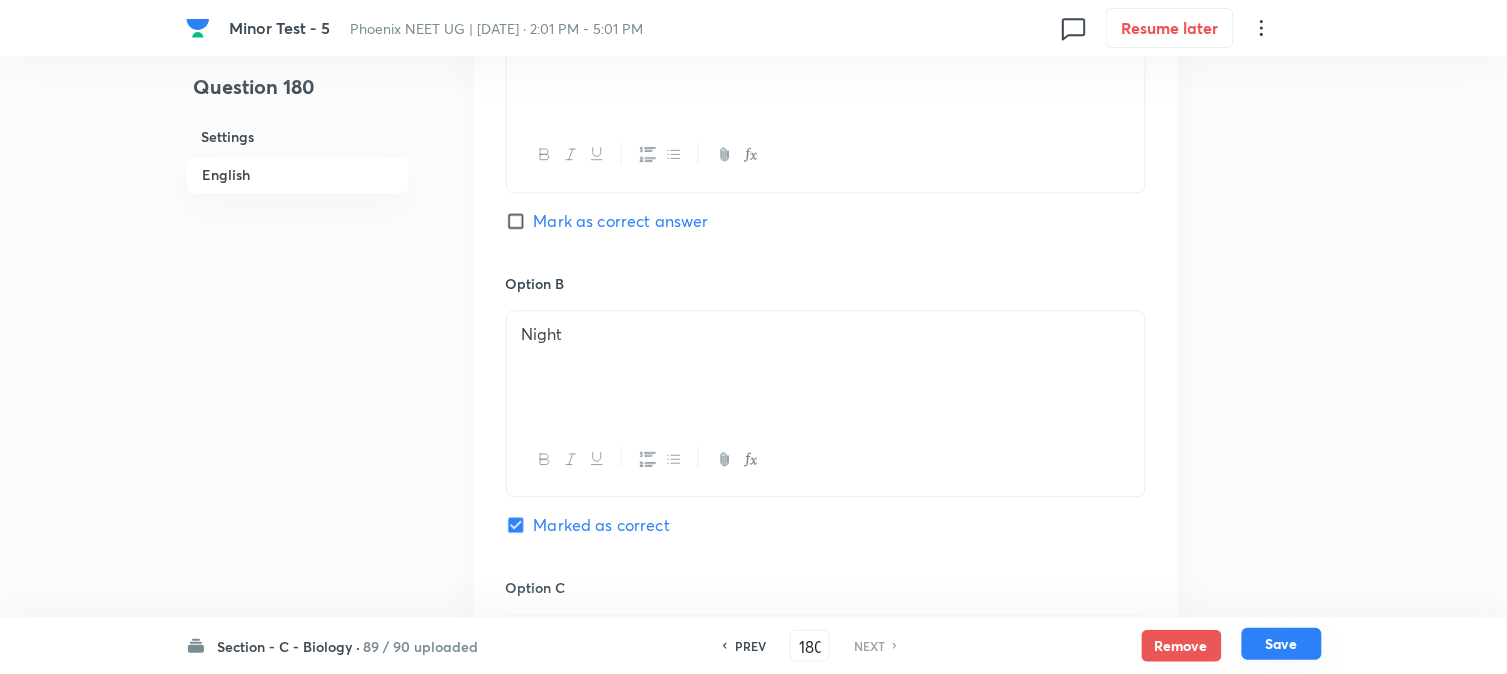 click on "Save" at bounding box center [1282, 644] 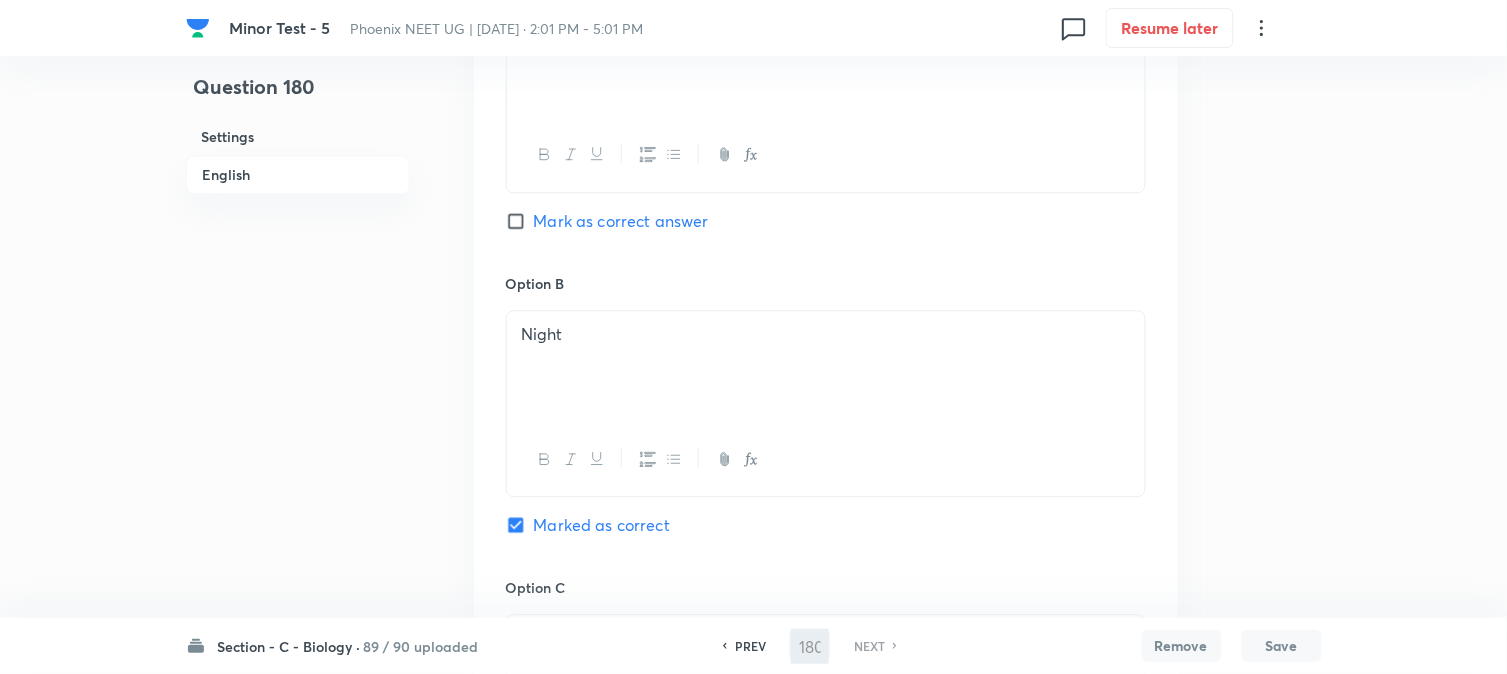 checkbox on "true" 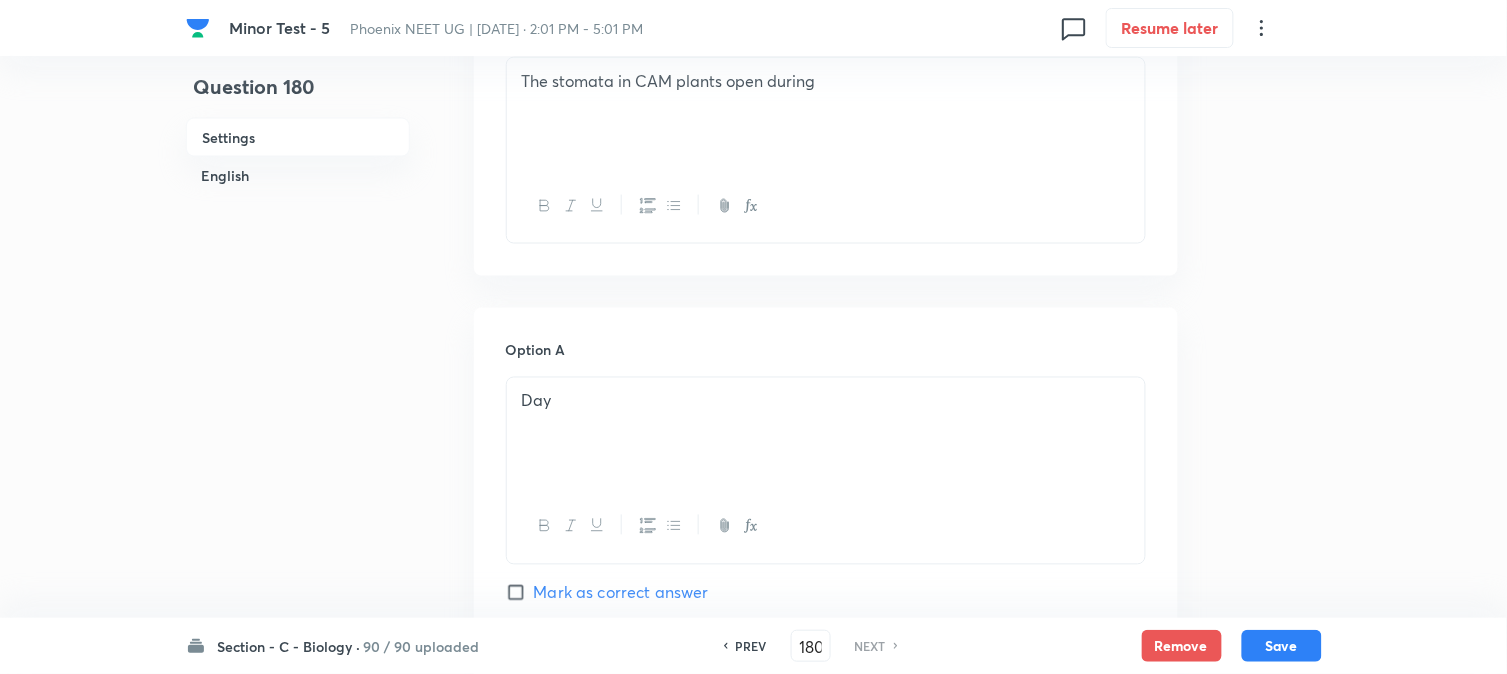 scroll, scrollTop: 0, scrollLeft: 0, axis: both 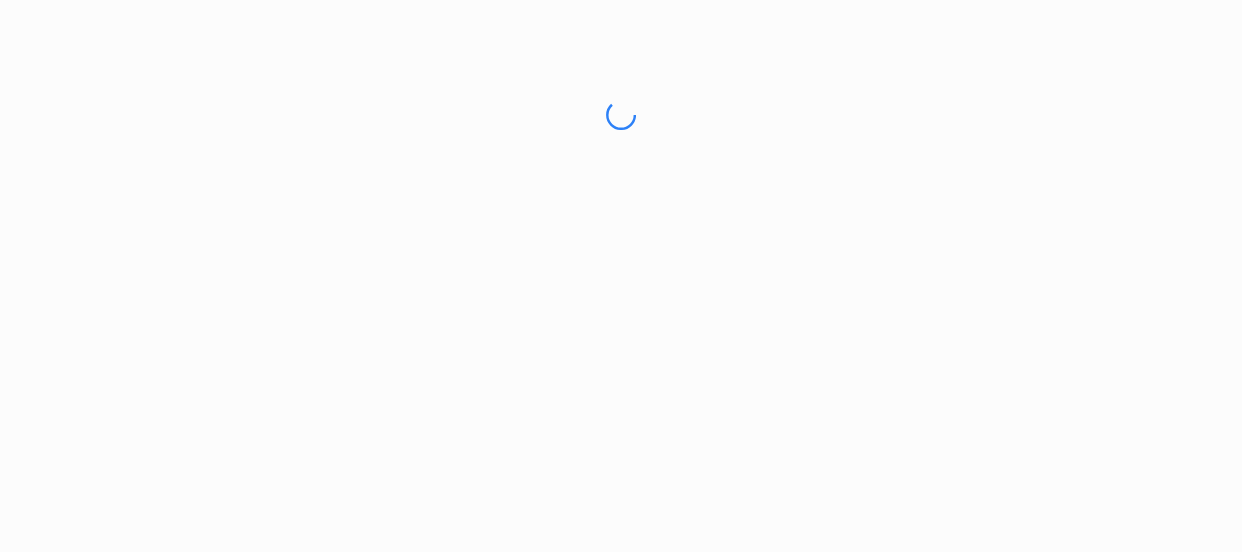 click on "No internet connection" at bounding box center [621, 115] 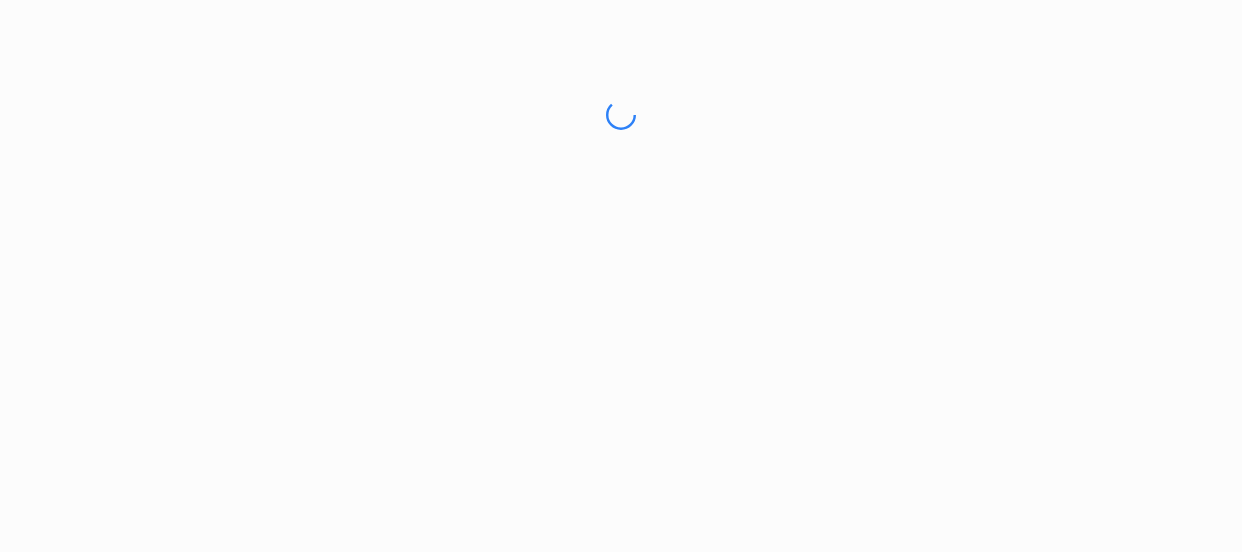 scroll, scrollTop: 0, scrollLeft: 0, axis: both 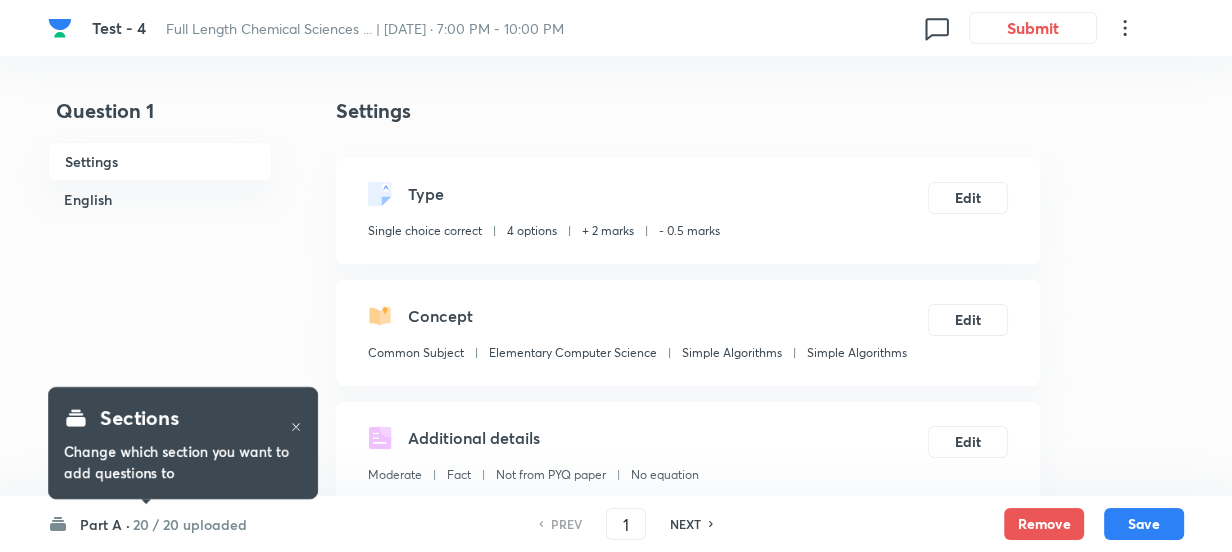 checkbox on "true" 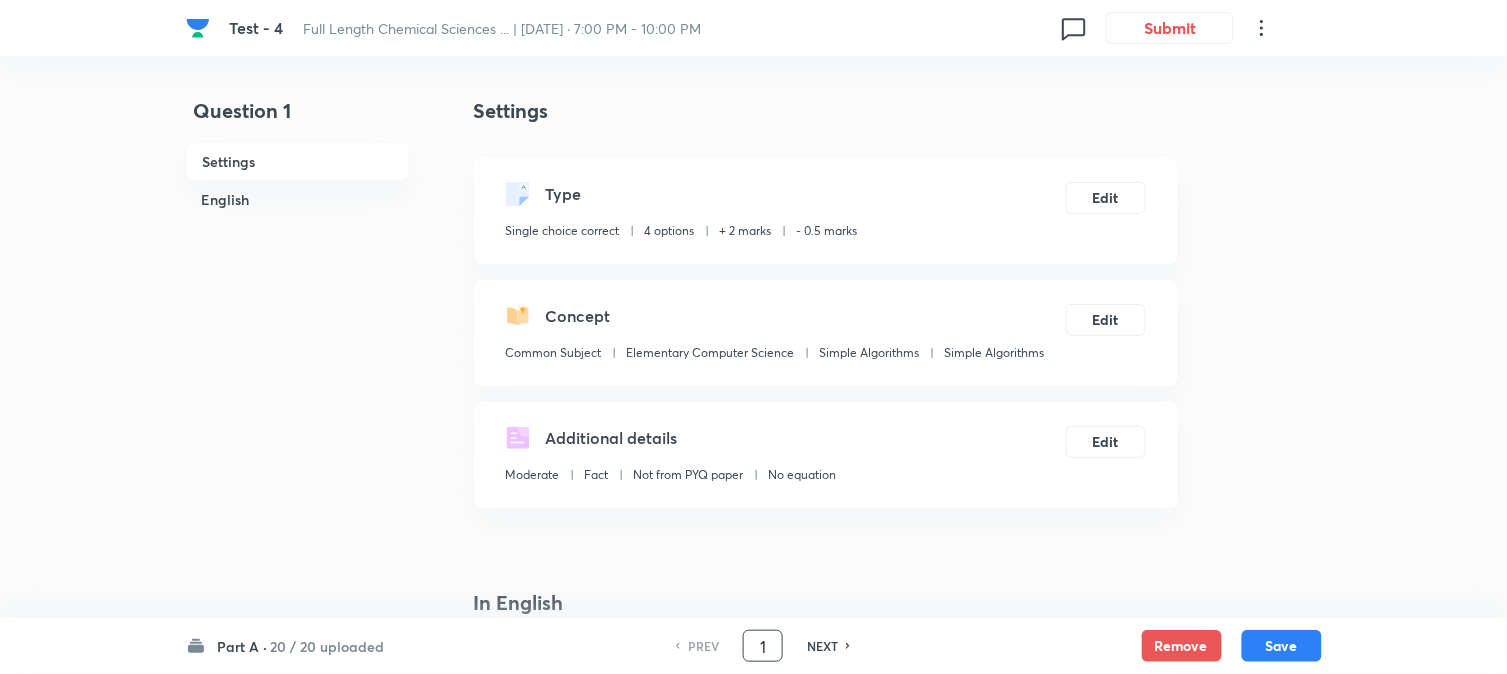 click on "1" at bounding box center [763, 646] 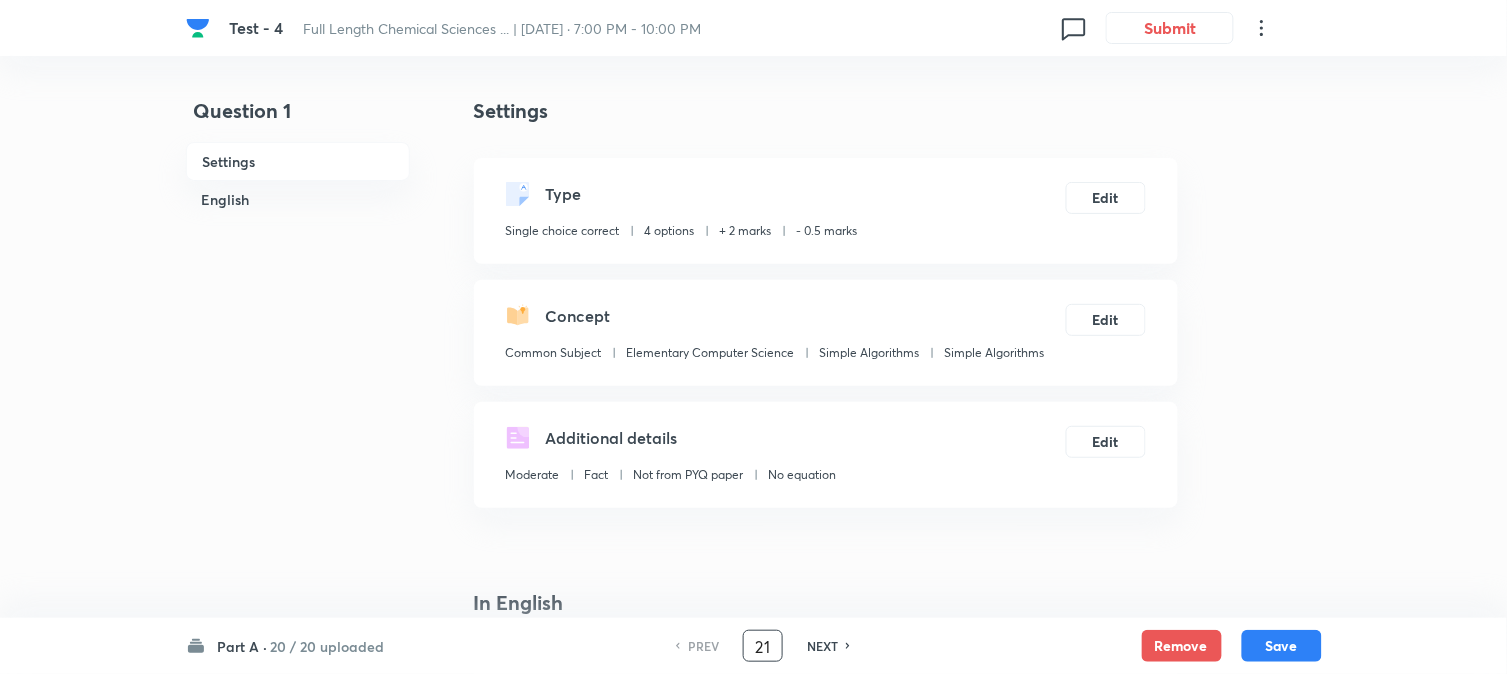 type on "21" 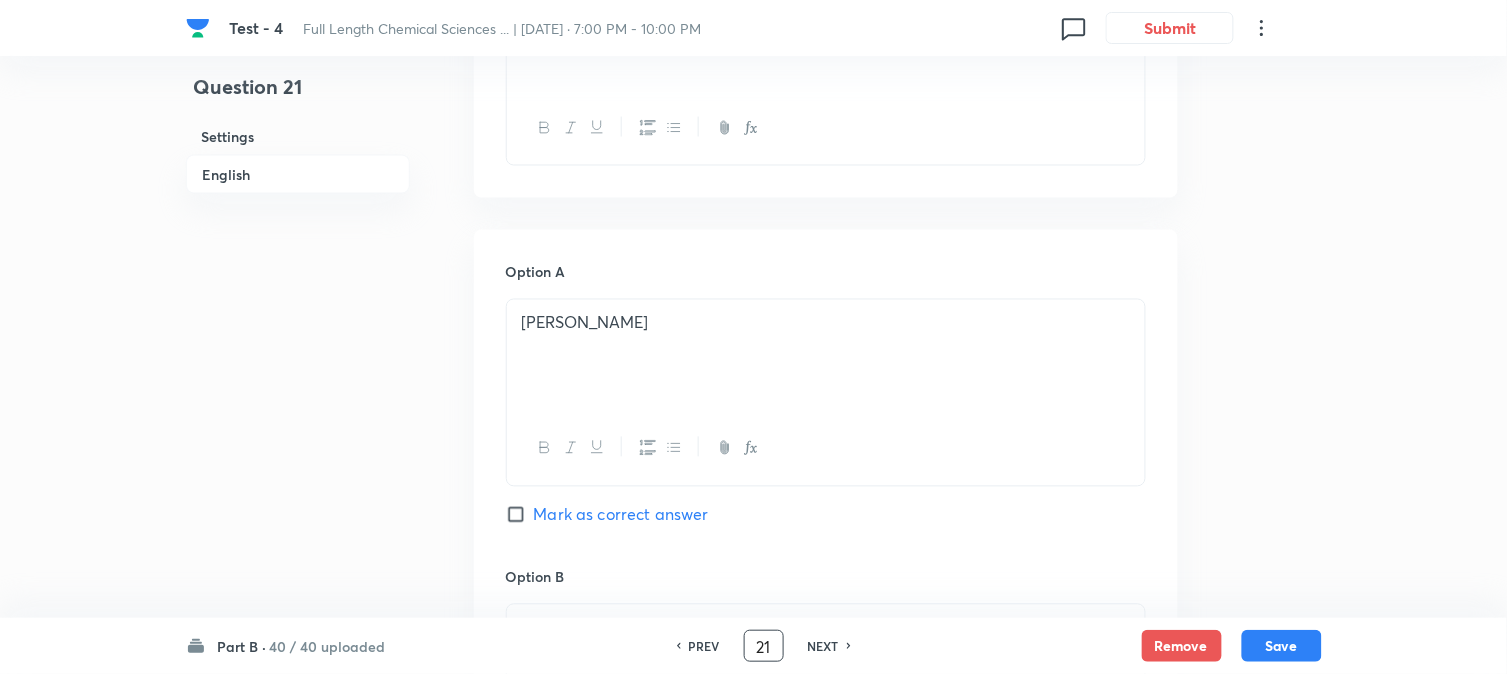 scroll, scrollTop: 777, scrollLeft: 0, axis: vertical 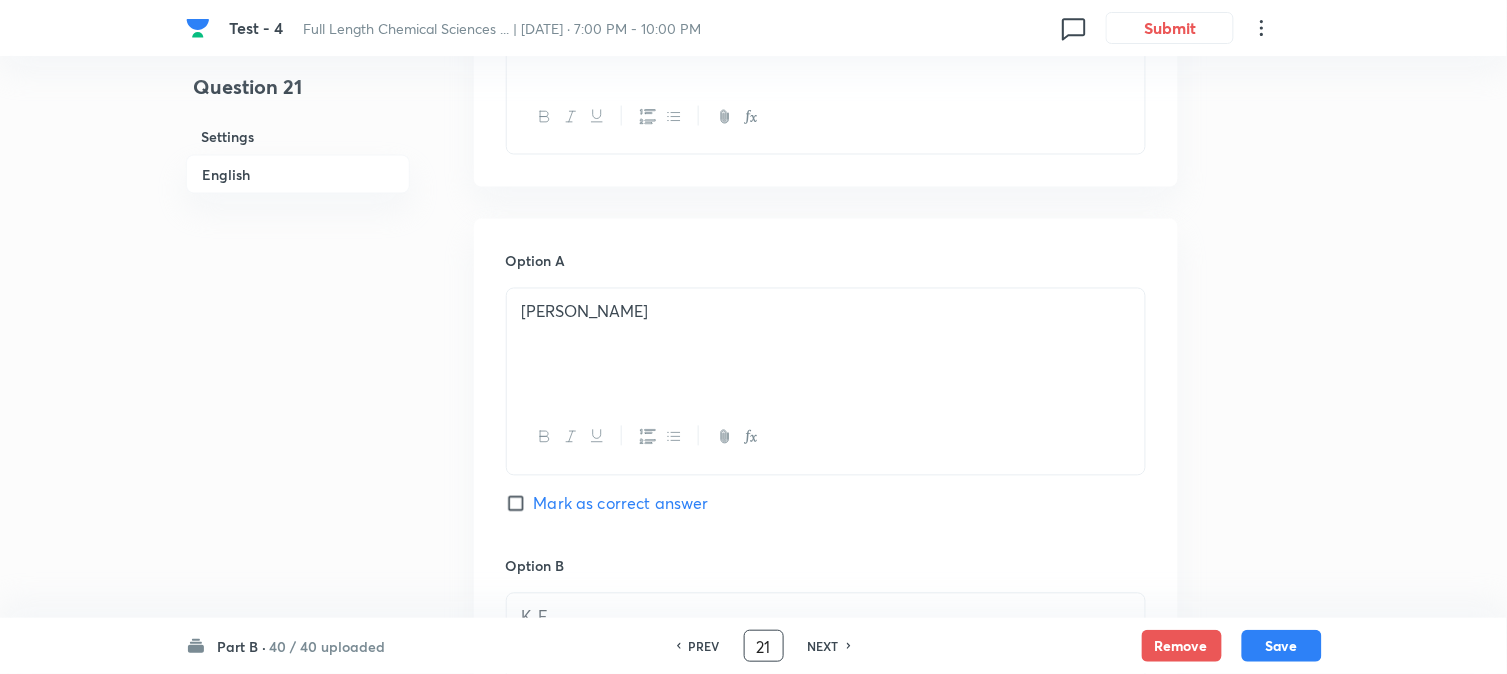 click on "NEXT" at bounding box center [823, 646] 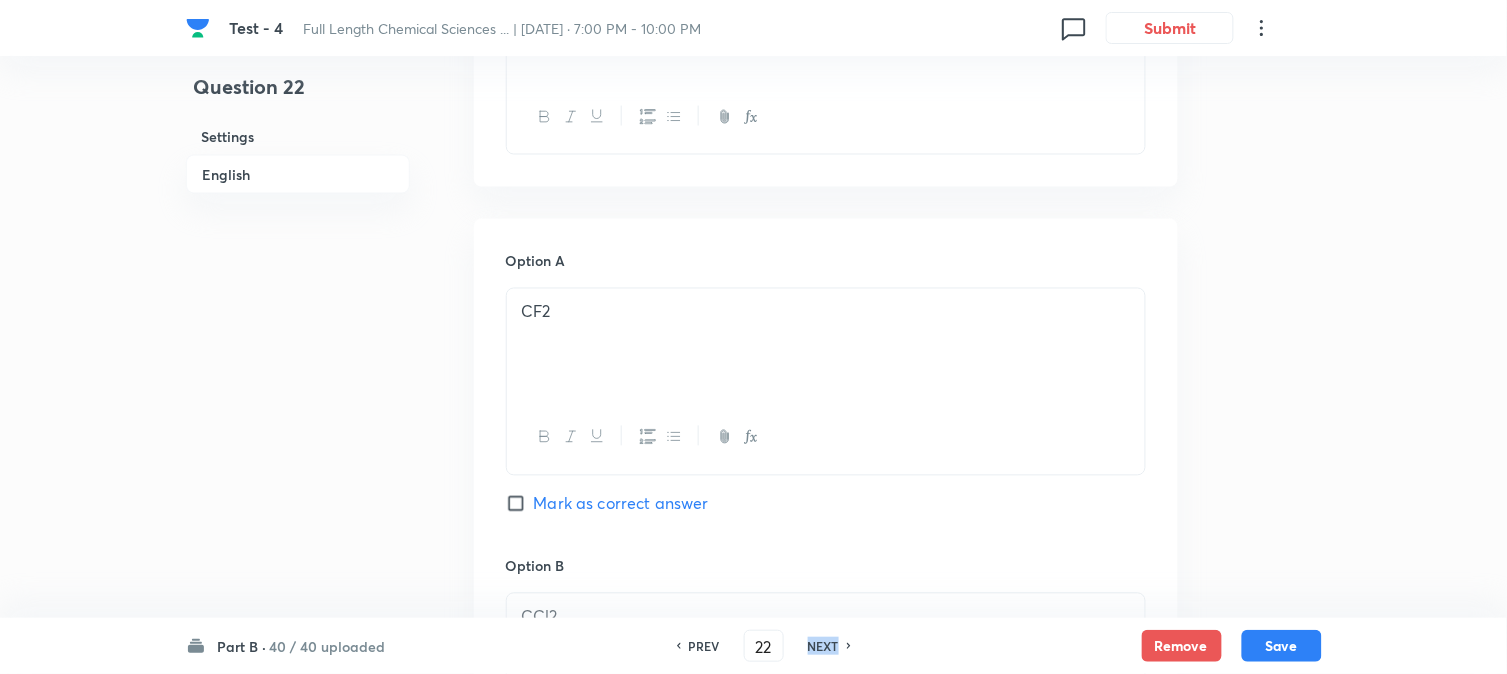 click on "NEXT" at bounding box center [823, 646] 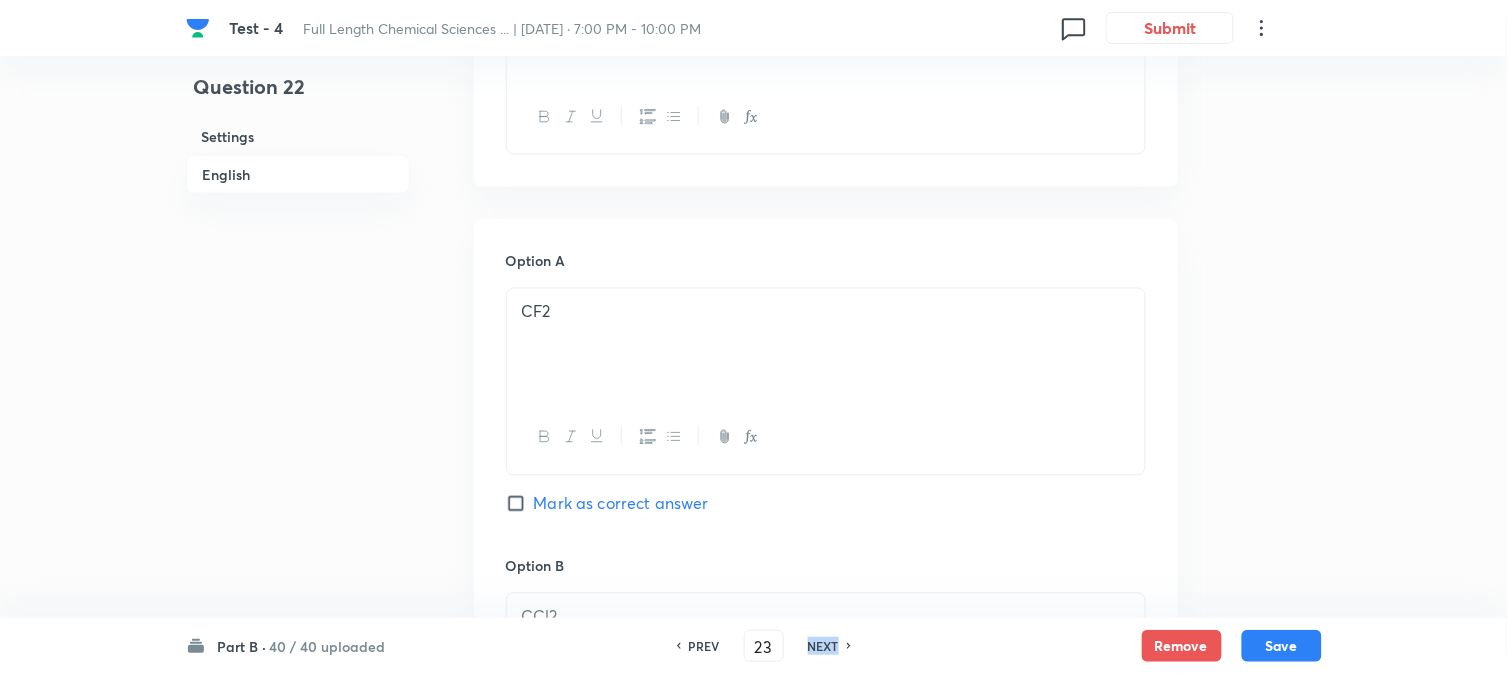checkbox on "true" 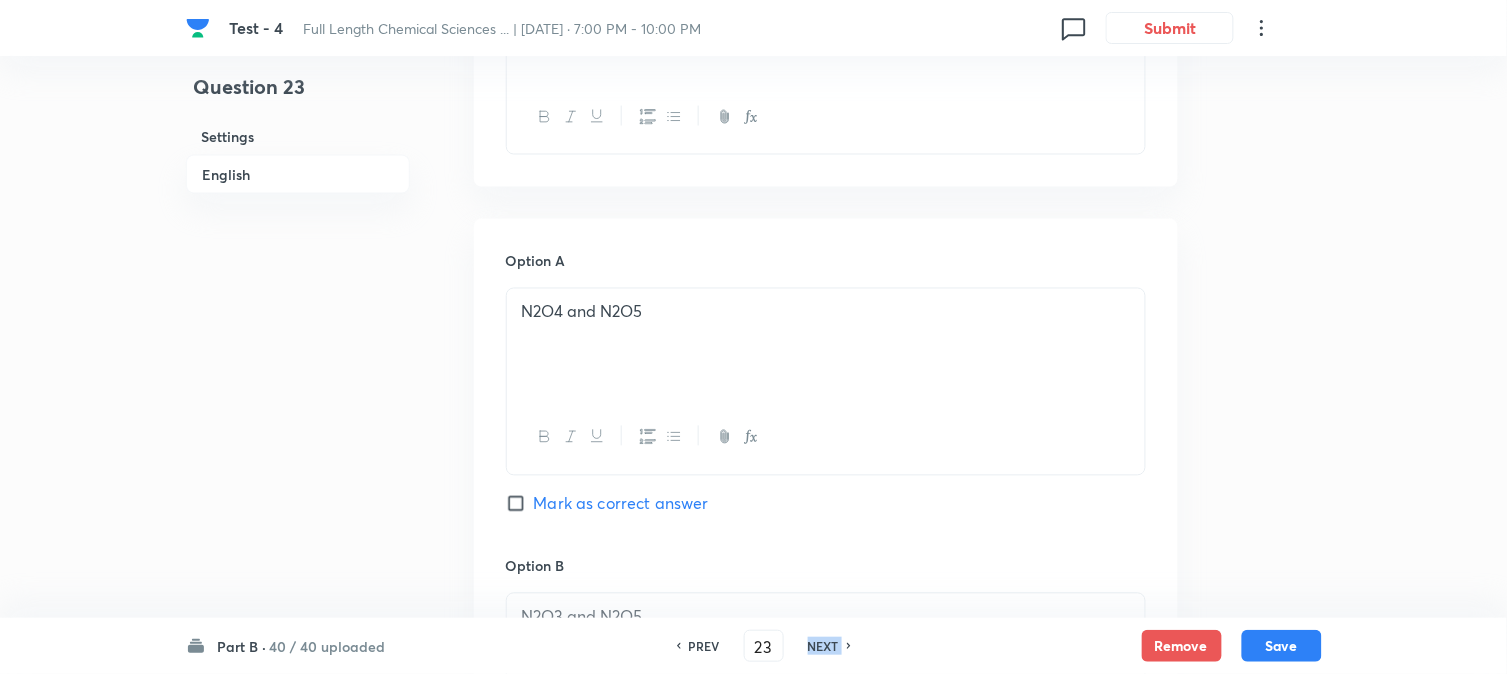 click on "NEXT" at bounding box center [823, 646] 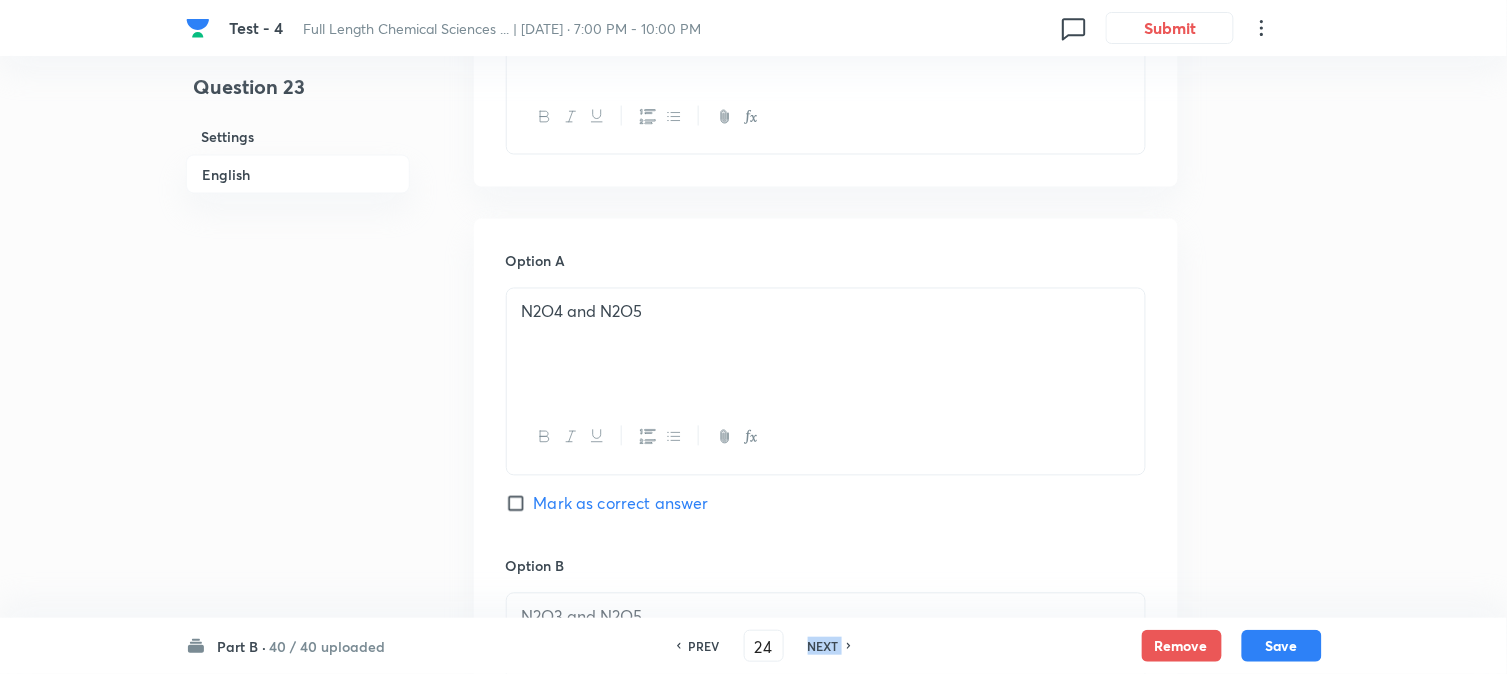 checkbox on "false" 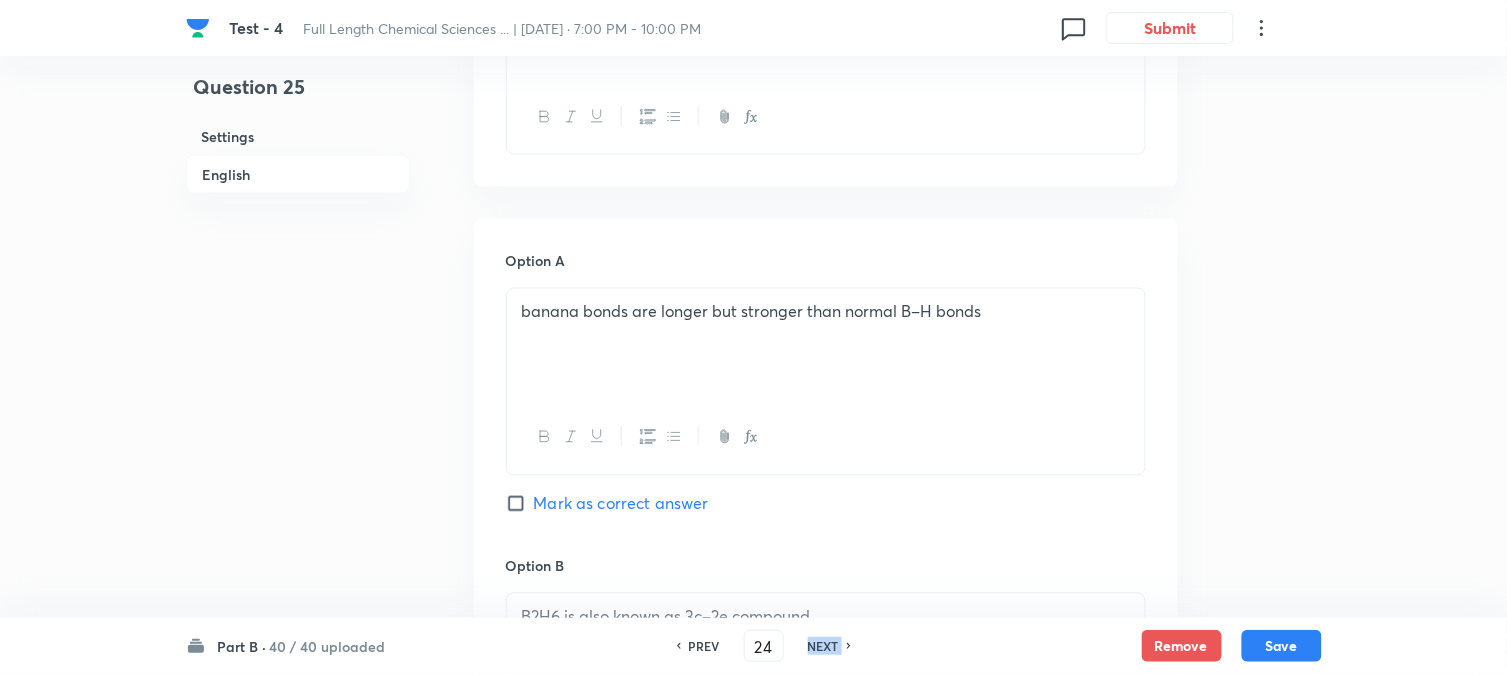 type on "25" 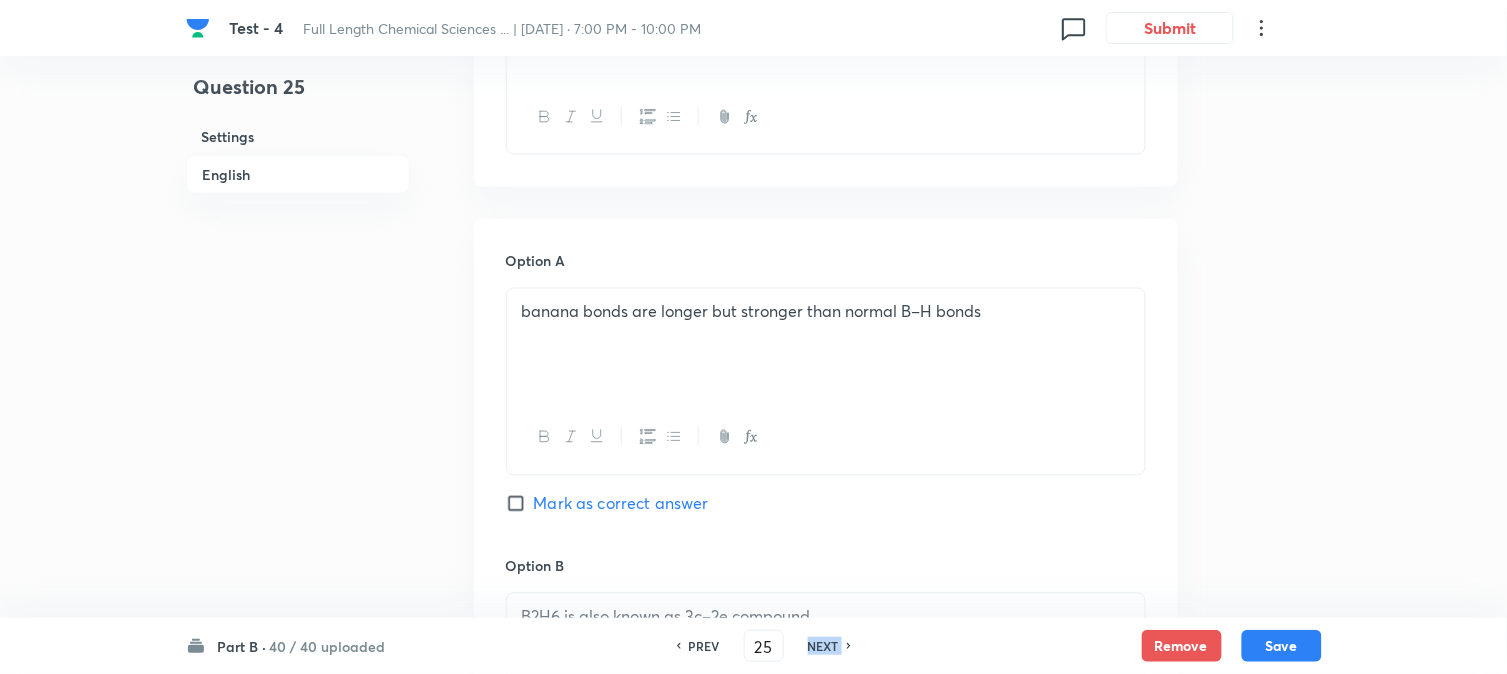 click on "NEXT" at bounding box center [823, 646] 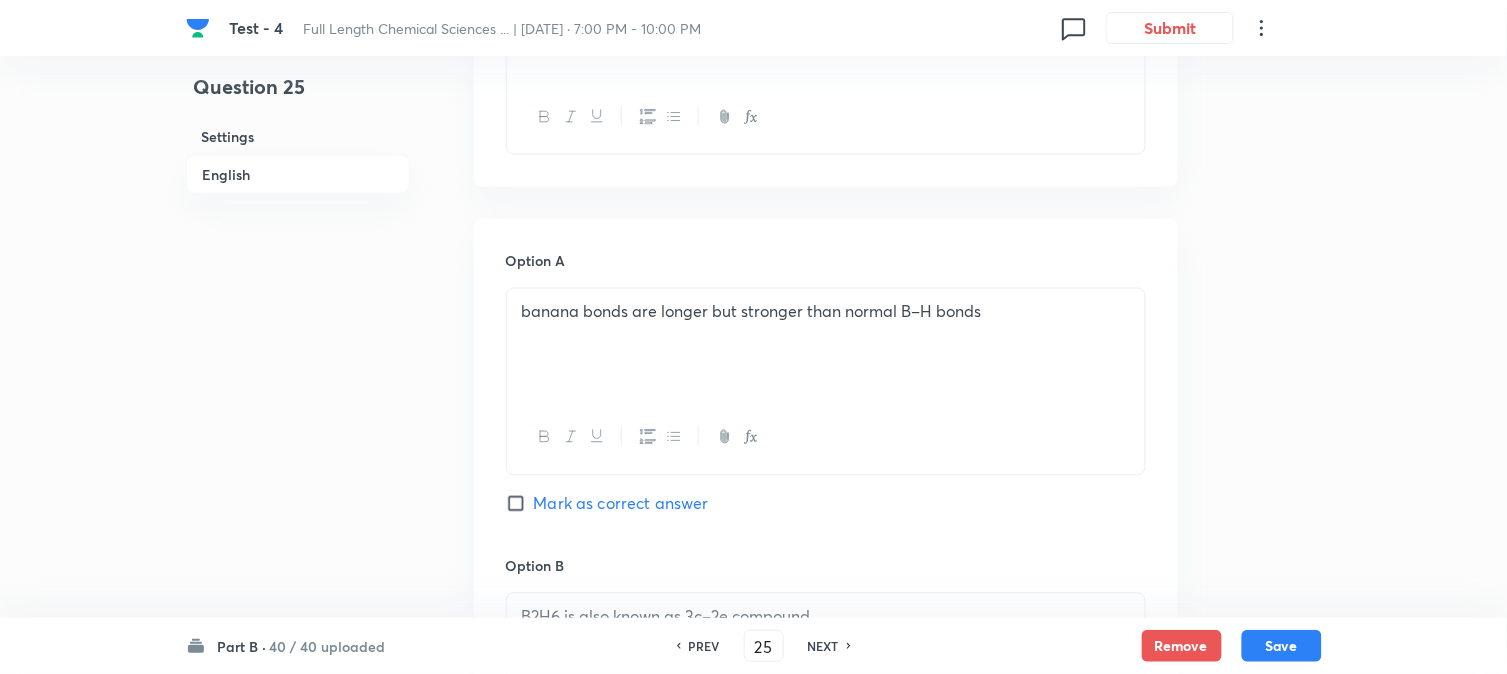checkbox on "false" 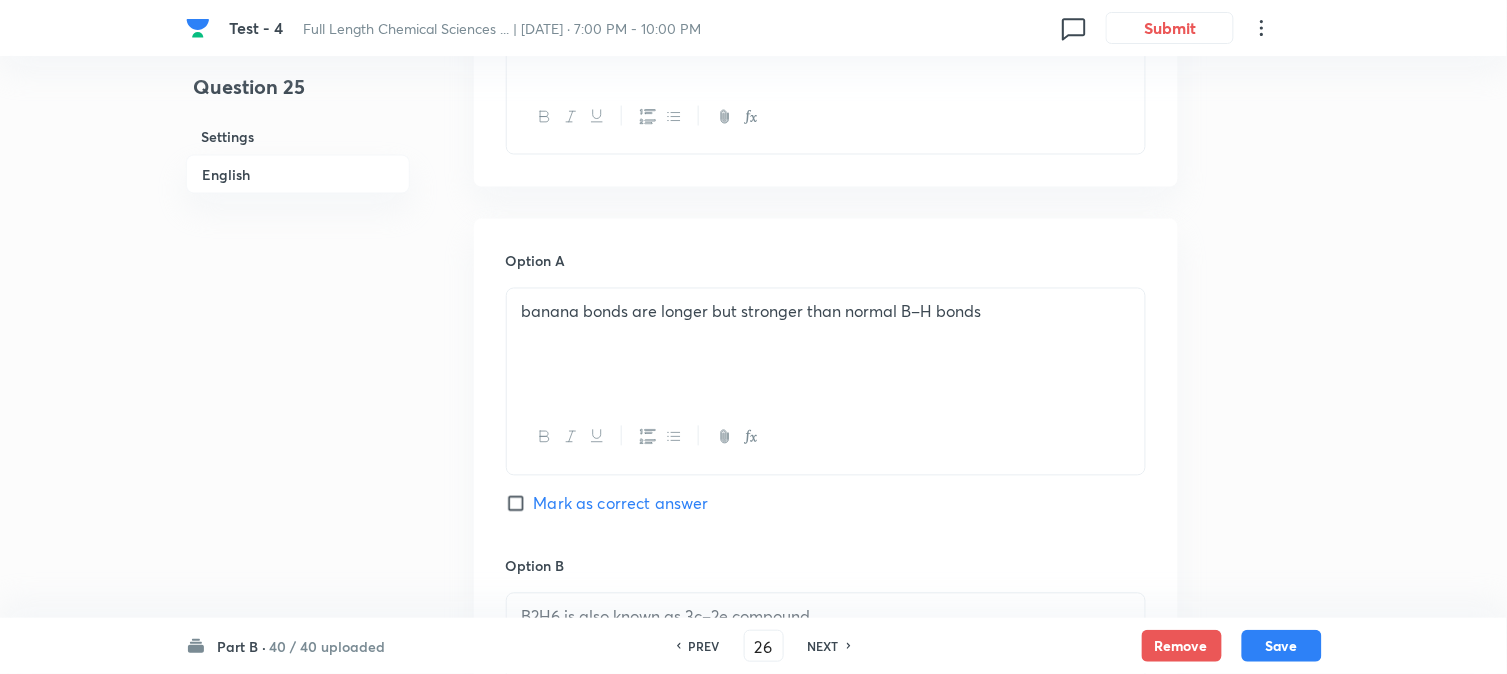 checkbox on "false" 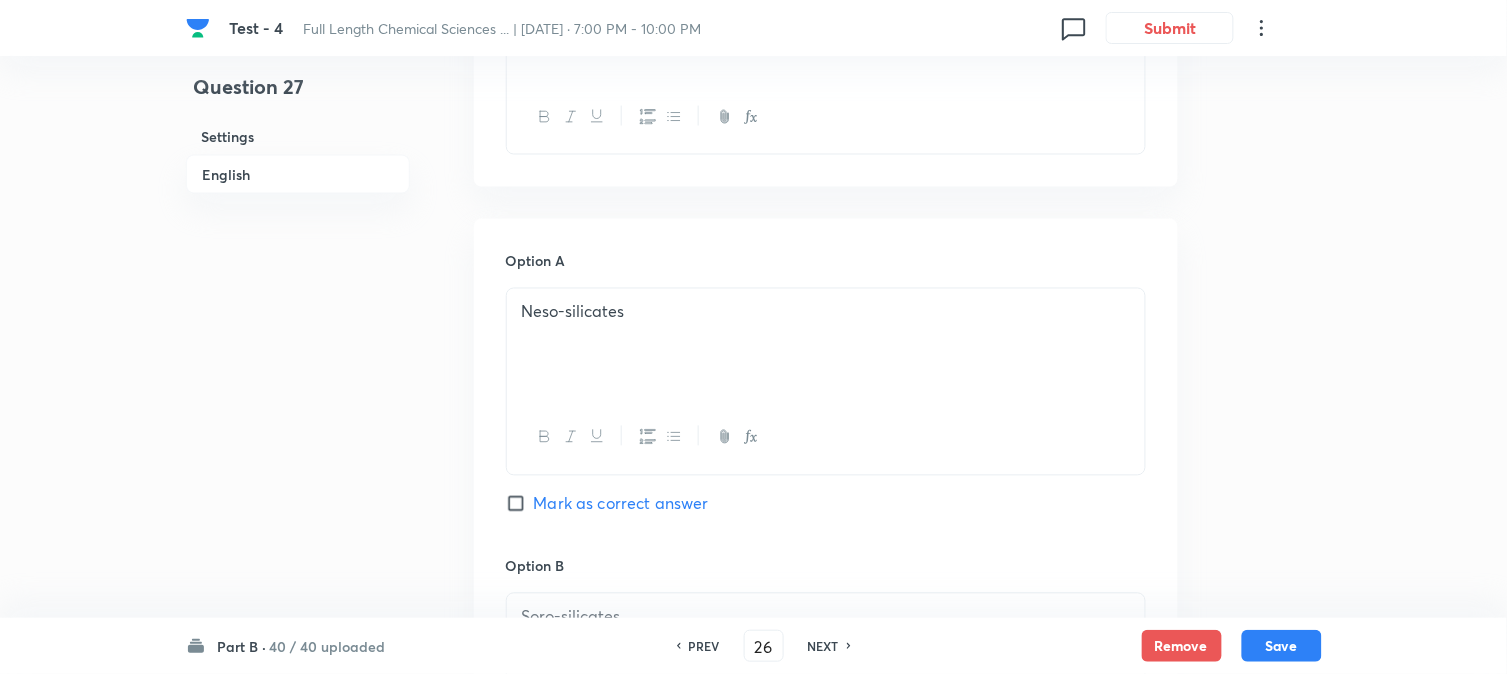 checkbox on "true" 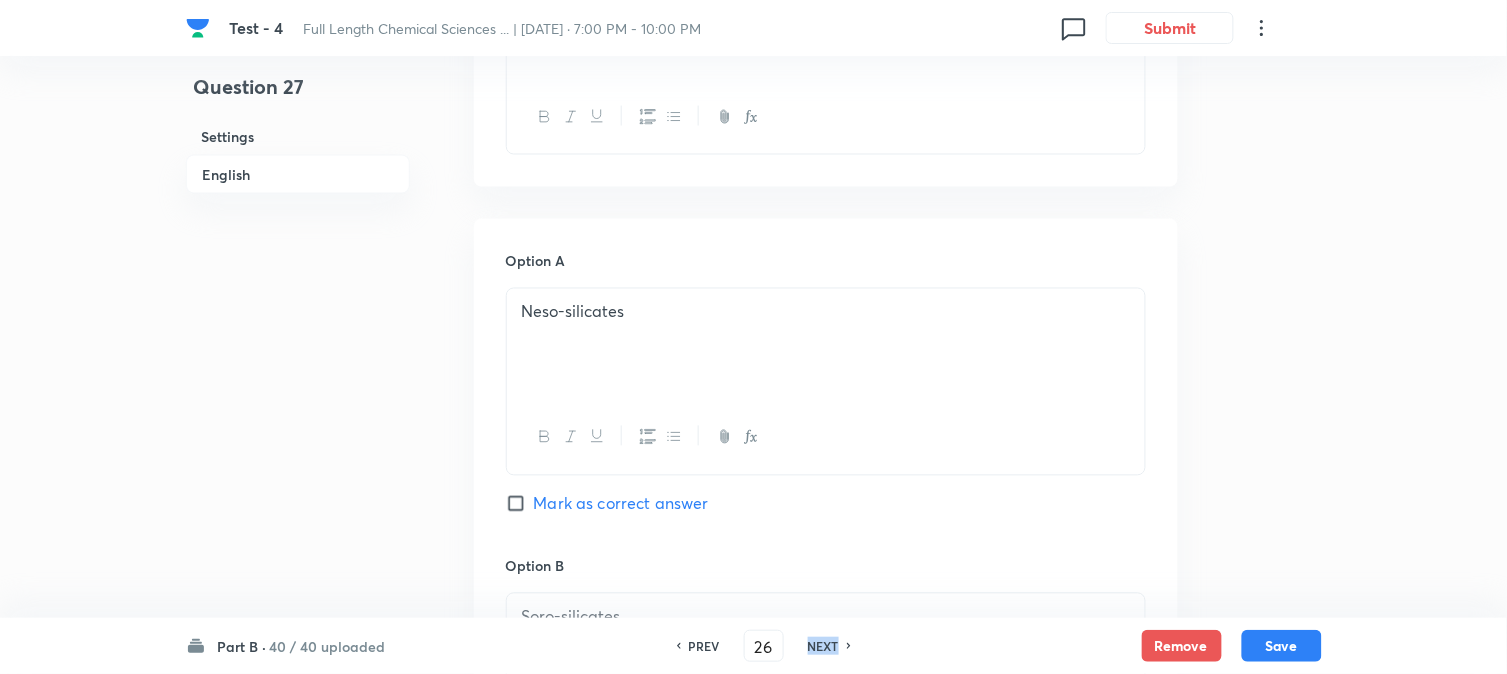 type on "27" 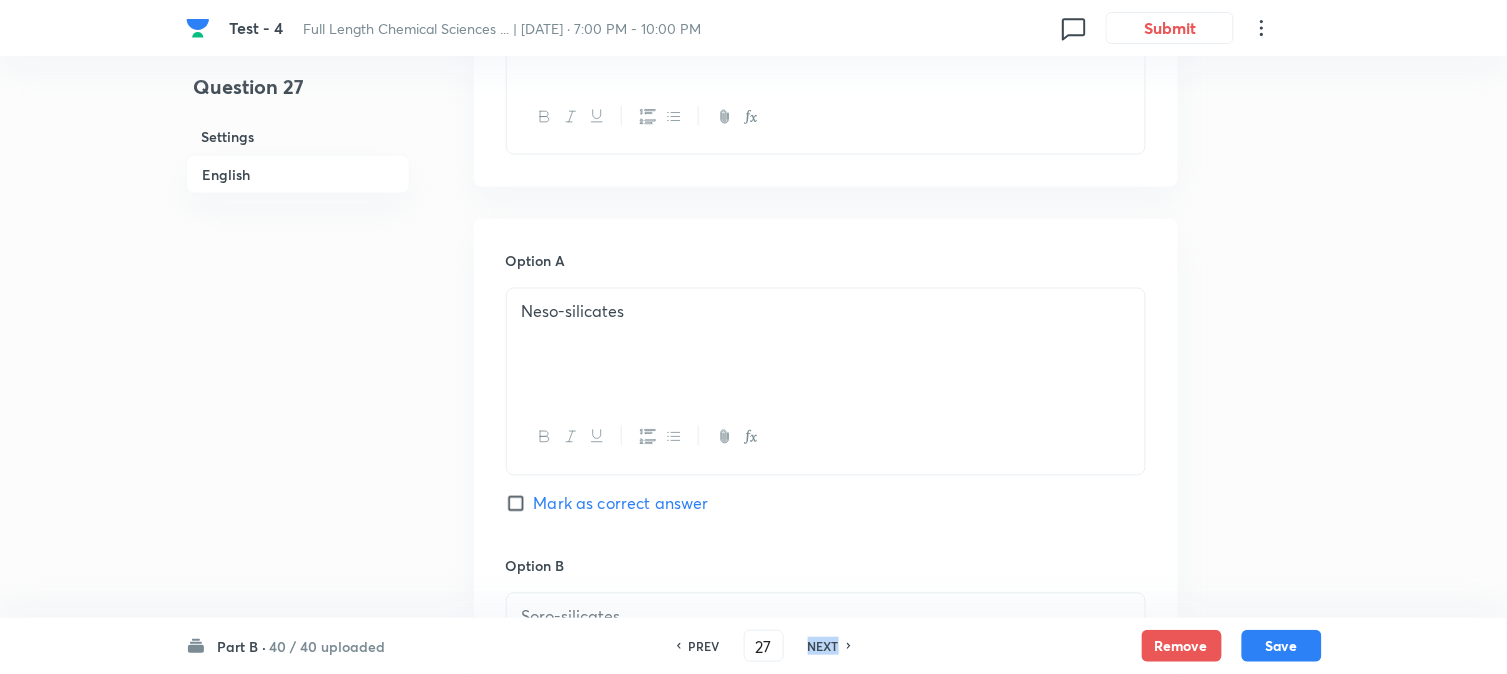 checkbox on "false" 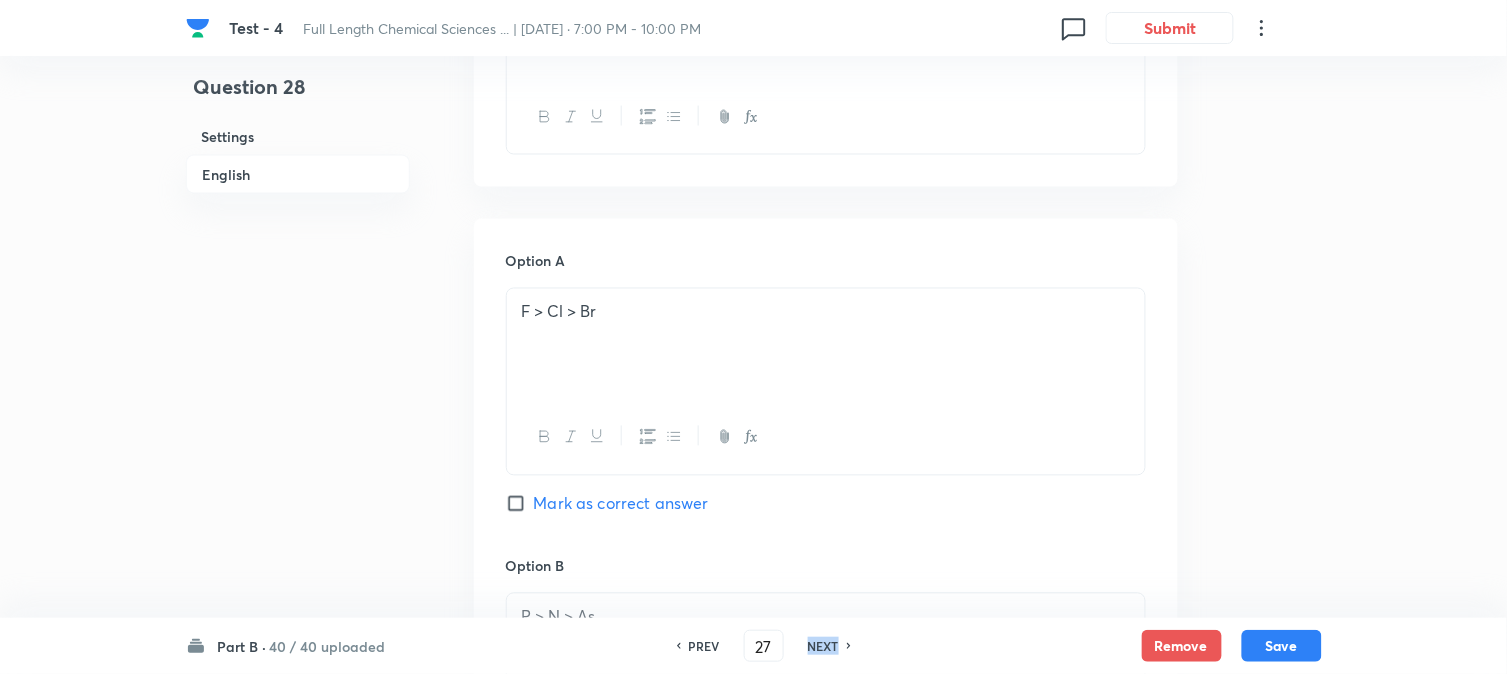type on "28" 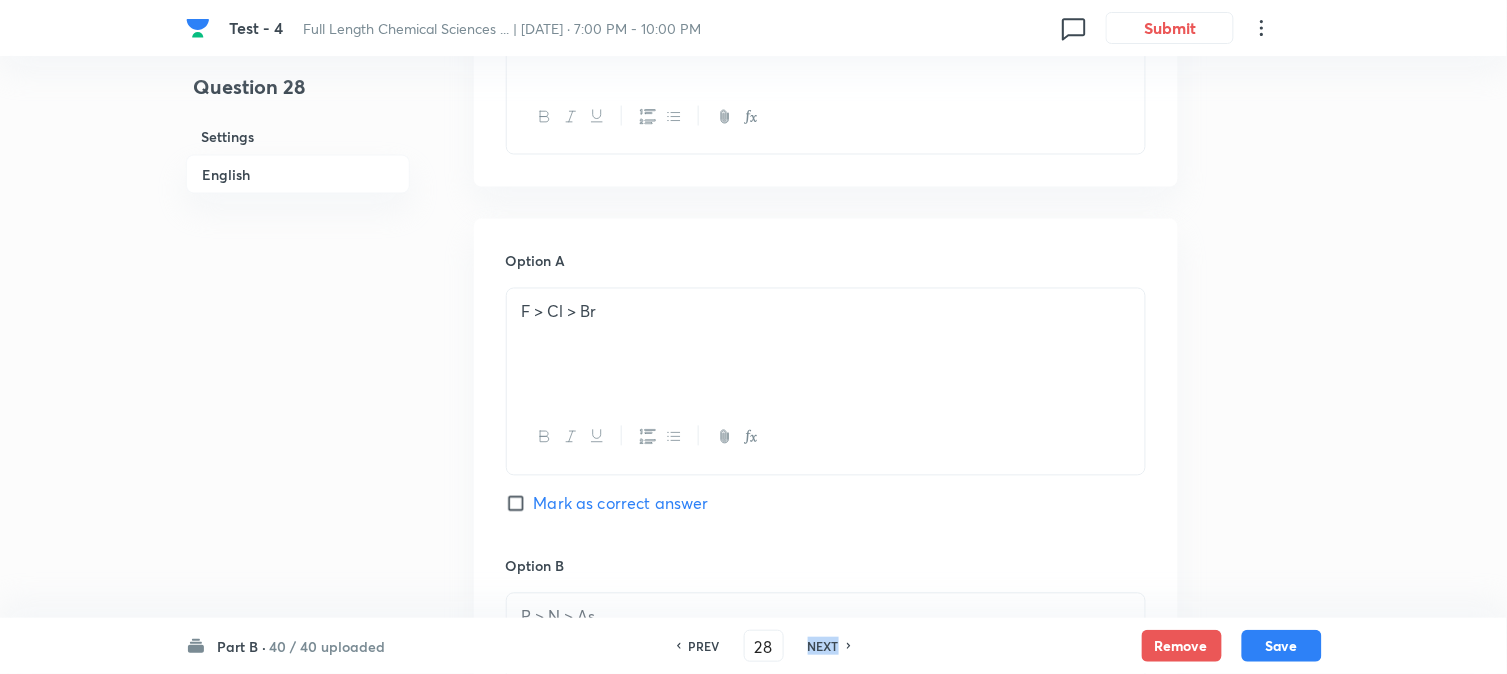 checkbox on "false" 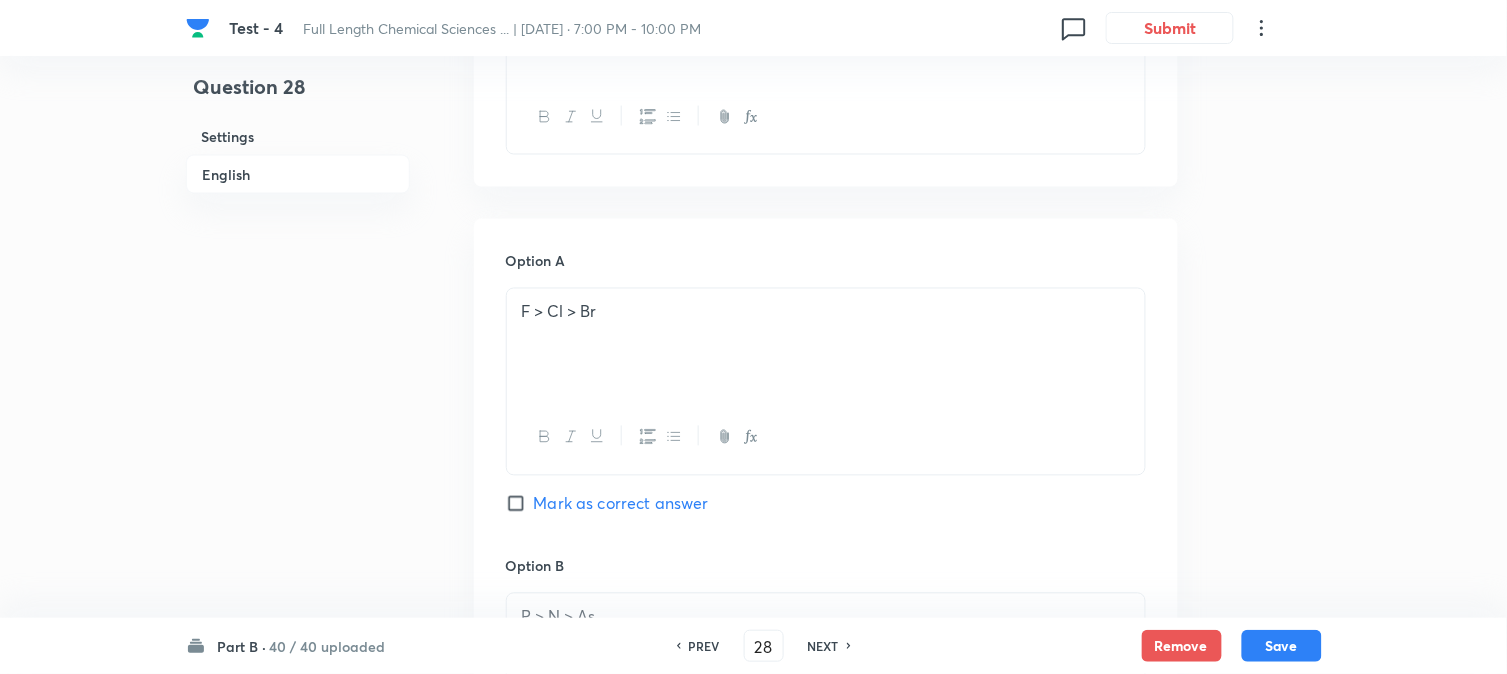 checkbox on "true" 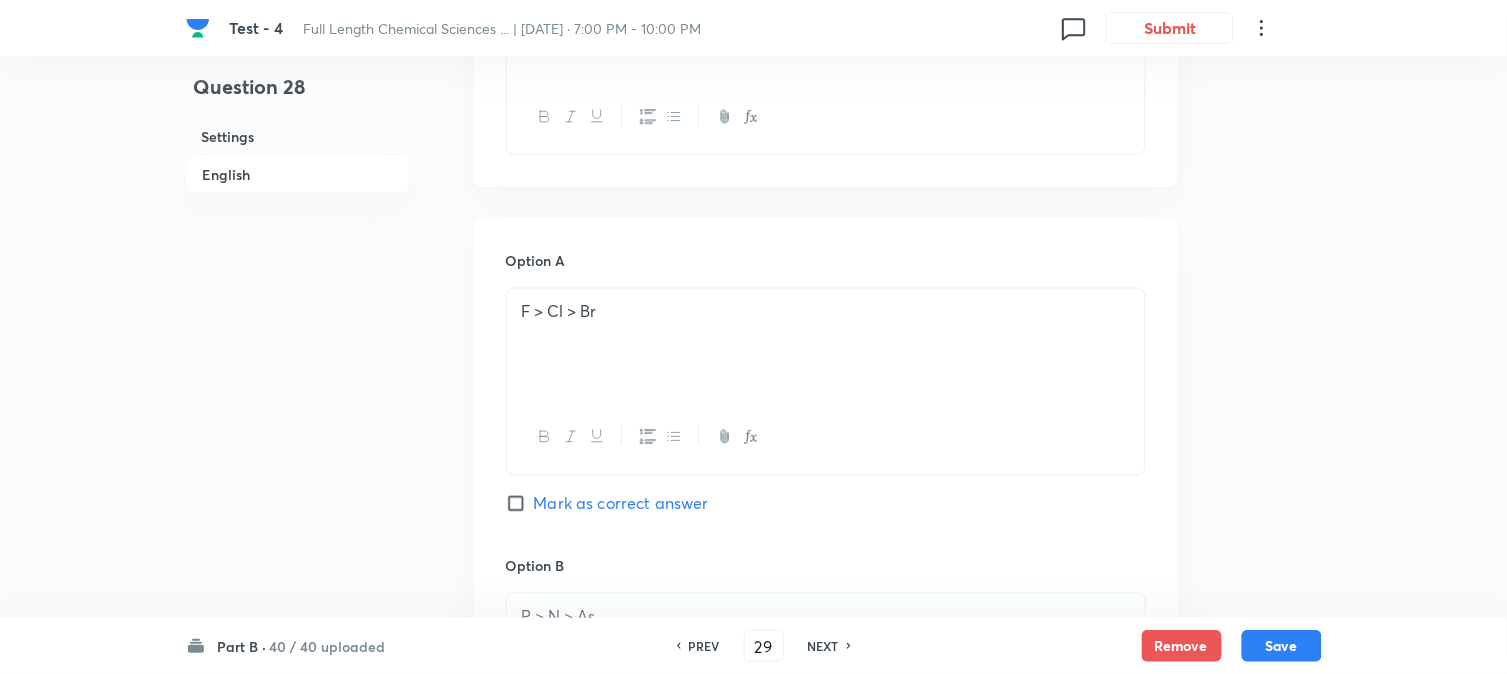 checkbox on "true" 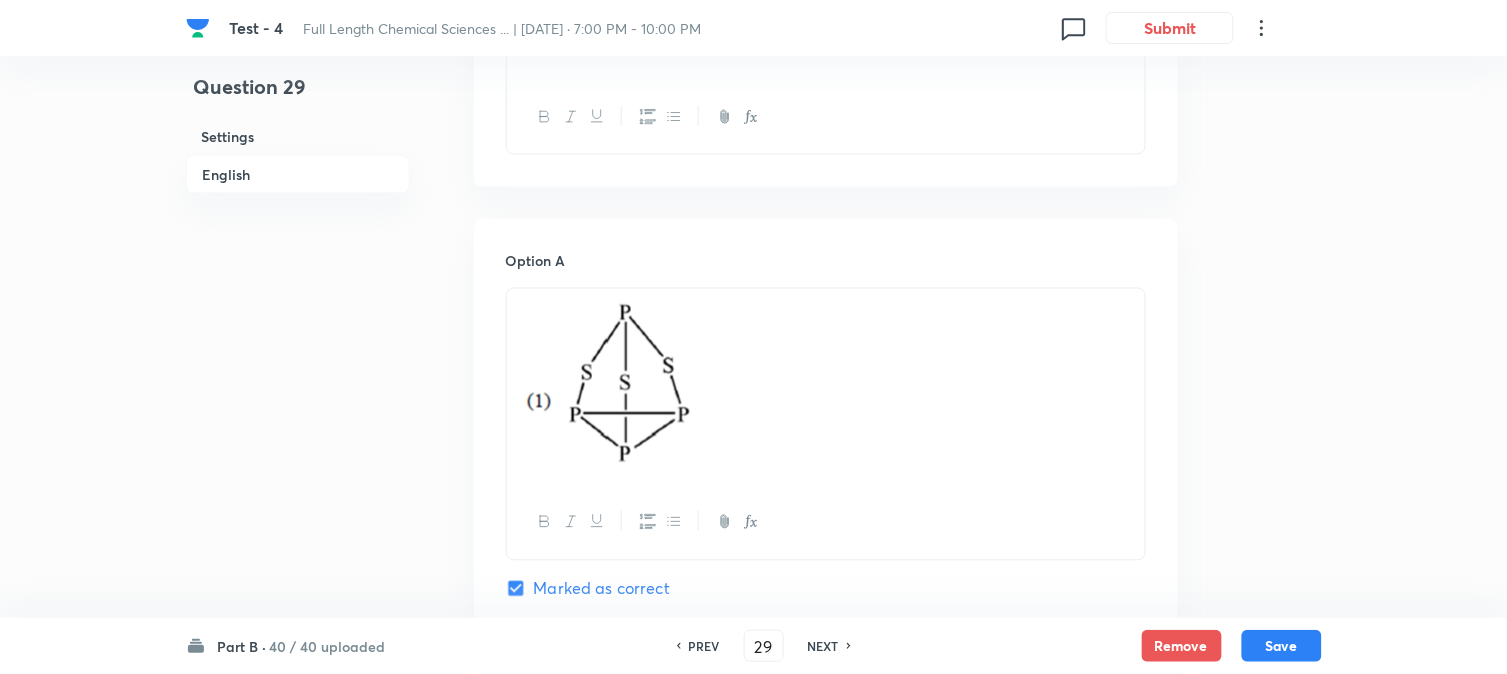click on "NEXT" at bounding box center (823, 646) 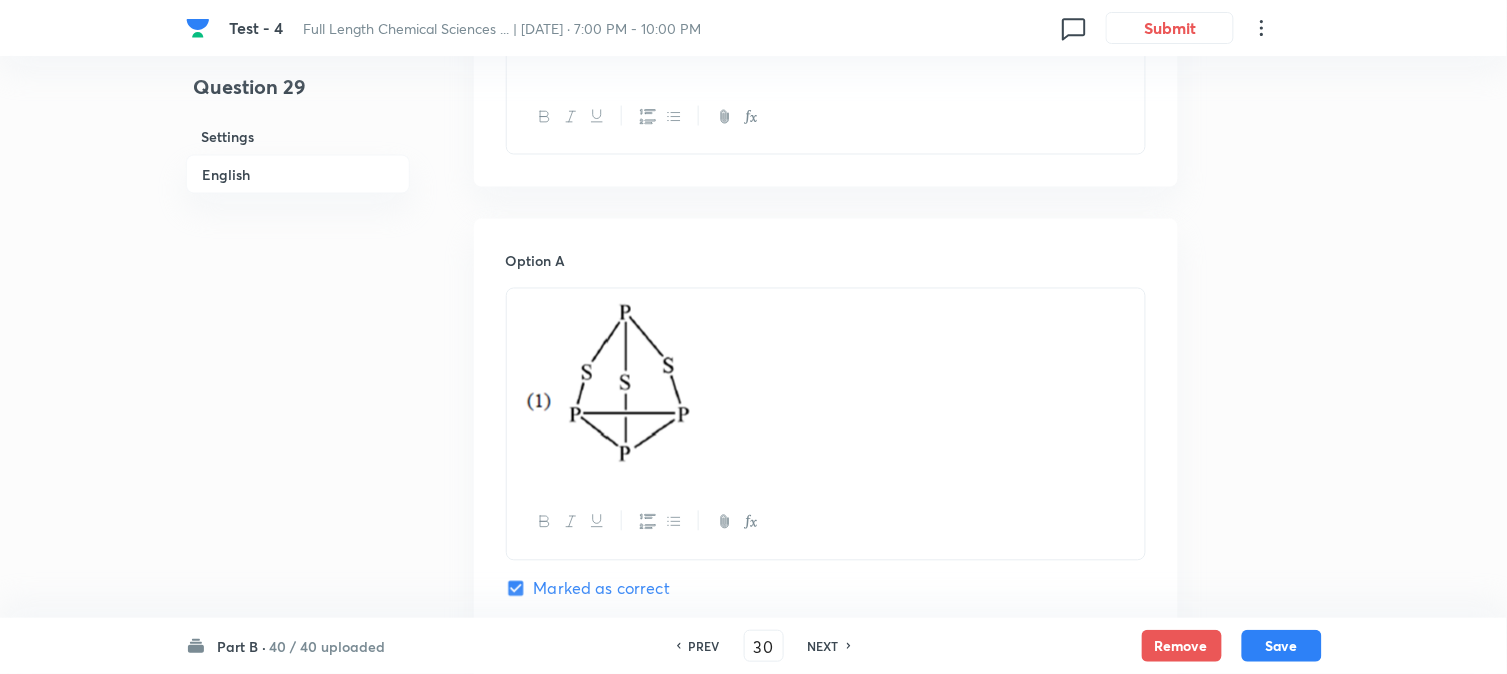 click on "NEXT" at bounding box center (823, 646) 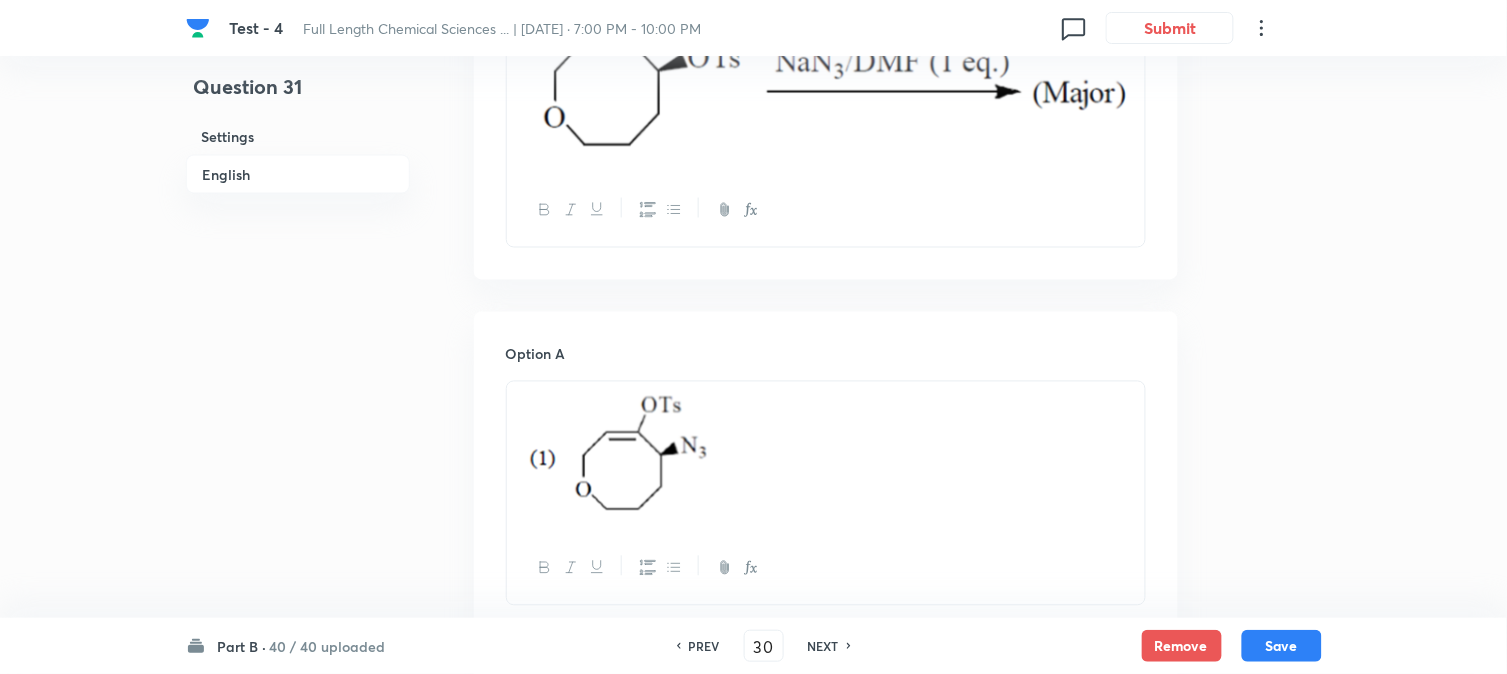 type on "31" 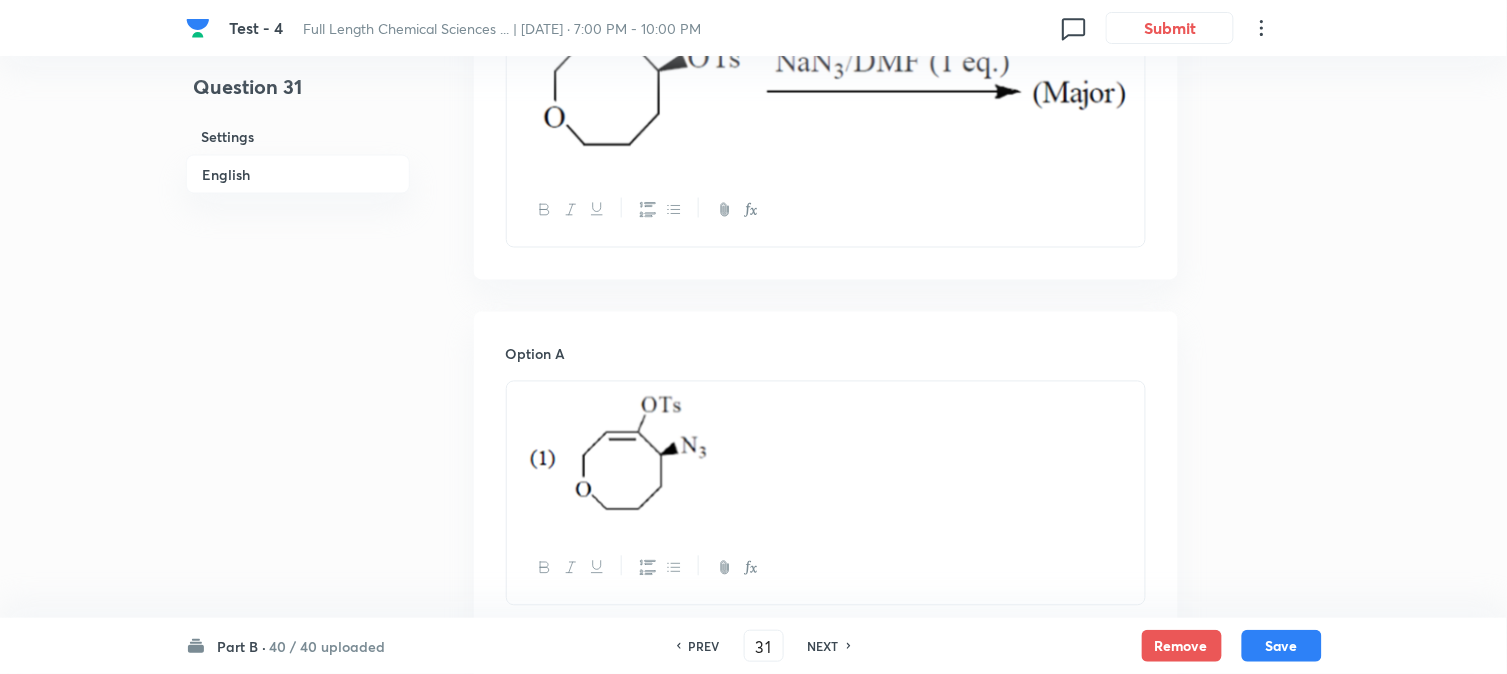checkbox on "false" 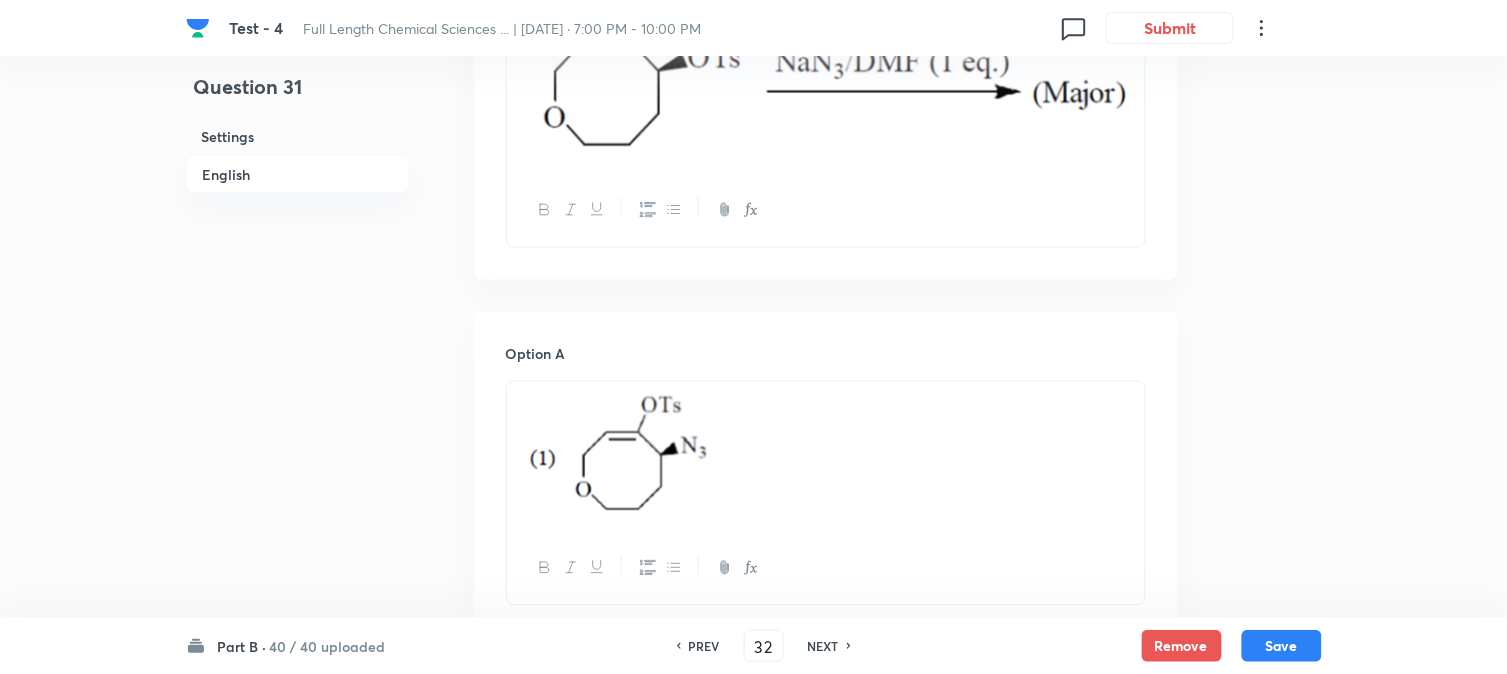 checkbox on "false" 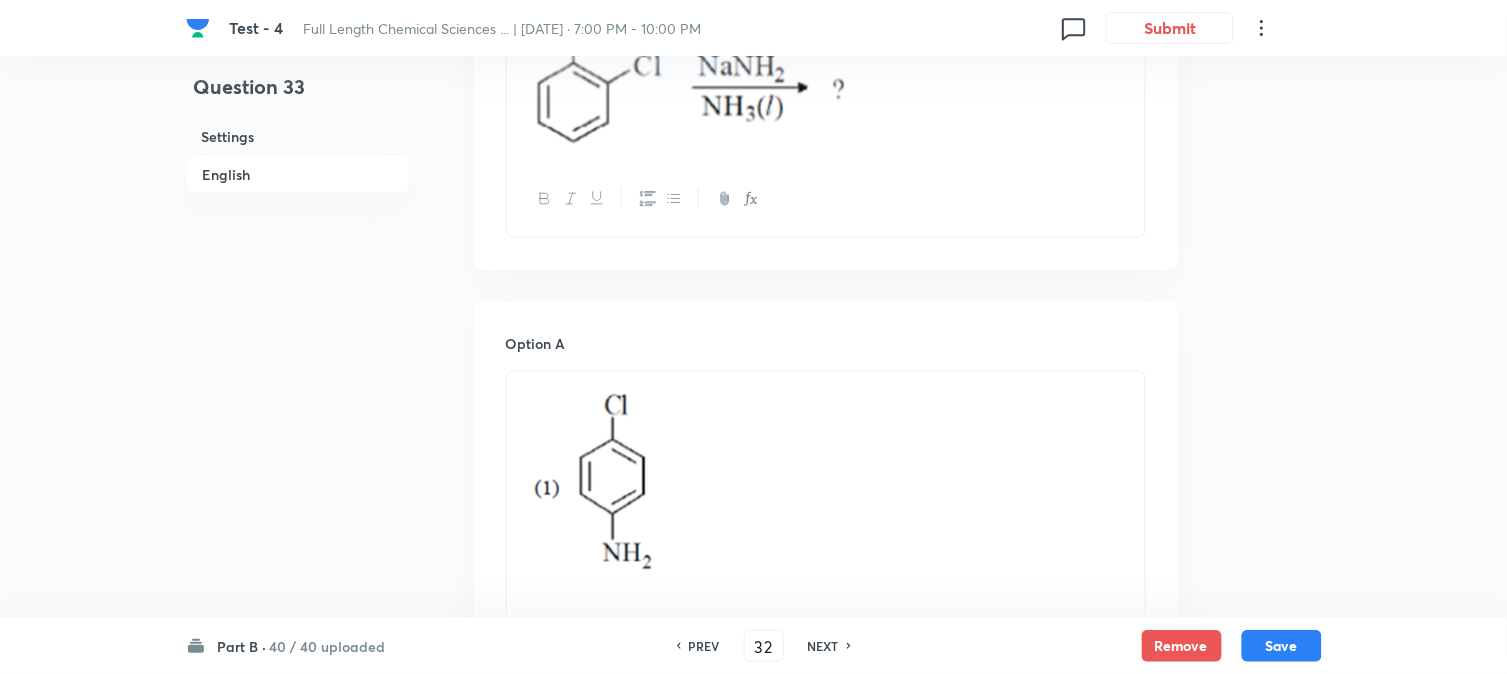 type on "33" 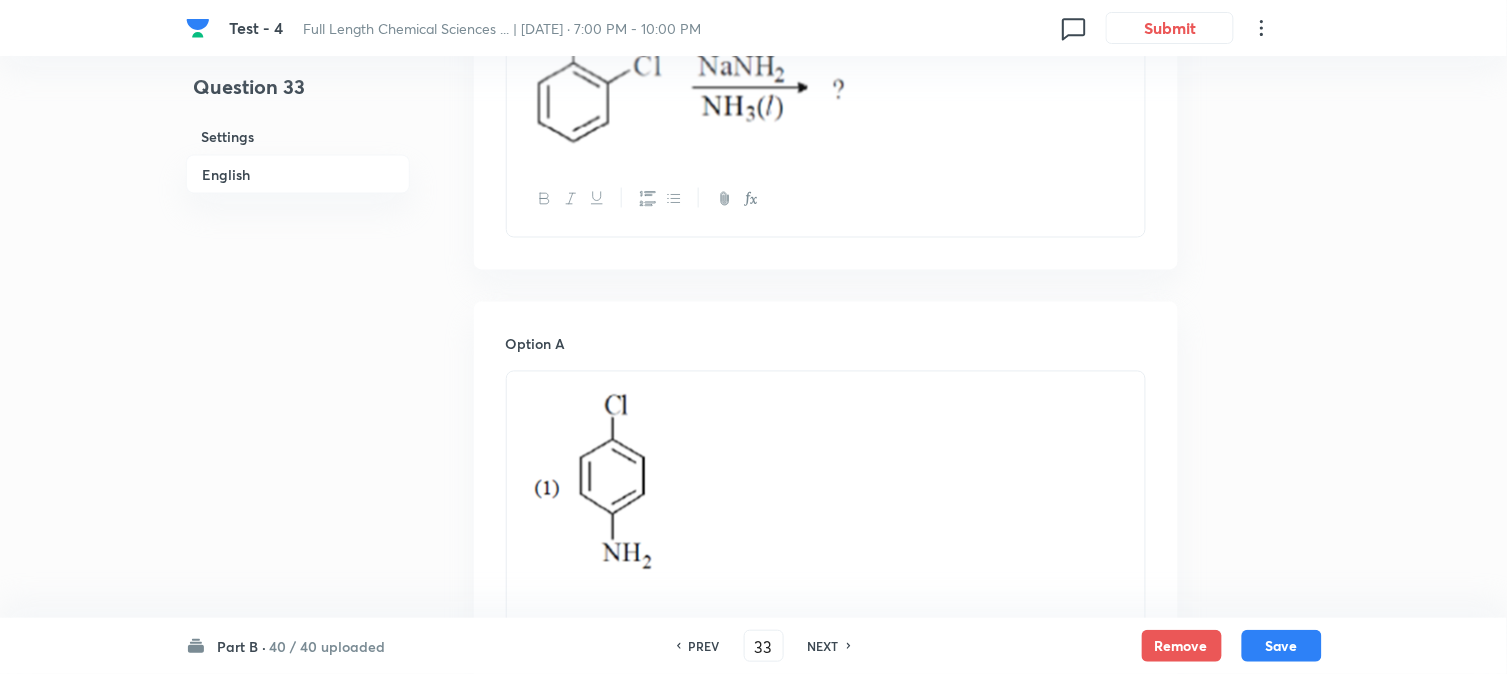 click on "NEXT" at bounding box center (823, 646) 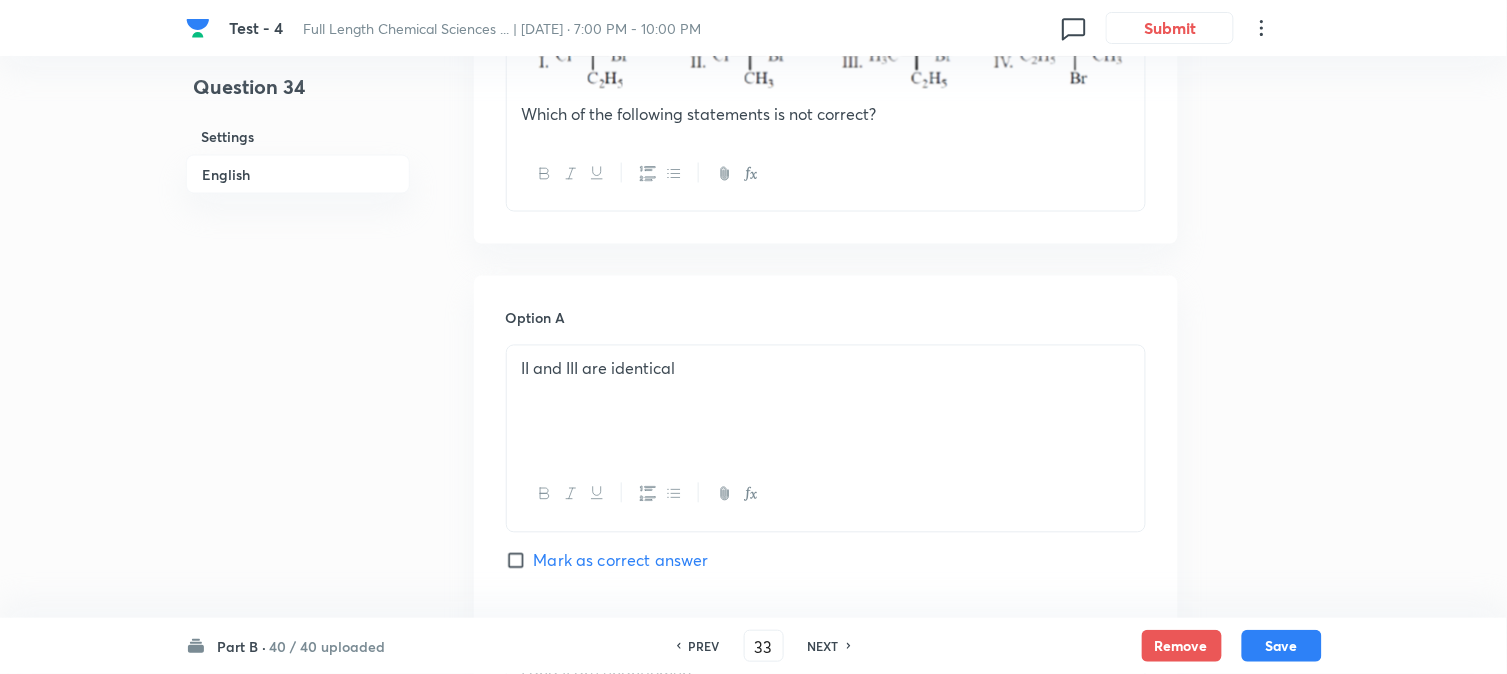 type on "34" 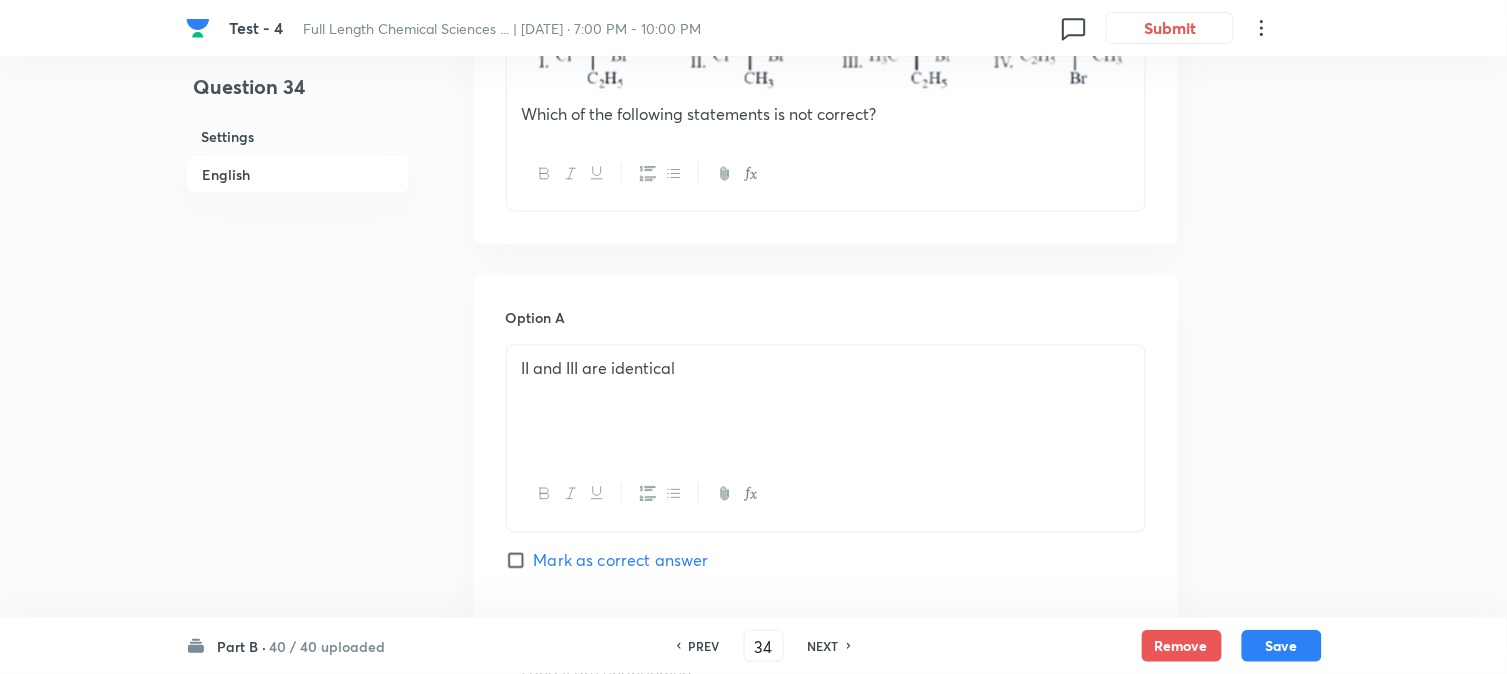 click on "NEXT" at bounding box center [823, 646] 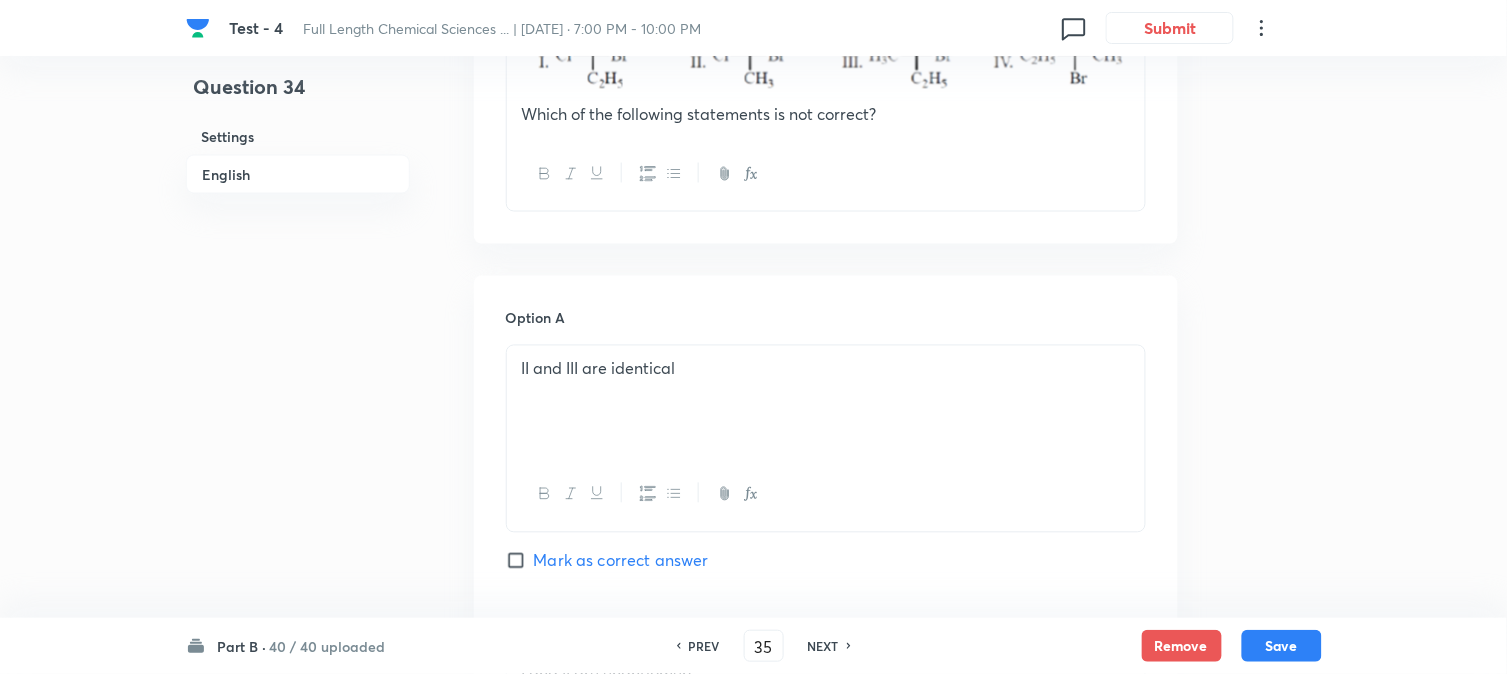 checkbox on "false" 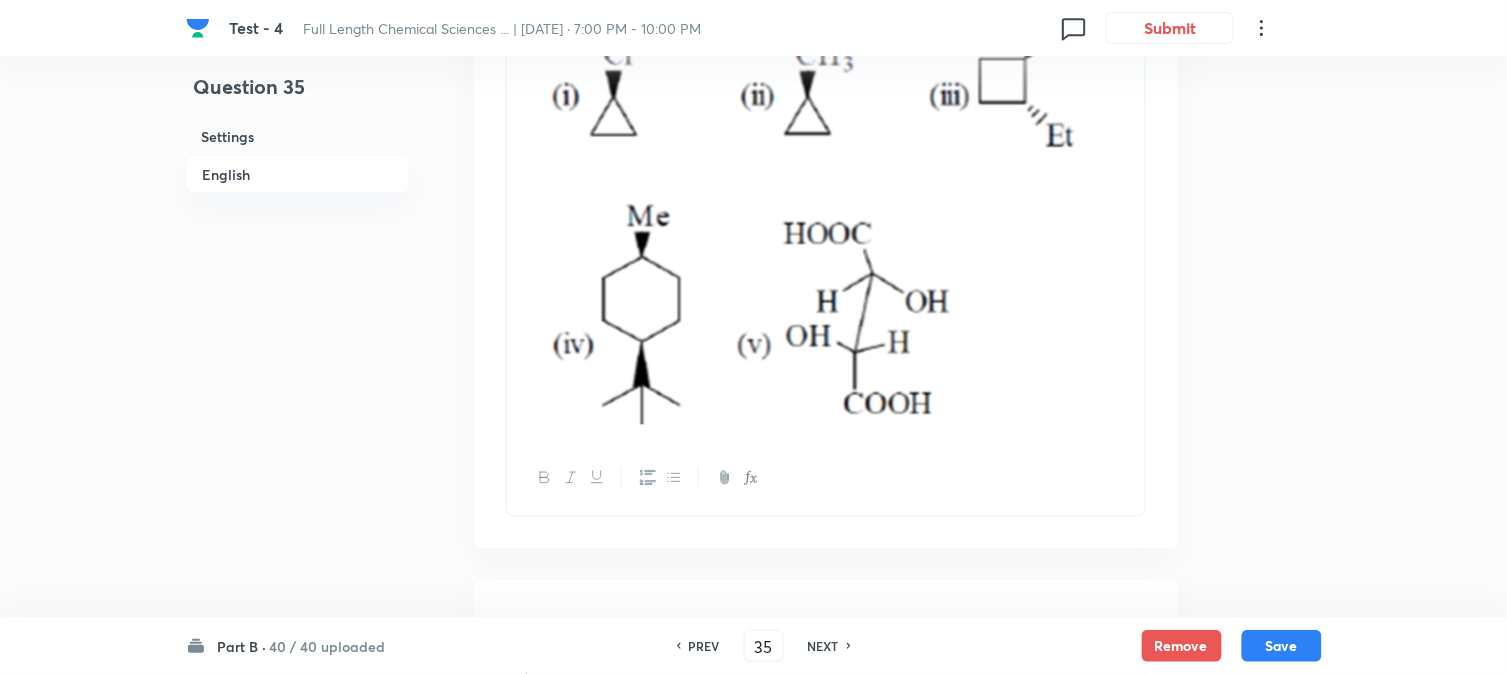 click on "NEXT" at bounding box center (823, 646) 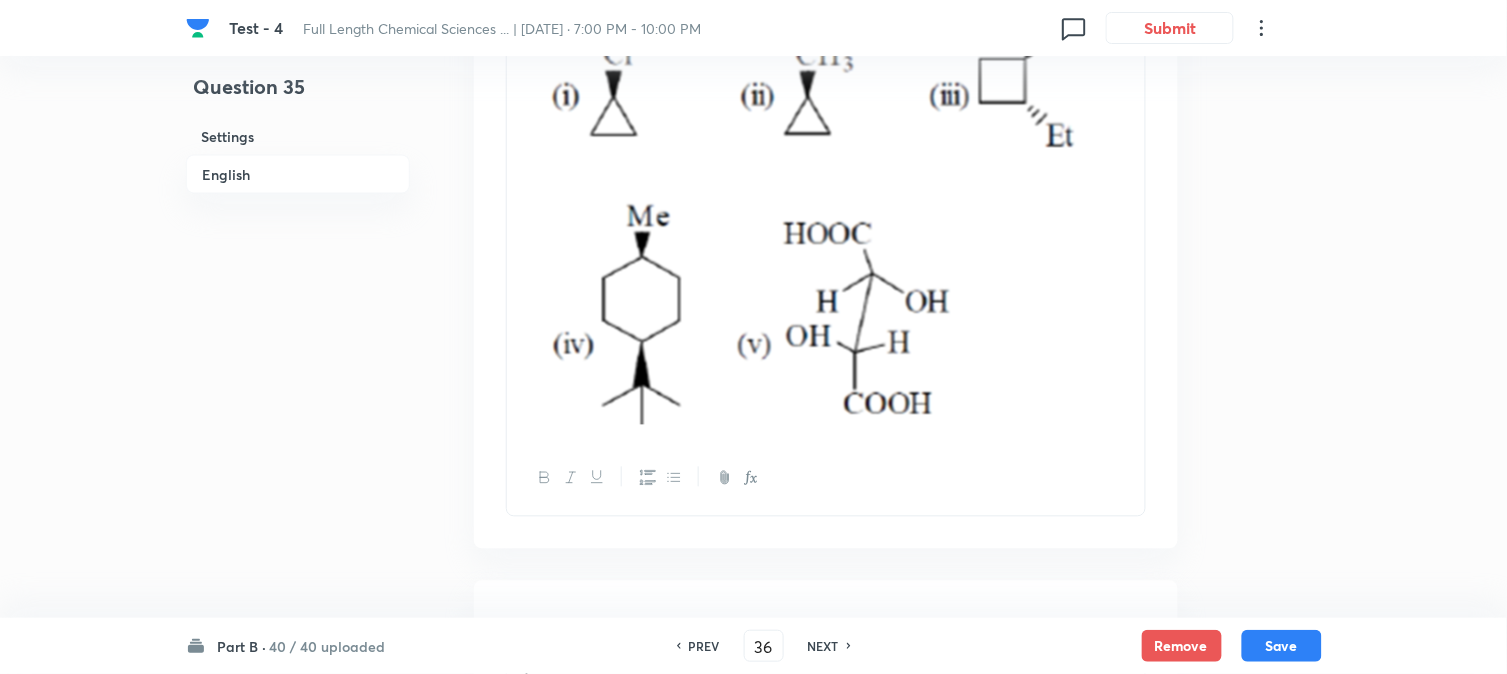 checkbox on "true" 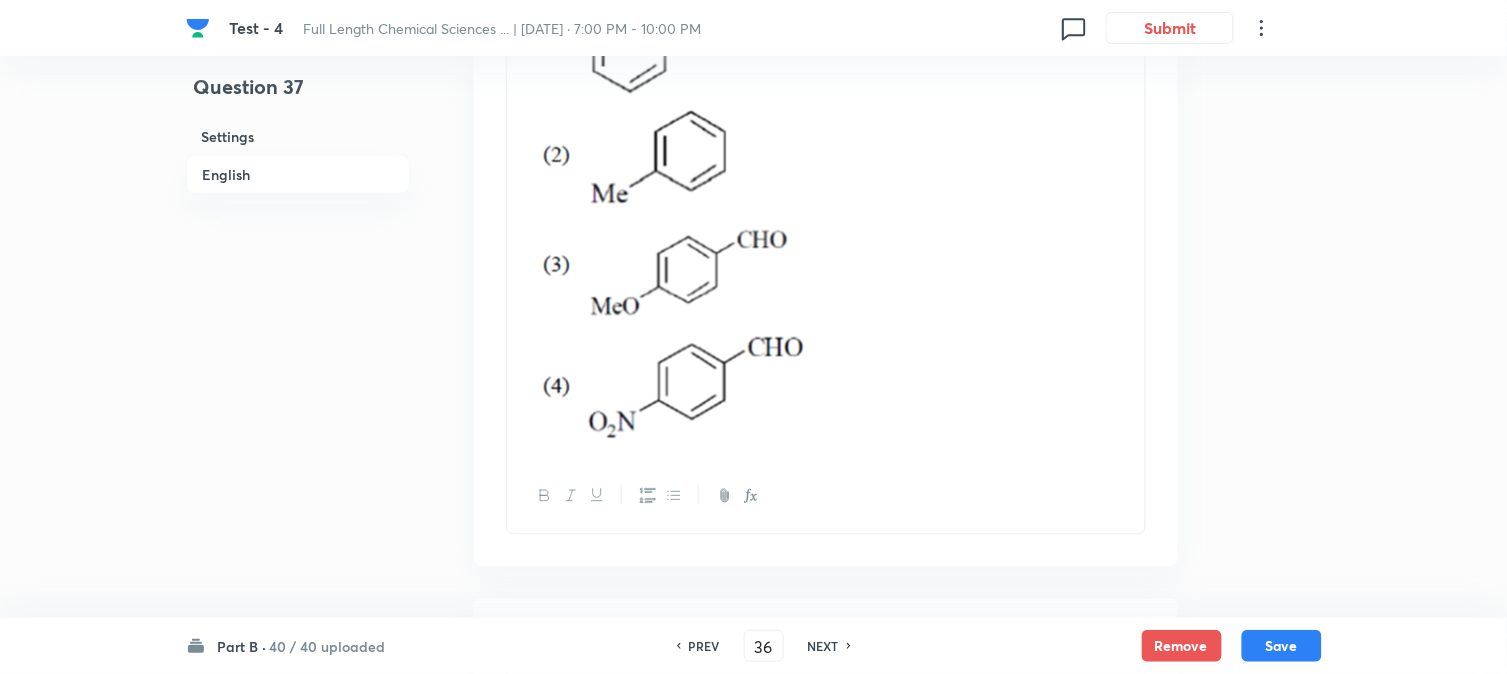 type on "37" 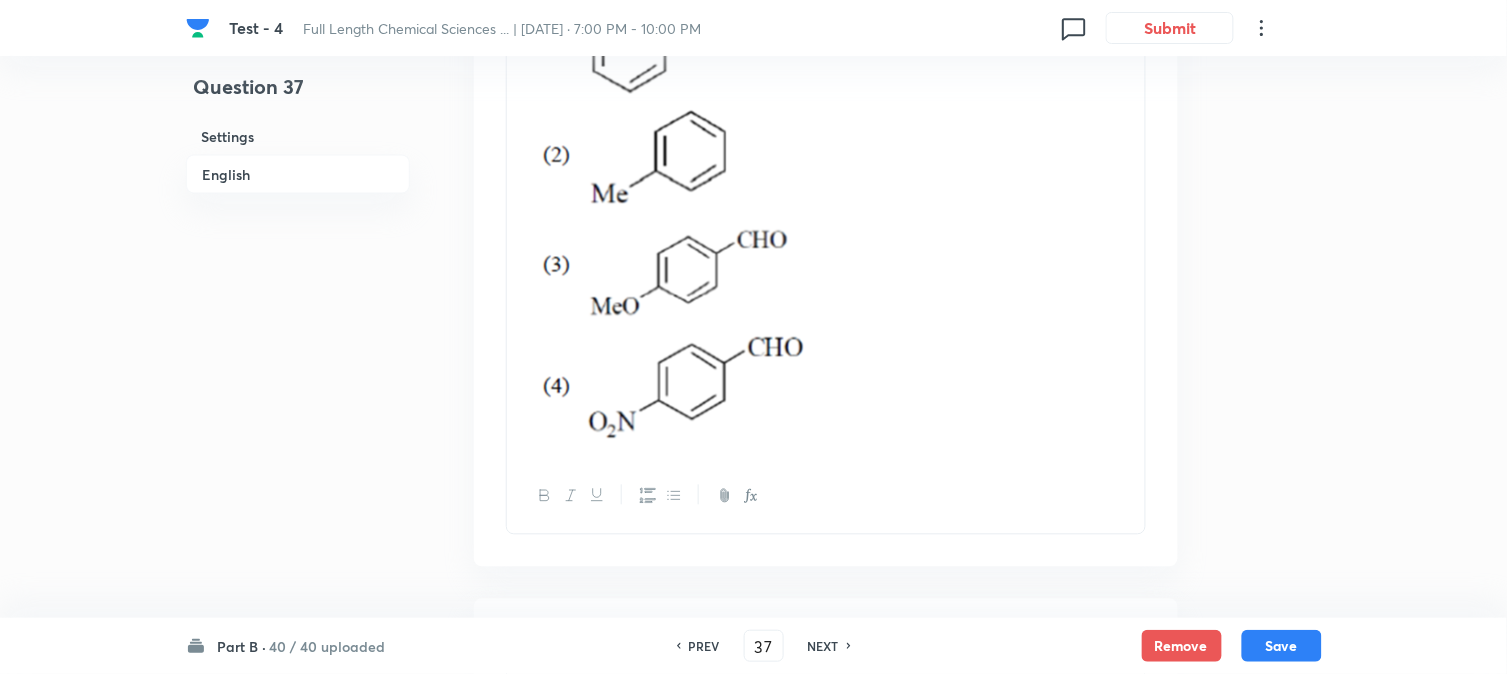 checkbox on "false" 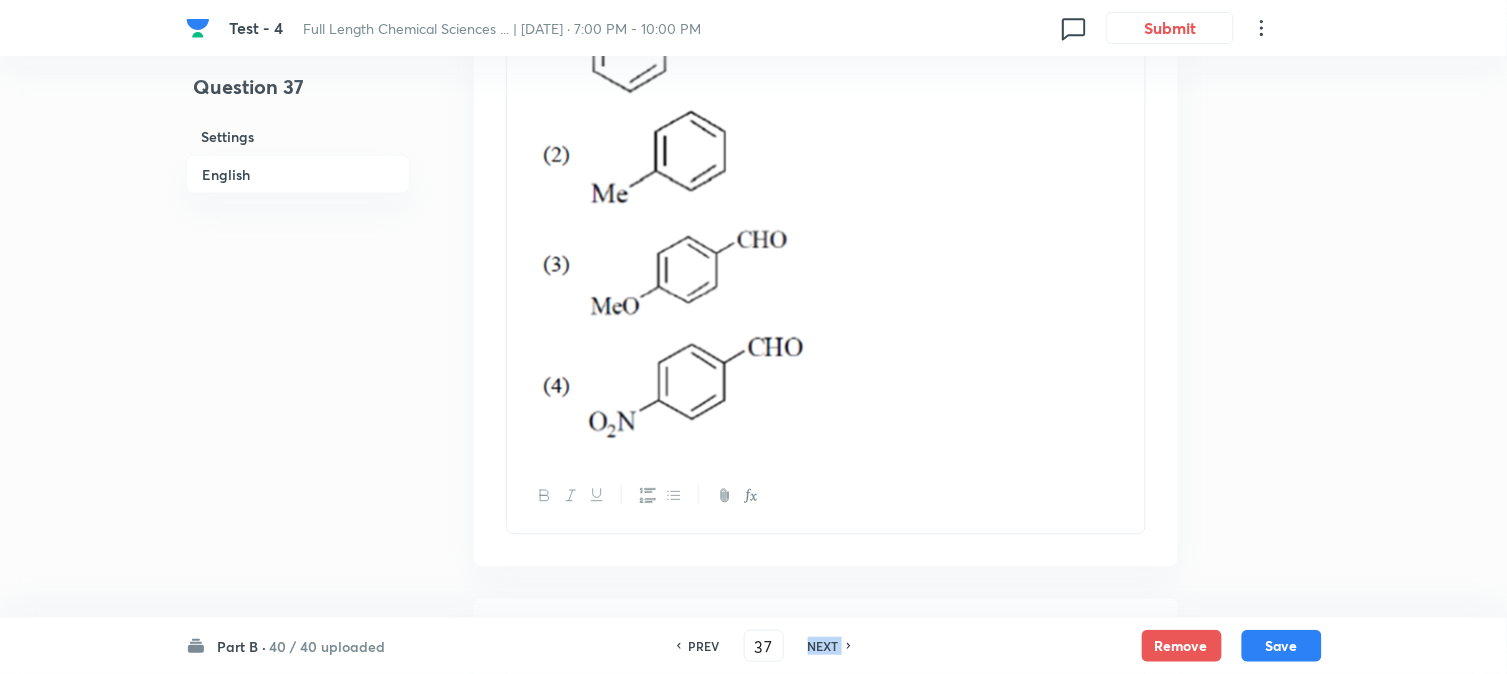 checkbox on "true" 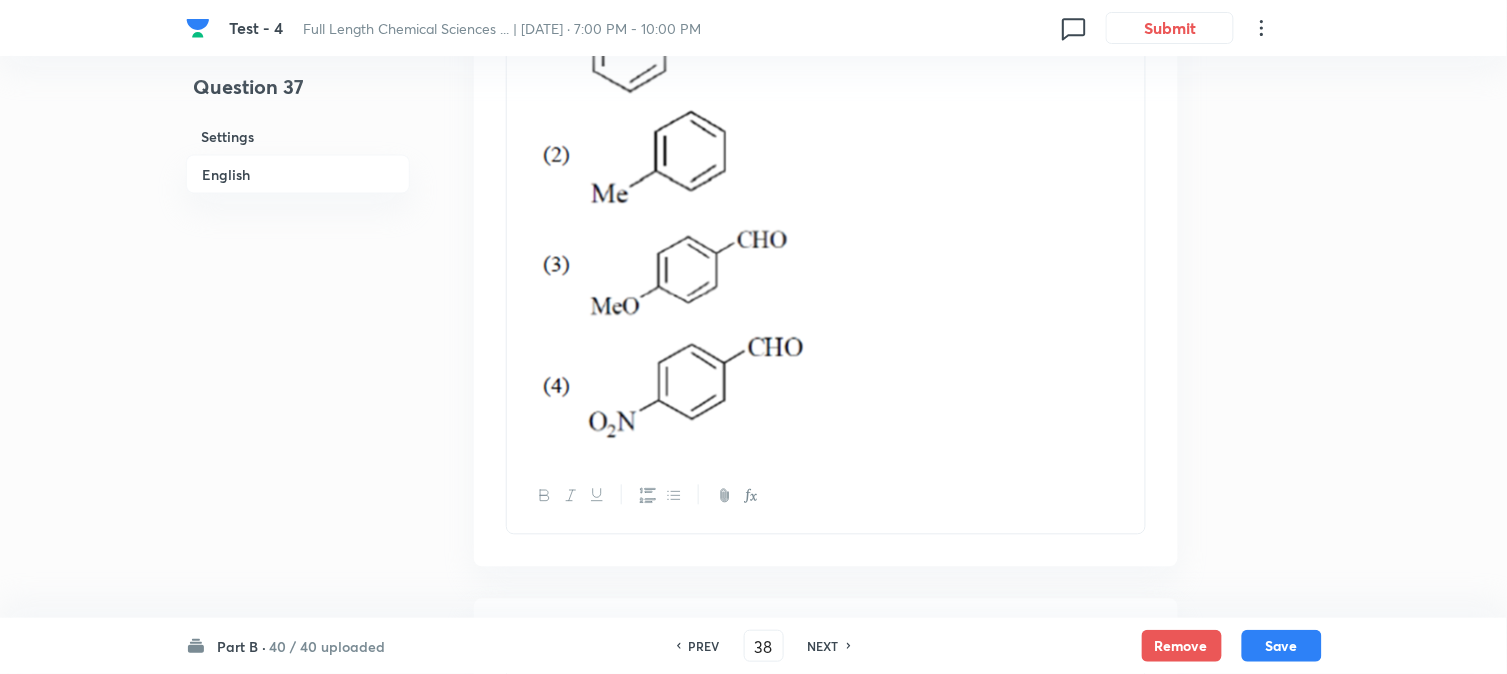 checkbox on "false" 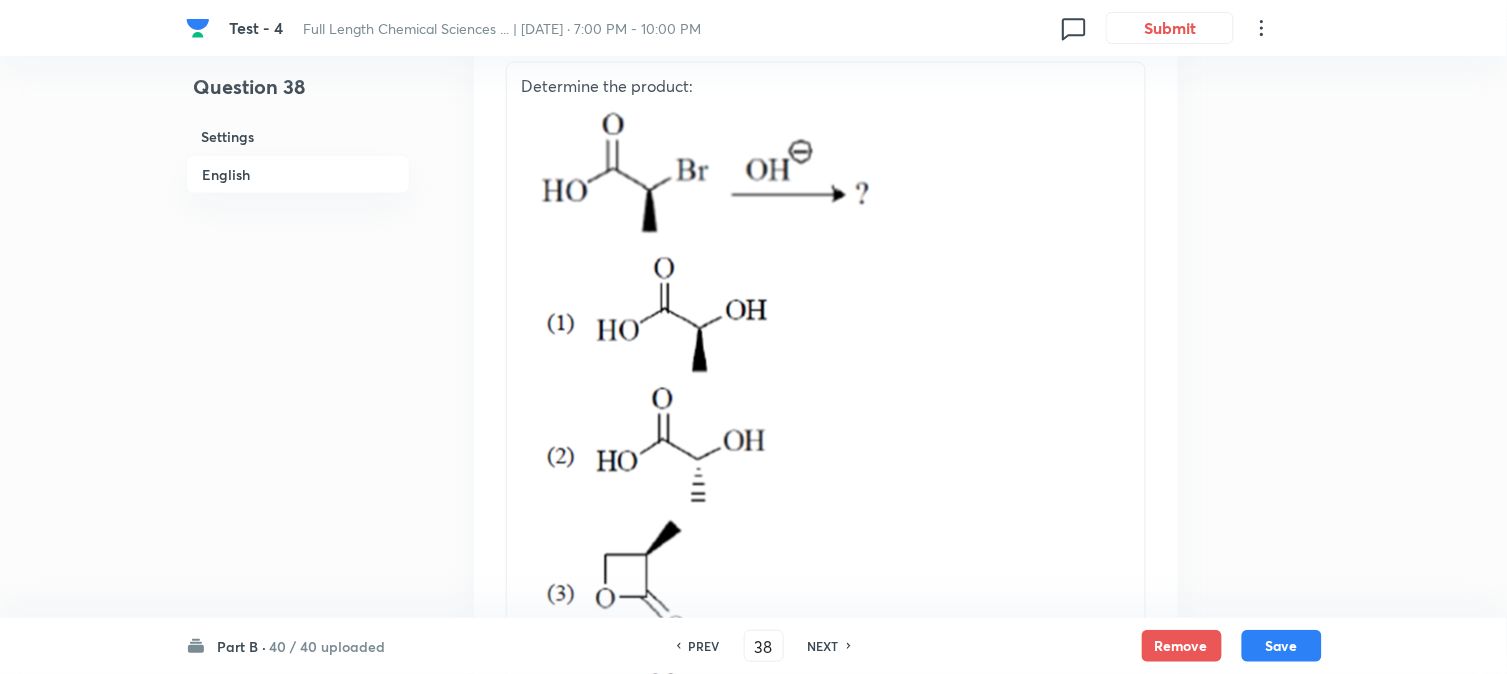 scroll, scrollTop: 888, scrollLeft: 0, axis: vertical 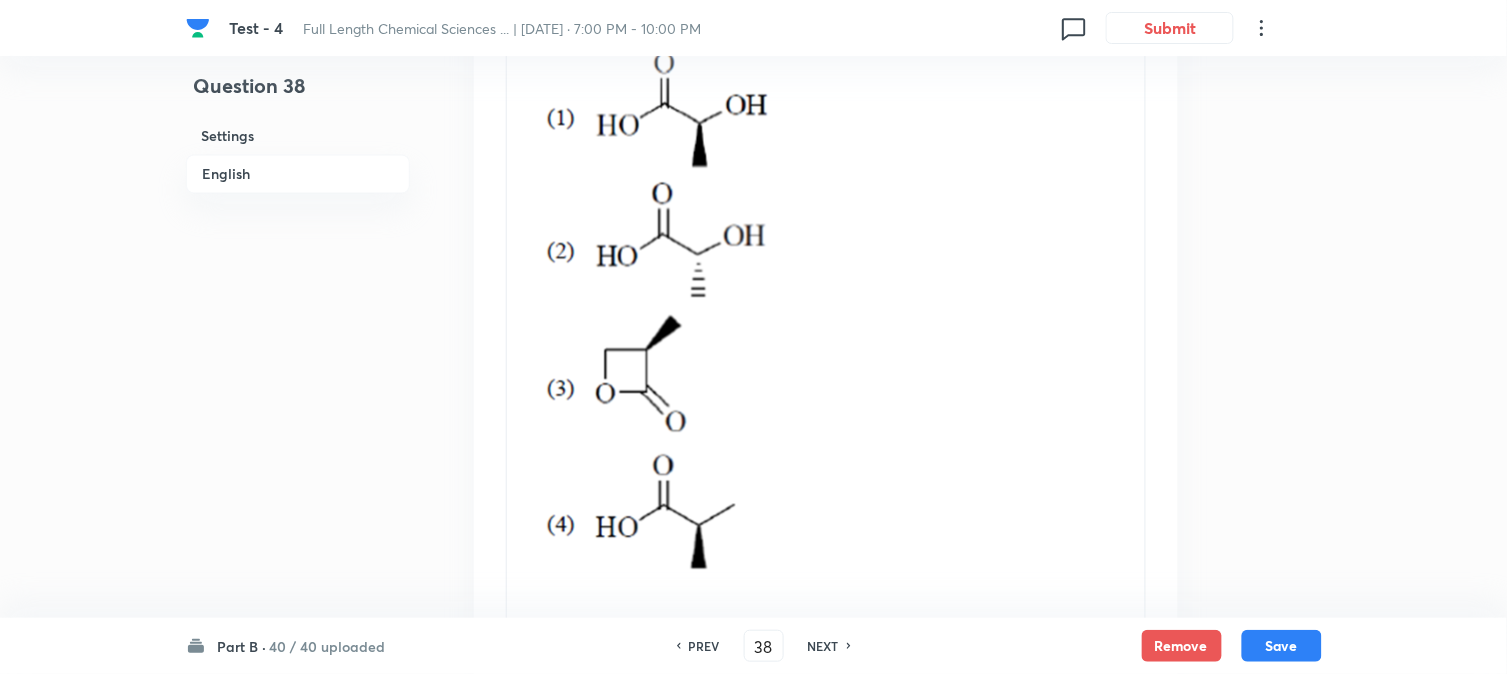 click on "NEXT" at bounding box center (823, 646) 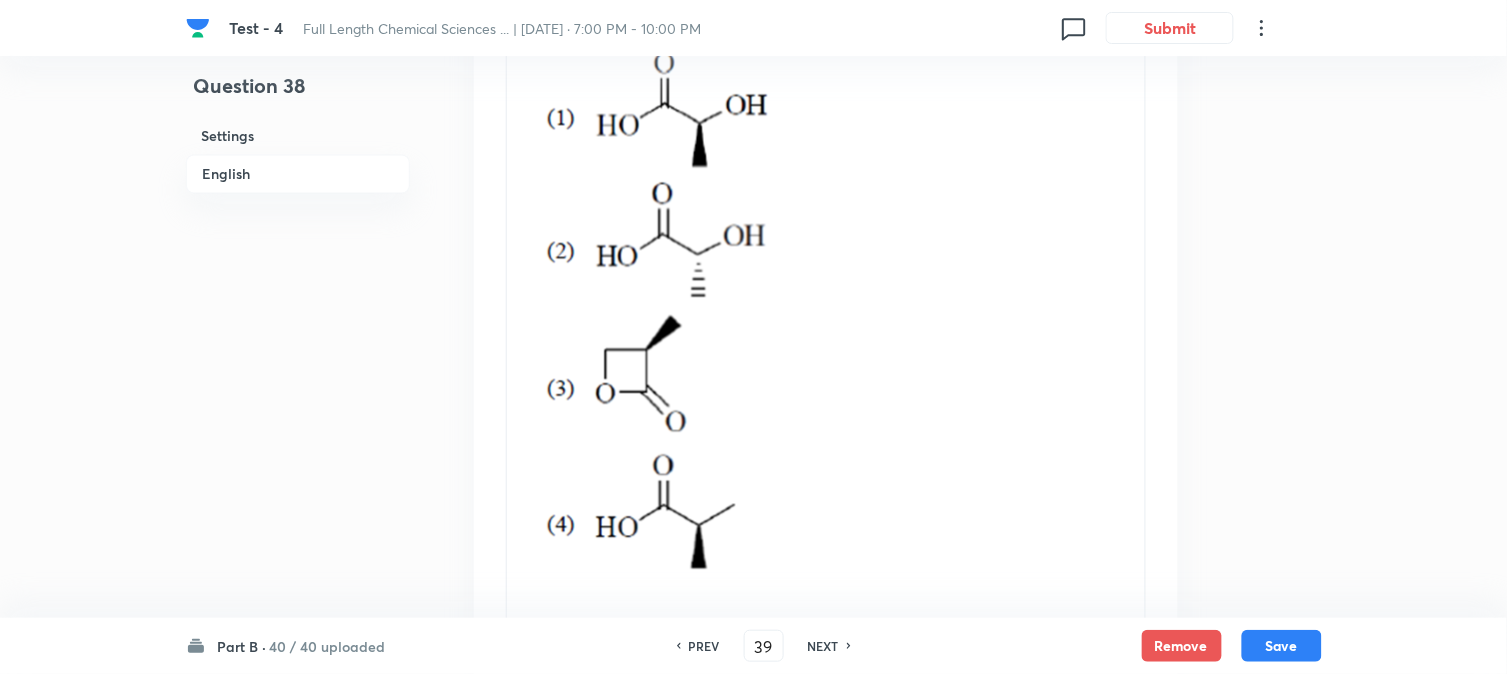 checkbox on "true" 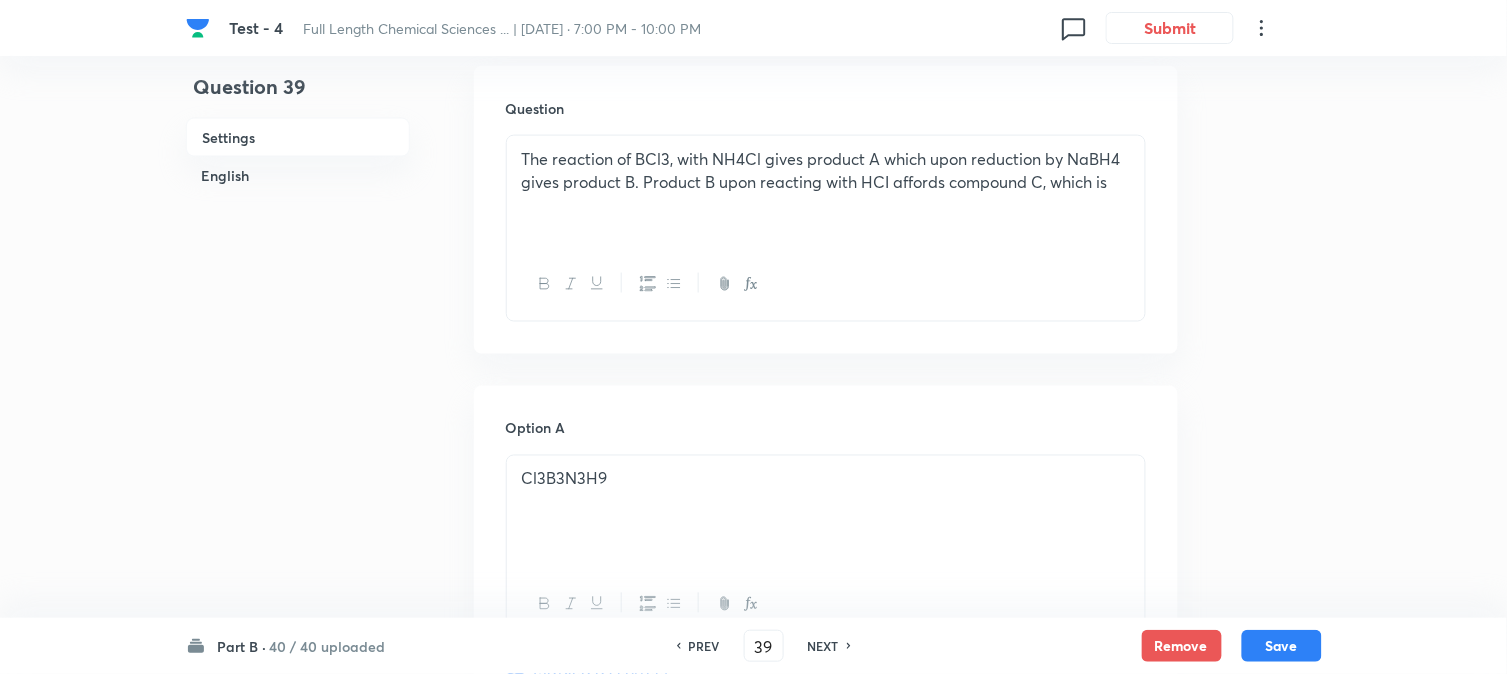 scroll, scrollTop: 333, scrollLeft: 0, axis: vertical 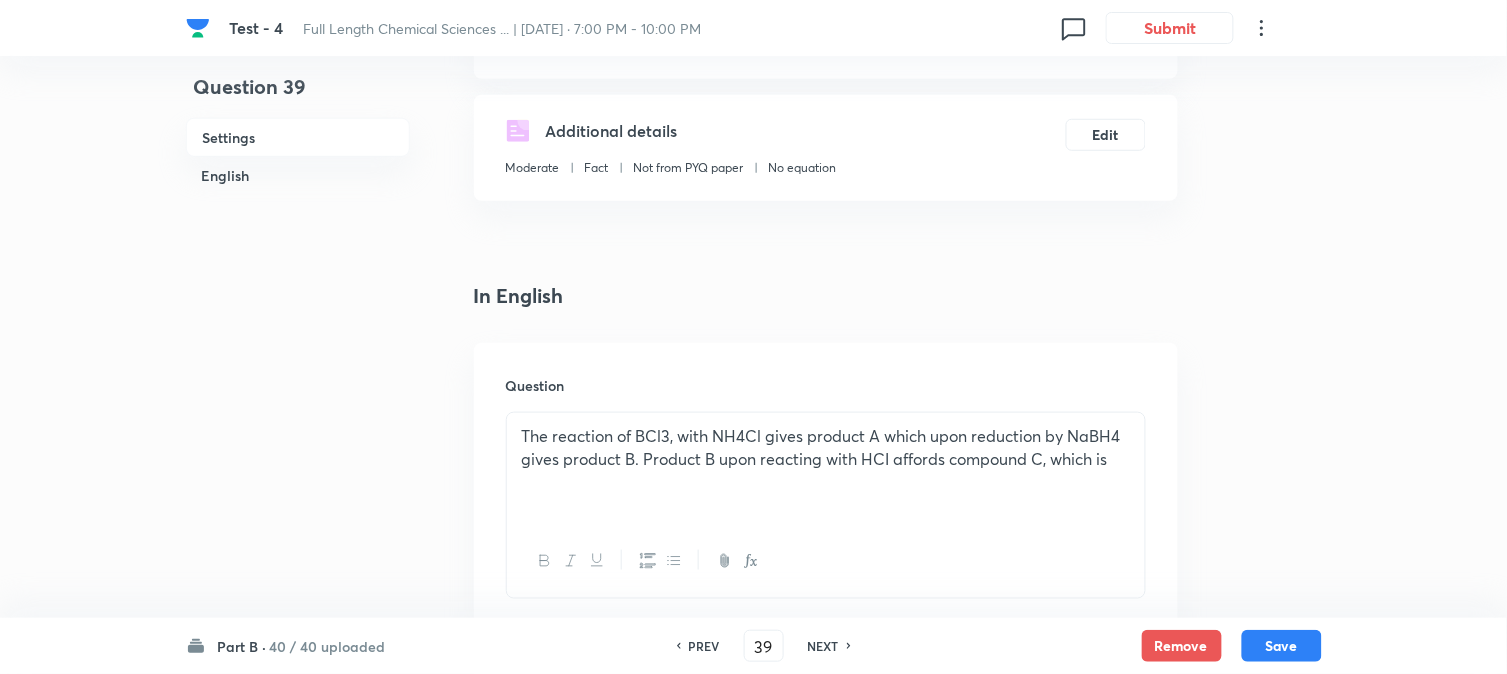 click on "NEXT" at bounding box center [823, 646] 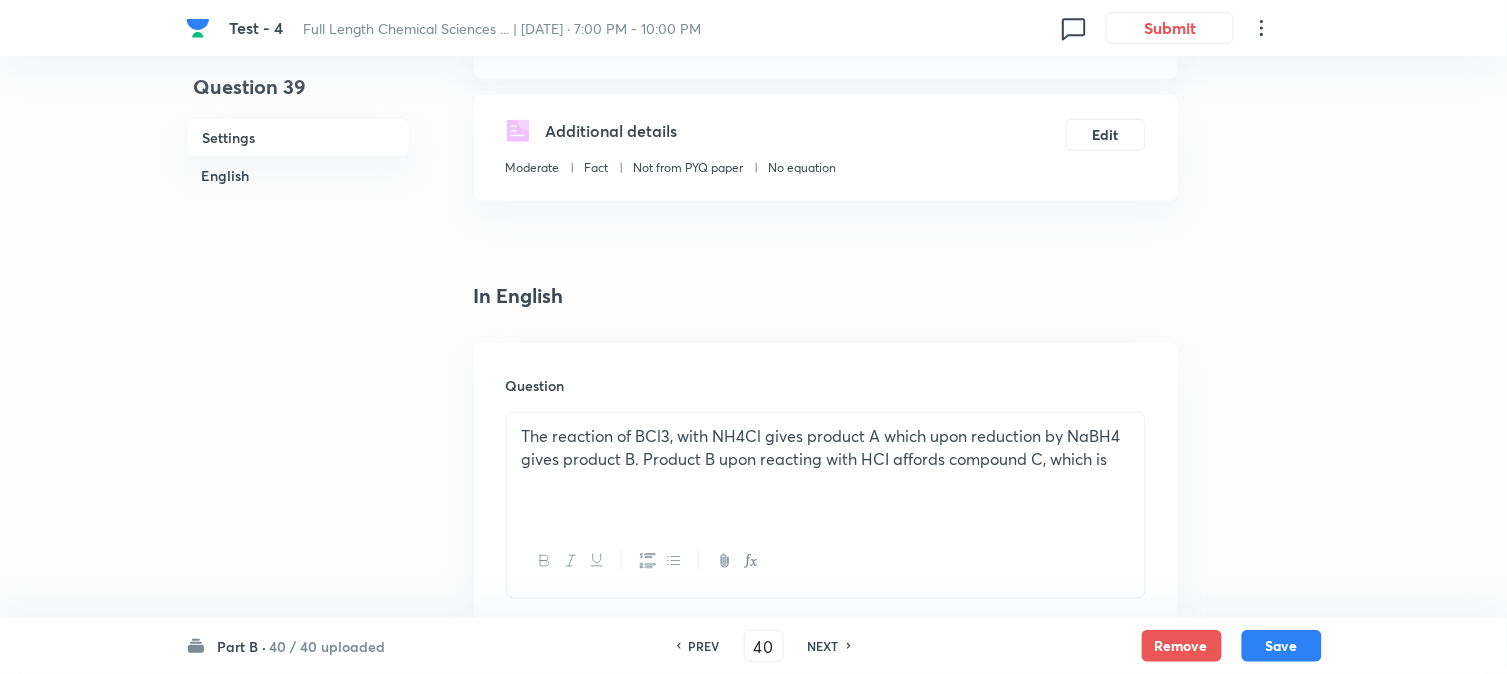 checkbox on "false" 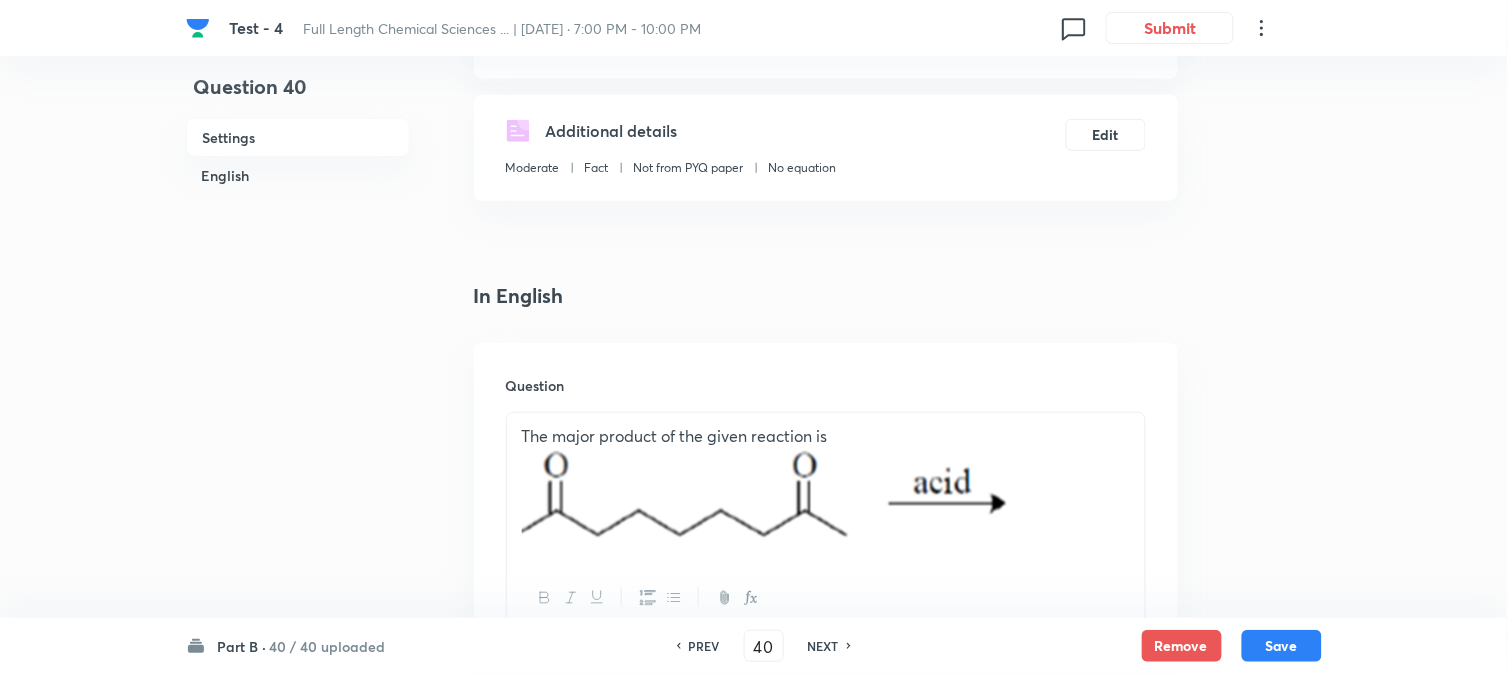 checkbox on "true" 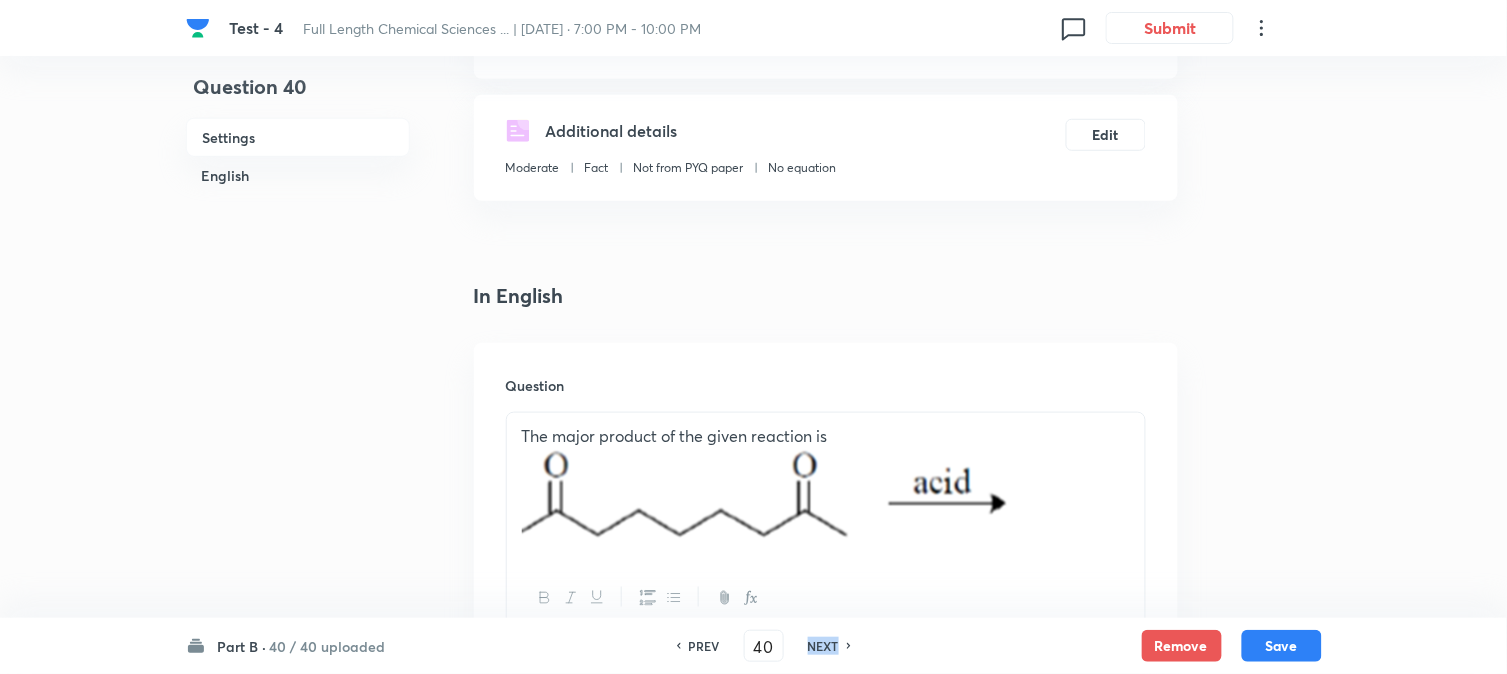 click on "NEXT" at bounding box center [823, 646] 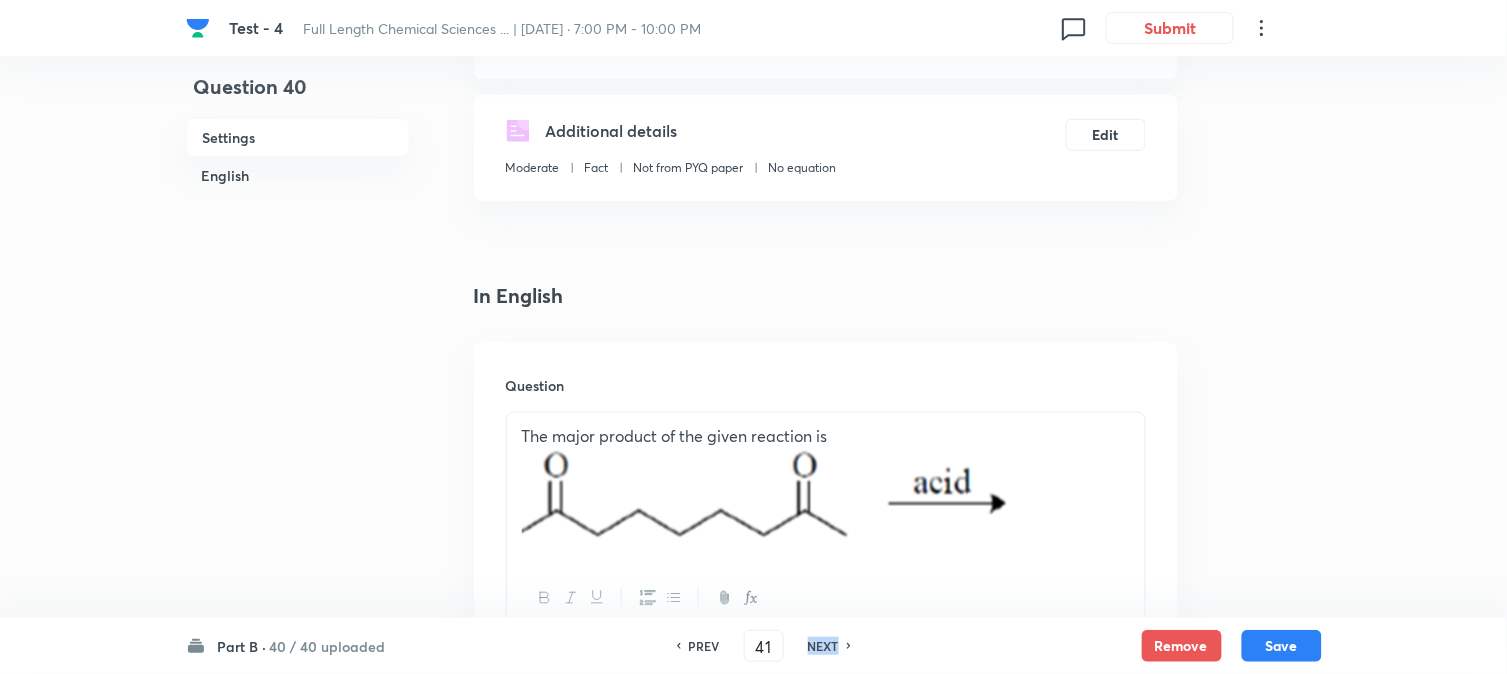checkbox on "false" 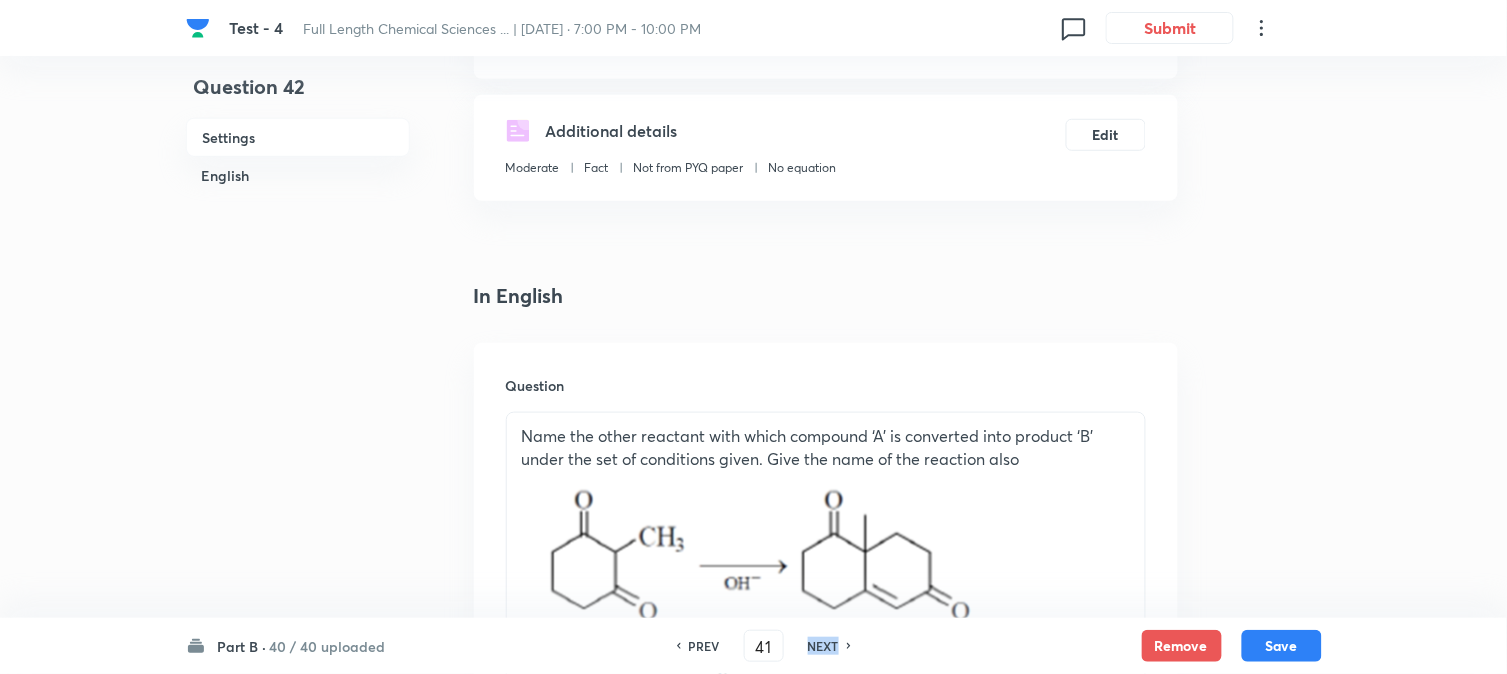 type on "42" 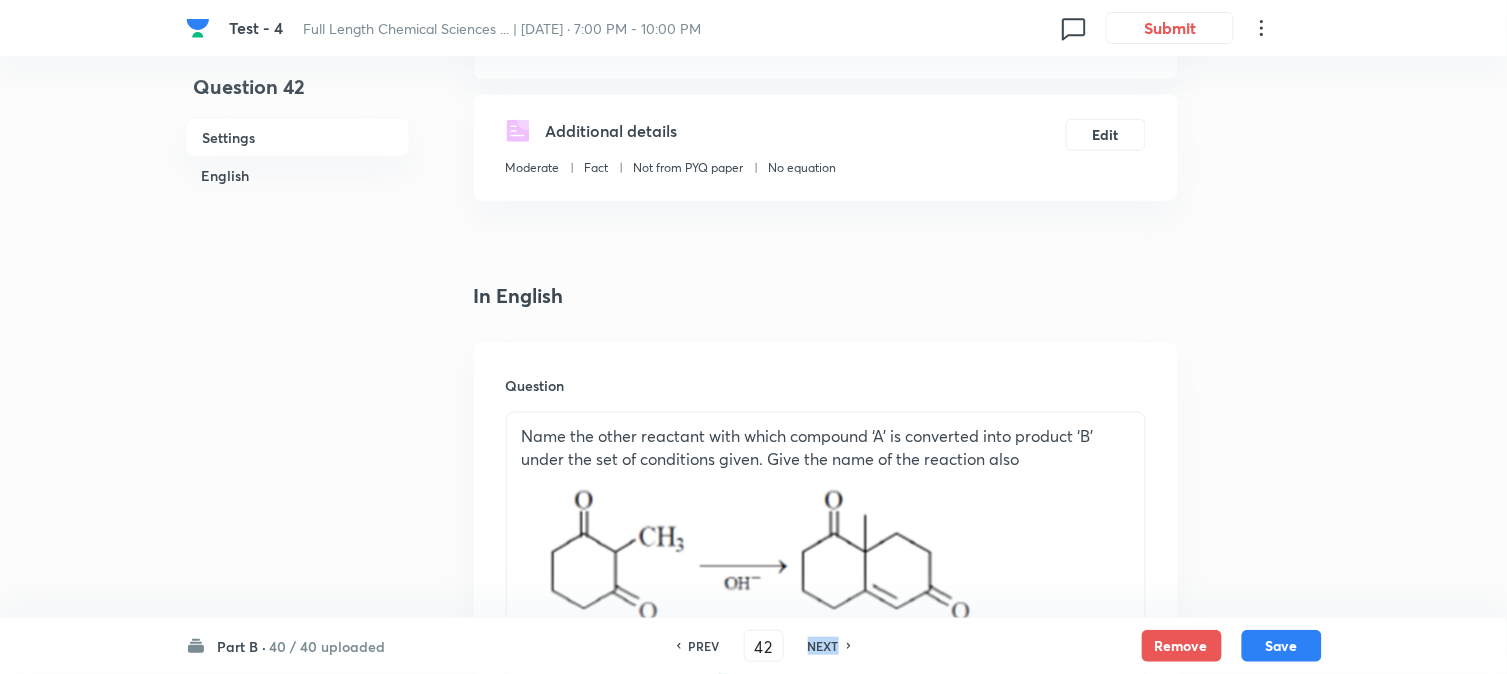 click on "NEXT" at bounding box center [823, 646] 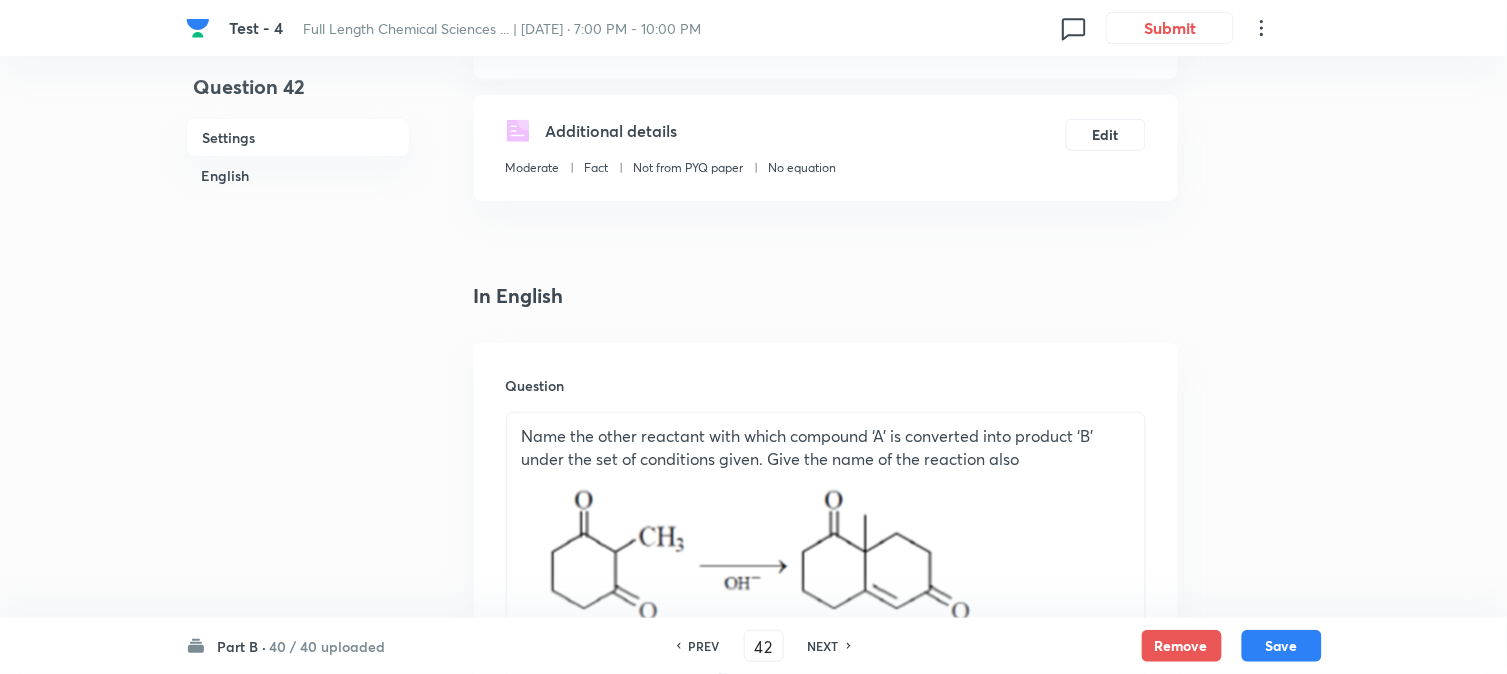 checkbox on "true" 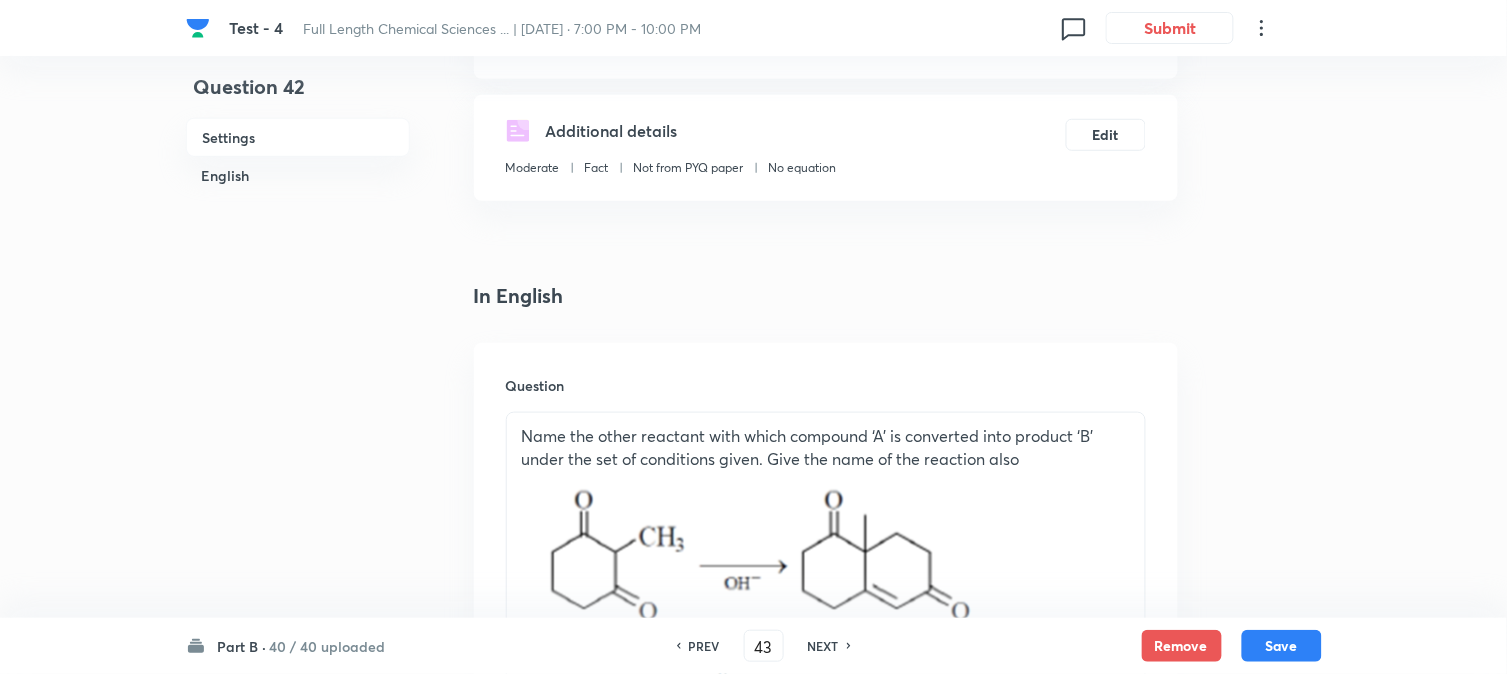 checkbox on "false" 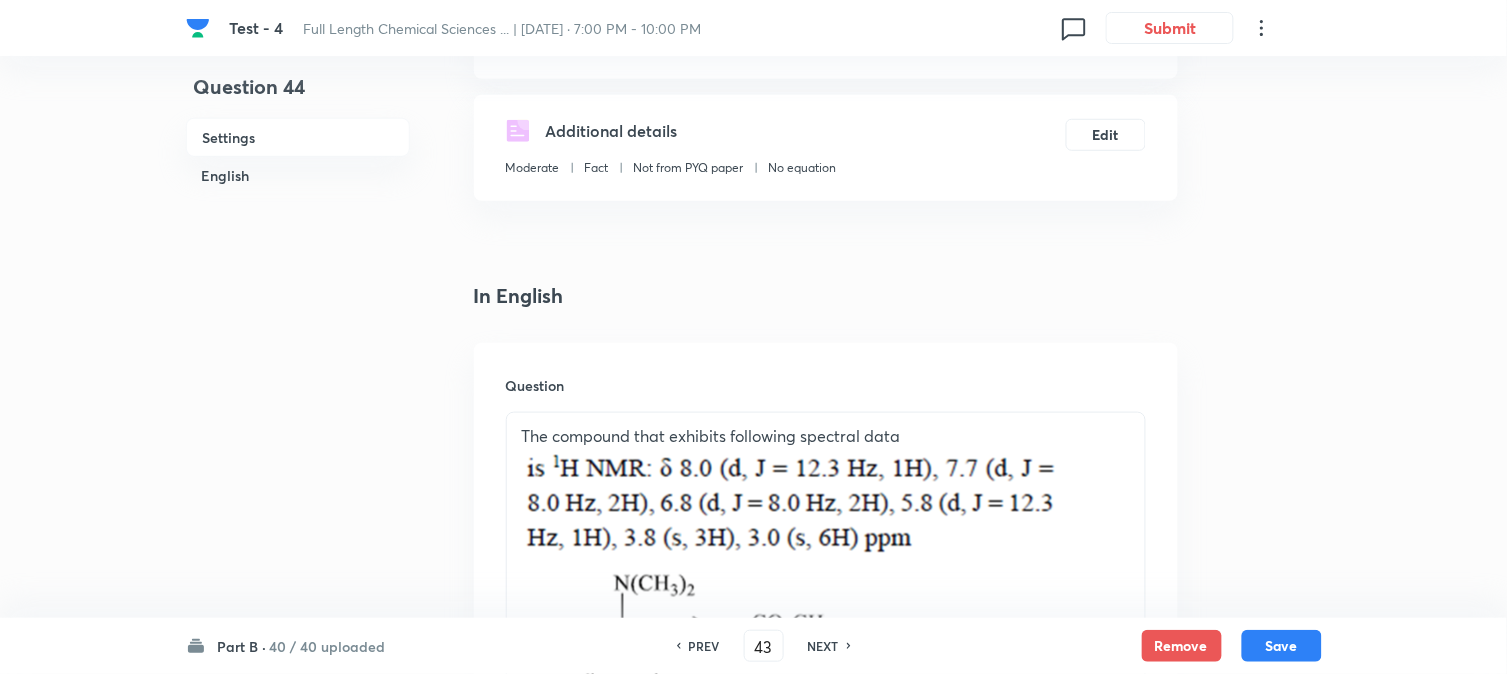 checkbox on "true" 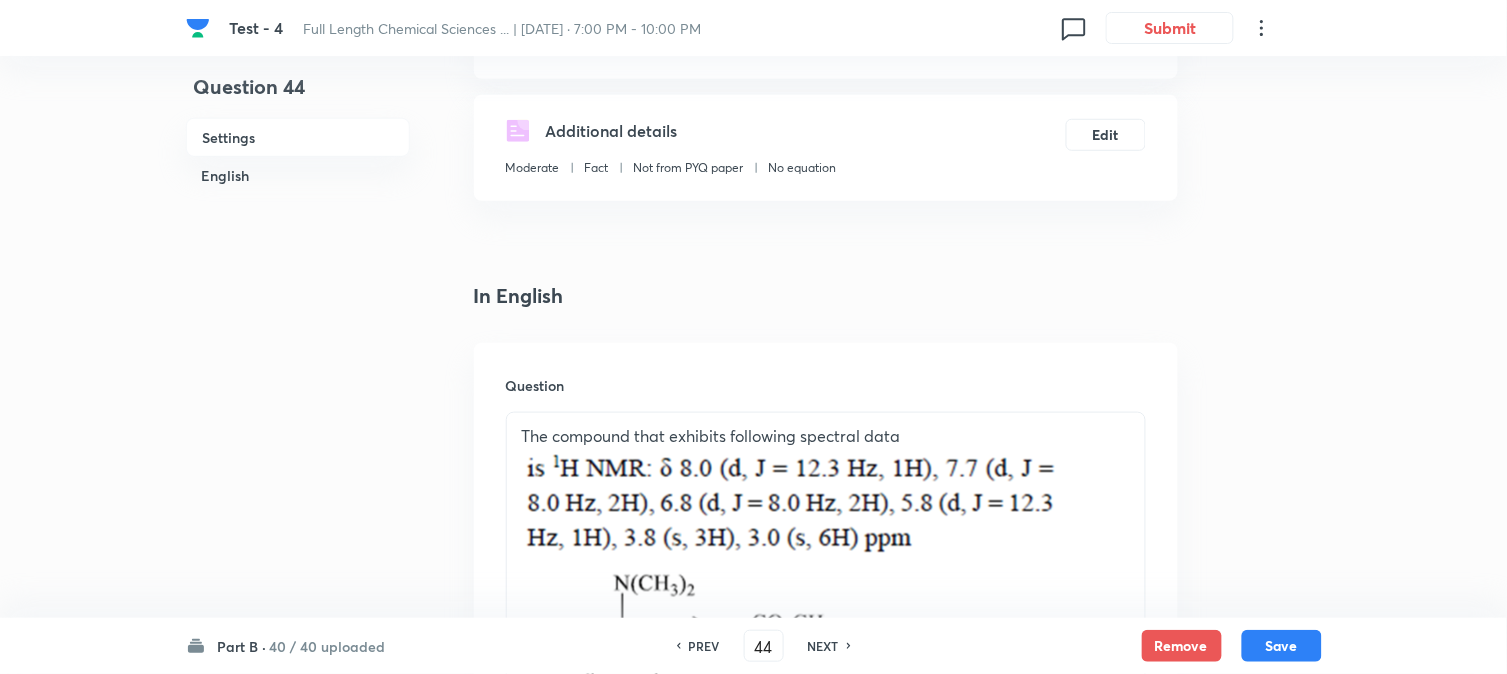 checkbox on "false" 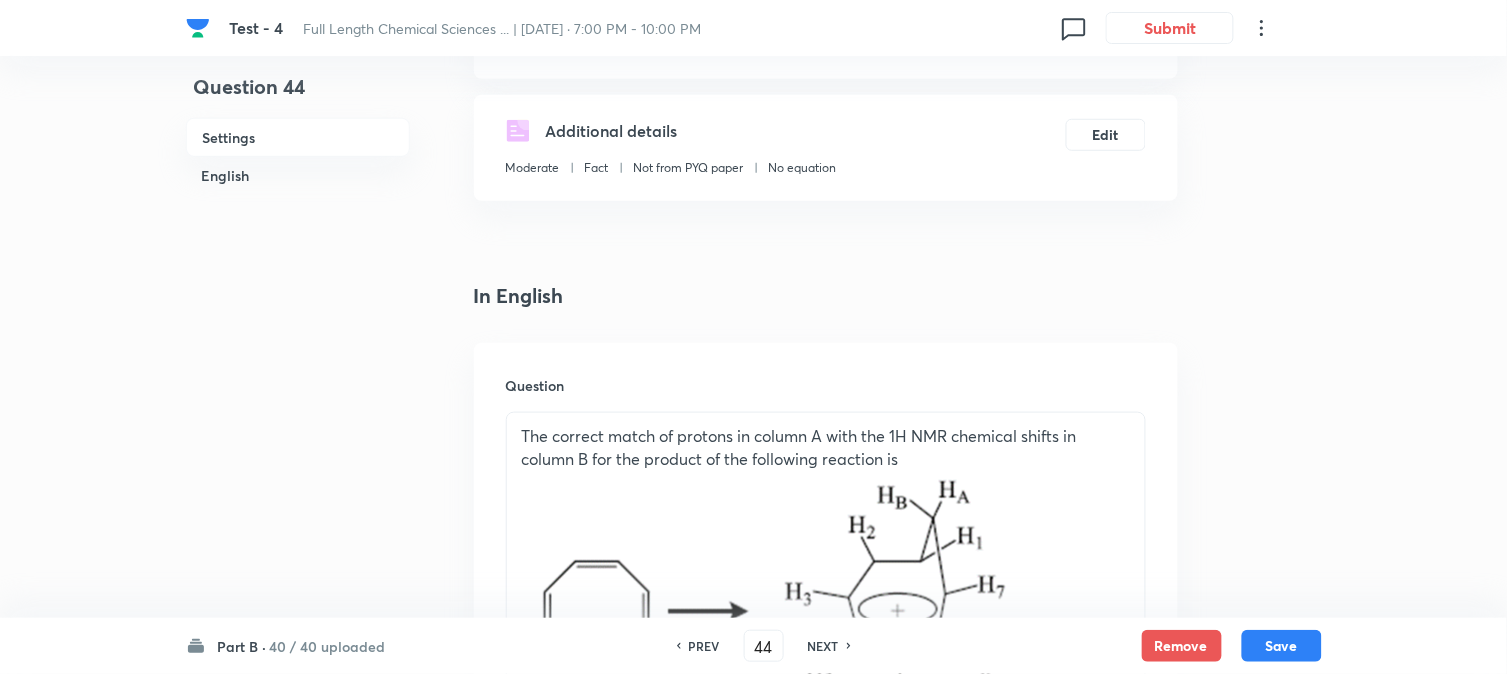 drag, startPoint x: 824, startPoint y: 640, endPoint x: 818, endPoint y: 615, distance: 25.70992 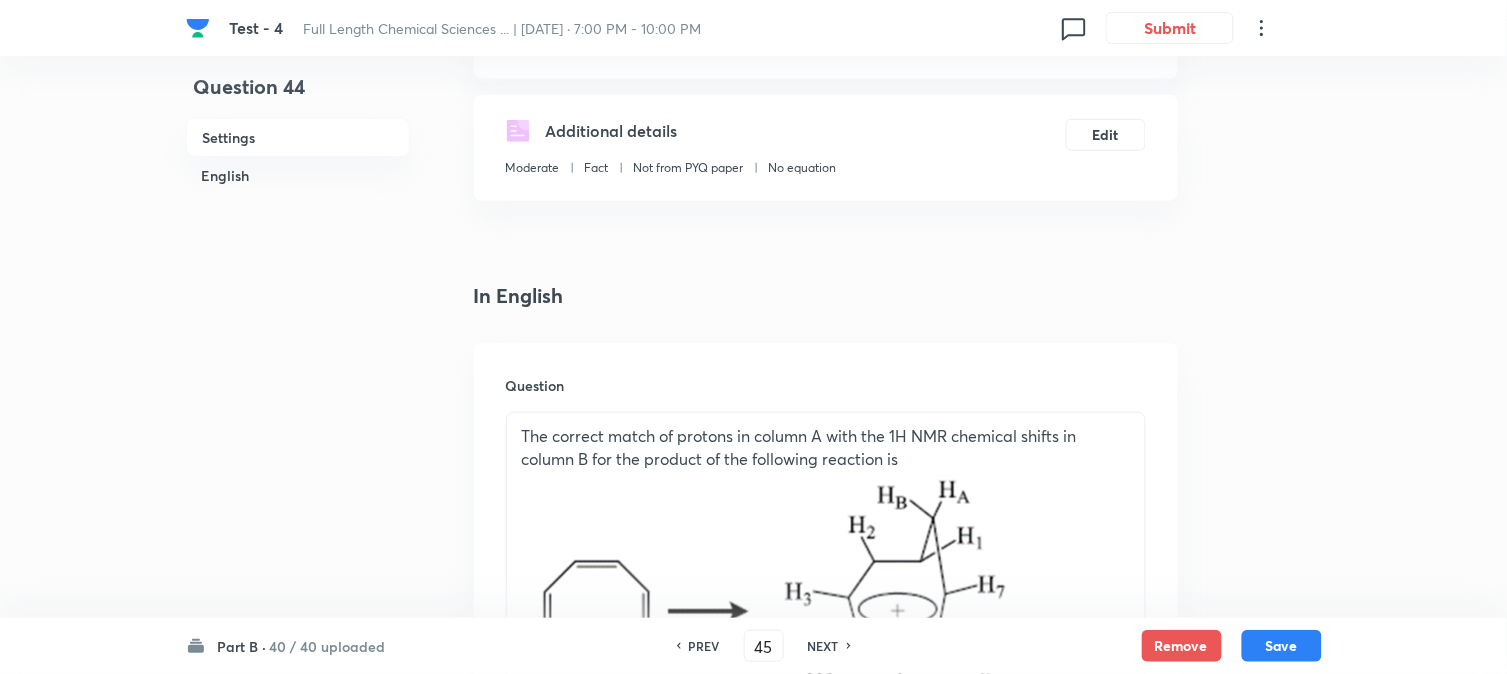 checkbox on "false" 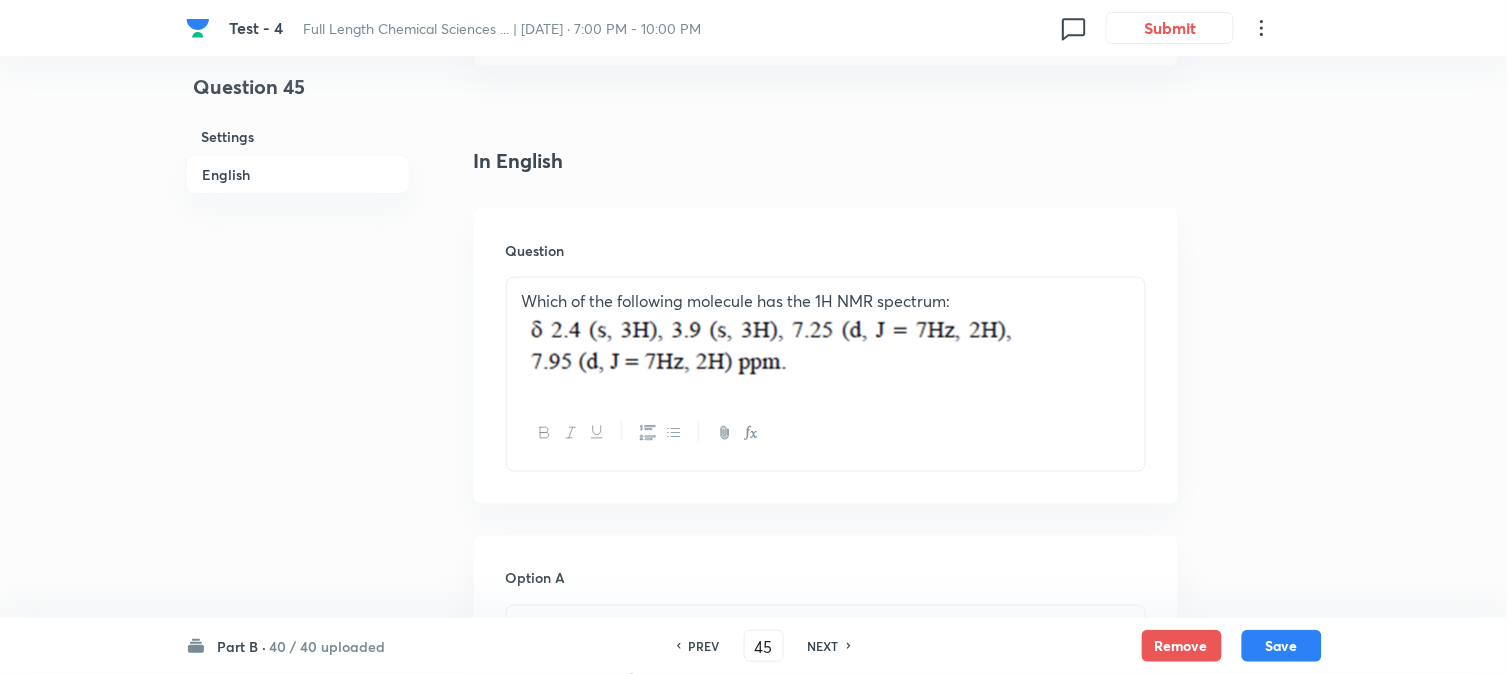 scroll, scrollTop: 666, scrollLeft: 0, axis: vertical 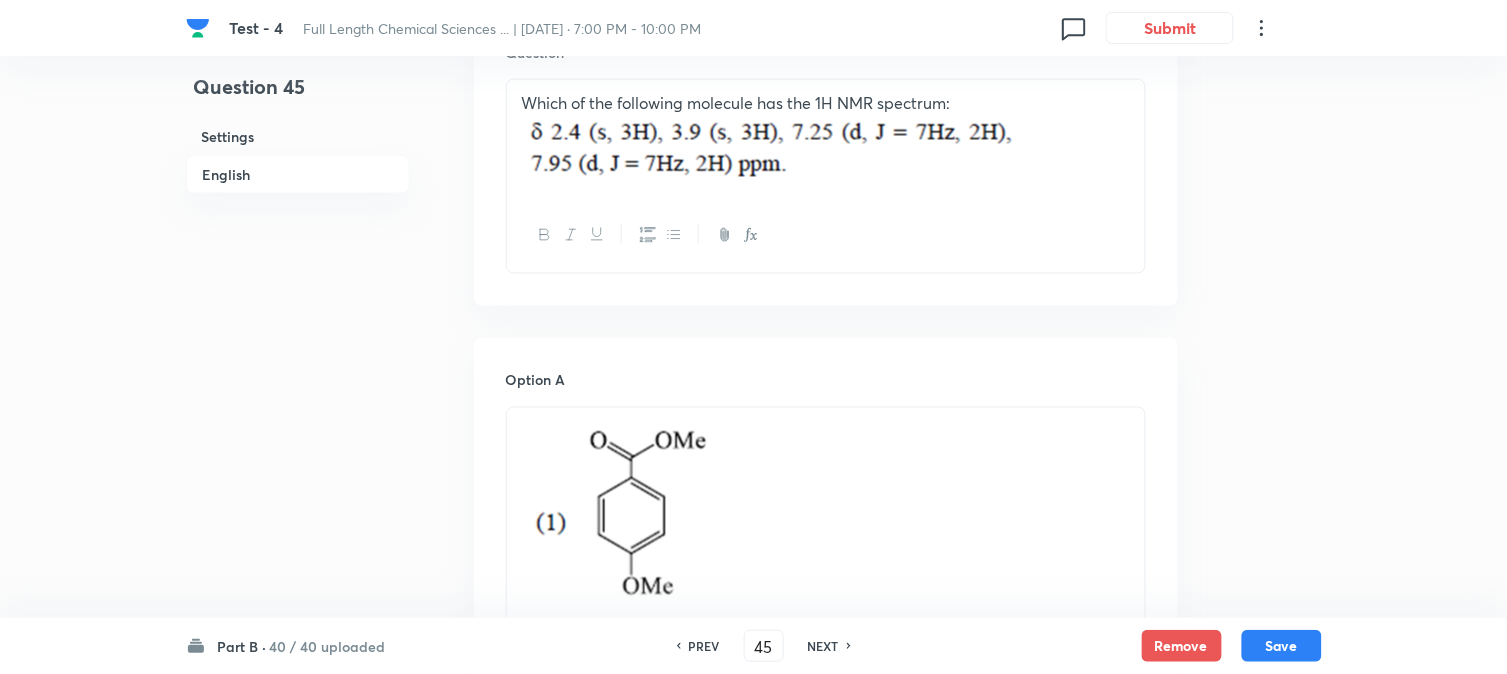 click on "NEXT" at bounding box center [823, 646] 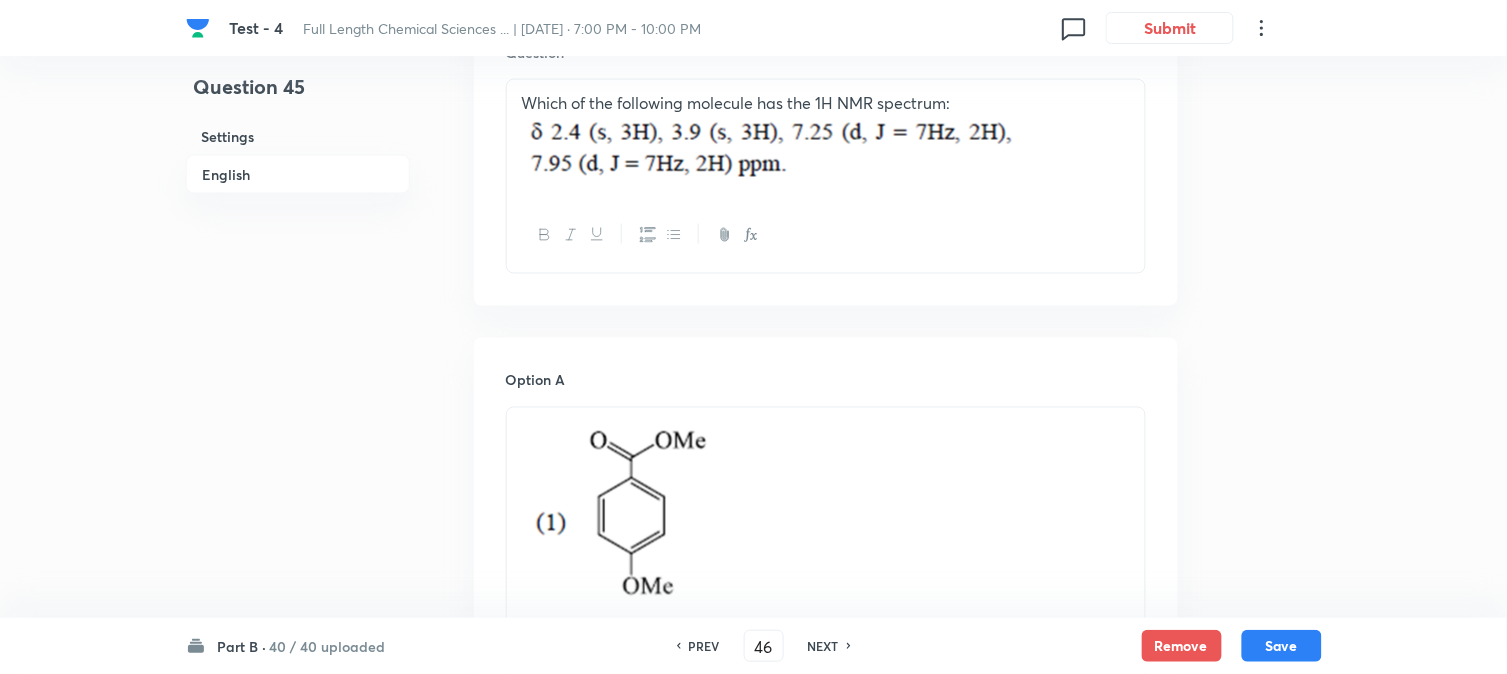 checkbox on "false" 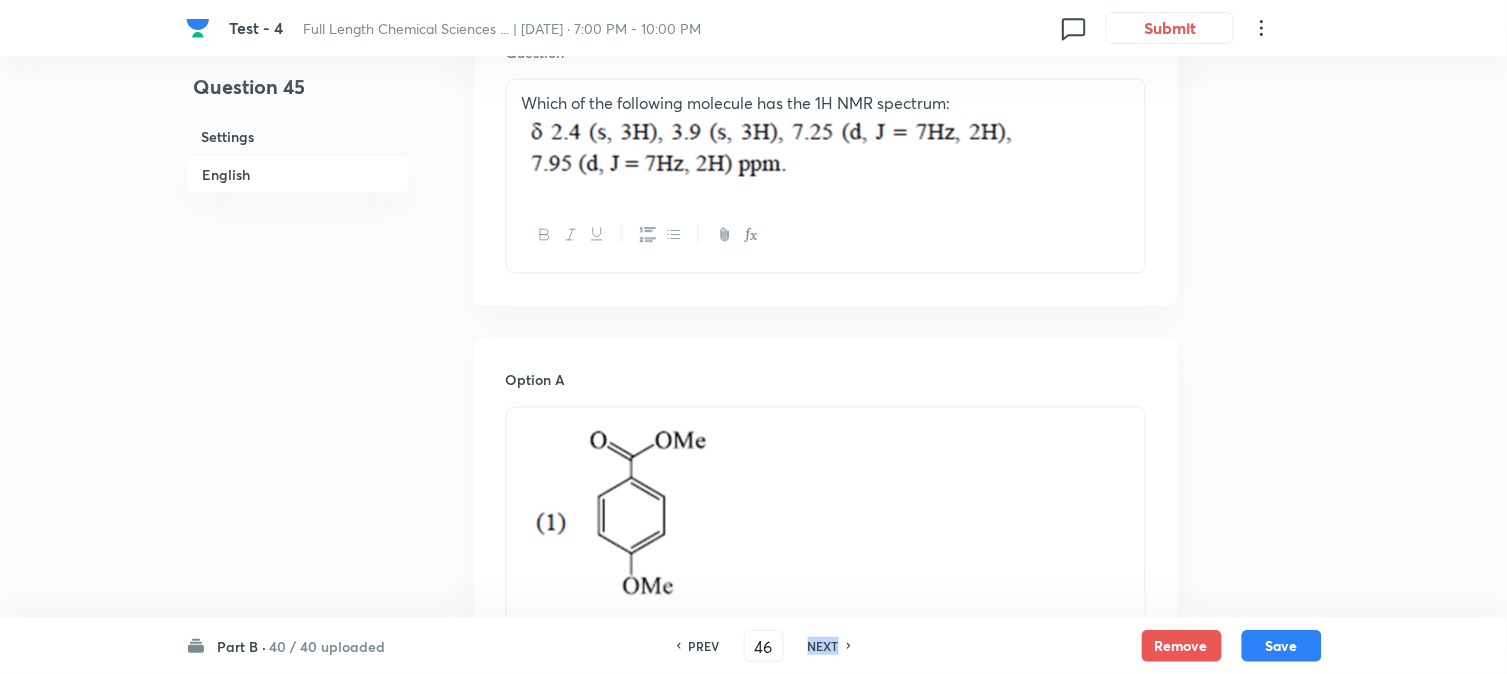 click on "NEXT" at bounding box center (823, 646) 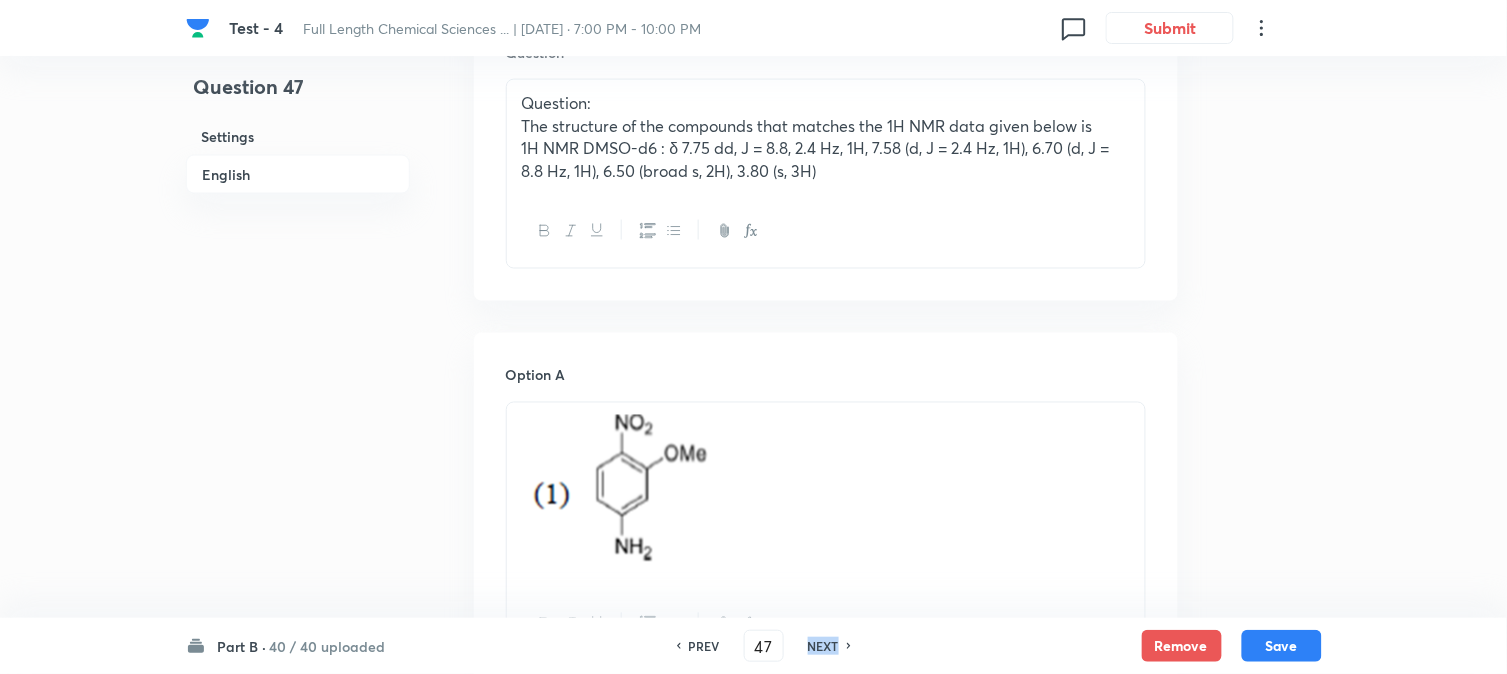 checkbox on "true" 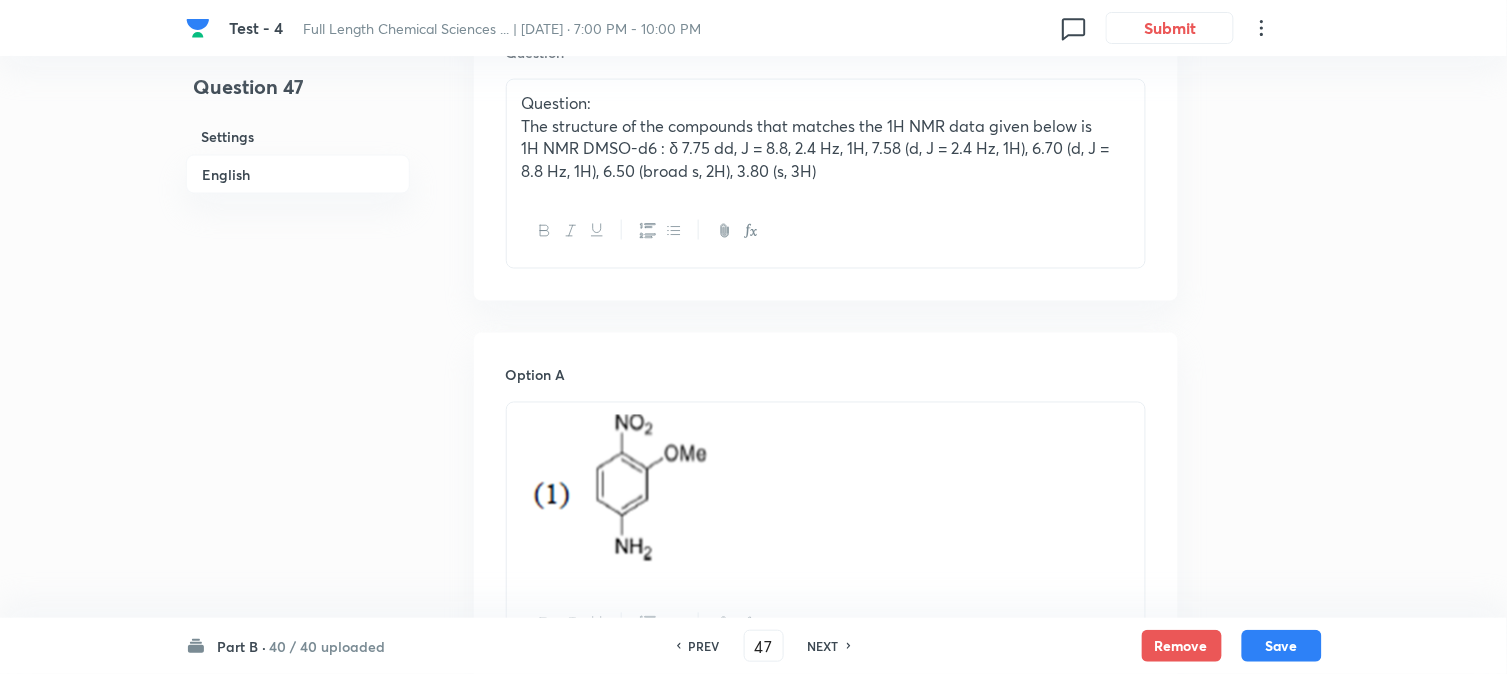 click on "NEXT" at bounding box center (823, 646) 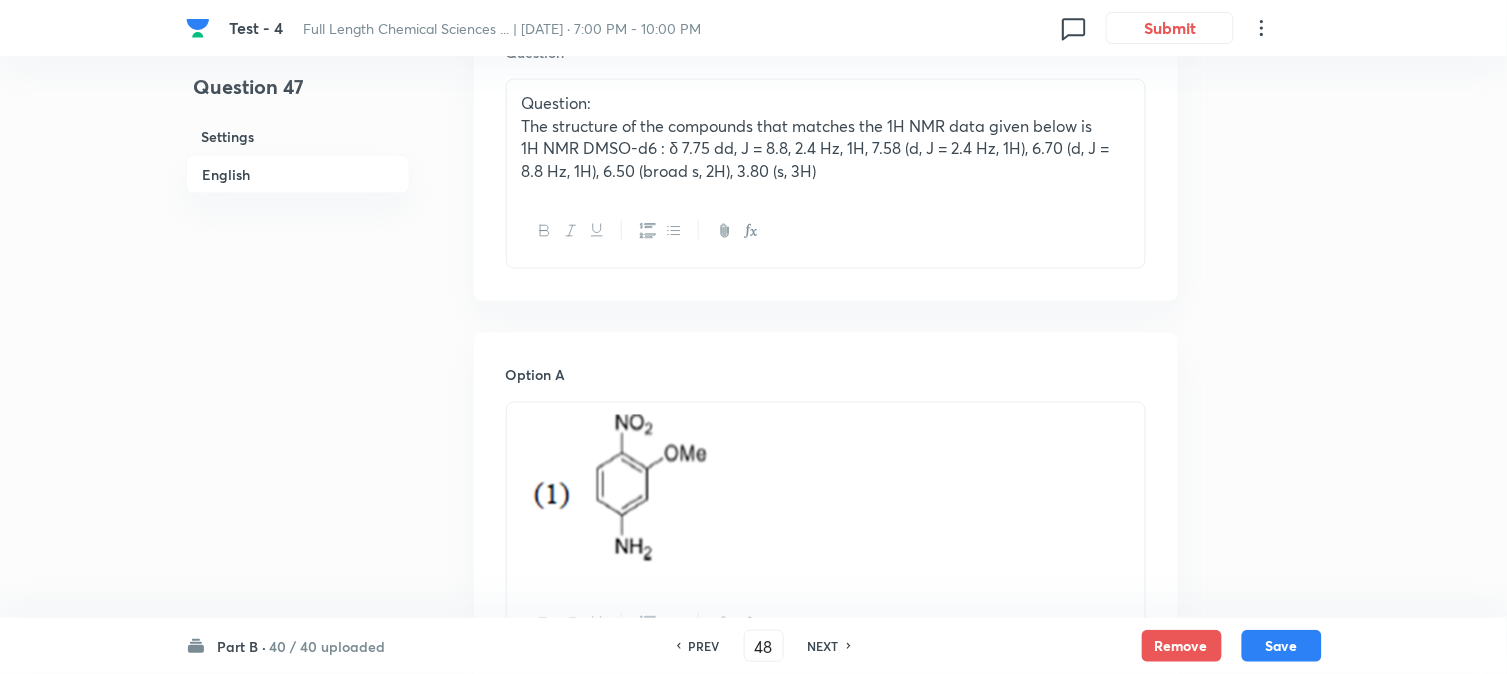 checkbox on "false" 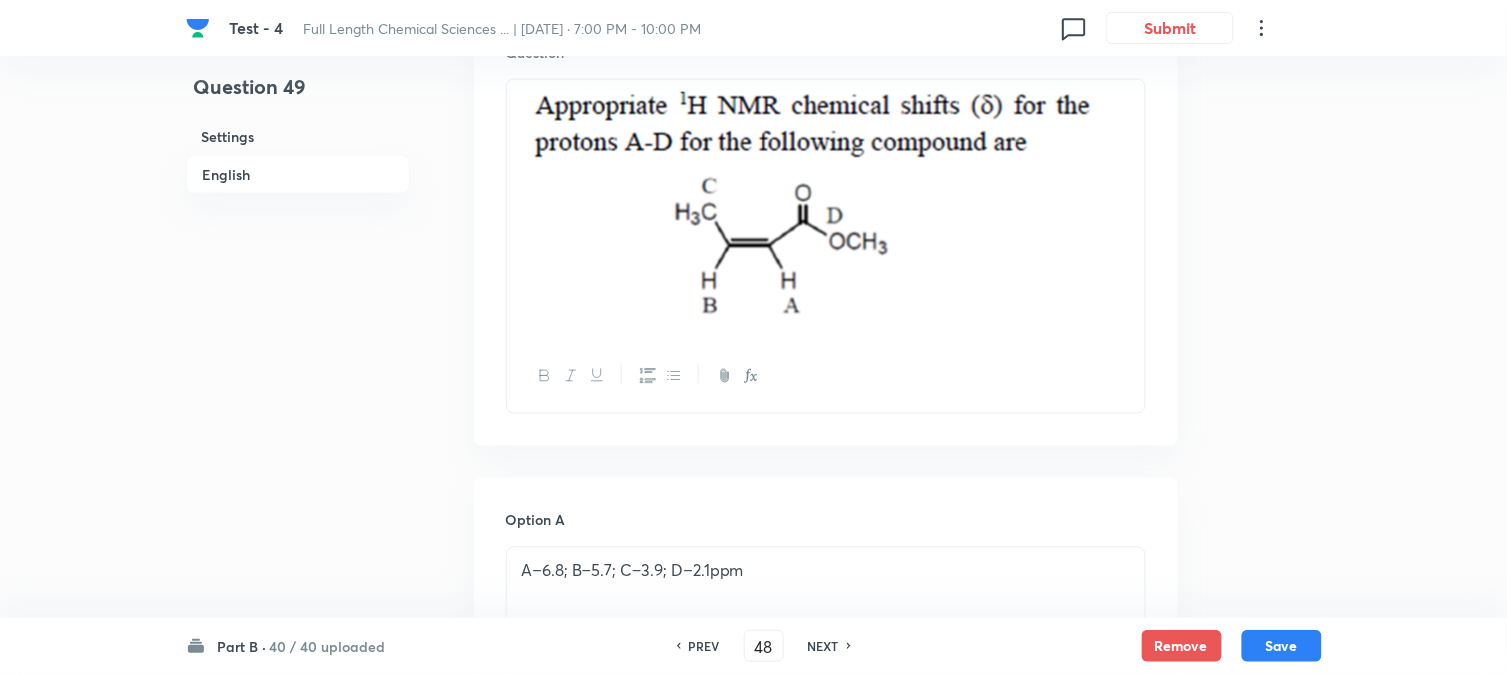 type on "49" 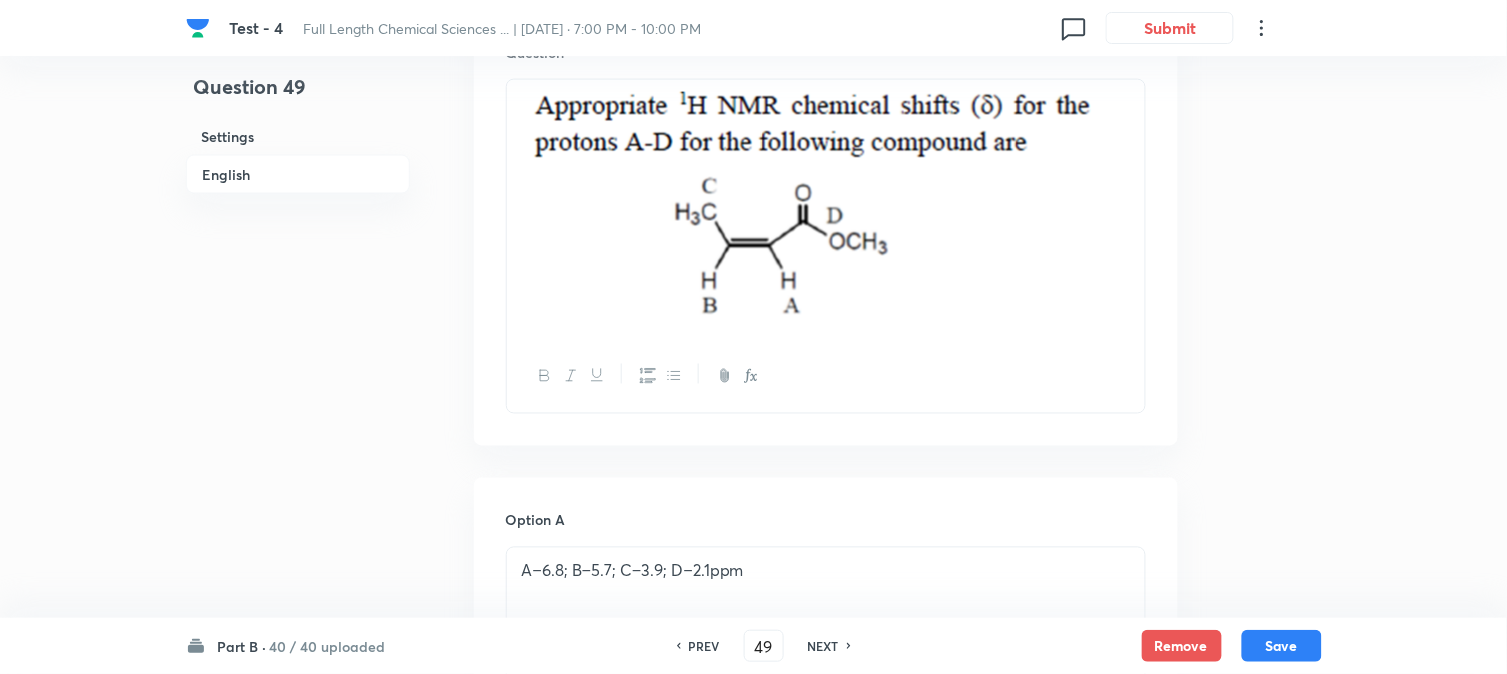 checkbox on "true" 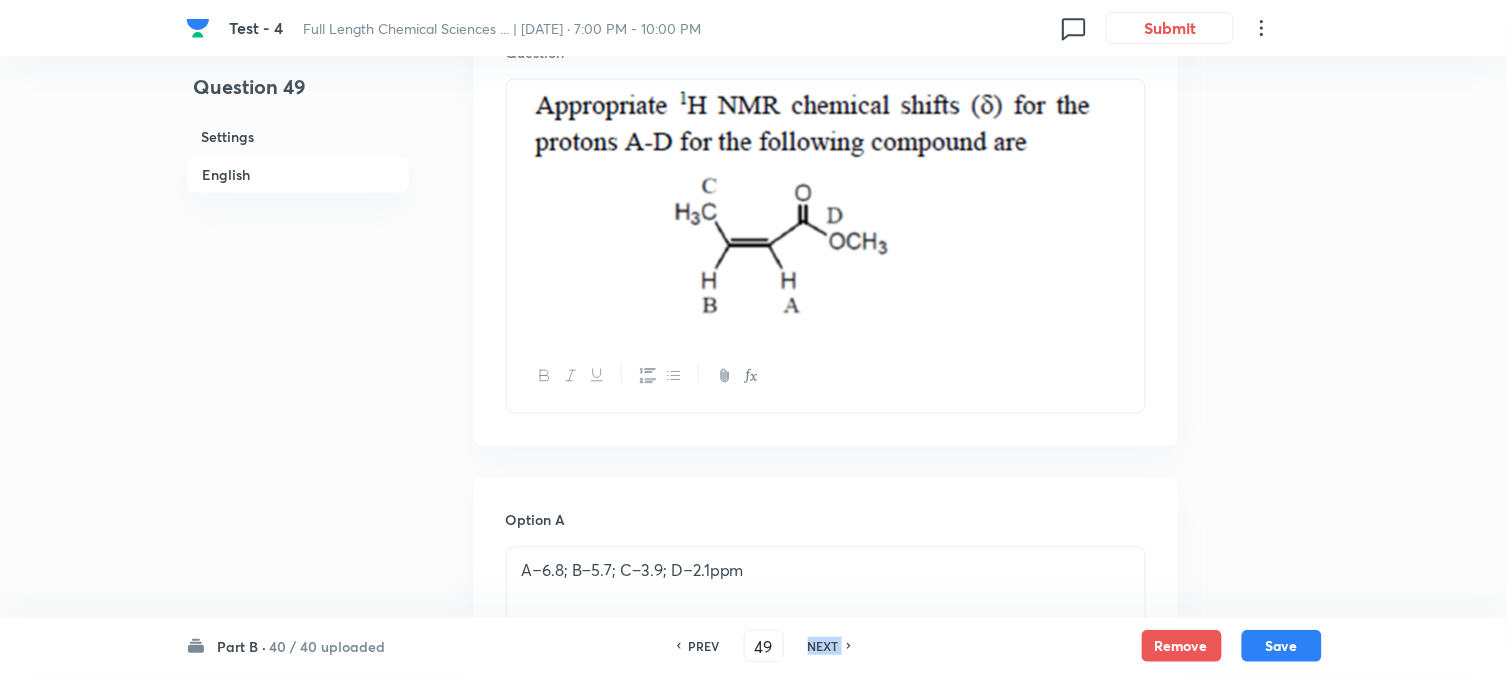 click on "NEXT" at bounding box center (823, 646) 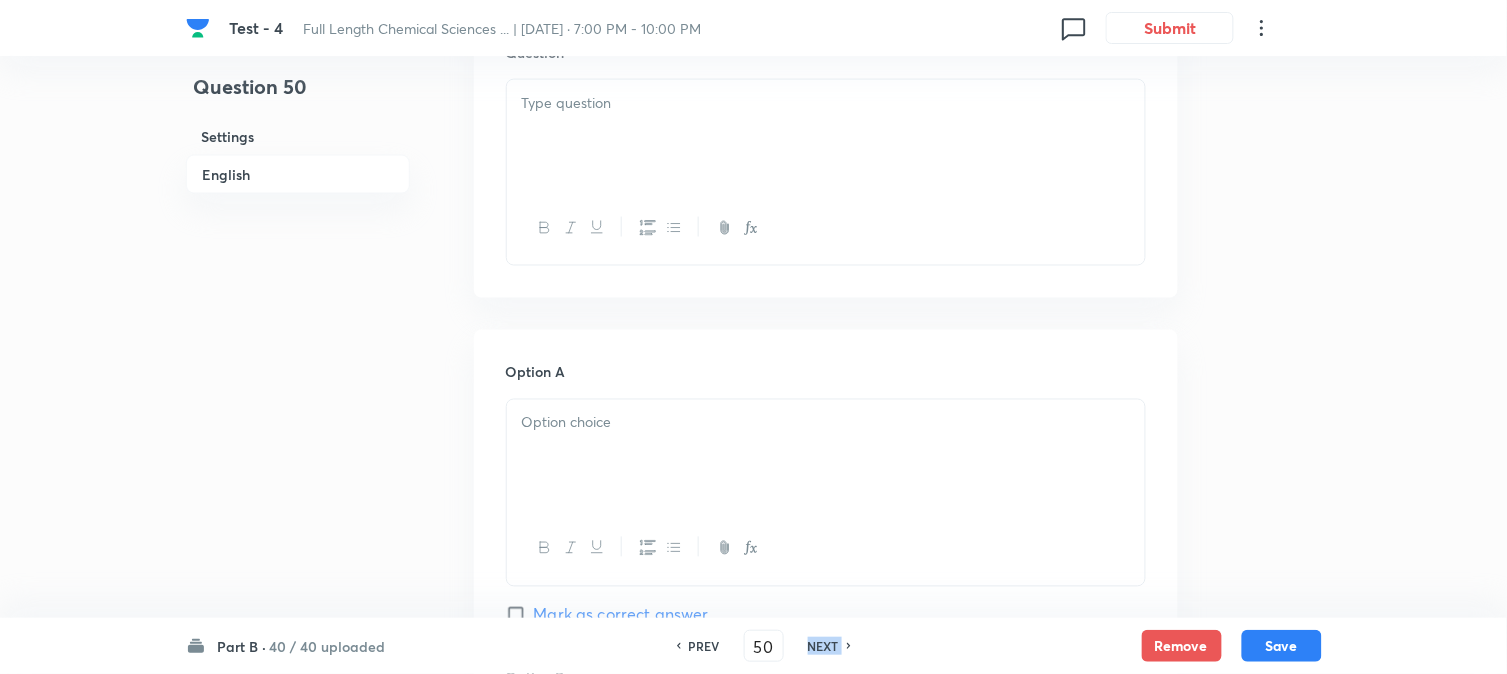checkbox on "true" 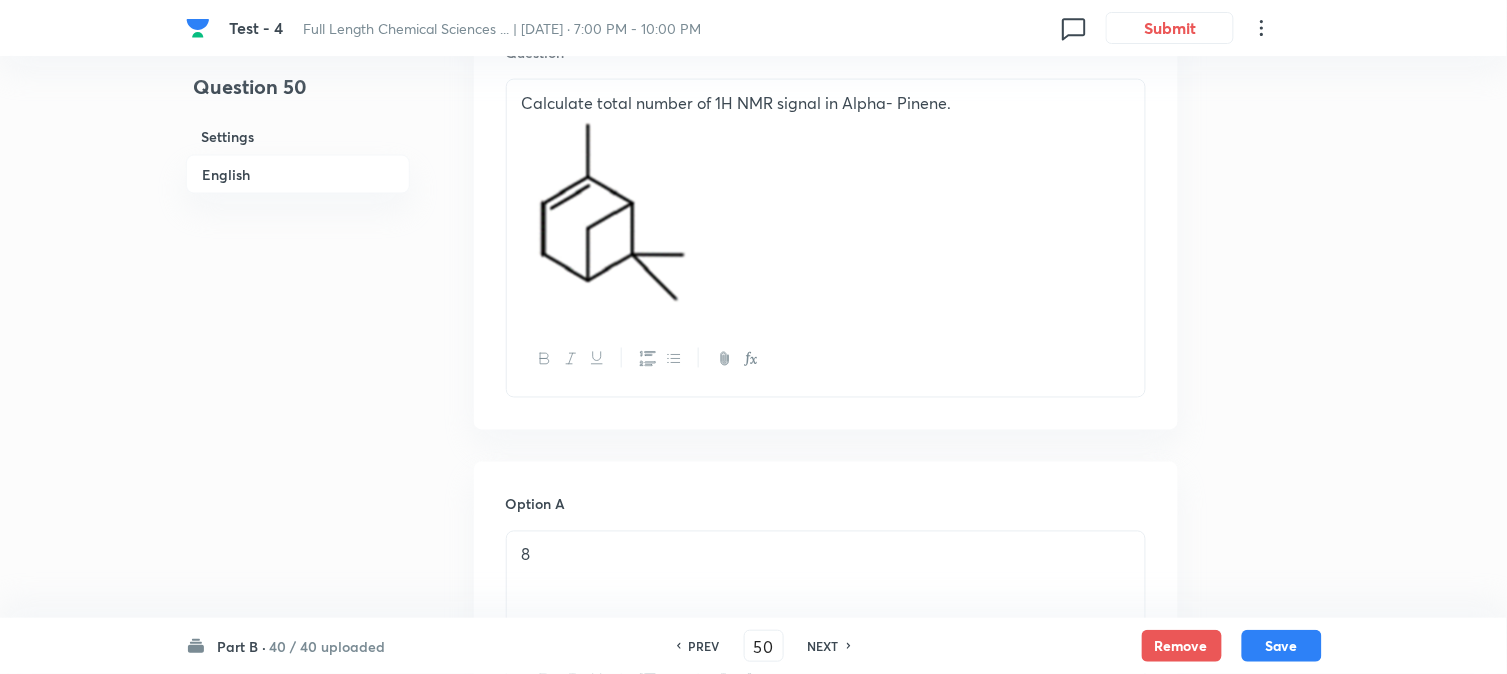 click on "NEXT" at bounding box center (823, 646) 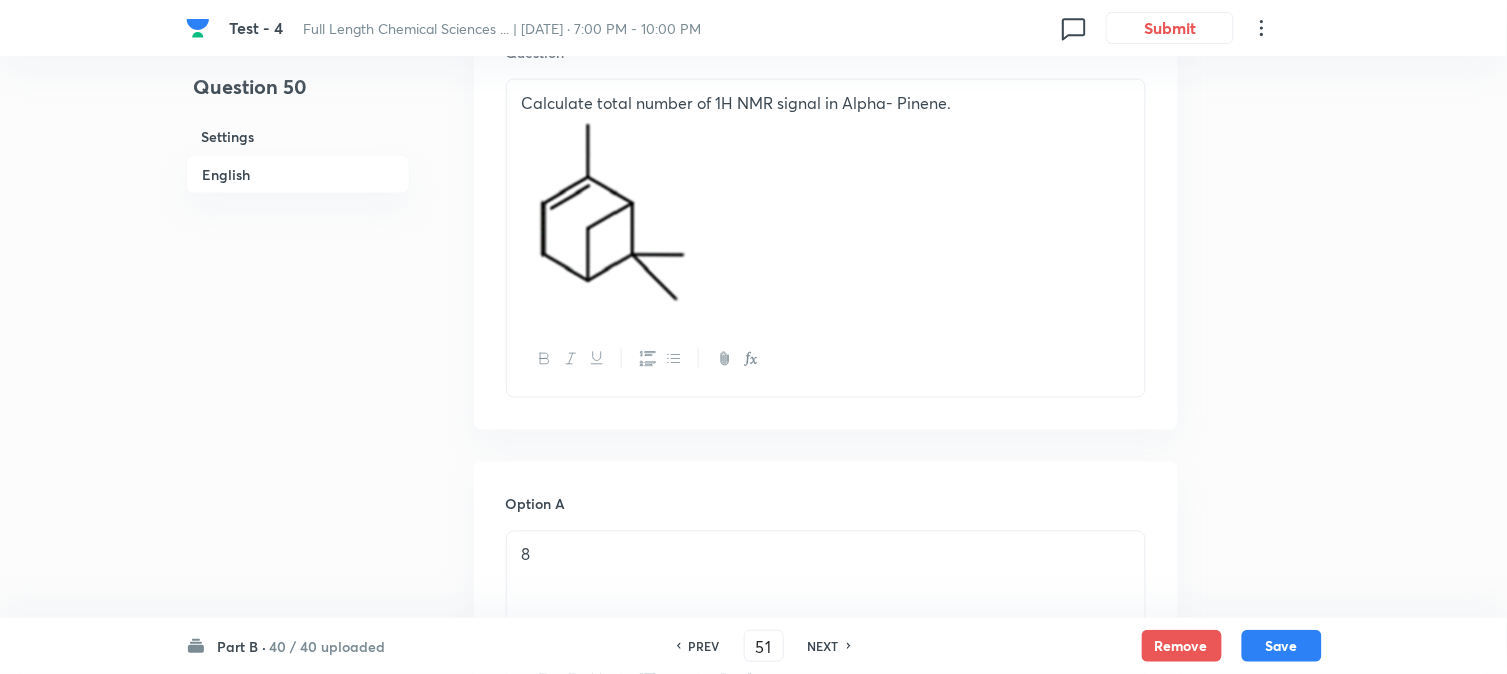 checkbox on "false" 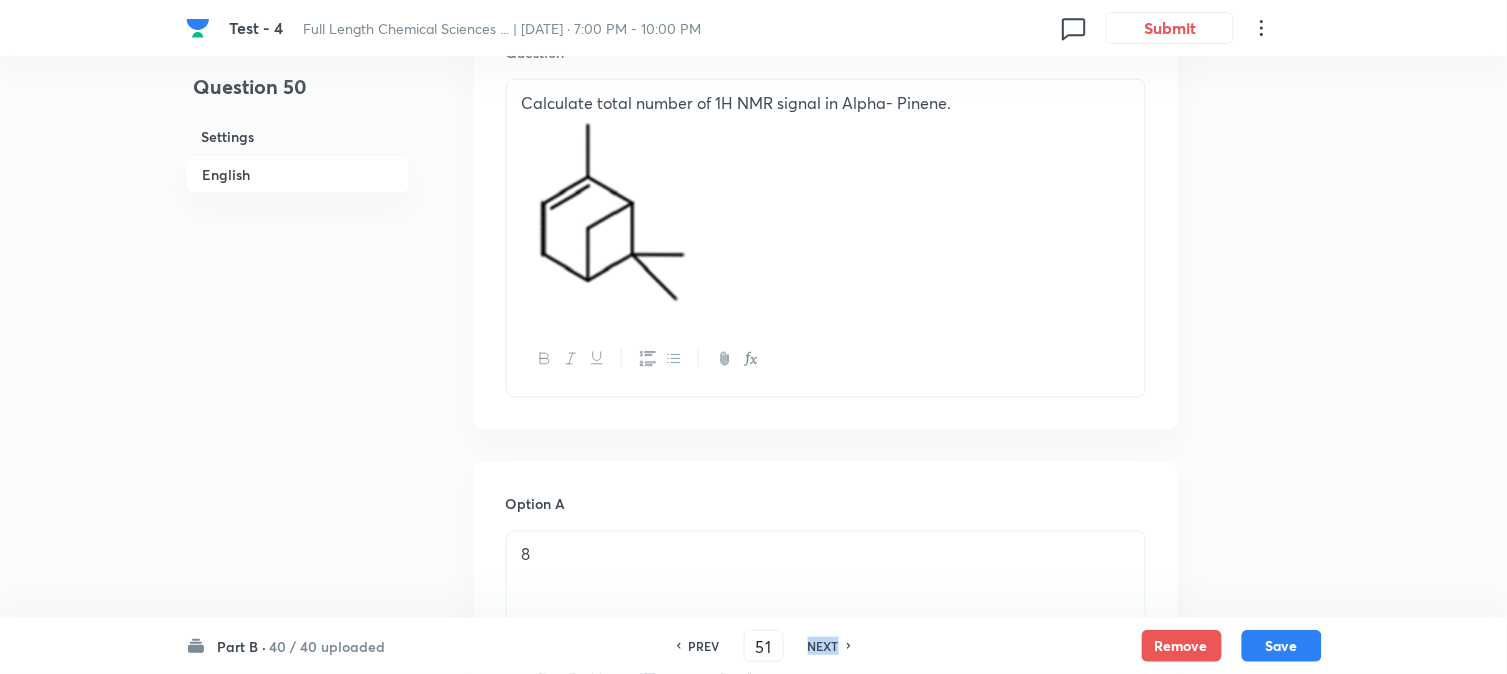 click on "NEXT" at bounding box center (823, 646) 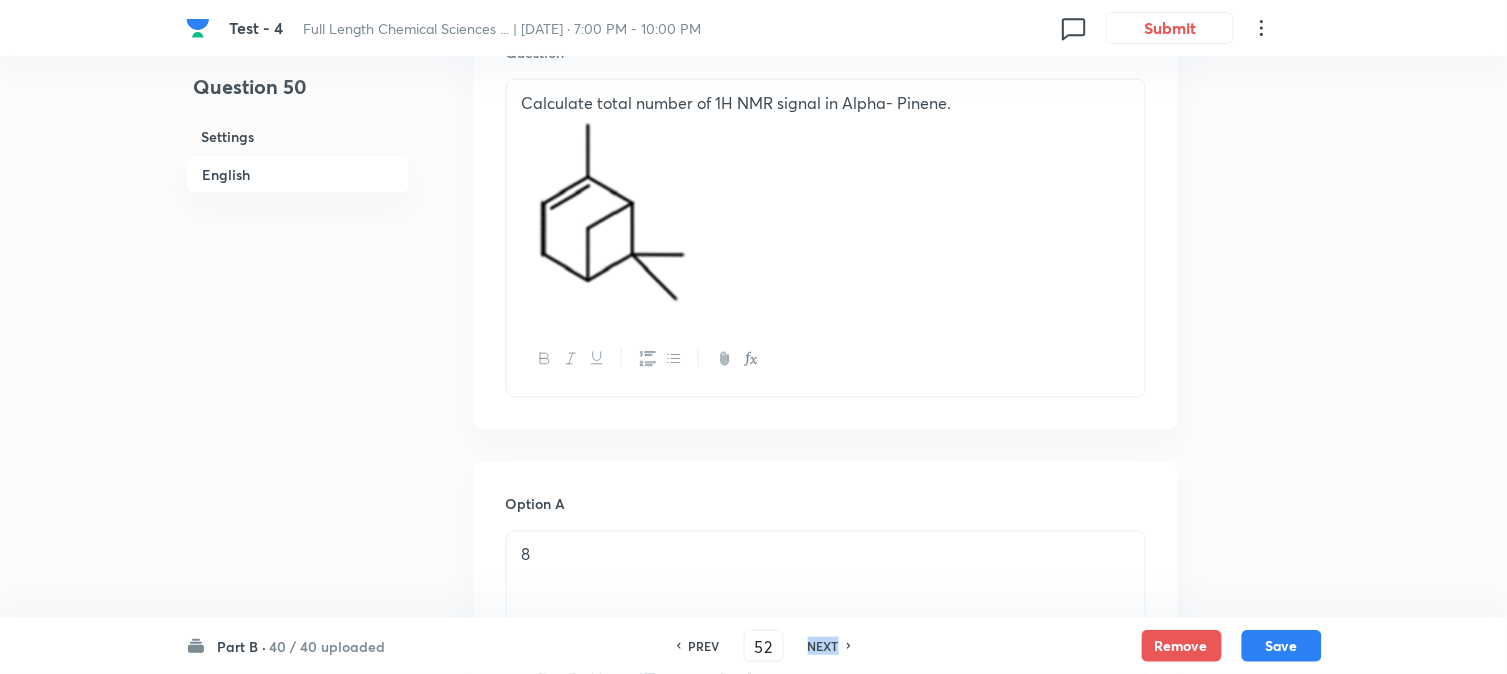 checkbox on "false" 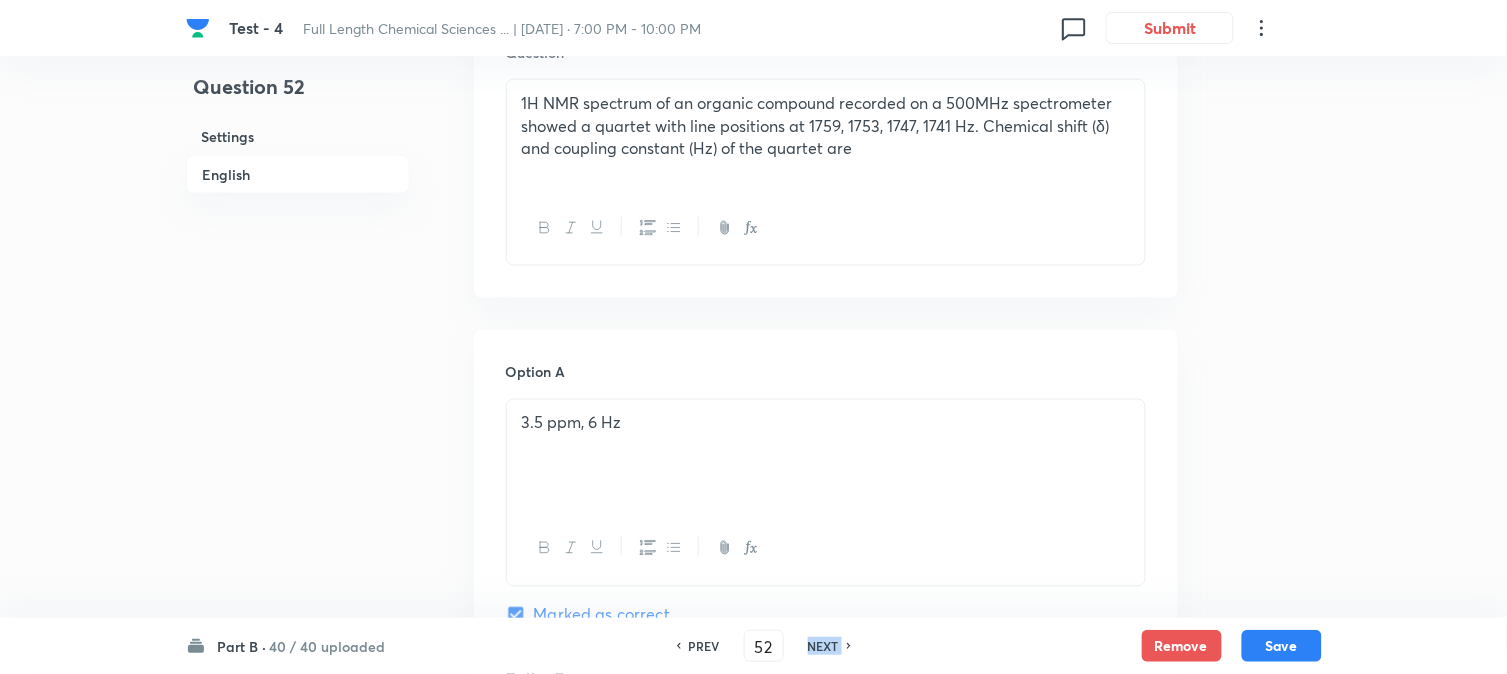 checkbox on "true" 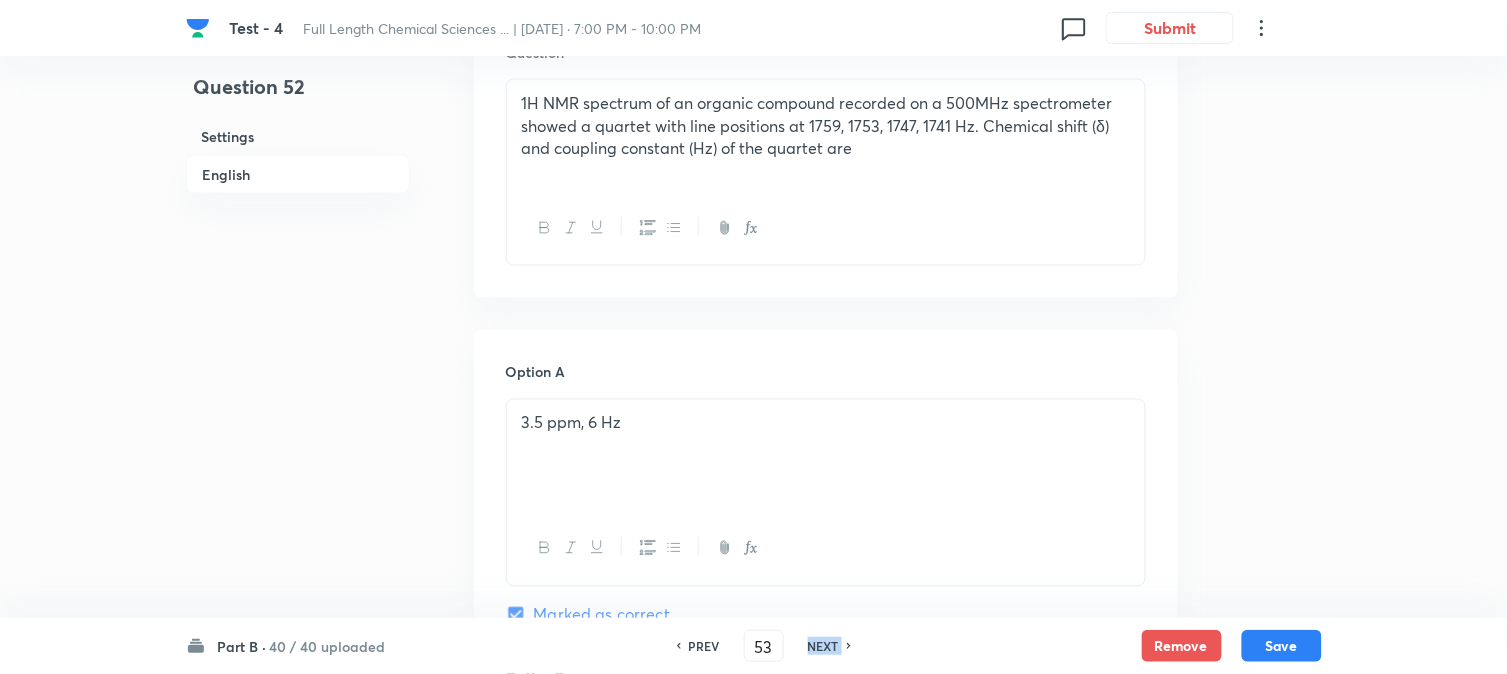 checkbox on "false" 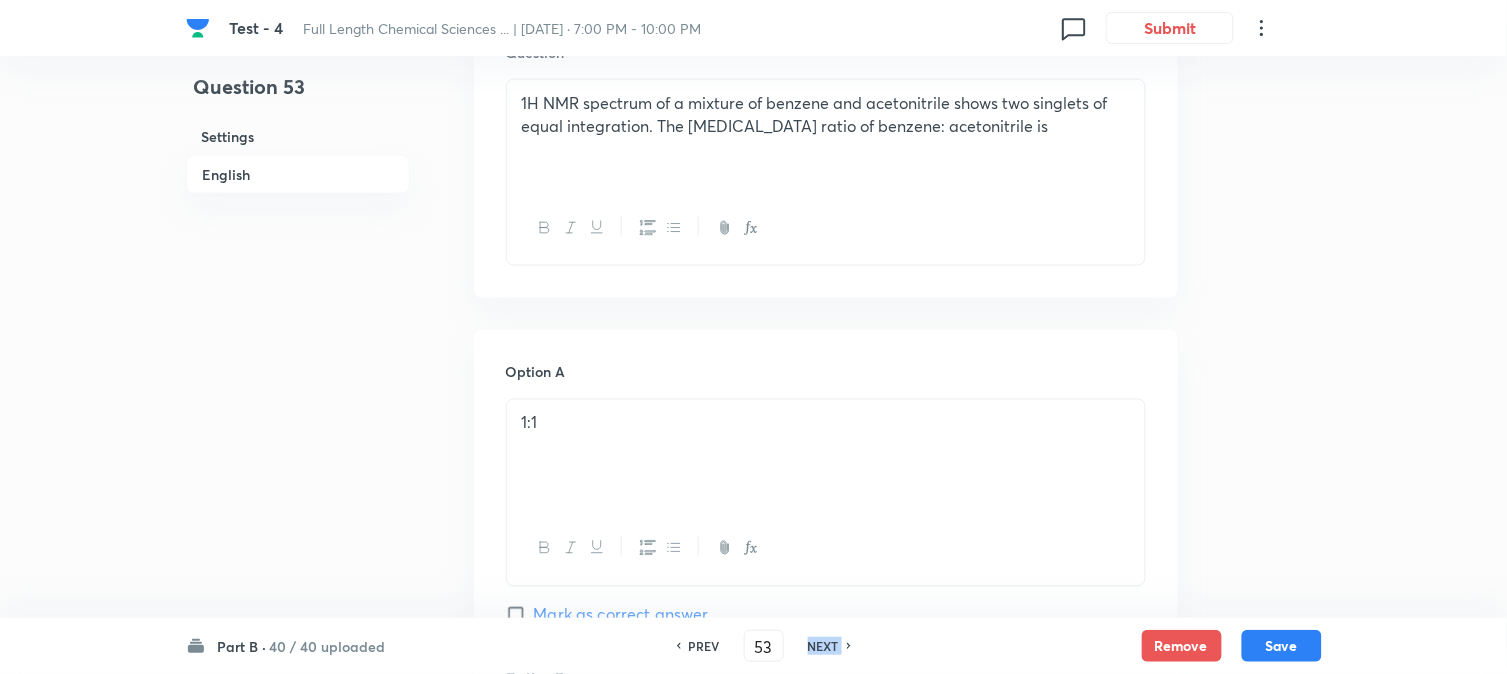 click on "NEXT" at bounding box center (823, 646) 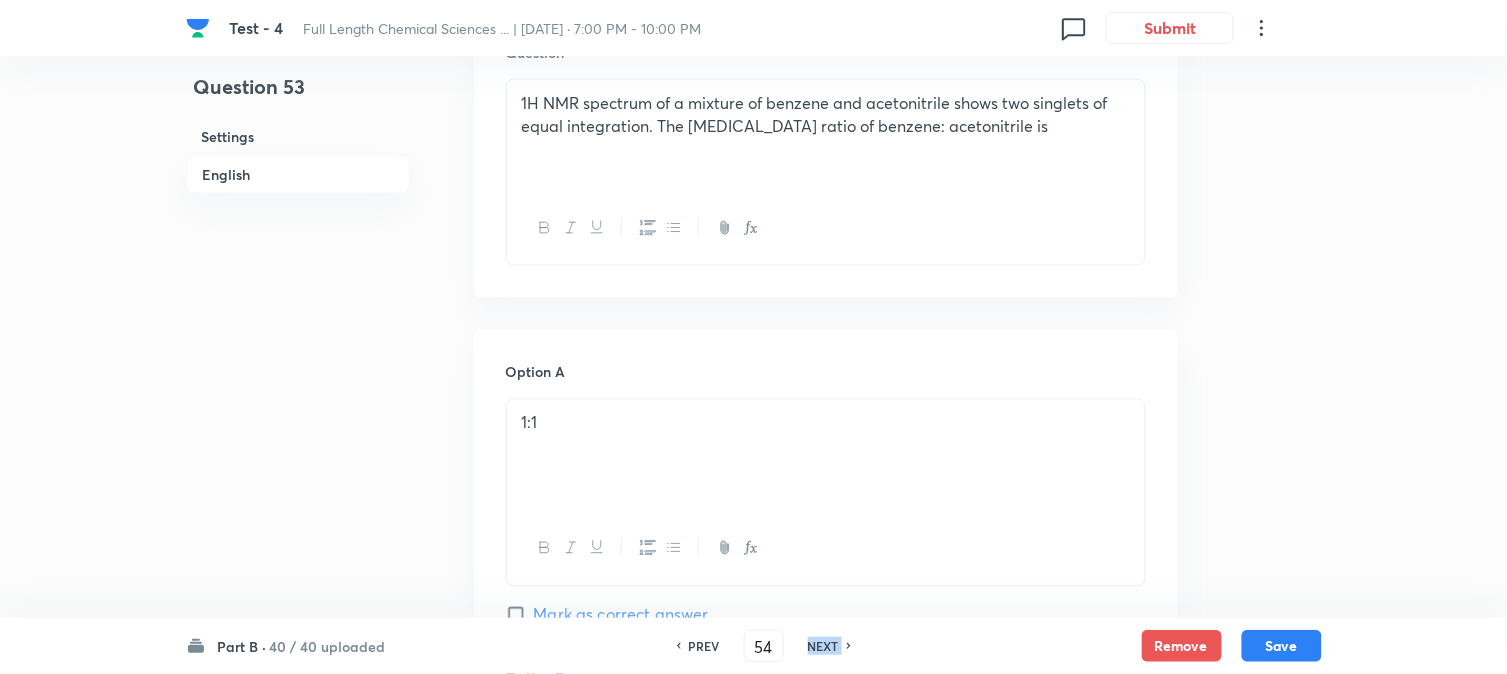 checkbox on "false" 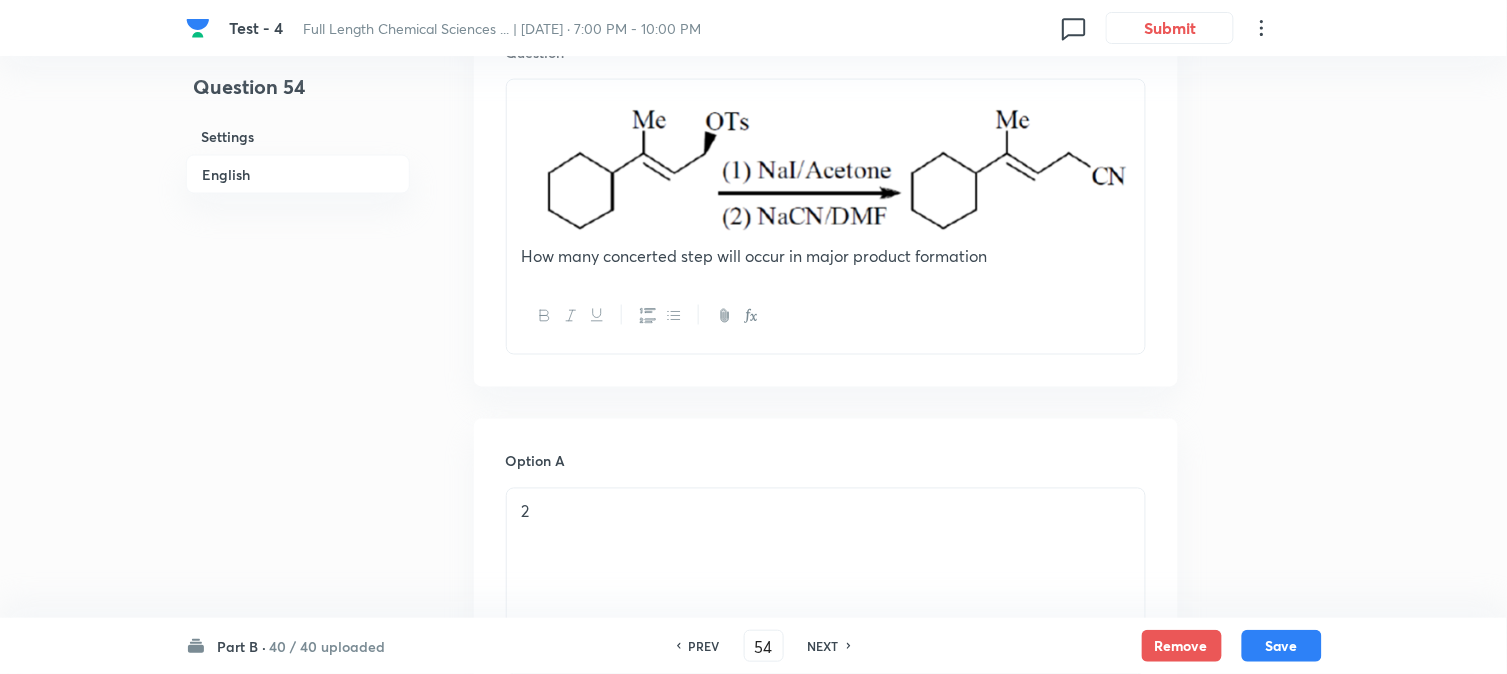 click on "NEXT" at bounding box center (823, 646) 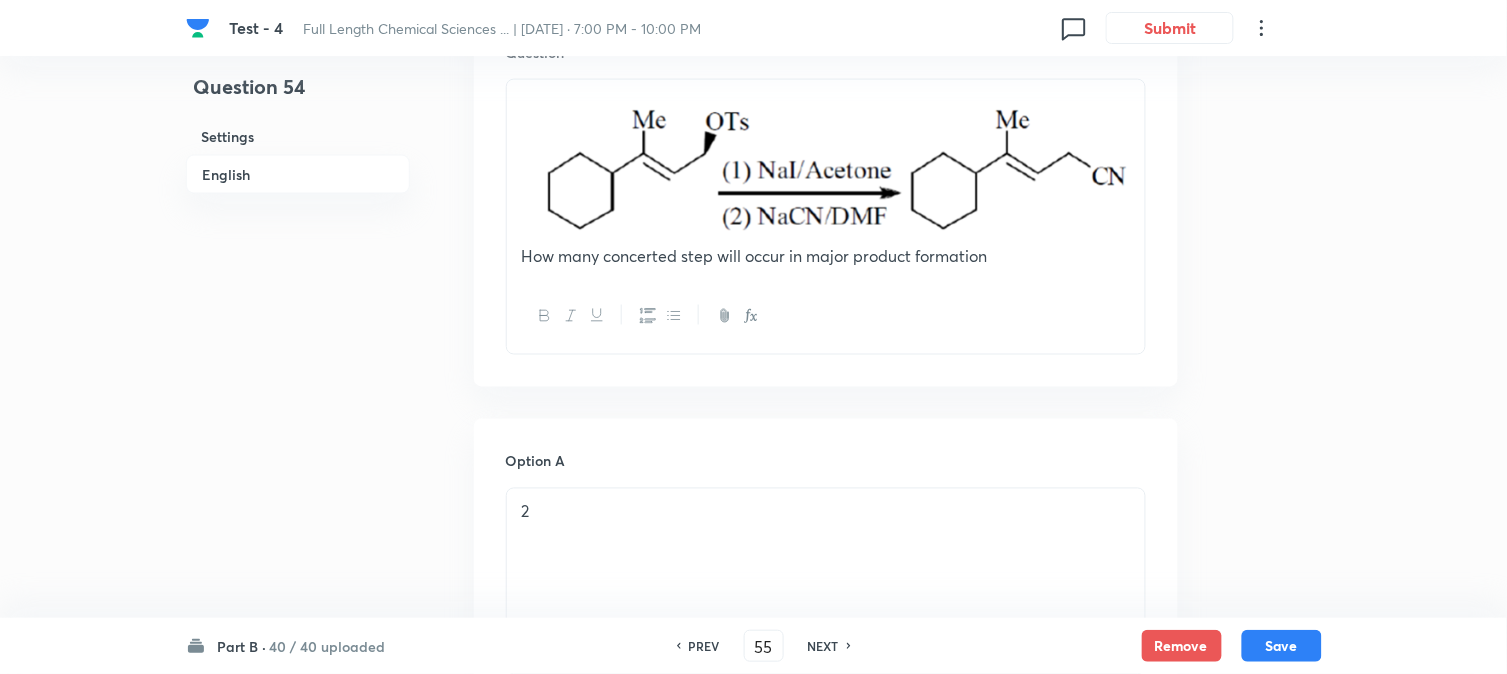 checkbox on "true" 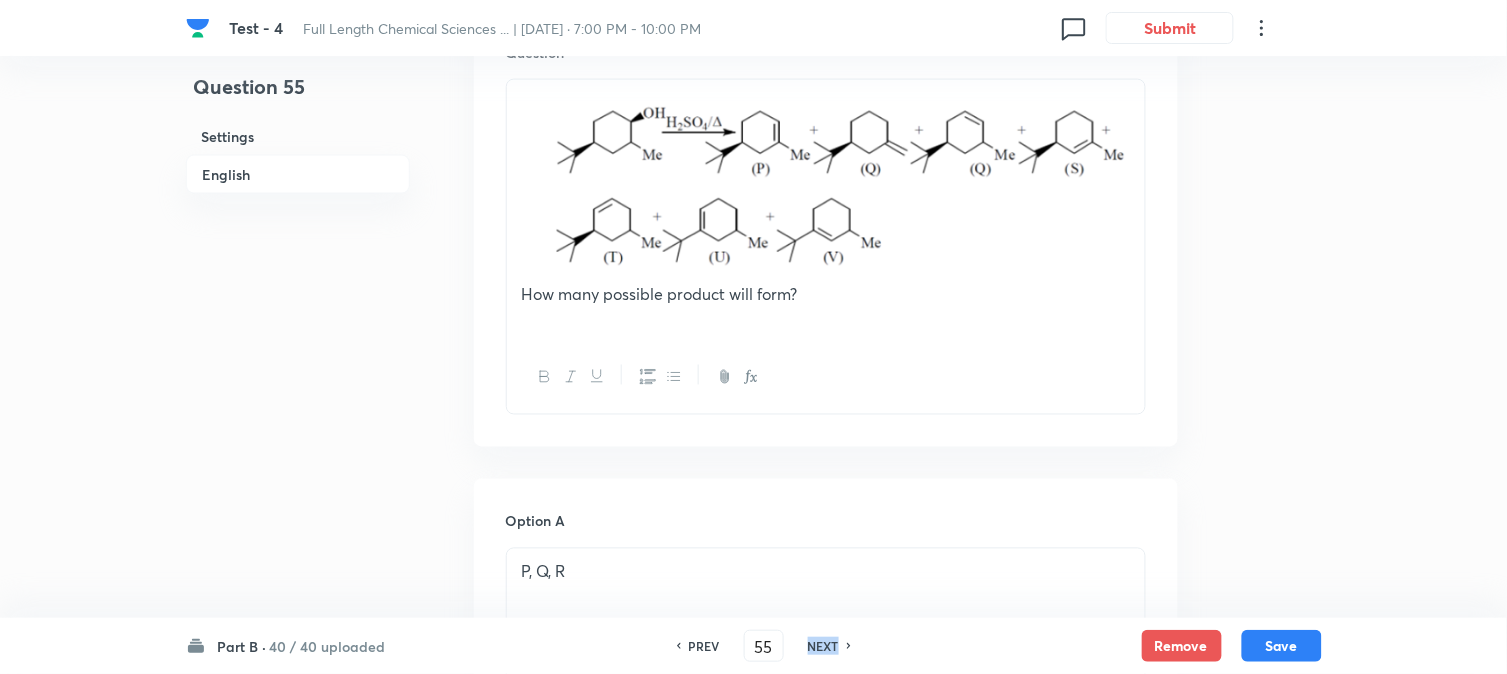 click on "NEXT" at bounding box center [823, 646] 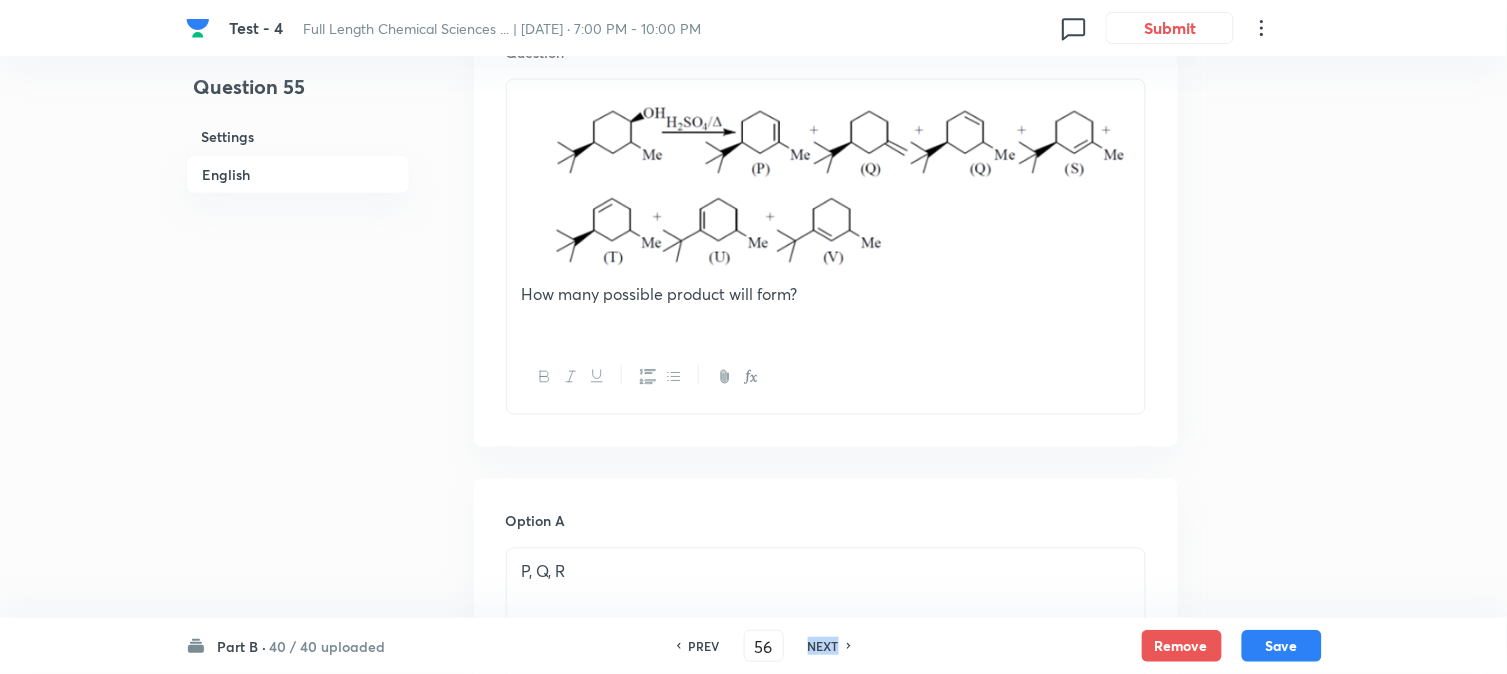 checkbox on "false" 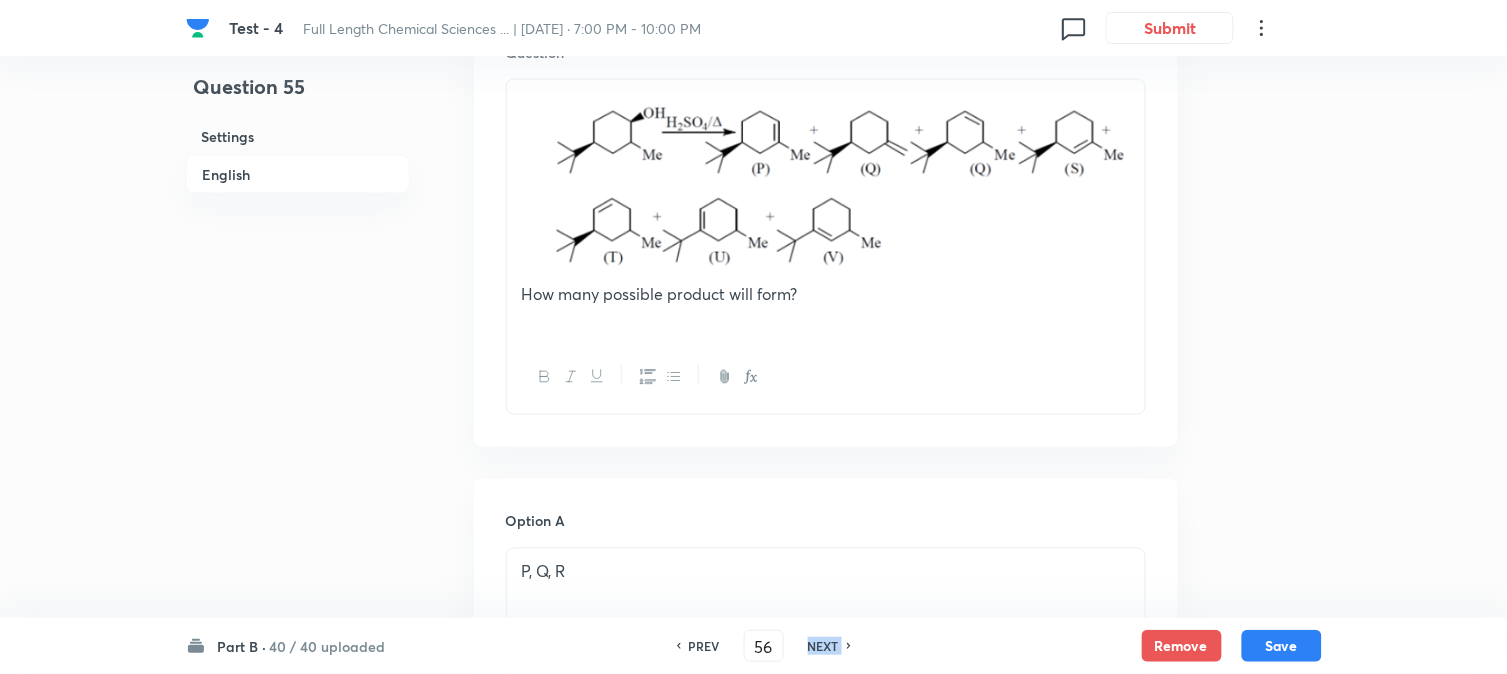 click on "NEXT" at bounding box center (823, 646) 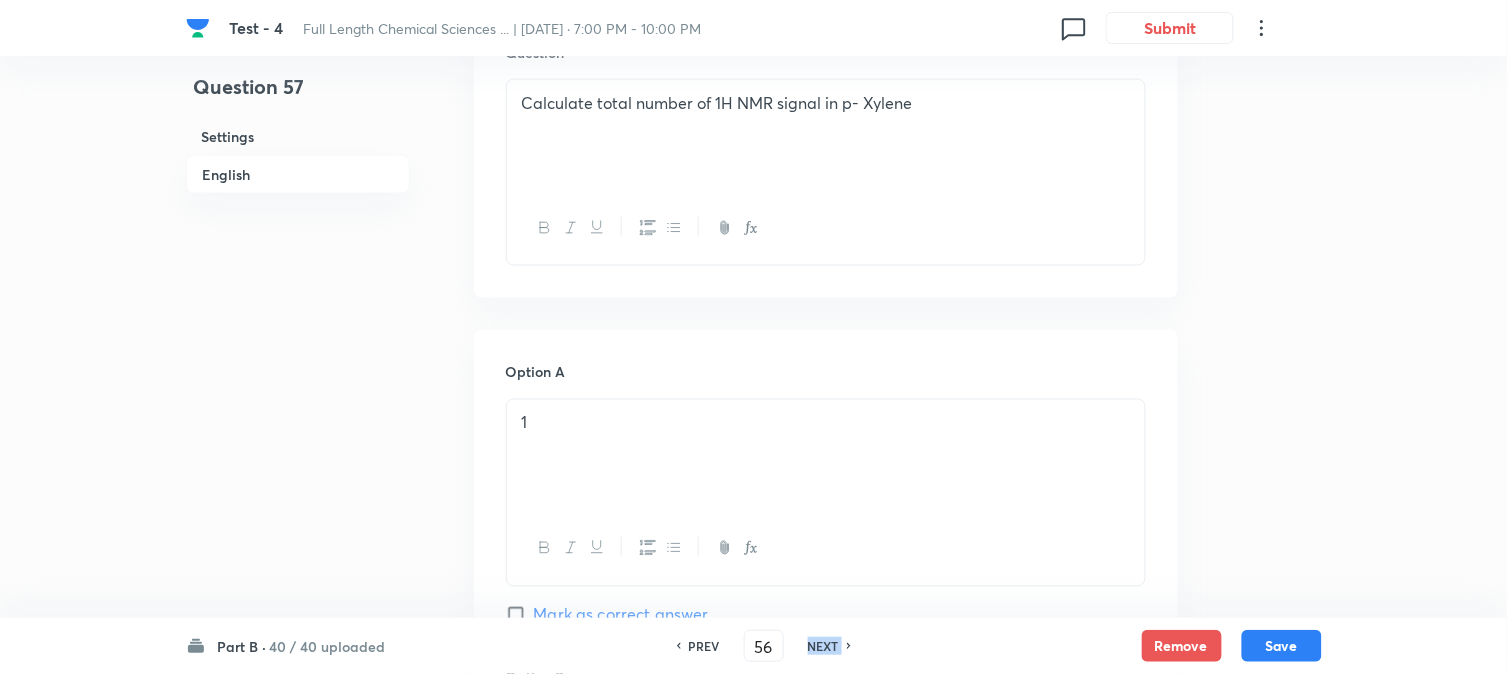 type on "57" 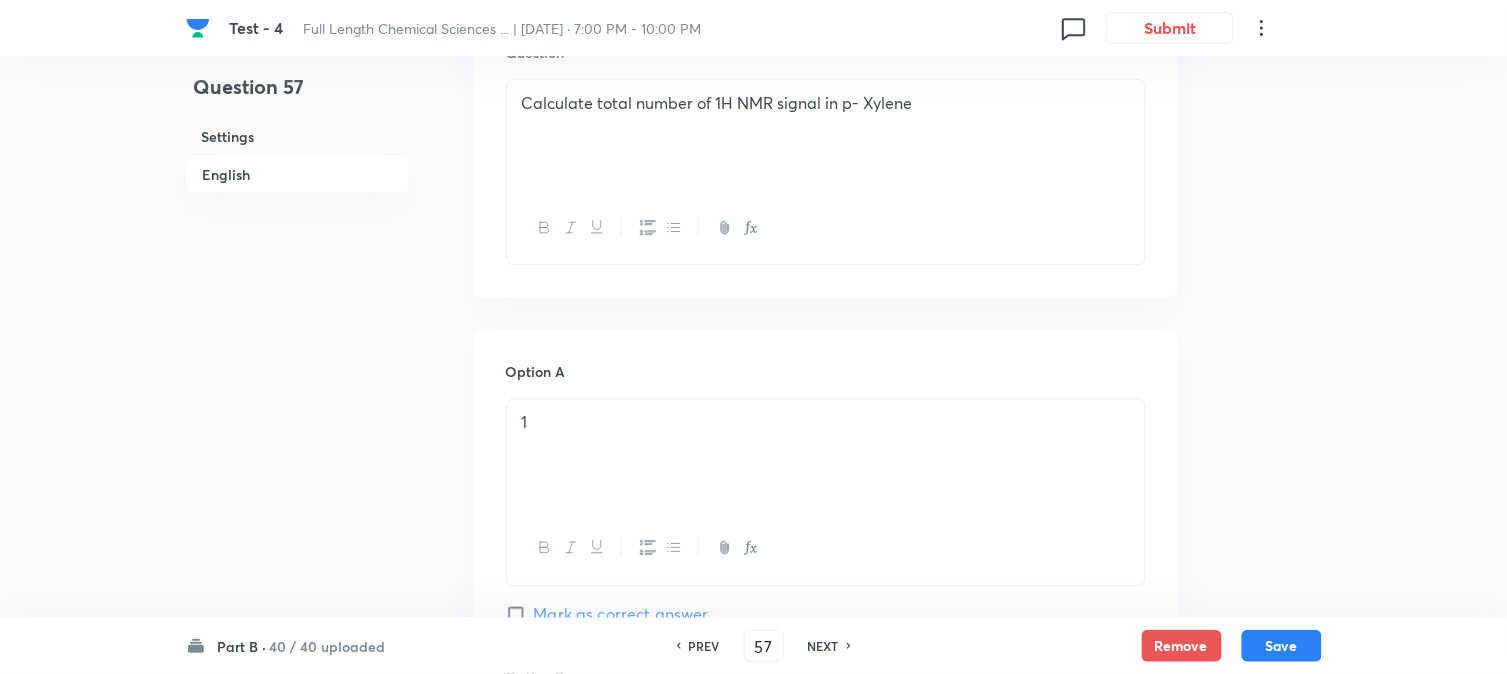 checkbox on "true" 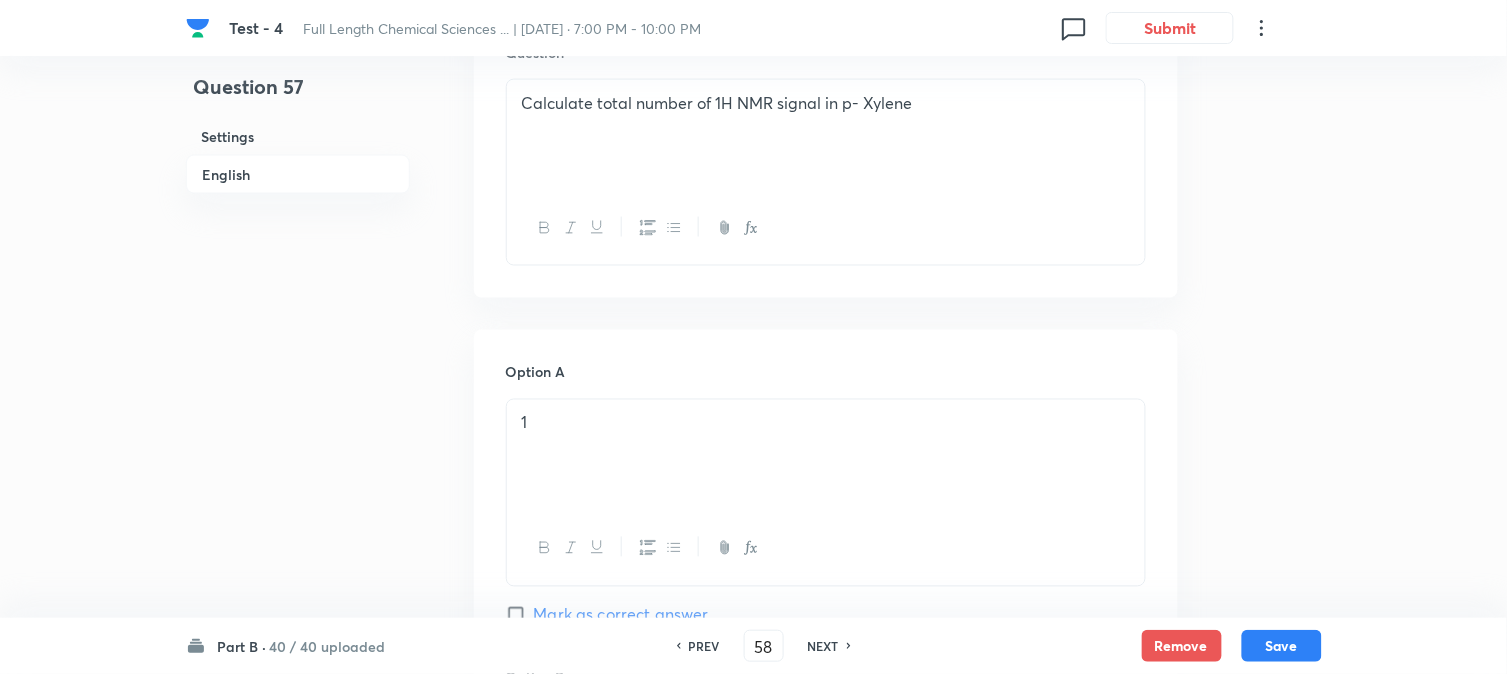 checkbox on "true" 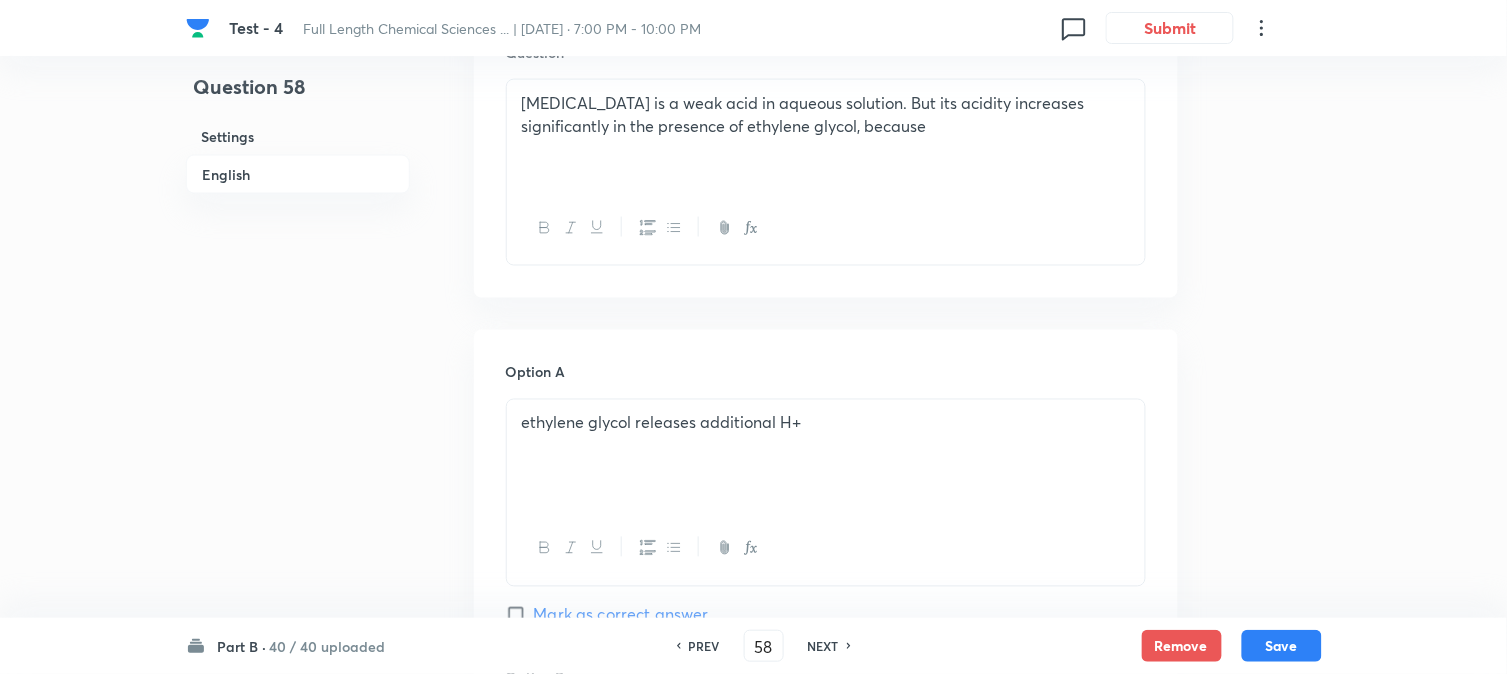 scroll, scrollTop: 333, scrollLeft: 0, axis: vertical 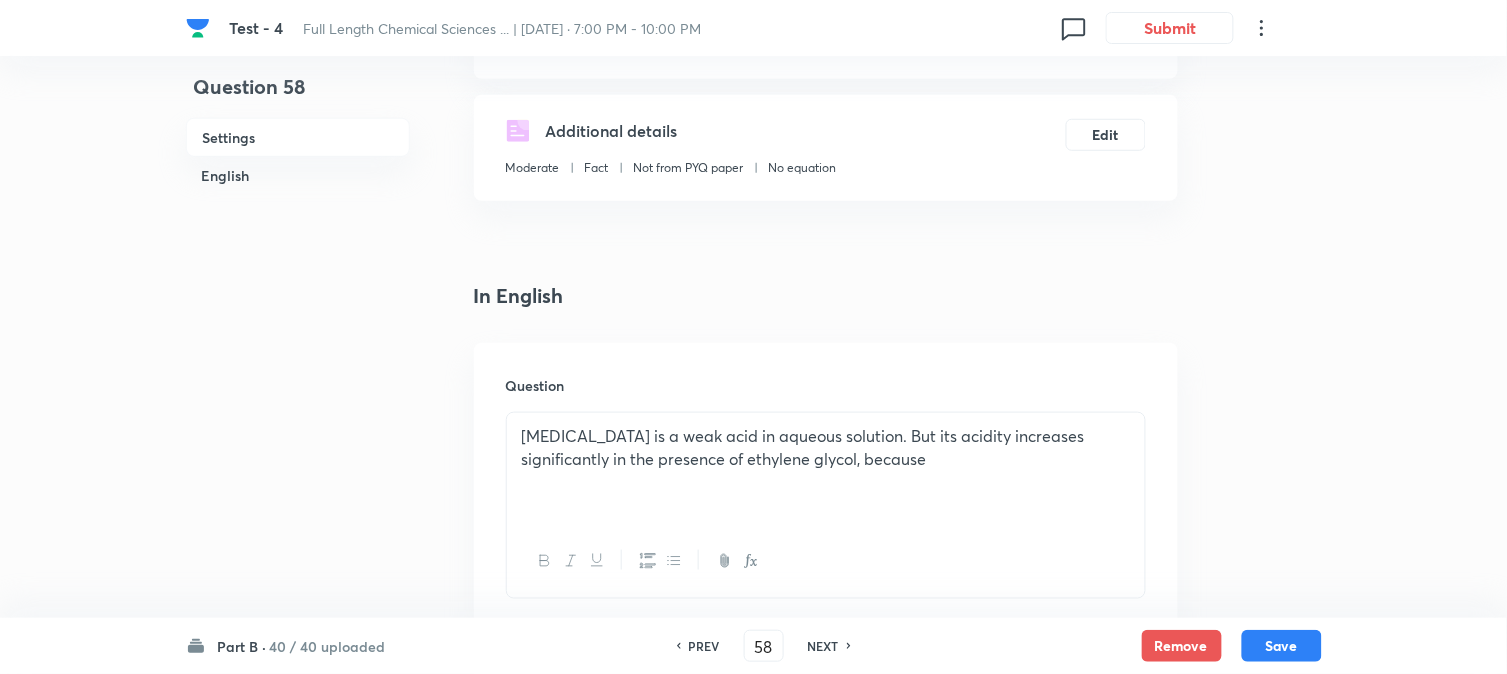 click on "Boric acid is a weak acid in aqueous solution. But its acidity increases significantly in the presence of ethylene glycol, because" at bounding box center [826, 447] 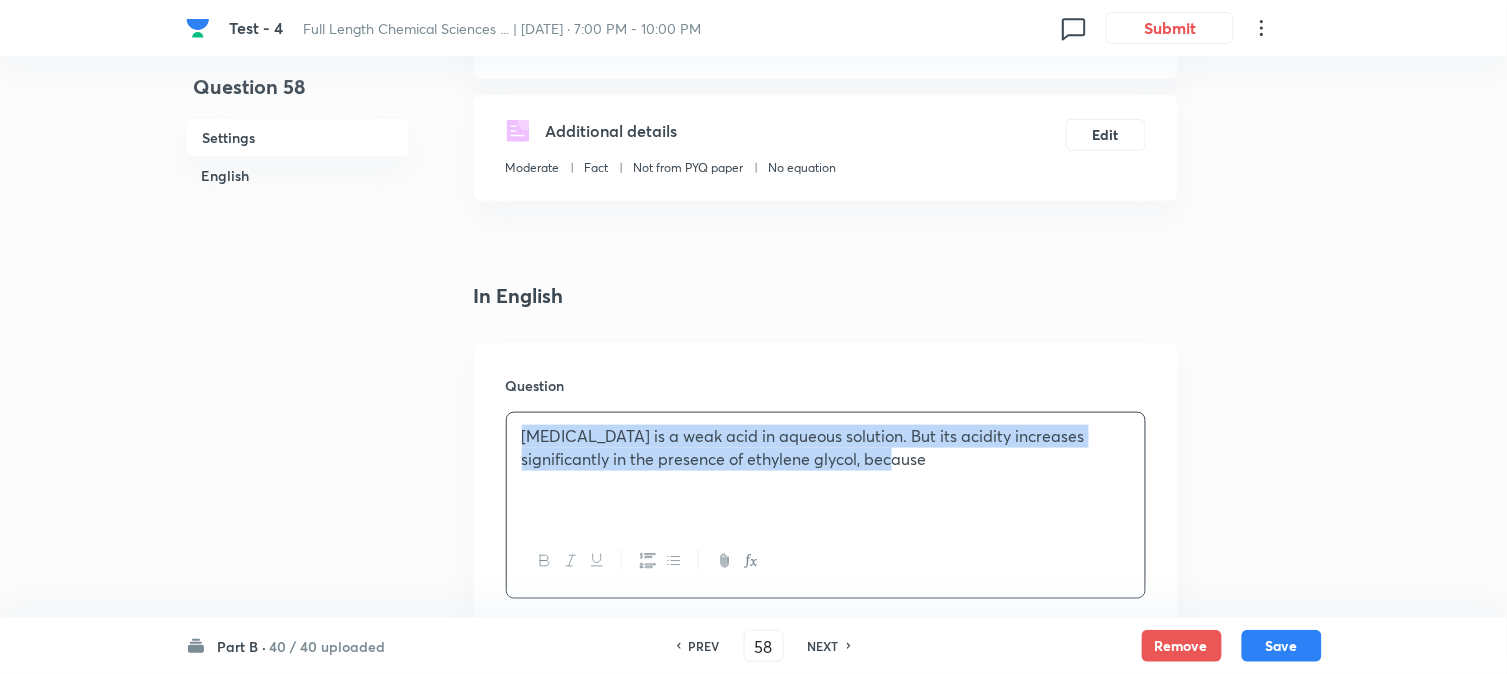 copy on "Boric acid is a weak acid in aqueous solution. But its acidity increases significantly in the presence of ethylene glycol, because" 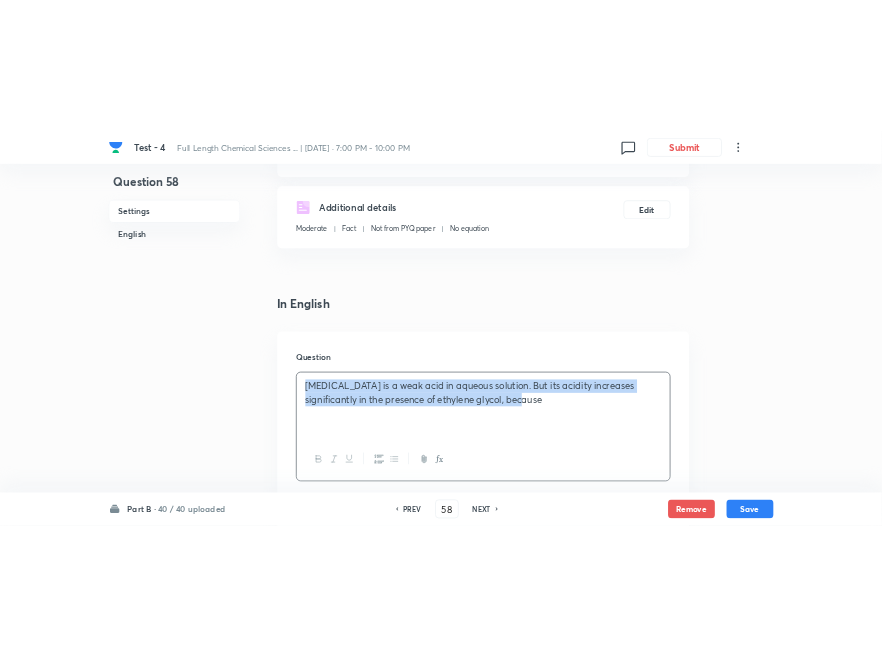 scroll, scrollTop: 302, scrollLeft: 0, axis: vertical 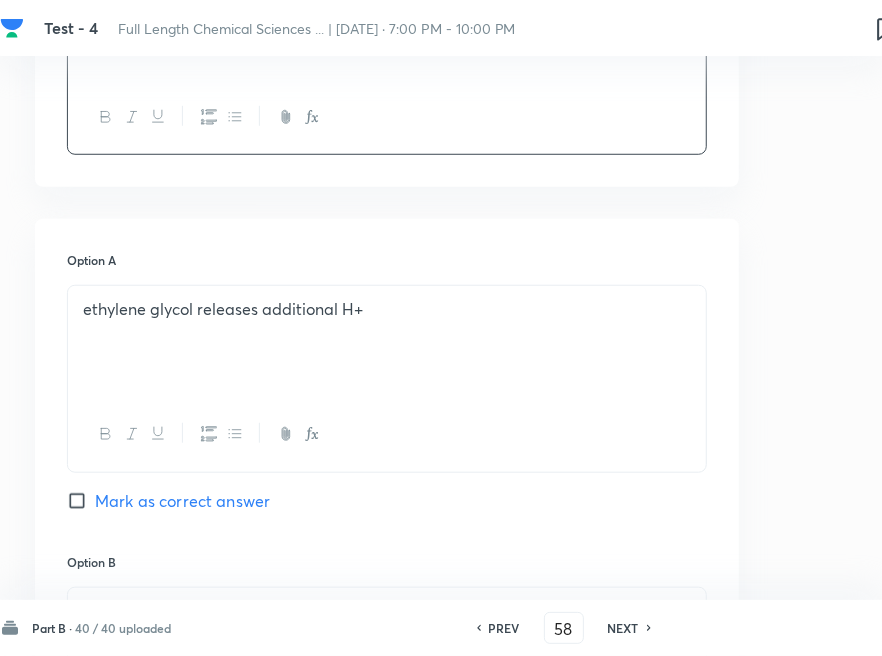 click on "ethylene glycol releases additional H+" at bounding box center (387, 342) 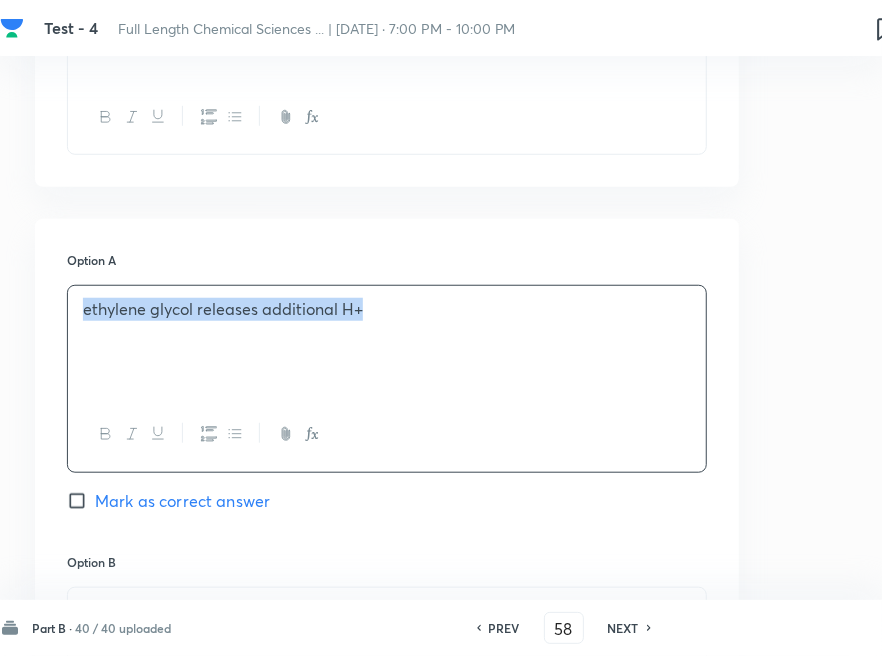 copy on "ethylene glycol releases additional H+" 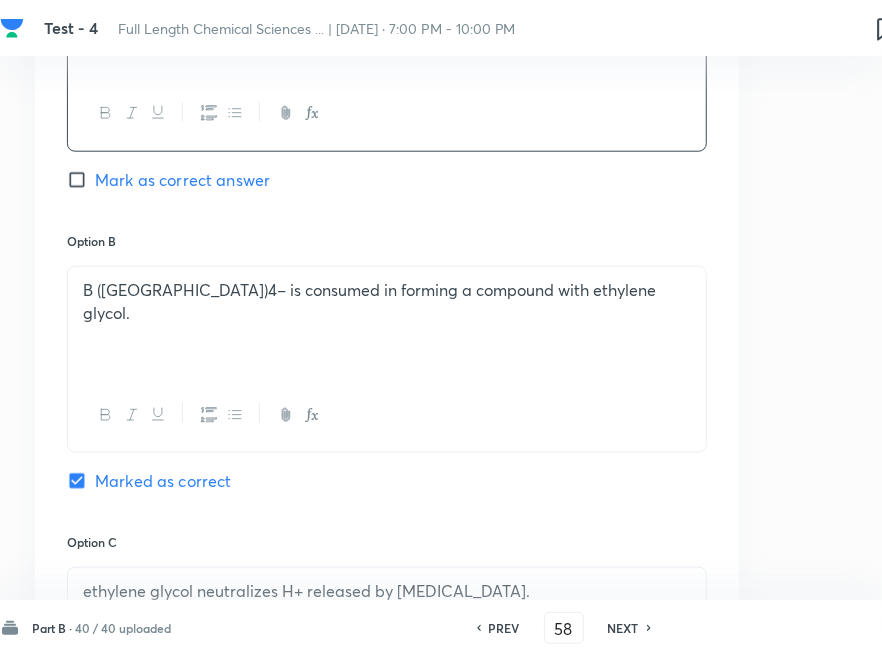 scroll, scrollTop: 1080, scrollLeft: 253, axis: both 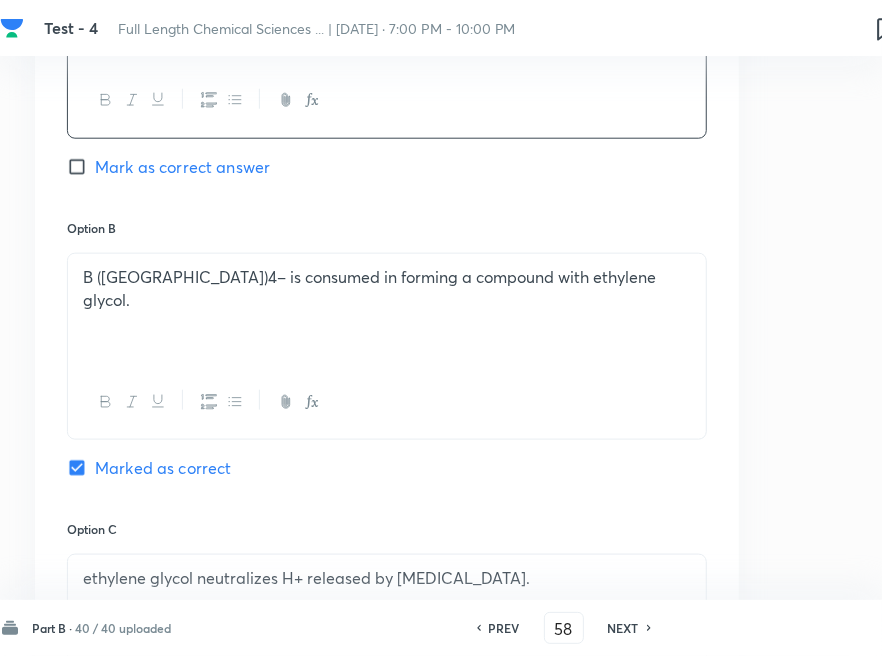 click on "B (OH)4– is consumed in forming a compound with ethylene glycol." at bounding box center (387, 310) 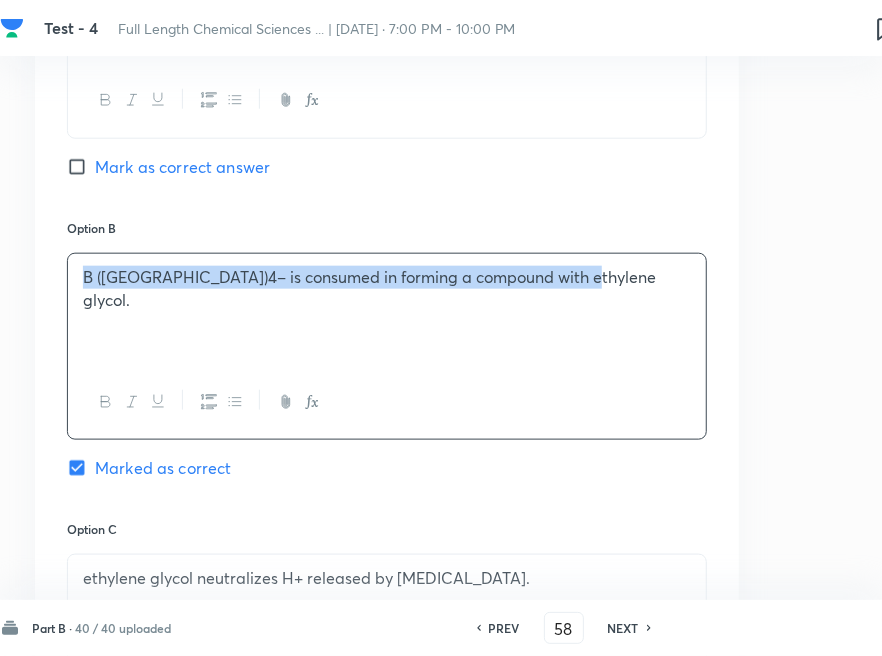 copy on "B (OH)4– is consumed in forming a compound with ethylene glycol." 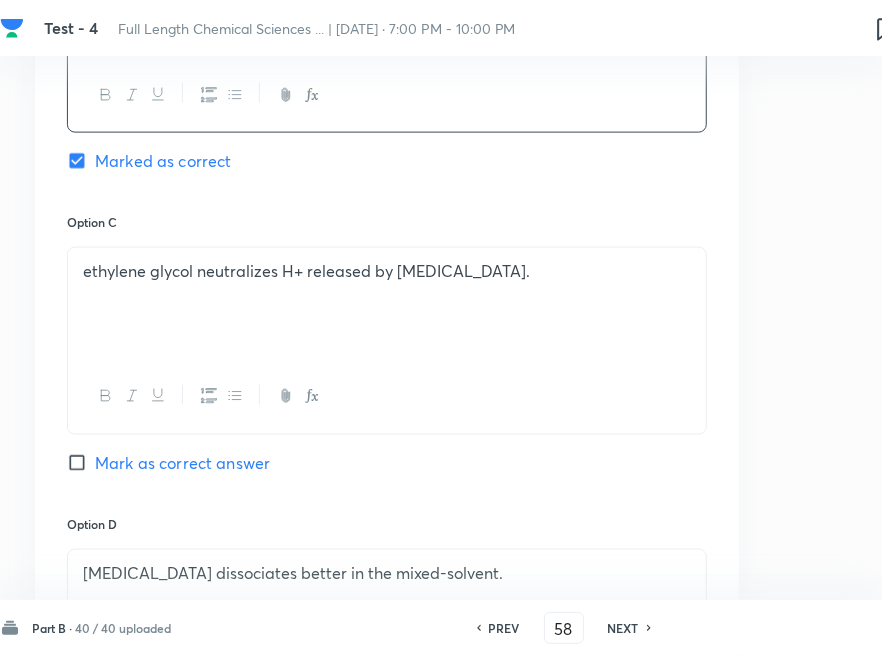 scroll, scrollTop: 1413, scrollLeft: 253, axis: both 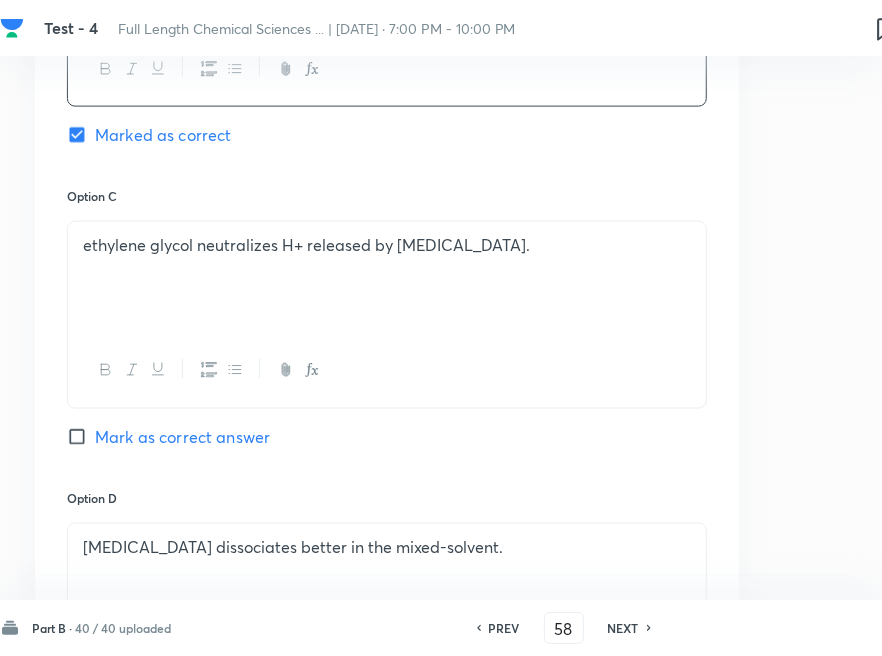 click on "ethylene glycol neutralizes H+ released by boric acid." at bounding box center (387, 278) 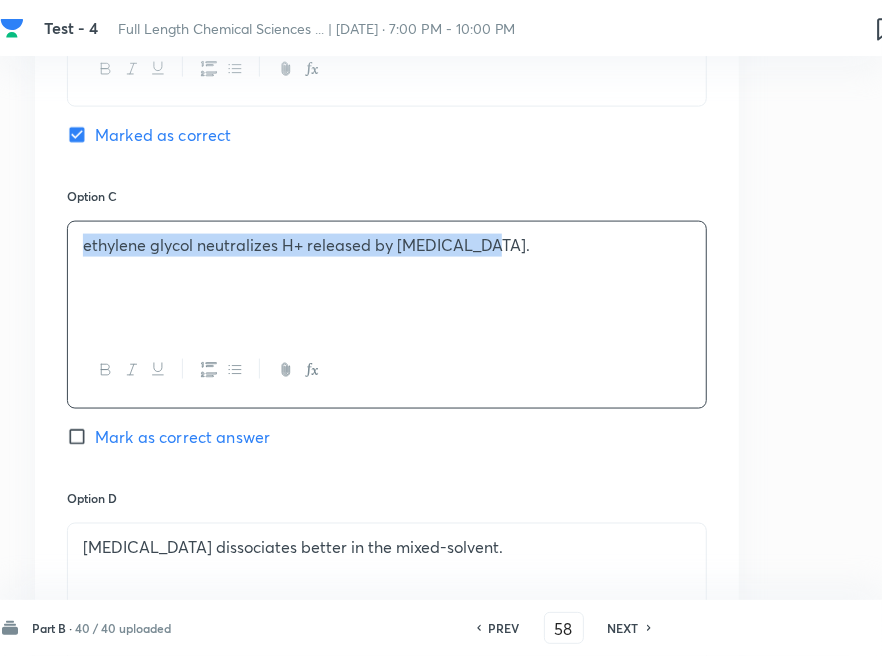 copy on "ethylene glycol neutralizes H+ released by boric acid." 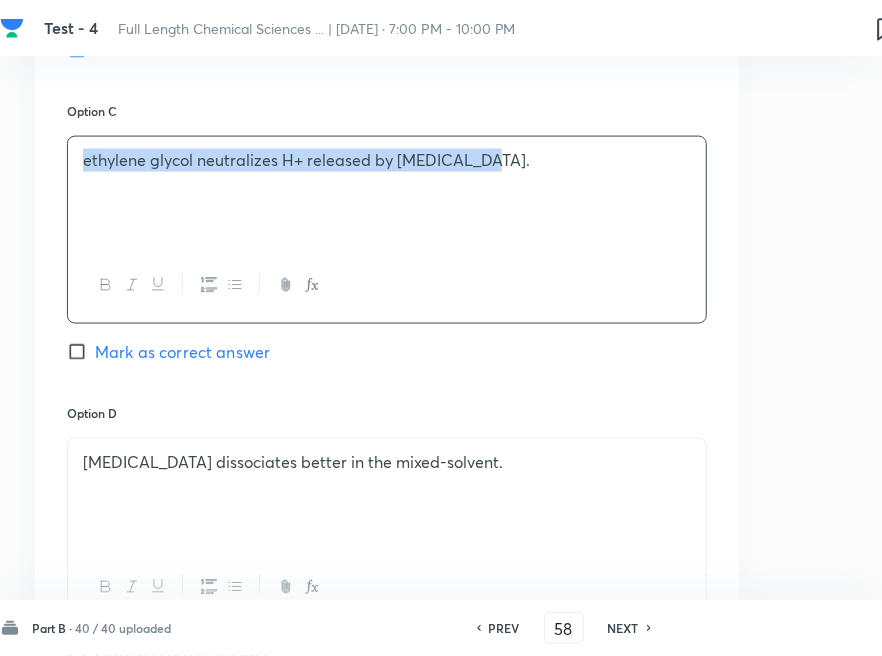 scroll, scrollTop: 1635, scrollLeft: 253, axis: both 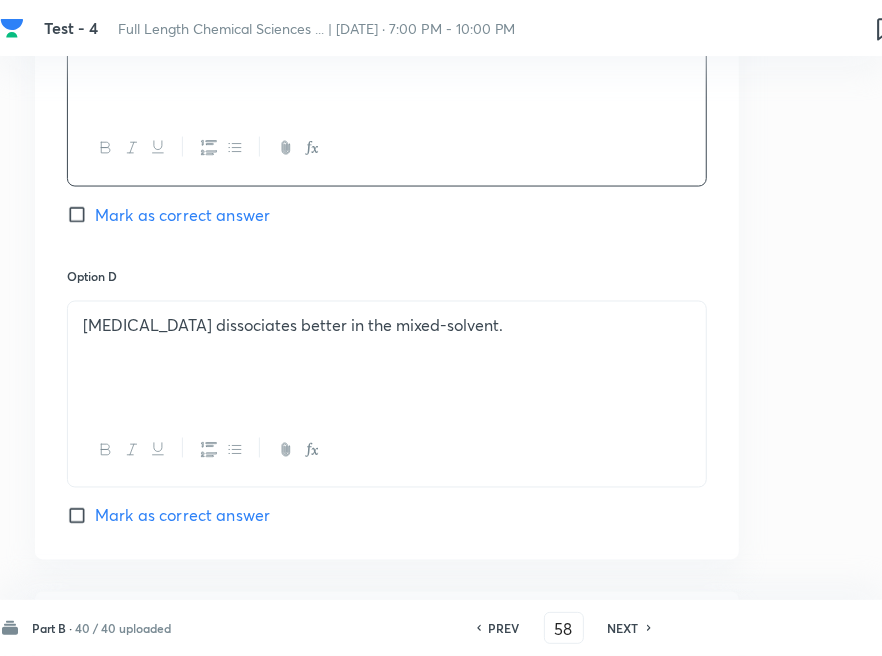 click on "Boric acid dissociates better in the mixed-solvent." at bounding box center (387, 358) 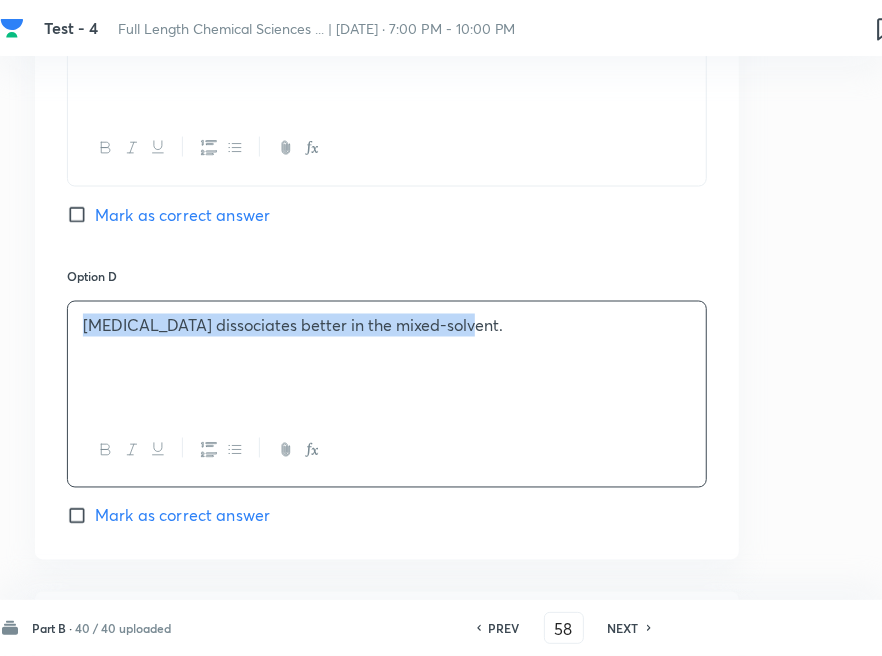 copy on "Boric acid dissociates better in the mixed-solvent." 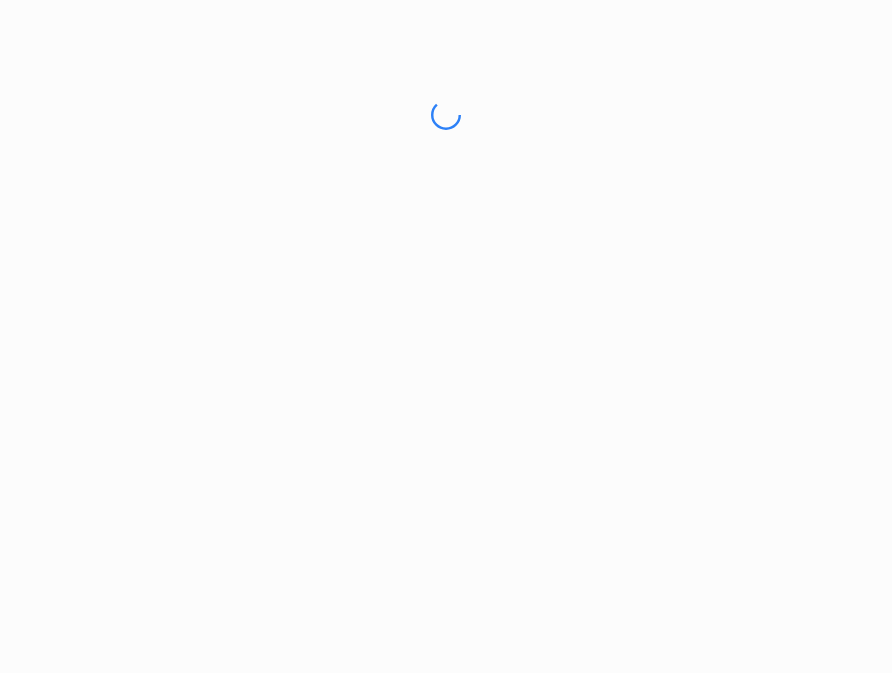 scroll, scrollTop: 0, scrollLeft: 0, axis: both 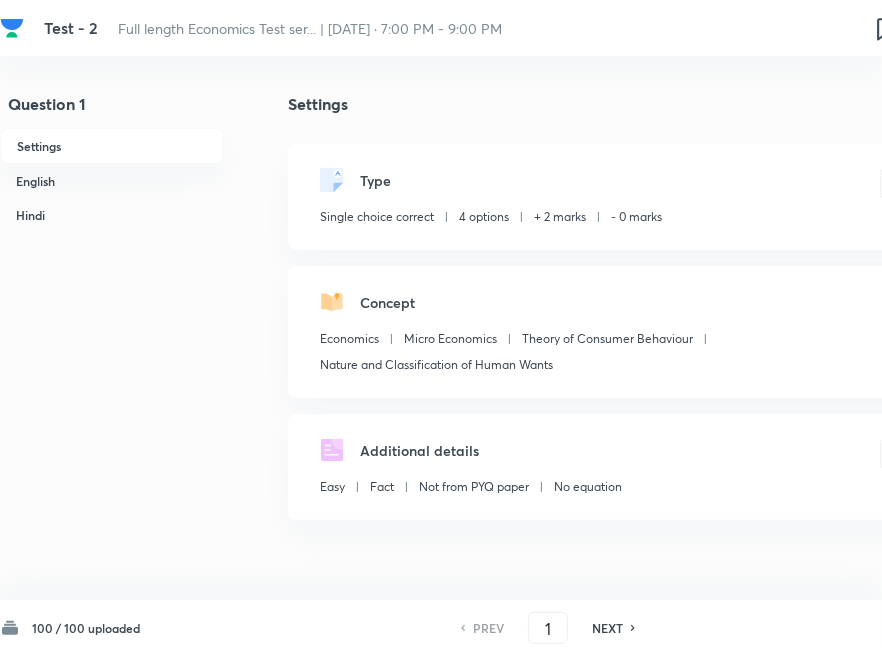 checkbox on "true" 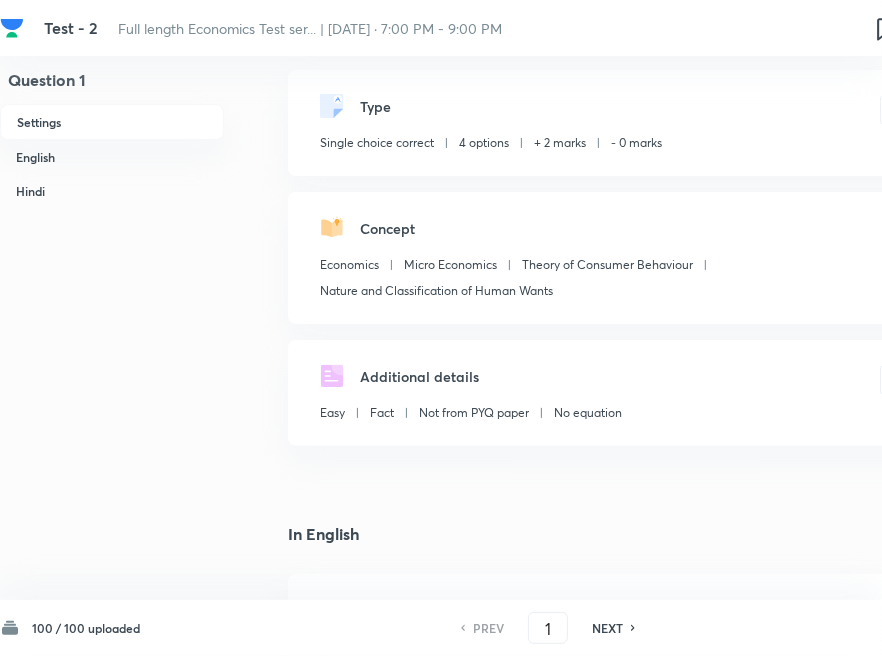 scroll, scrollTop: 111, scrollLeft: 0, axis: vertical 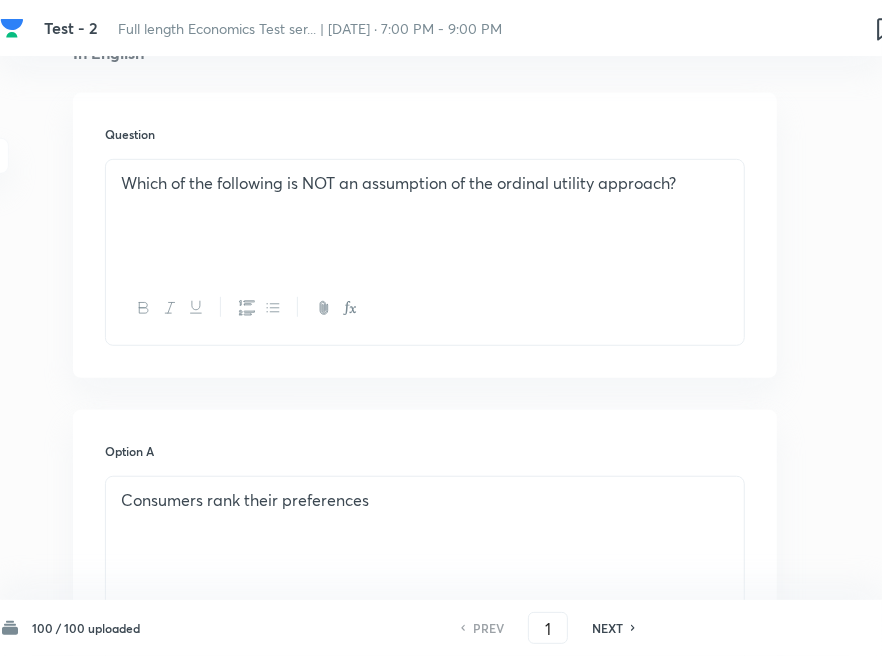 click on "Which of the following is NOT an assumption of the ordinal utility approach?" at bounding box center (425, 216) 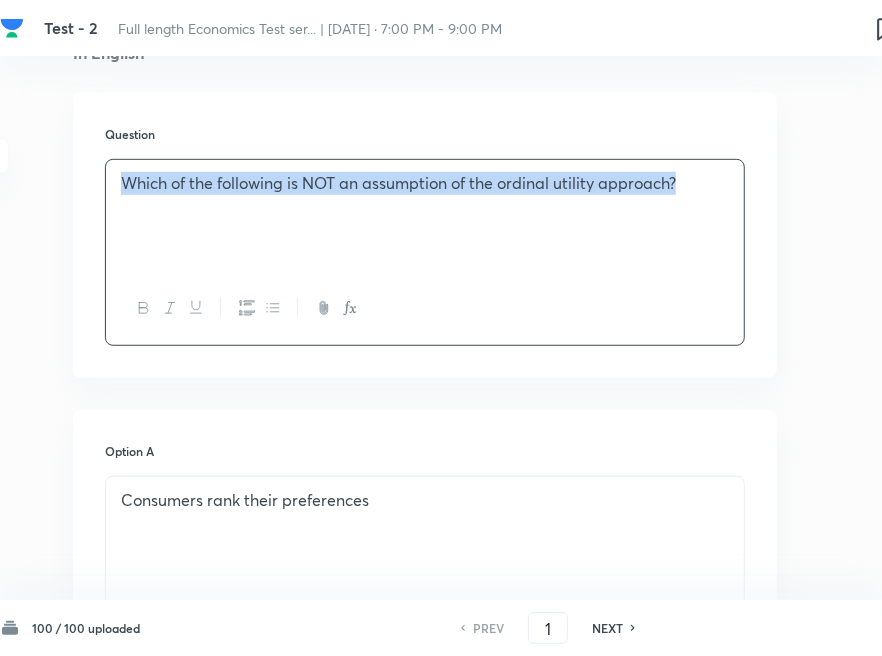 copy on "Which of the following is NOT an assumption of the ordinal utility approach?" 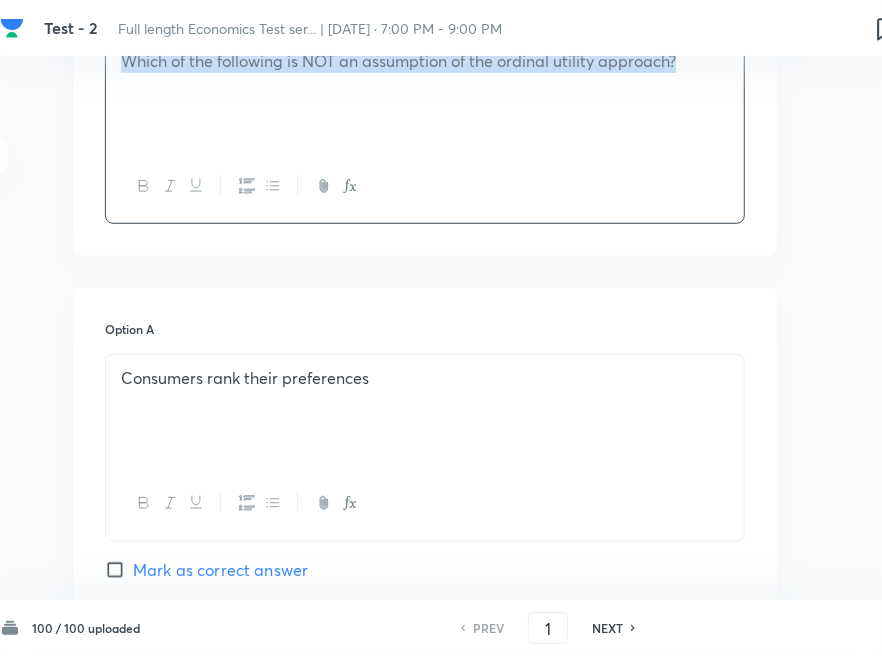 scroll, scrollTop: 777, scrollLeft: 215, axis: both 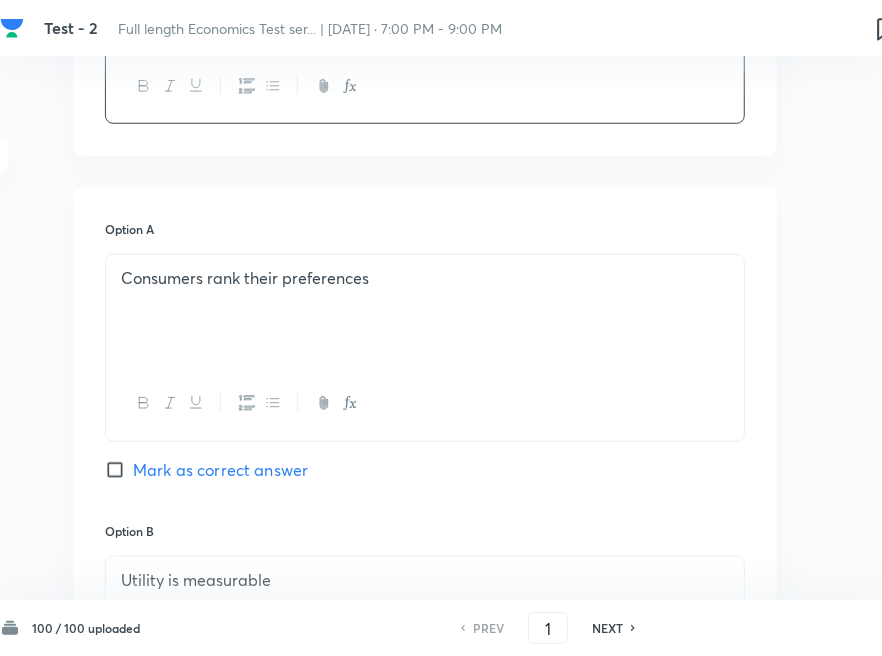 click on "Consumers rank their preferences" at bounding box center [425, 311] 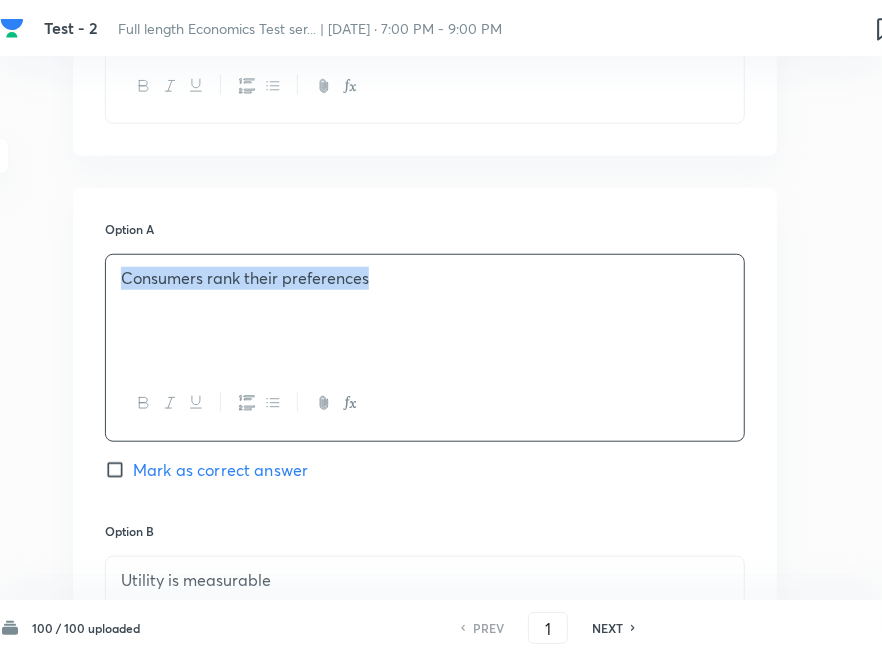 copy on "Consumers rank their preferences" 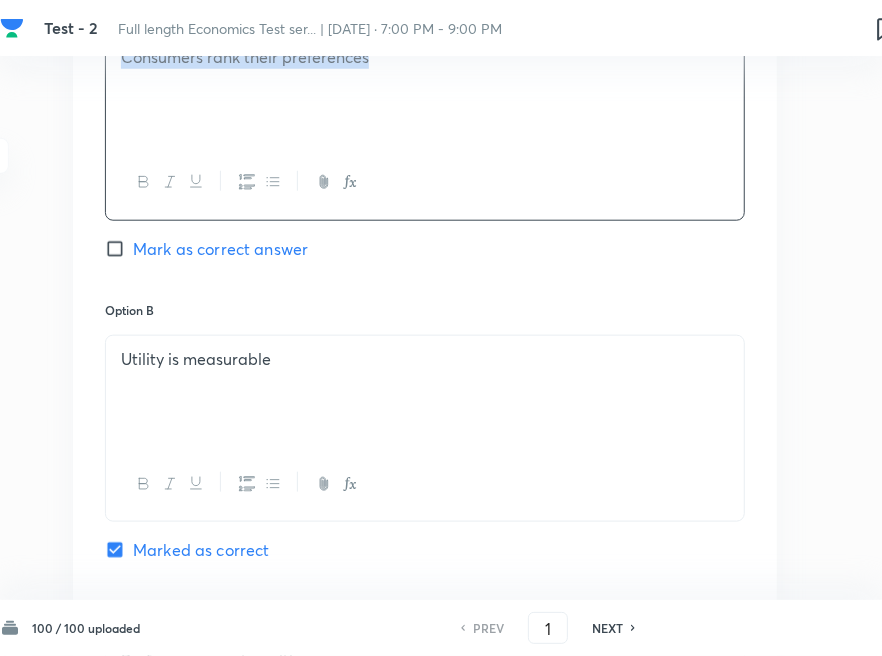 scroll, scrollTop: 1000, scrollLeft: 215, axis: both 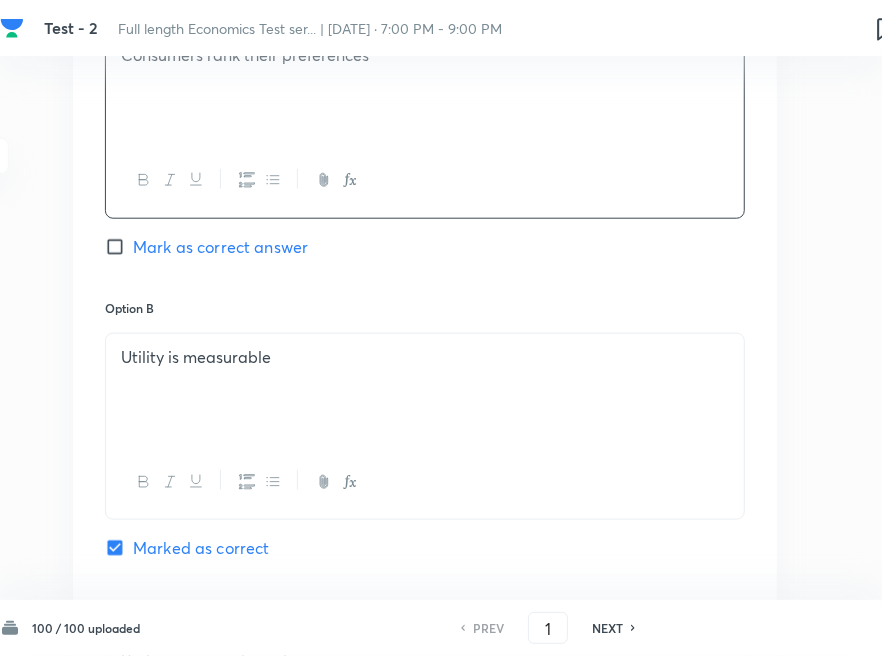 click on "Utility is measurable" at bounding box center (425, 390) 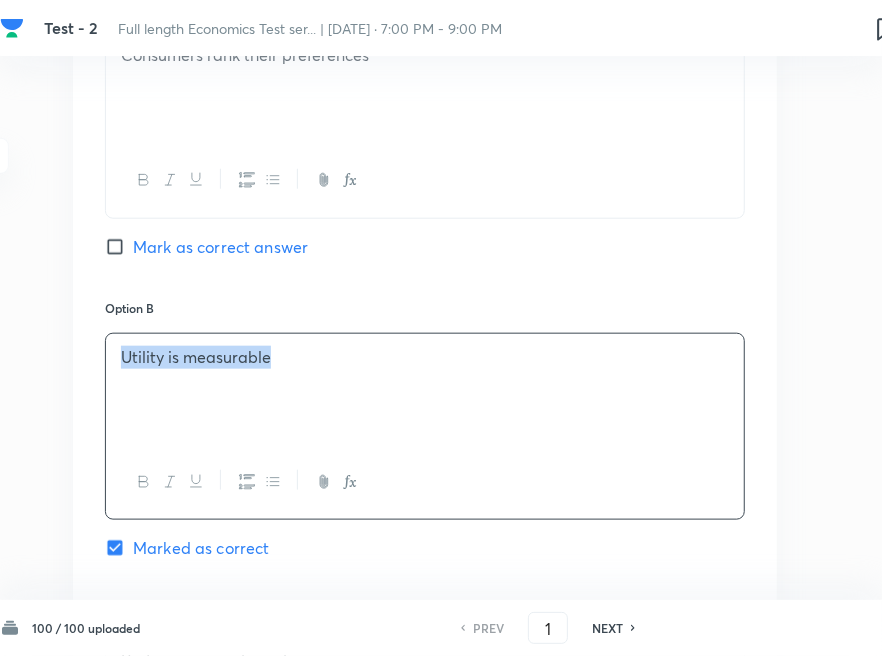 copy on "Utility is measurable" 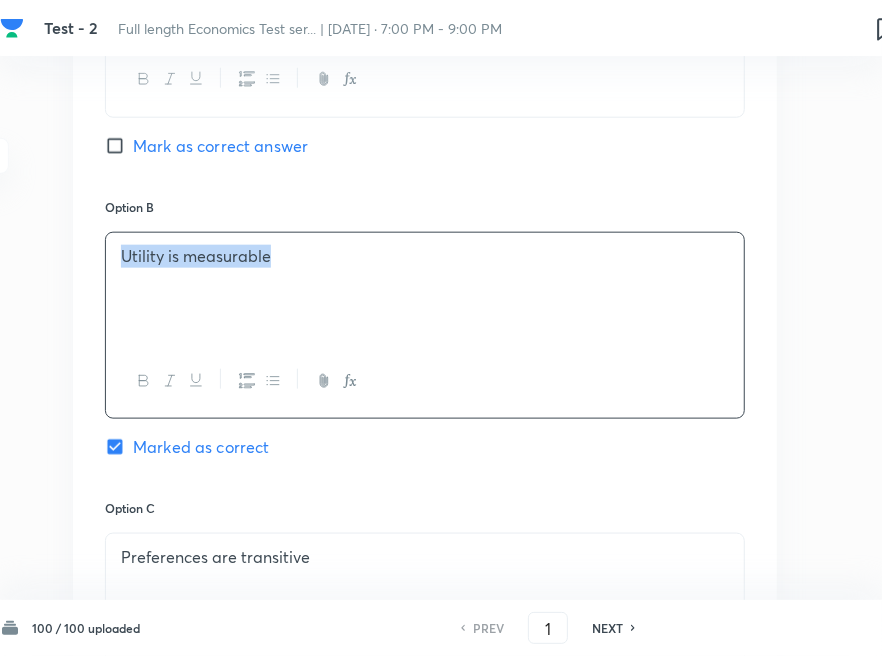 scroll, scrollTop: 1333, scrollLeft: 215, axis: both 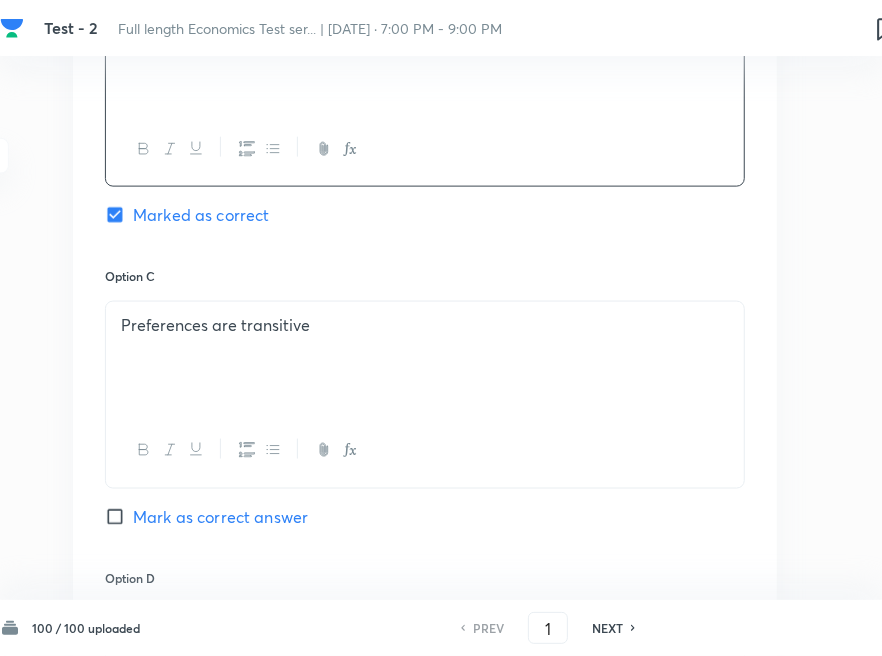 click on "Preferences are transitive" at bounding box center [425, 358] 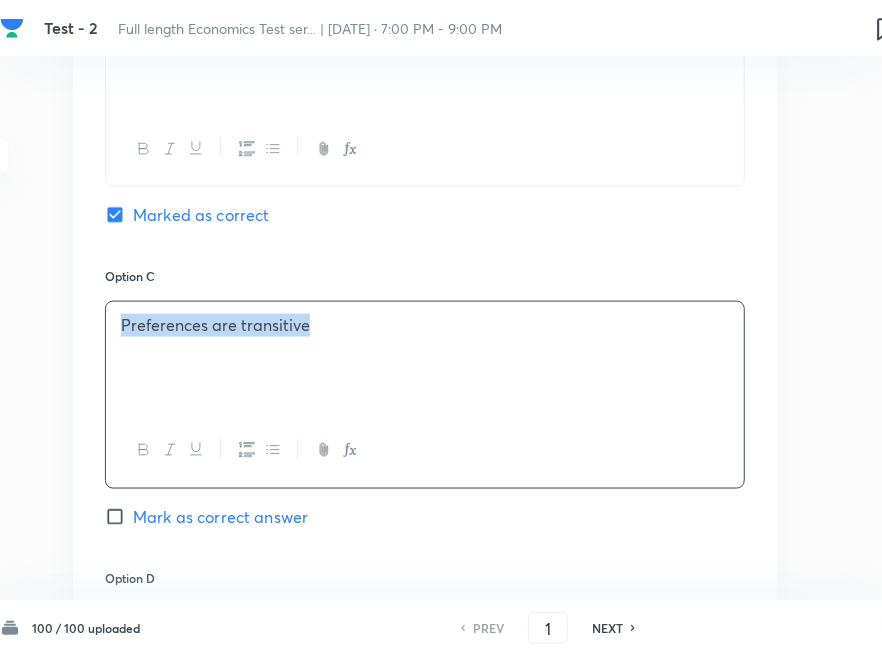 copy on "Preferences are transitive" 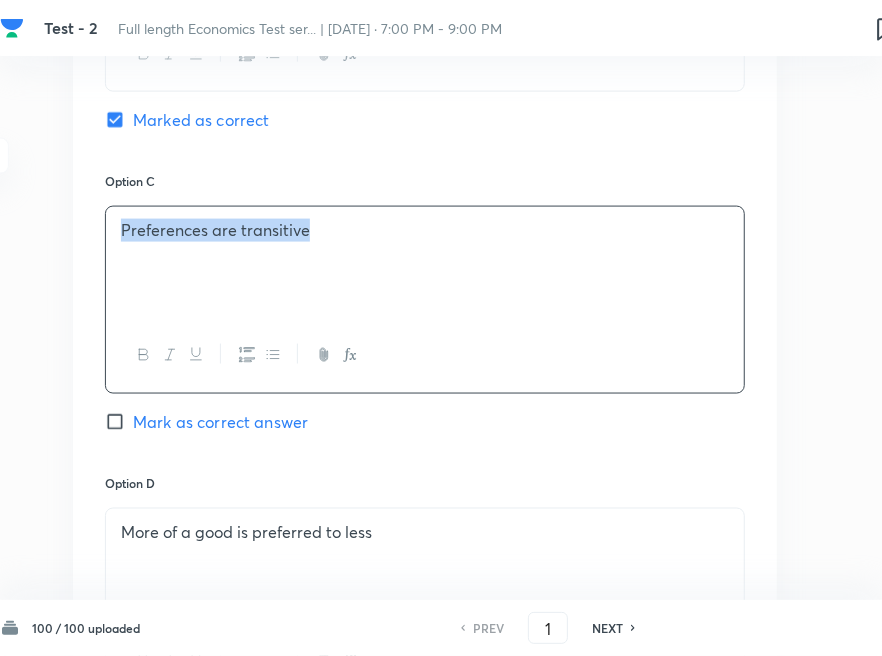 scroll, scrollTop: 1555, scrollLeft: 215, axis: both 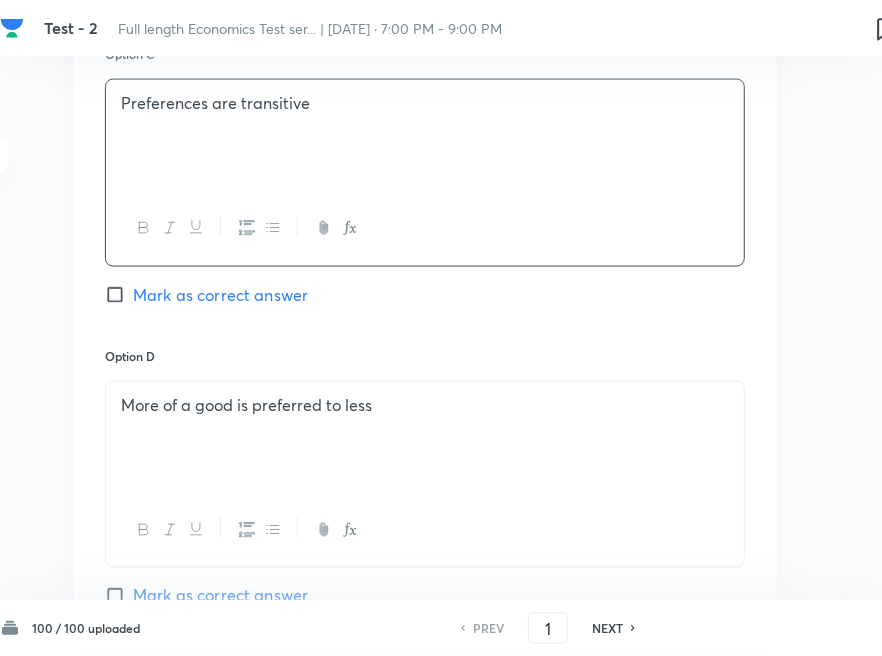 click on "More of a good is preferred to less" at bounding box center (425, 438) 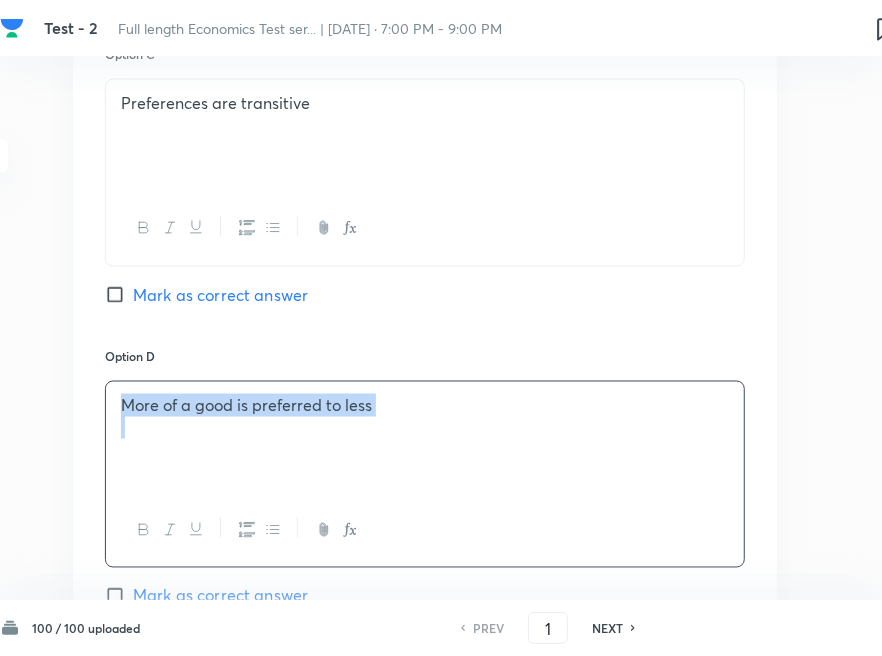 copy on "More of a good is preferred to less" 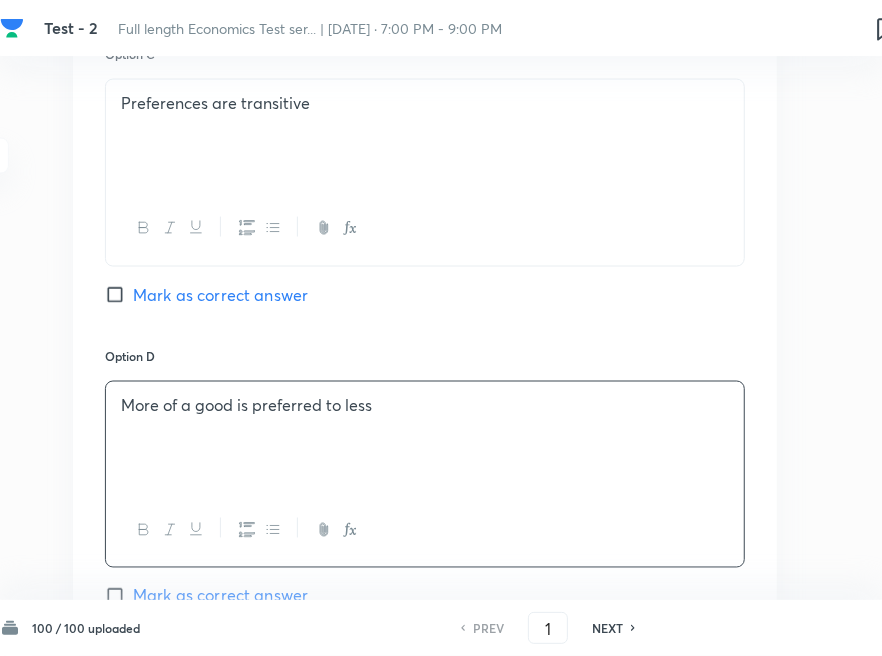 click on "NEXT" at bounding box center [607, 628] 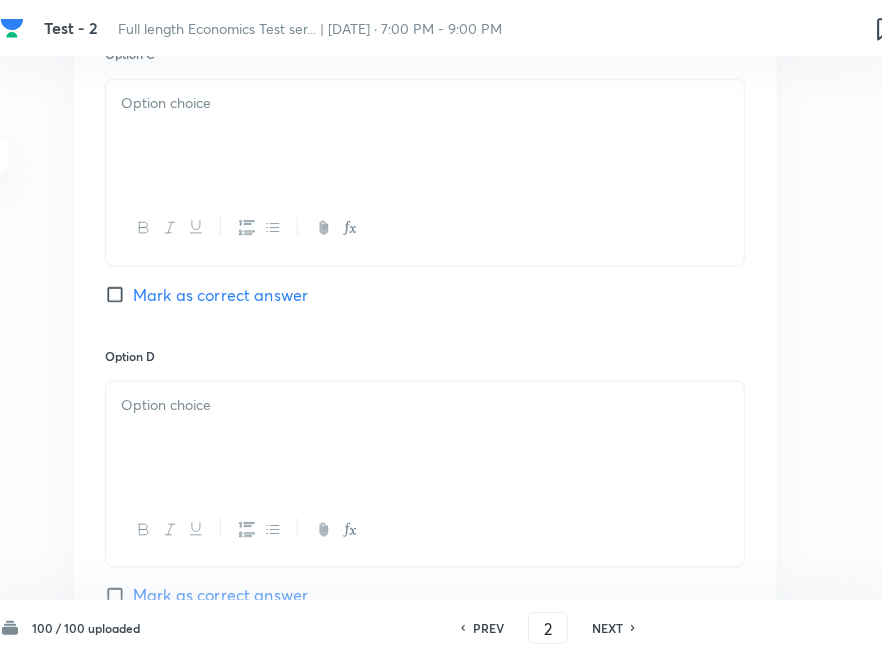 checkbox on "false" 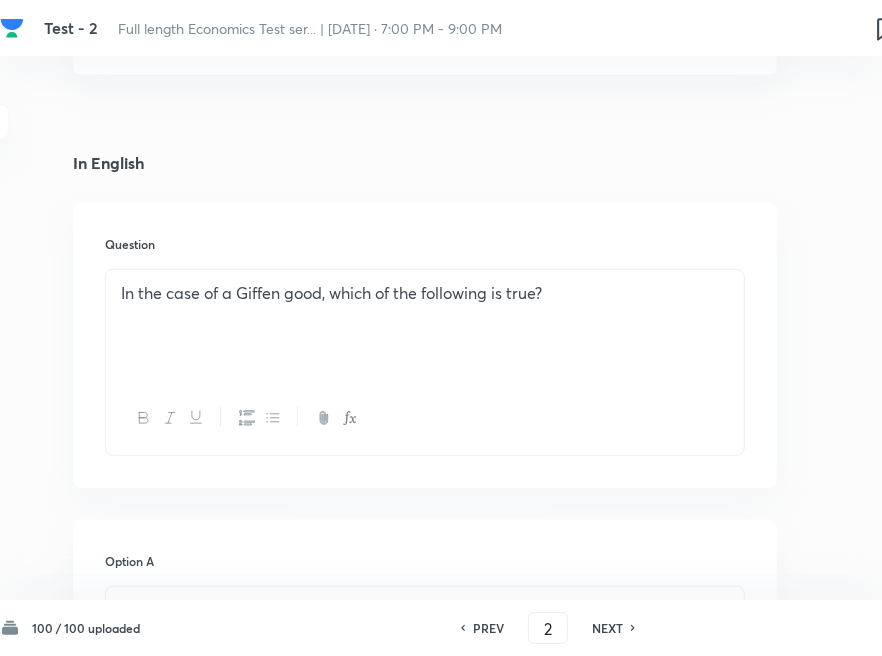 scroll, scrollTop: 444, scrollLeft: 215, axis: both 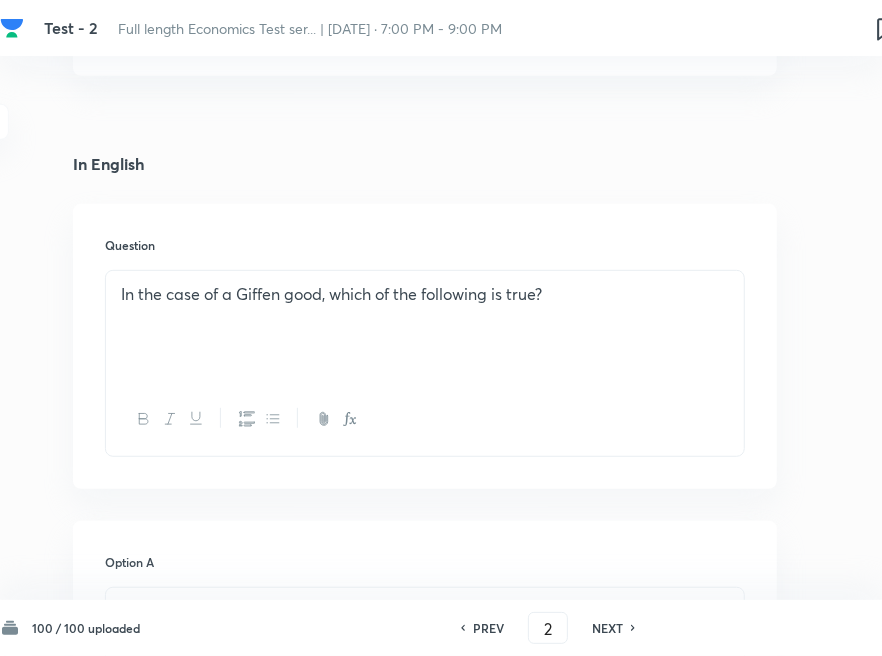 click on "In the case of a Giffen good, which of the following is true?" at bounding box center (425, 327) 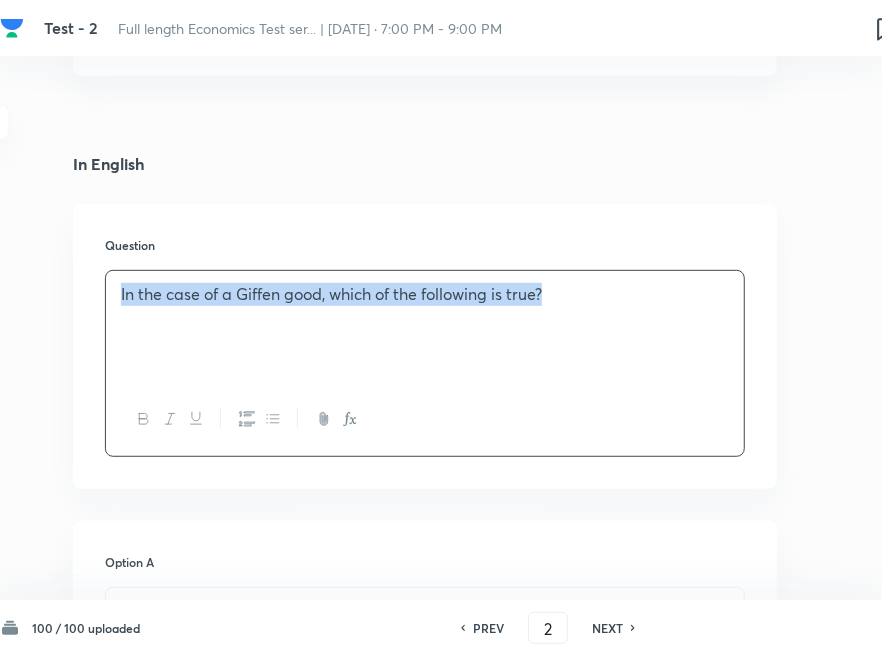 scroll, scrollTop: 555, scrollLeft: 215, axis: both 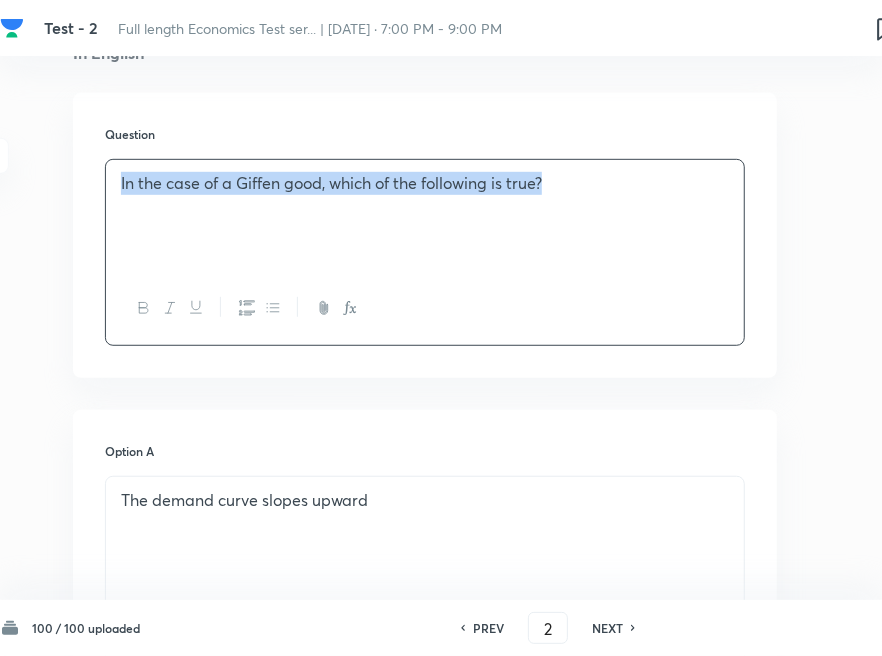 click on "In the case of a Giffen good, which of the following is true?" at bounding box center (425, 216) 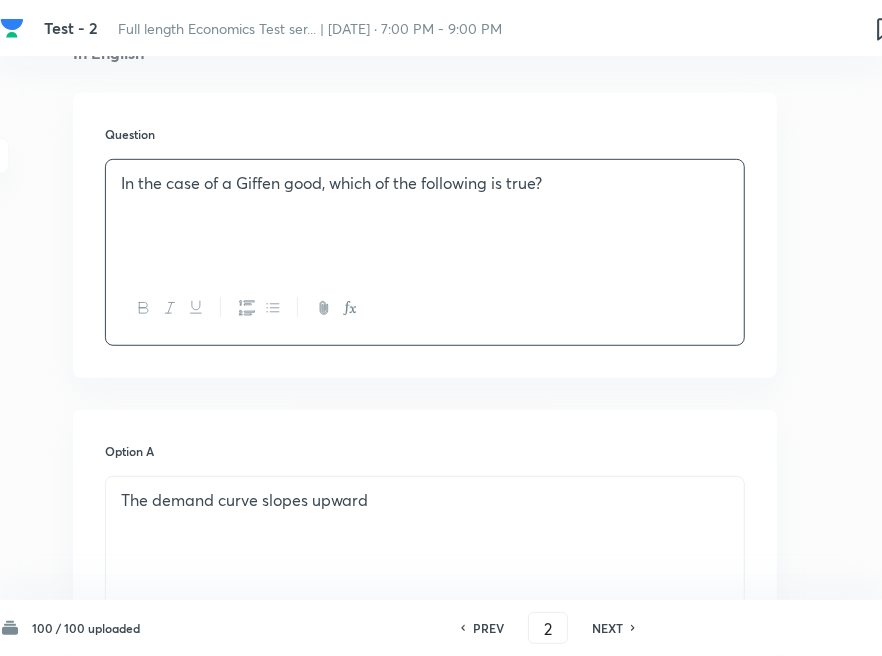 click on "In the case of a Giffen good, which of the following is true?" at bounding box center [425, 216] 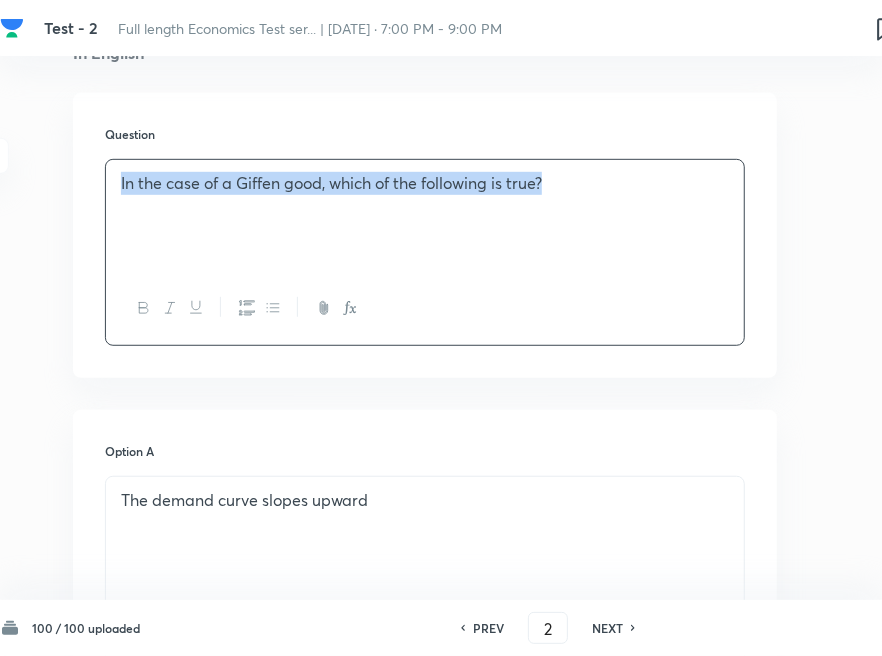 copy on "In the case of a Giffen good, which of the following is true?" 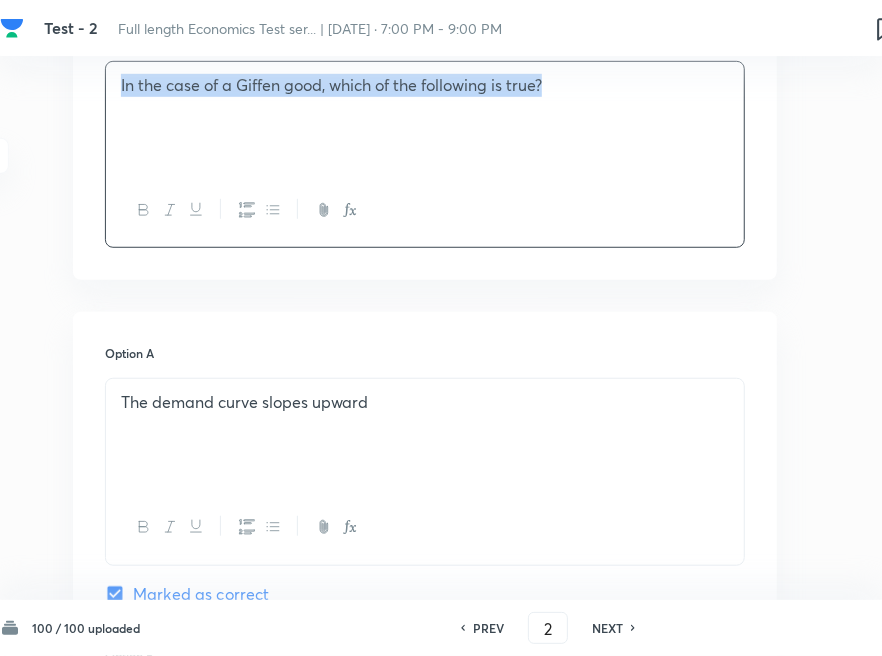 scroll, scrollTop: 888, scrollLeft: 215, axis: both 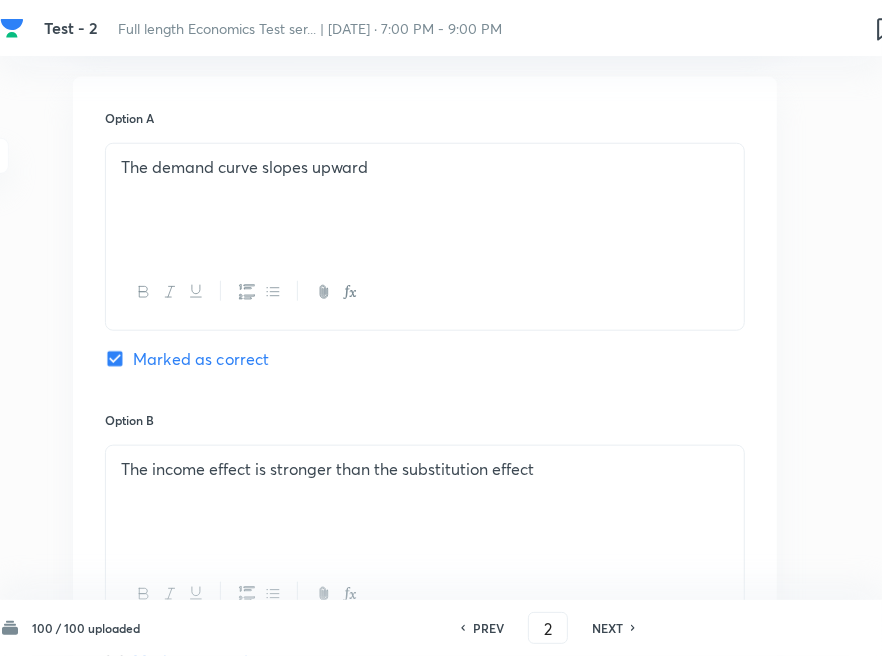 click on "The demand curve slopes upward" at bounding box center (425, 200) 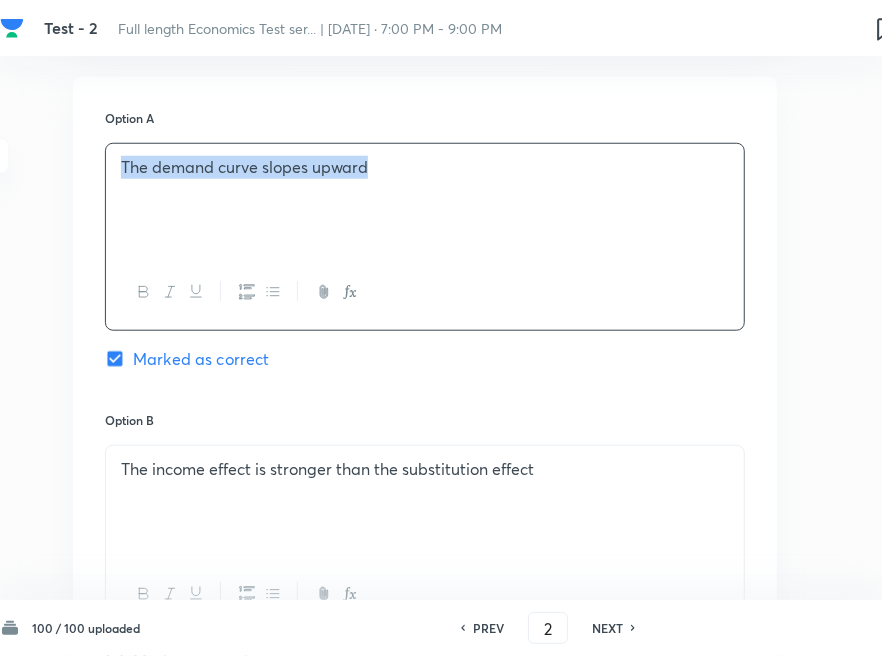 copy on "The demand curve slopes upward" 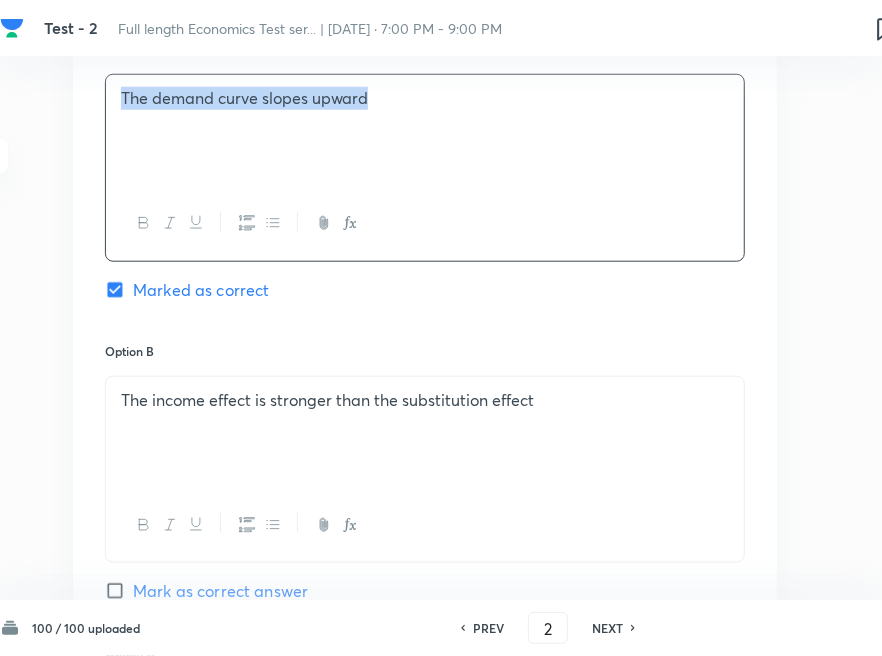 scroll, scrollTop: 1222, scrollLeft: 215, axis: both 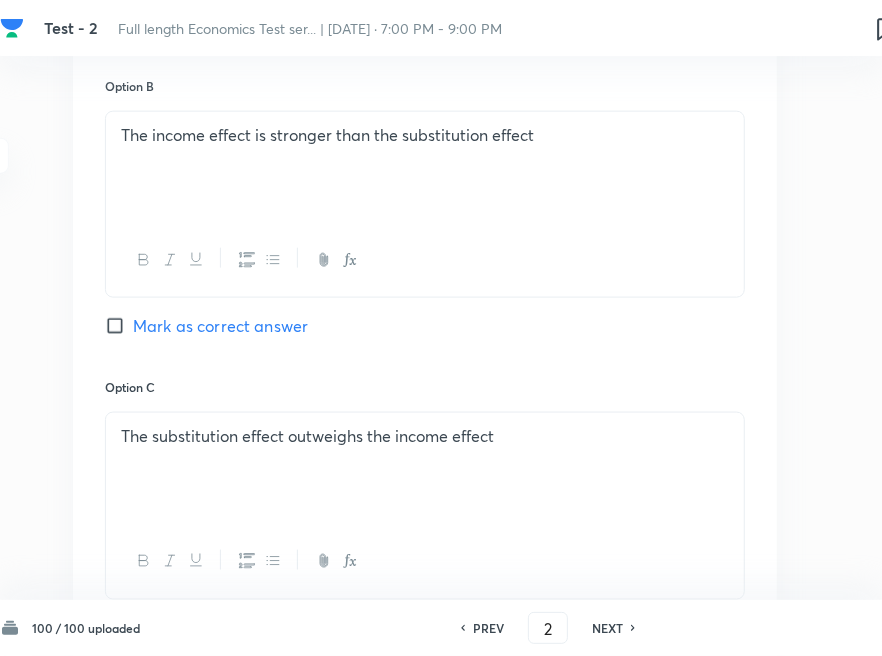 click on "The income effect is stronger than the substitution effect" at bounding box center (425, 168) 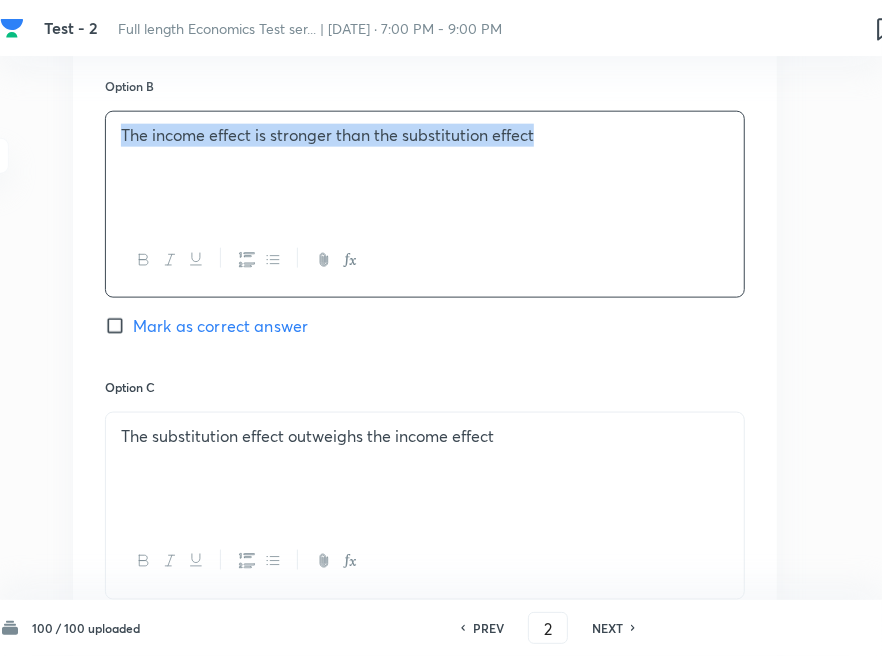 copy on "The income effect is stronger than the substitution effect" 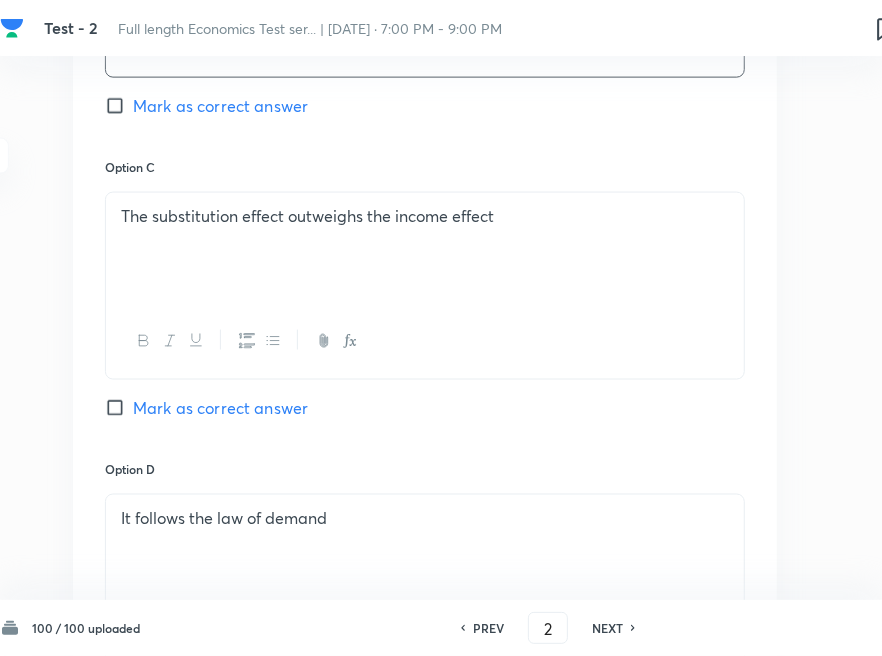 scroll, scrollTop: 1444, scrollLeft: 215, axis: both 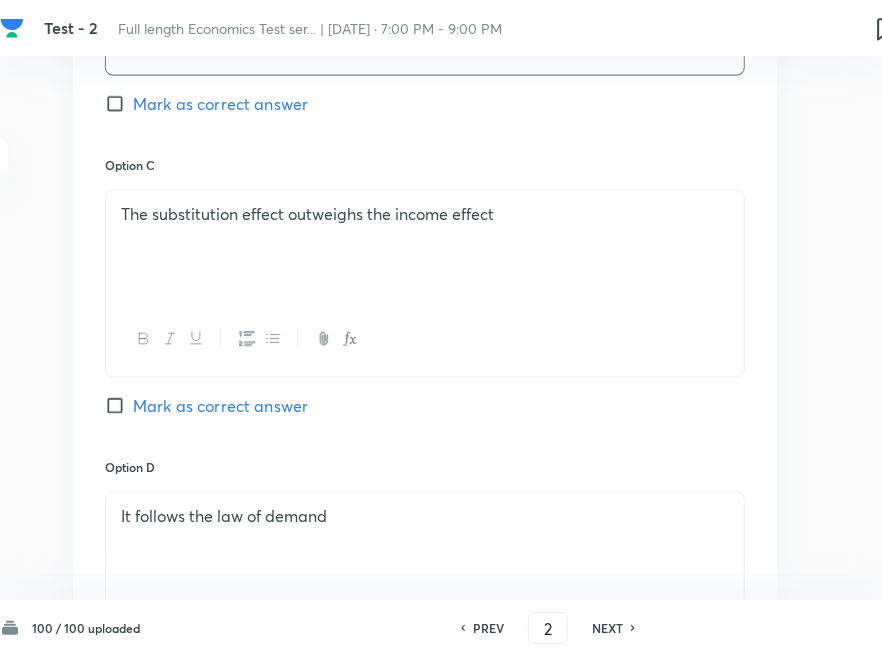 click on "The substitution effect outweighs the income effect" at bounding box center [425, 247] 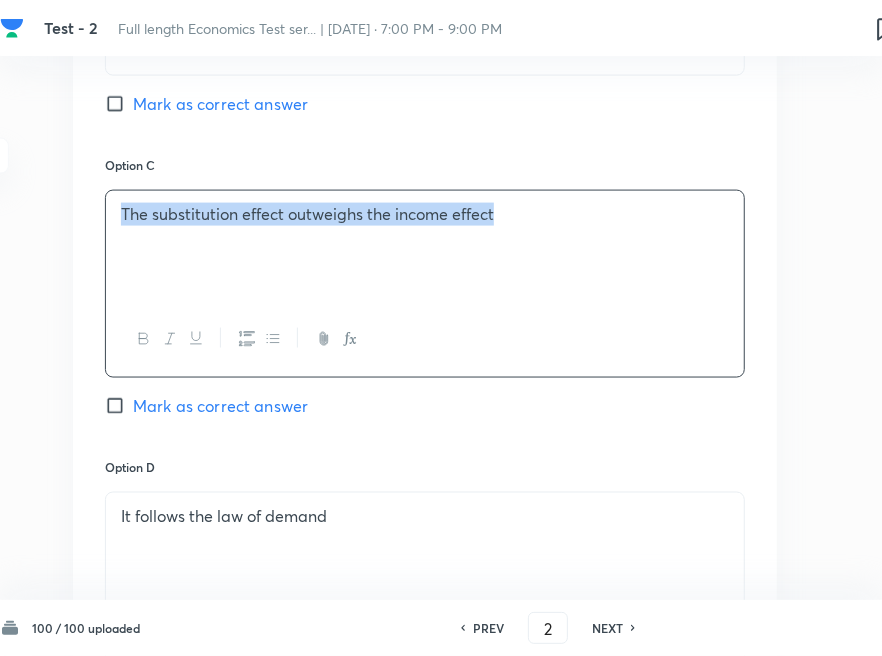 copy on "The substitution effect outweighs the income effect" 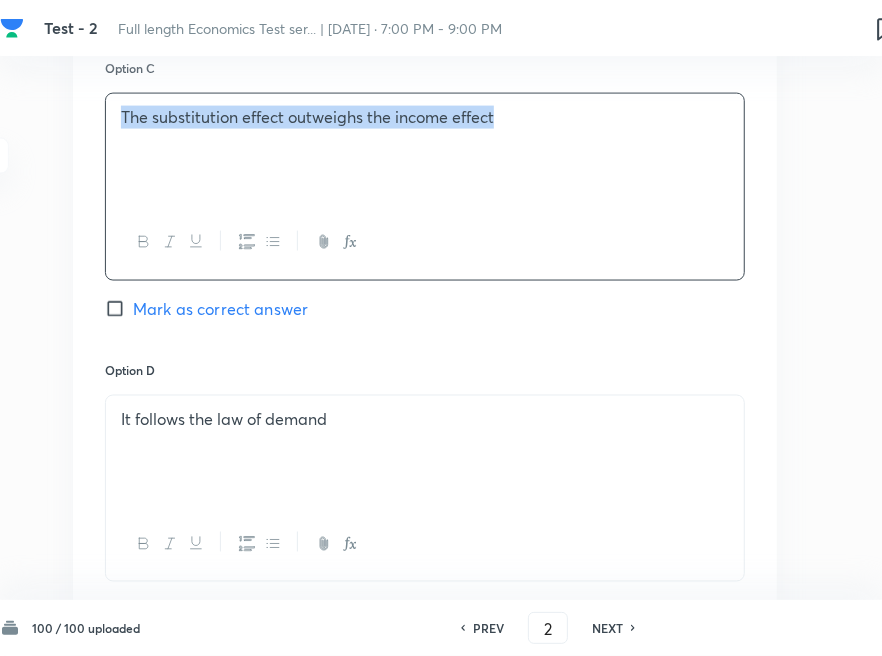 scroll, scrollTop: 1666, scrollLeft: 215, axis: both 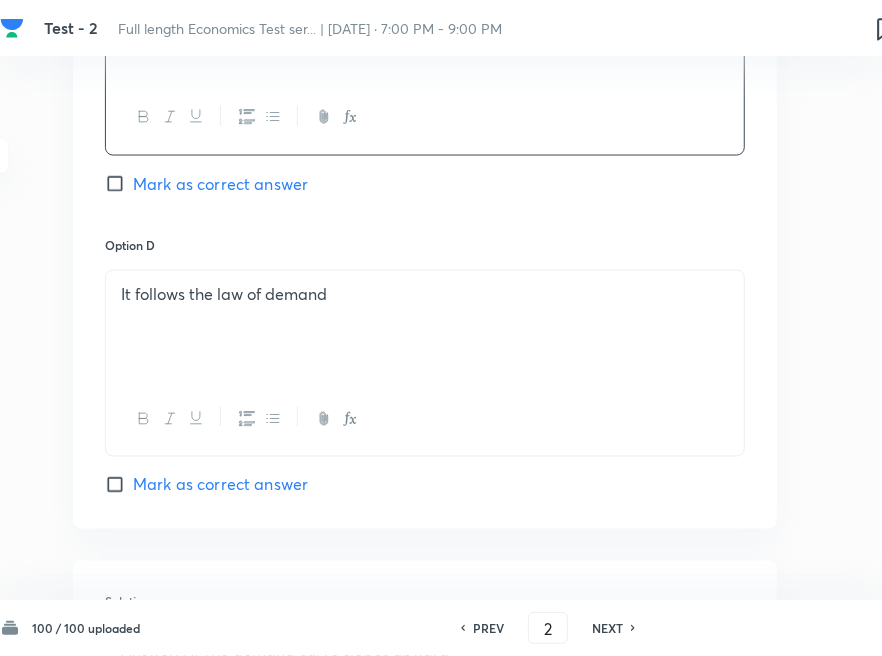 click on "It follows the law of demand" at bounding box center [425, 327] 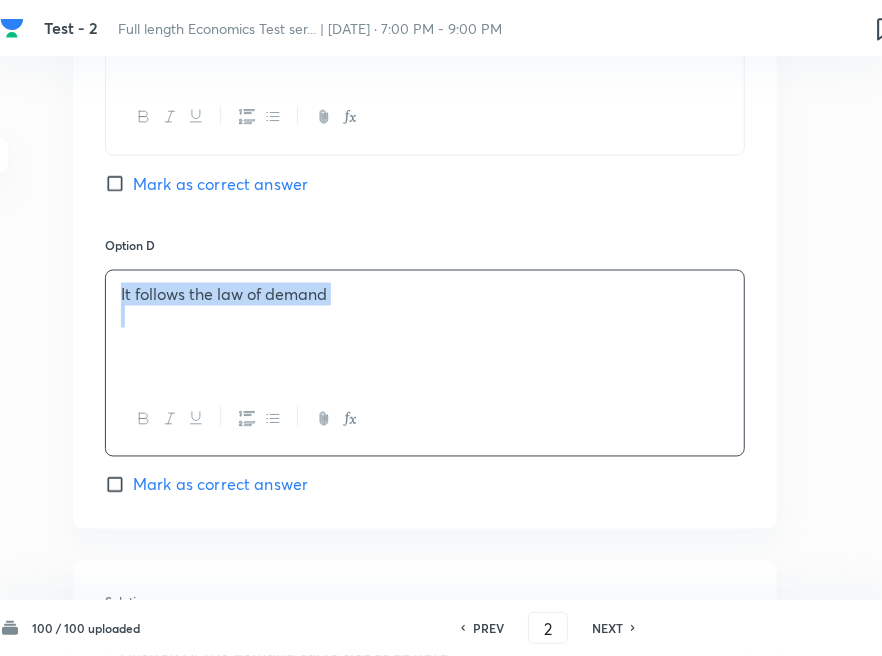 copy on "It follows the law of demand" 